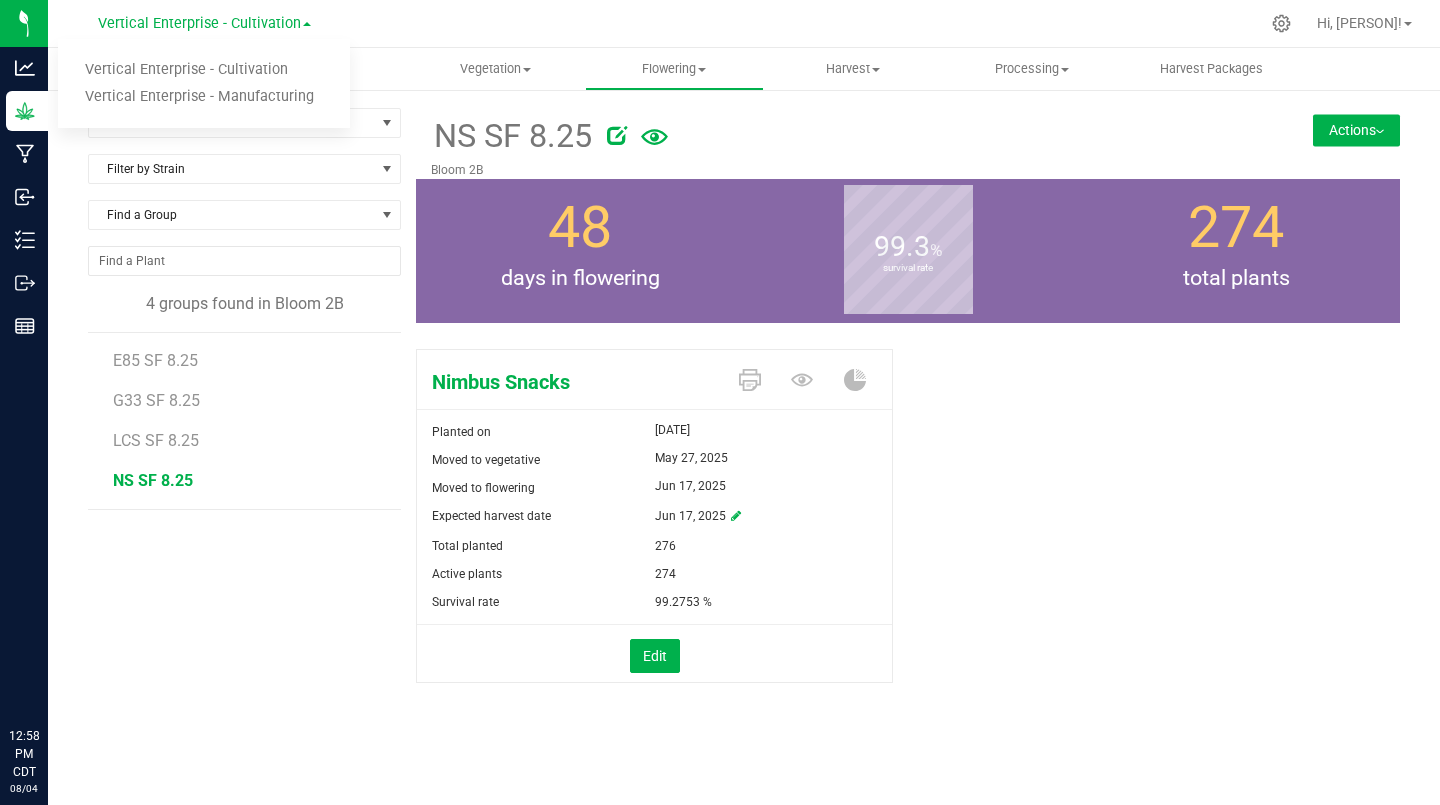 click on "Vertical Enterprise - Manufacturing" at bounding box center [204, 97] 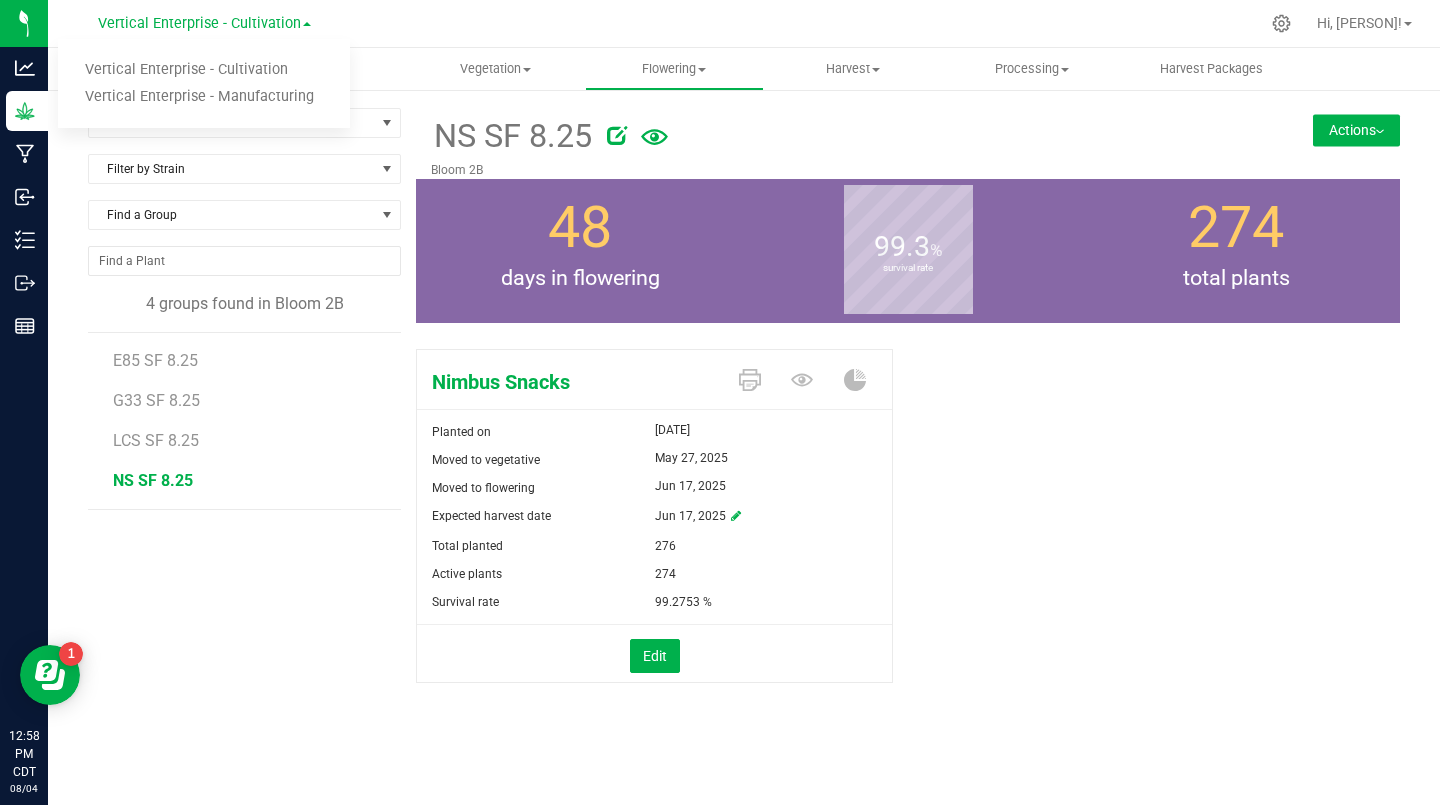 scroll, scrollTop: 0, scrollLeft: 0, axis: both 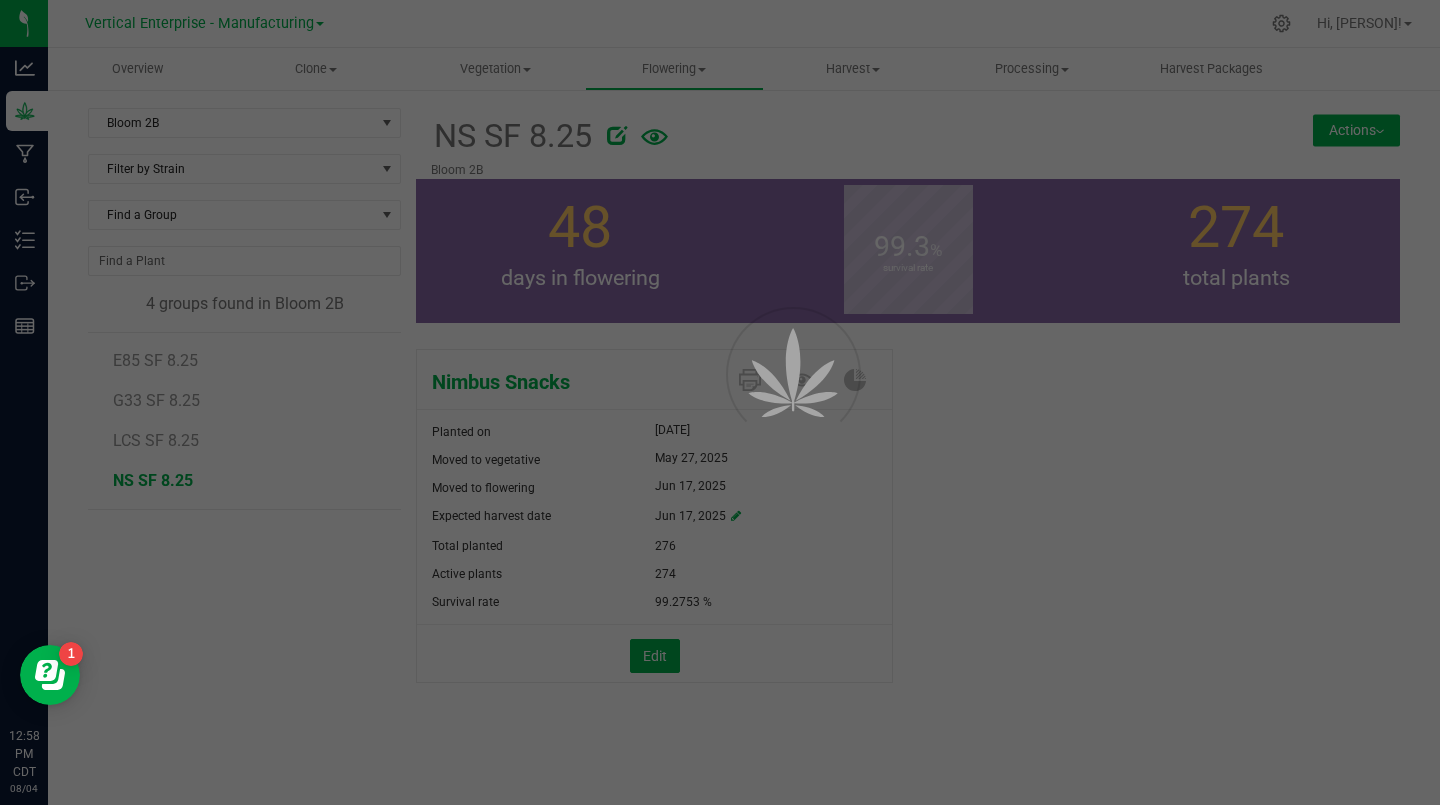 click at bounding box center (720, 402) 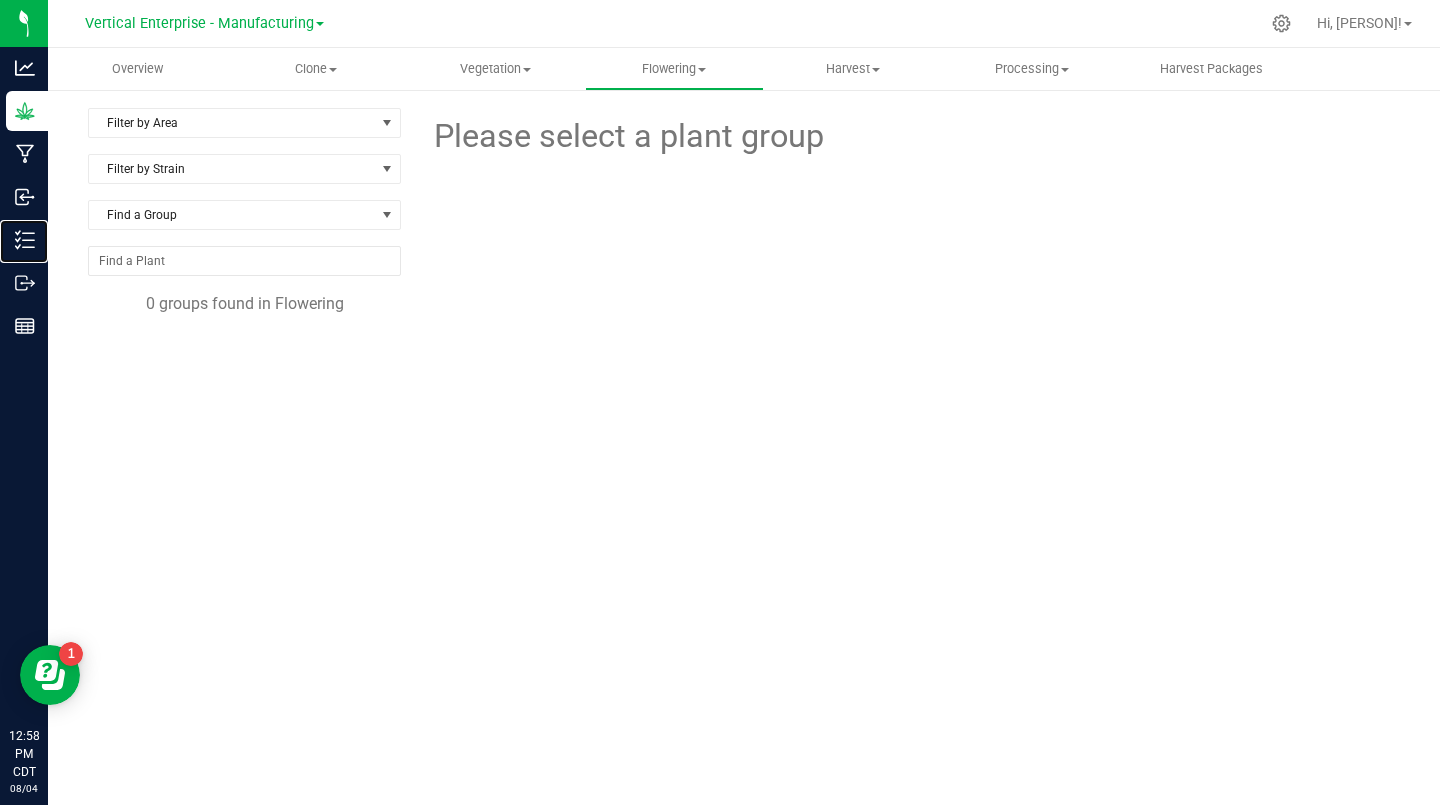 click 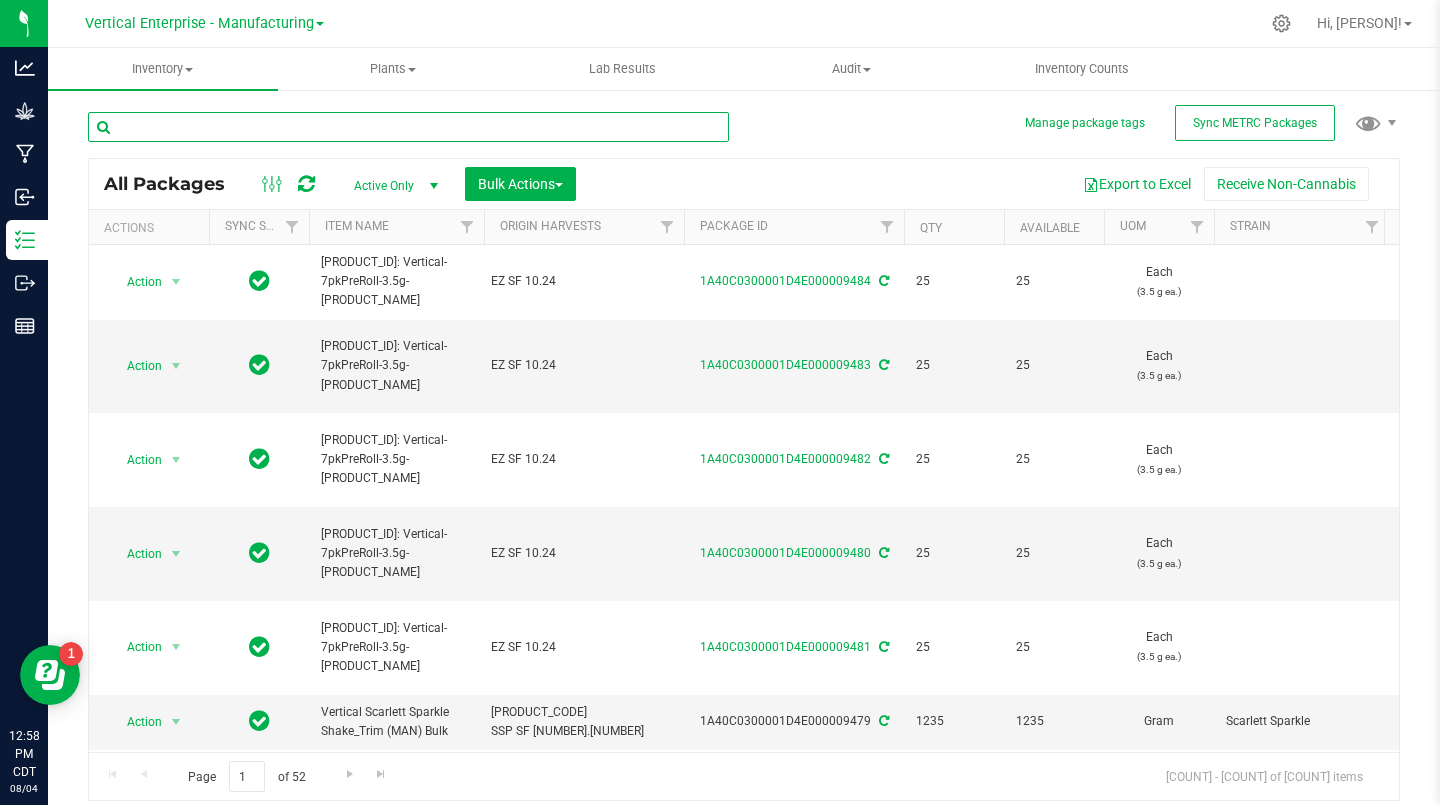 click at bounding box center (408, 127) 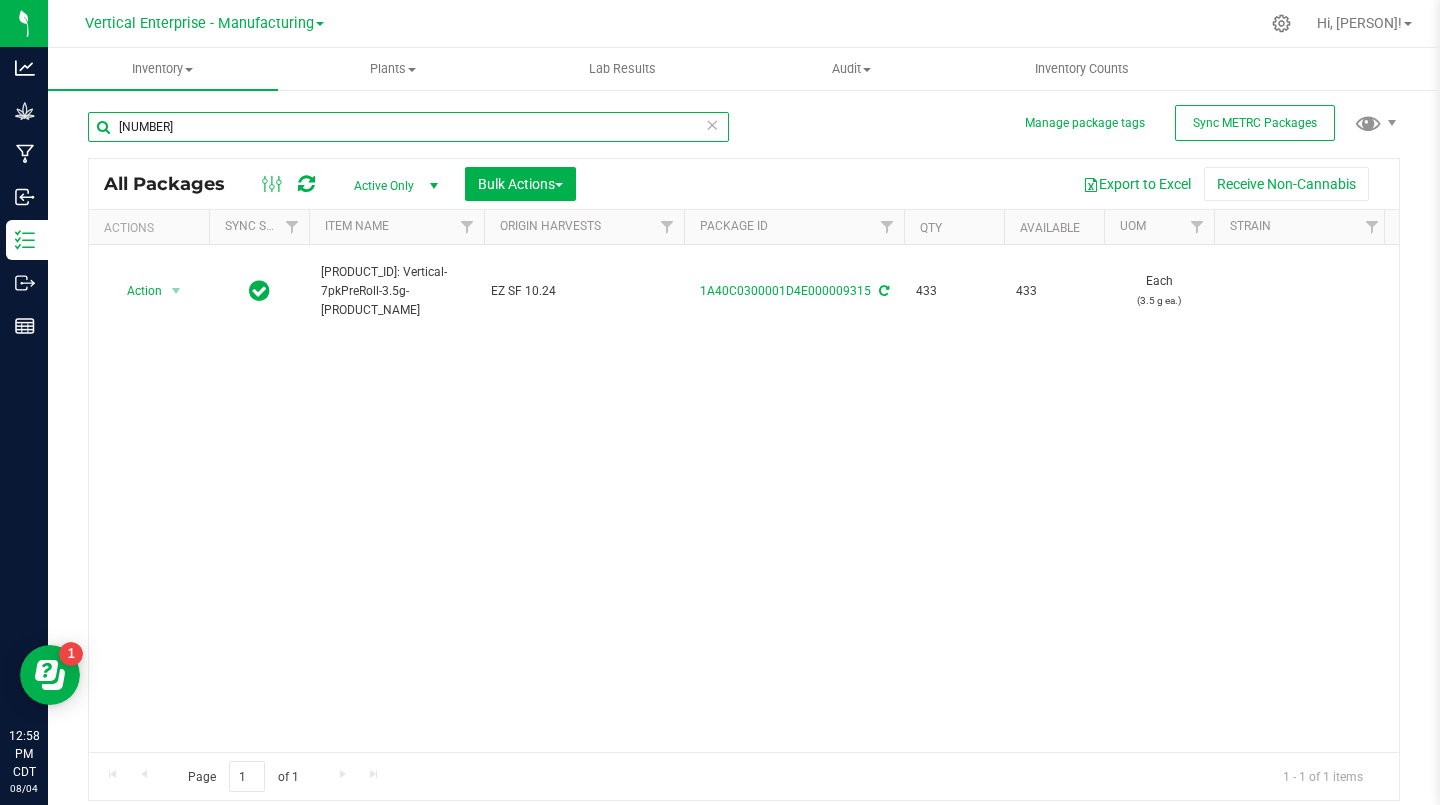 type on "[NUMBER]" 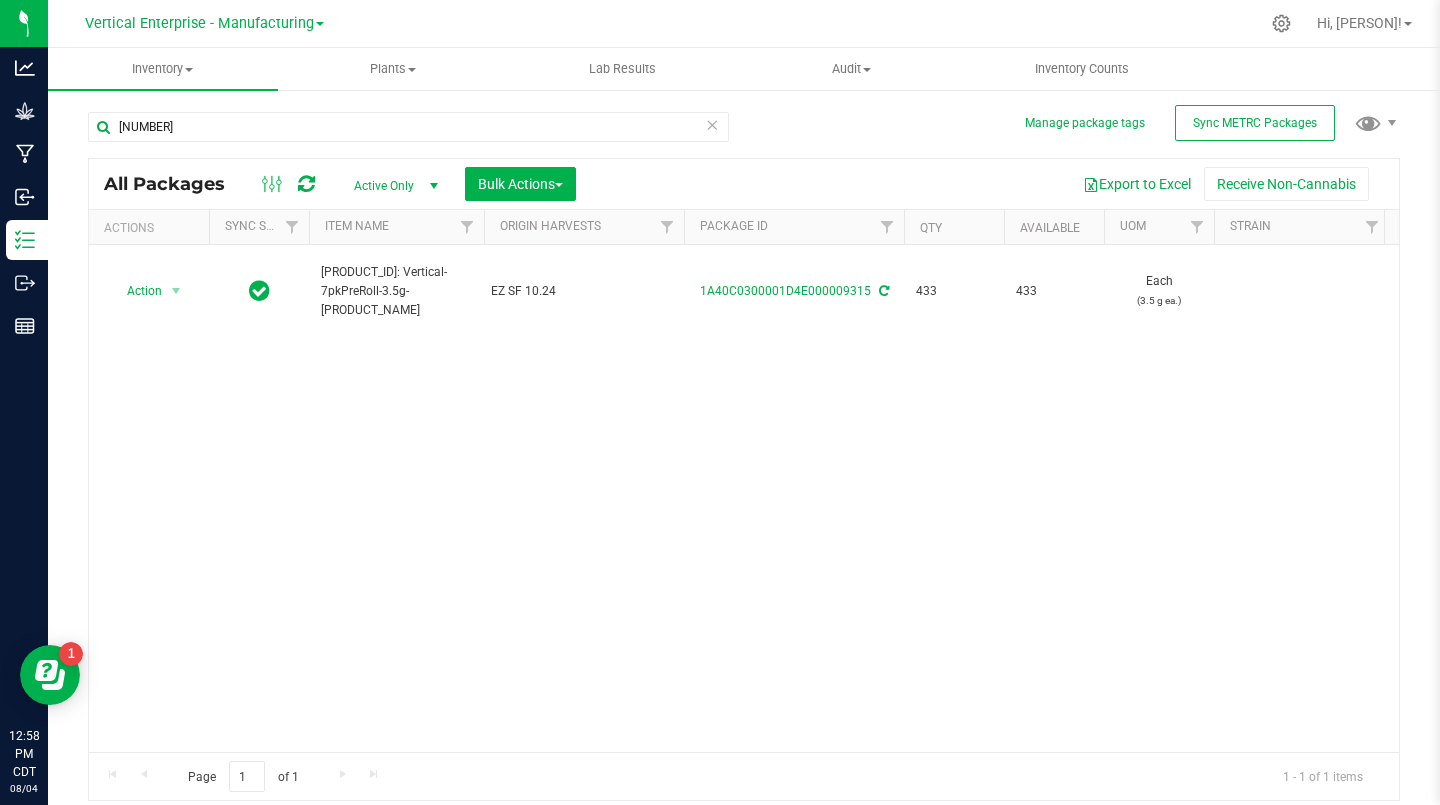 click on "Action" at bounding box center [136, 291] 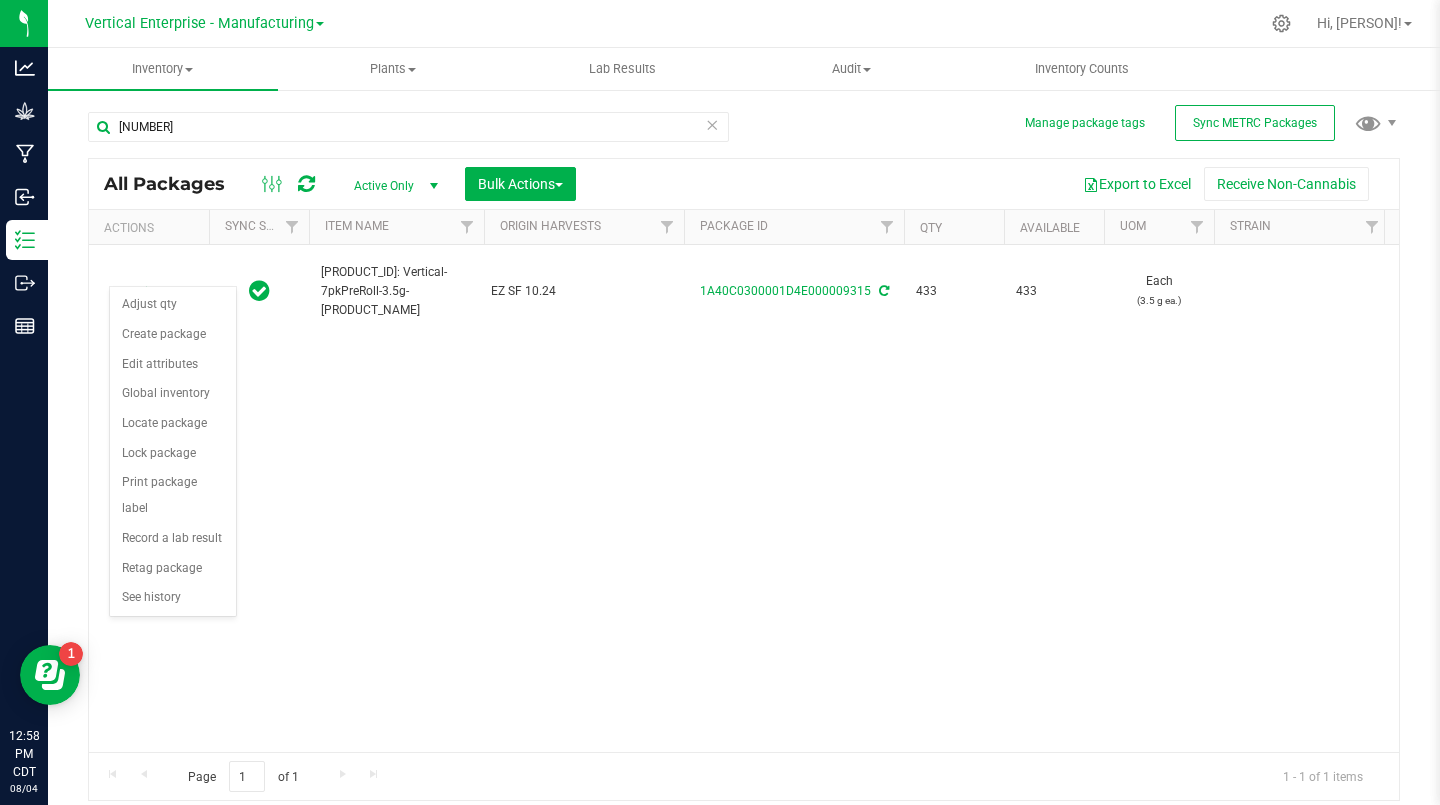 click on "Create package" at bounding box center (173, 335) 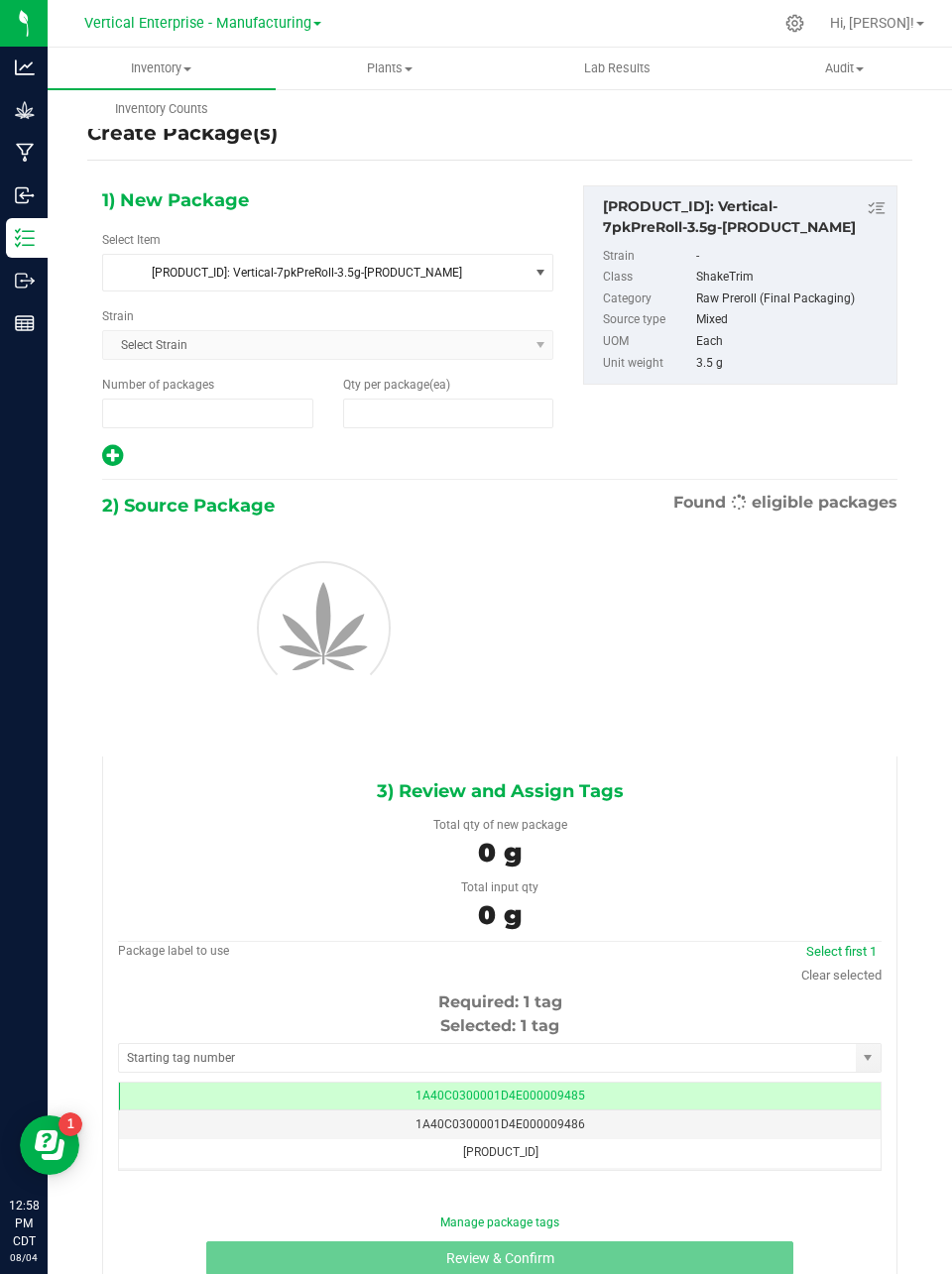 type on "1" 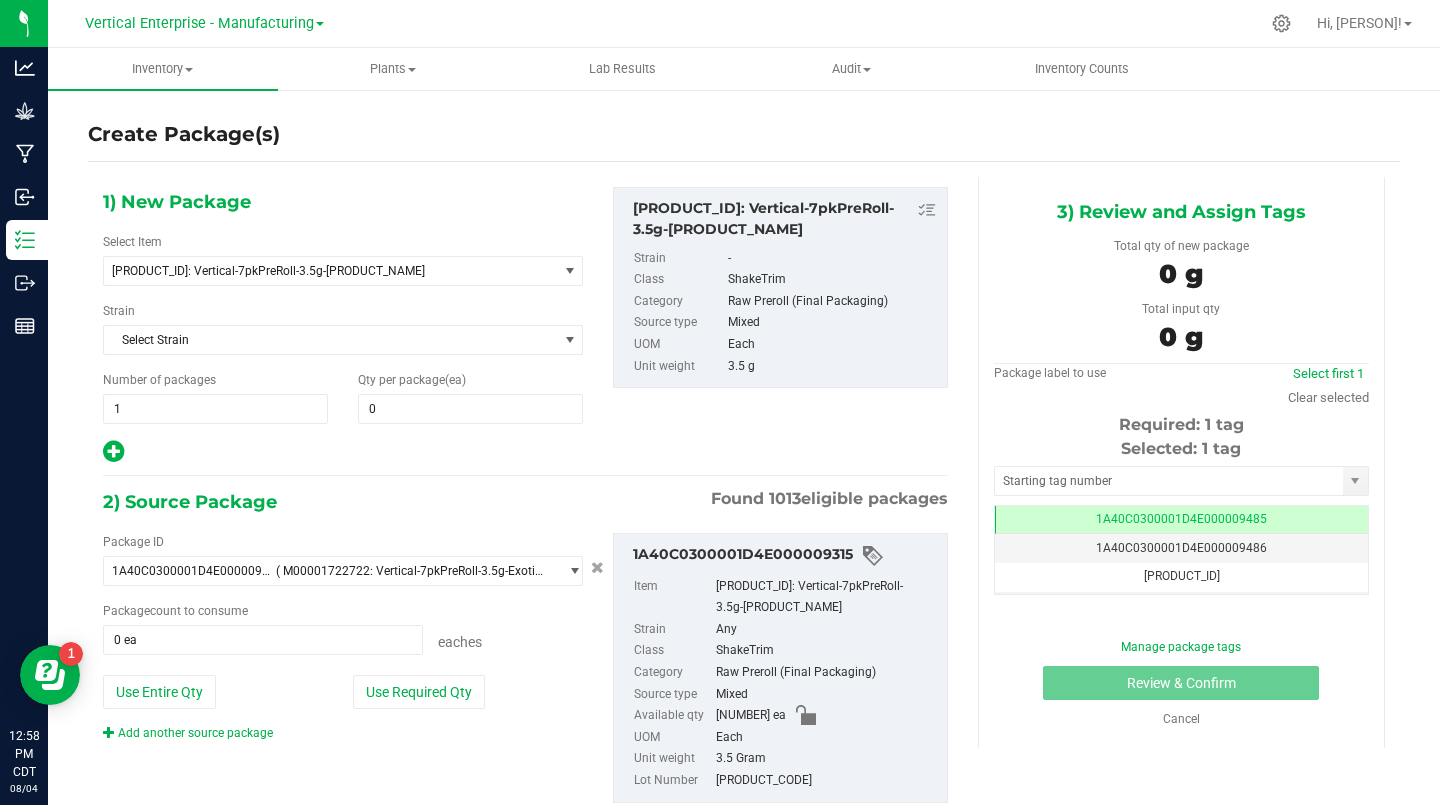 scroll, scrollTop: 0, scrollLeft: 0, axis: both 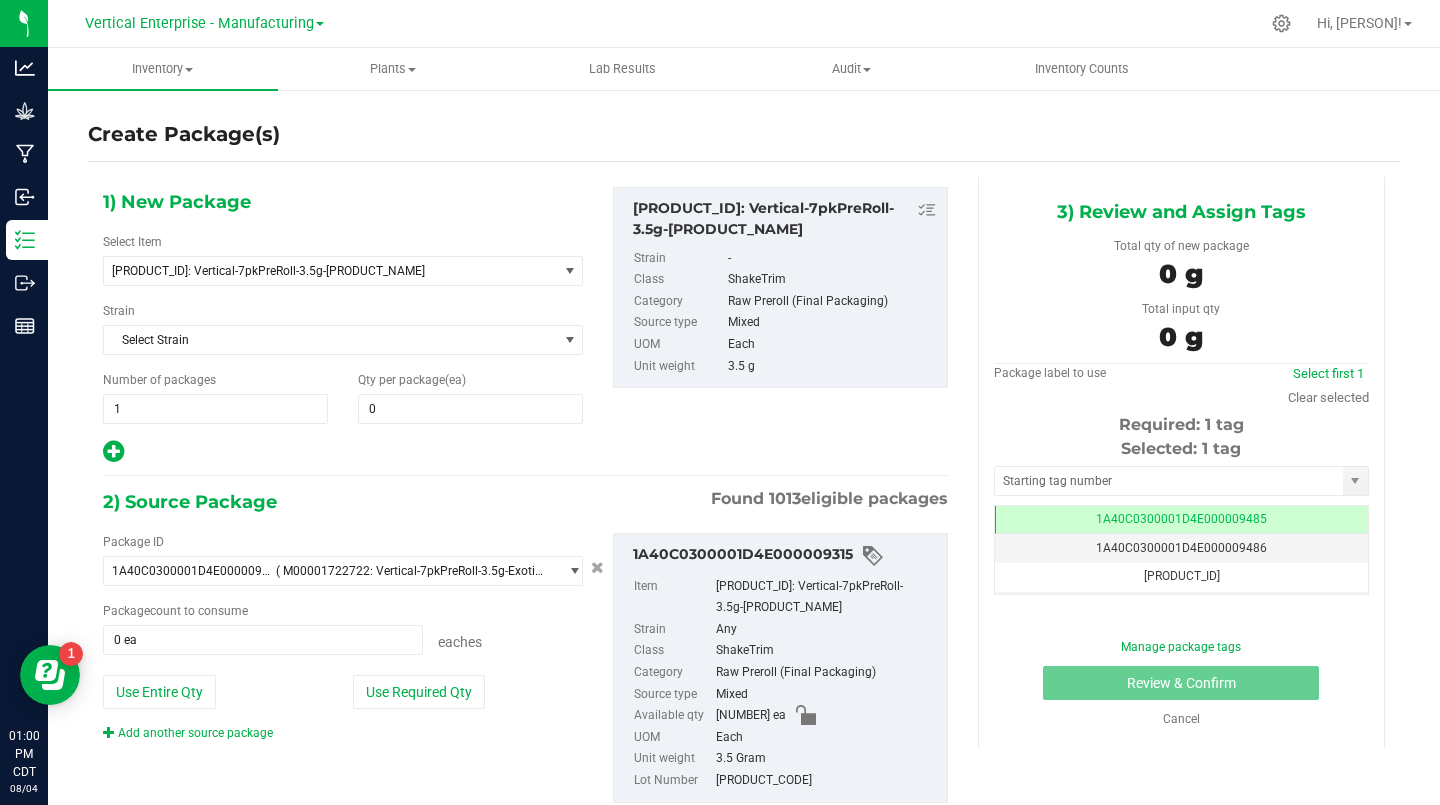 click on "0" at bounding box center (470, 409) 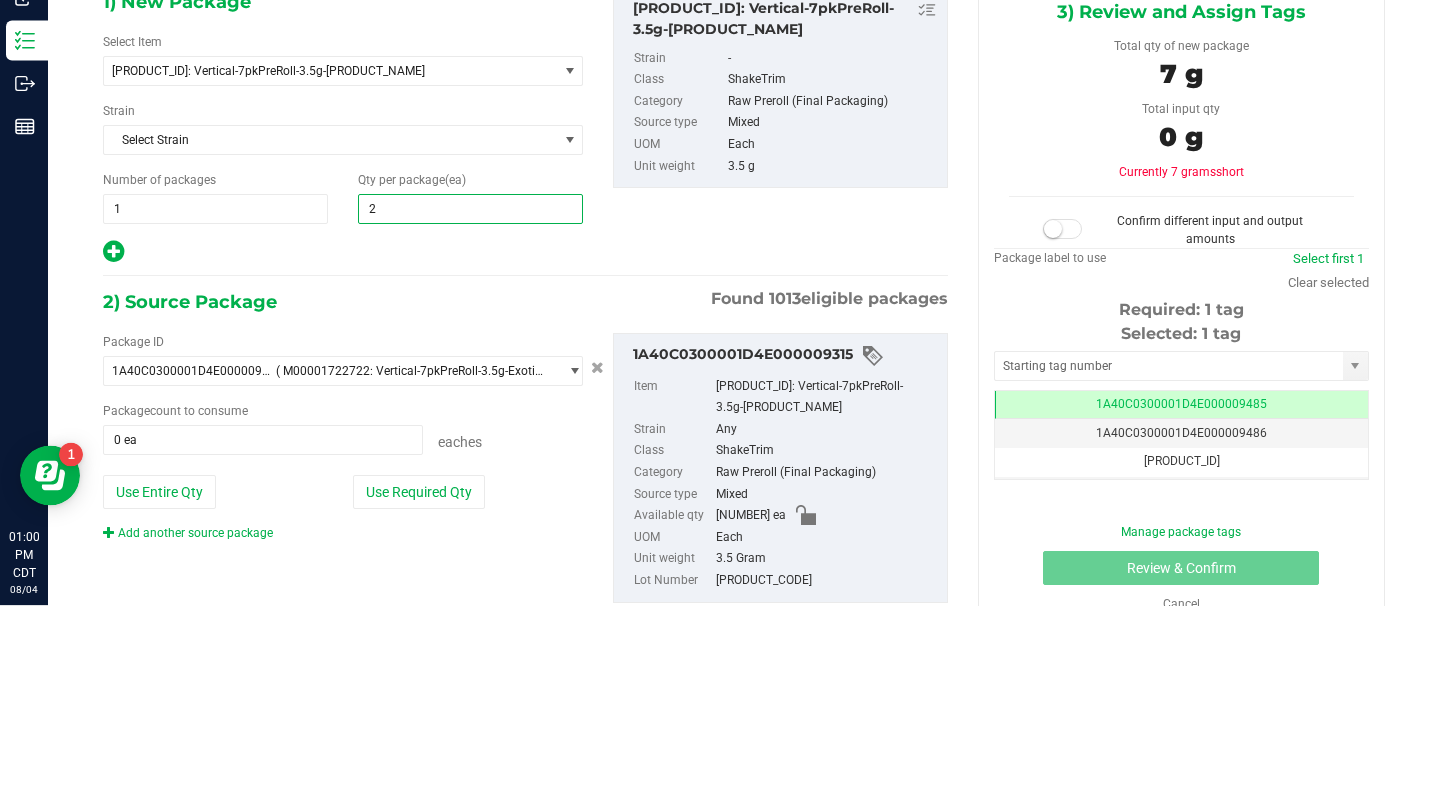 type on "25" 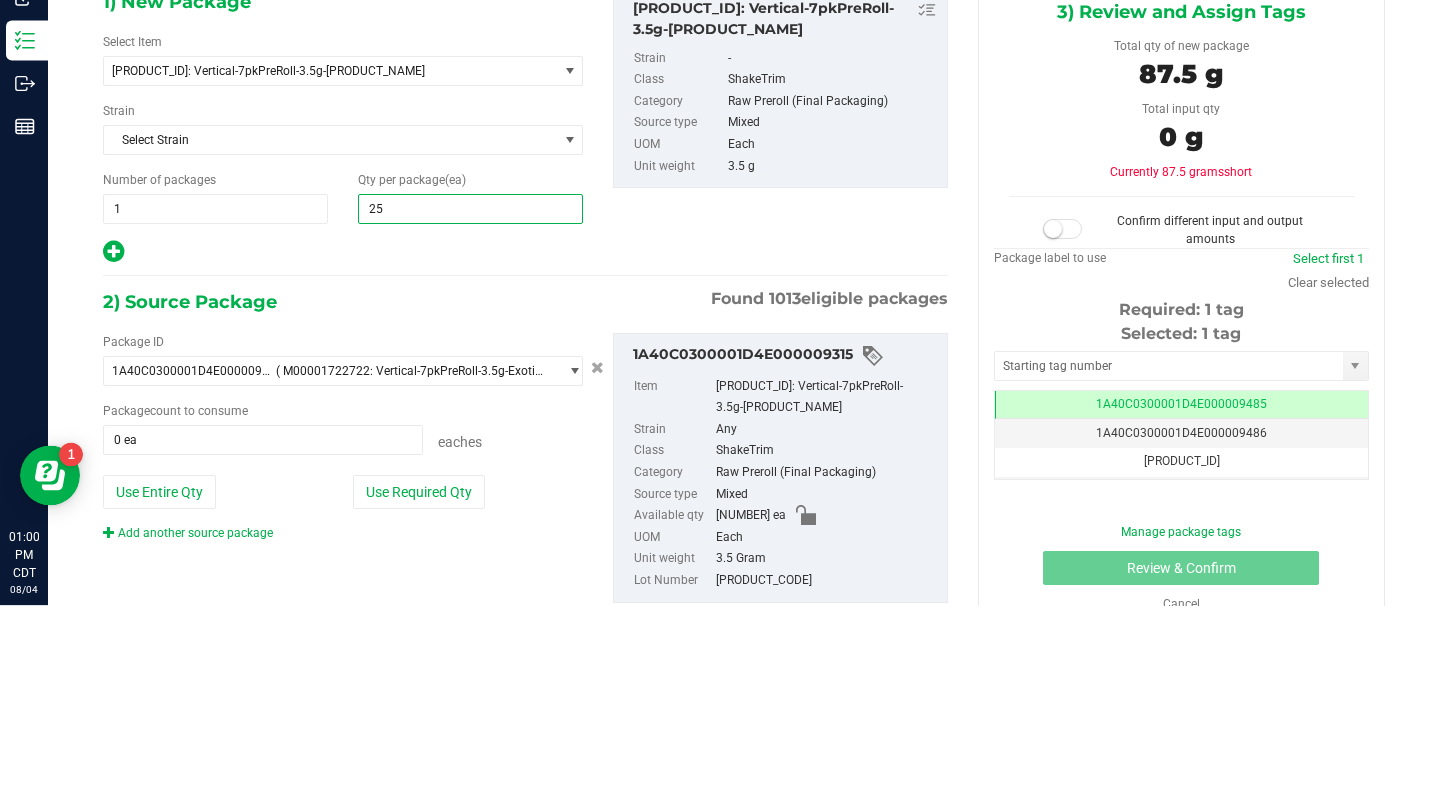 click on "2) Source Package
Found
1013
eligible packages" at bounding box center [525, 502] 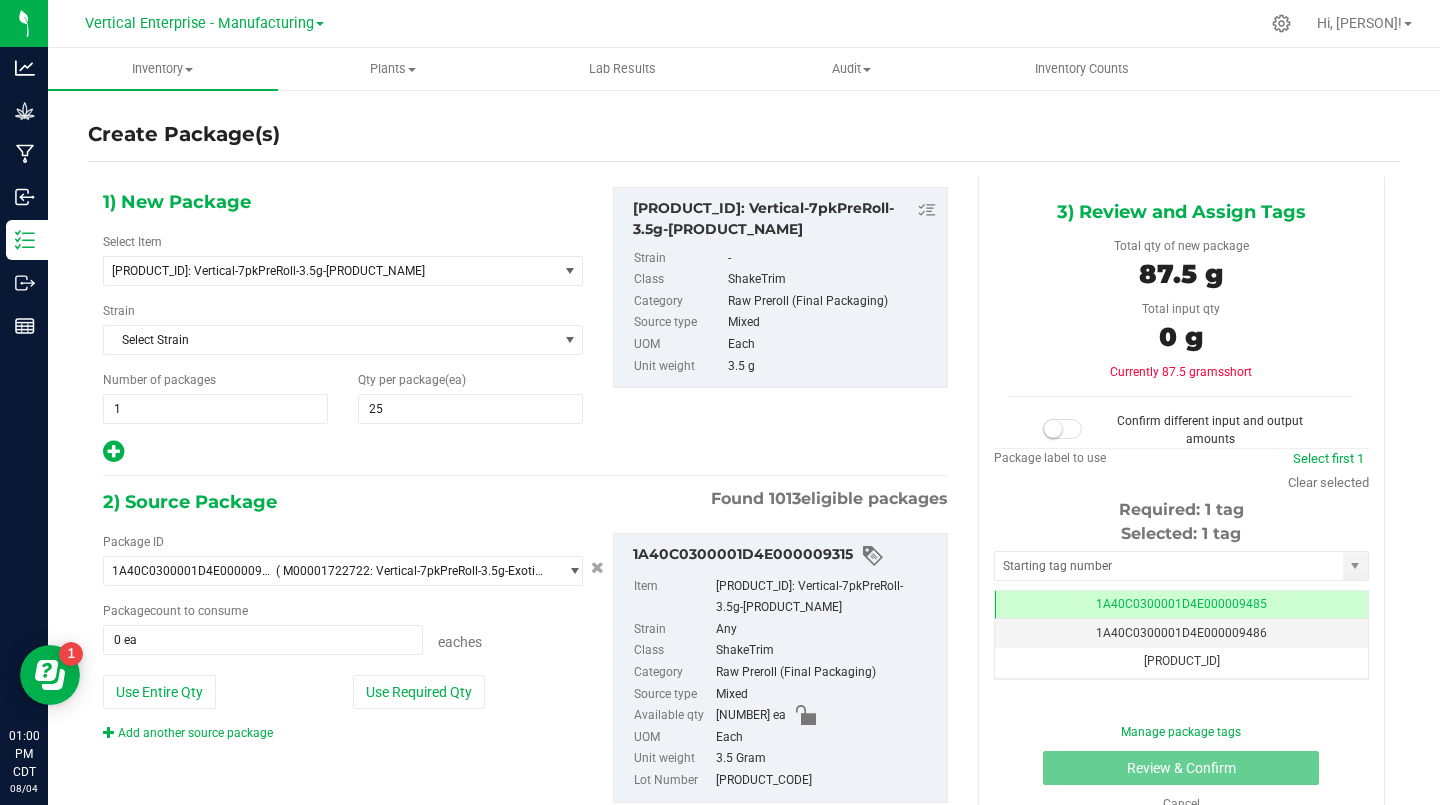 click on "Use Required Qty" at bounding box center (419, 692) 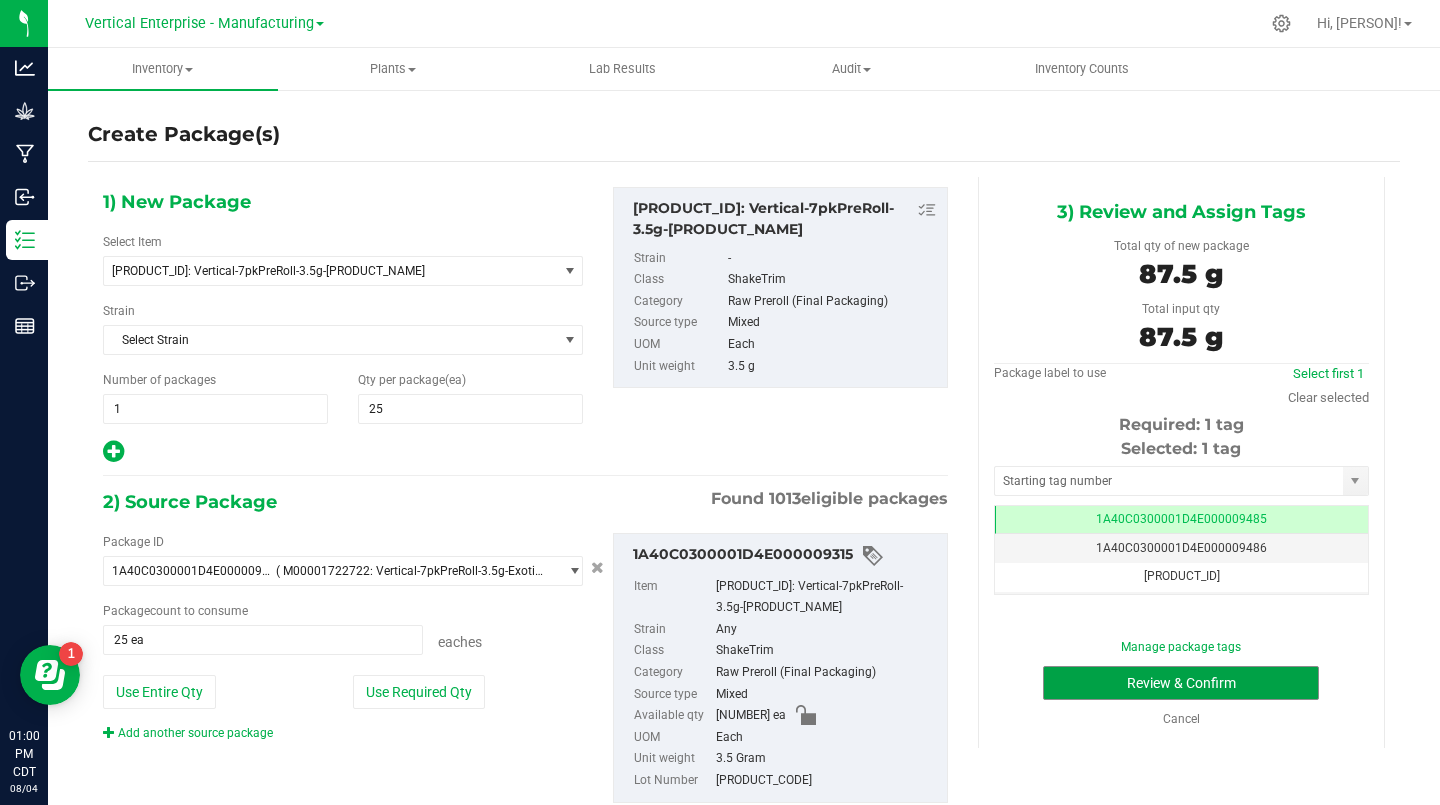 click on "Review & Confirm" at bounding box center (1181, 683) 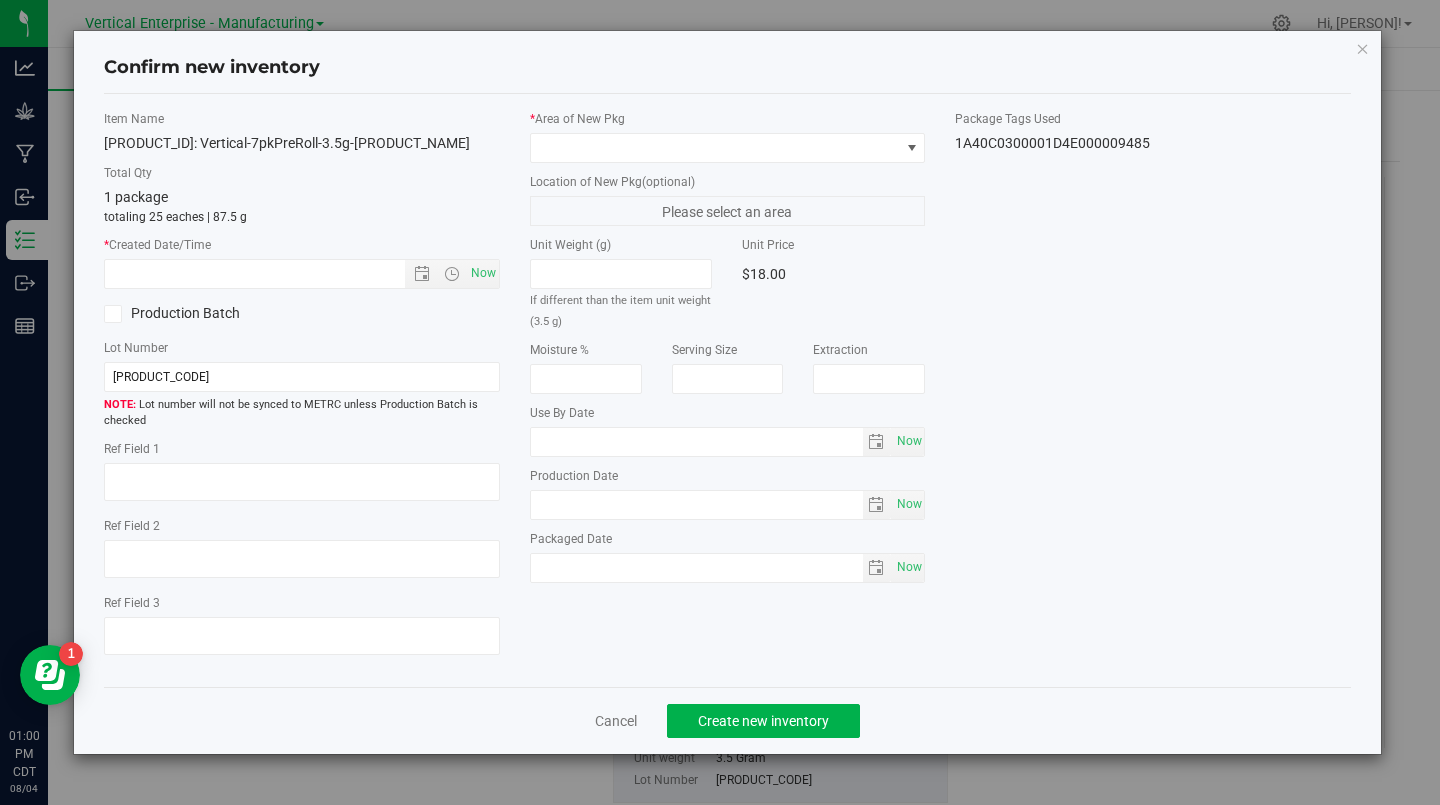 click on "Now" at bounding box center [483, 273] 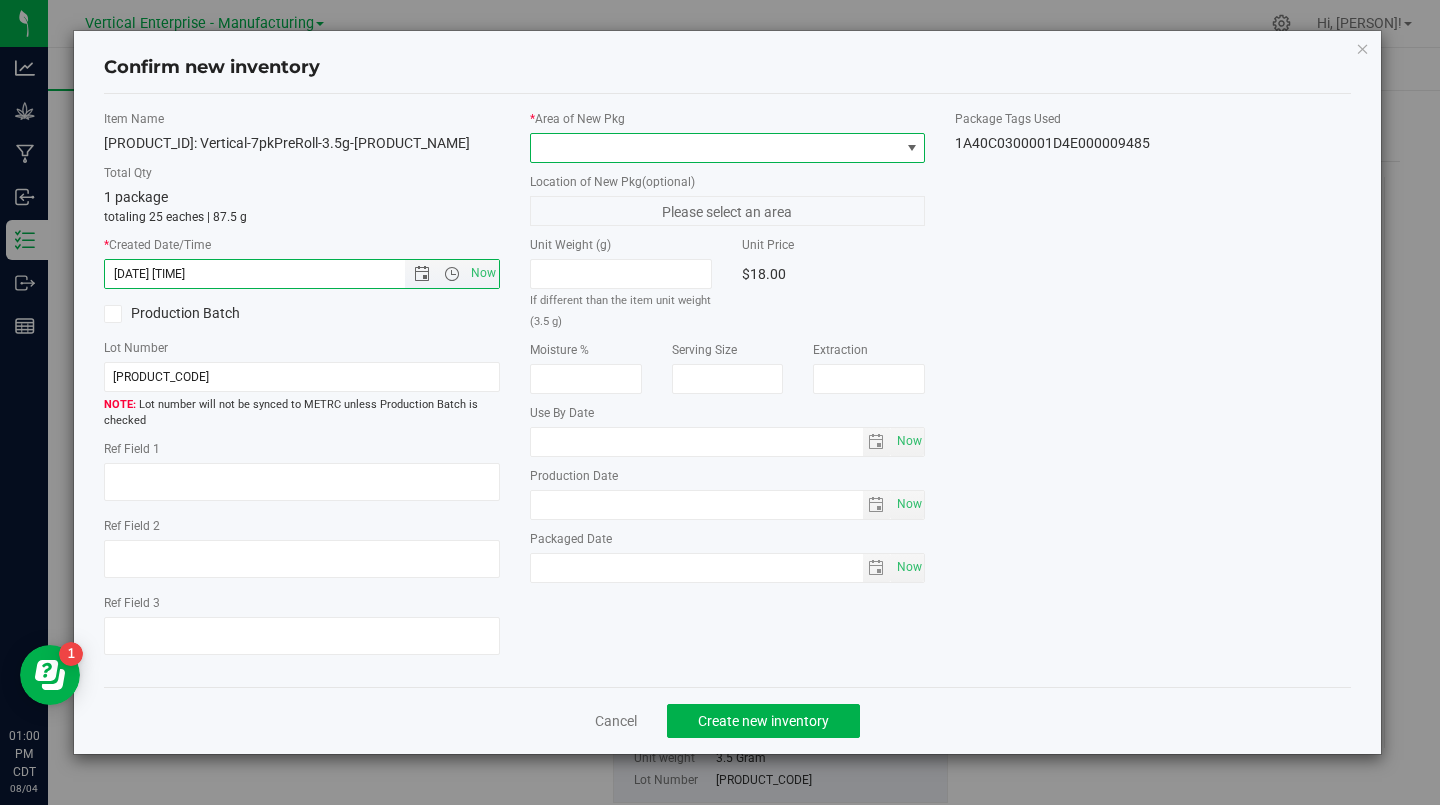 click at bounding box center [715, 148] 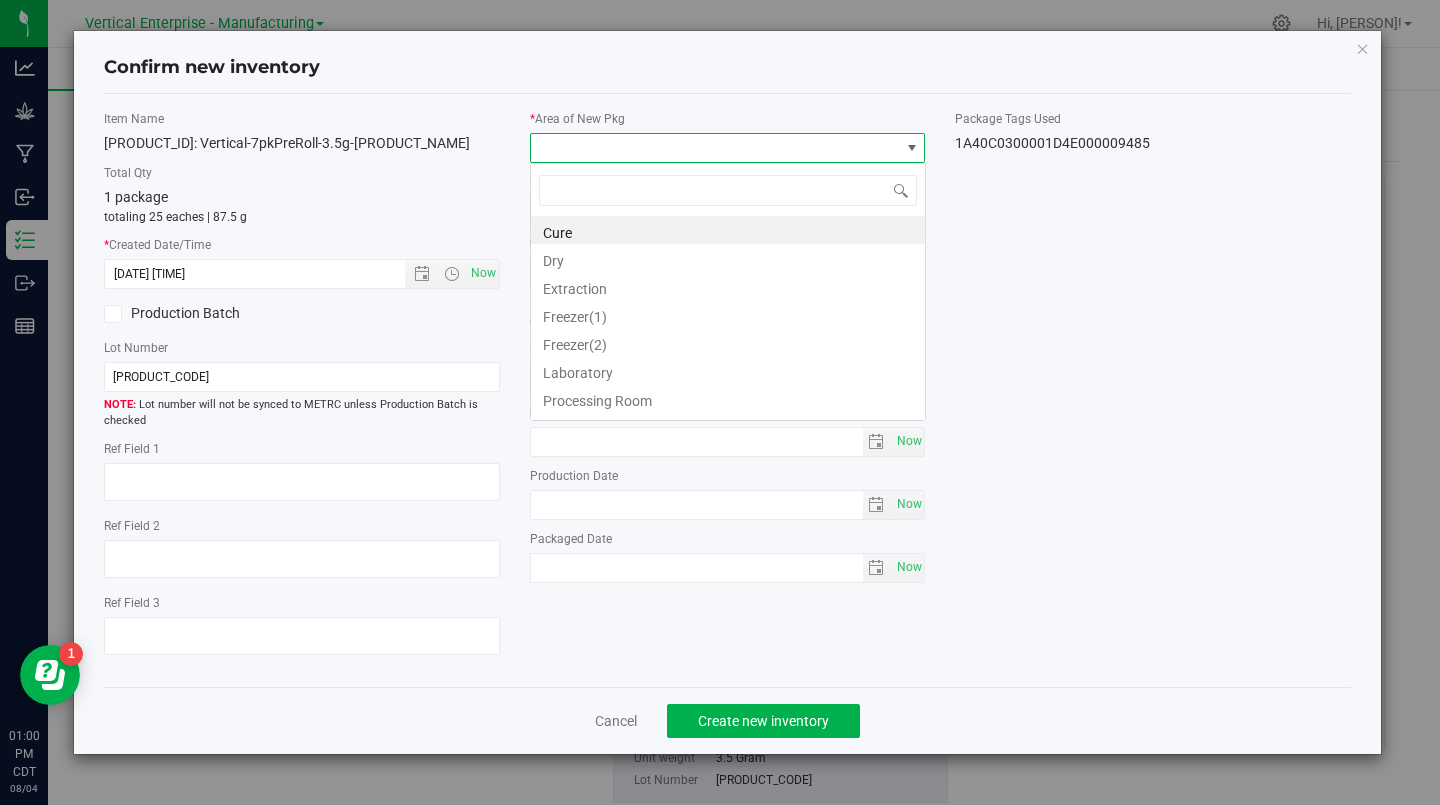 scroll, scrollTop: 99970, scrollLeft: 99604, axis: both 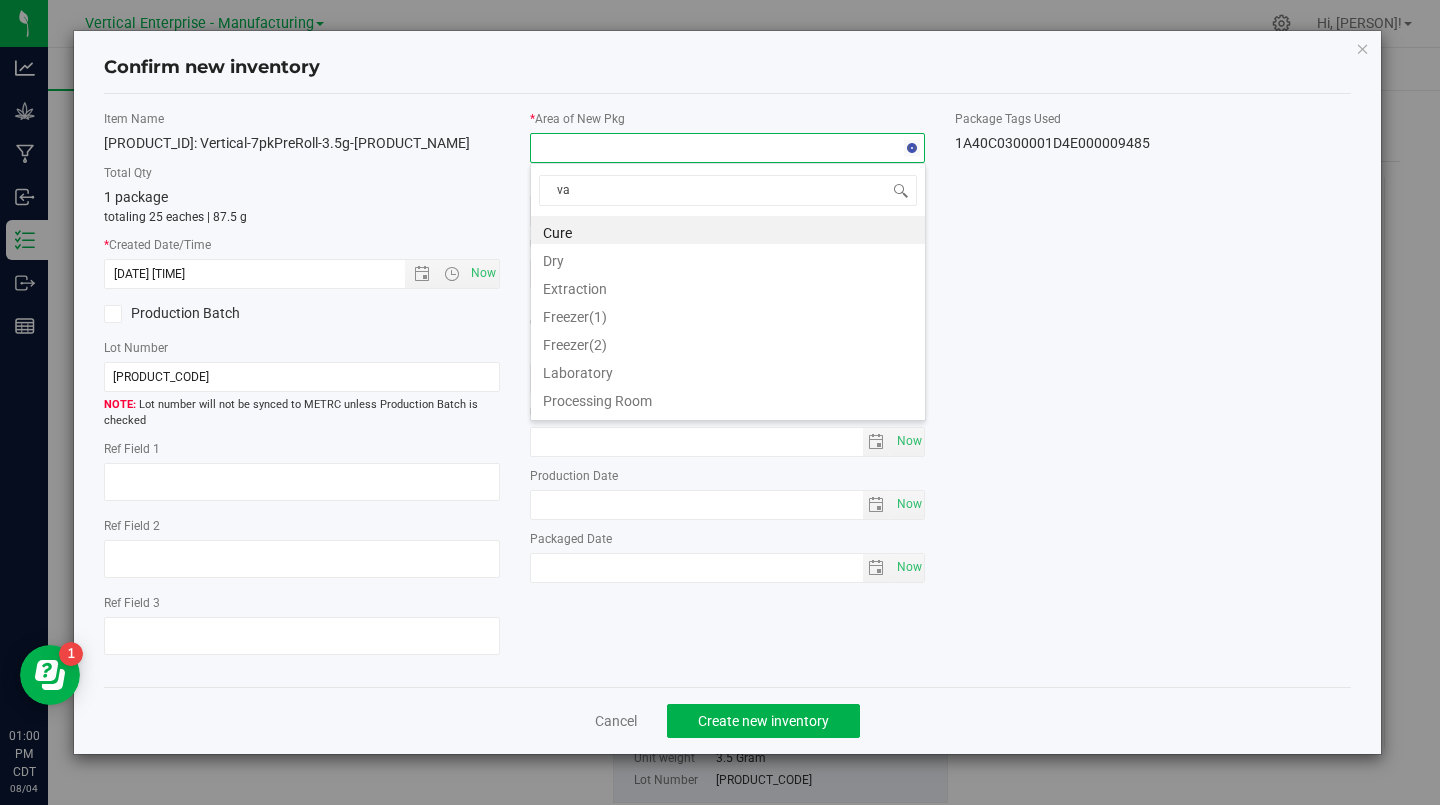 type on "vau" 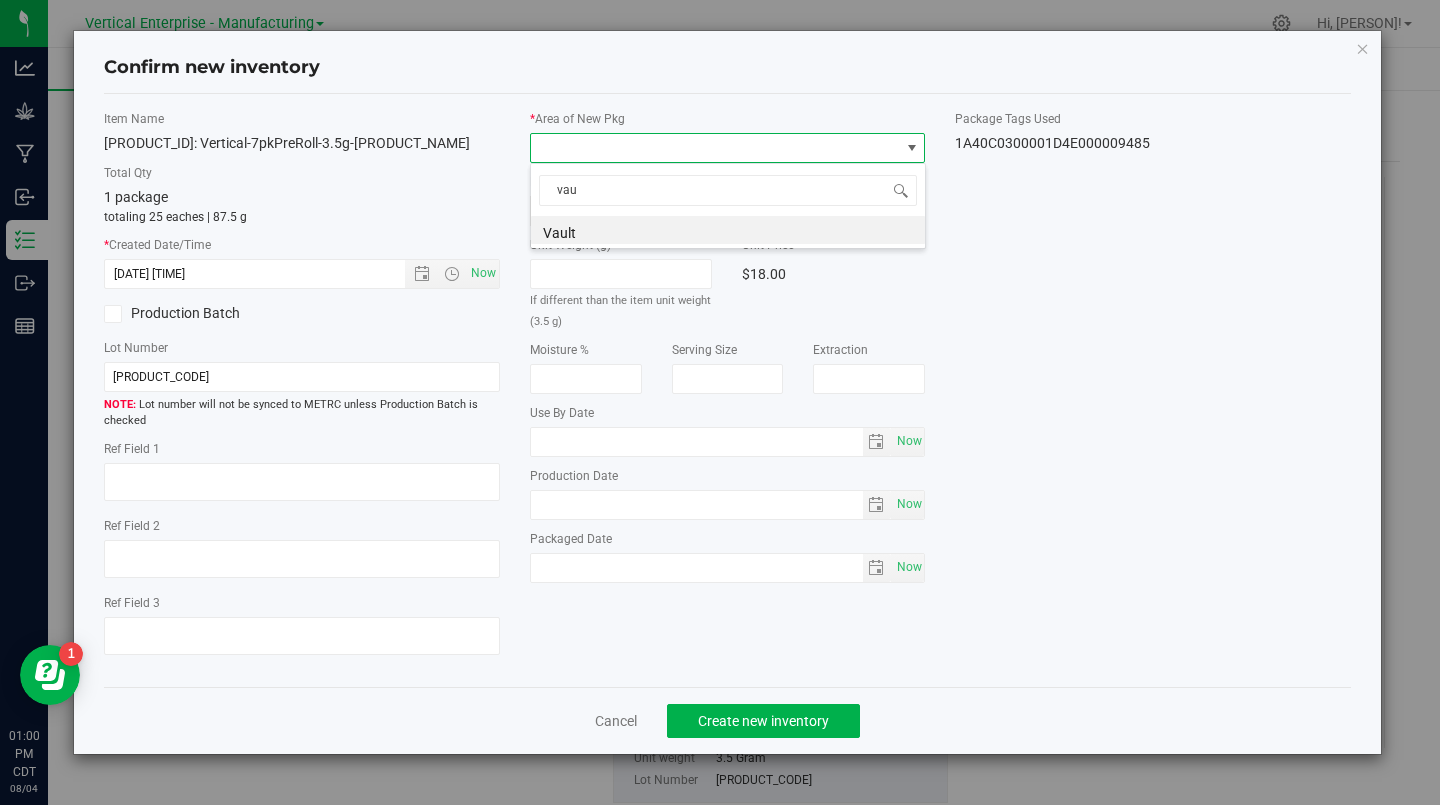 click on "Vault" at bounding box center (728, 230) 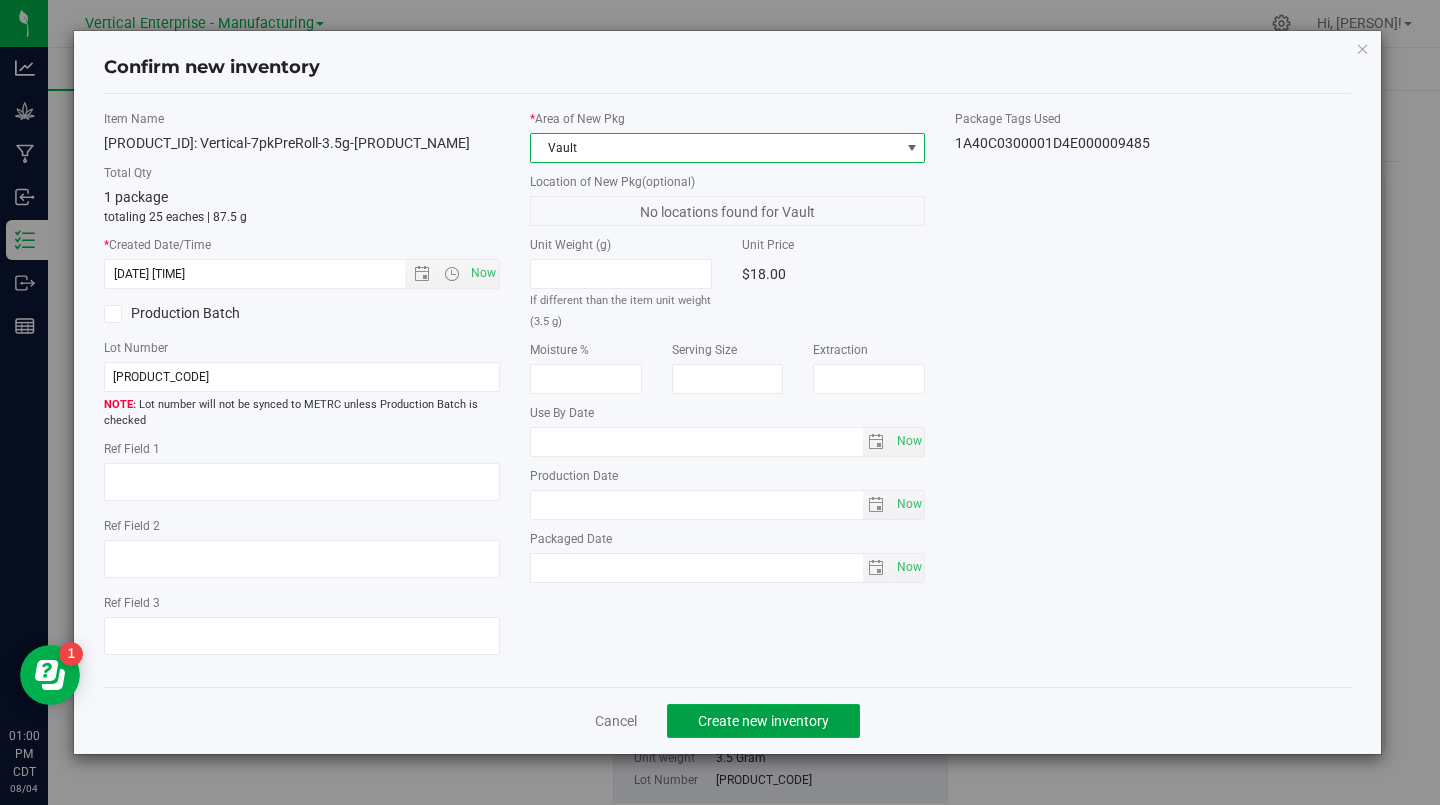 click on "Create new inventory" 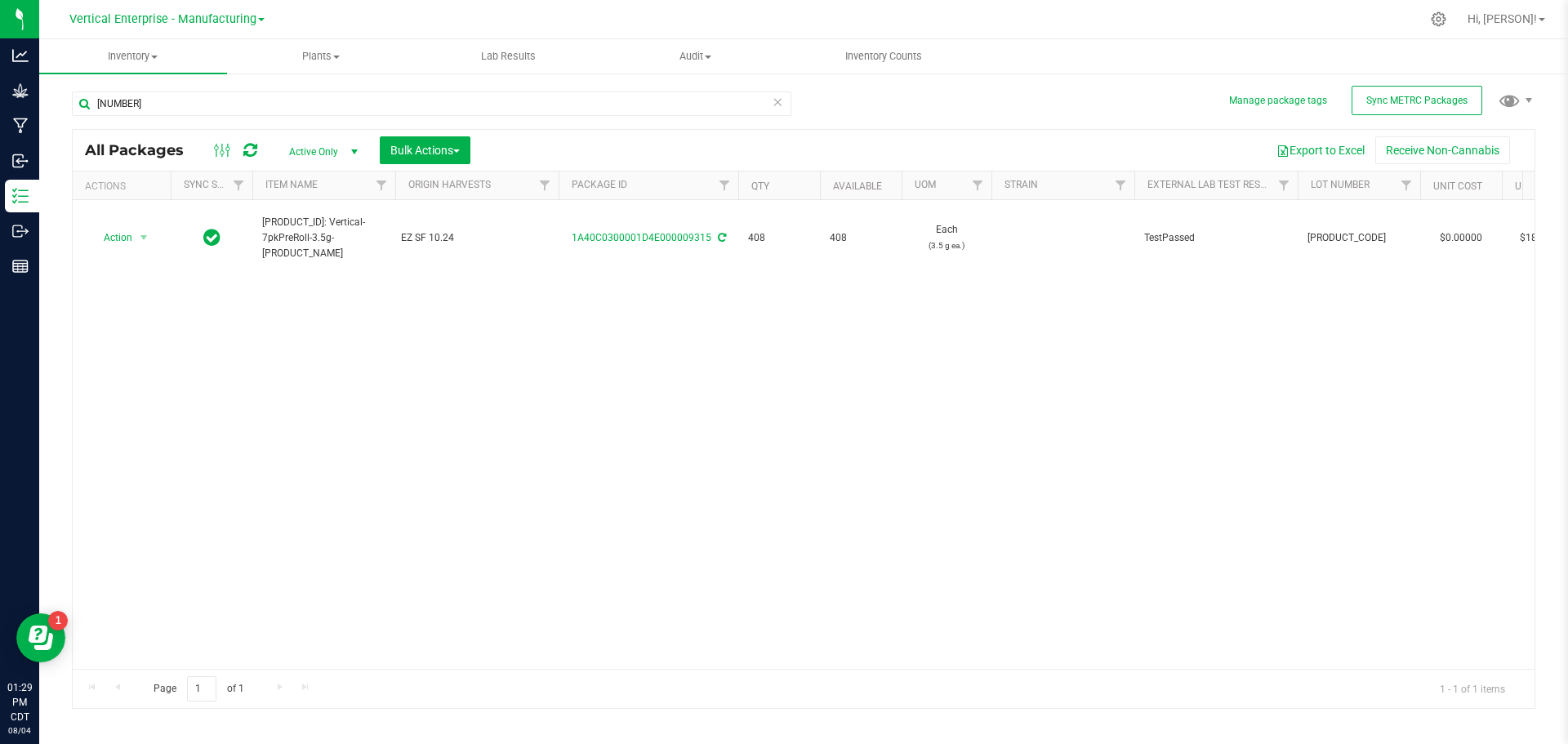 click on "Vertical Enterprise - Manufacturing" at bounding box center [163, 19] 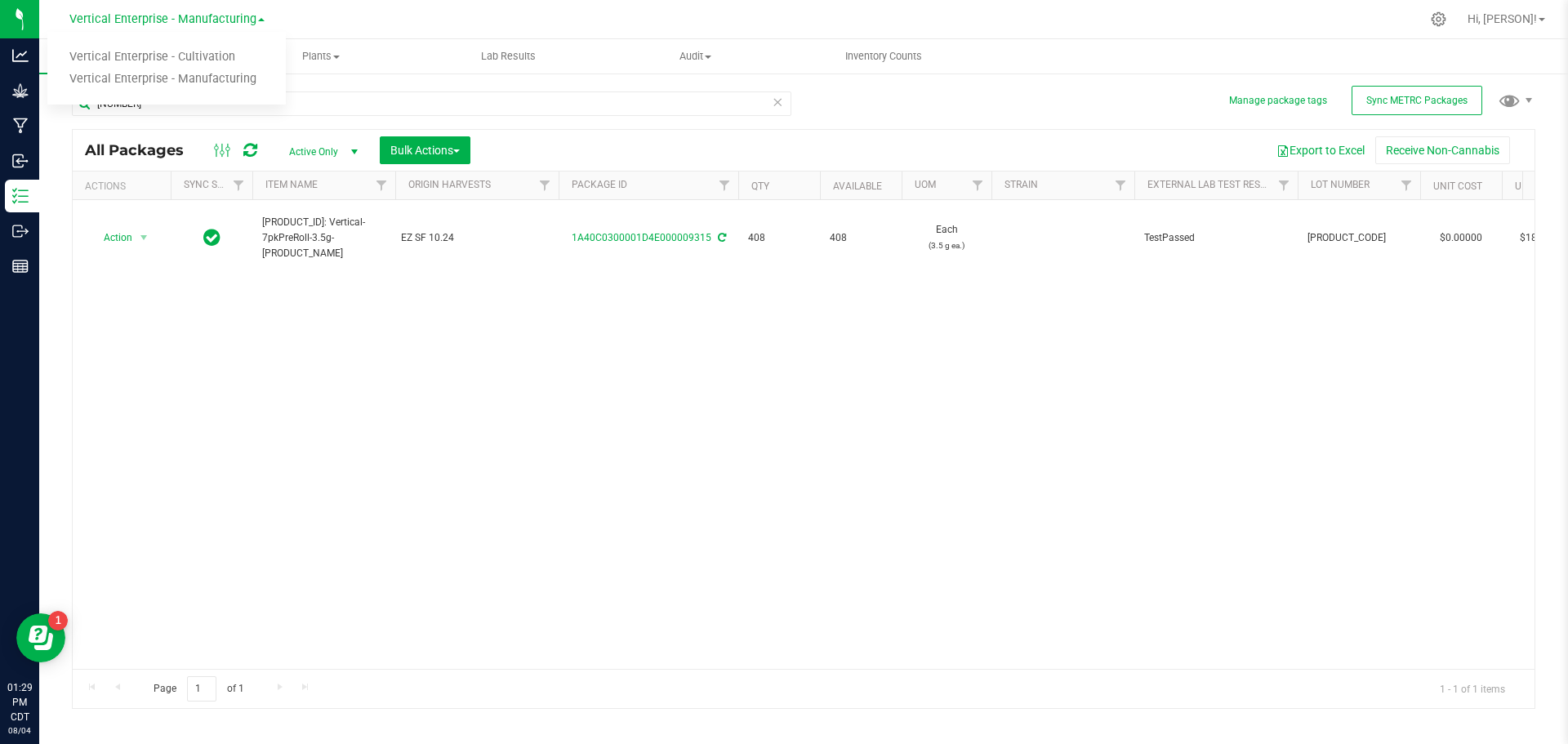 click on "Vertical Enterprise - Cultivation" at bounding box center (167, 57) 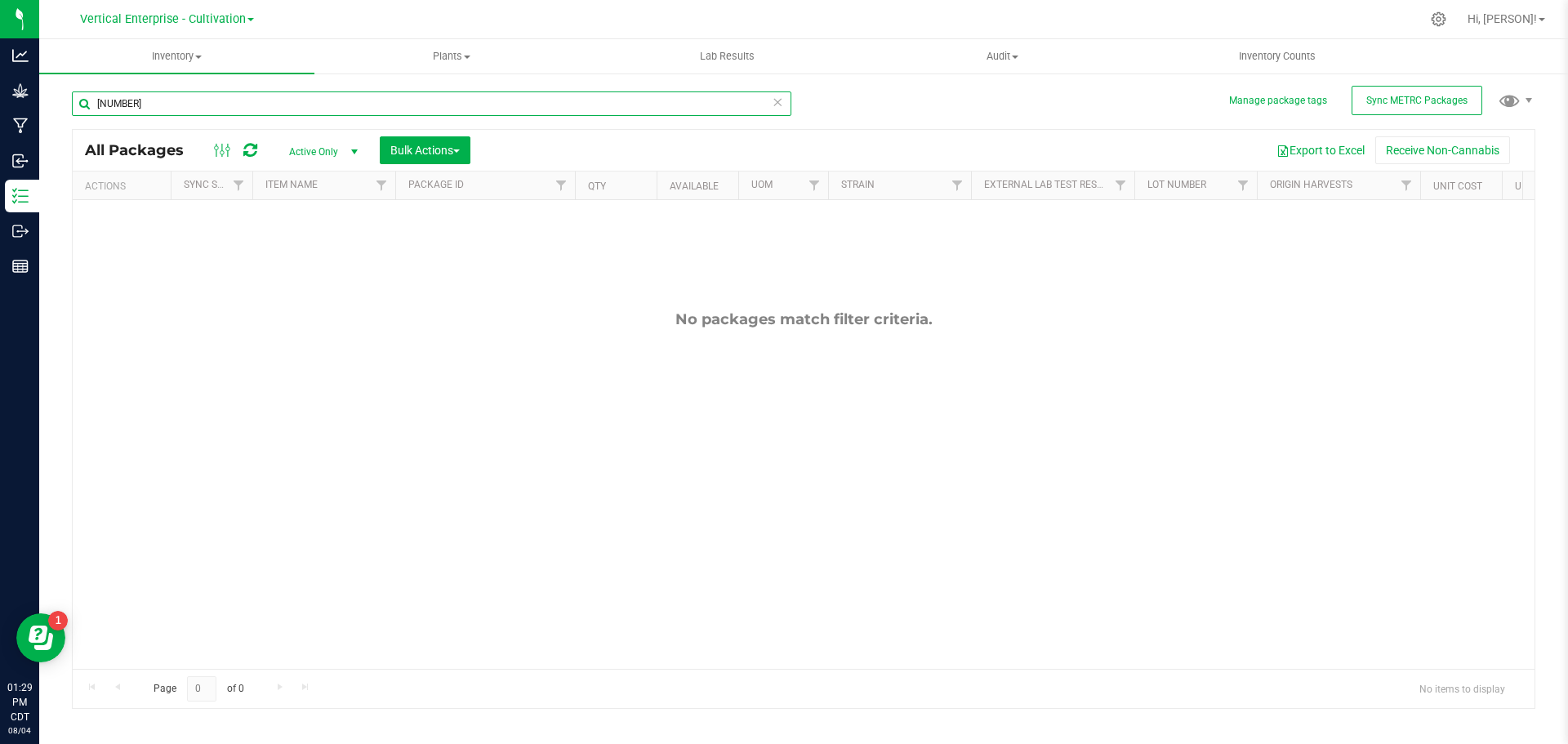 drag, startPoint x: 129, startPoint y: 113, endPoint x: 0, endPoint y: 112, distance: 129.00388 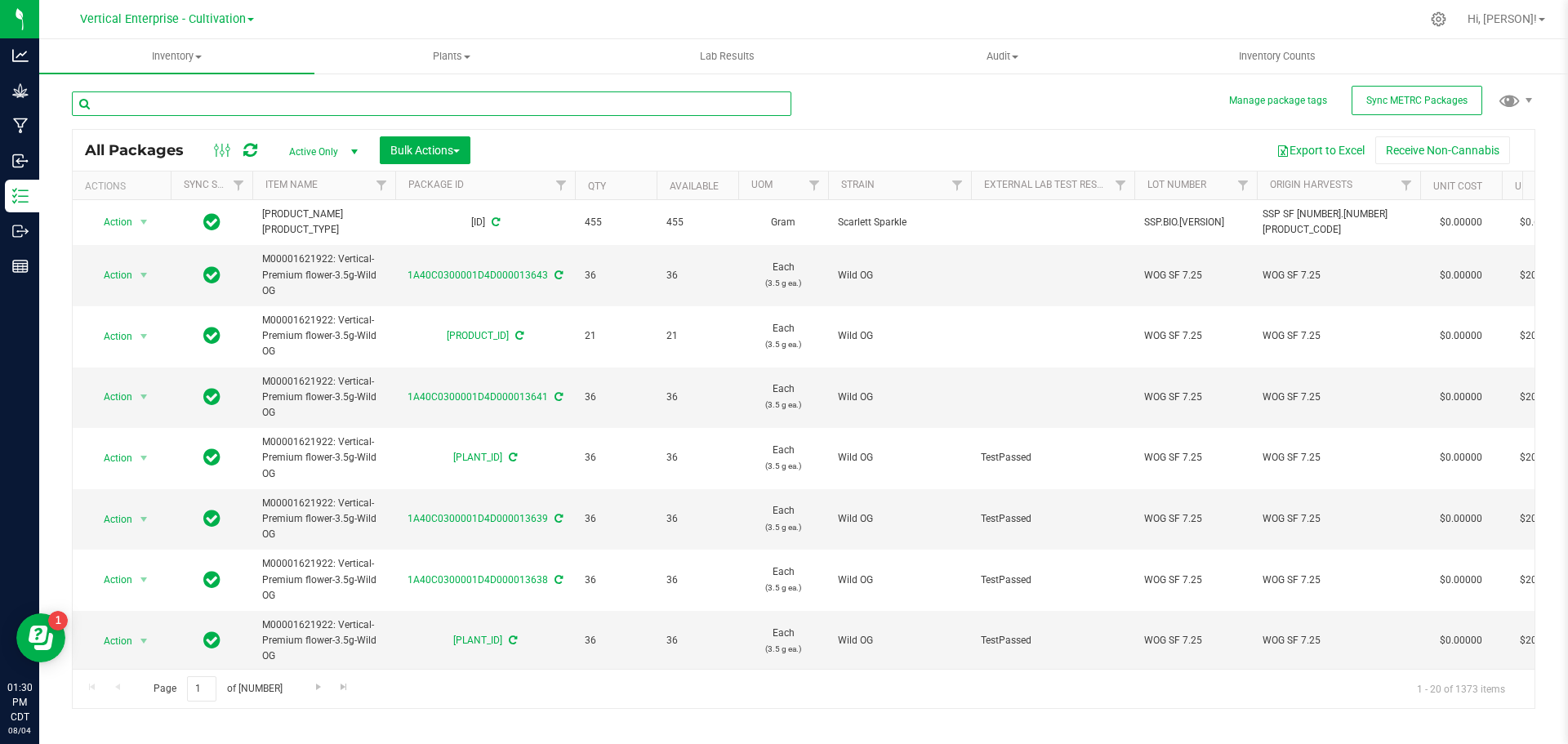 type 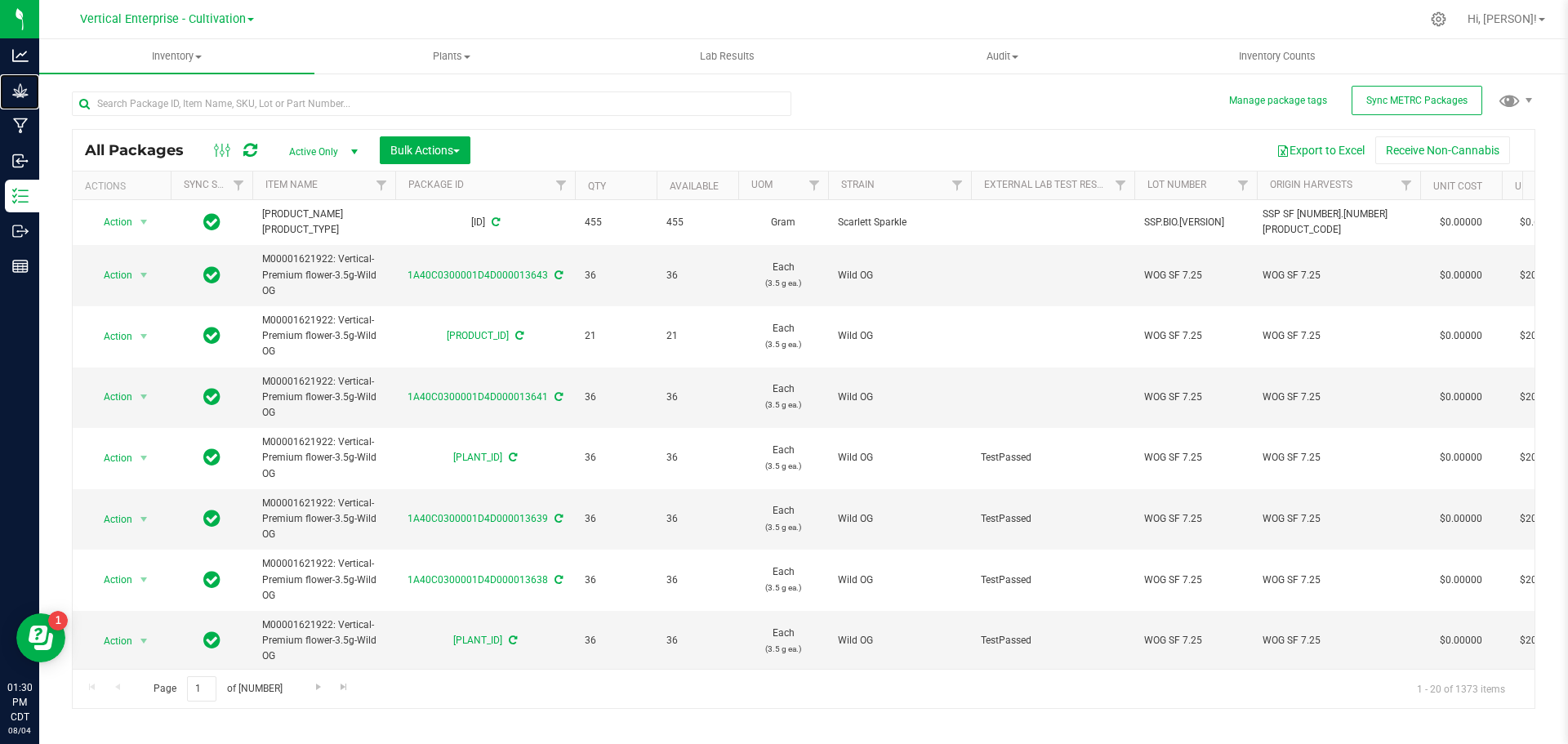 click on "Grow" at bounding box center [0, 0] 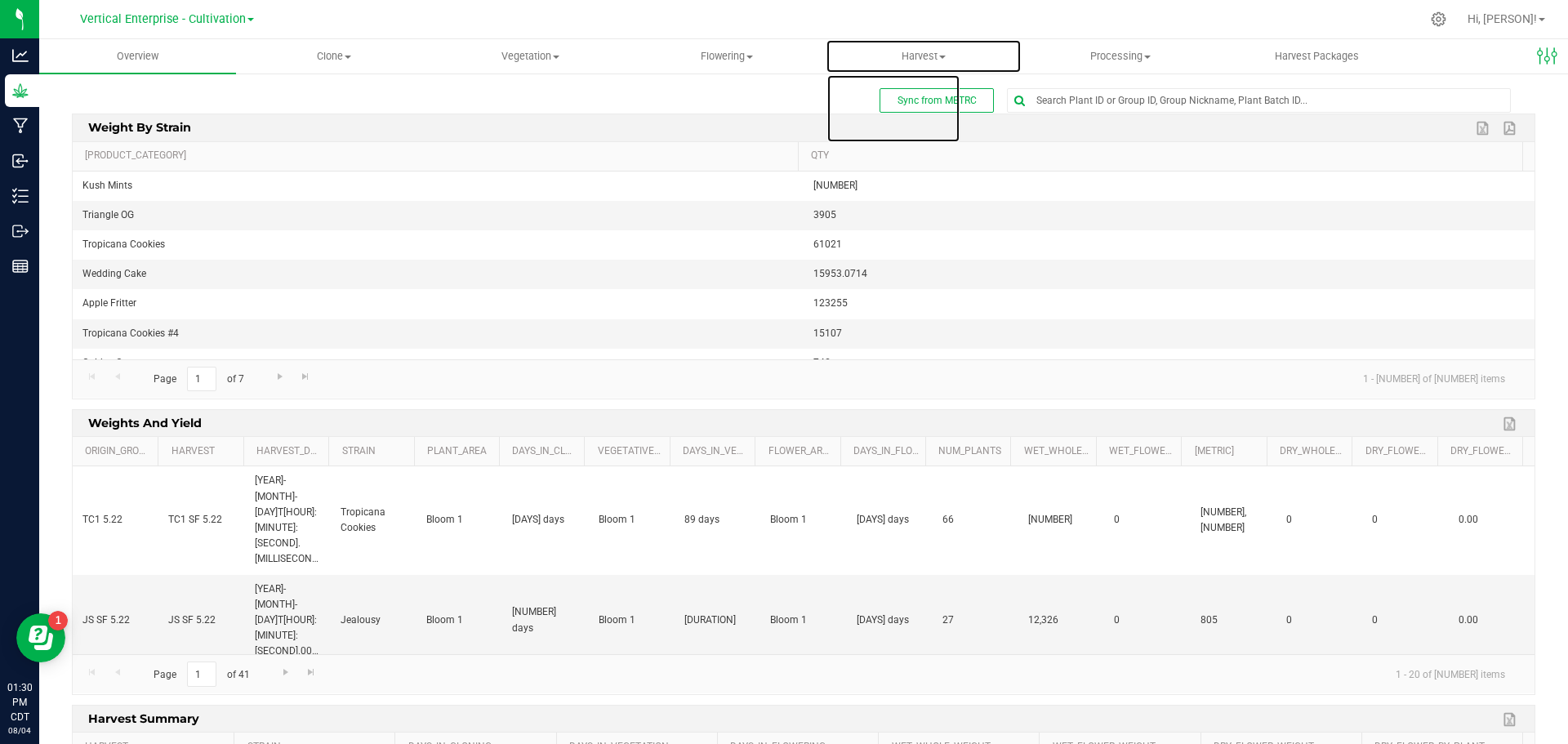 click on "Harvest" at bounding box center [924, 56] 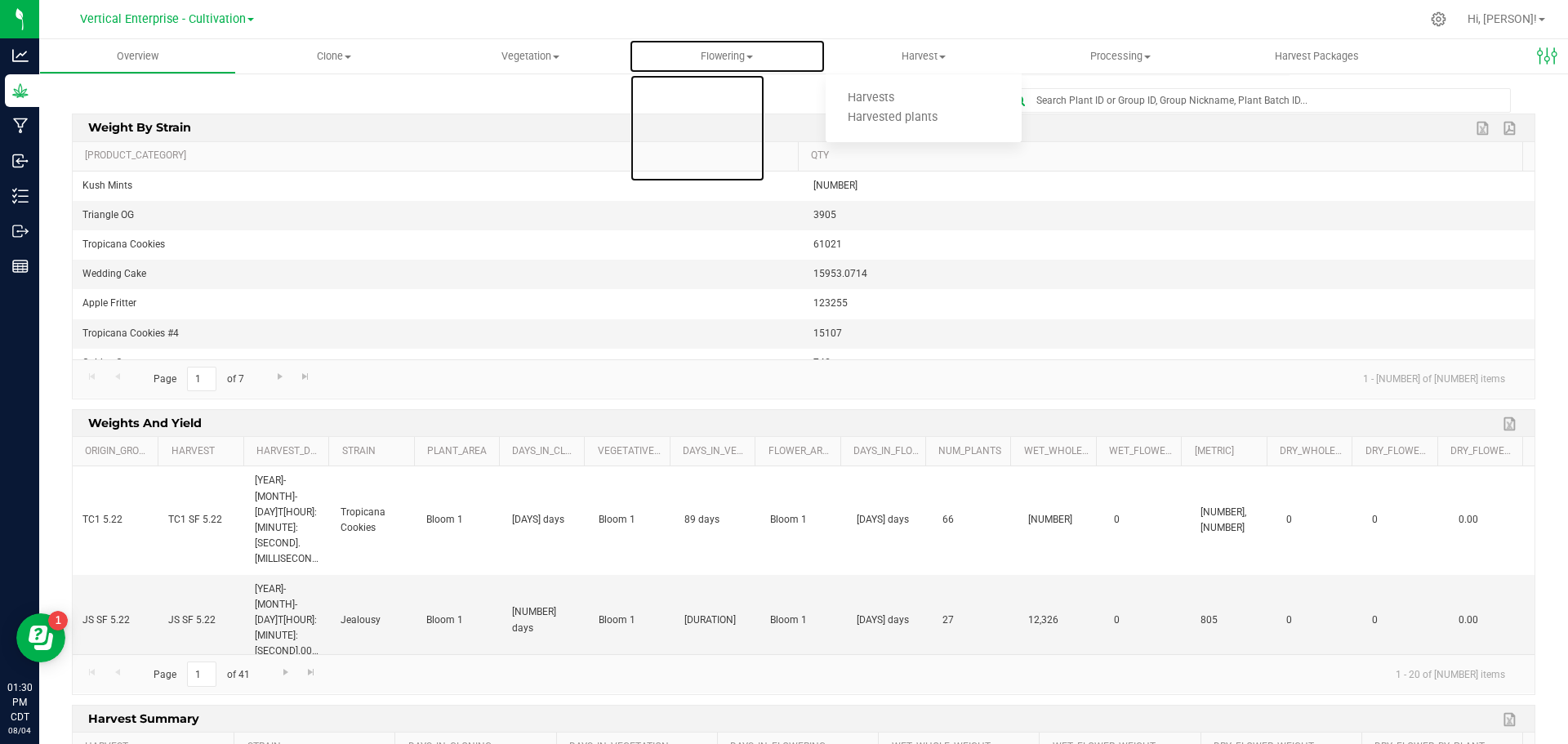 click on "Flowering" at bounding box center (727, 56) 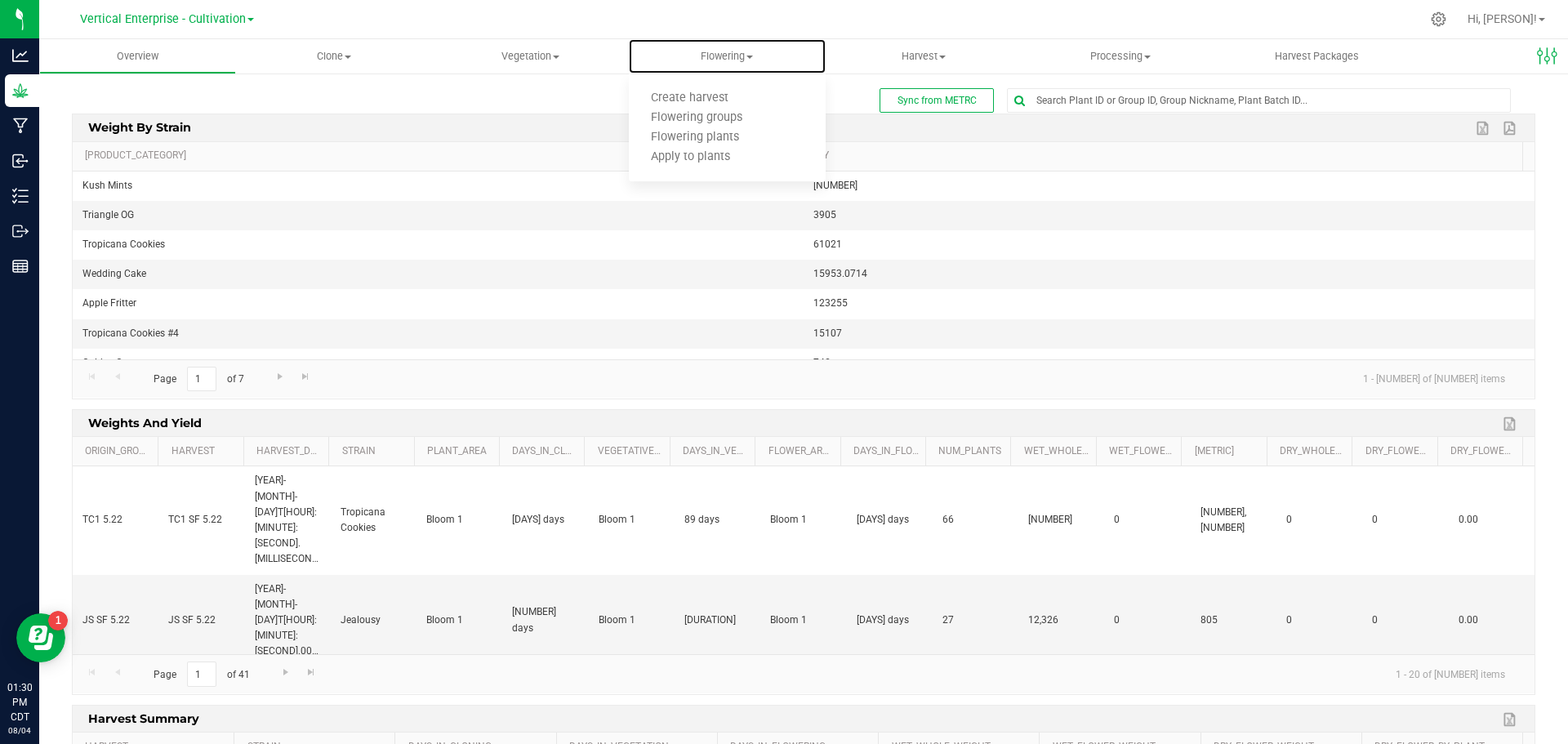 click on "Flowering groups" at bounding box center (697, 118) 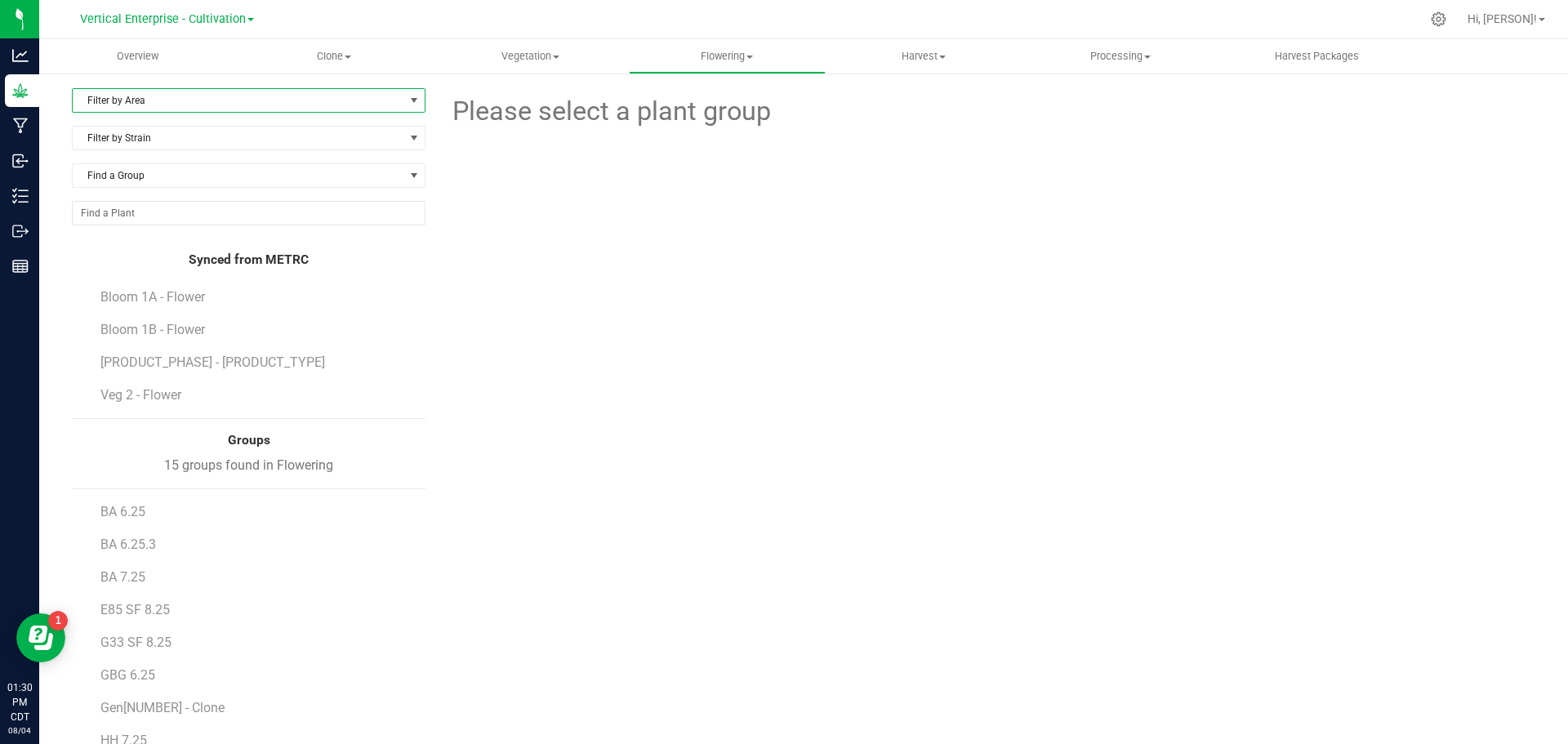 click on "Filter by Area" at bounding box center [238, 100] 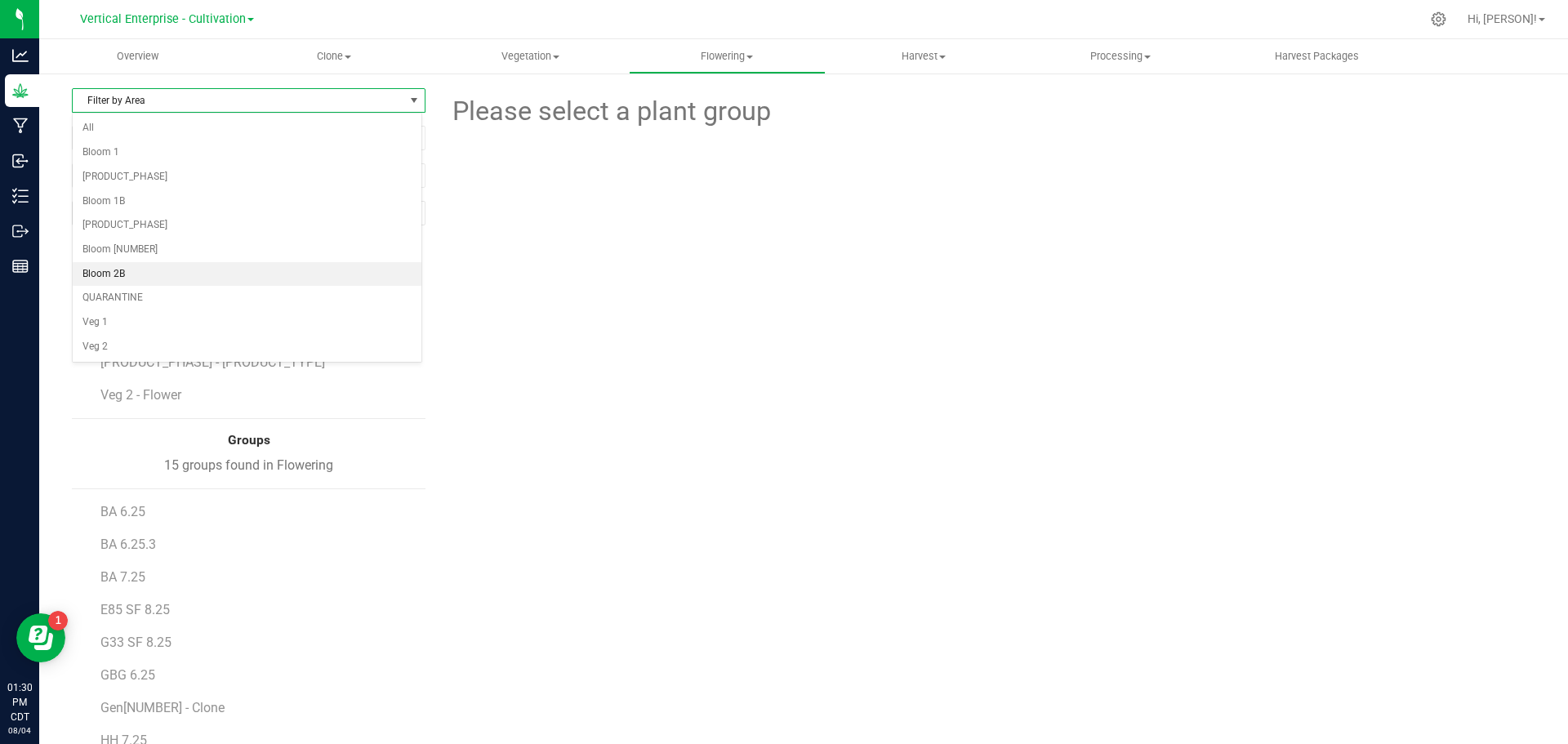 click on "Bloom 2B" at bounding box center (247, 274) 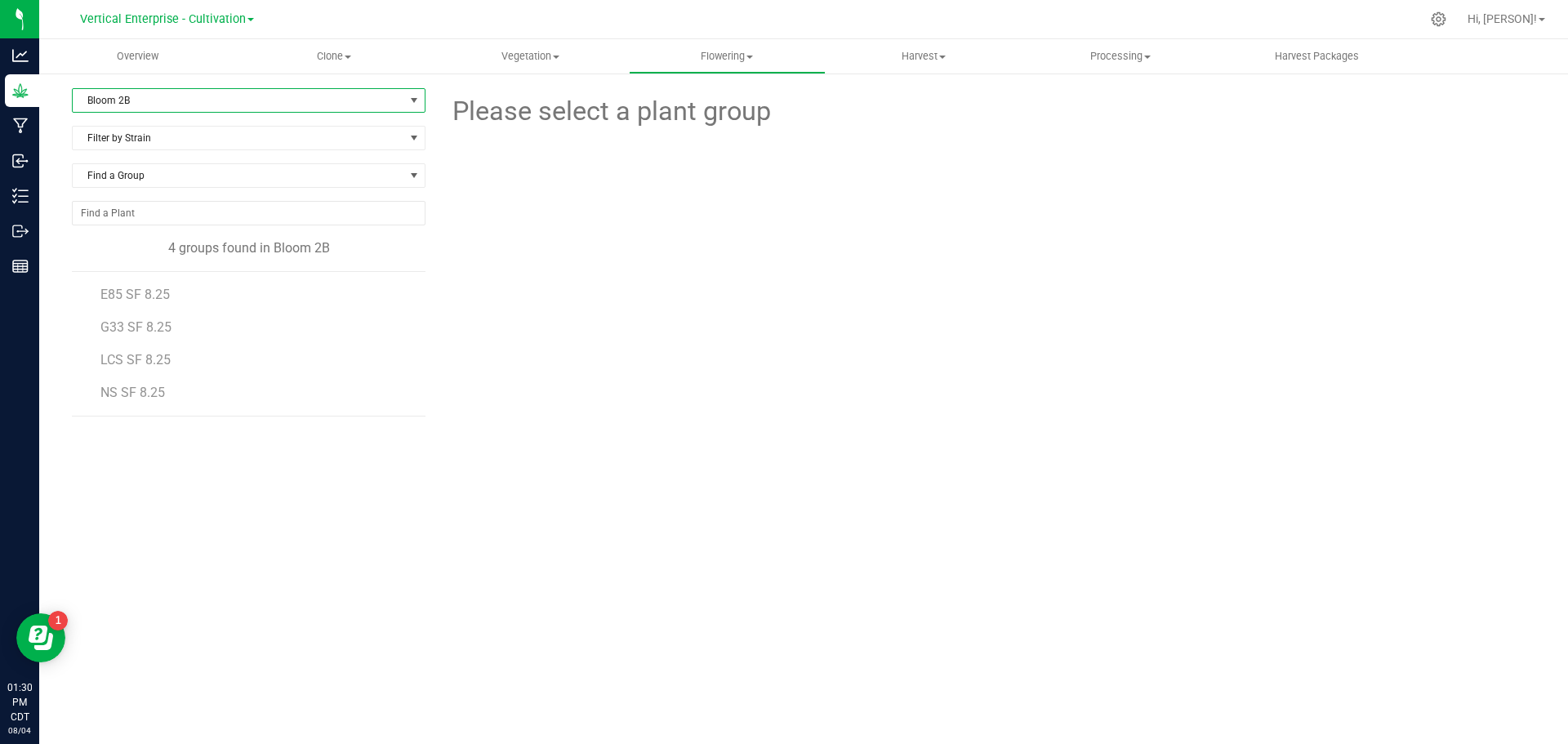 click on "LCS SF 8.25" at bounding box center (136, 359) 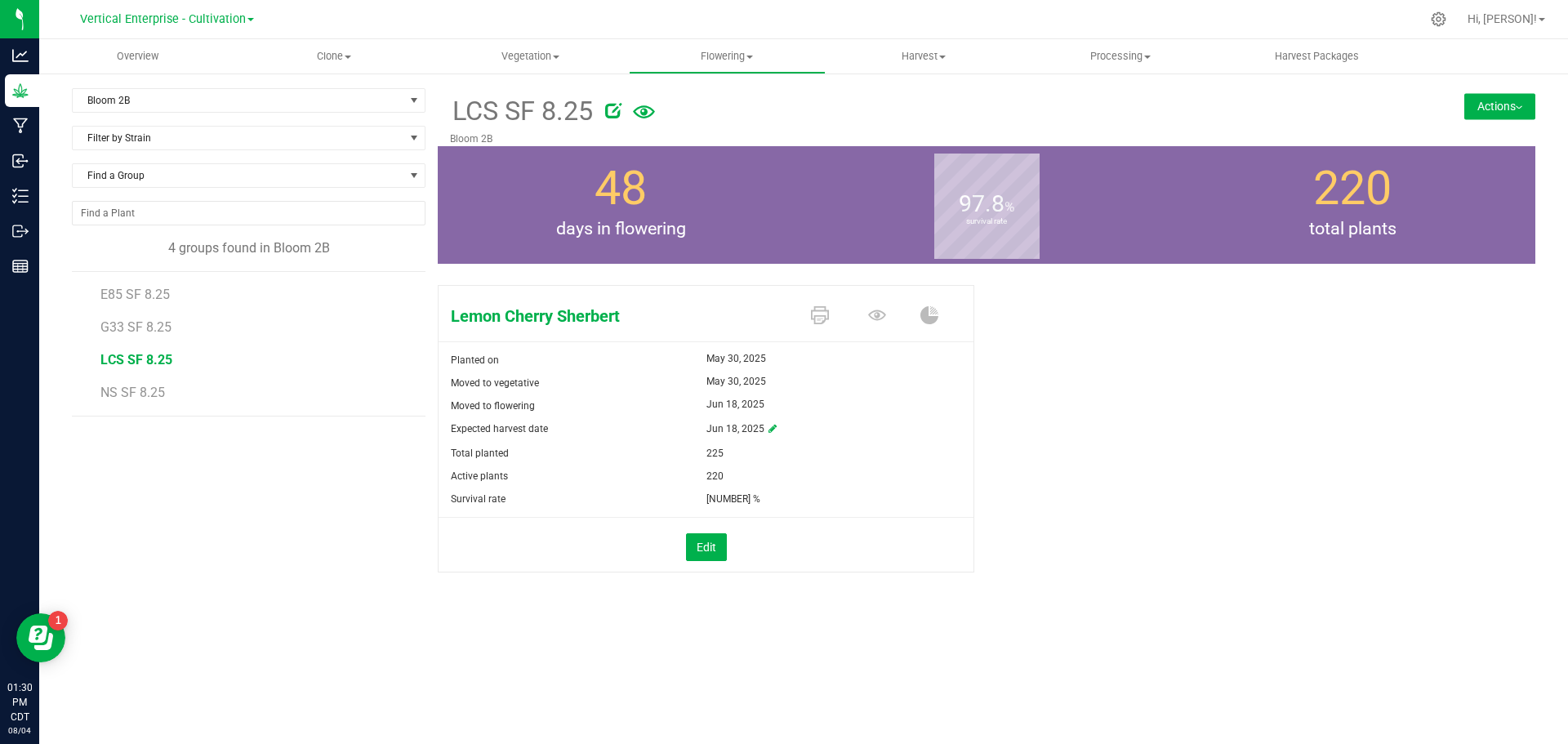 click on "G33 SF 8.25" at bounding box center (136, 327) 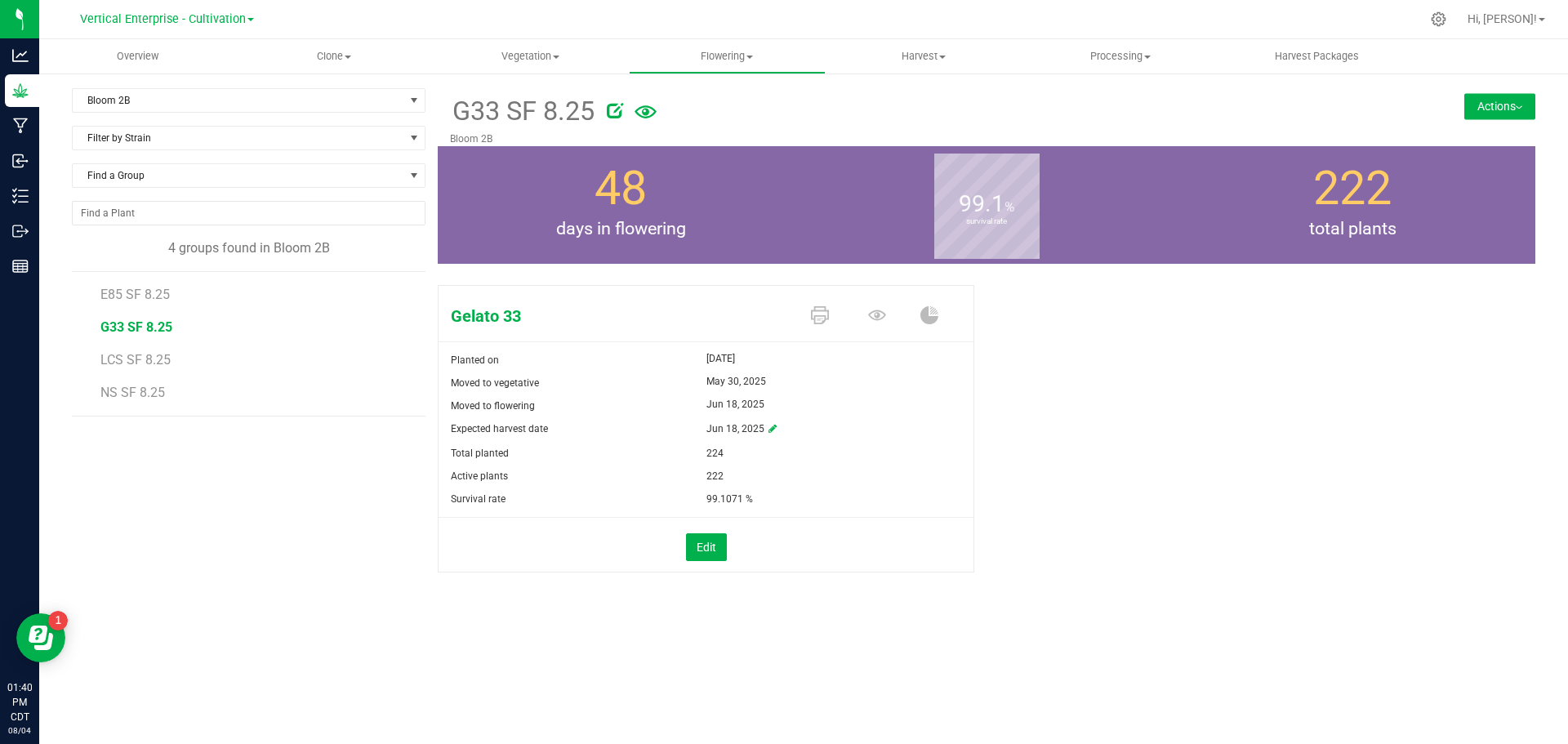click on "LCS SF 8.25" at bounding box center [136, 359] 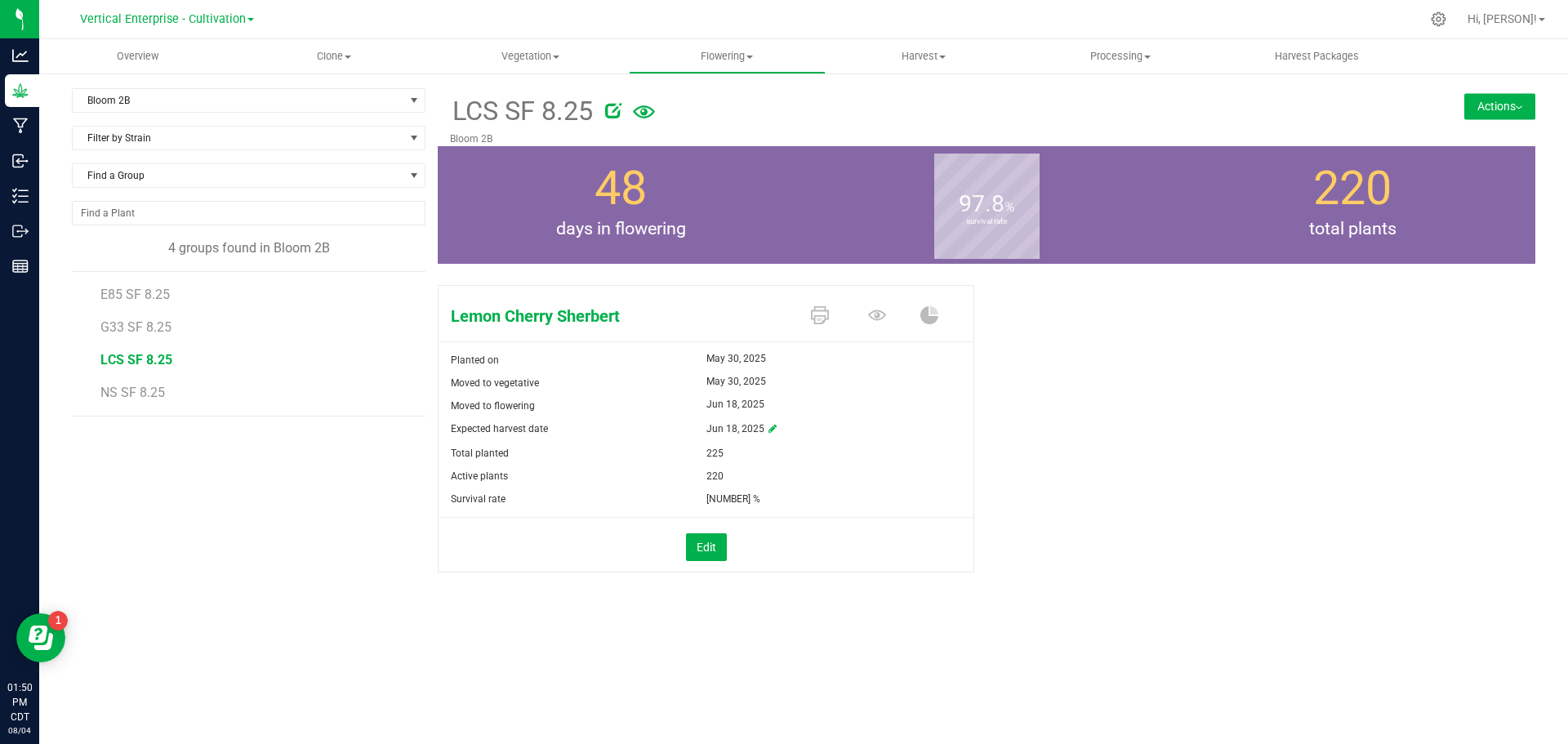 click on "NS SF 8.25" at bounding box center (132, 392) 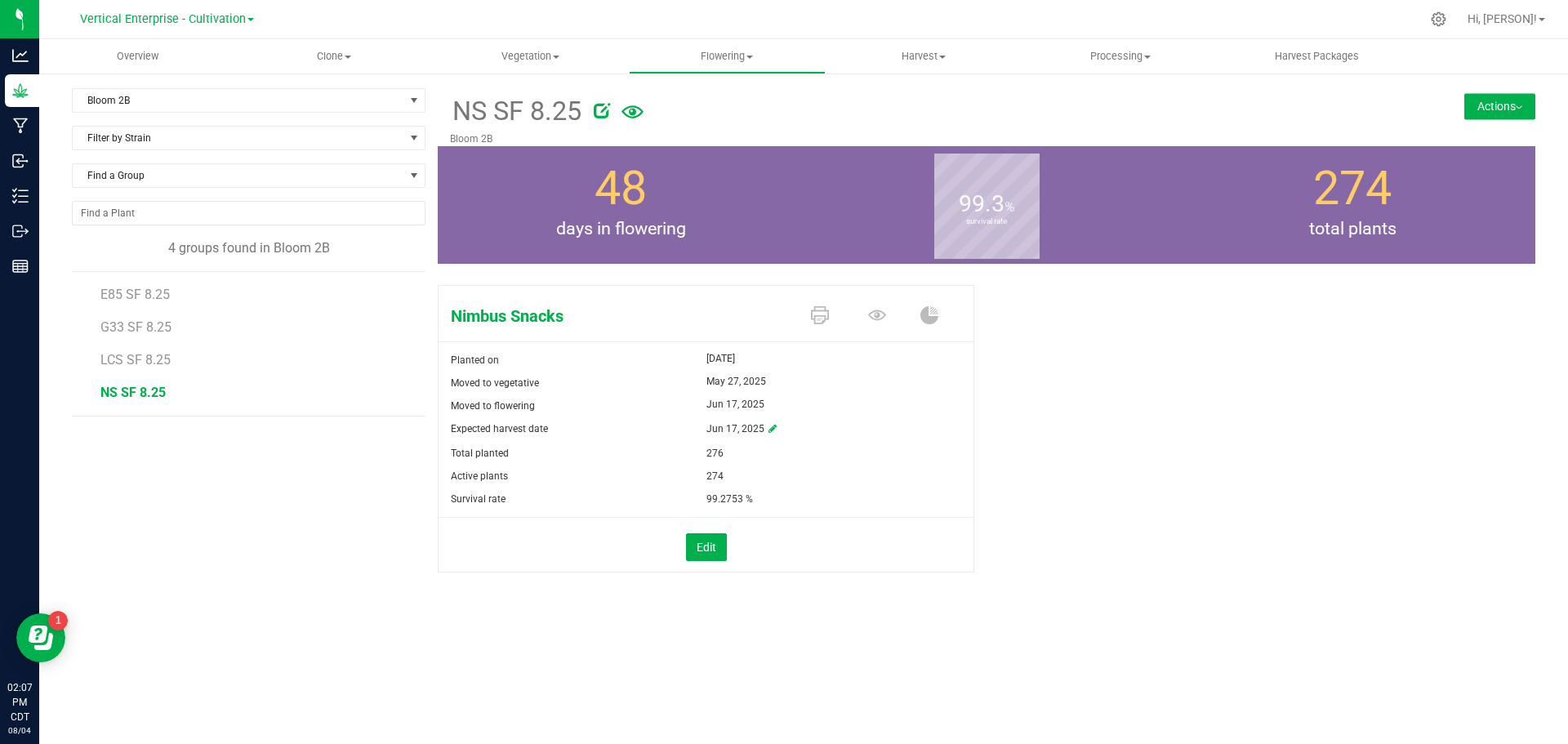click on "E85 SF 8.25" at bounding box center [135, 294] 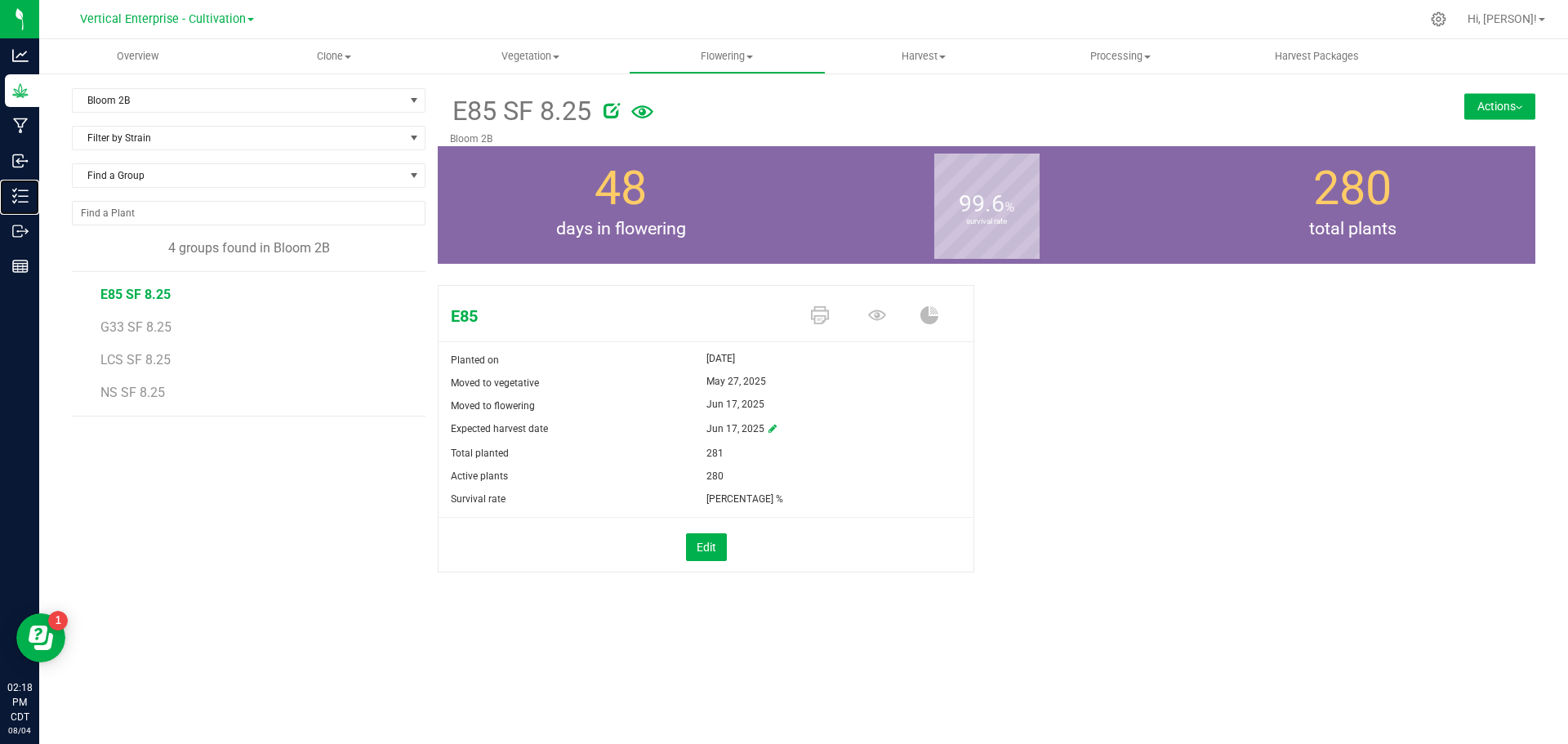 click on "Inventory" at bounding box center [0, 0] 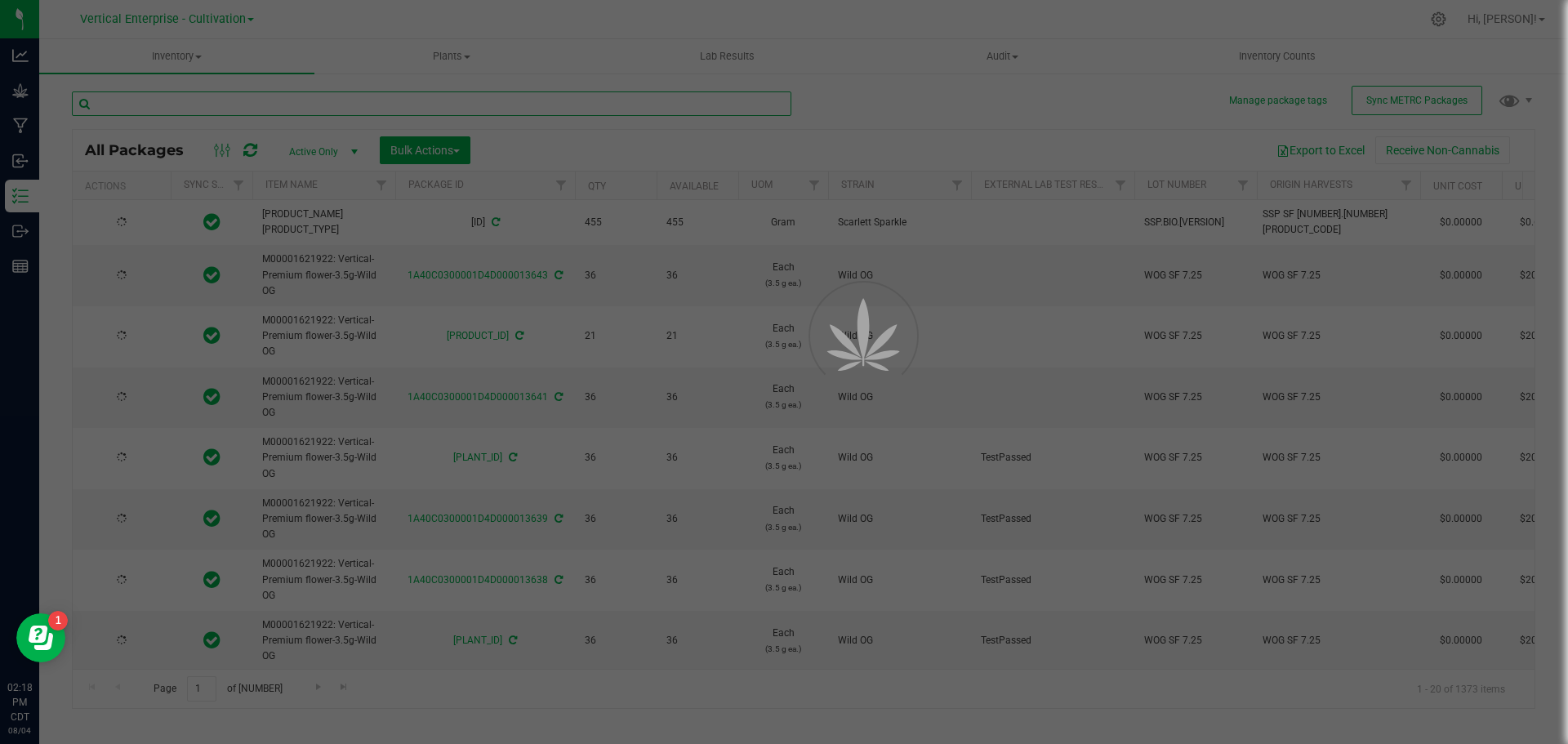 click at bounding box center (431, 104) 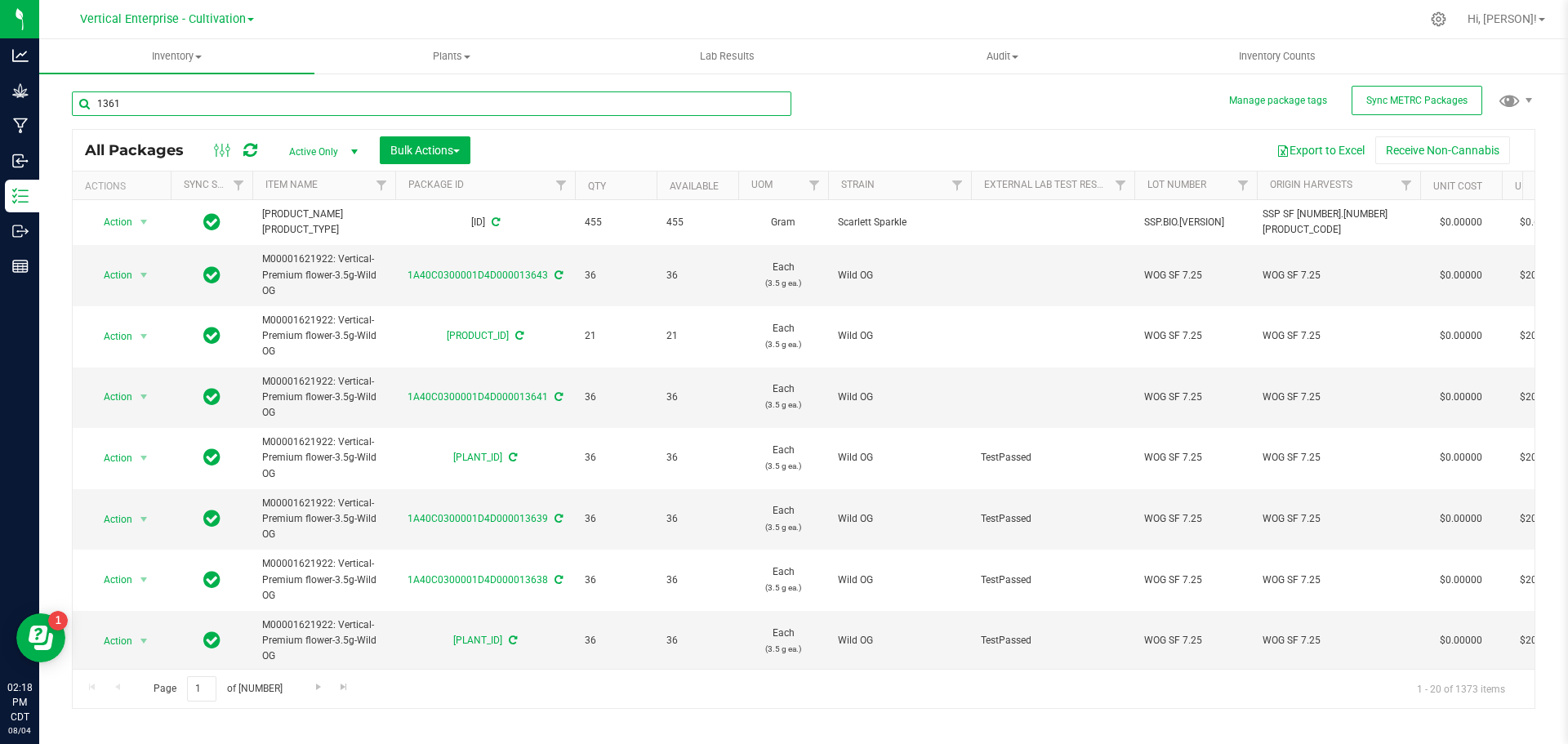 type on "13615" 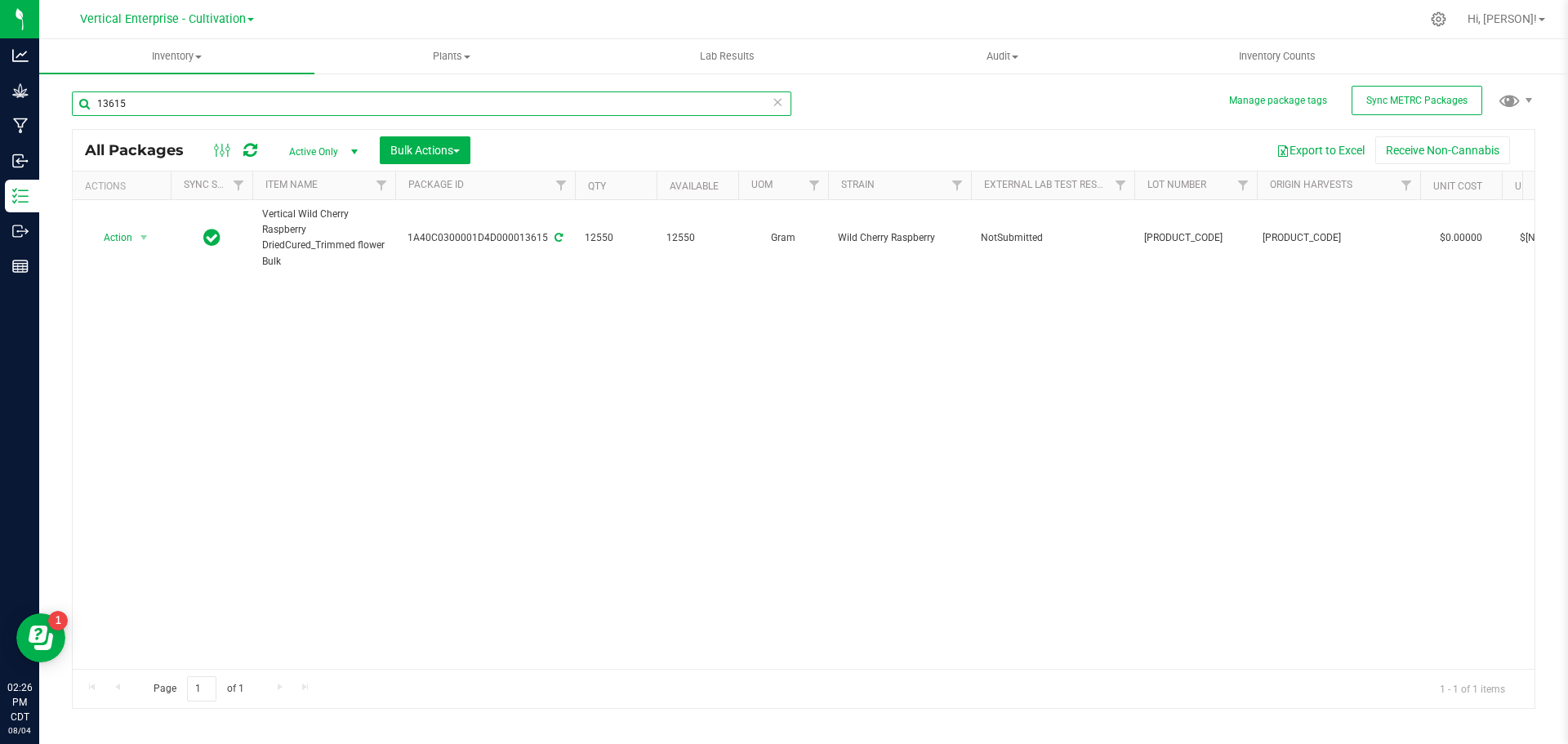 click on "13615" at bounding box center [431, 104] 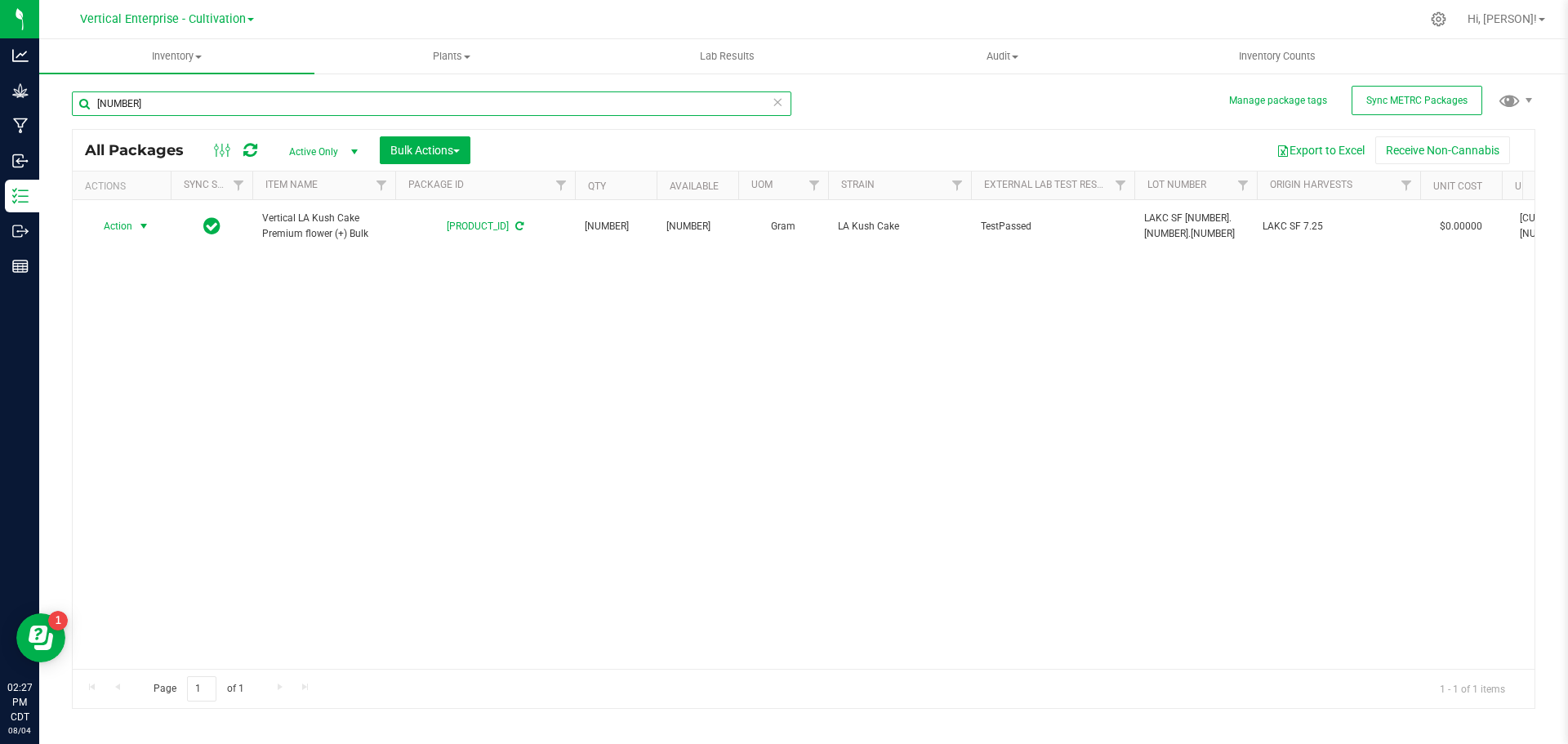 type on "[NUMBER]" 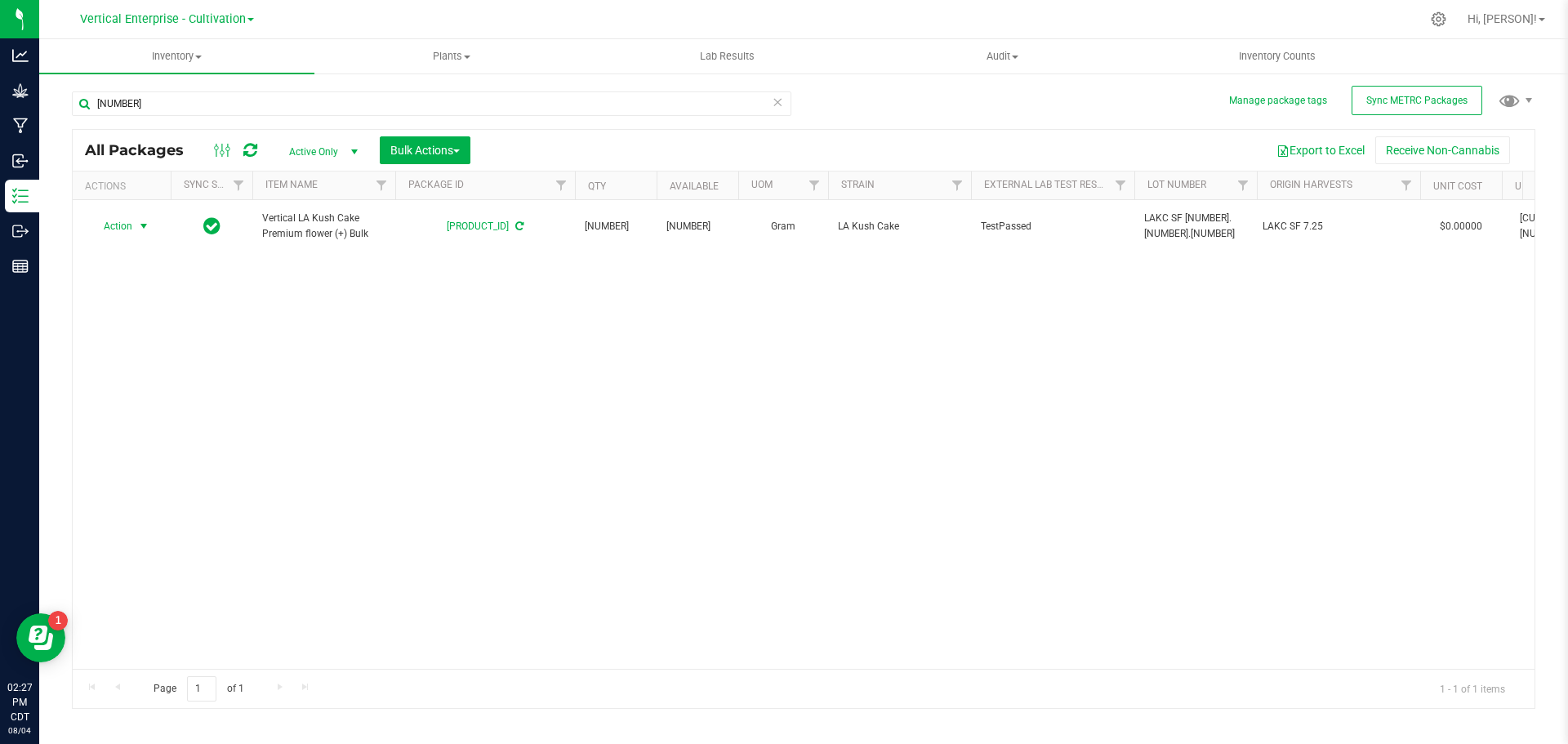 click on "Action" at bounding box center (111, 226) 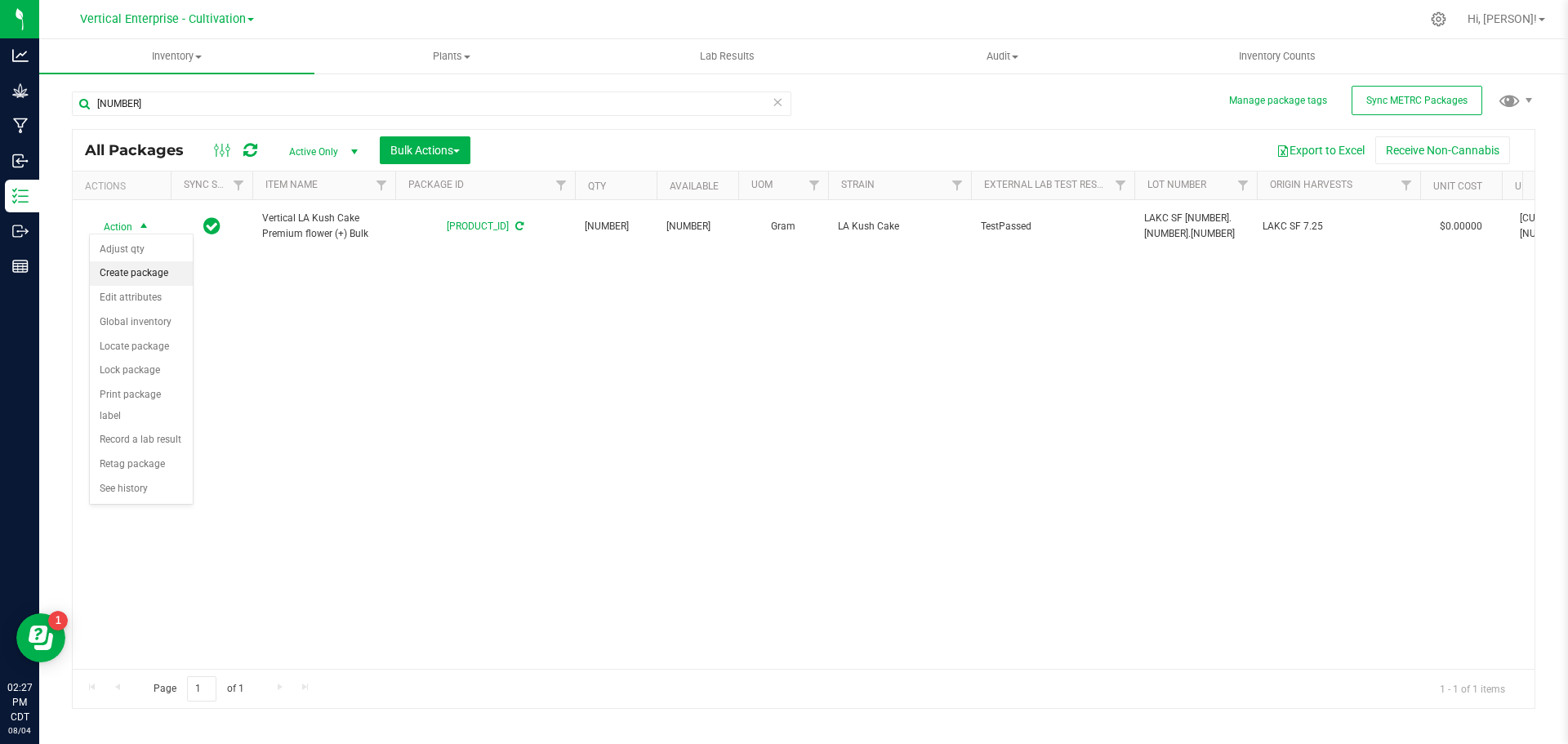 click on "Create package" at bounding box center (141, 274) 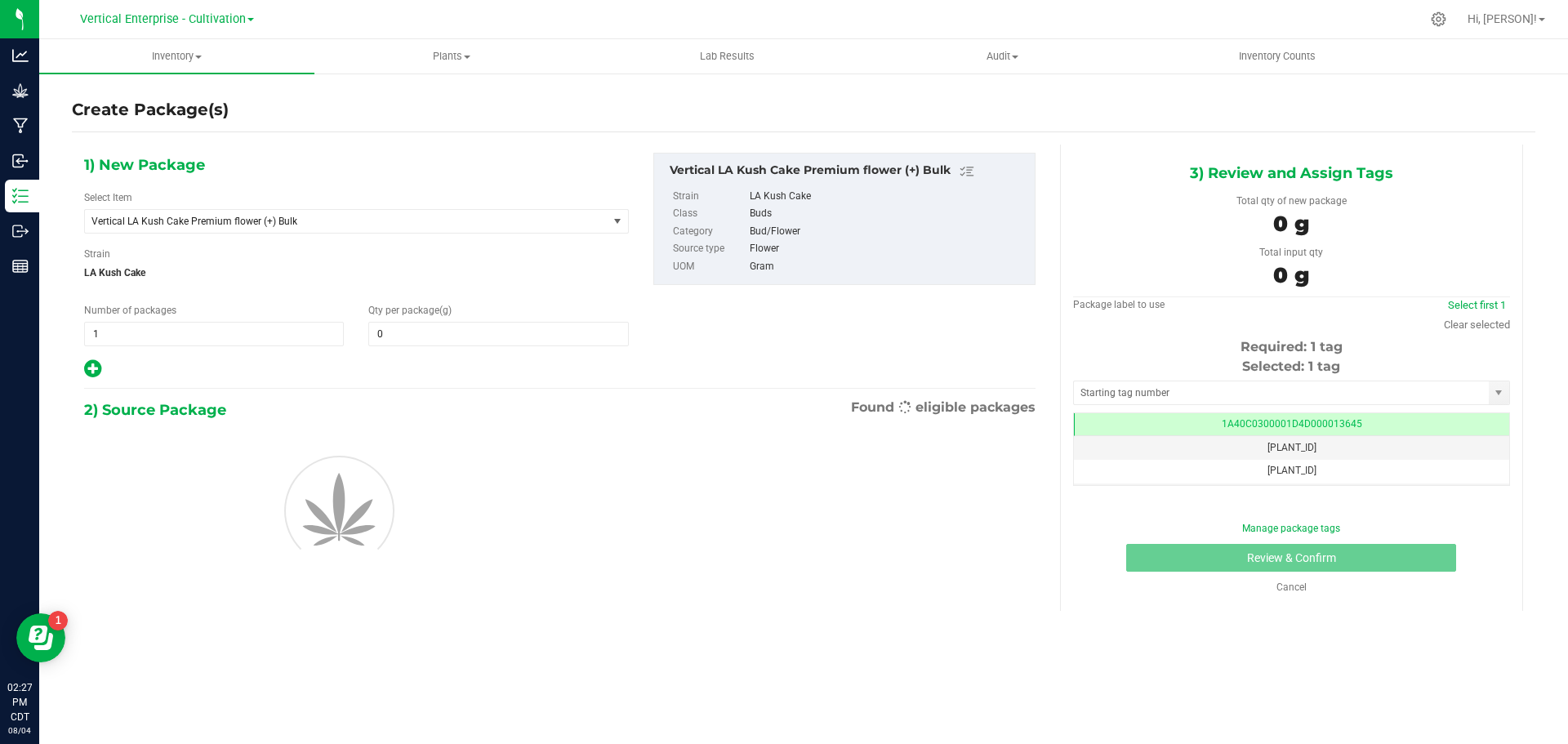 type on "0.0000" 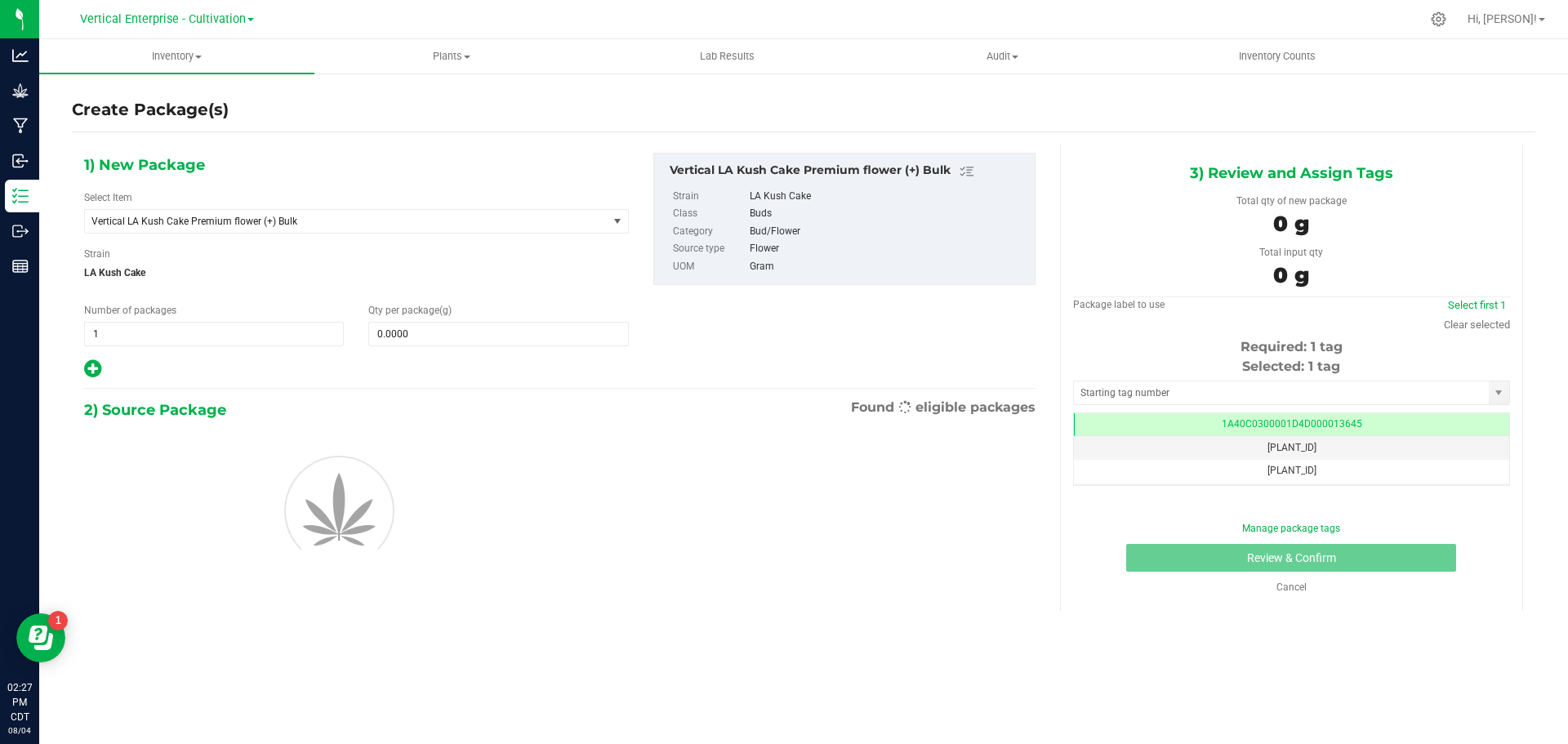 scroll, scrollTop: 0, scrollLeft: -1, axis: horizontal 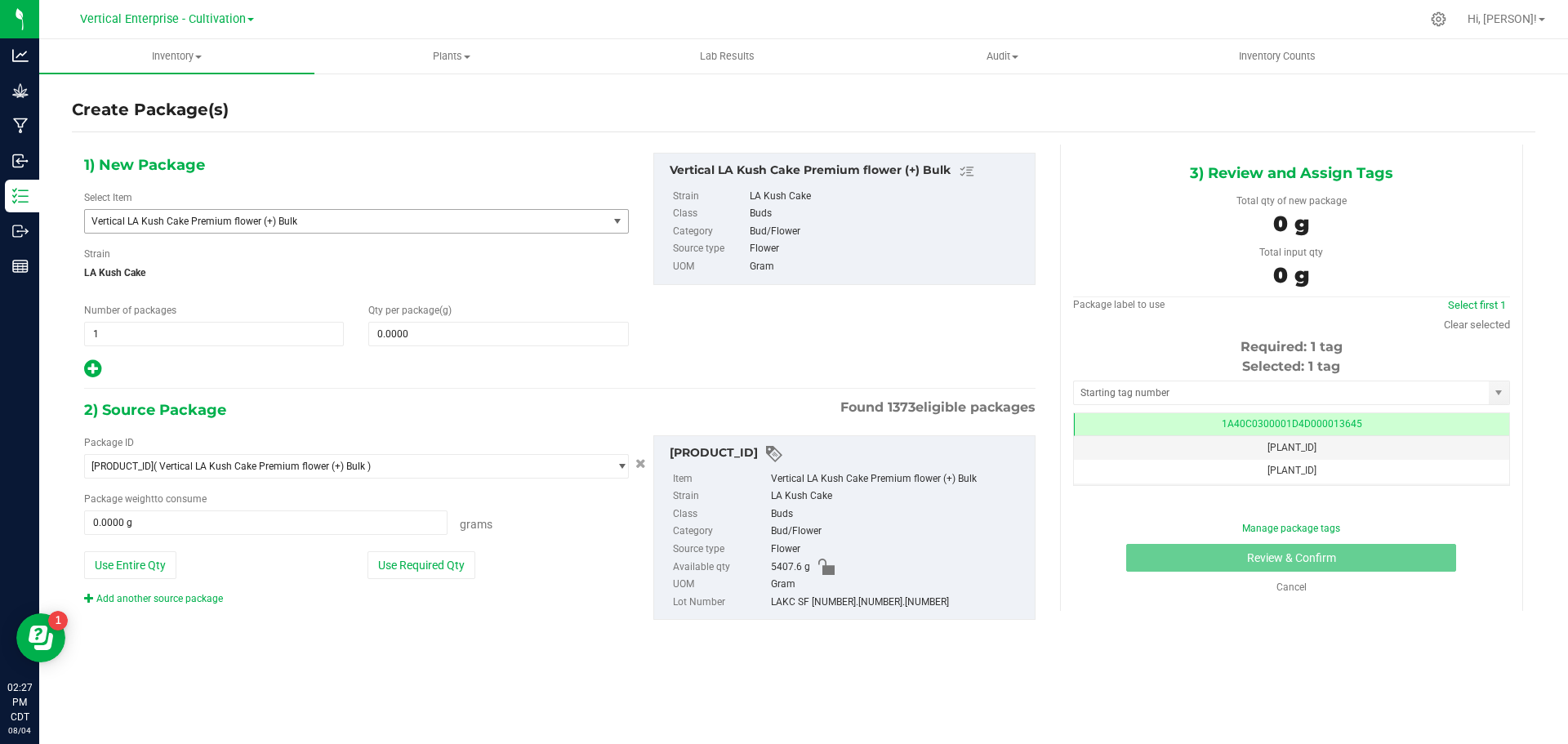 click on "Vertical LA Kush Cake Premium flower (+) Bulk" at bounding box center [336, 221] 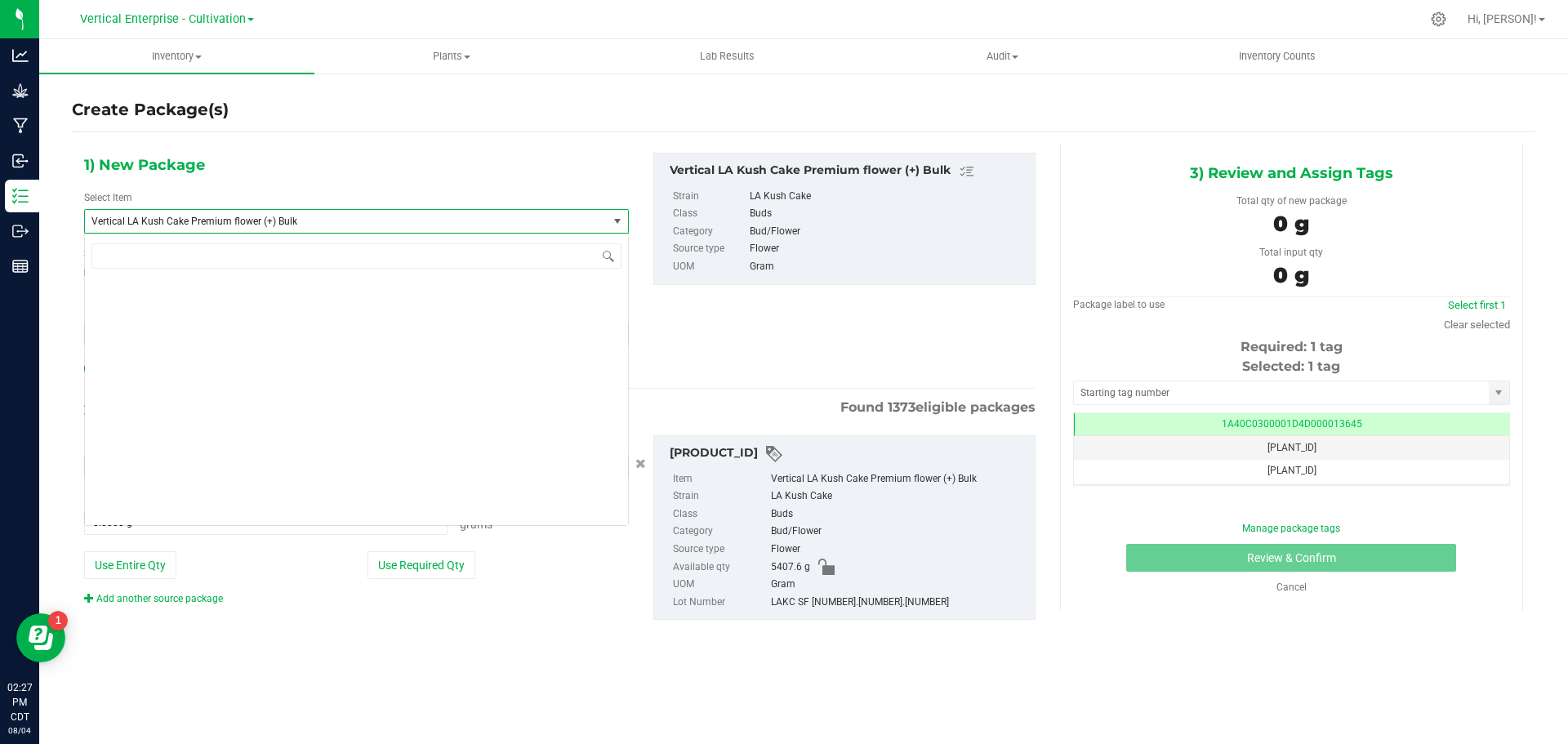 scroll, scrollTop: 142623, scrollLeft: 0, axis: vertical 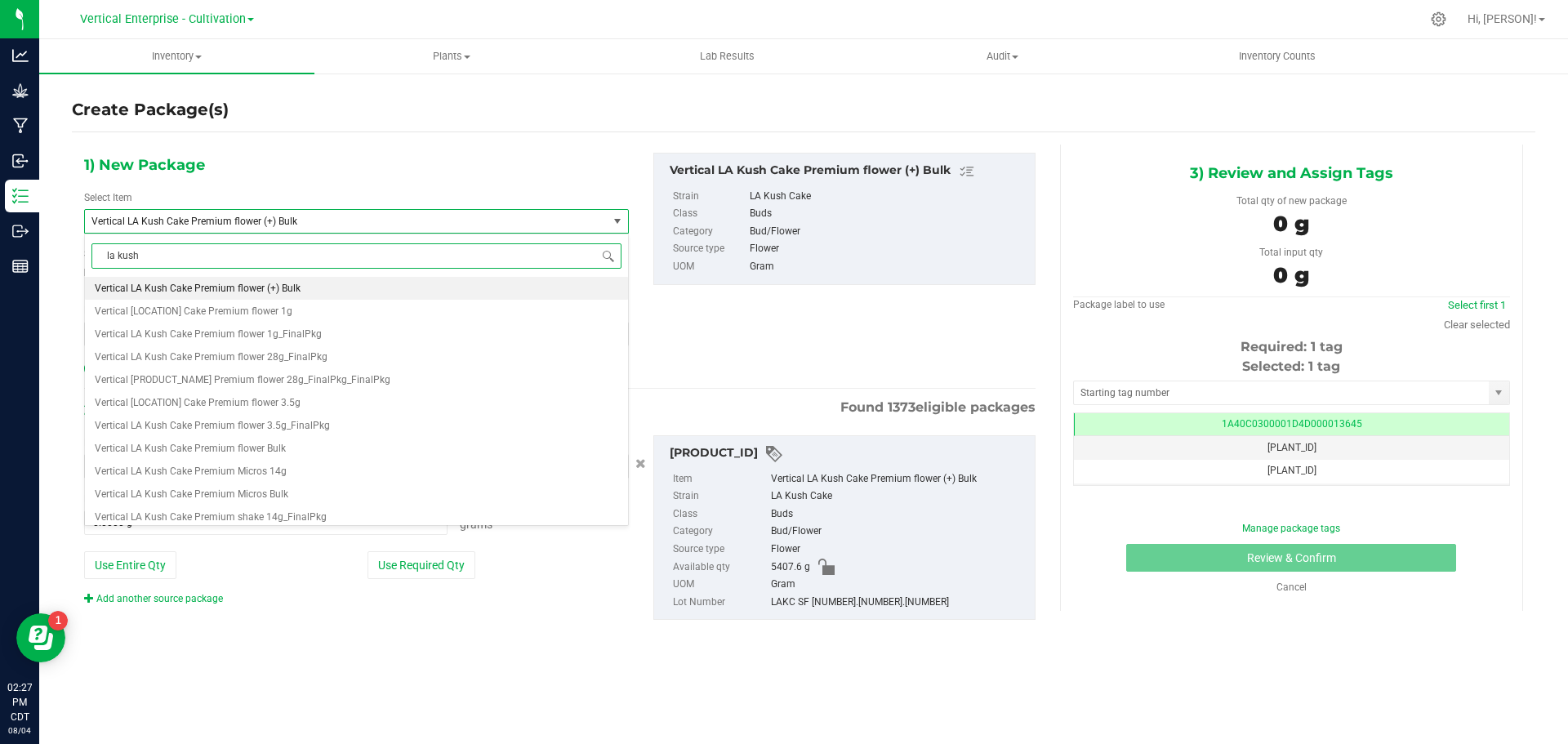 type on "la kush" 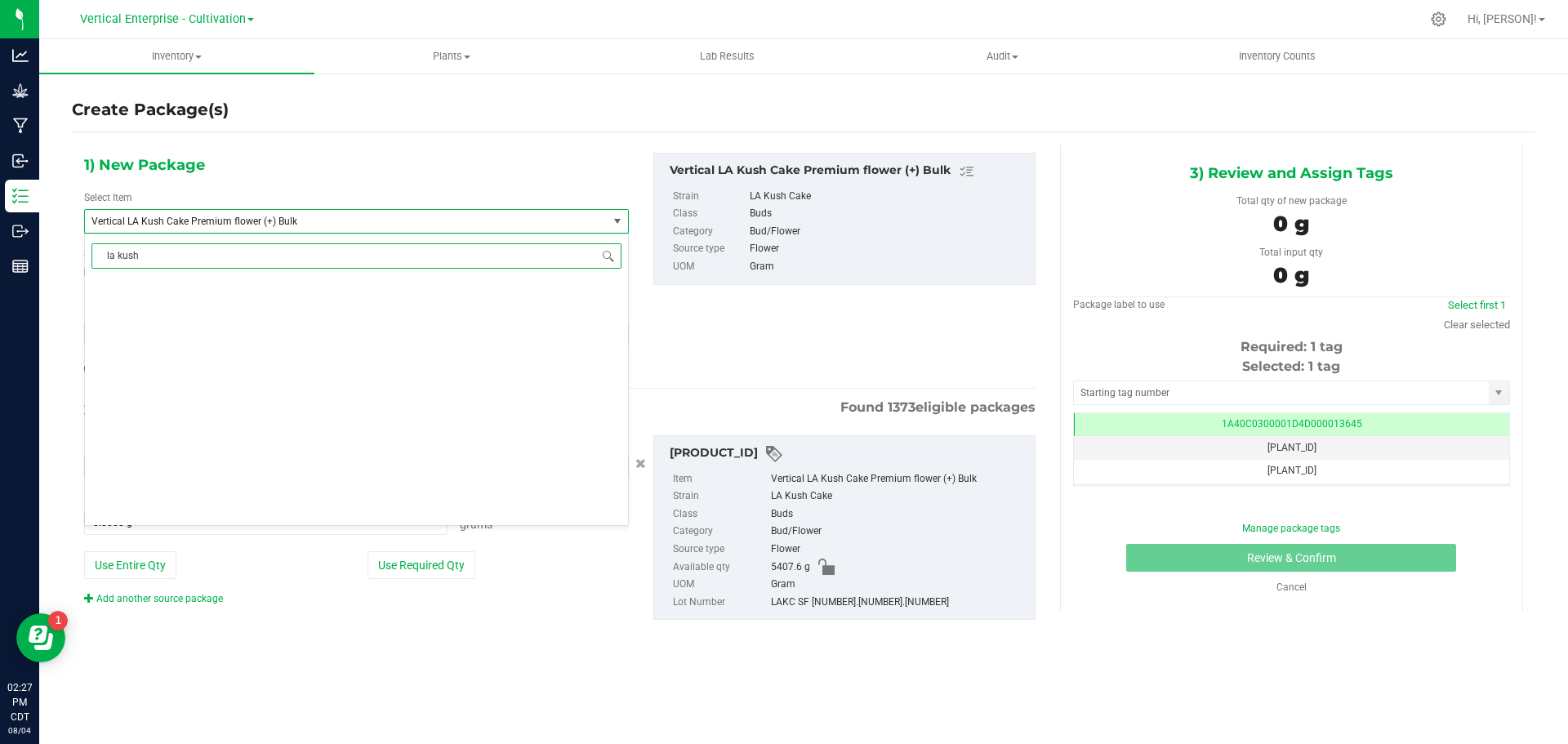 scroll, scrollTop: 0, scrollLeft: 0, axis: both 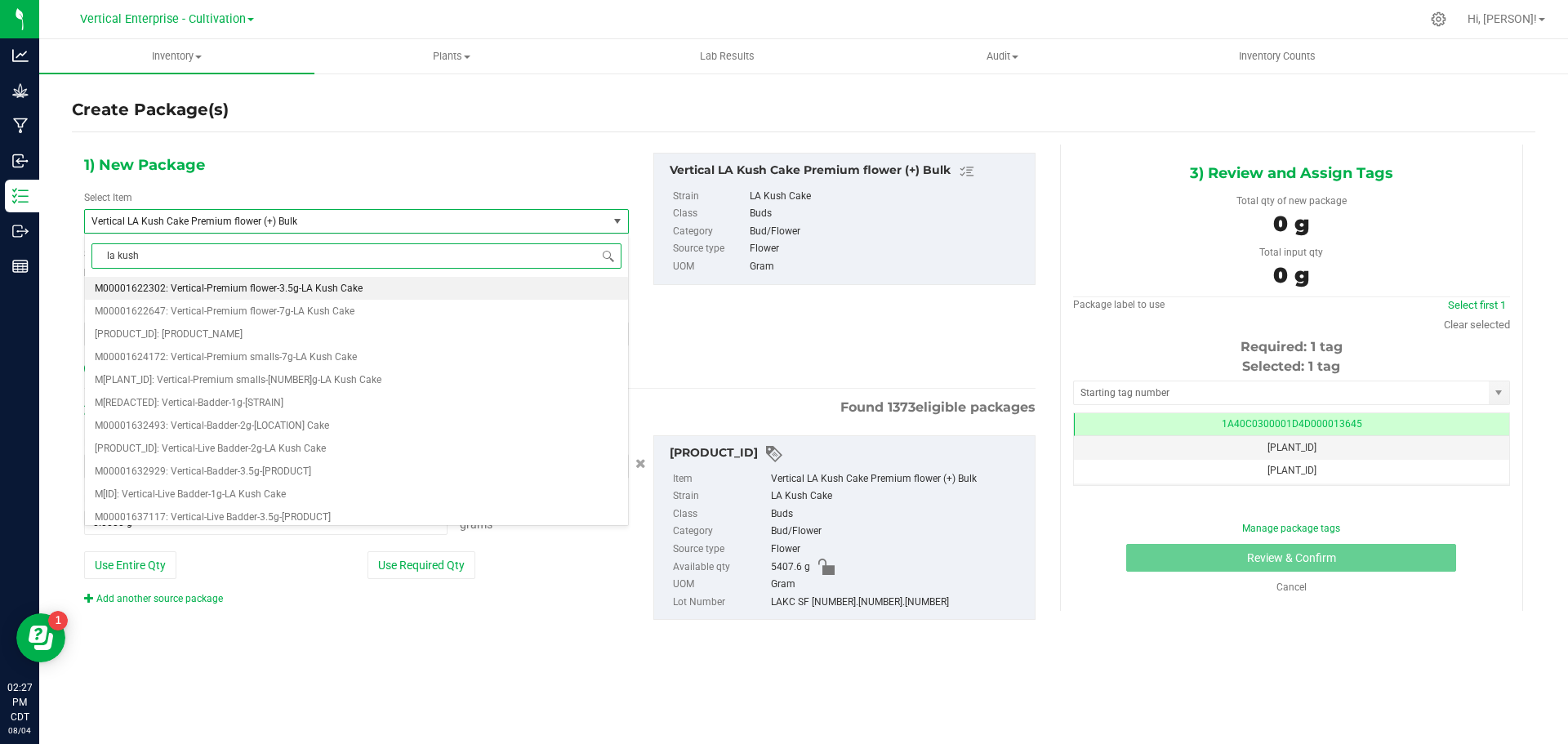 click on "M00001622302: Vertical-Premium flower-3.5g-LA Kush Cake" at bounding box center [229, 288] 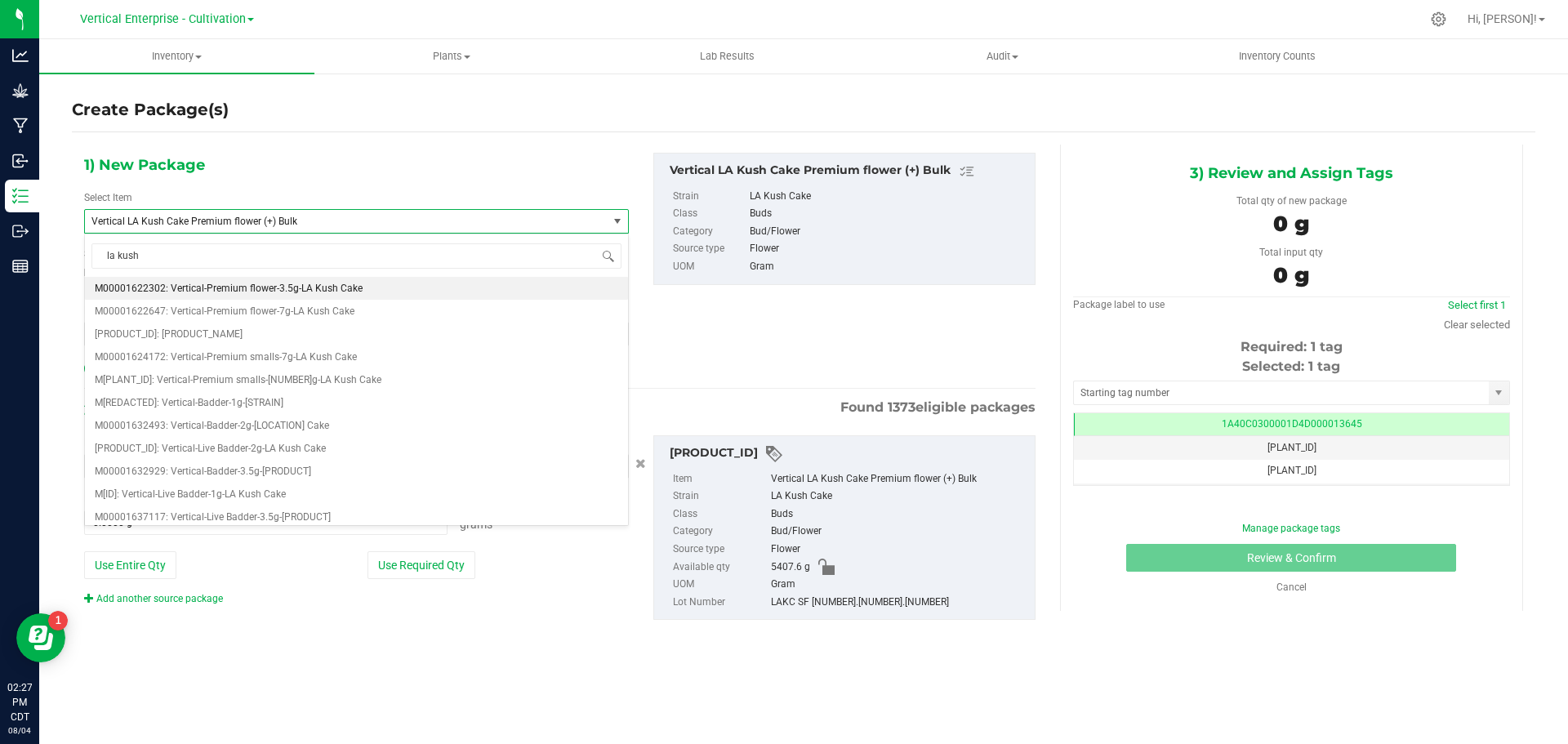 type 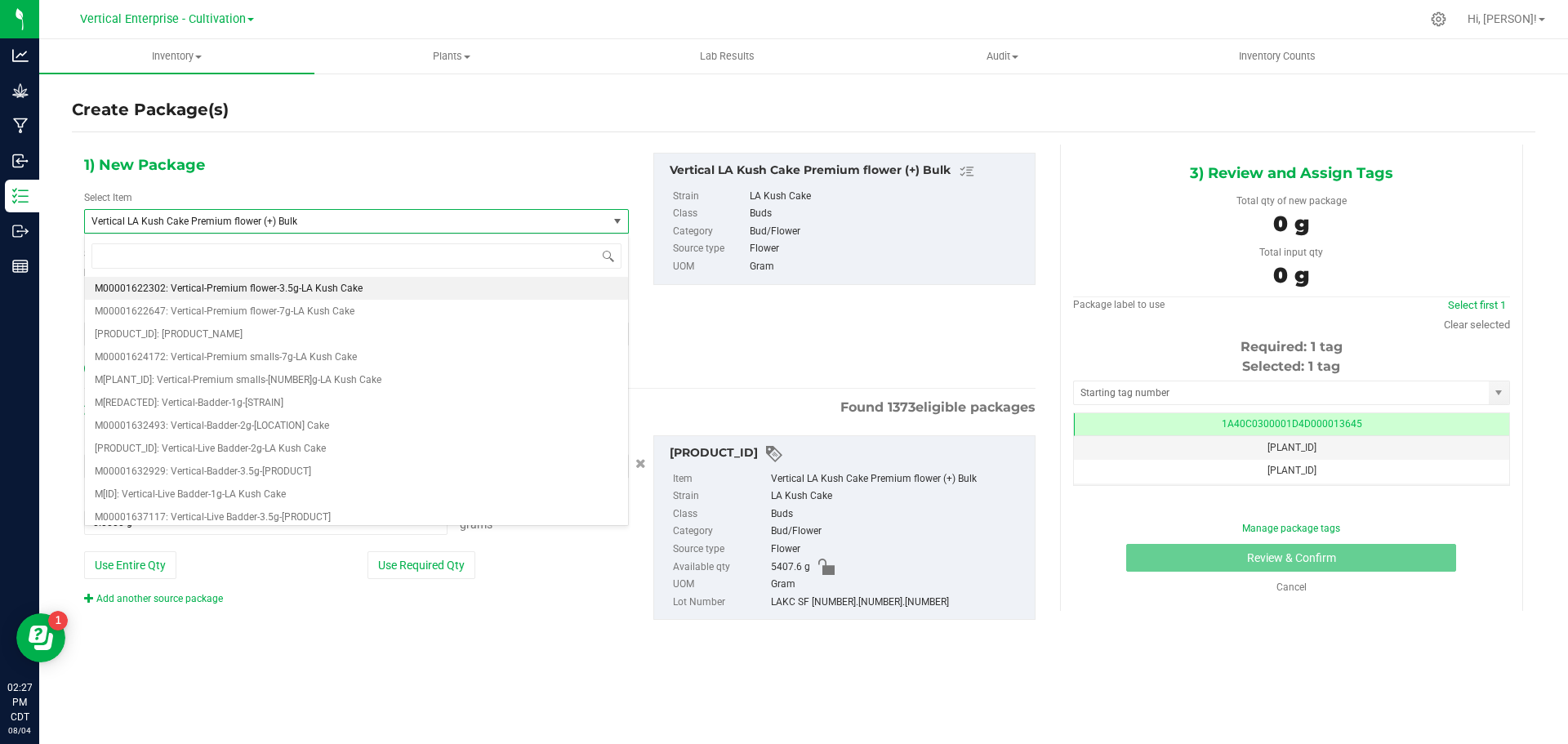 type on "0" 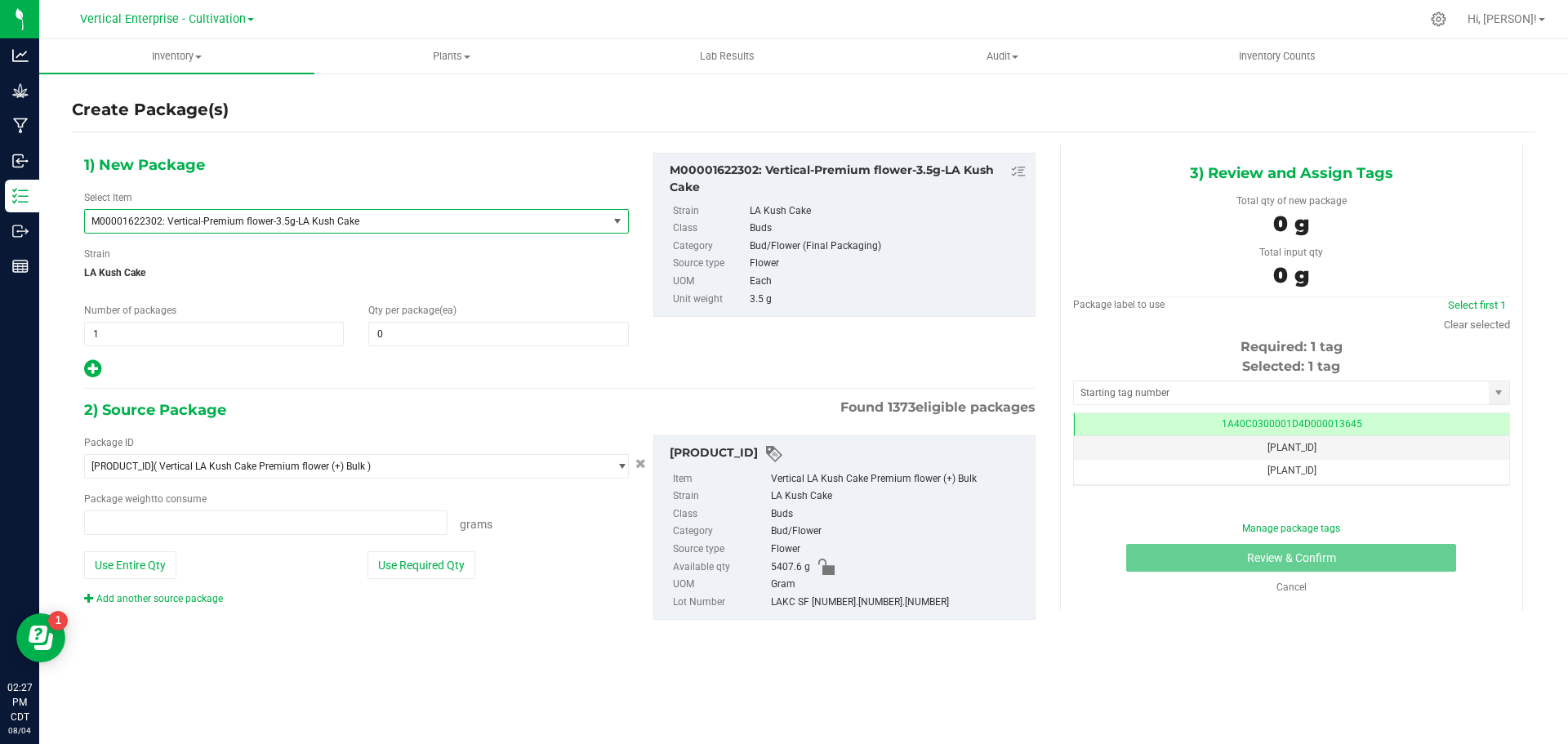 type on "0.0000 g" 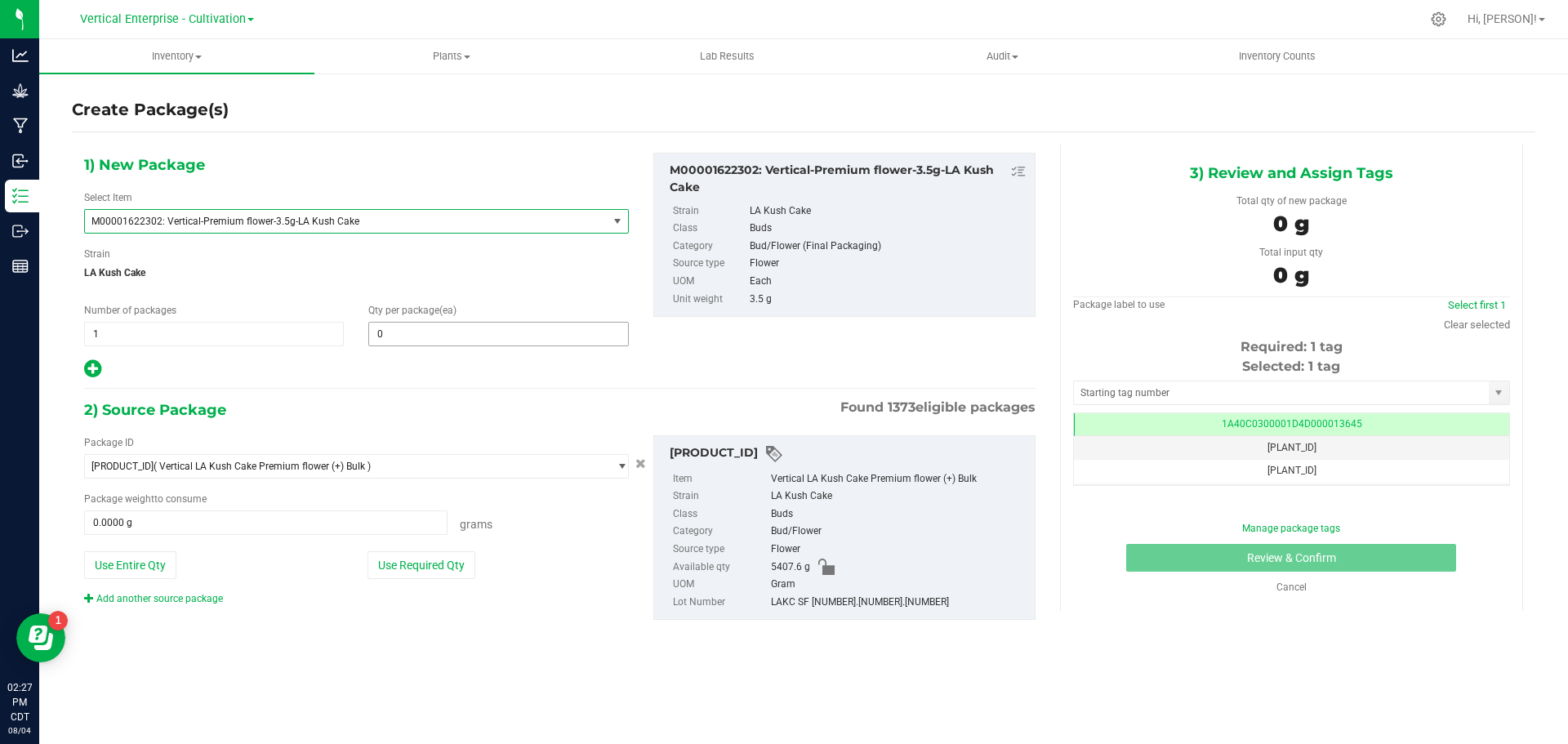 type 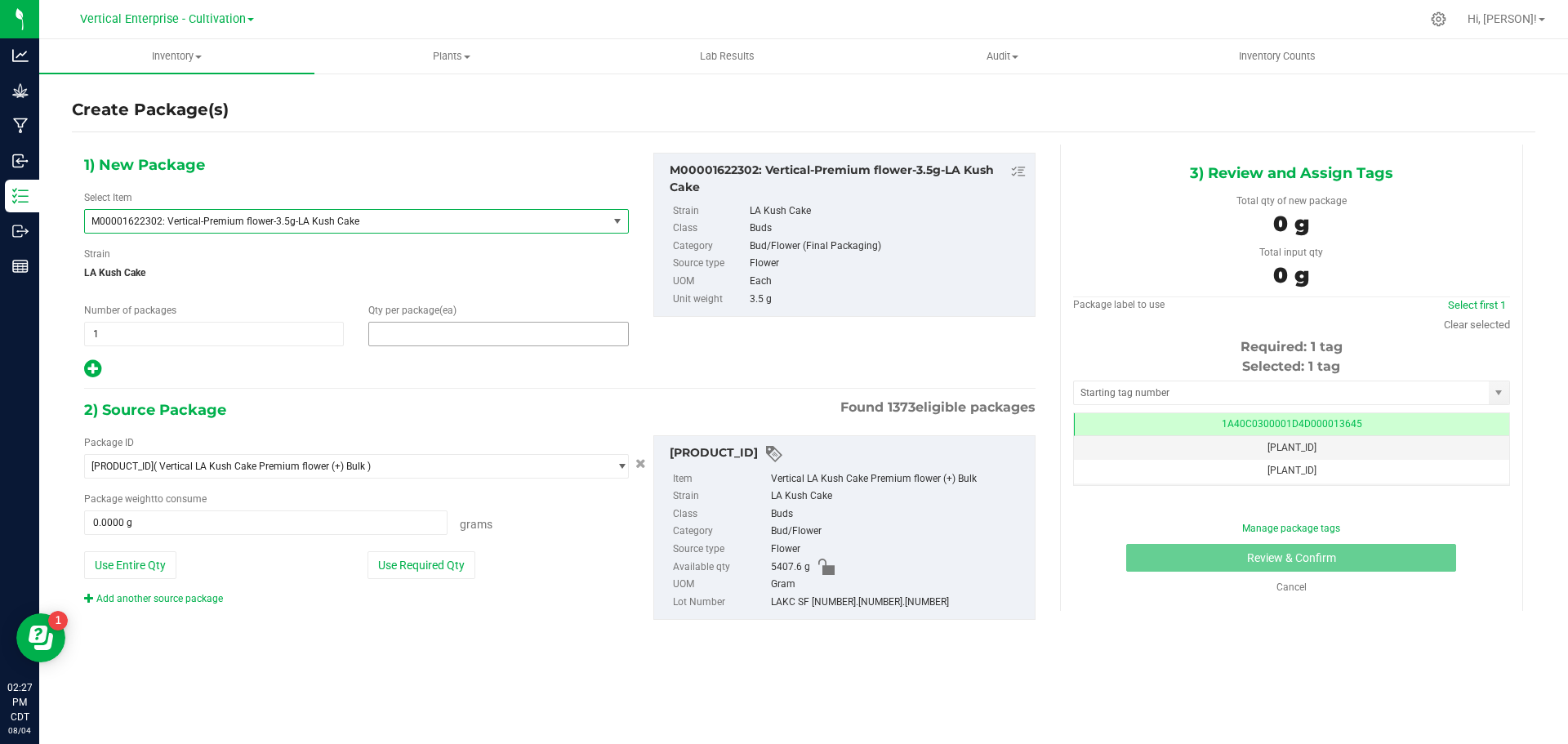 click at bounding box center (498, 334) 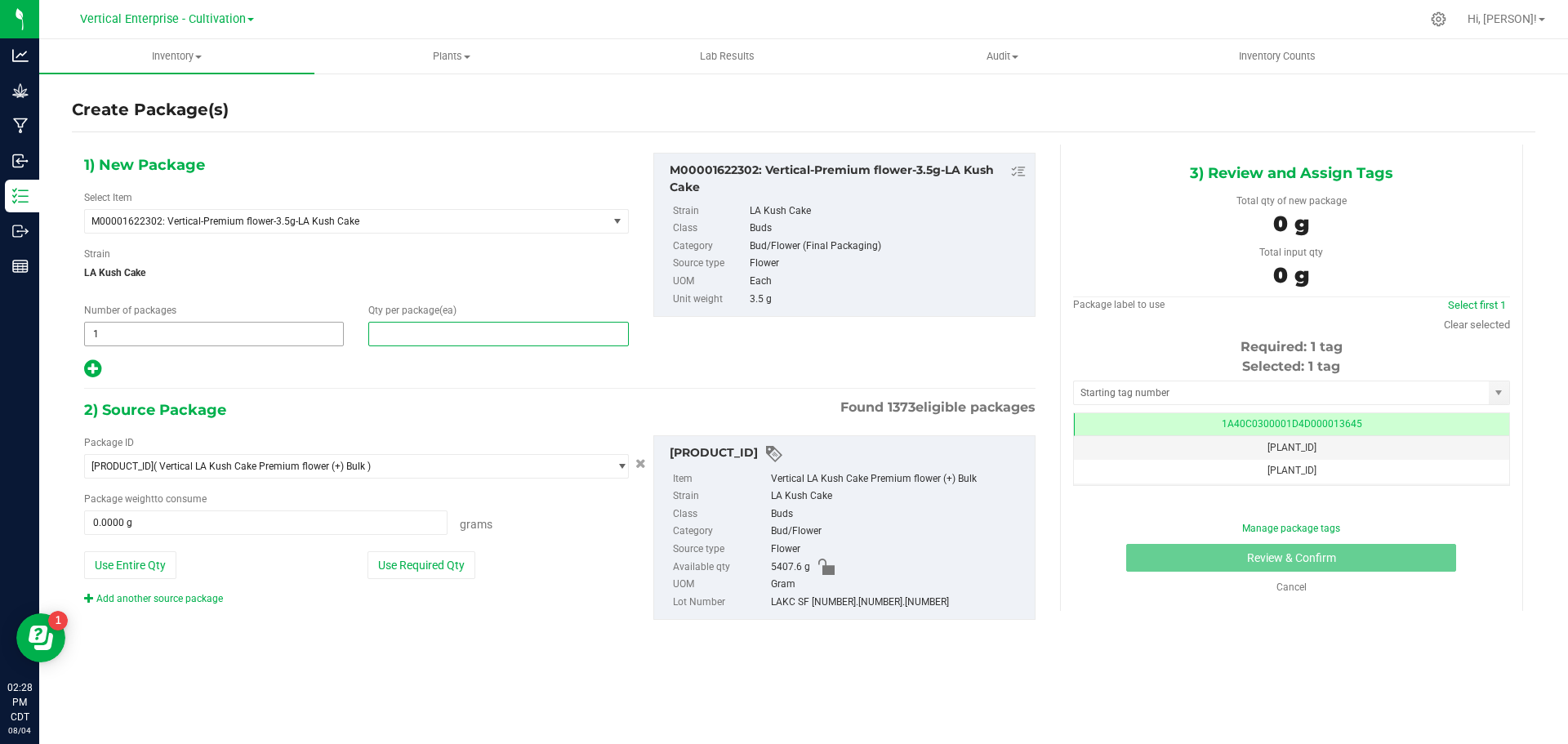 type on "0" 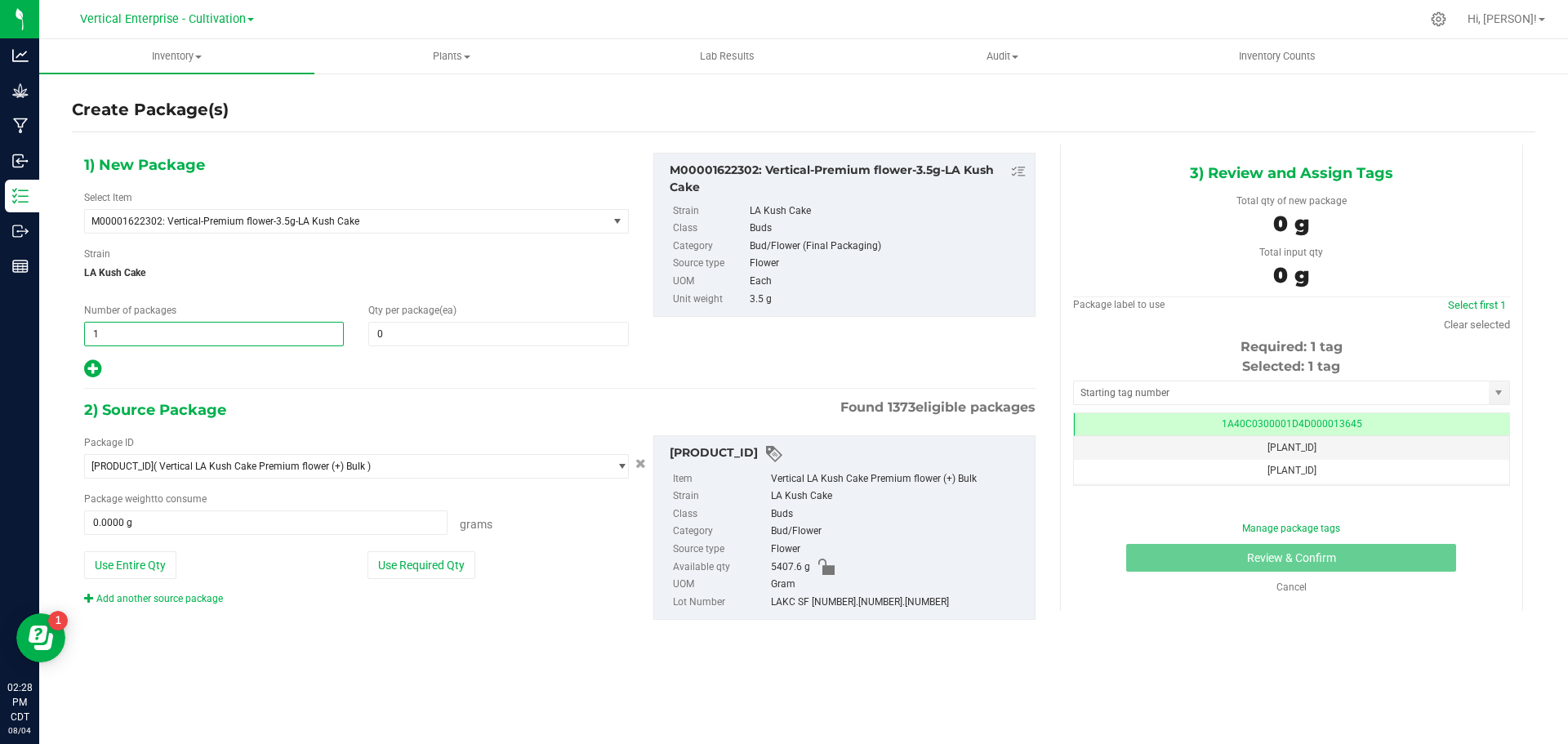 drag, startPoint x: 121, startPoint y: 339, endPoint x: 71, endPoint y: 336, distance: 50.089919 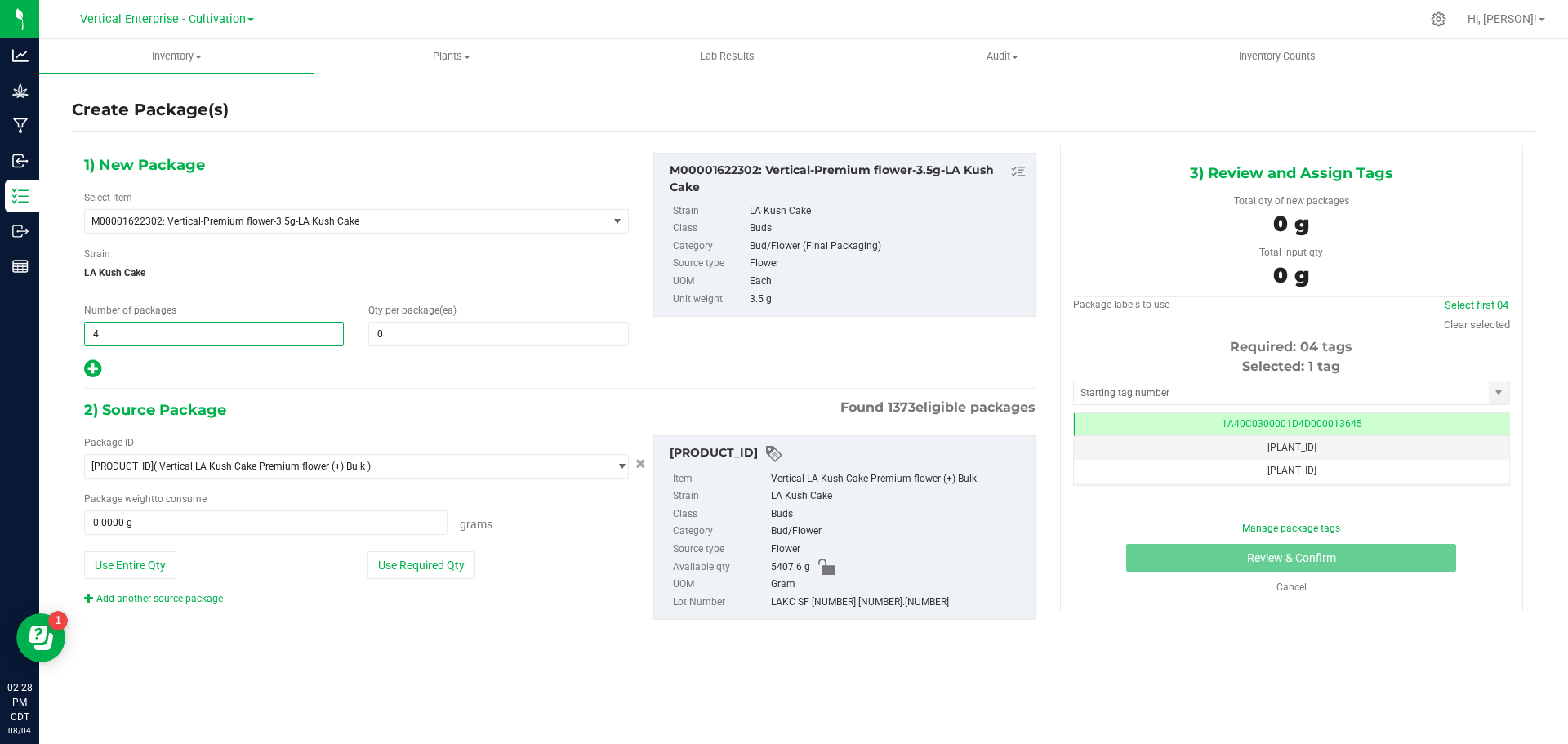 type on "4" 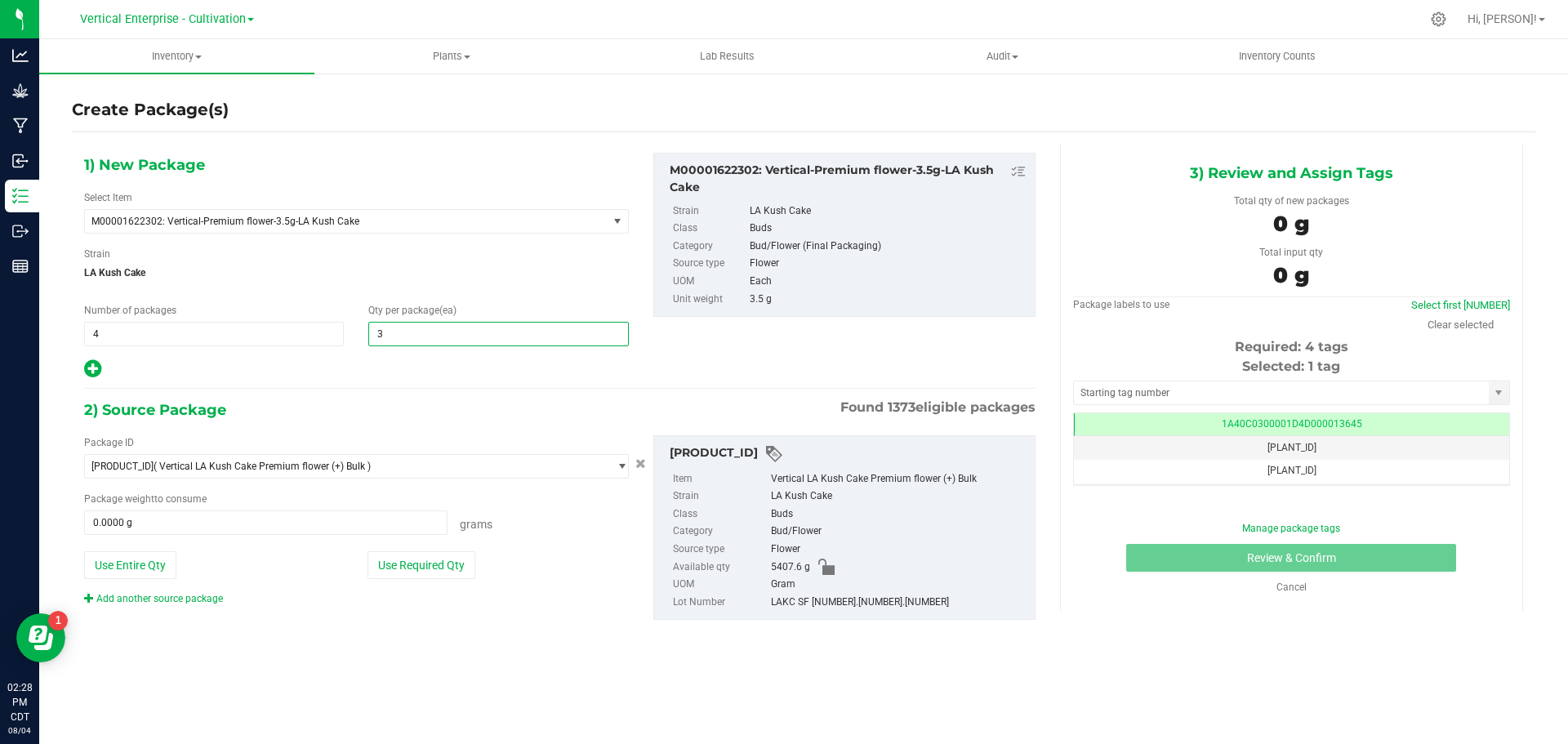 type on "36" 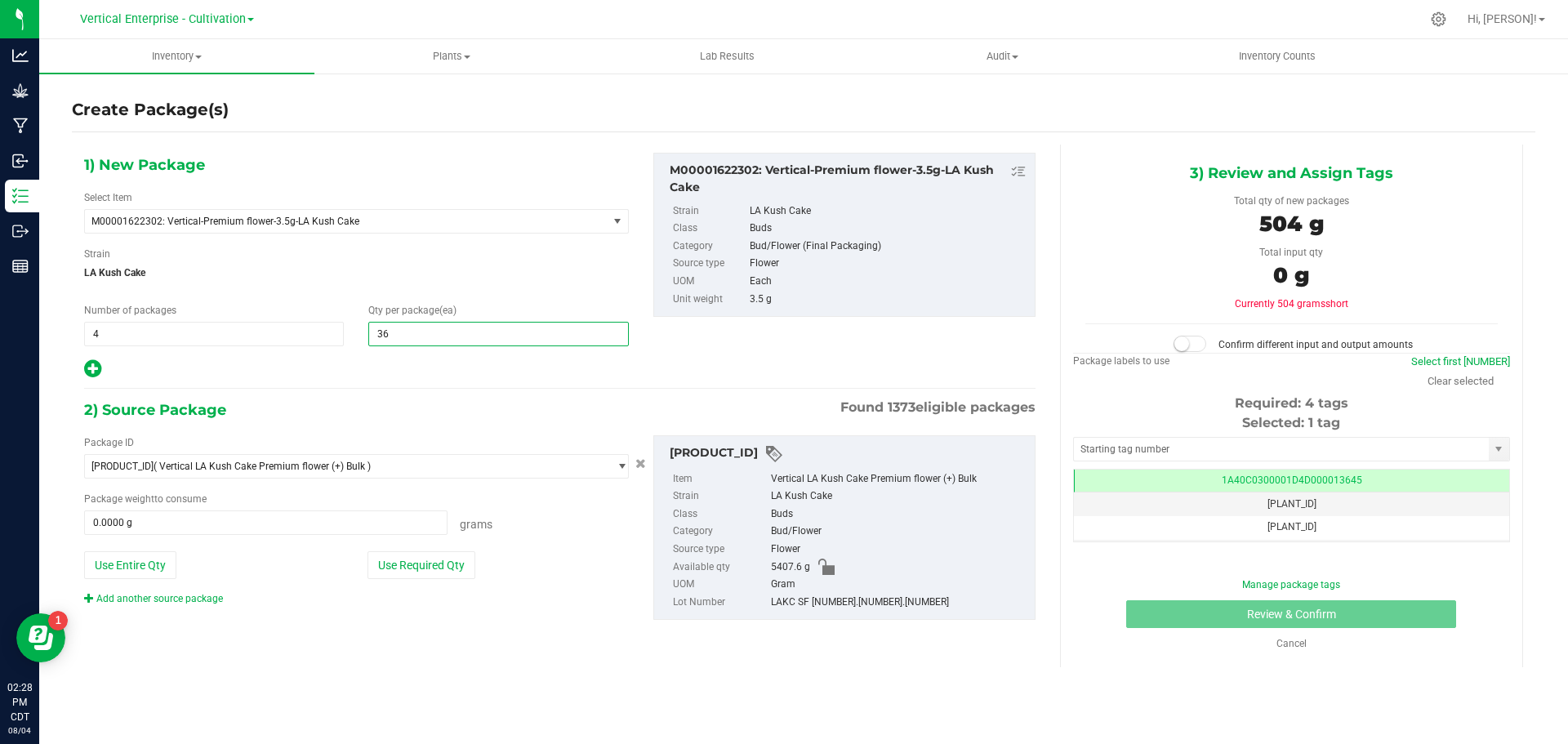 type on "36" 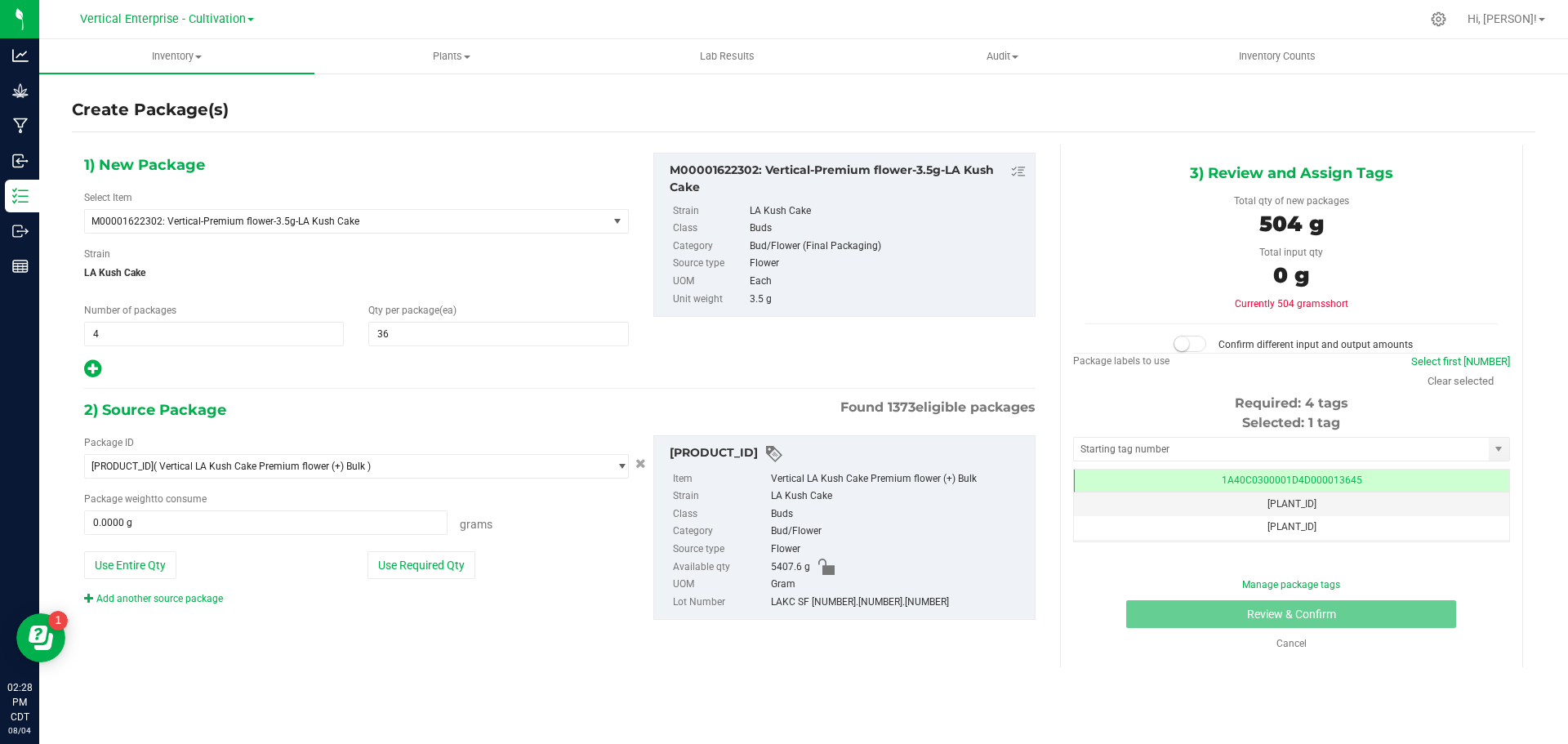 click on "Use Required Qty" at bounding box center [421, 565] 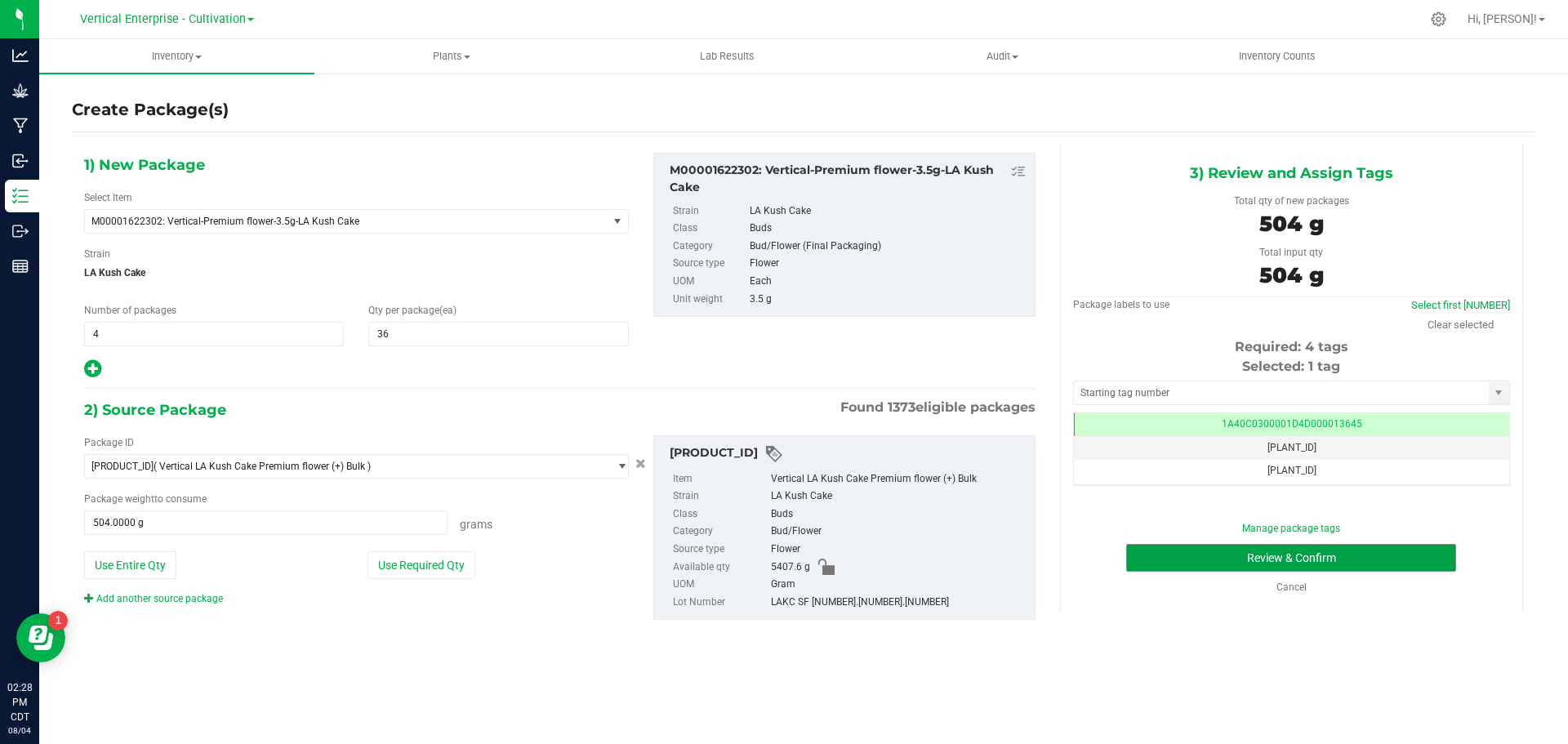 click on "Review & Confirm" at bounding box center (1291, 558) 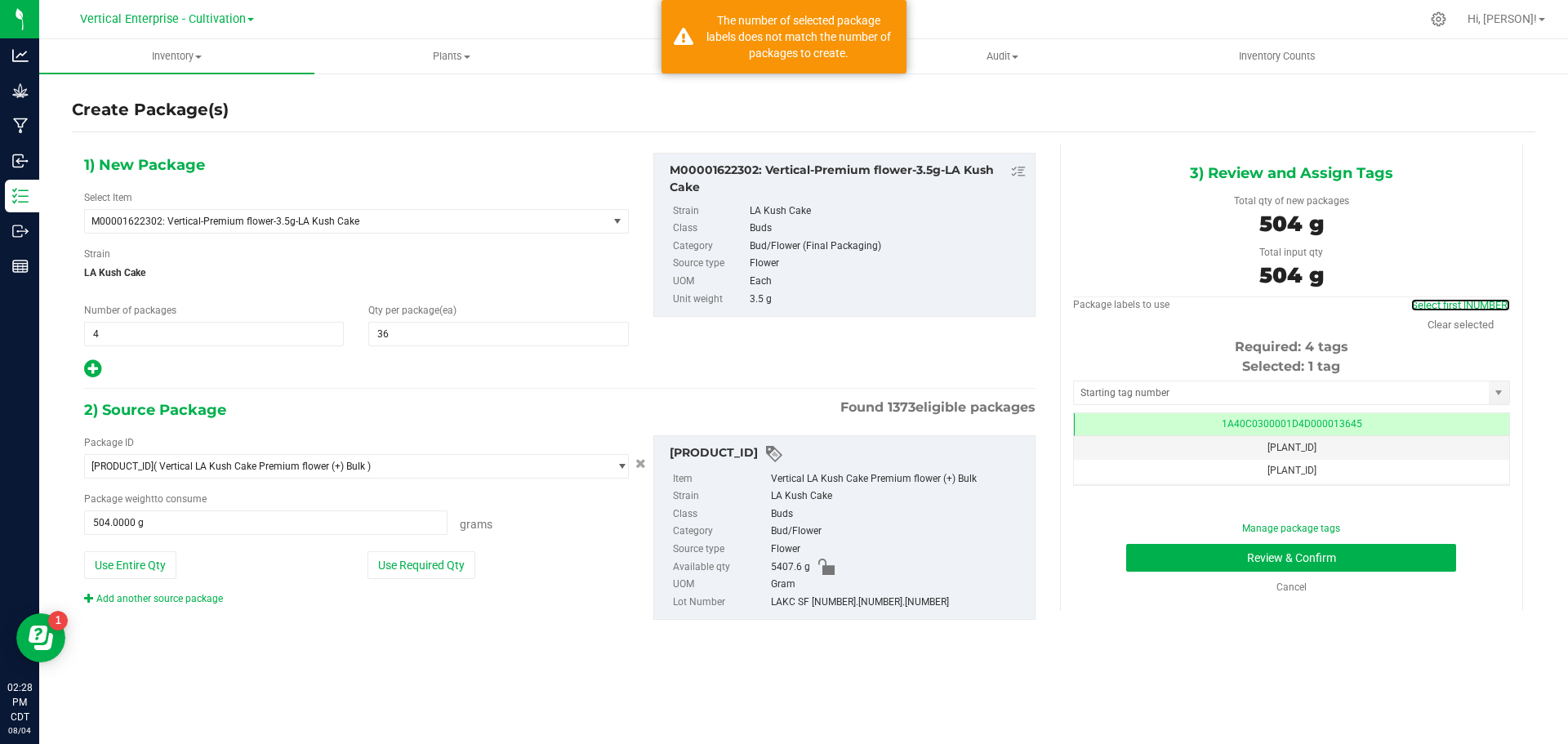 click on "Select first [NUMBER]" at bounding box center (1460, 305) 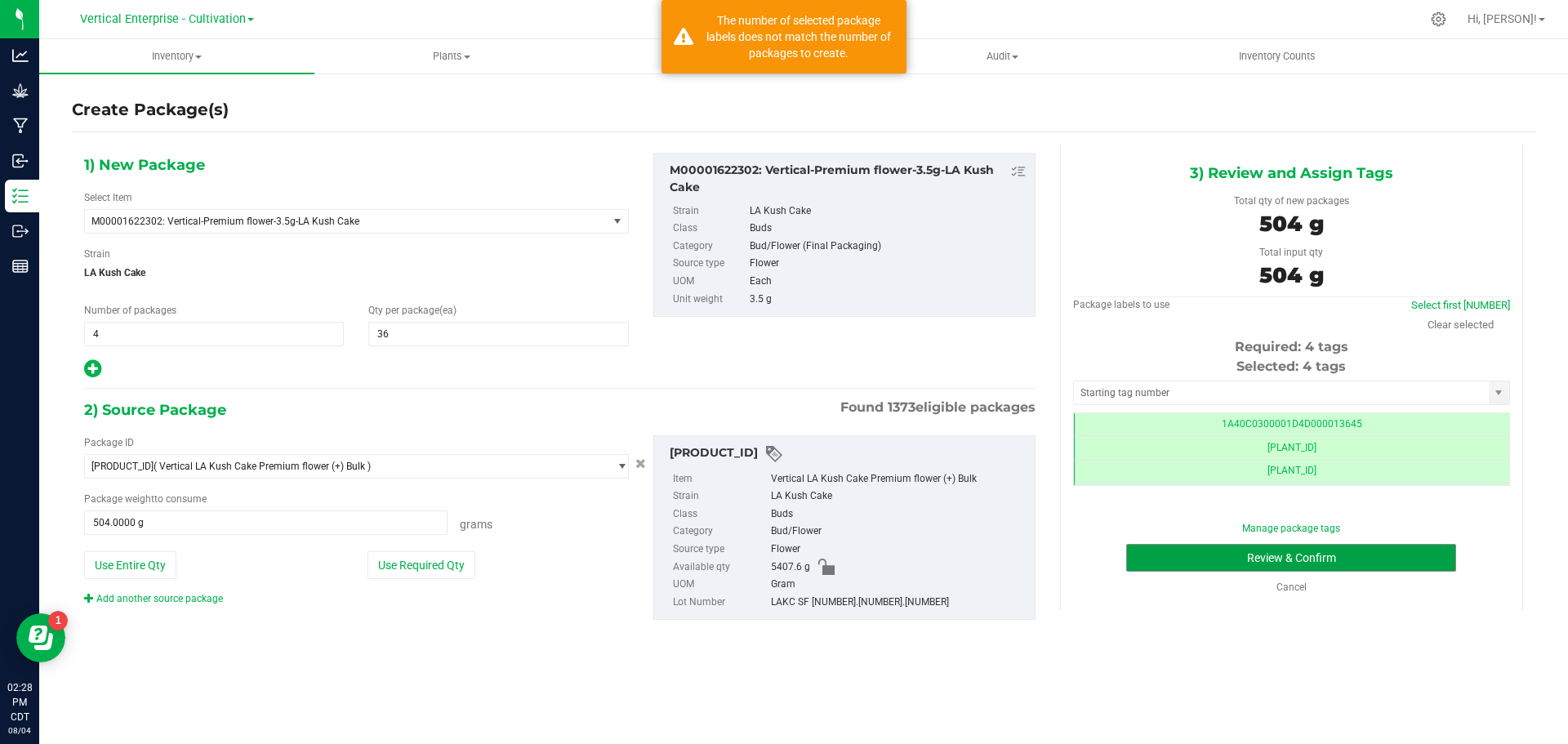 click on "Review & Confirm" at bounding box center [1291, 558] 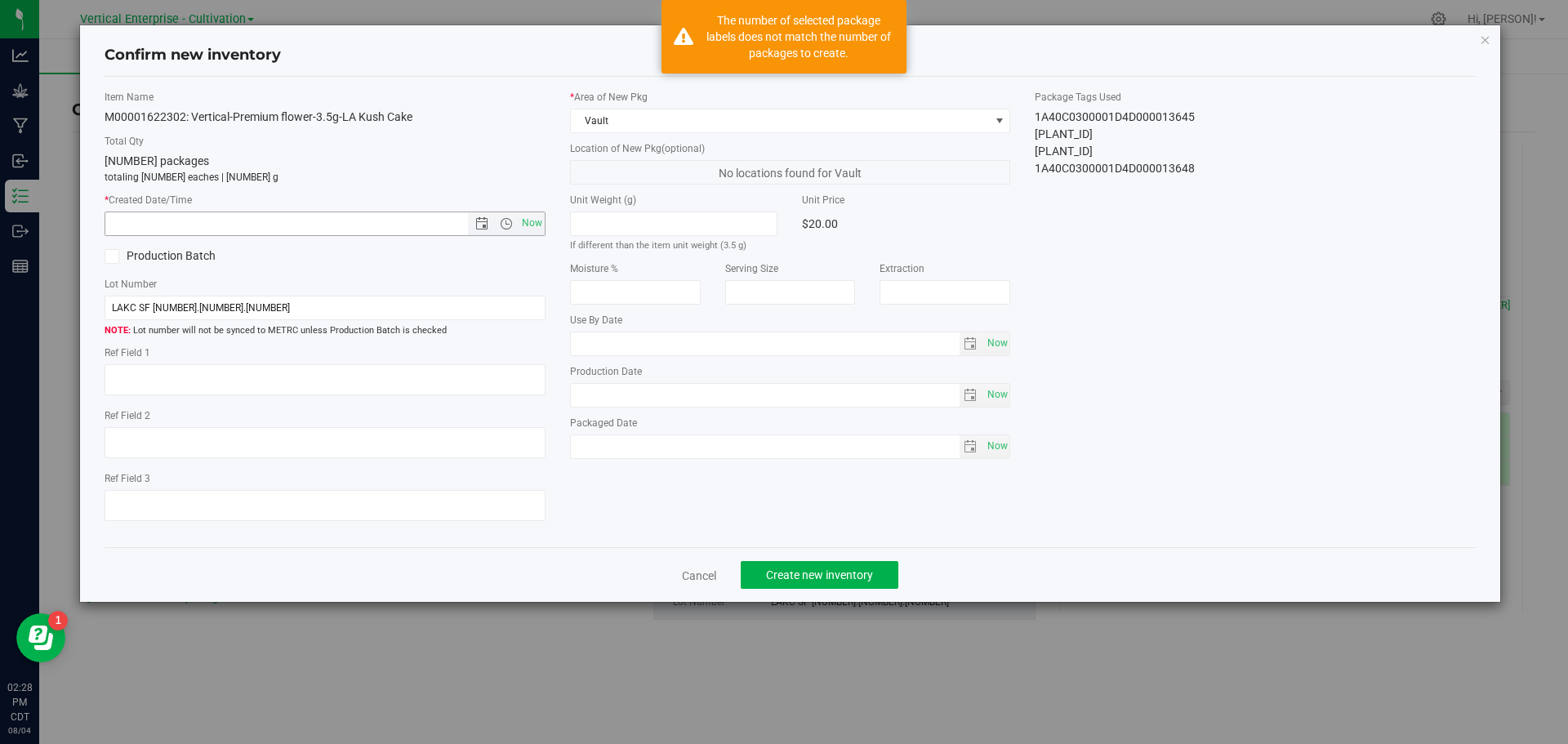 click on "Now" at bounding box center [532, 223] 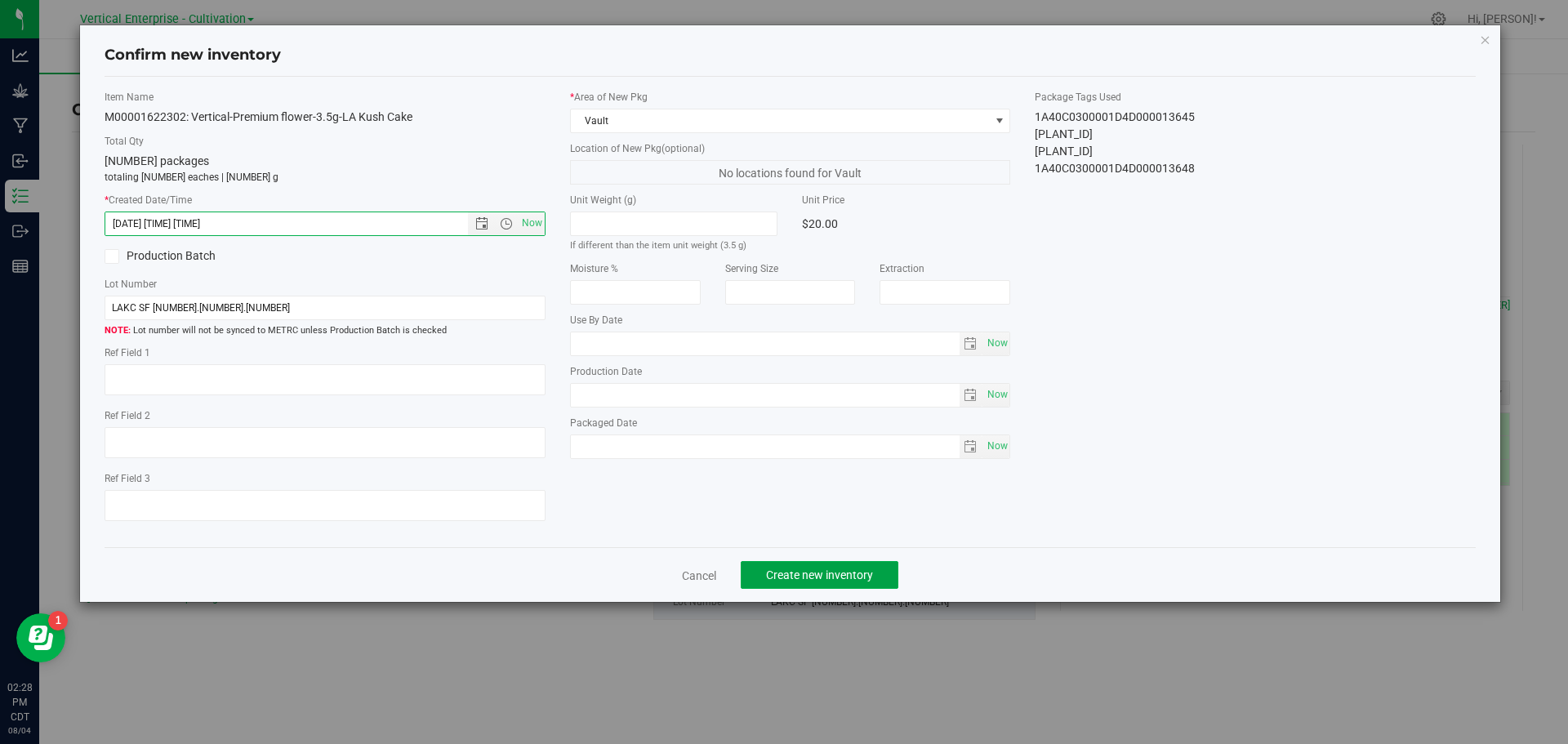 click on "Create new inventory" 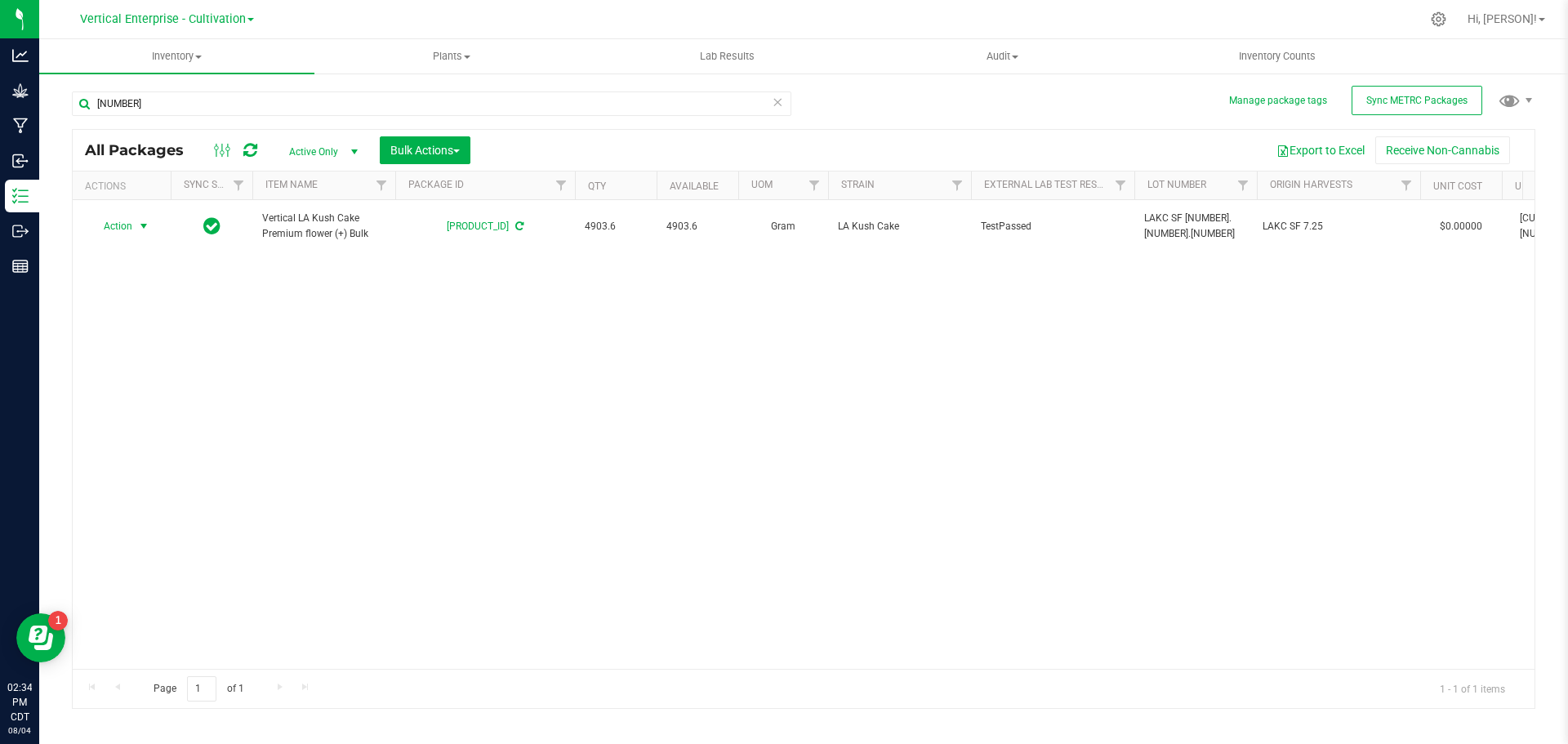 click on "Action" at bounding box center [111, 226] 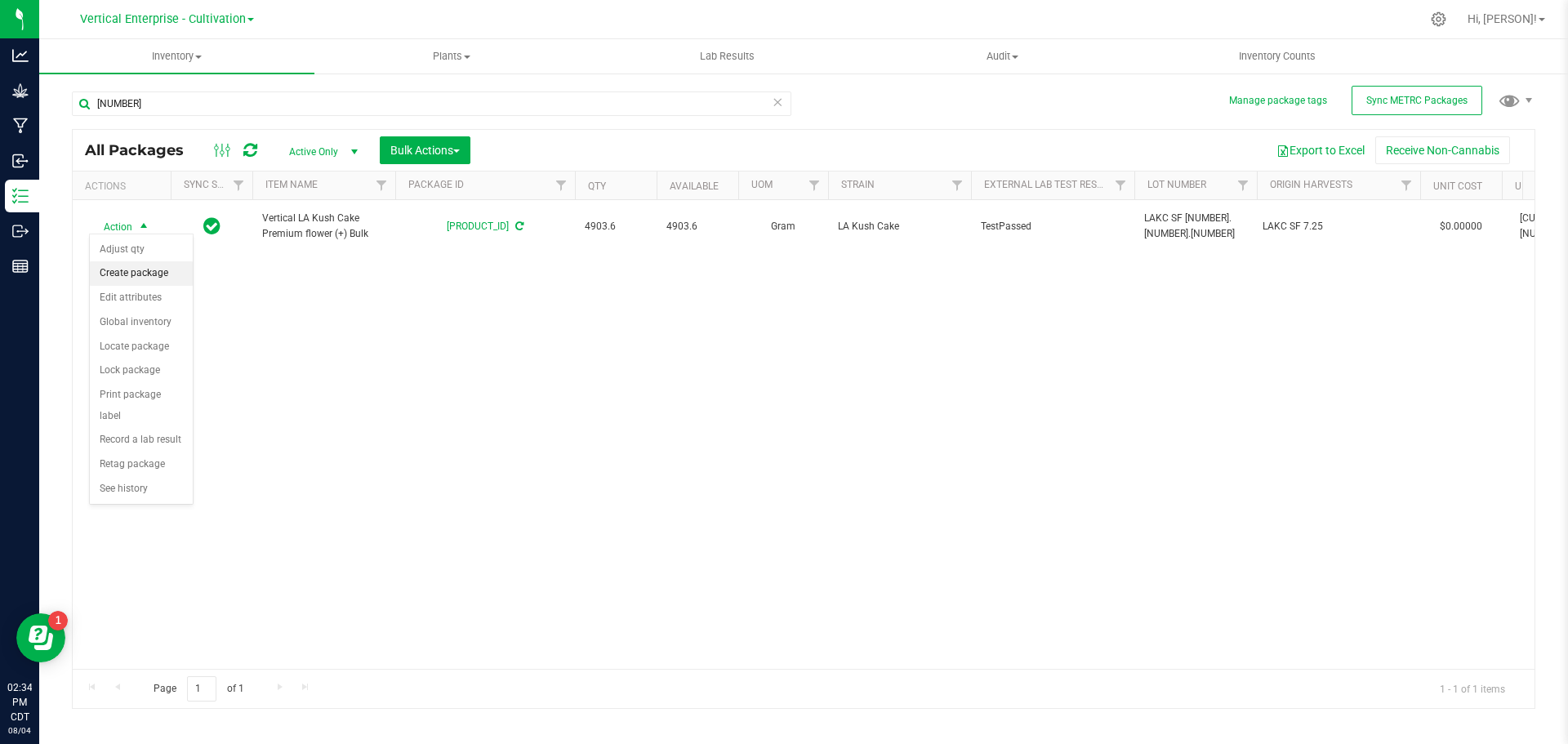 click on "Create package" at bounding box center (141, 274) 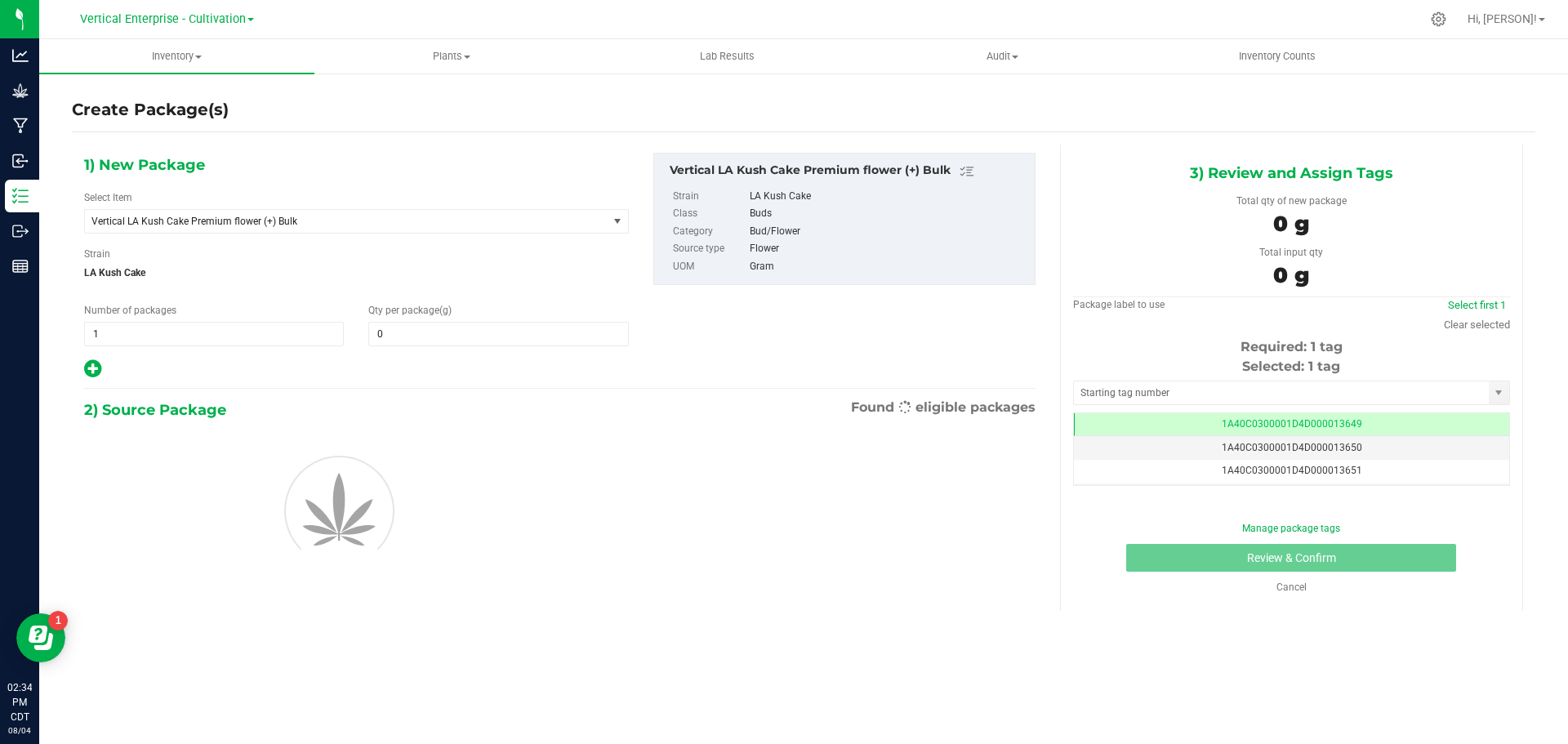 type on "0.0000" 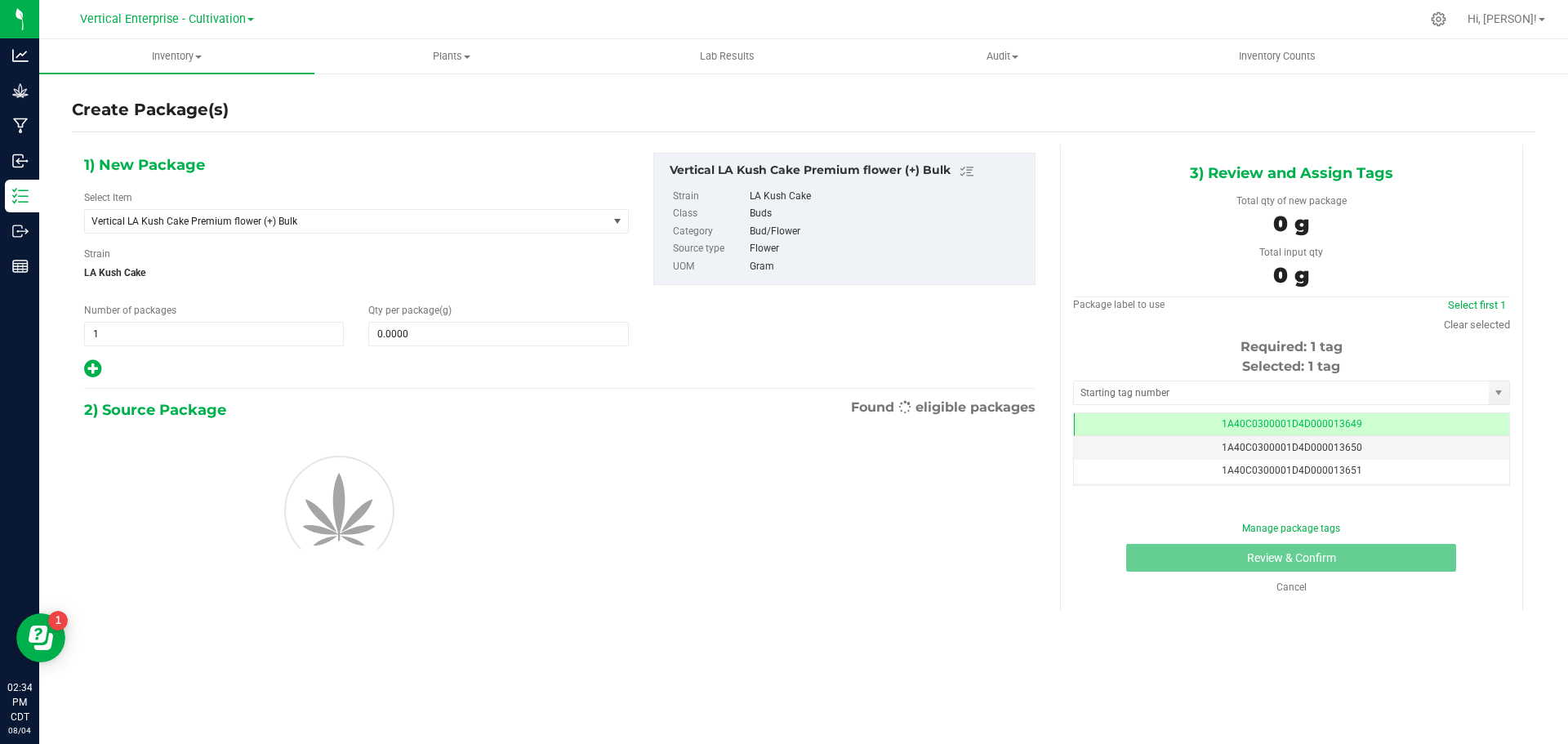 scroll, scrollTop: 0, scrollLeft: -1, axis: horizontal 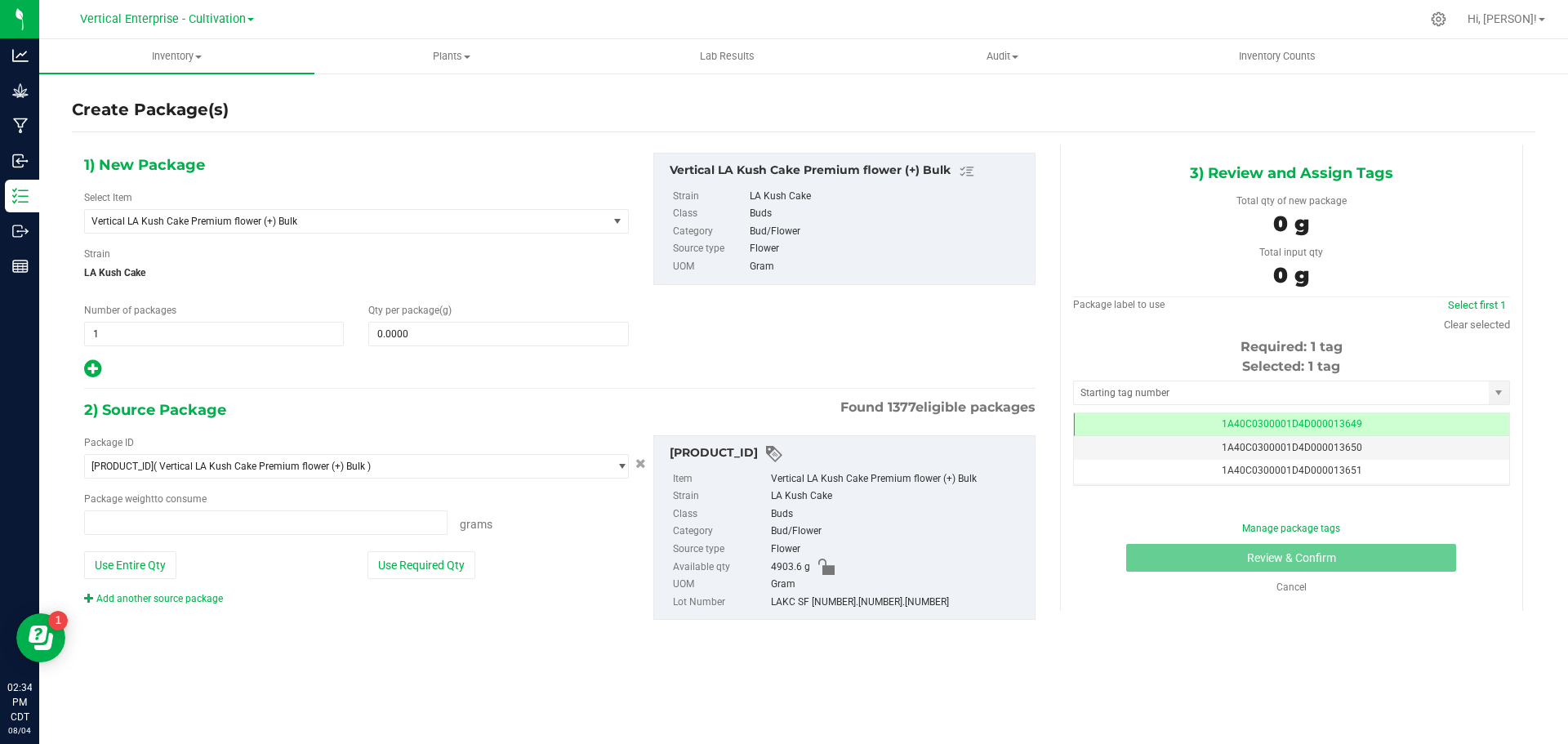 type on "0.0000 g" 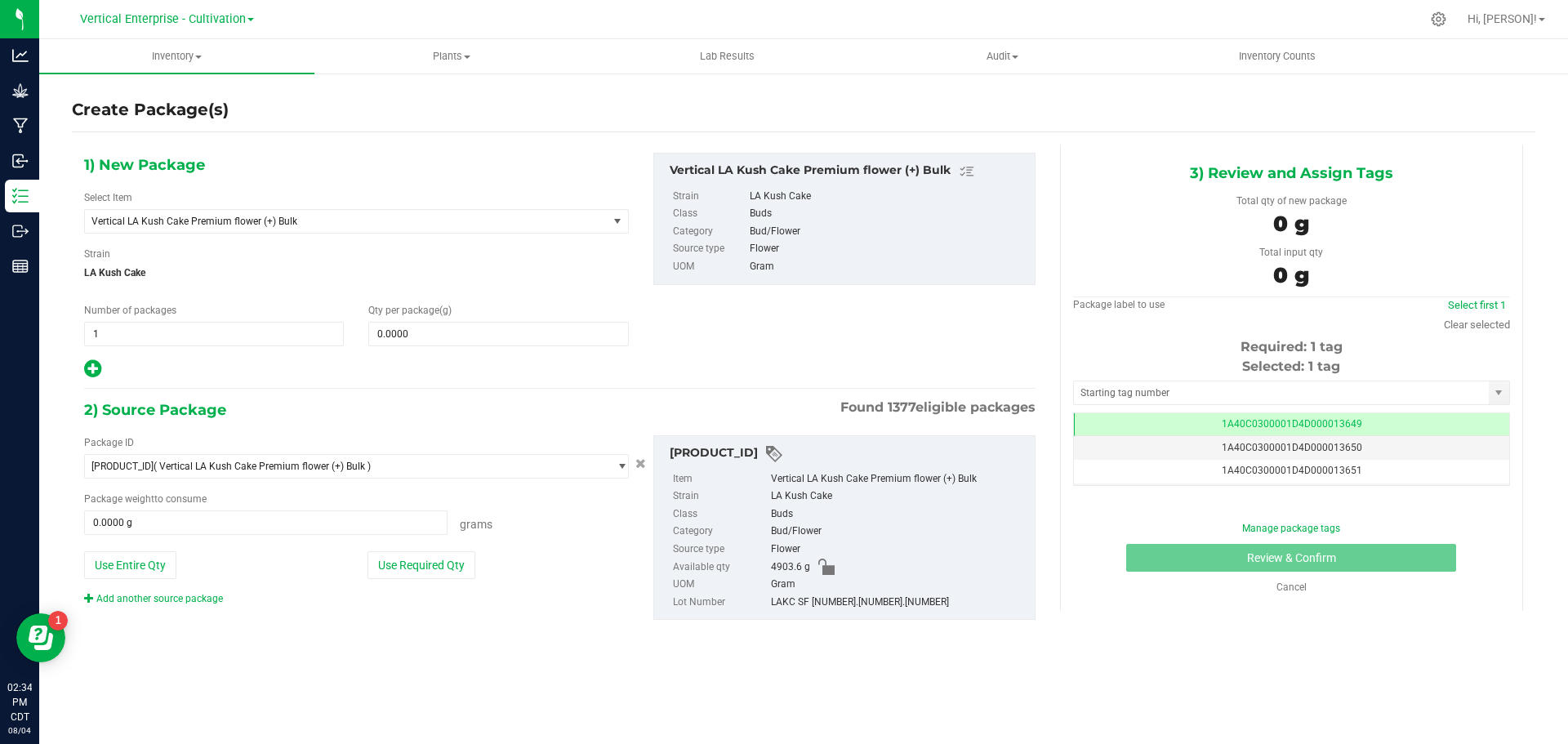 click on "1) New Package
Select Item
Vertical [PRODUCT] Premium flower (+) Bulk
Badder_NSS Badder_NSS_Bulk Budder_NSS Budder_NSS_Bulk Crude Oil_Extract Crude Oil_Extract Bulk Crude Oil_Extract_Respin Crude Oil_Extract_Respin Bulk Crumble_NSS Diamonds and Sauce_NSS Bulk Diamonds_NSS Bulk Distillate_NSS Bulk Hash_FG_NSS Hash_NSS Hash_Puck_NSS HashRosin_NSS HTE_NSS Bulk Live Badder_NSS Live Badder_NSS Bulk Live Resin_NSS Bulk Live Sugar_NSS Live Sugar_NSS Bulk M00001071907: Vertical "Red Pop Fizz" Infused Pre-roll 1g M00001112901: Vertical "Eye Candy Crush" Infused Pre-roll 1g M00001146714: Vertical "Messy Jesse" DriedCured_Biomass Bulk M00001184015: Vertical "Jungle Candy" Sugar 1g" at bounding box center [356, 266] 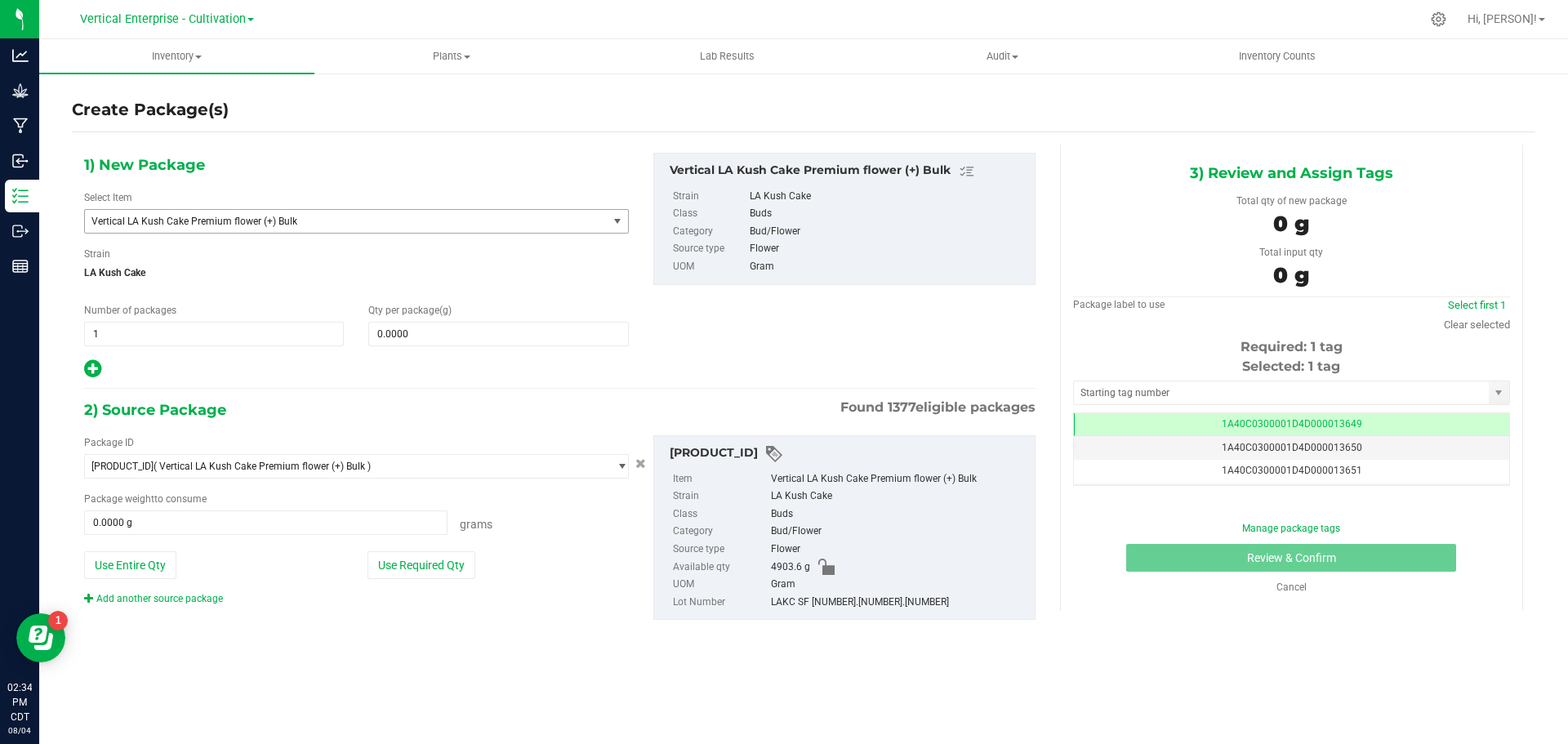 click on "Vertical LA Kush Cake Premium flower (+) Bulk" at bounding box center [336, 221] 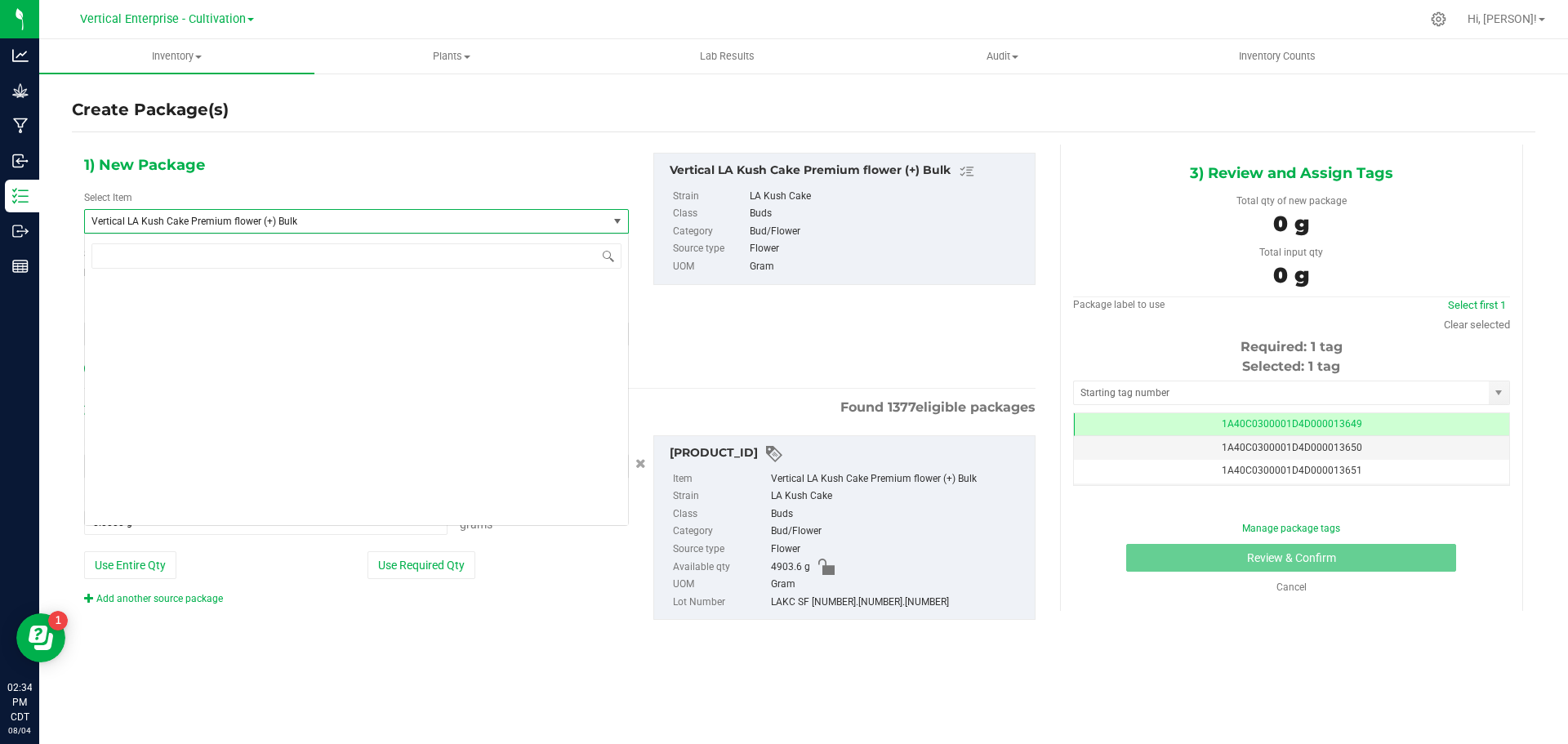 scroll, scrollTop: 142668, scrollLeft: 0, axis: vertical 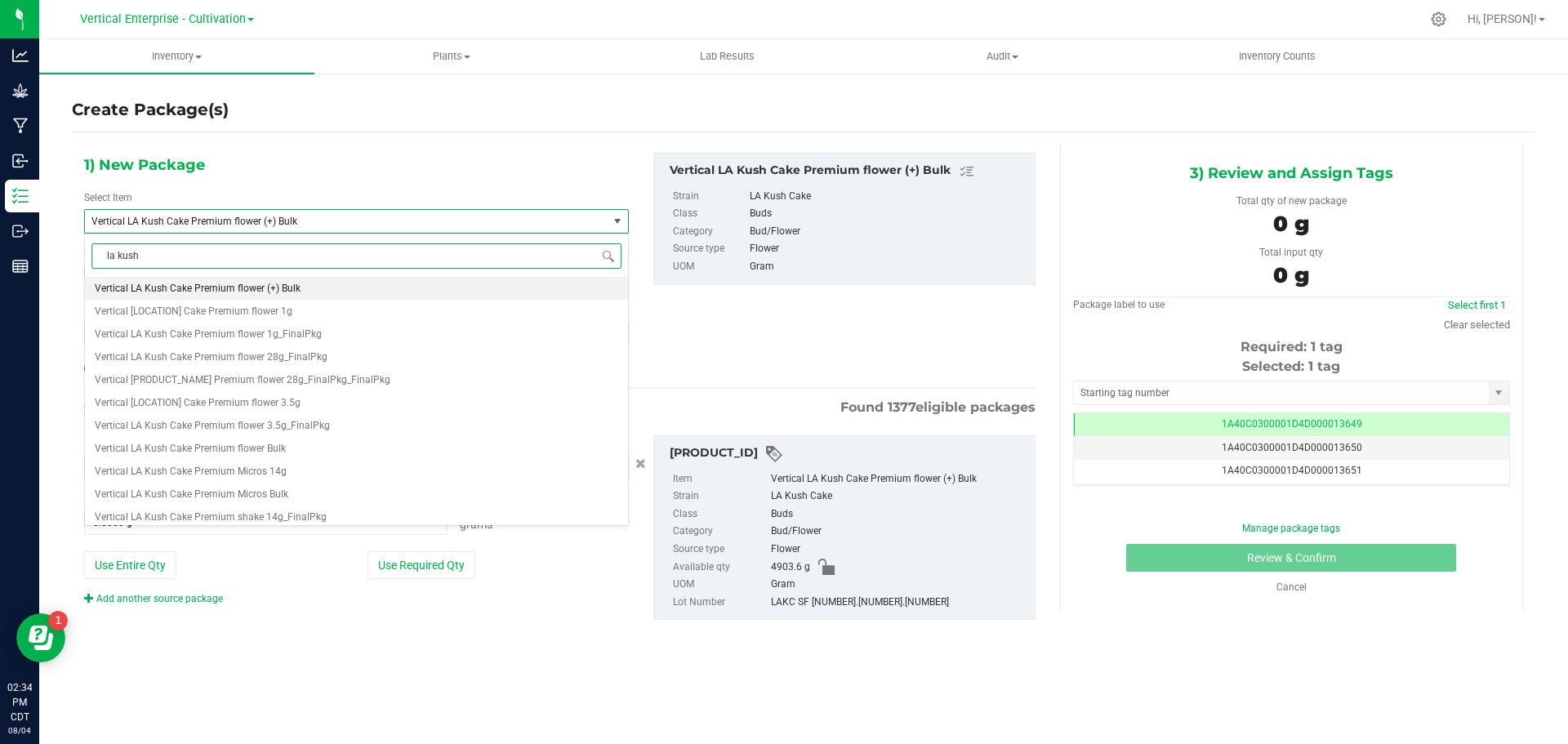 type on "la kush" 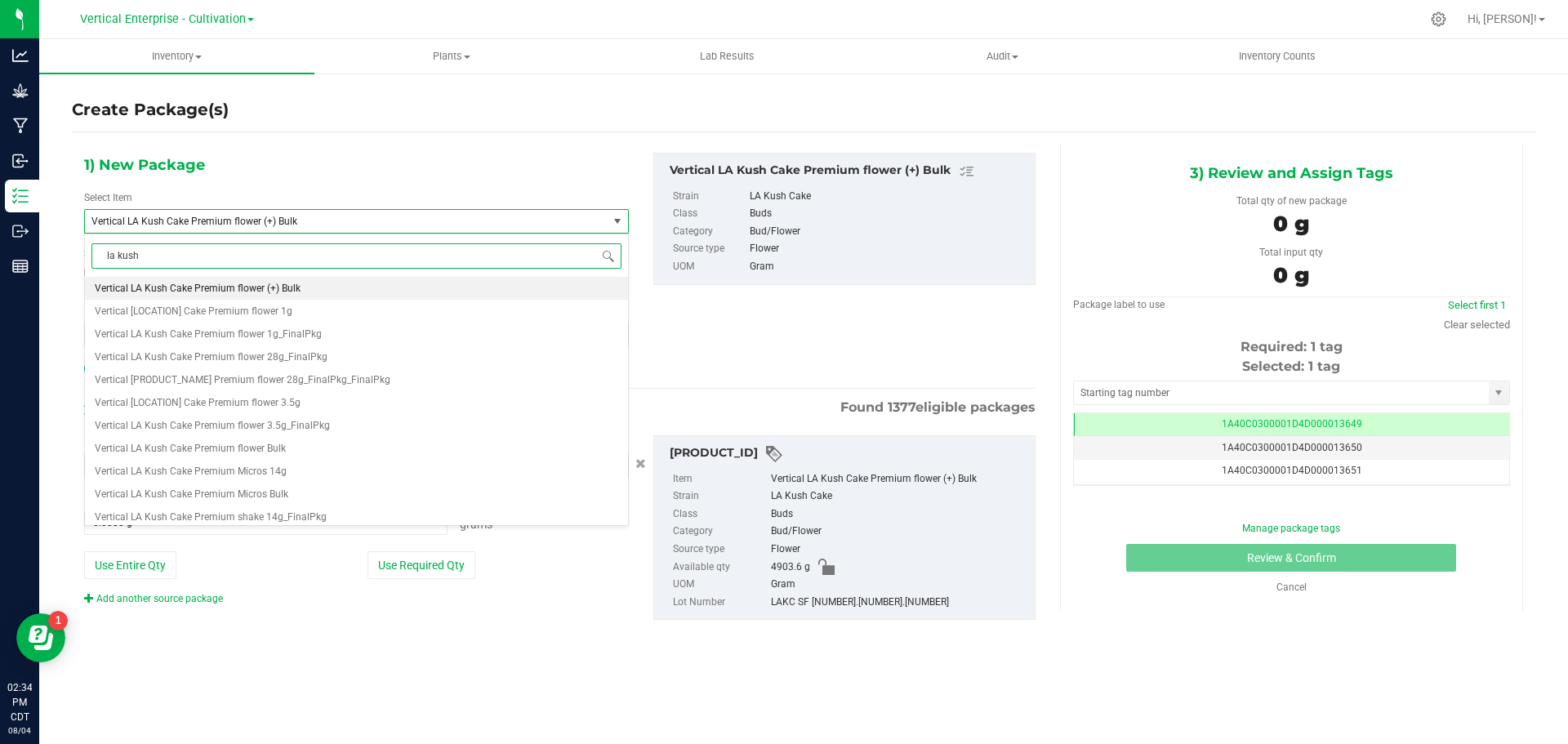 scroll, scrollTop: 0, scrollLeft: 0, axis: both 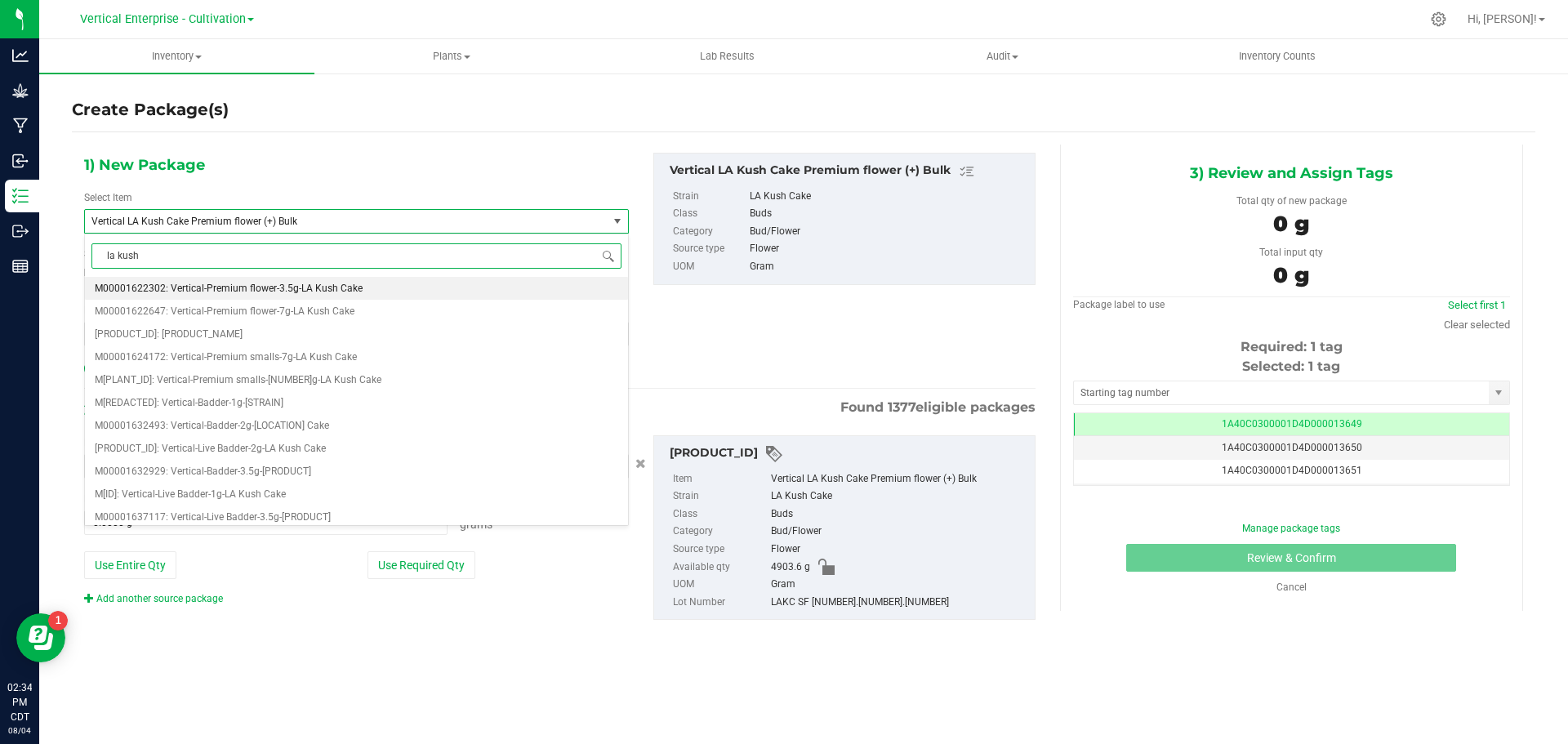 click on "M00001622302: Vertical-Premium flower-3.5g-LA Kush Cake" at bounding box center (229, 288) 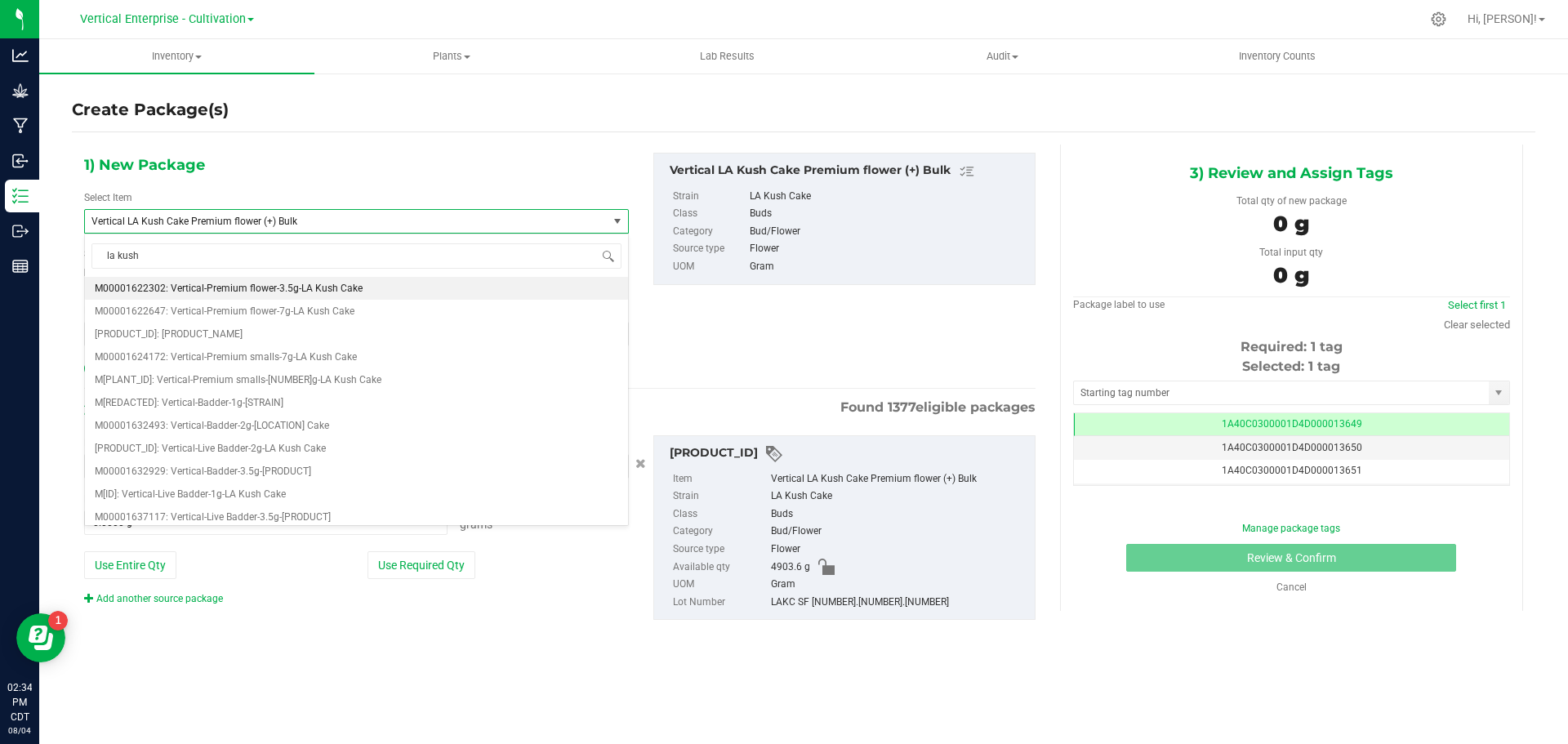 type 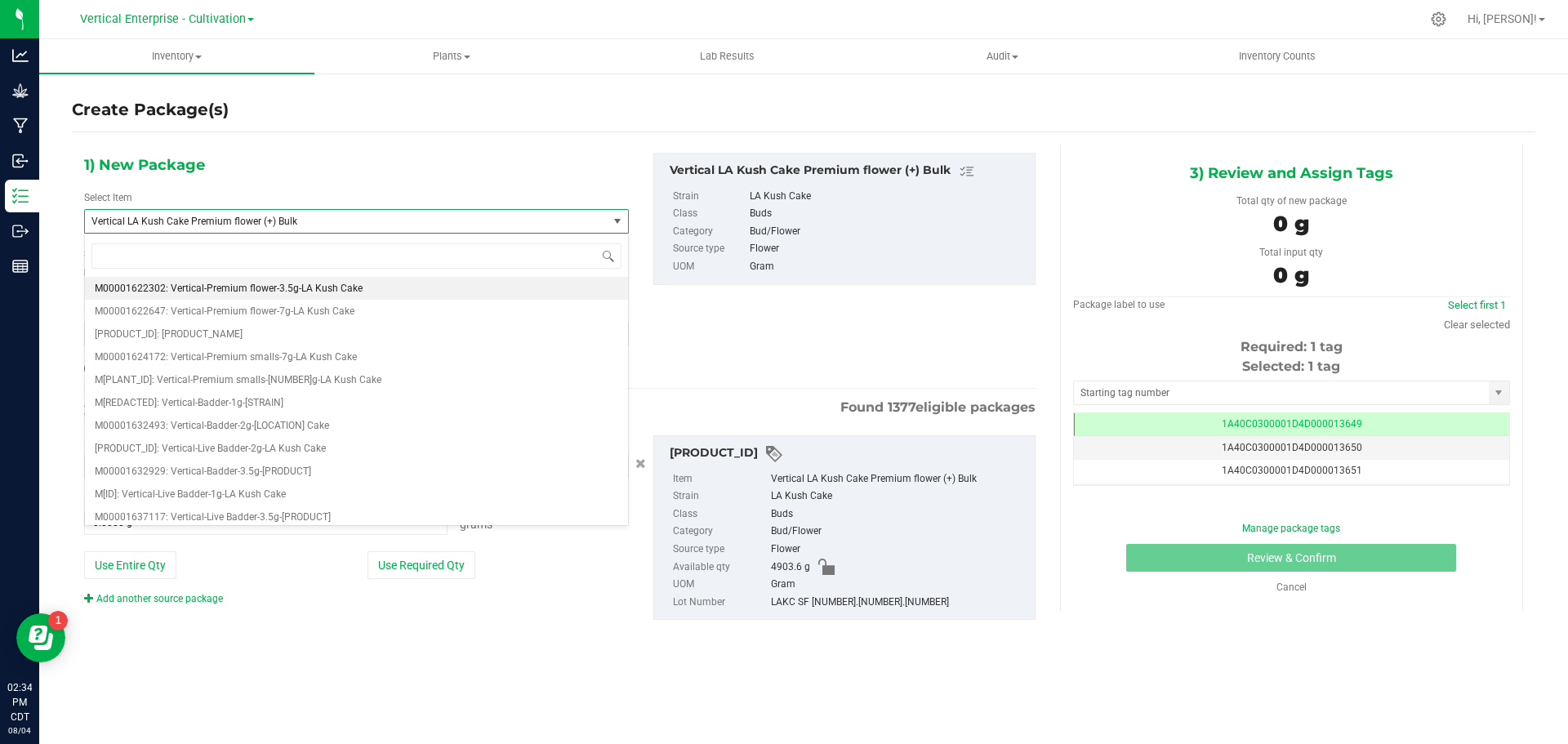 type on "0" 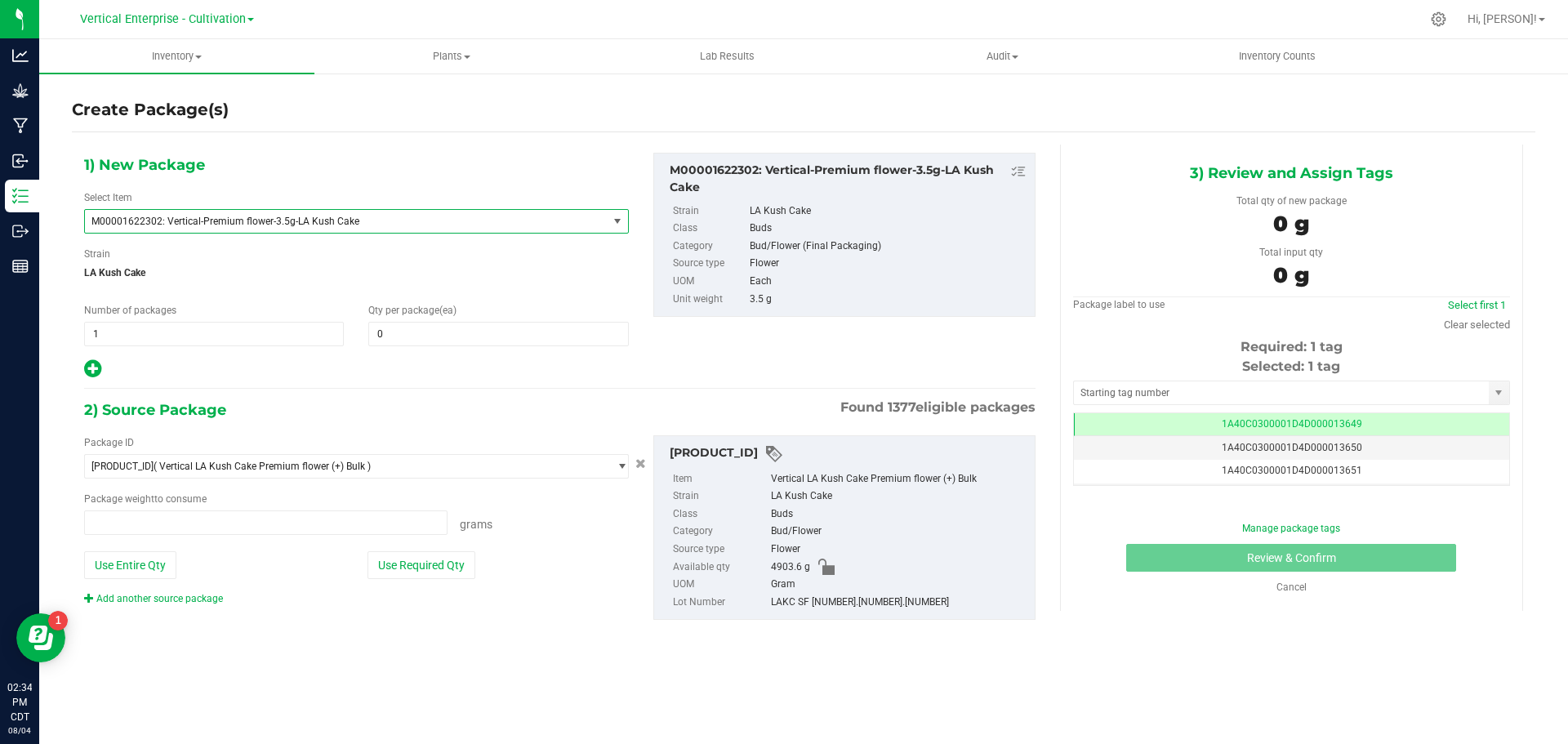 type on "0.0000 g" 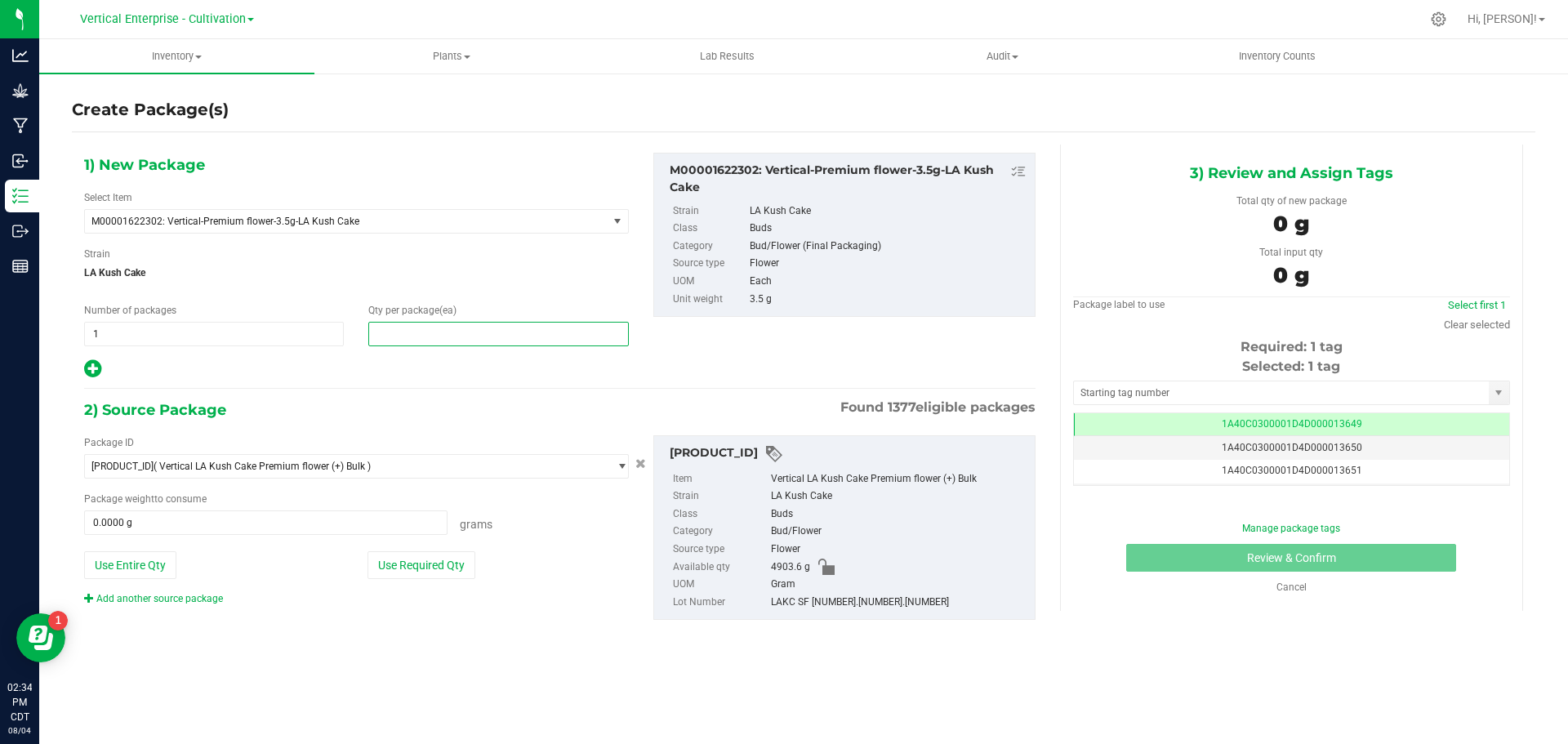 click at bounding box center [498, 334] 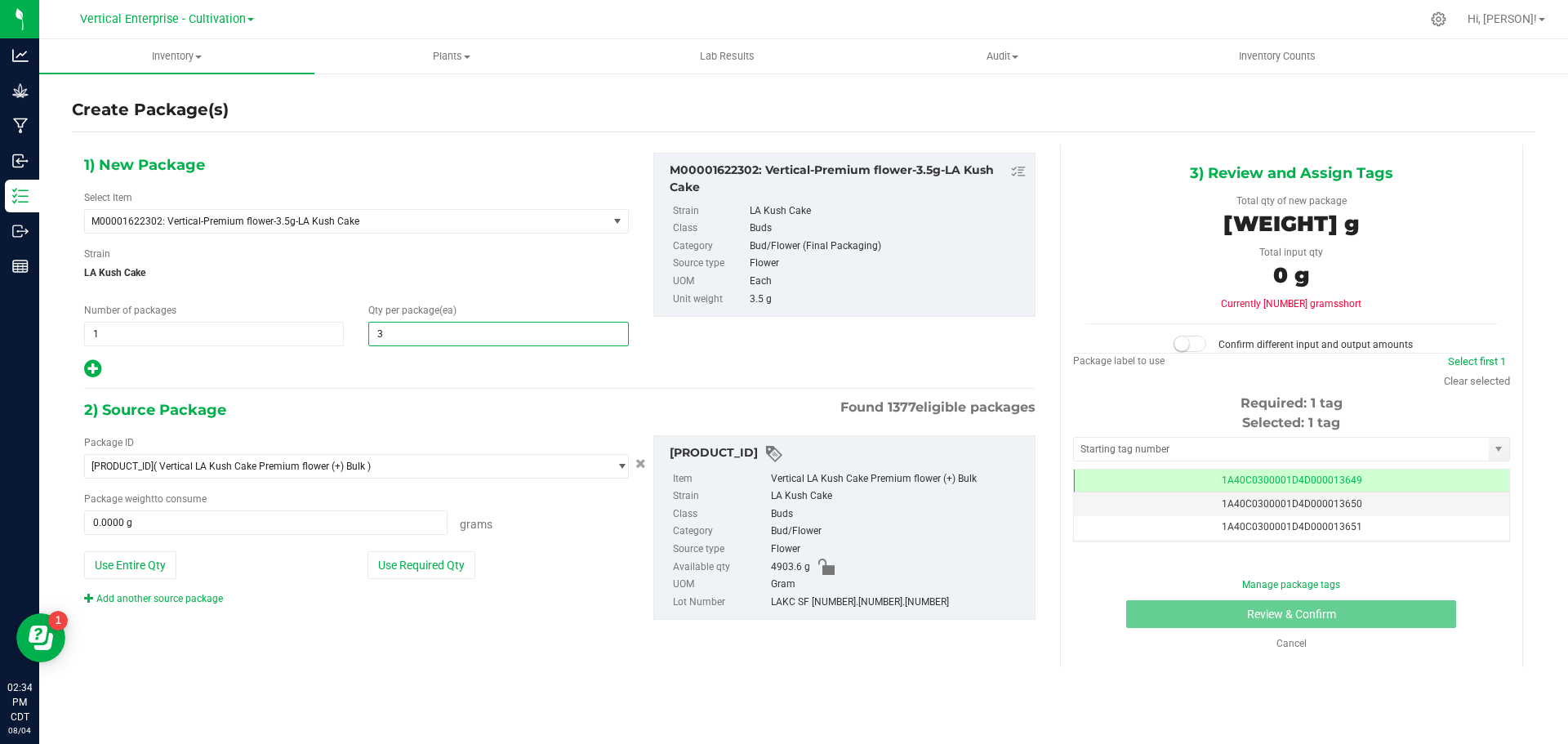 type on "36" 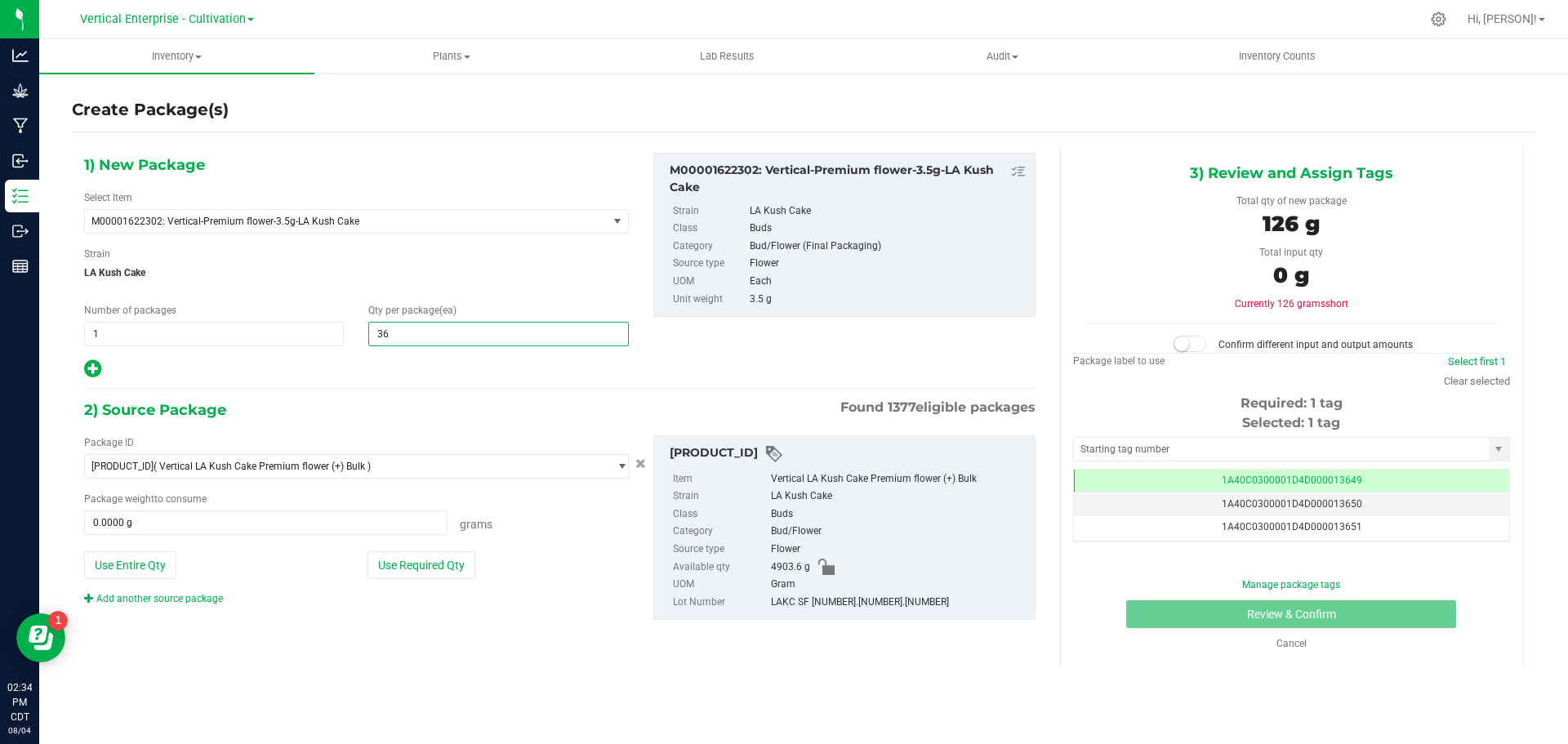 type on "36" 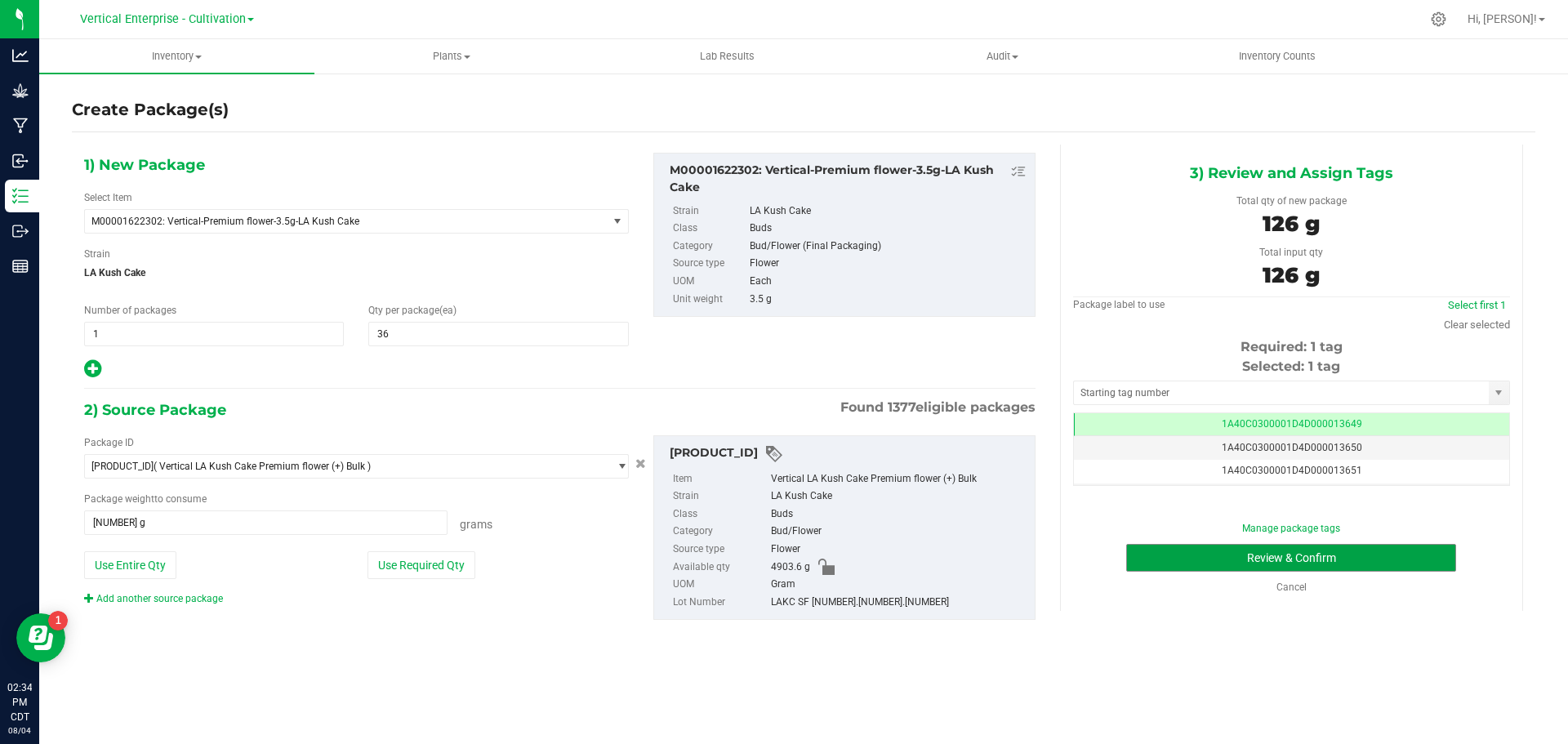 click on "Review & Confirm" at bounding box center (1291, 558) 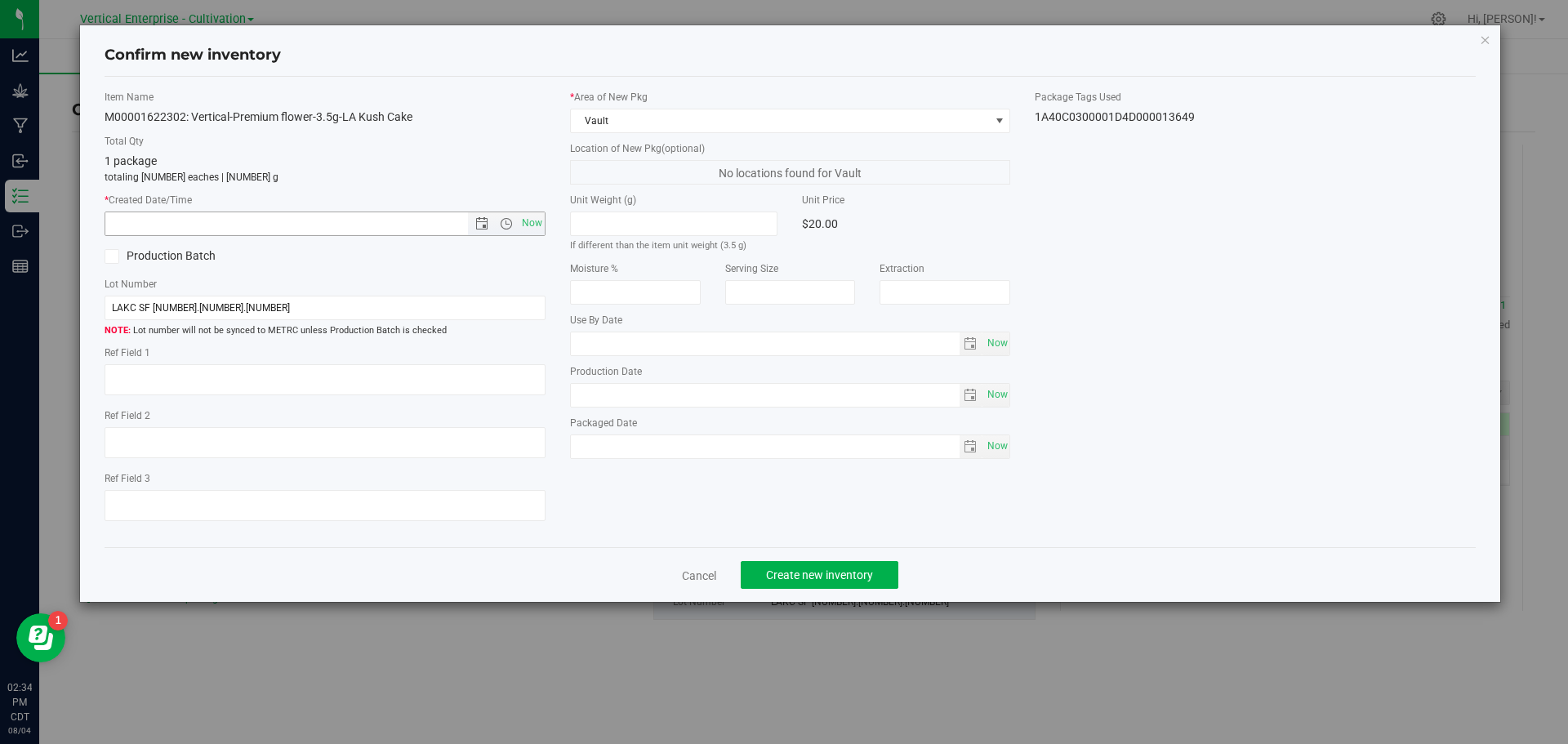 click on "Now" at bounding box center (532, 223) 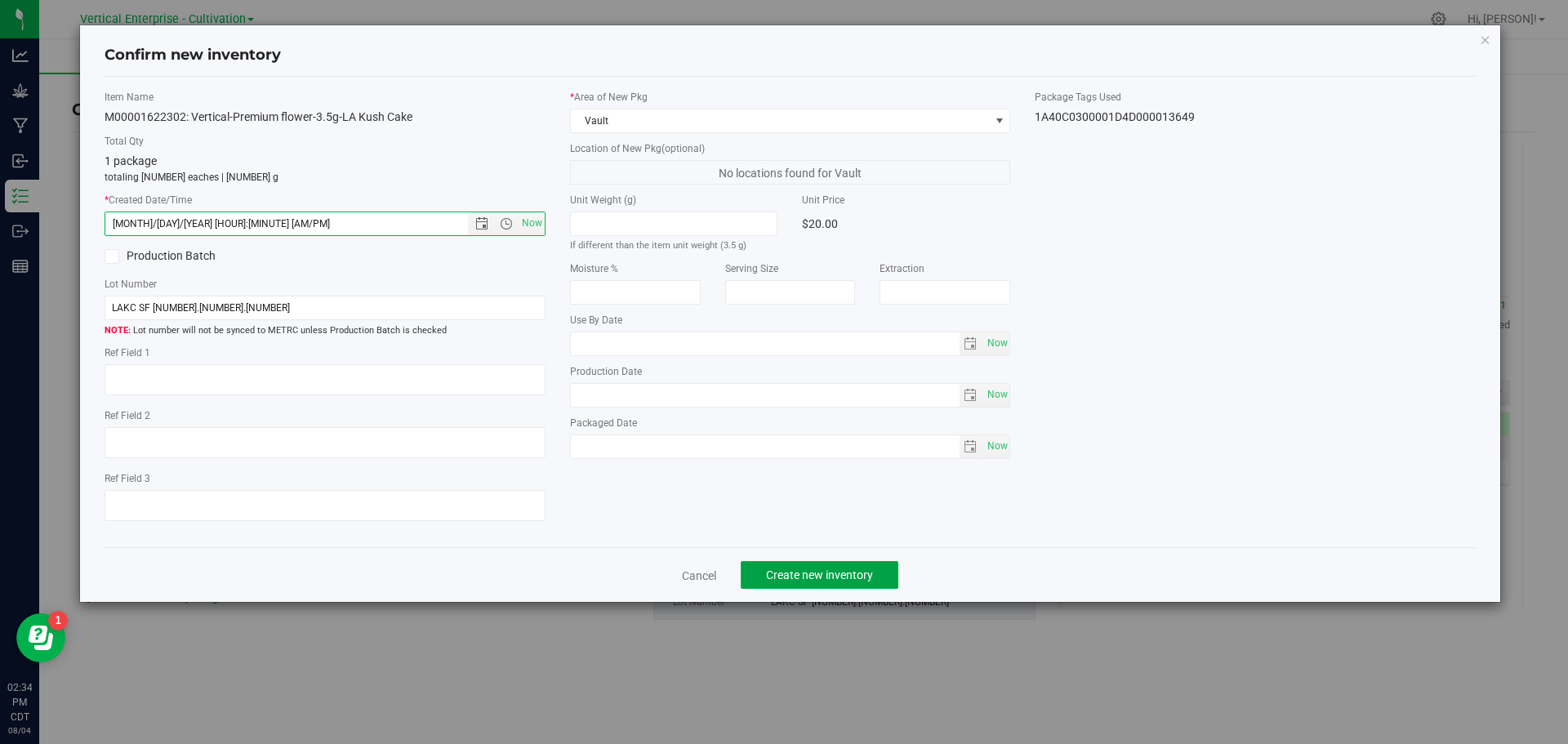 click on "Create new inventory" 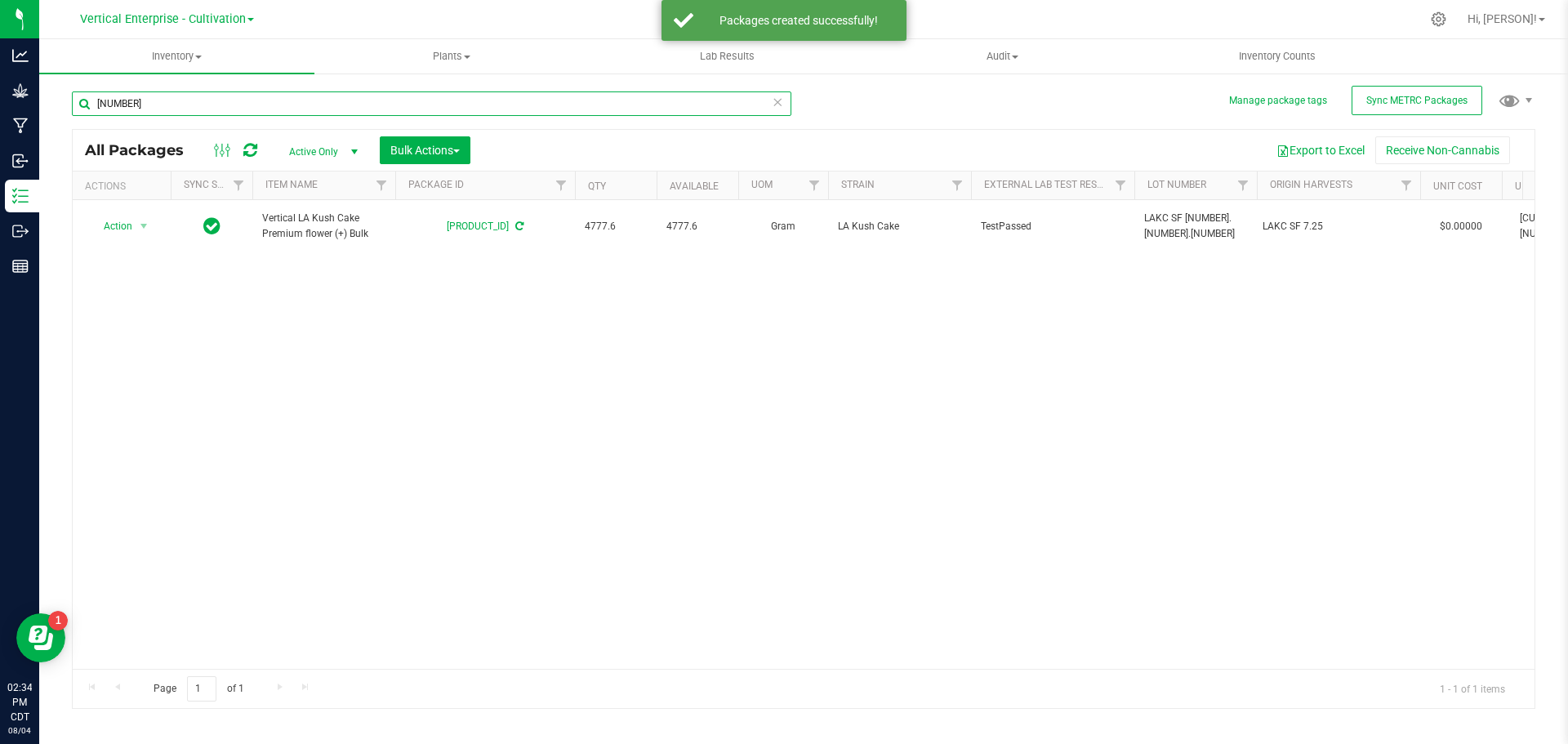 drag, startPoint x: 167, startPoint y: 108, endPoint x: 23, endPoint y: 111, distance: 144.0312 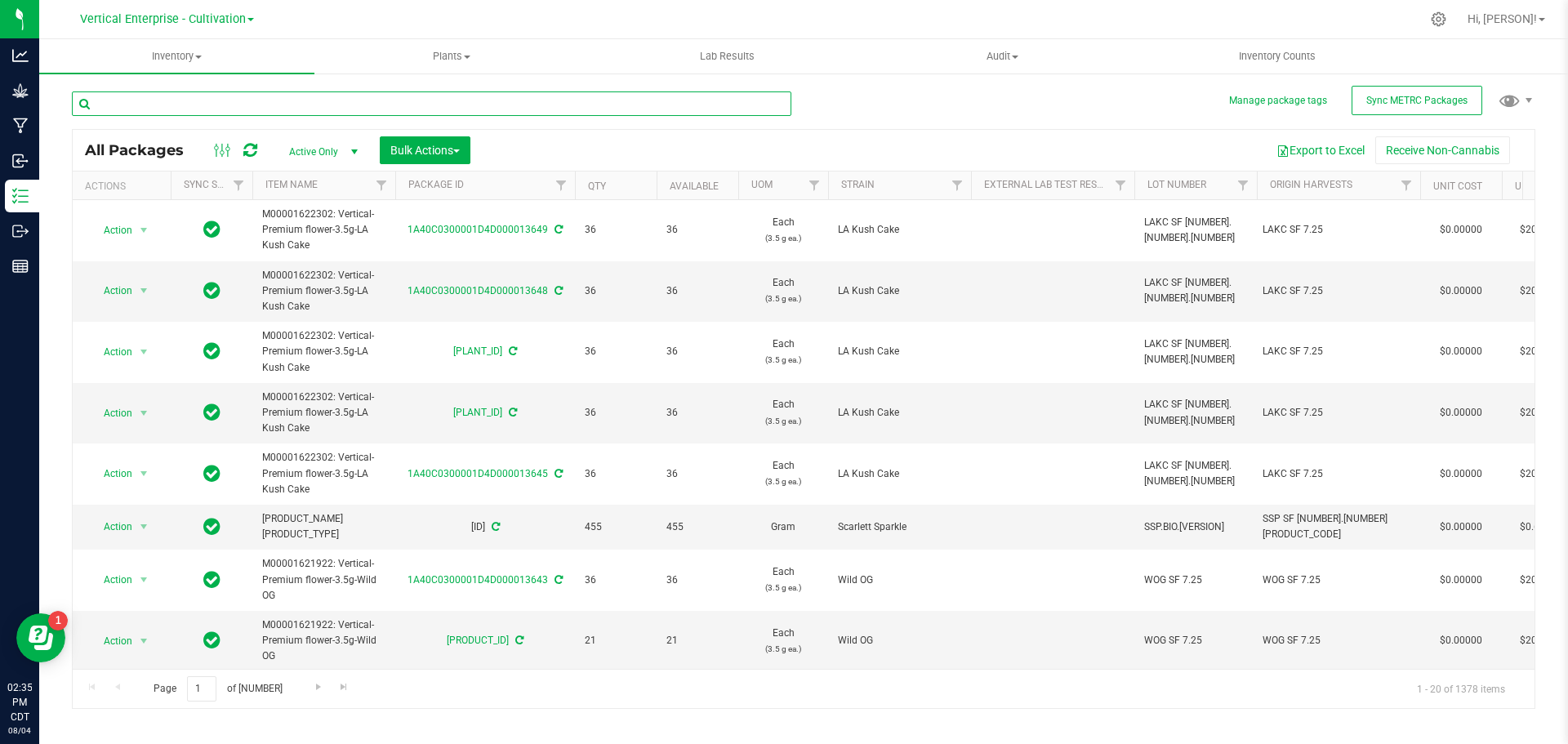 type 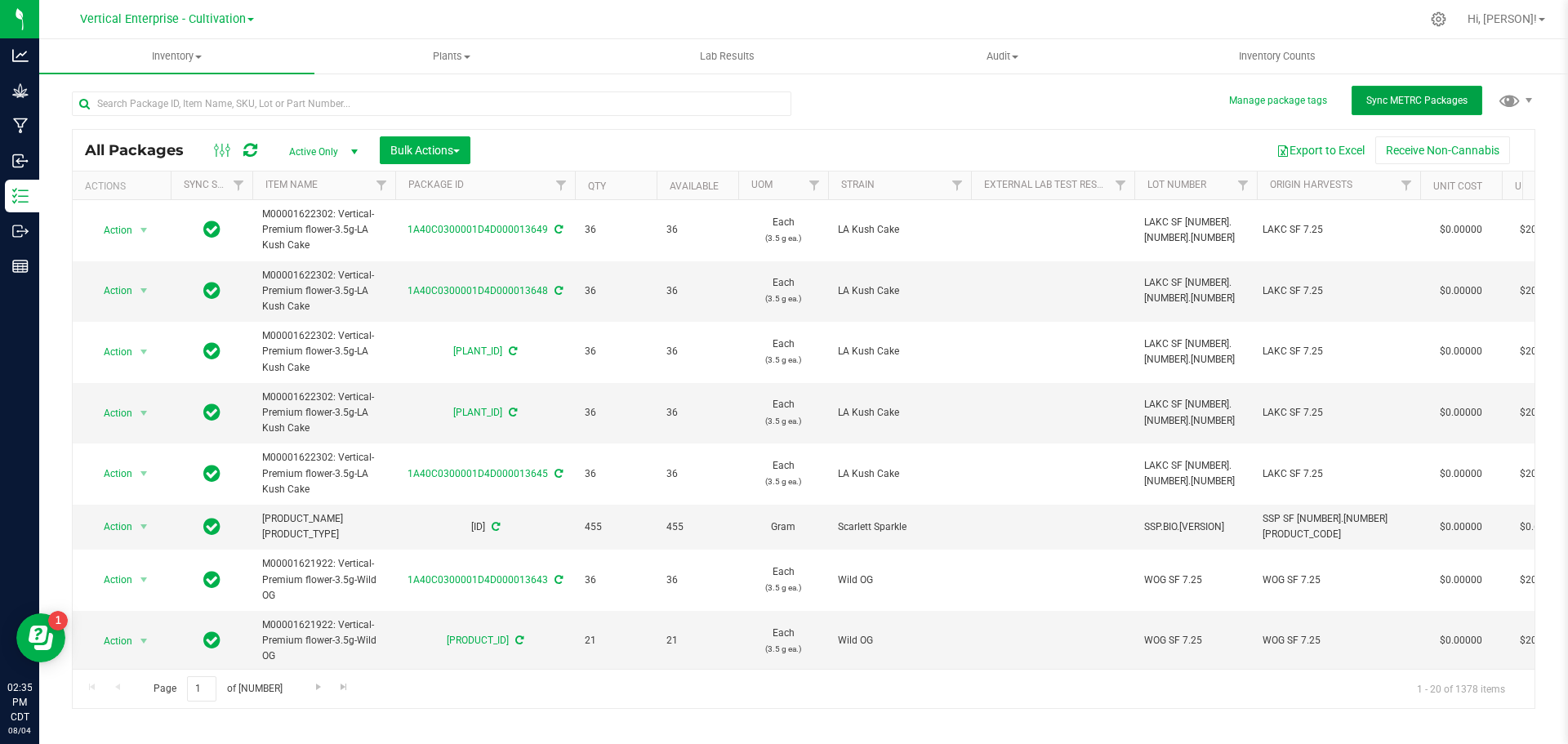 click on "Sync METRC Packages" at bounding box center (1417, 100) 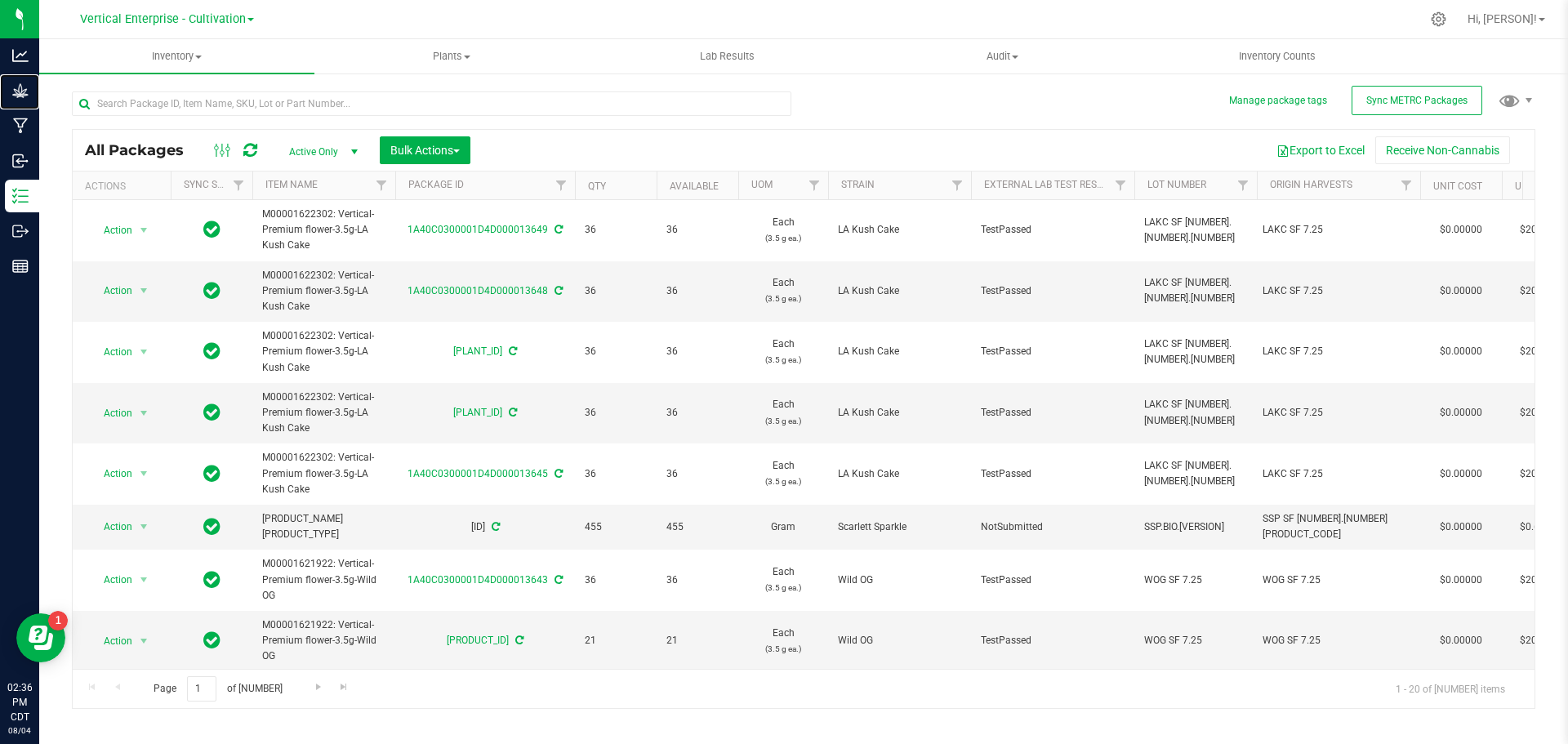 click on "Grow" at bounding box center [22, 91] 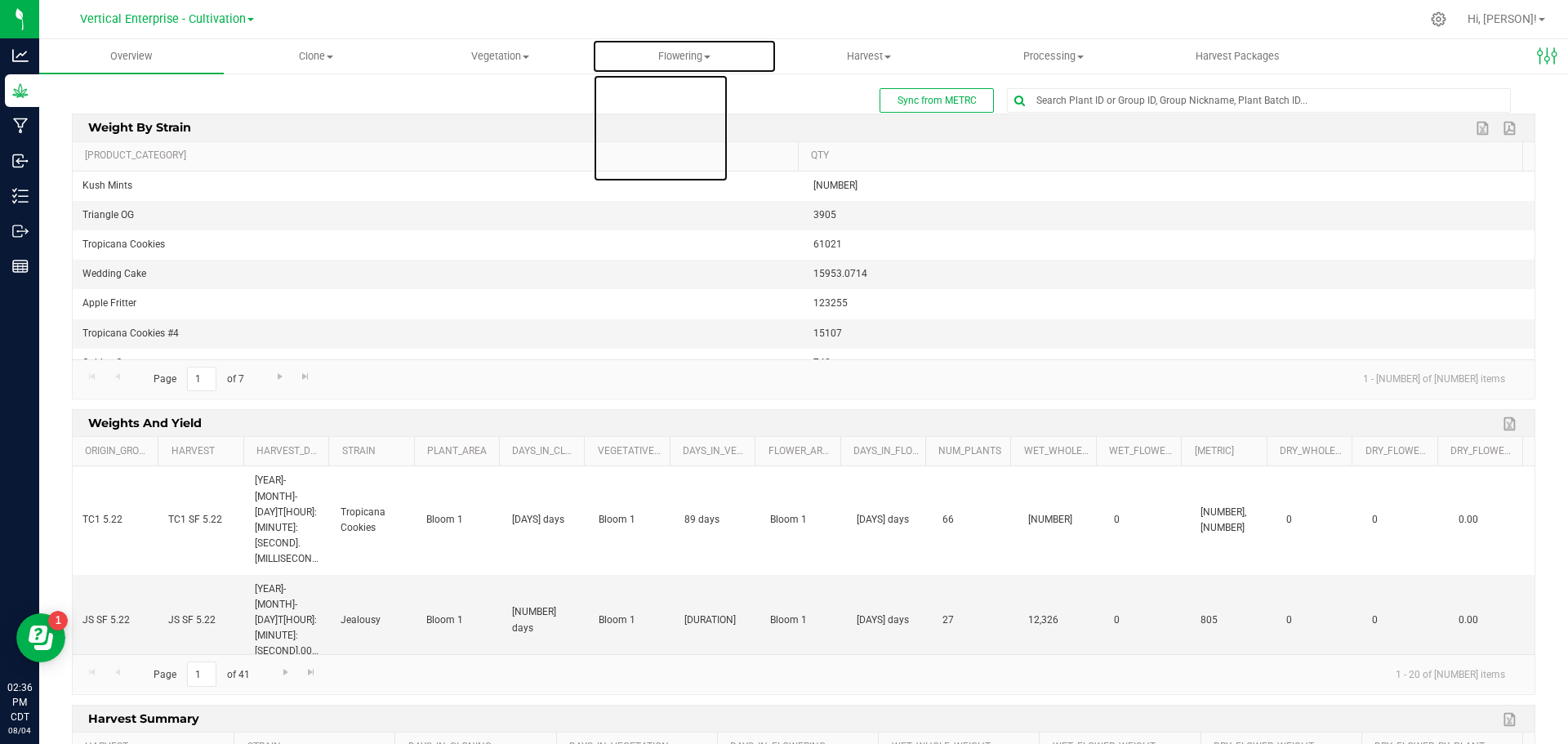 click on "Flowering" at bounding box center (684, 56) 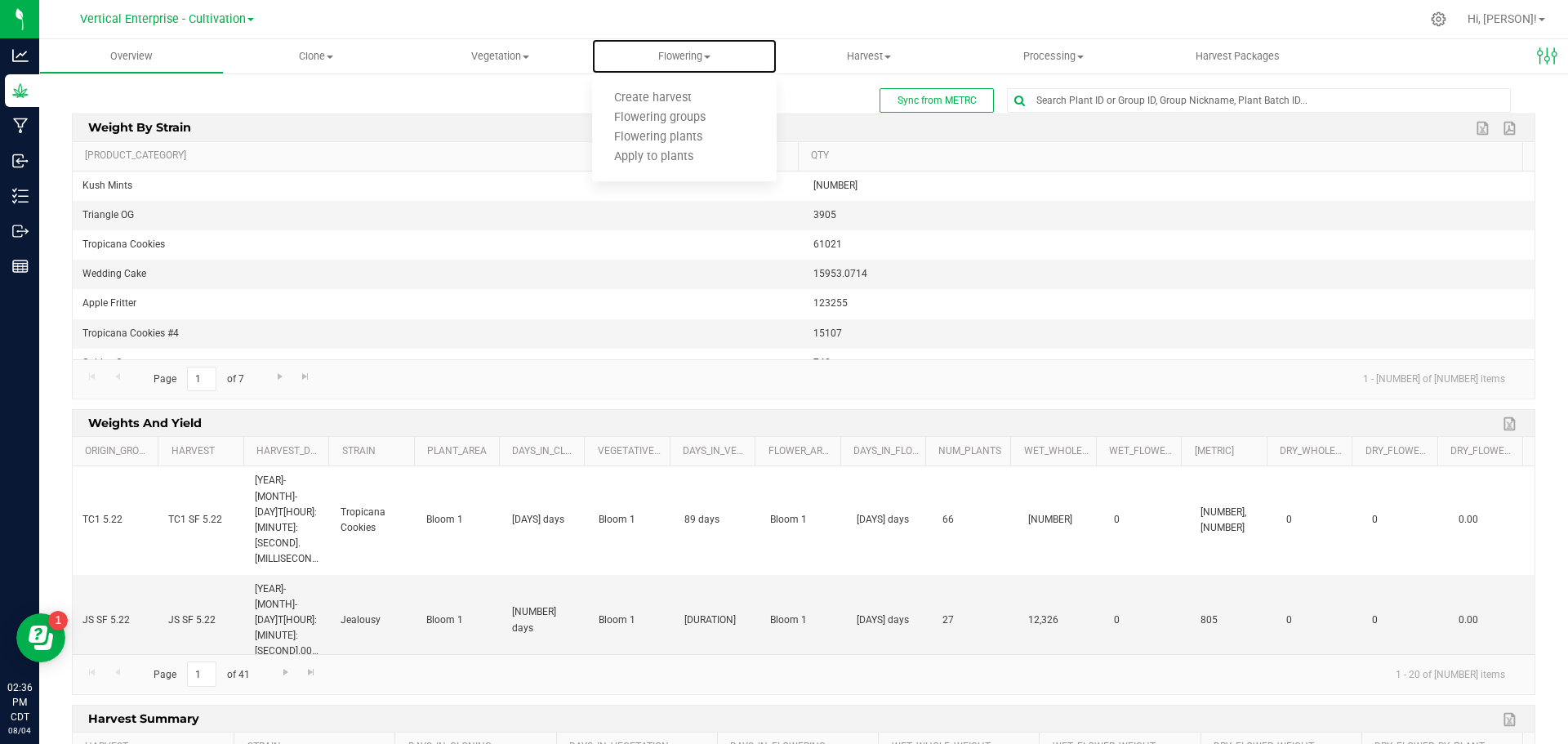 click on "Flowering groups" at bounding box center [660, 118] 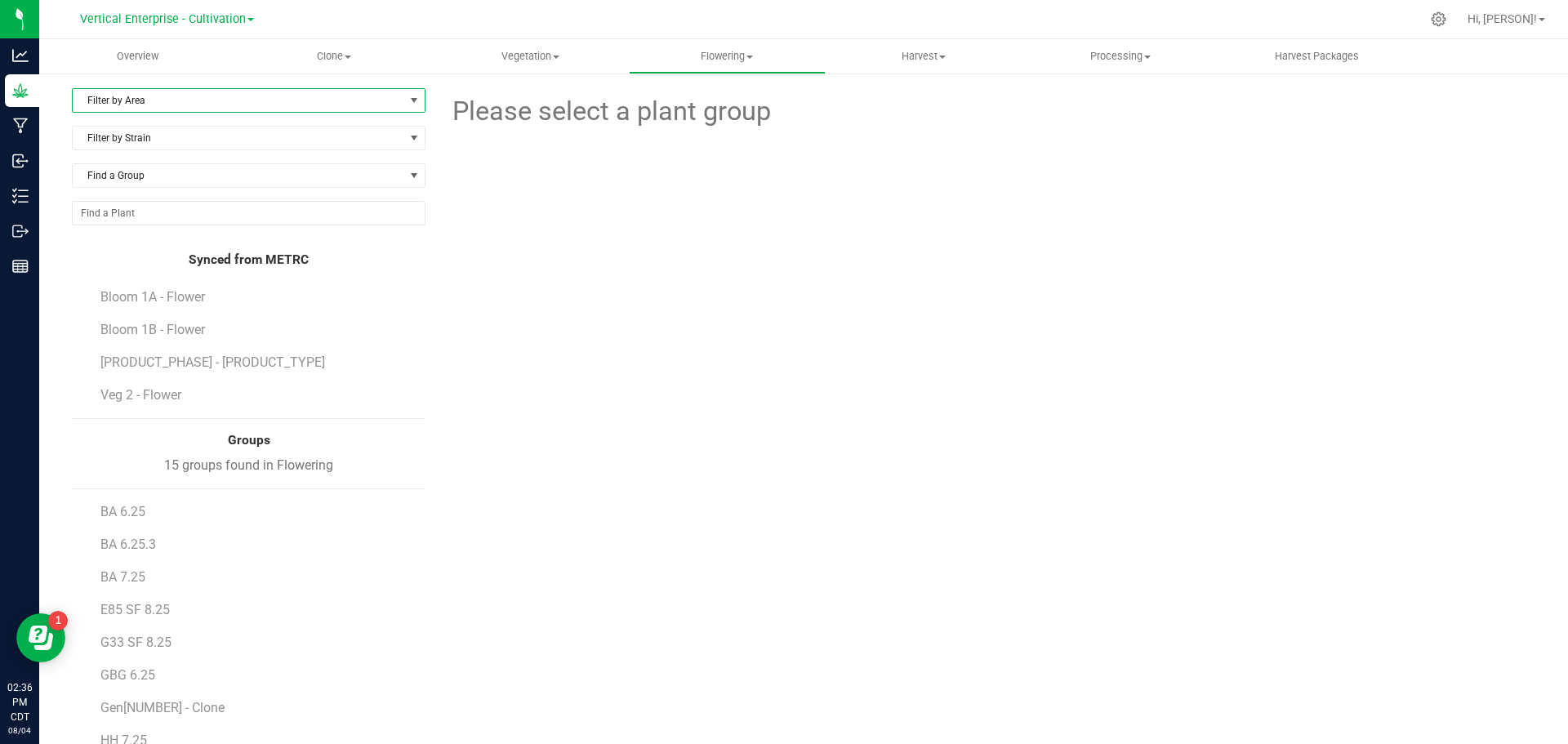 click on "Filter by Area" at bounding box center (238, 100) 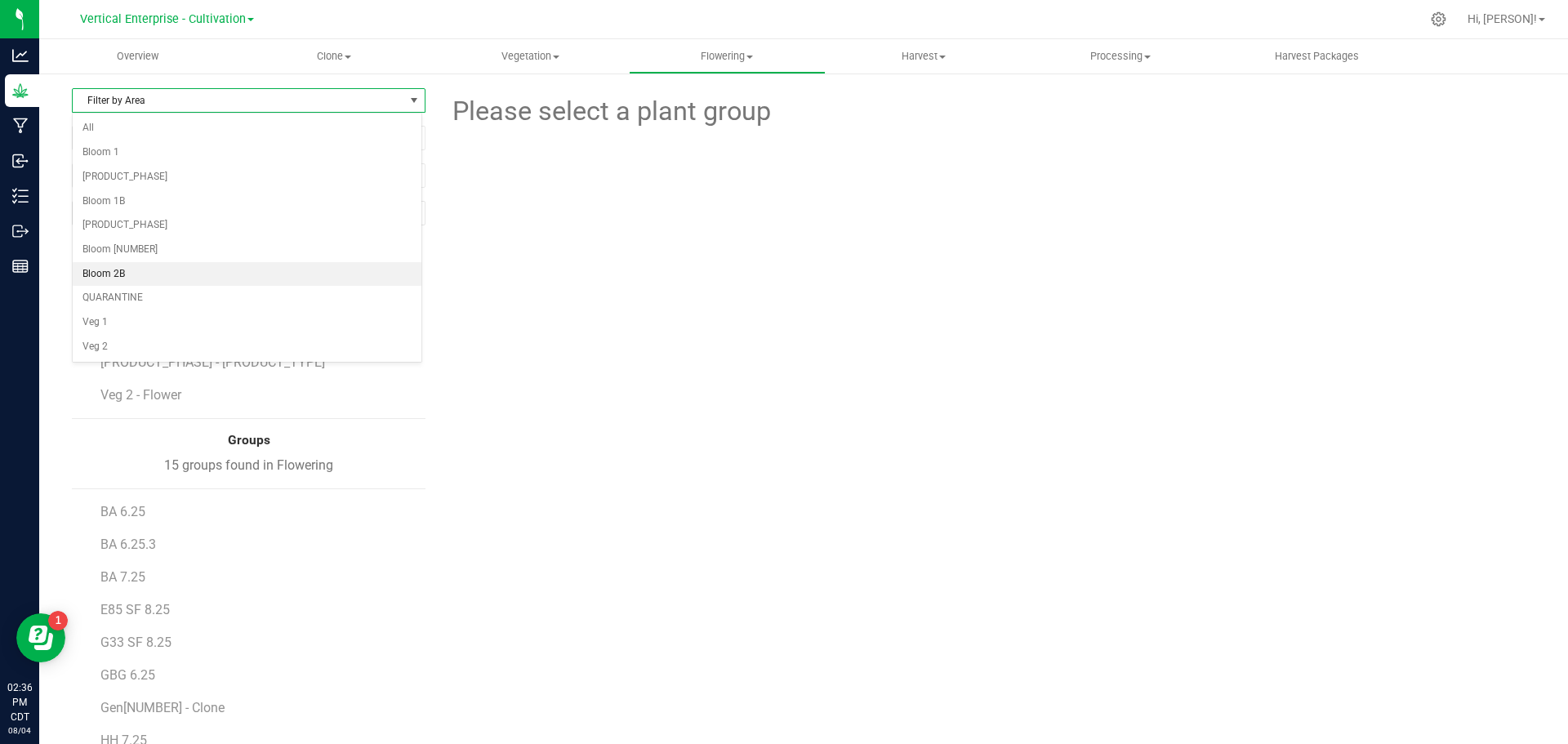 click on "Bloom 2B" at bounding box center [247, 274] 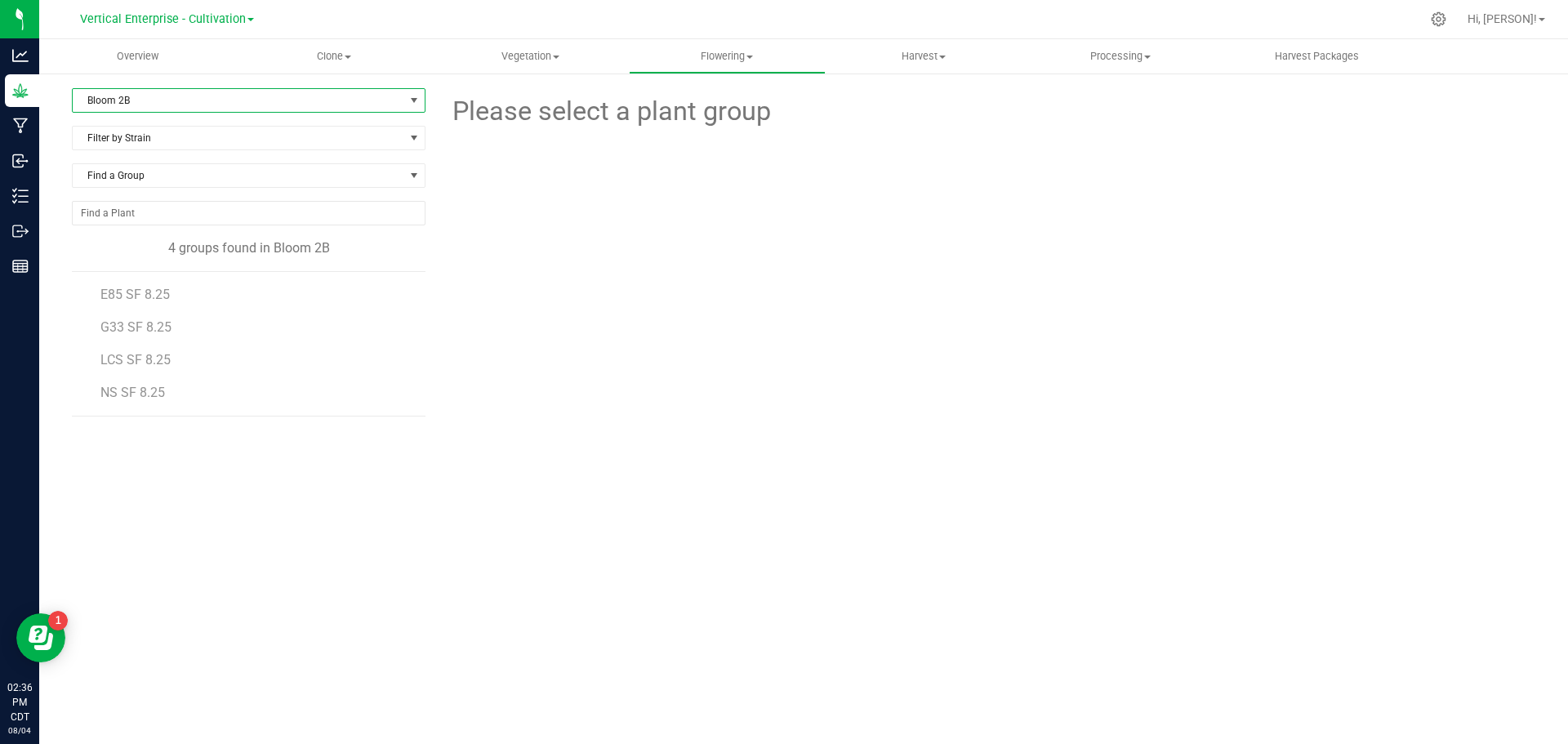 click on "LCS SF 8.25" at bounding box center [136, 359] 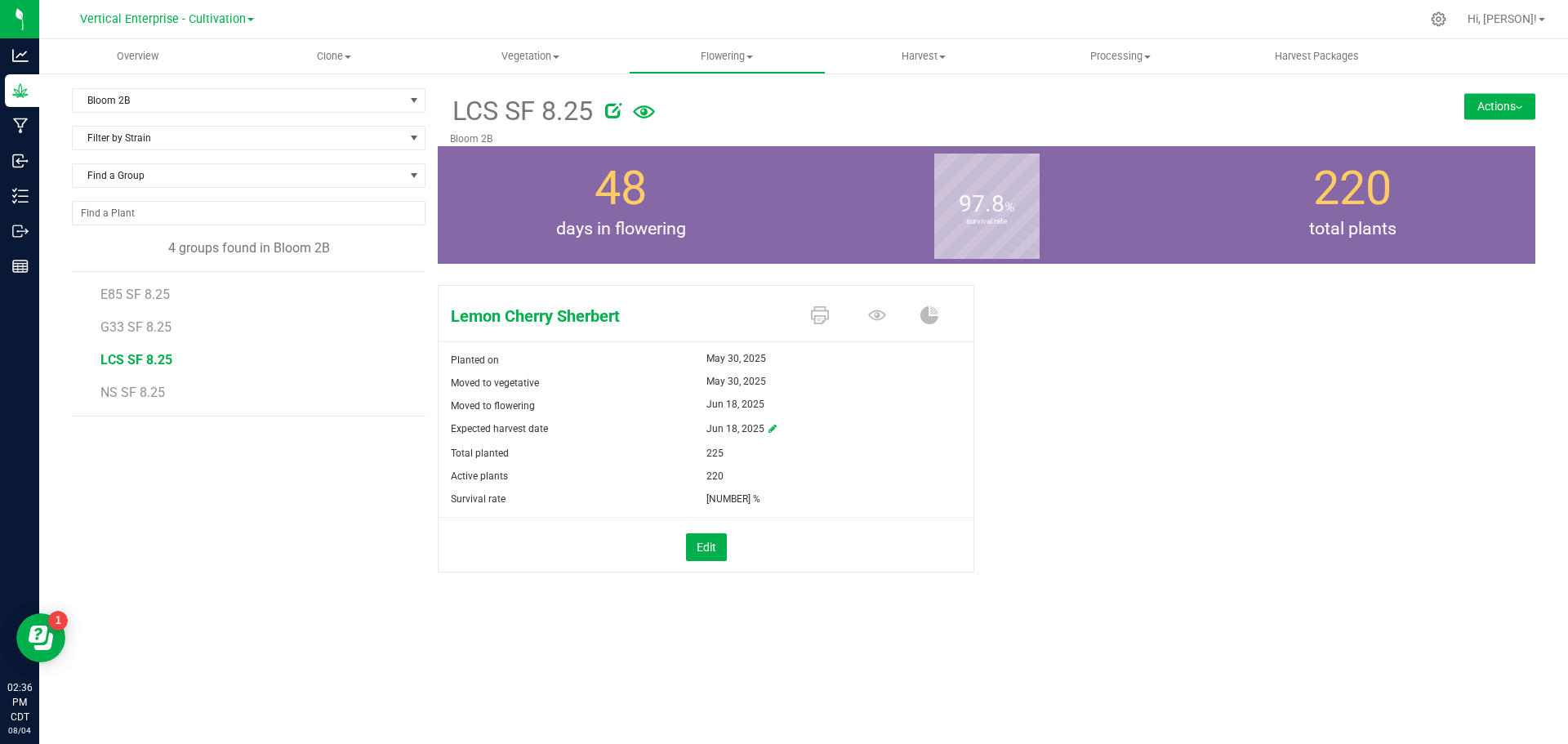click on "Actions" at bounding box center (1499, 106) 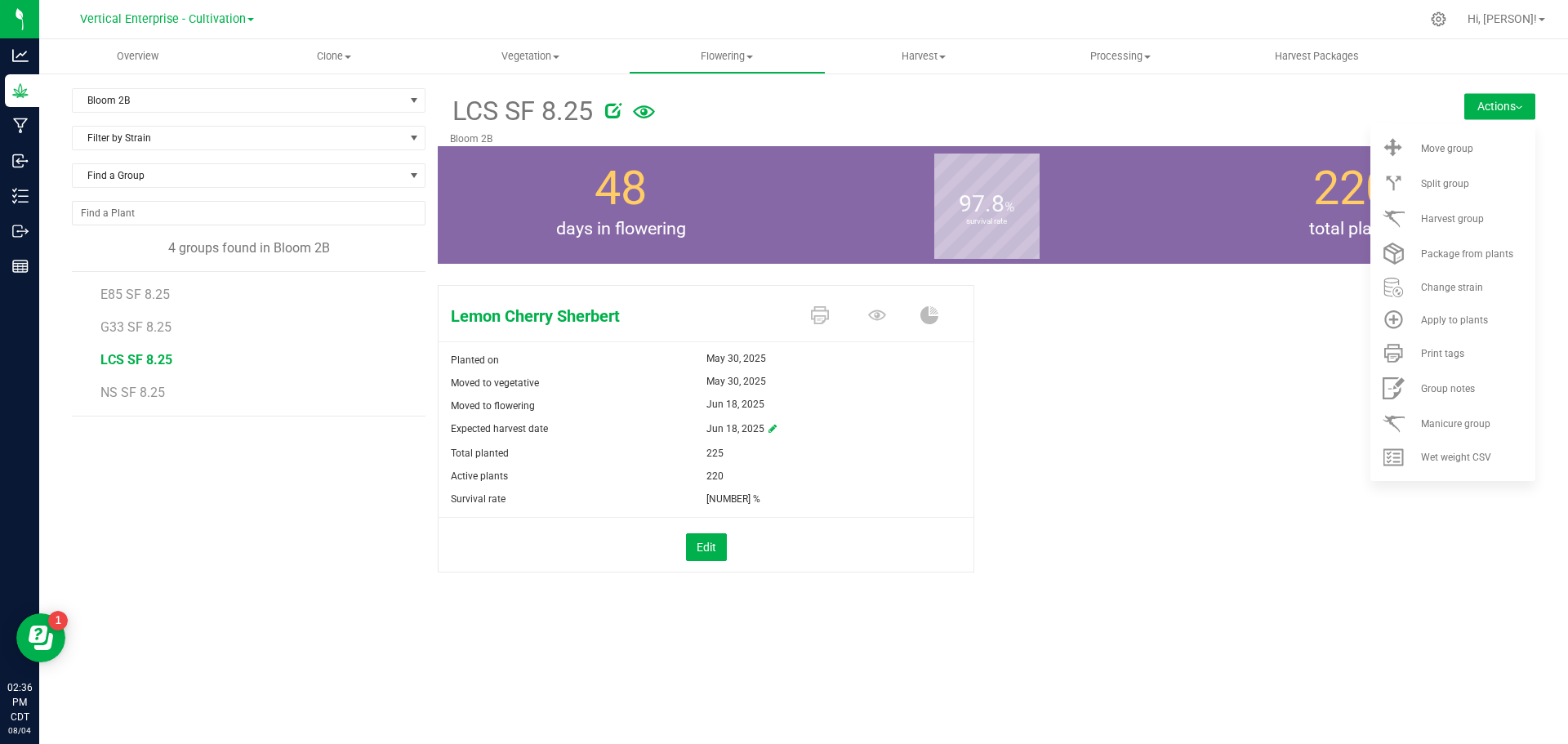 click on "Split group" at bounding box center (1453, 183) 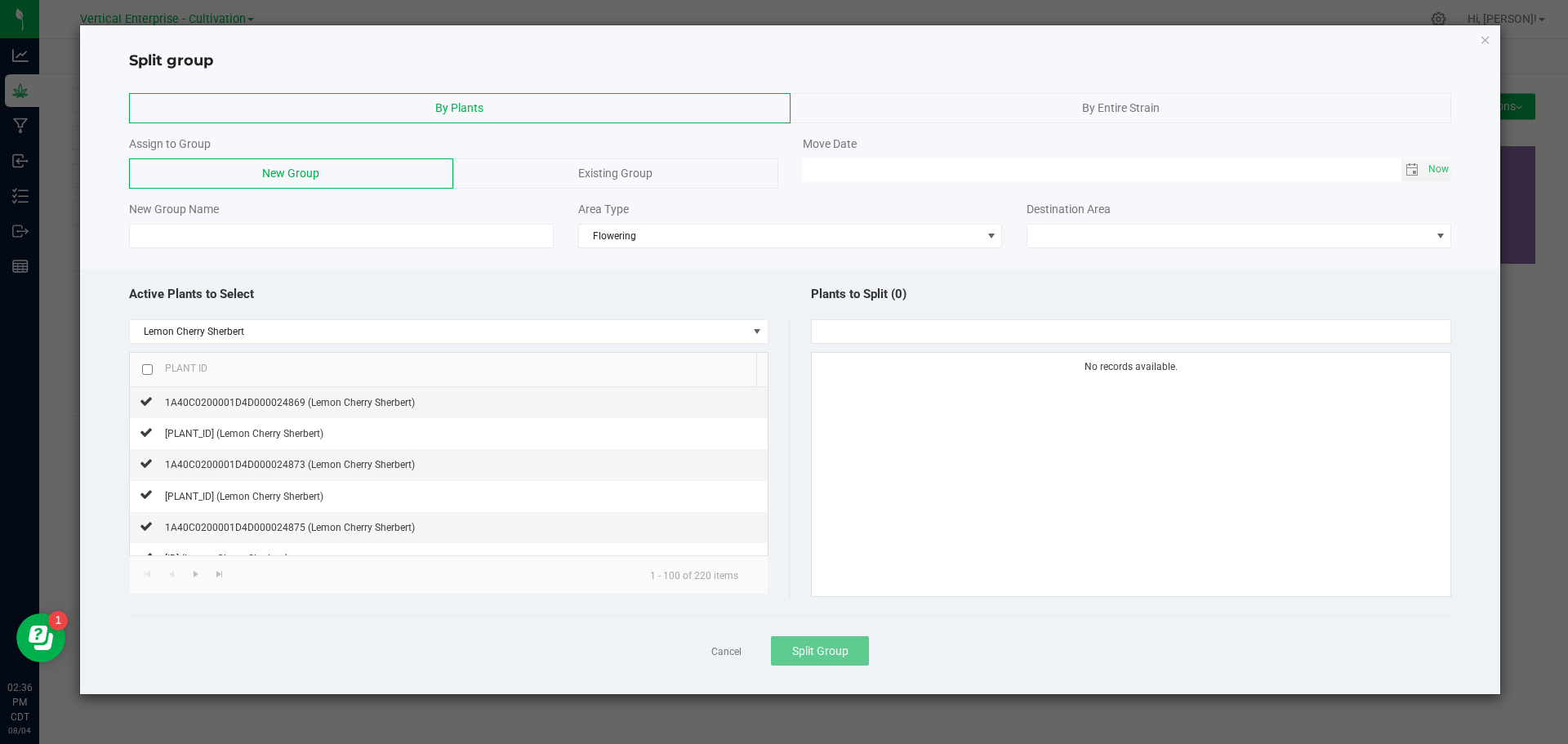 click at bounding box center [1131, 332] 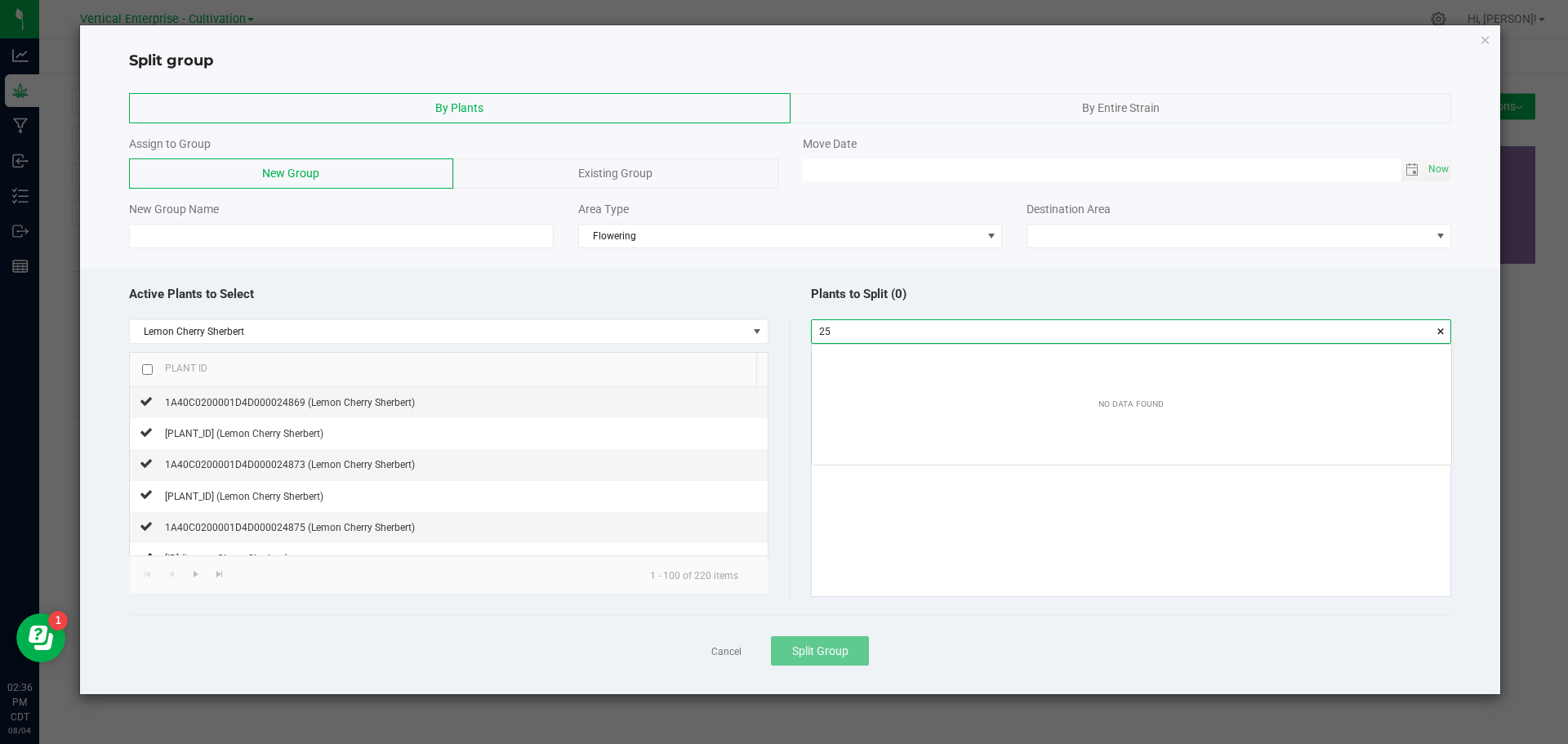 scroll, scrollTop: 81646, scrollLeft: 81027, axis: both 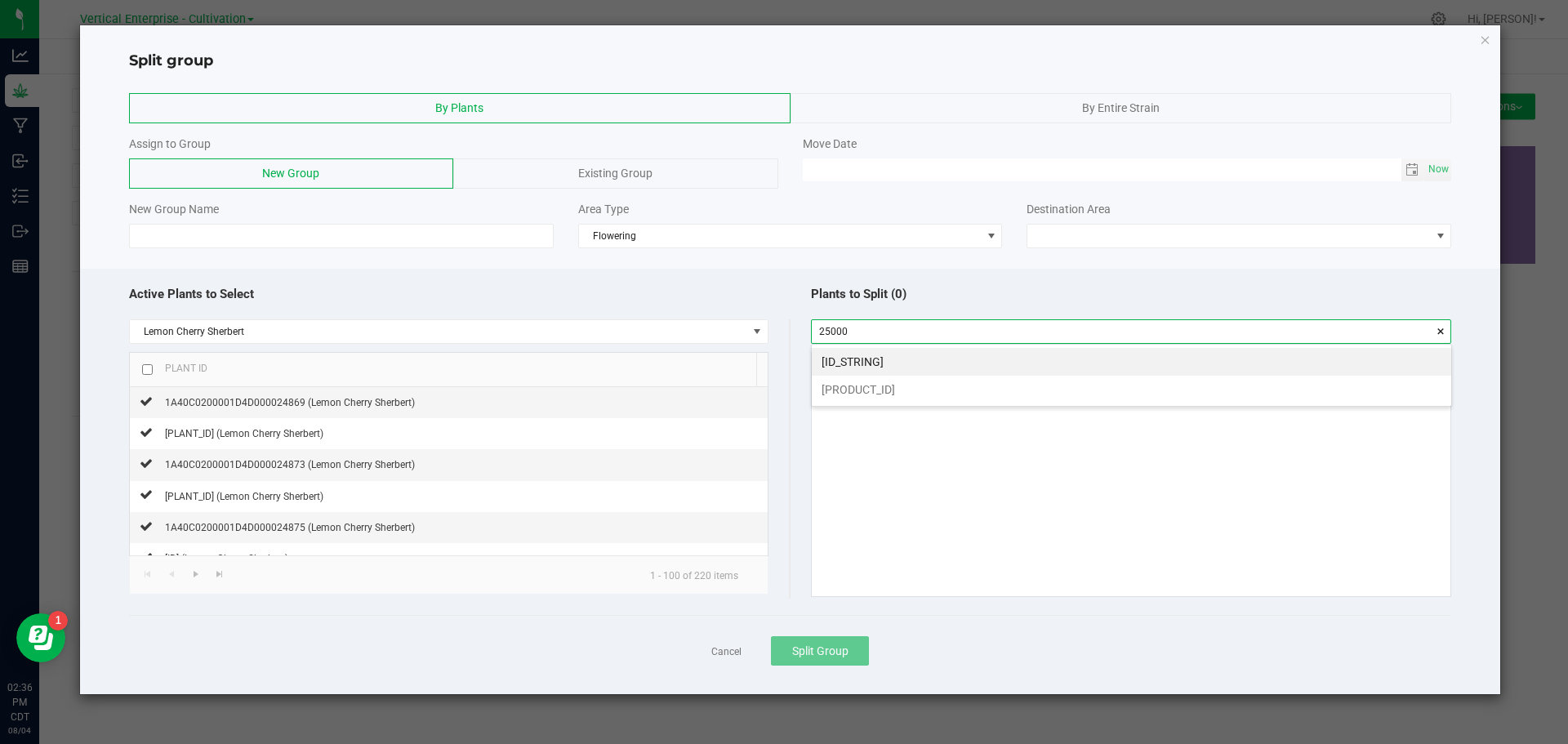 click on "[PRODUCT_ID]" at bounding box center (1131, 390) 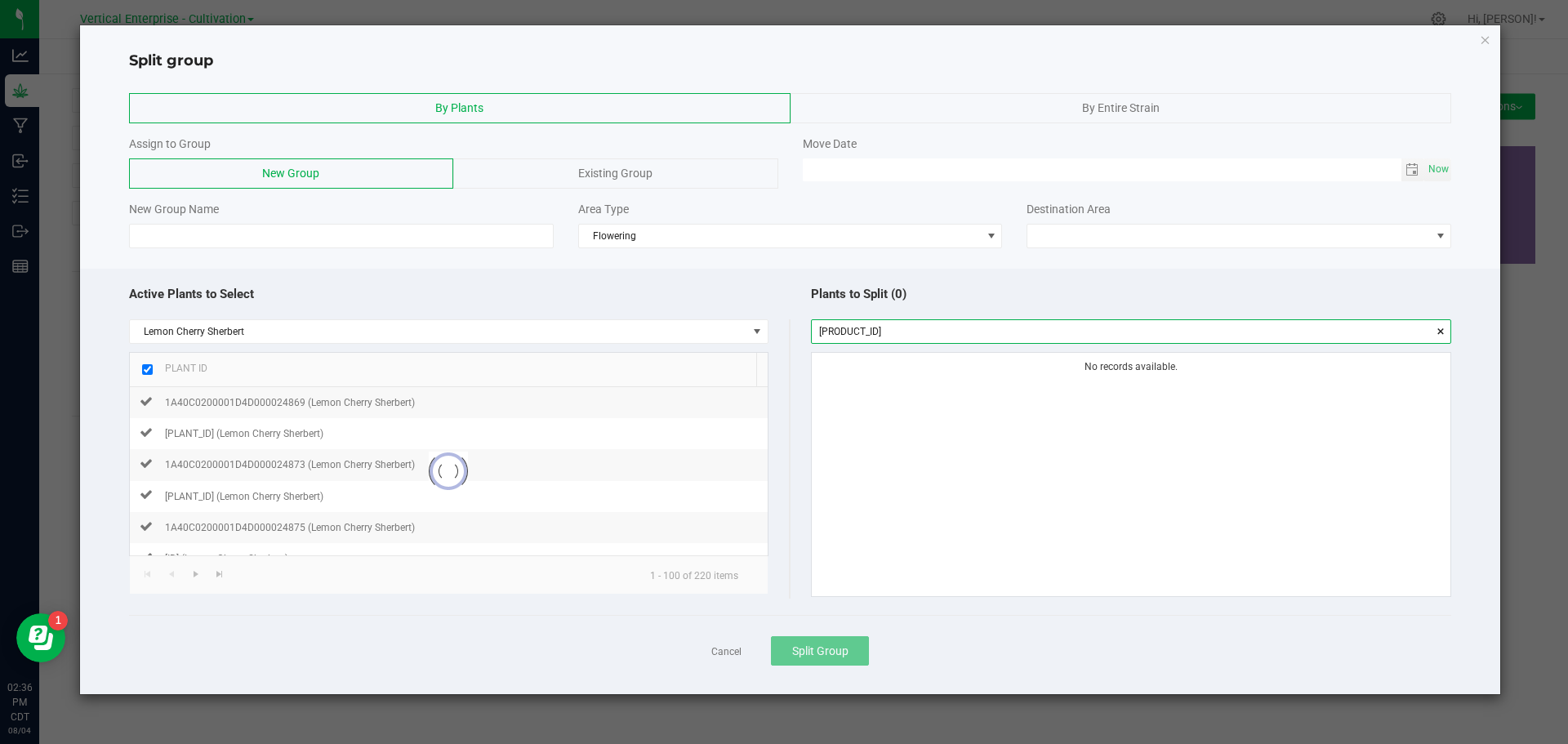 checkbox on "true" 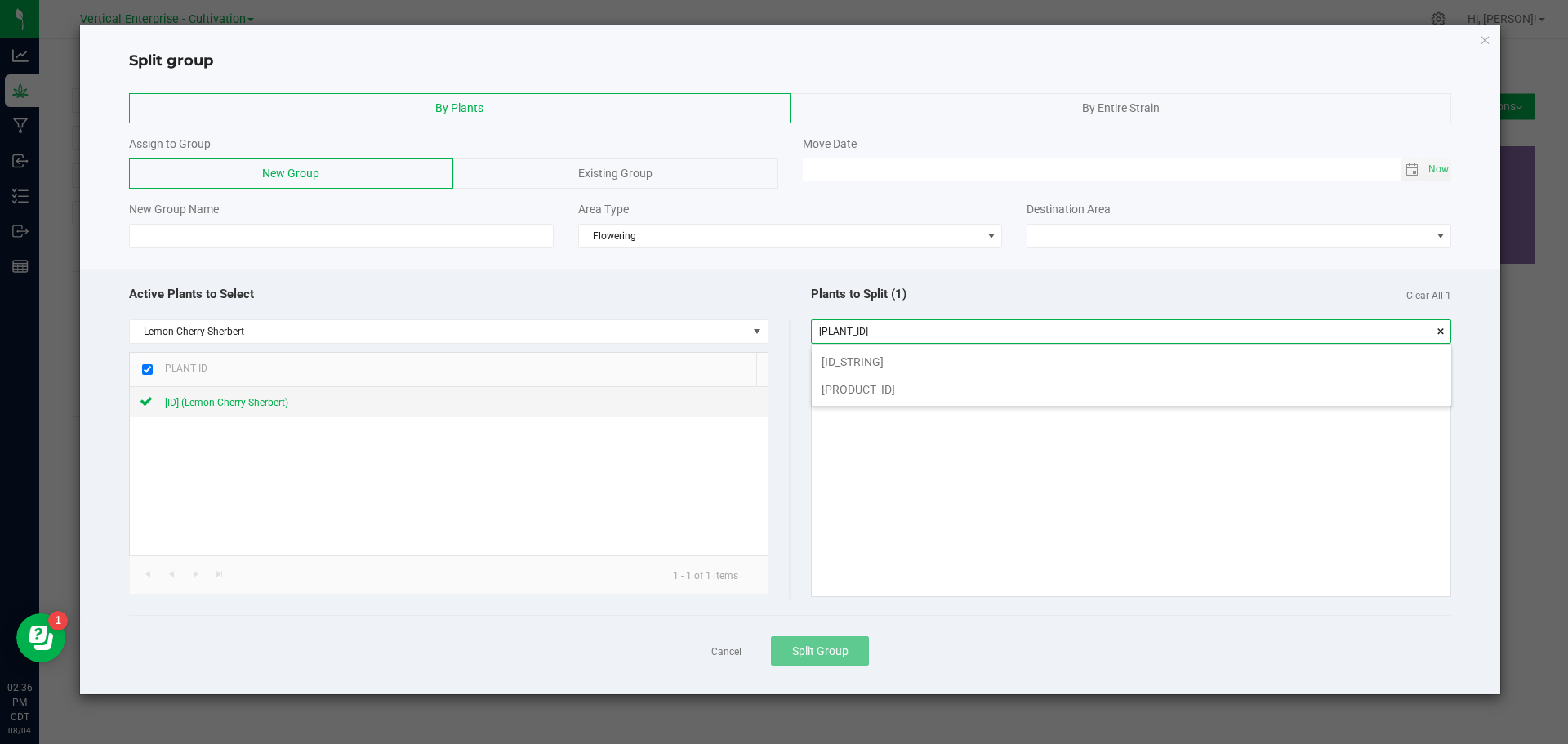 scroll, scrollTop: 81646, scrollLeft: 81027, axis: both 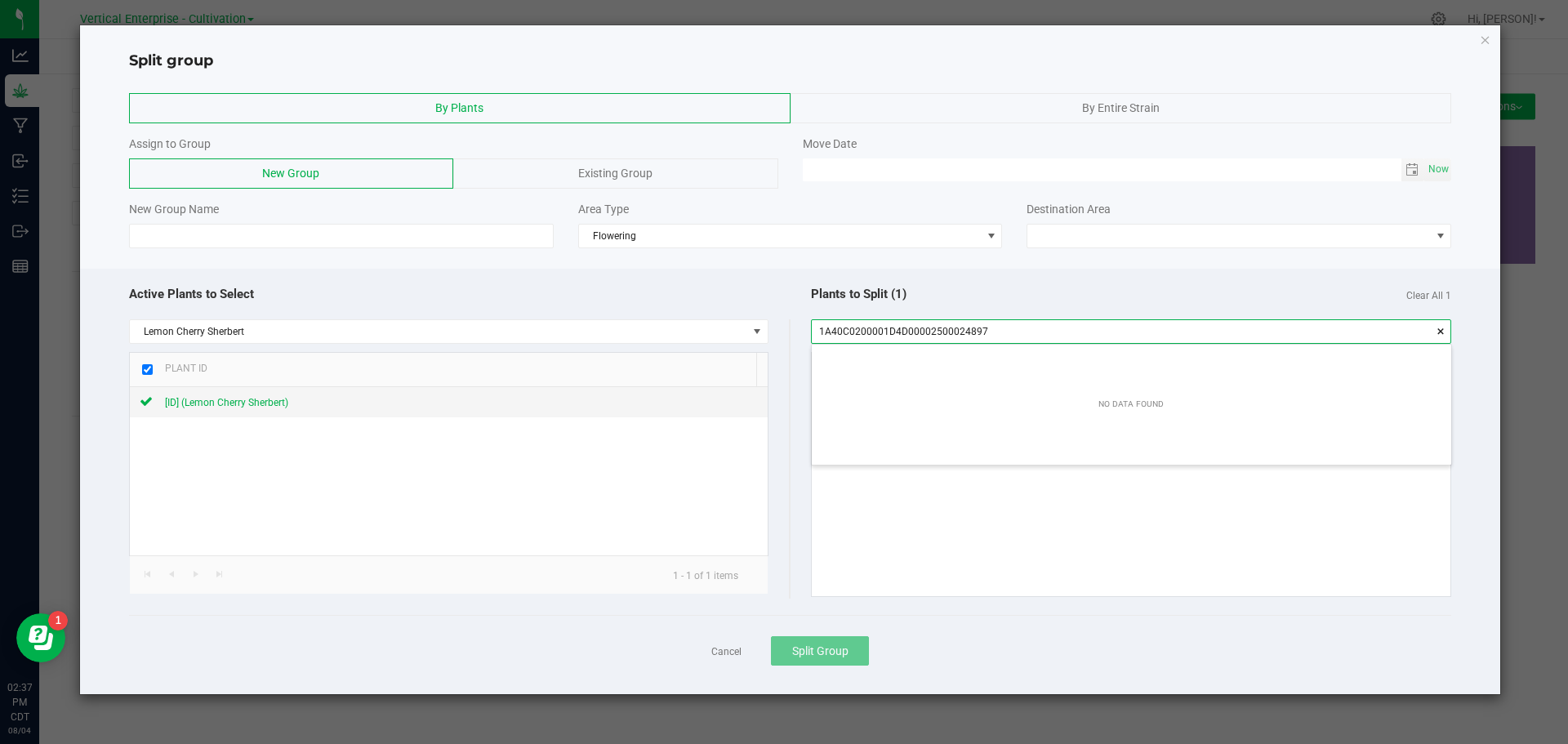 type on "1A40C0200001D4D00002500024897" 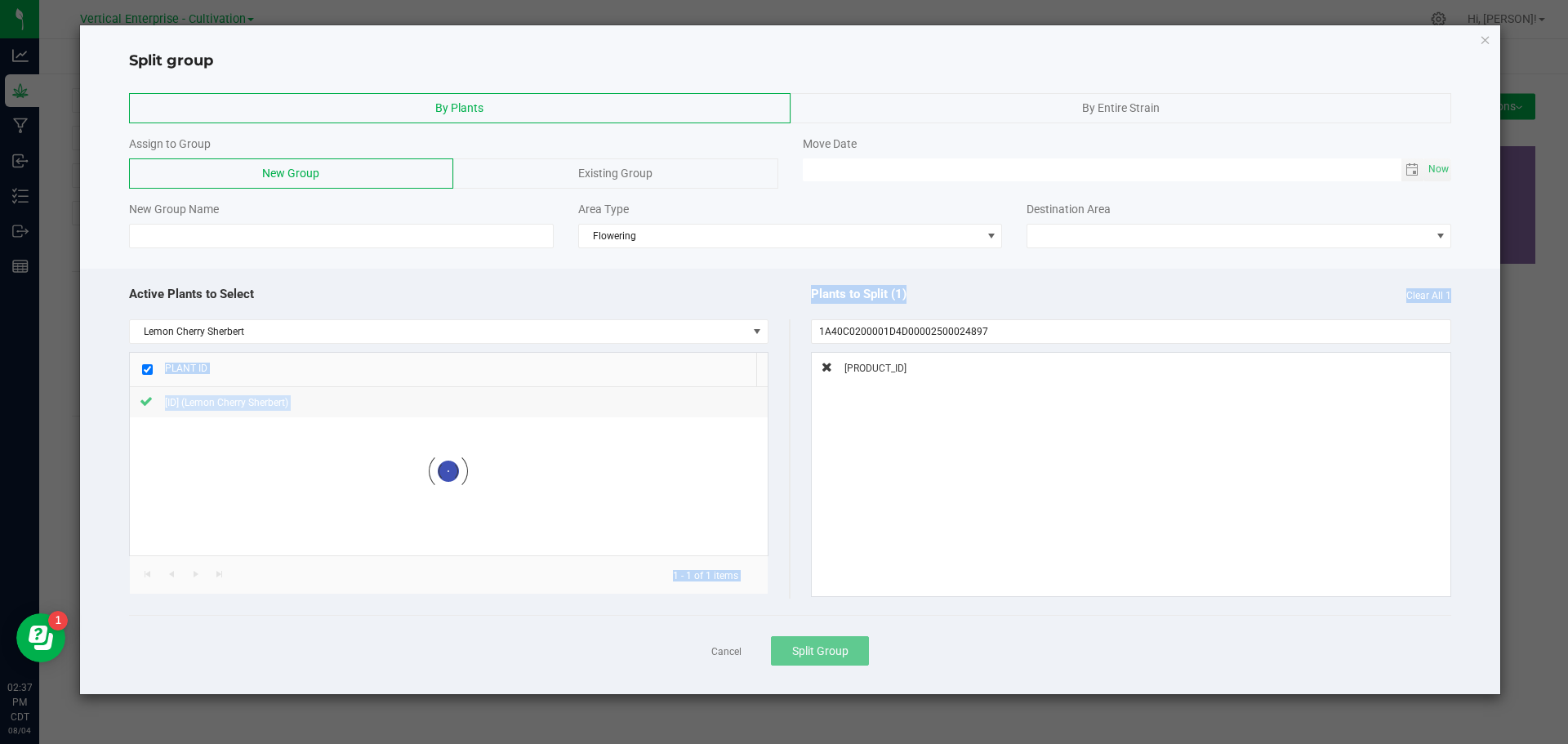 drag, startPoint x: 1013, startPoint y: 312, endPoint x: 768, endPoint y: 318, distance: 245.07346 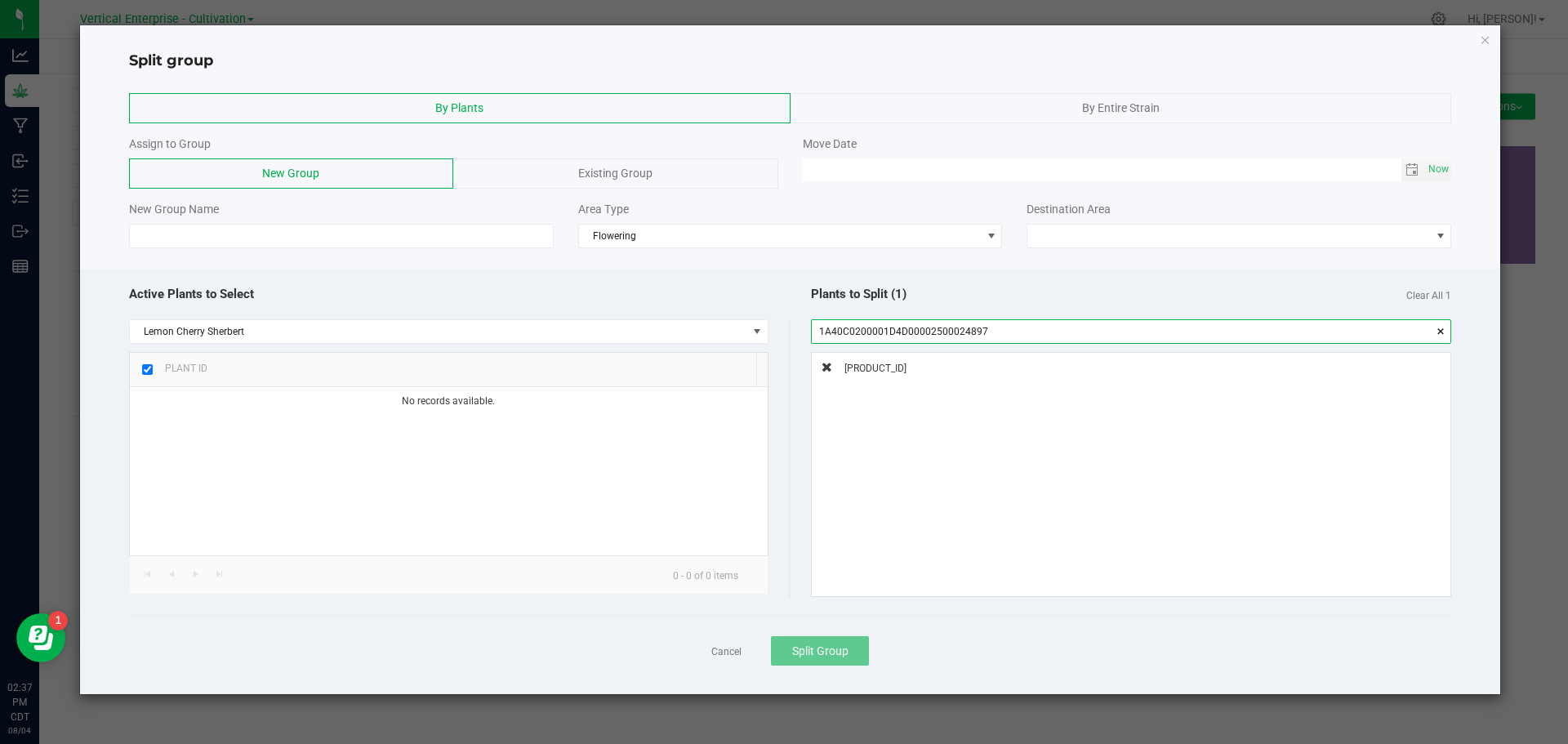drag, startPoint x: 1040, startPoint y: 339, endPoint x: 715, endPoint y: 332, distance: 325.0754 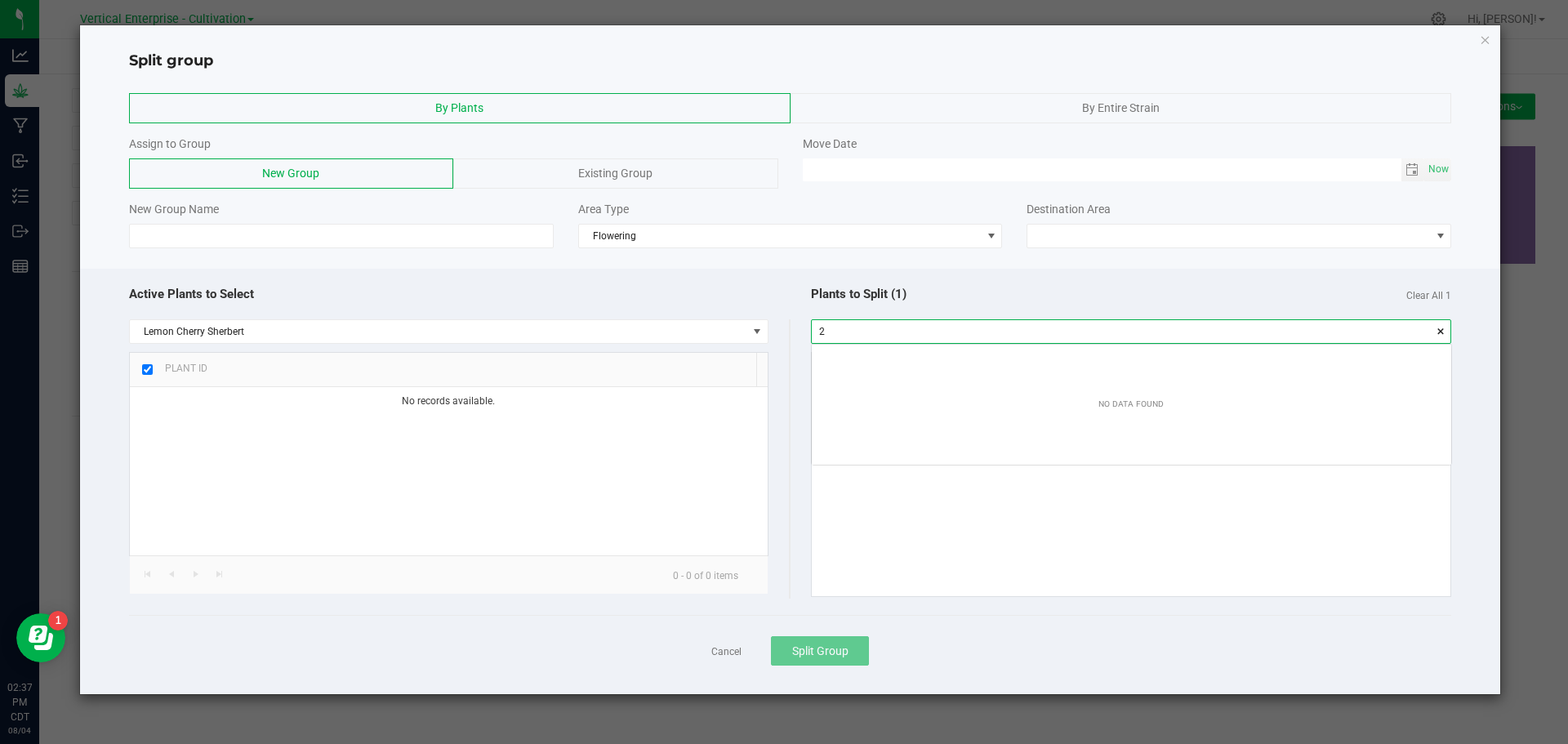 scroll, scrollTop: 81646, scrollLeft: 81027, axis: both 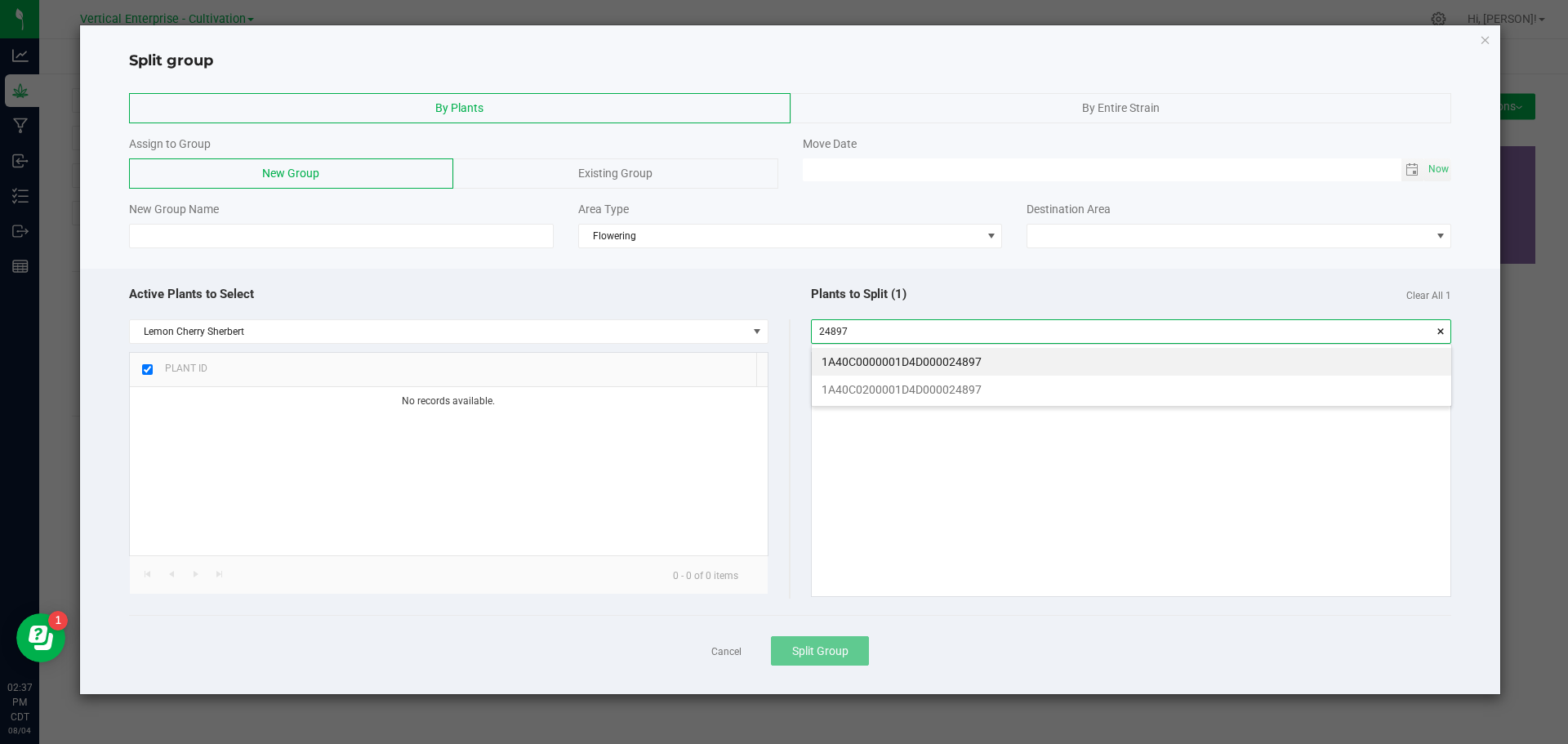 click on "1A40C0200001D4D000024897" at bounding box center [1131, 390] 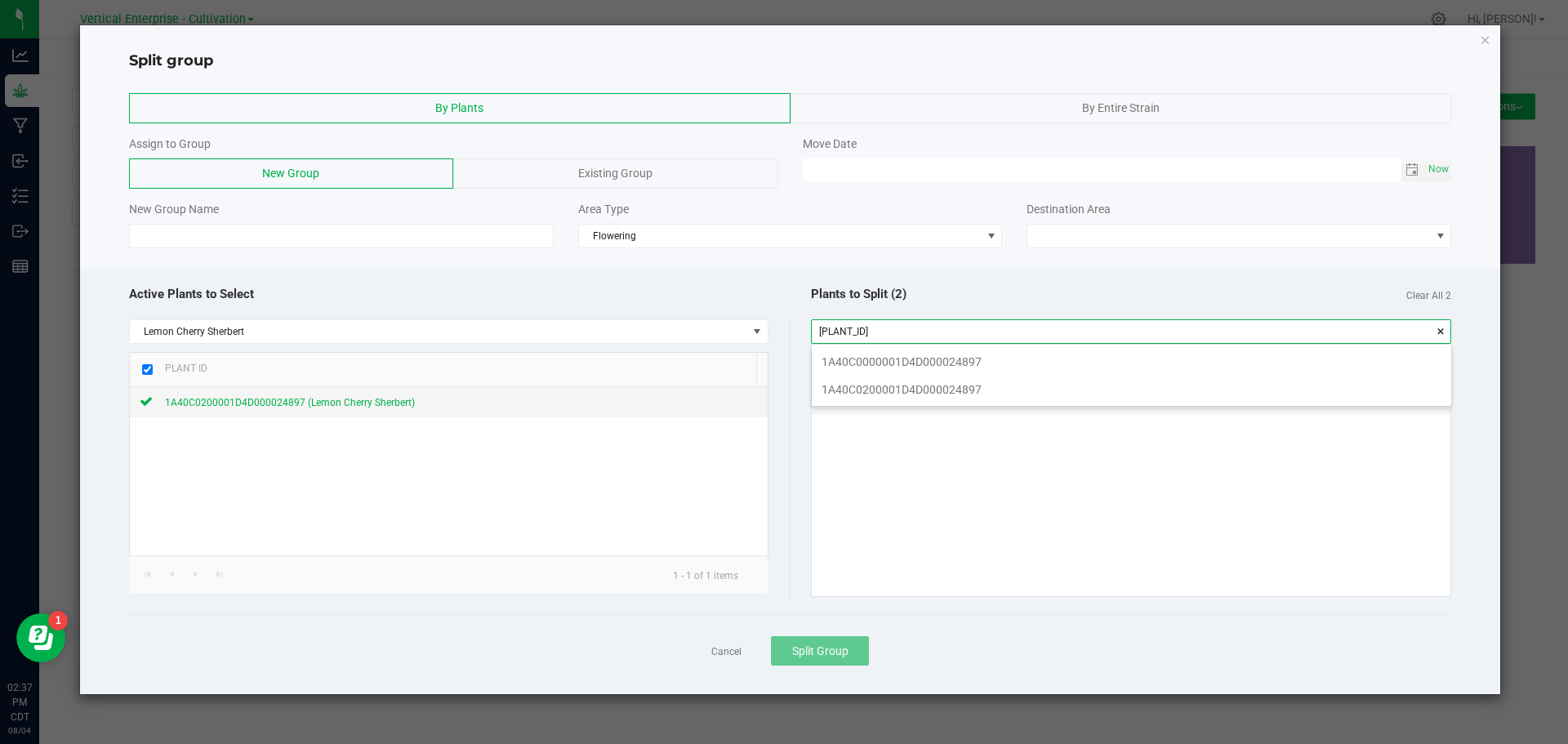 scroll, scrollTop: 81646, scrollLeft: 81027, axis: both 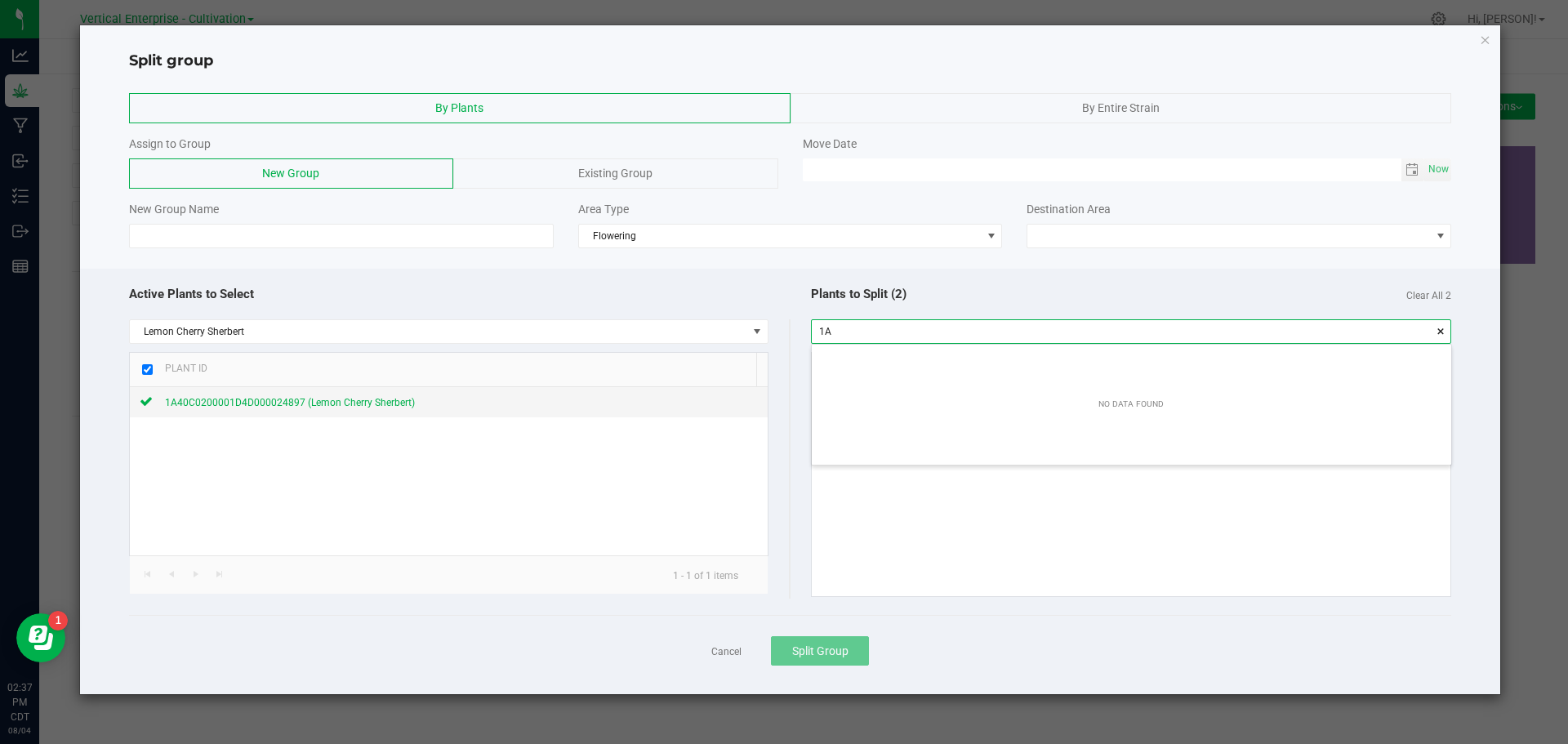 type on "1" 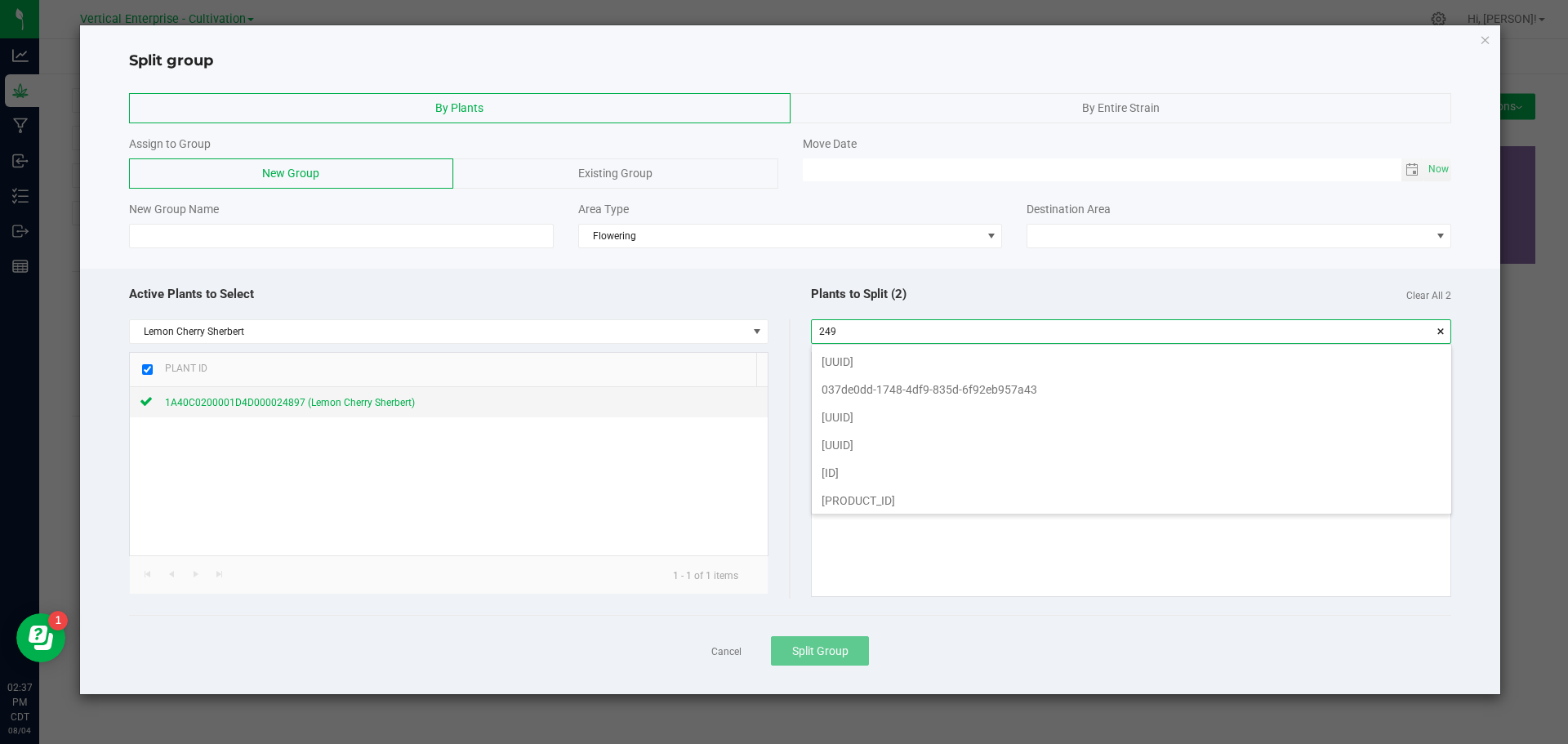 scroll, scrollTop: 81646, scrollLeft: 81027, axis: both 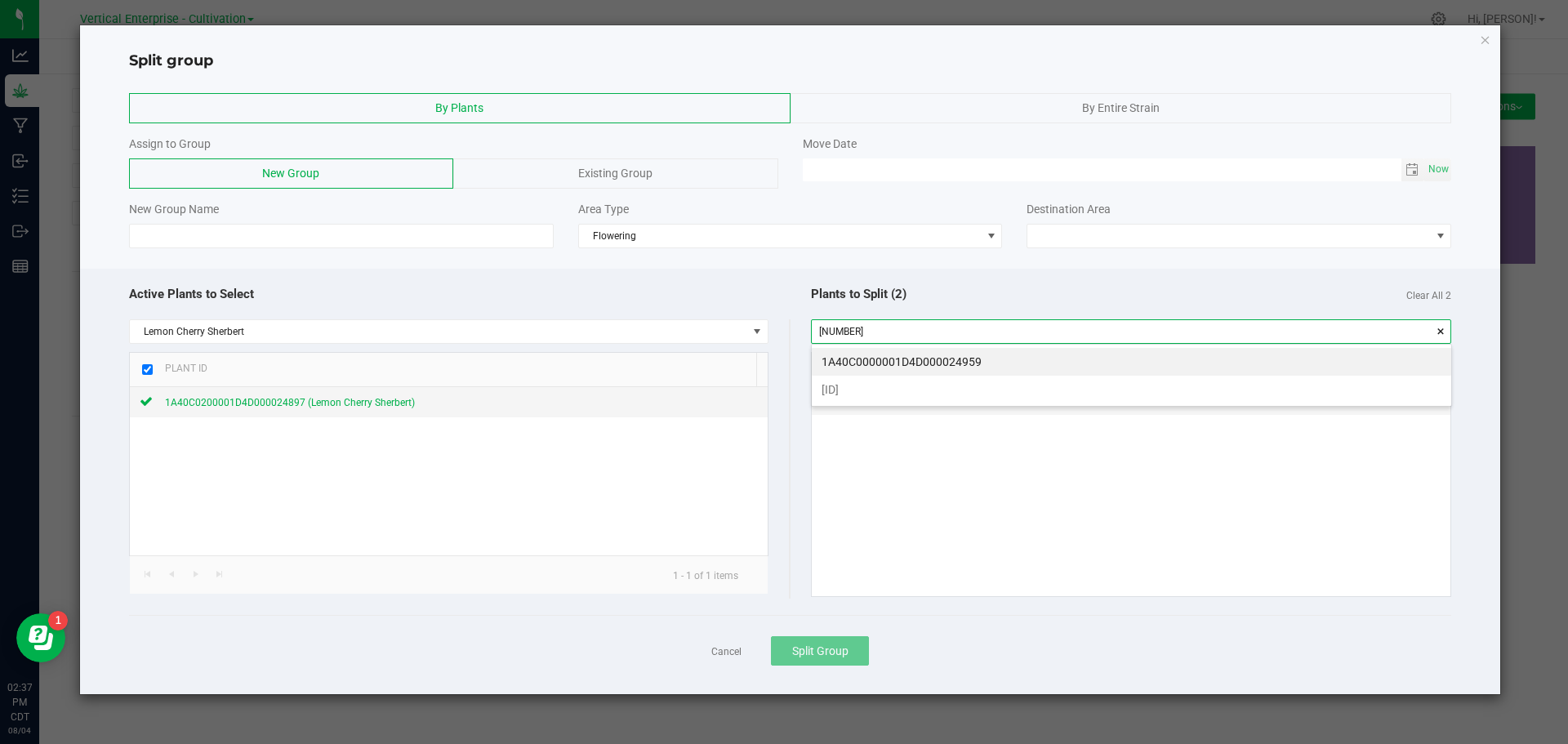 click on "[ID]" at bounding box center (1131, 390) 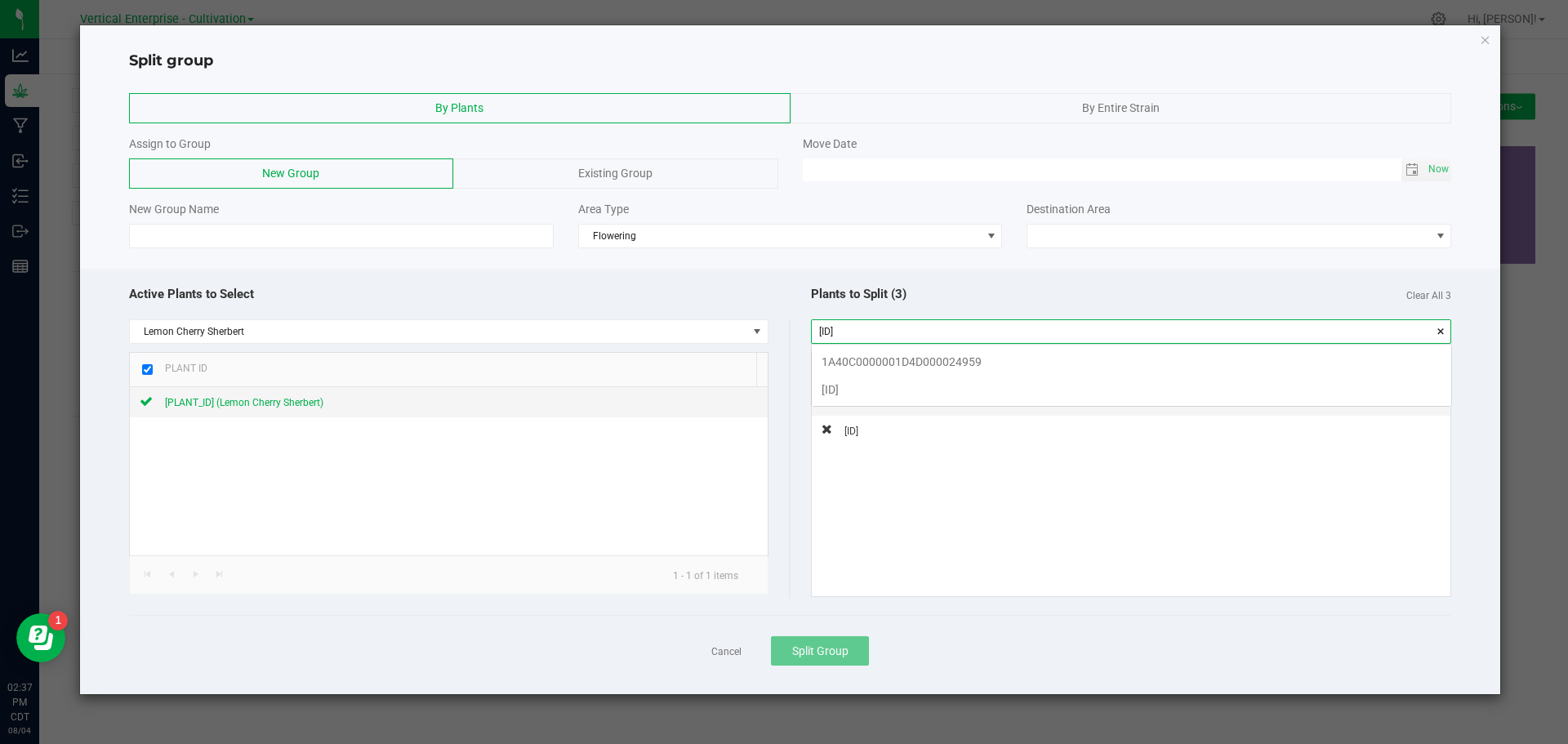 scroll, scrollTop: 81646, scrollLeft: 81027, axis: both 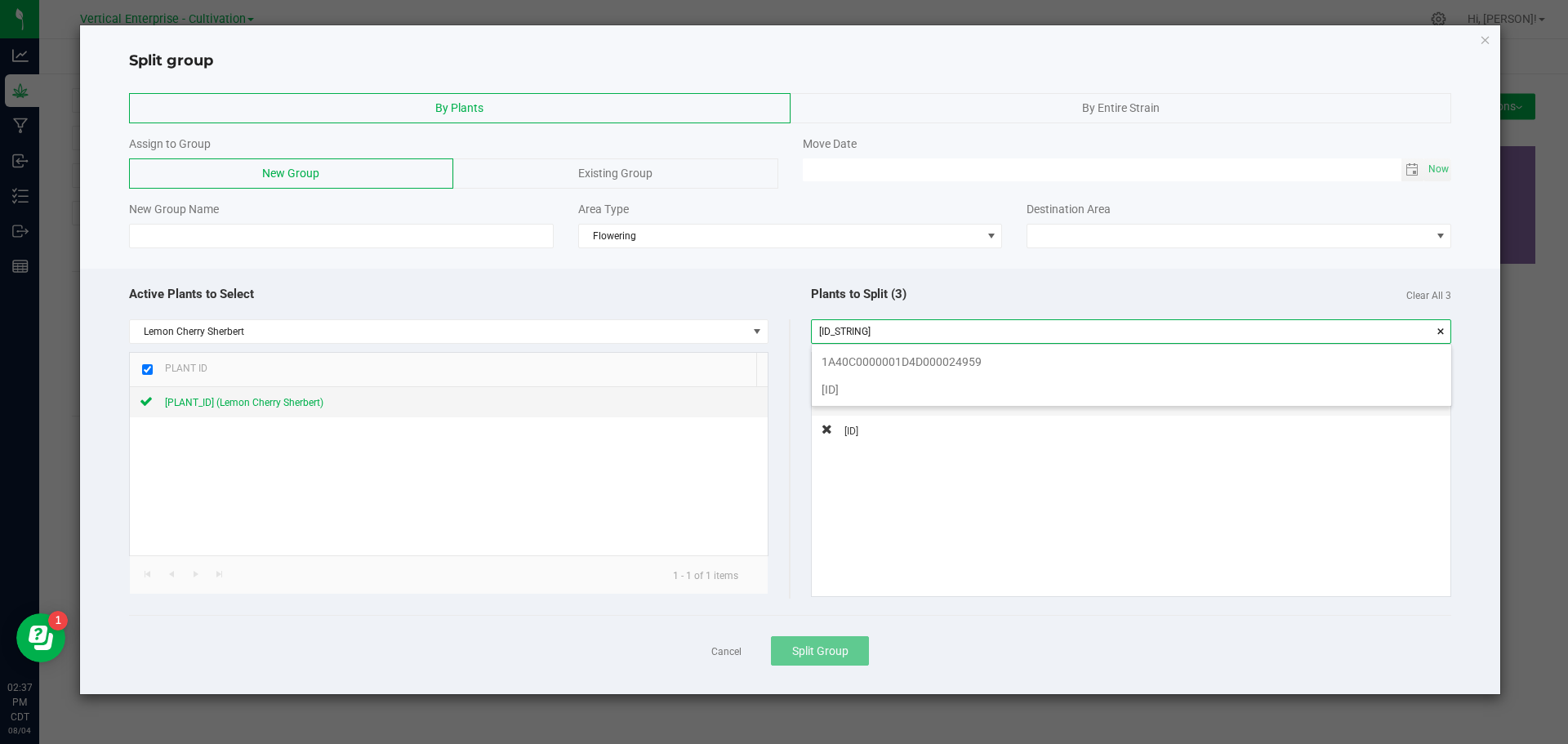 type on "1A40C0200001D4D00002495925058" 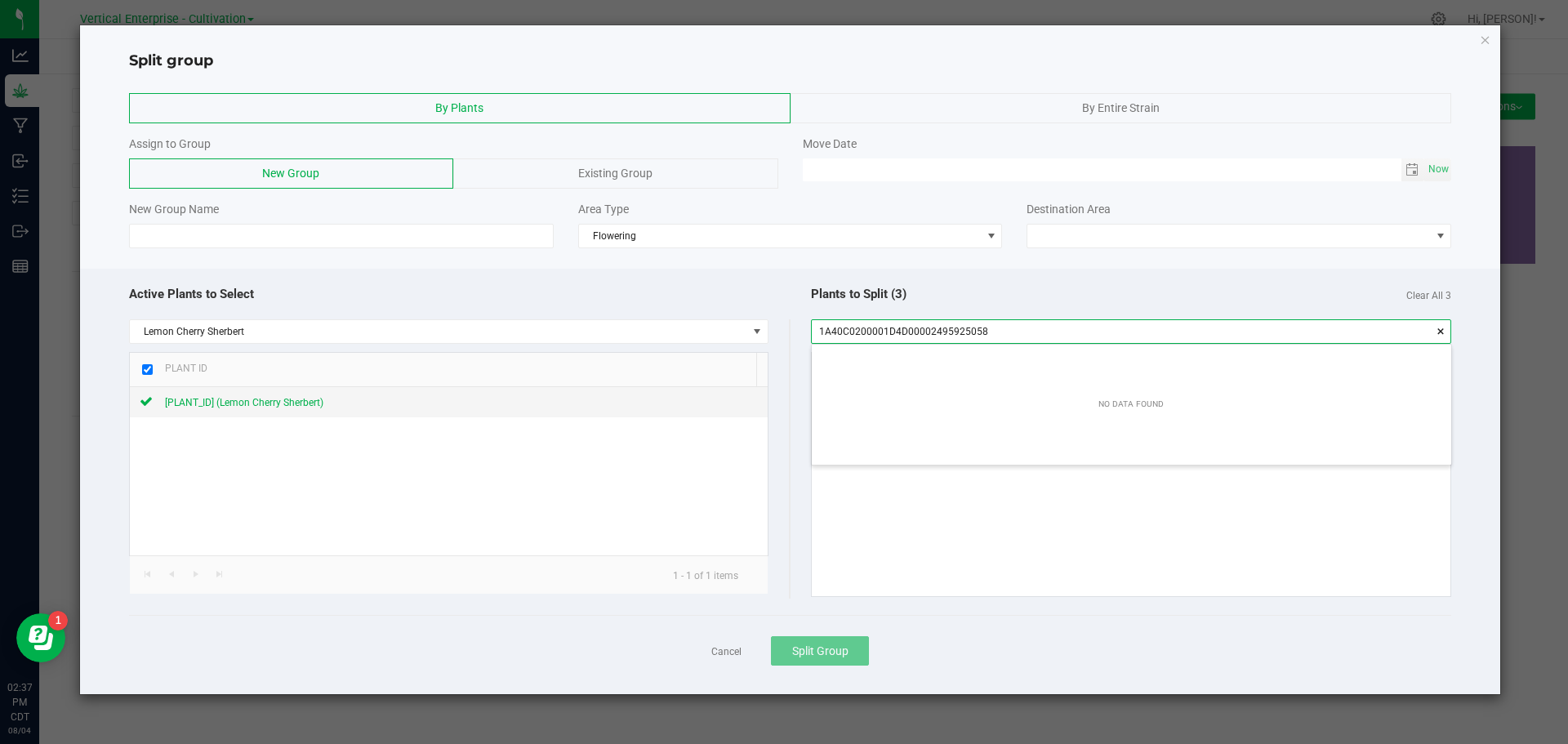 drag, startPoint x: 1066, startPoint y: 332, endPoint x: 773, endPoint y: 336, distance: 293.0273 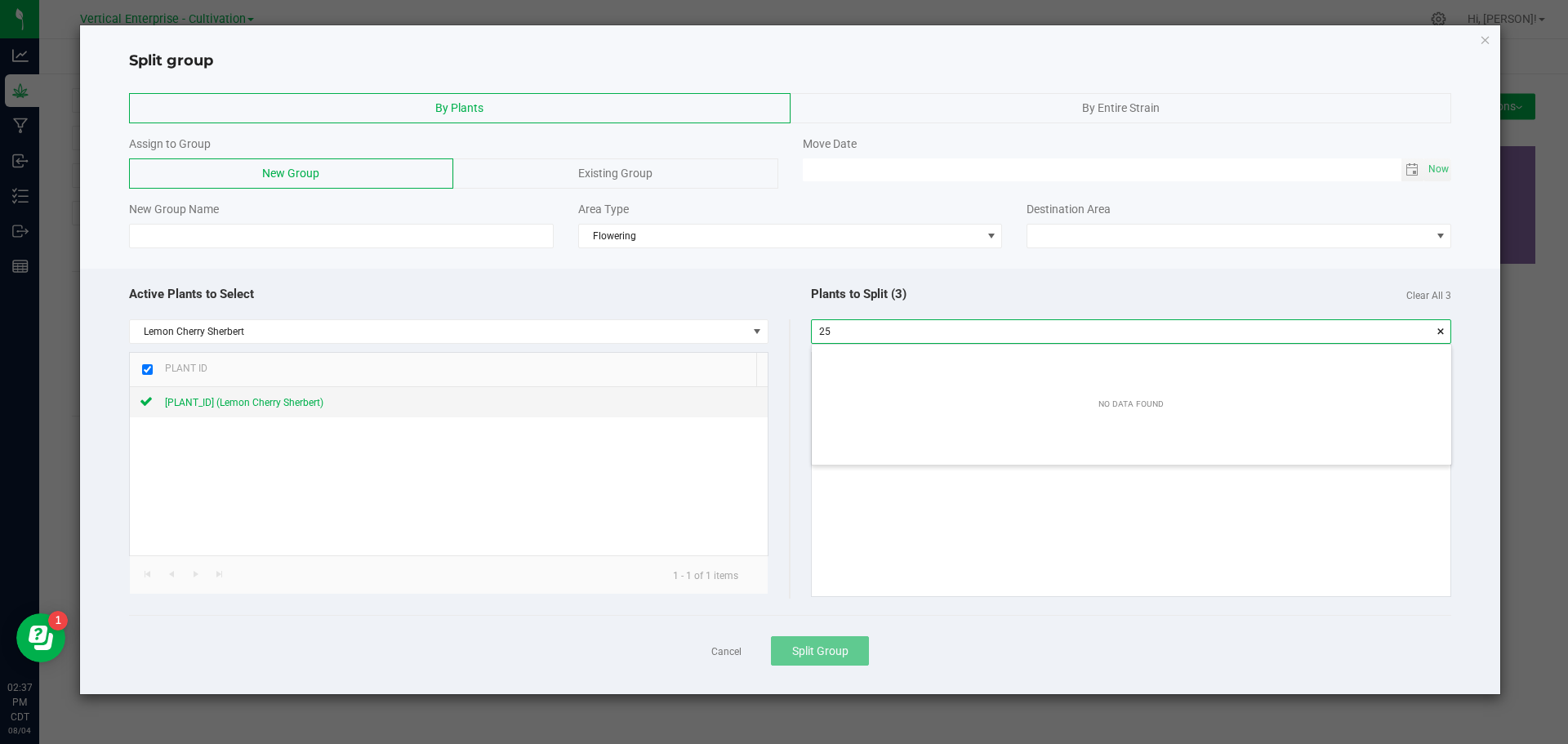 scroll, scrollTop: 81646, scrollLeft: 81027, axis: both 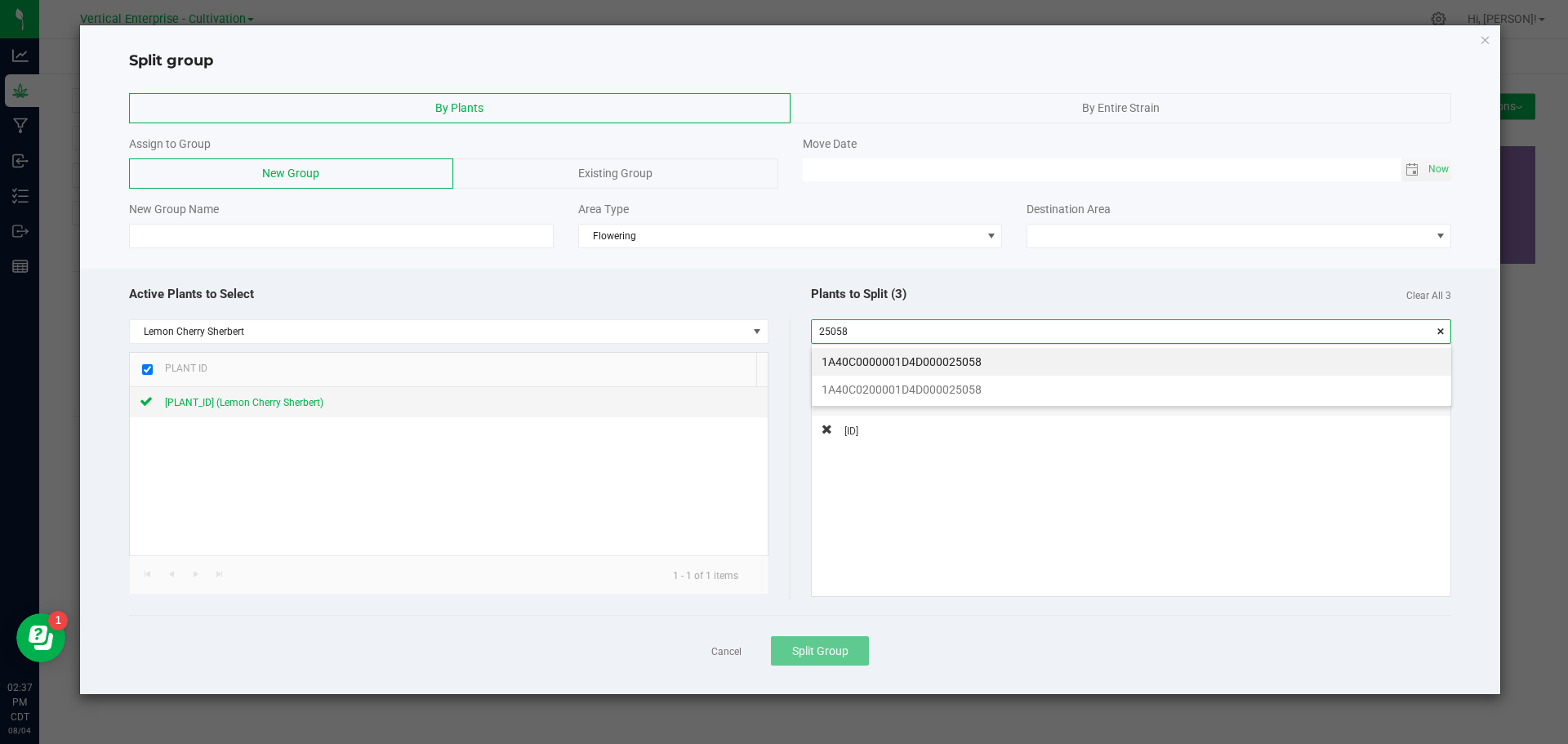 click on "1A40C0200001D4D000025058" at bounding box center [1131, 390] 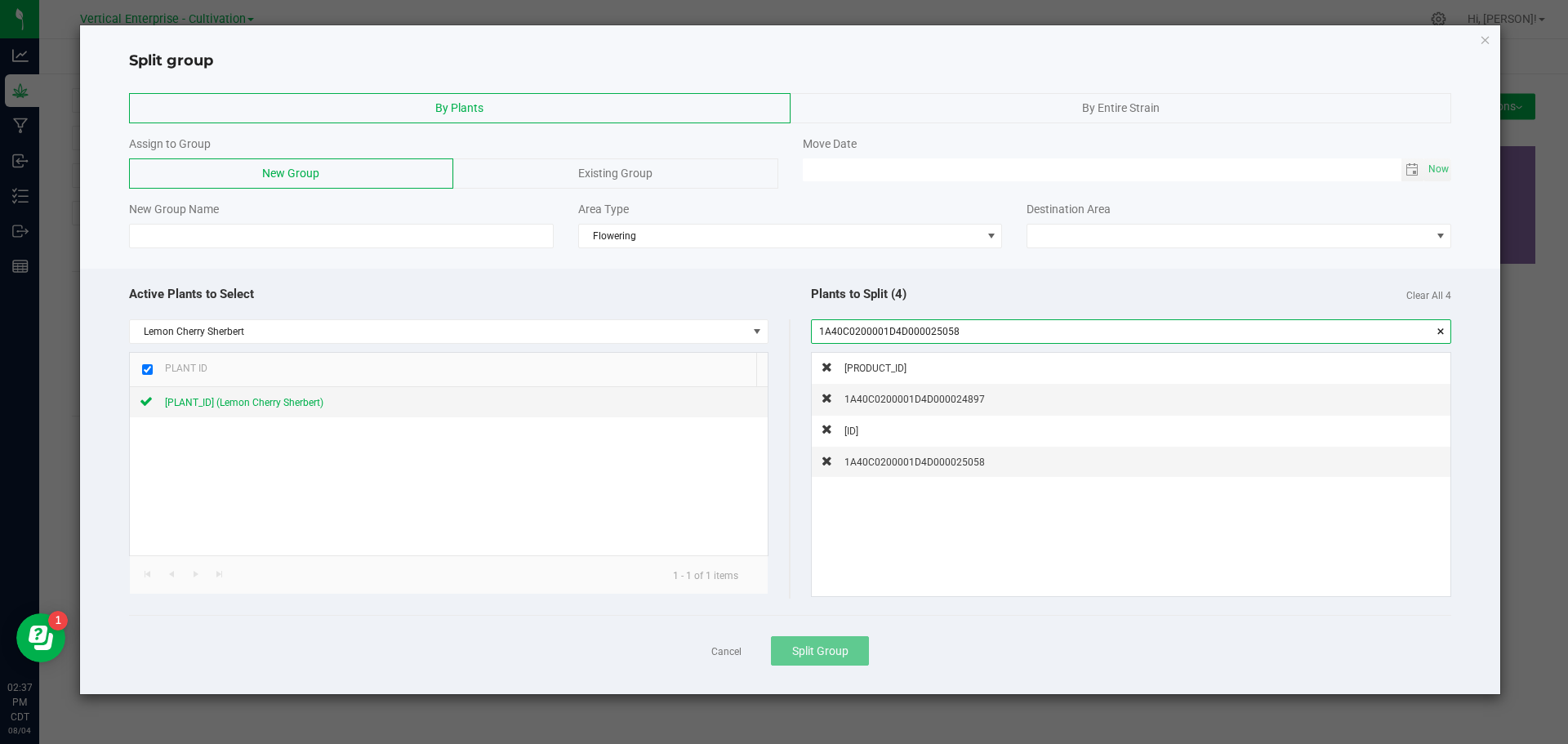drag, startPoint x: 1026, startPoint y: 337, endPoint x: 740, endPoint y: 342, distance: 286.0437 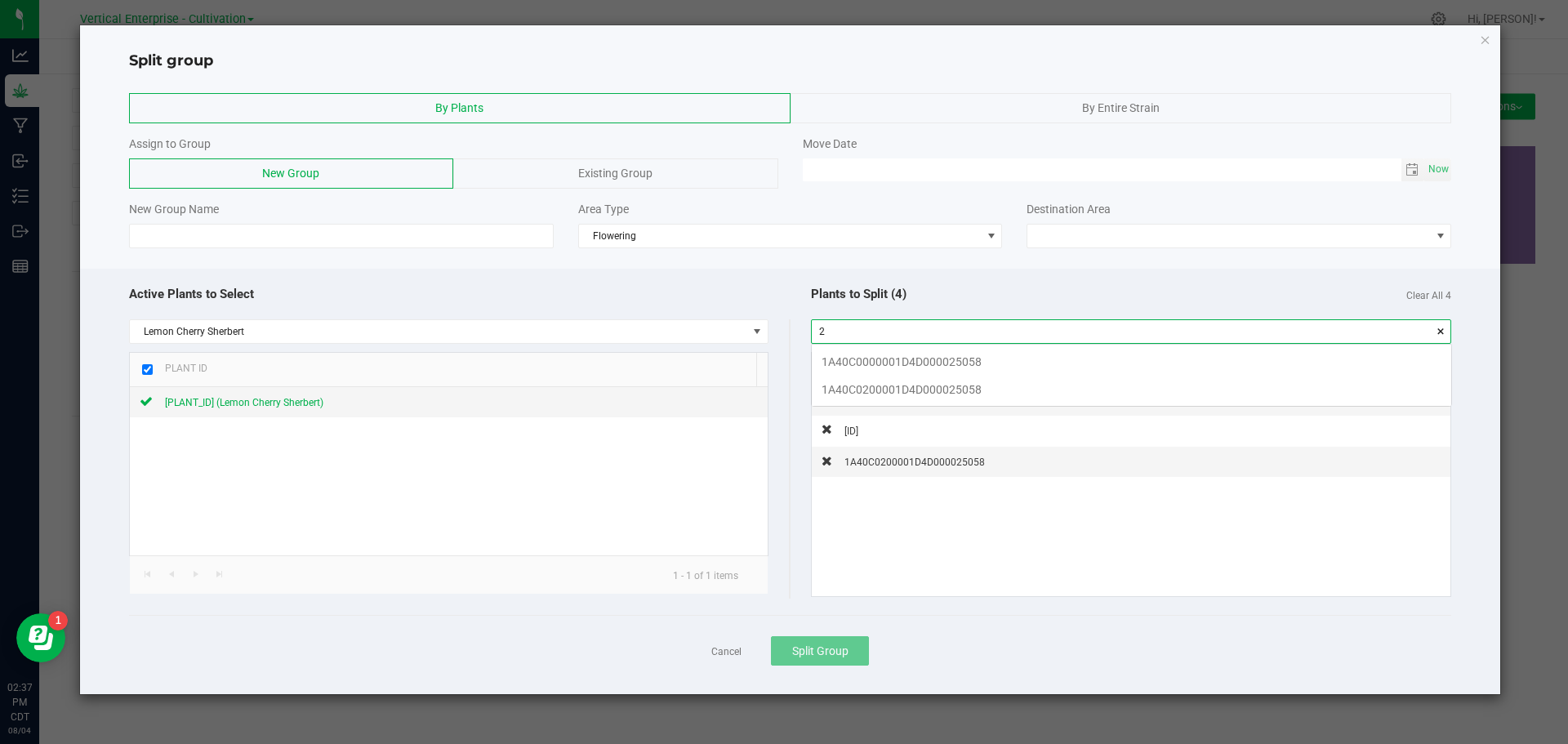 scroll, scrollTop: 81646, scrollLeft: 81027, axis: both 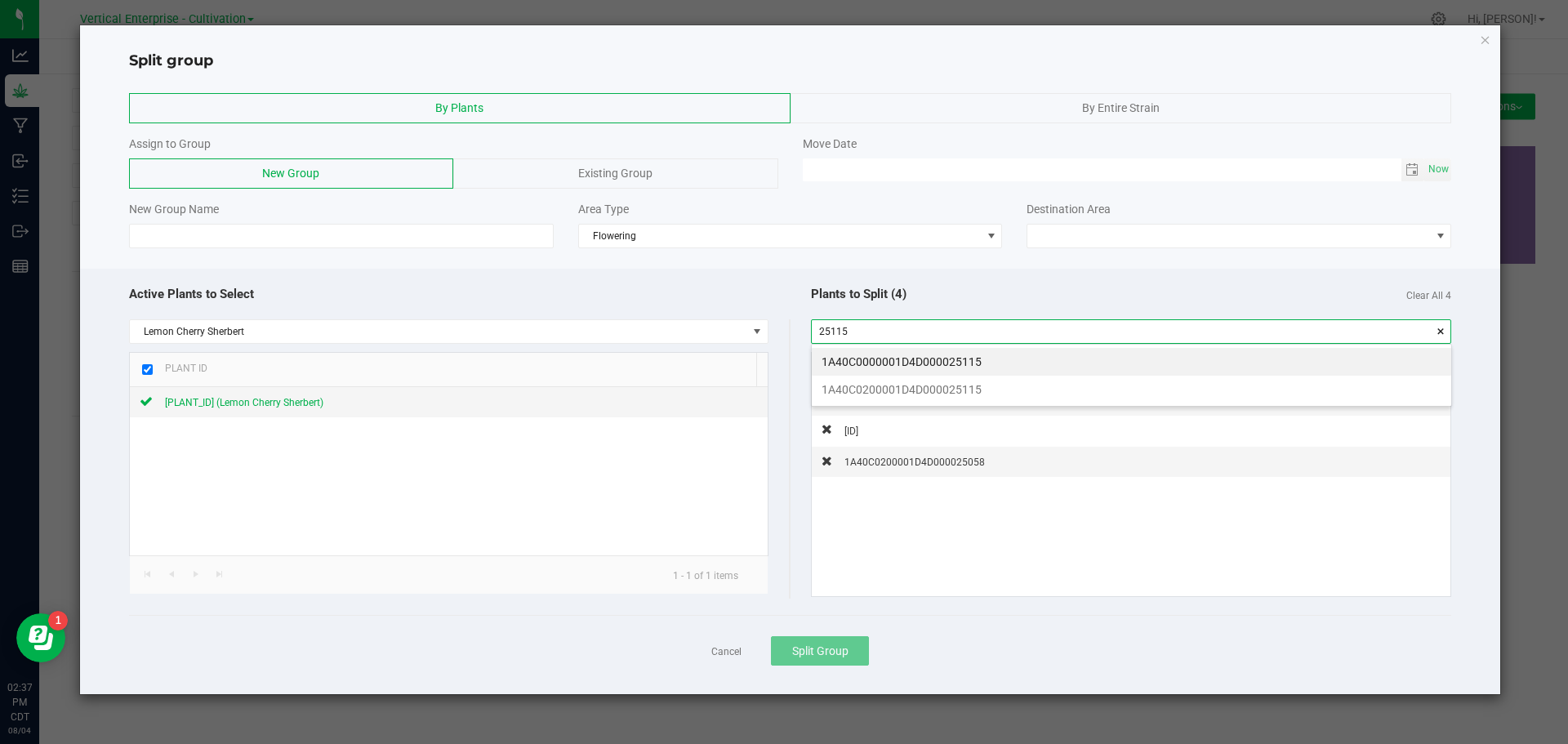 click on "1A40C0200001D4D000025115" at bounding box center [1131, 390] 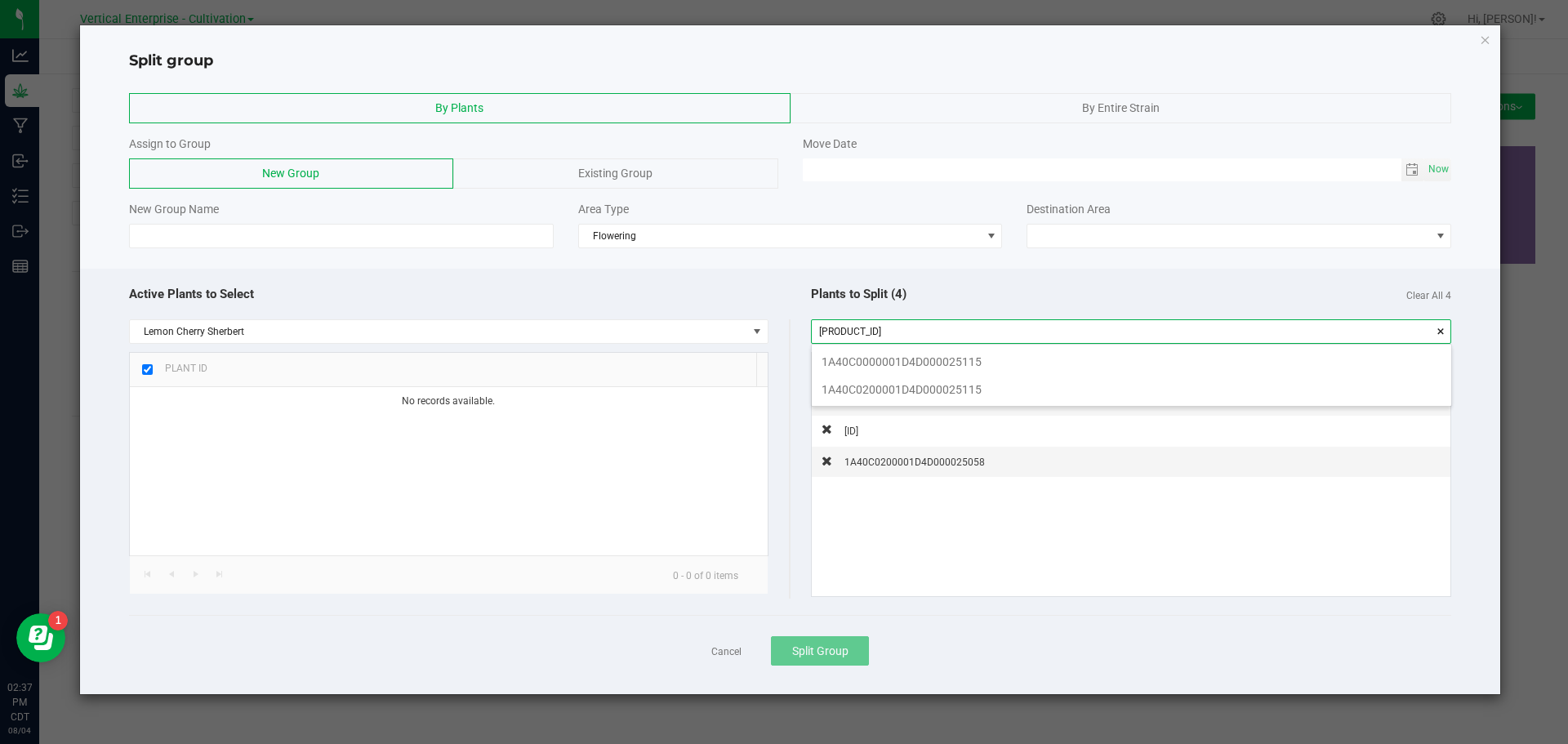 scroll, scrollTop: 81646, scrollLeft: 81027, axis: both 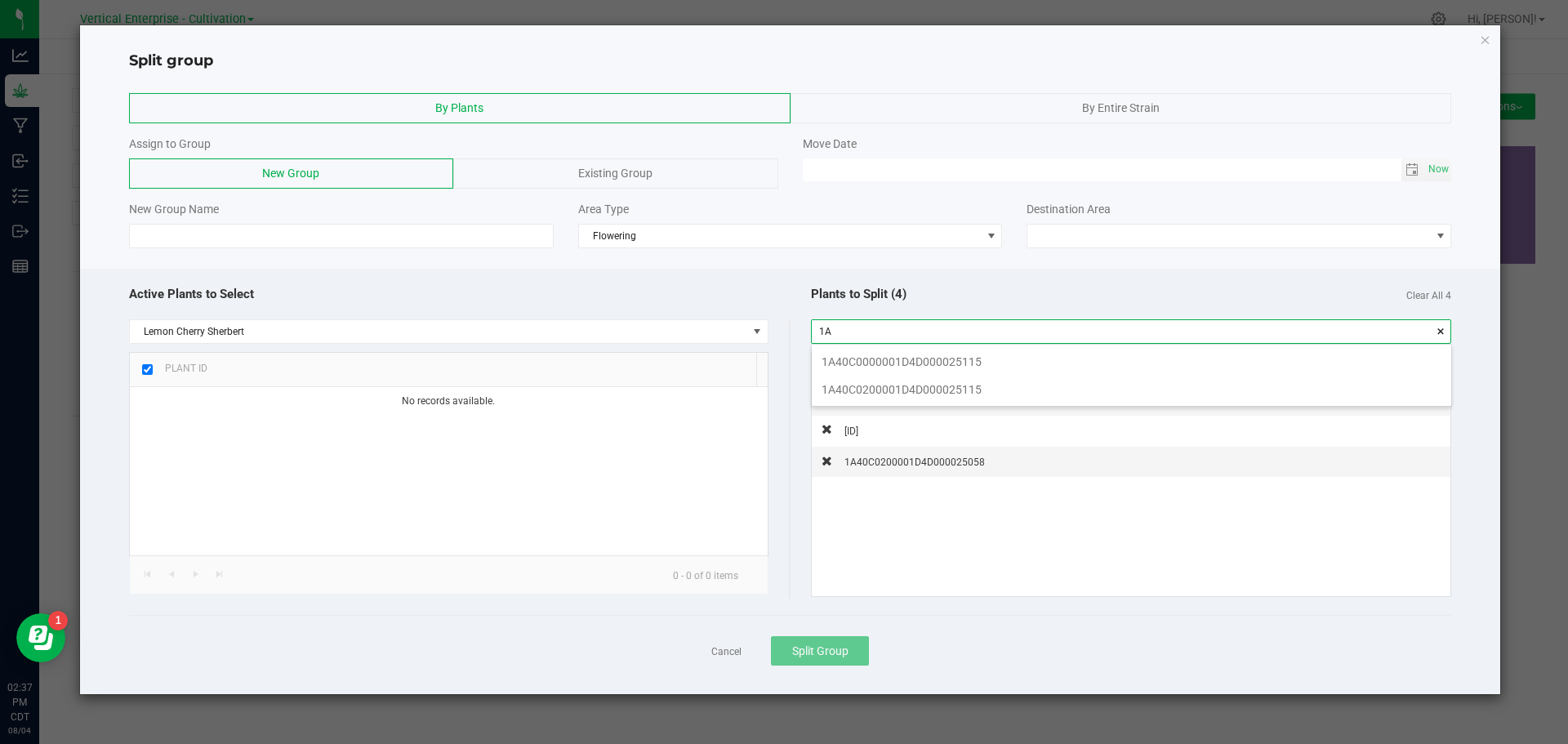 type on "1" 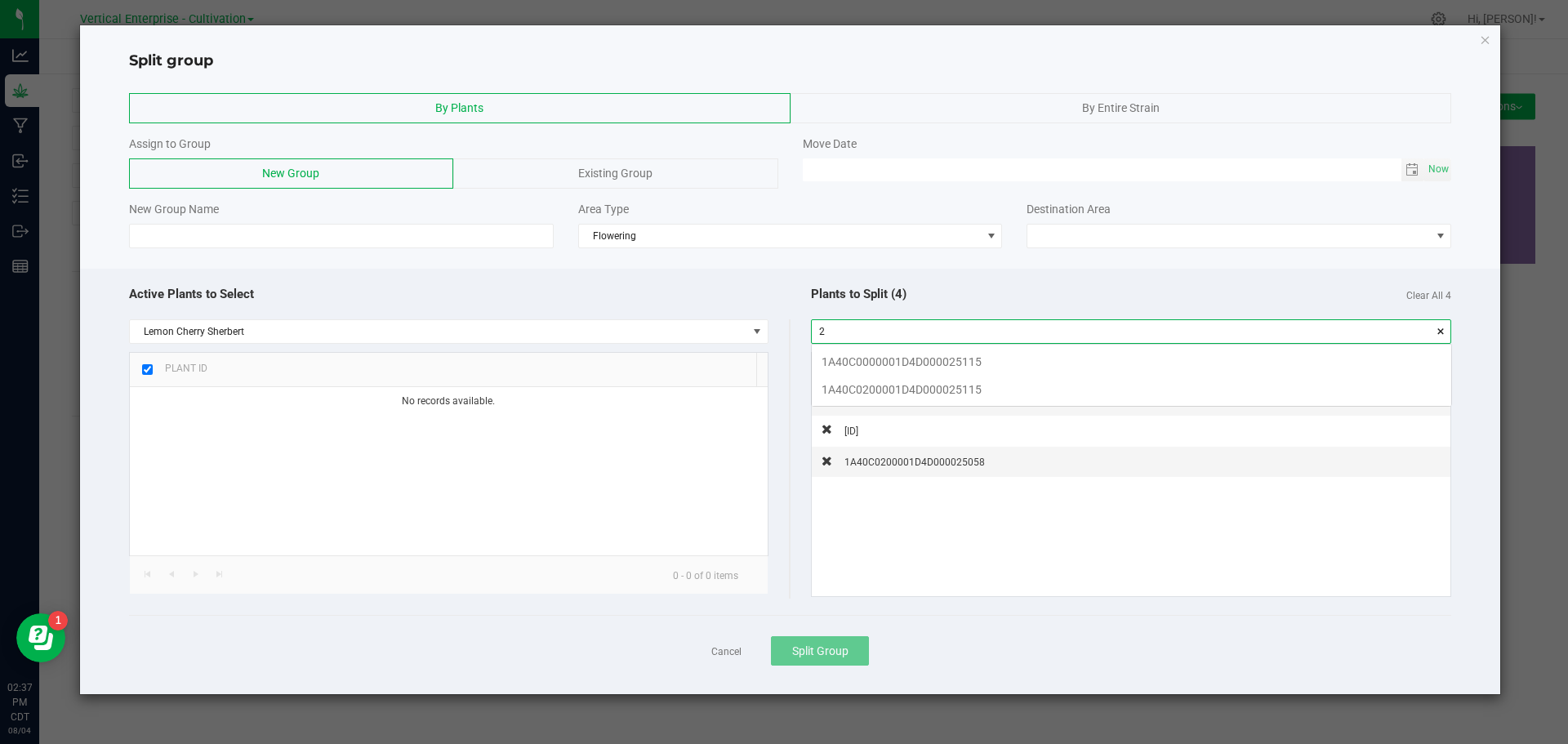 scroll, scrollTop: 81646, scrollLeft: 81027, axis: both 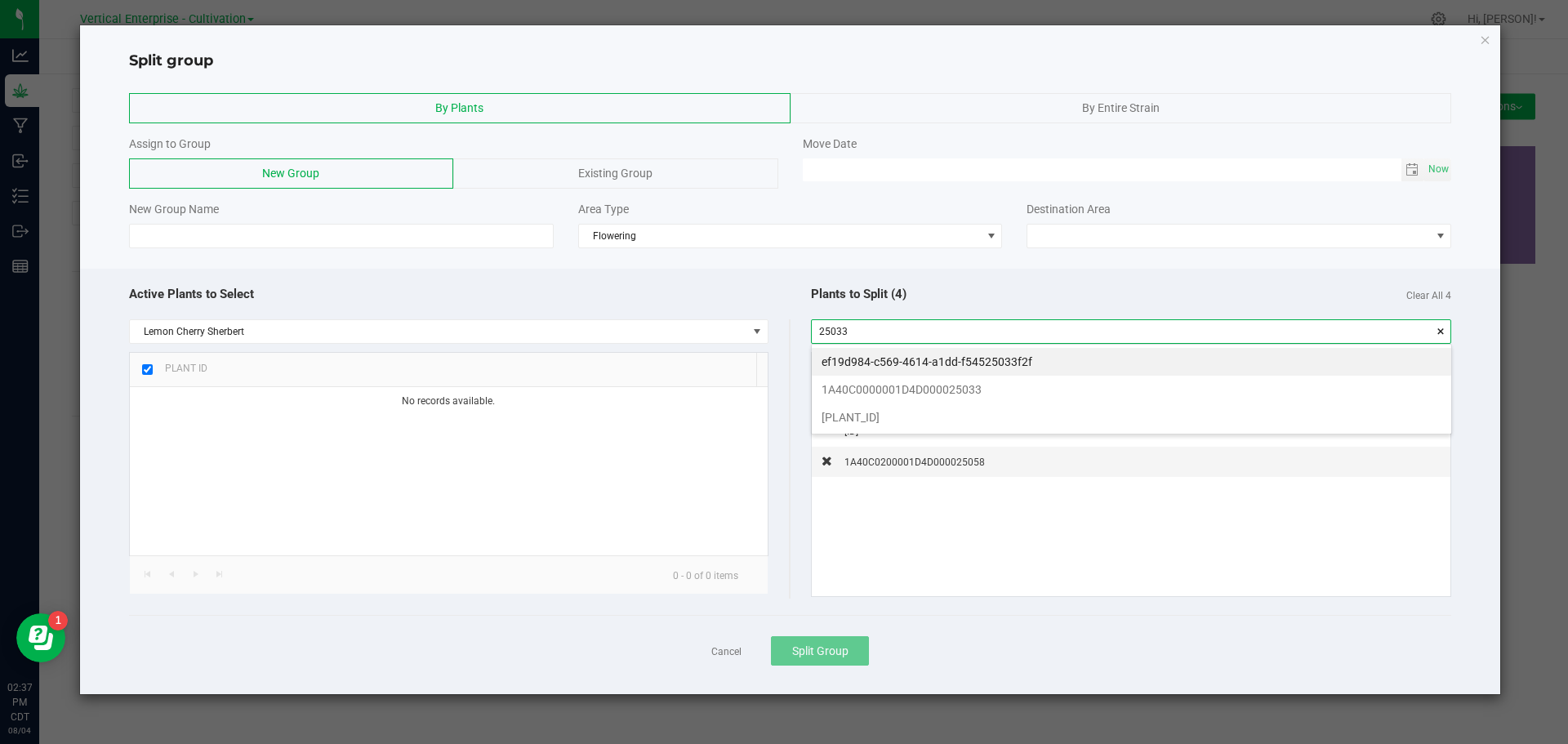 click on "[PLANT_ID]" at bounding box center [1131, 417] 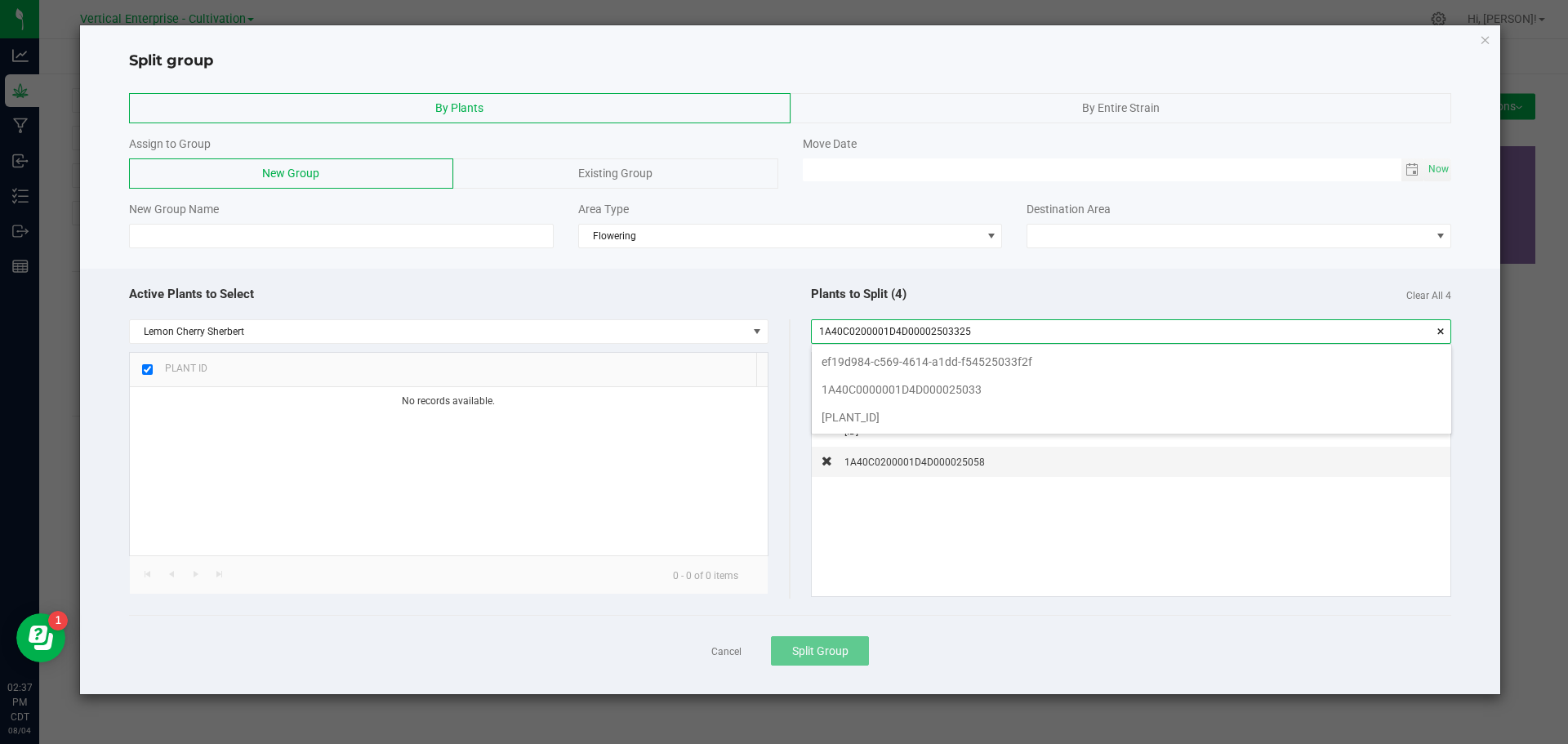 scroll, scrollTop: 81646, scrollLeft: 81027, axis: both 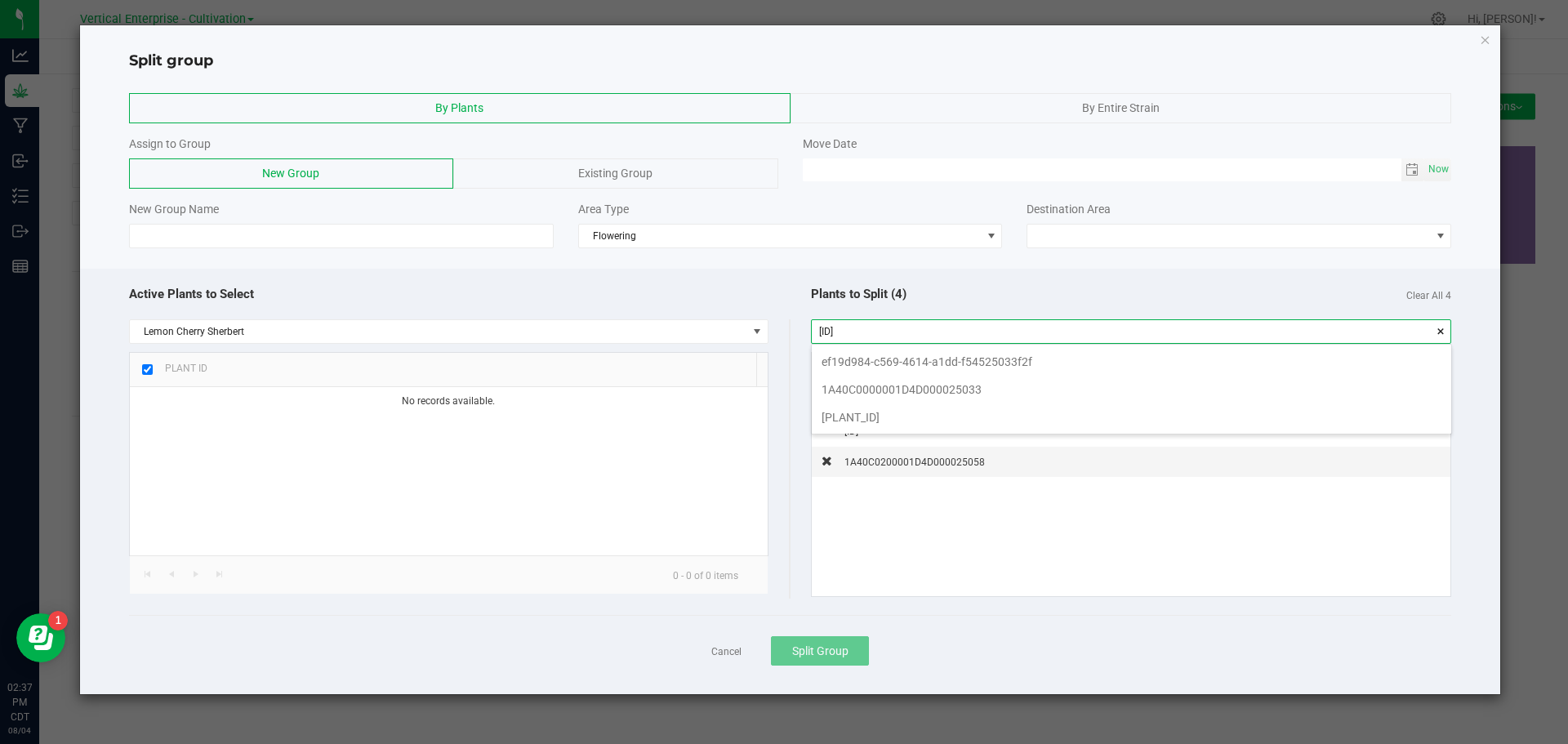 type on "[PLANT_ID]" 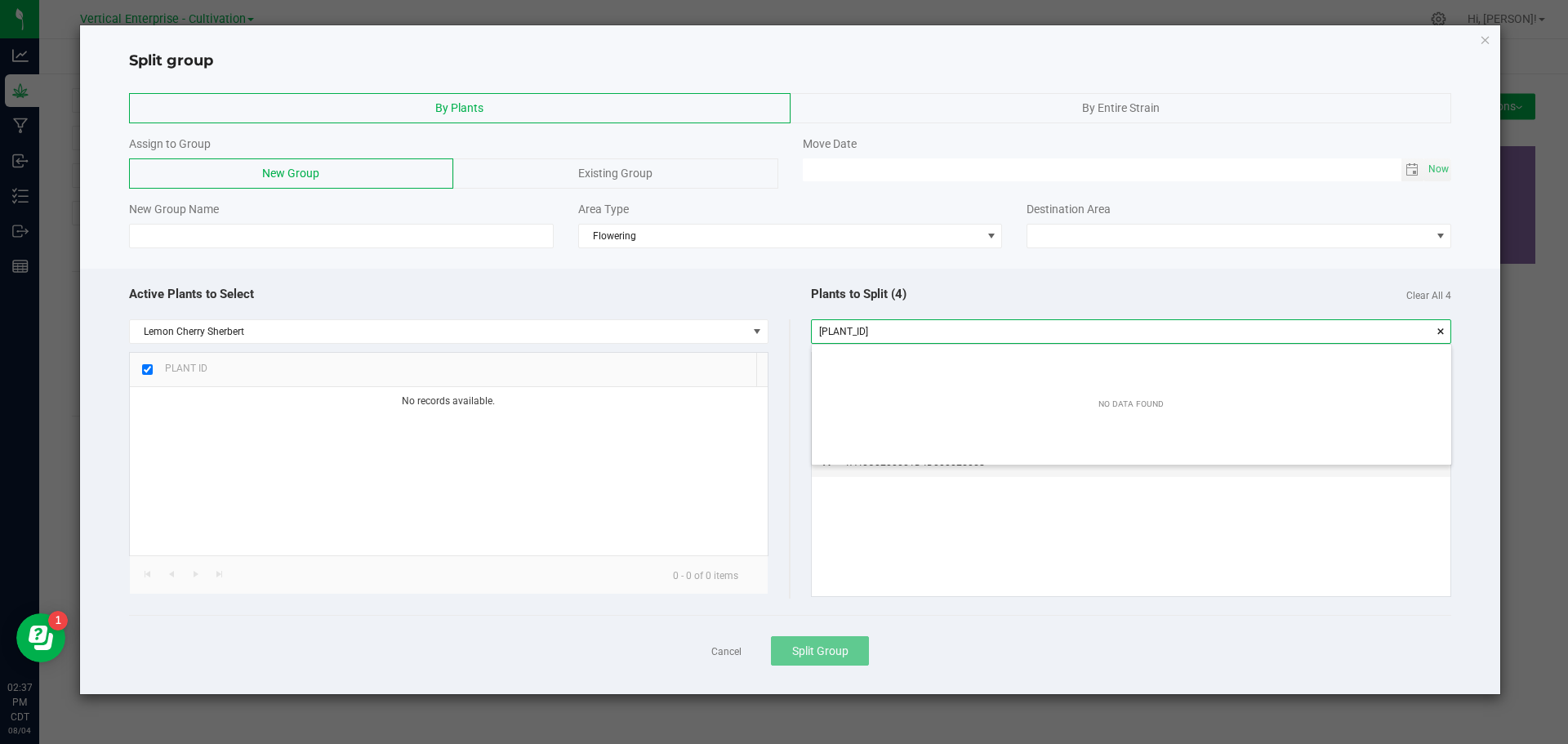 drag, startPoint x: 1001, startPoint y: 333, endPoint x: 743, endPoint y: 340, distance: 258.09494 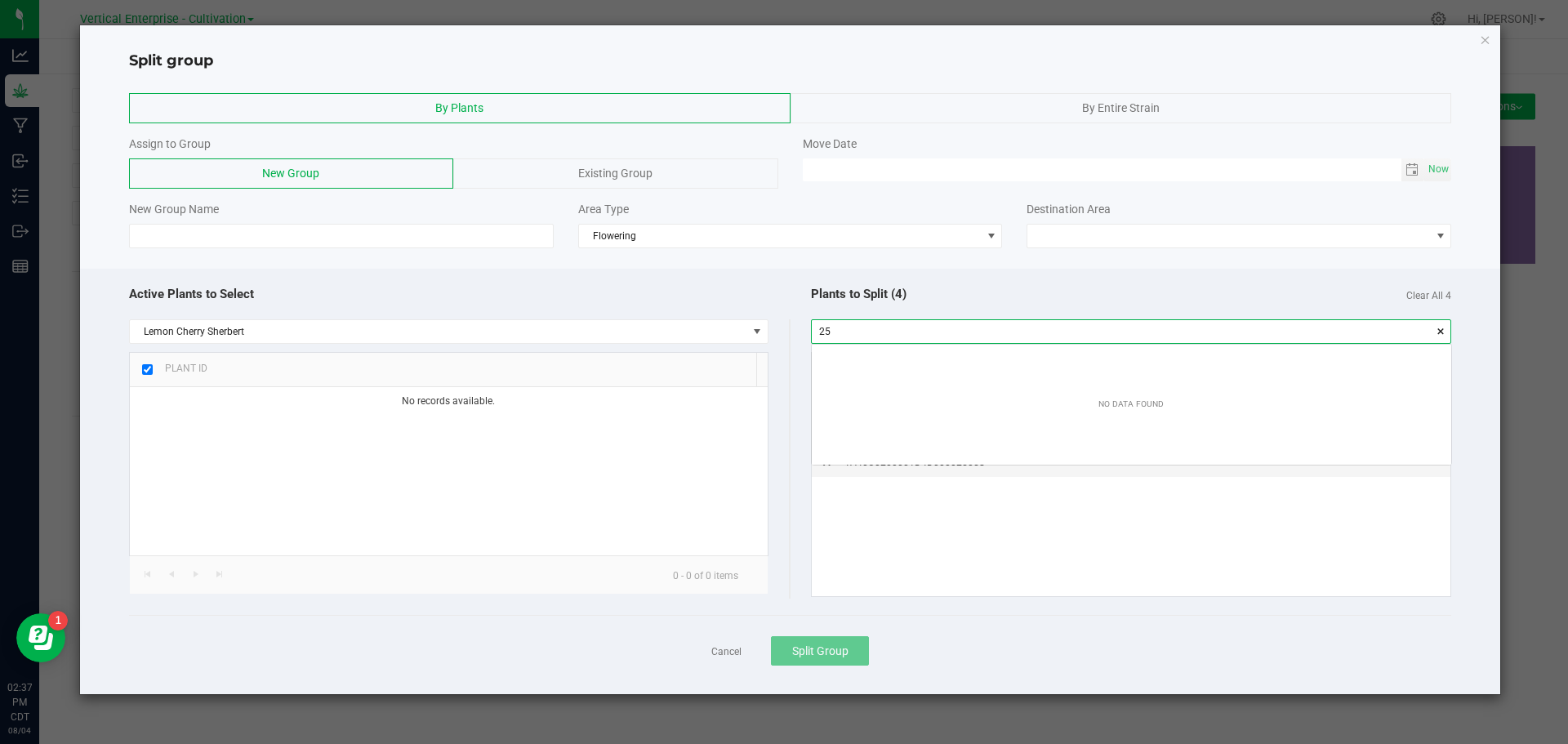 scroll, scrollTop: 81646, scrollLeft: 81027, axis: both 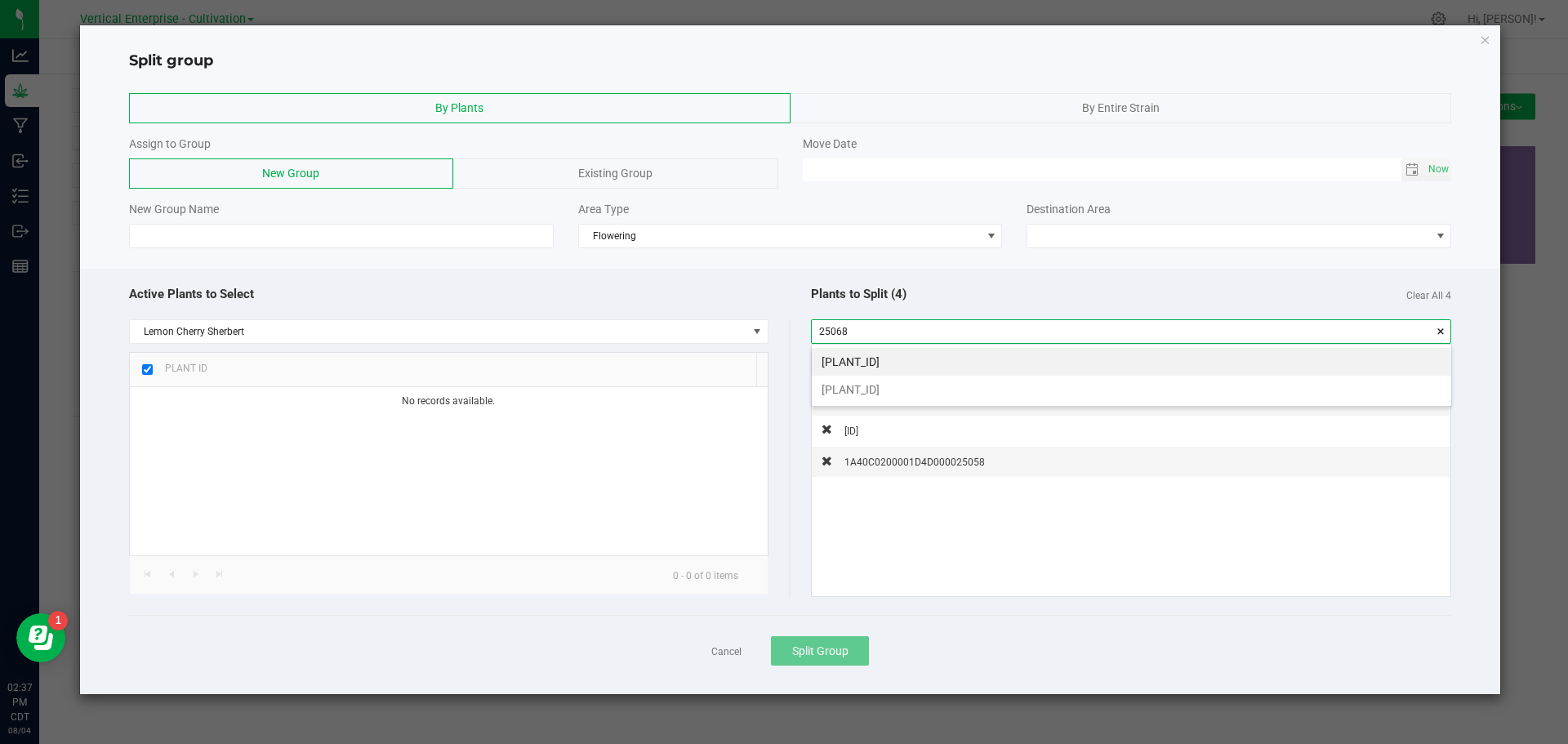 click on "[PLANT_ID]" at bounding box center (1131, 390) 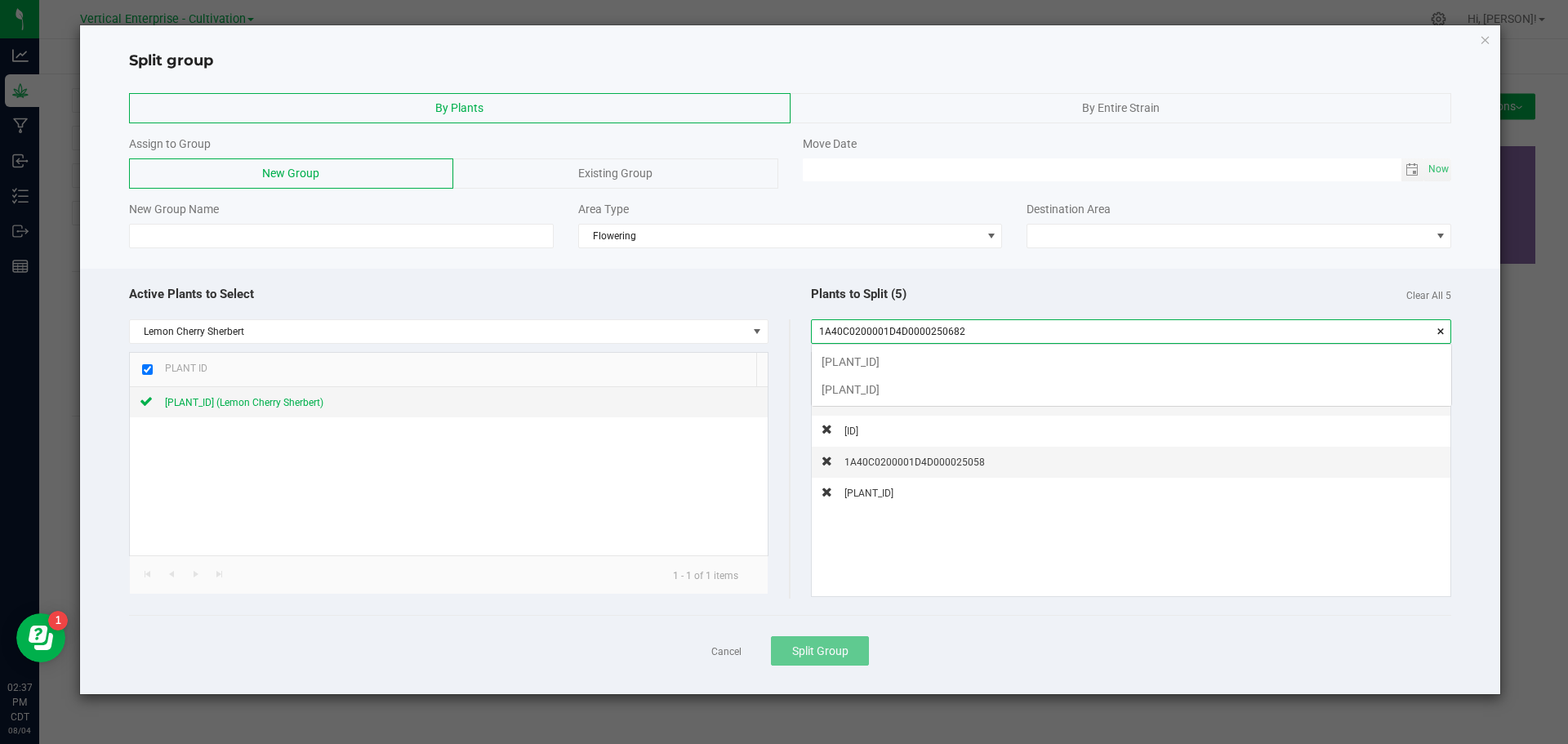 scroll, scrollTop: 81646, scrollLeft: 81027, axis: both 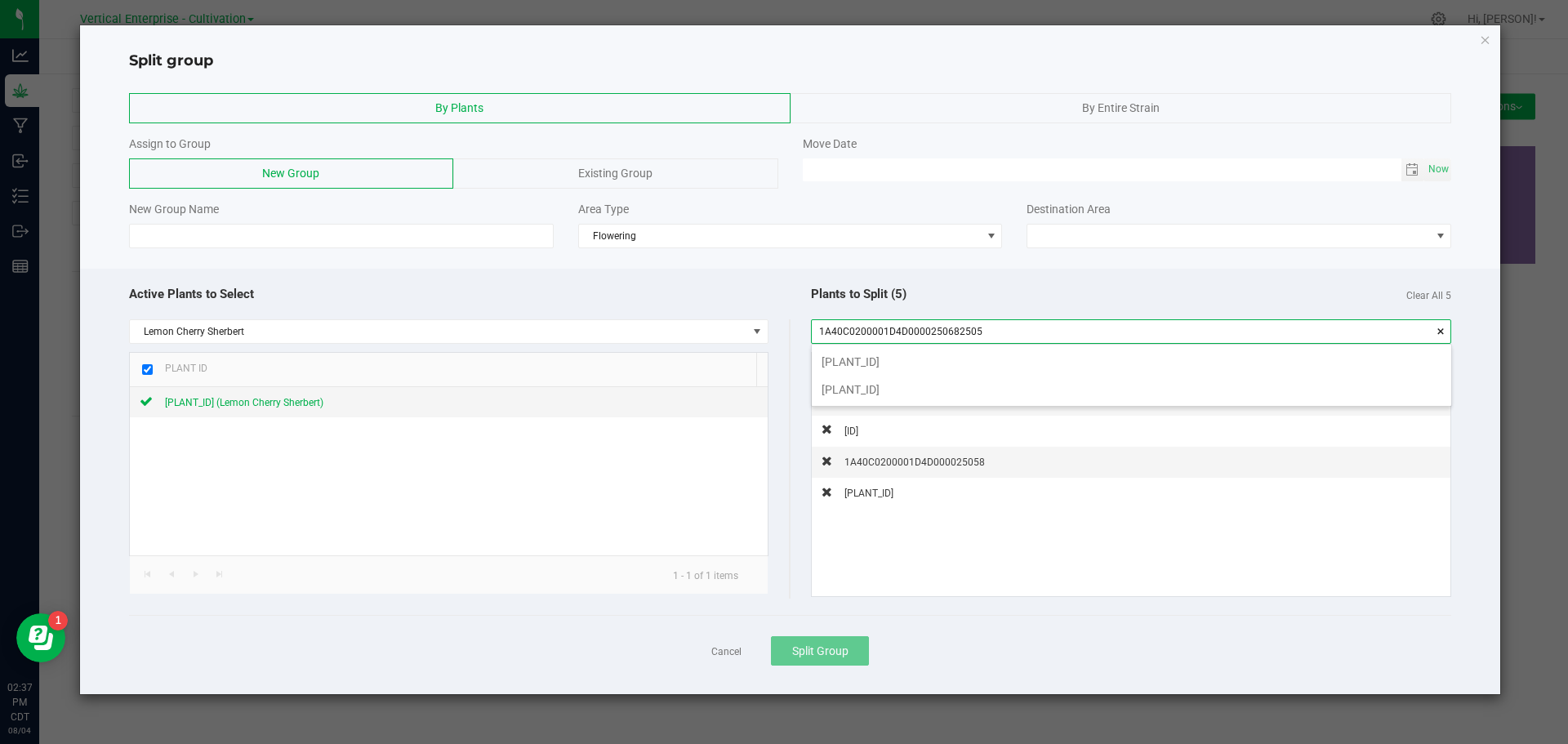 type on "[ID]" 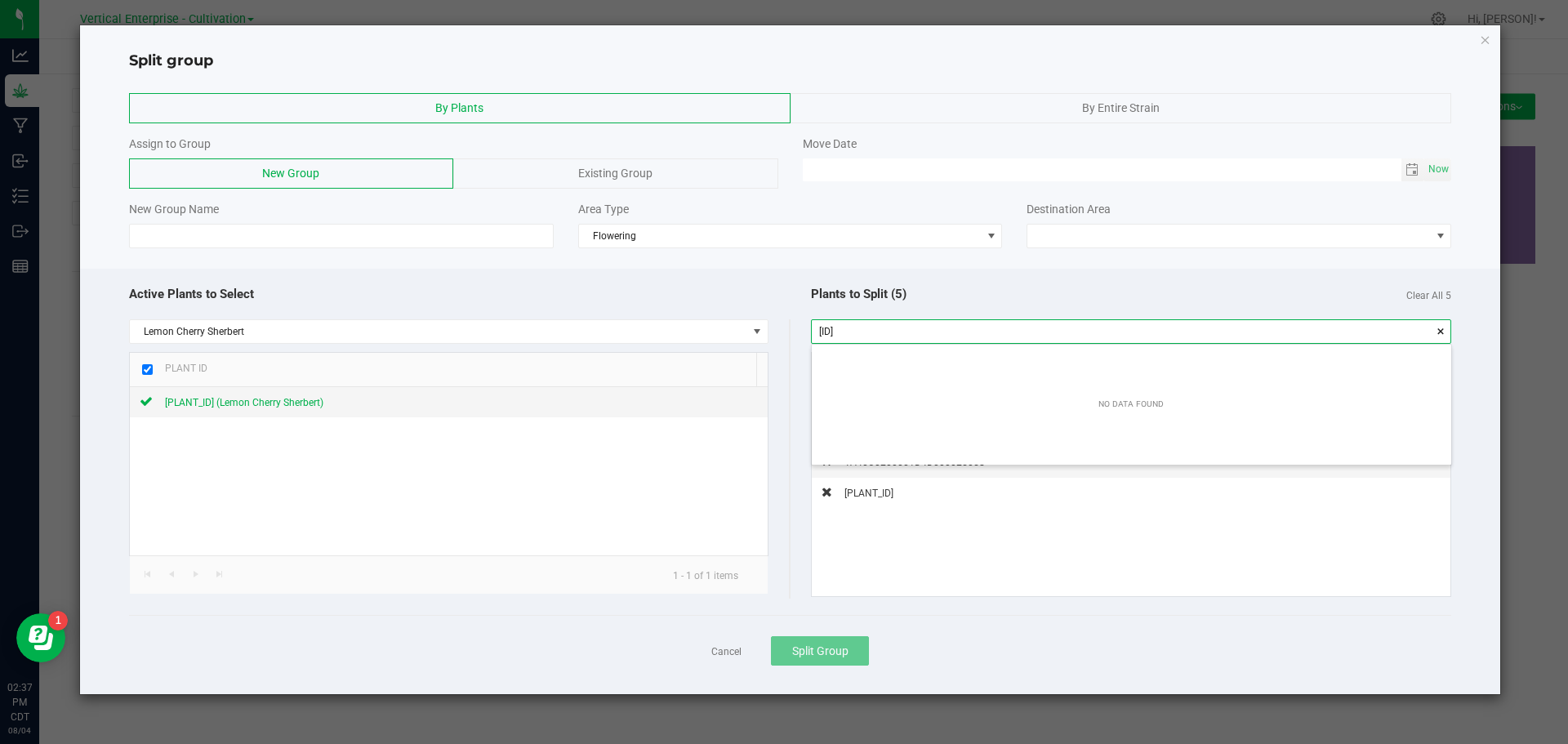 drag, startPoint x: 1007, startPoint y: 326, endPoint x: 685, endPoint y: 334, distance: 322.0994 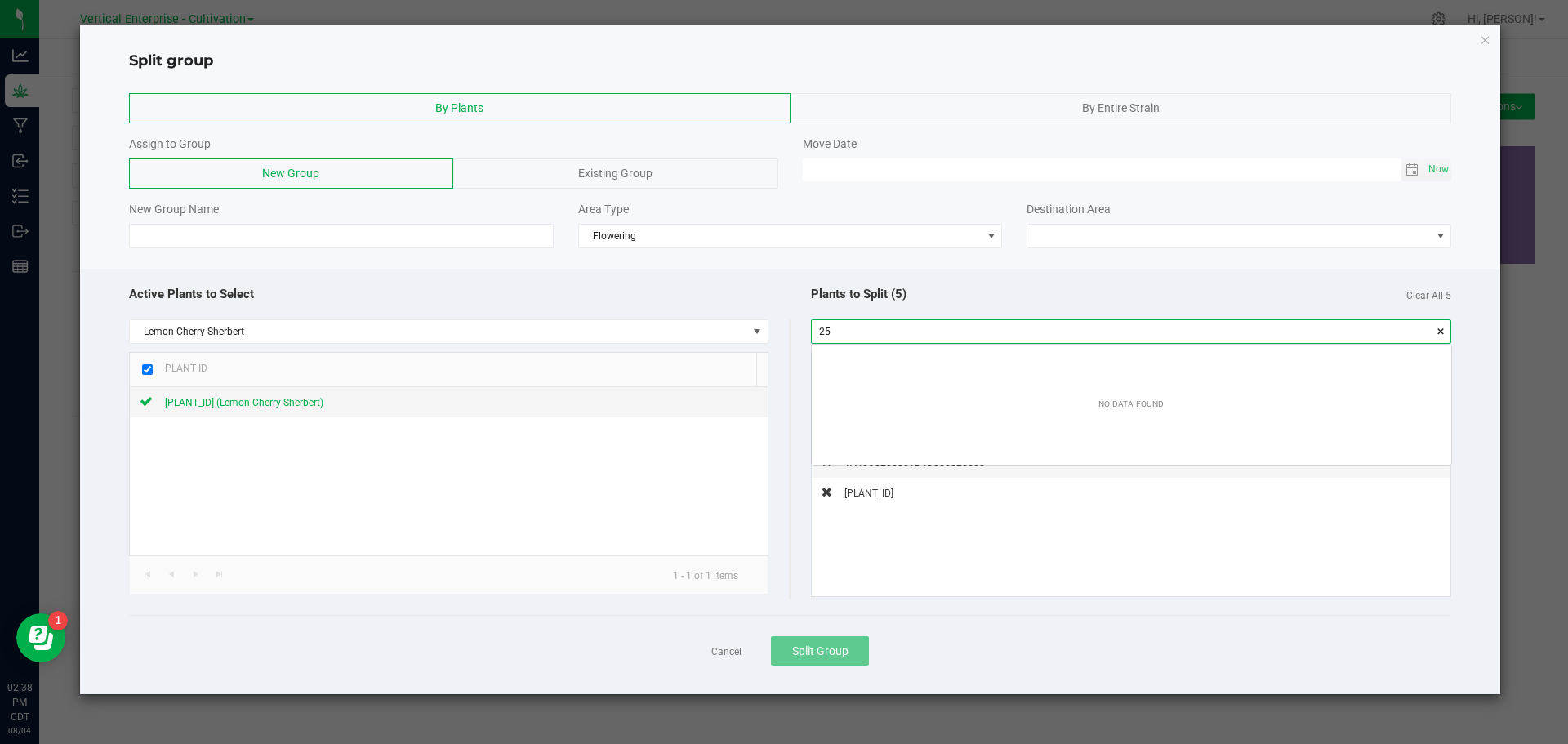 scroll, scrollTop: 81646, scrollLeft: 81027, axis: both 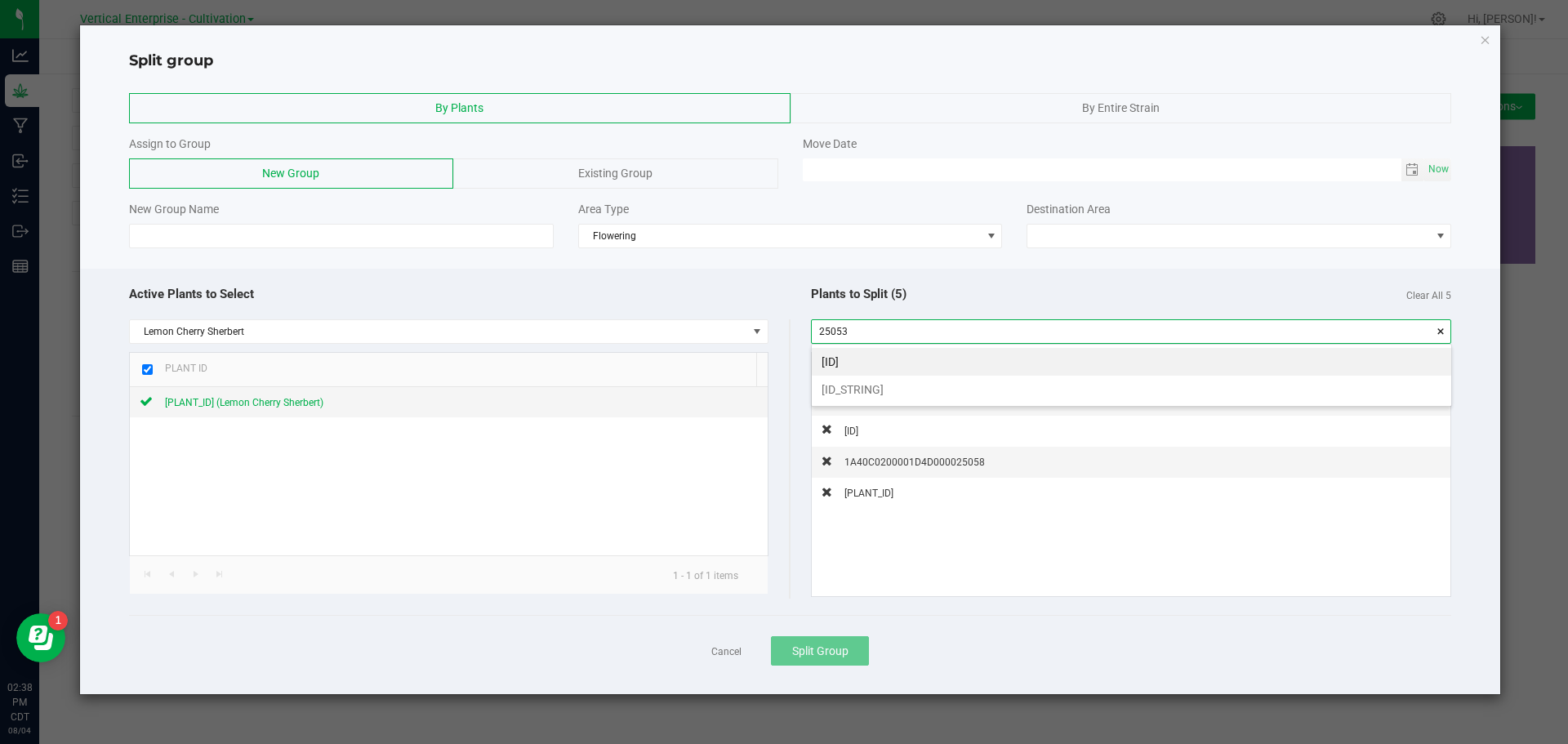 click on "[ID_STRING]" at bounding box center (1131, 390) 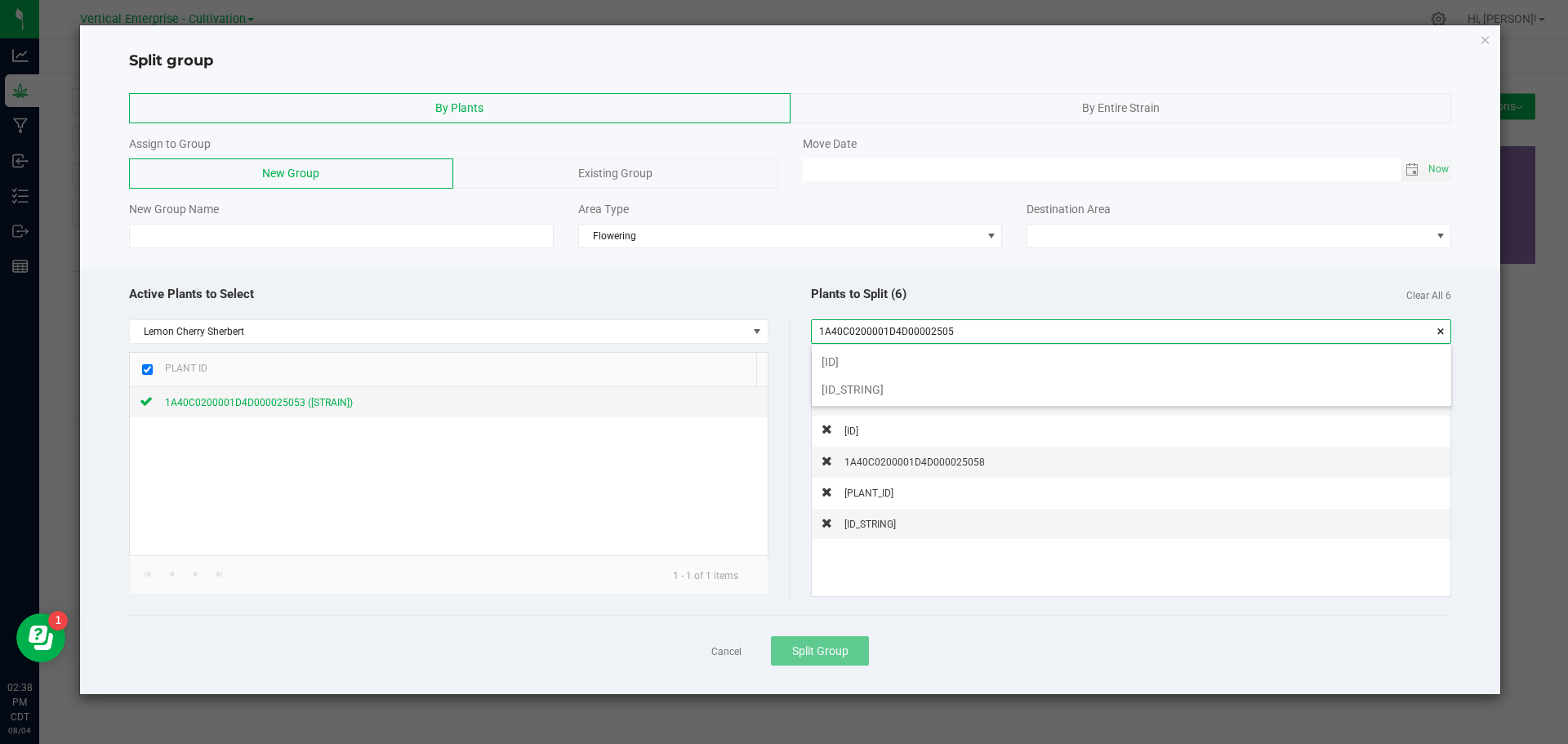 scroll, scrollTop: 81646, scrollLeft: 81027, axis: both 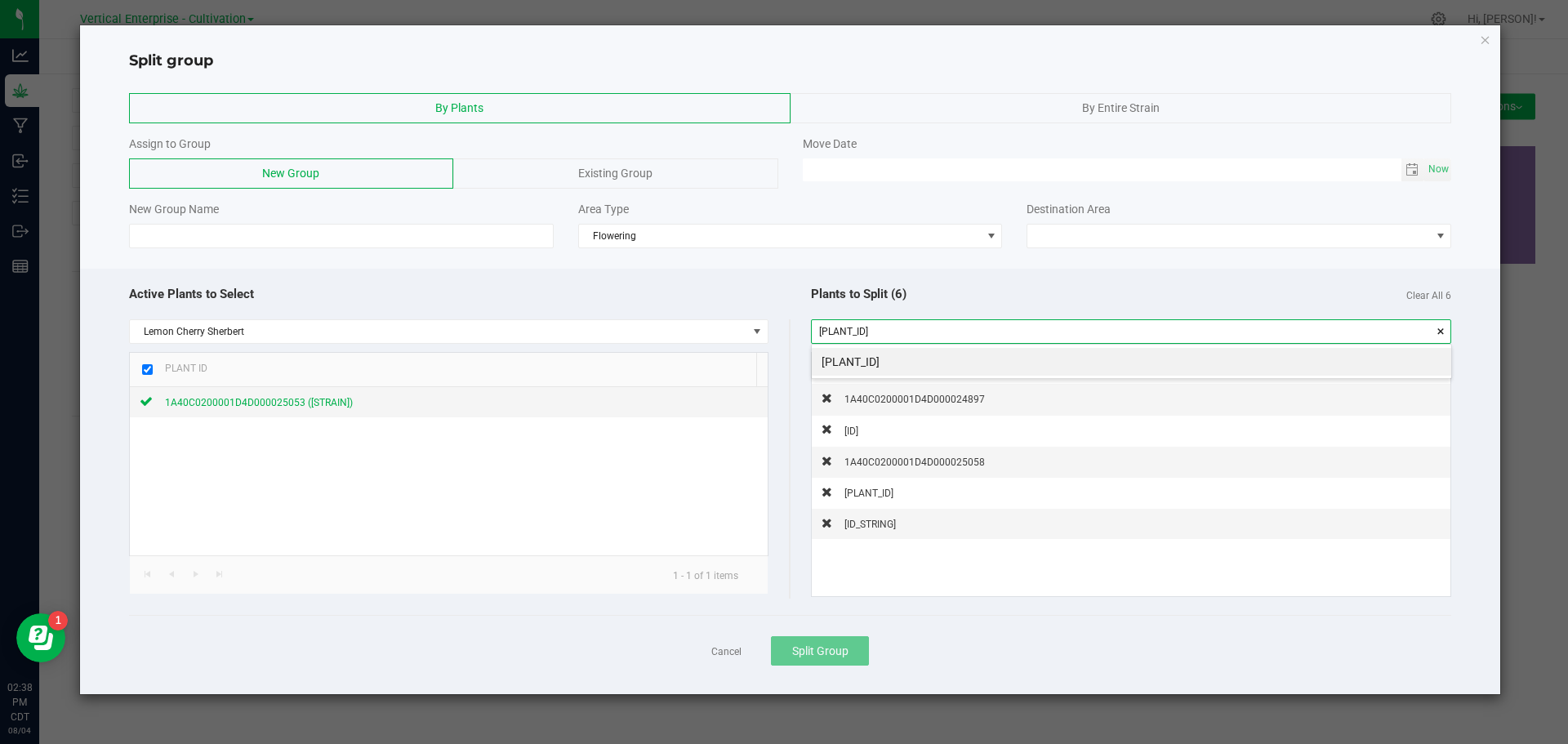 click on "[PLANT_ID]" at bounding box center (1131, 362) 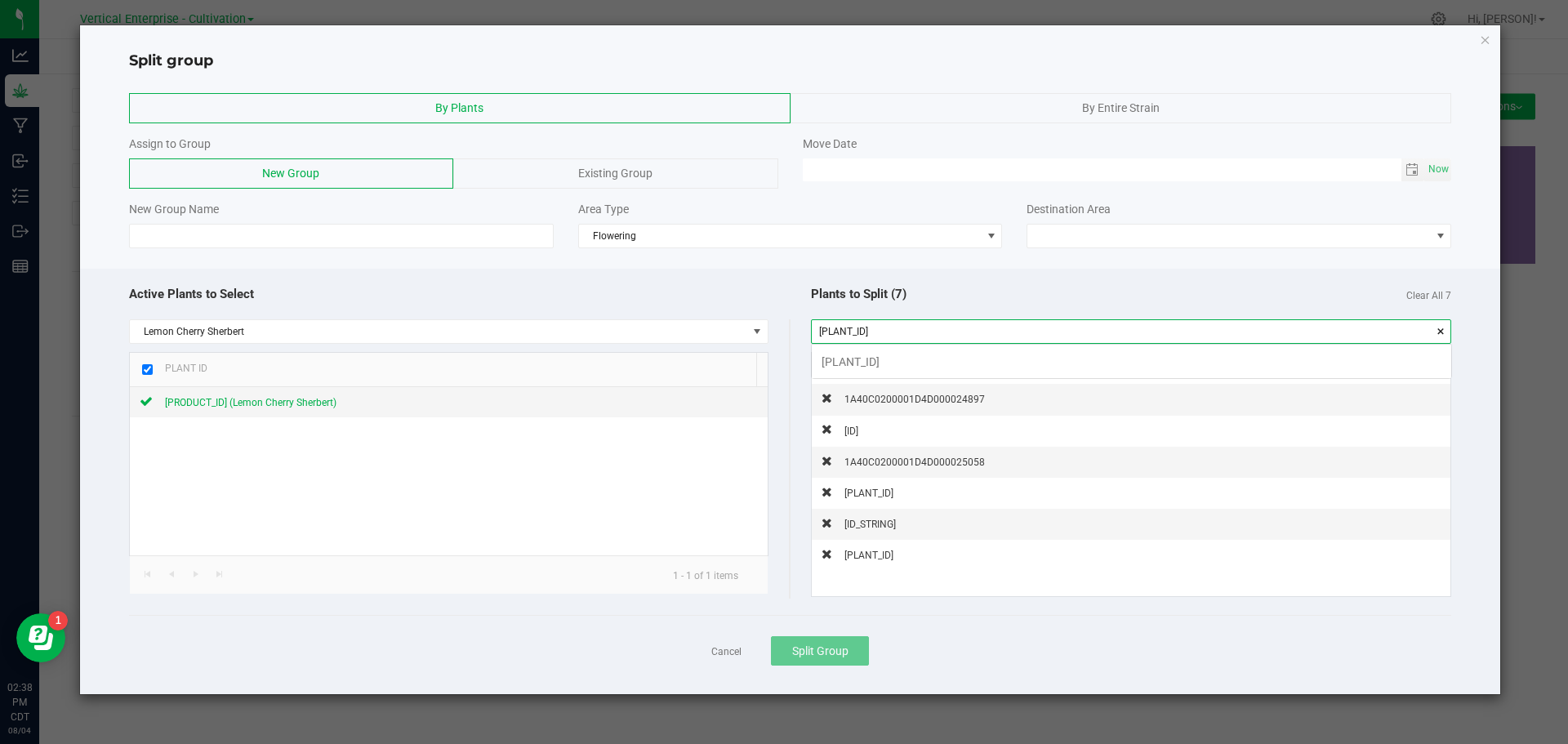 scroll, scrollTop: 81646, scrollLeft: 81027, axis: both 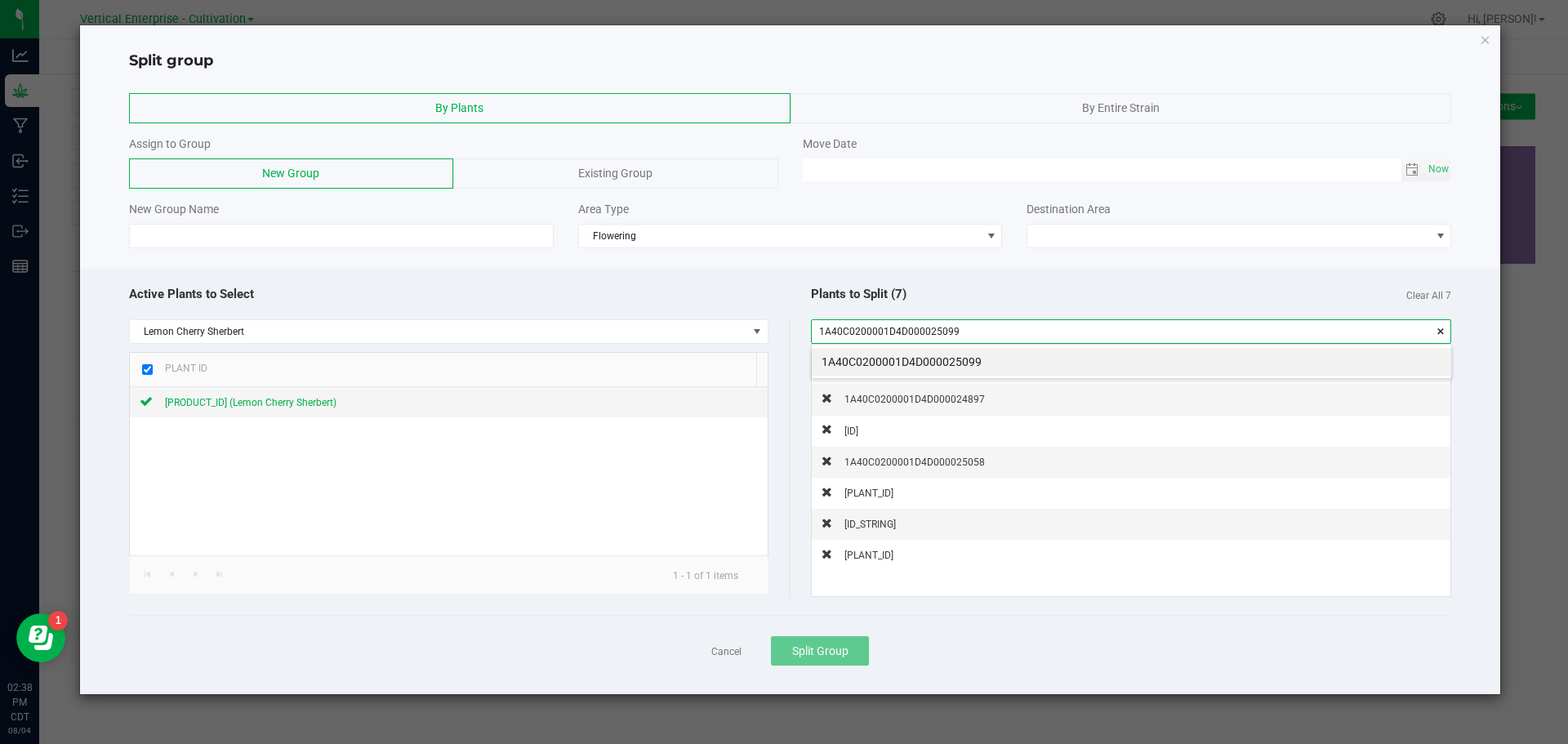 click on "1A40C0200001D4D000025099" at bounding box center [1131, 362] 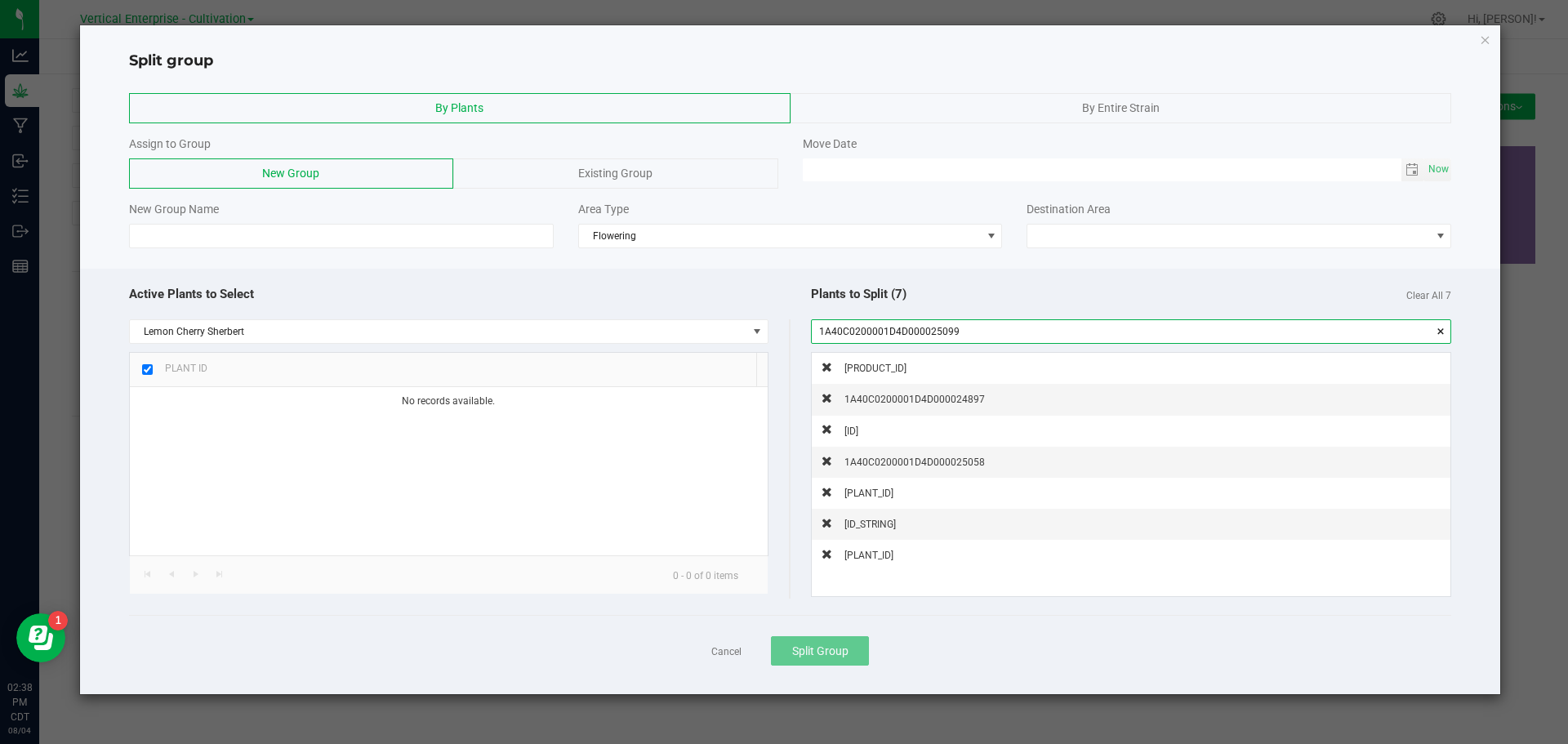 click on "1A40C0200001D4D000025099" at bounding box center [1131, 332] 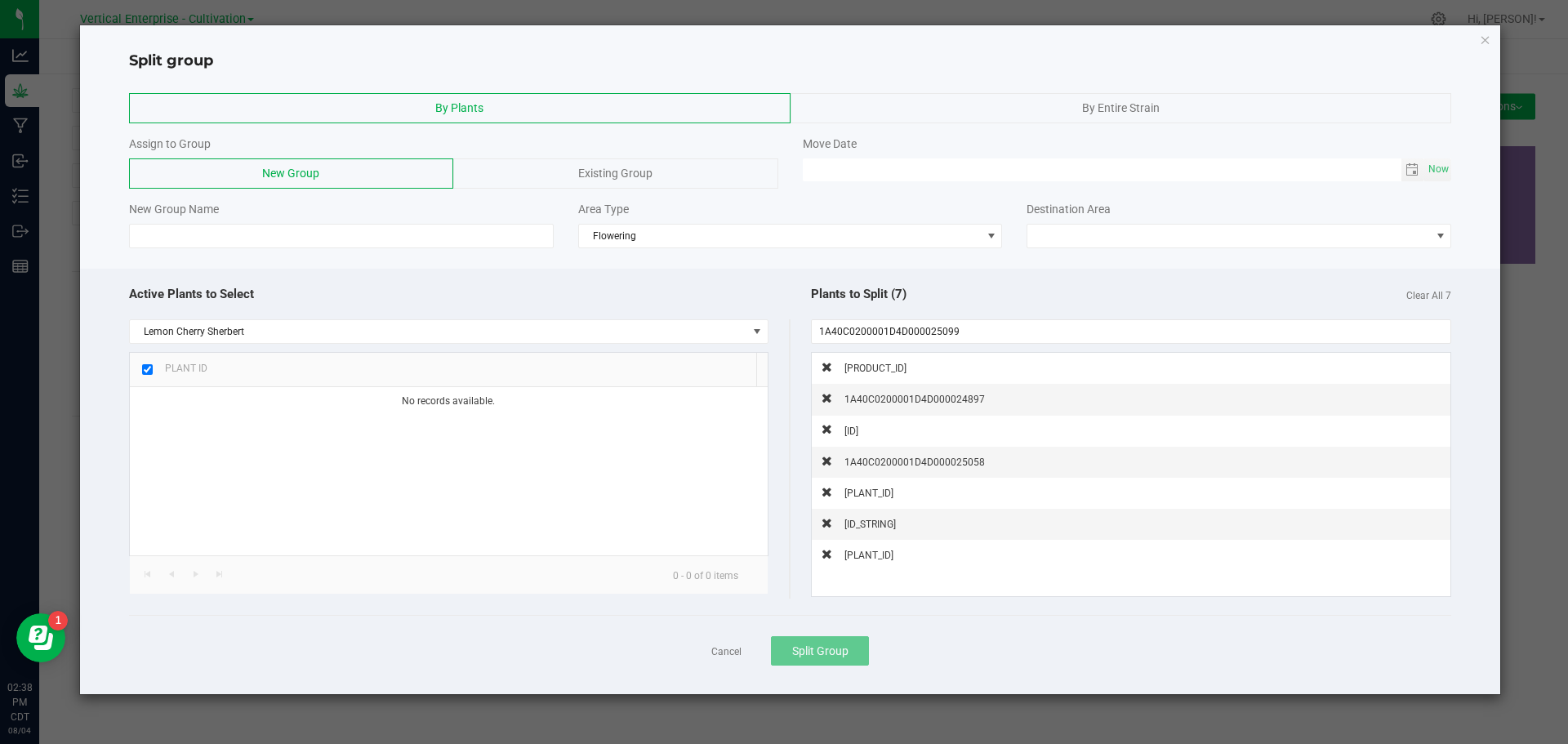 drag, startPoint x: 996, startPoint y: 444, endPoint x: 995, endPoint y: 414, distance: 30.01666 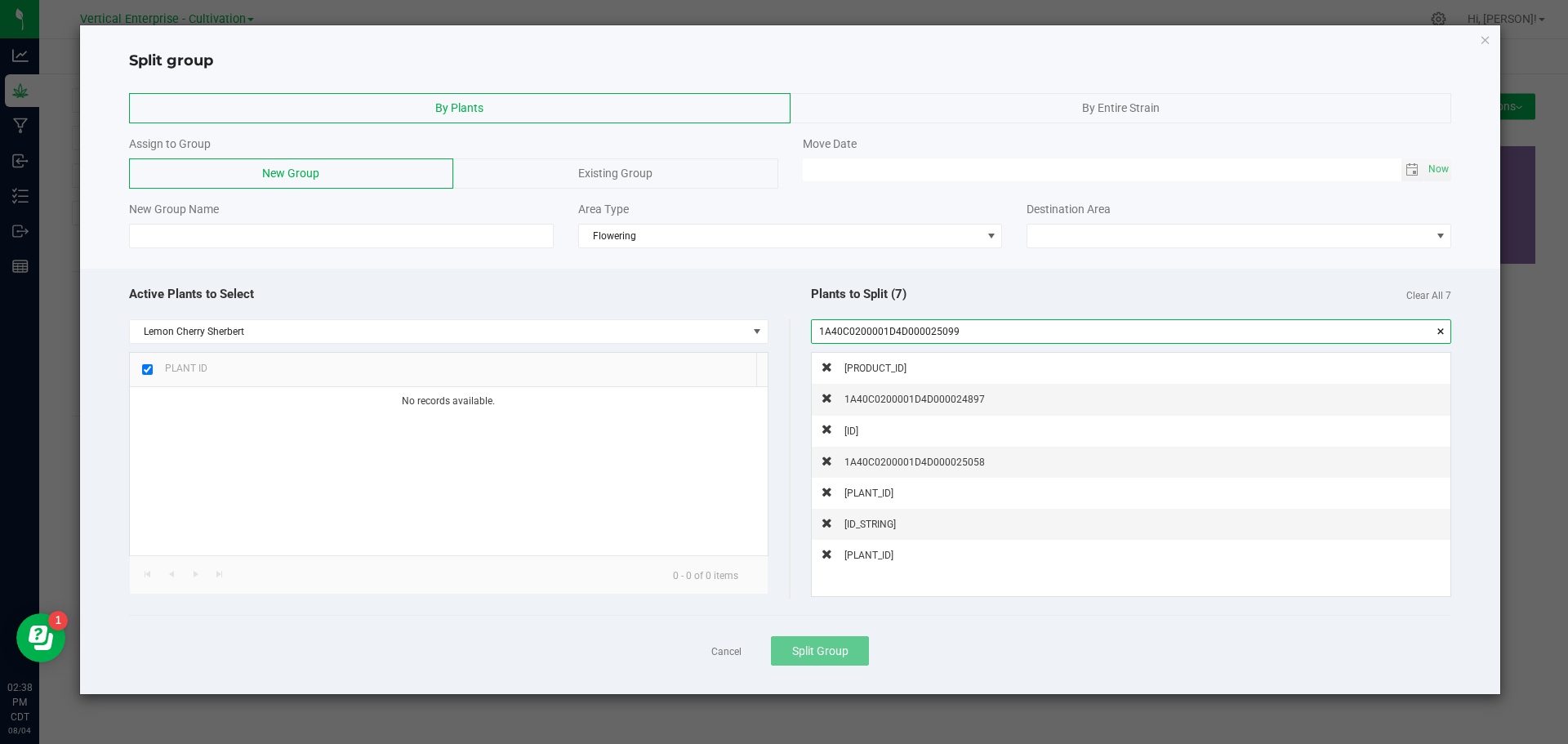 drag, startPoint x: 985, startPoint y: 332, endPoint x: 792, endPoint y: 342, distance: 193.25889 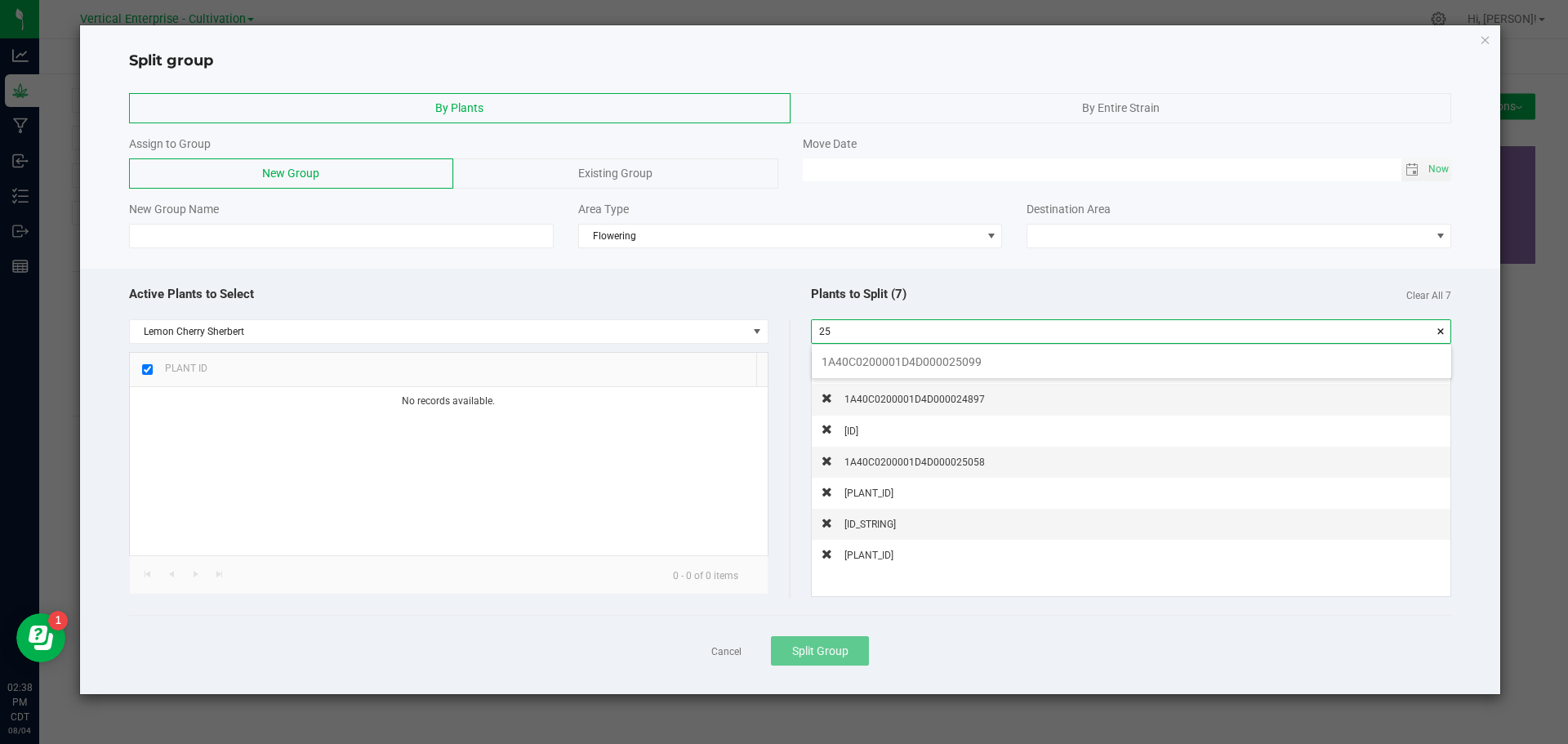 scroll, scrollTop: 81646, scrollLeft: 81027, axis: both 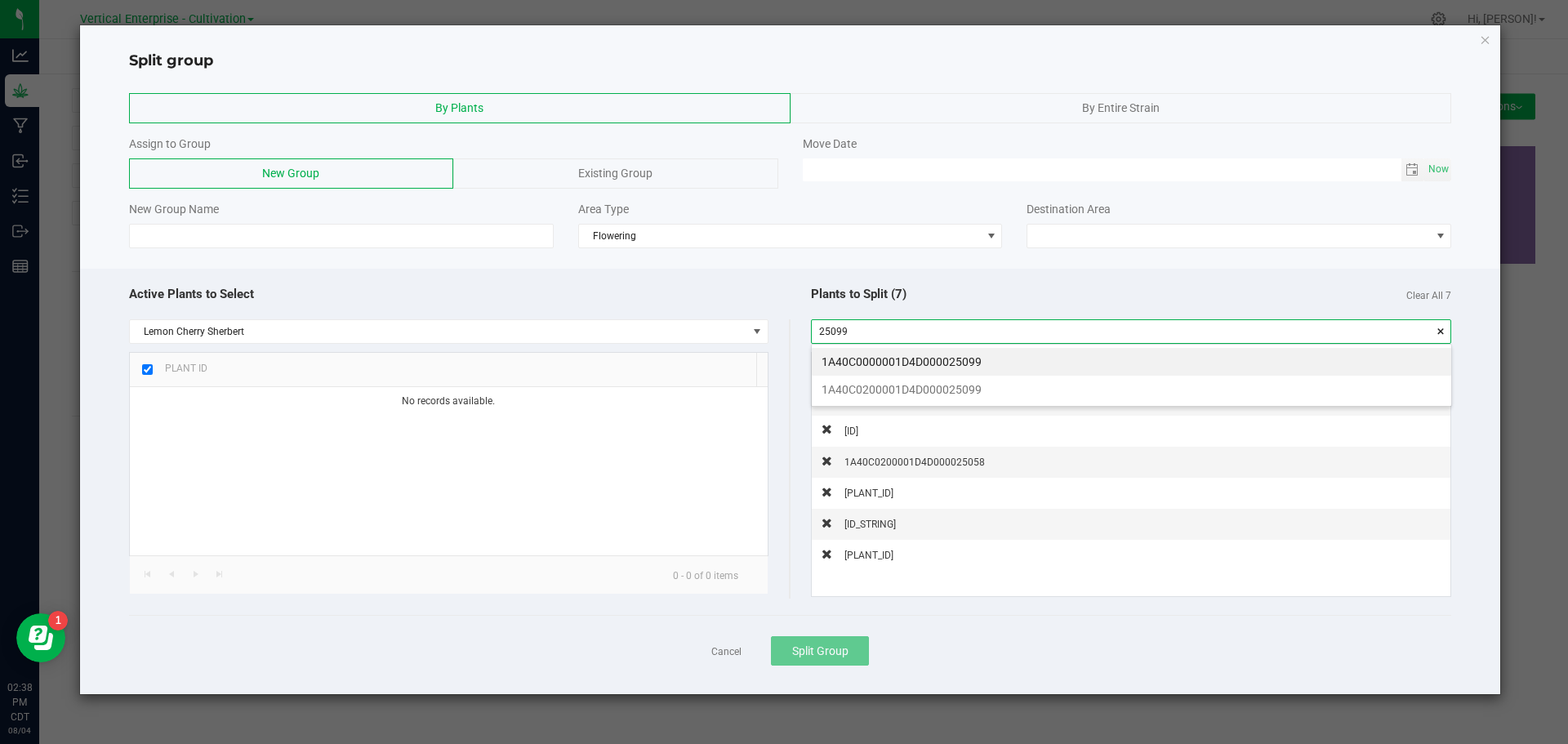 click on "1A40C0200001D4D000025099" at bounding box center (1131, 390) 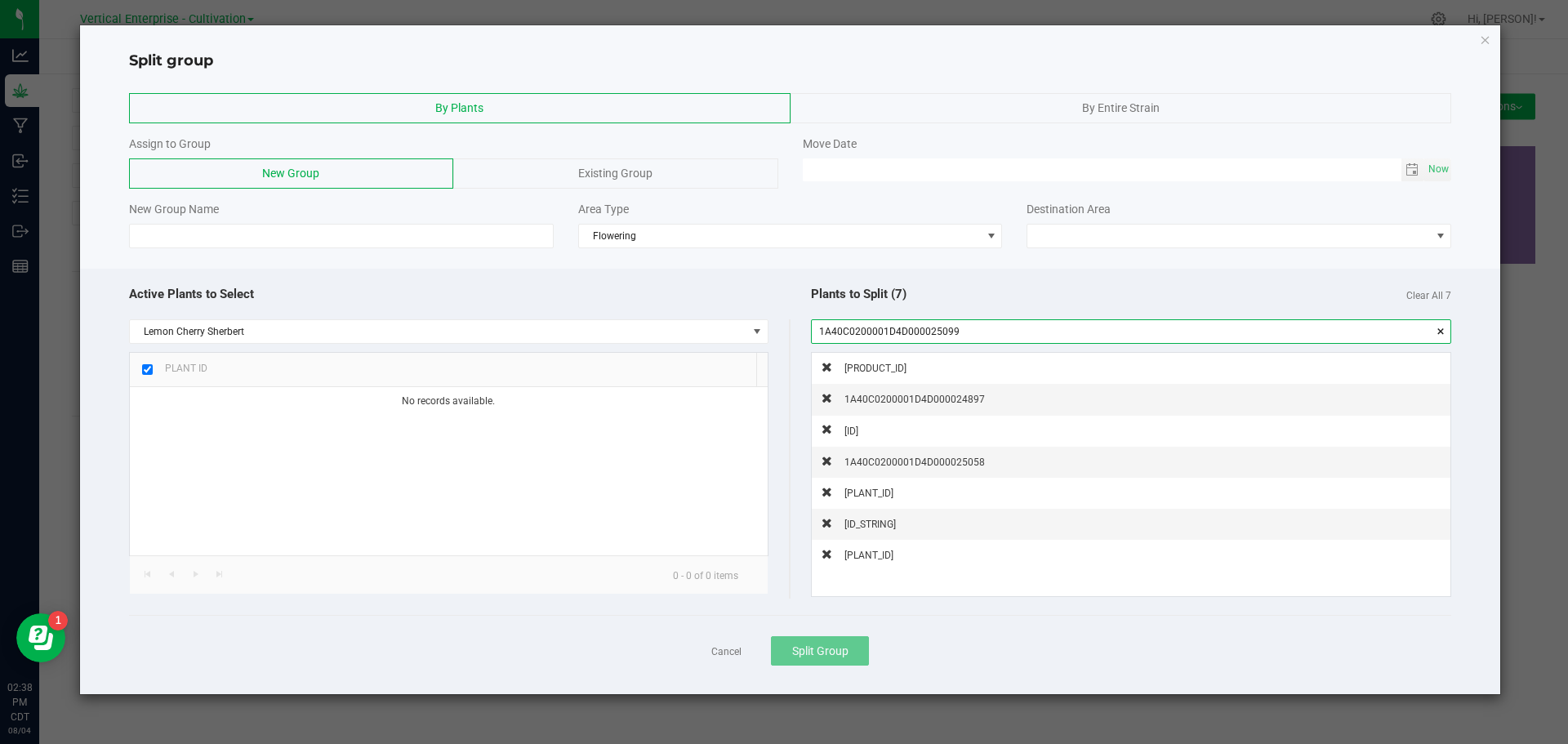 click on "1A40C0200001D4D000025099" at bounding box center (1131, 332) 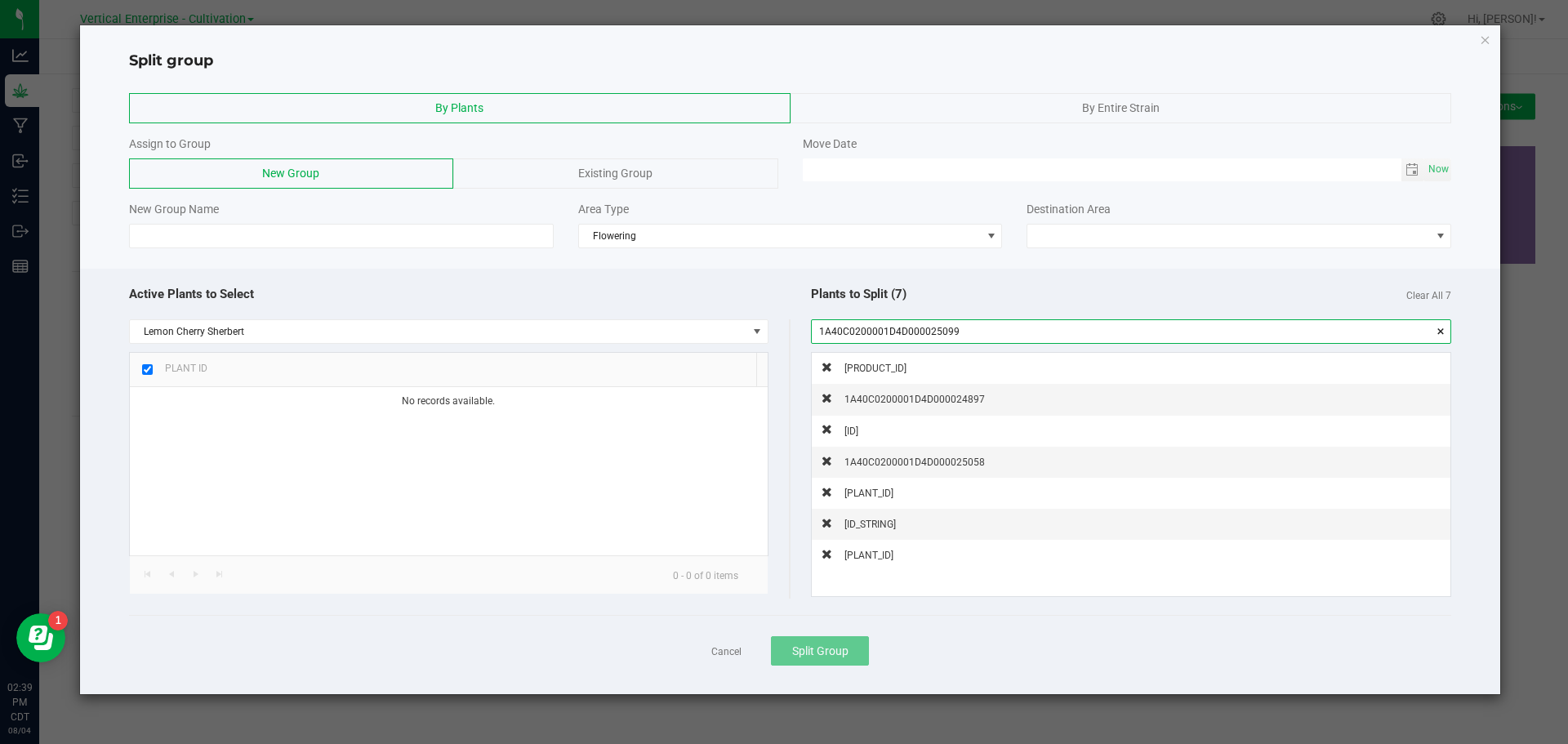 drag, startPoint x: 963, startPoint y: 334, endPoint x: 817, endPoint y: 333, distance: 146.00342 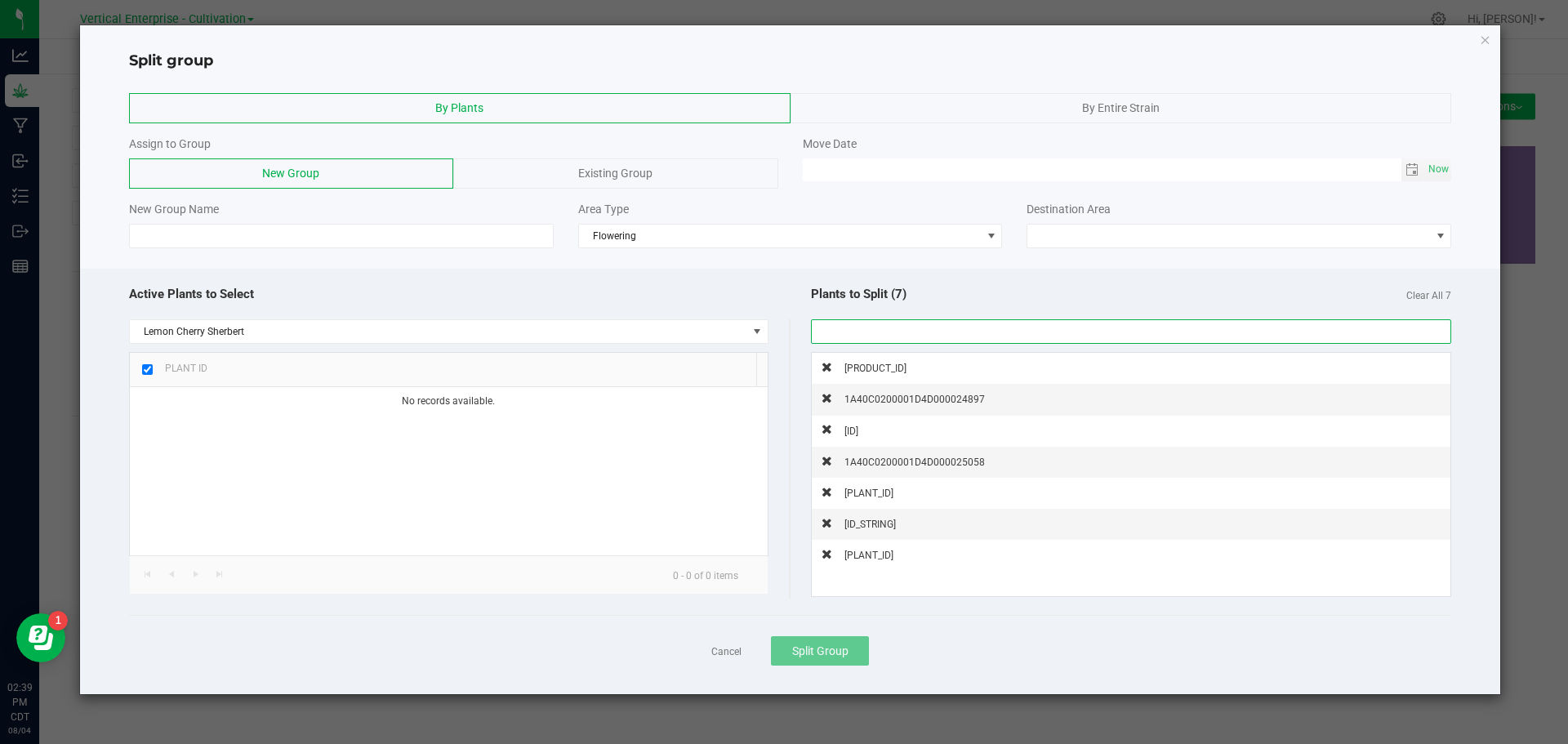 type 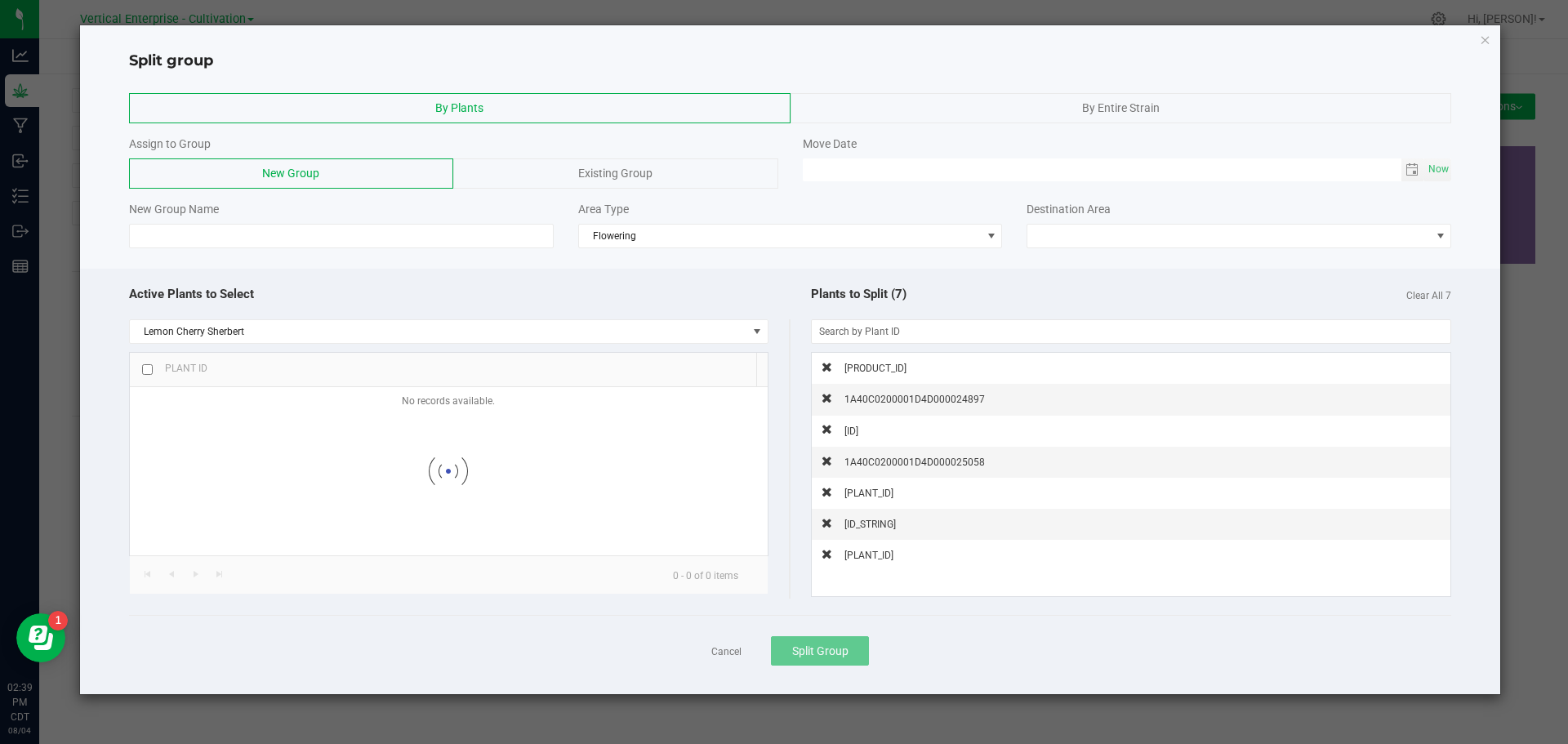 checkbox on "false" 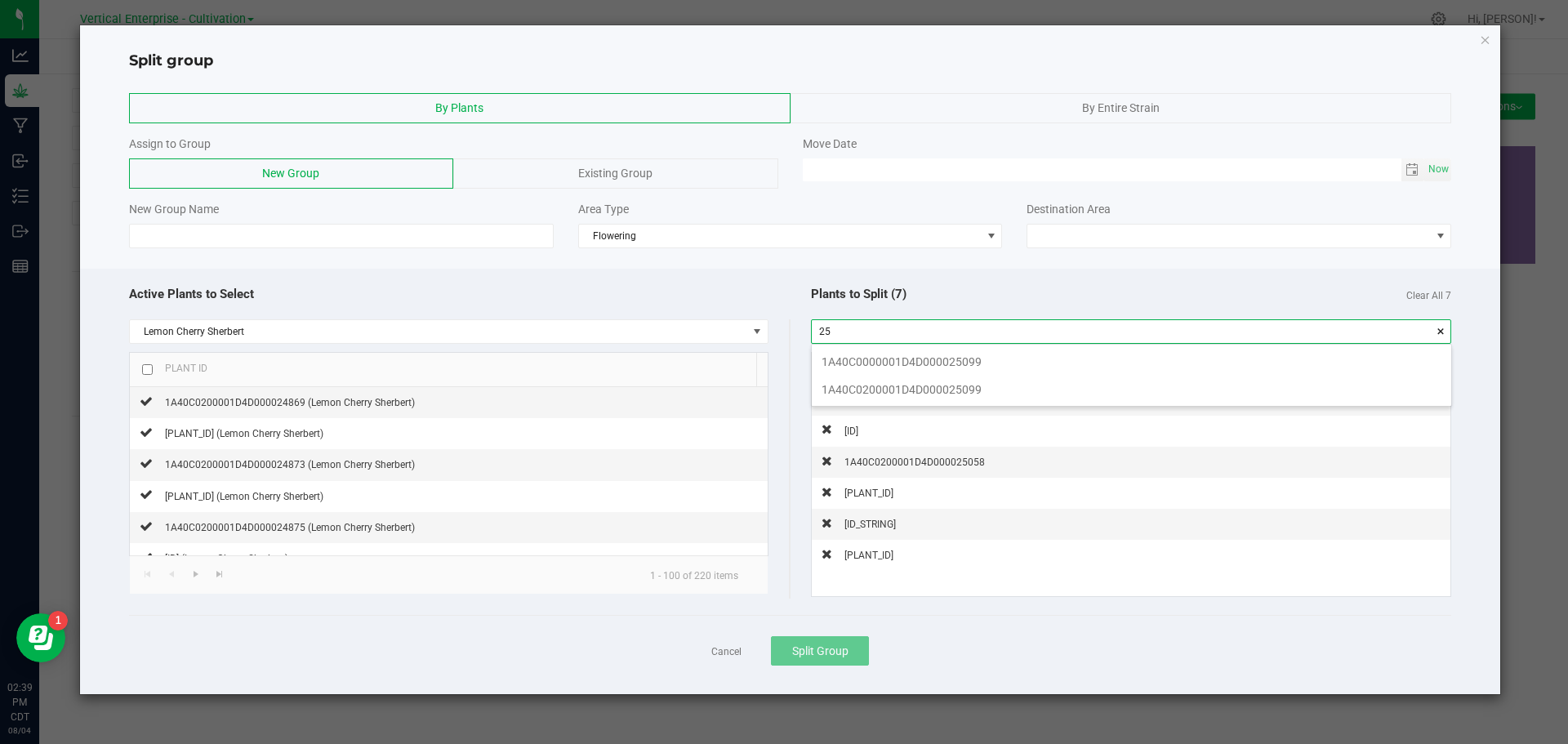 scroll, scrollTop: 81646, scrollLeft: 81027, axis: both 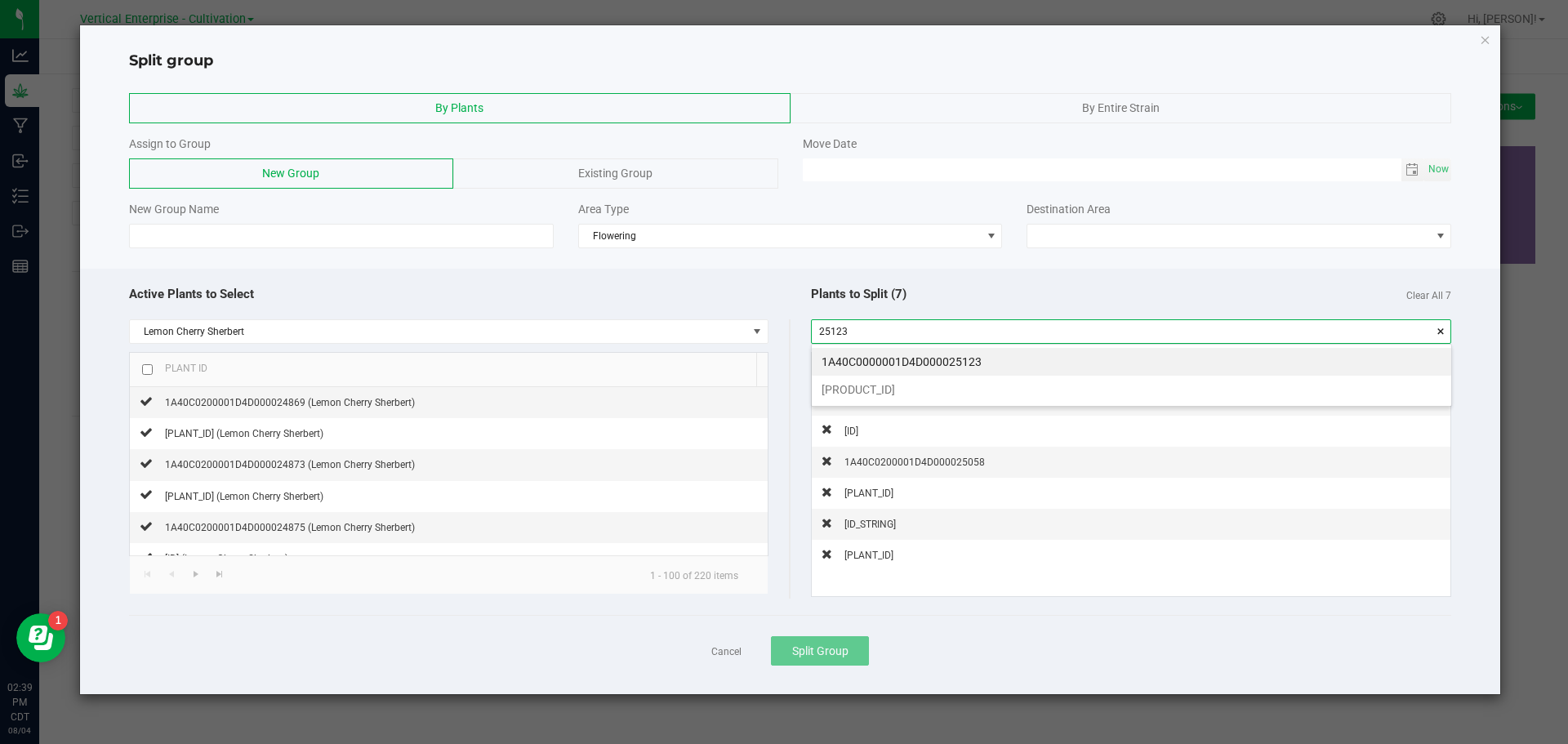 click on "[PRODUCT_ID]" at bounding box center (1131, 390) 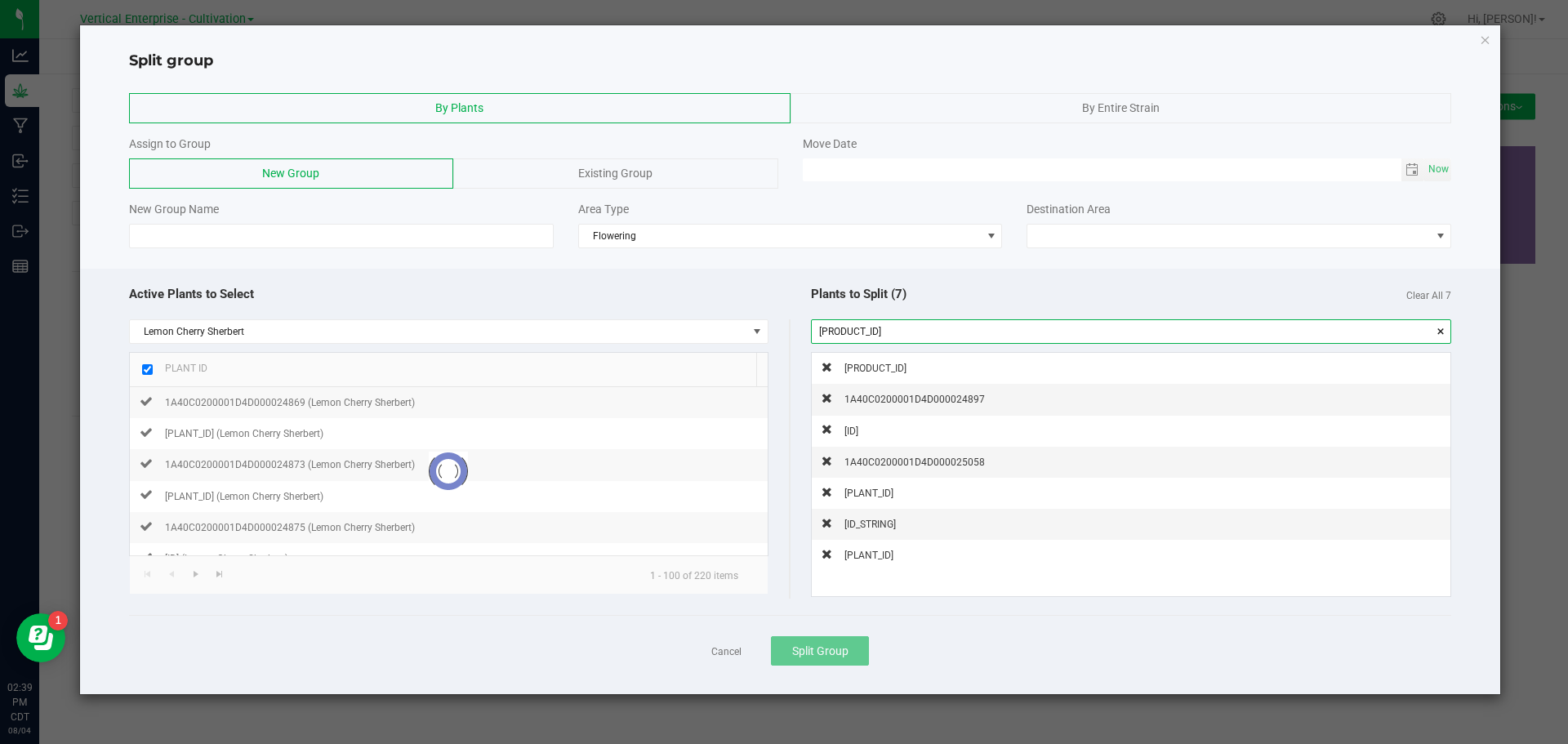 checkbox on "true" 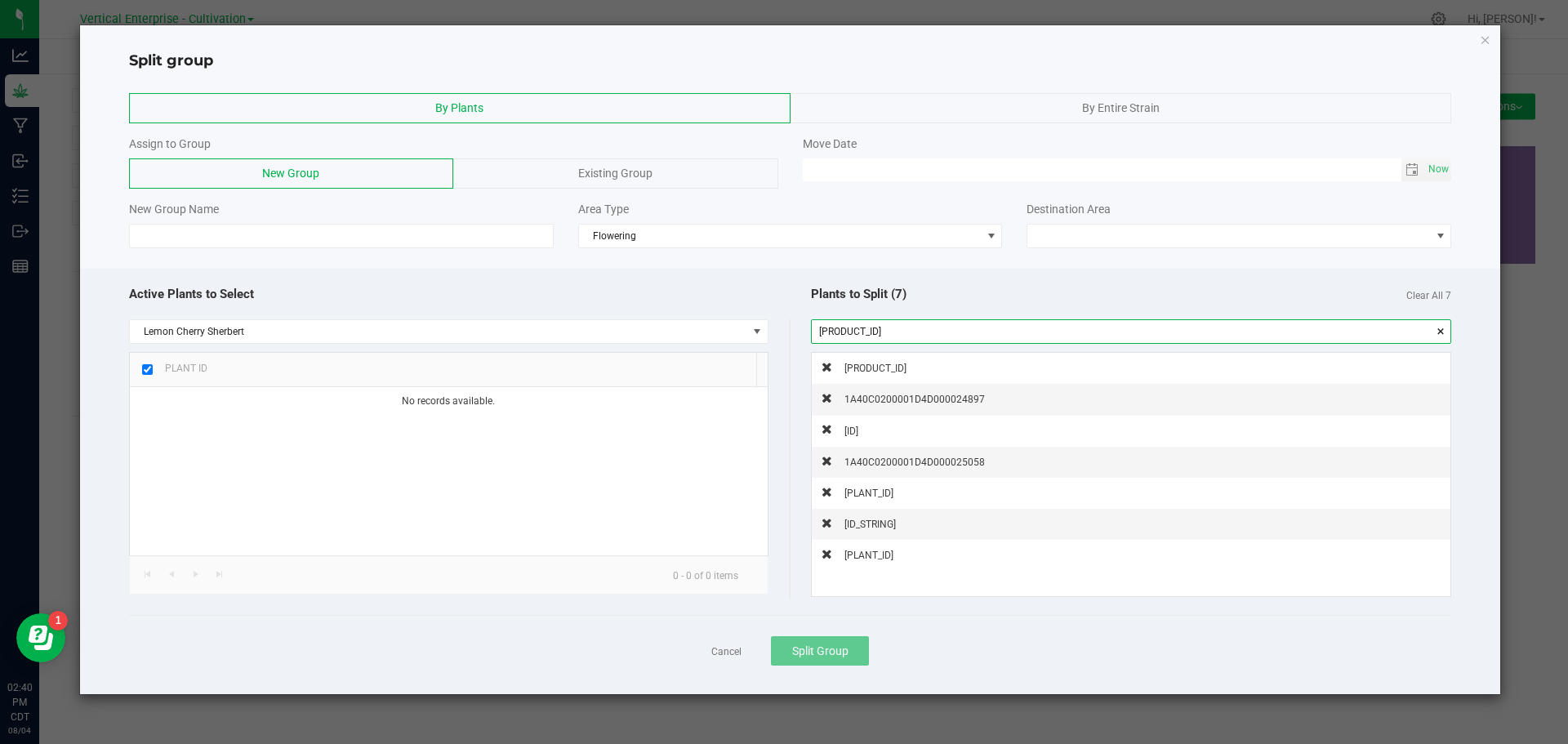 drag, startPoint x: 1017, startPoint y: 332, endPoint x: 820, endPoint y: 345, distance: 197.42847 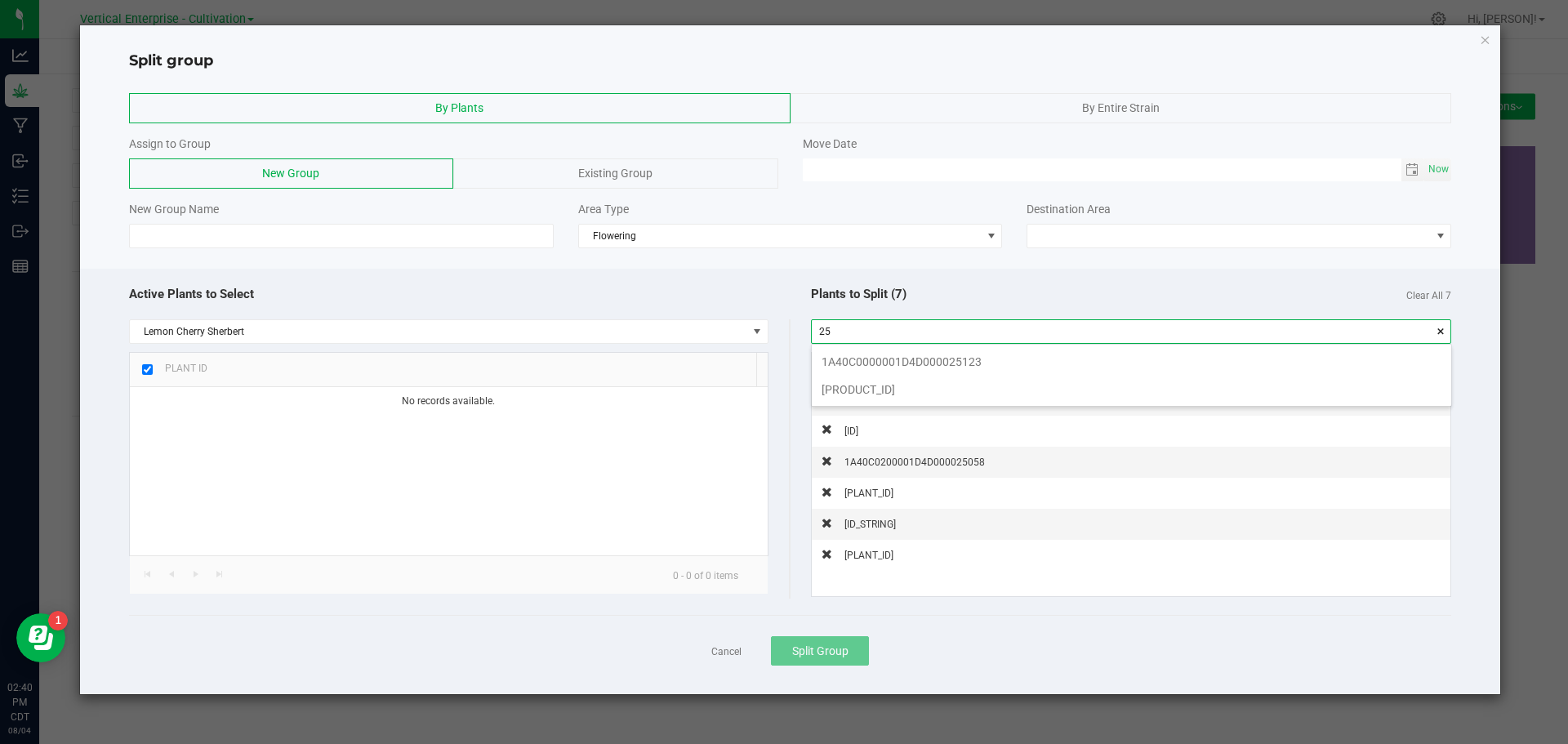 scroll, scrollTop: 81646, scrollLeft: 81027, axis: both 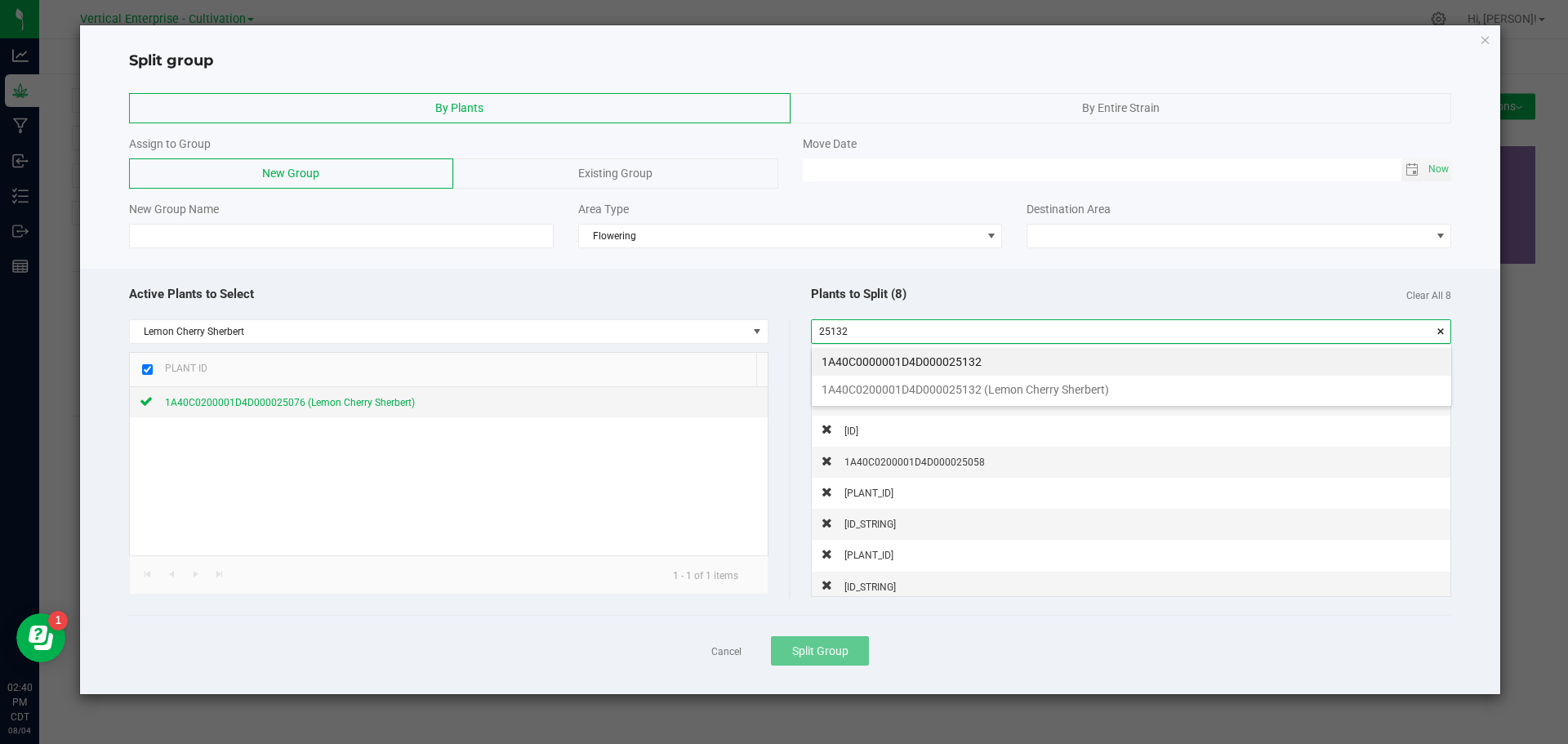 click on "1A40C0200001D4D000025132 (Lemon Cherry Sherbert)" at bounding box center (1131, 390) 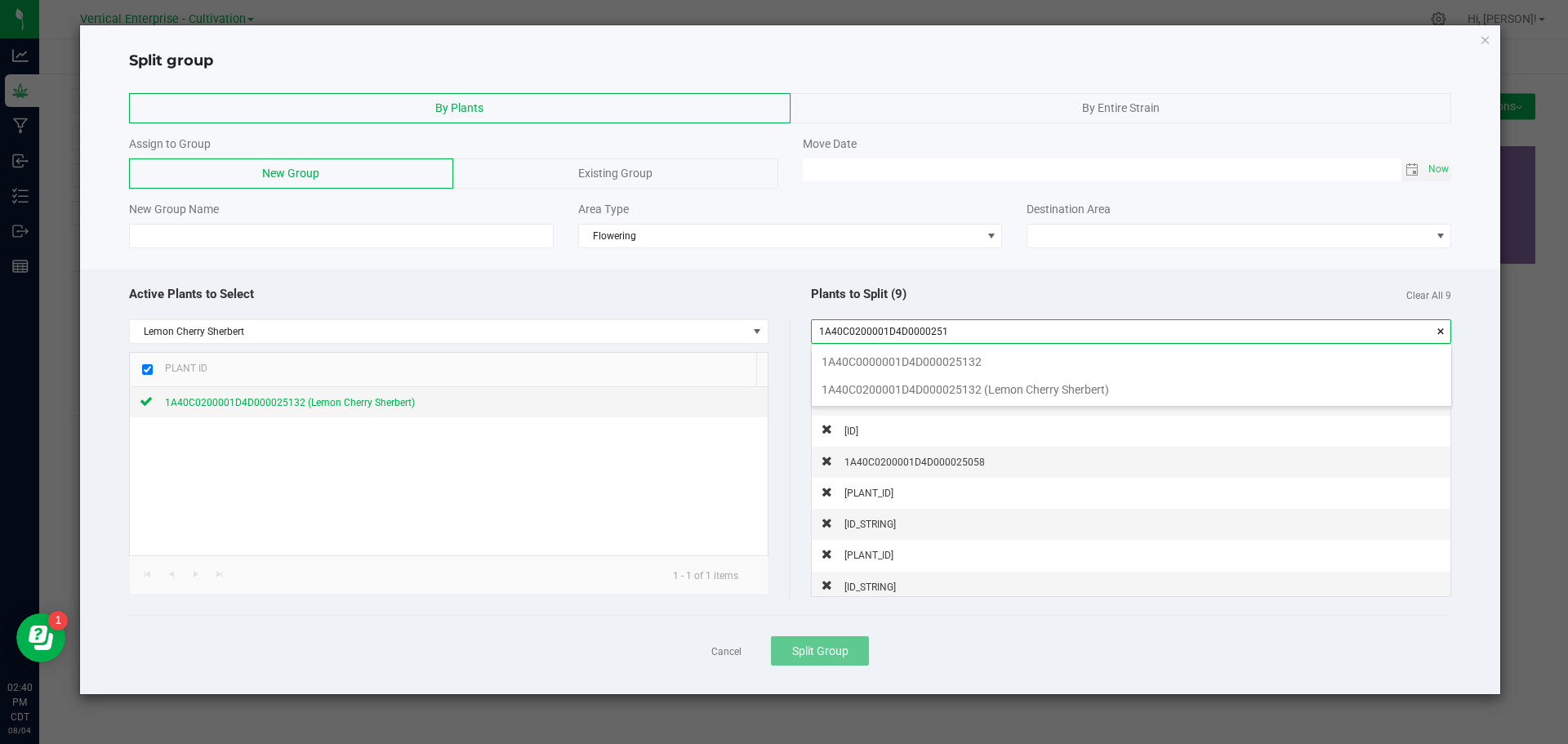 scroll, scrollTop: 81646, scrollLeft: 81027, axis: both 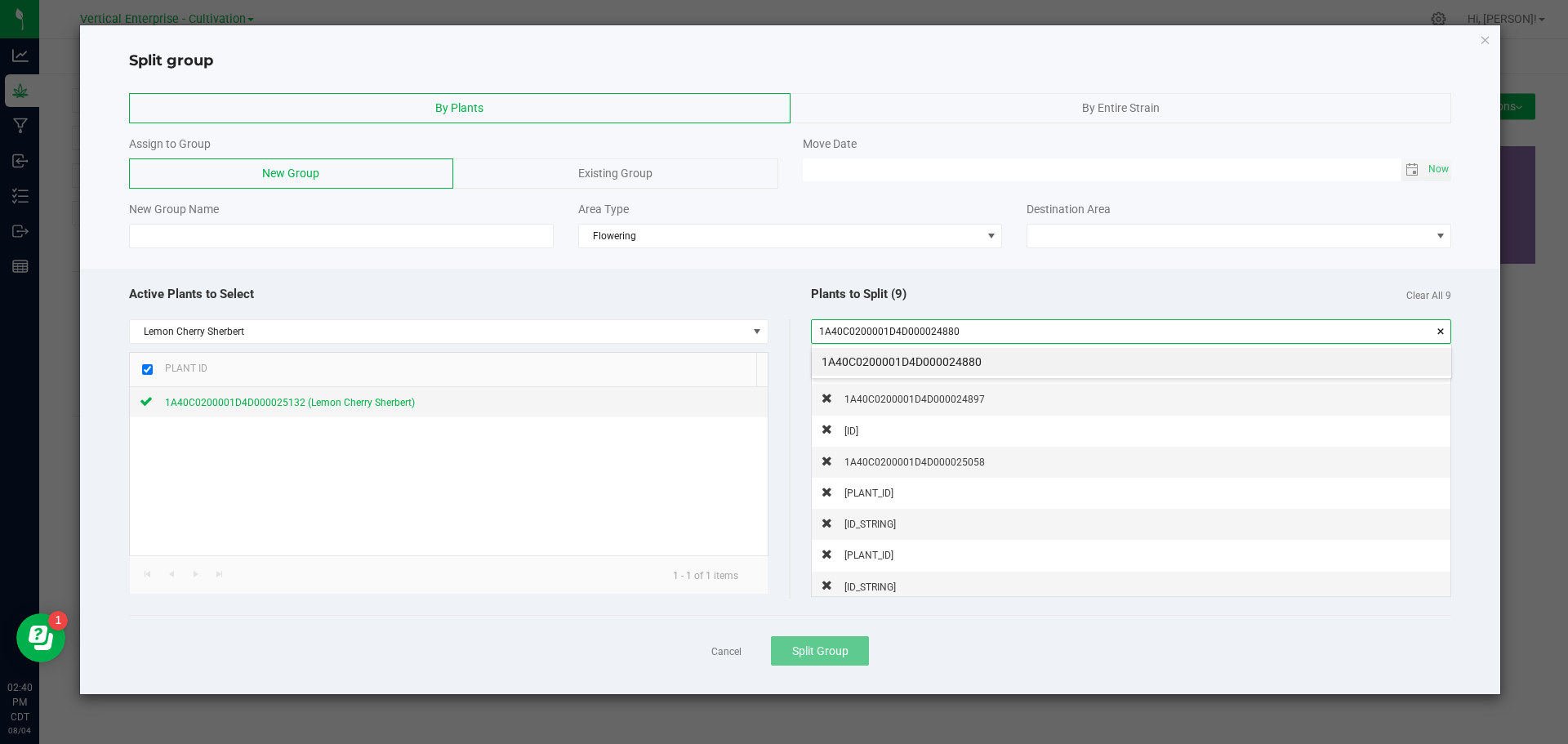 click on "1A40C0200001D4D000024880" at bounding box center [1131, 362] 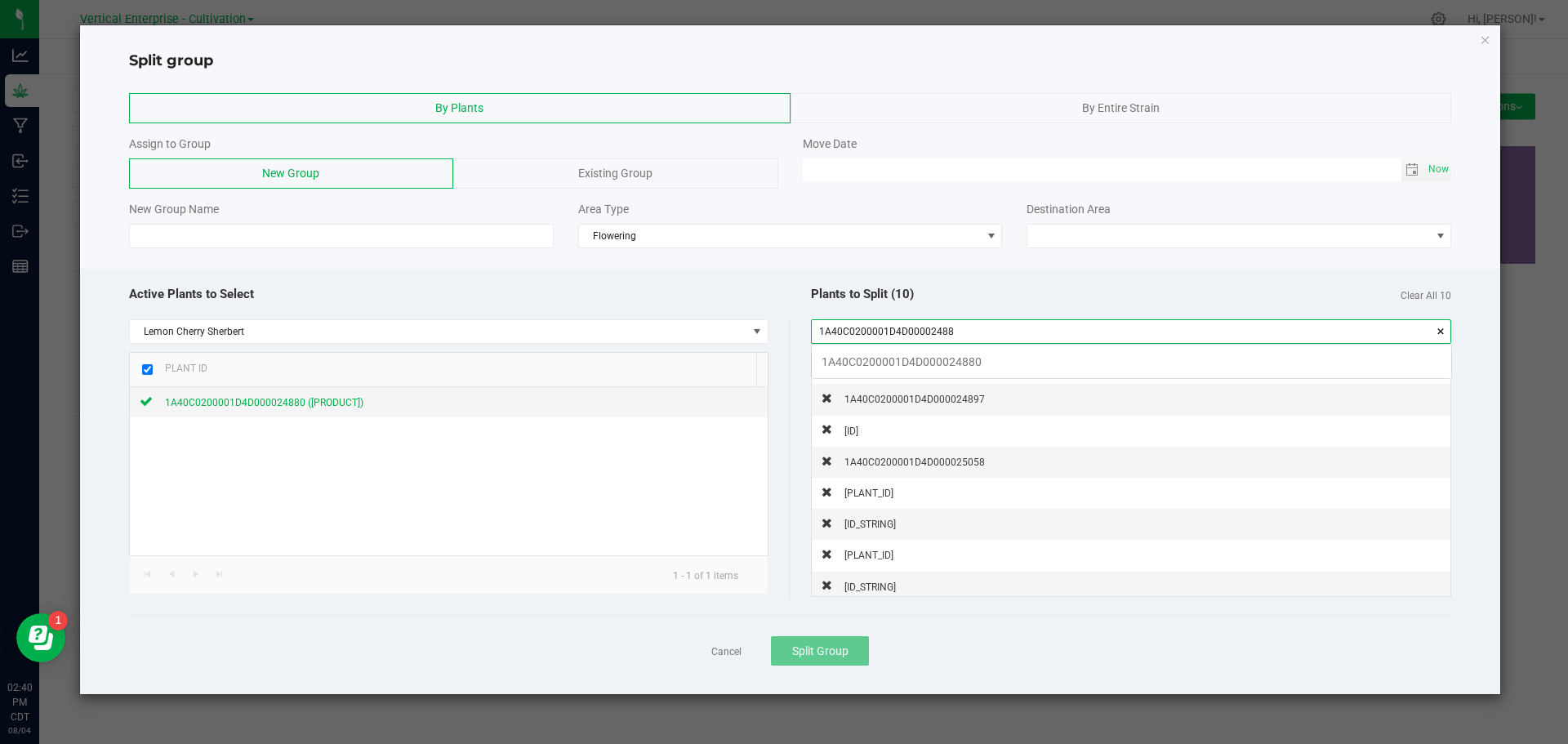 scroll, scrollTop: 81646, scrollLeft: 81027, axis: both 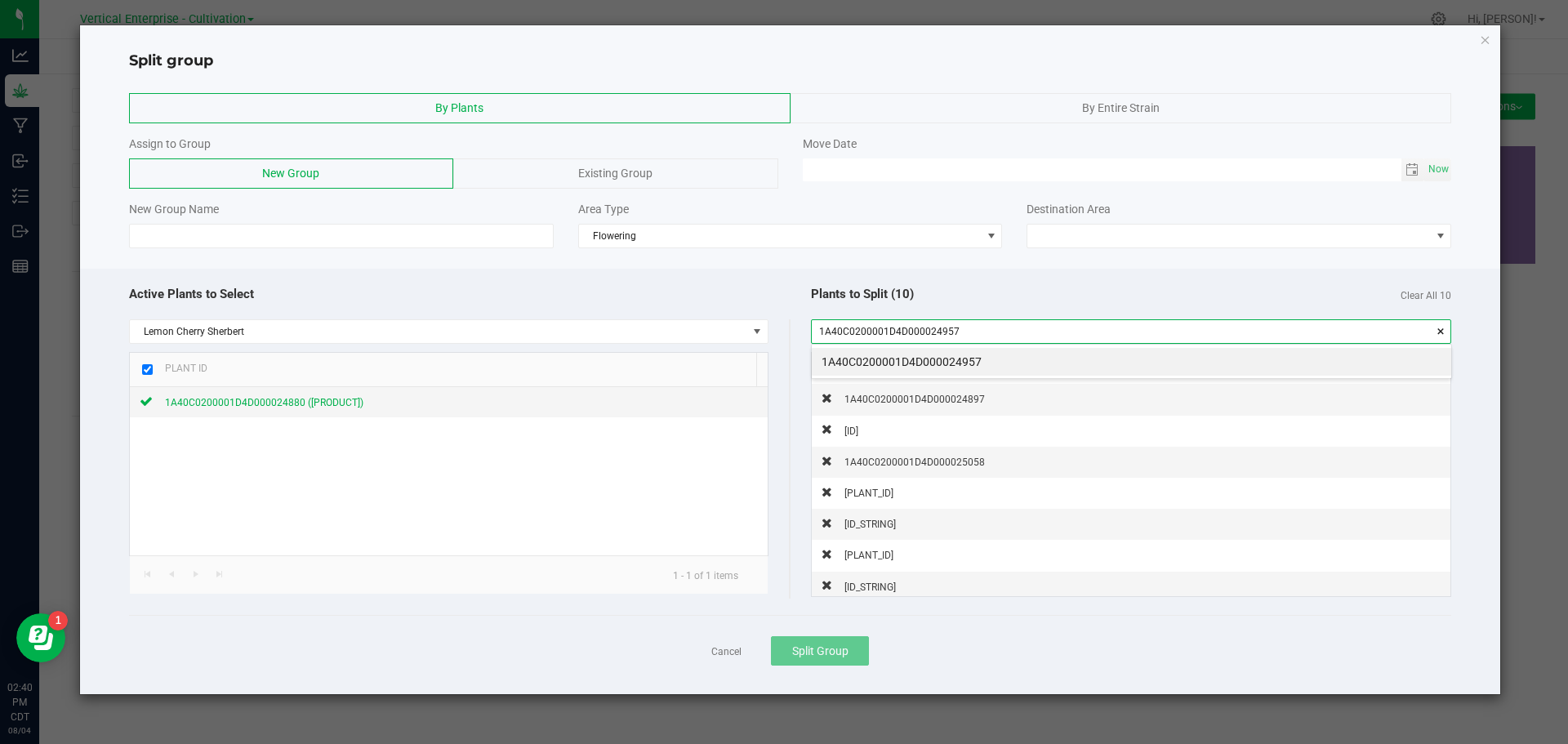 click on "1A40C0200001D4D000024957" at bounding box center [1131, 362] 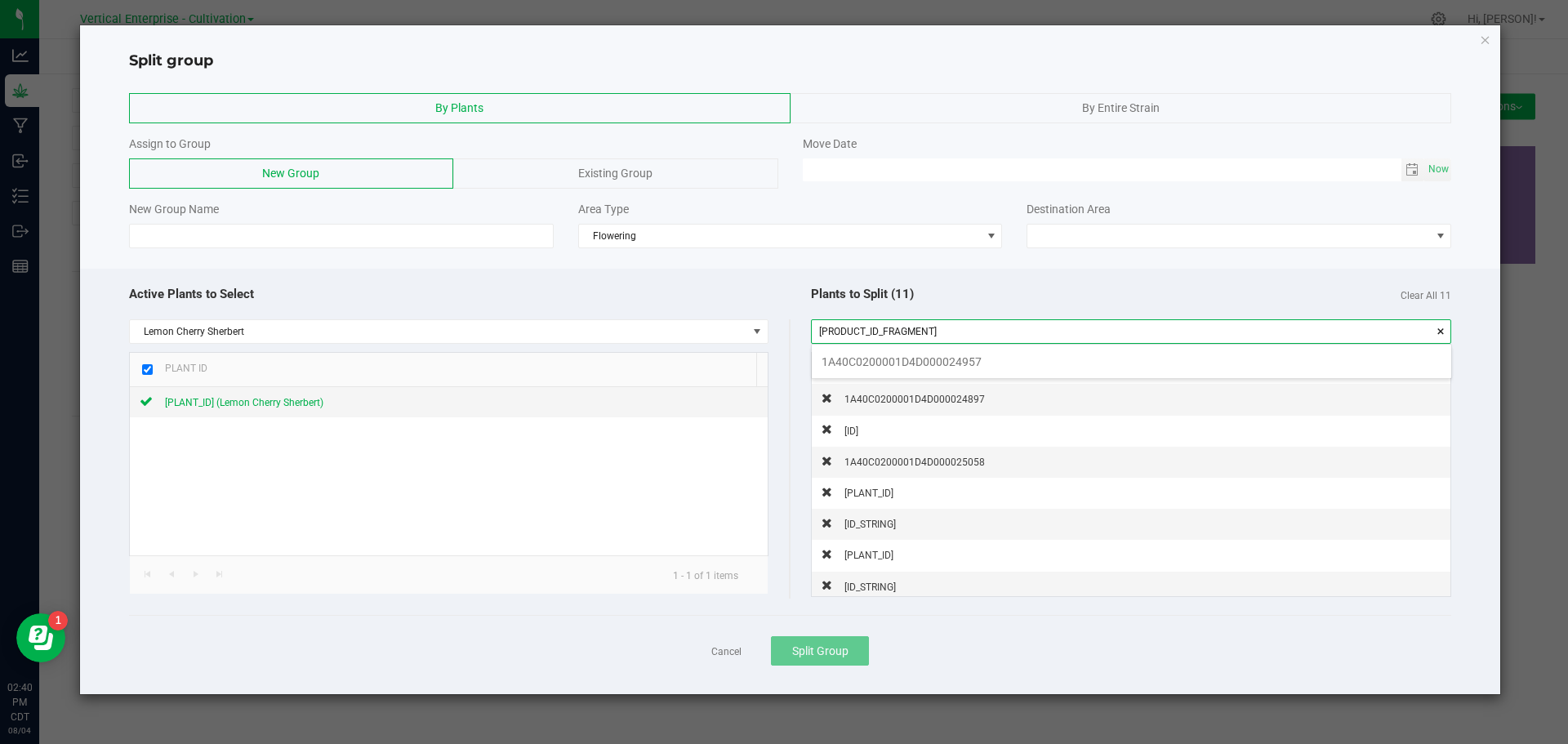 scroll, scrollTop: 81646, scrollLeft: 81027, axis: both 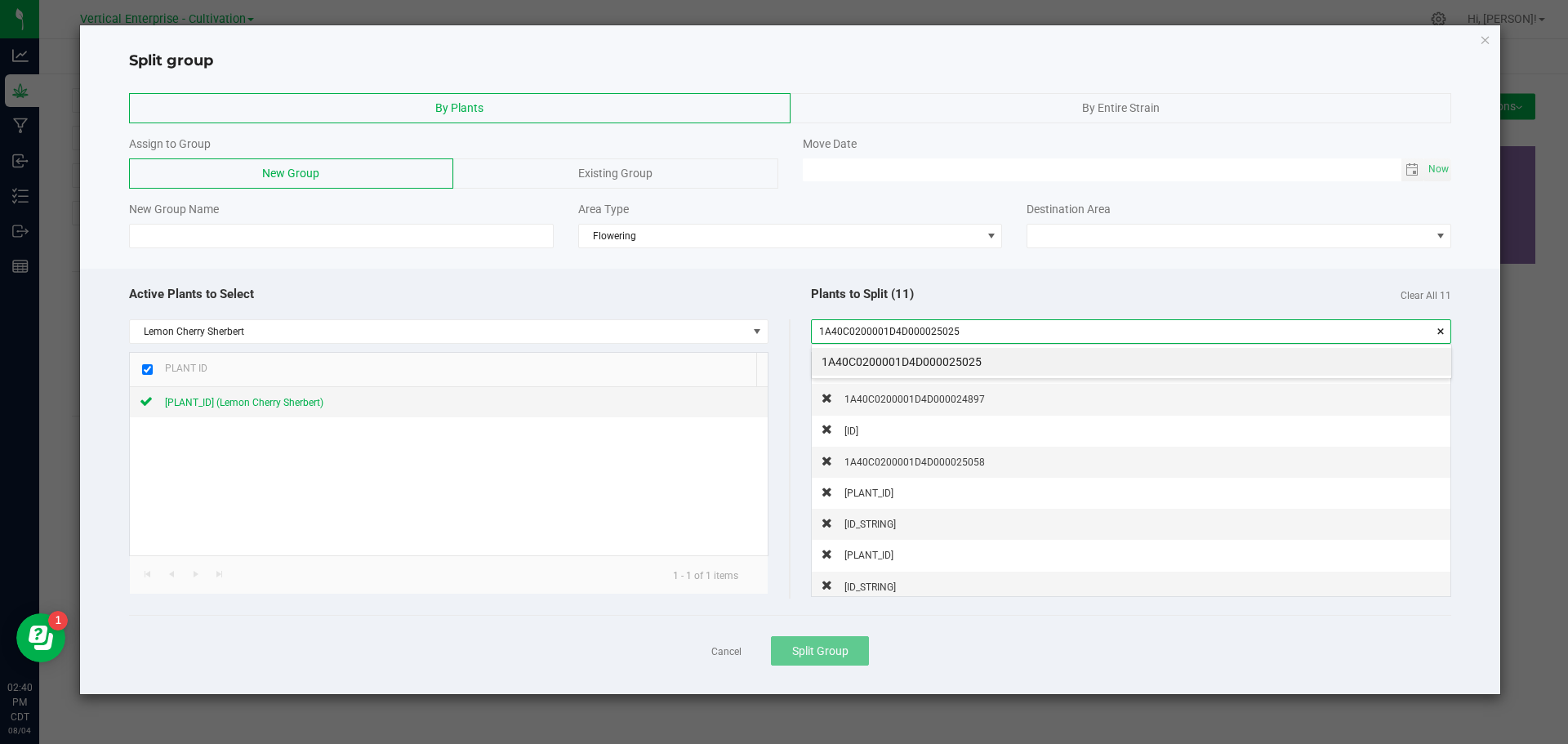 click on "1A40C0200001D4D000025025" at bounding box center (1131, 362) 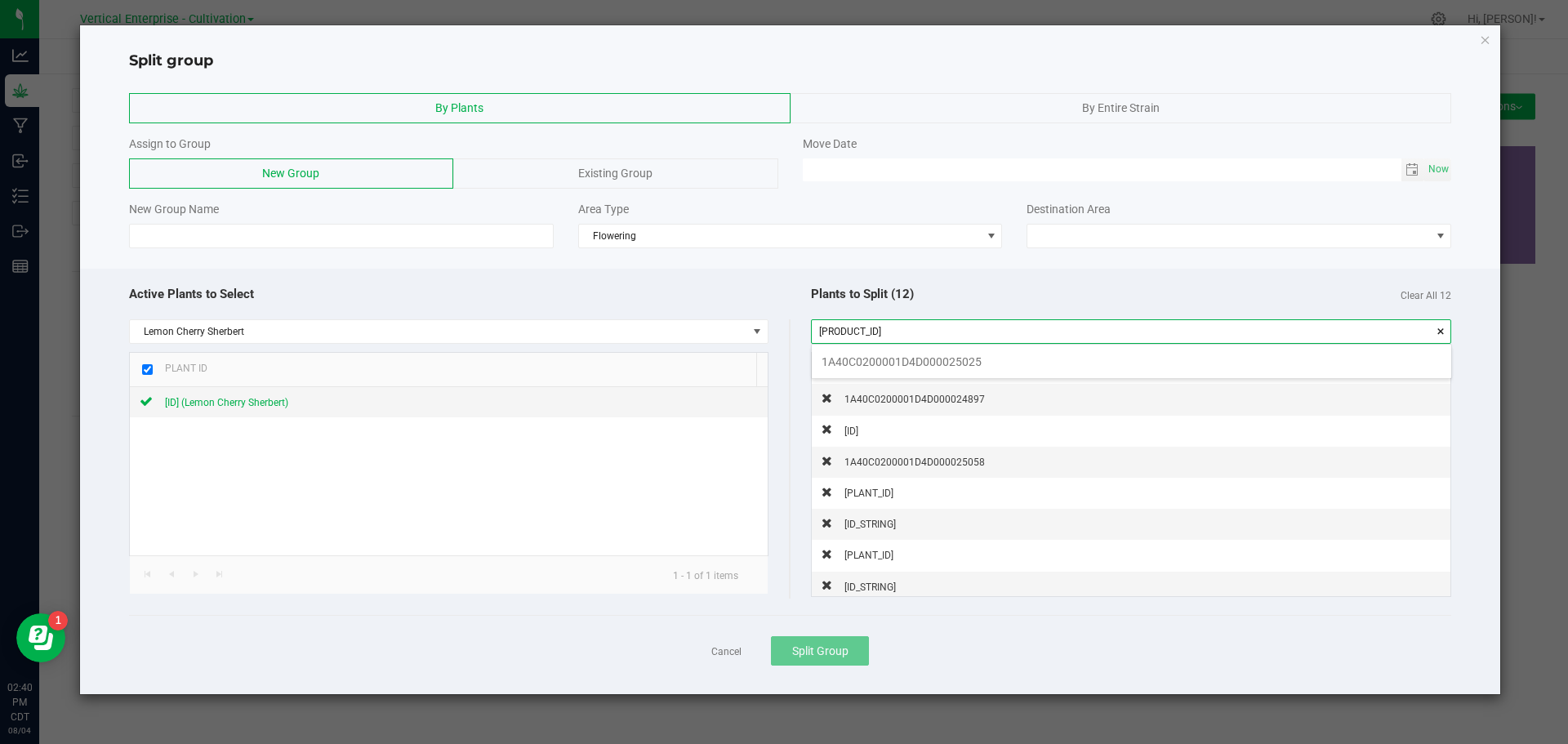 scroll, scrollTop: 81646, scrollLeft: 81027, axis: both 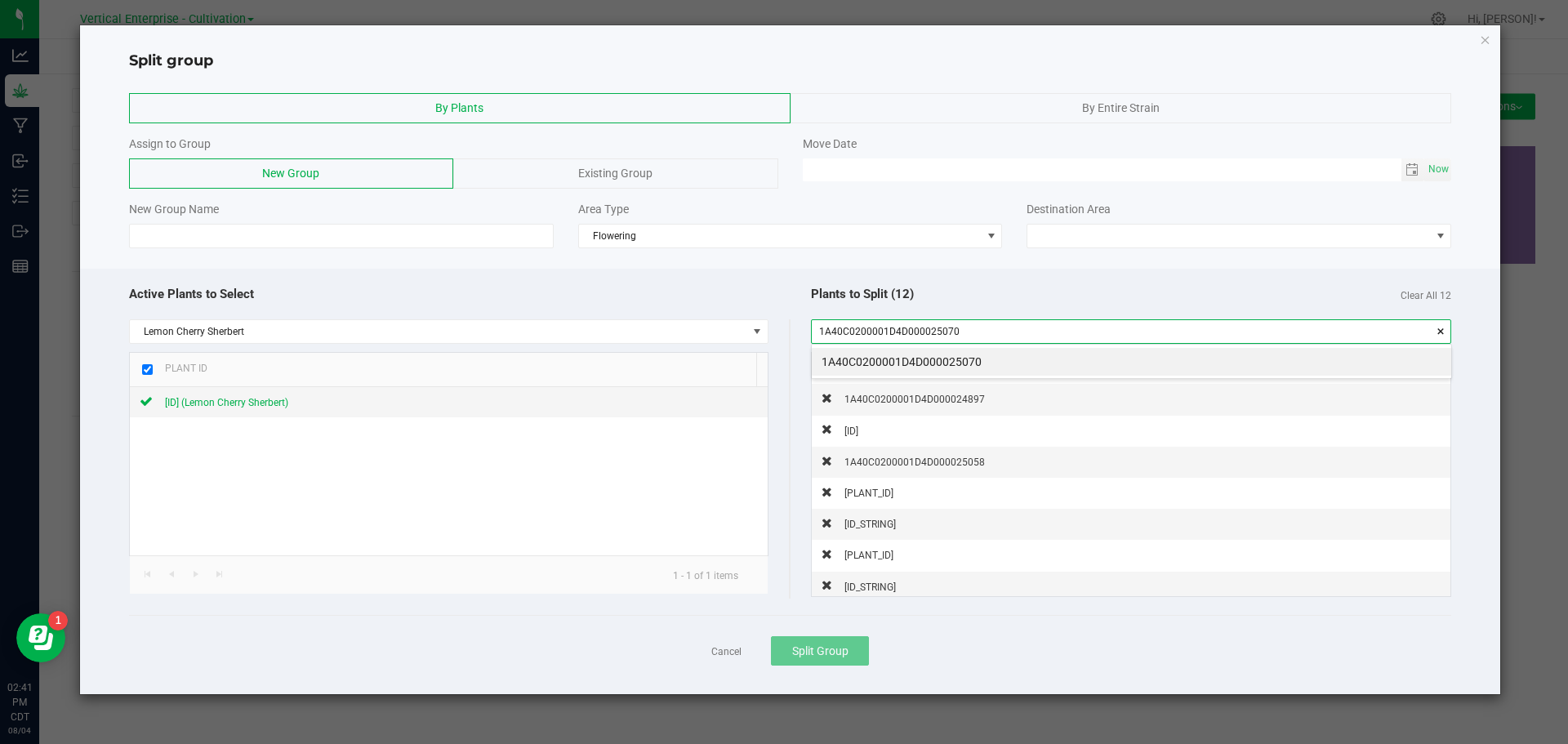 click on "1A40C0200001D4D000025070" at bounding box center [1131, 362] 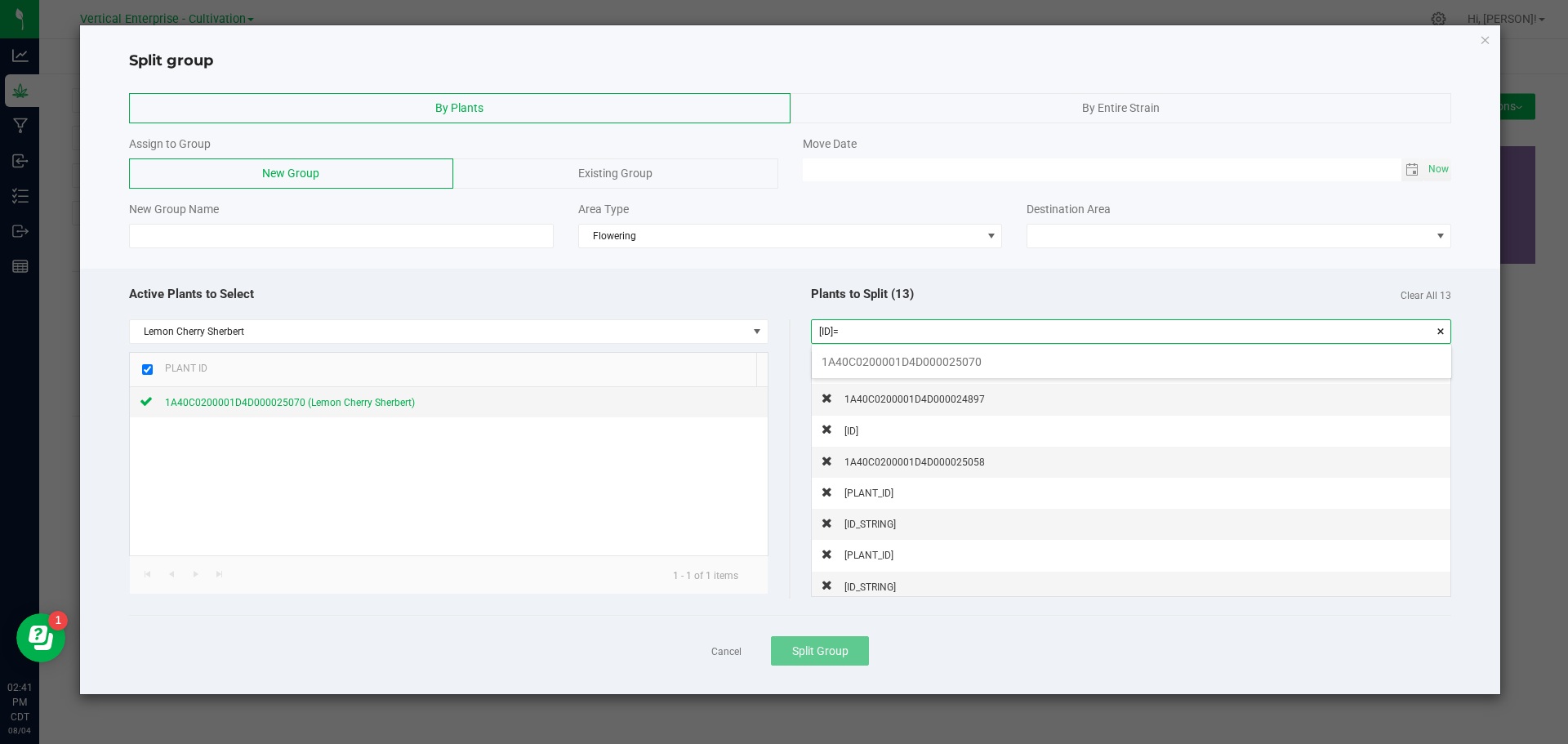 scroll, scrollTop: 81646, scrollLeft: 81027, axis: both 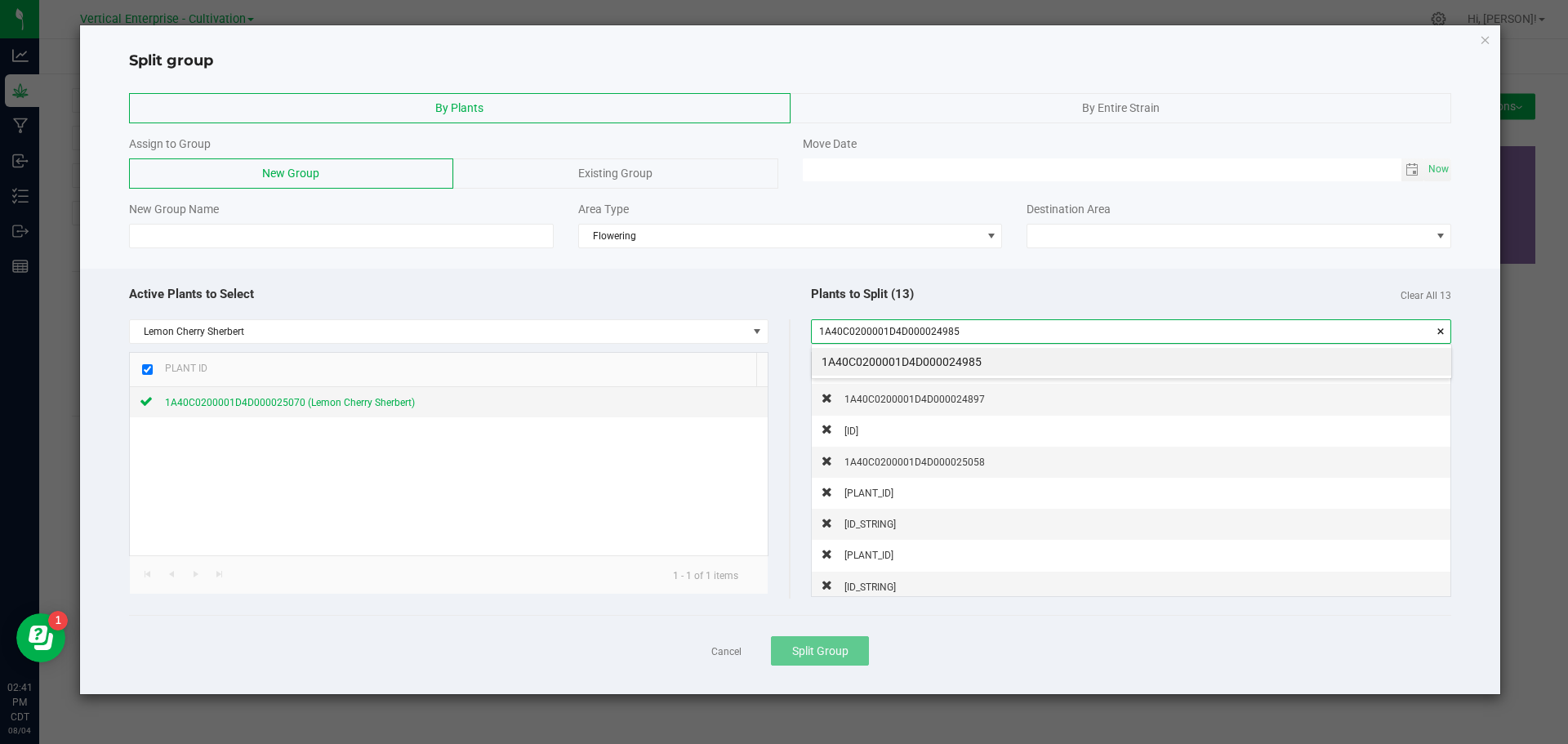click on "1A40C0200001D4D000024985" at bounding box center [1131, 362] 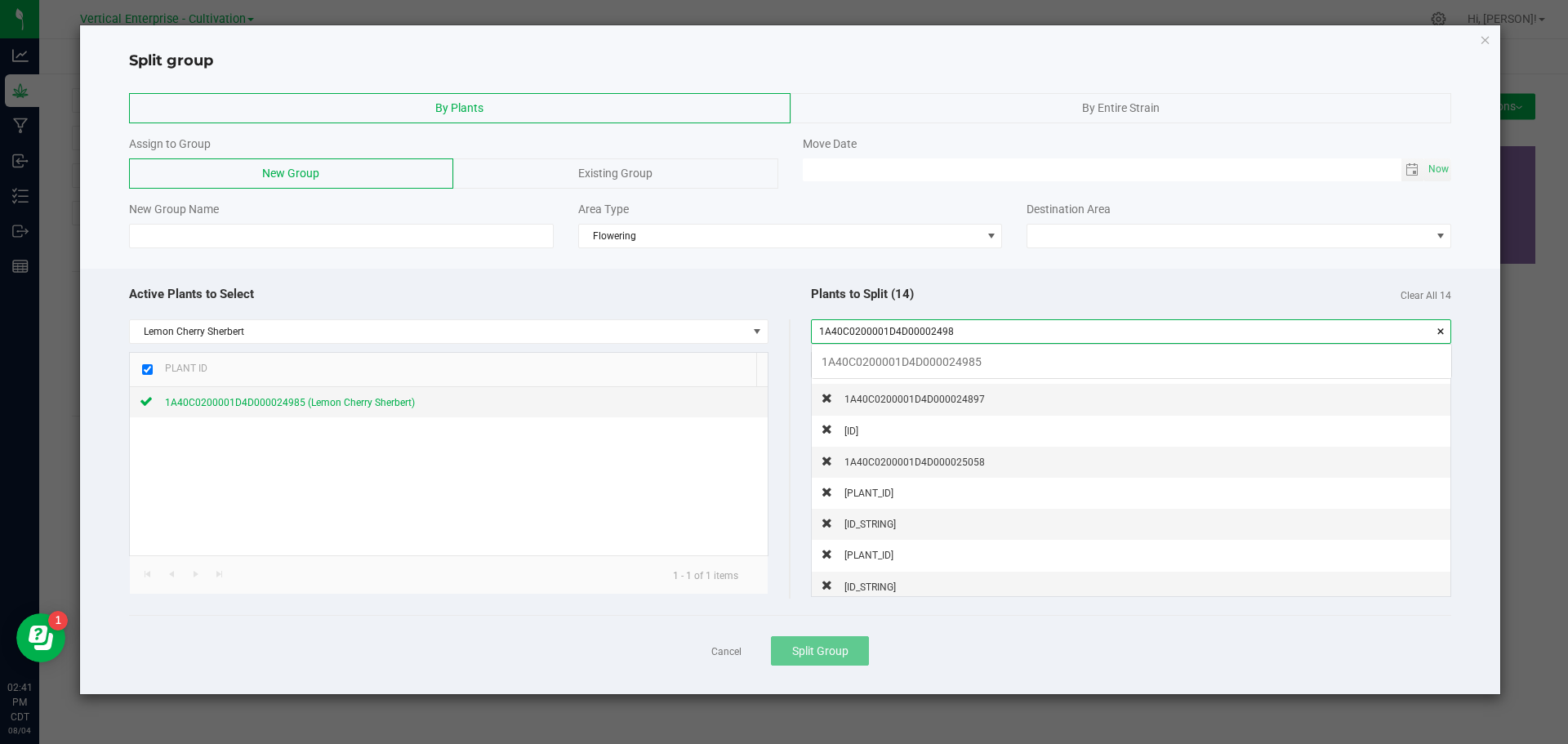 scroll, scrollTop: 81646, scrollLeft: 81027, axis: both 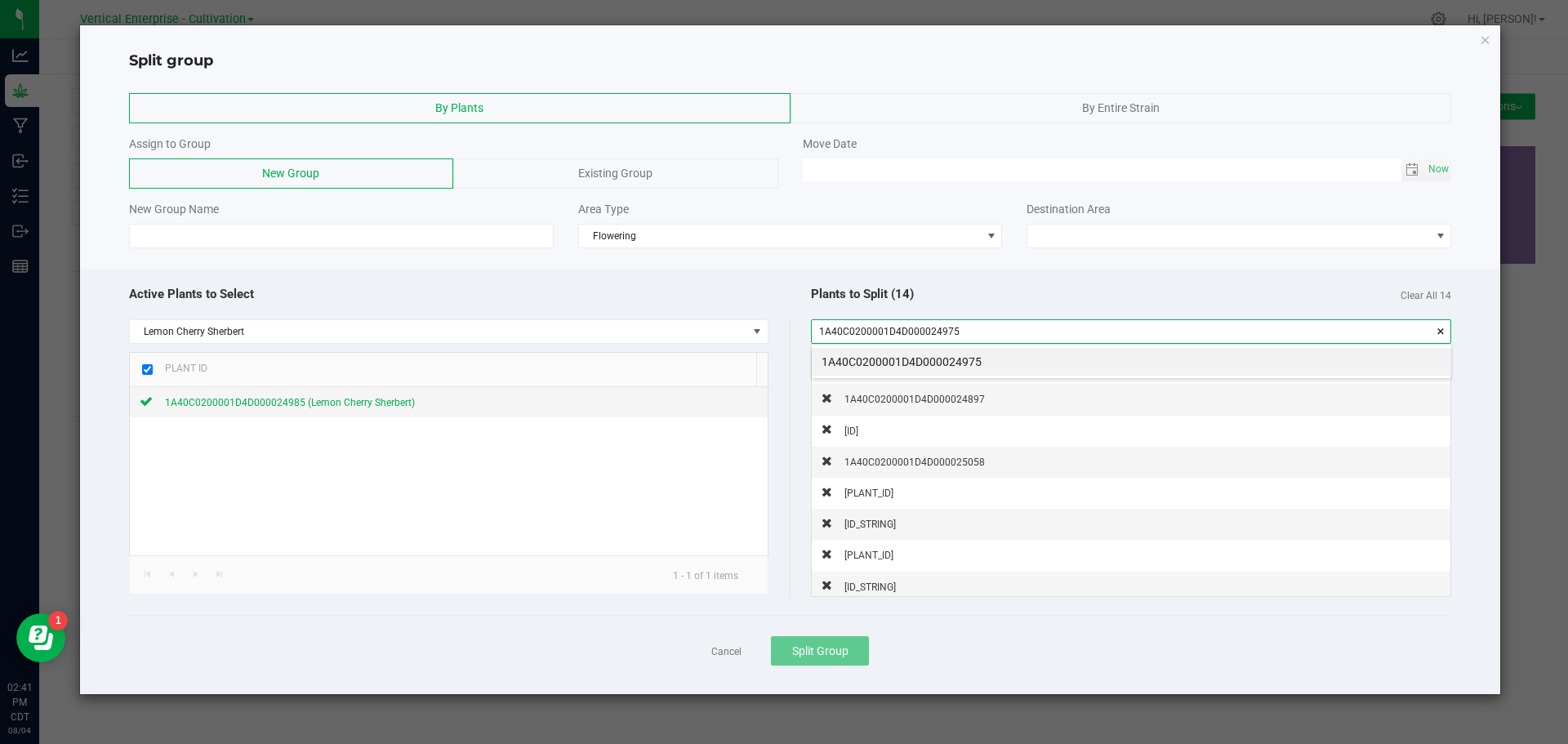 click on "1A40C0200001D4D000024975" at bounding box center (1131, 362) 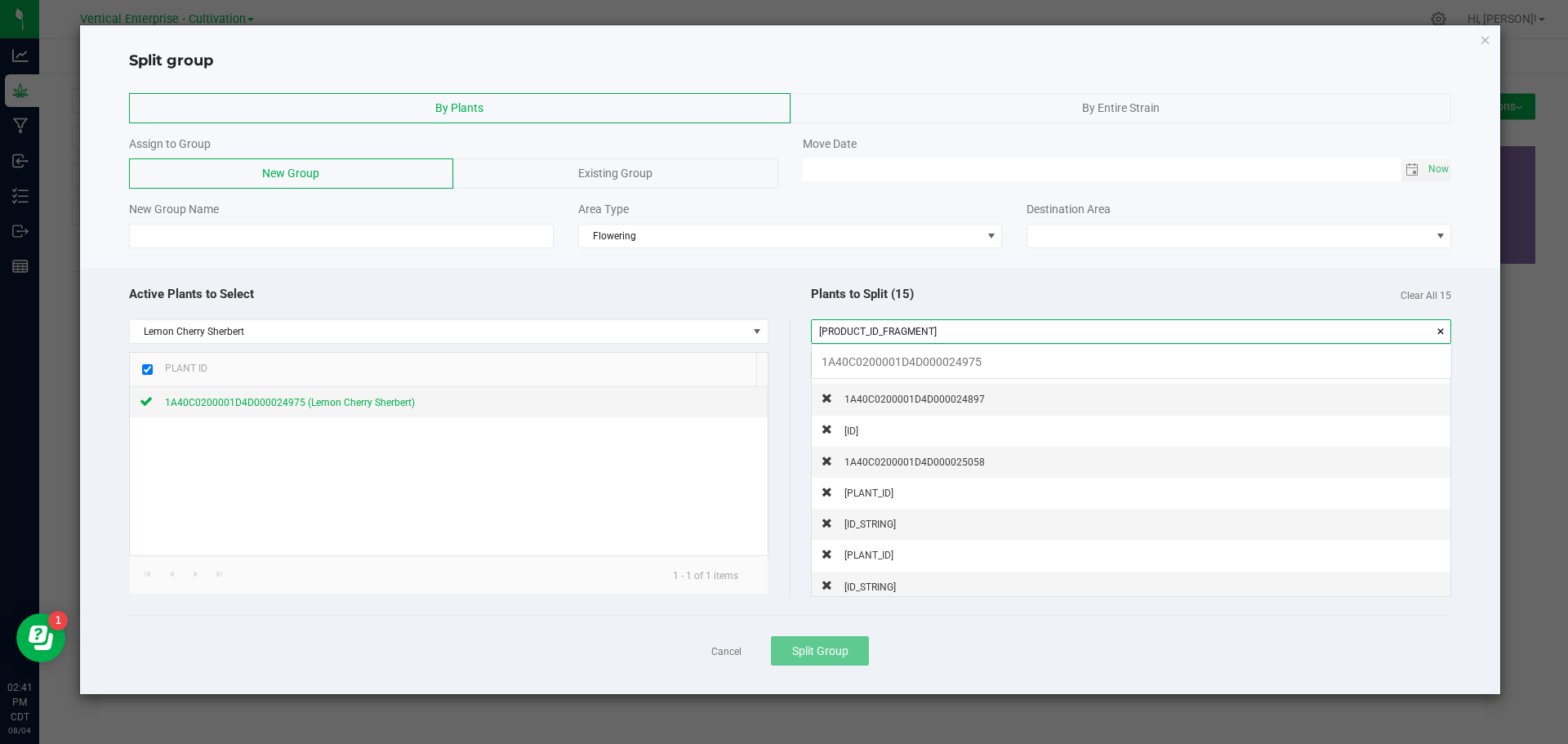 scroll, scrollTop: 81646, scrollLeft: 81027, axis: both 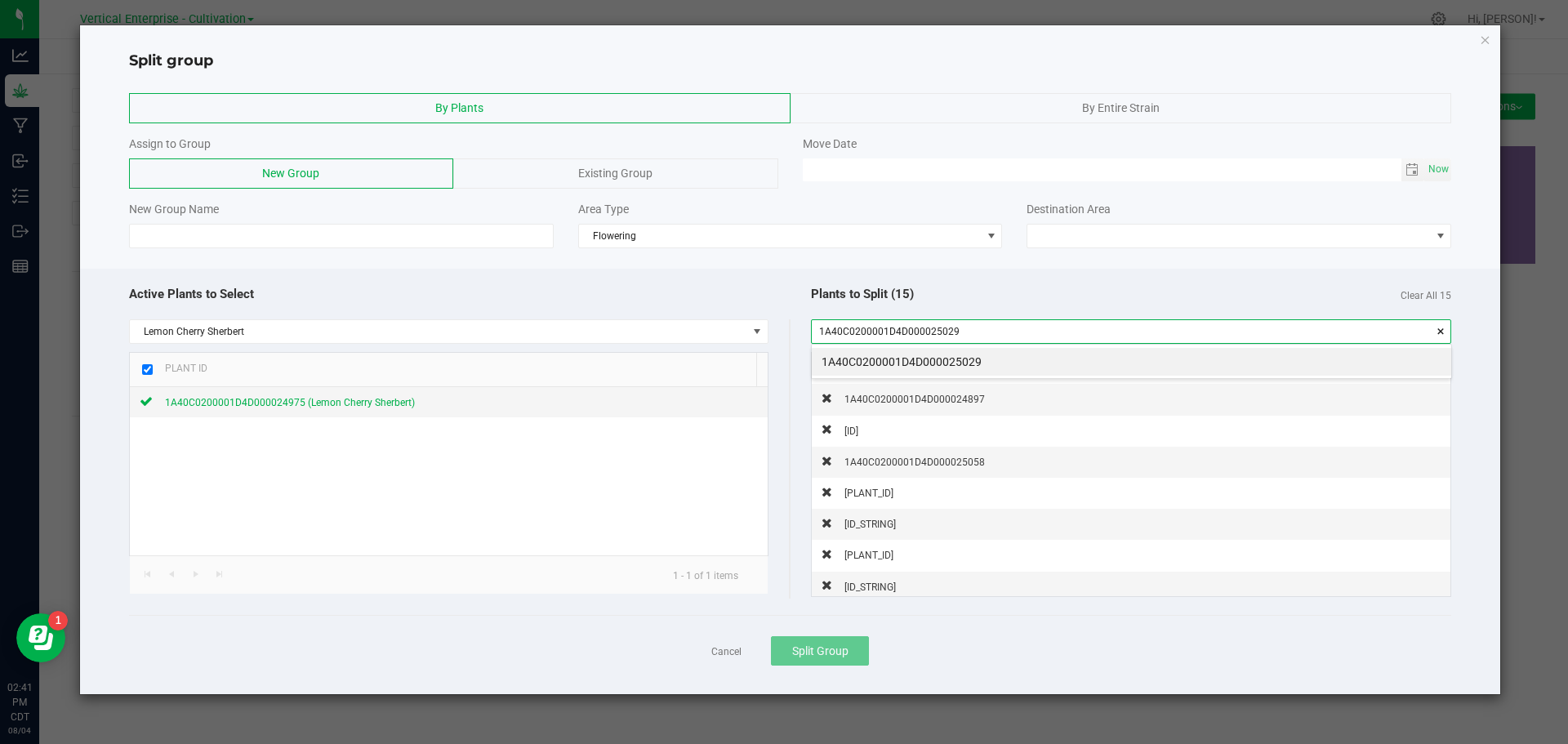 click on "1A40C0200001D4D000025029" at bounding box center [1131, 362] 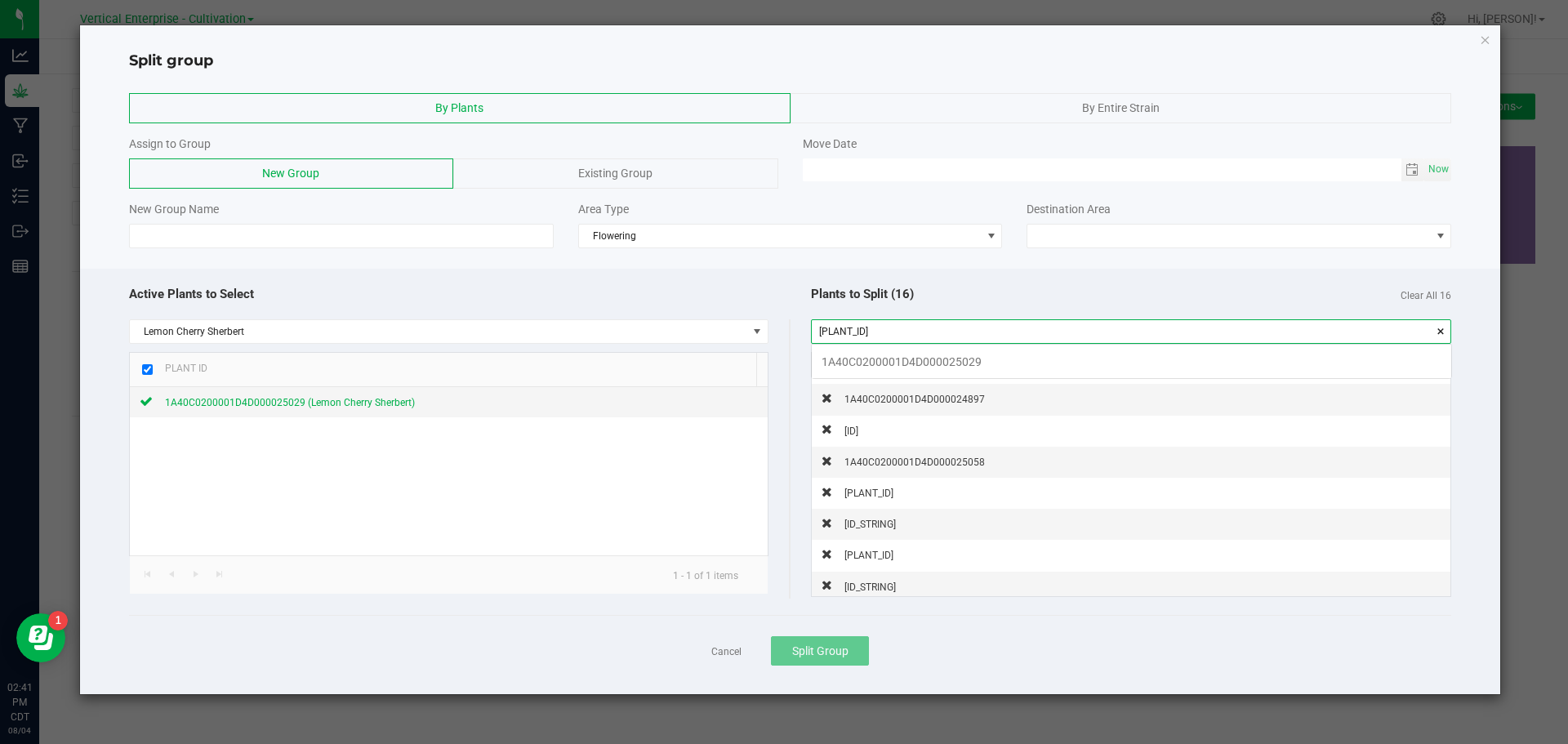 scroll, scrollTop: 81646, scrollLeft: 81027, axis: both 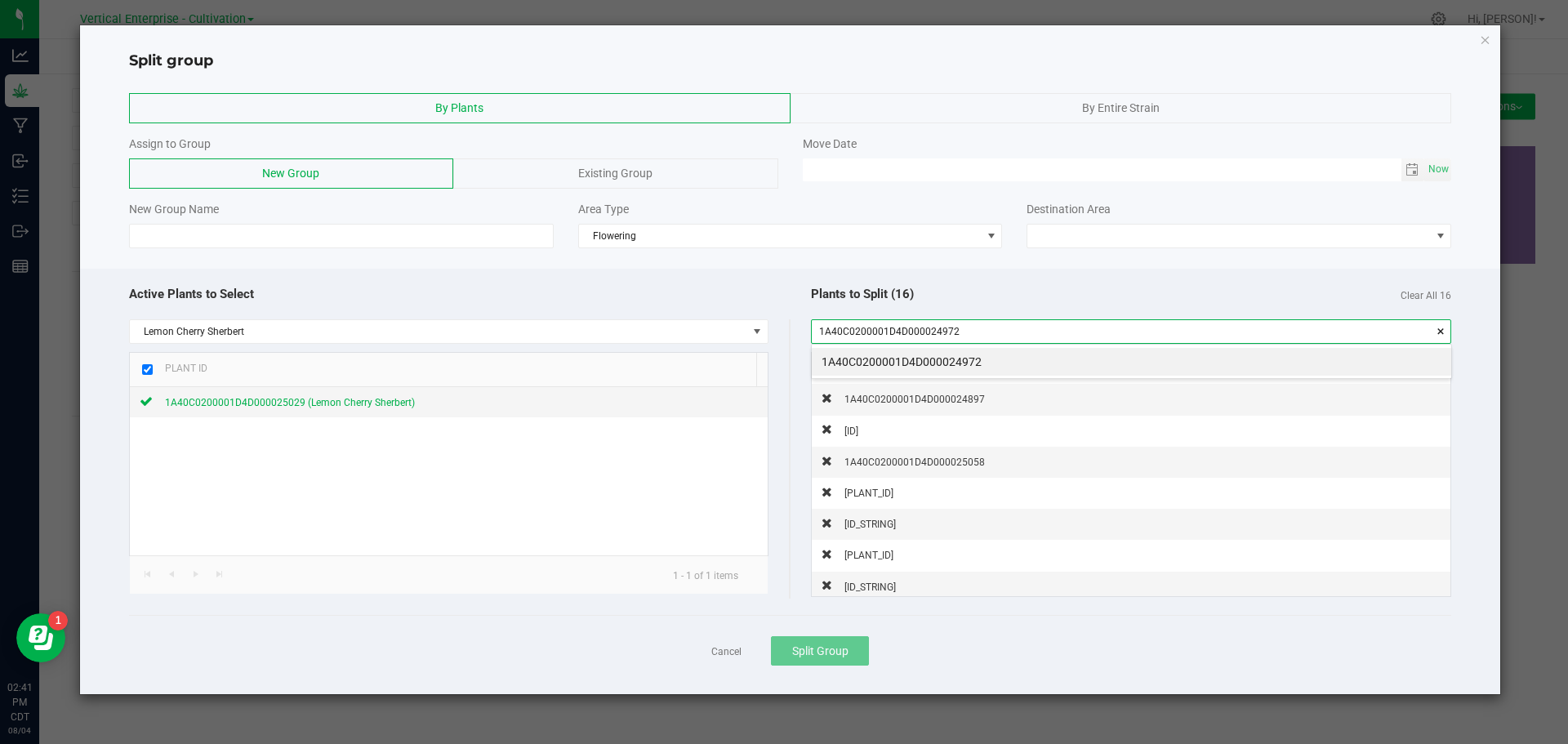 click on "1A40C0200001D4D000024972" at bounding box center [1131, 362] 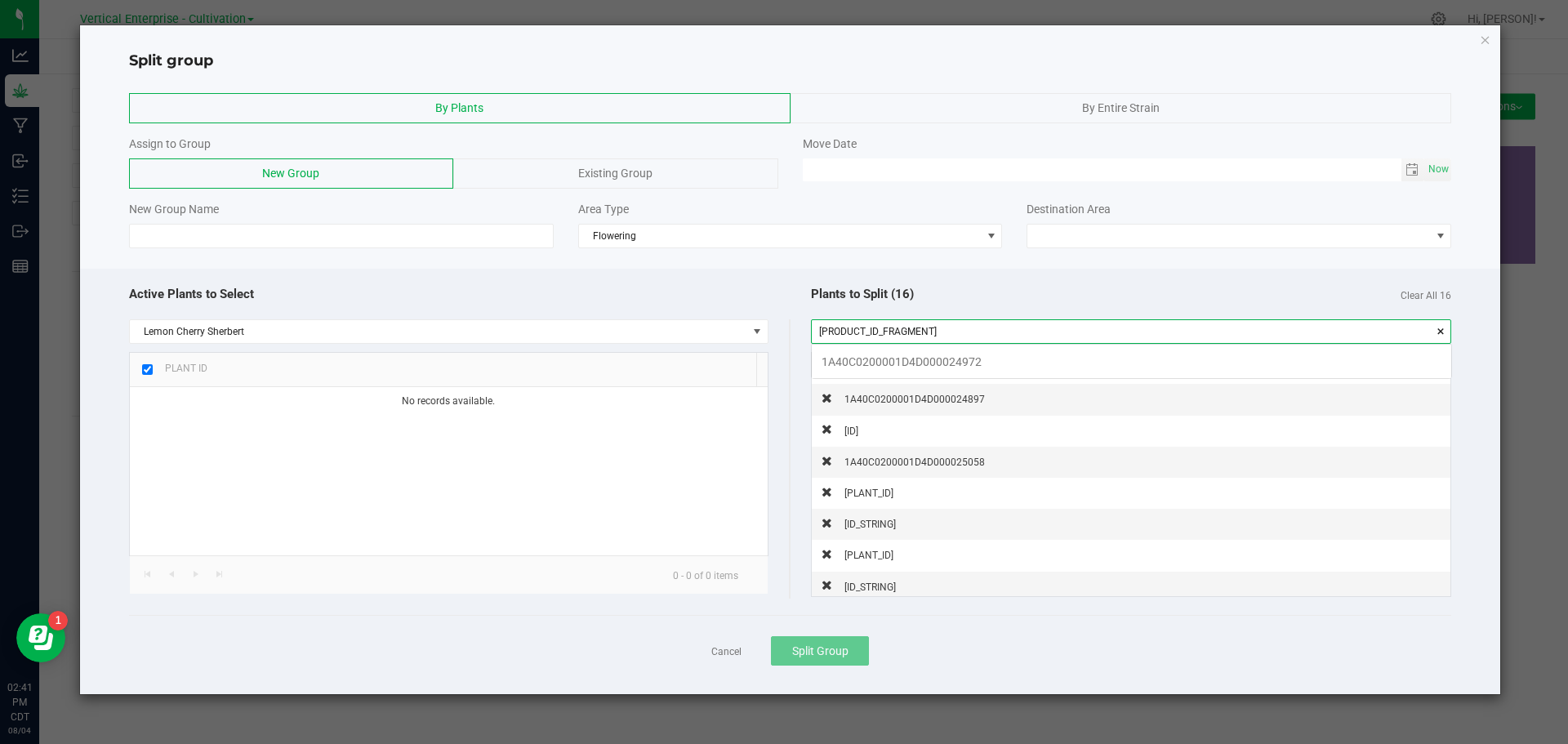 scroll, scrollTop: 81646, scrollLeft: 81027, axis: both 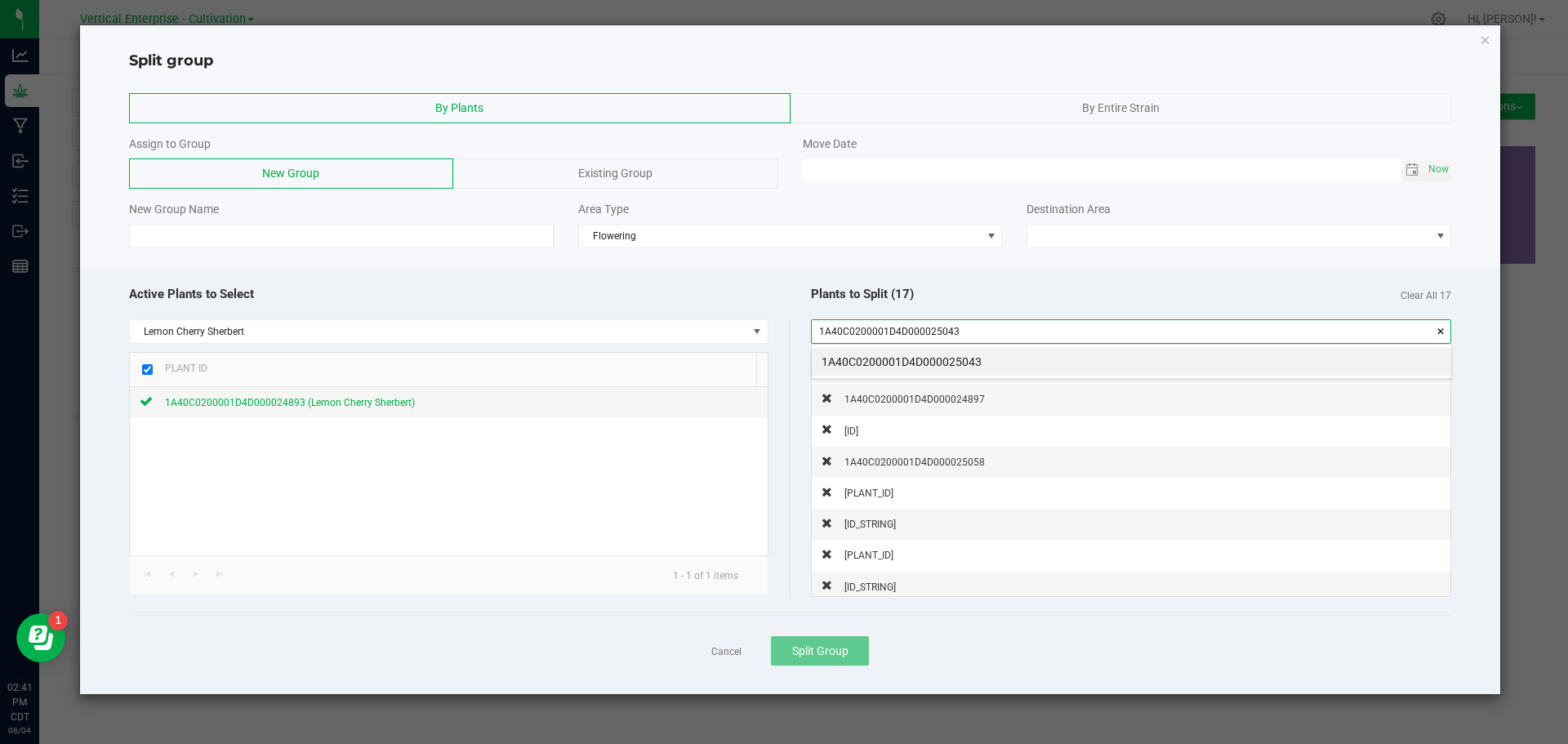 click on "1A40C0200001D4D000025043" at bounding box center (1131, 362) 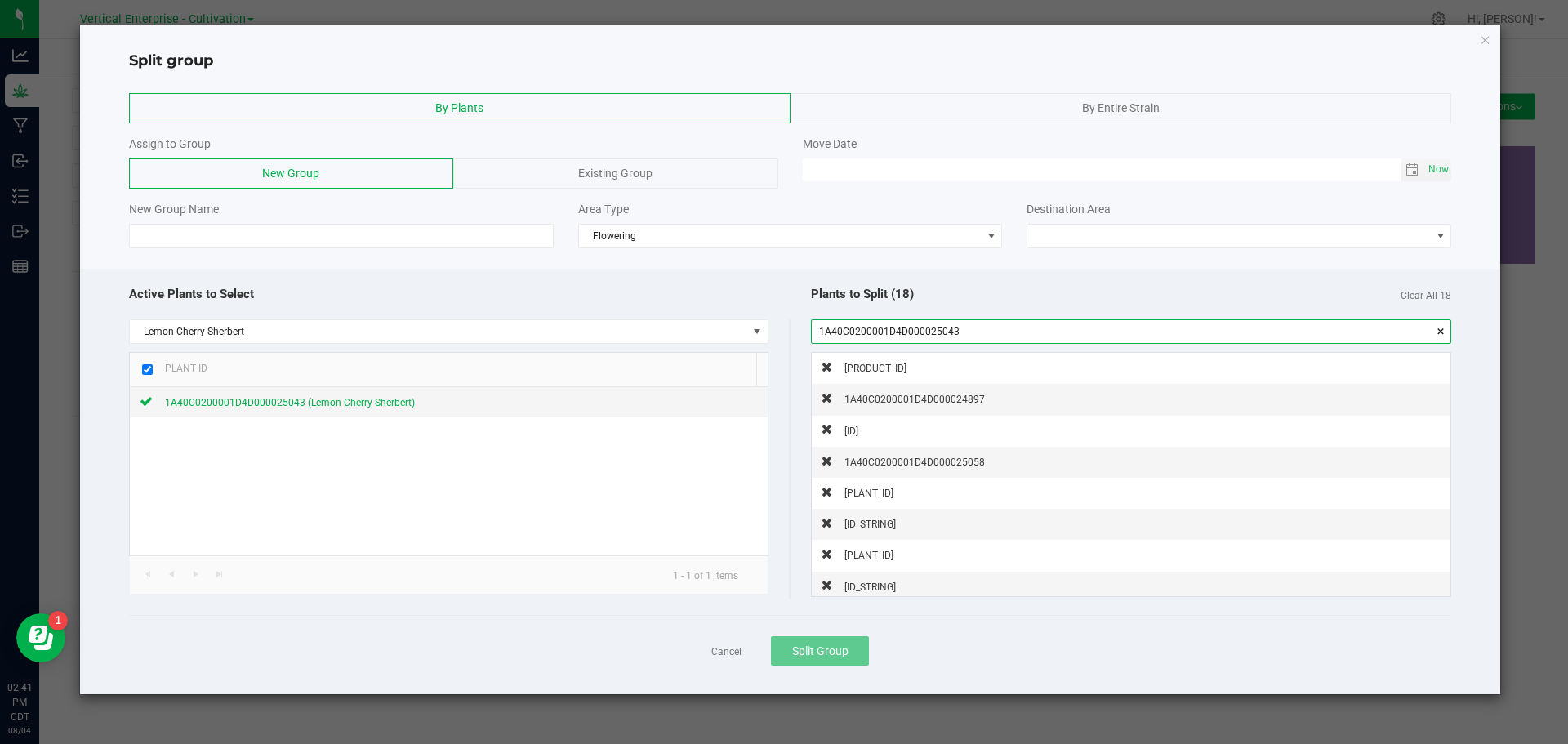 click on "1A40C0200001D4D000025043" at bounding box center [1131, 332] 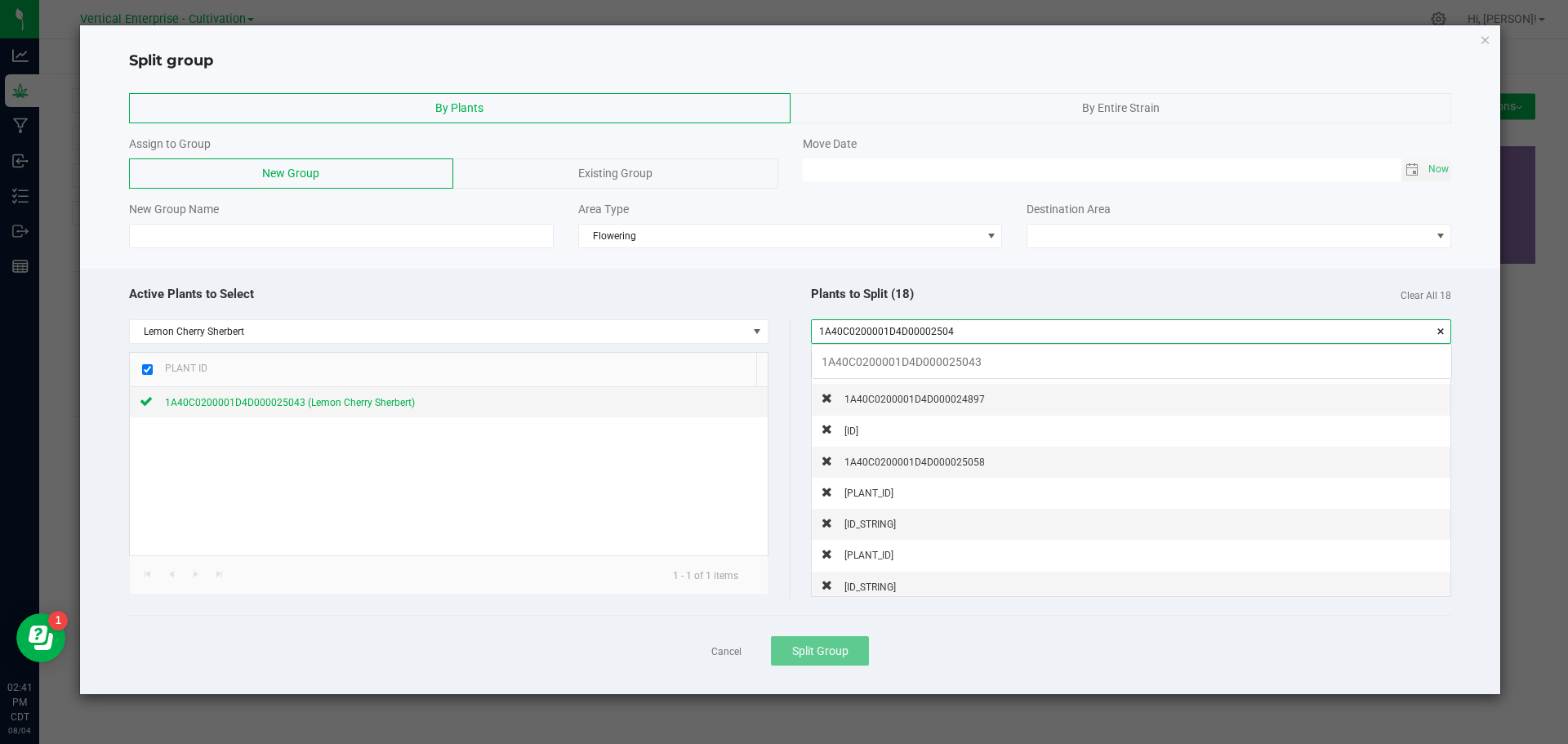 scroll, scrollTop: 81646, scrollLeft: 81027, axis: both 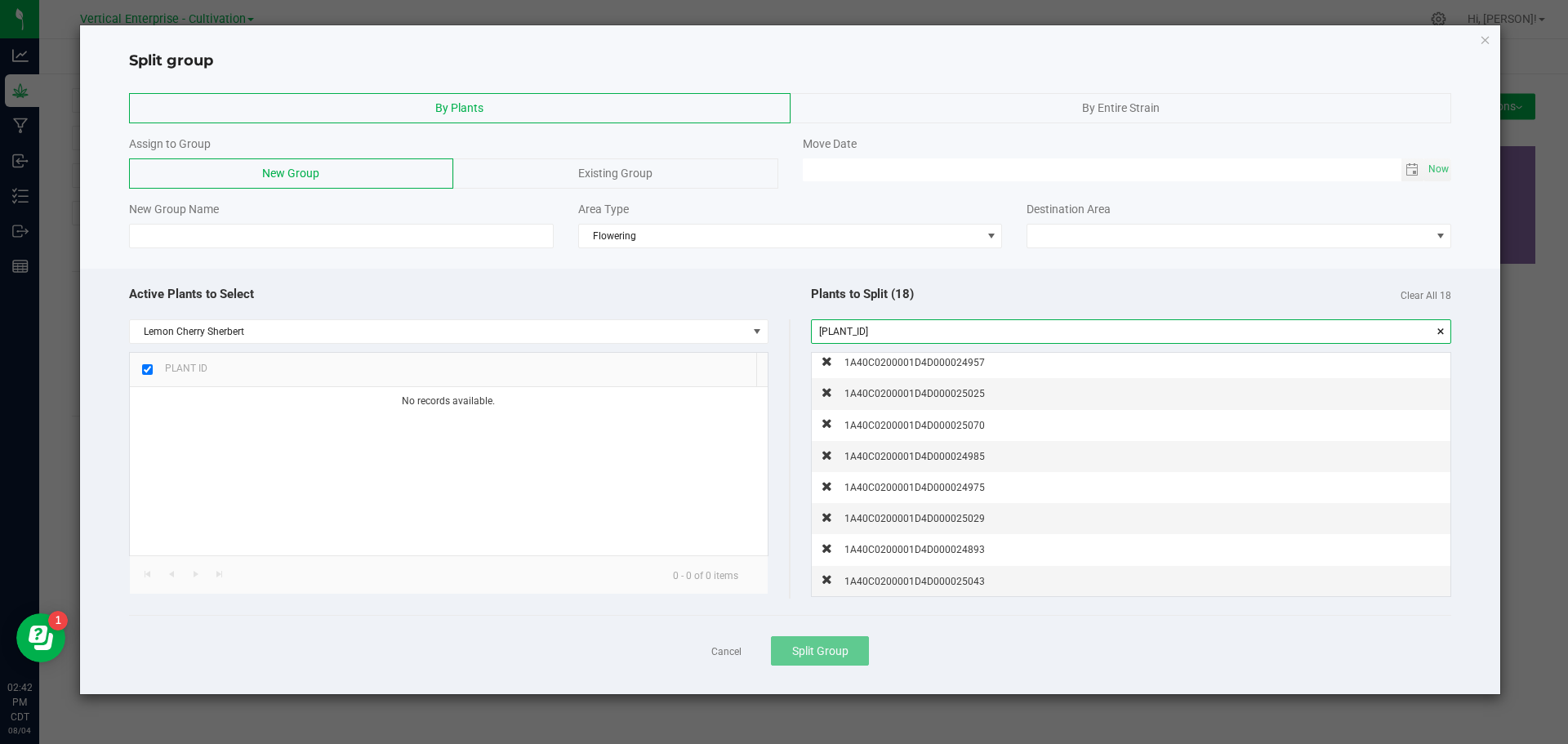 click on "[PLANT_ID]" at bounding box center [1131, 332] 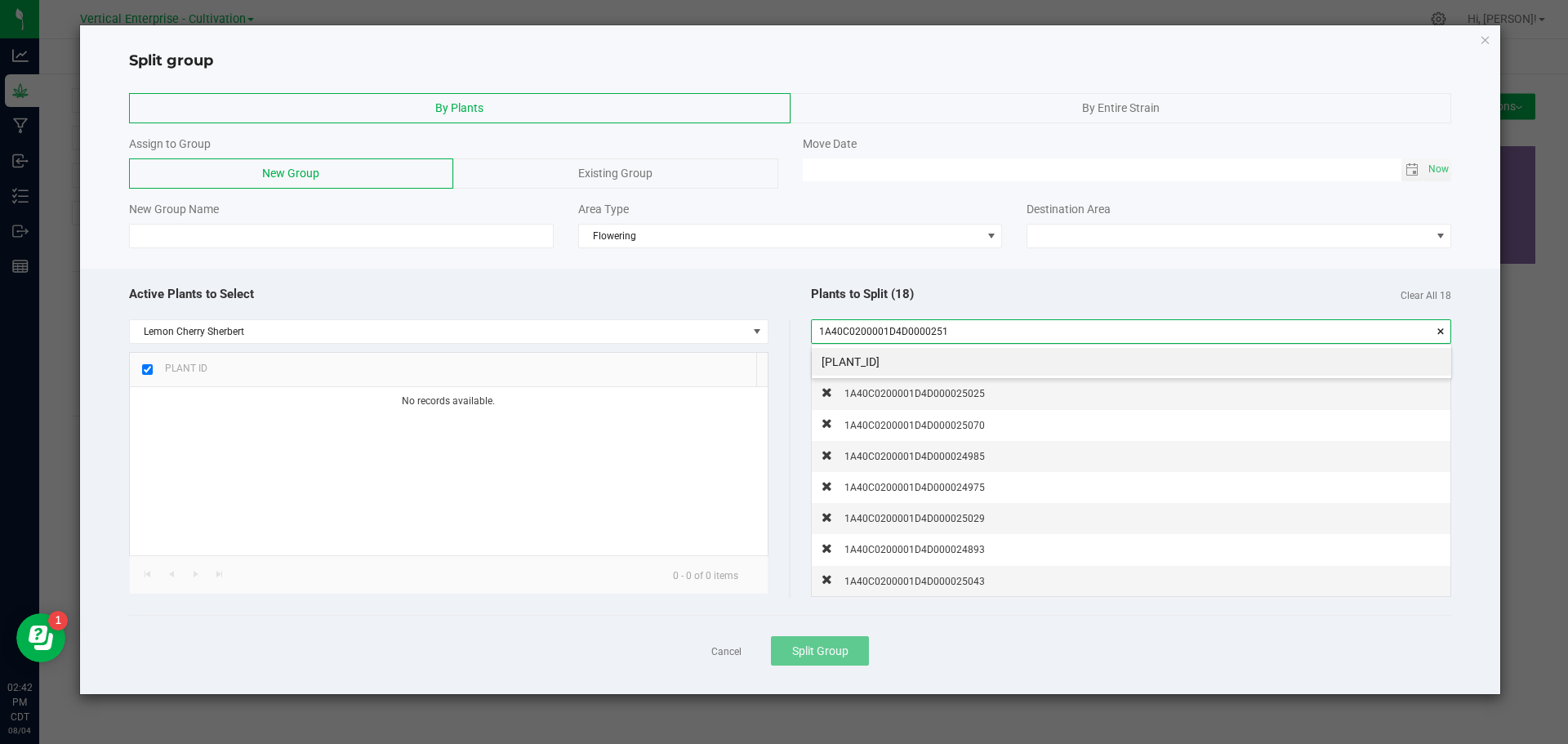 scroll, scrollTop: 81646, scrollLeft: 81027, axis: both 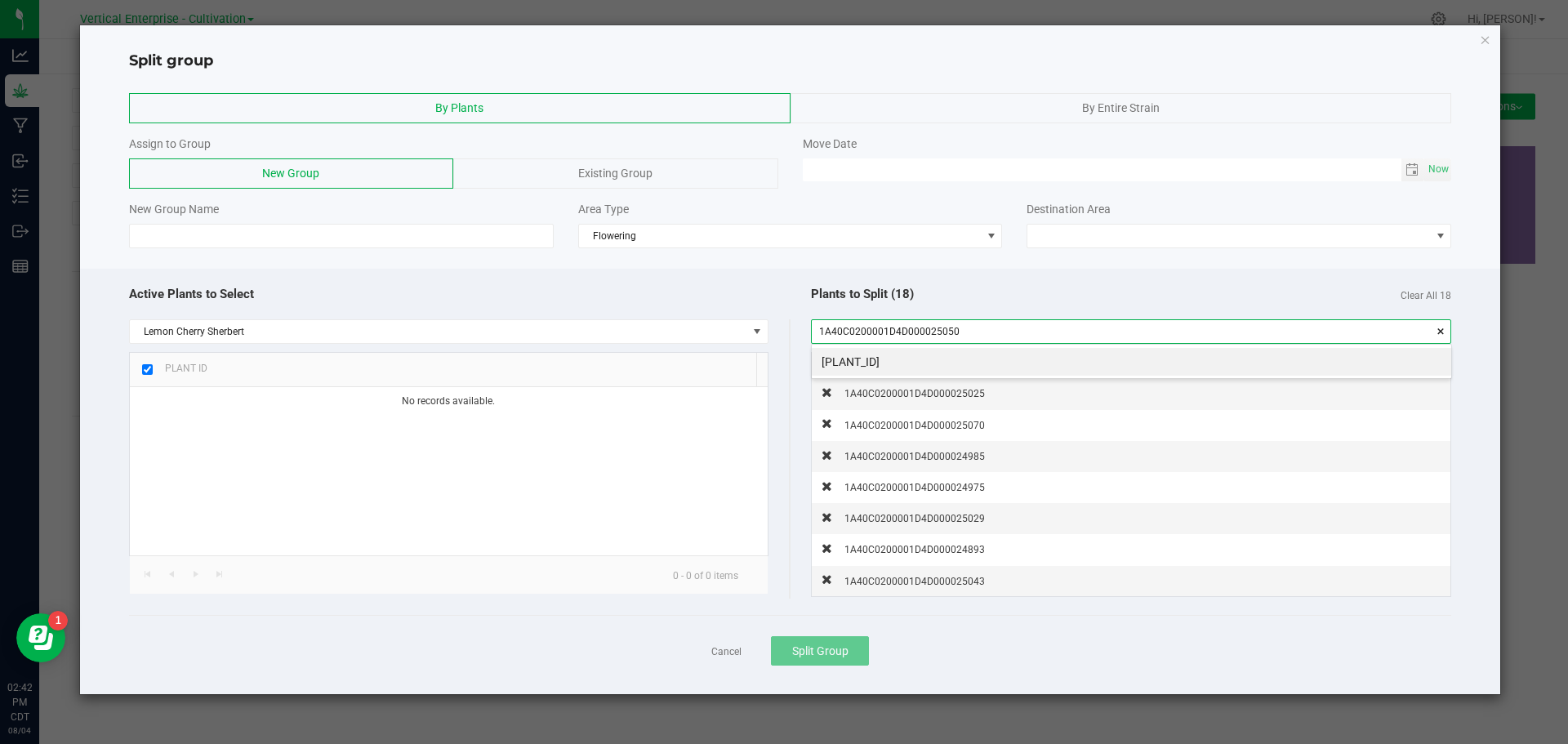 type on "[PLANT_ID]" 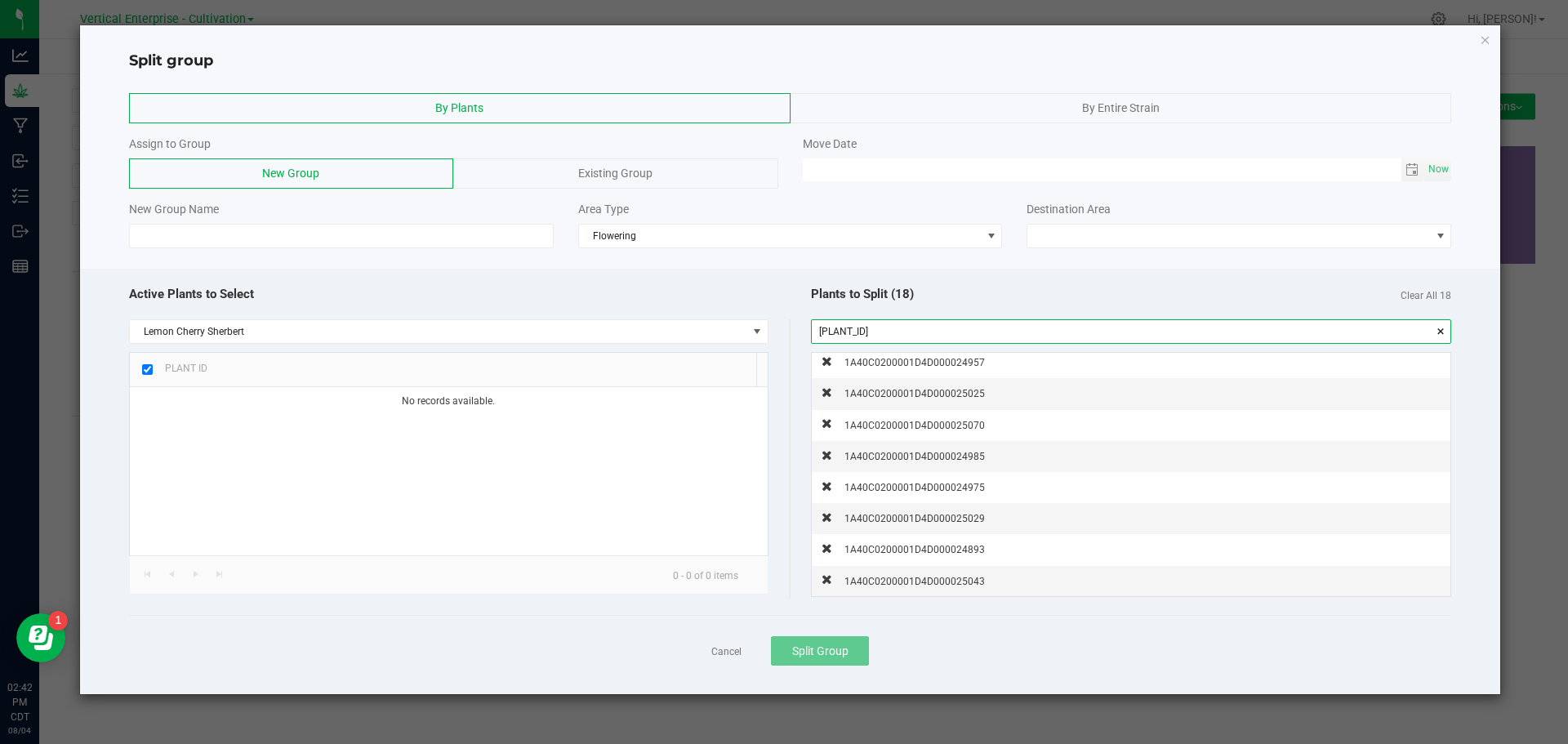 drag, startPoint x: 994, startPoint y: 329, endPoint x: 782, endPoint y: 323, distance: 212.08489 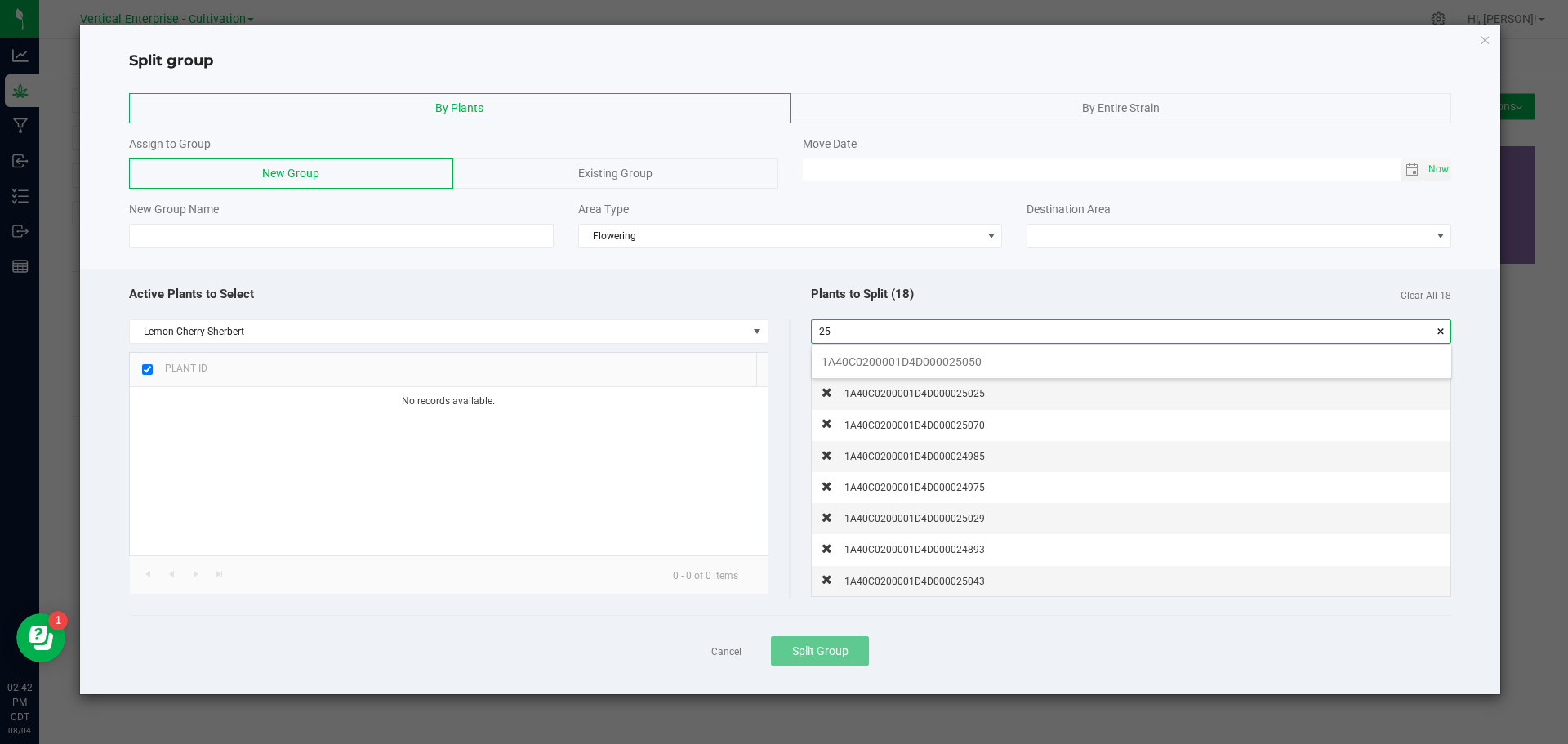 scroll, scrollTop: 81646, scrollLeft: 81027, axis: both 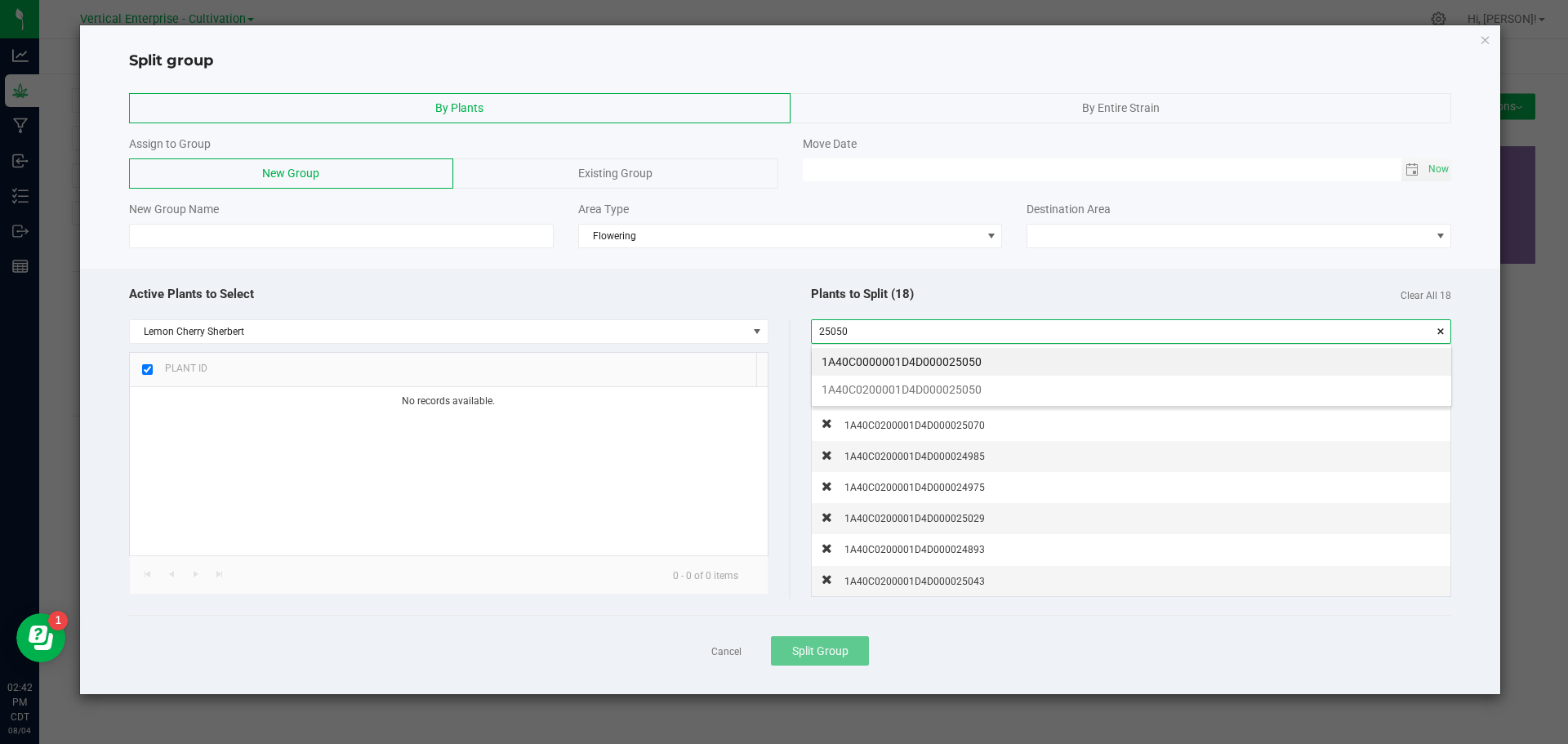 click on "1A40C0200001D4D000025050" at bounding box center [1131, 390] 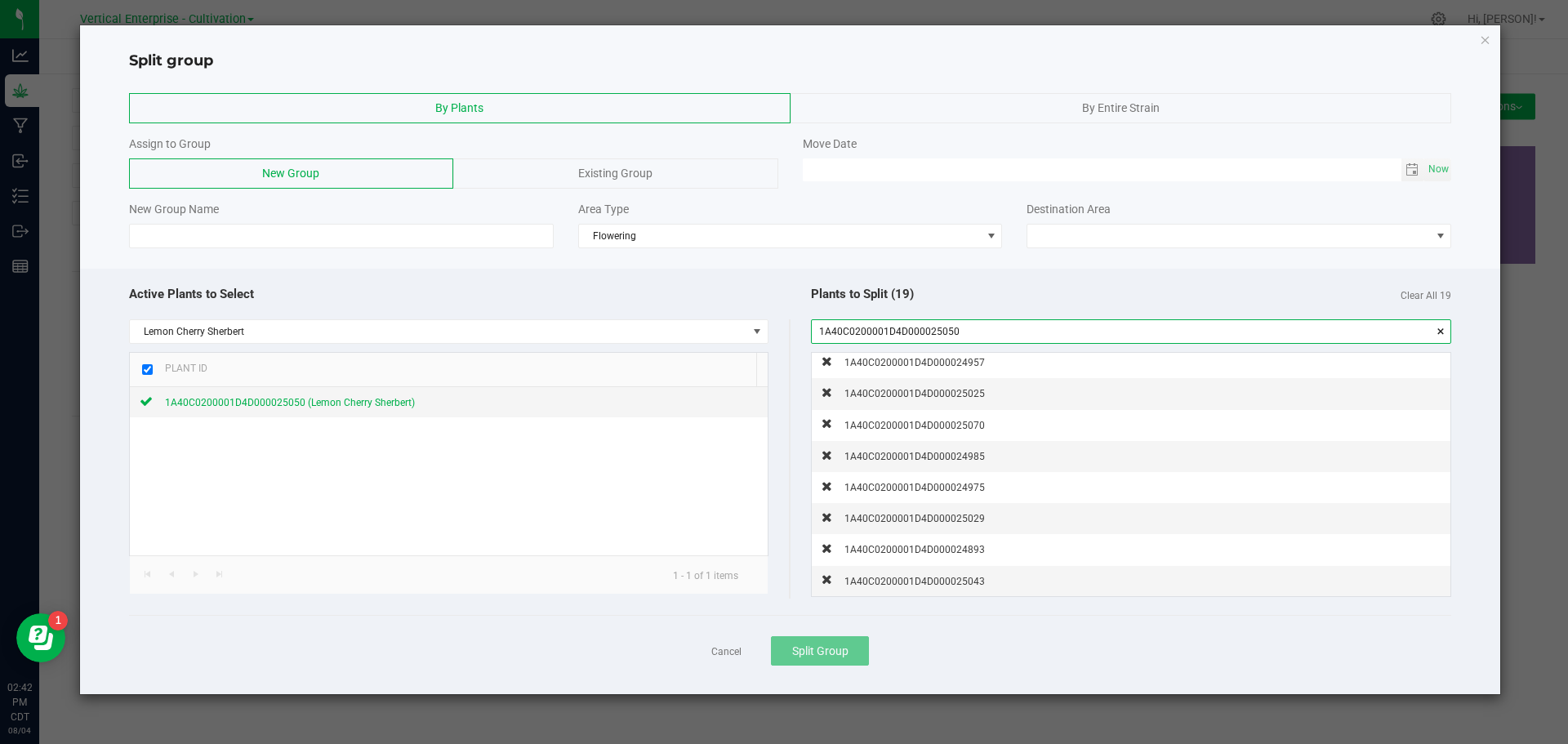drag, startPoint x: 838, startPoint y: 344, endPoint x: 775, endPoint y: 341, distance: 63.07139 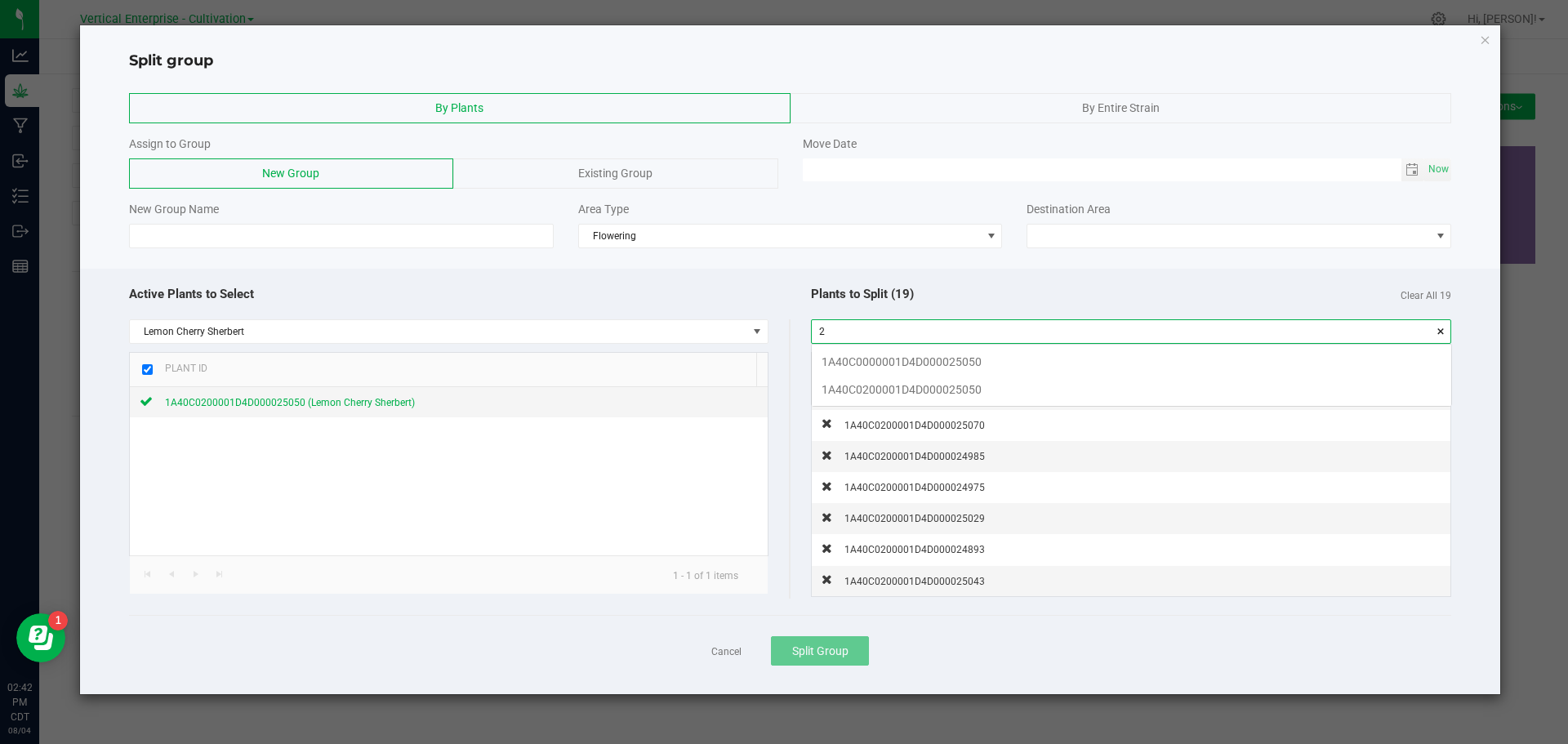 scroll, scrollTop: 81646, scrollLeft: 81027, axis: both 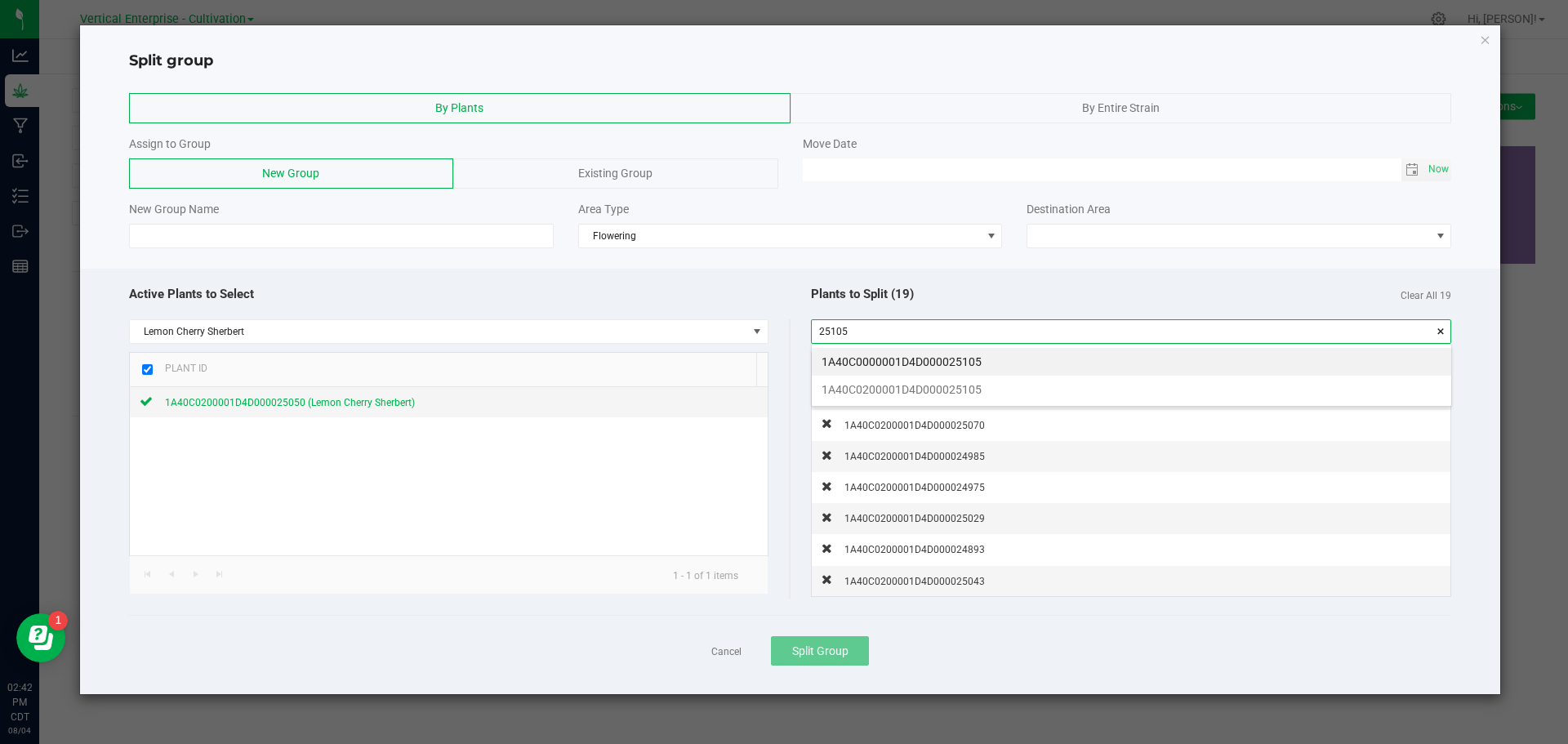 click on "1A40C0200001D4D000025105" at bounding box center (1131, 390) 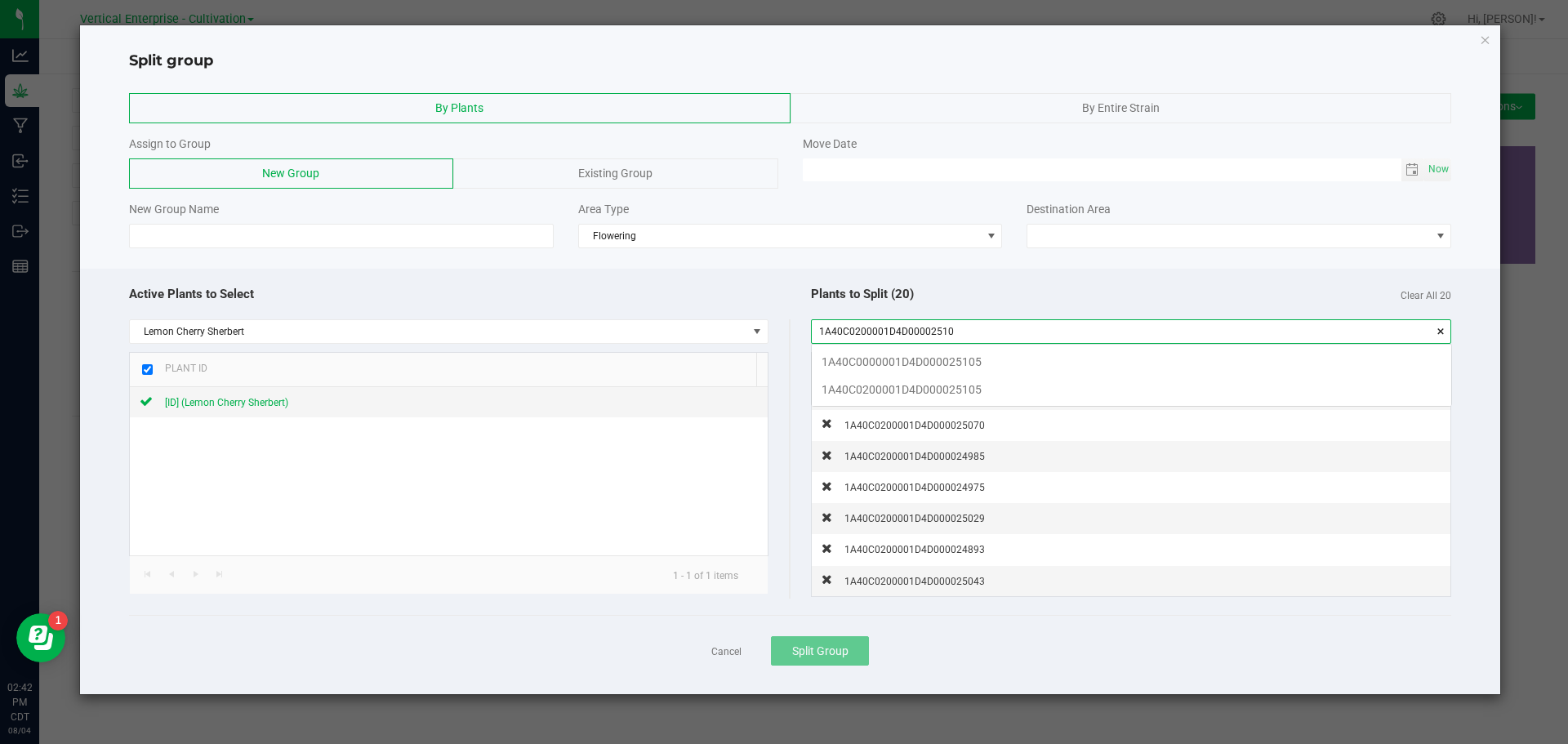 scroll, scrollTop: 81646, scrollLeft: 81027, axis: both 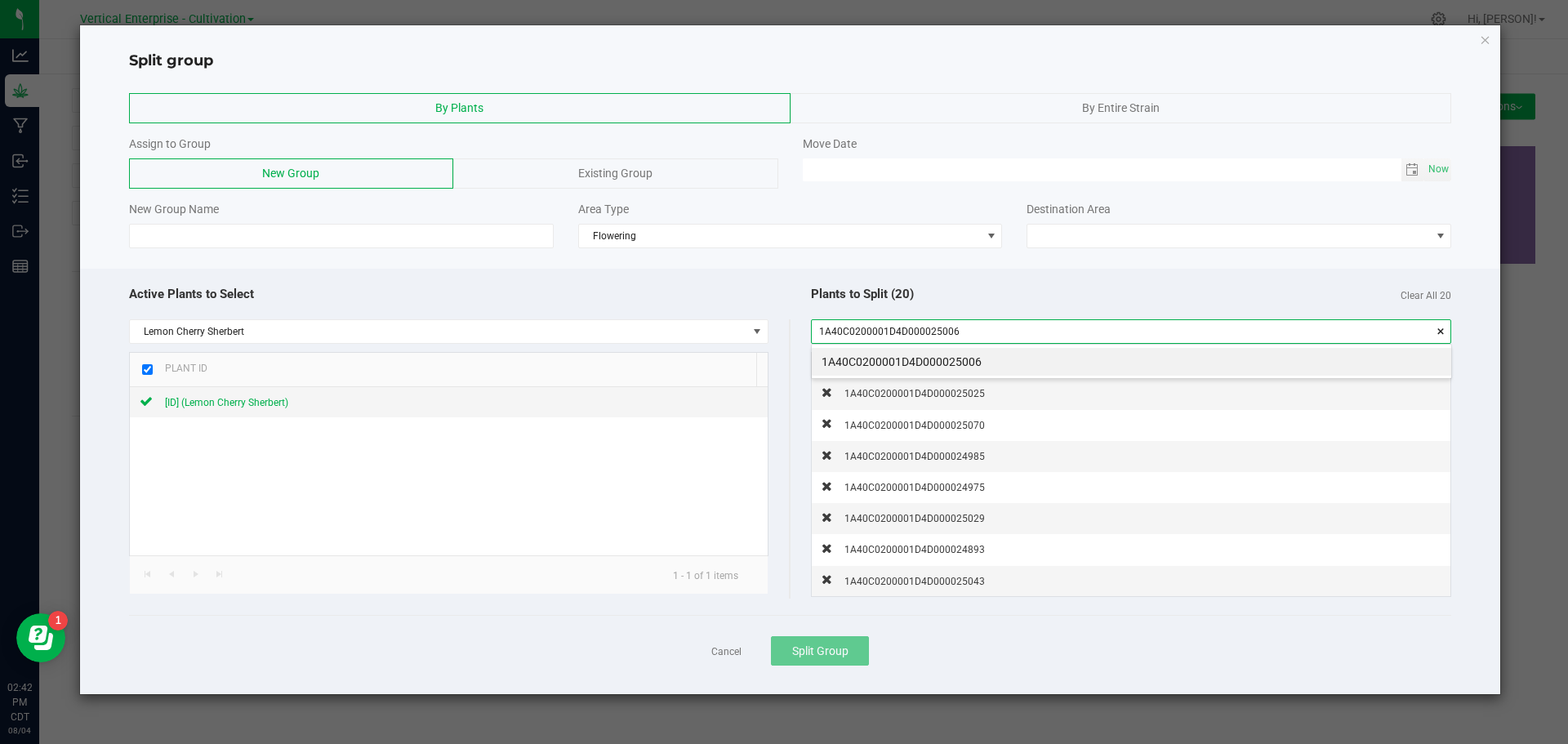 click on "1A40C0200001D4D000025006" at bounding box center [1131, 362] 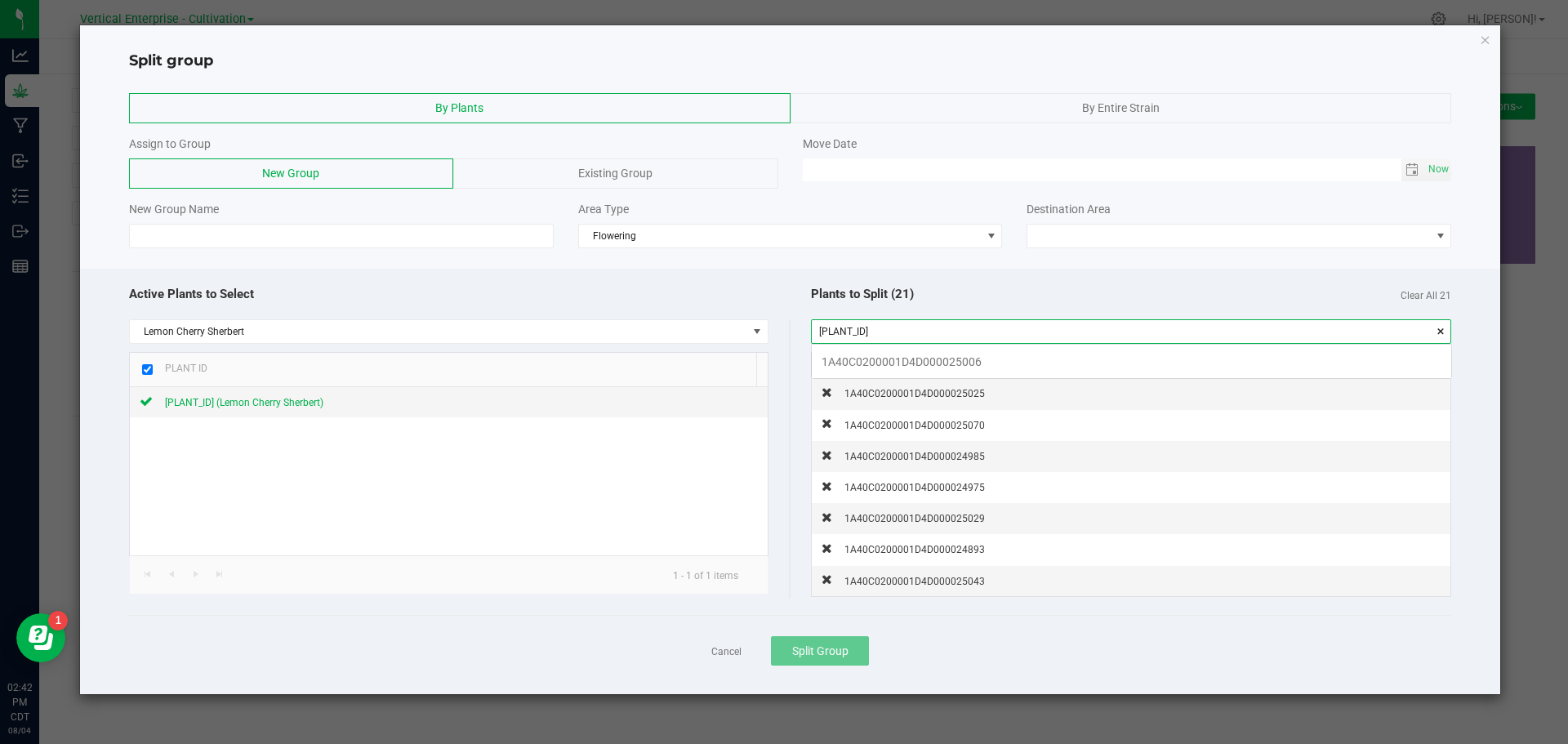 scroll, scrollTop: 81646, scrollLeft: 81027, axis: both 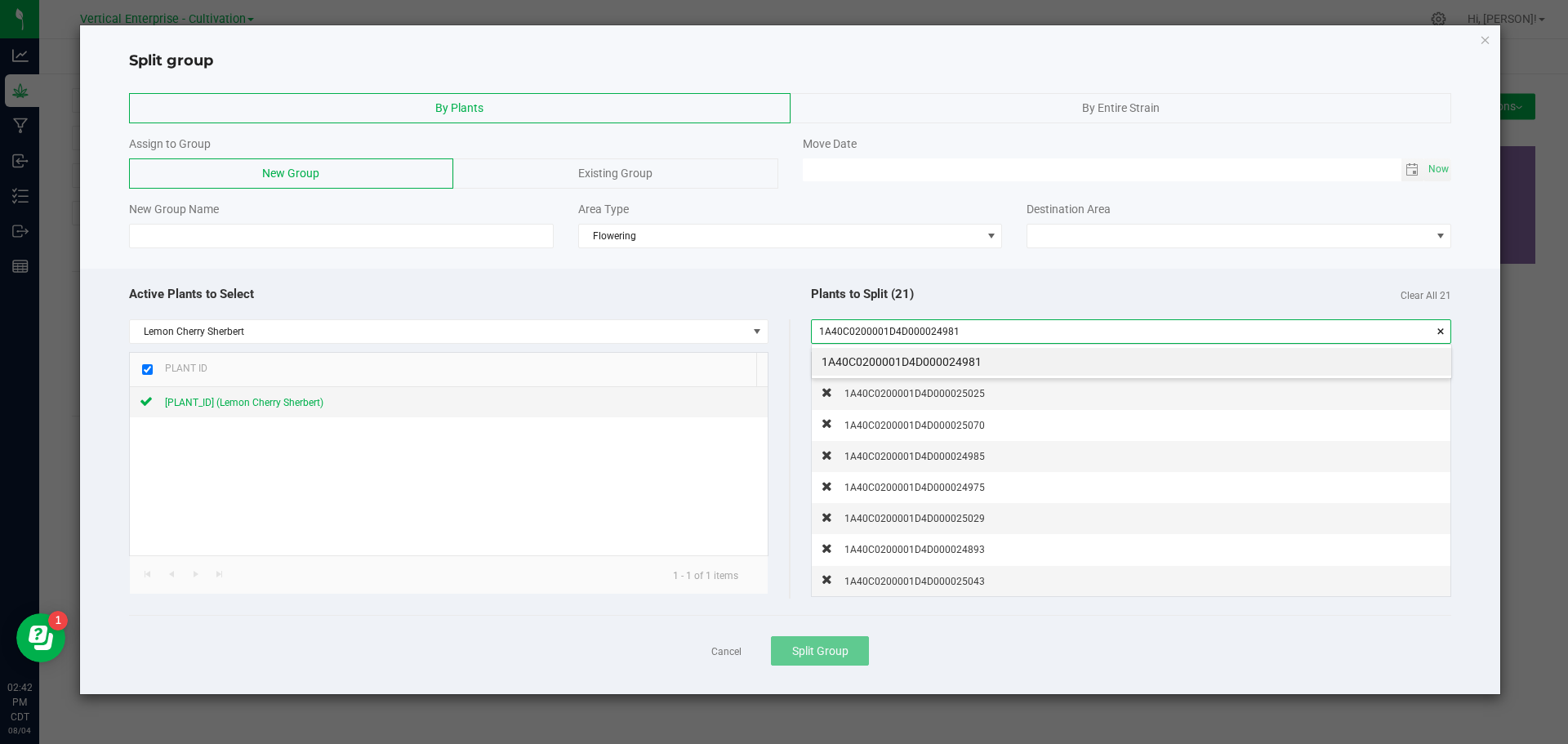 click on "1A40C0200001D4D000024981" at bounding box center [1131, 362] 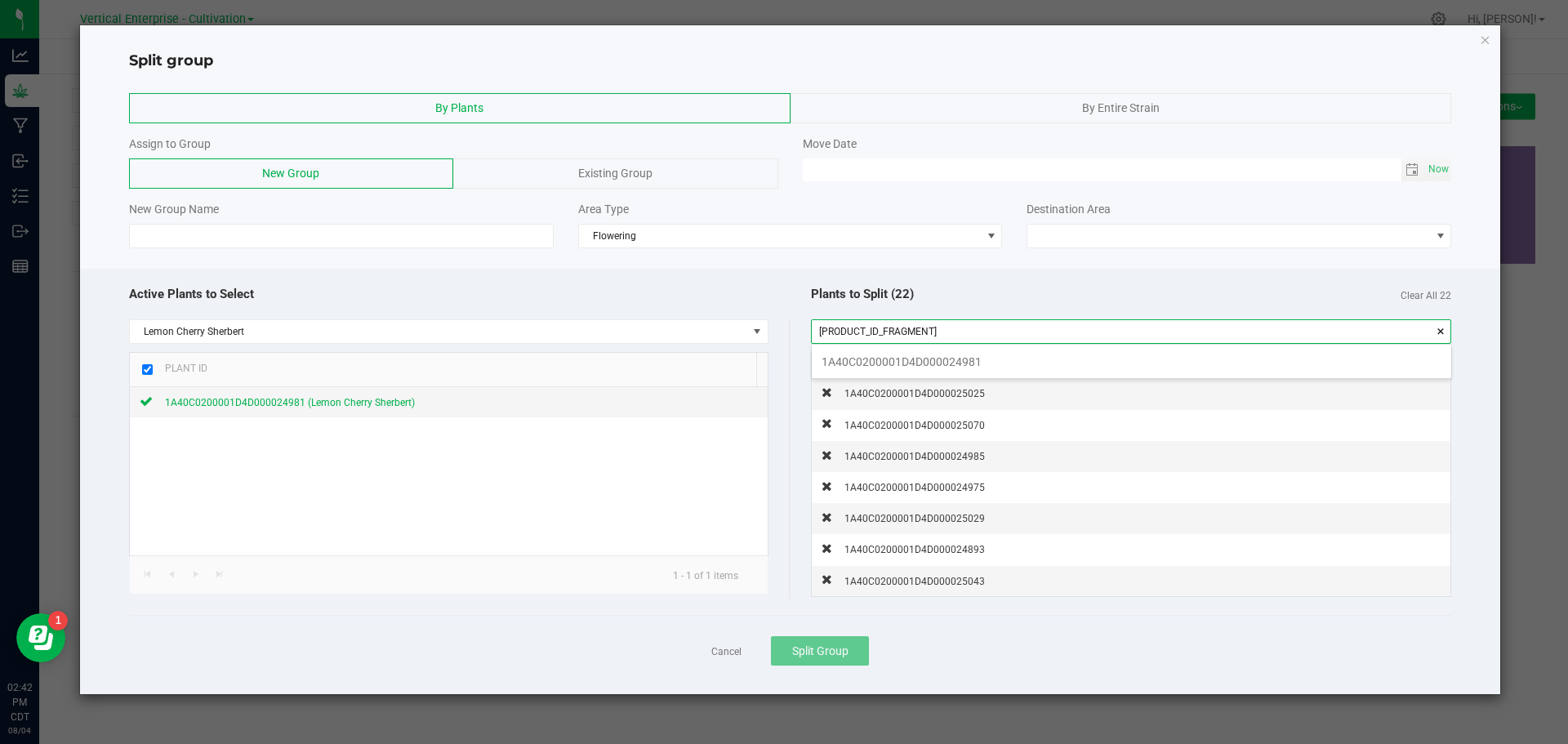 scroll, scrollTop: 81646, scrollLeft: 81027, axis: both 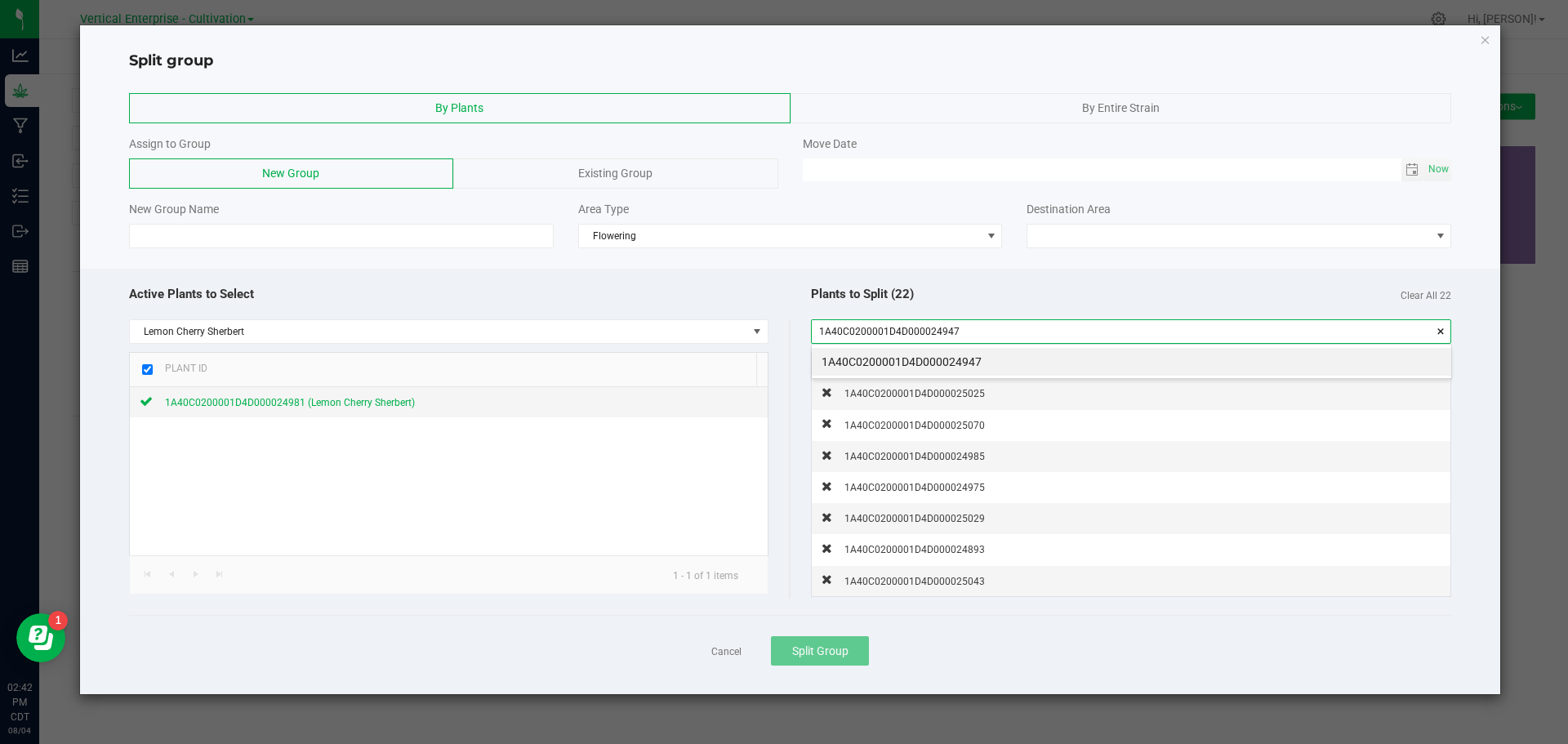 click on "1A40C0200001D4D000024947" at bounding box center (1131, 362) 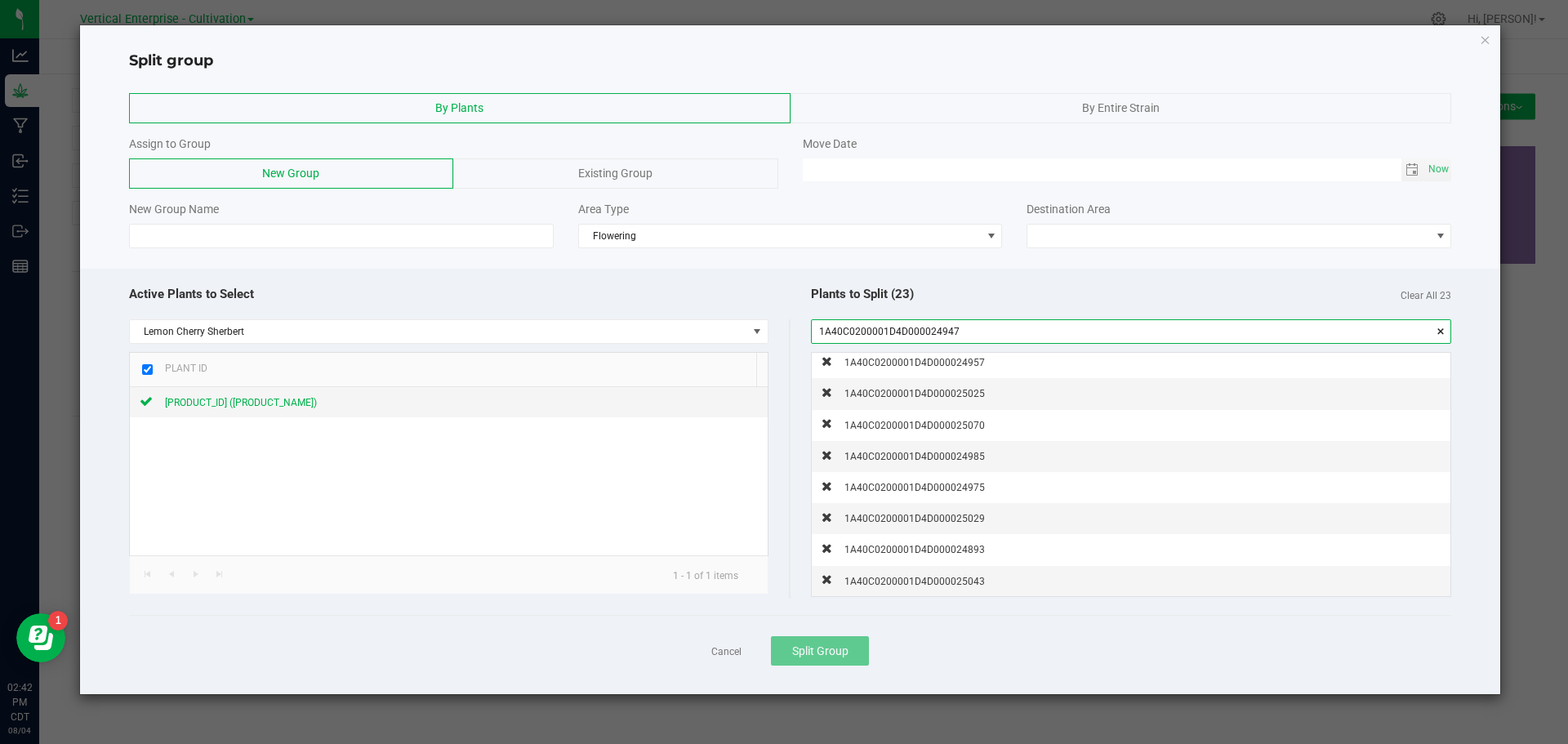 click on "1A40C0200001D4D000024947" at bounding box center (1131, 332) 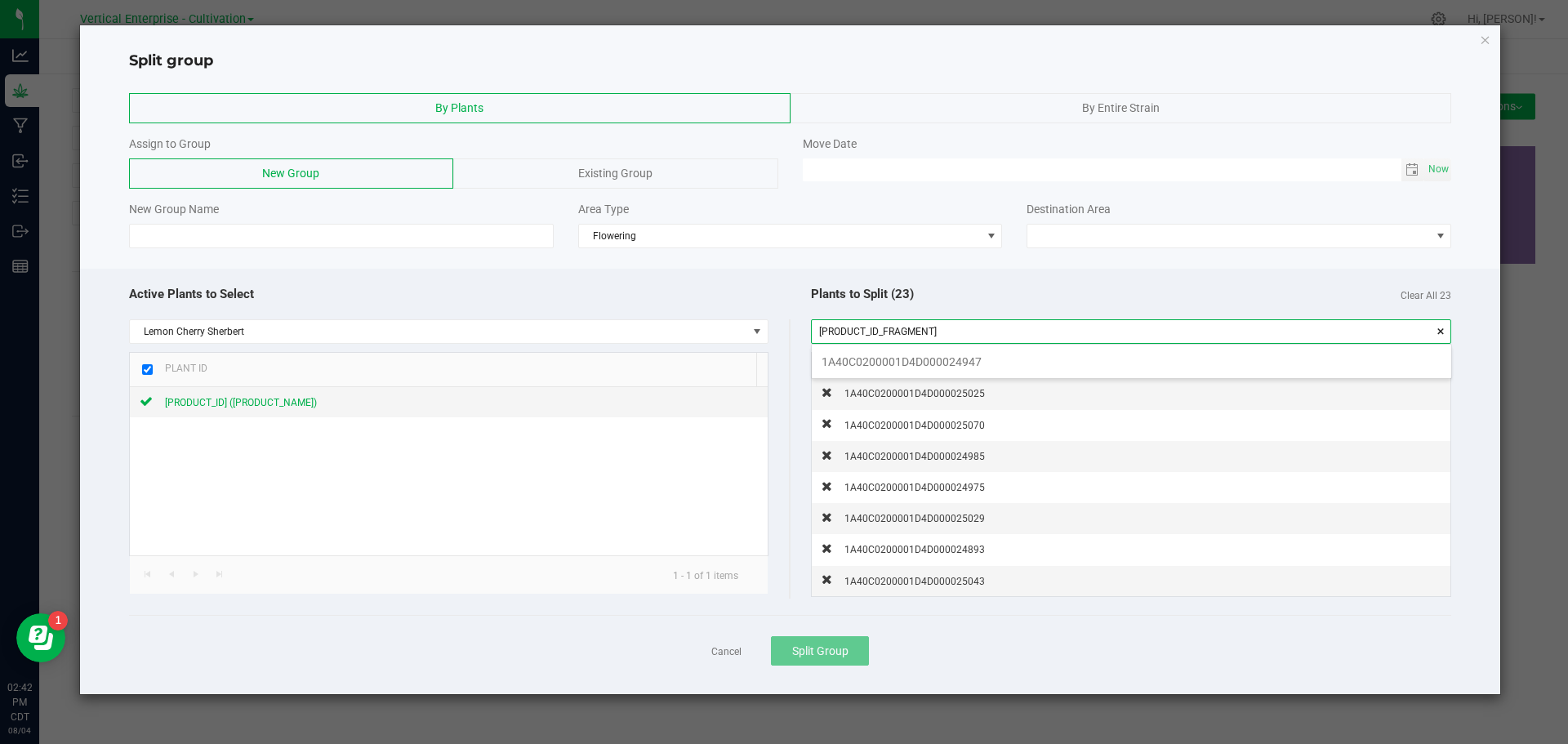 scroll, scrollTop: 81646, scrollLeft: 81027, axis: both 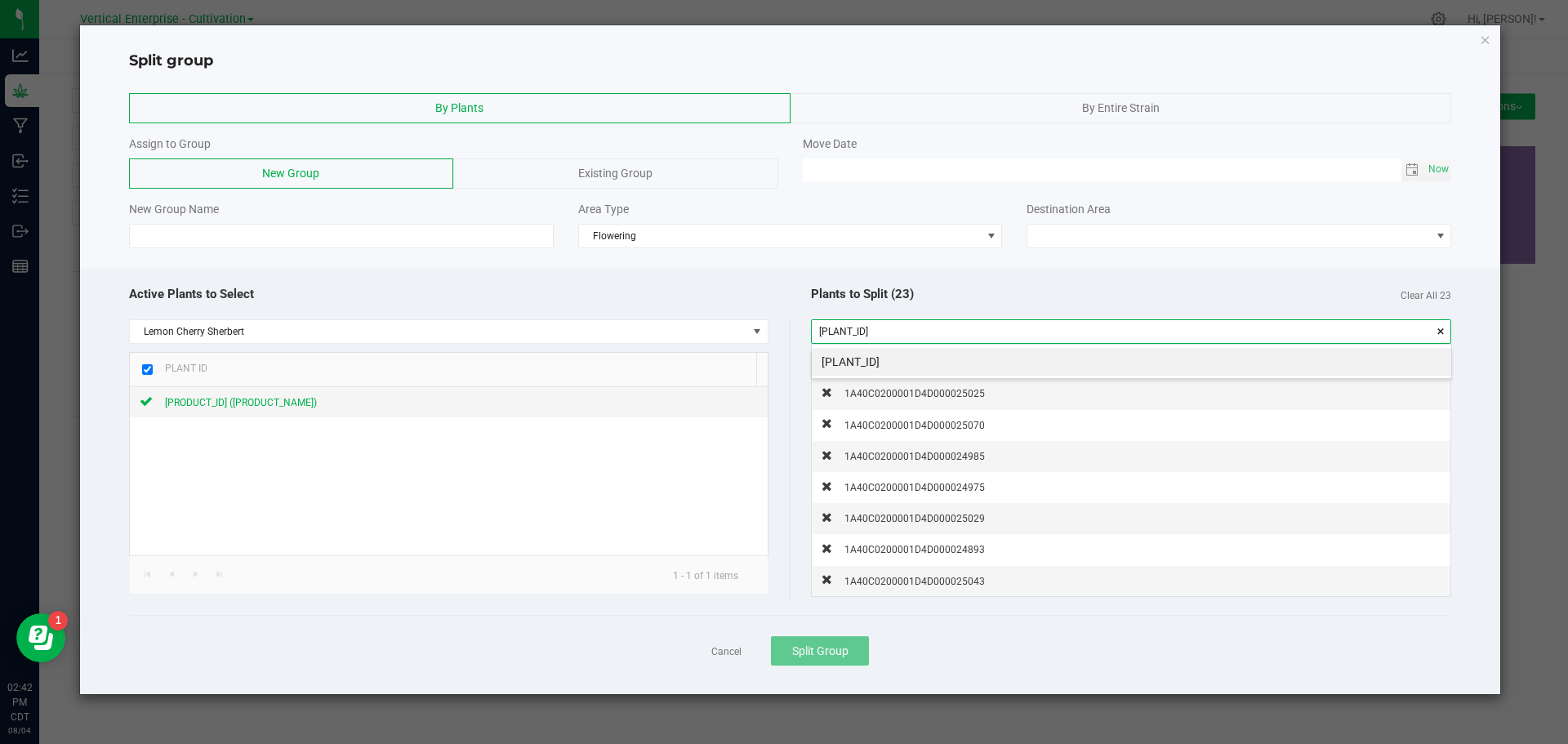 click on "[PLANT_ID]" at bounding box center [1131, 362] 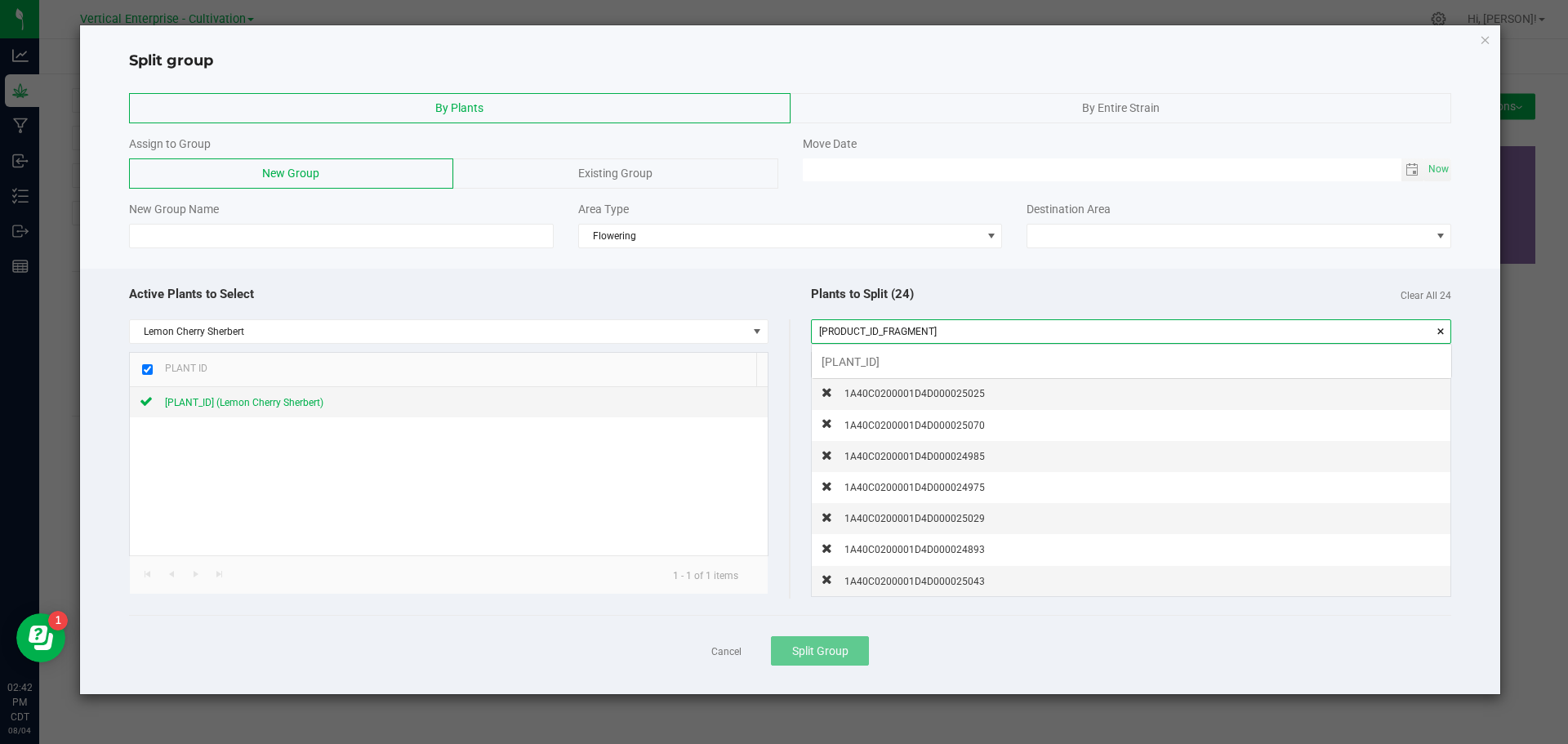 scroll, scrollTop: 81646, scrollLeft: 81027, axis: both 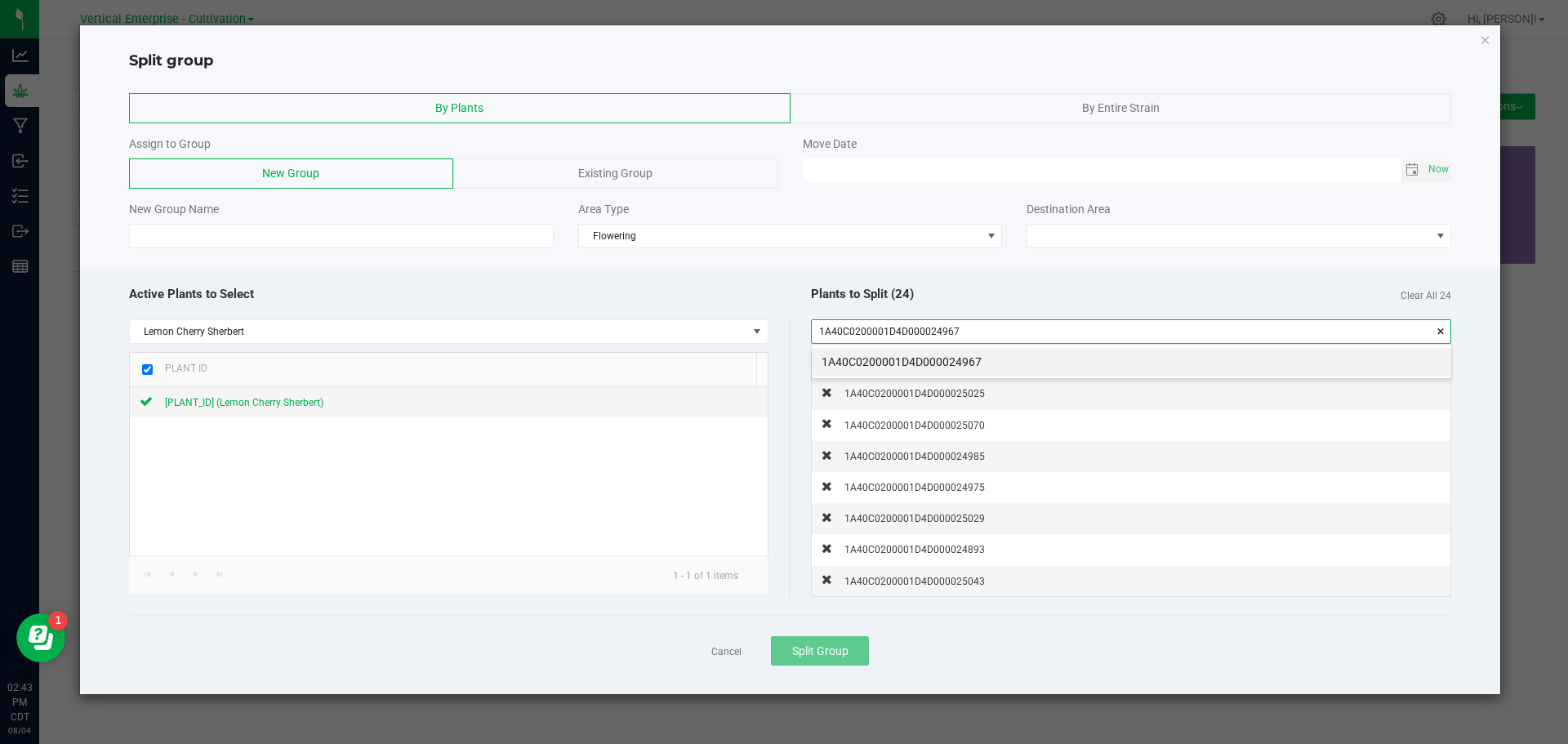 click on "1A40C0200001D4D000024967" at bounding box center (1131, 362) 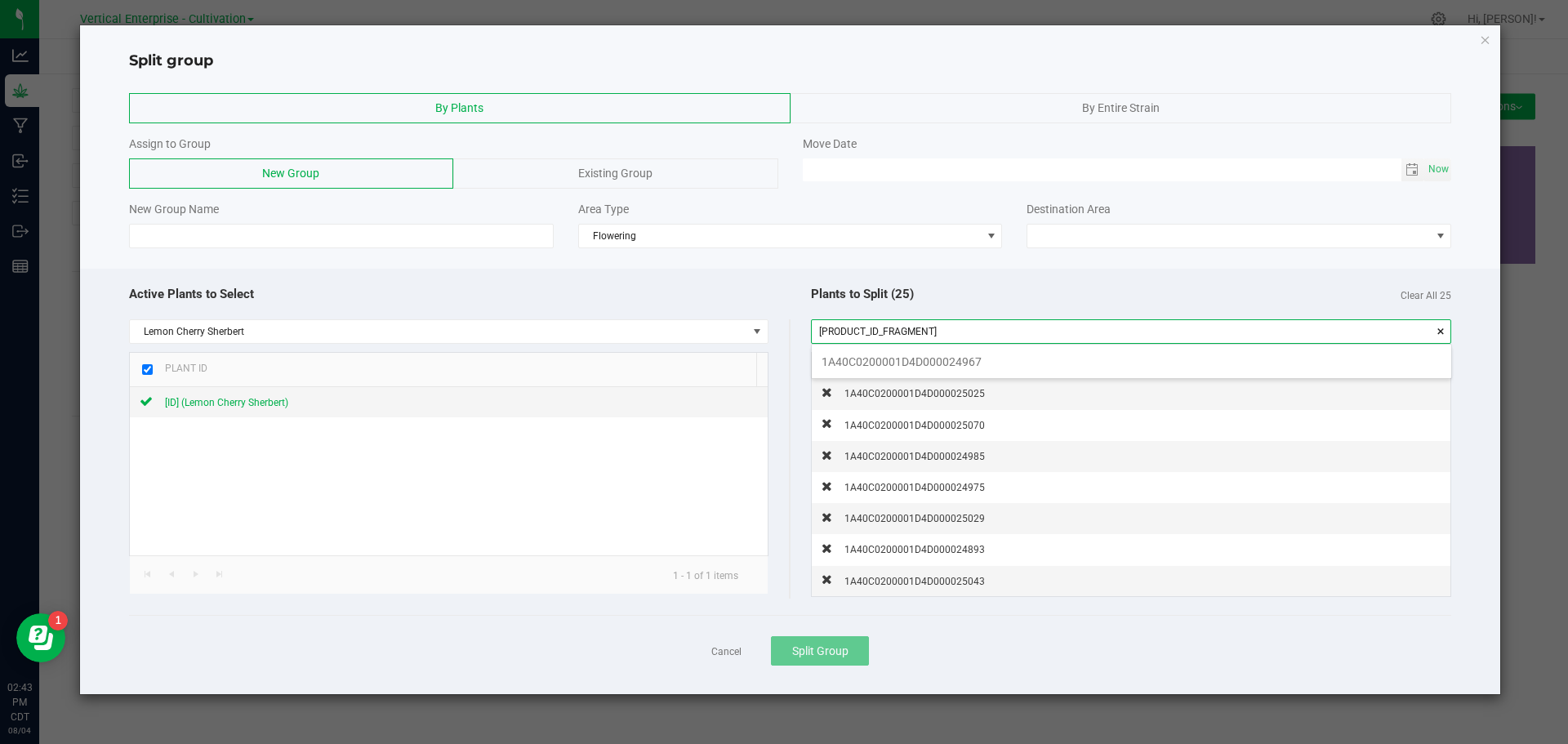 scroll, scrollTop: 81646, scrollLeft: 81027, axis: both 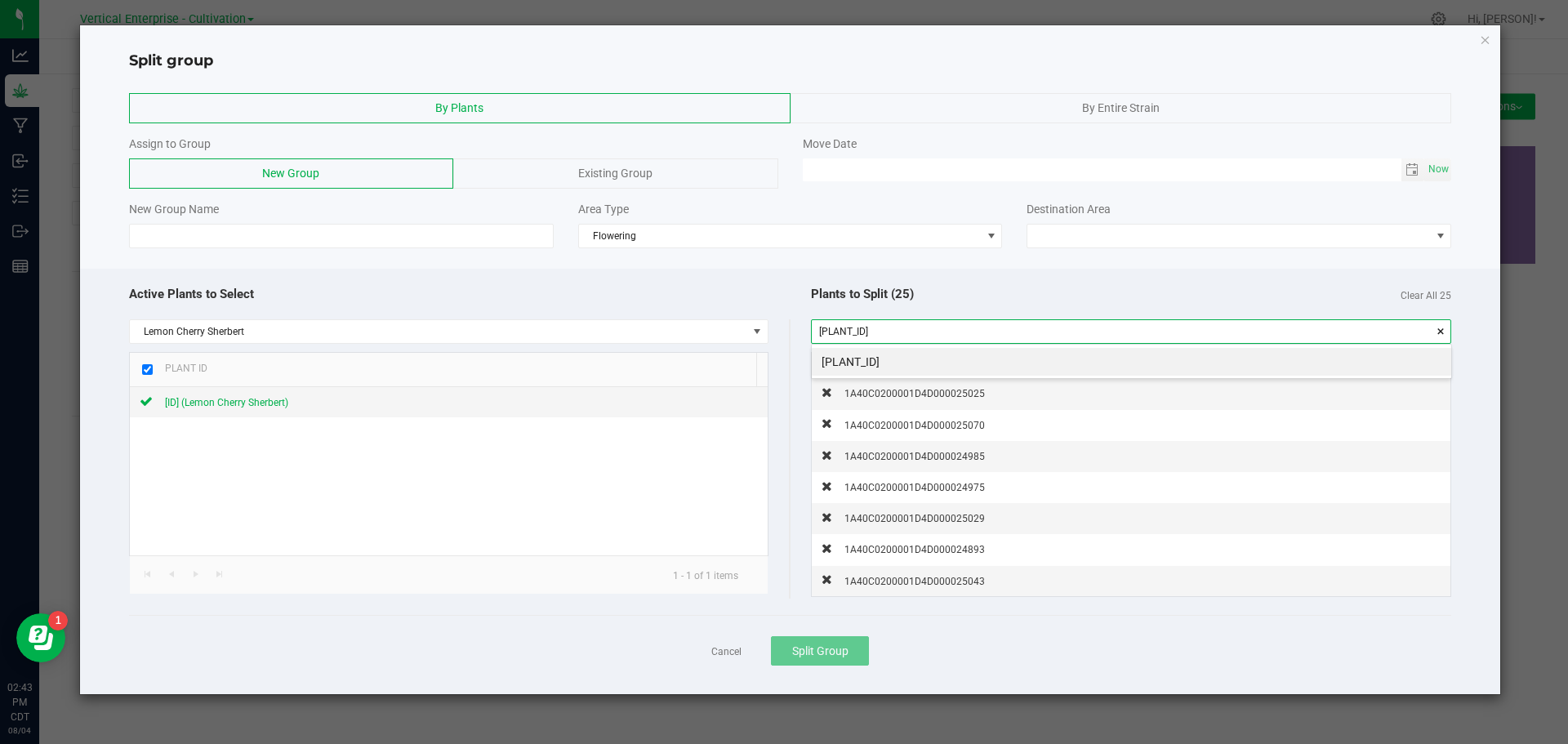 click on "[PLANT_ID]" at bounding box center (1131, 362) 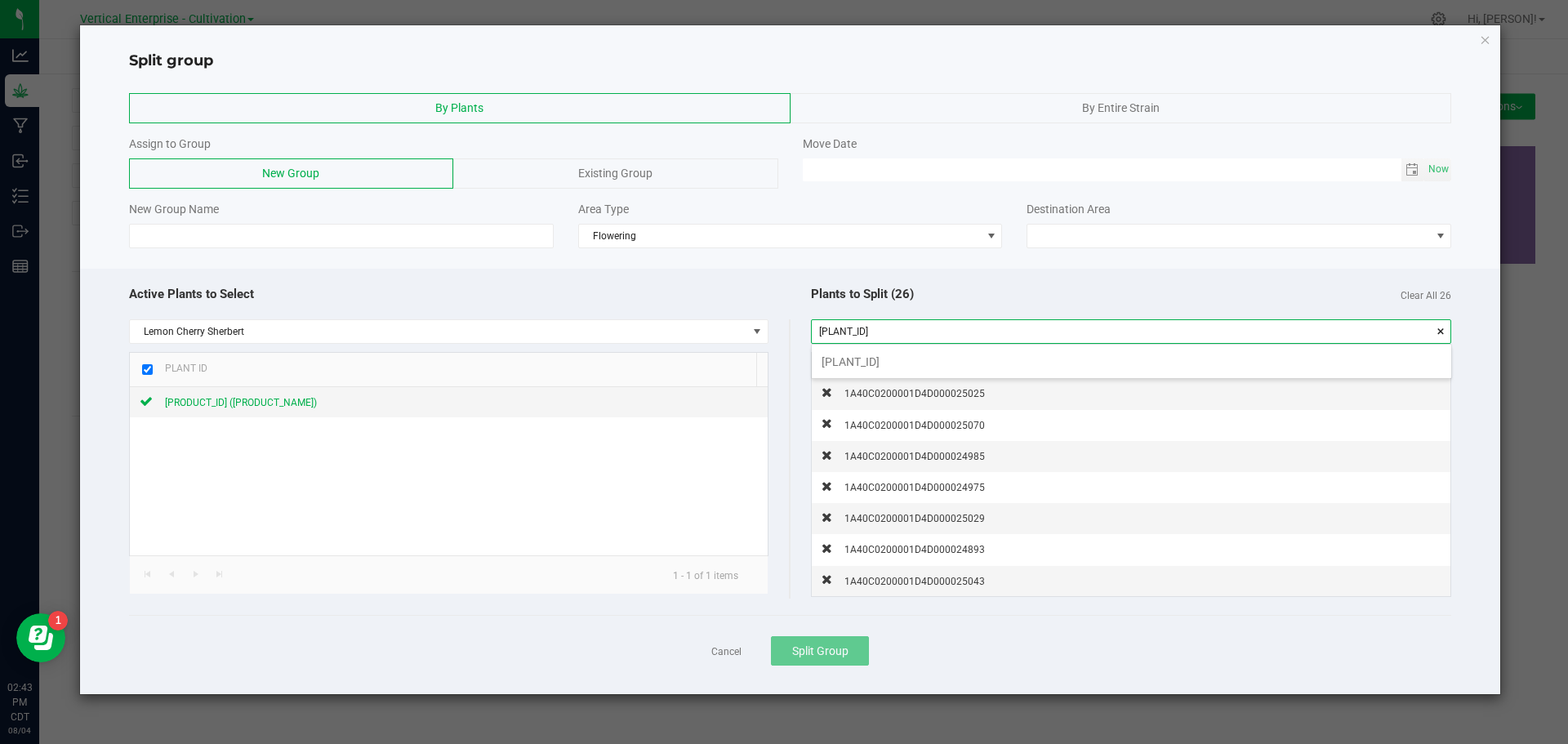 scroll, scrollTop: 81646, scrollLeft: 81027, axis: both 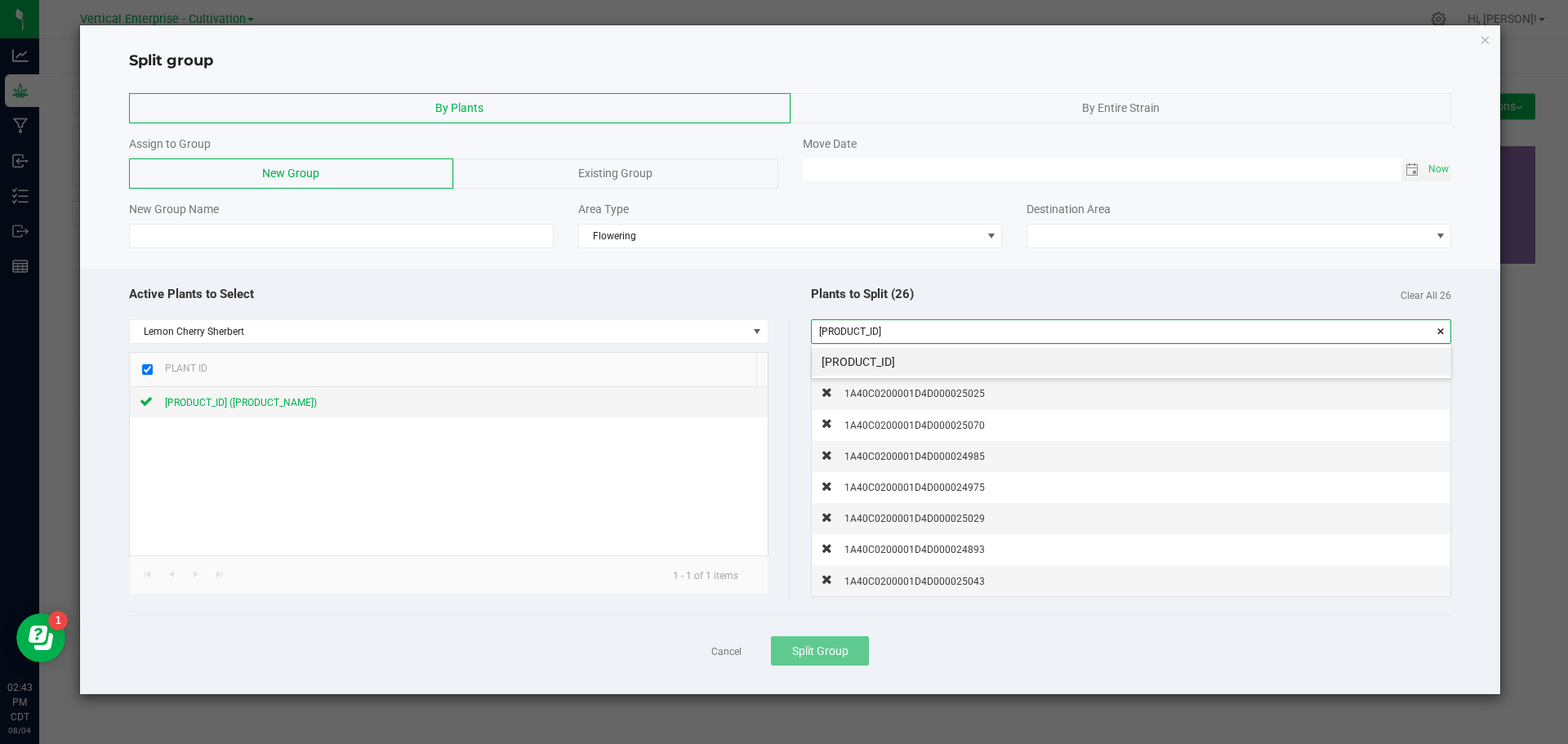 click on "[PRODUCT_ID]" at bounding box center [1131, 362] 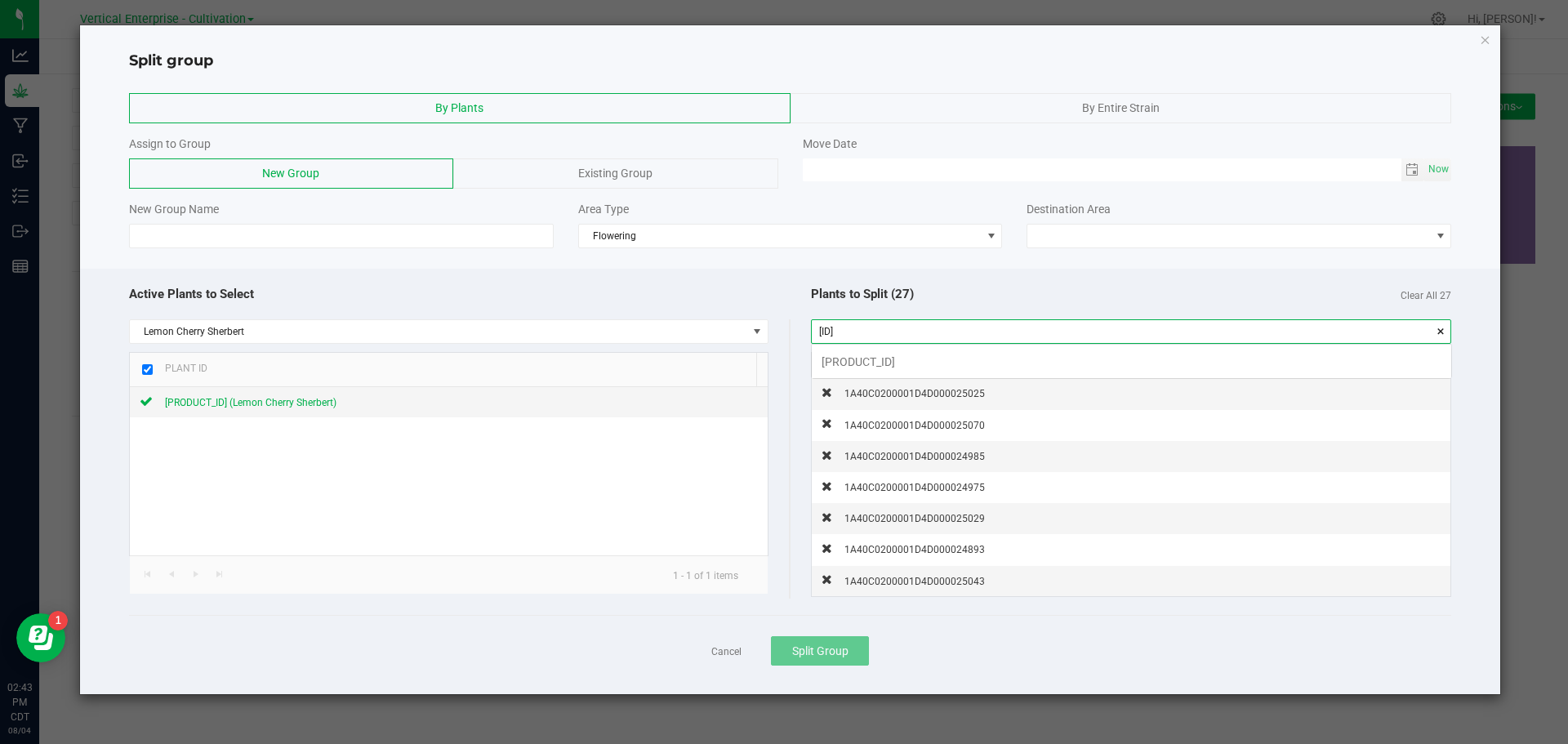 scroll, scrollTop: 81646, scrollLeft: 81027, axis: both 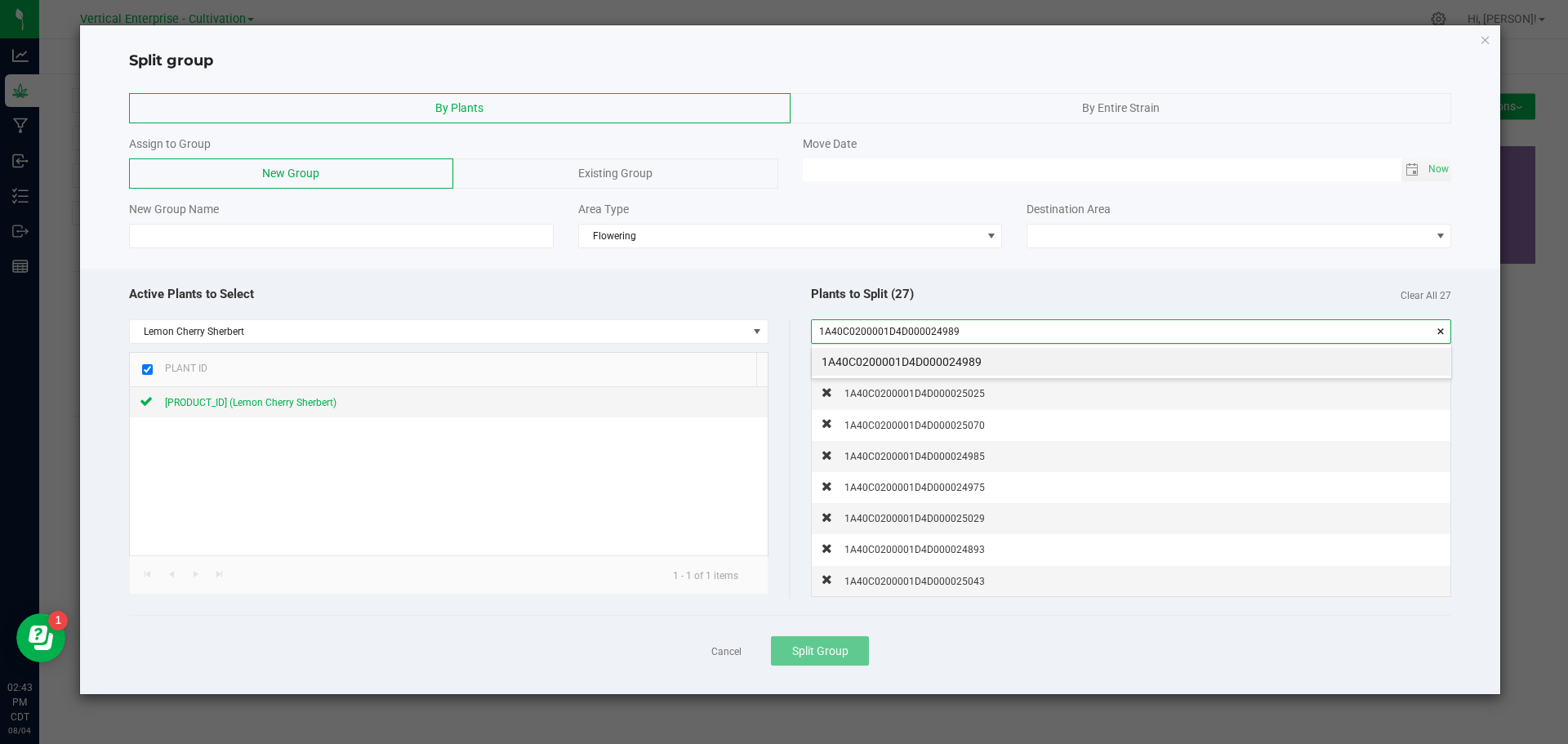 click on "1A40C0200001D4D000024989" at bounding box center (1131, 362) 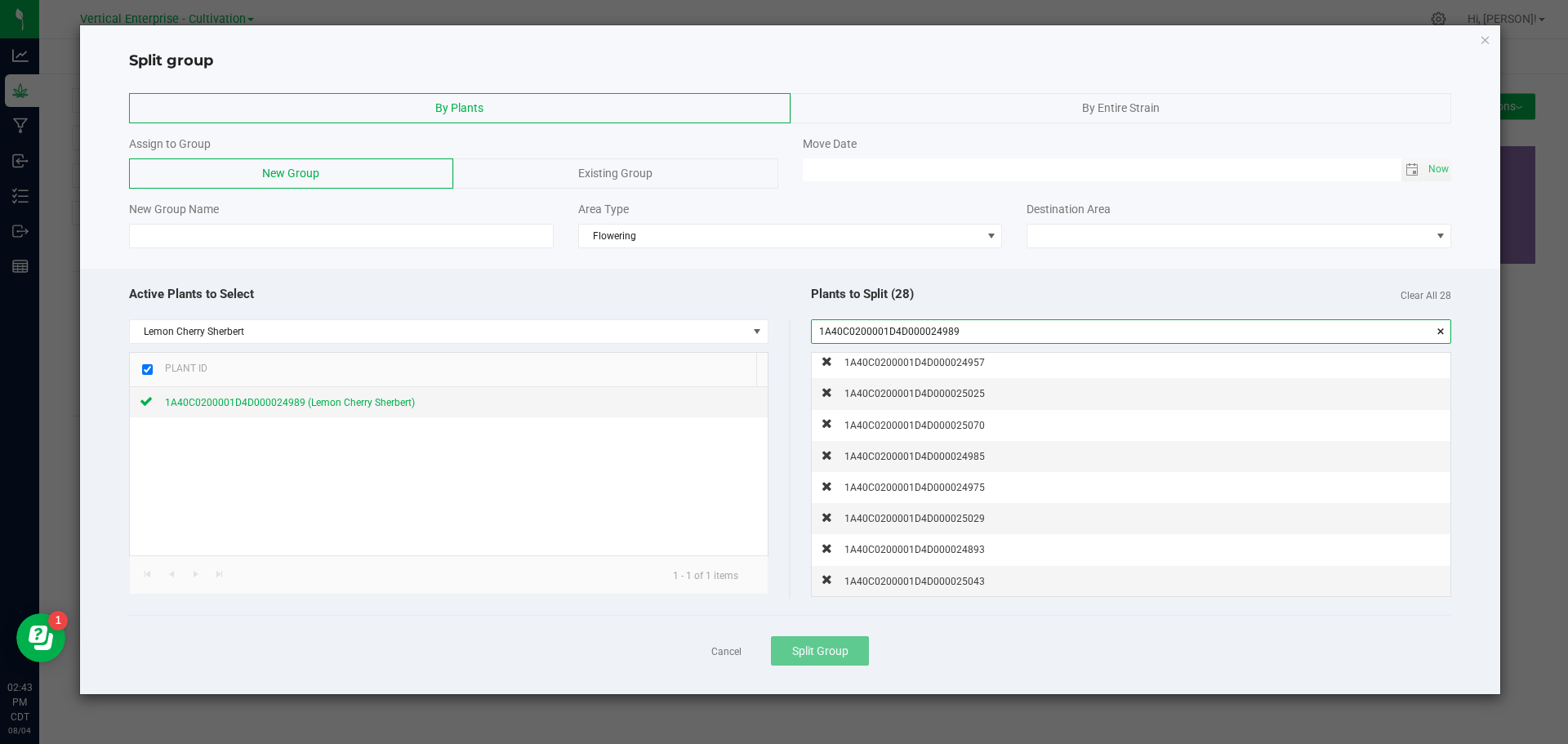 click on "1A40C0200001D4D000024989" at bounding box center (1131, 332) 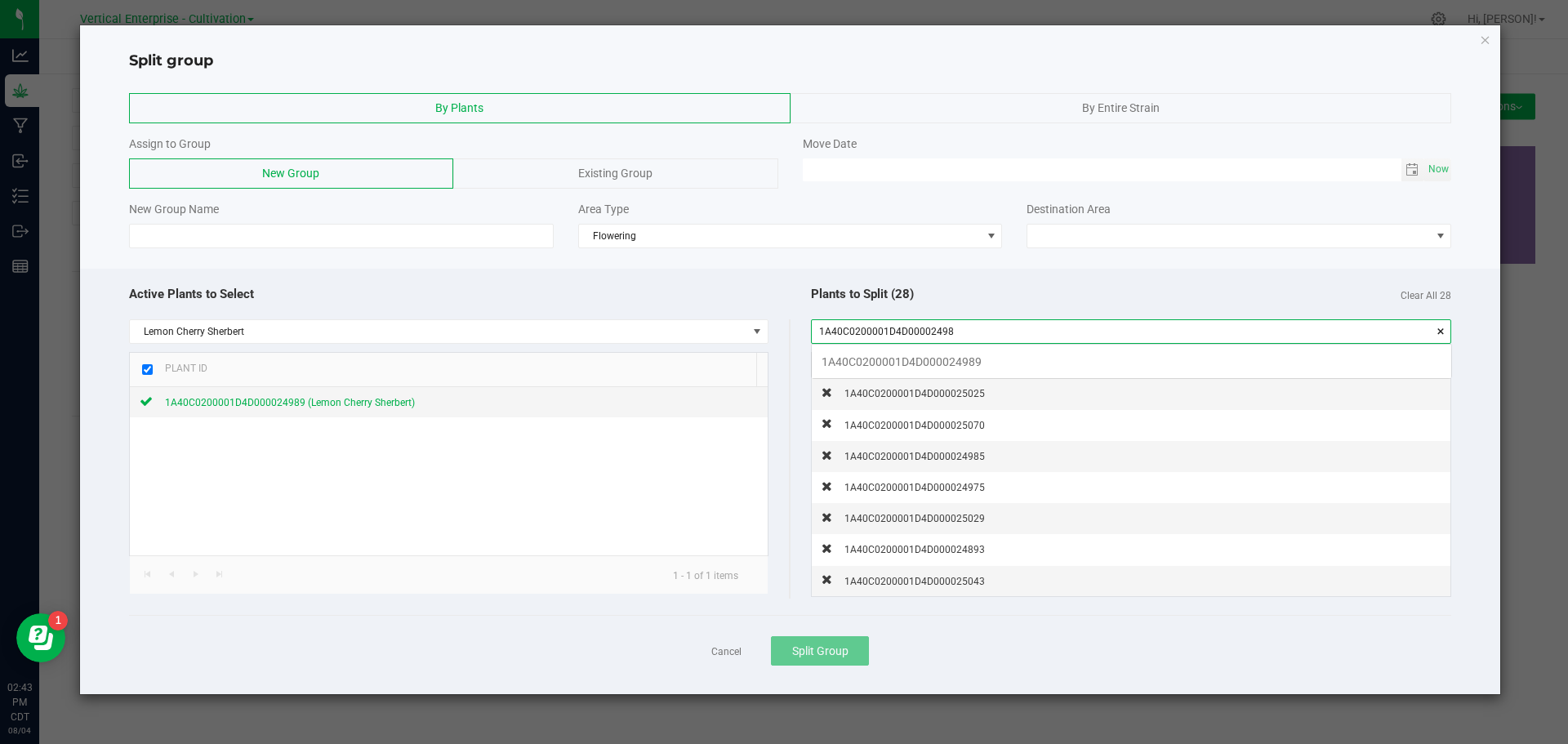 scroll, scrollTop: 81646, scrollLeft: 81027, axis: both 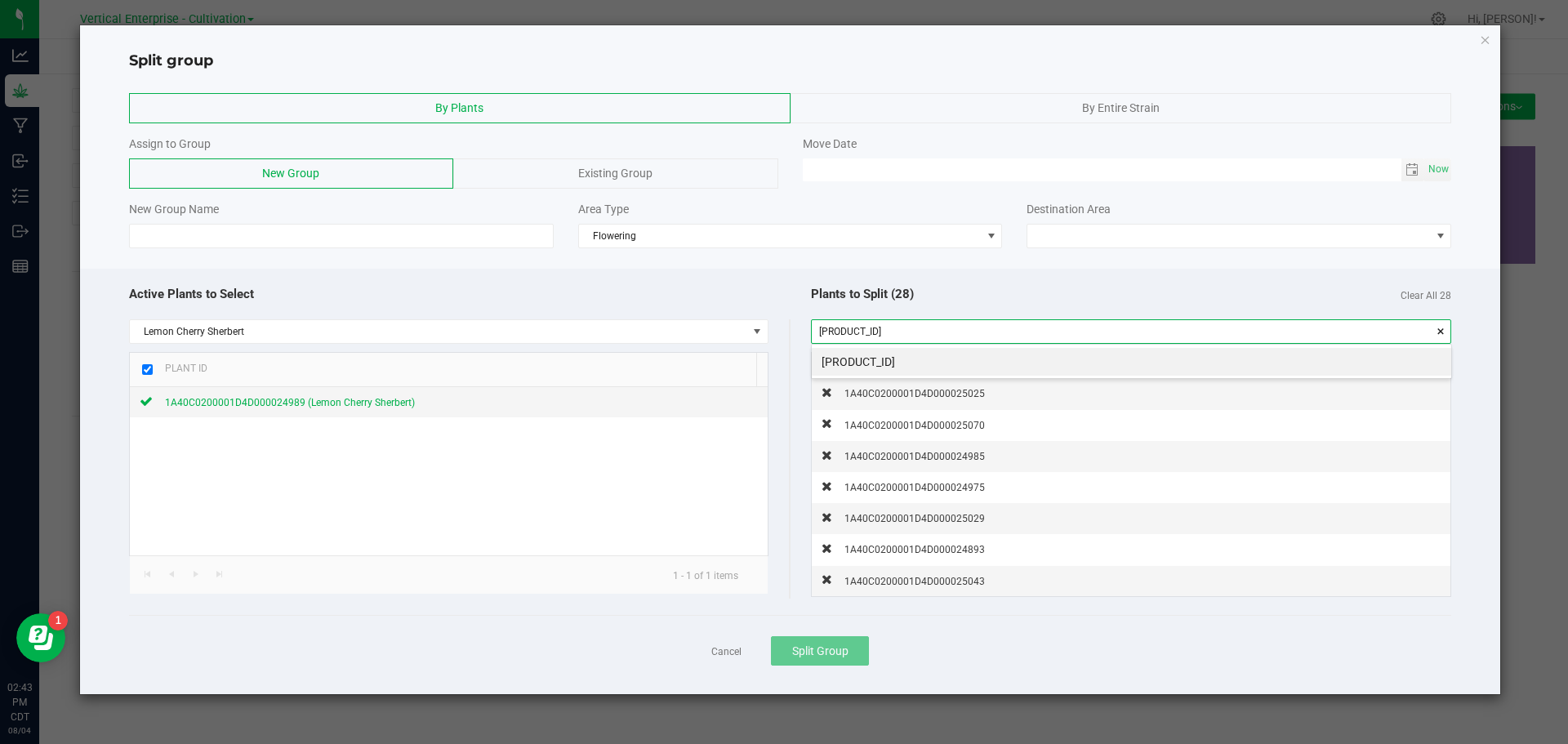 click on "[PRODUCT_ID]" at bounding box center [1131, 362] 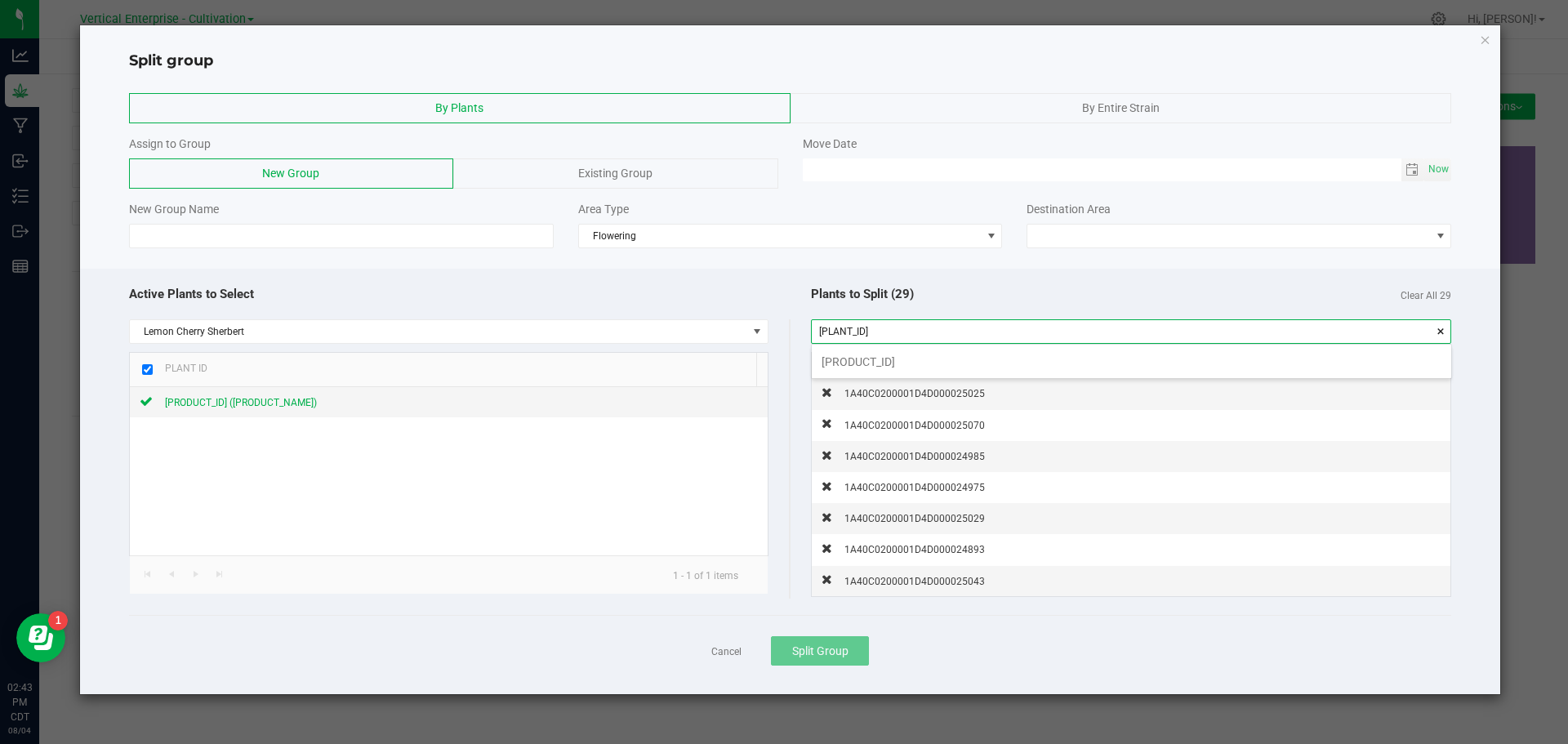 scroll, scrollTop: 81646, scrollLeft: 81027, axis: both 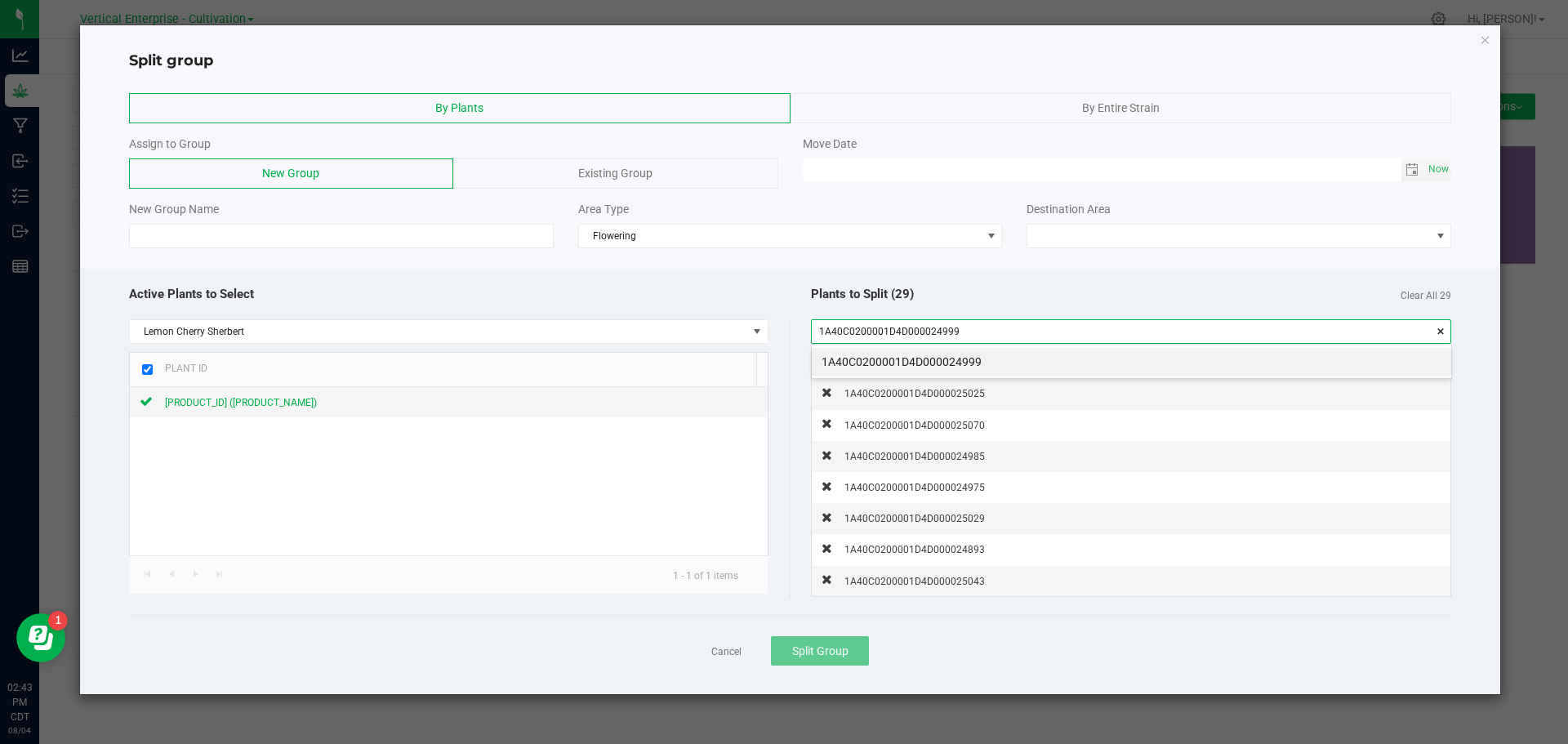 click on "1A40C0200001D4D000024999" at bounding box center [1131, 362] 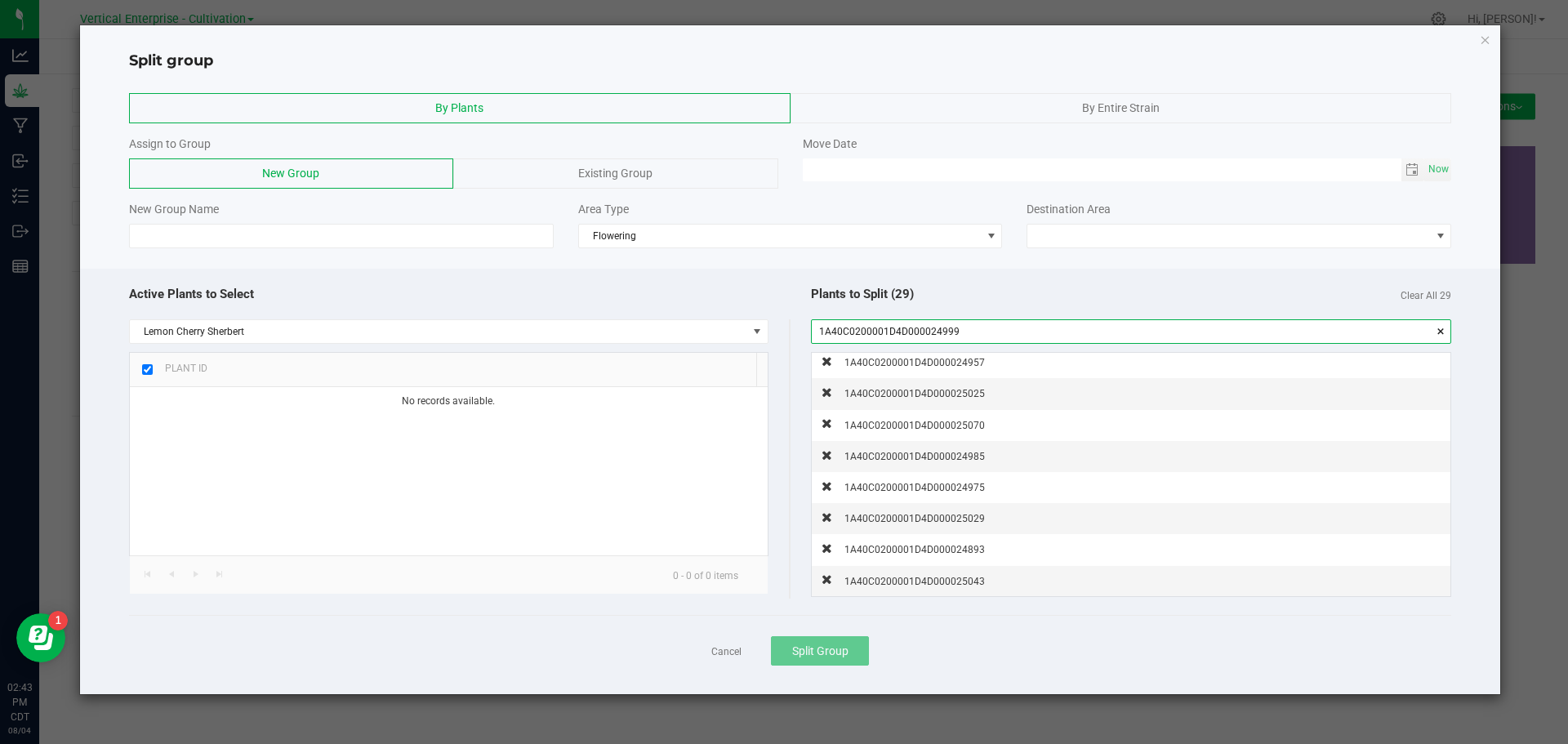 drag, startPoint x: 842, startPoint y: 333, endPoint x: 768, endPoint y: 332, distance: 74.00676 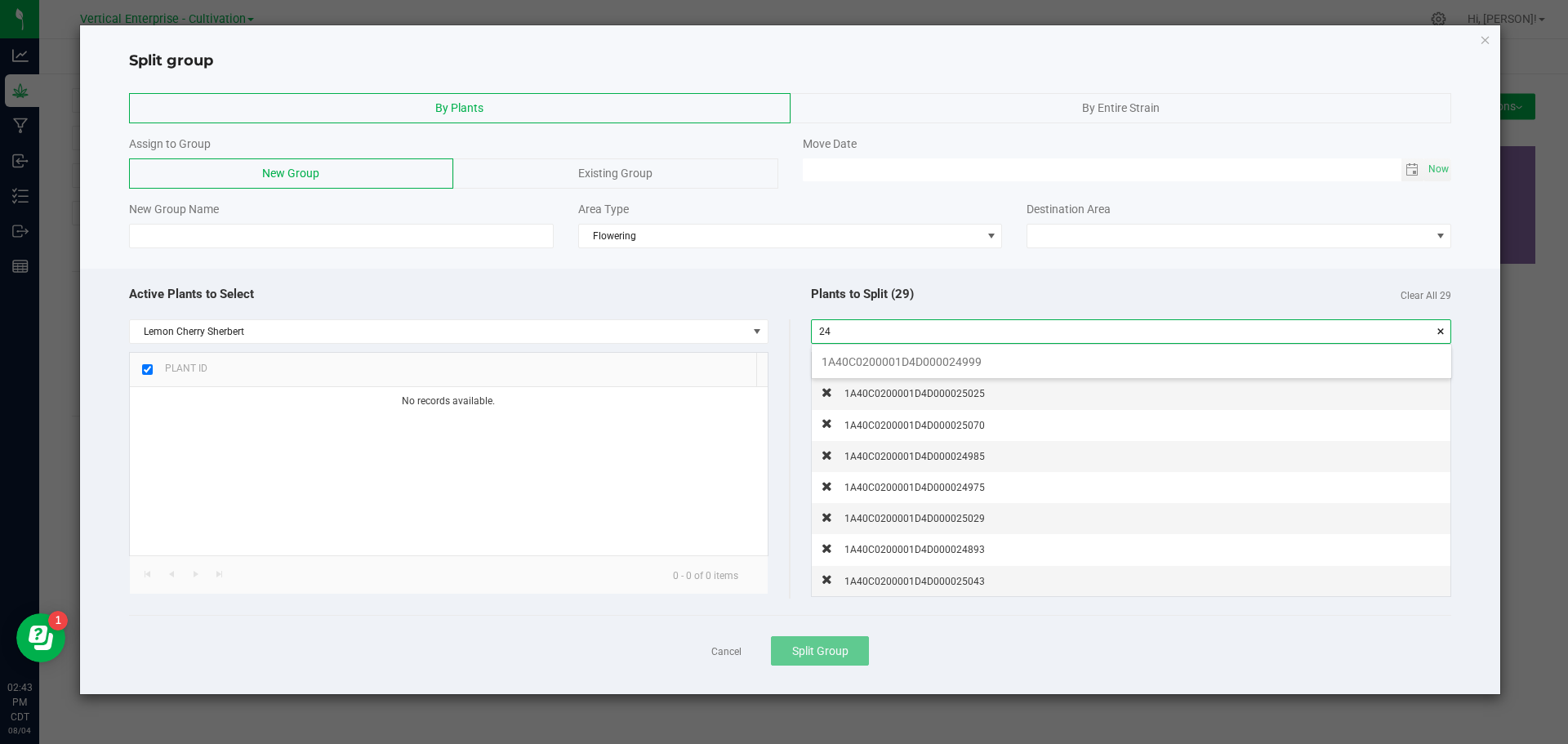 scroll, scrollTop: 81646, scrollLeft: 81027, axis: both 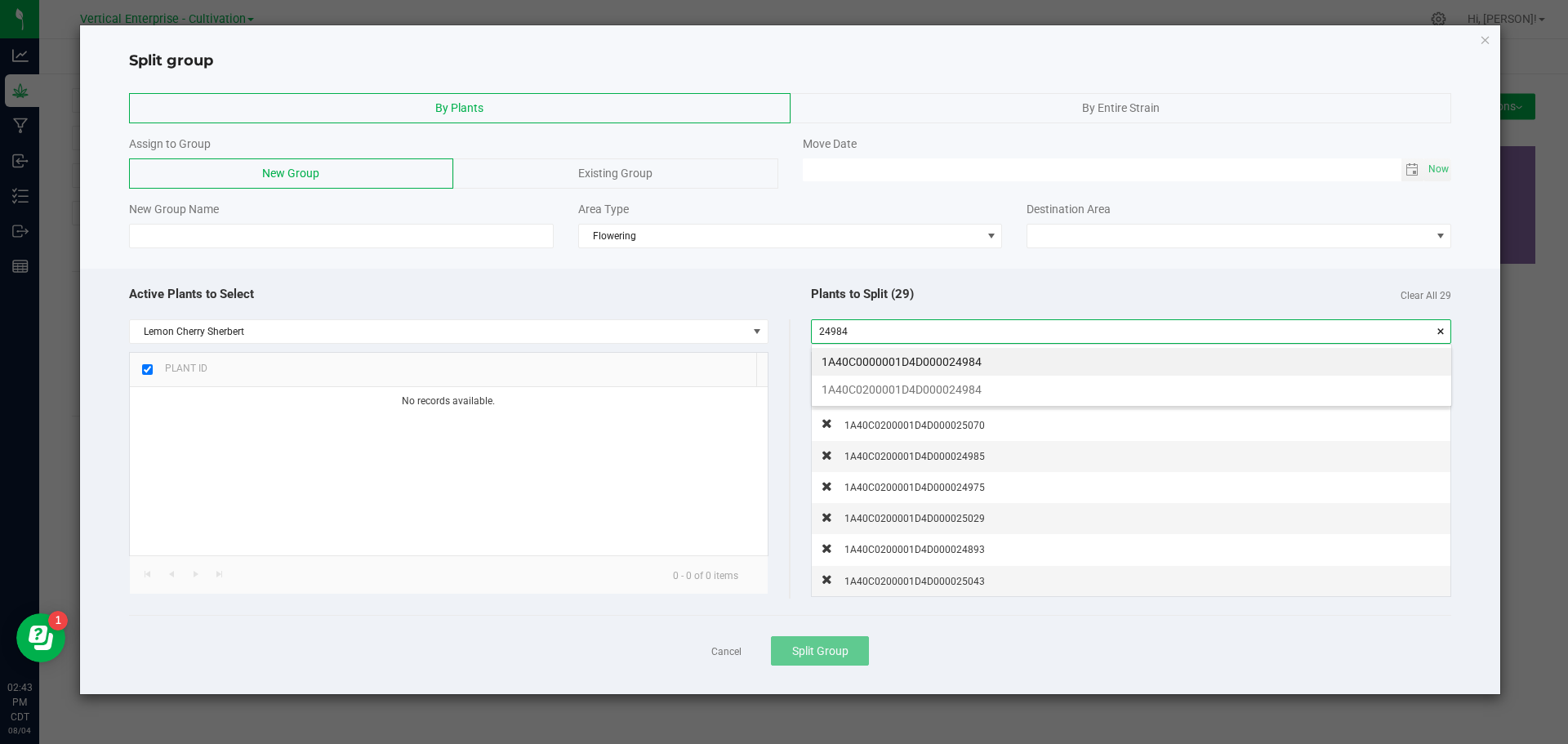 click on "1A40C0200001D4D000024984" at bounding box center (1131, 390) 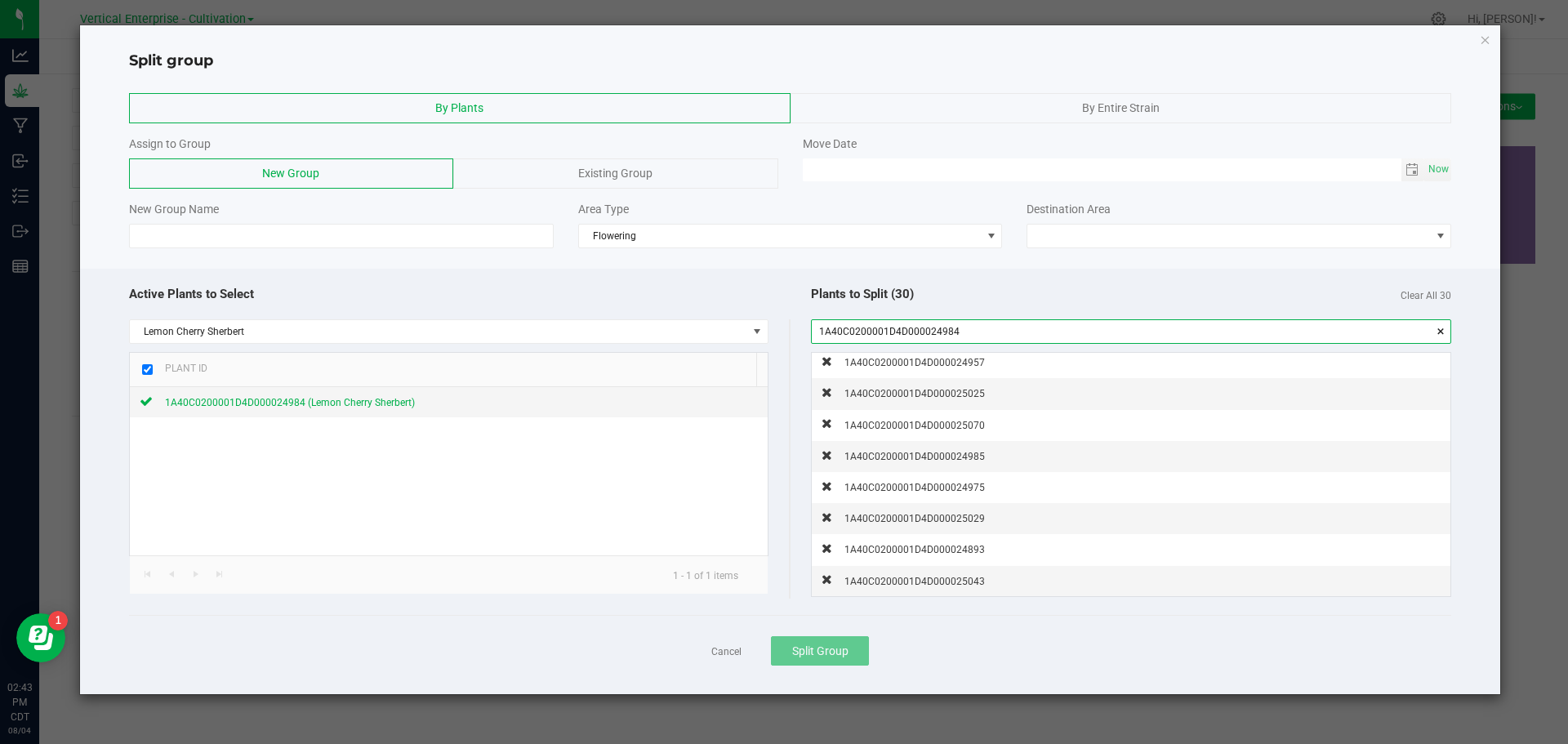 drag, startPoint x: 965, startPoint y: 332, endPoint x: 808, endPoint y: 338, distance: 157.11461 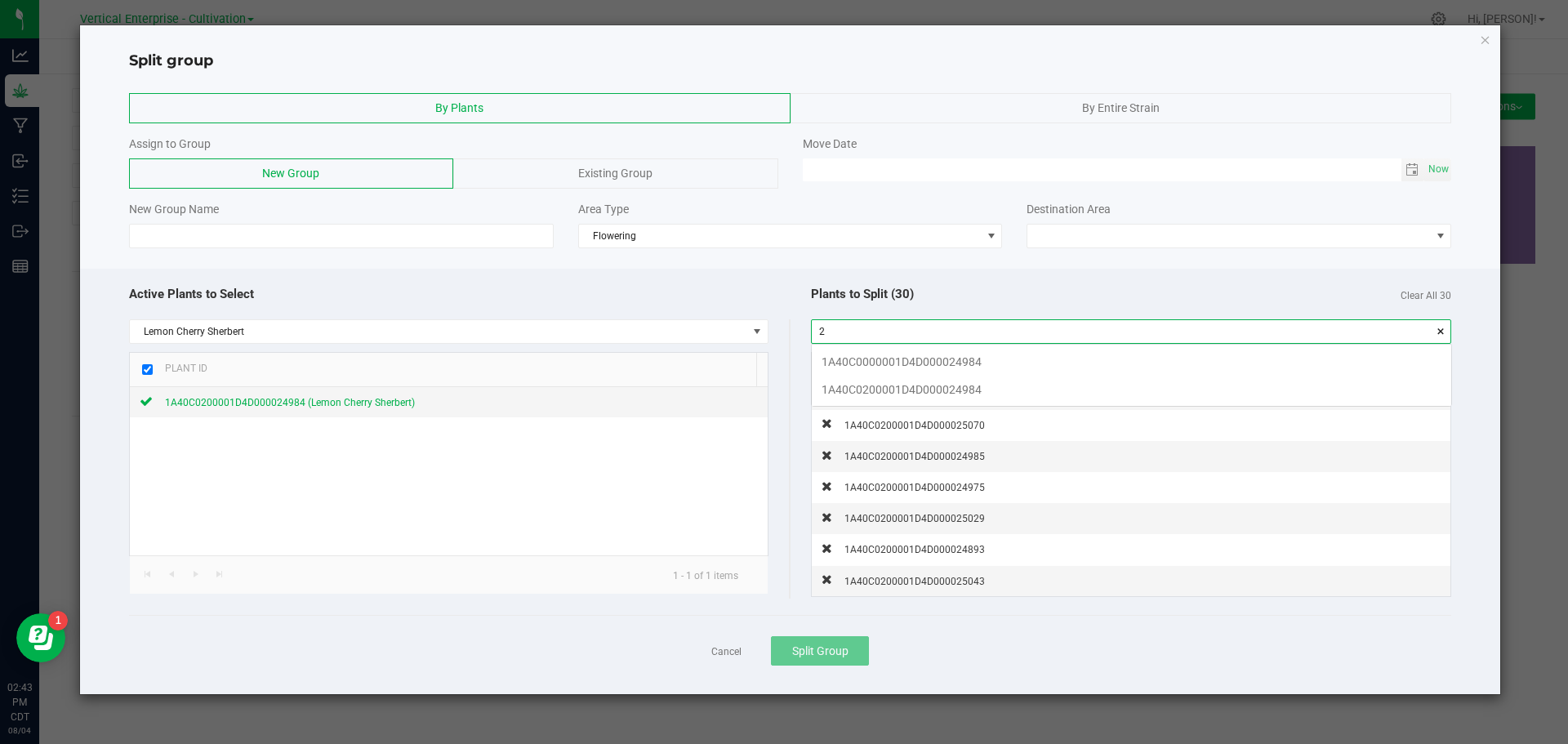 scroll, scrollTop: 81646, scrollLeft: 81027, axis: both 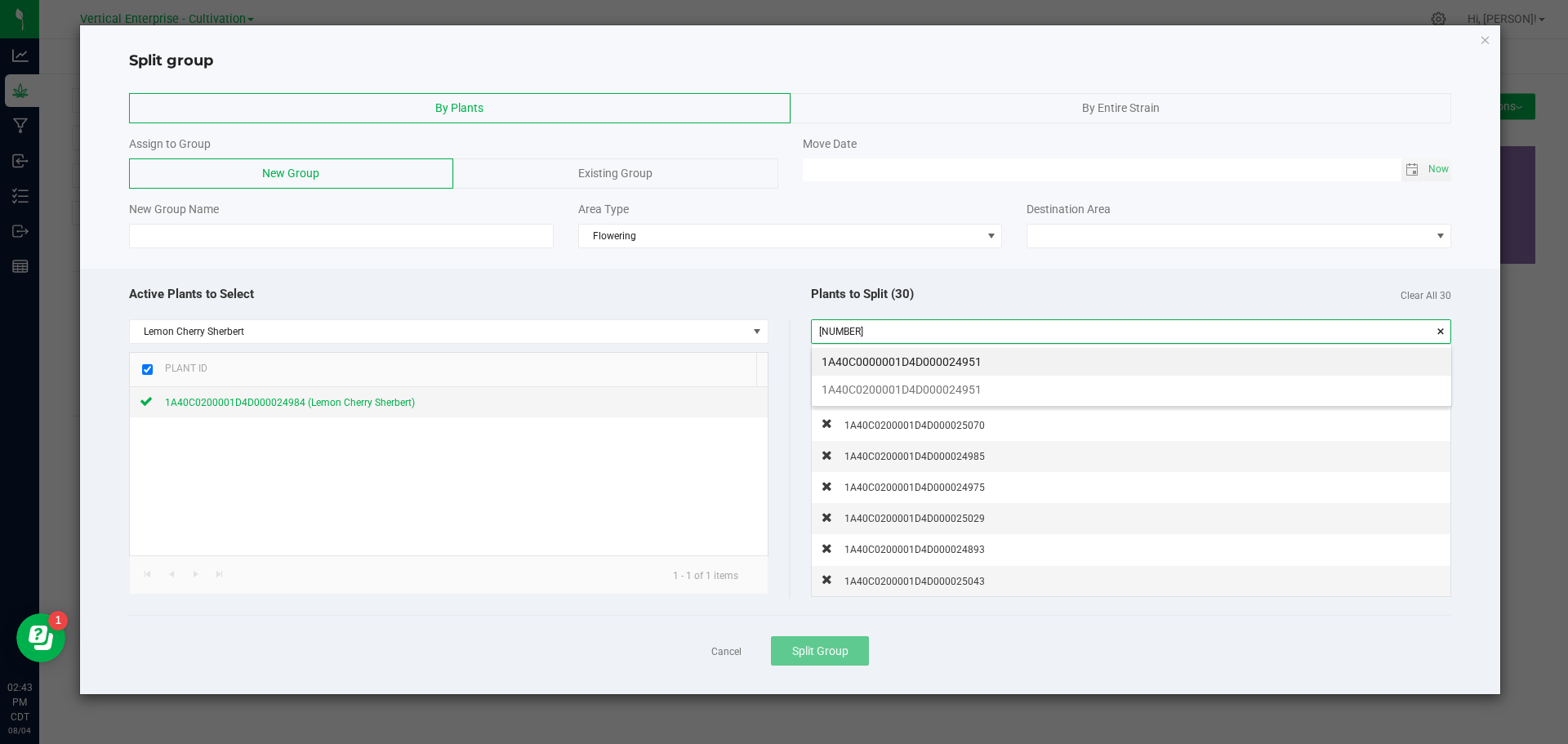 click on "1A40C0200001D4D000024951" at bounding box center (1131, 390) 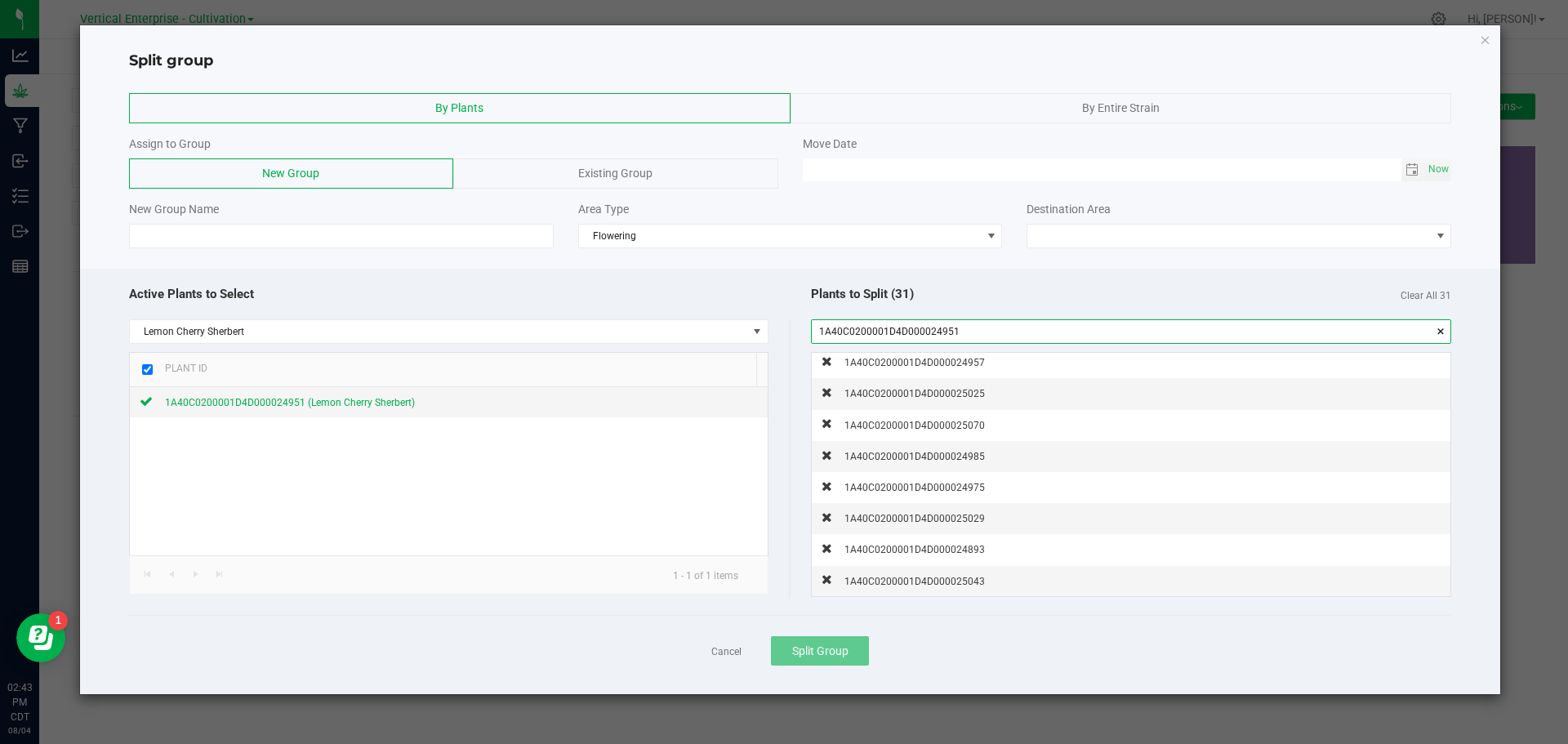 drag, startPoint x: 969, startPoint y: 329, endPoint x: 741, endPoint y: 340, distance: 228.2652 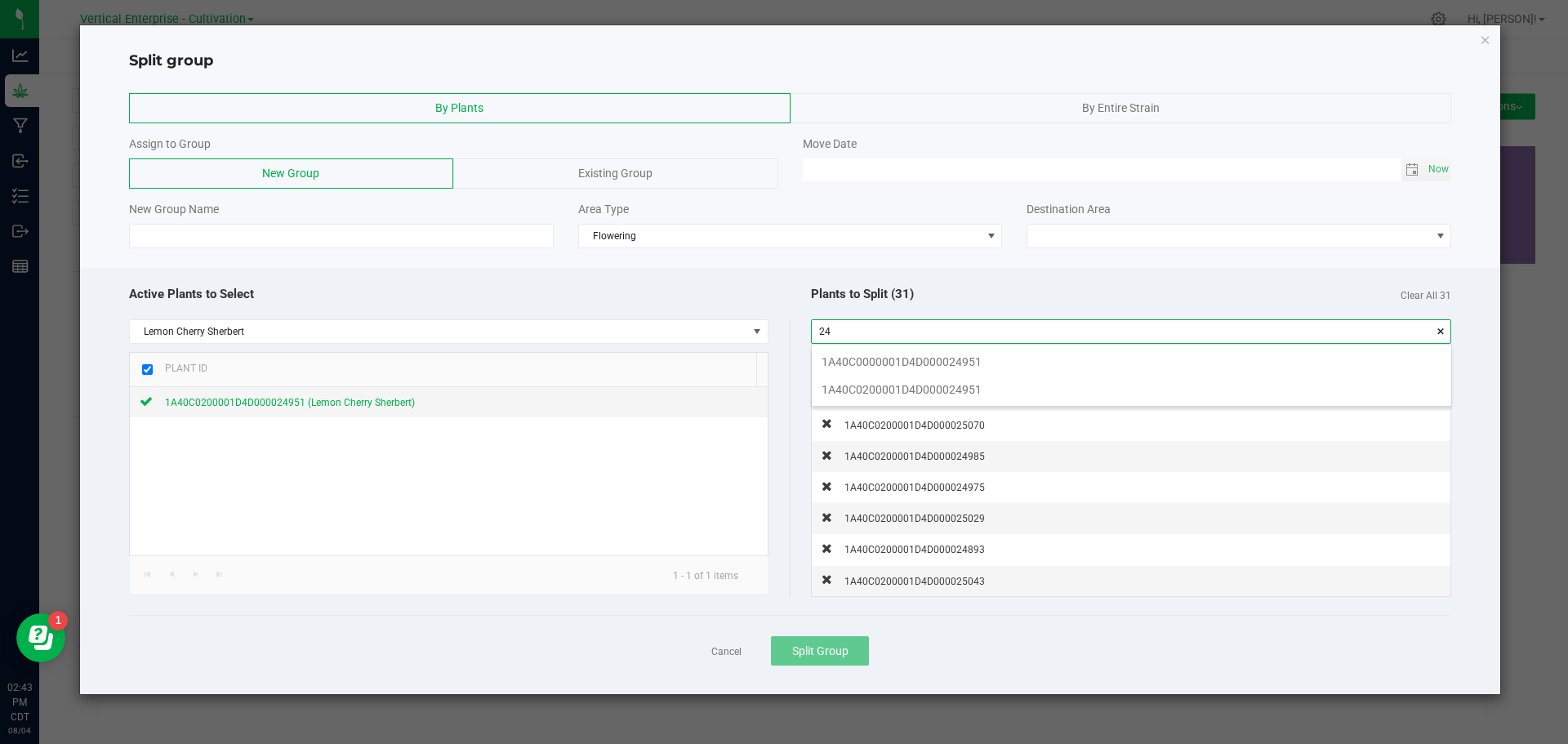 scroll, scrollTop: 81646, scrollLeft: 81027, axis: both 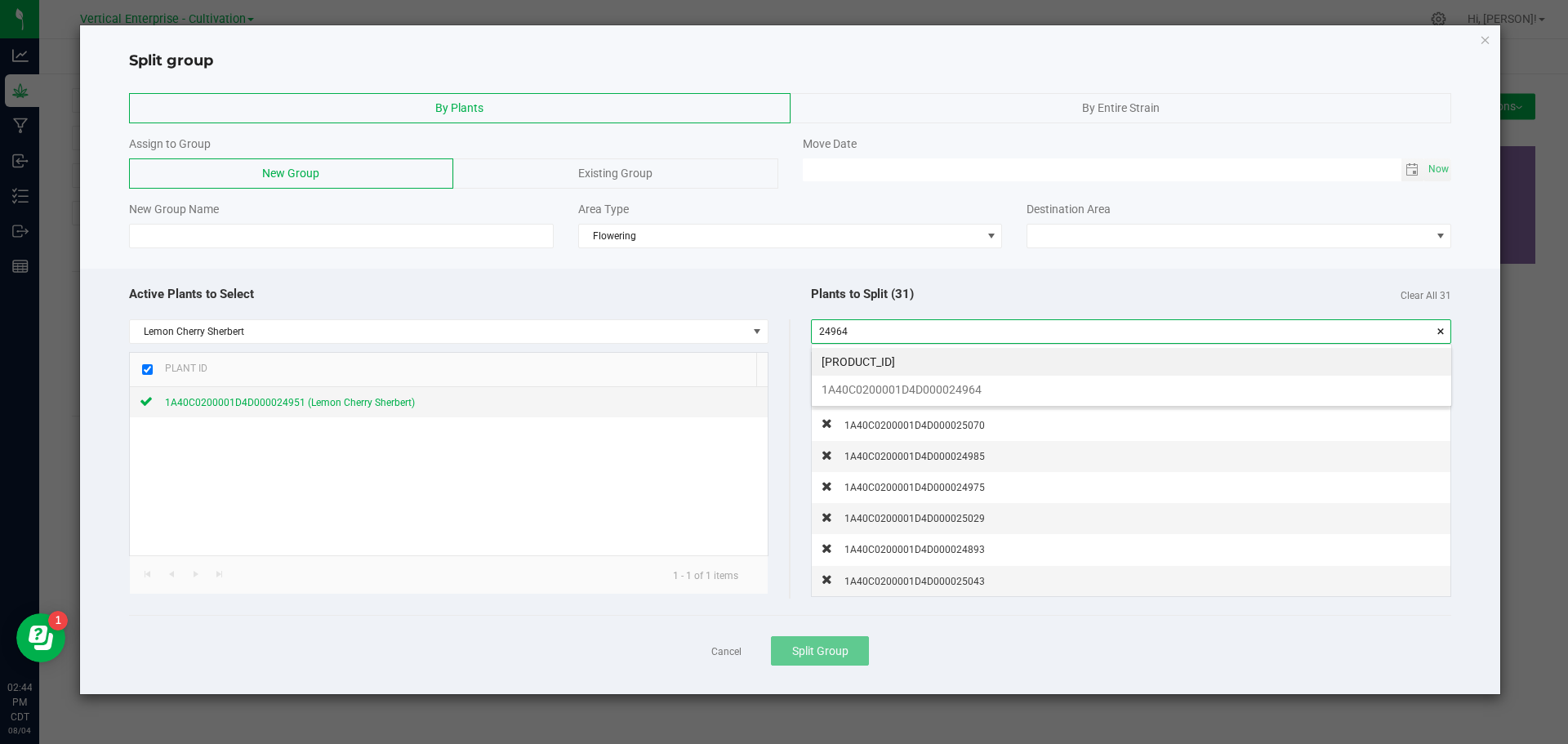click on "1A40C0200001D4D000024964" at bounding box center (1131, 390) 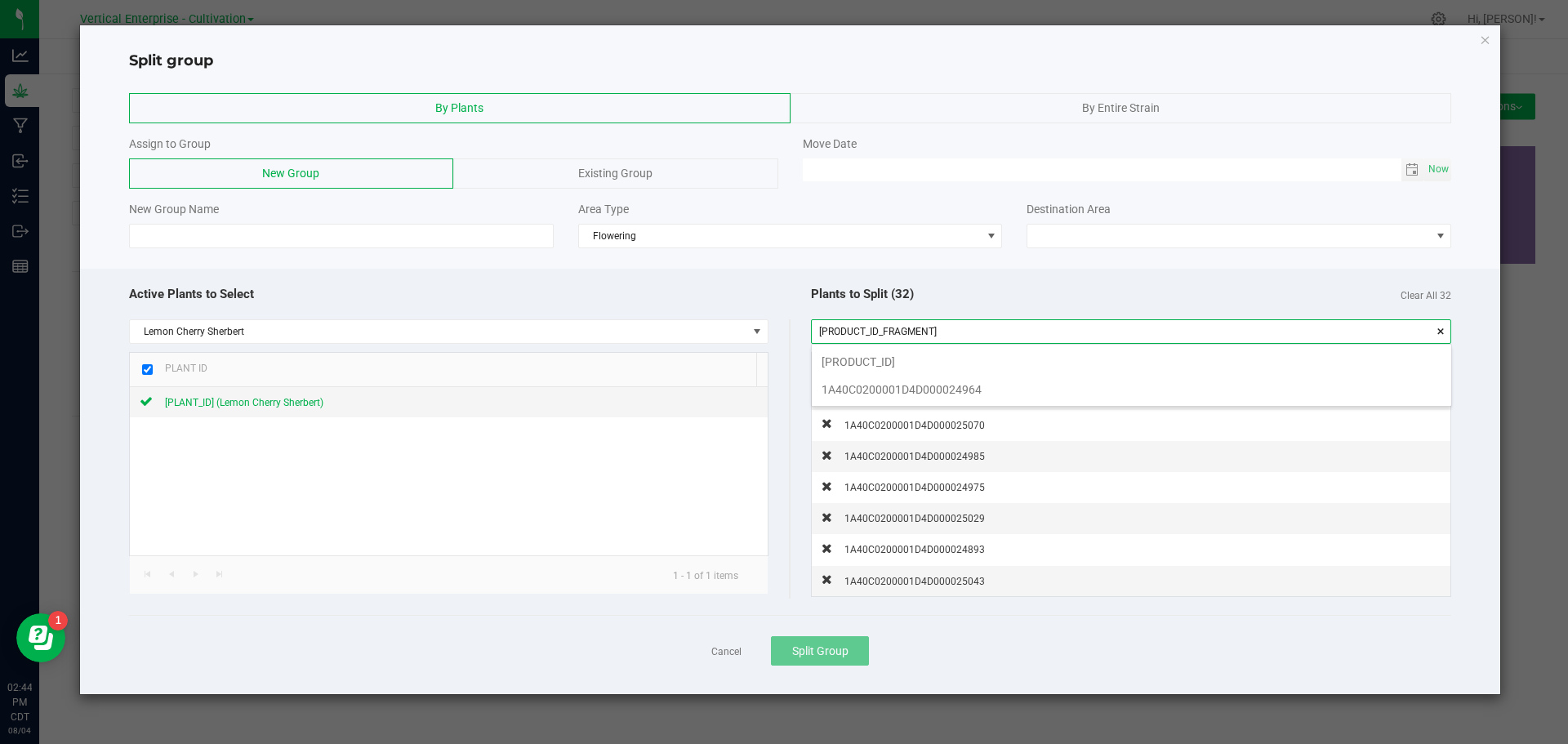 scroll, scrollTop: 81646, scrollLeft: 81027, axis: both 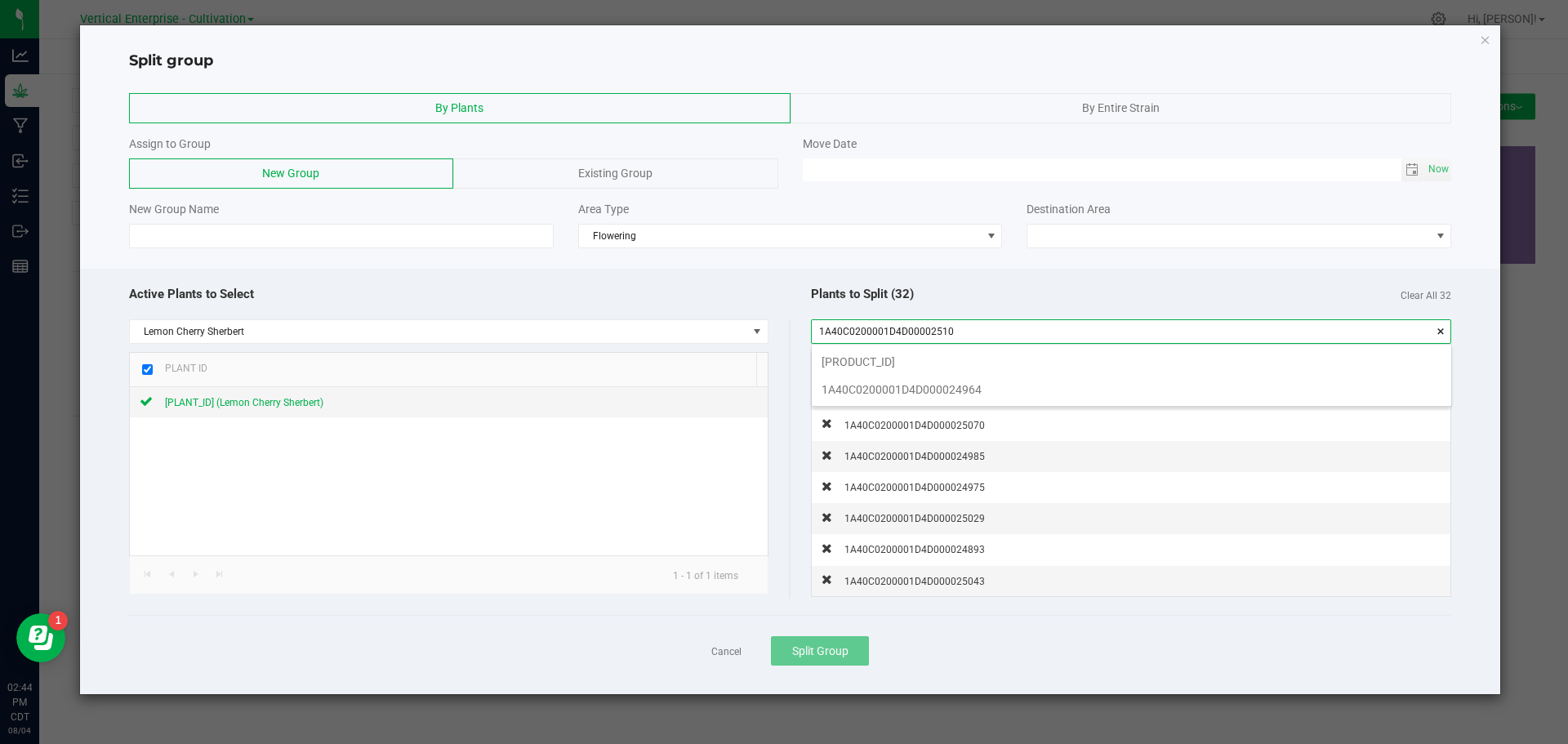 type on "1A40C0200001D4D000025101" 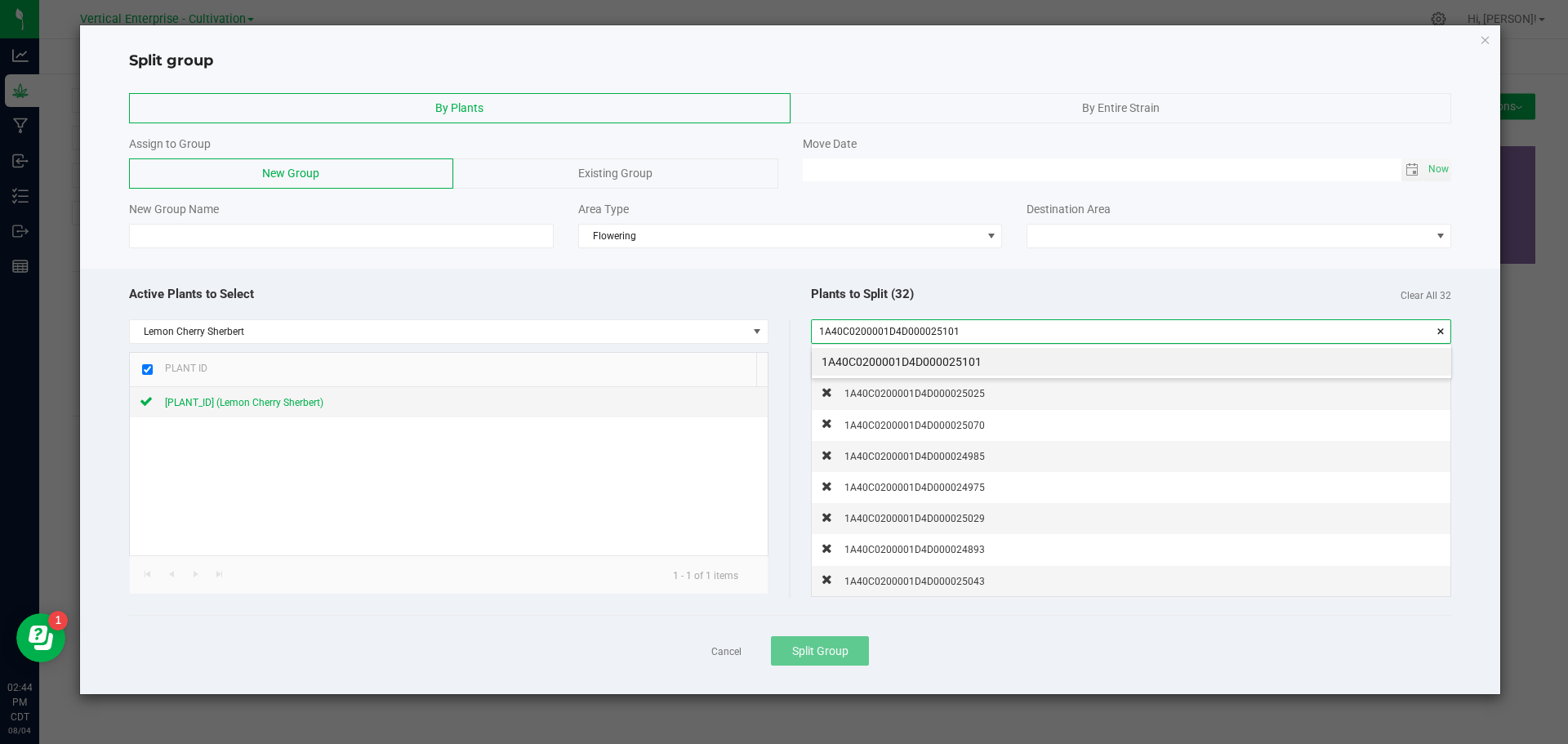 click on "1A40C0200001D4D000025101" at bounding box center [1131, 362] 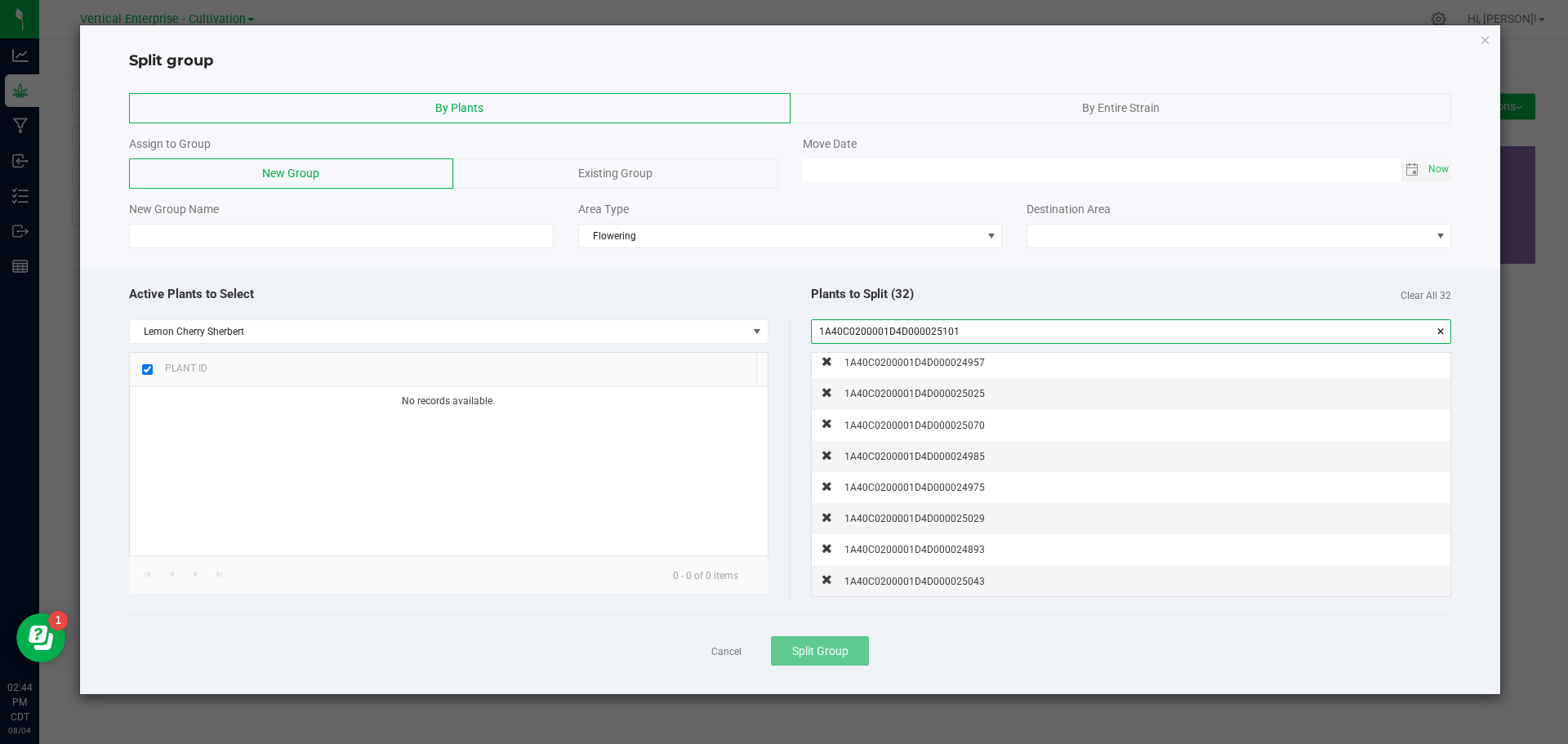 drag, startPoint x: 998, startPoint y: 333, endPoint x: 683, endPoint y: 331, distance: 315.00635 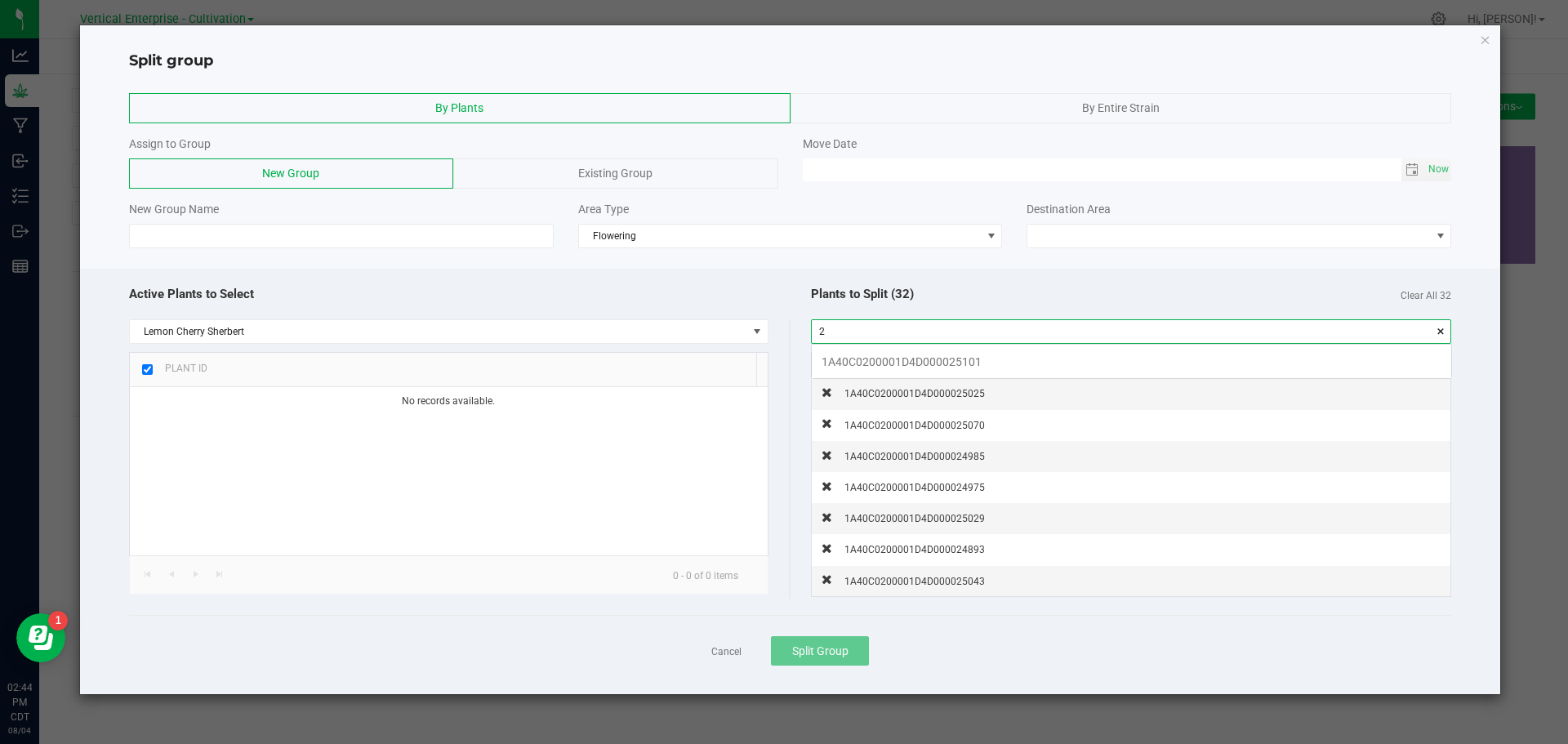 scroll, scrollTop: 81646, scrollLeft: 81027, axis: both 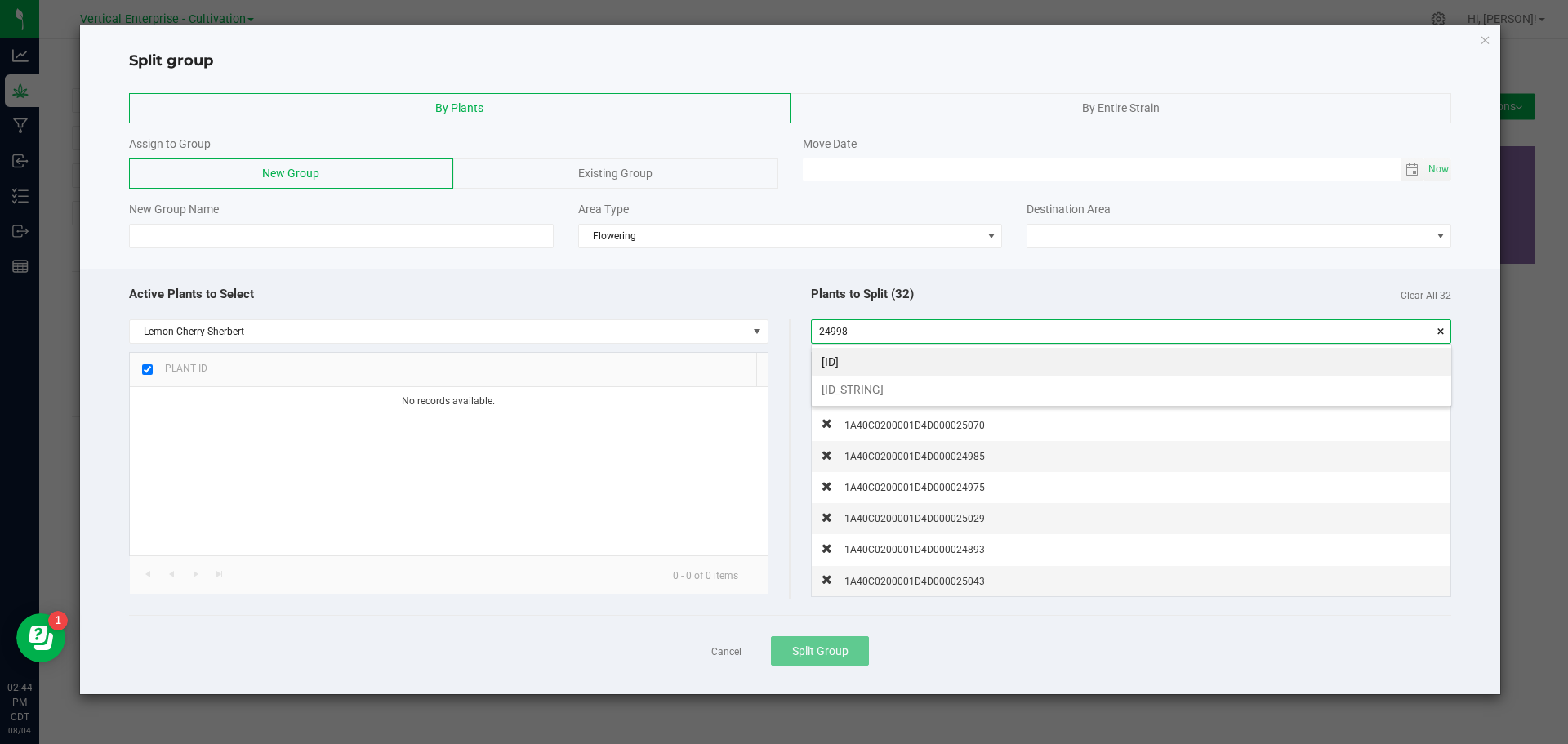 click on "[ID_STRING]" at bounding box center [1131, 390] 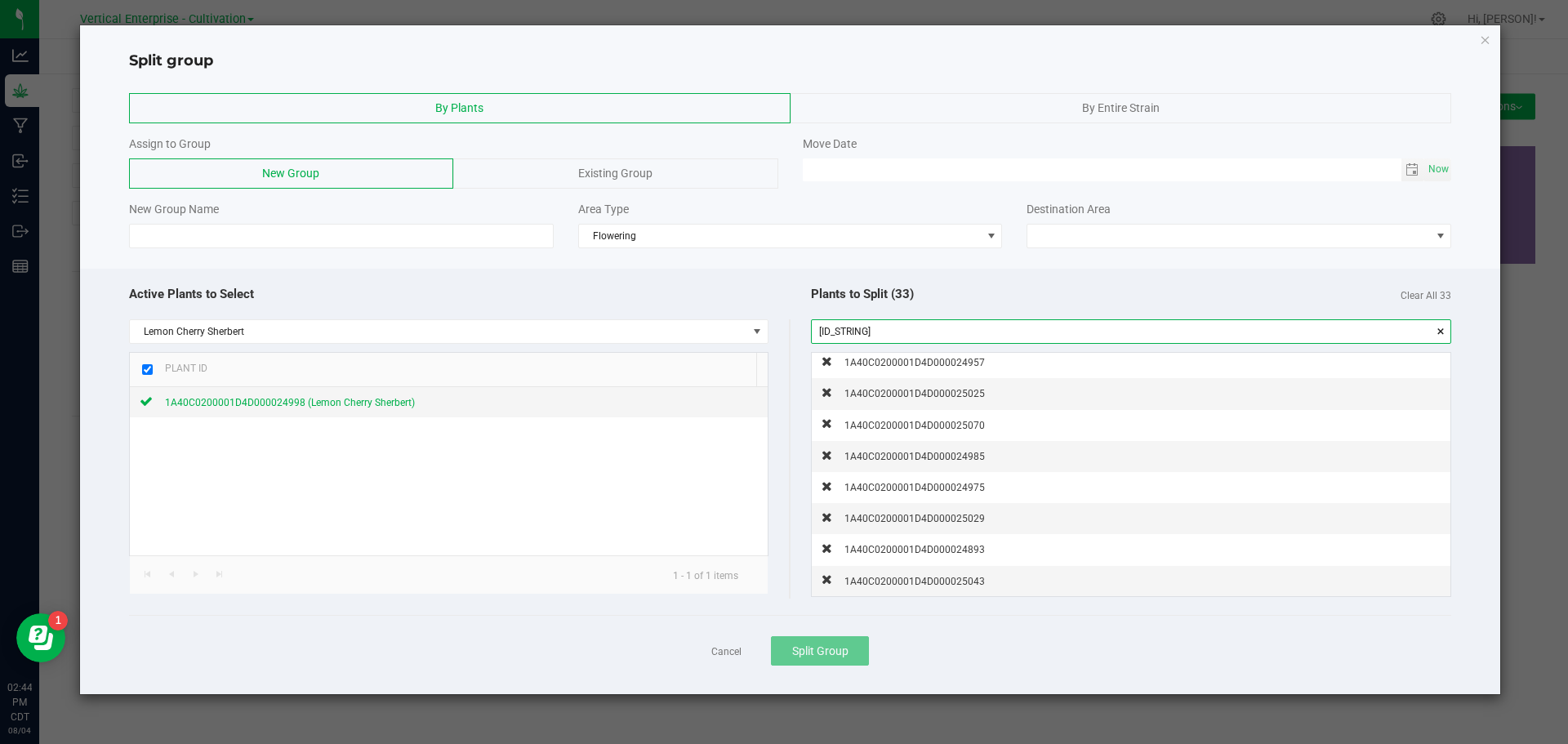 drag, startPoint x: 984, startPoint y: 332, endPoint x: 741, endPoint y: 335, distance: 243.0185 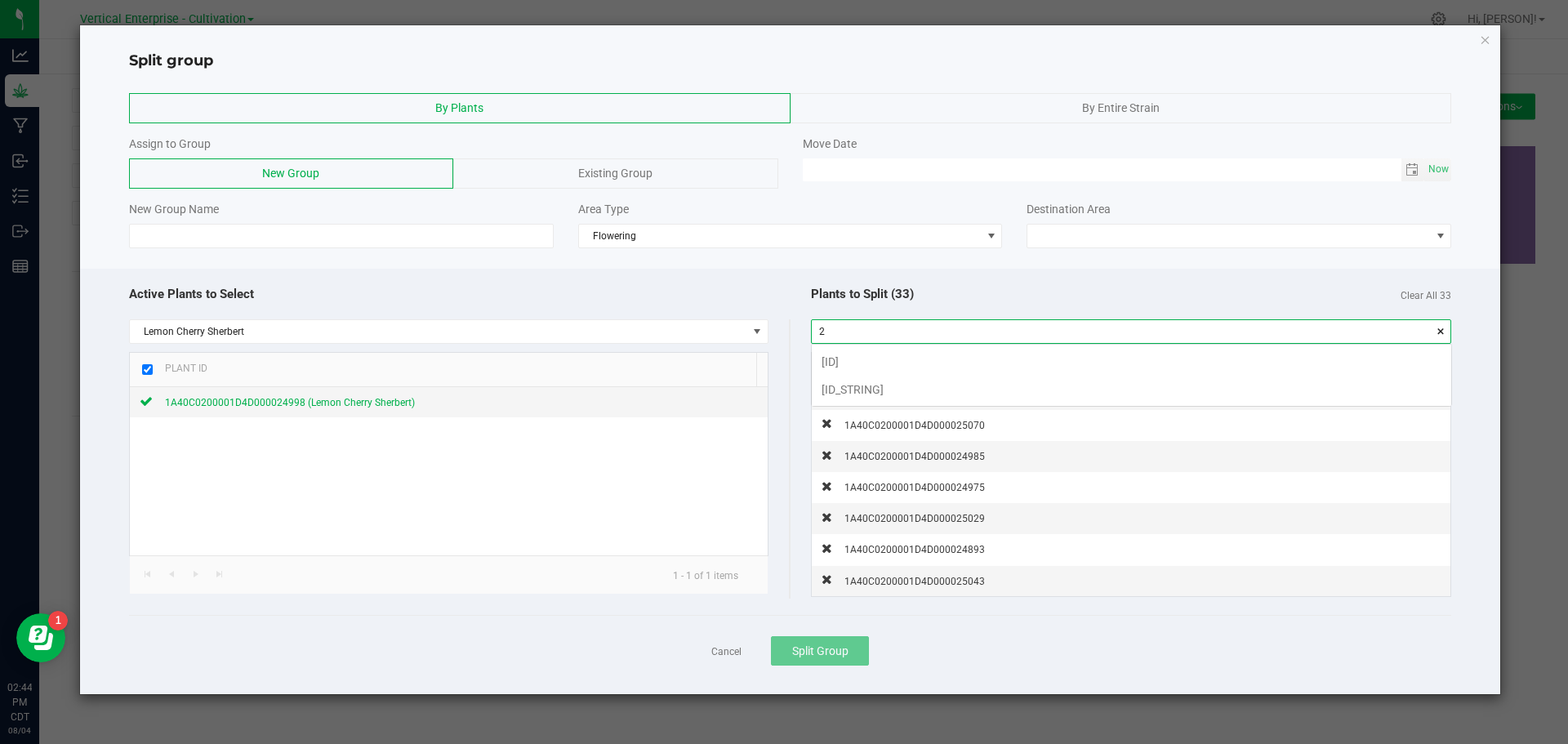 scroll, scrollTop: 81646, scrollLeft: 81027, axis: both 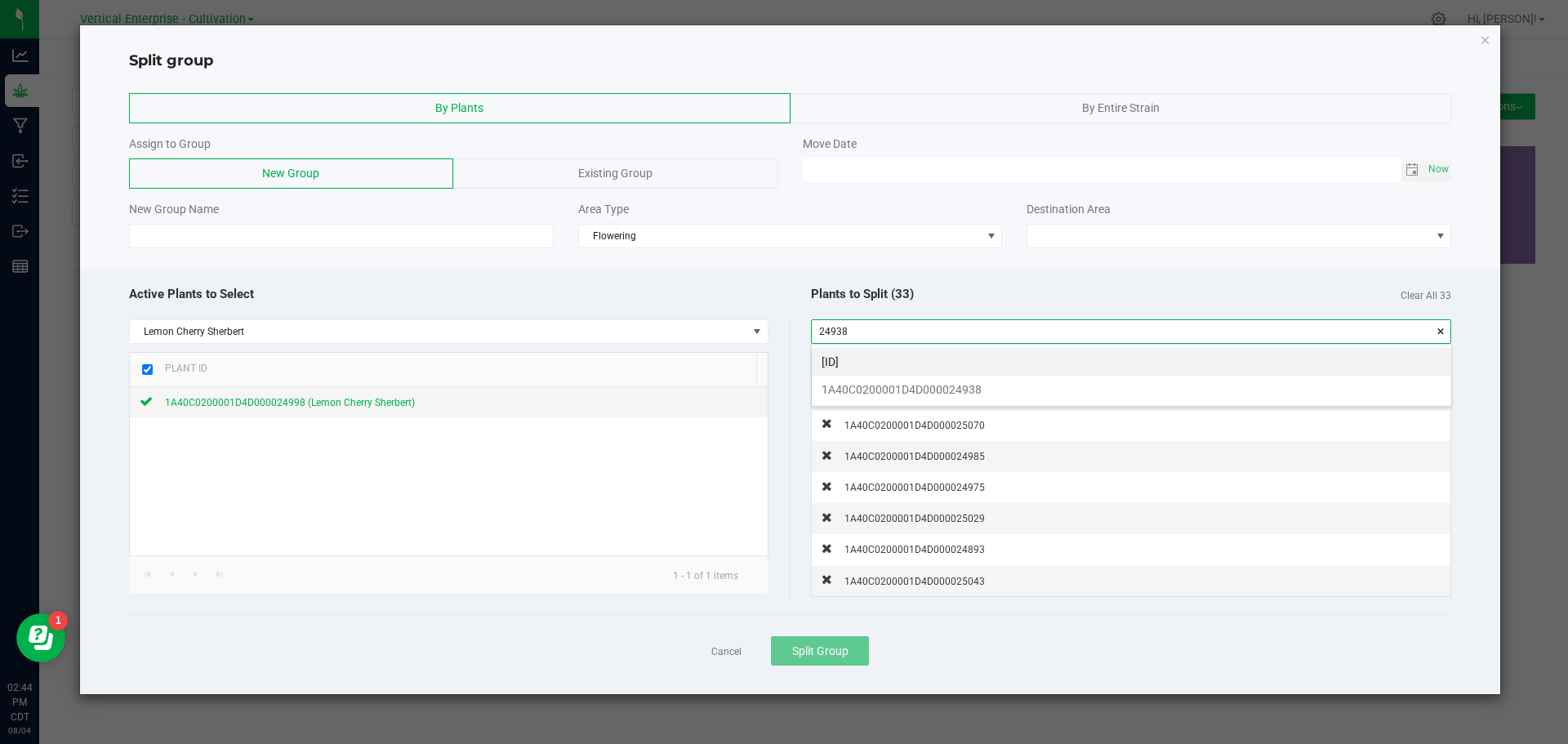 click on "1A40C0200001D4D000024938" at bounding box center [1131, 390] 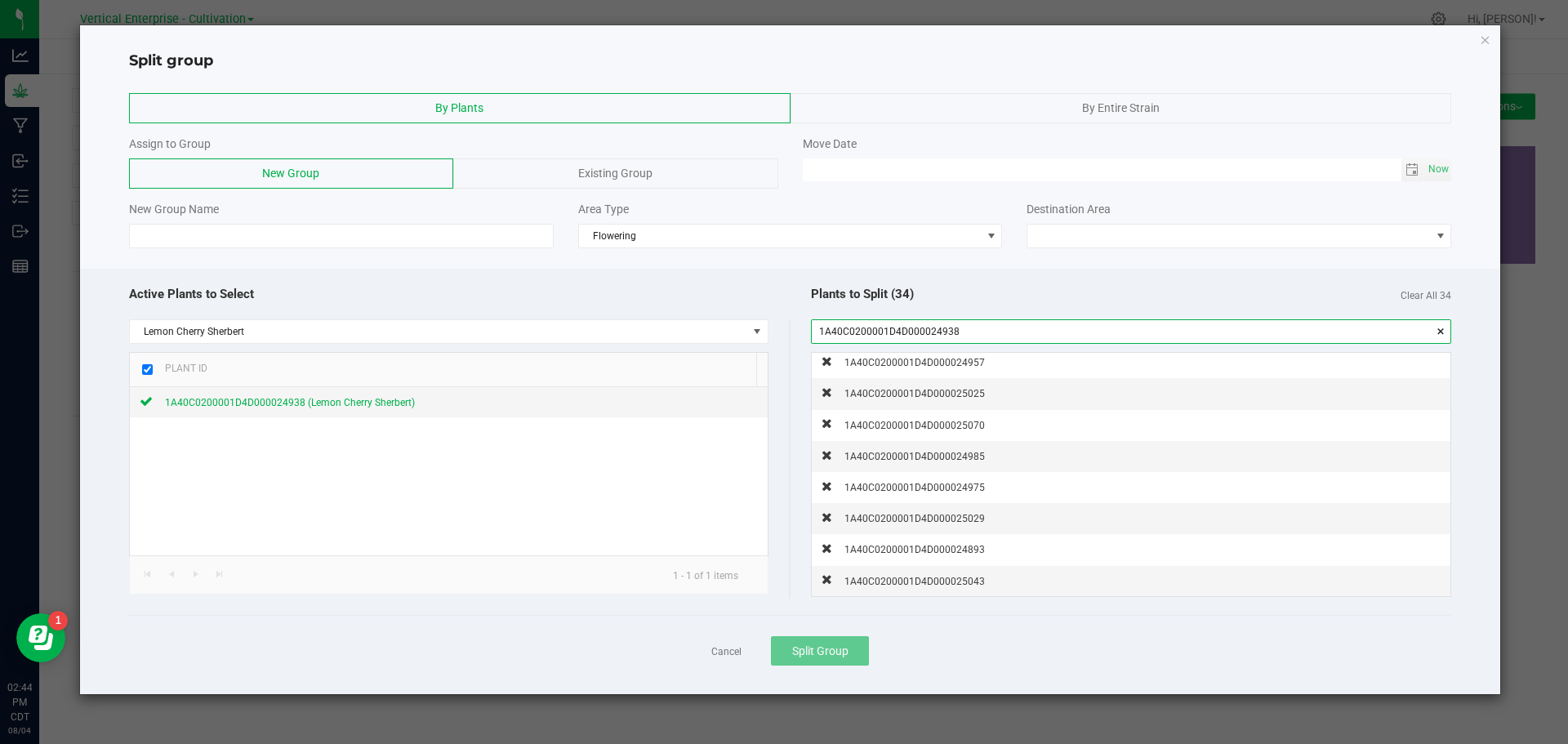 drag, startPoint x: 973, startPoint y: 335, endPoint x: 734, endPoint y: 336, distance: 239.00209 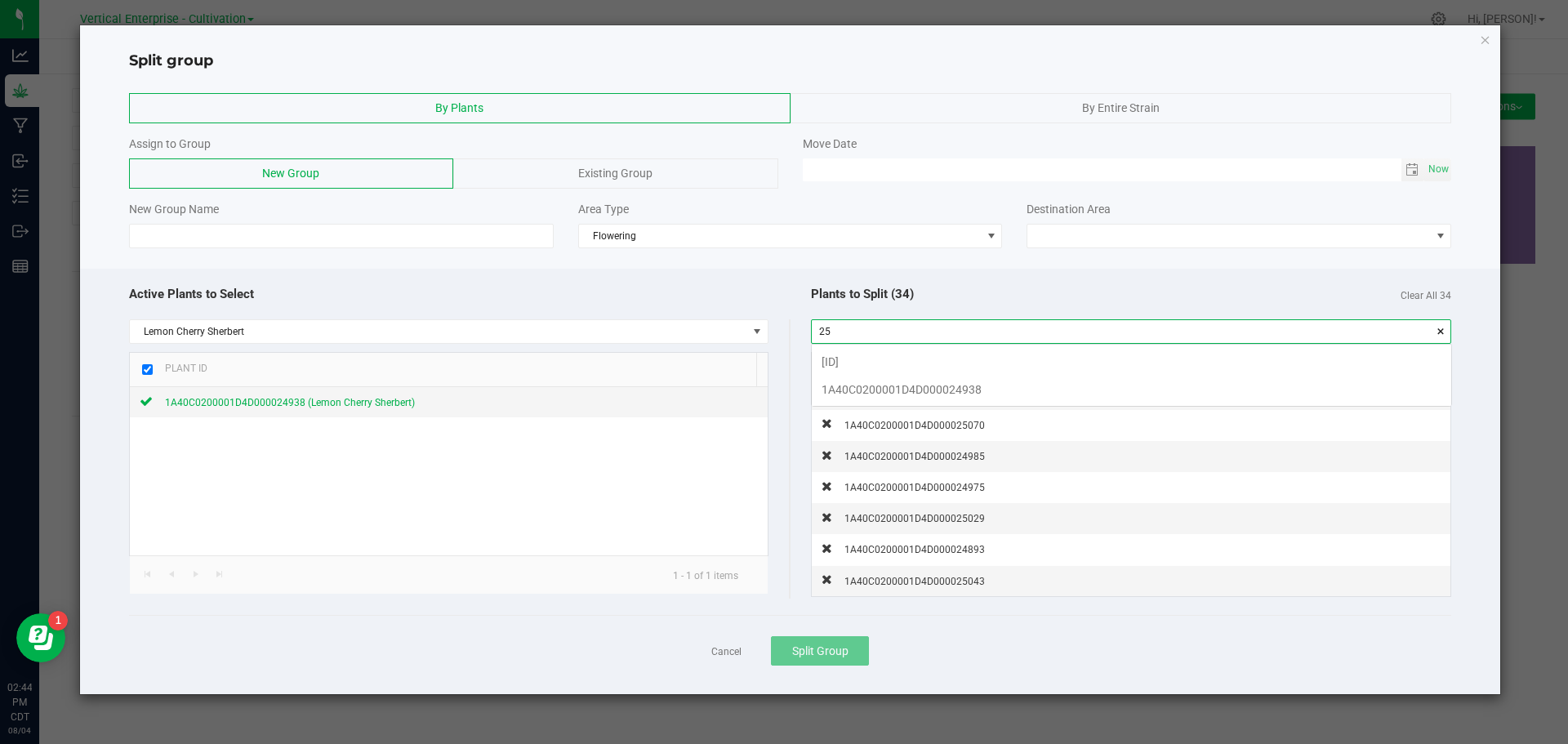 scroll, scrollTop: 81646, scrollLeft: 81027, axis: both 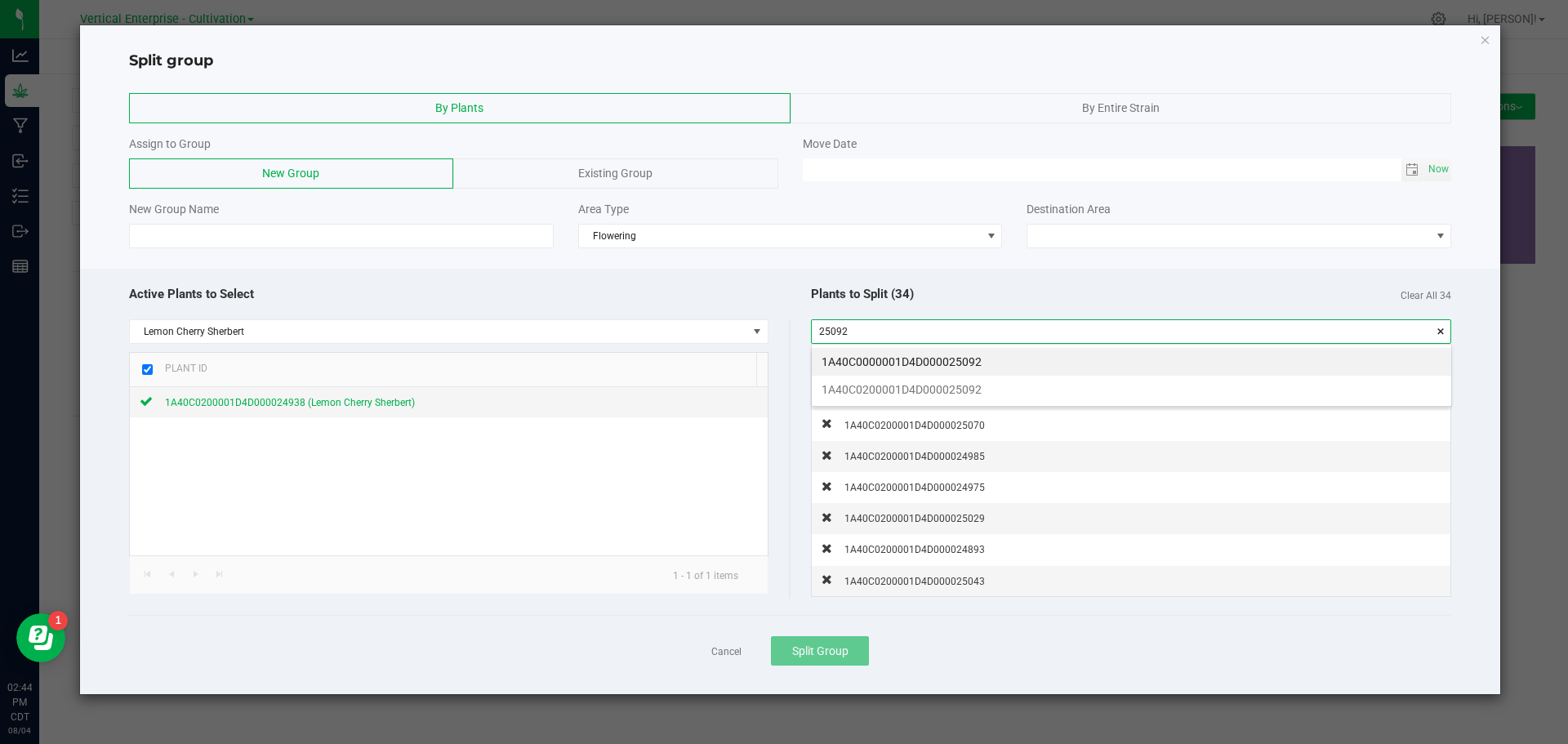 click on "1A40C0200001D4D000025092" at bounding box center [1131, 390] 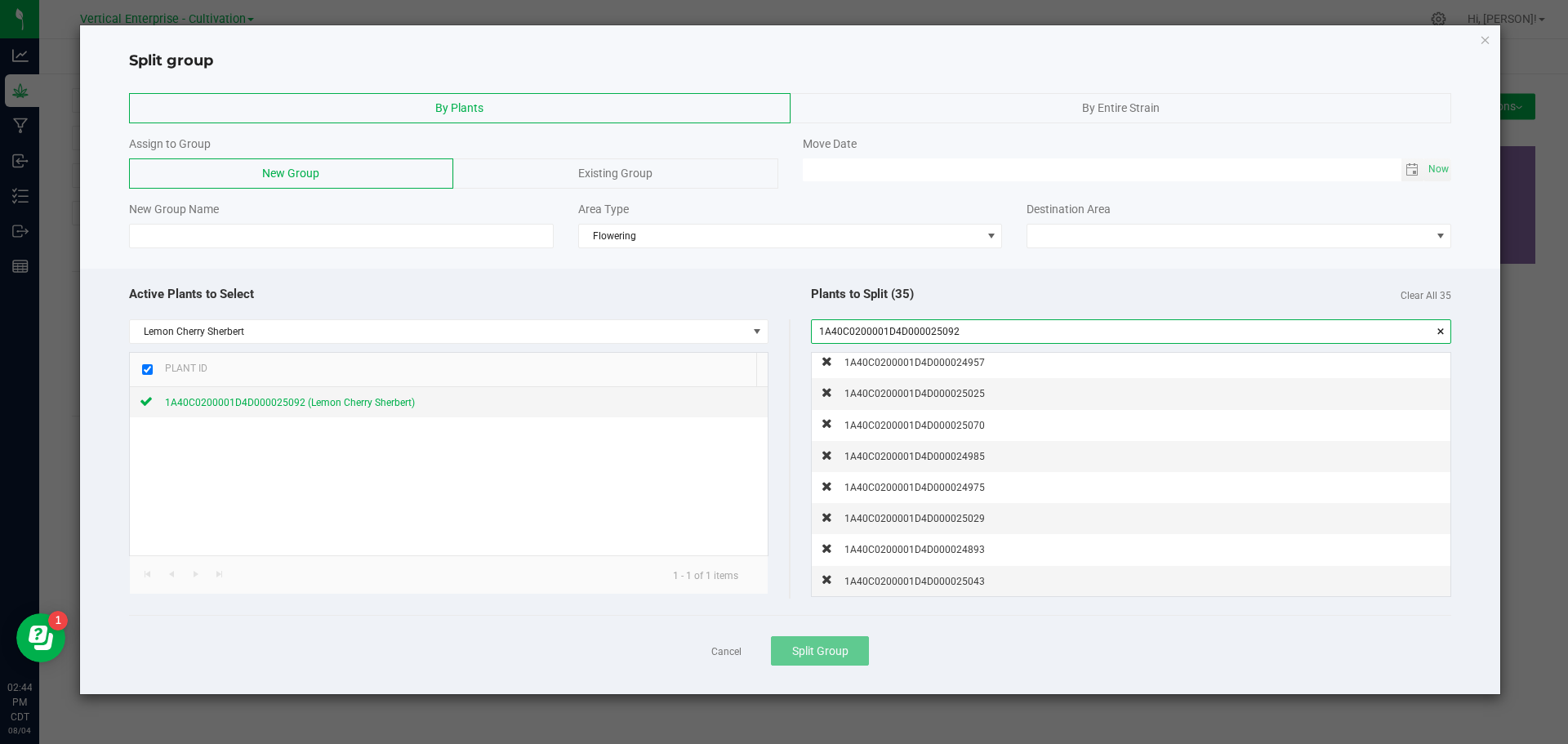 drag, startPoint x: 996, startPoint y: 328, endPoint x: 728, endPoint y: 327, distance: 268.0019 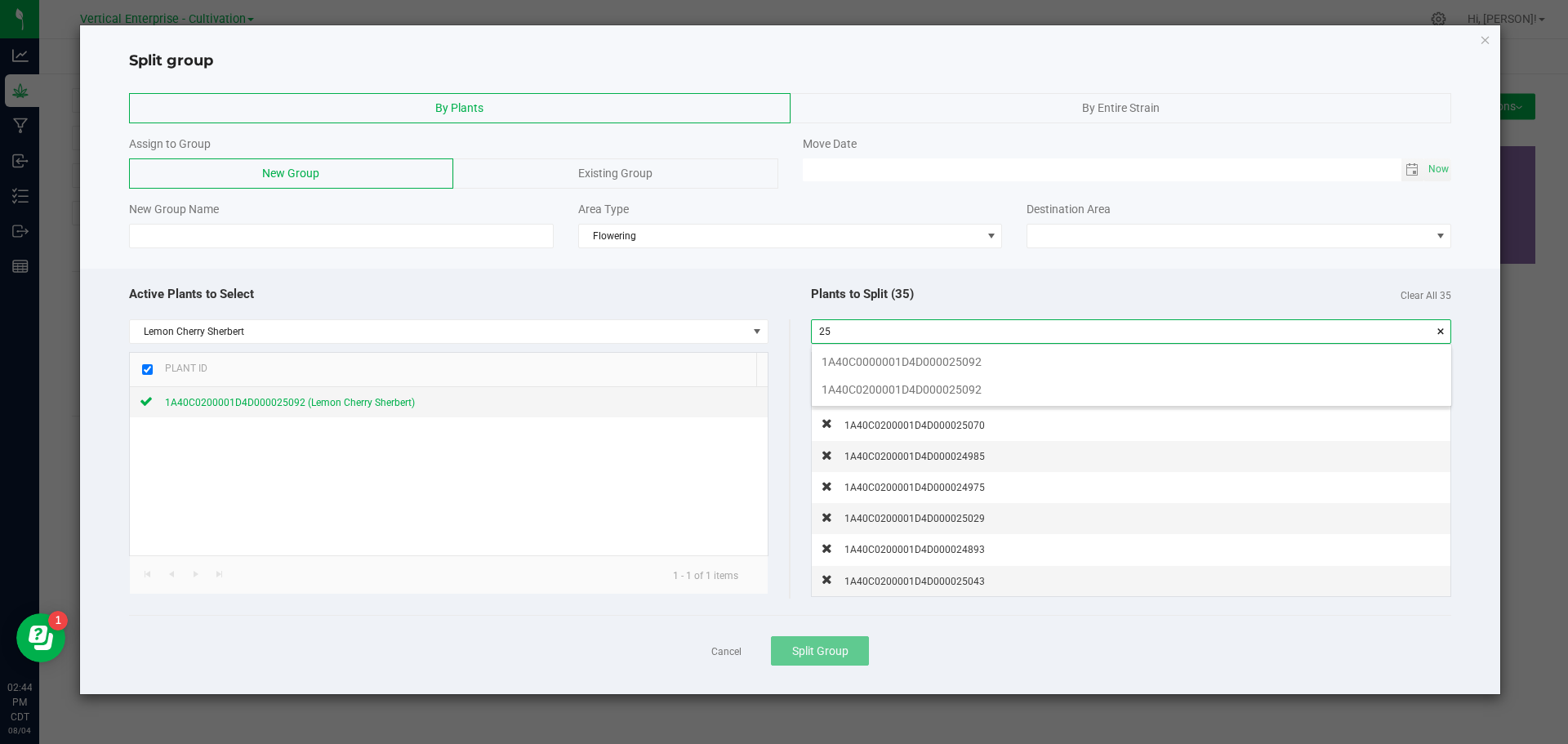 scroll, scrollTop: 81646, scrollLeft: 81027, axis: both 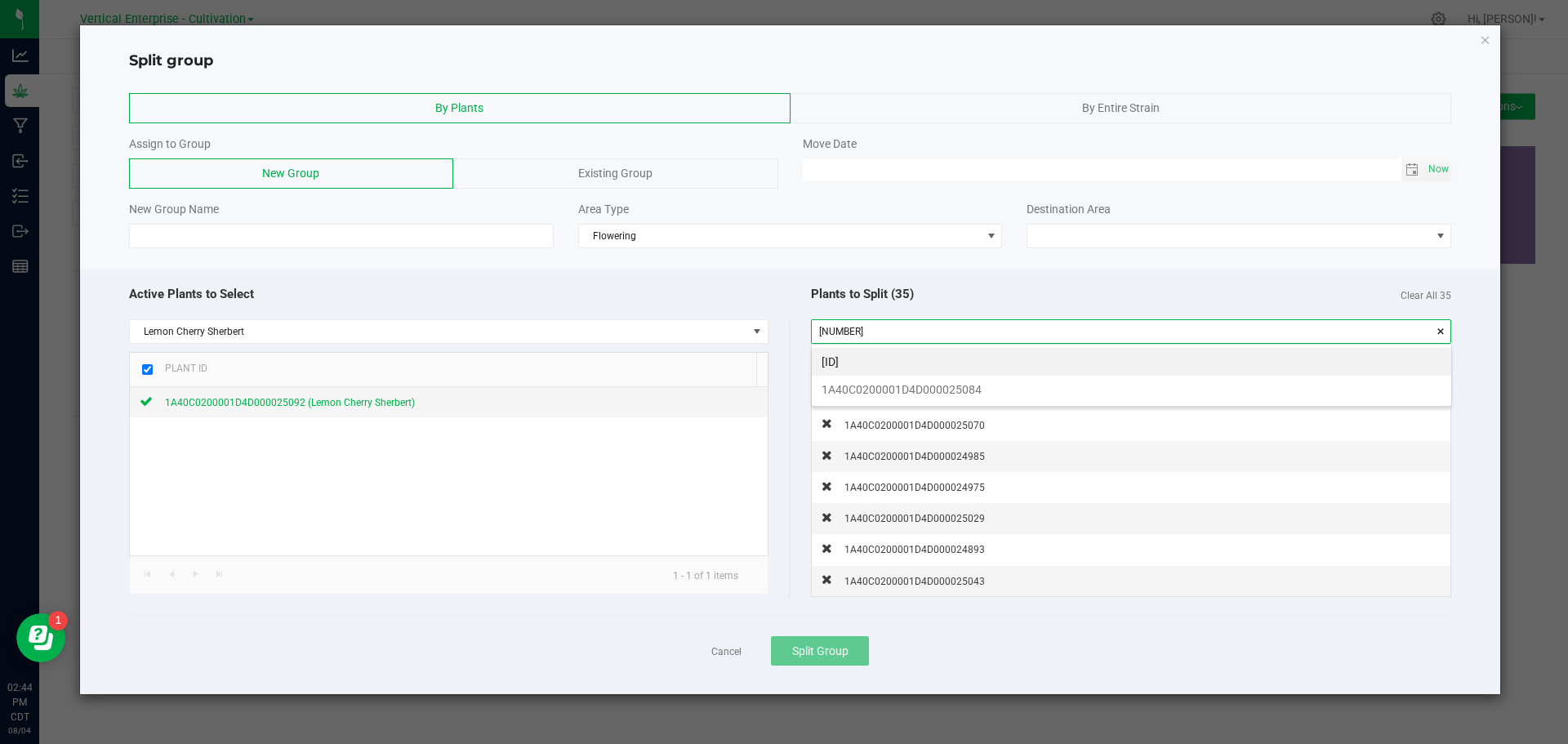 click on "1A40C0200001D4D000025084" at bounding box center [1131, 390] 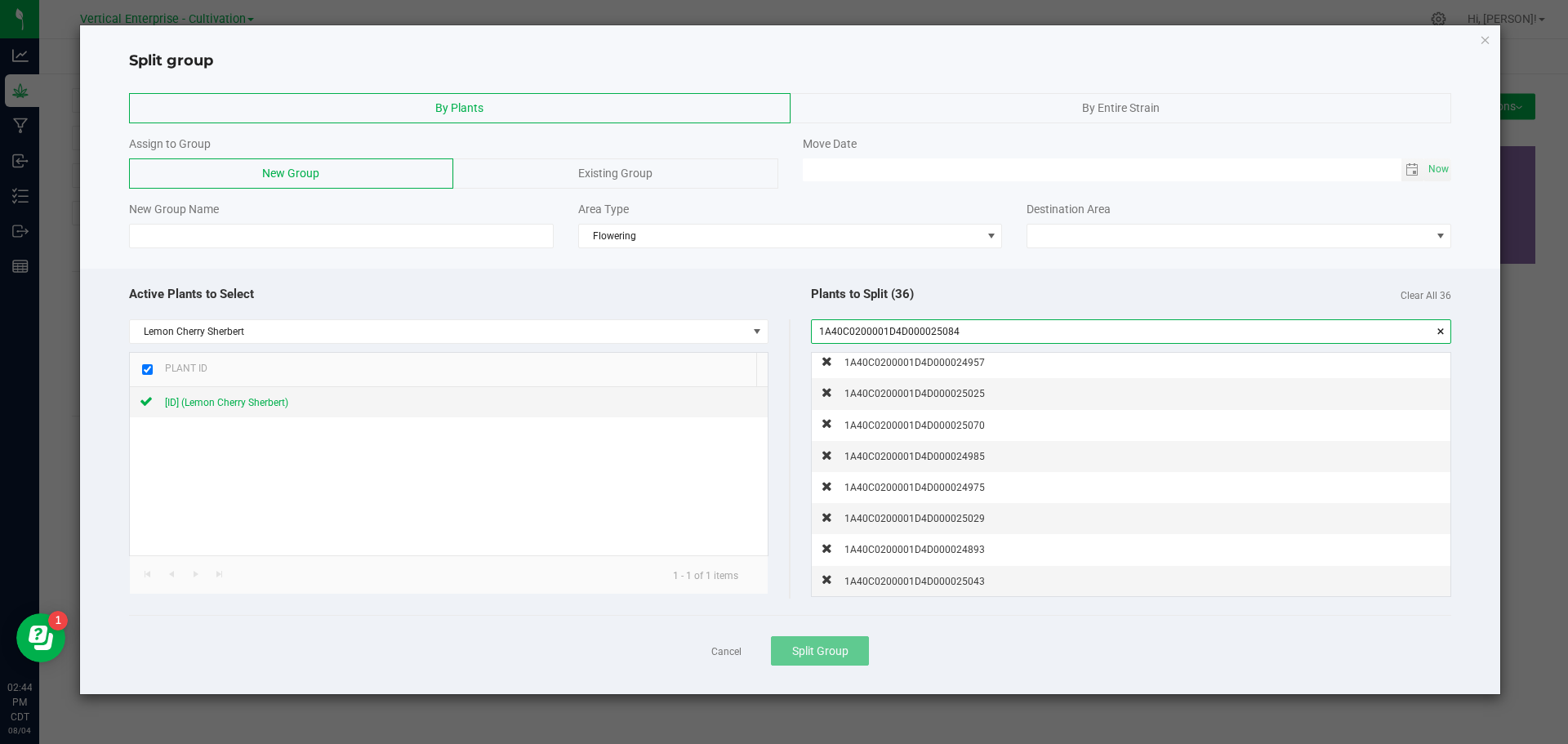 drag, startPoint x: 986, startPoint y: 334, endPoint x: 673, endPoint y: 341, distance: 313.07826 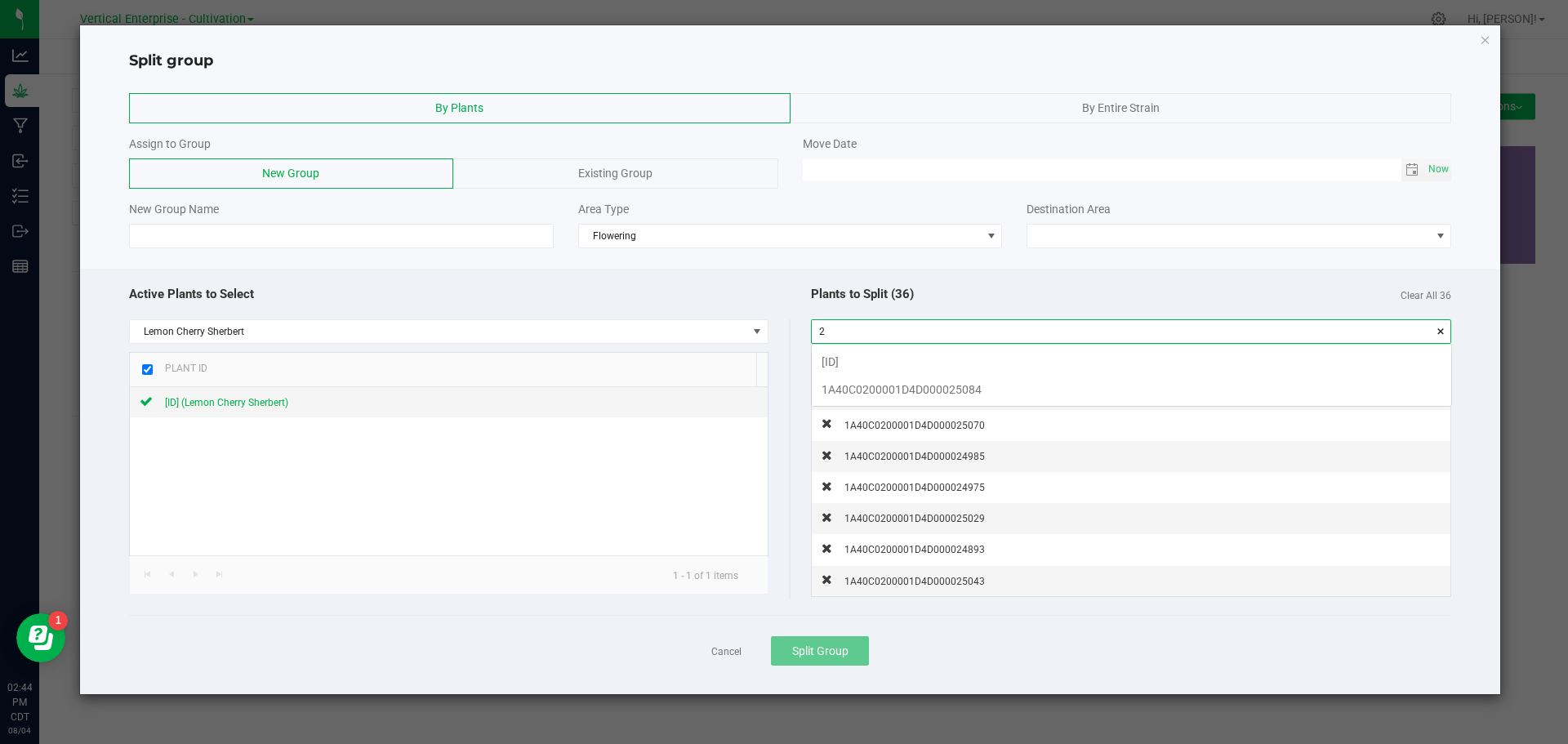 scroll, scrollTop: 81646, scrollLeft: 81027, axis: both 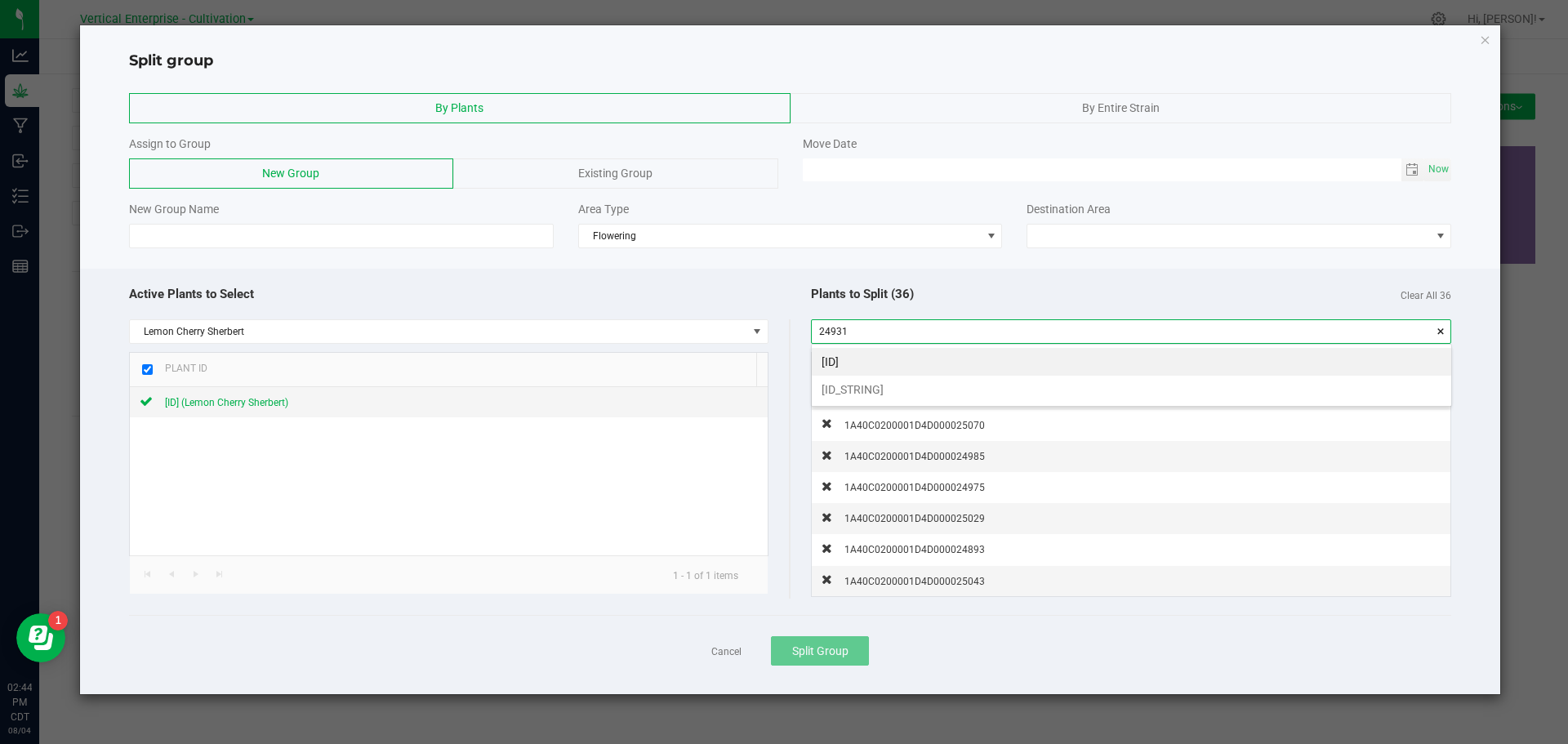 click on "[ID_STRING]" at bounding box center [1131, 390] 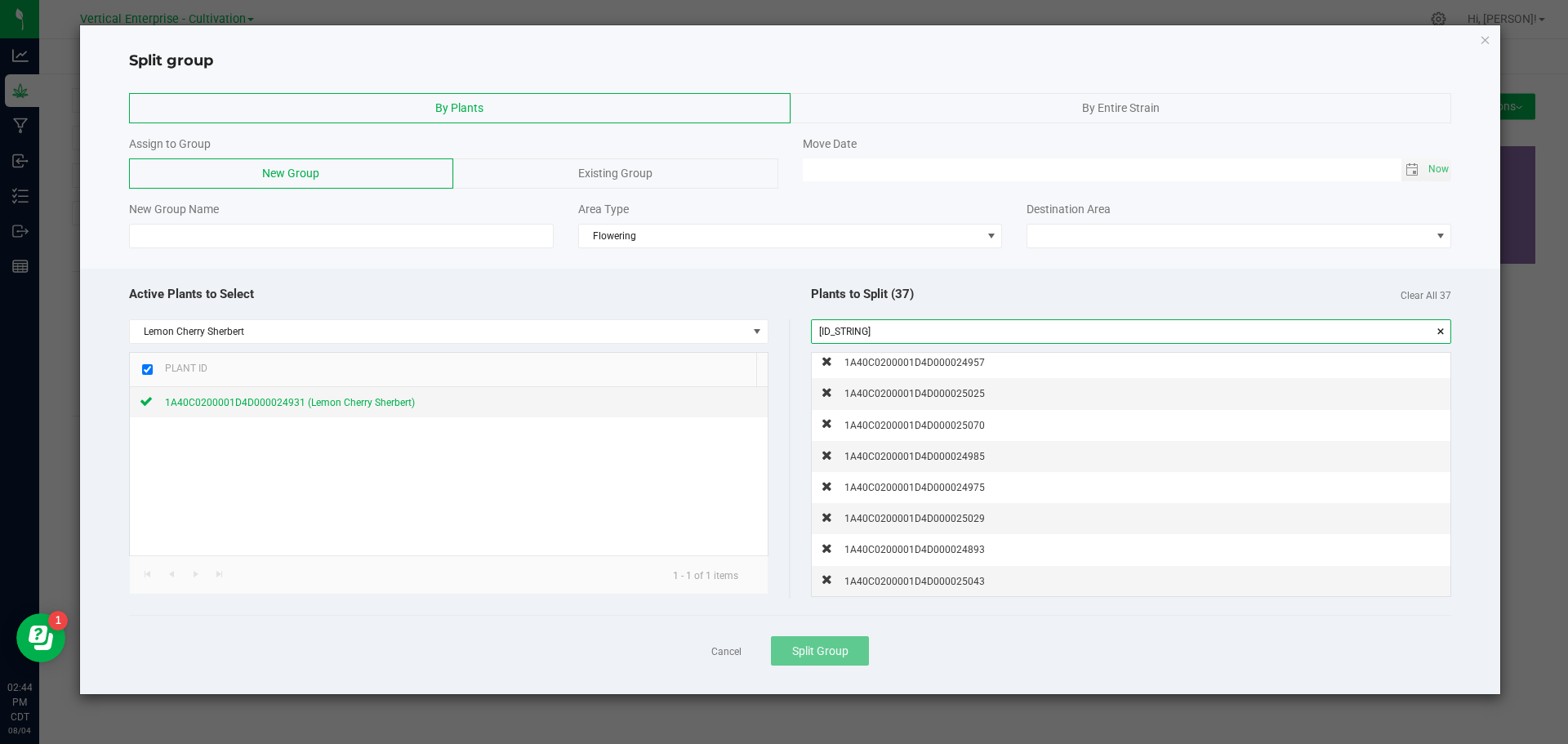 drag, startPoint x: 994, startPoint y: 328, endPoint x: 734, endPoint y: 329, distance: 260.0019 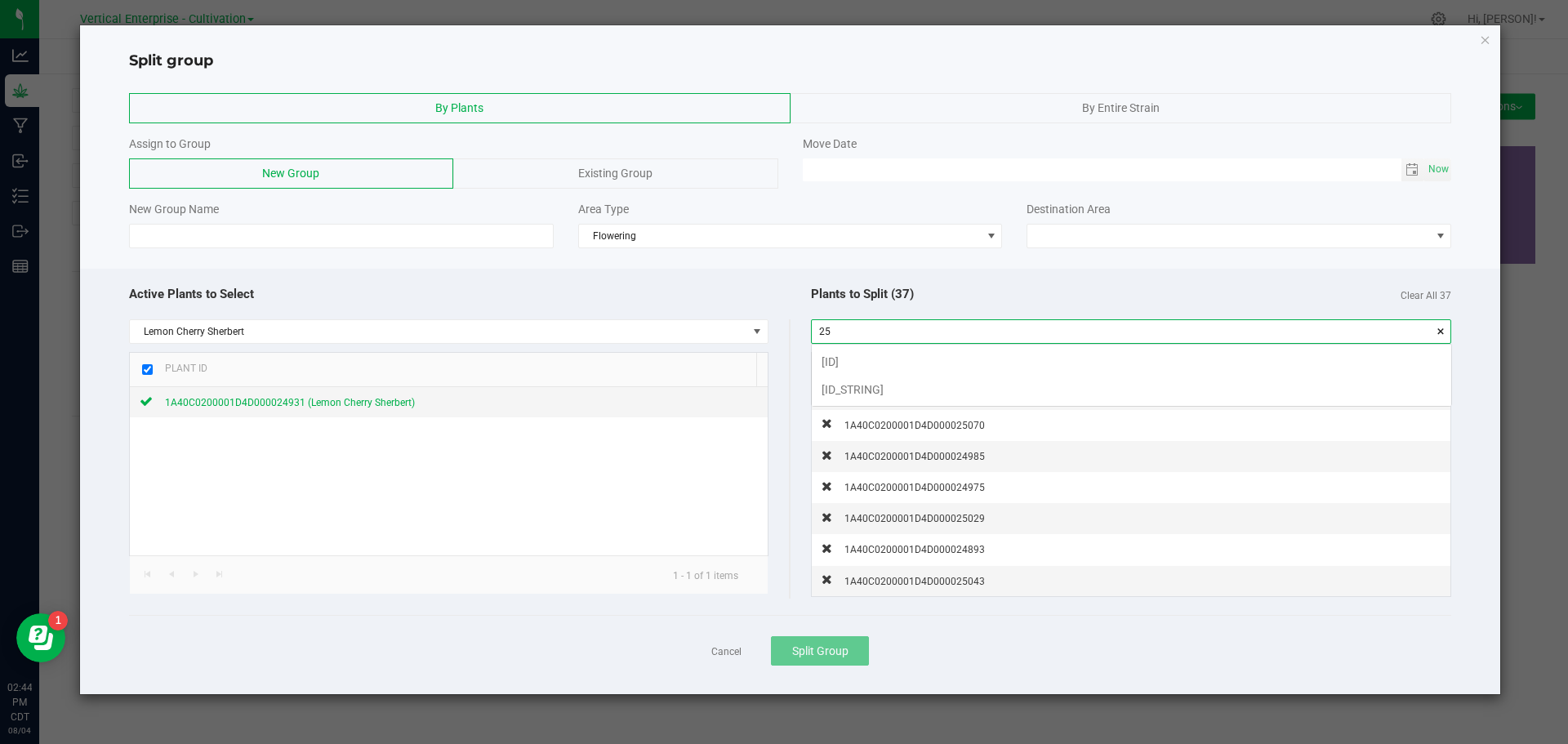 scroll, scrollTop: 81646, scrollLeft: 81027, axis: both 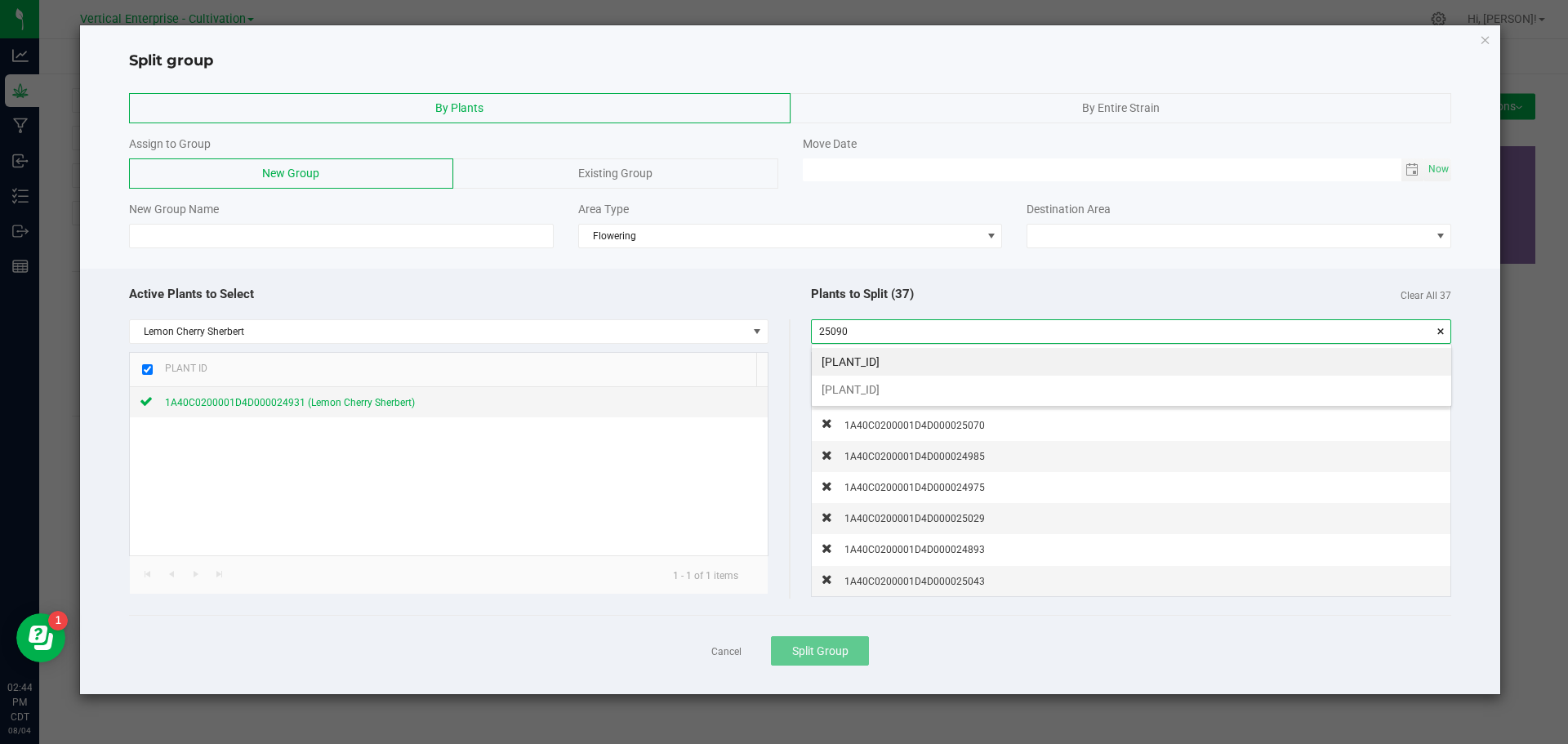 click on "[PLANT_ID]" at bounding box center (1131, 390) 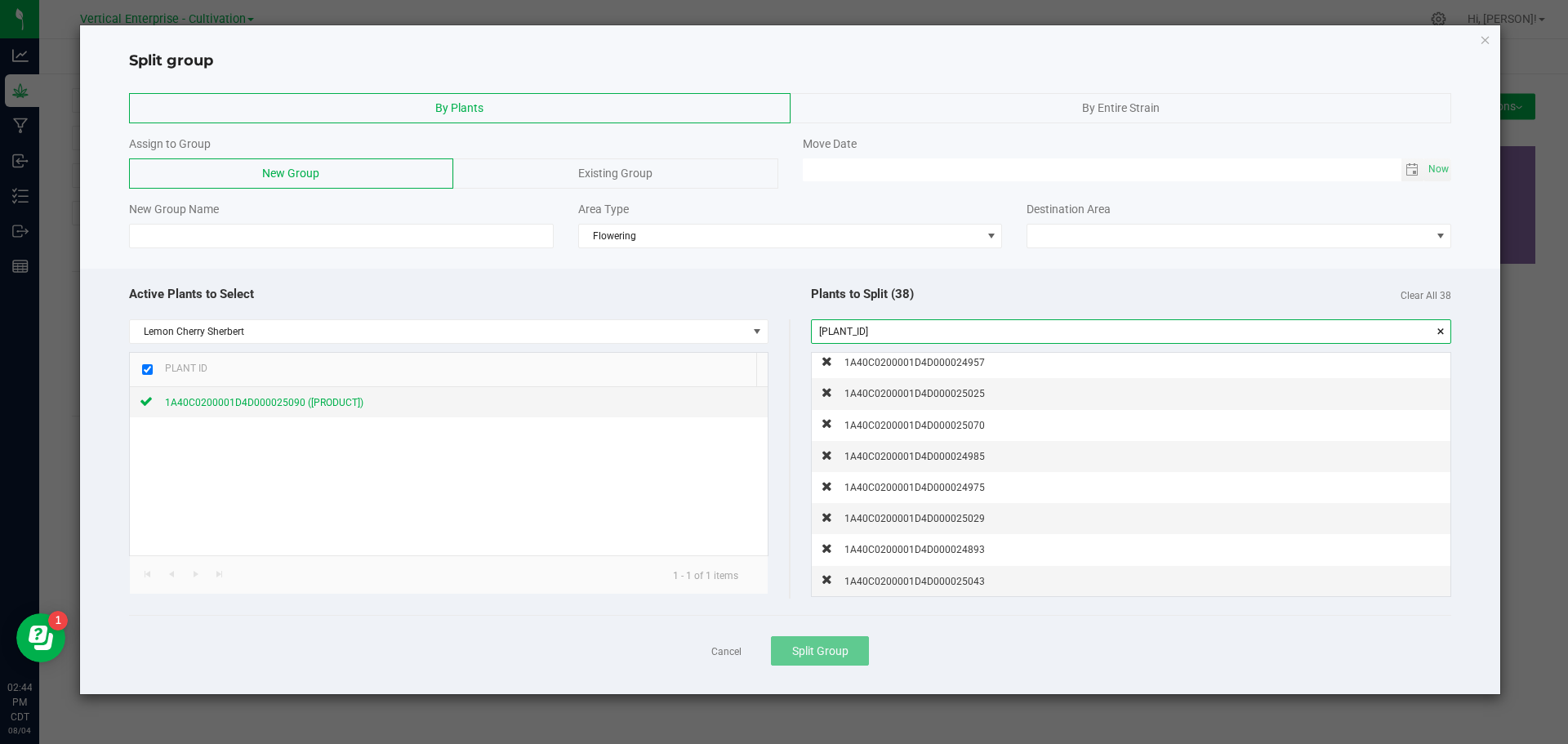 click on "[PLANT_ID]" at bounding box center (1131, 332) 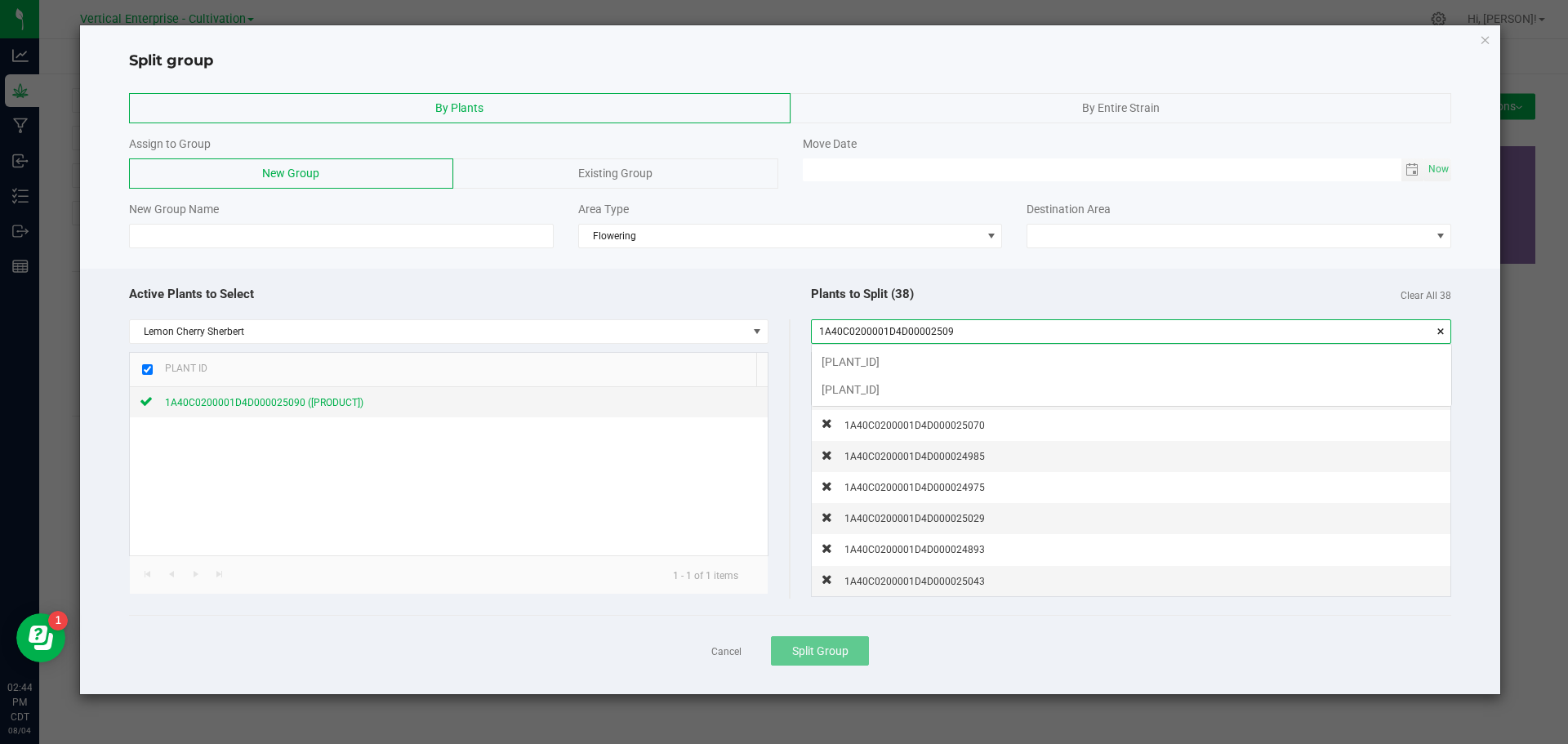 scroll, scrollTop: 81646, scrollLeft: 81027, axis: both 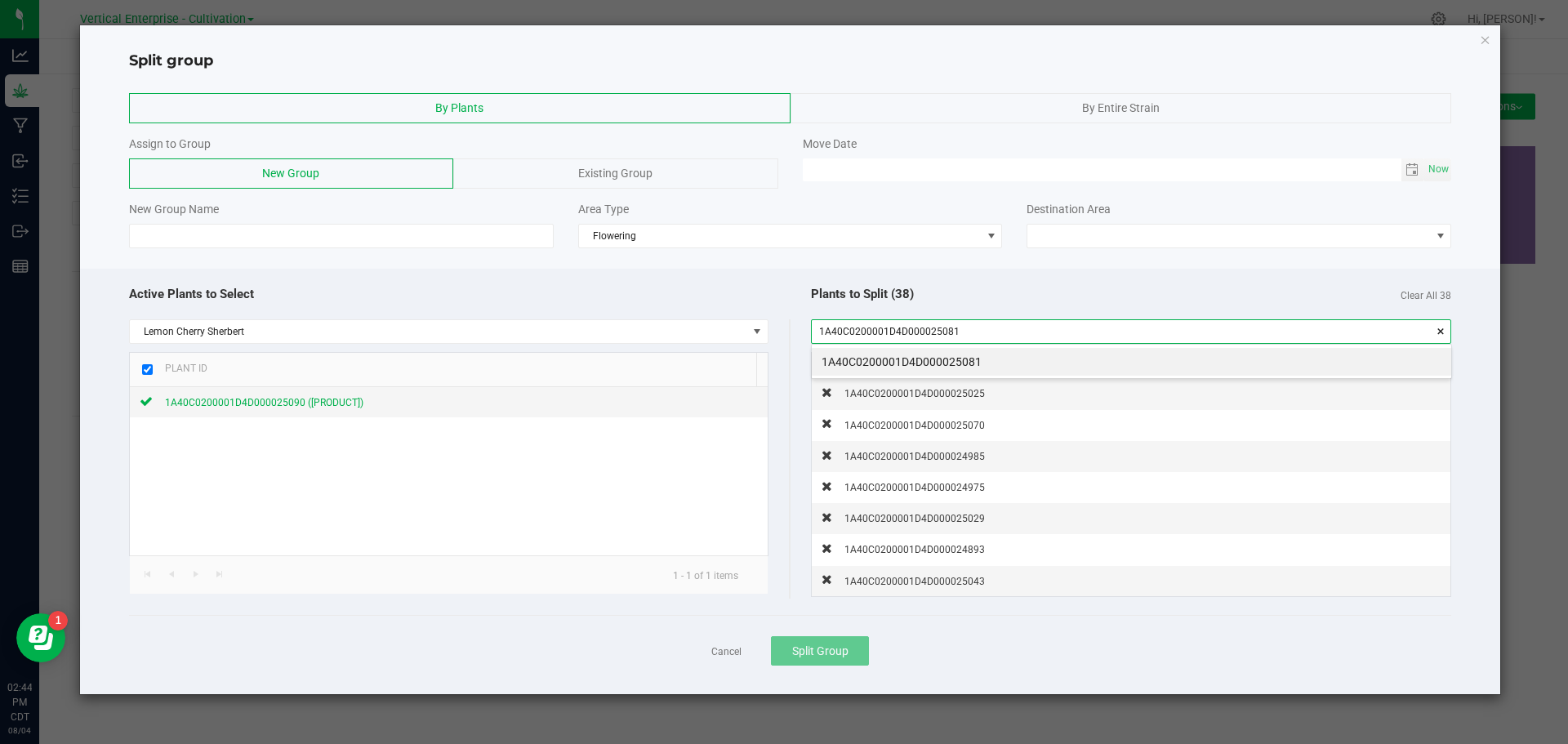click on "1A40C0200001D4D000025081" at bounding box center (1131, 362) 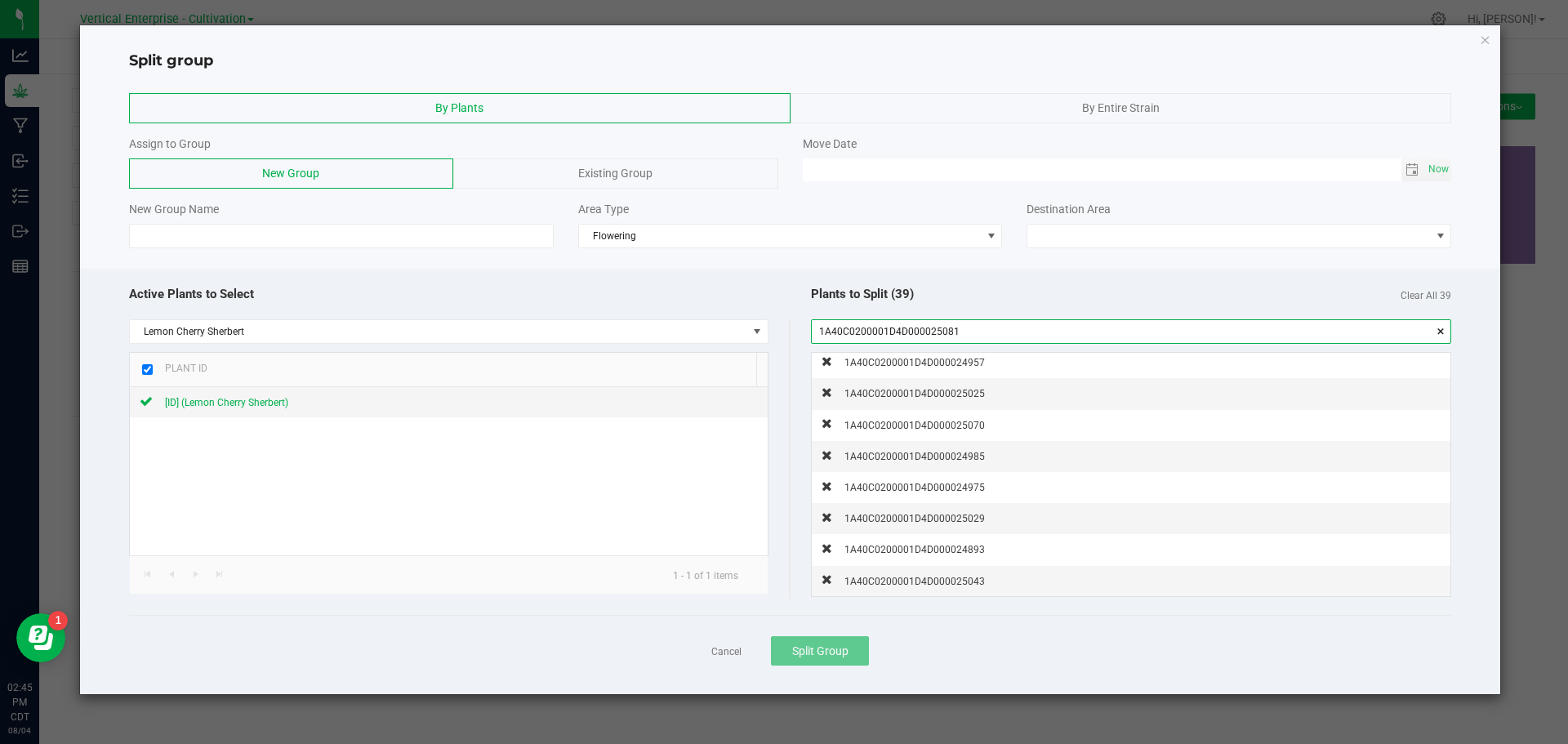 click on "1A40C0200001D4D000025081" at bounding box center [1131, 332] 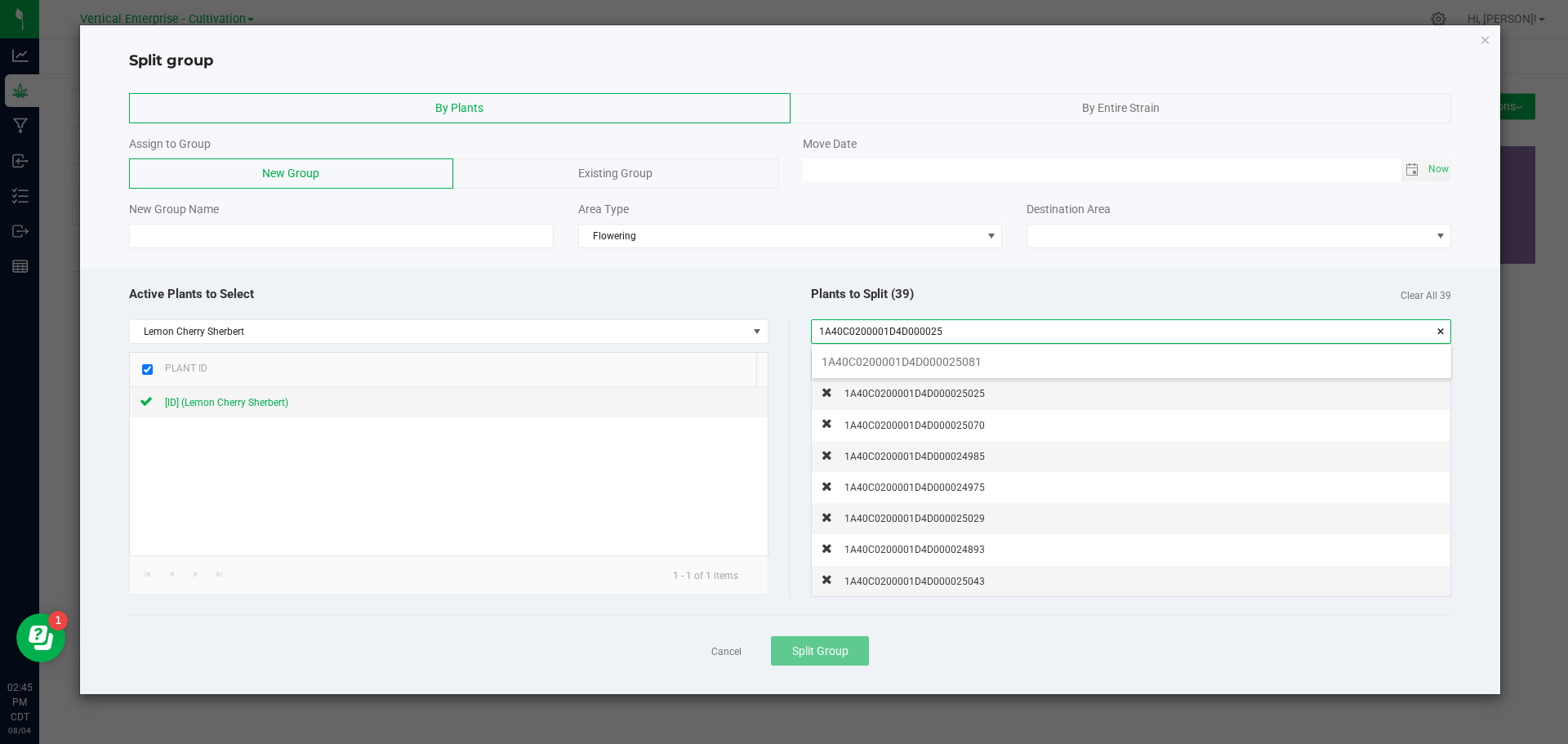 scroll, scrollTop: 81646, scrollLeft: 81027, axis: both 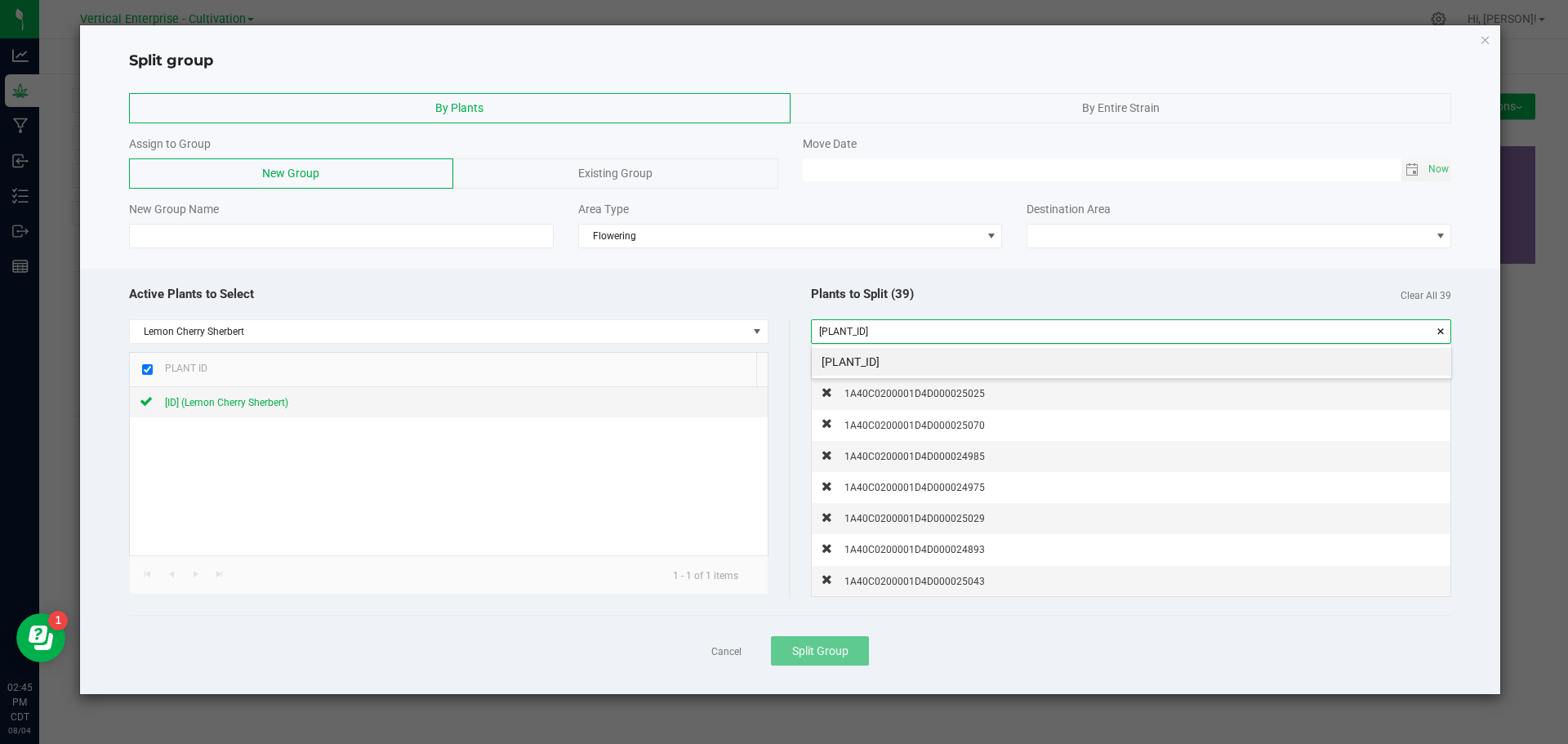 click on "[PLANT_ID]" at bounding box center (1131, 362) 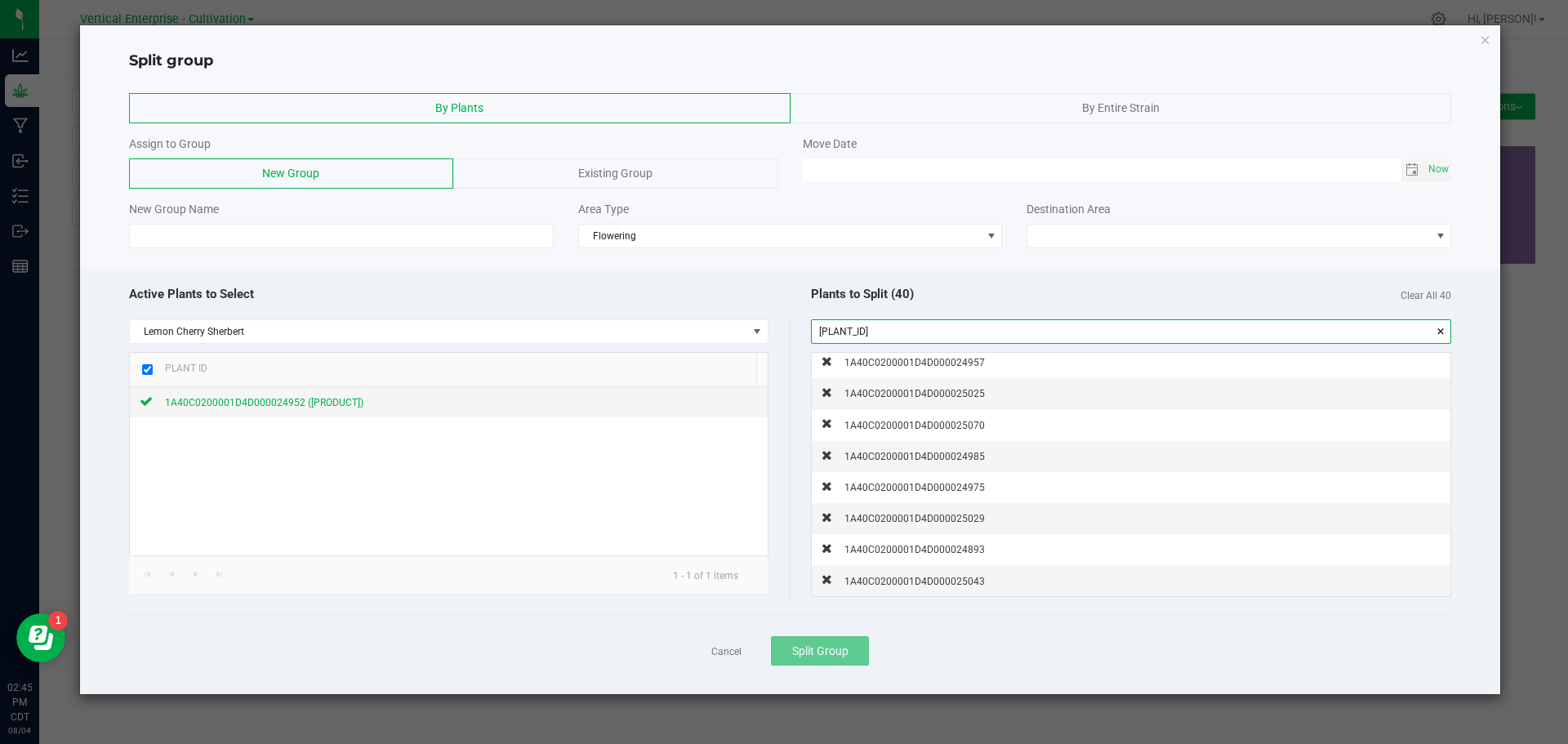 click on "[PLANT_ID]" at bounding box center (1131, 332) 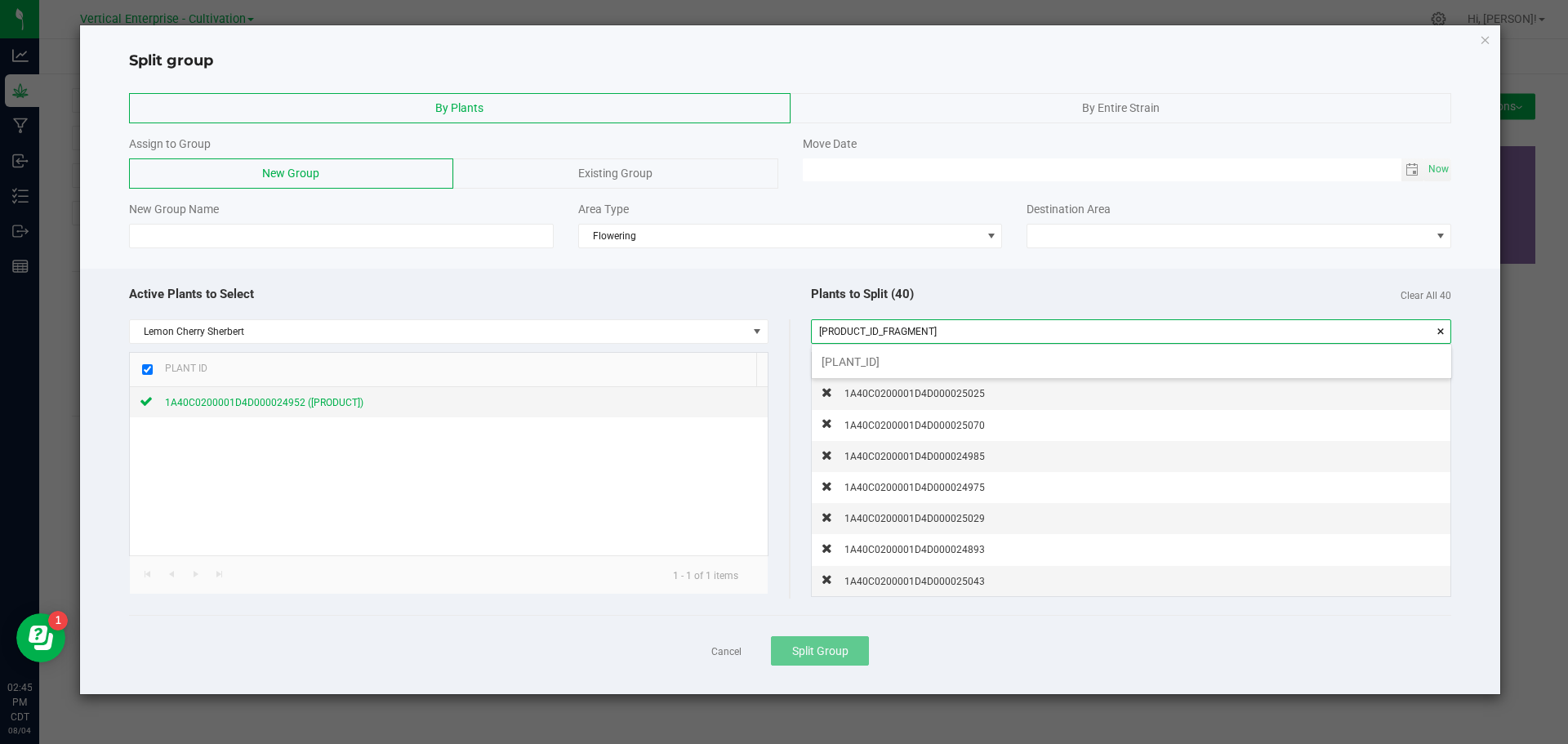 scroll, scrollTop: 81646, scrollLeft: 81027, axis: both 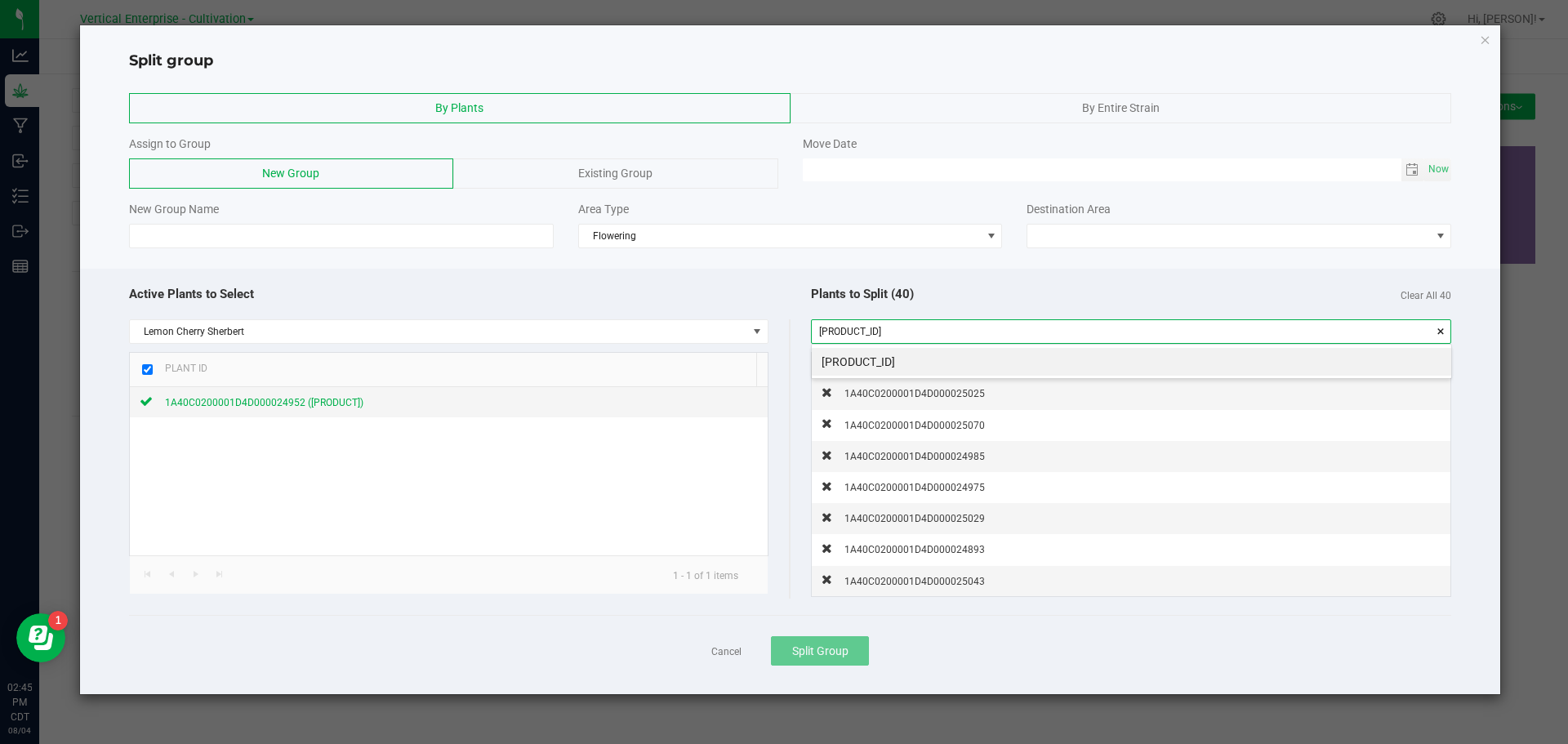 click on "[PRODUCT_ID]" at bounding box center [1131, 362] 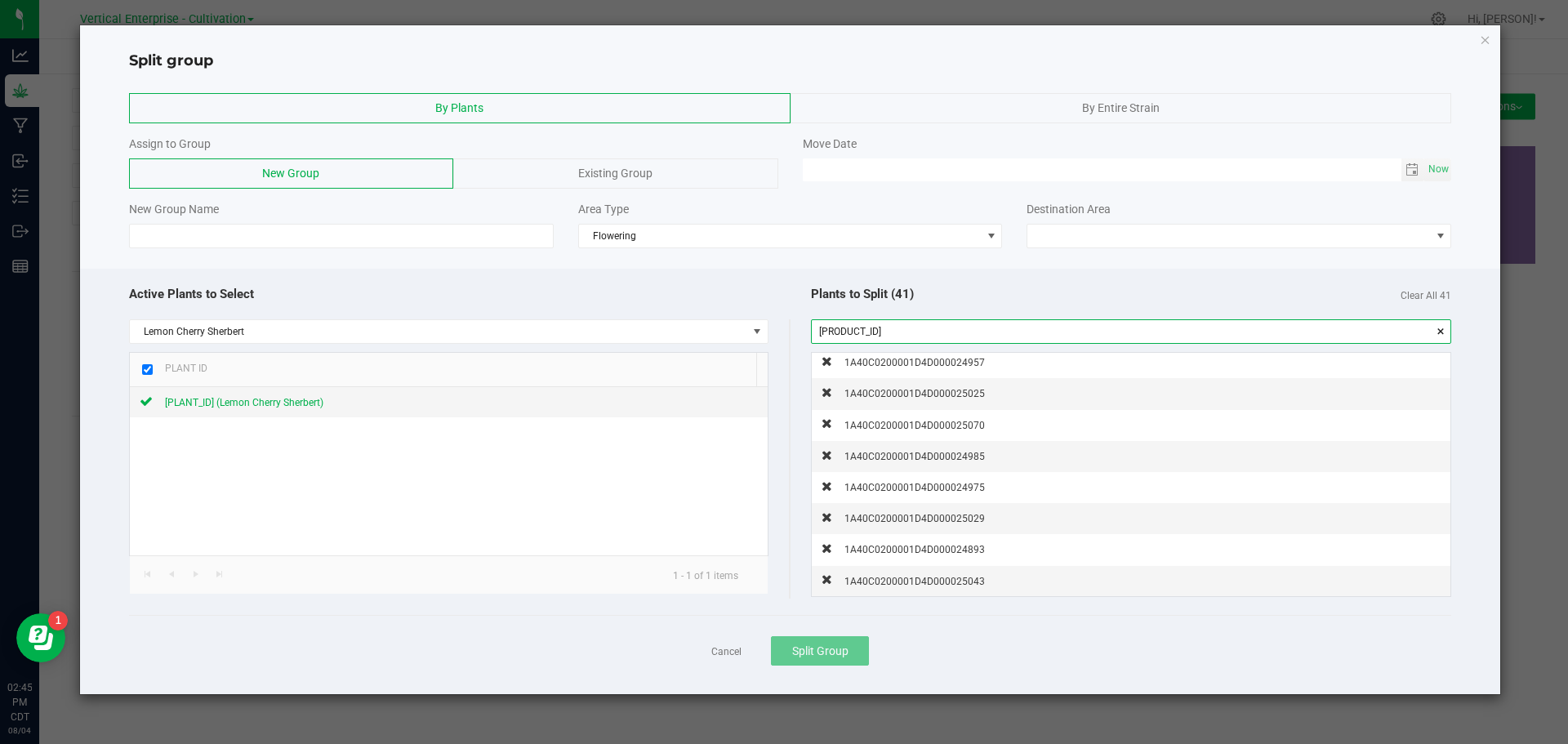 click on "[PRODUCT_ID]" at bounding box center (1131, 332) 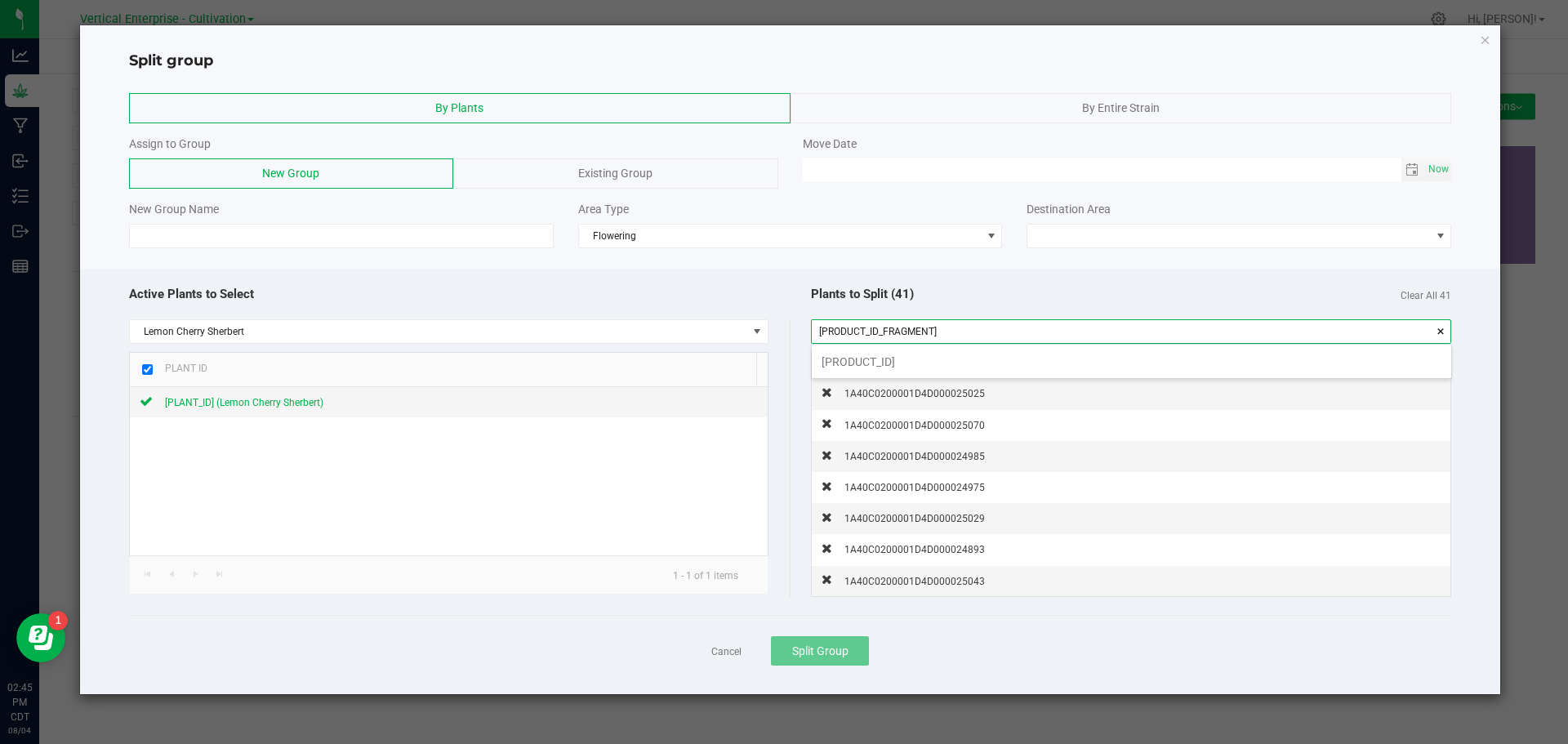 scroll, scrollTop: 81646, scrollLeft: 81027, axis: both 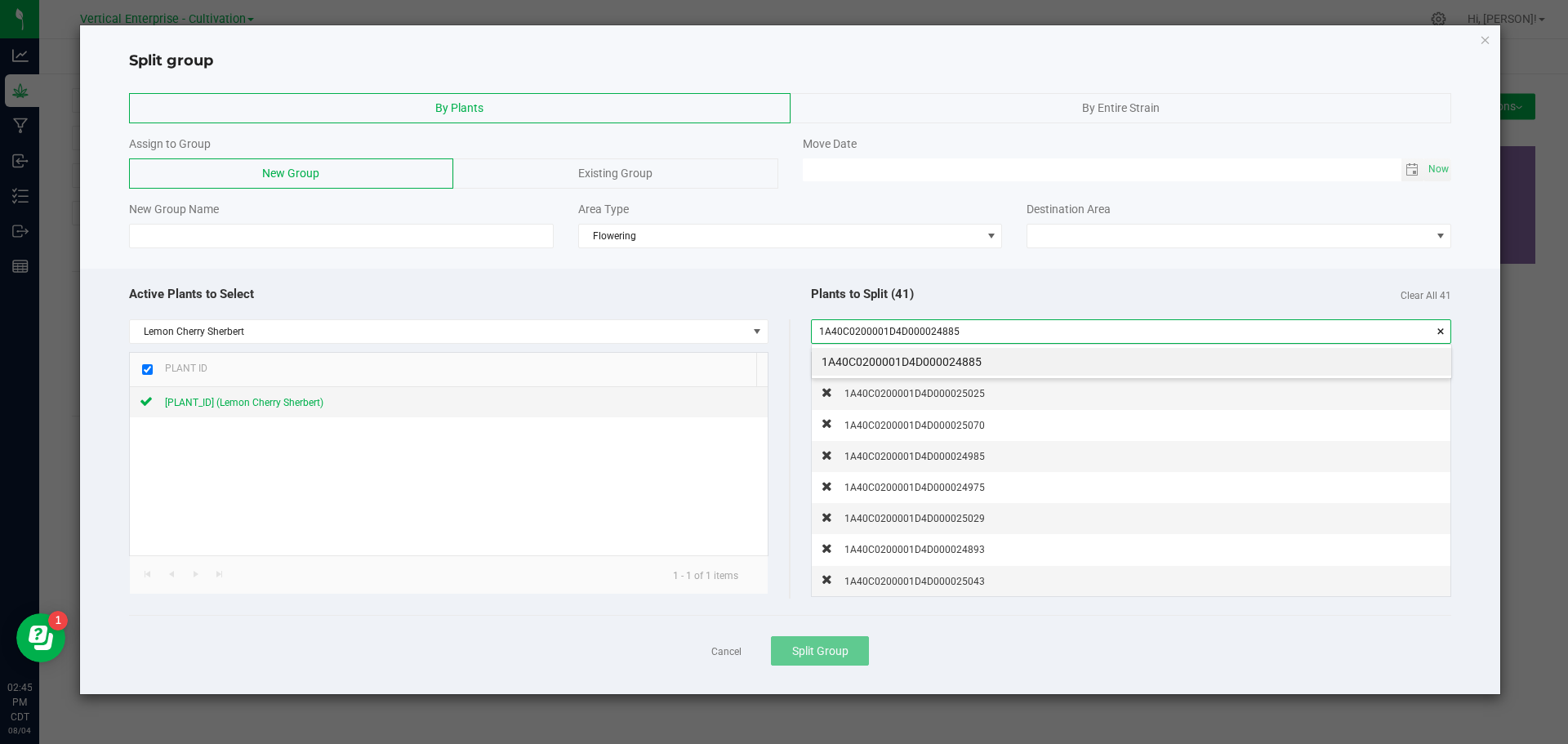click on "1A40C0200001D4D000024885" at bounding box center (1131, 362) 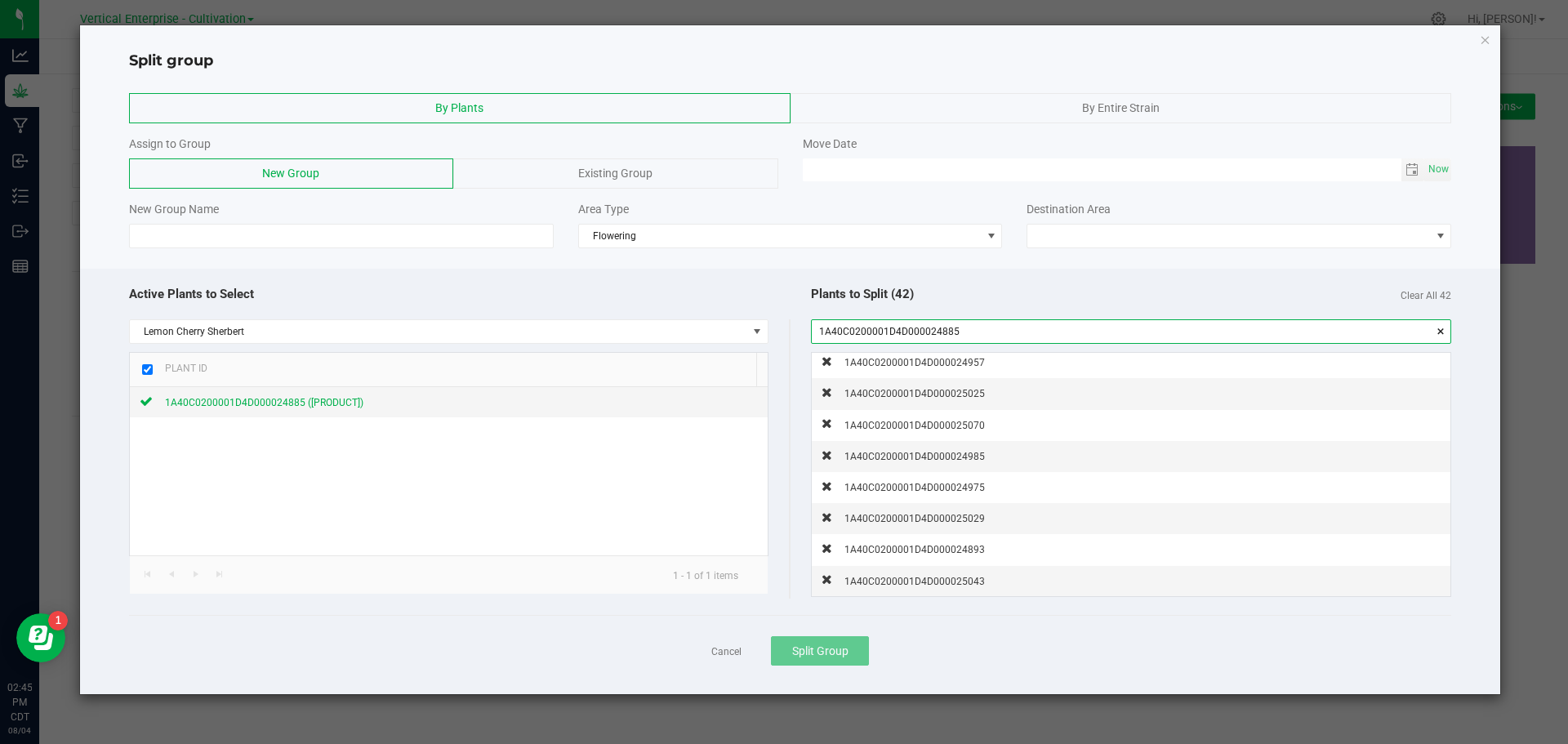 click on "1A40C0200001D4D000024885" at bounding box center [1131, 332] 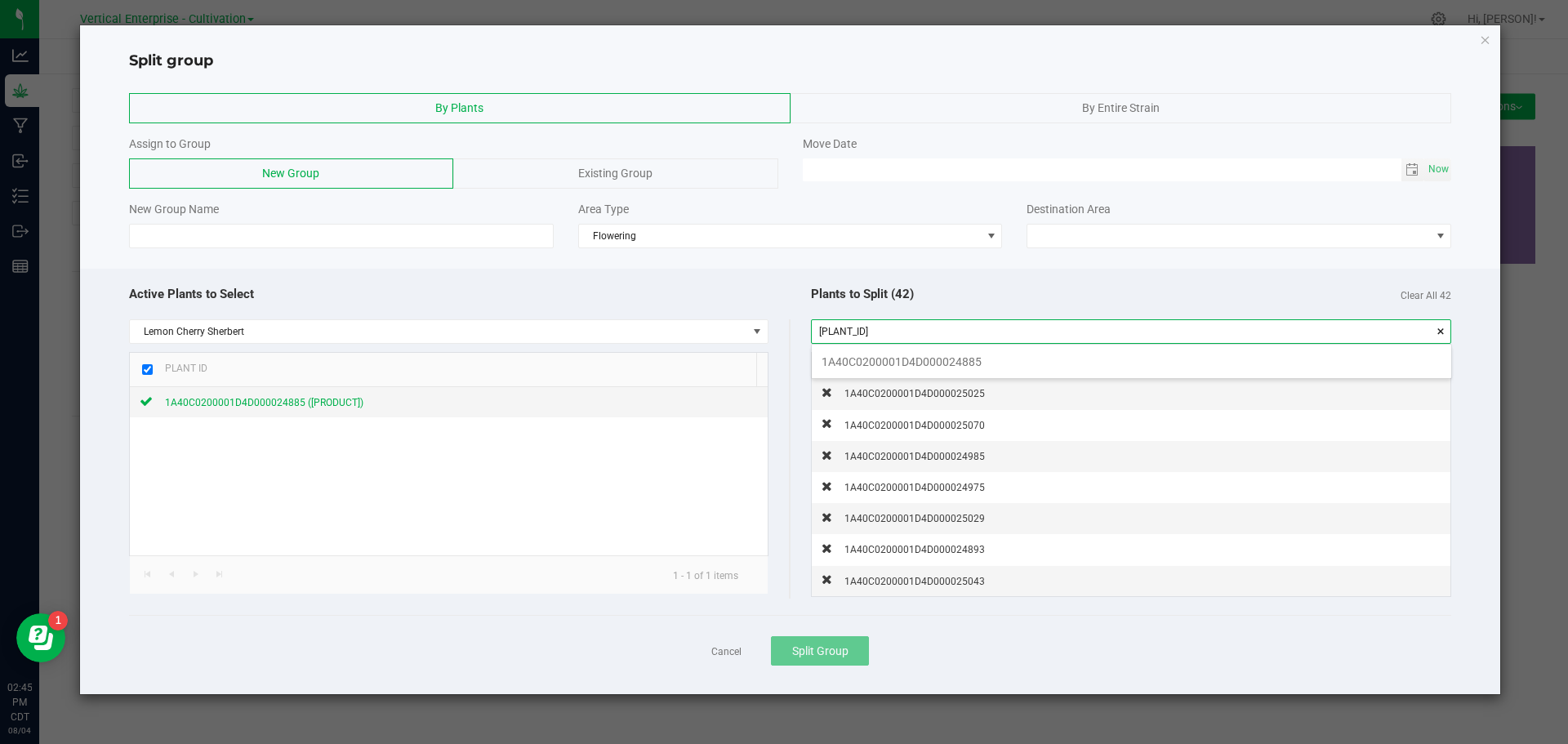 scroll, scrollTop: 81646, scrollLeft: 81027, axis: both 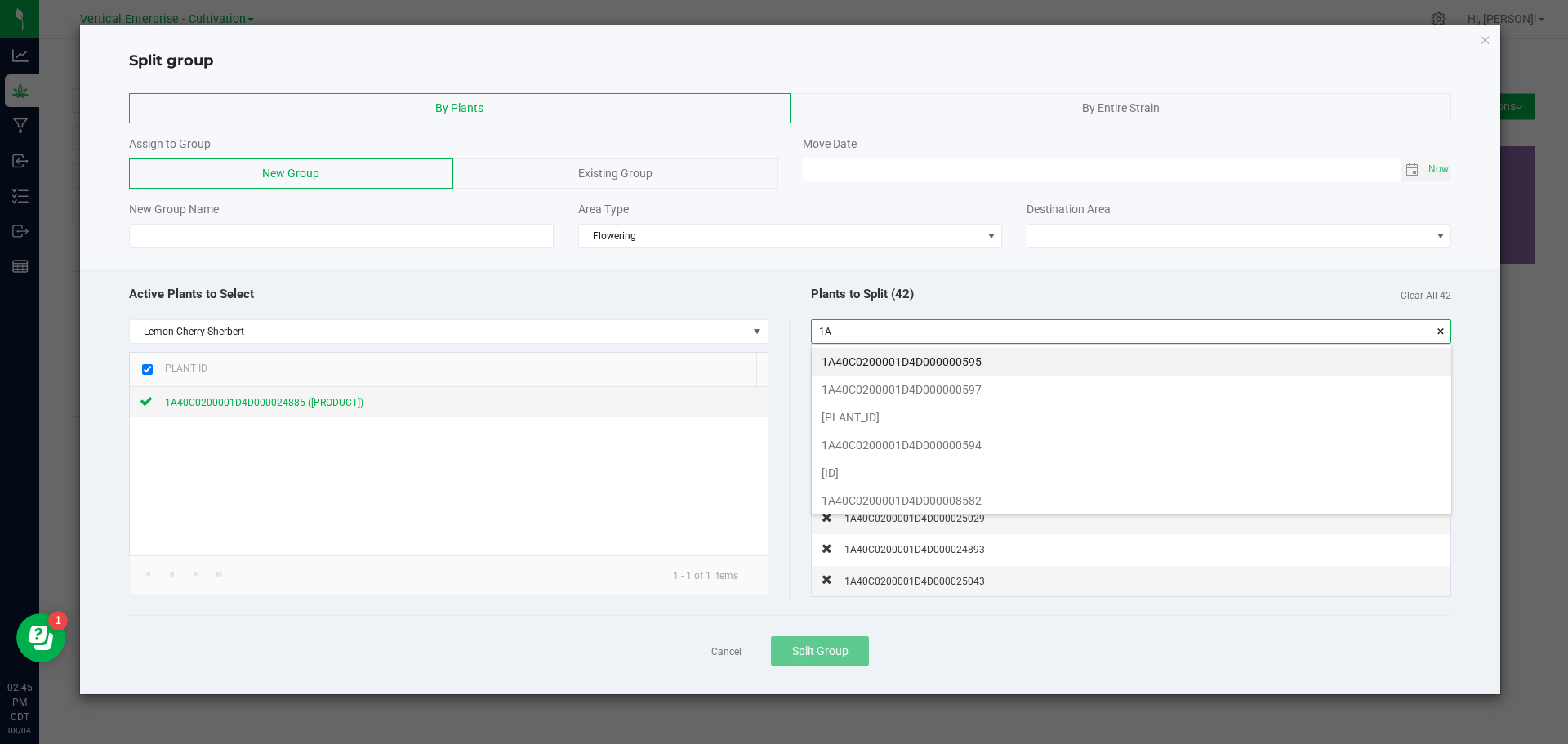 type on "1" 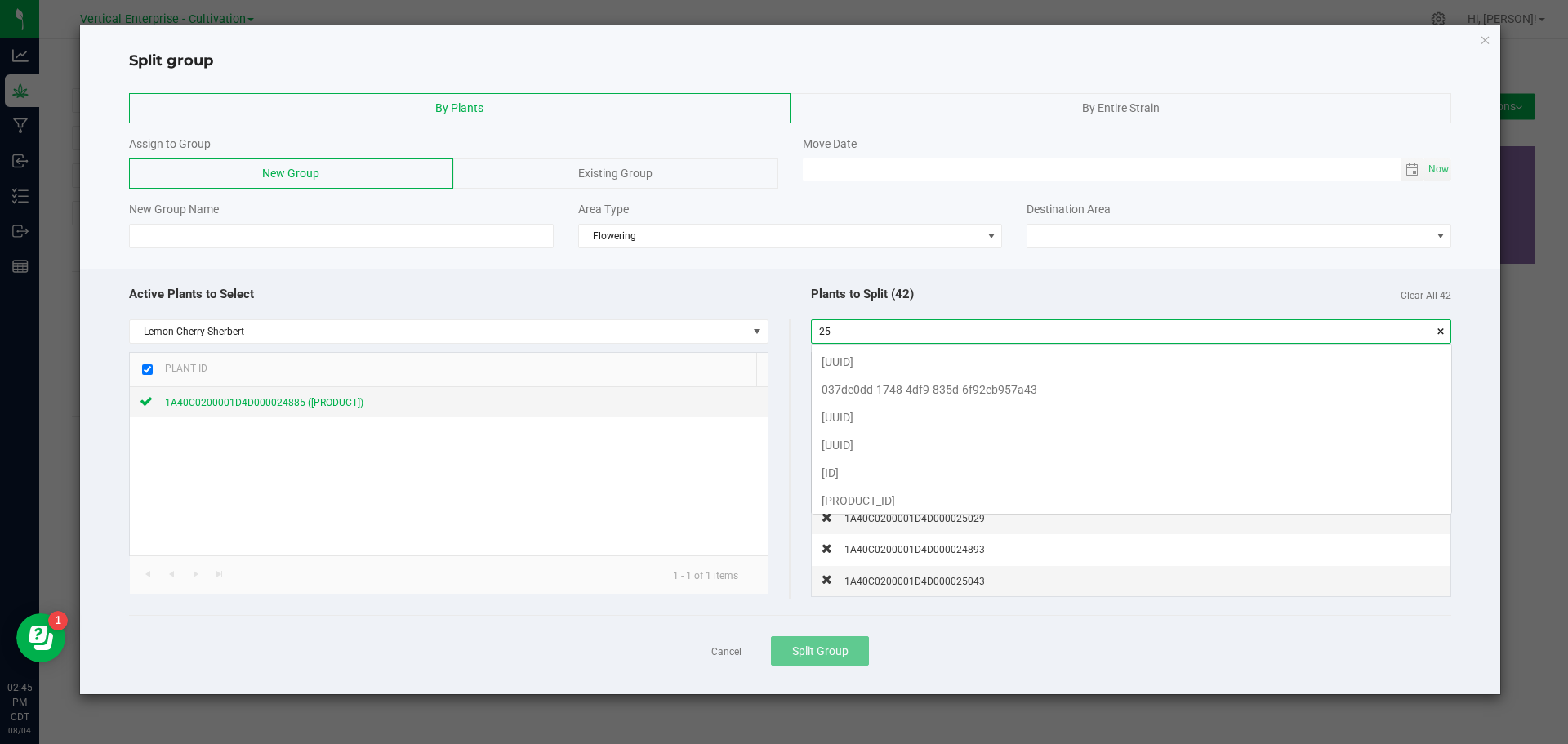scroll, scrollTop: 81646, scrollLeft: 81027, axis: both 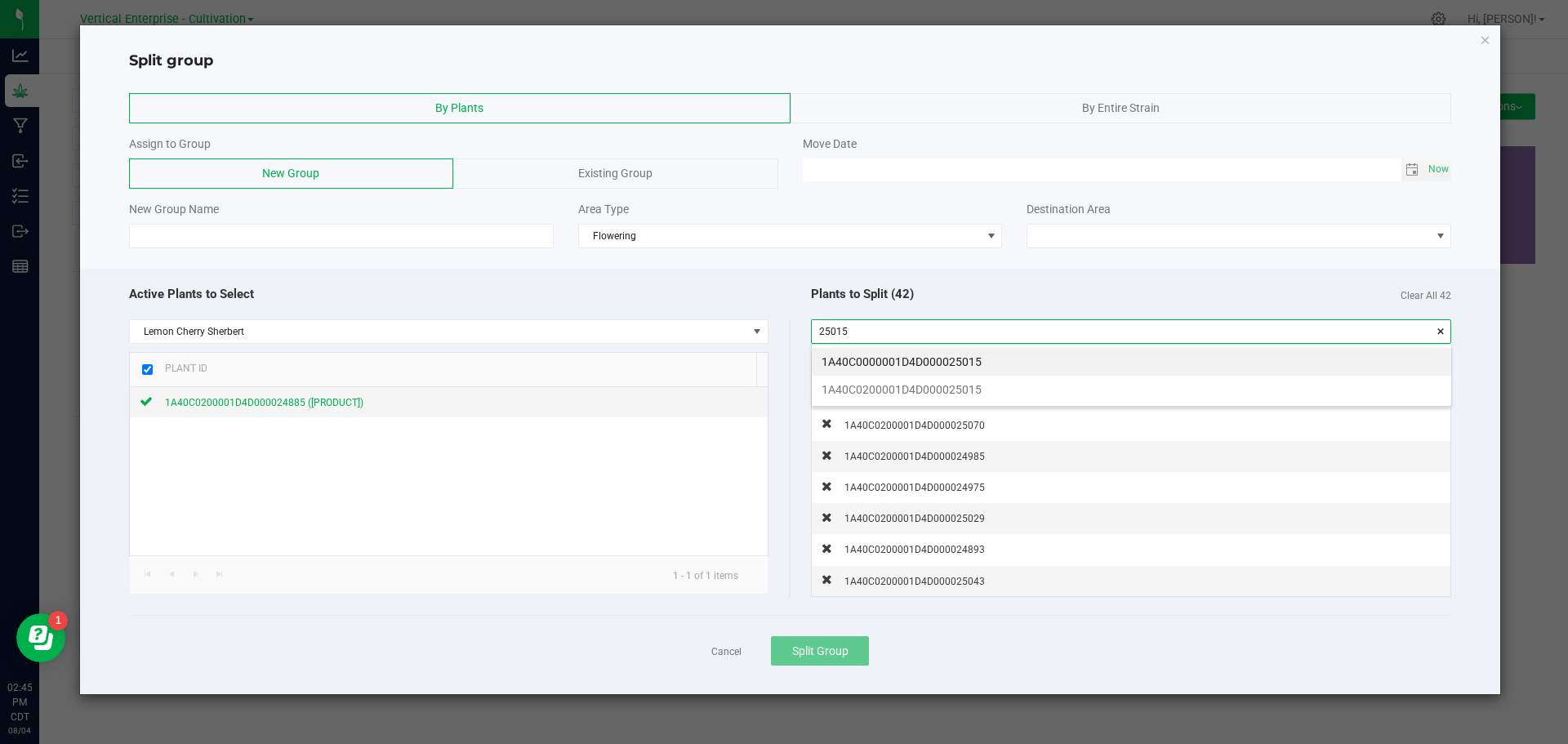click on "1A40C0200001D4D000025015" at bounding box center (1131, 390) 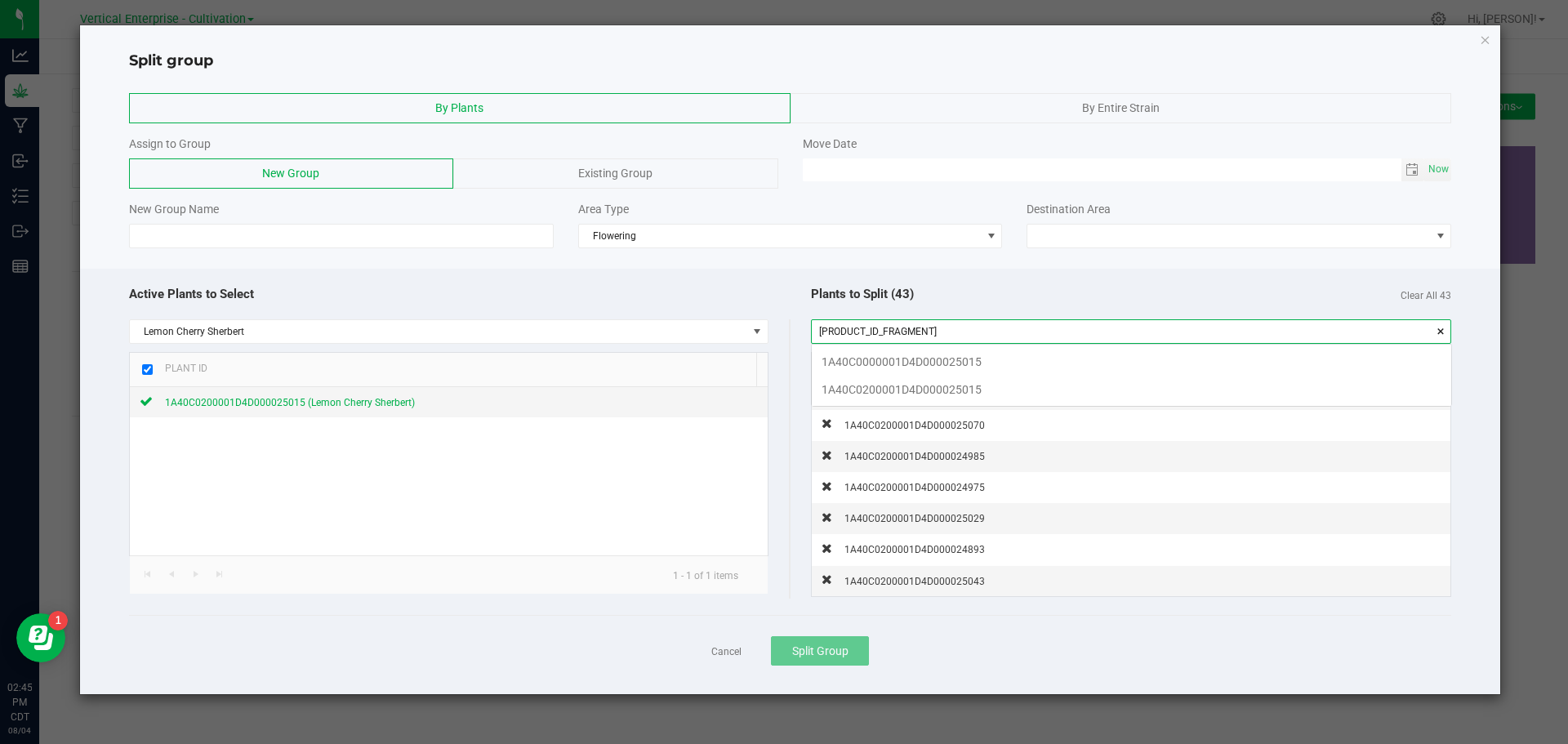 scroll, scrollTop: 81646, scrollLeft: 81027, axis: both 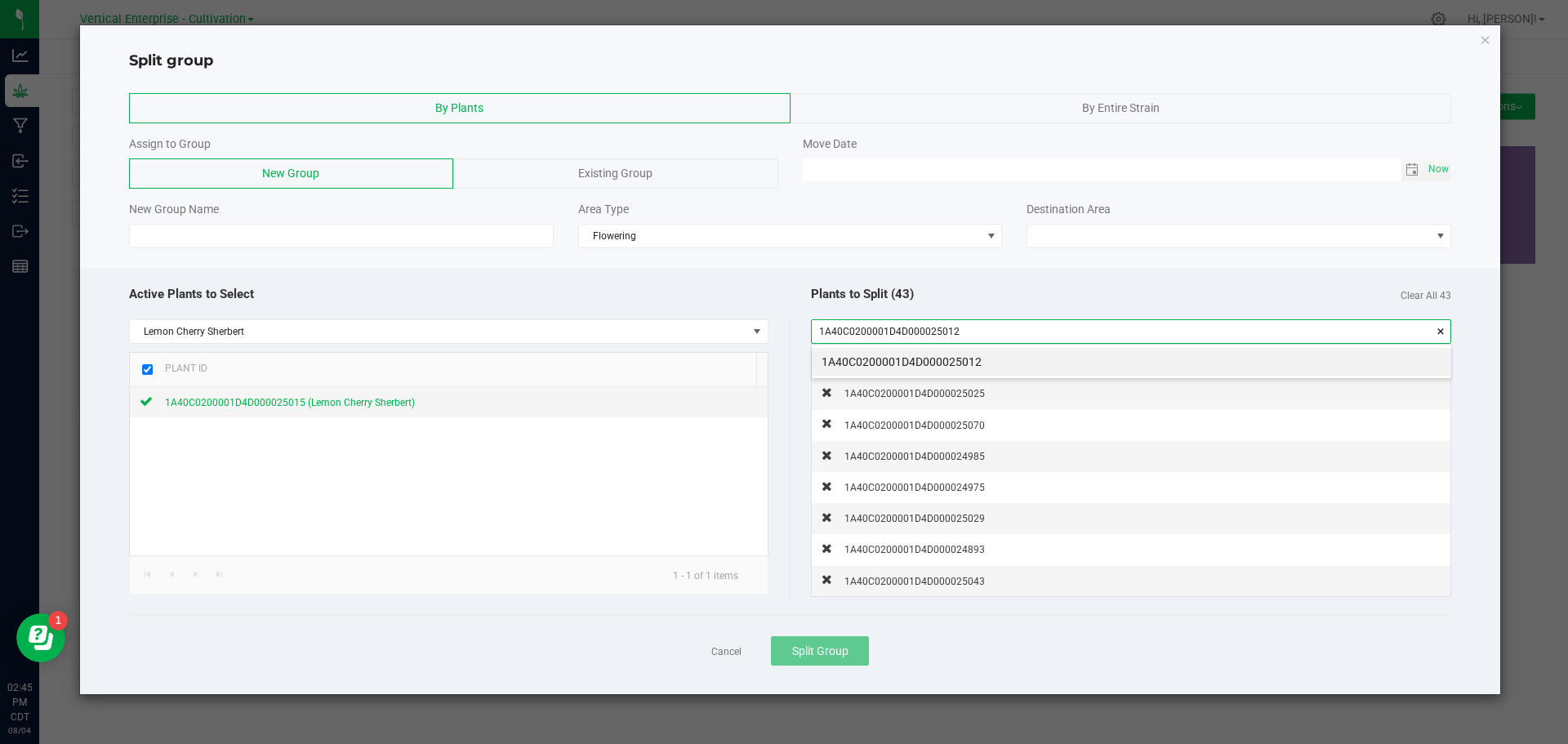 click on "1A40C0200001D4D000025012" at bounding box center (1131, 362) 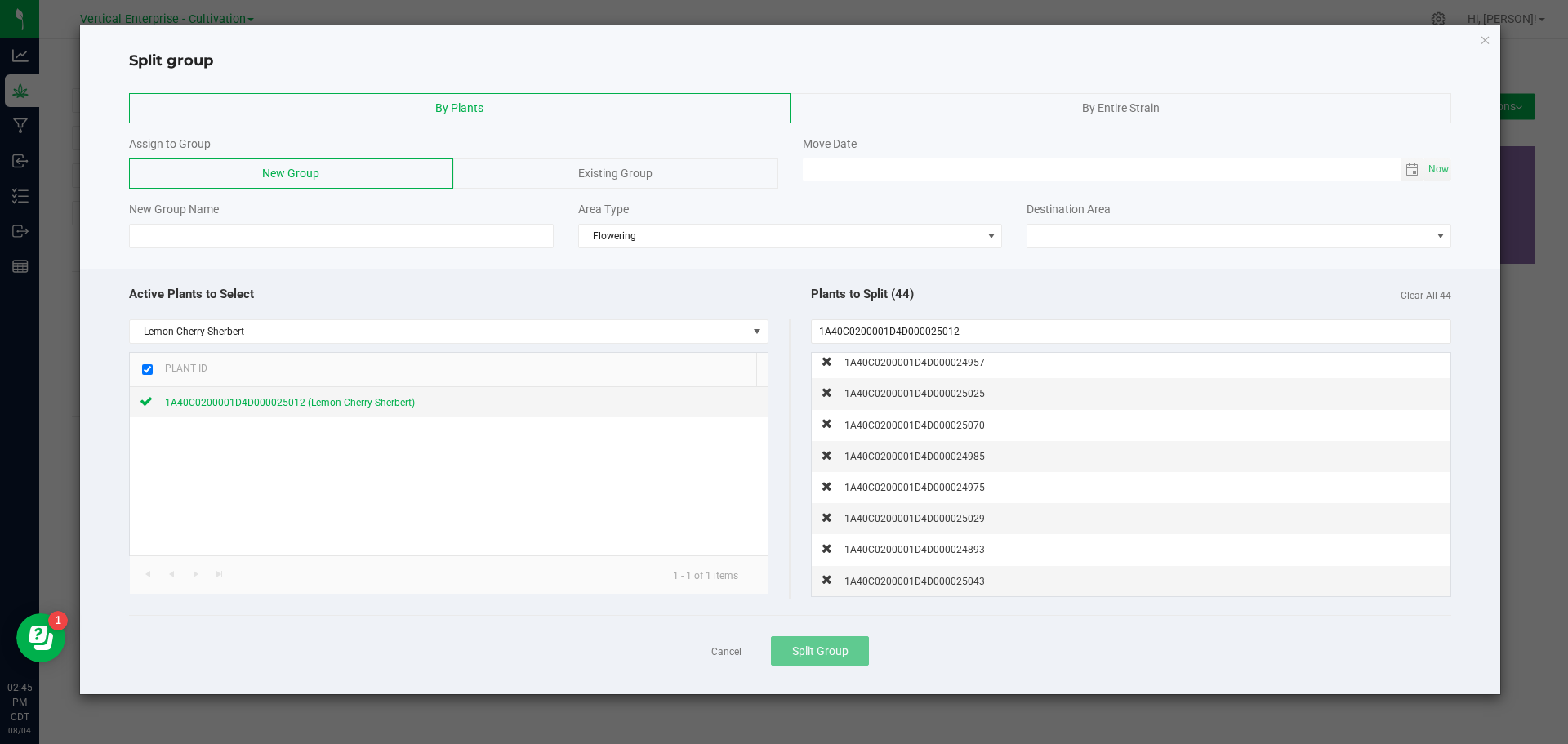 click on "Plants to Split ([NUMBER])   Clear All [NUMBER]" 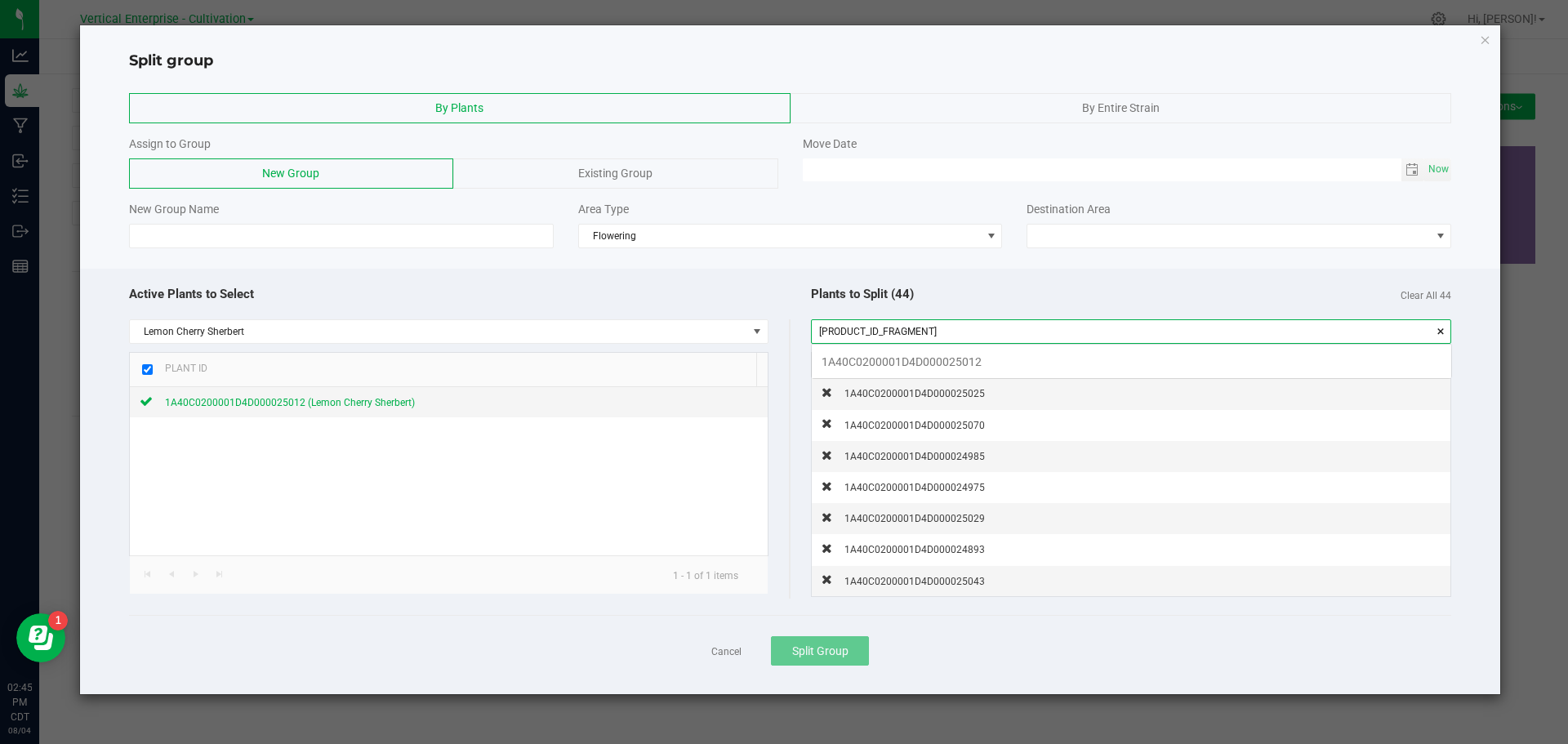 scroll, scrollTop: 81646, scrollLeft: 81027, axis: both 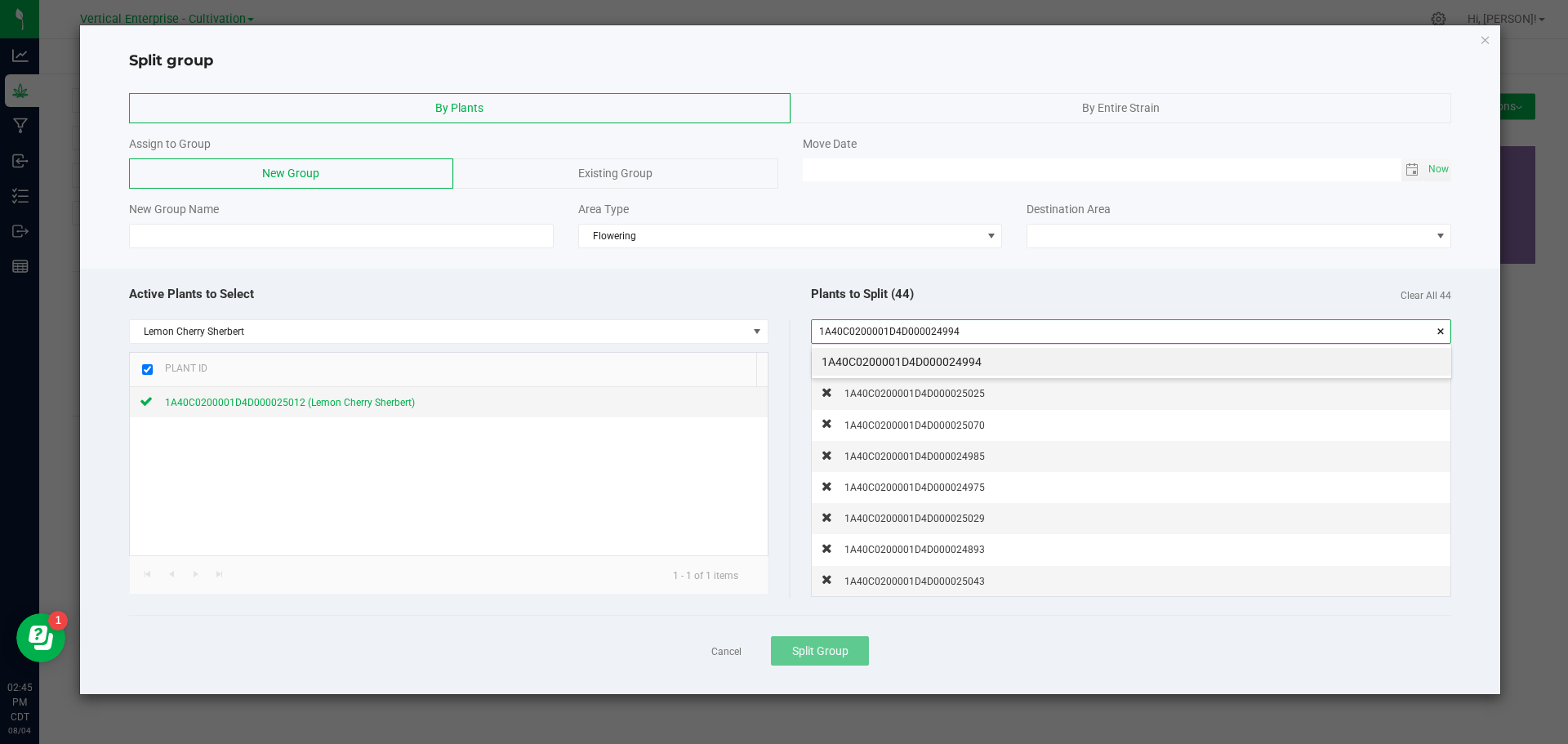 click on "1A40C0200001D4D000024994" at bounding box center [1131, 362] 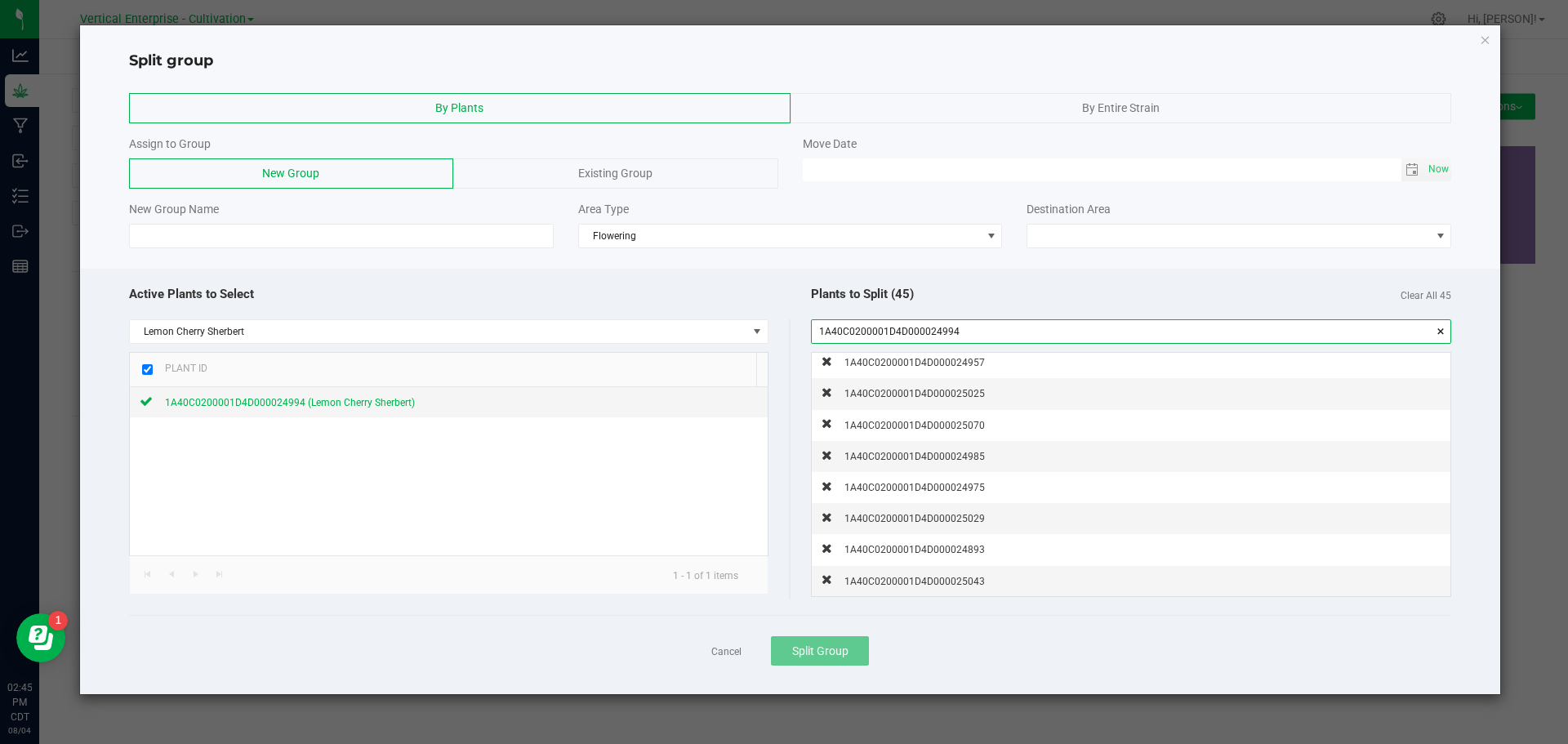 click on "1A40C0200001D4D000024994" at bounding box center (1131, 332) 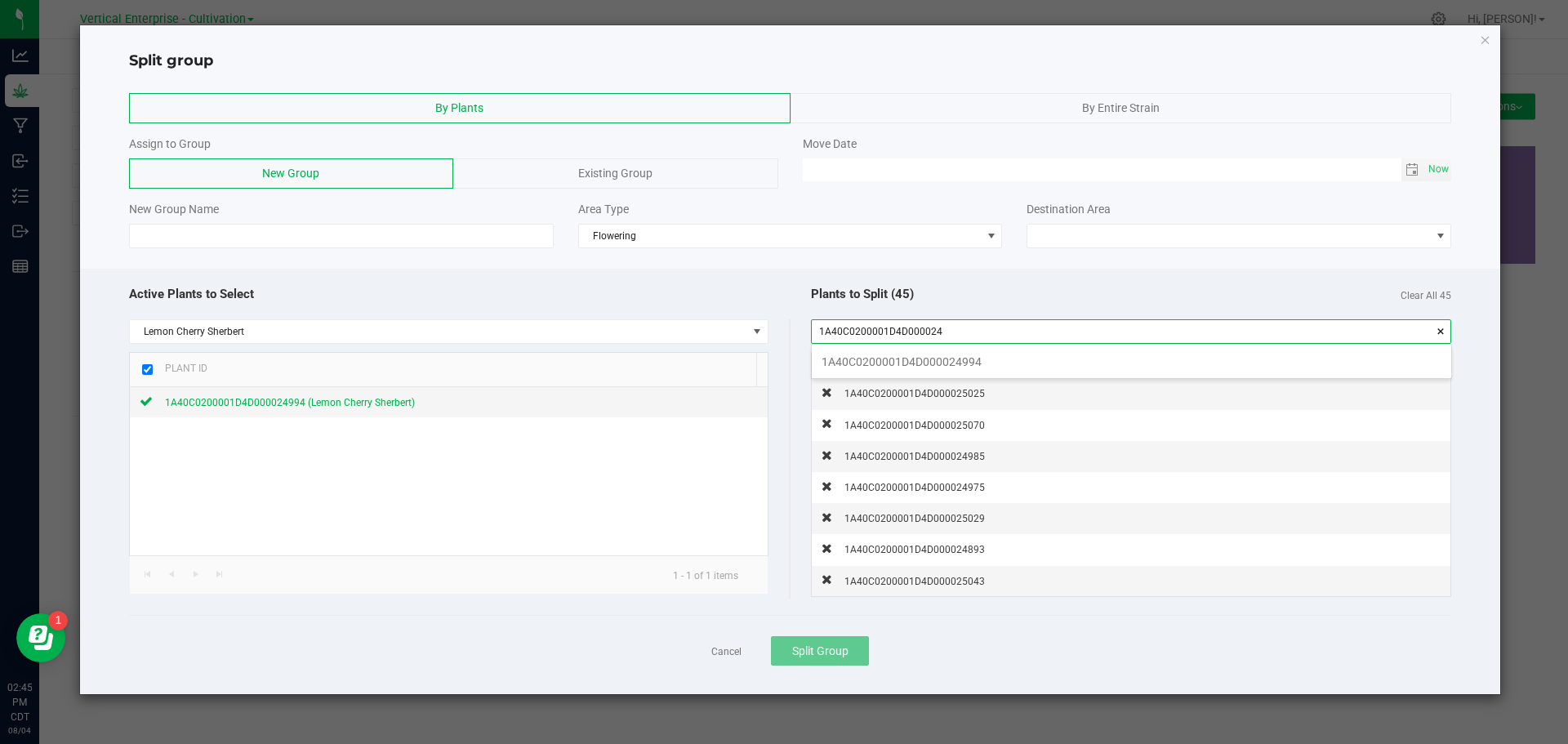 scroll, scrollTop: 81646, scrollLeft: 81027, axis: both 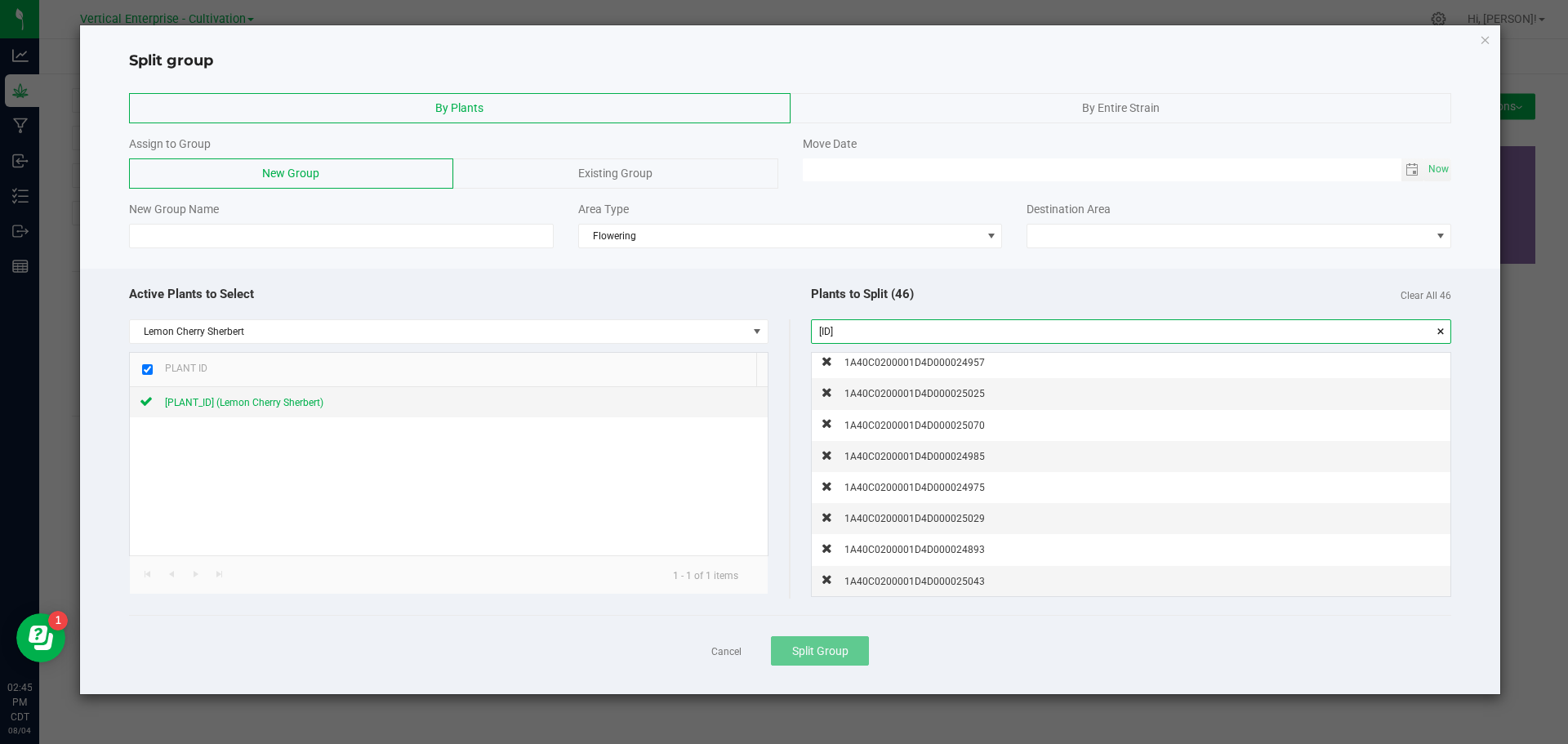 click on "[ID]" at bounding box center [1131, 332] 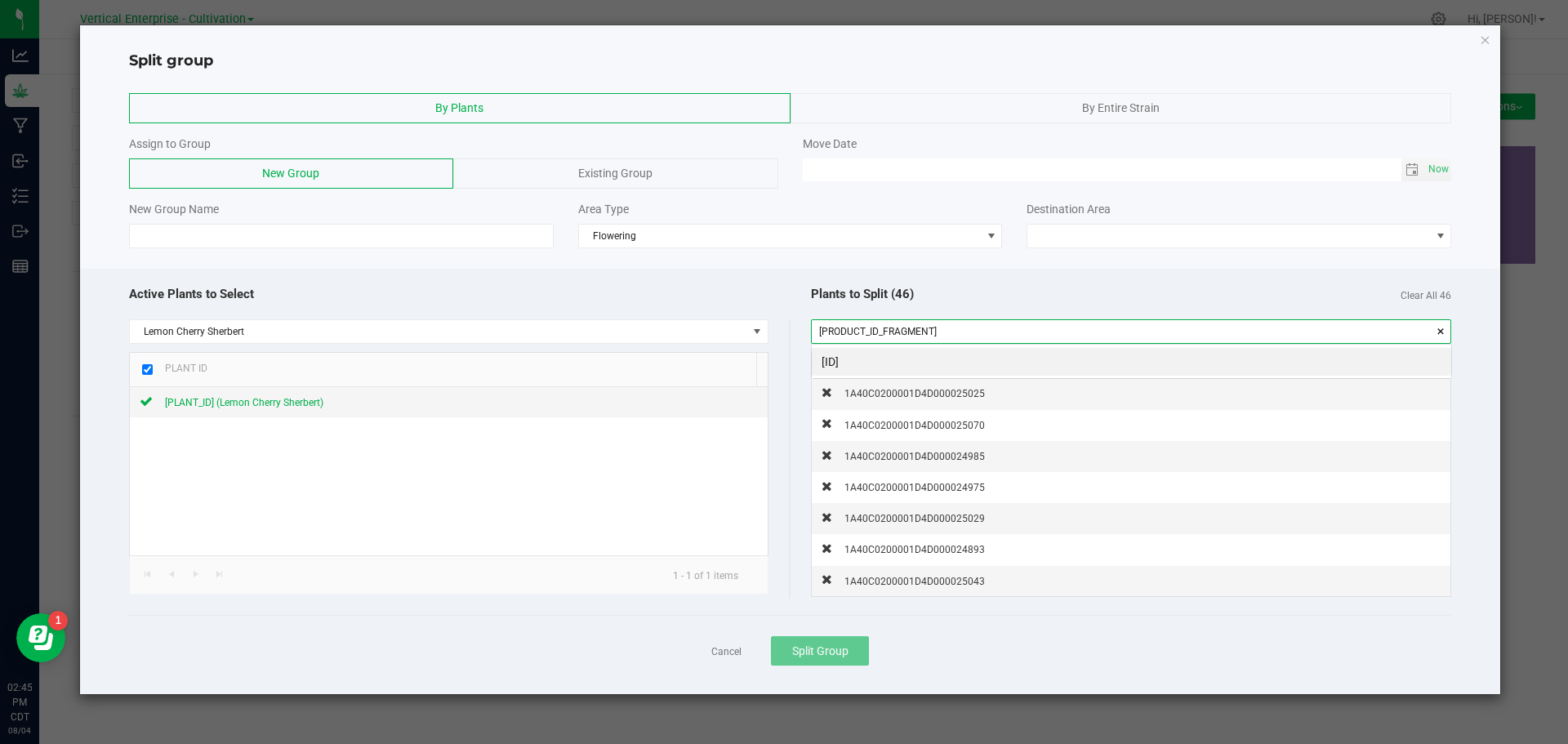 scroll, scrollTop: 81646, scrollLeft: 81027, axis: both 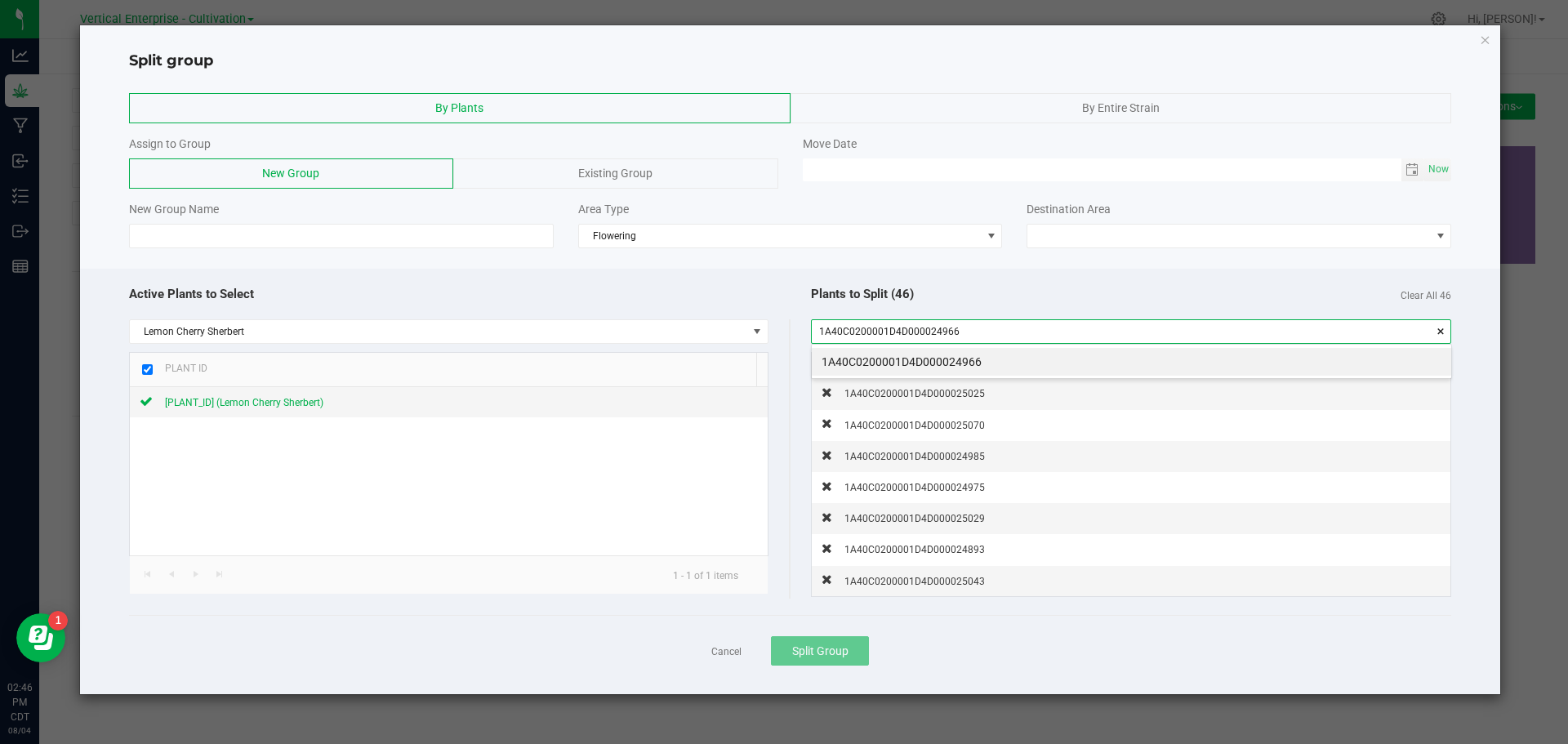 click on "1A40C0200001D4D000024966" at bounding box center (1131, 362) 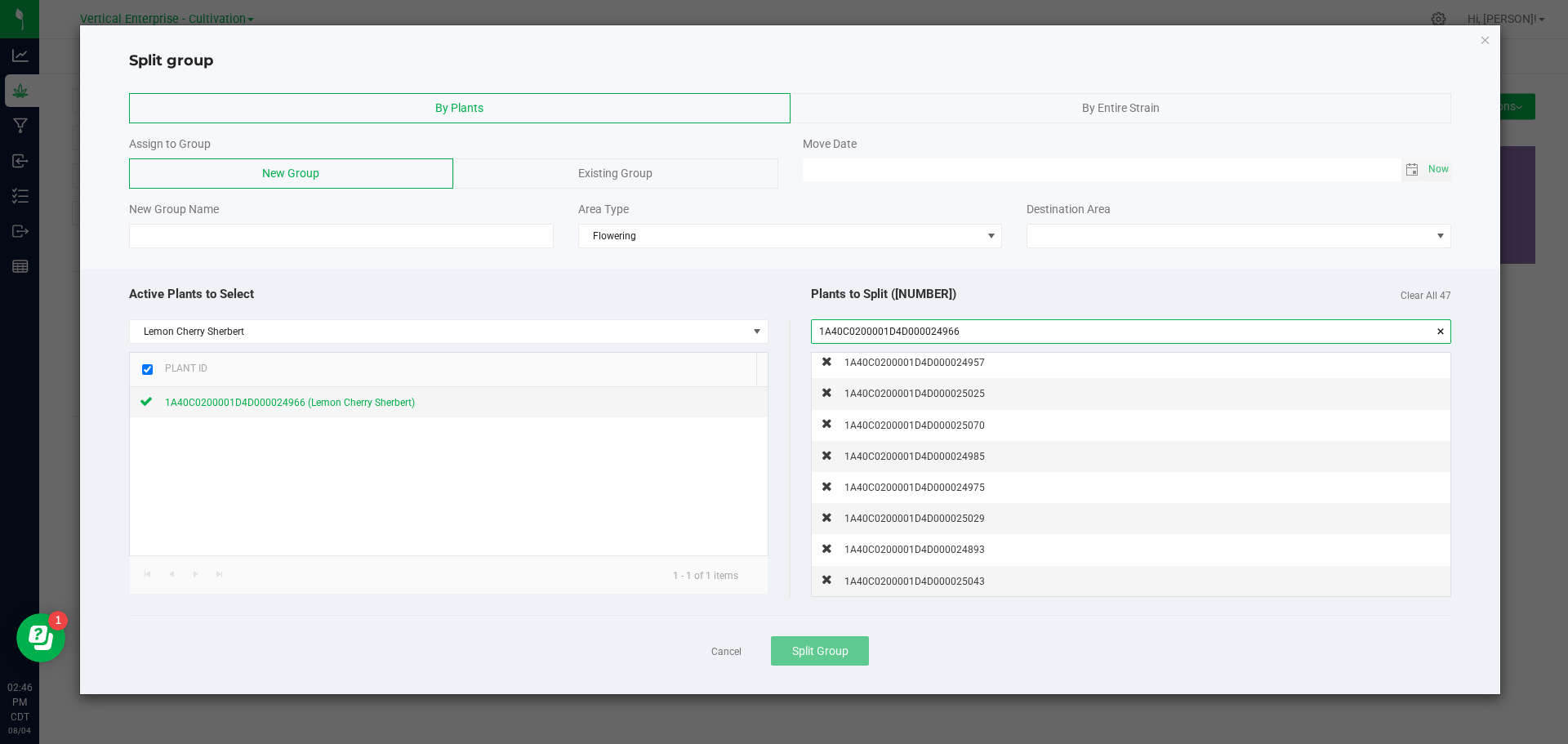 click on "1A40C0200001D4D000024966" at bounding box center [1131, 332] 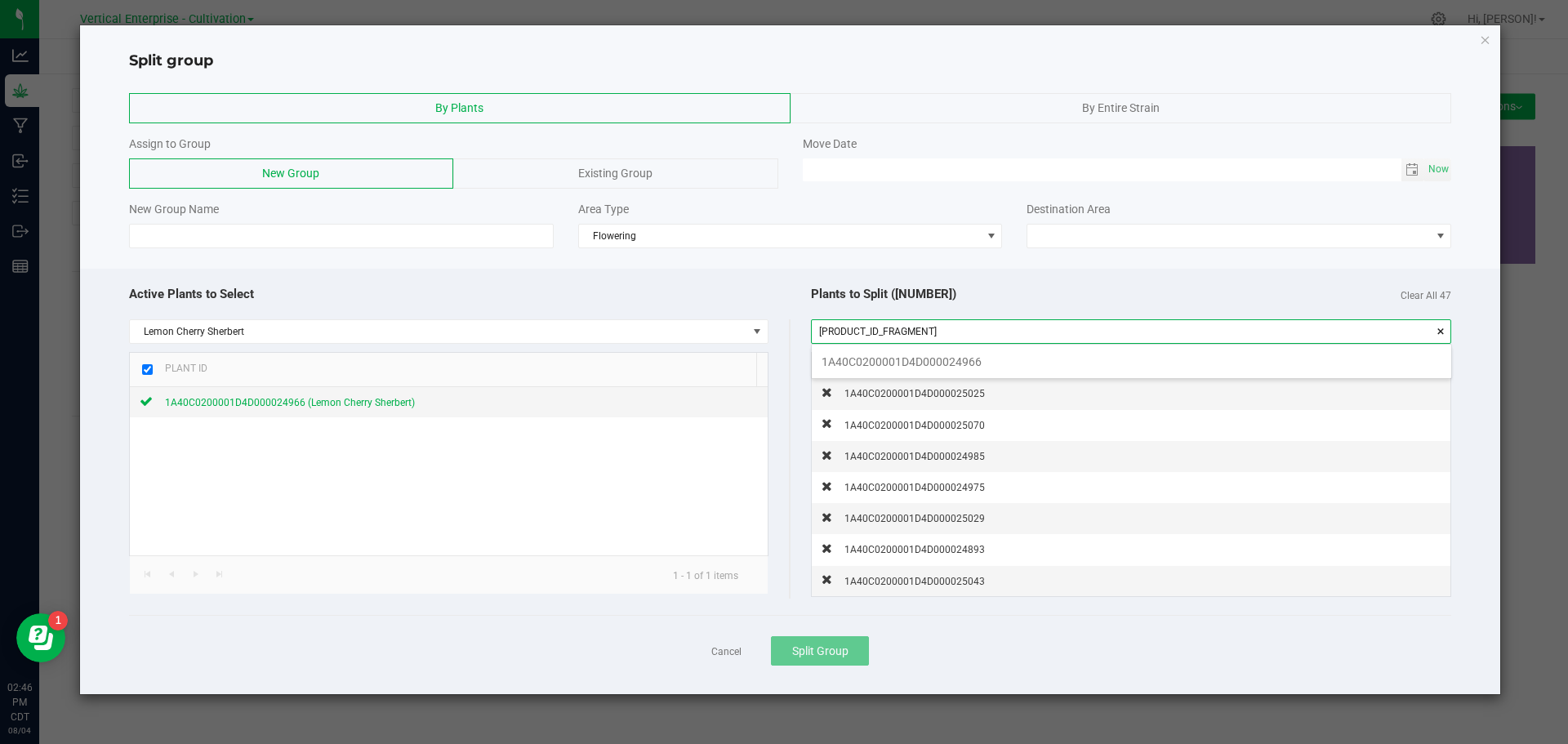 scroll, scrollTop: 81646, scrollLeft: 81027, axis: both 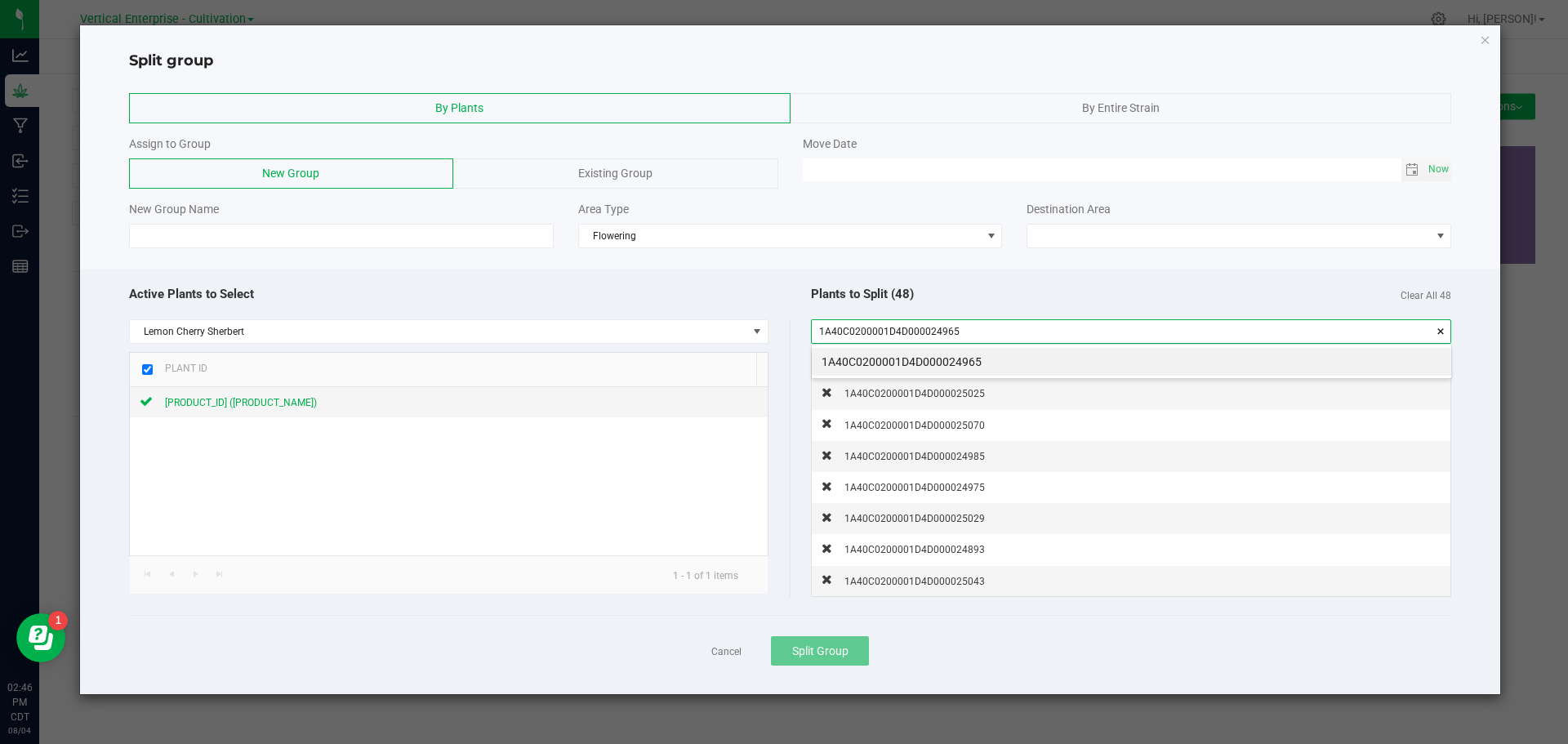 click on "1A40C0200001D4D000024965" at bounding box center (1131, 362) 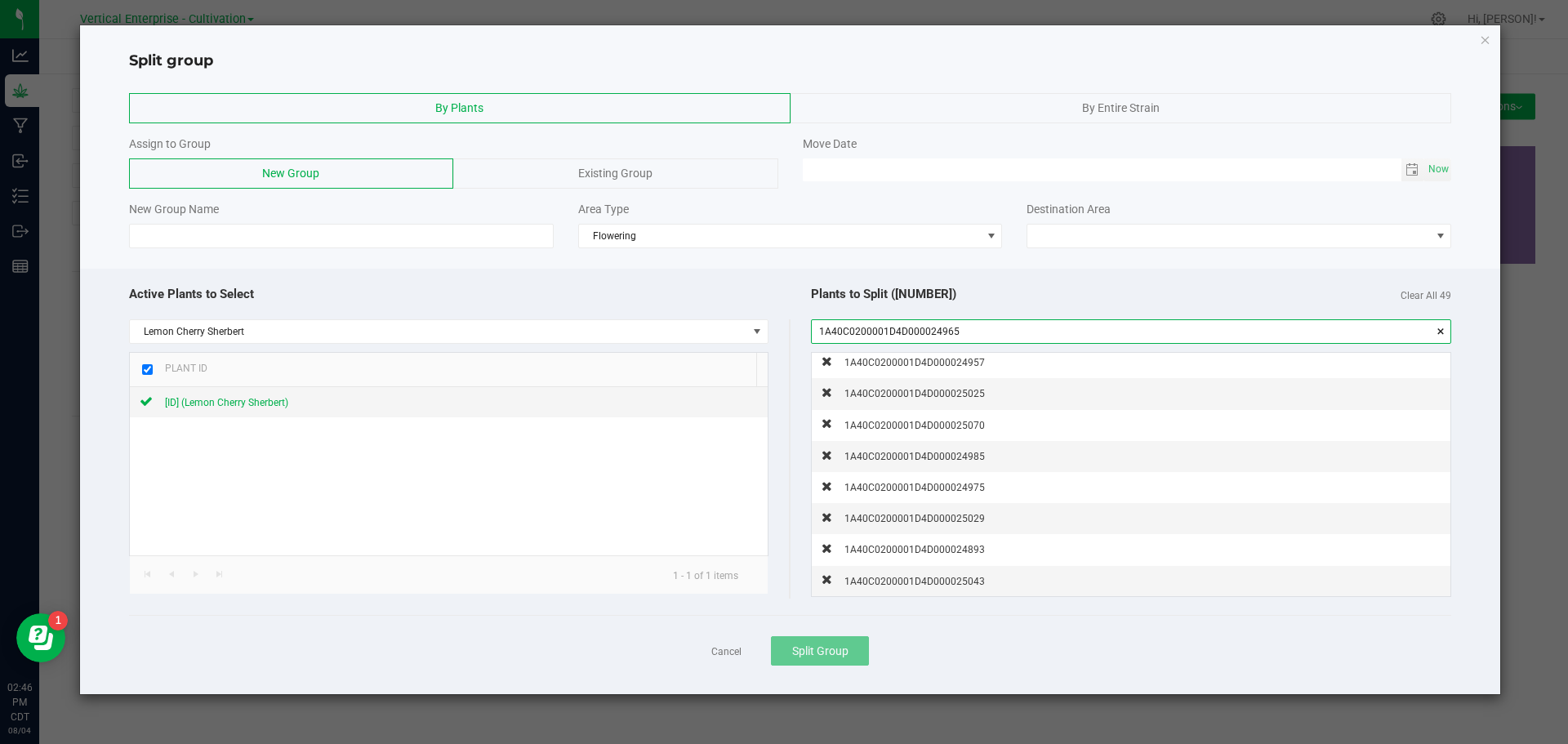 click on "1A40C0200001D4D000024965" at bounding box center (1131, 332) 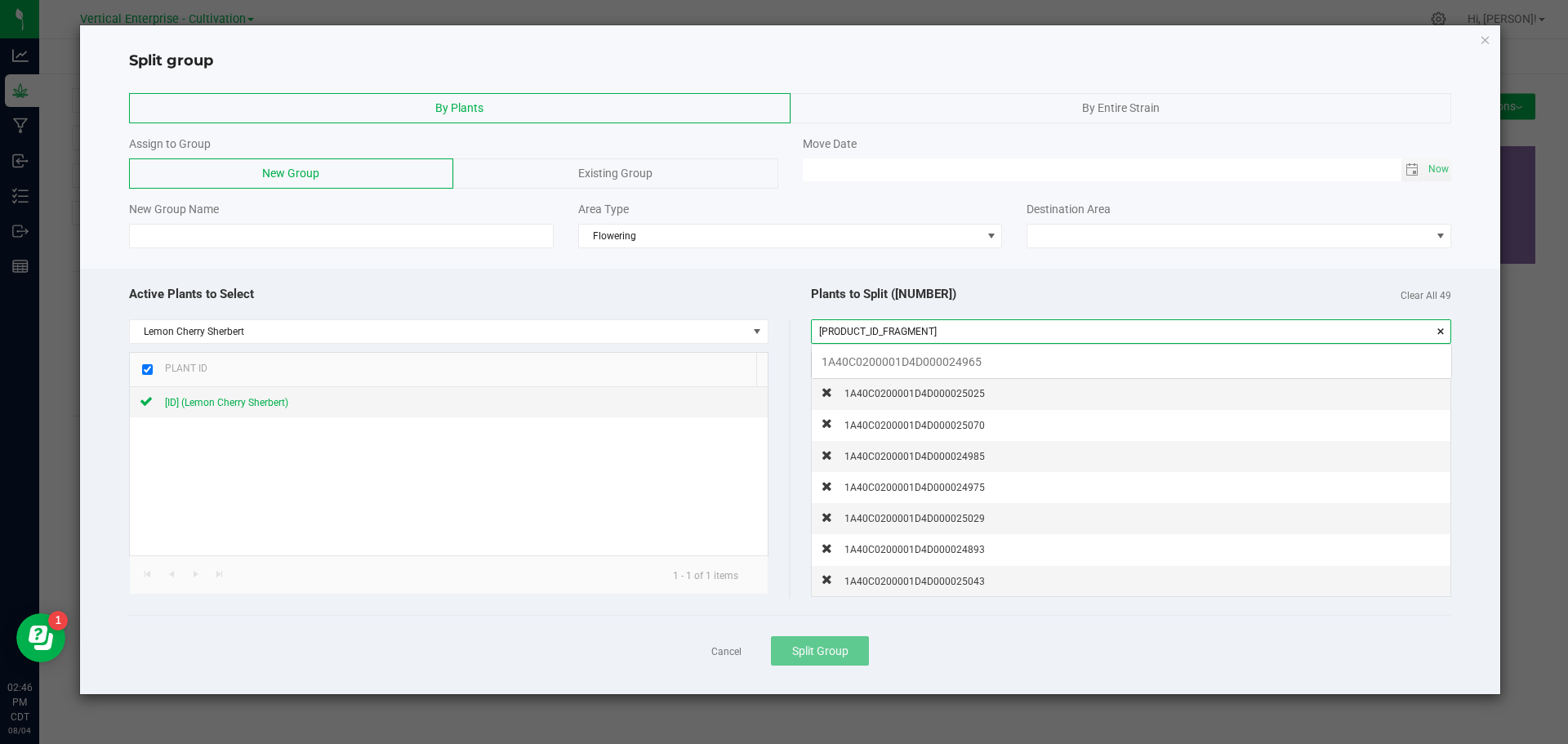 scroll, scrollTop: 81646, scrollLeft: 81027, axis: both 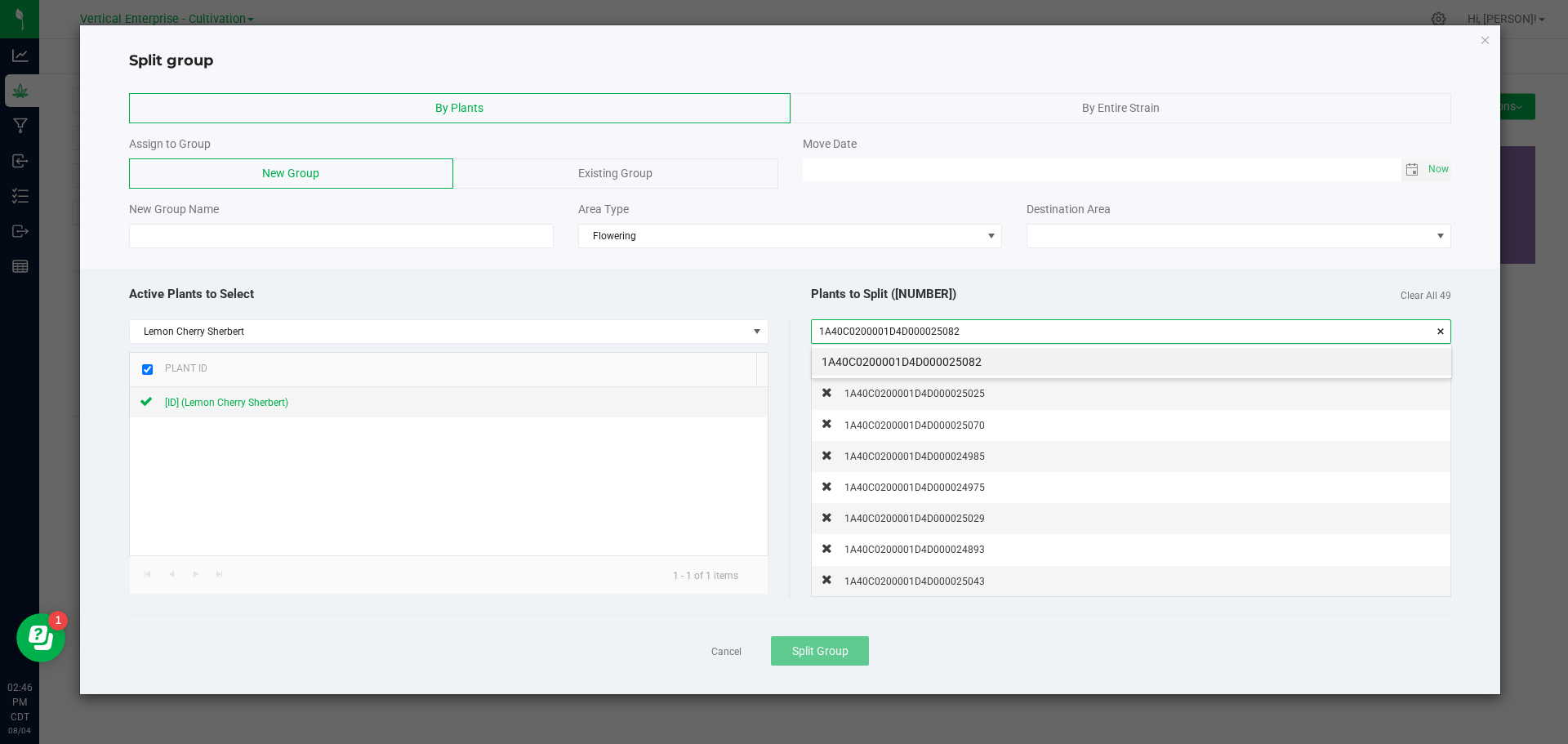 click on "1A40C0200001D4D000025082" at bounding box center (1131, 362) 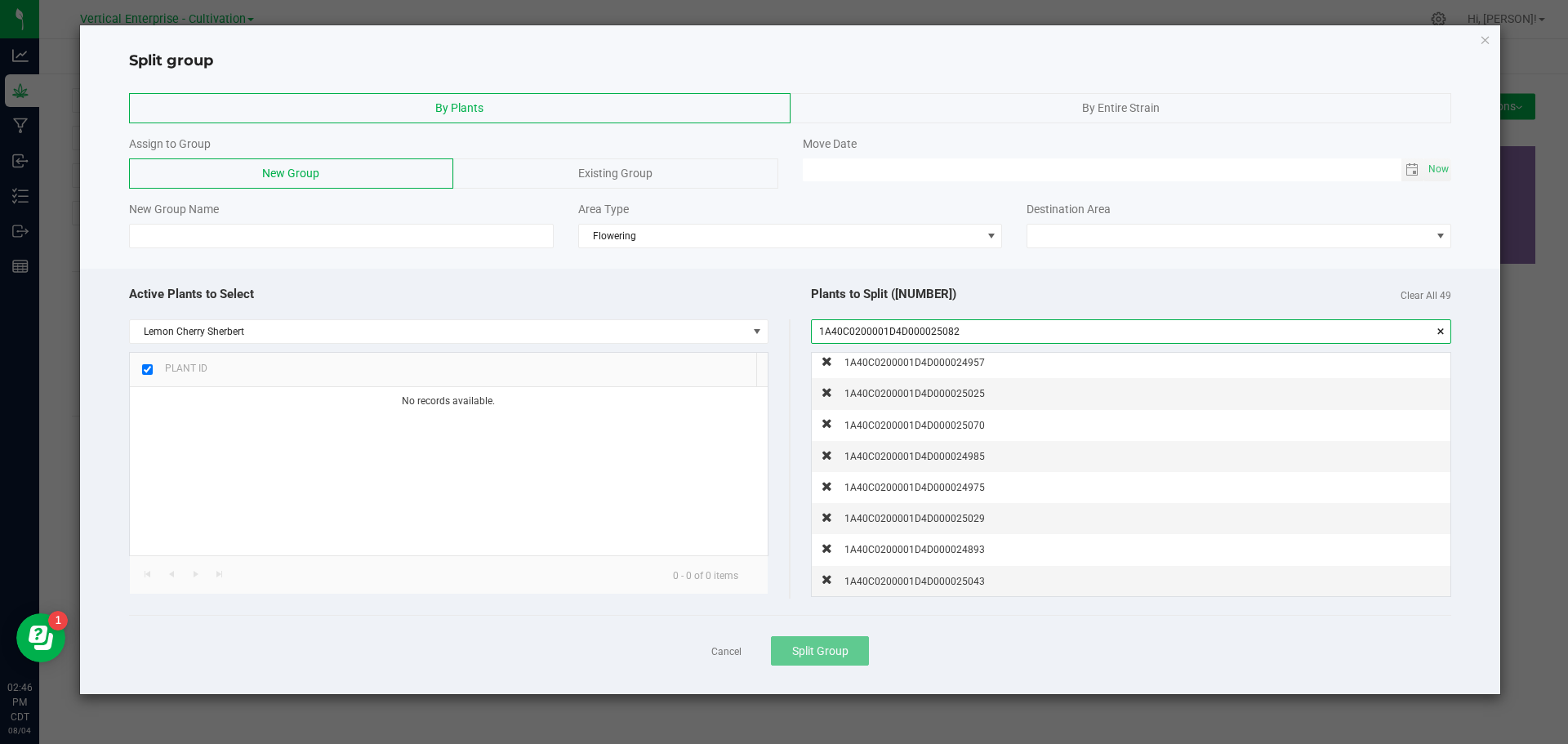 click on "1A40C0200001D4D000025082" at bounding box center [1131, 332] 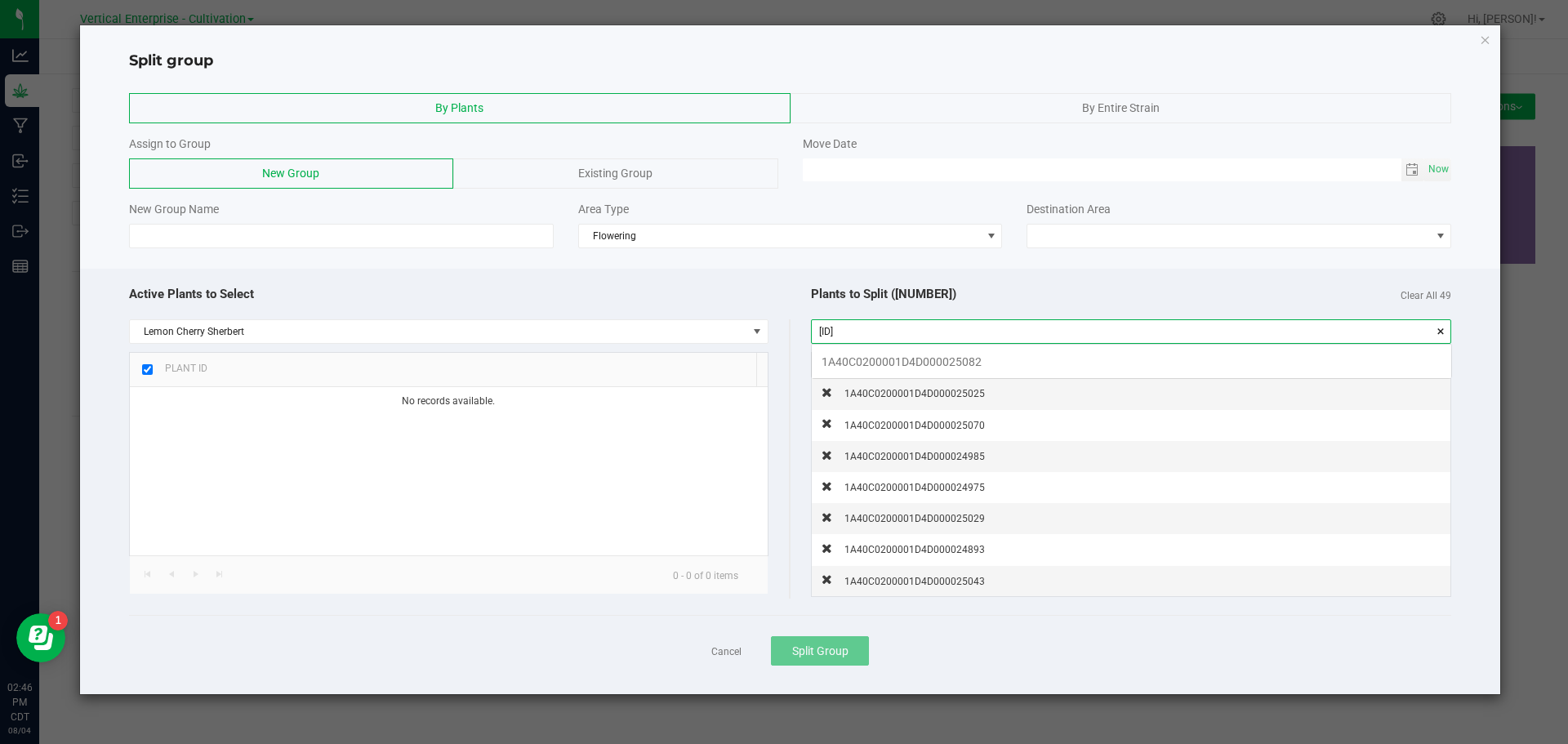 scroll, scrollTop: 81646, scrollLeft: 81027, axis: both 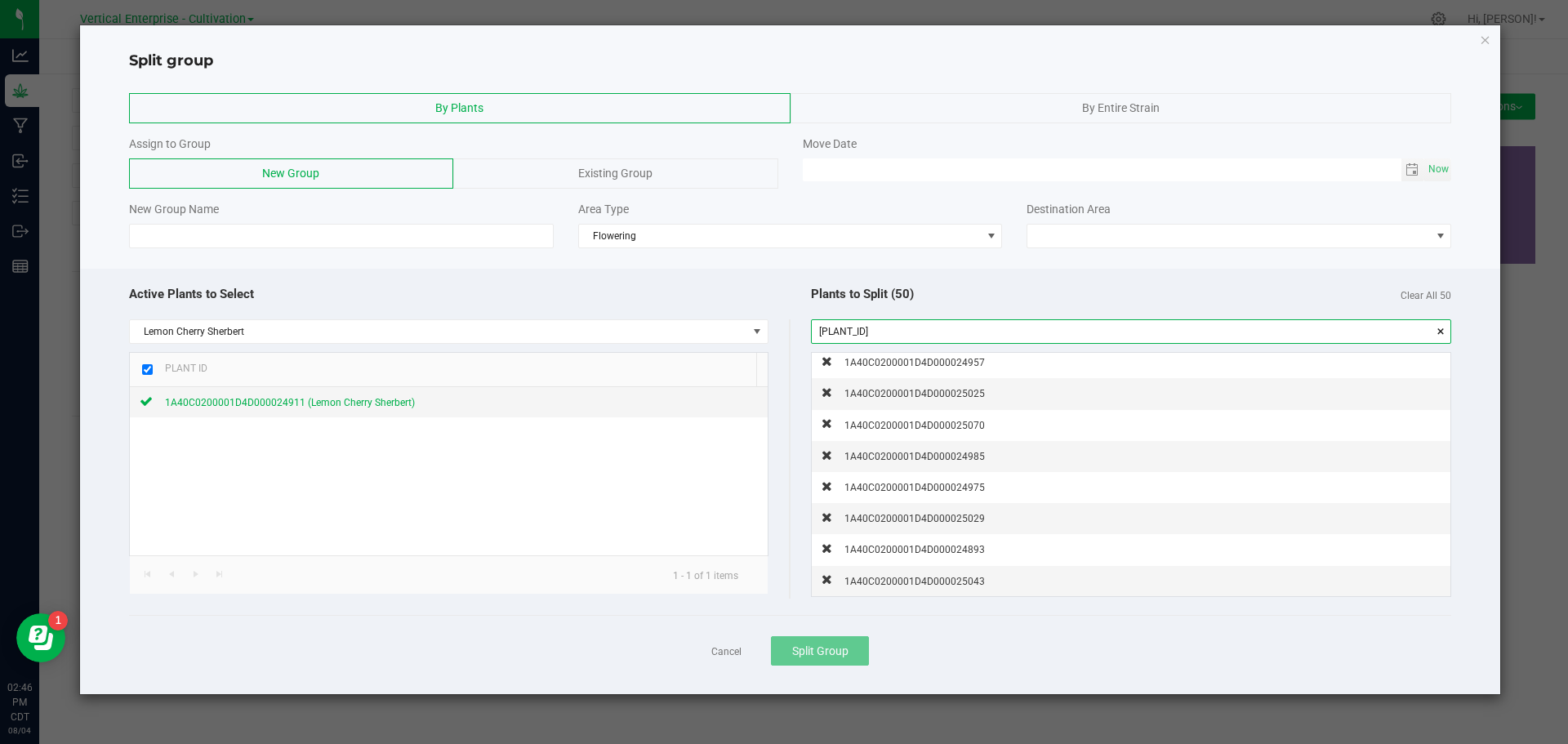 click on "[PLANT_ID]" at bounding box center [1131, 332] 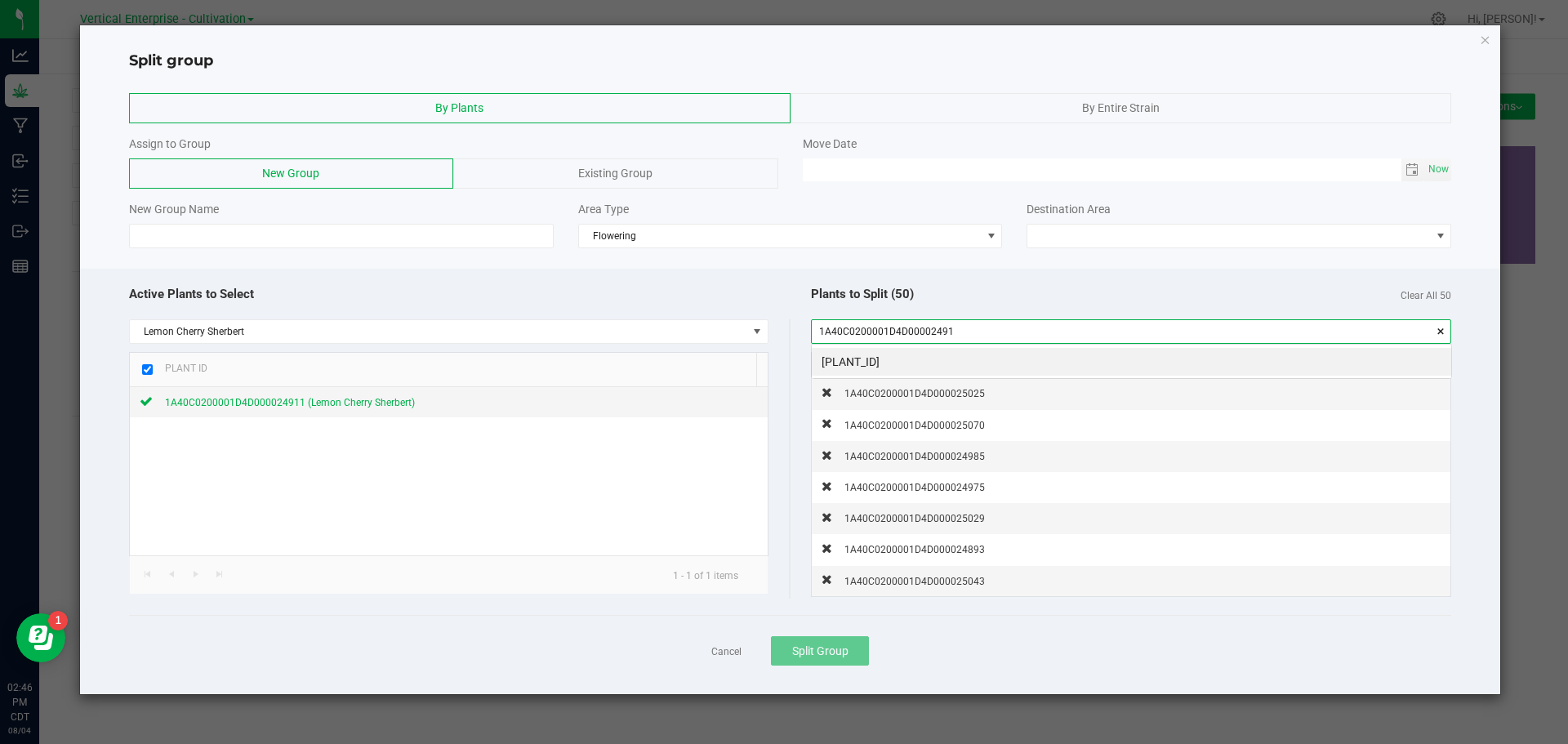 scroll, scrollTop: 81646, scrollLeft: 81027, axis: both 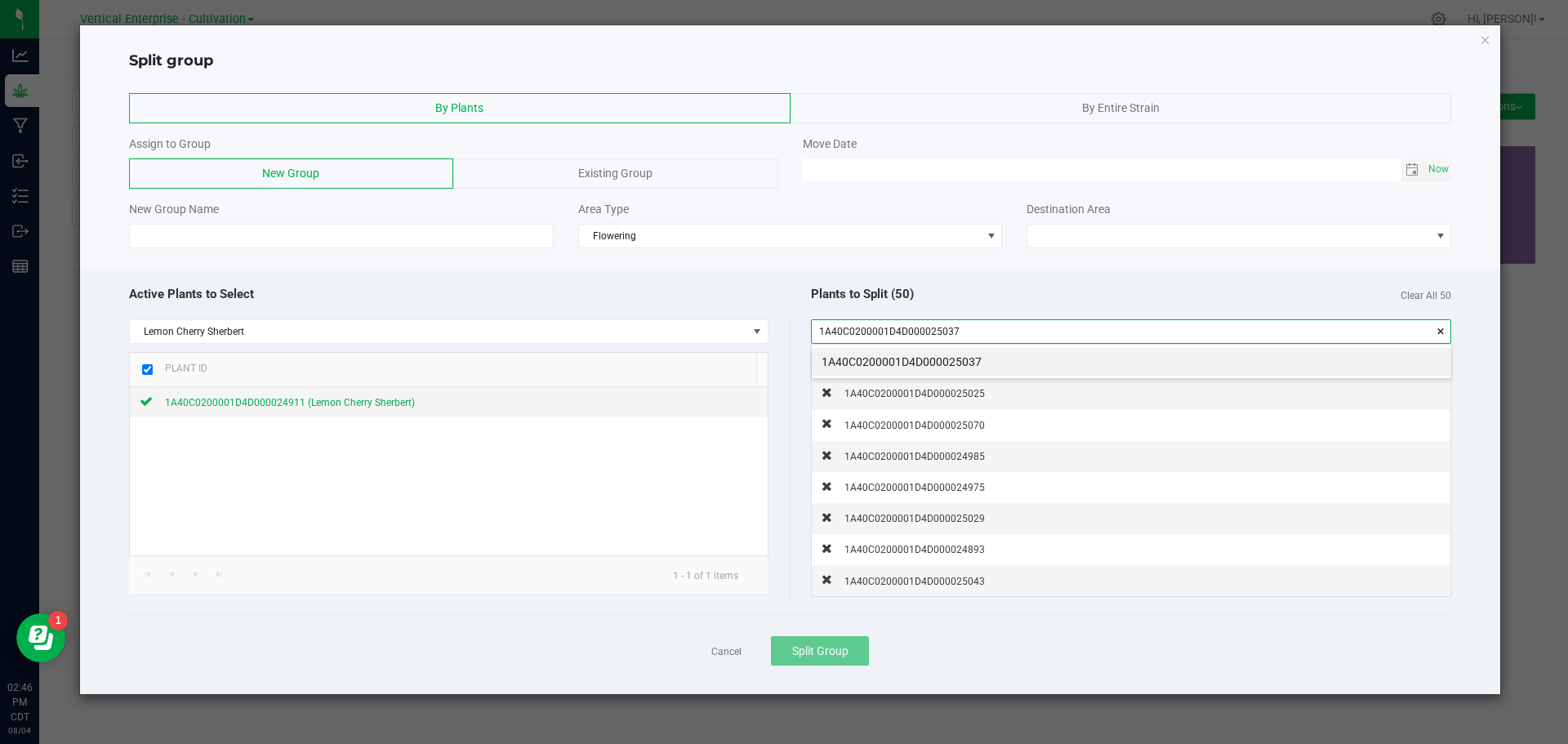 click on "1A40C0200001D4D000025037" at bounding box center [1131, 362] 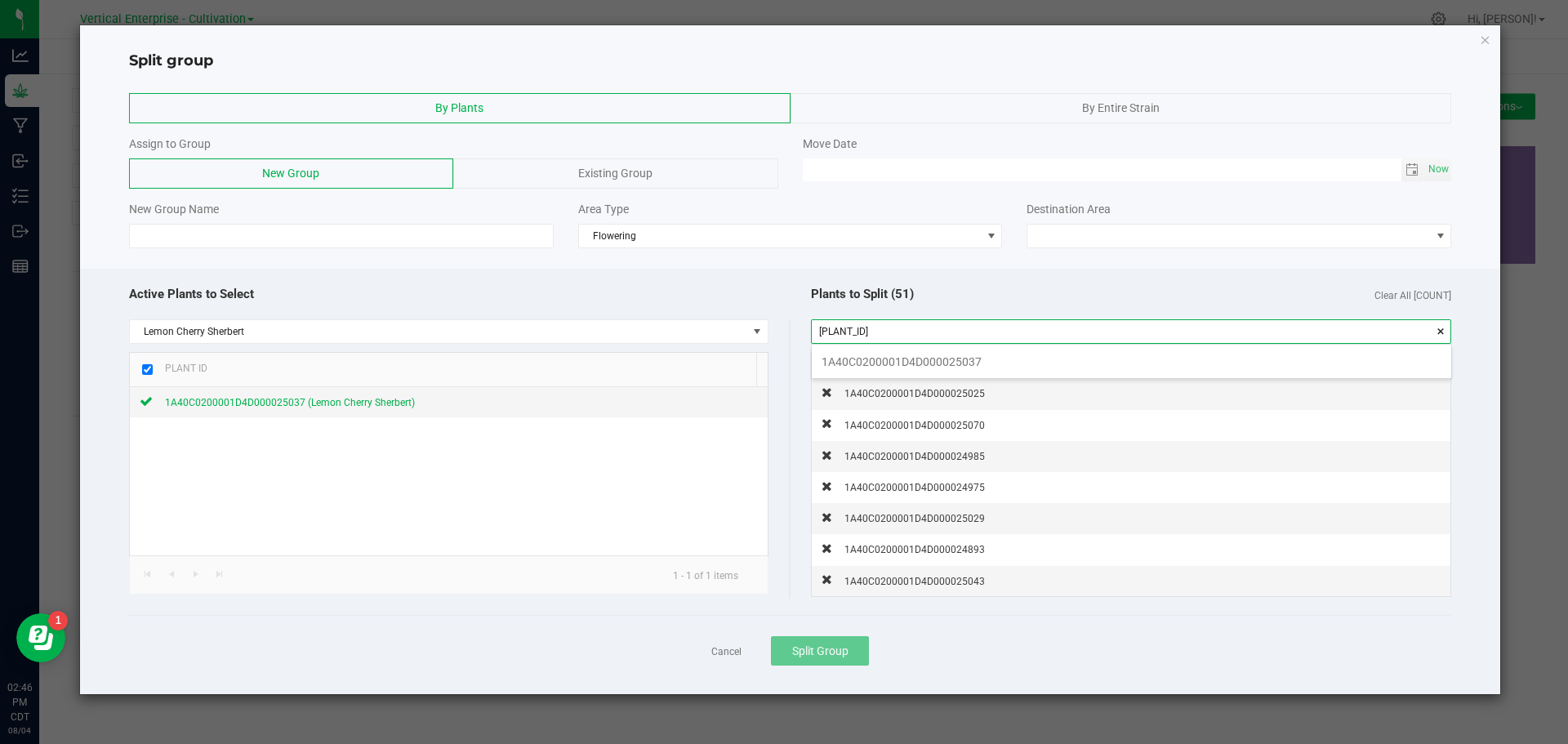 scroll, scrollTop: 81646, scrollLeft: 81027, axis: both 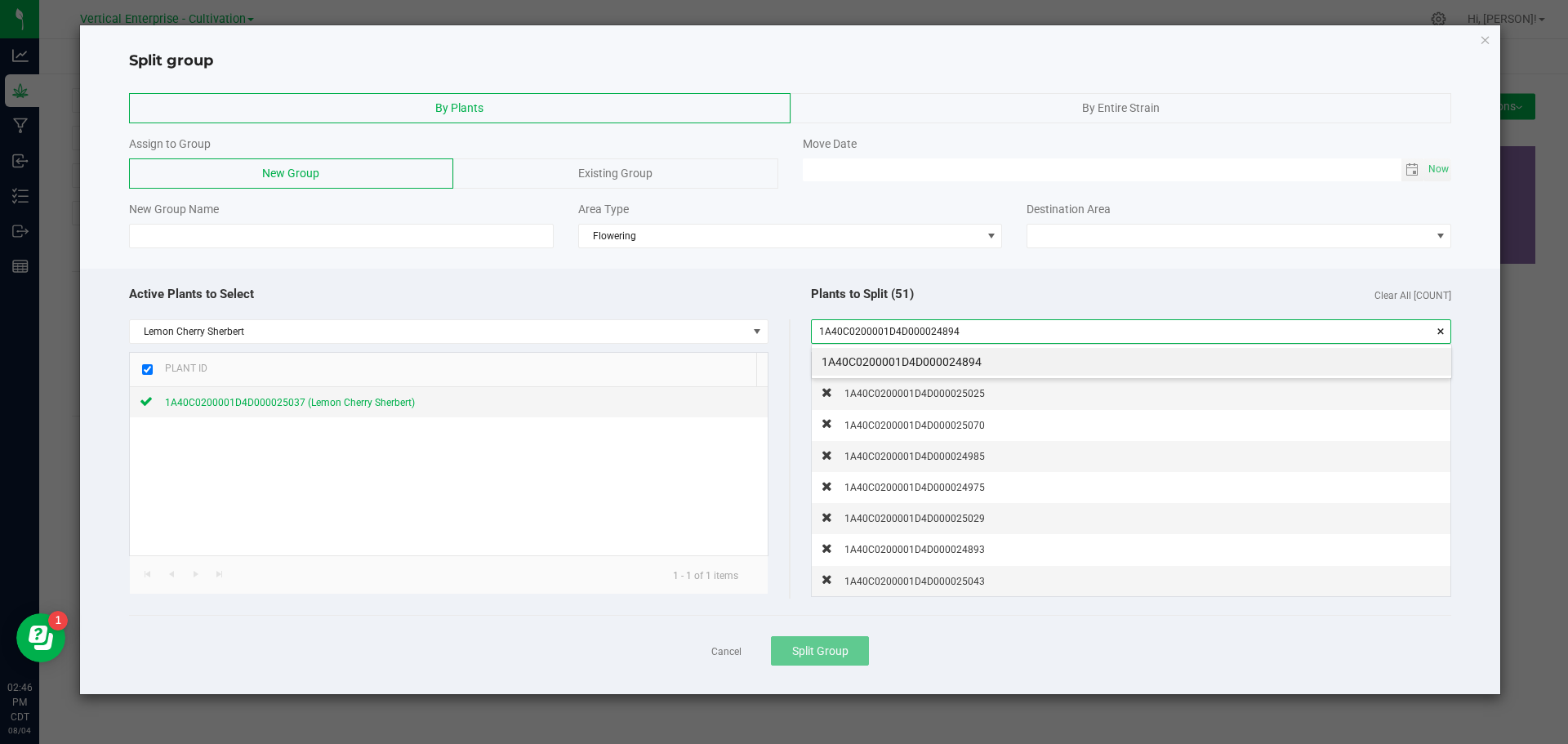 click on "1A40C0200001D4D000024894" at bounding box center (1131, 362) 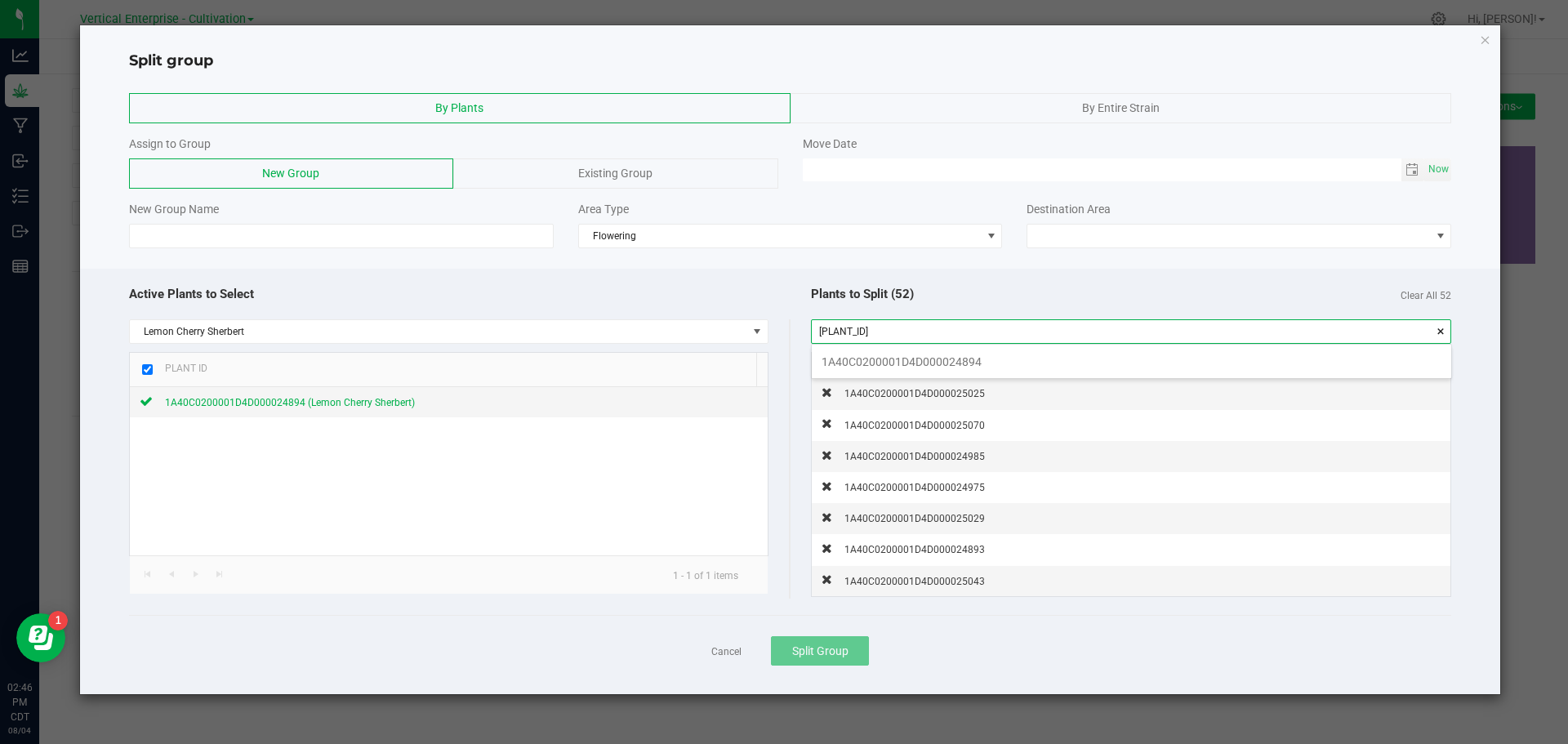 scroll, scrollTop: 81646, scrollLeft: 81027, axis: both 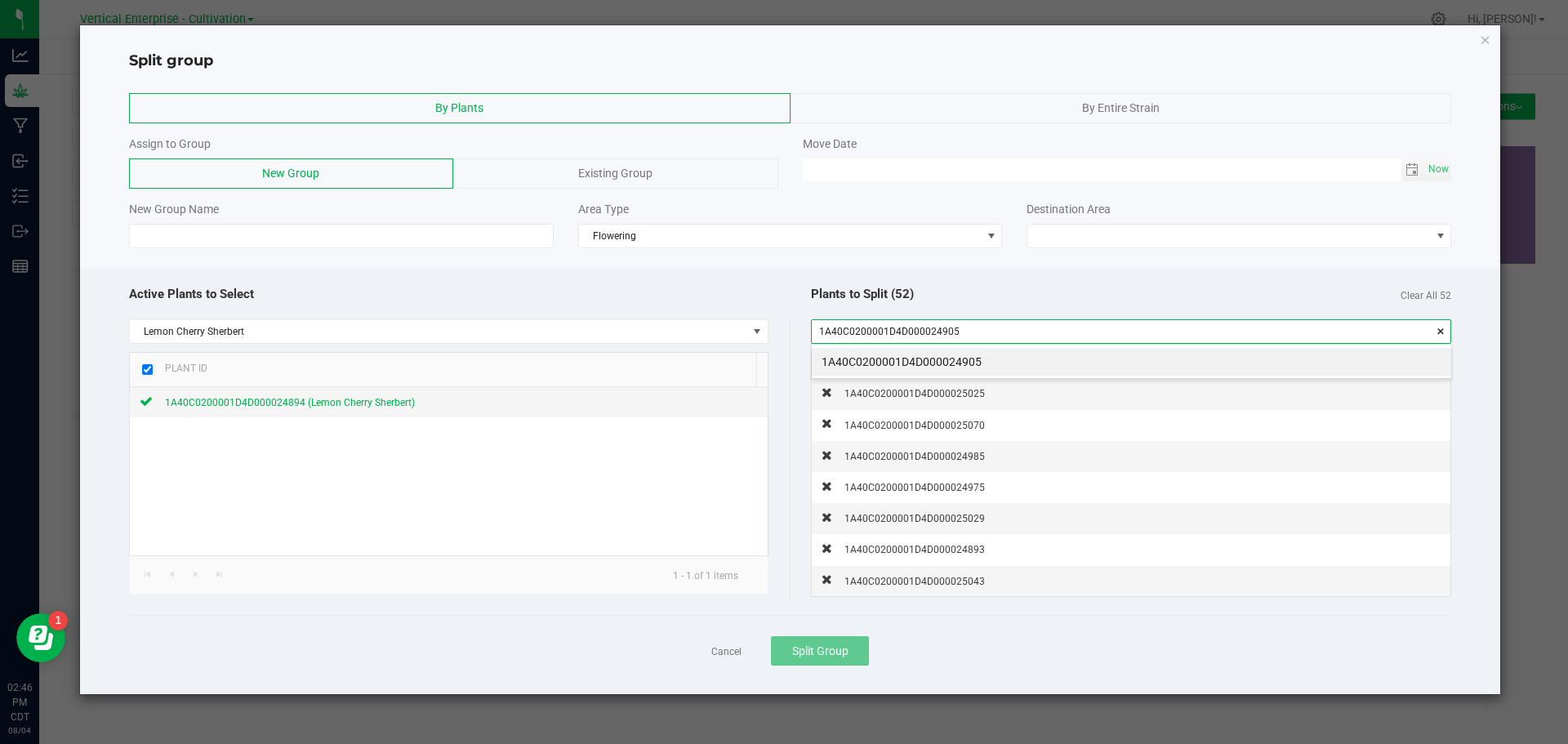 click on "1A40C0200001D4D000024905" at bounding box center [1131, 362] 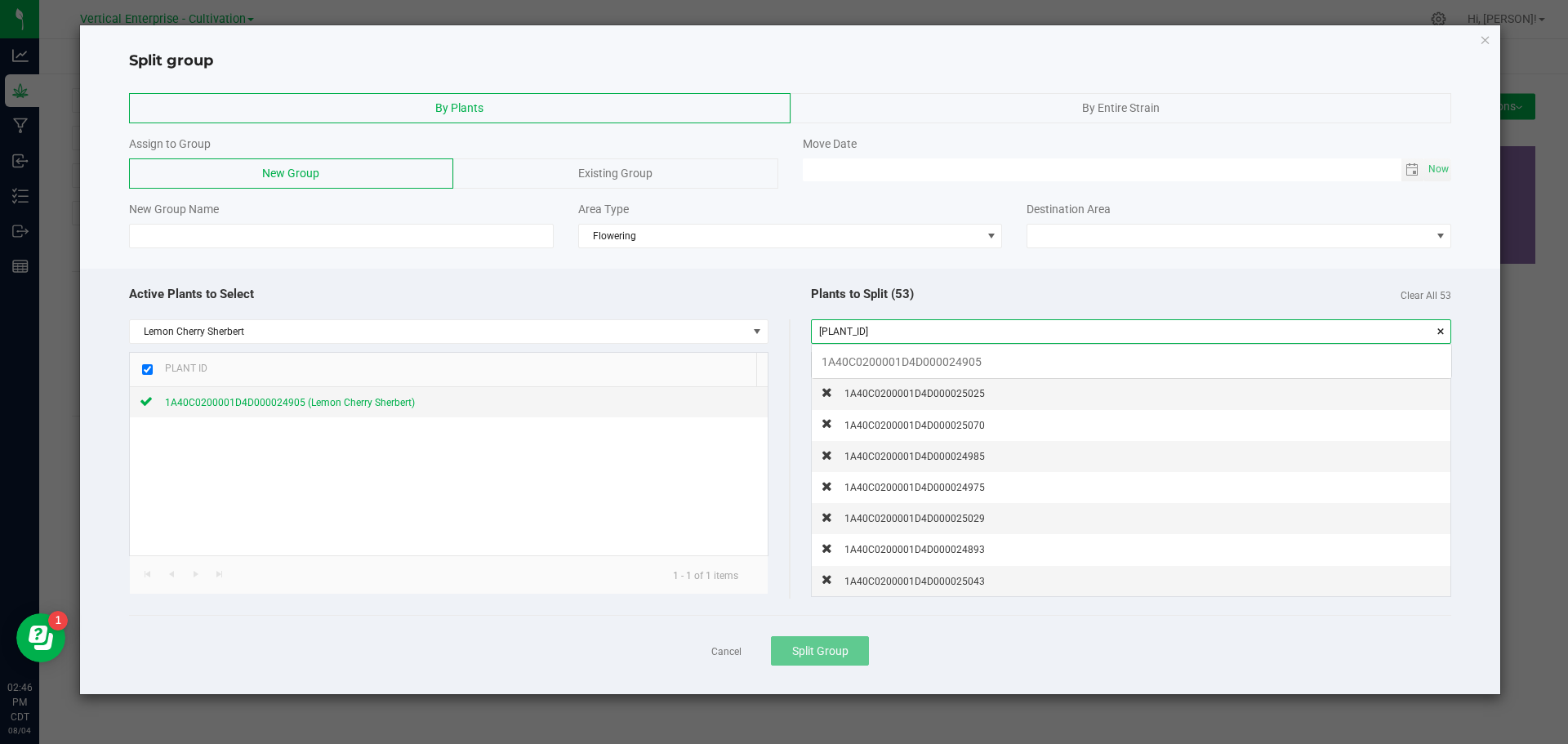 scroll, scrollTop: 81646, scrollLeft: 81027, axis: both 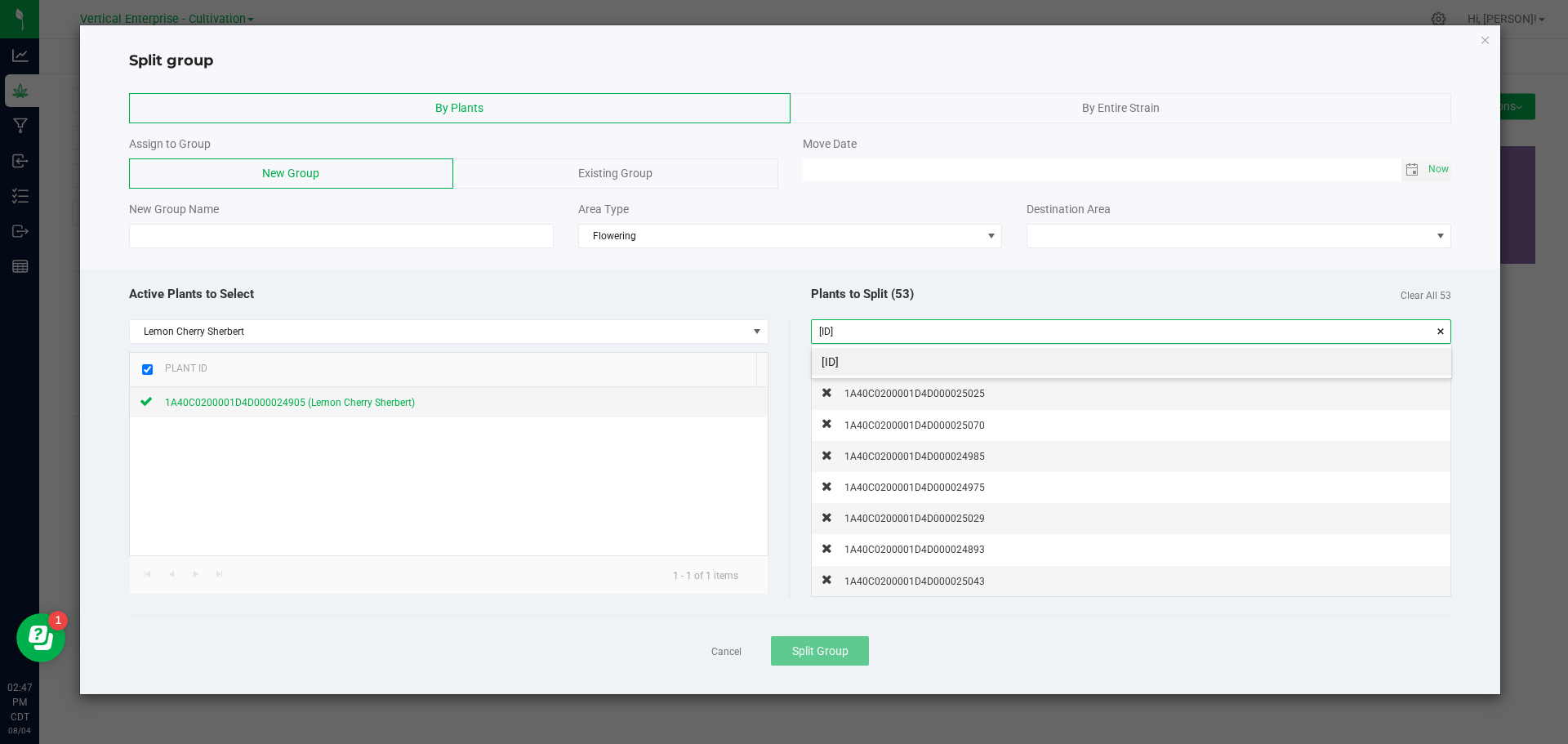 click on "[ID]" at bounding box center [1131, 362] 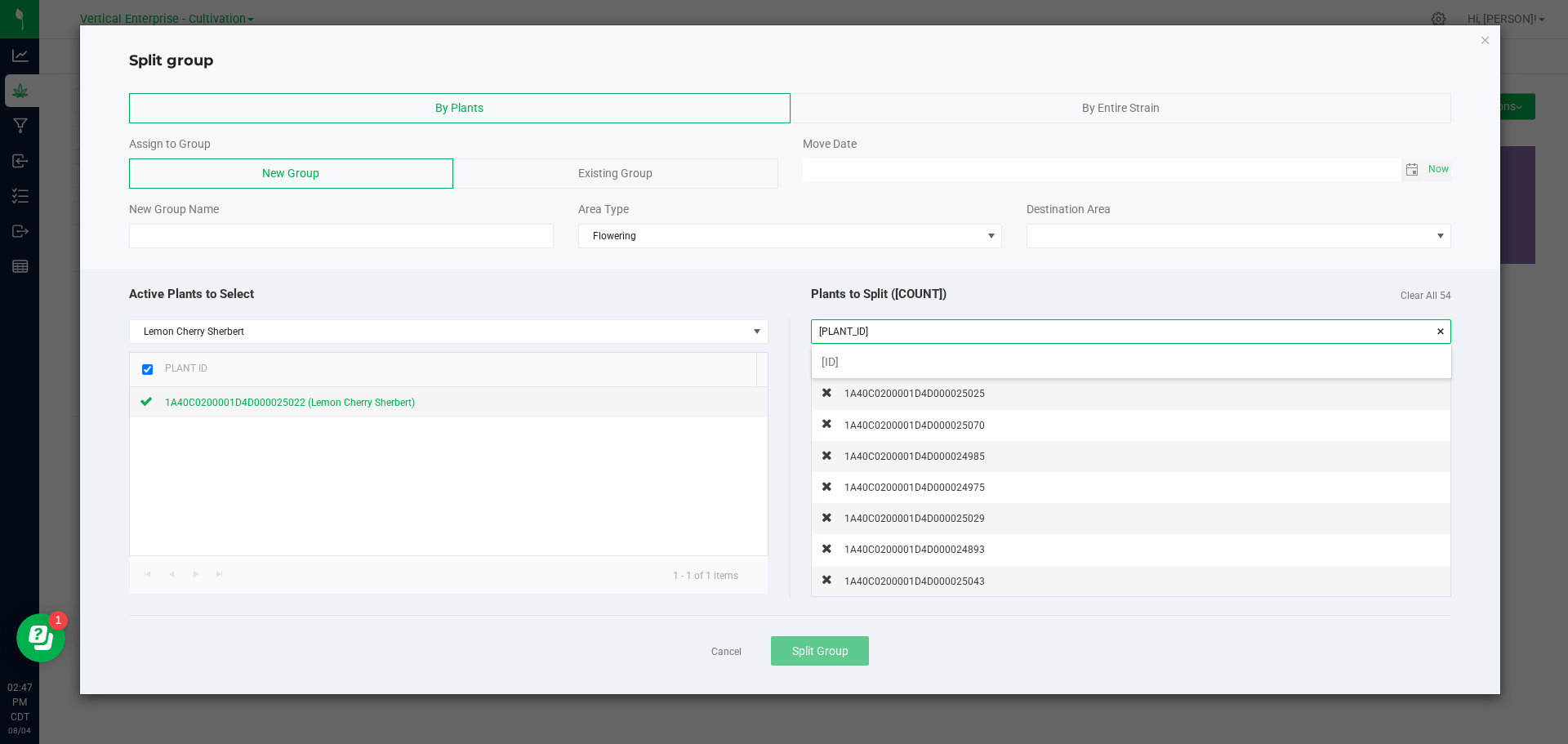 scroll, scrollTop: 81646, scrollLeft: 81027, axis: both 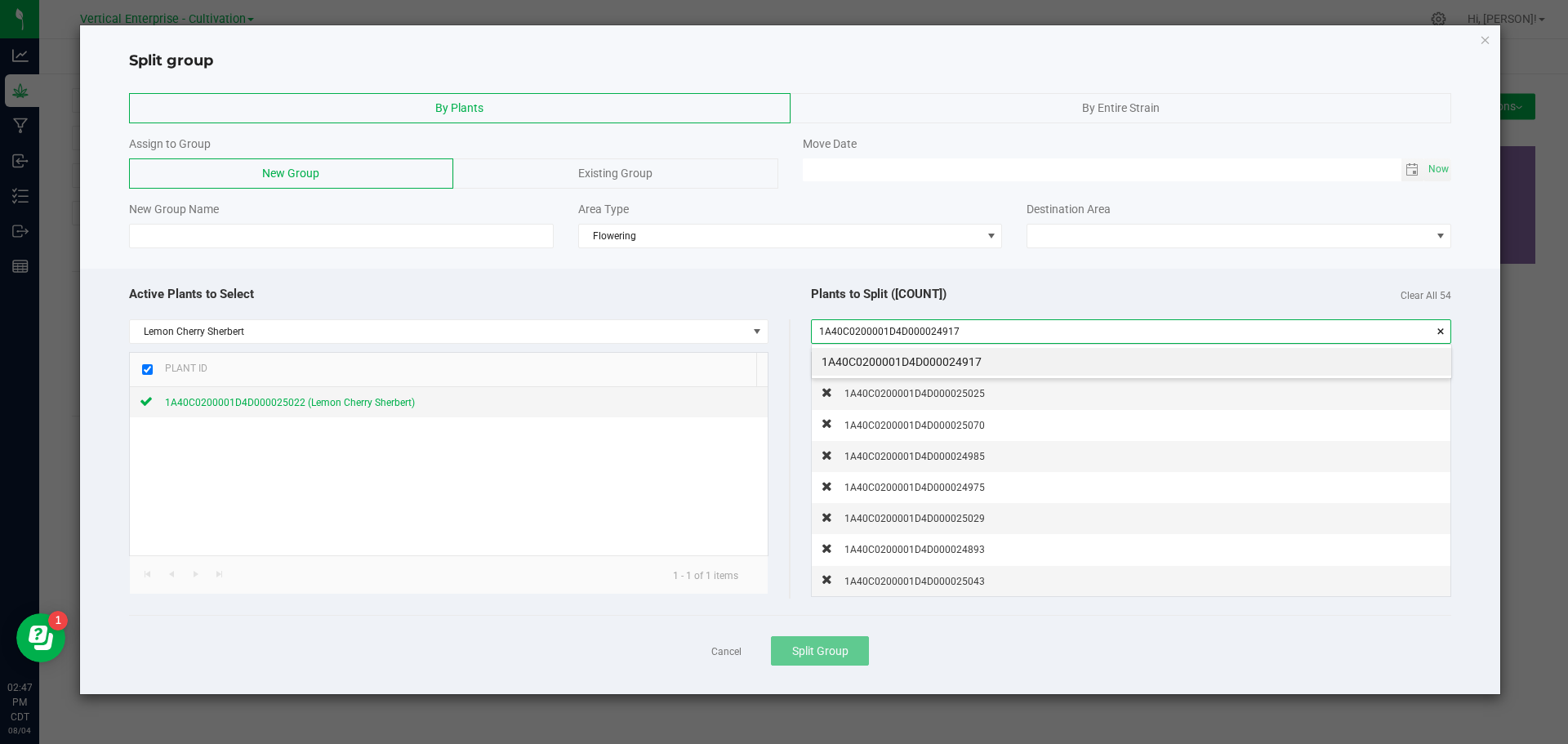 click on "1A40C0200001D4D000024917" at bounding box center [1131, 362] 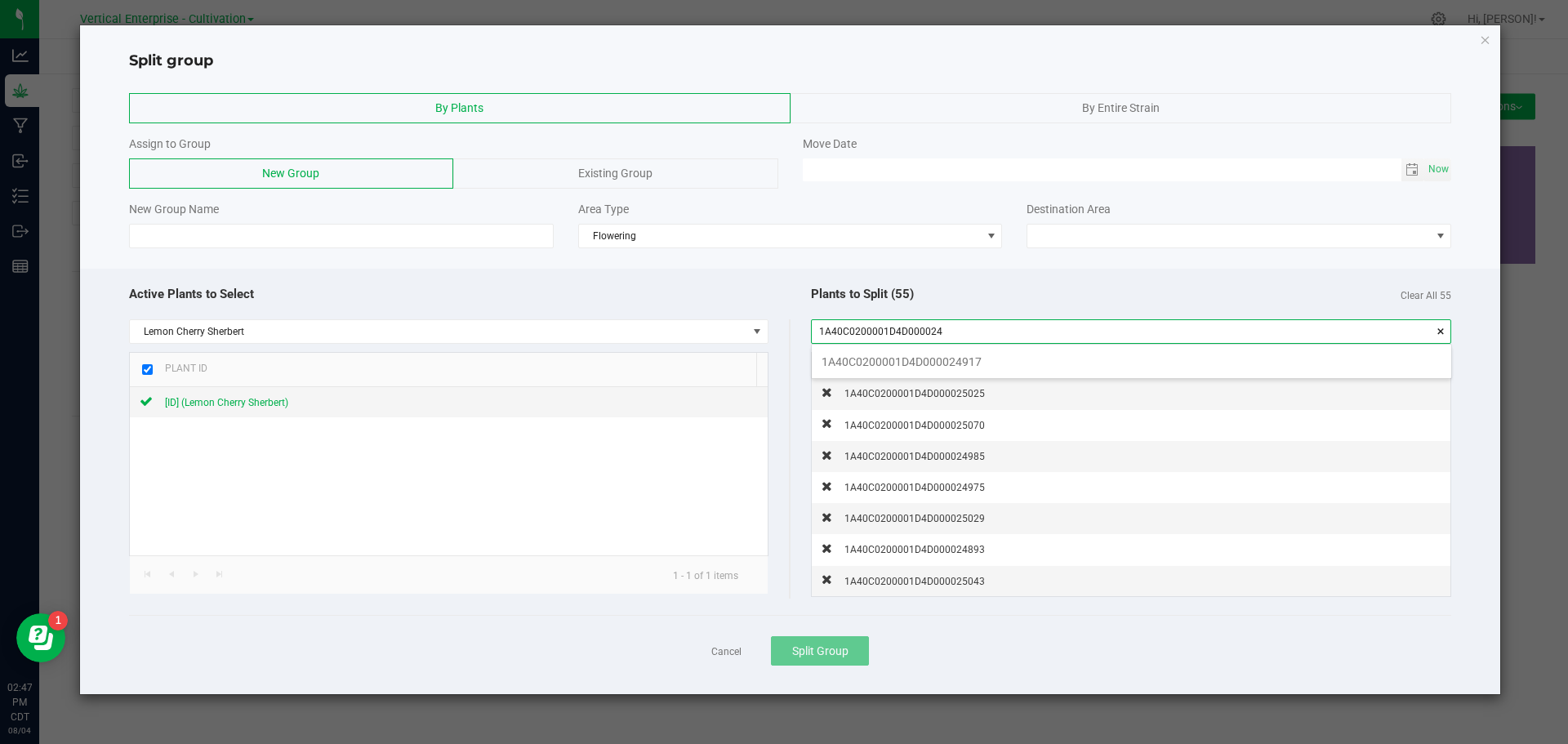 scroll, scrollTop: 81646, scrollLeft: 81027, axis: both 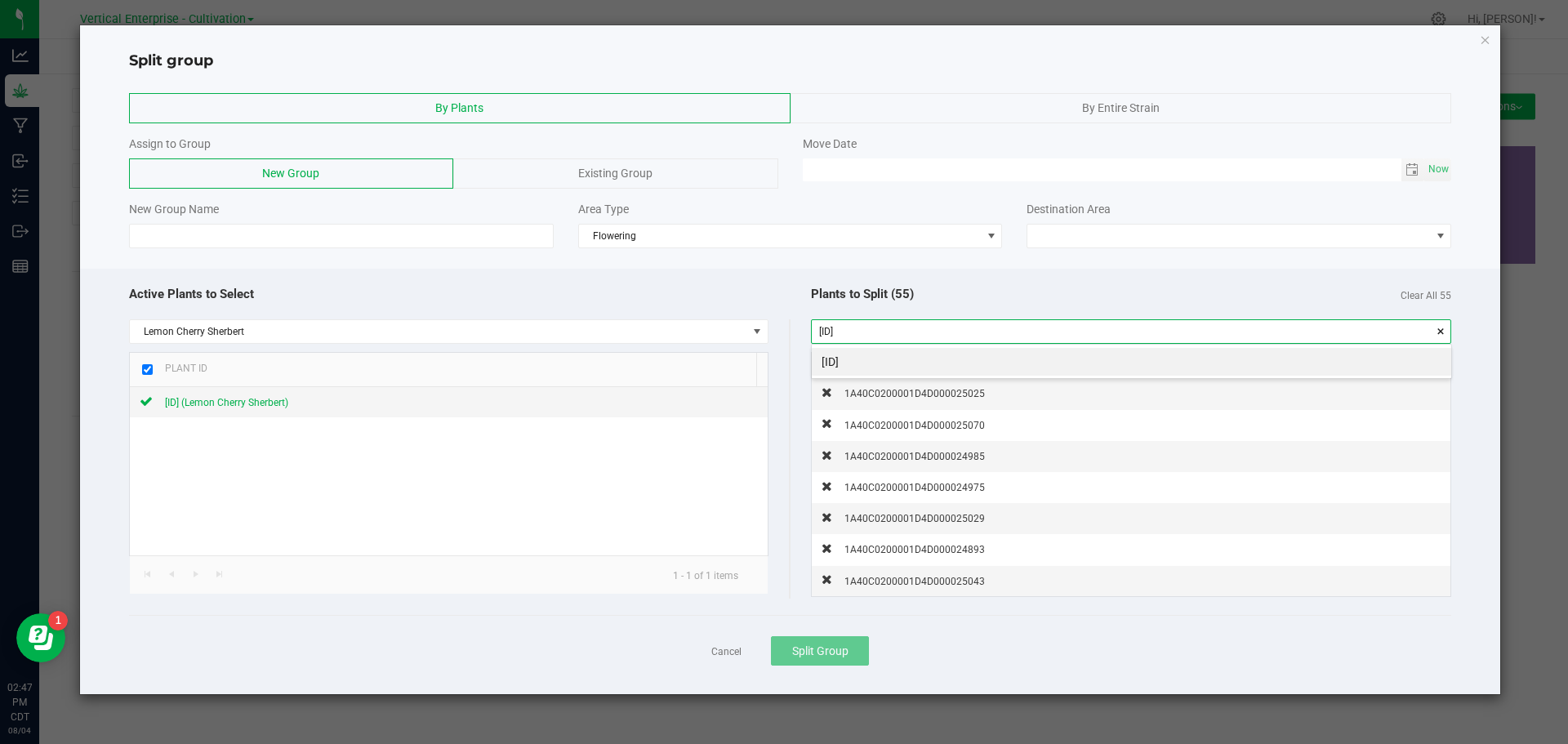 click on "[ID]" at bounding box center [1131, 362] 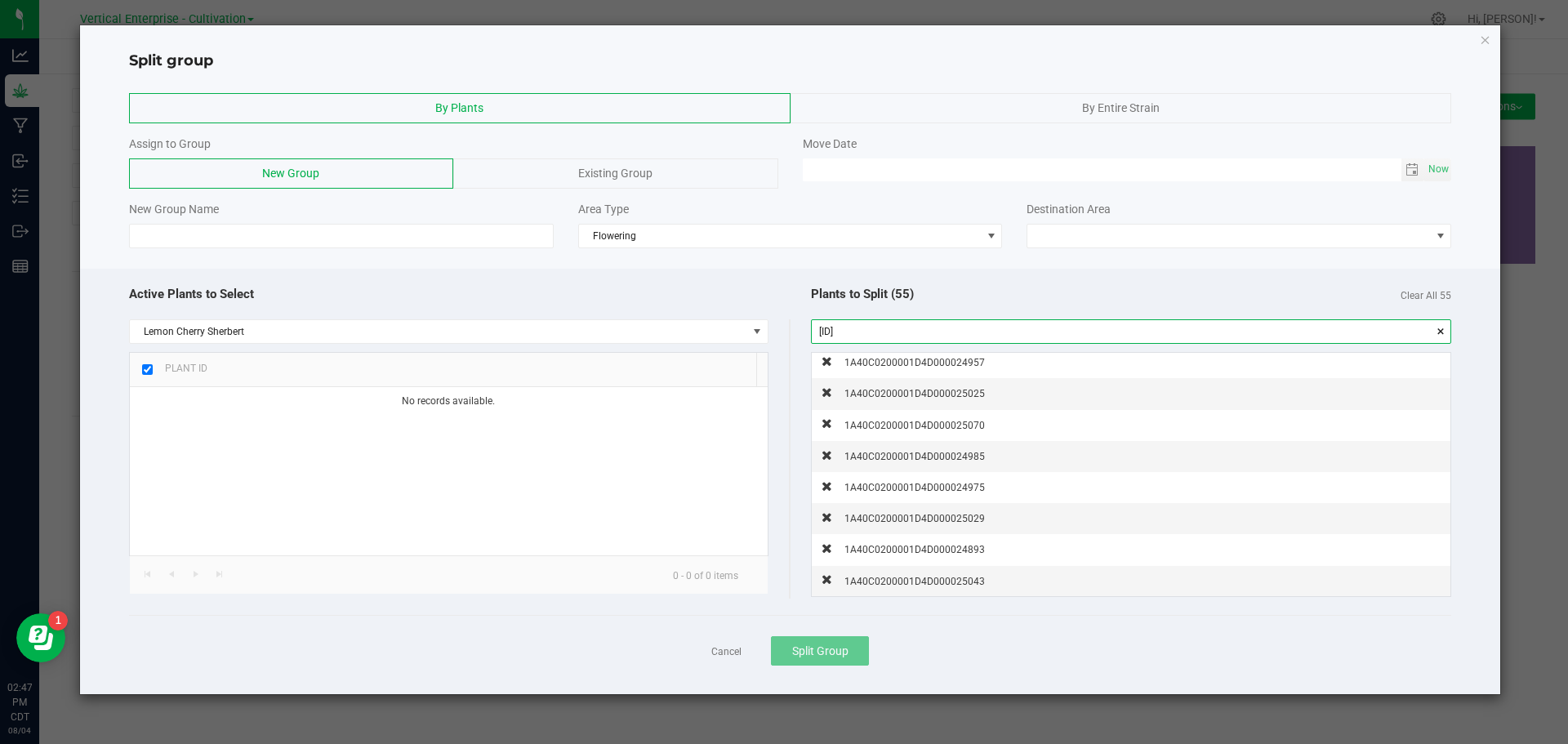 click on "[ID]" at bounding box center (1131, 332) 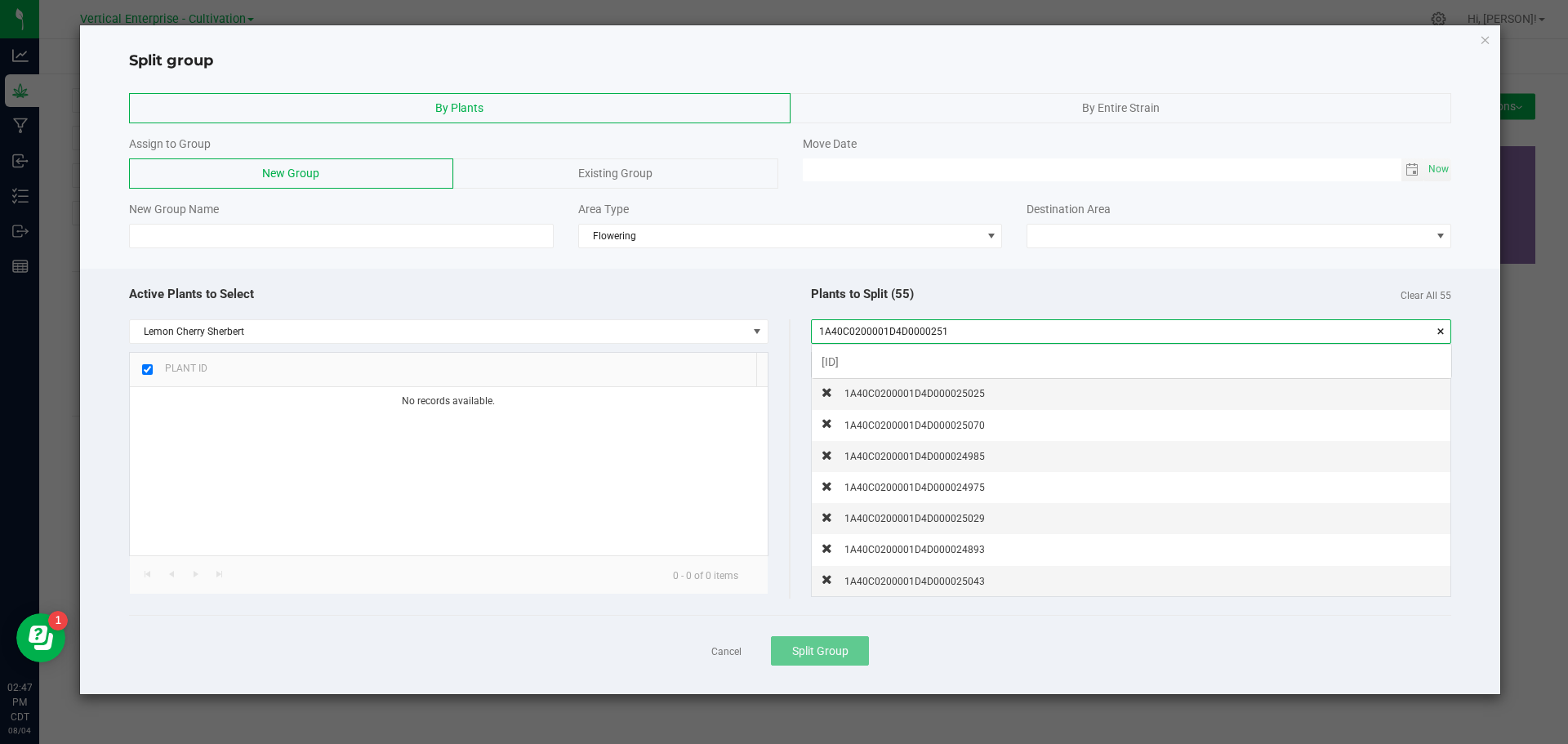 scroll, scrollTop: 81646, scrollLeft: 81027, axis: both 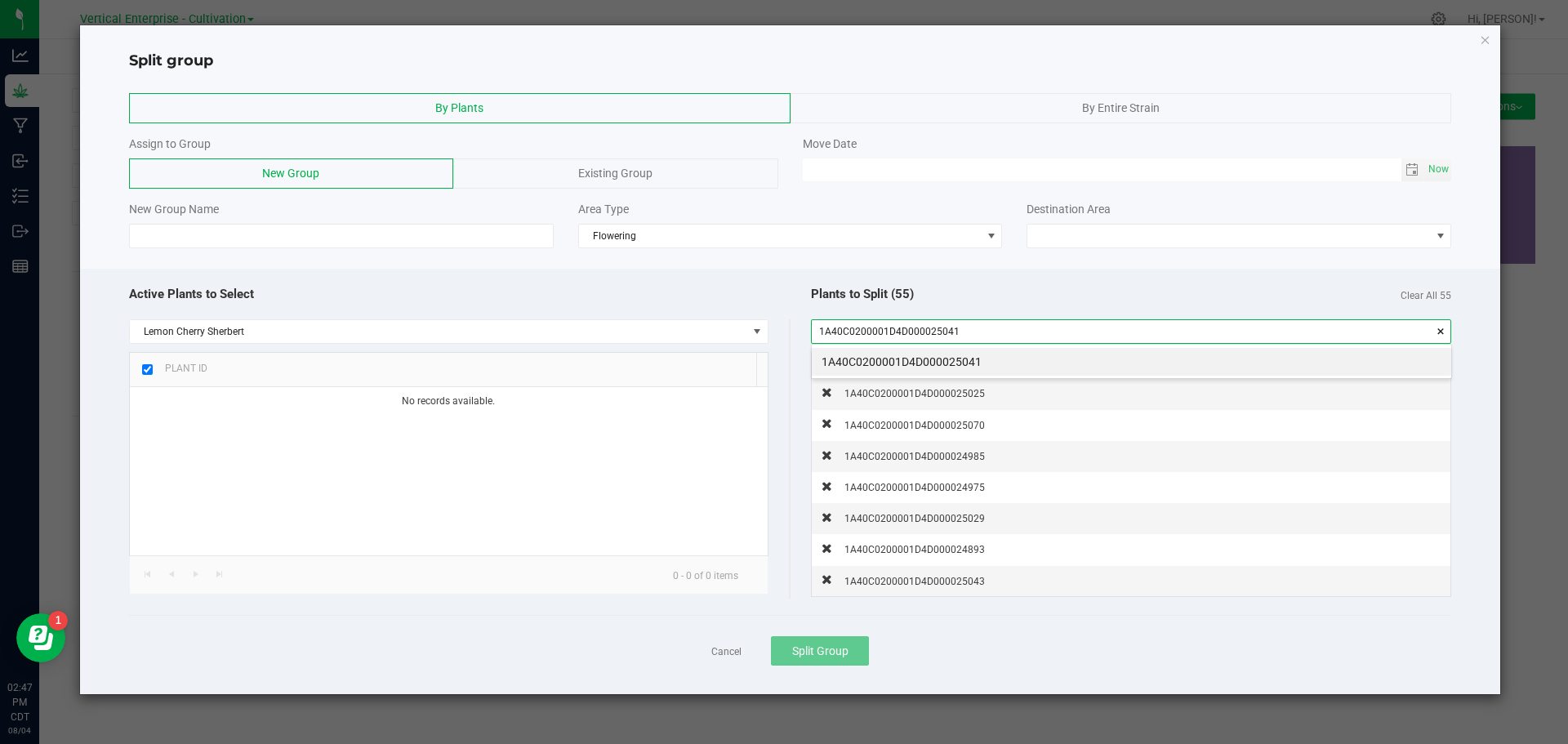 click on "1A40C0200001D4D000025041" at bounding box center (1131, 362) 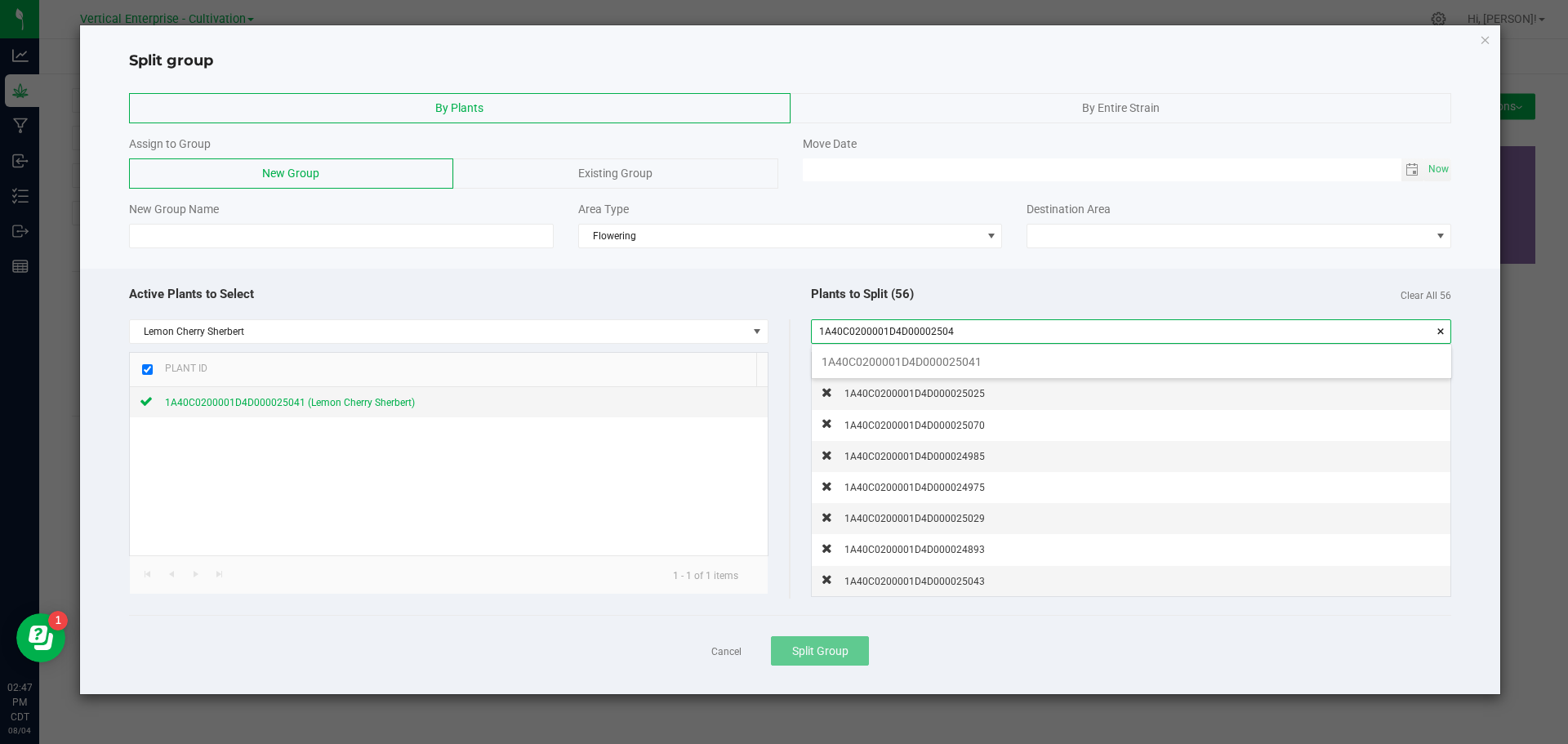 scroll, scrollTop: 81646, scrollLeft: 81027, axis: both 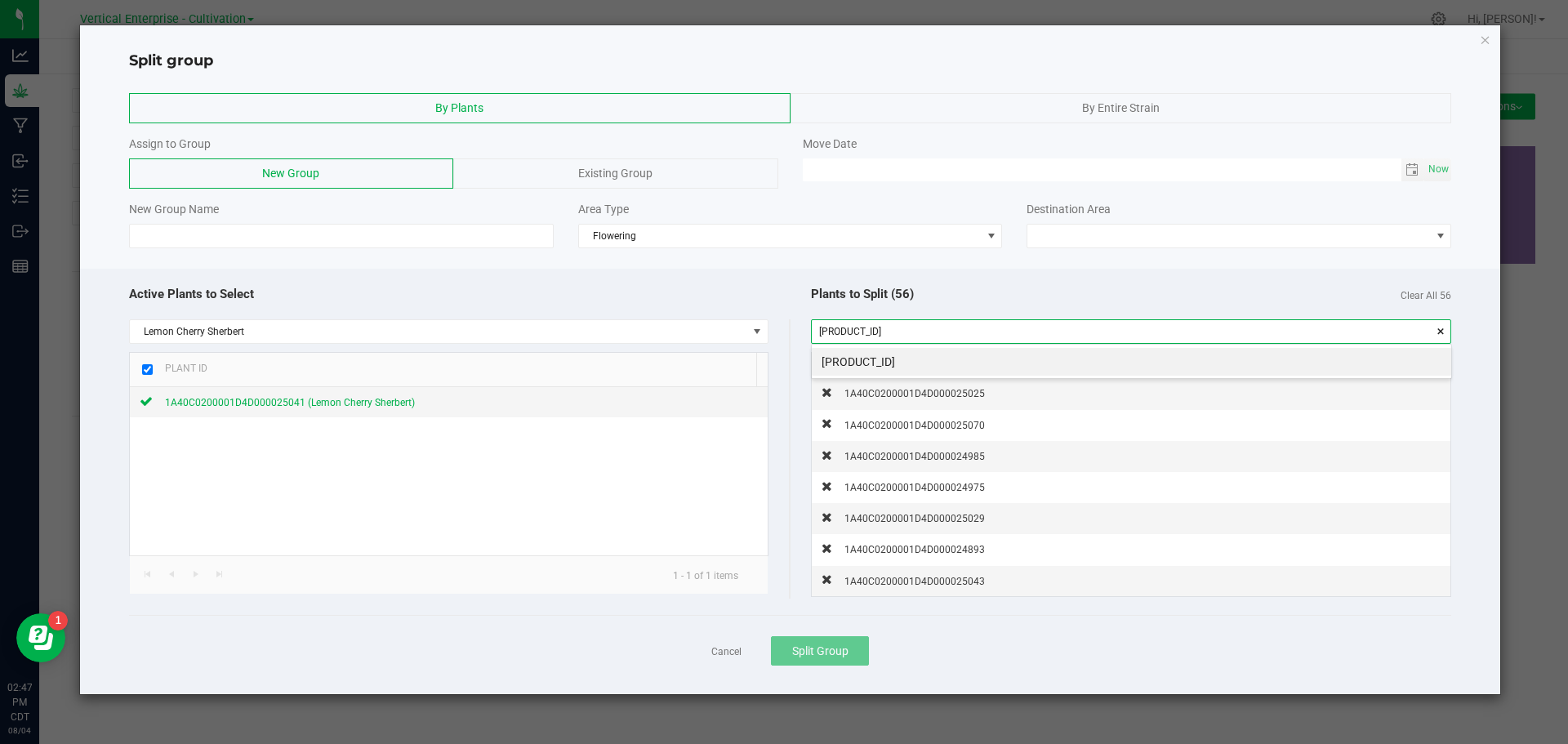 click on "[PRODUCT_ID]" at bounding box center [1131, 362] 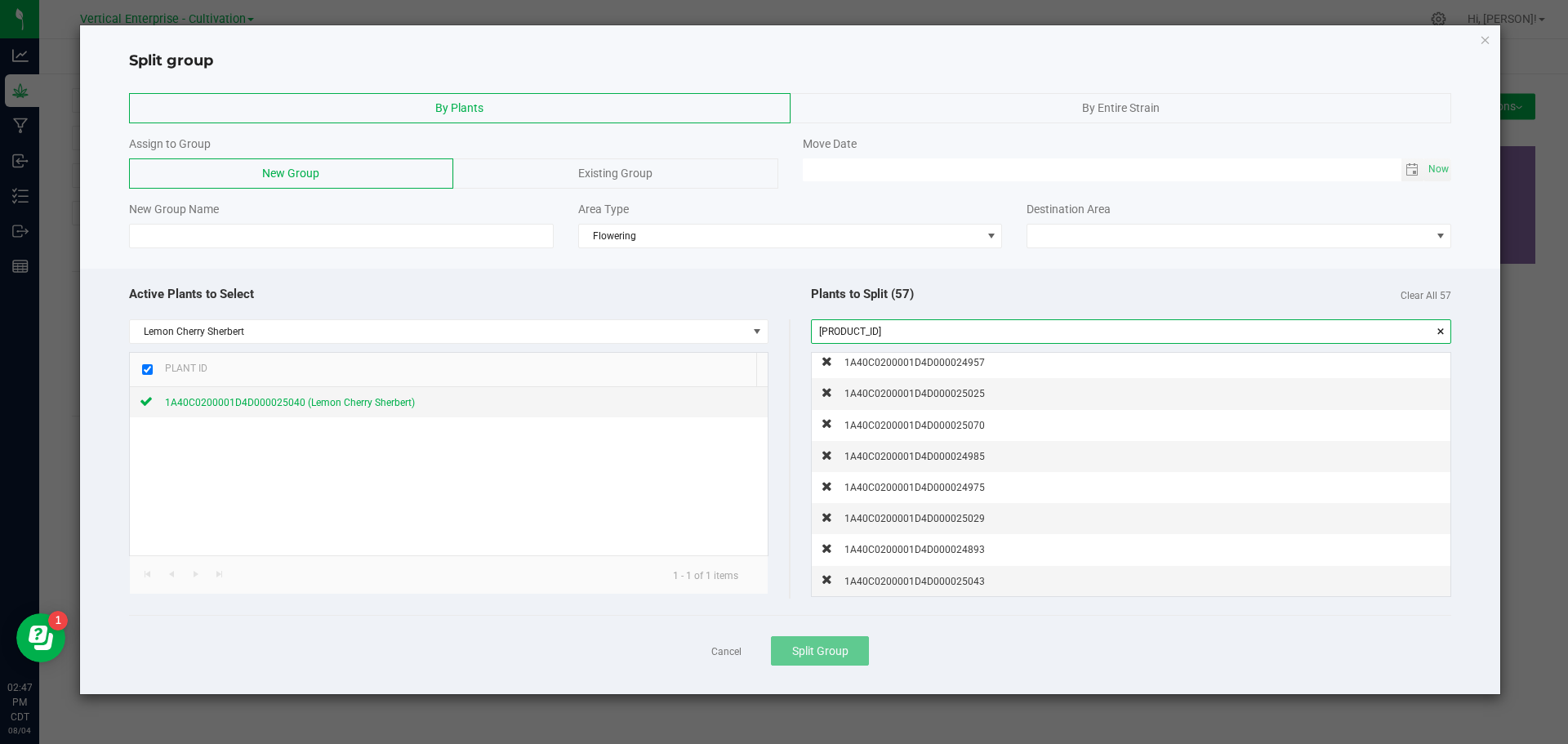 click on "[PRODUCT_ID]" at bounding box center (1131, 332) 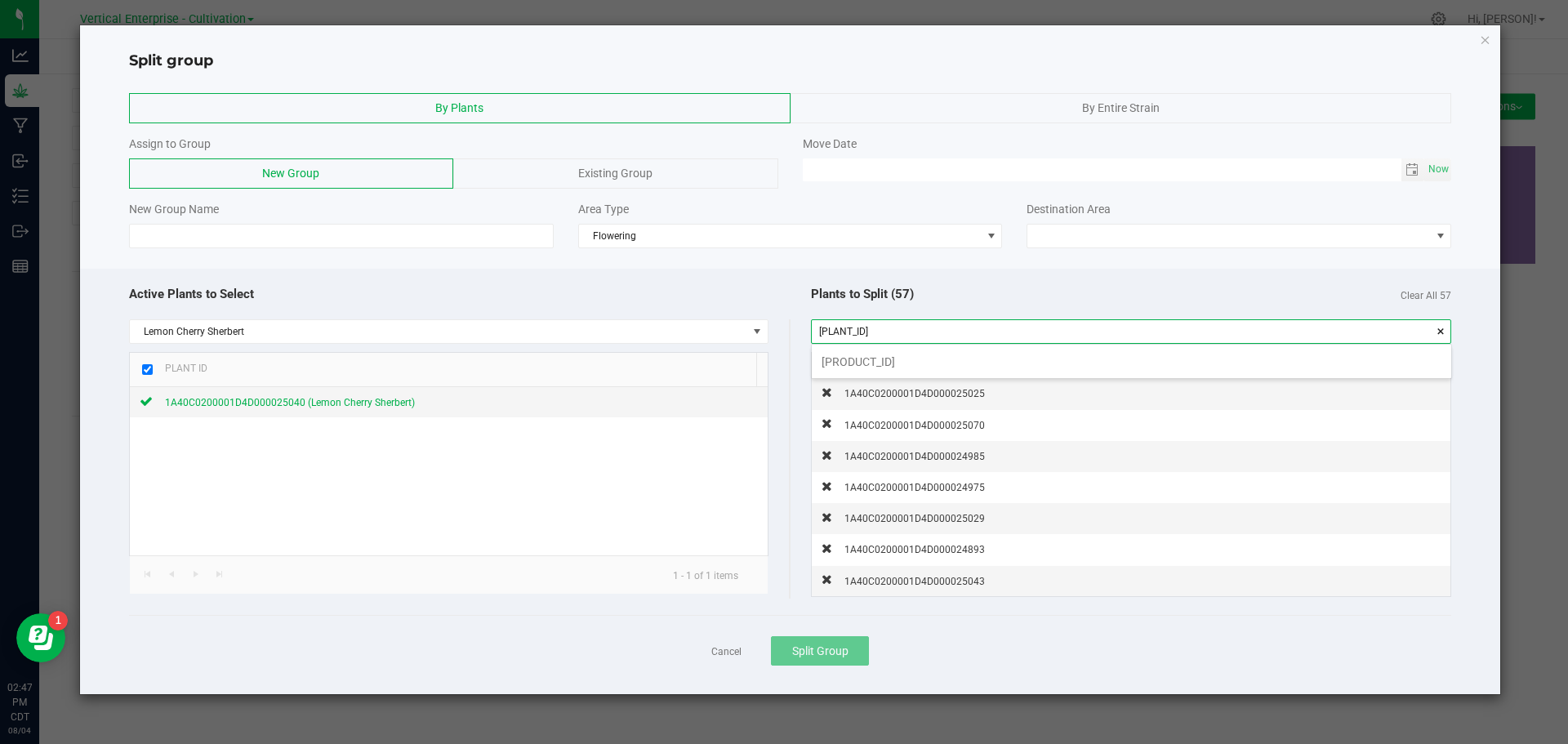 scroll, scrollTop: 81646, scrollLeft: 81027, axis: both 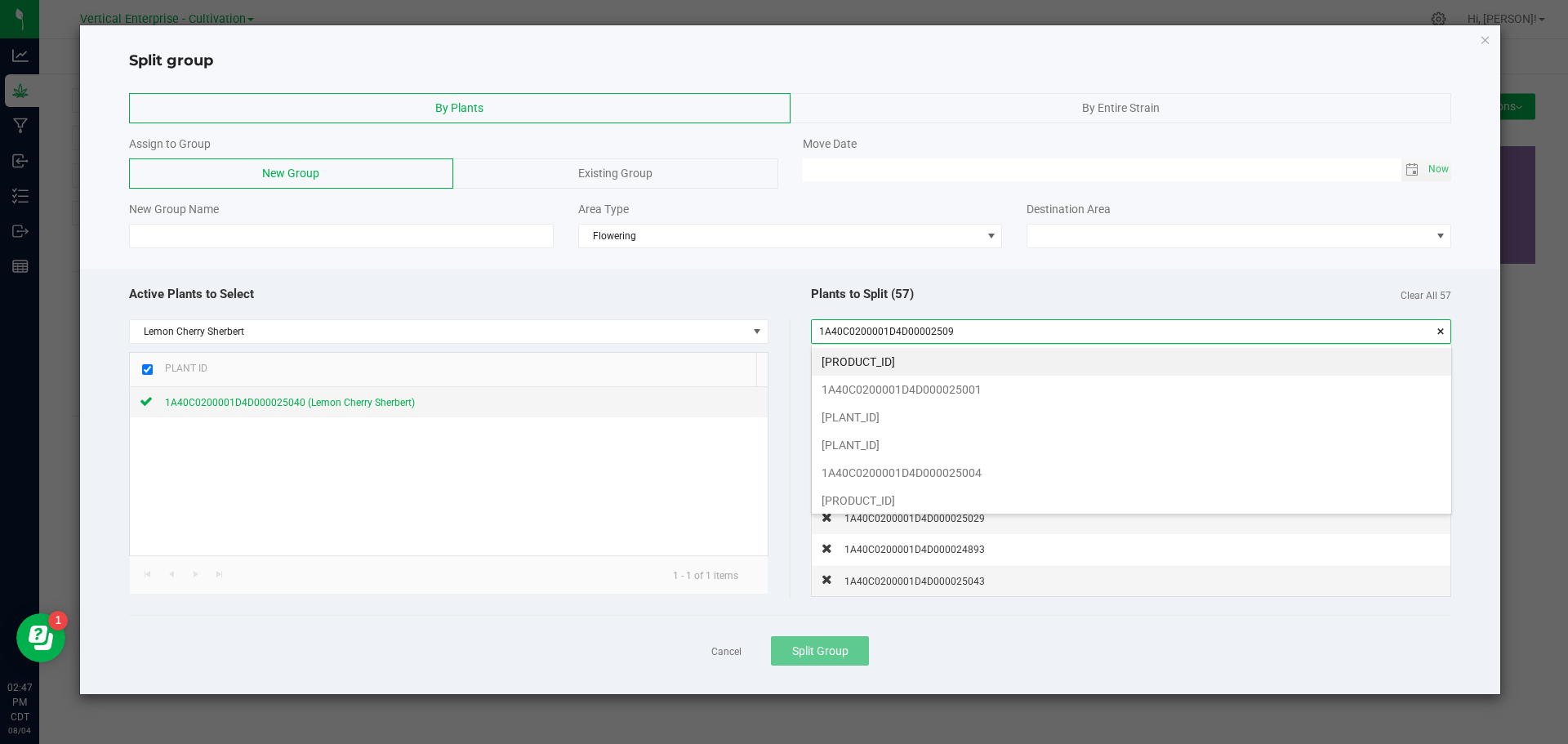 type on "1A40C0200001D4D000025094" 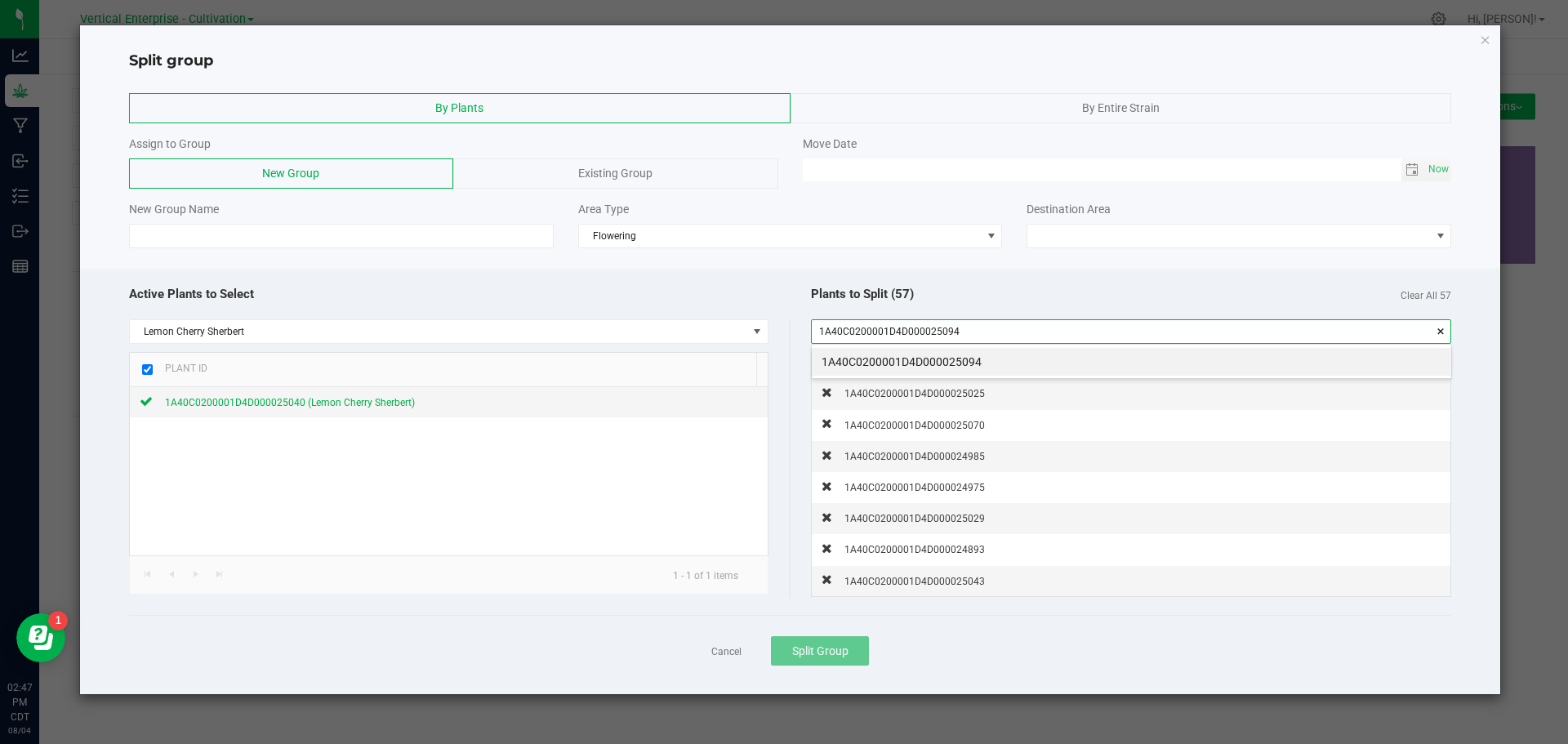 click on "1A40C0200001D4D000025094" at bounding box center (1131, 362) 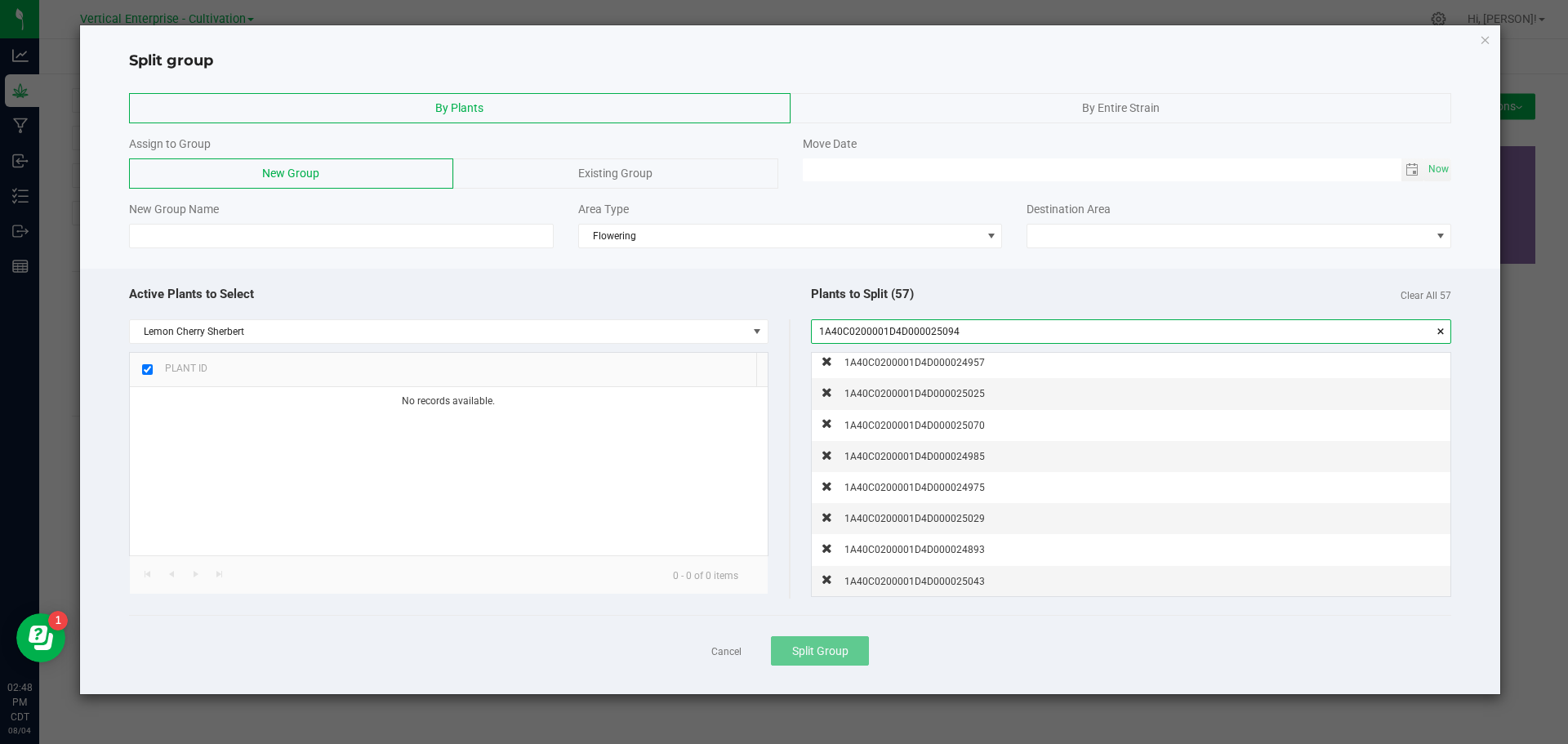 drag, startPoint x: 987, startPoint y: 330, endPoint x: 725, endPoint y: 339, distance: 262.15453 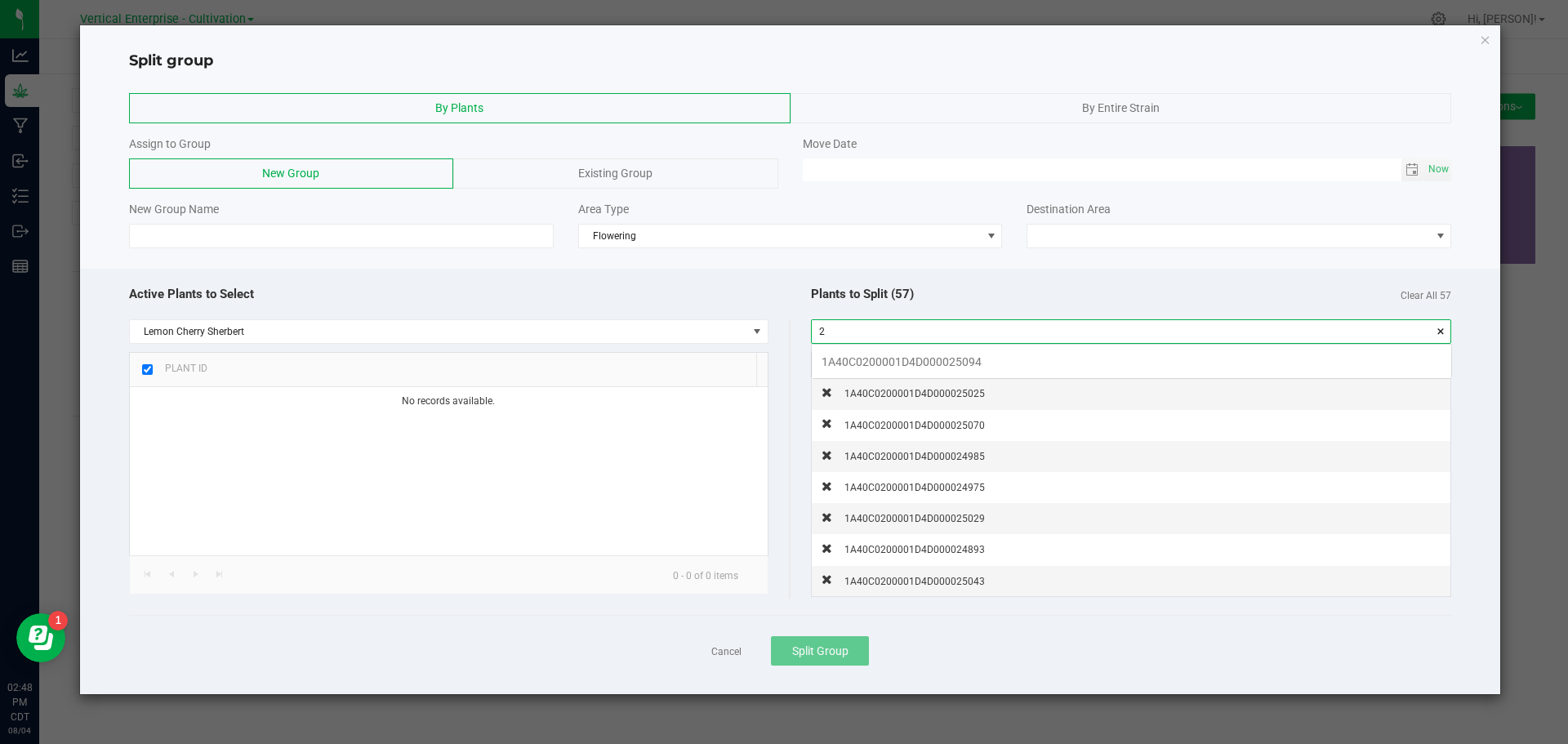 scroll, scrollTop: 81646, scrollLeft: 81027, axis: both 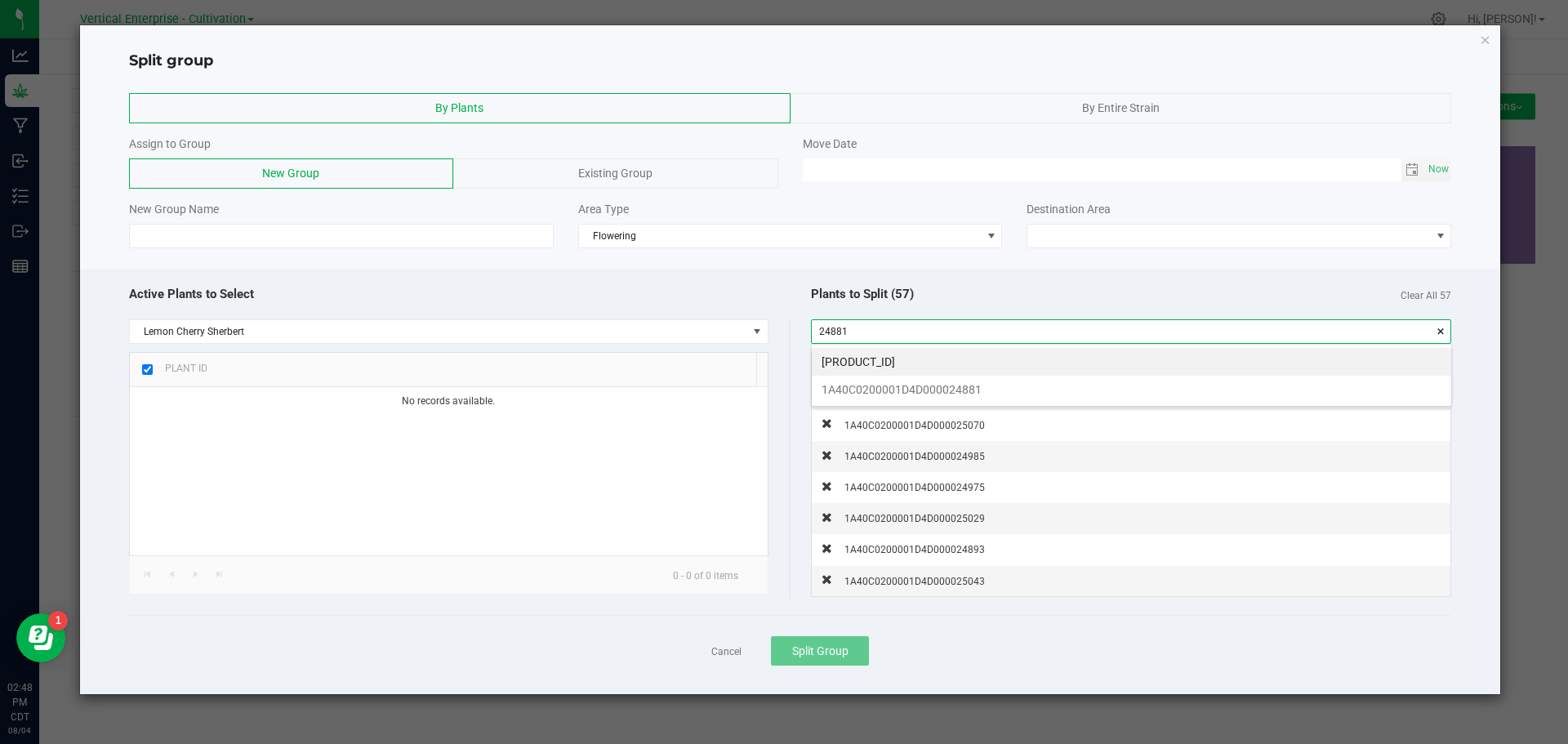click on "1A40C0200001D4D000024881" at bounding box center (1131, 390) 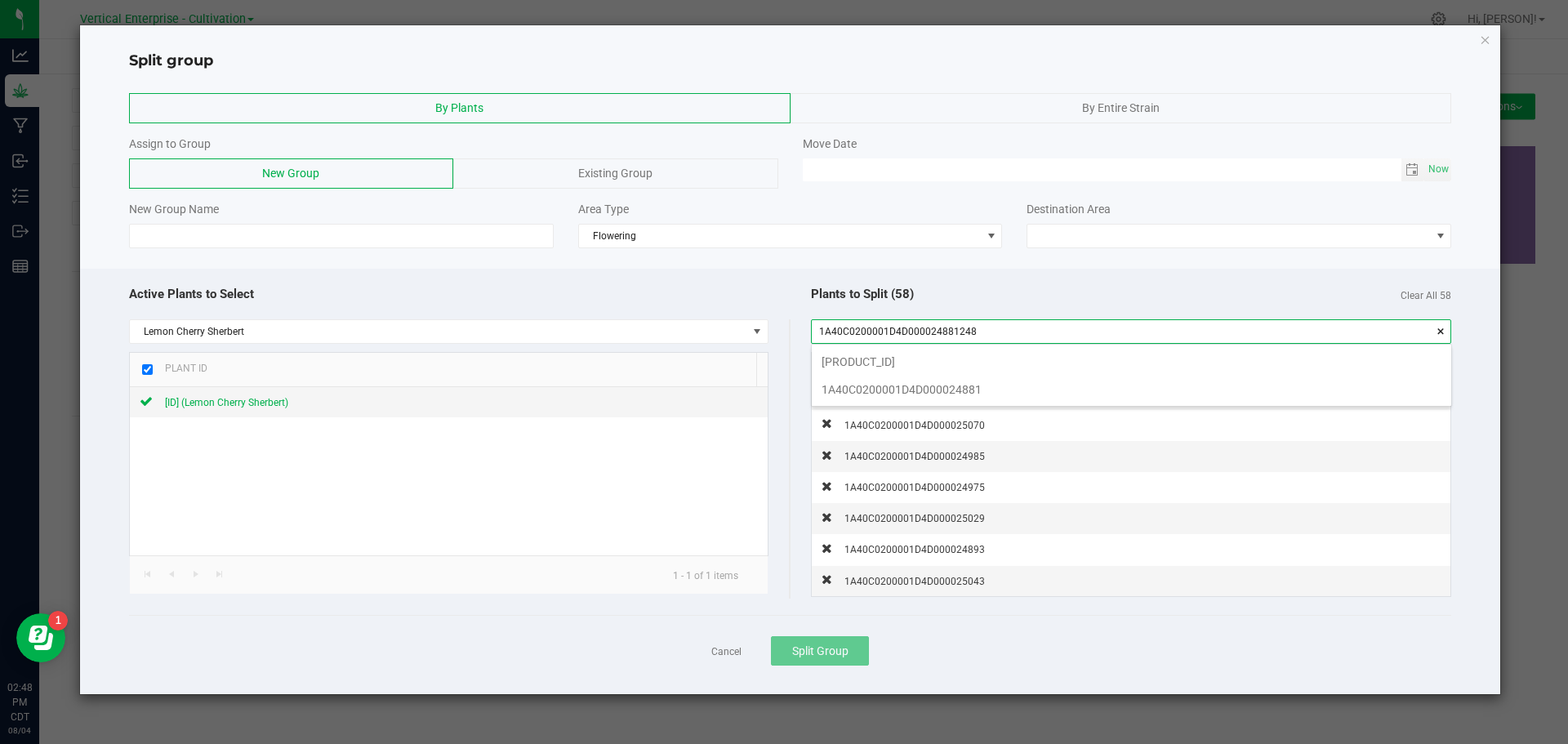 scroll, scrollTop: 81646, scrollLeft: 81027, axis: both 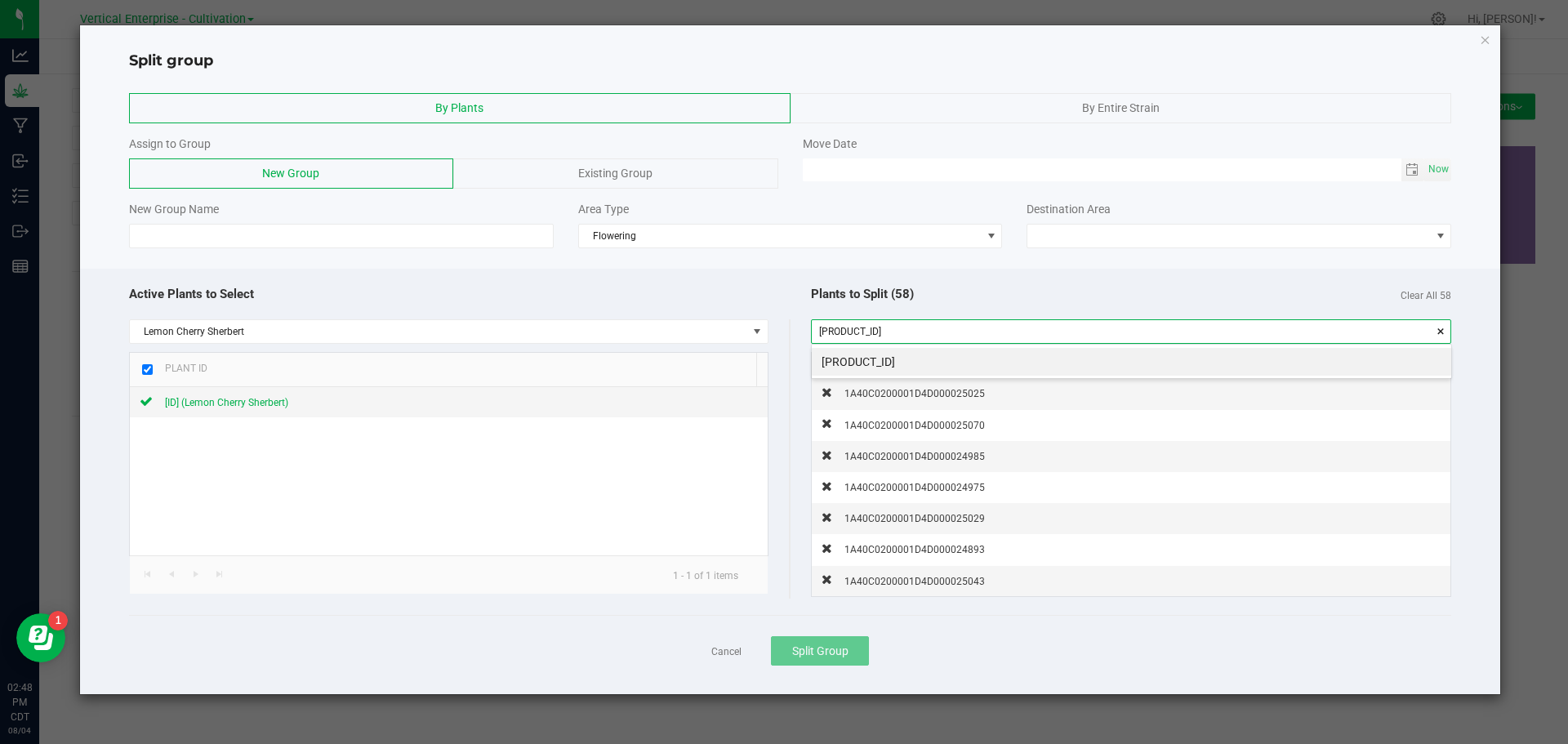 click on "[PRODUCT_ID]" at bounding box center (1131, 362) 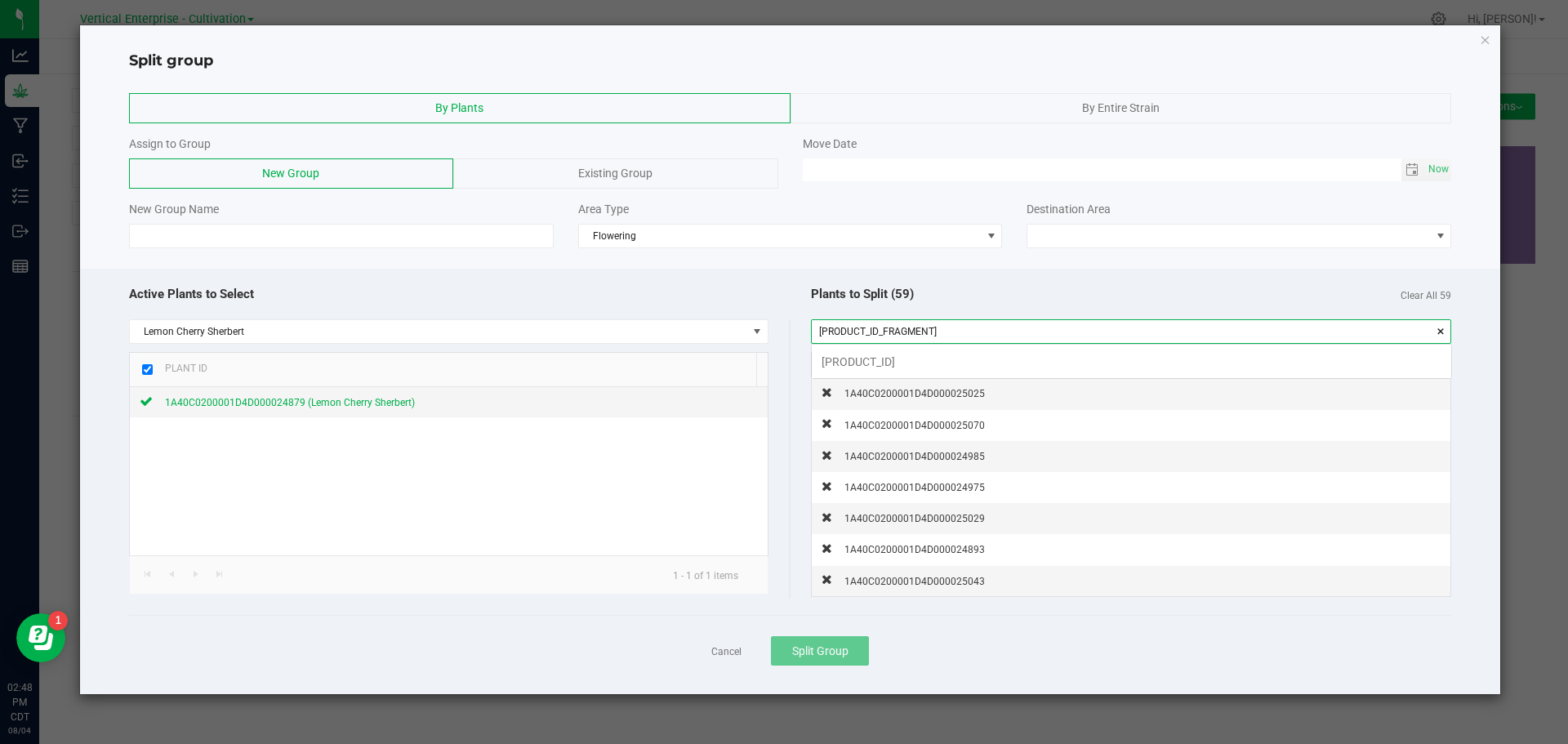 scroll, scrollTop: 81646, scrollLeft: 81027, axis: both 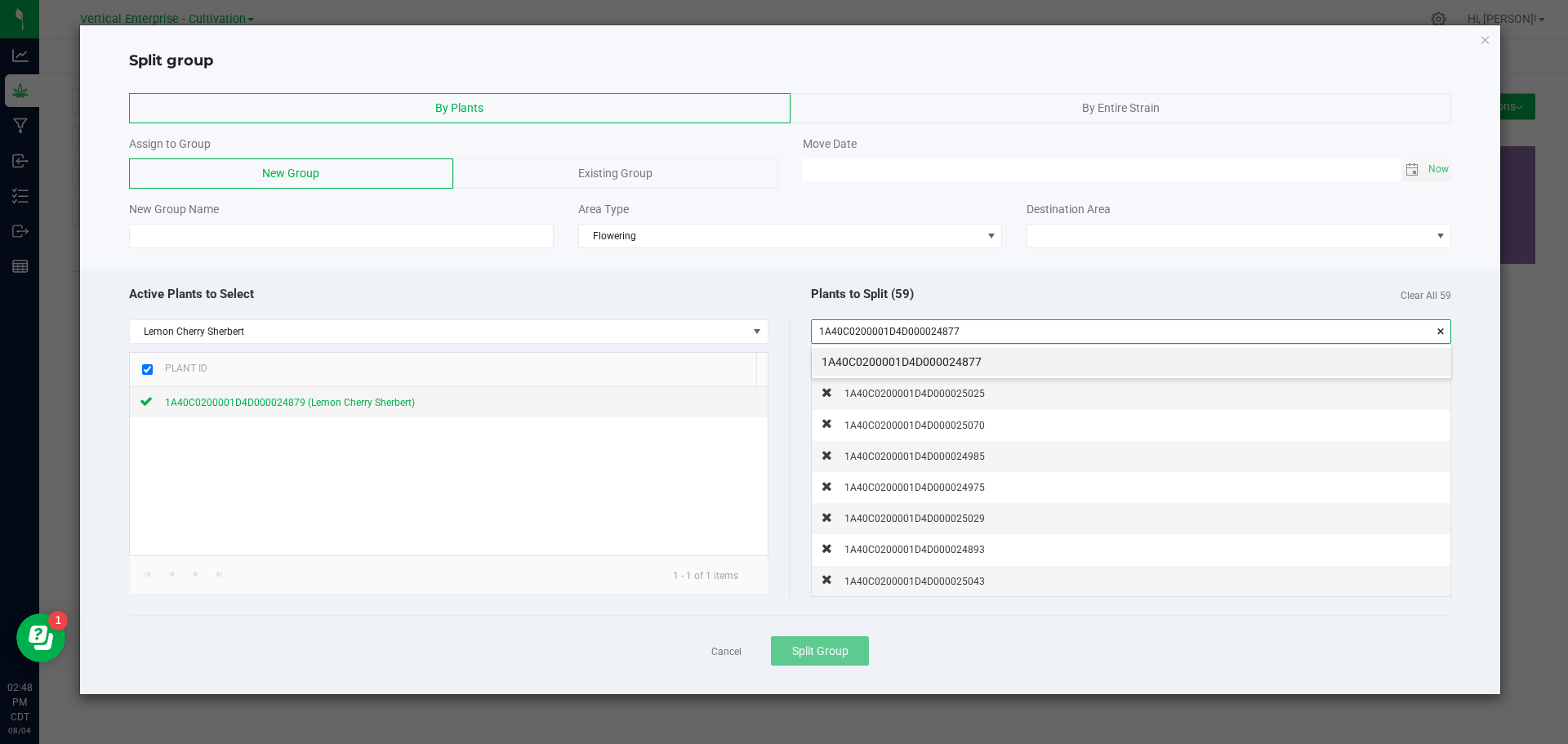 click on "1A40C0200001D4D000024877" at bounding box center [1131, 362] 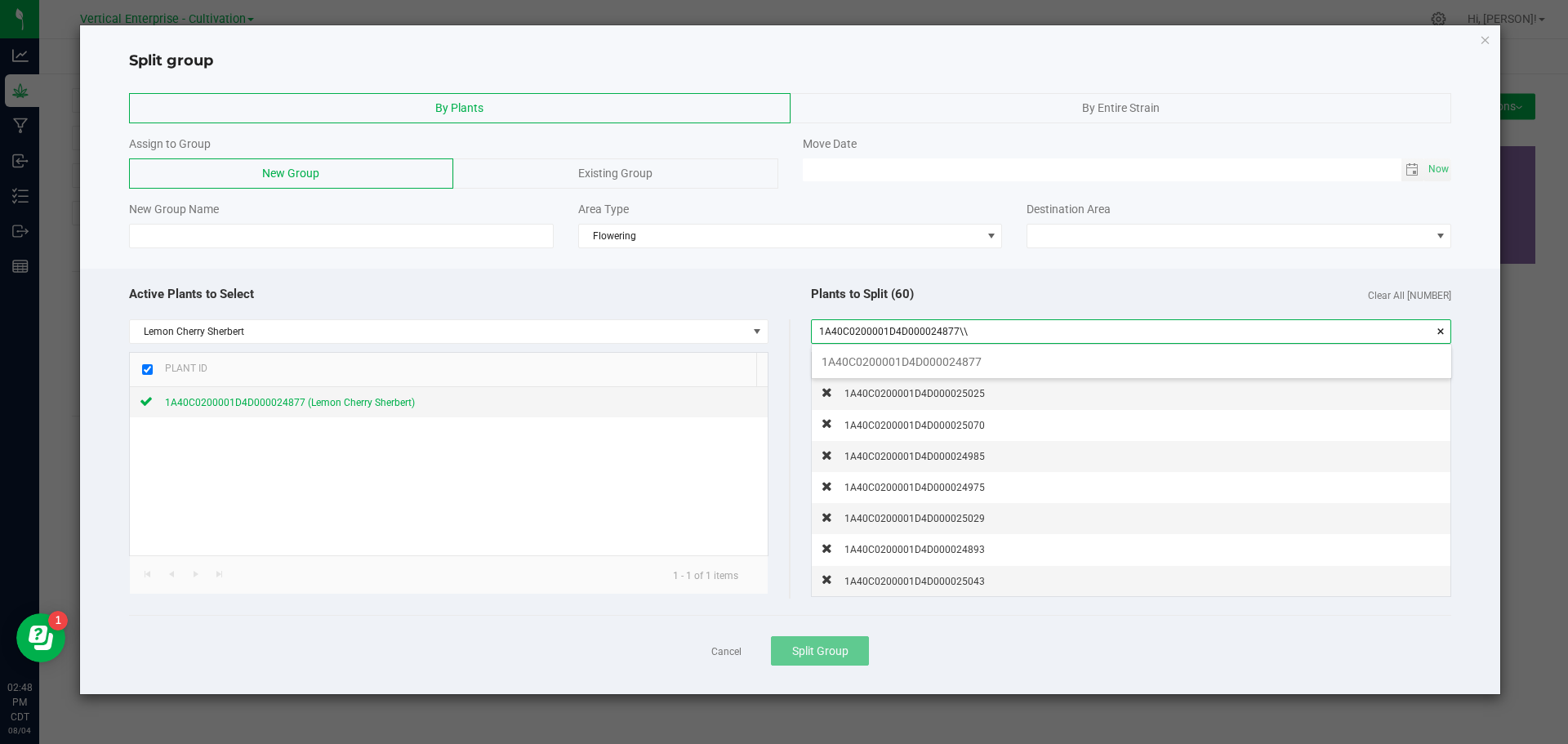 scroll, scrollTop: 81646, scrollLeft: 81027, axis: both 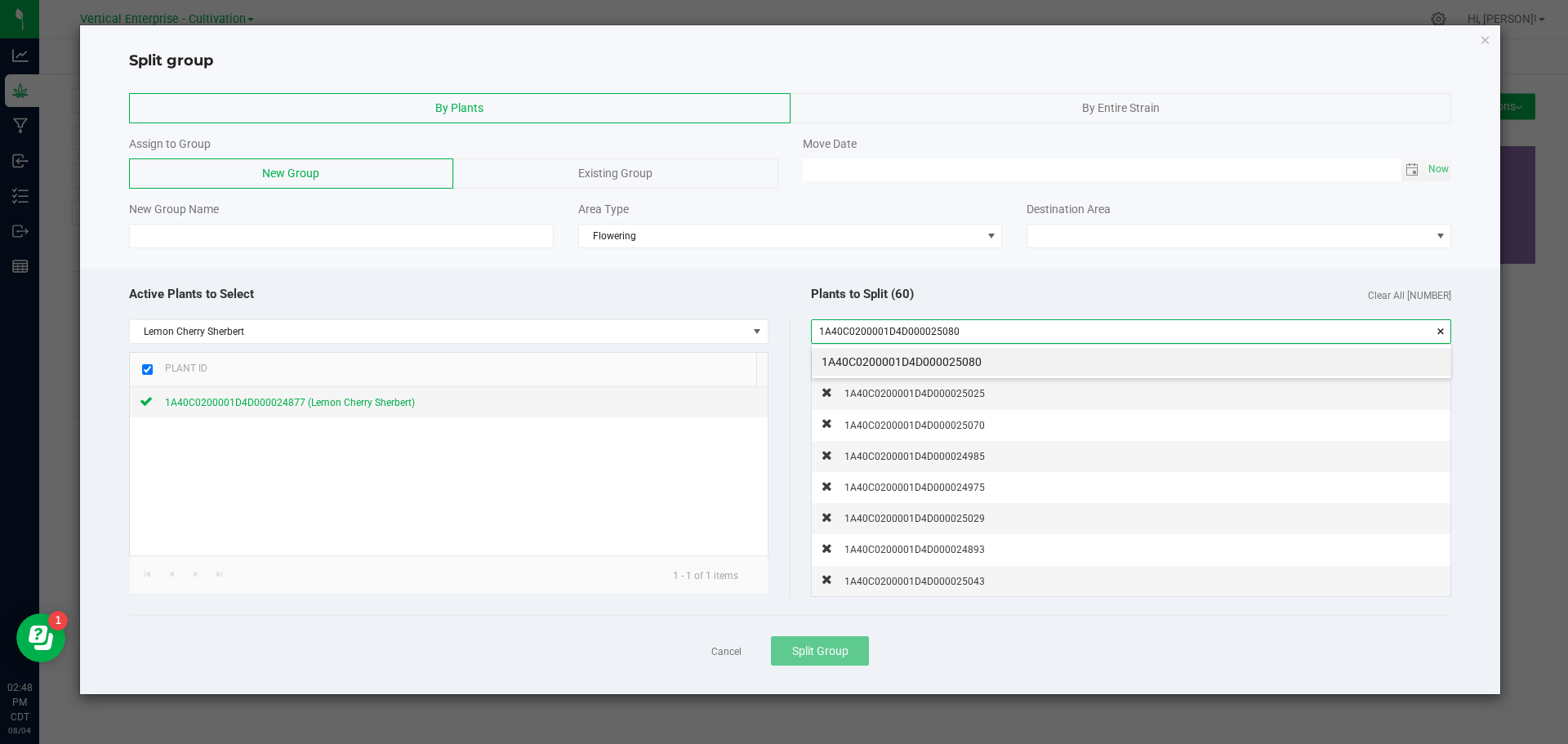 click on "1A40C0200001D4D000025080" at bounding box center [1131, 362] 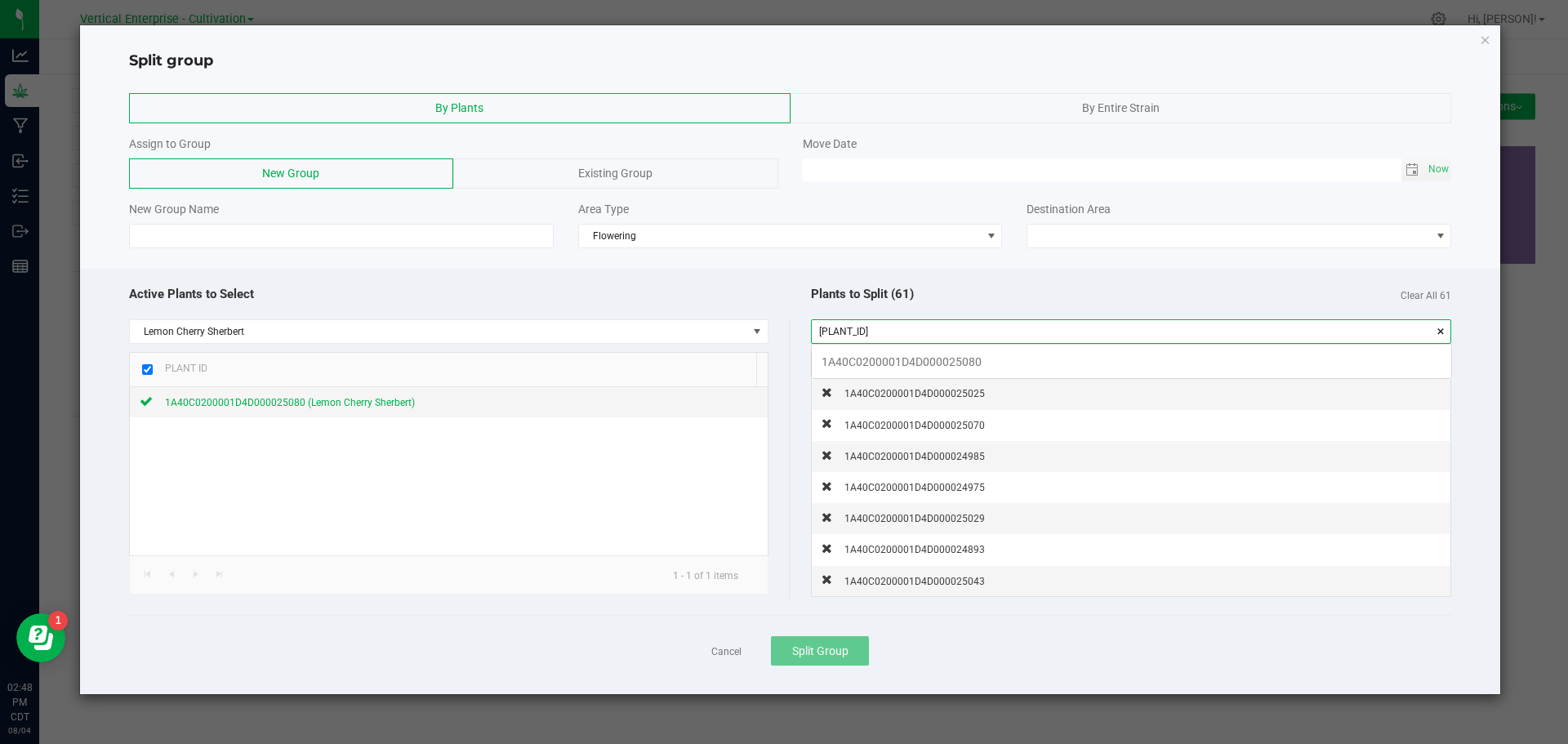 scroll, scrollTop: 81646, scrollLeft: 81027, axis: both 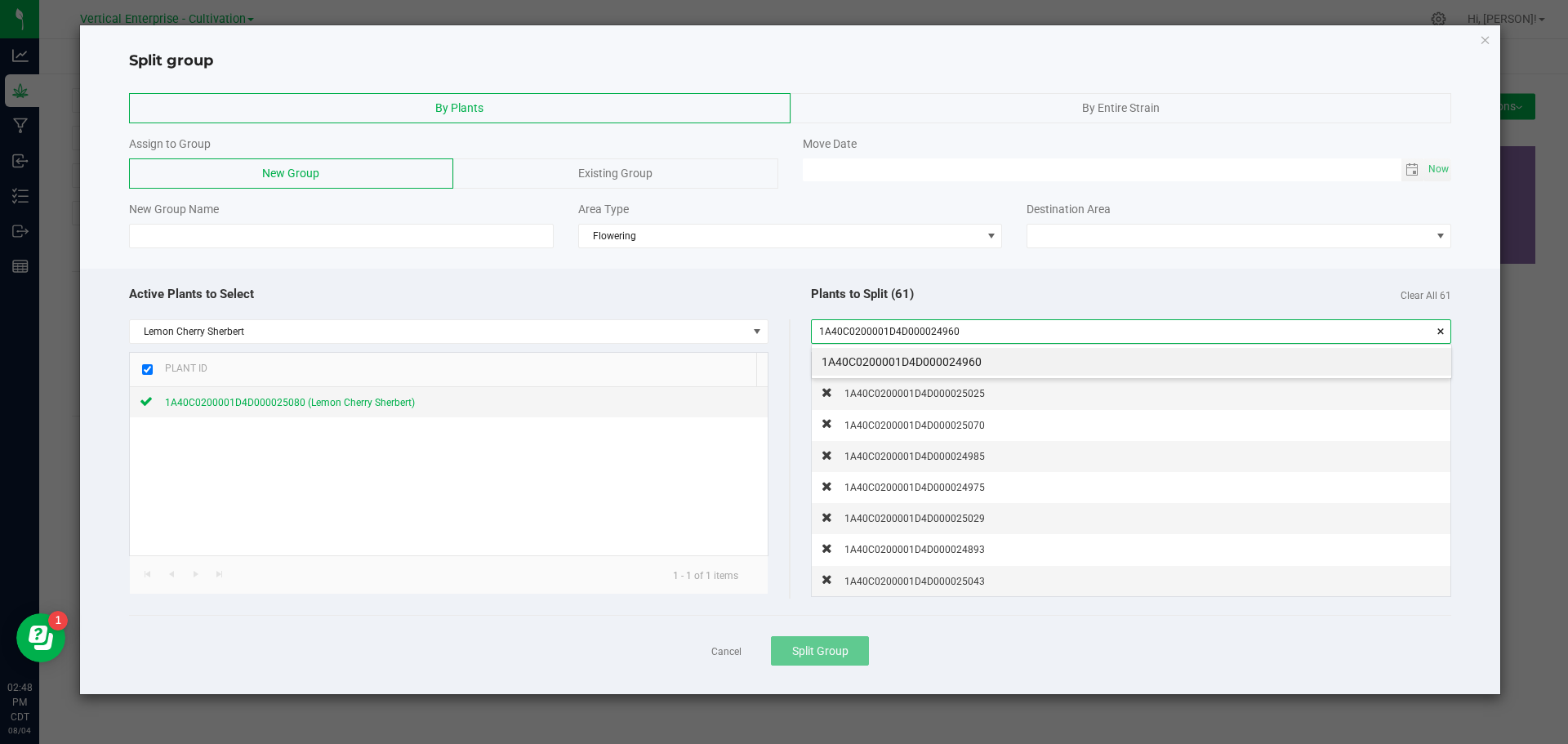 click on "1A40C0200001D4D000024960" at bounding box center [1131, 362] 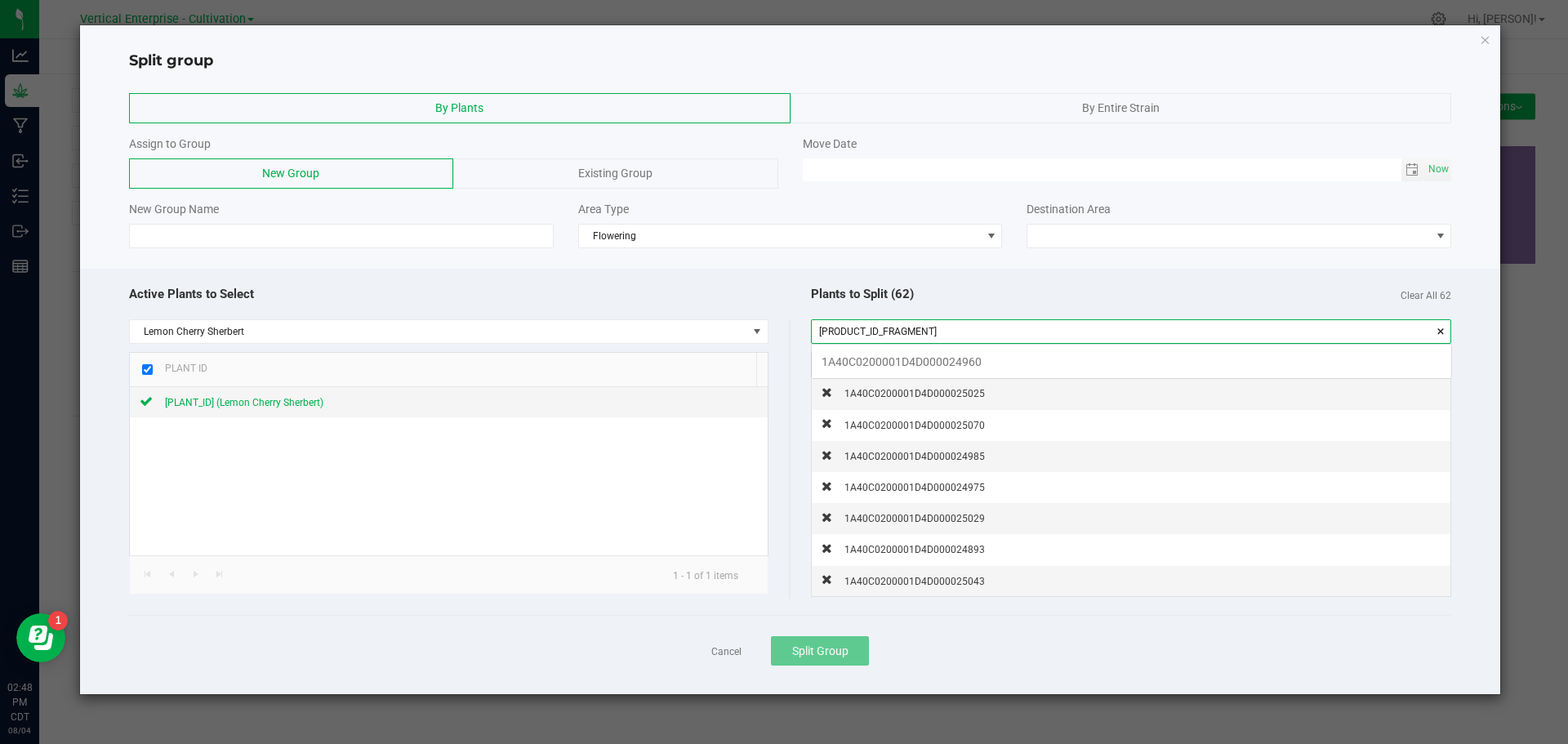 scroll, scrollTop: 81646, scrollLeft: 81027, axis: both 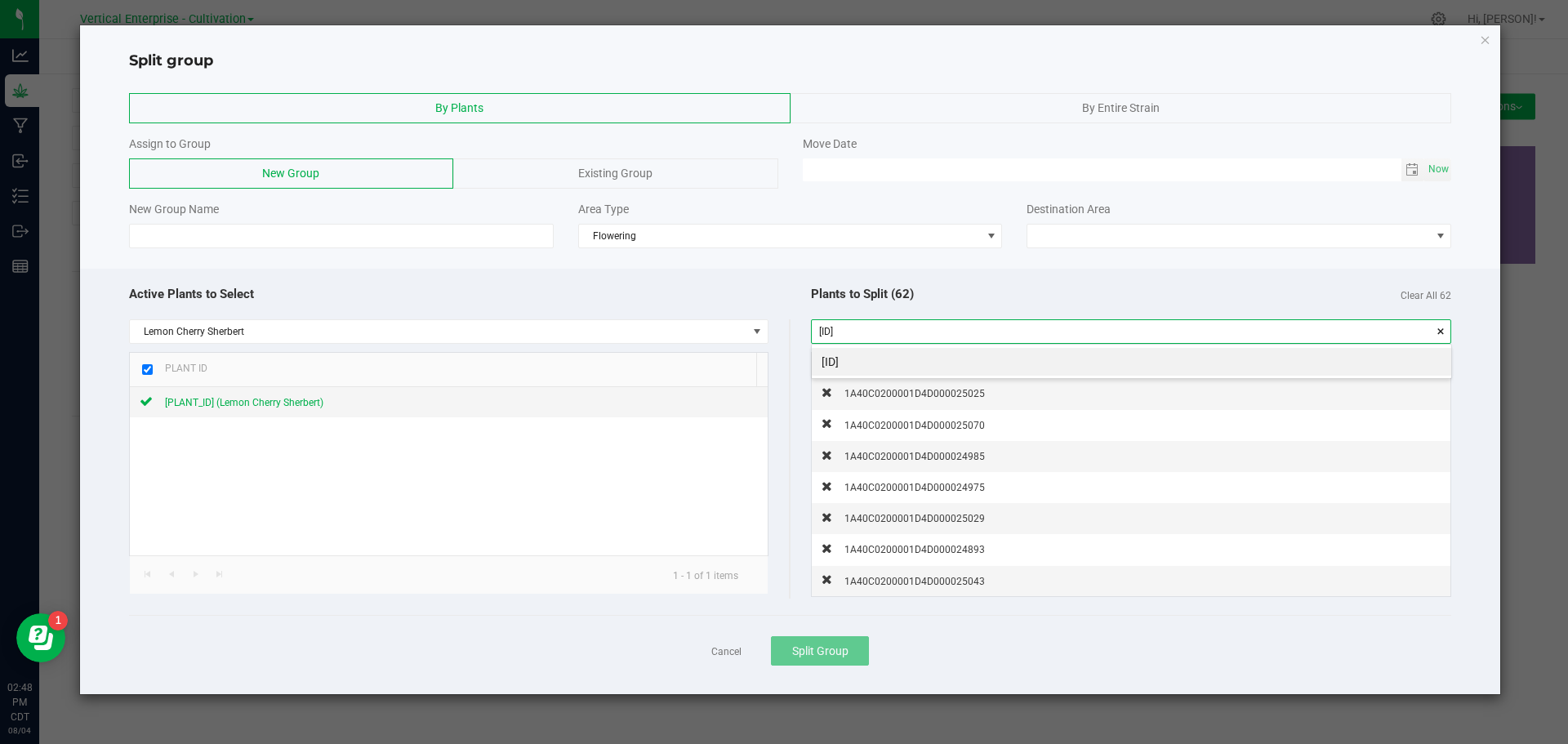 click on "[ID]" at bounding box center [1131, 362] 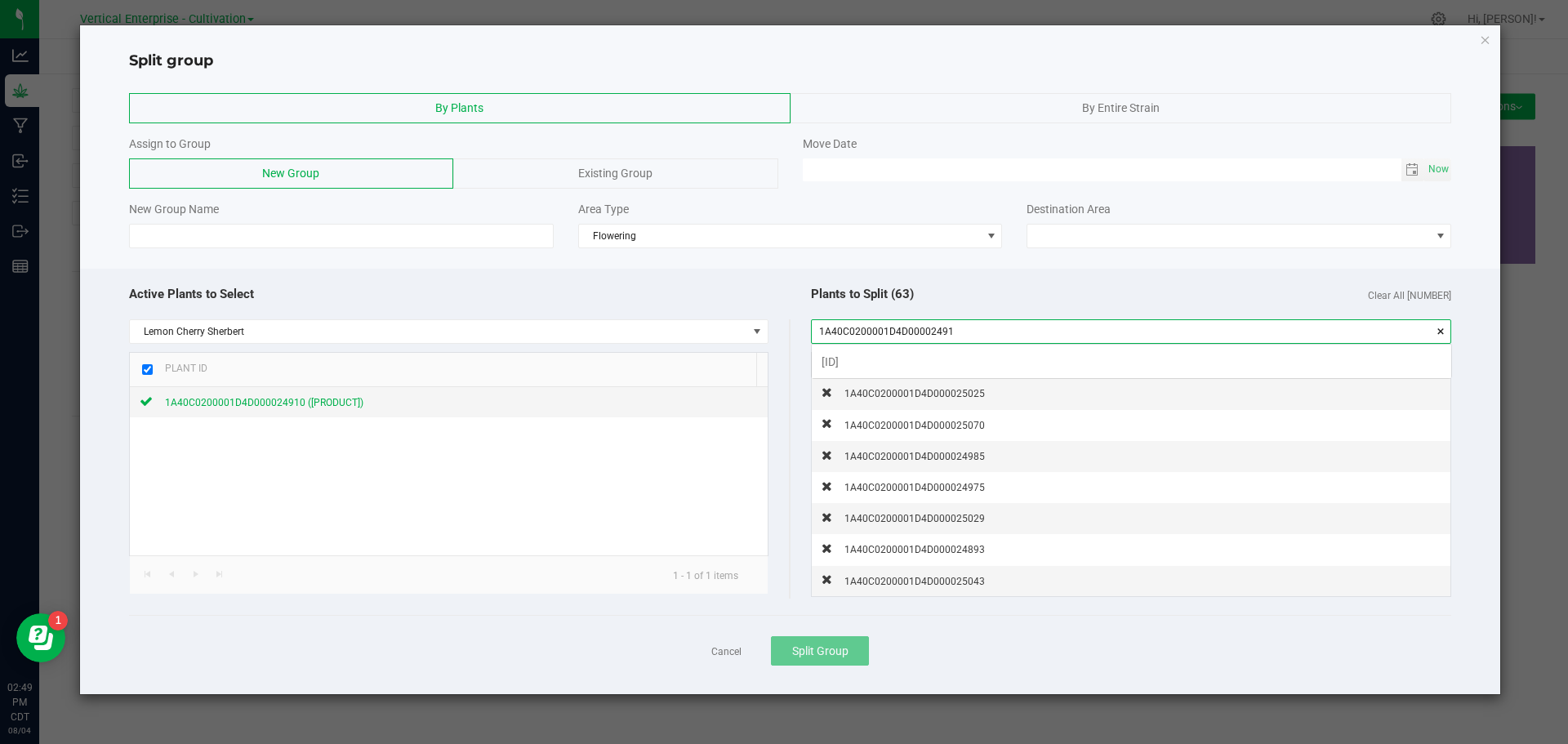 scroll, scrollTop: 81646, scrollLeft: 81027, axis: both 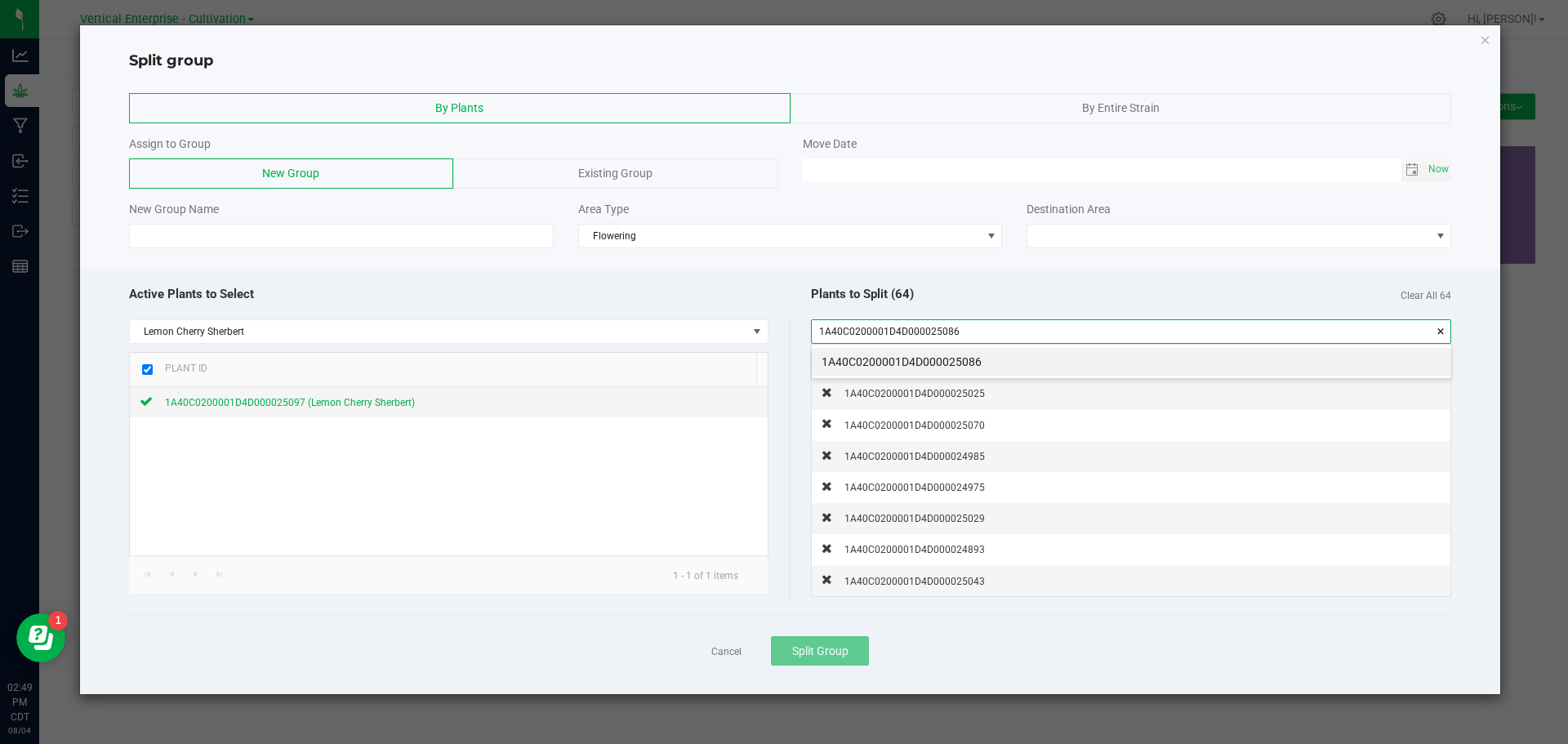 click on "1A40C0200001D4D000025086" at bounding box center (1131, 362) 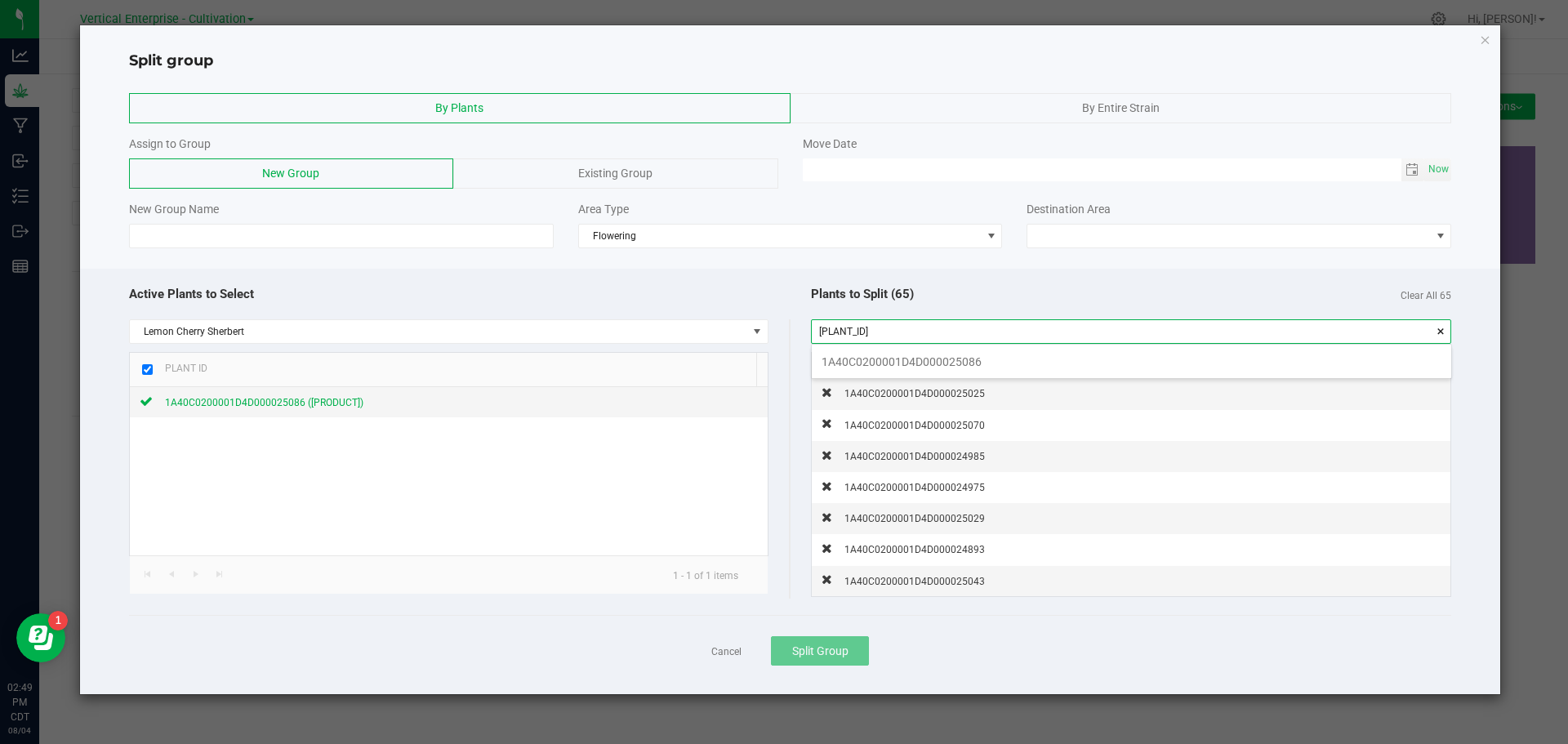 scroll, scrollTop: 81646, scrollLeft: 81027, axis: both 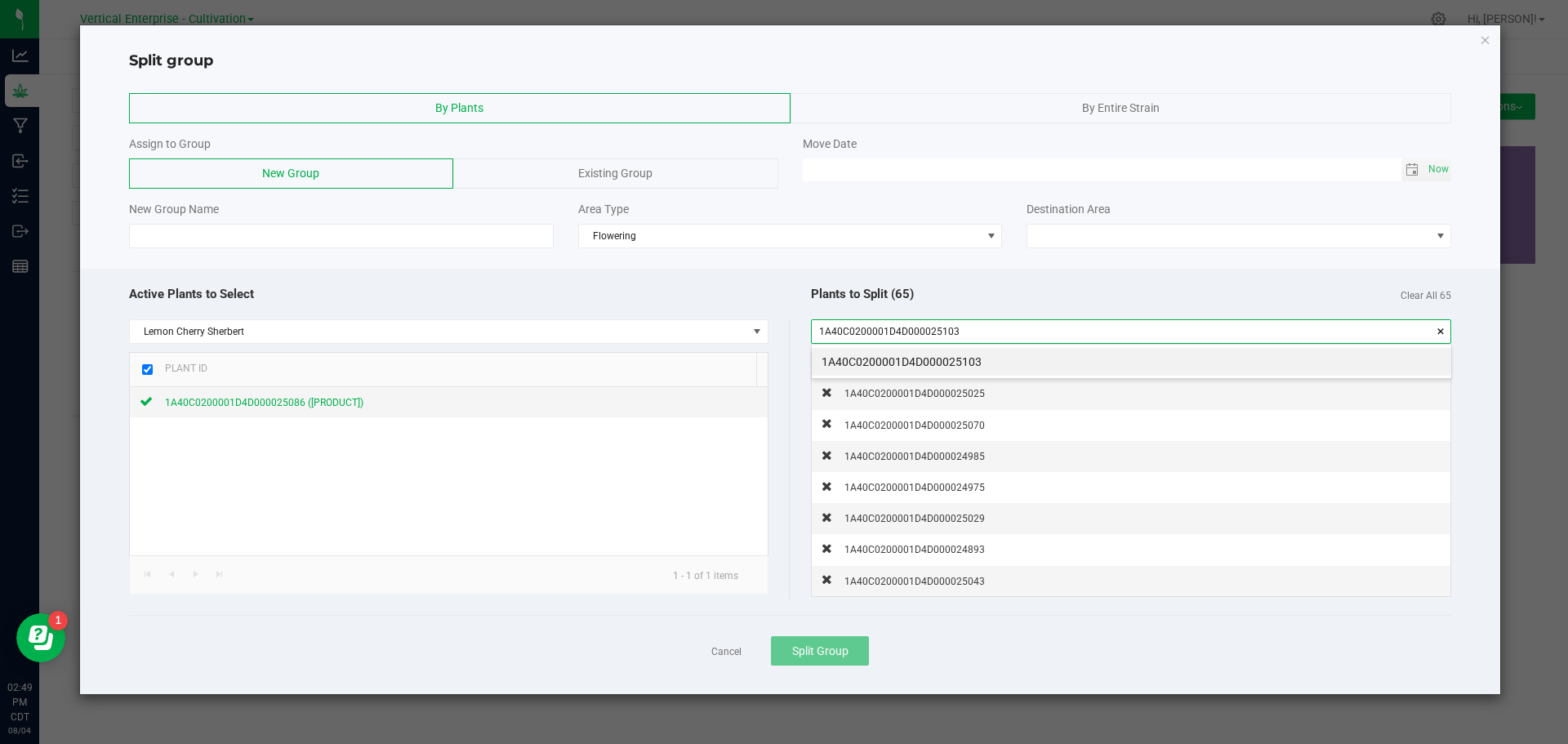 click on "1A40C0200001D4D000025103" at bounding box center (1131, 362) 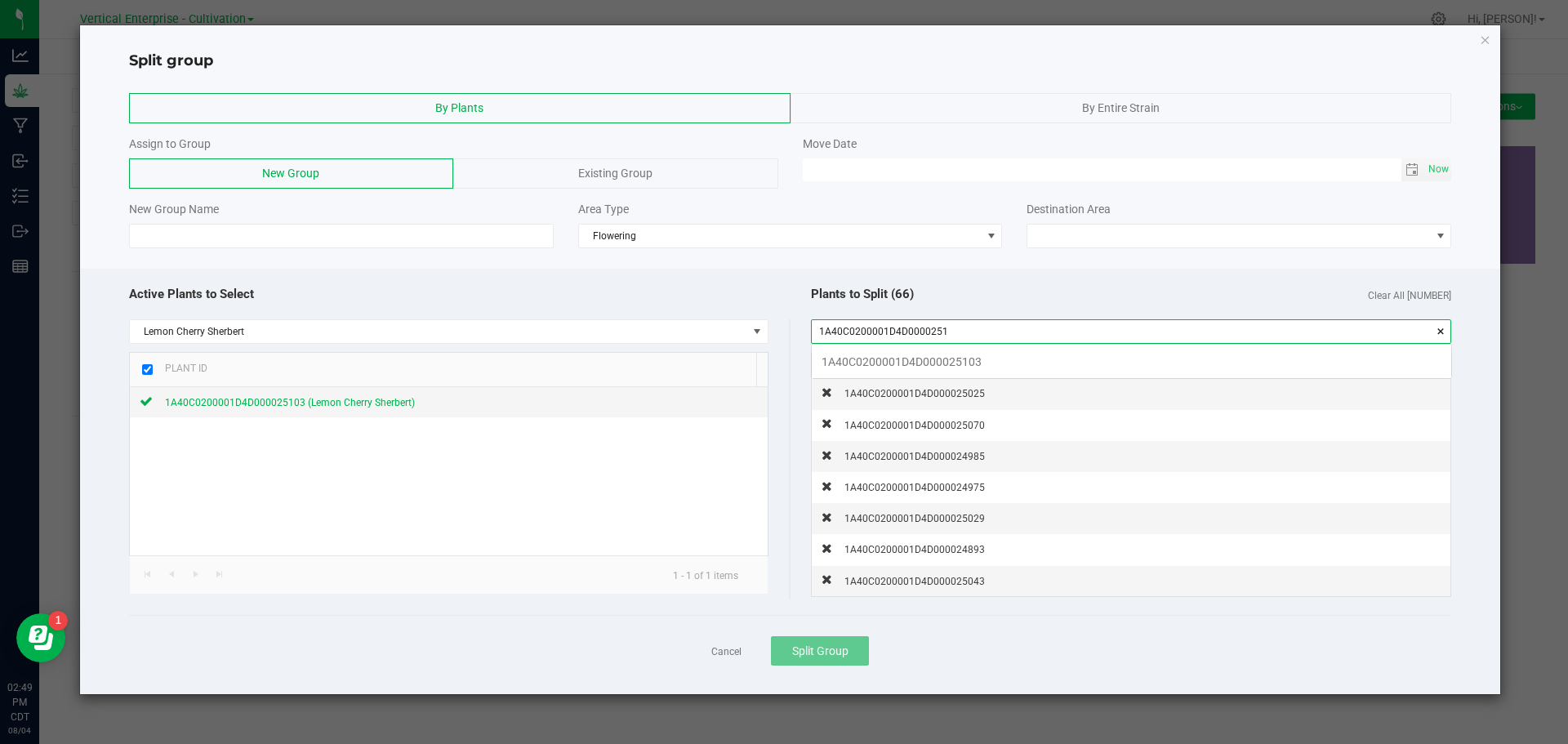 scroll, scrollTop: 81646, scrollLeft: 81027, axis: both 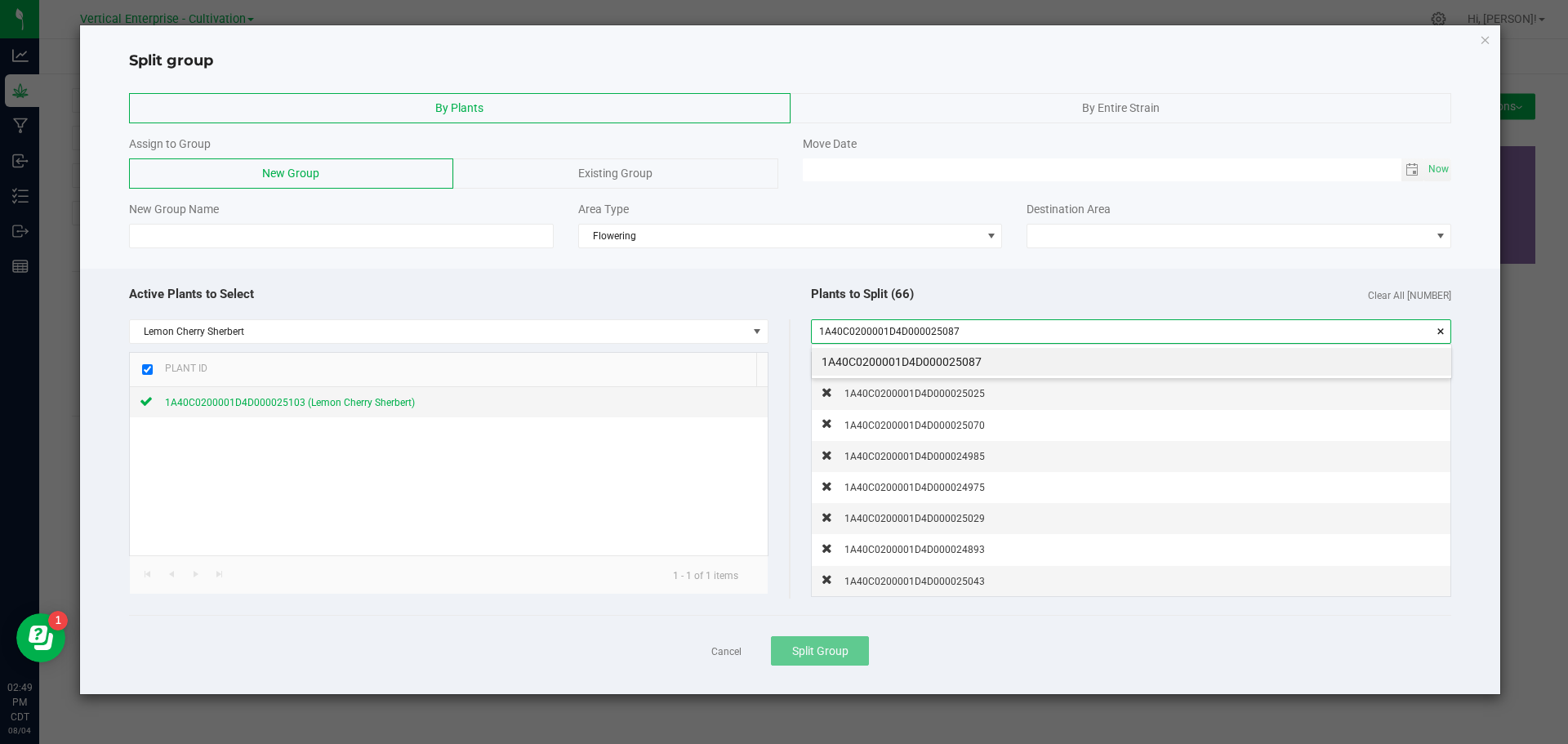 click on "1A40C0200001D4D000025087" at bounding box center [1131, 362] 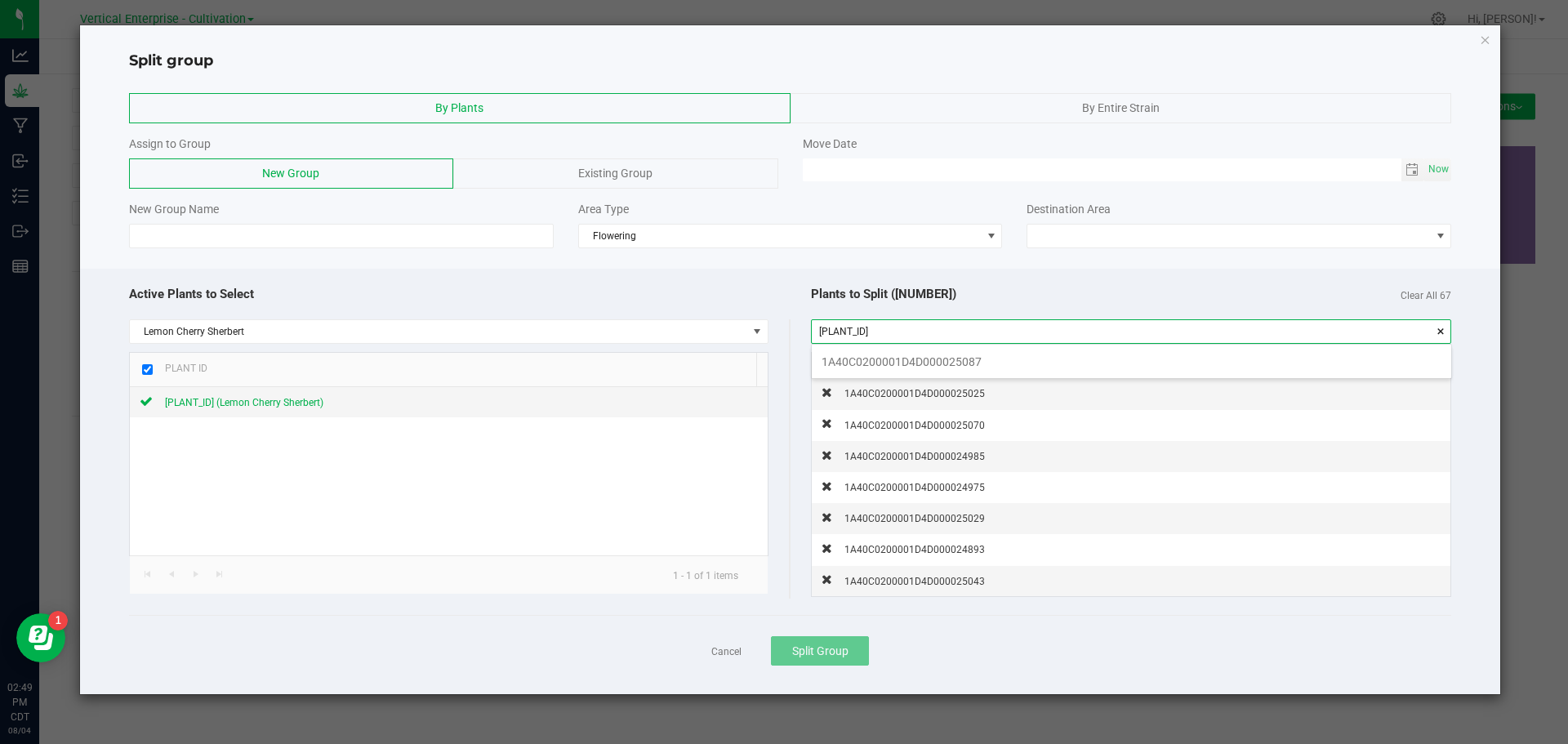scroll, scrollTop: 81646, scrollLeft: 81027, axis: both 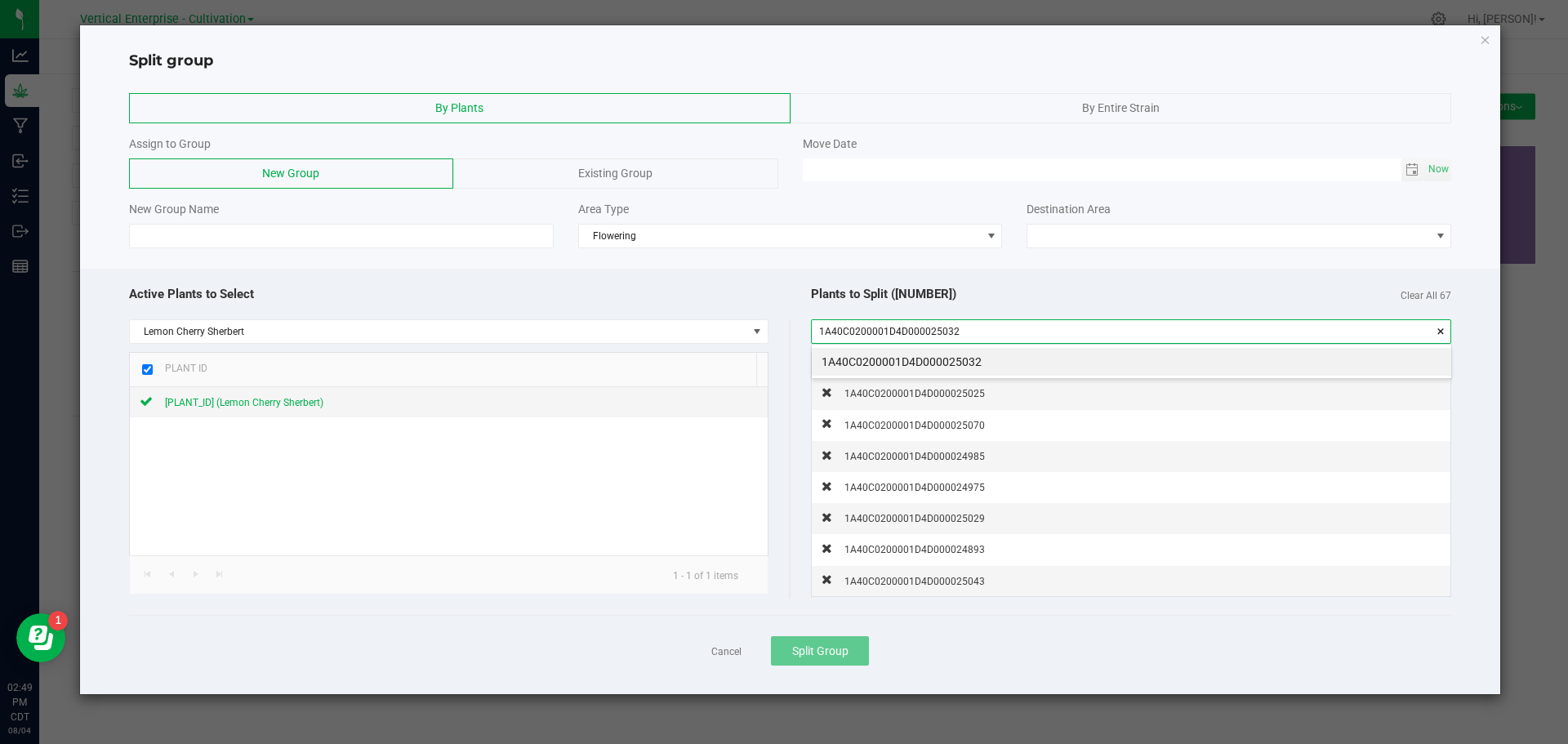click on "1A40C0200001D4D000025032" at bounding box center (1131, 362) 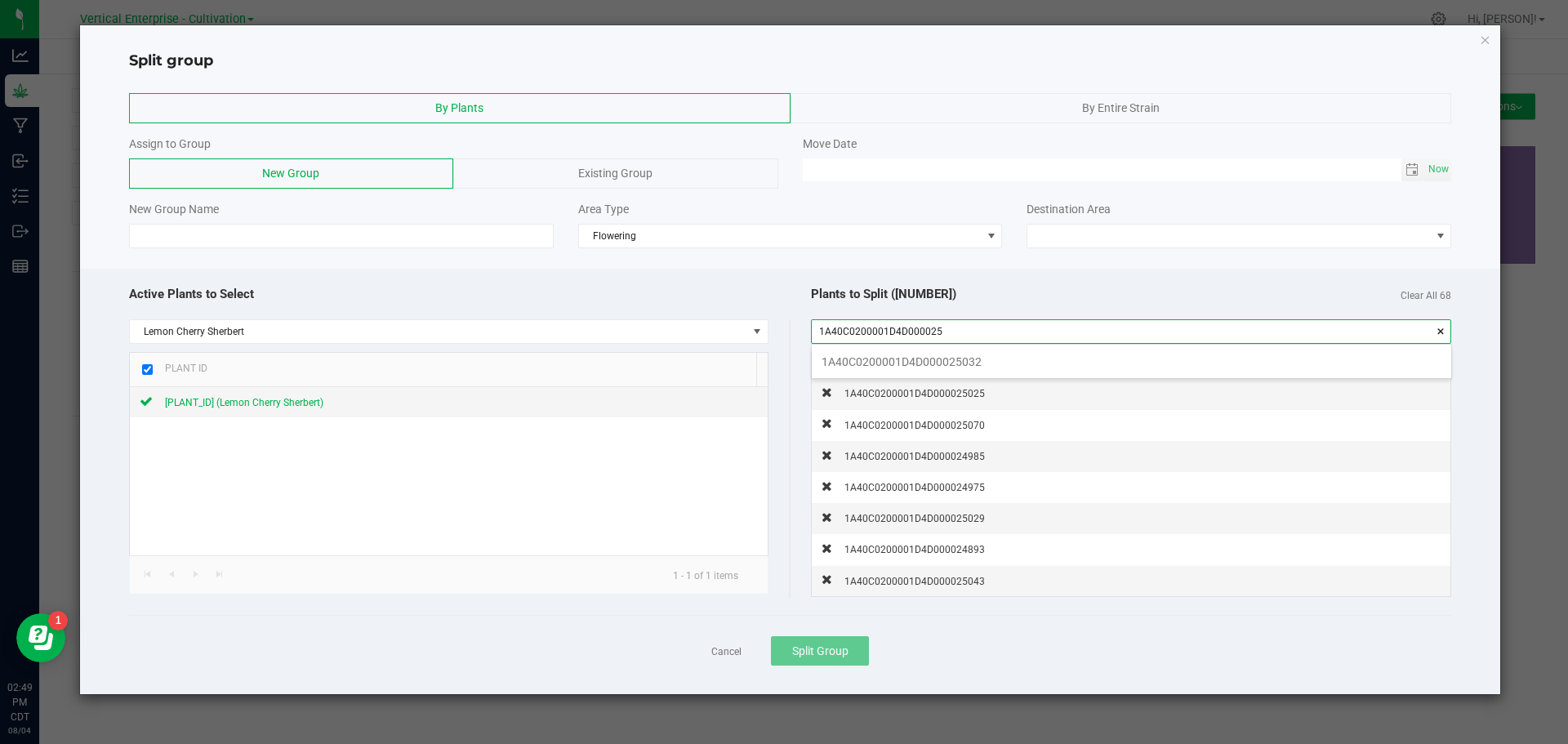 scroll, scrollTop: 81646, scrollLeft: 81027, axis: both 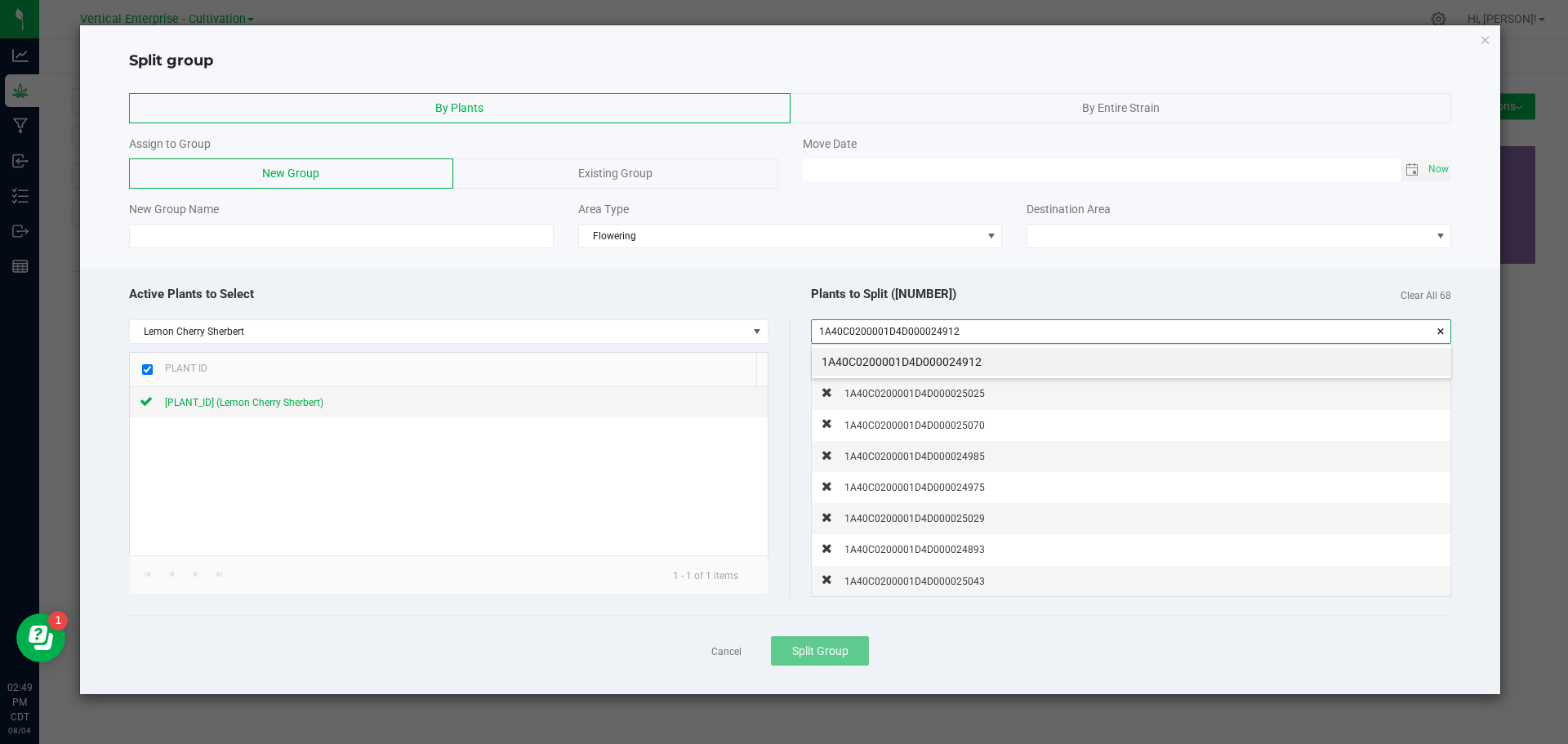 click on "1A40C0200001D4D000024912" at bounding box center [1131, 362] 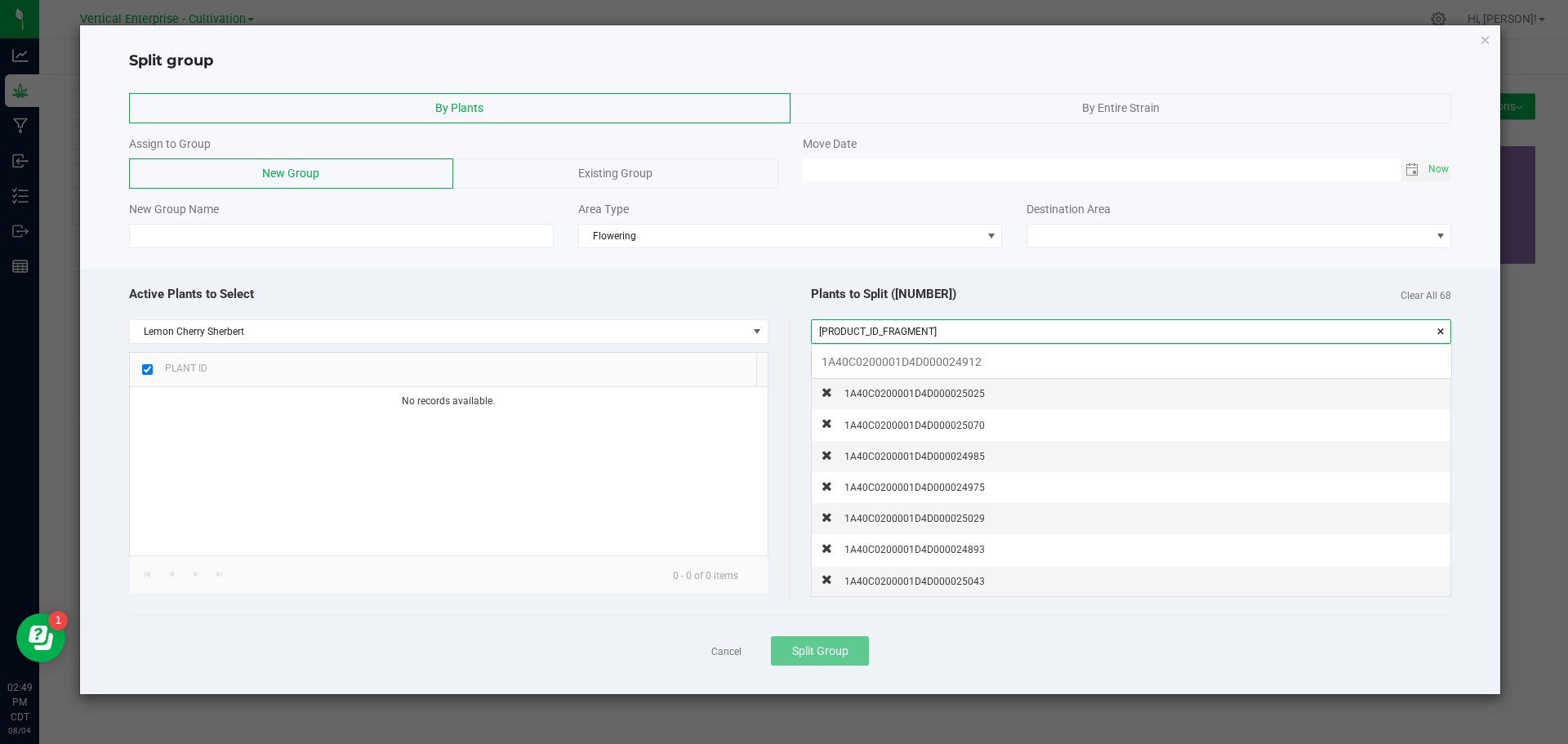 scroll, scrollTop: 81646, scrollLeft: 81027, axis: both 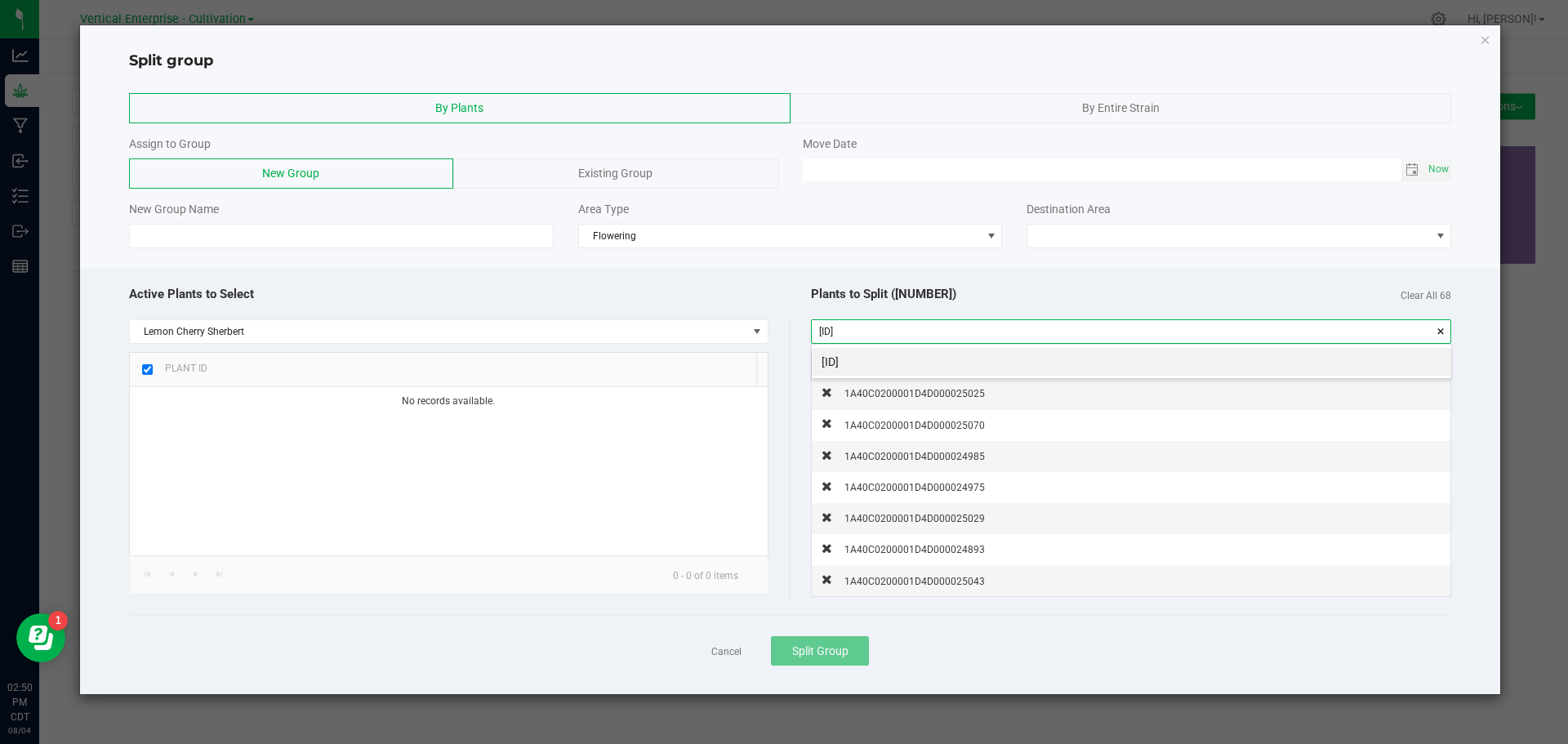click on "[ID]" at bounding box center (1131, 362) 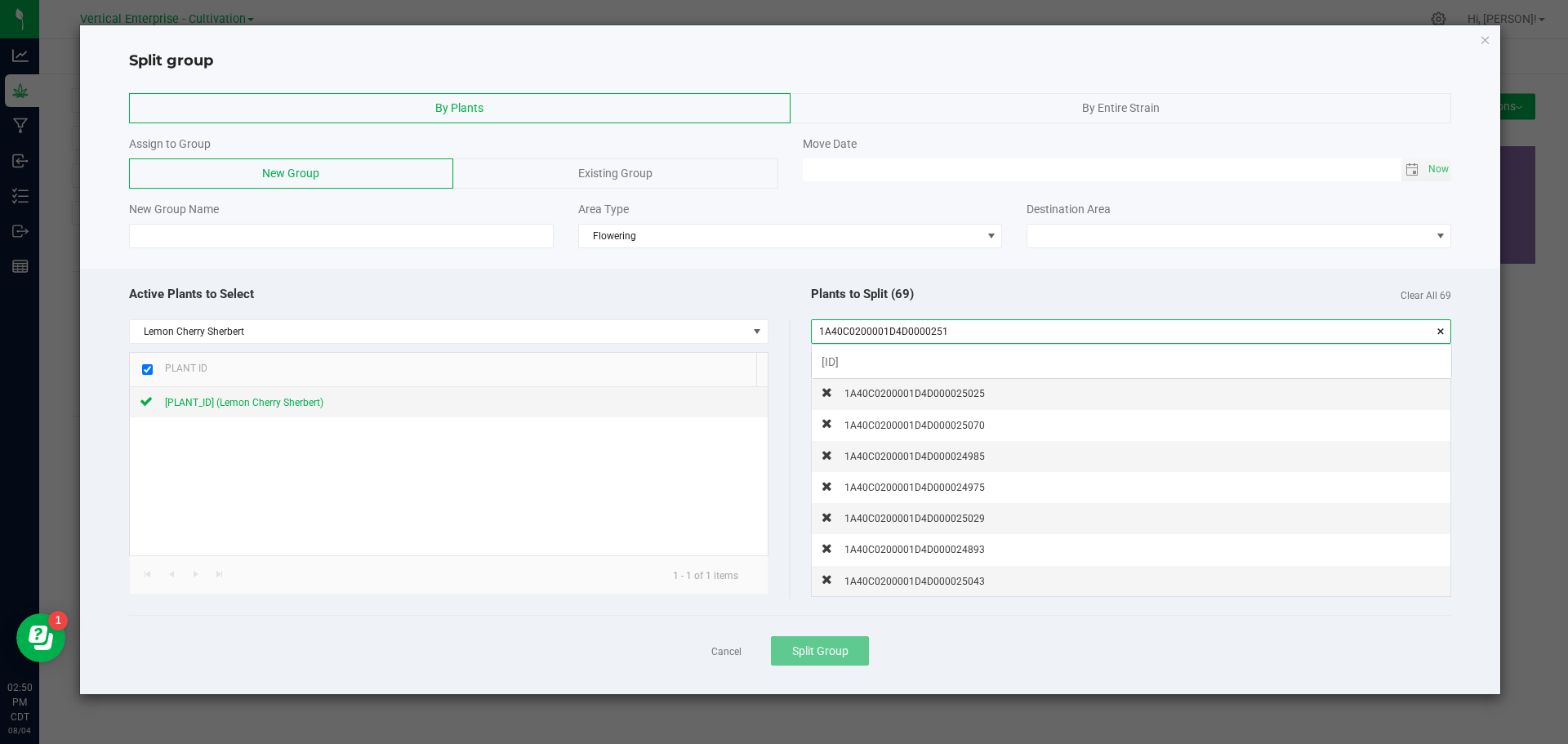scroll, scrollTop: 81646, scrollLeft: 81027, axis: both 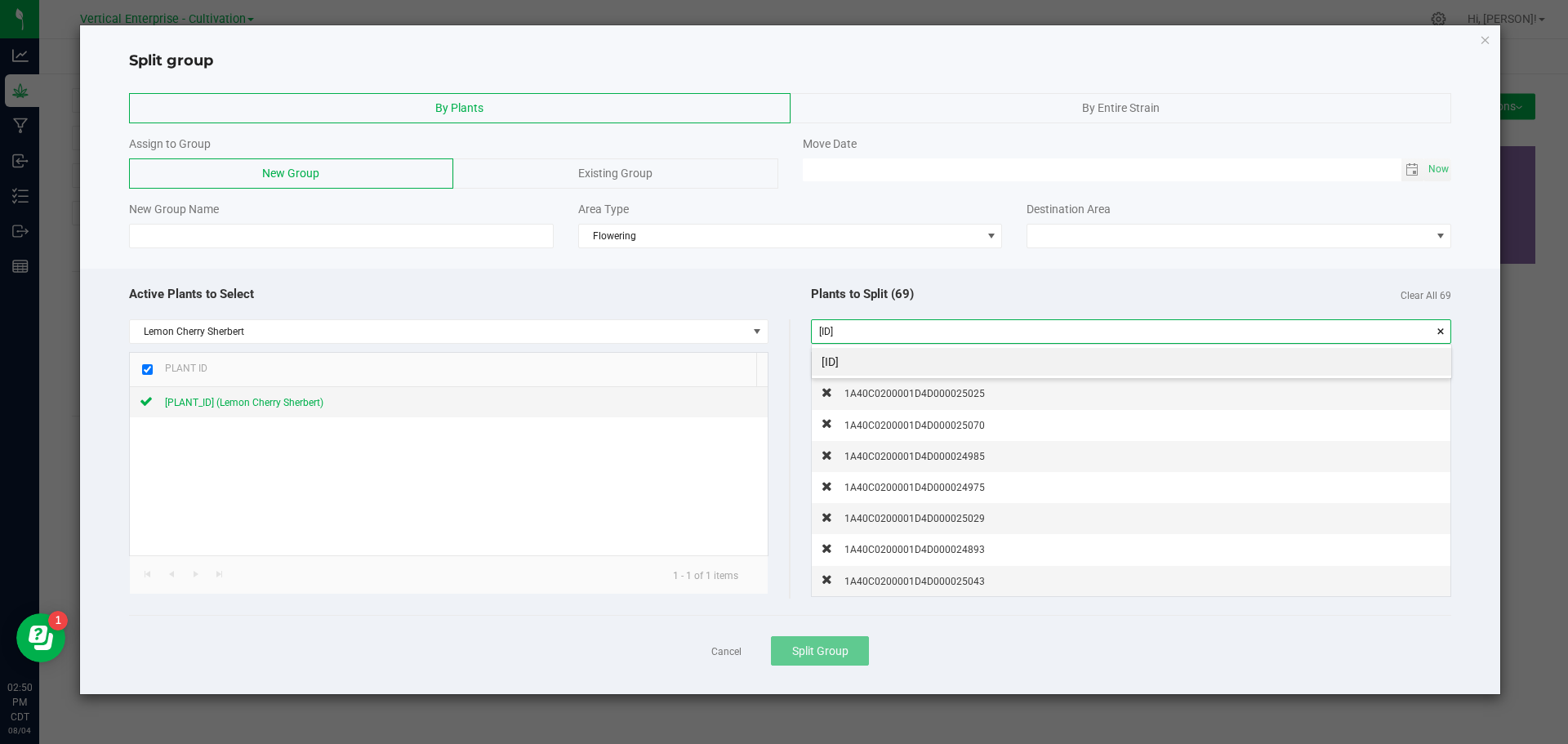 click on "[ID]" at bounding box center (1131, 362) 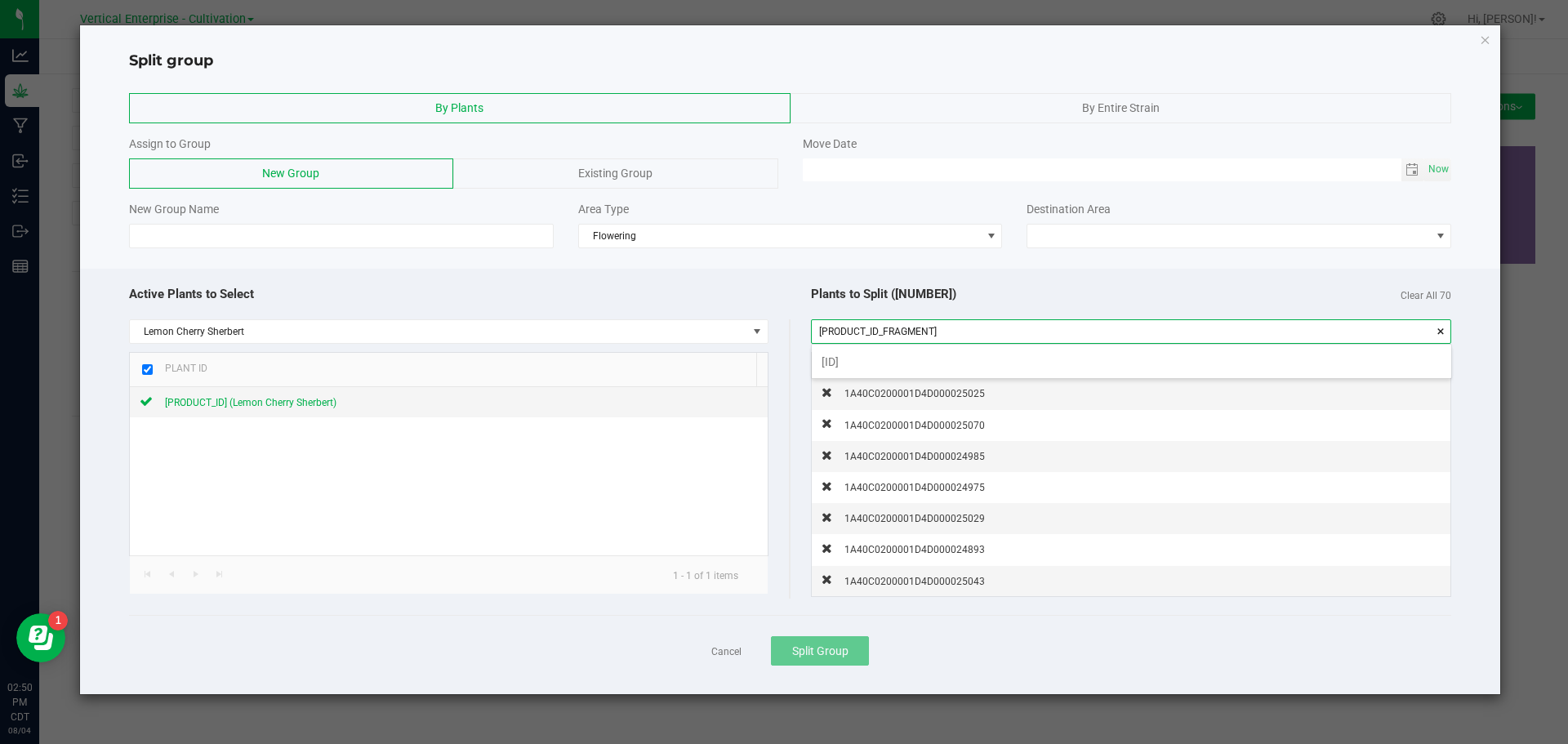 scroll, scrollTop: 81646, scrollLeft: 81027, axis: both 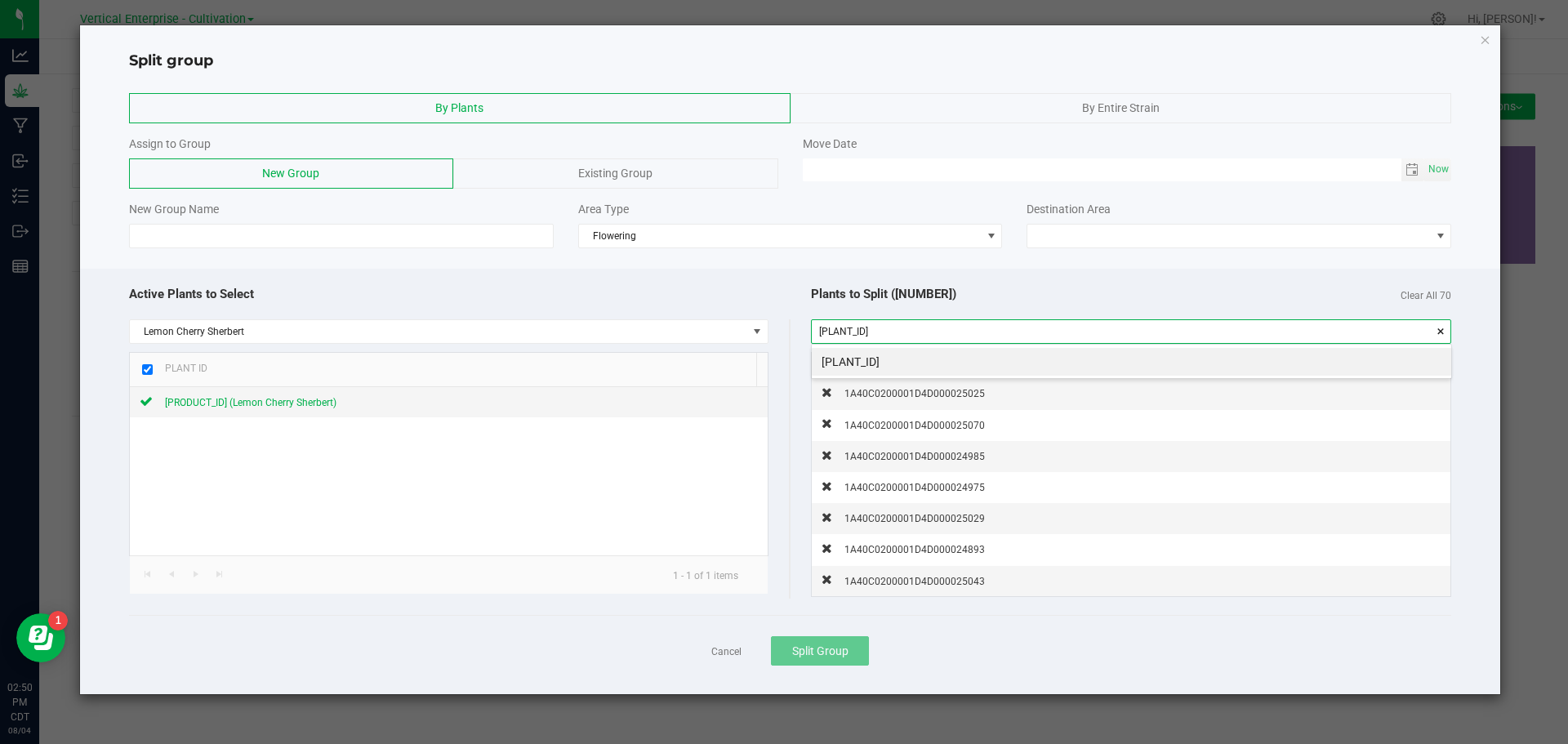 click on "[PLANT_ID]" at bounding box center (1131, 362) 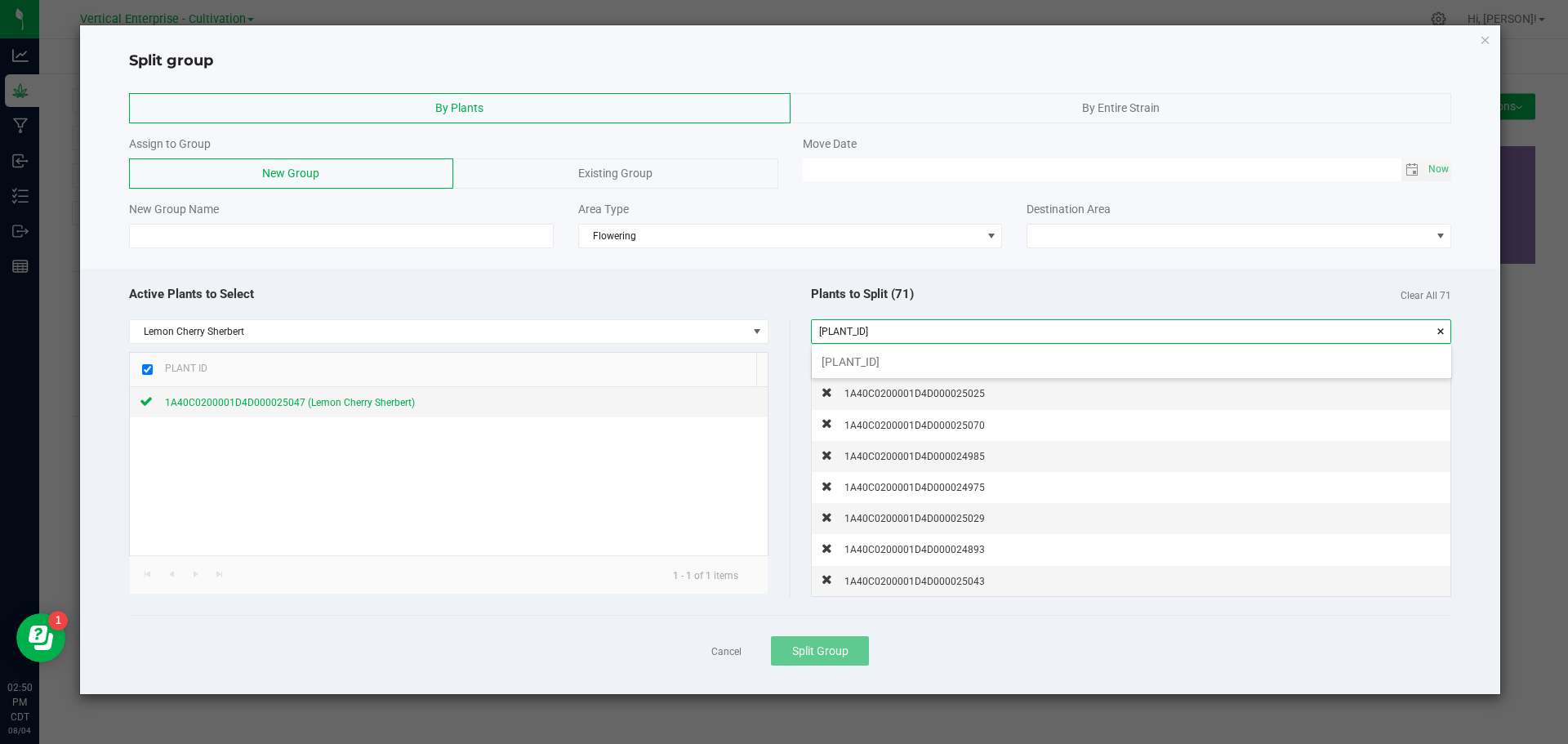 scroll, scrollTop: 81646, scrollLeft: 81027, axis: both 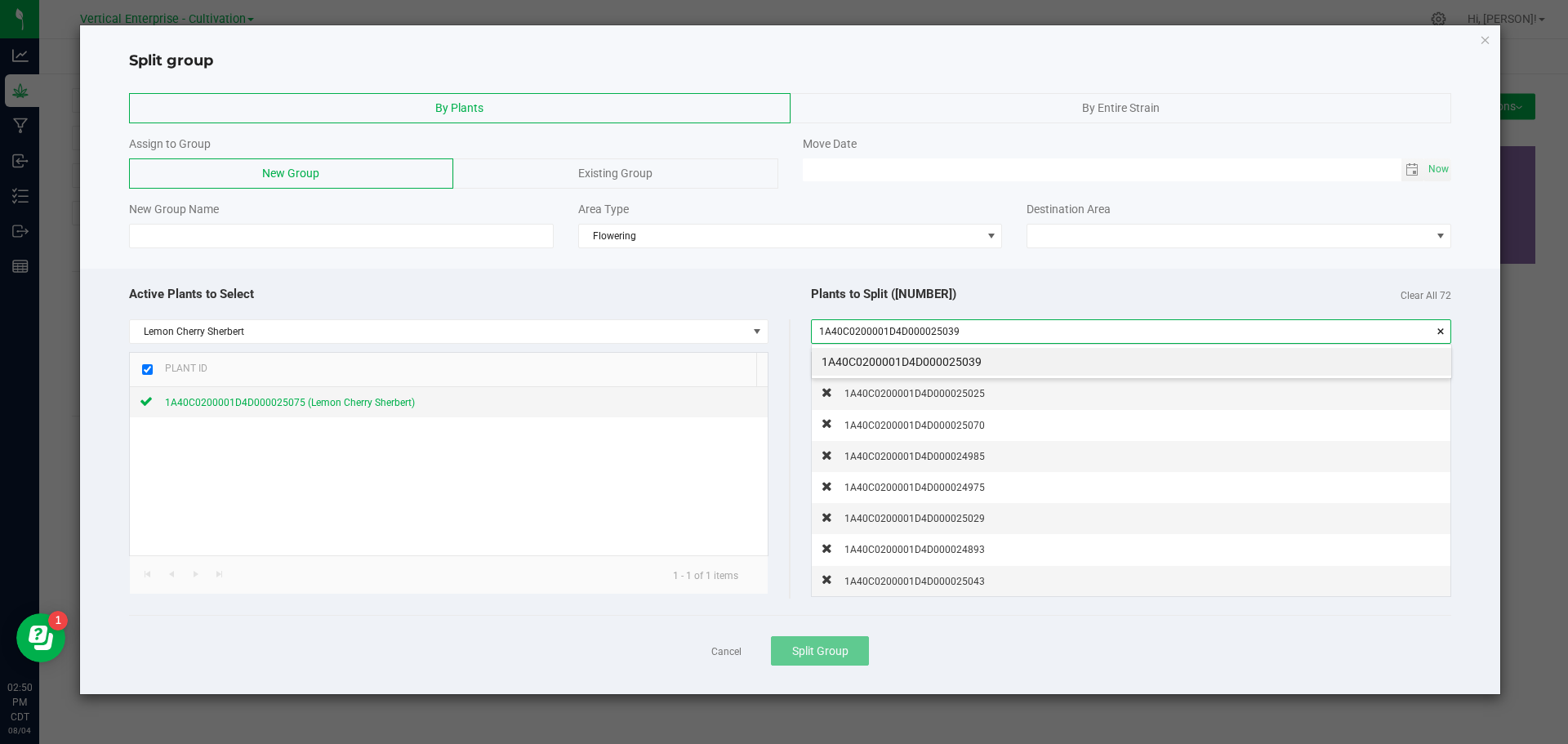 click on "1A40C0200001D4D000025039" at bounding box center (1131, 362) 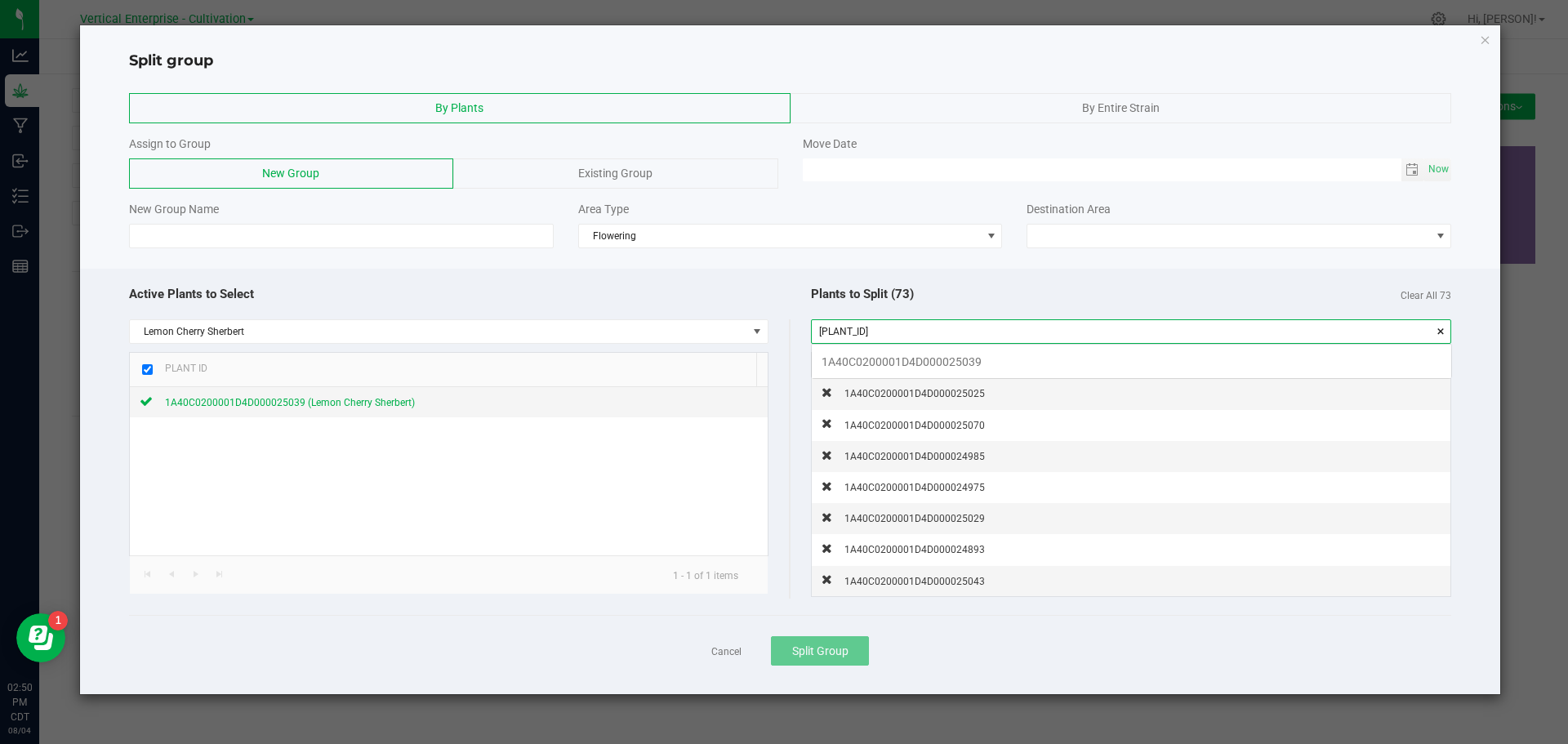 scroll, scrollTop: 81646, scrollLeft: 81027, axis: both 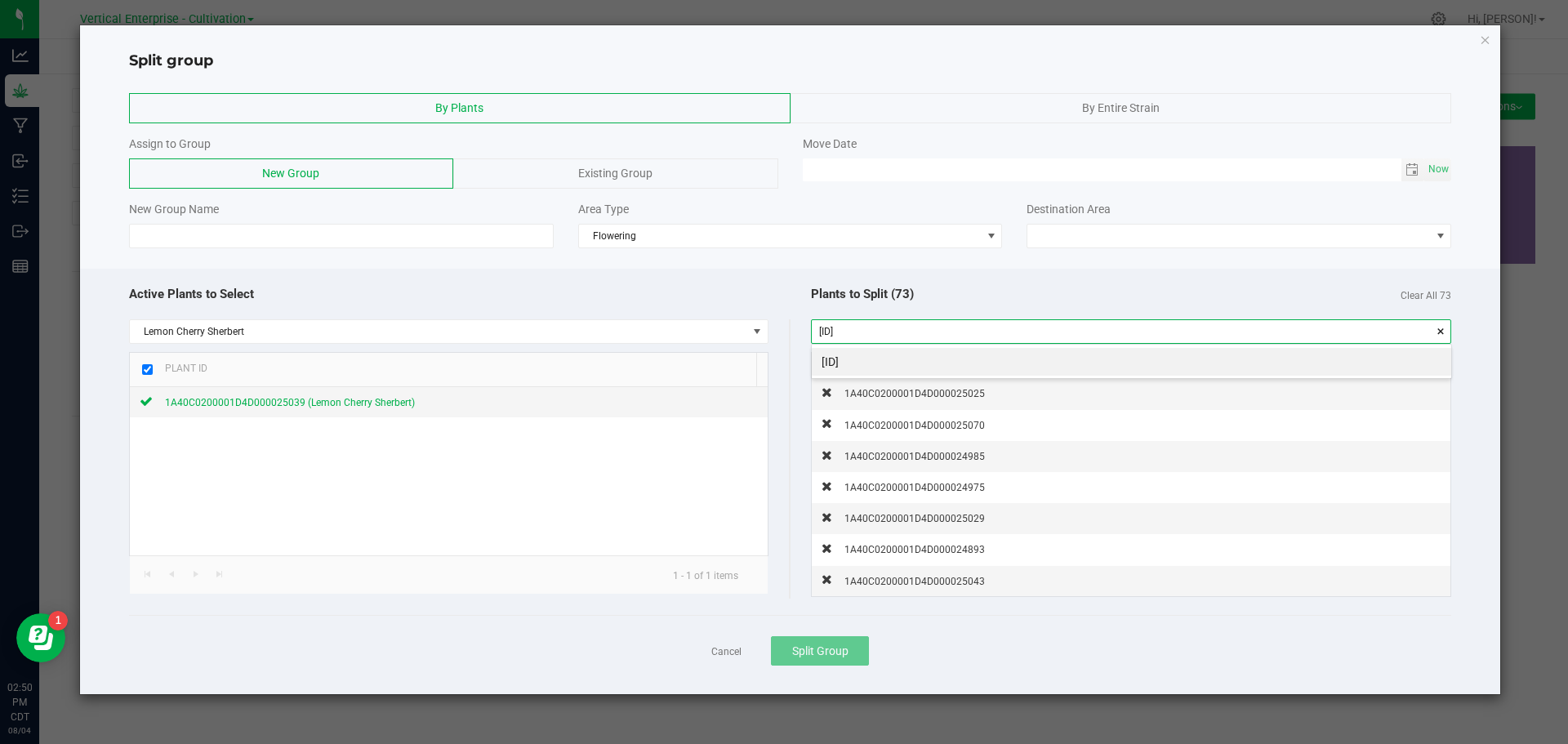 click on "[ID]" at bounding box center [1131, 362] 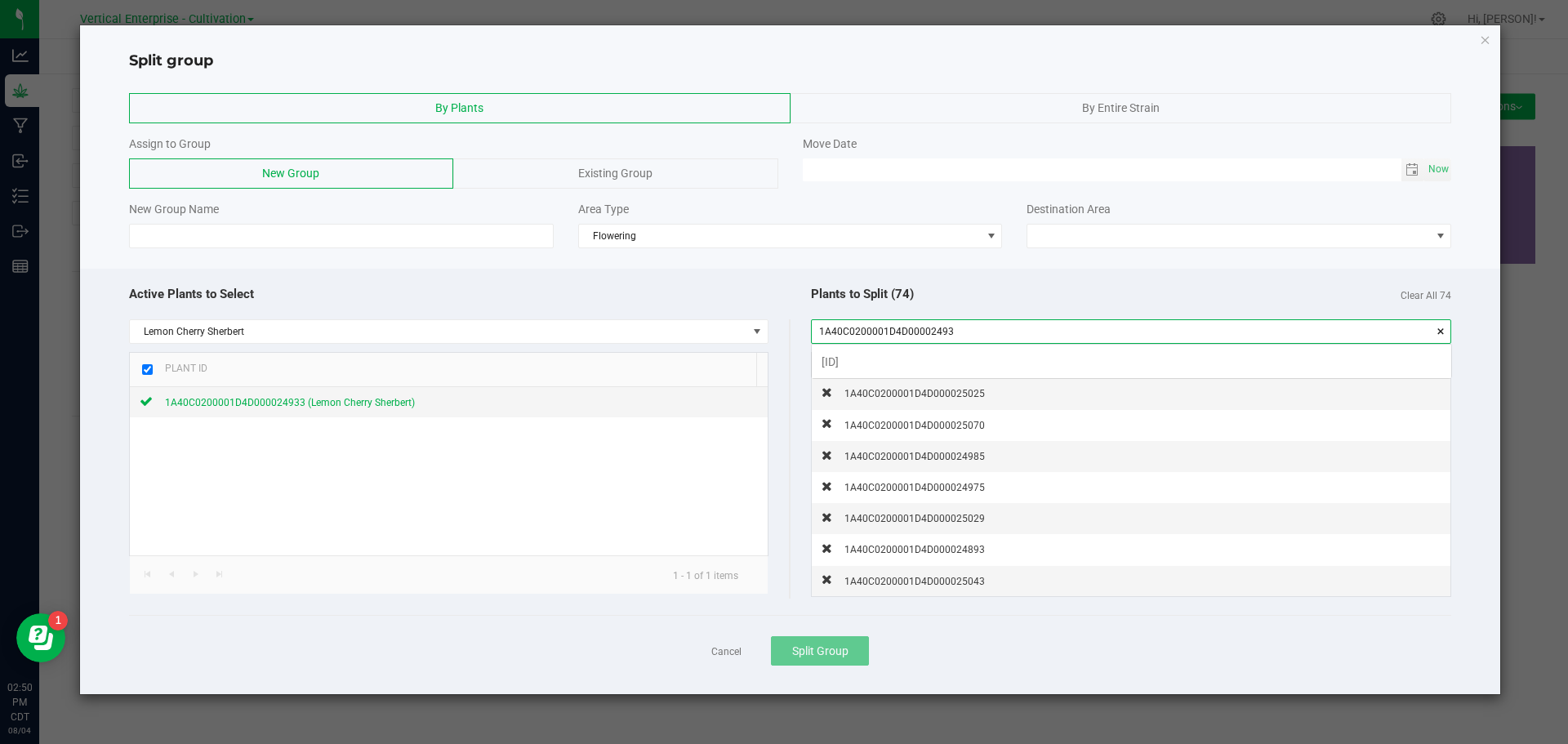 scroll, scrollTop: 81646, scrollLeft: 81027, axis: both 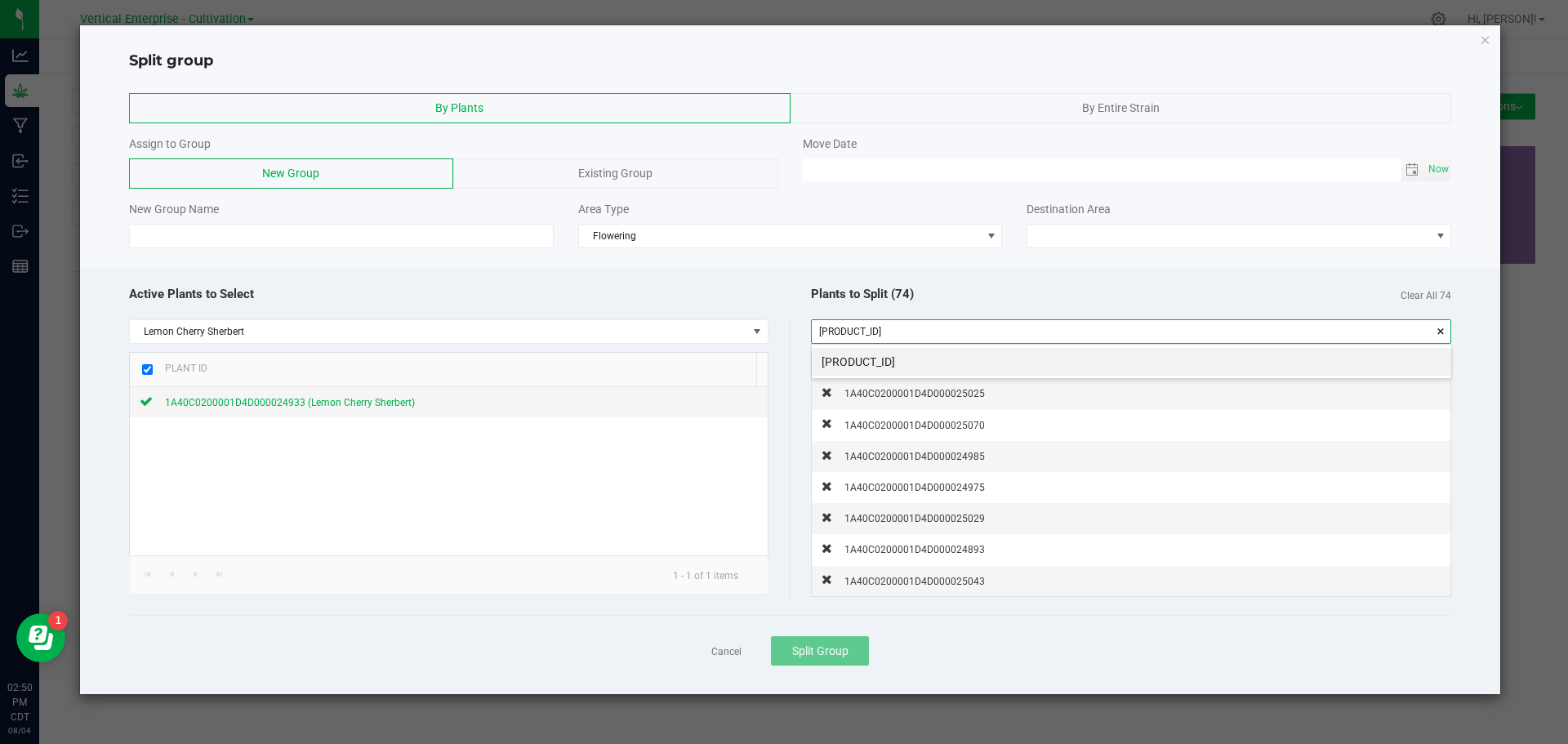 click on "[PRODUCT_ID]" at bounding box center (1131, 362) 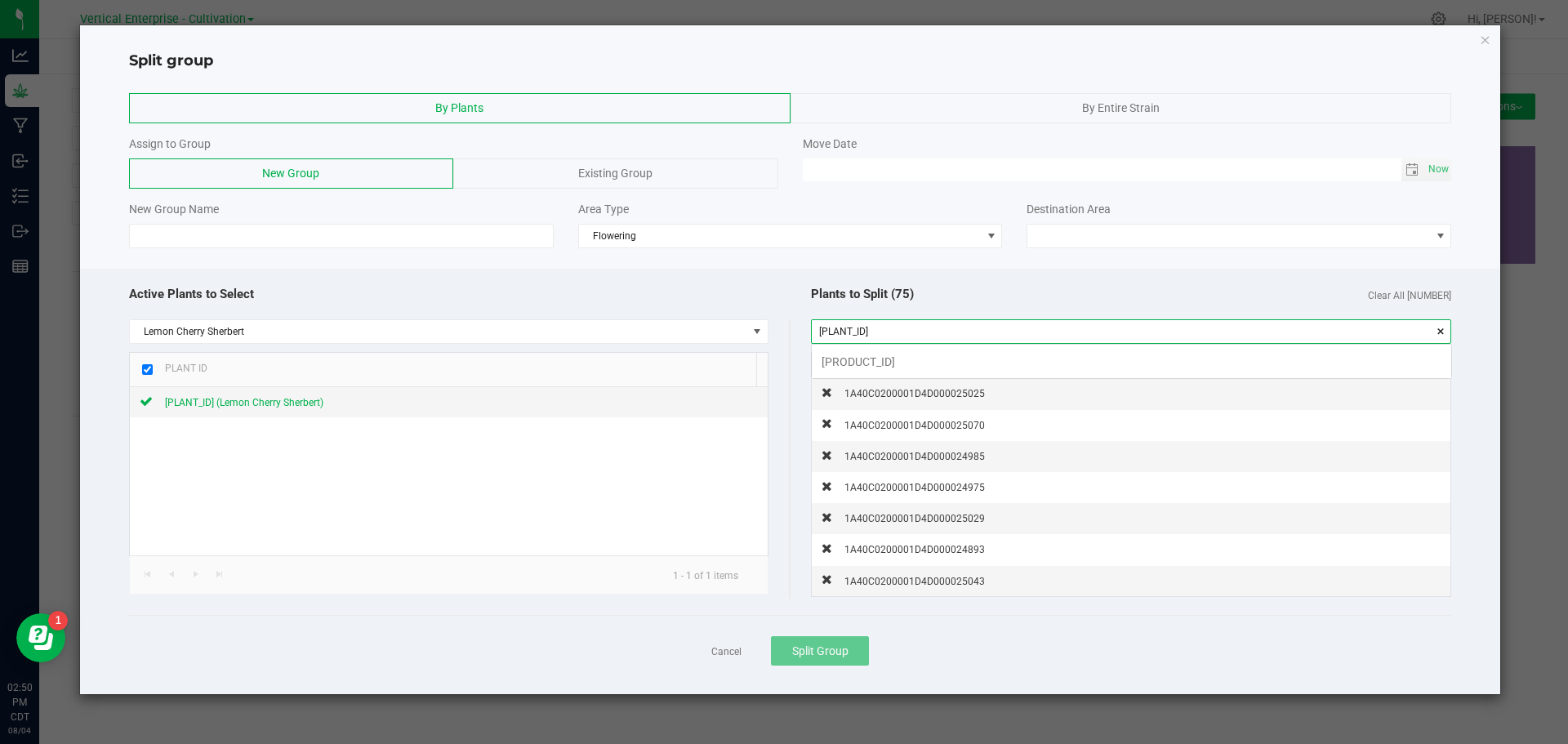 scroll, scrollTop: 81646, scrollLeft: 81027, axis: both 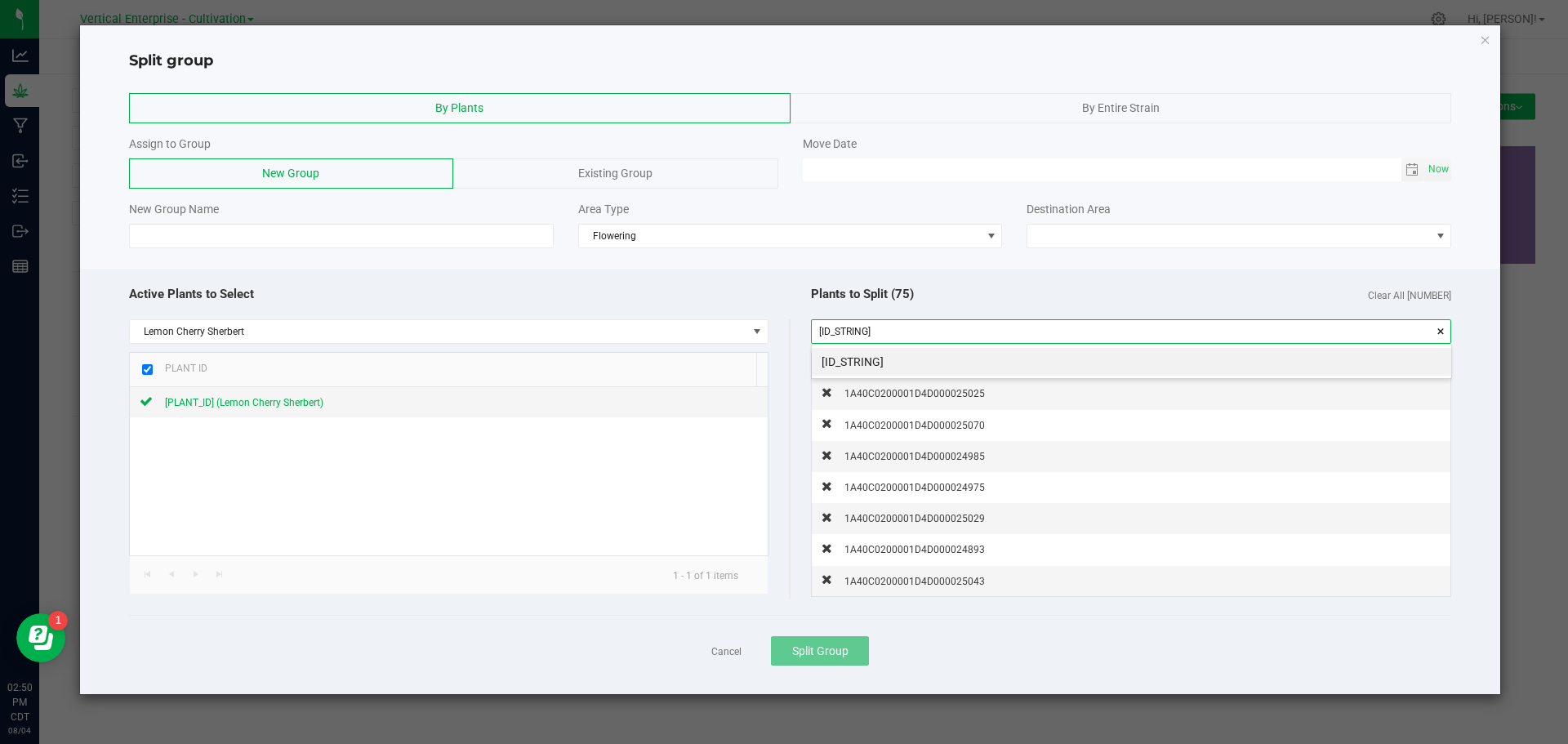 click on "[ID_STRING]" at bounding box center [1131, 362] 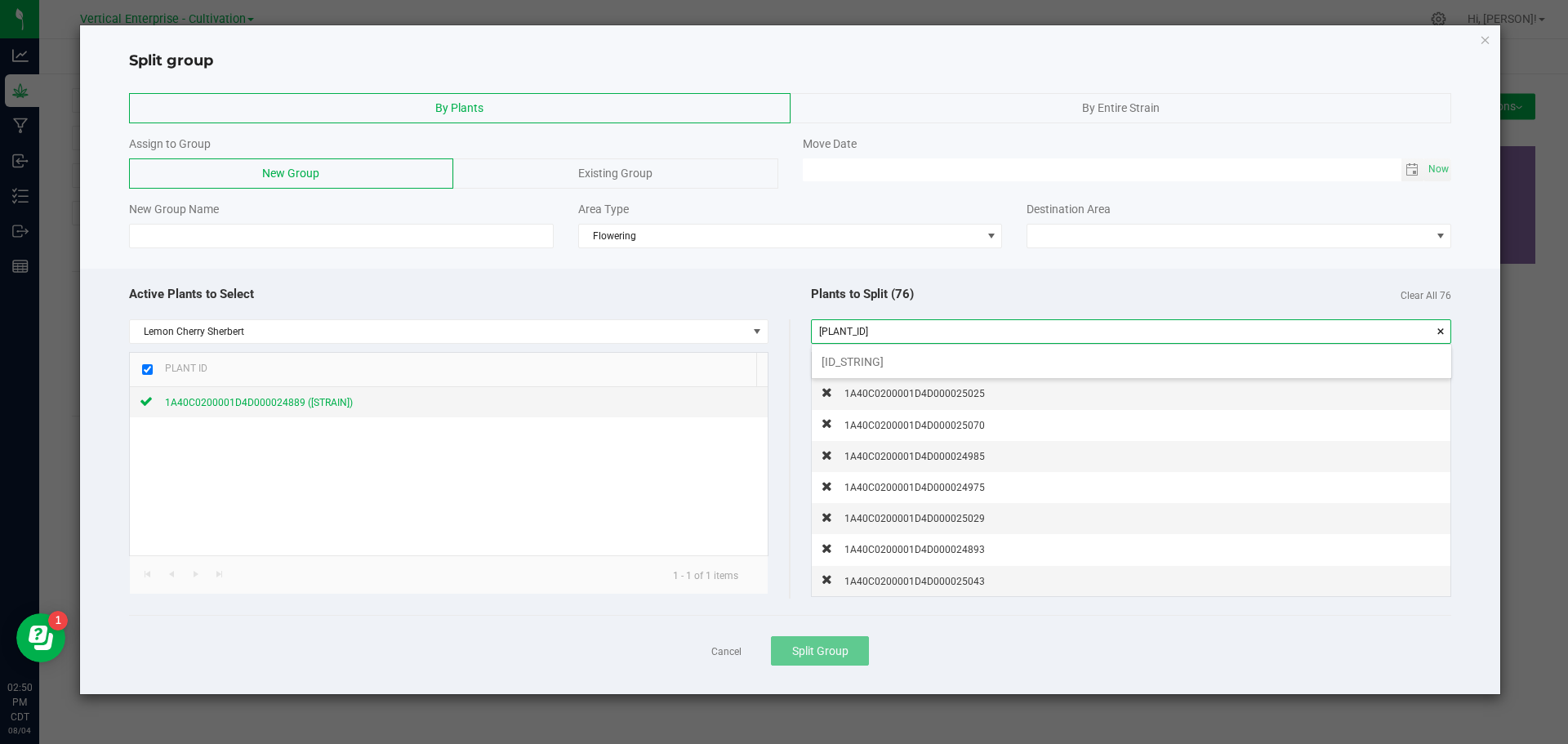 scroll, scrollTop: 81646, scrollLeft: 81027, axis: both 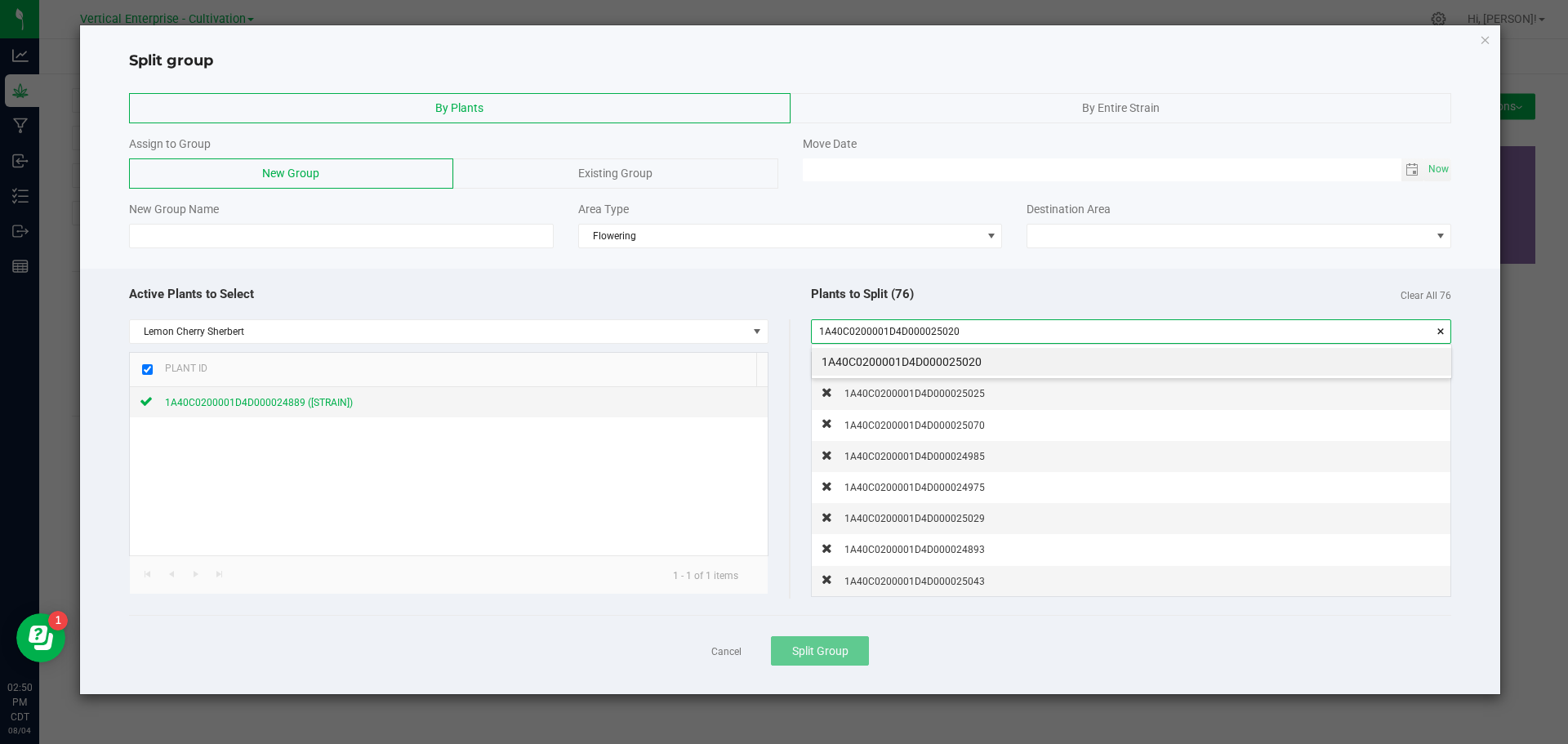 click on "1A40C0200001D4D000025020" at bounding box center (1131, 362) 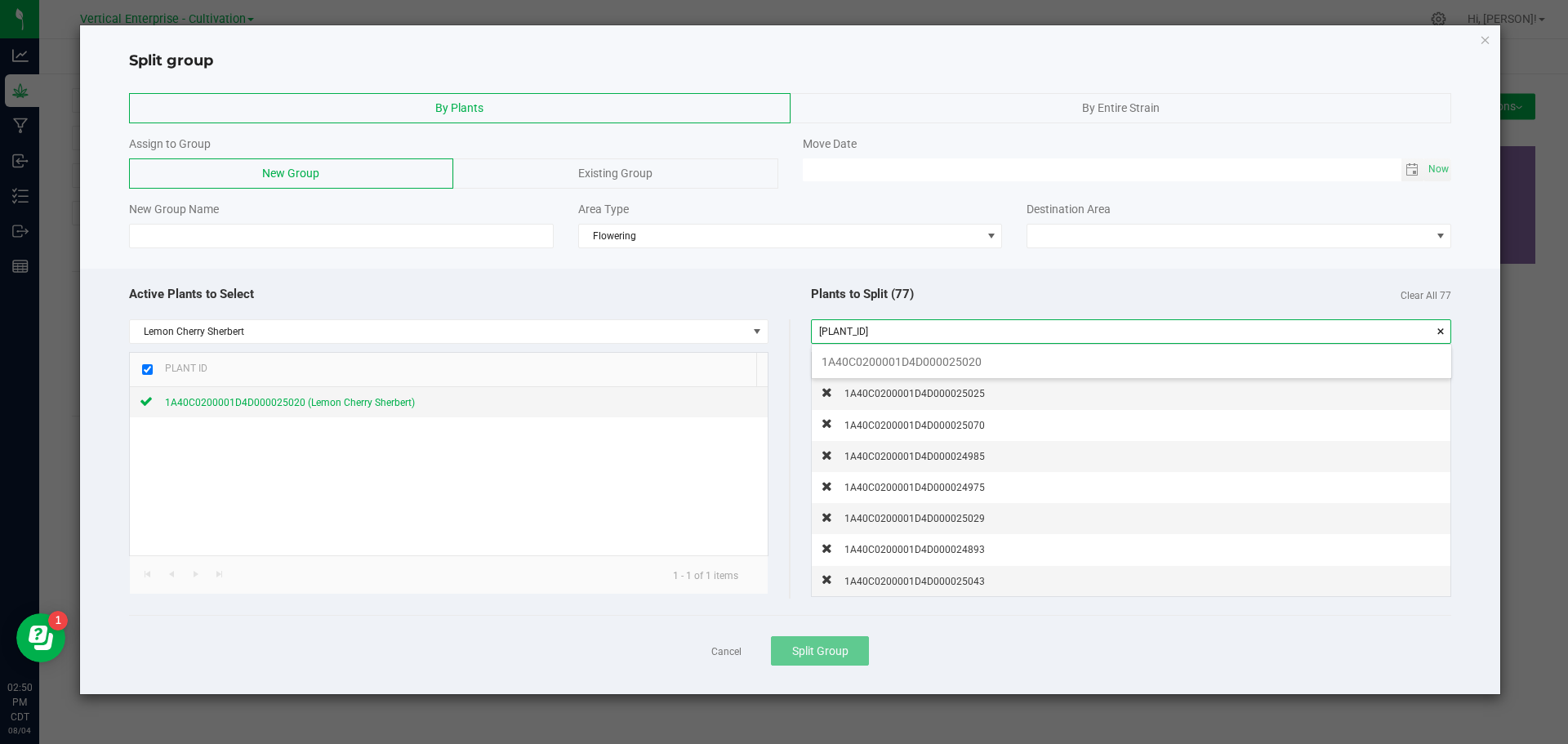 scroll, scrollTop: 81646, scrollLeft: 81027, axis: both 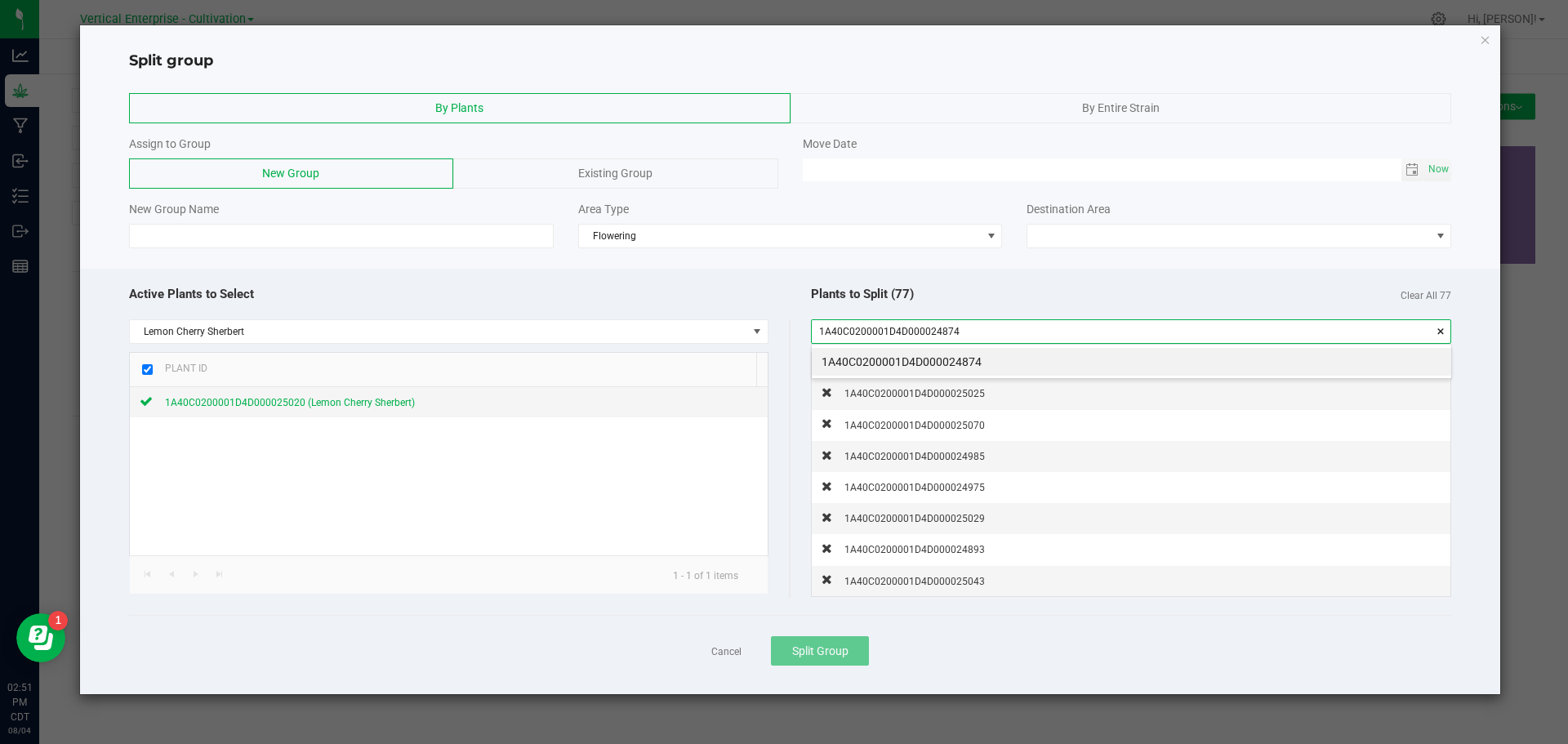 click on "1A40C0200001D4D000024874" at bounding box center [1131, 362] 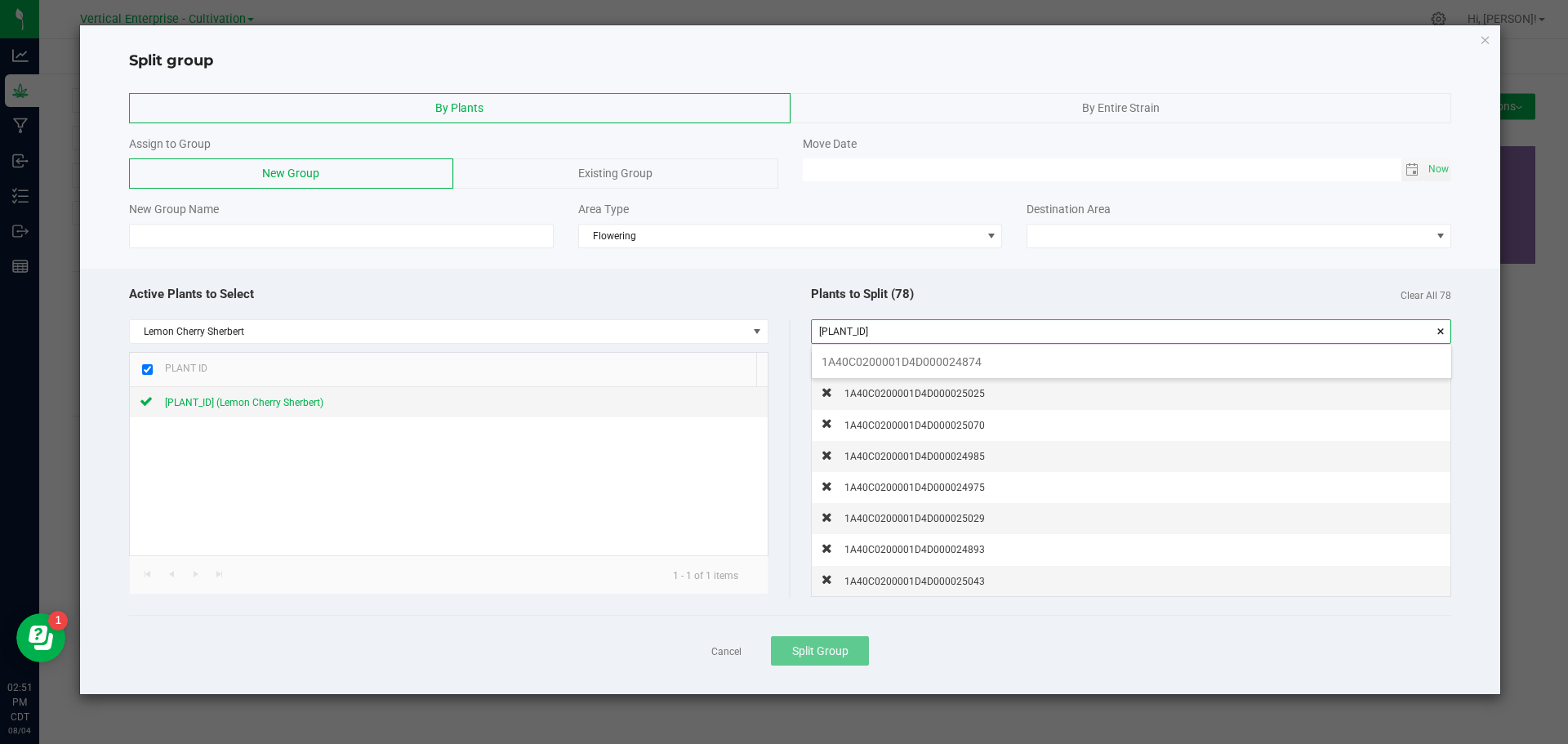 scroll, scrollTop: 81646, scrollLeft: 81027, axis: both 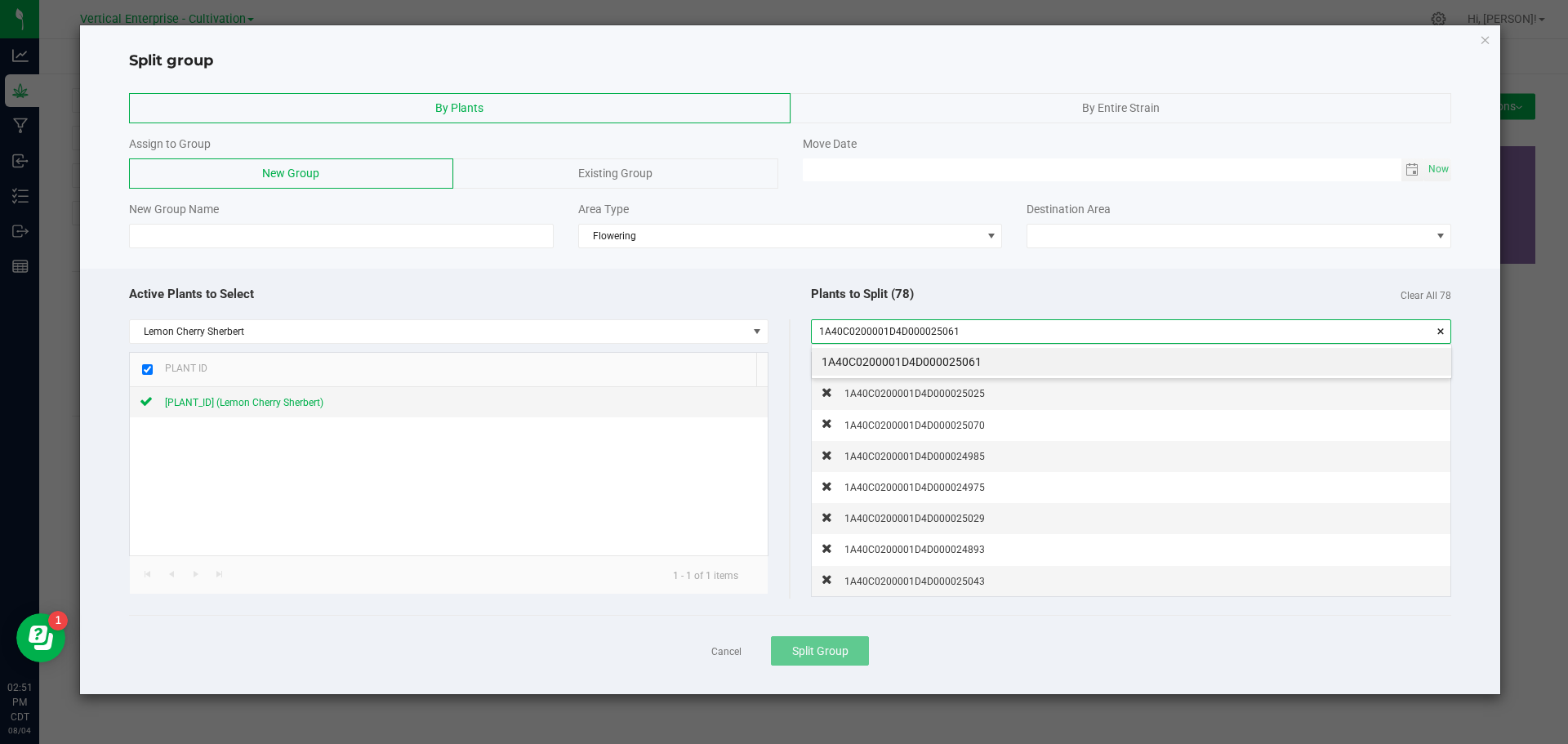 click on "1A40C0200001D4D000025061" at bounding box center [1131, 362] 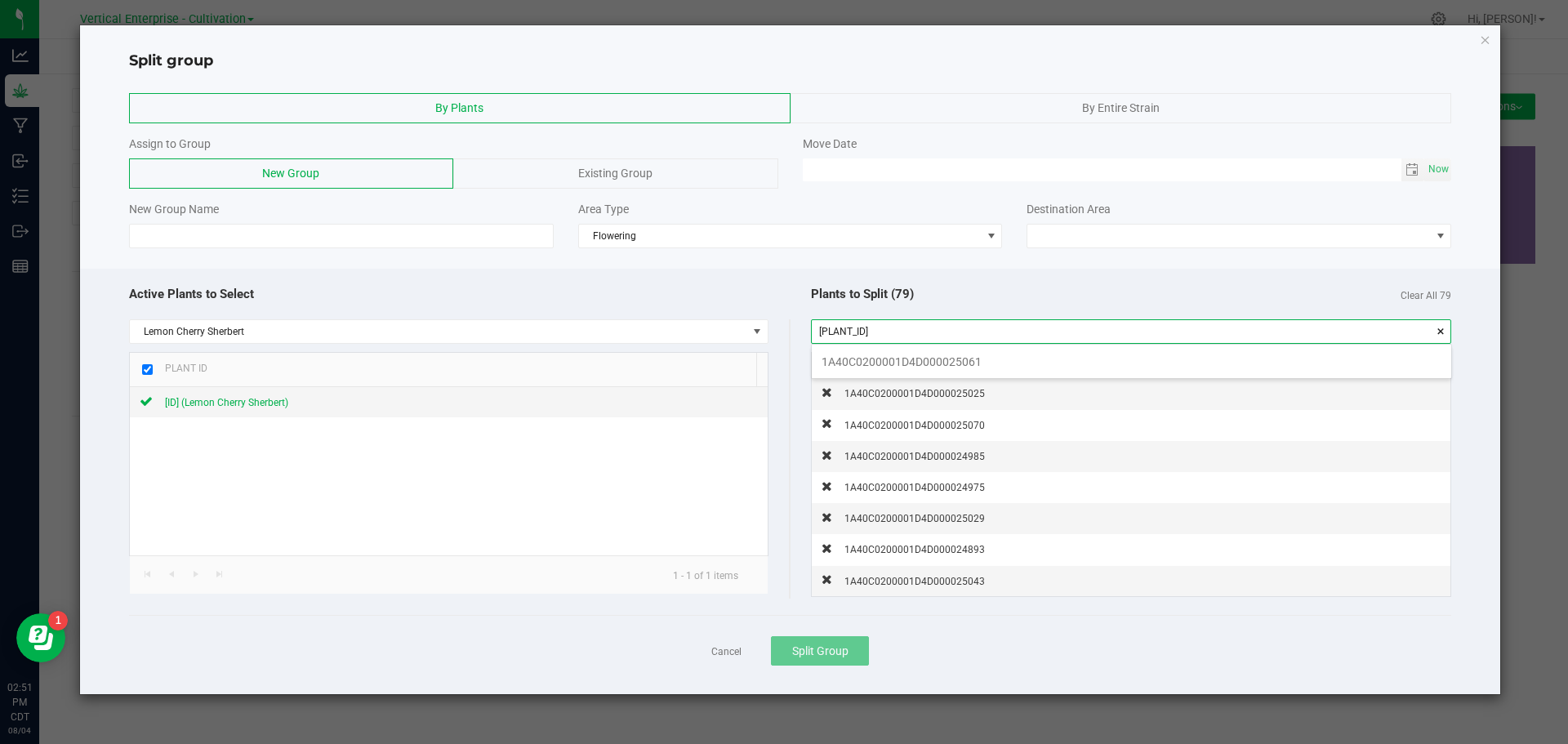 scroll, scrollTop: 81646, scrollLeft: 81027, axis: both 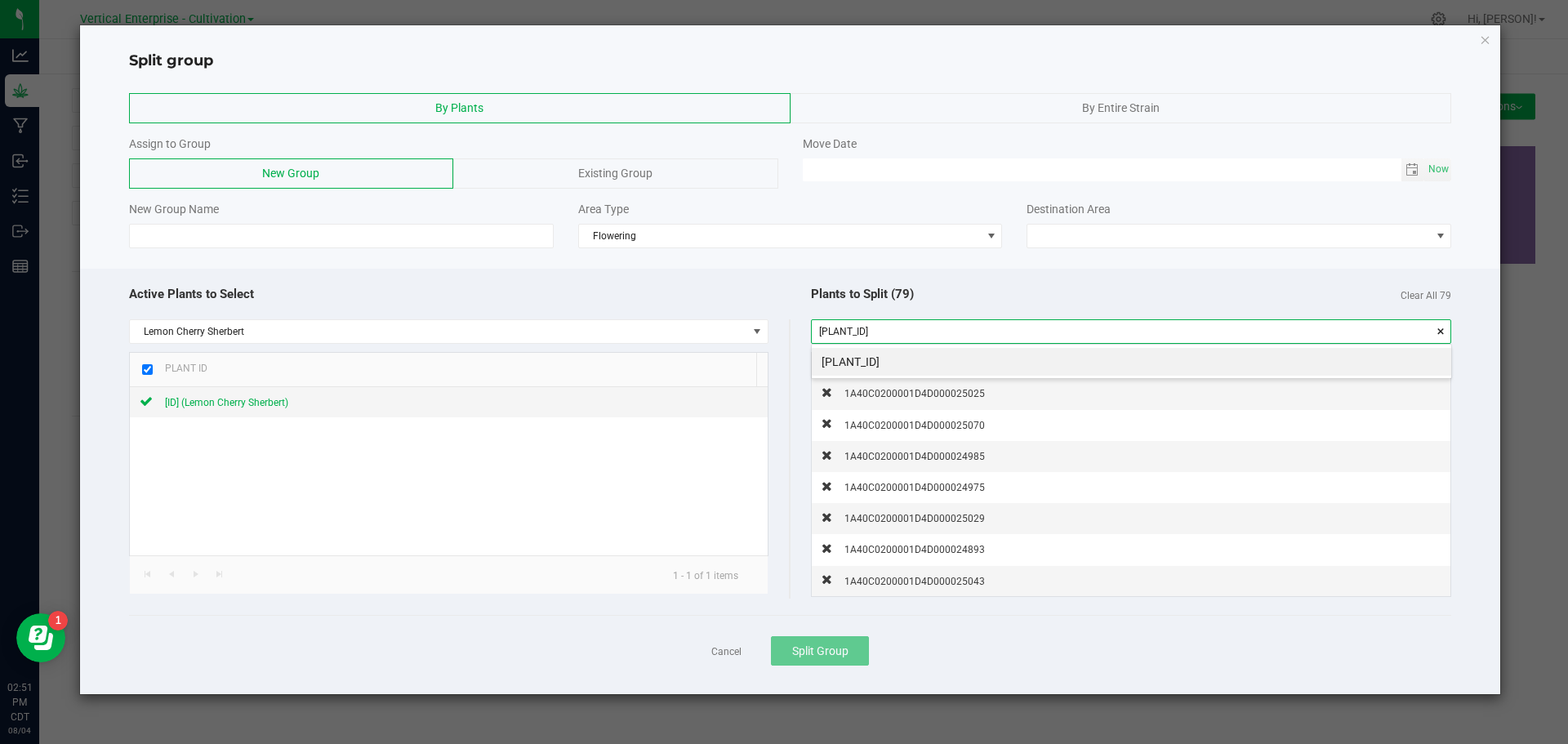 click on "[PLANT_ID]" at bounding box center (1131, 362) 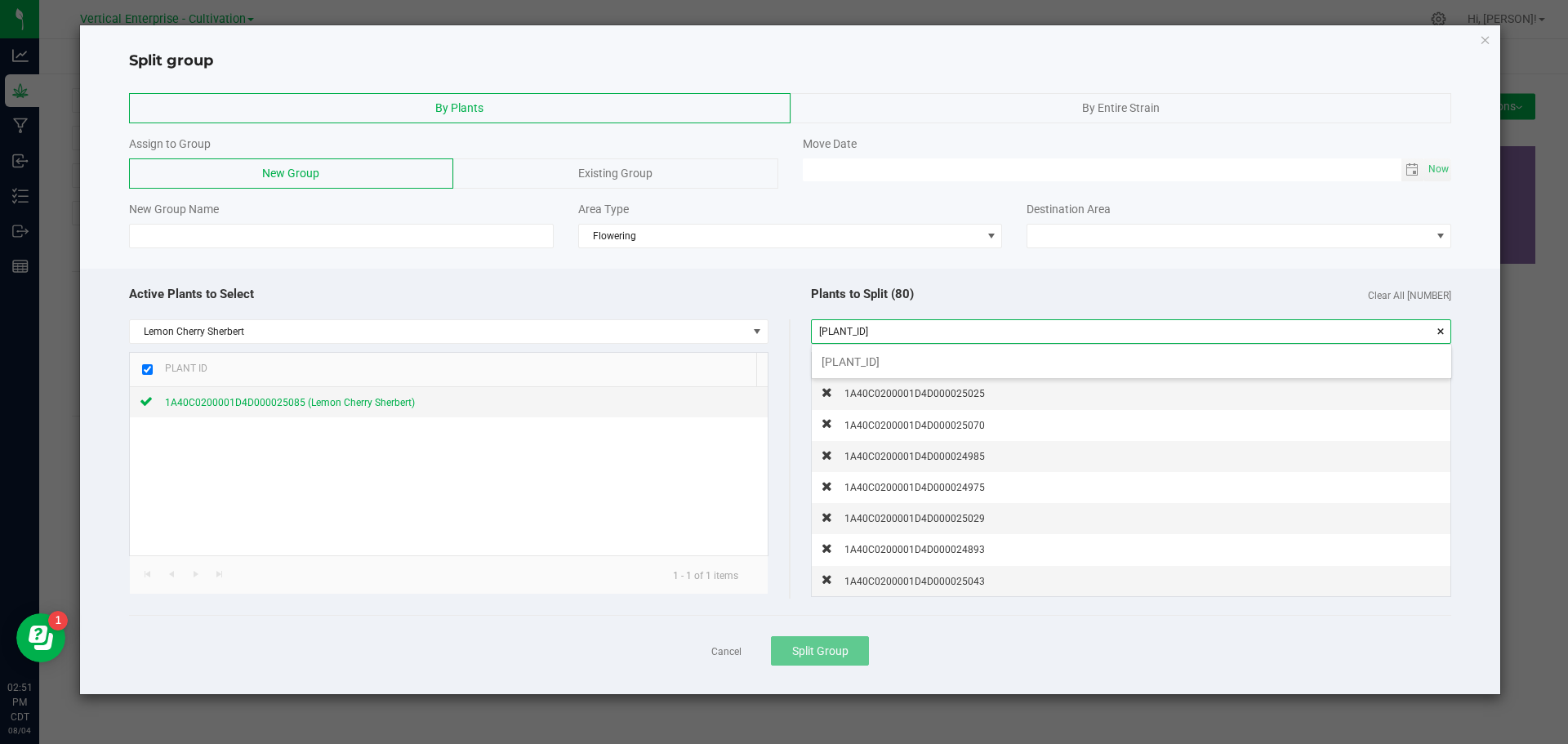scroll, scrollTop: 81646, scrollLeft: 81027, axis: both 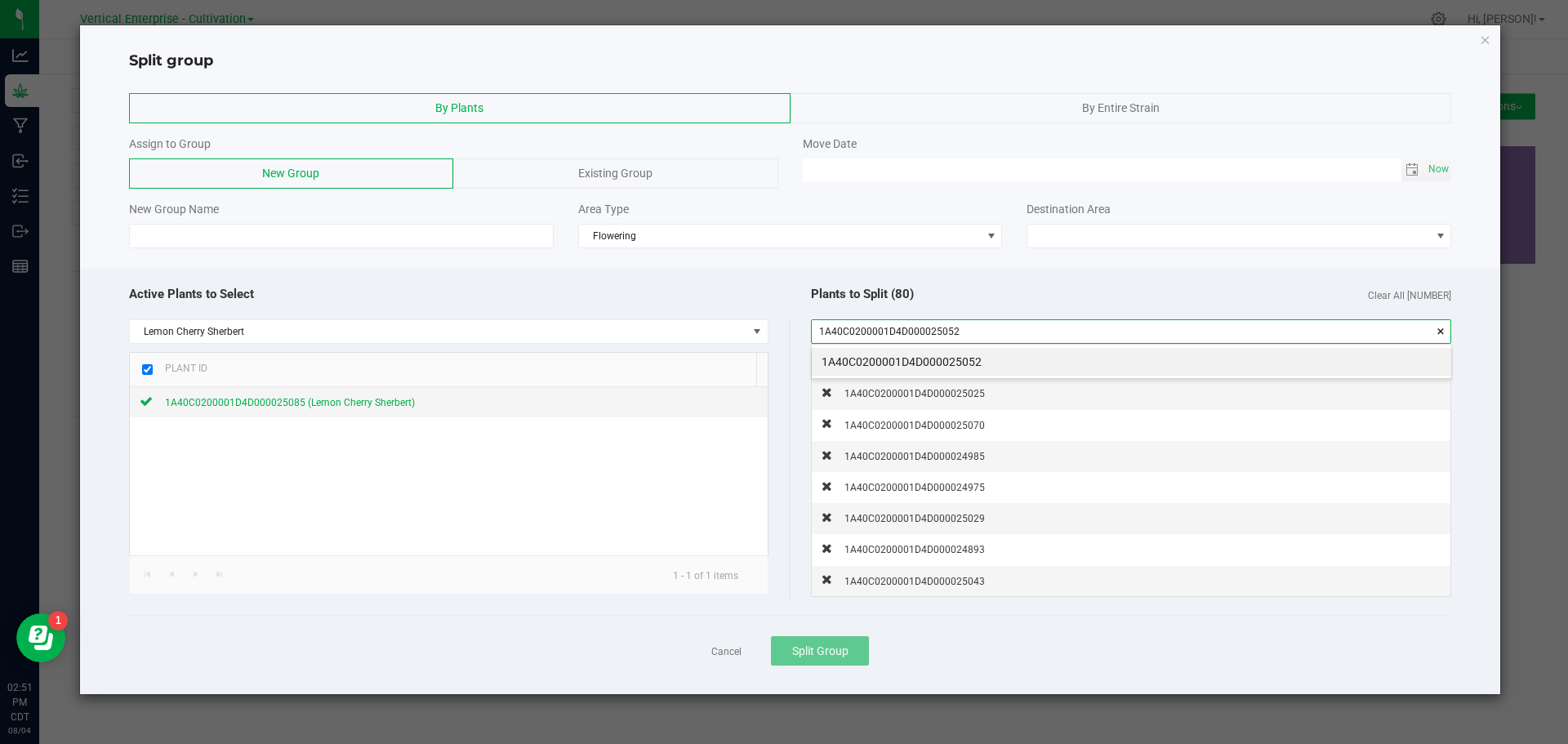 click on "1A40C0200001D4D000025052" at bounding box center (1131, 362) 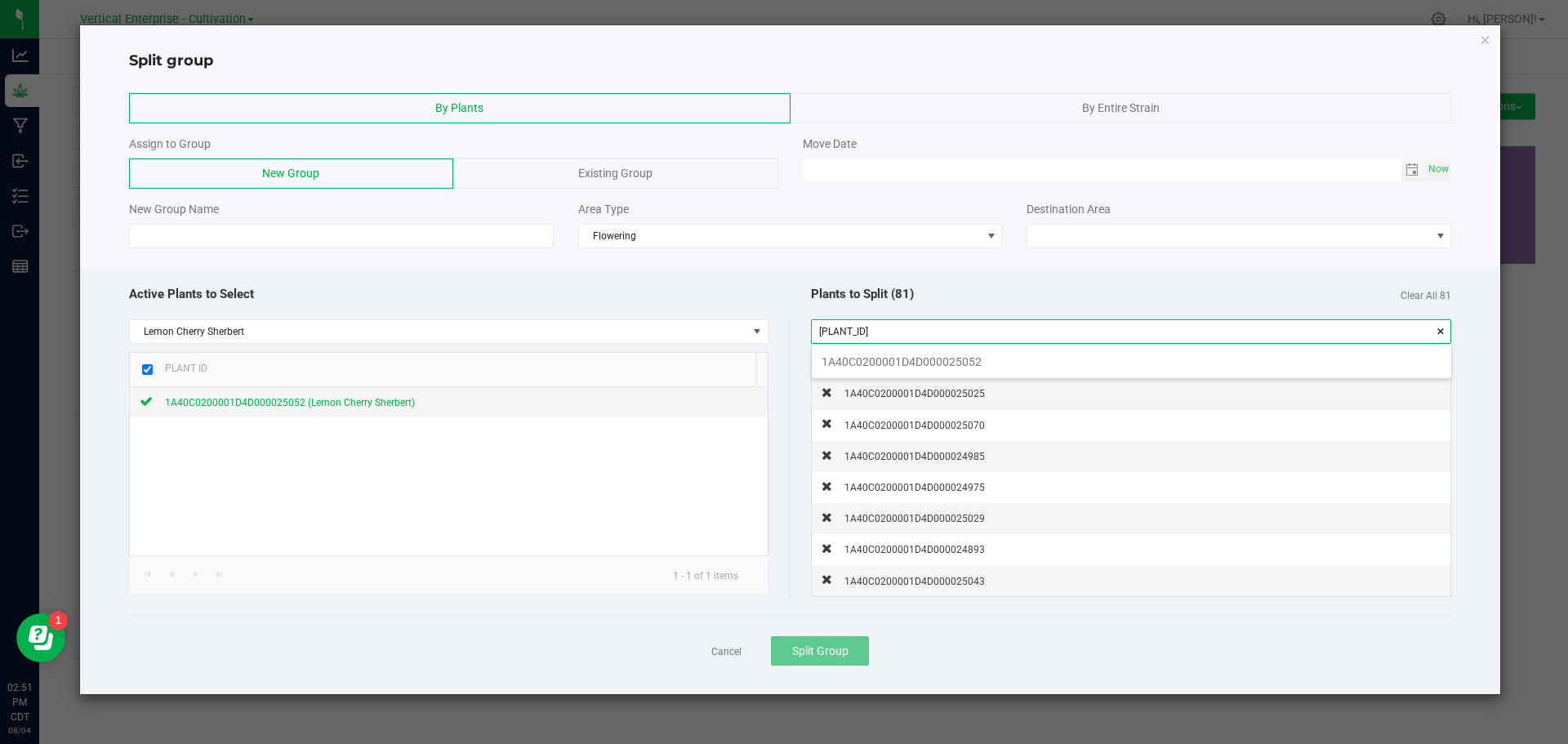 scroll, scrollTop: 81646, scrollLeft: 81027, axis: both 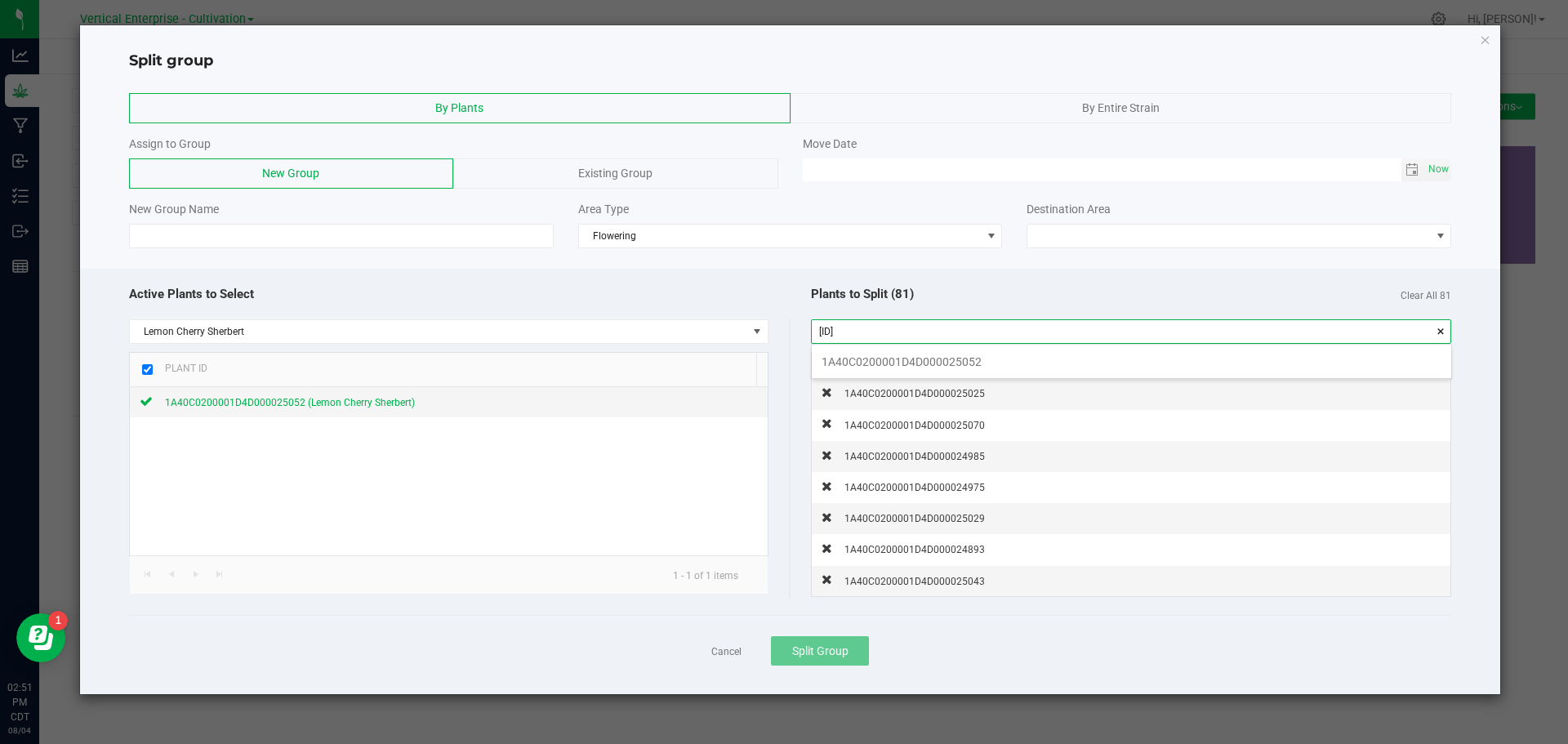 type on "1A40C0200001D4D000024969" 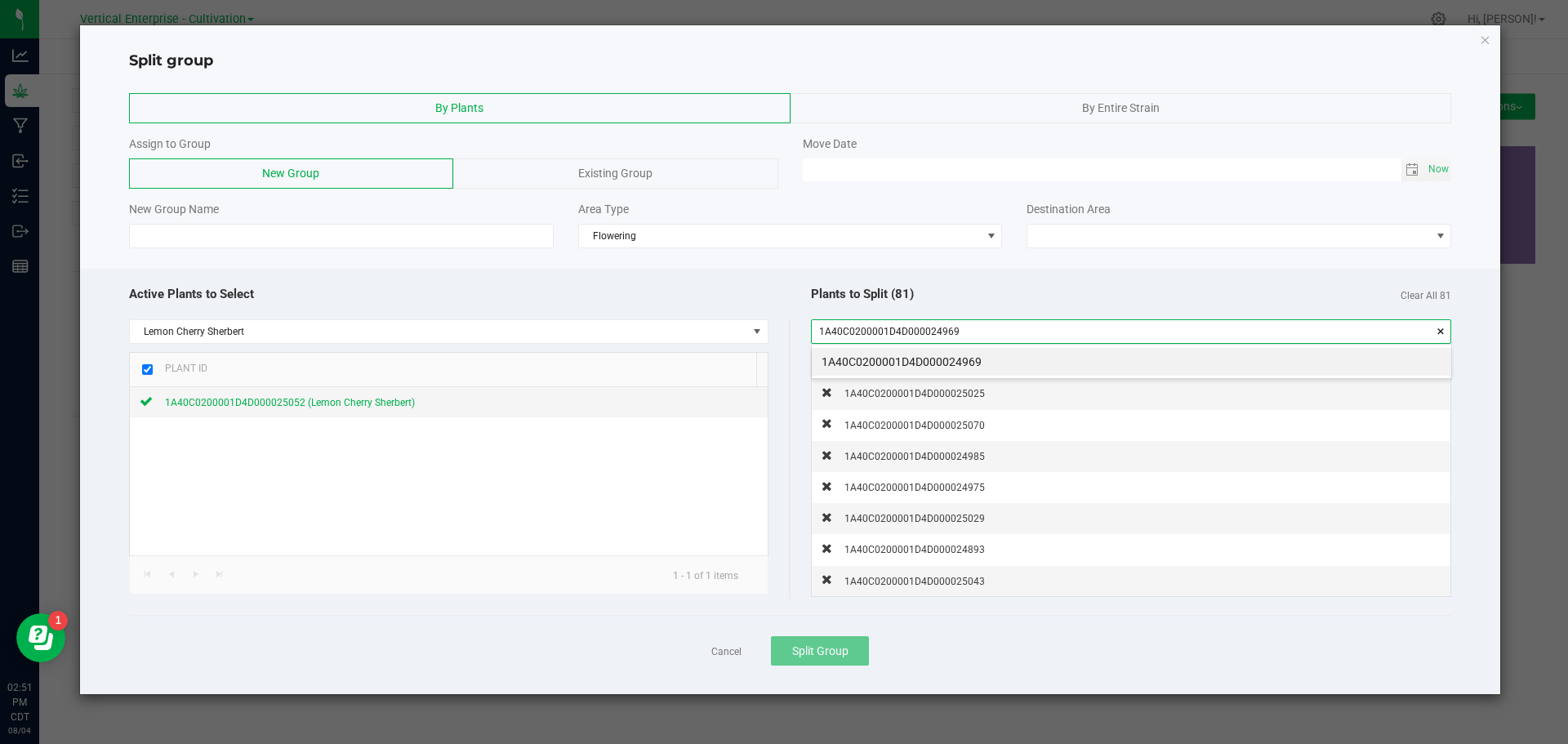 click on "1A40C0200001D4D000024969" at bounding box center [1131, 362] 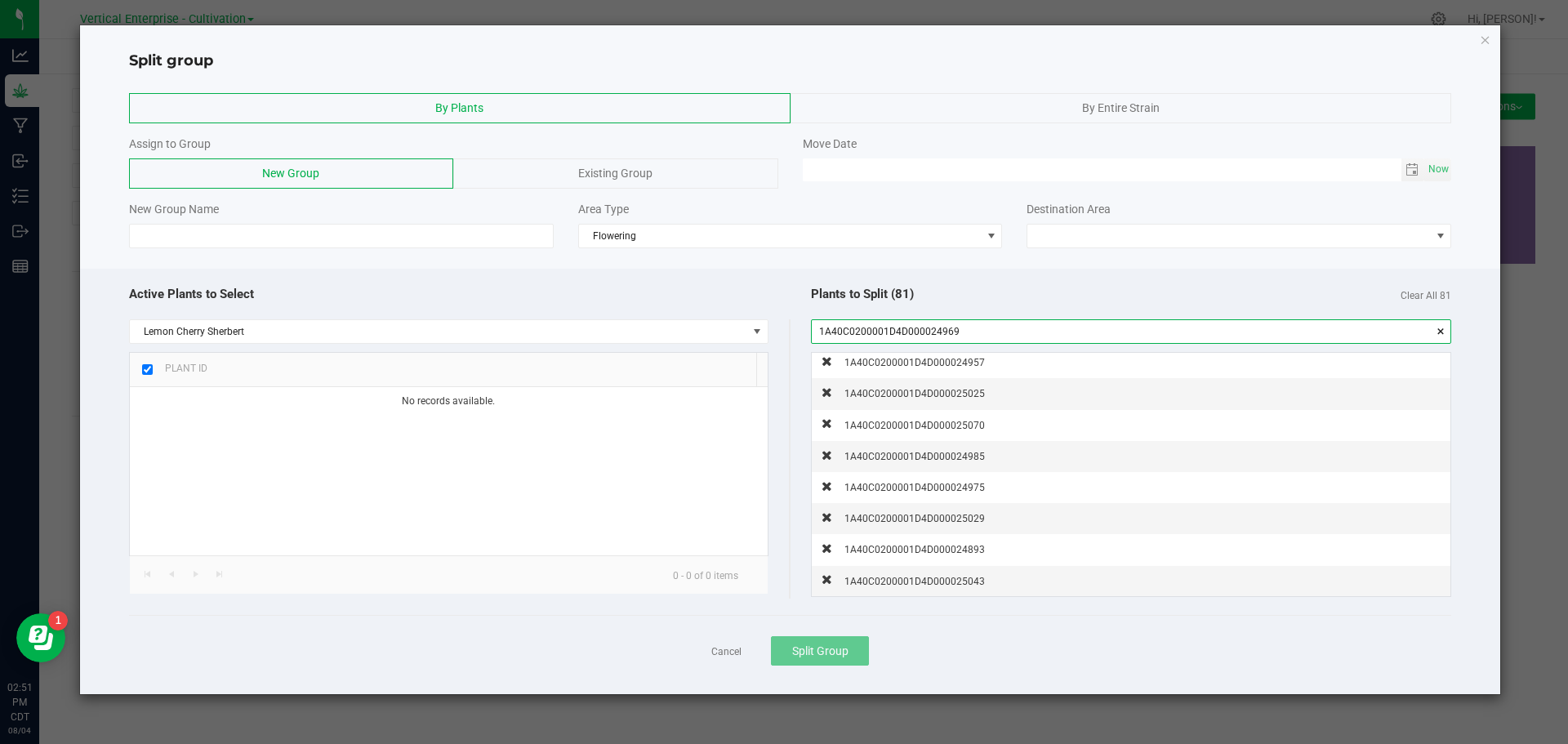 drag, startPoint x: 985, startPoint y: 339, endPoint x: 652, endPoint y: 343, distance: 333.02402 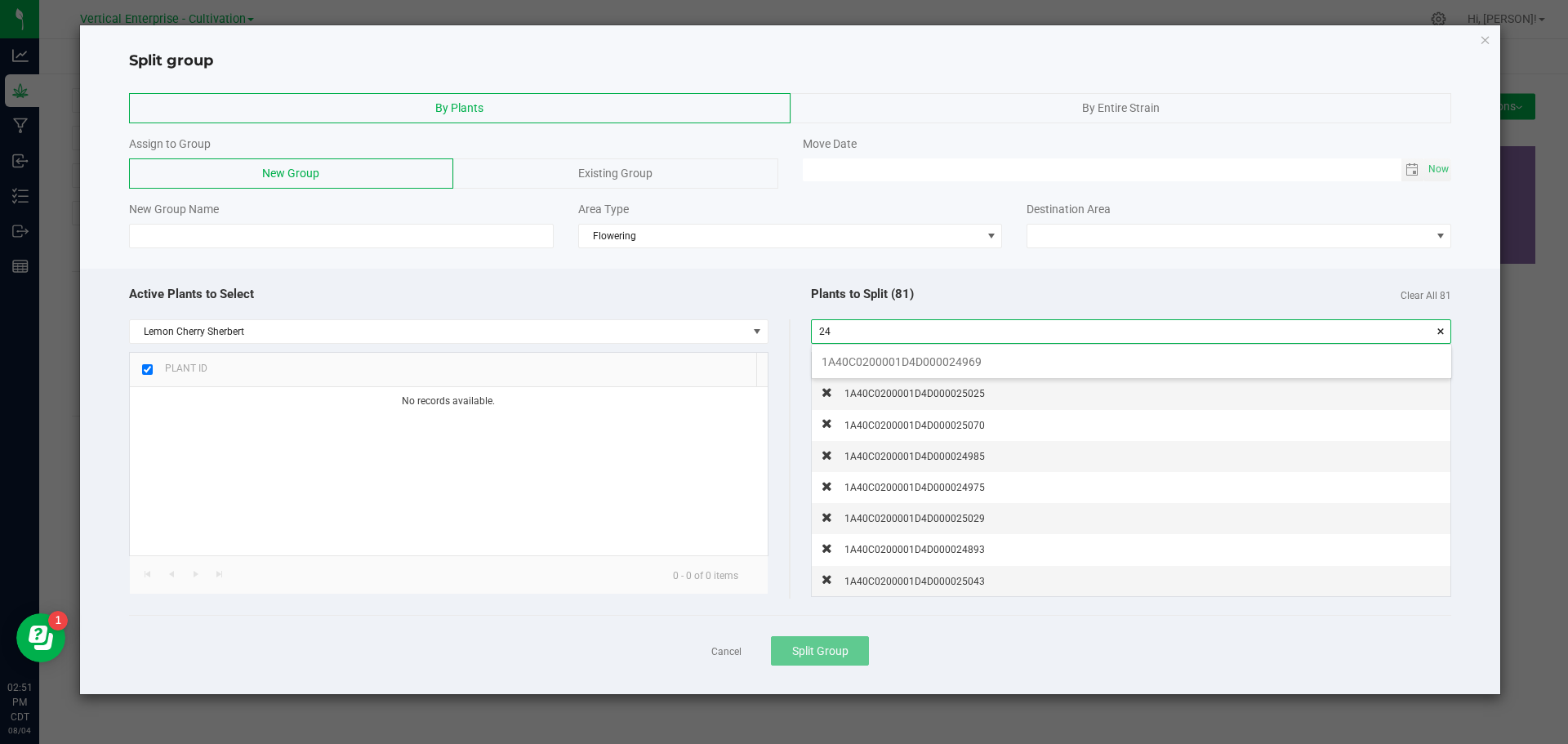 scroll, scrollTop: 81646, scrollLeft: 81027, axis: both 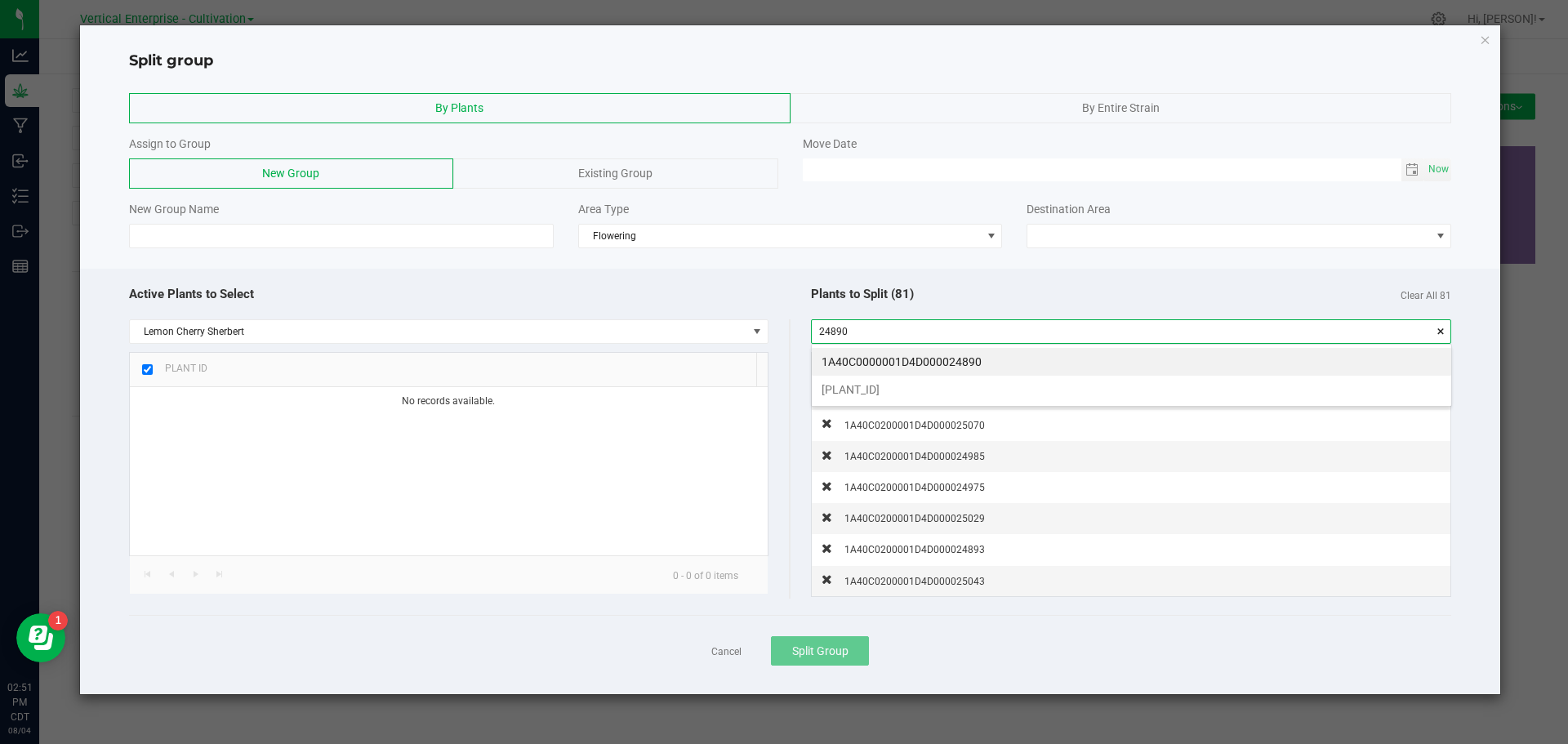 click on "1A40C0000001D4D000024890" at bounding box center (1131, 362) 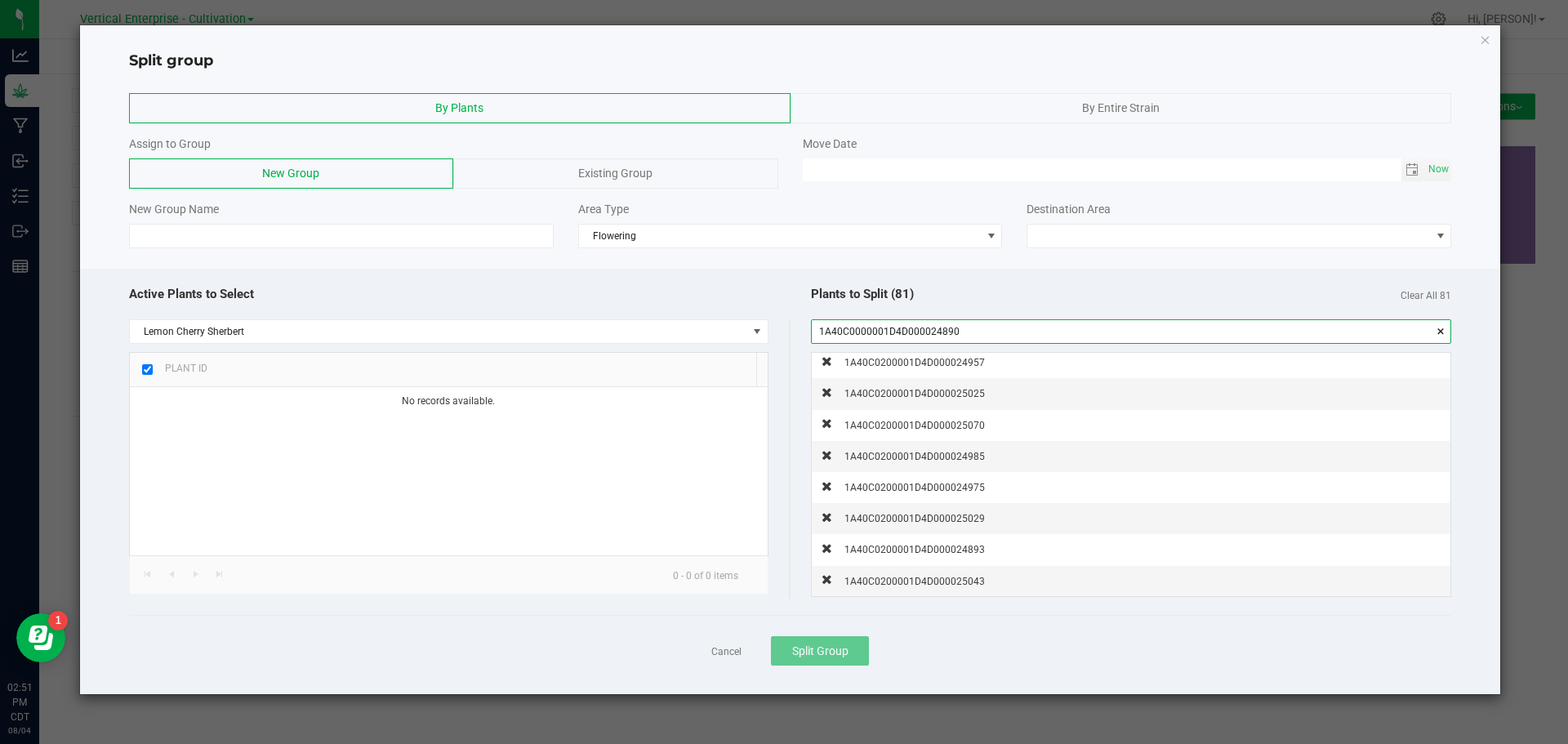 drag, startPoint x: 989, startPoint y: 330, endPoint x: 790, endPoint y: 336, distance: 199.09043 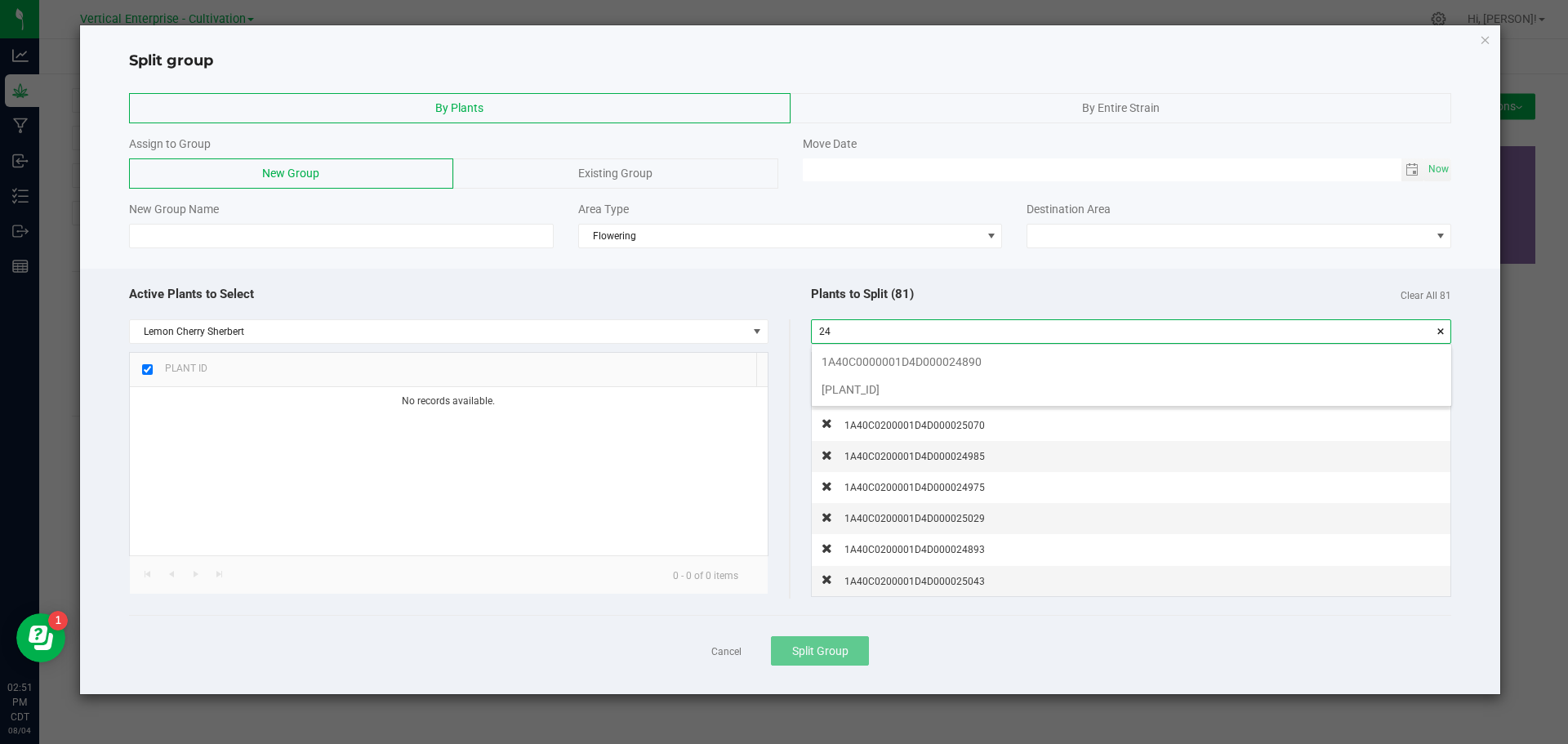scroll, scrollTop: 81646, scrollLeft: 81027, axis: both 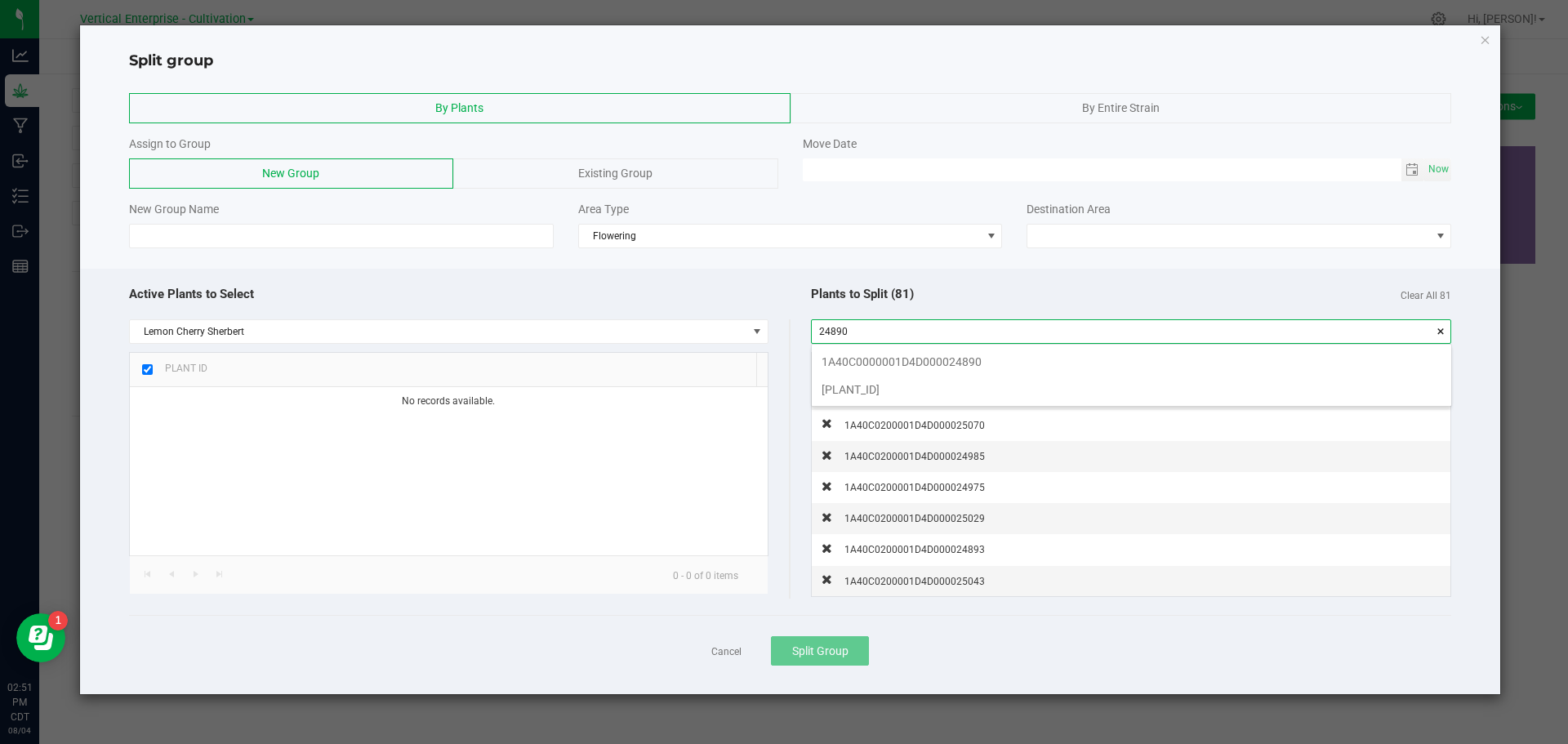 click on "[PLANT_ID]" at bounding box center (1131, 390) 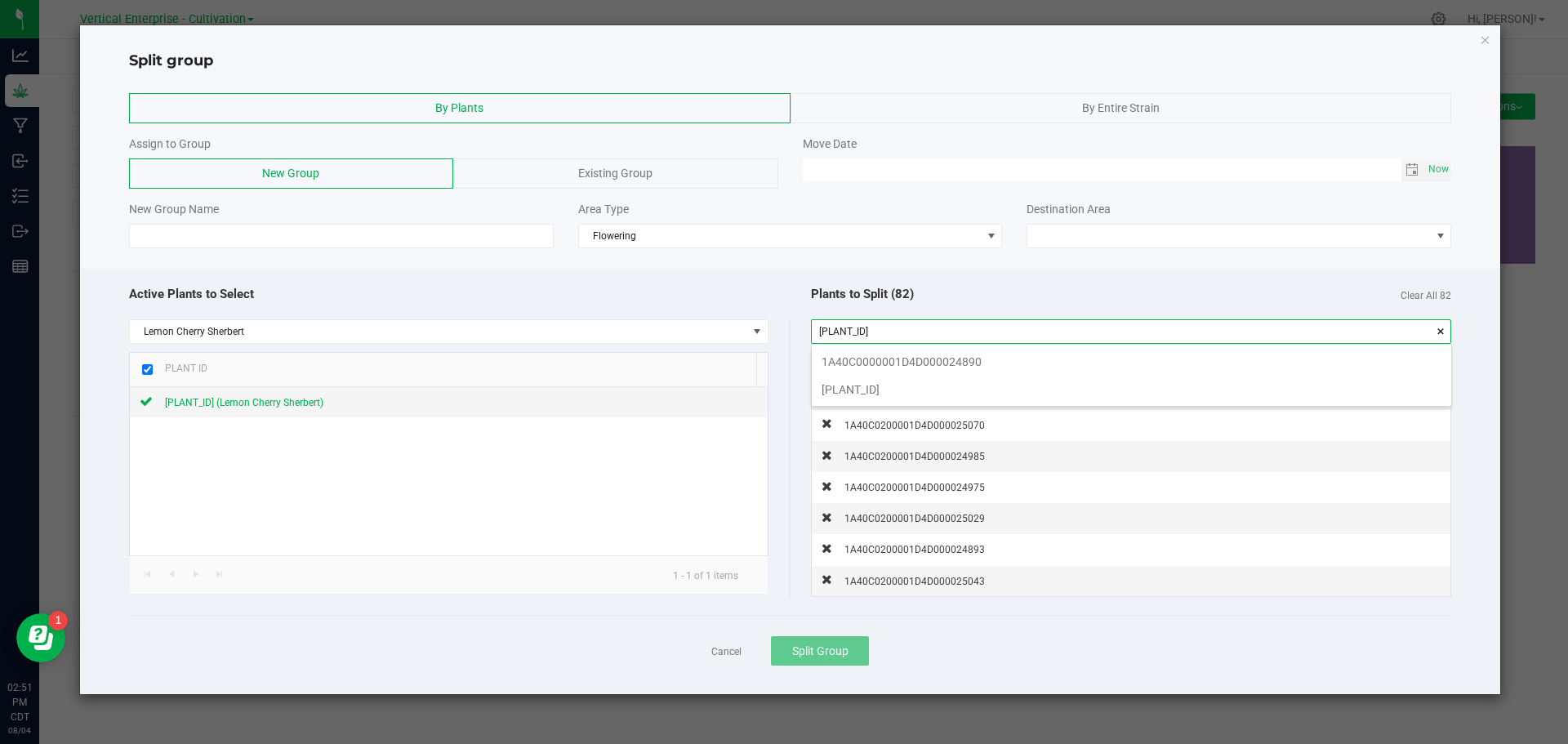 scroll, scrollTop: 81646, scrollLeft: 81027, axis: both 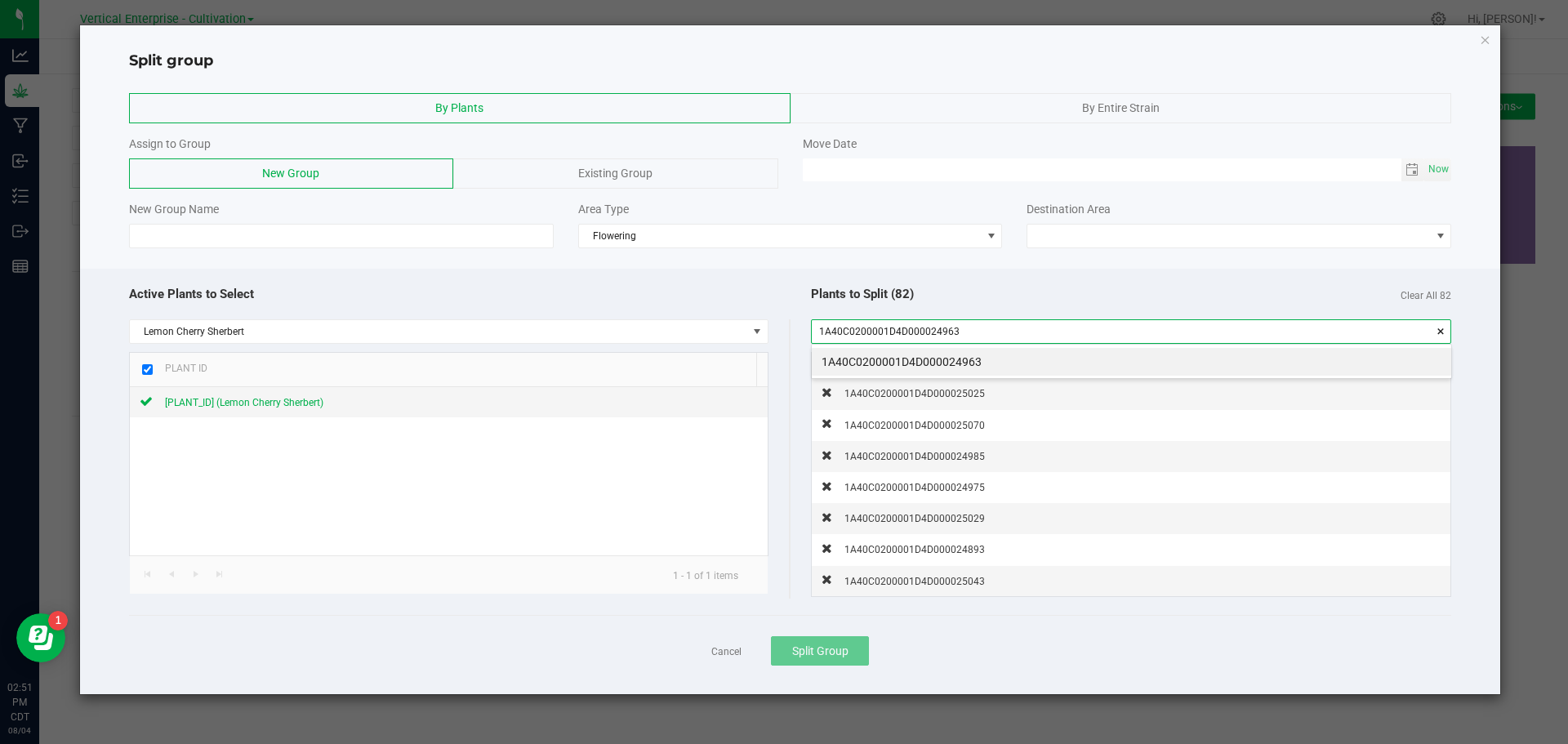 click on "1A40C0200001D4D000024963" at bounding box center (1131, 362) 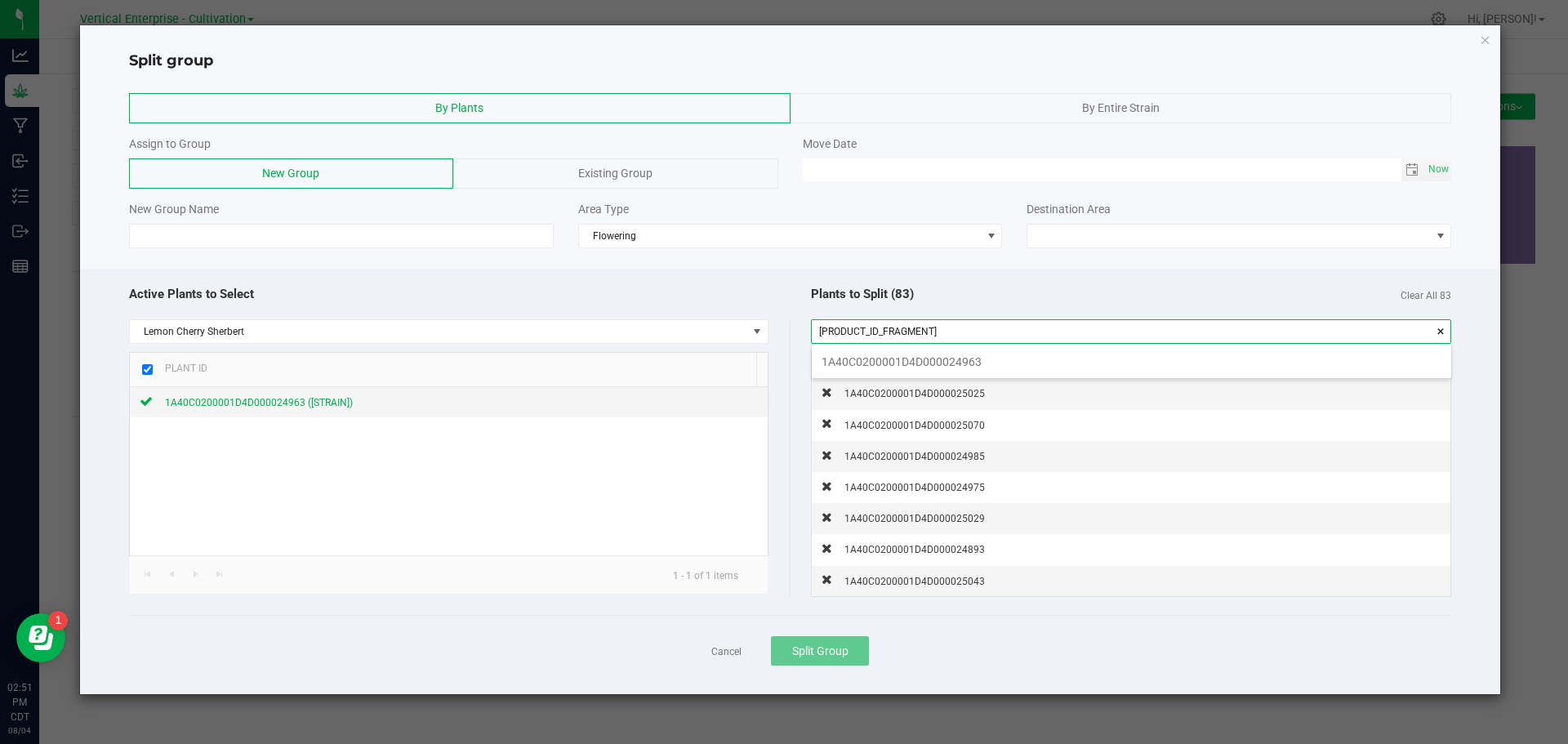 scroll, scrollTop: 81646, scrollLeft: 81027, axis: both 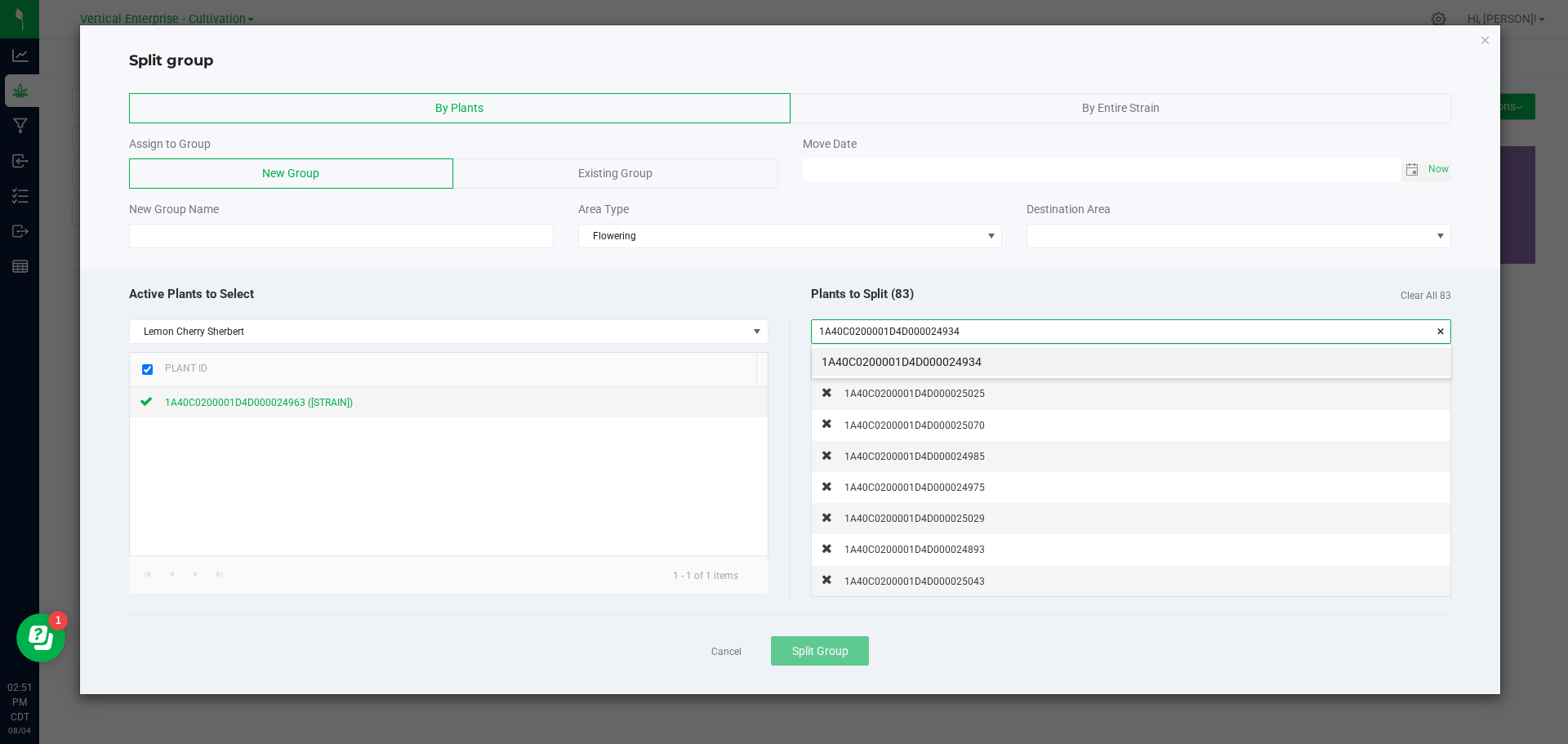 click on "1A40C0200001D4D000024934" at bounding box center (1131, 362) 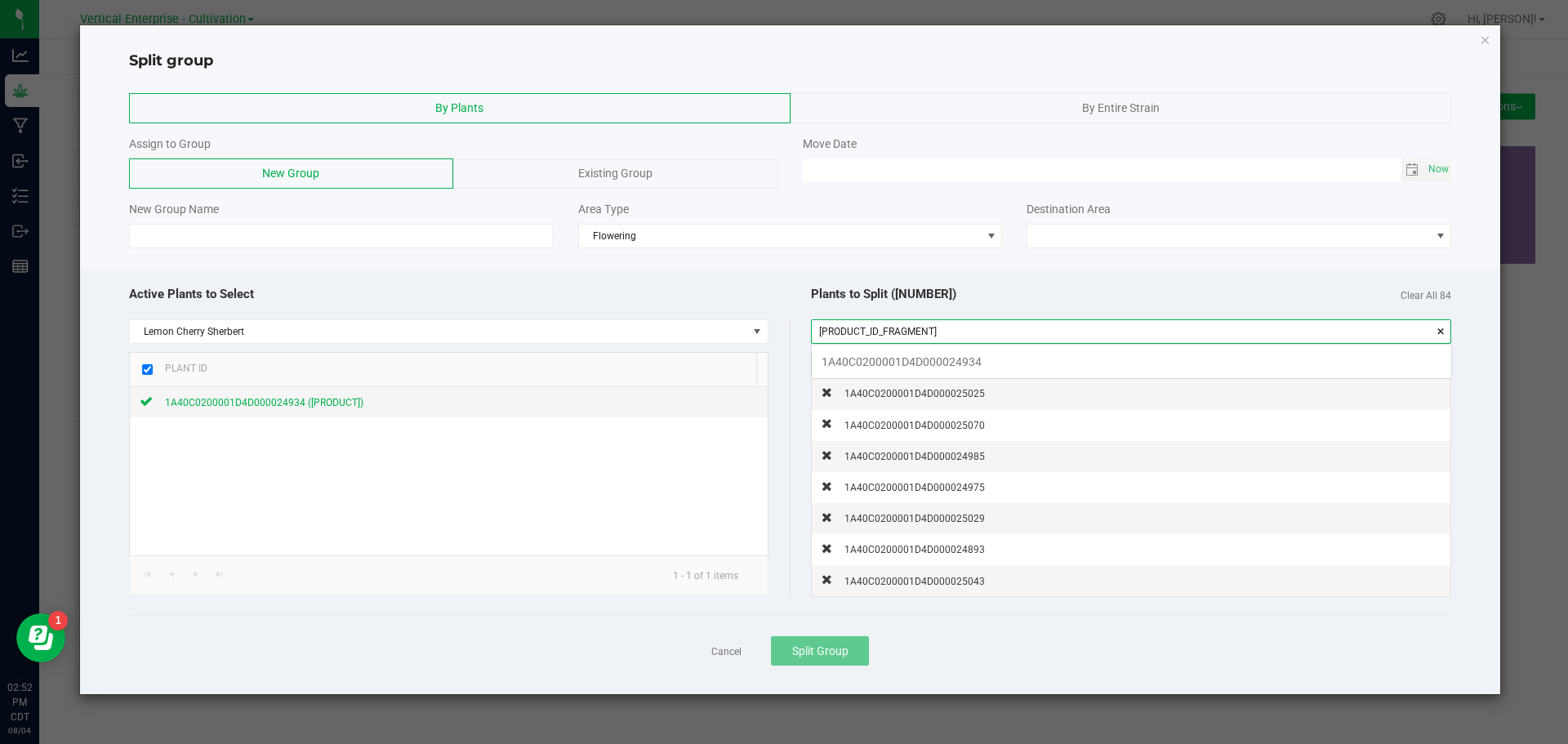 scroll, scrollTop: 81646, scrollLeft: 81027, axis: both 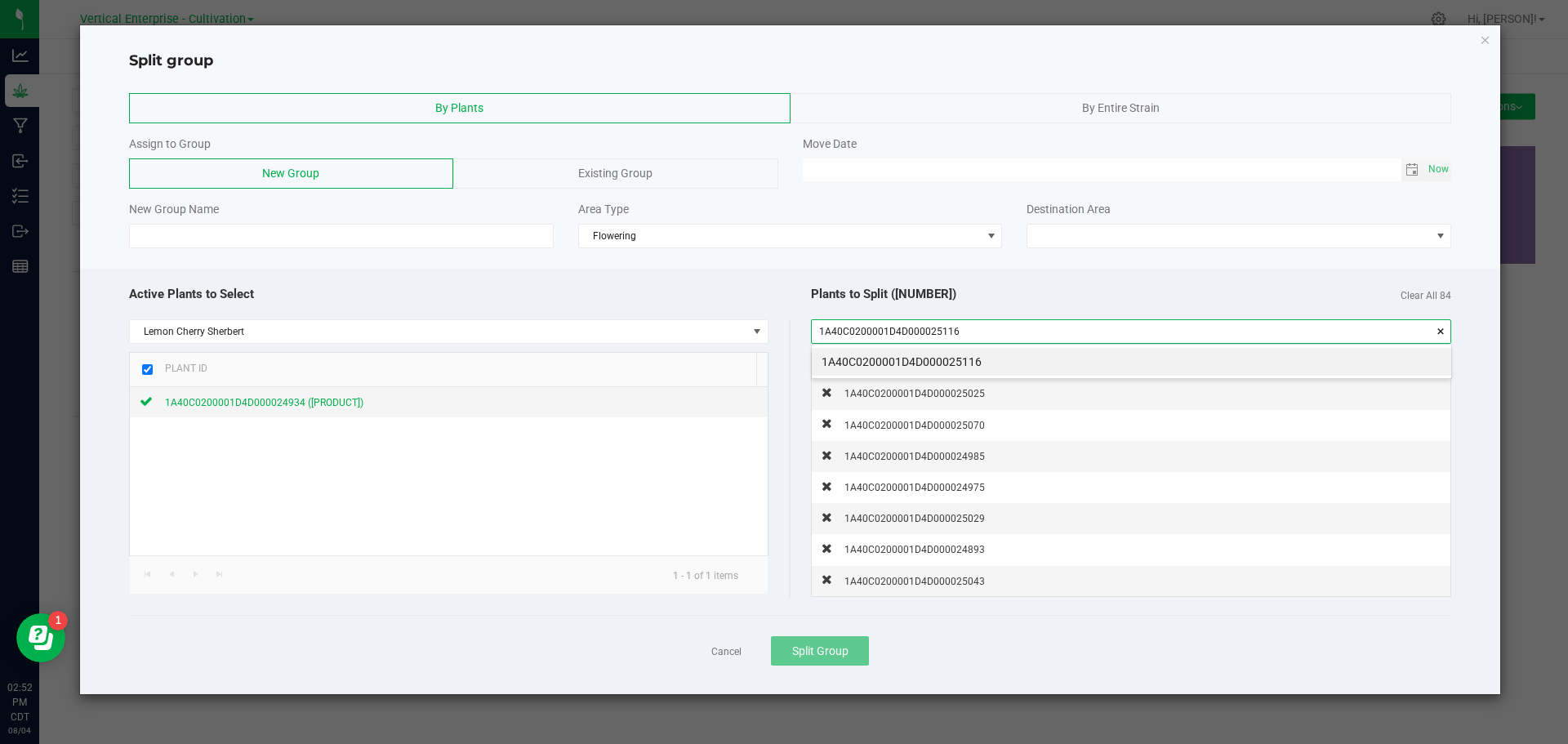 click on "1A40C0200001D4D000025116" at bounding box center (1131, 362) 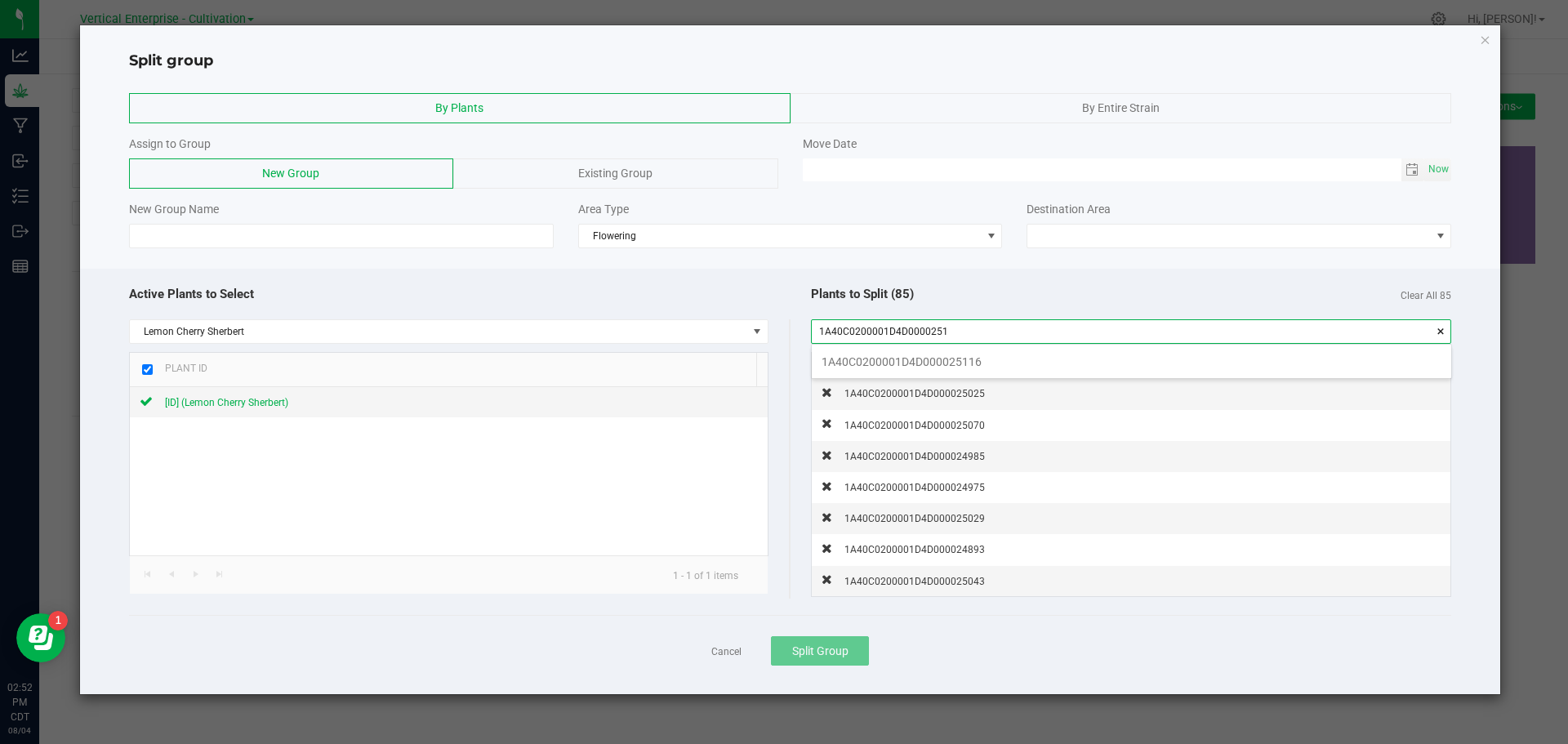scroll, scrollTop: 81646, scrollLeft: 81027, axis: both 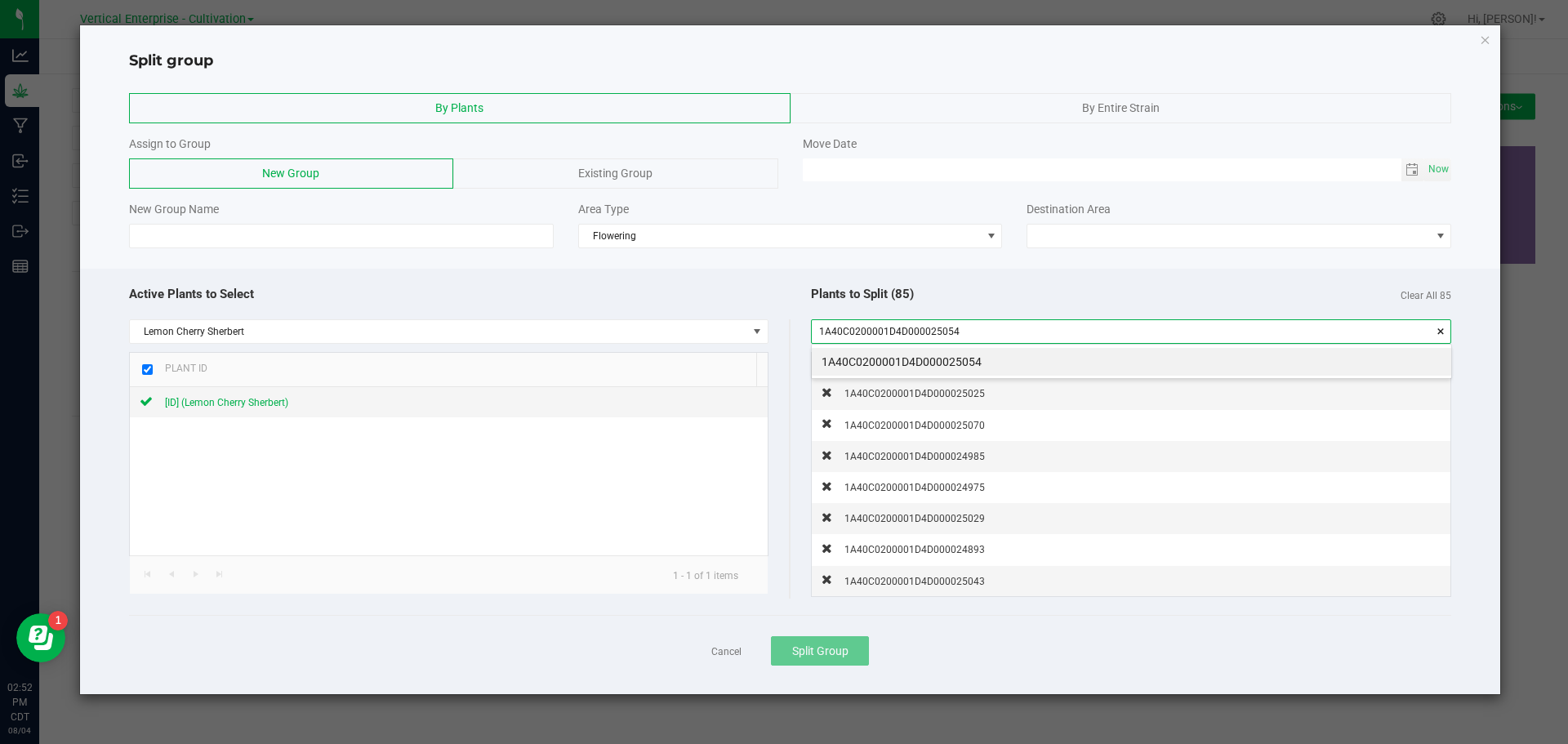 click on "1A40C0200001D4D000025054" at bounding box center (1131, 362) 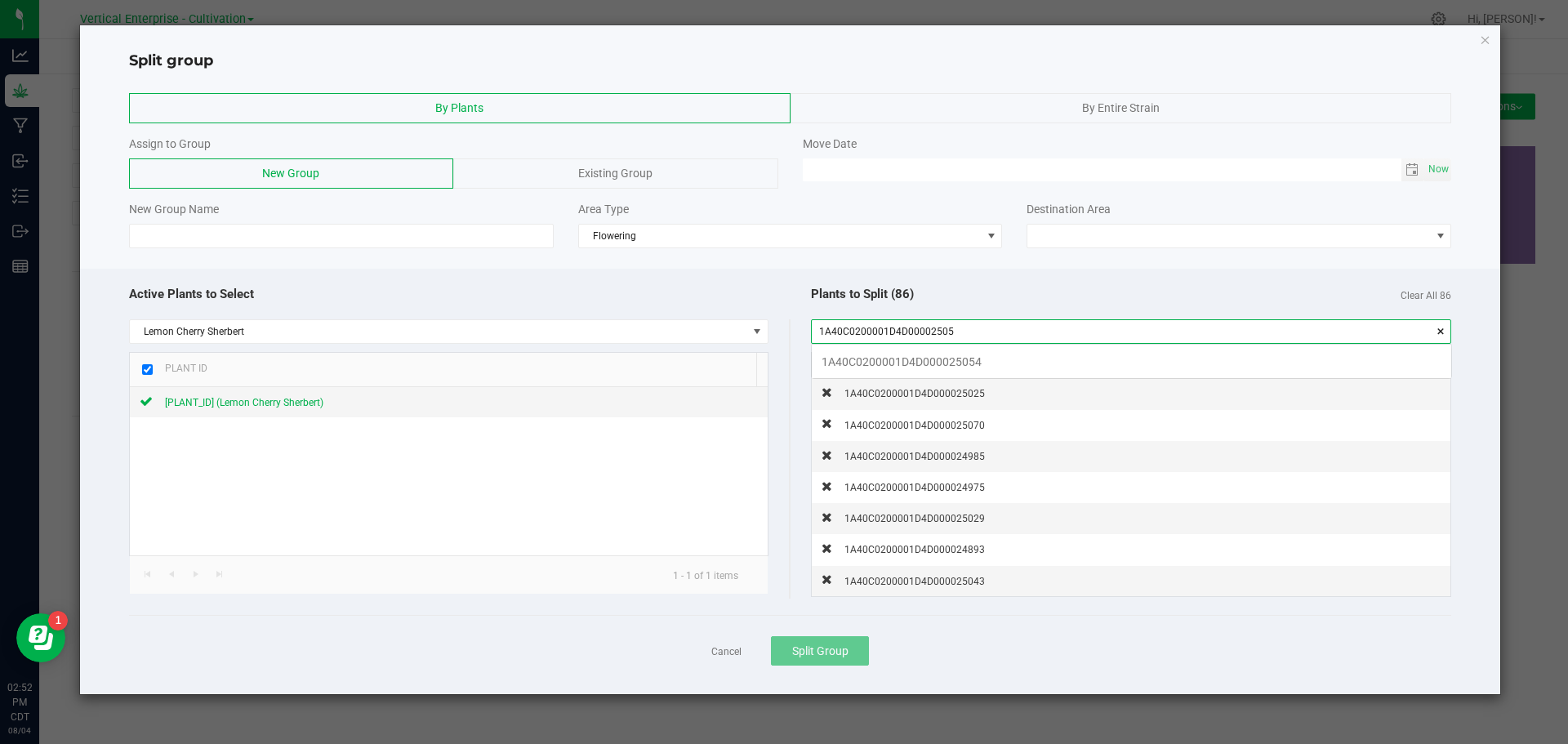 scroll, scrollTop: 81646, scrollLeft: 81027, axis: both 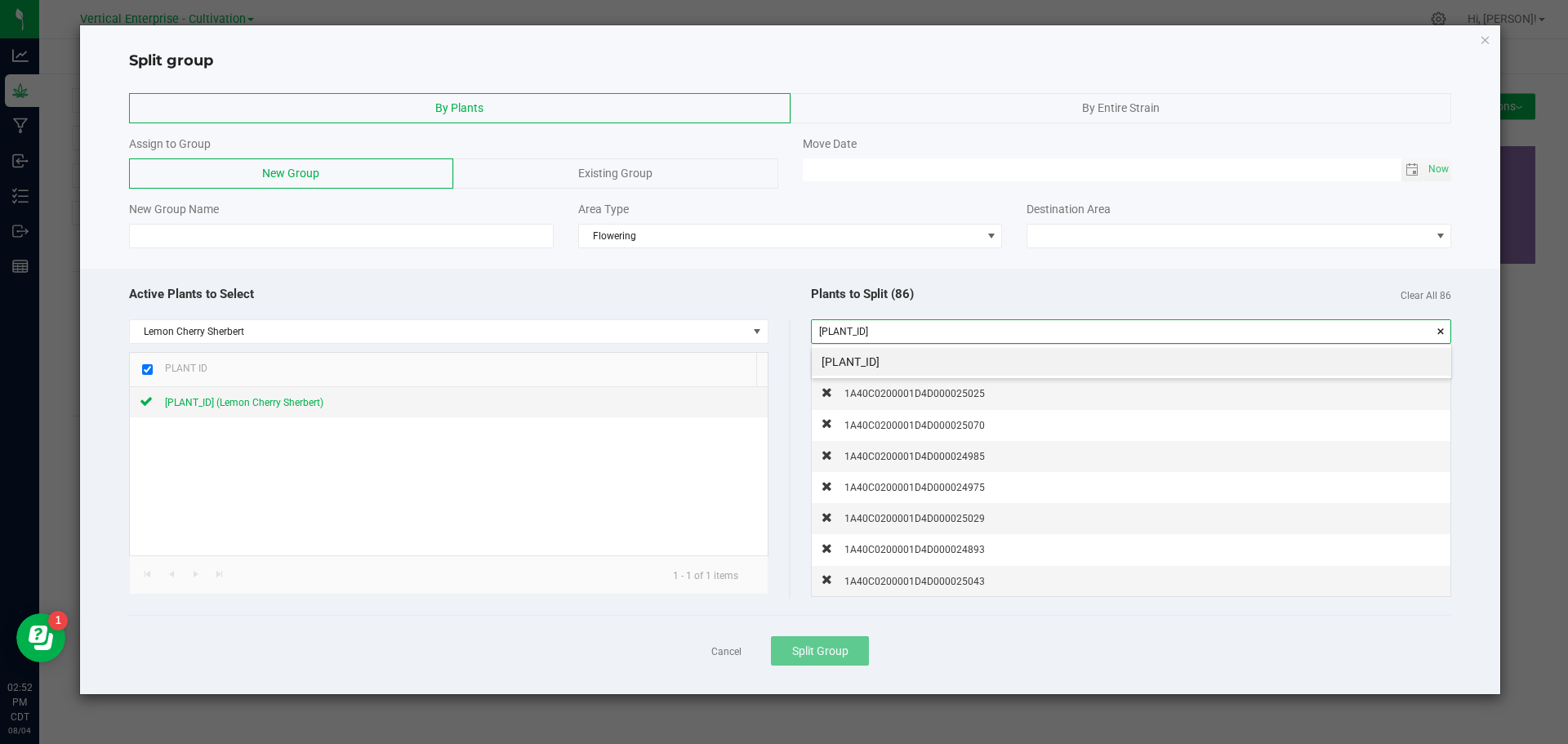 click on "[PLANT_ID]" at bounding box center [1131, 362] 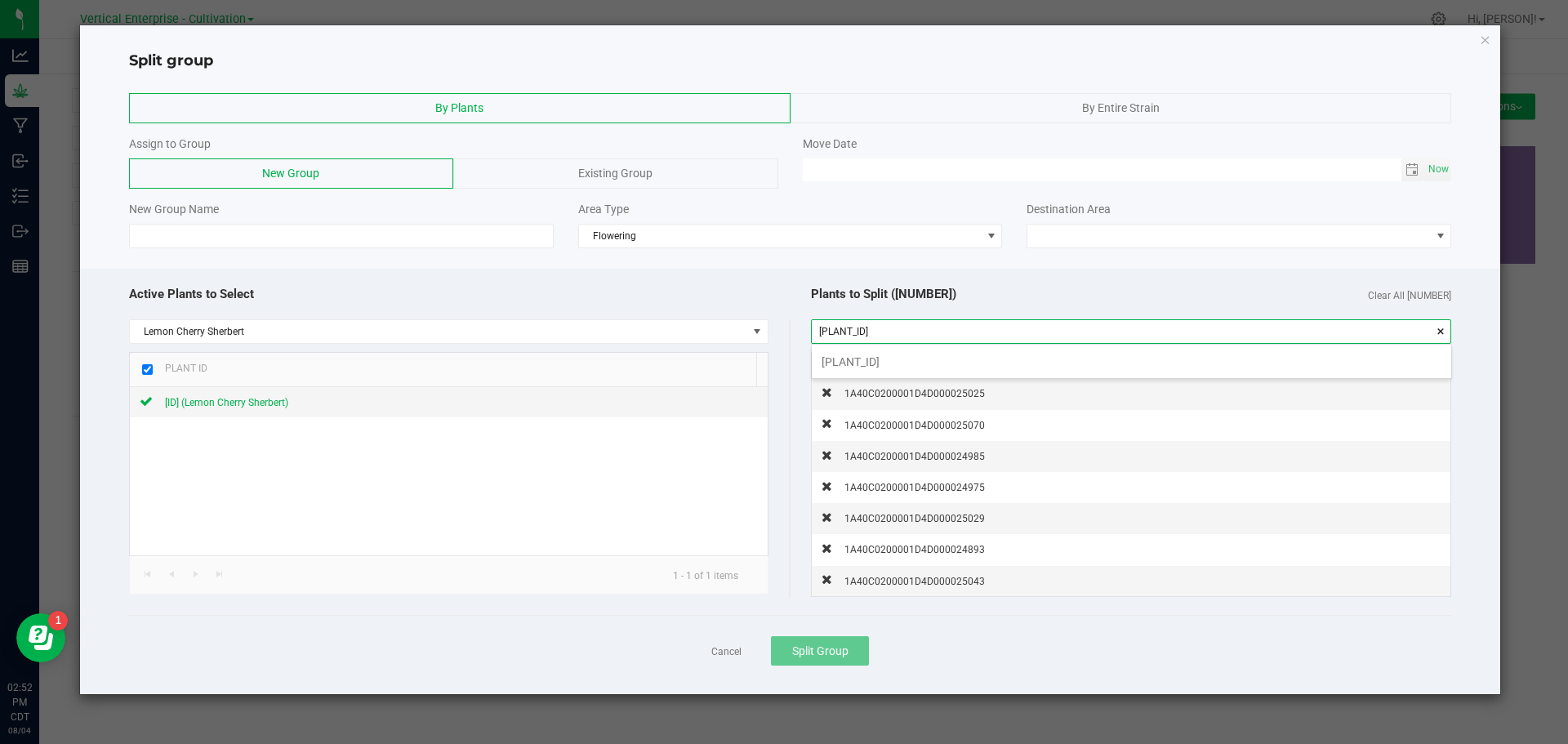 scroll, scrollTop: 81646, scrollLeft: 81027, axis: both 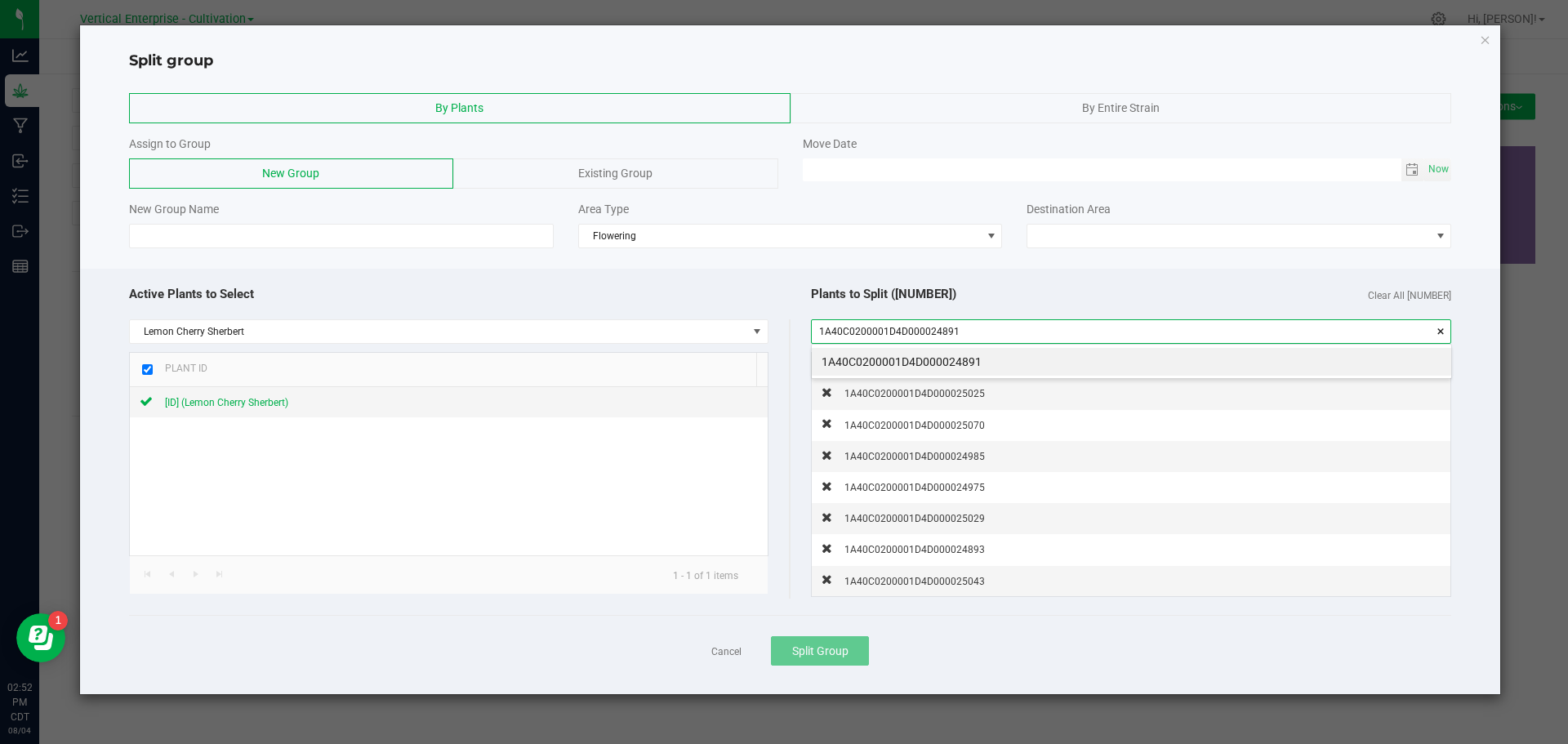 click on "1A40C0200001D4D000024891" at bounding box center (1131, 362) 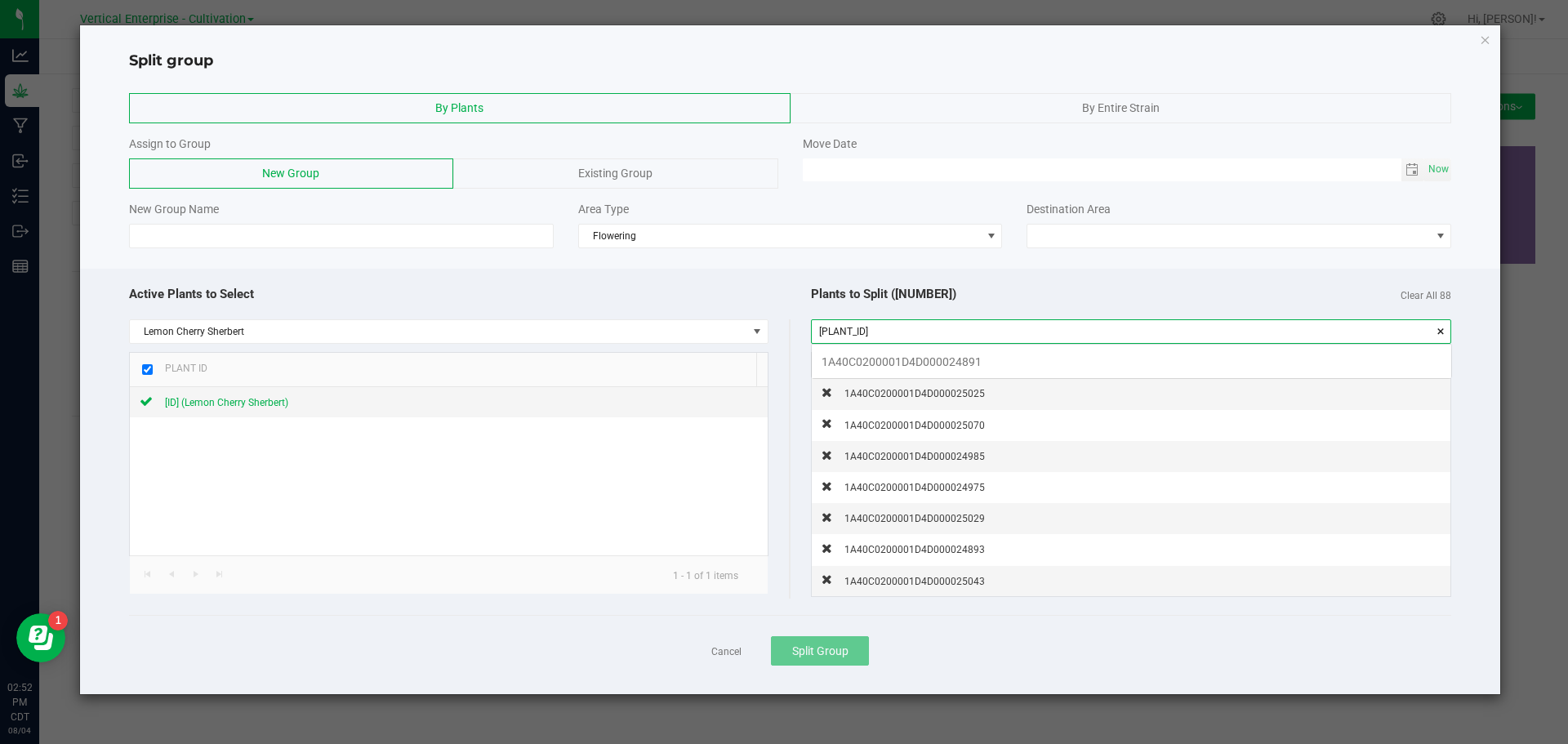 scroll, scrollTop: 81646, scrollLeft: 81027, axis: both 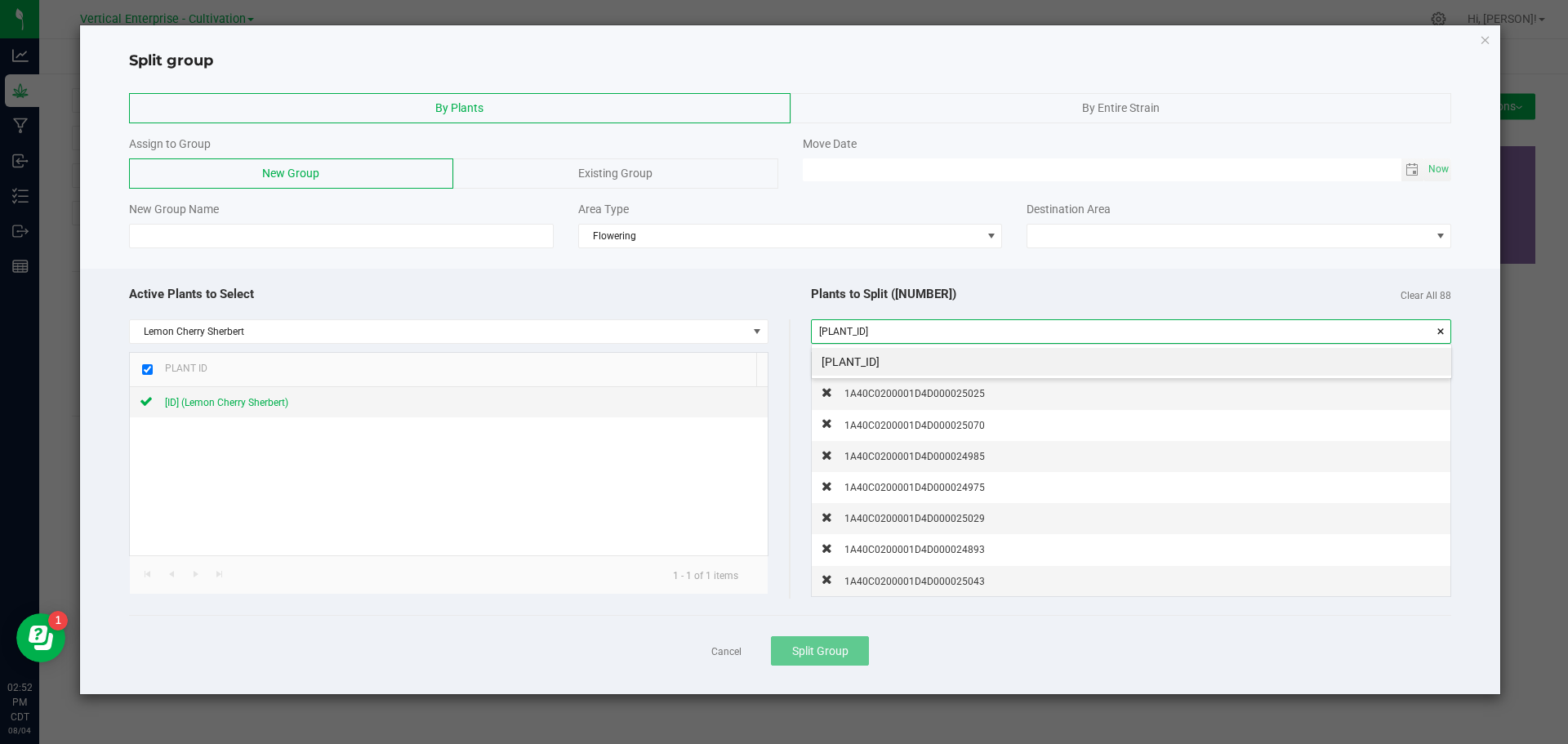 click on "[PLANT_ID]" at bounding box center (1131, 362) 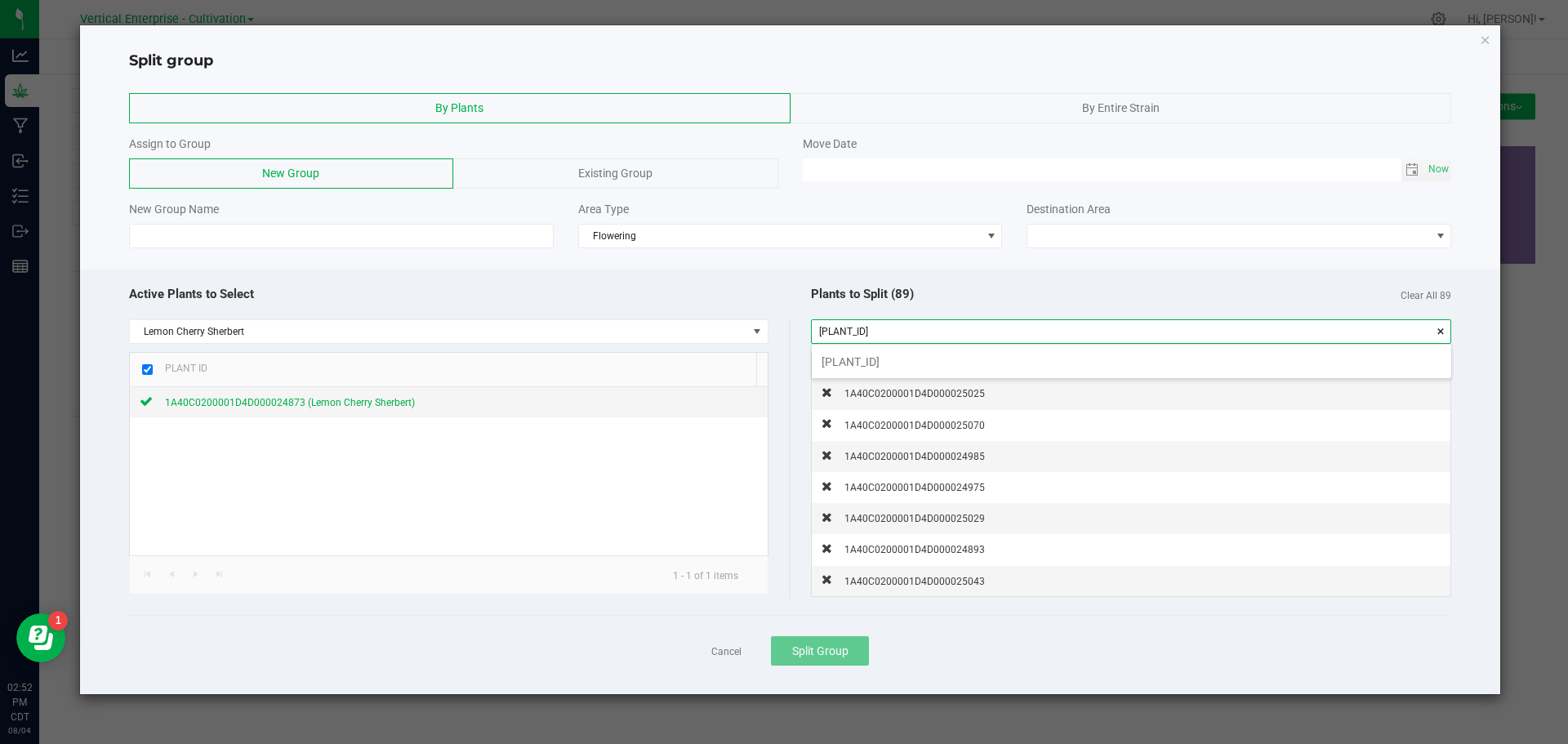scroll, scrollTop: 81646, scrollLeft: 81027, axis: both 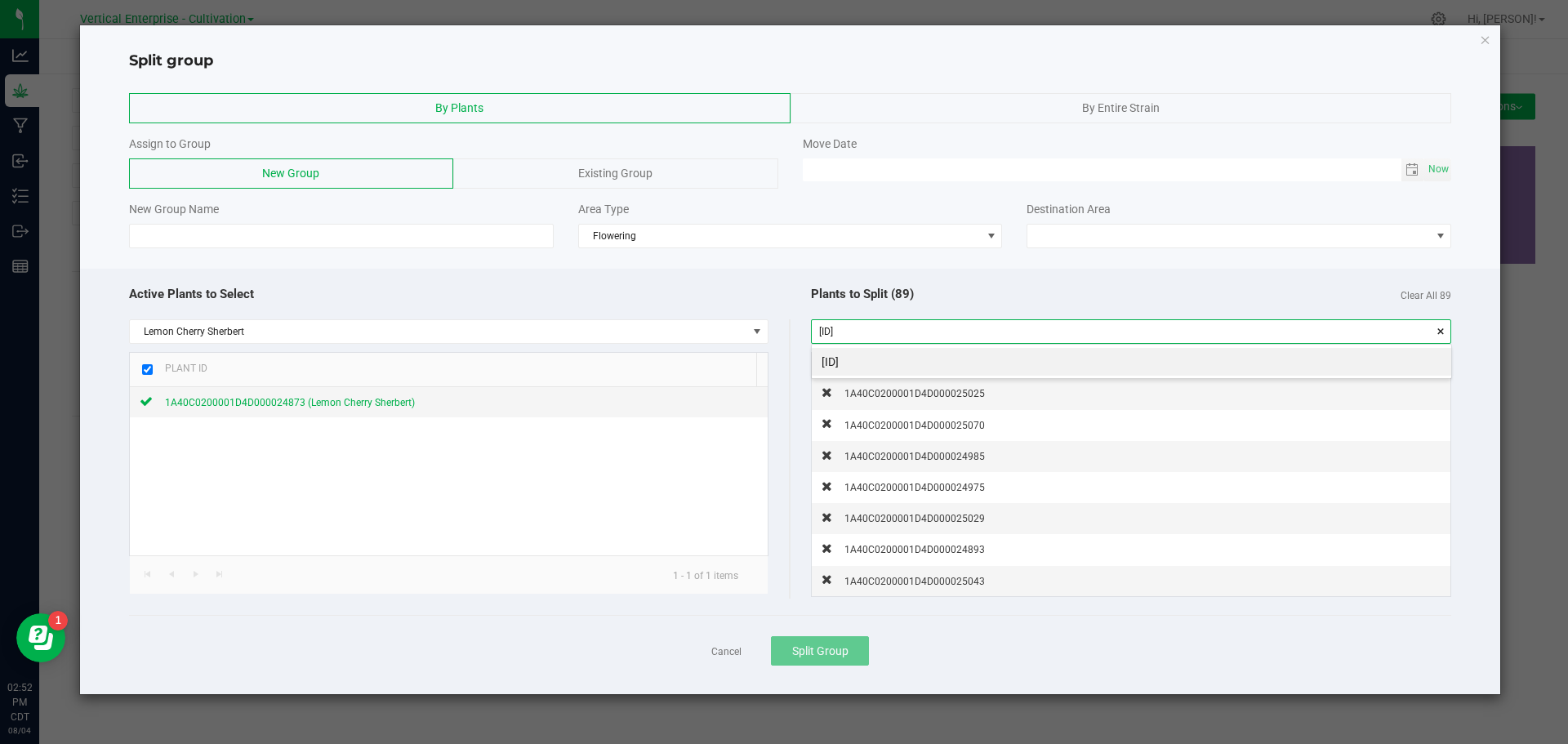 click on "[ID]" at bounding box center (1131, 362) 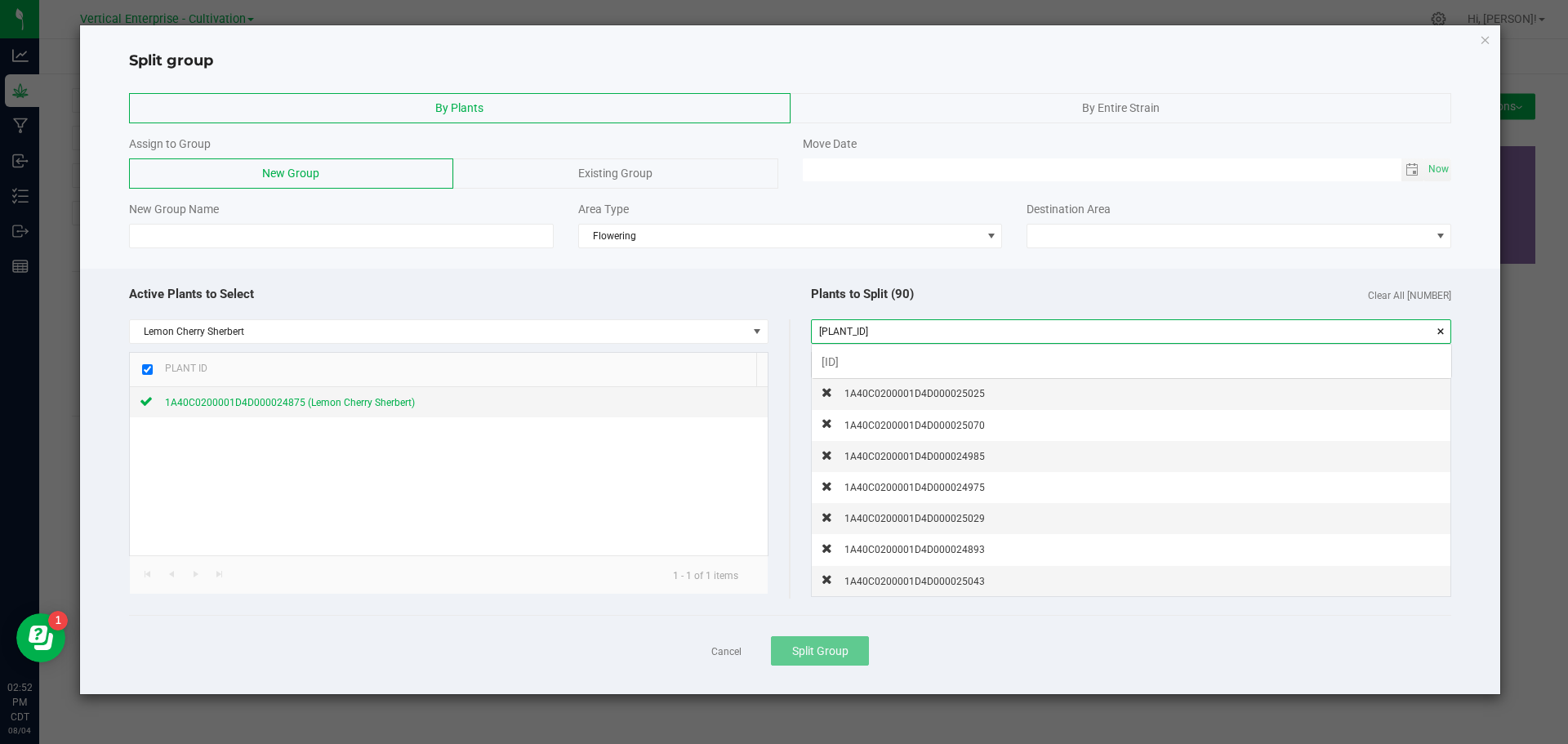 scroll, scrollTop: 81646, scrollLeft: 81027, axis: both 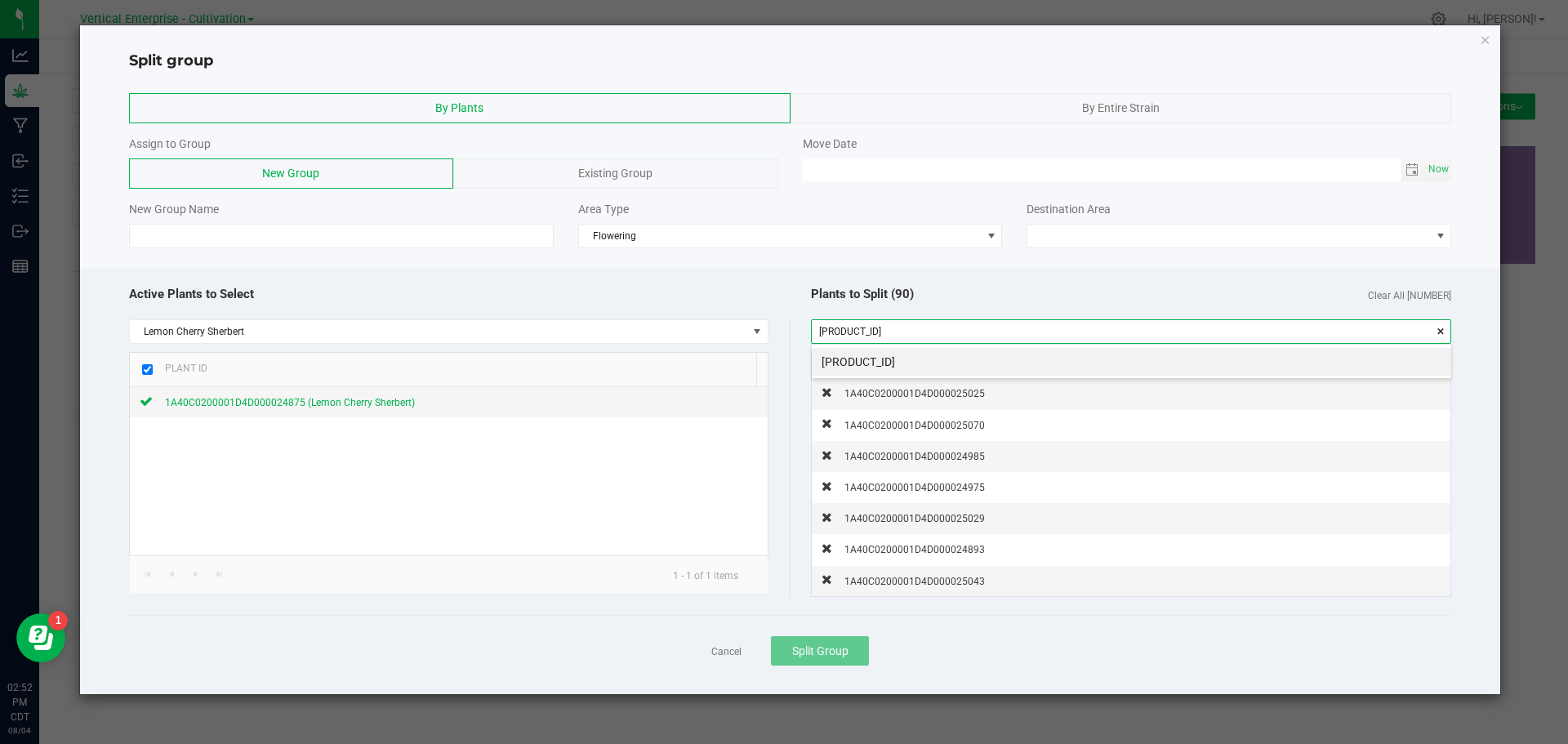 click on "[PRODUCT_ID]" at bounding box center (1131, 362) 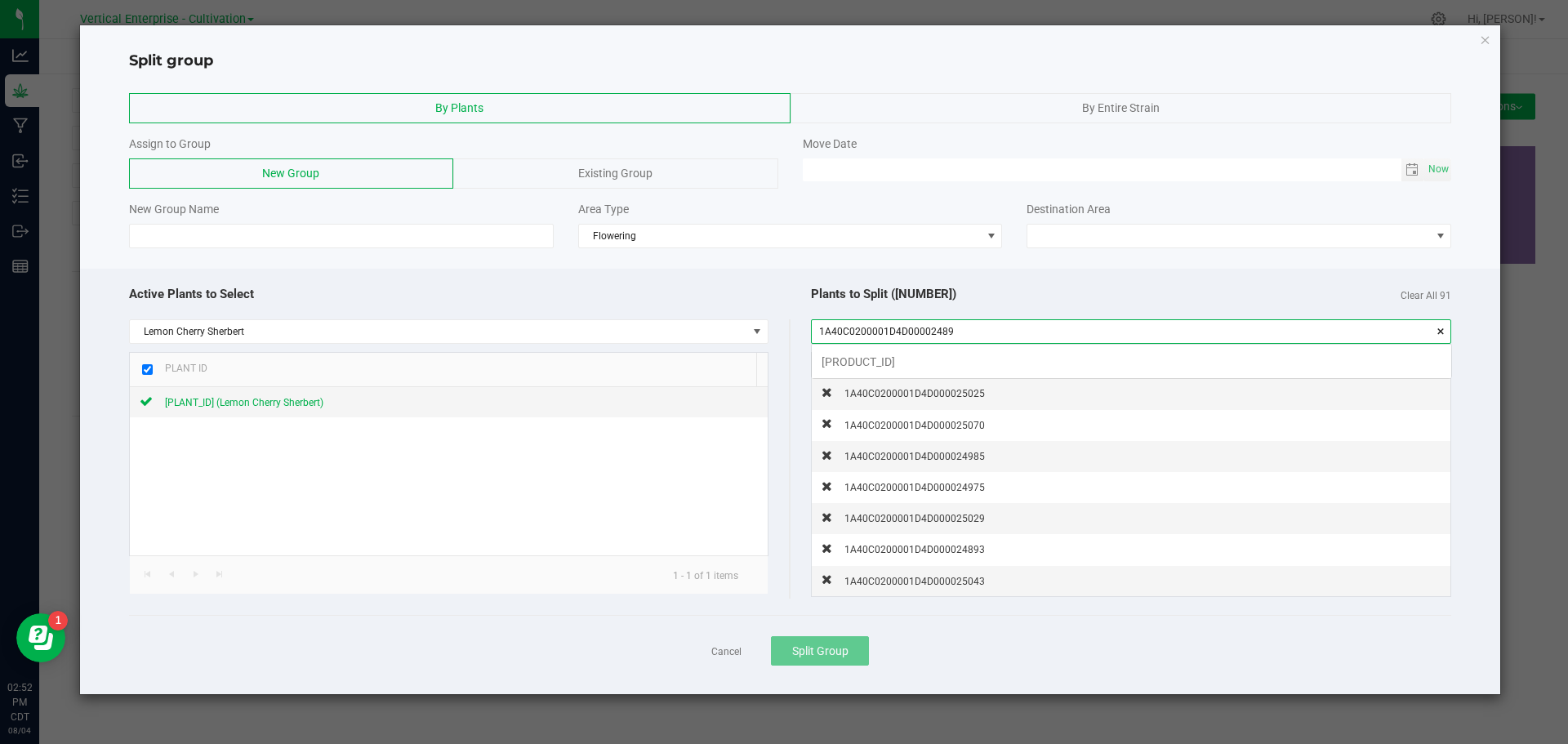 scroll, scrollTop: 81646, scrollLeft: 81027, axis: both 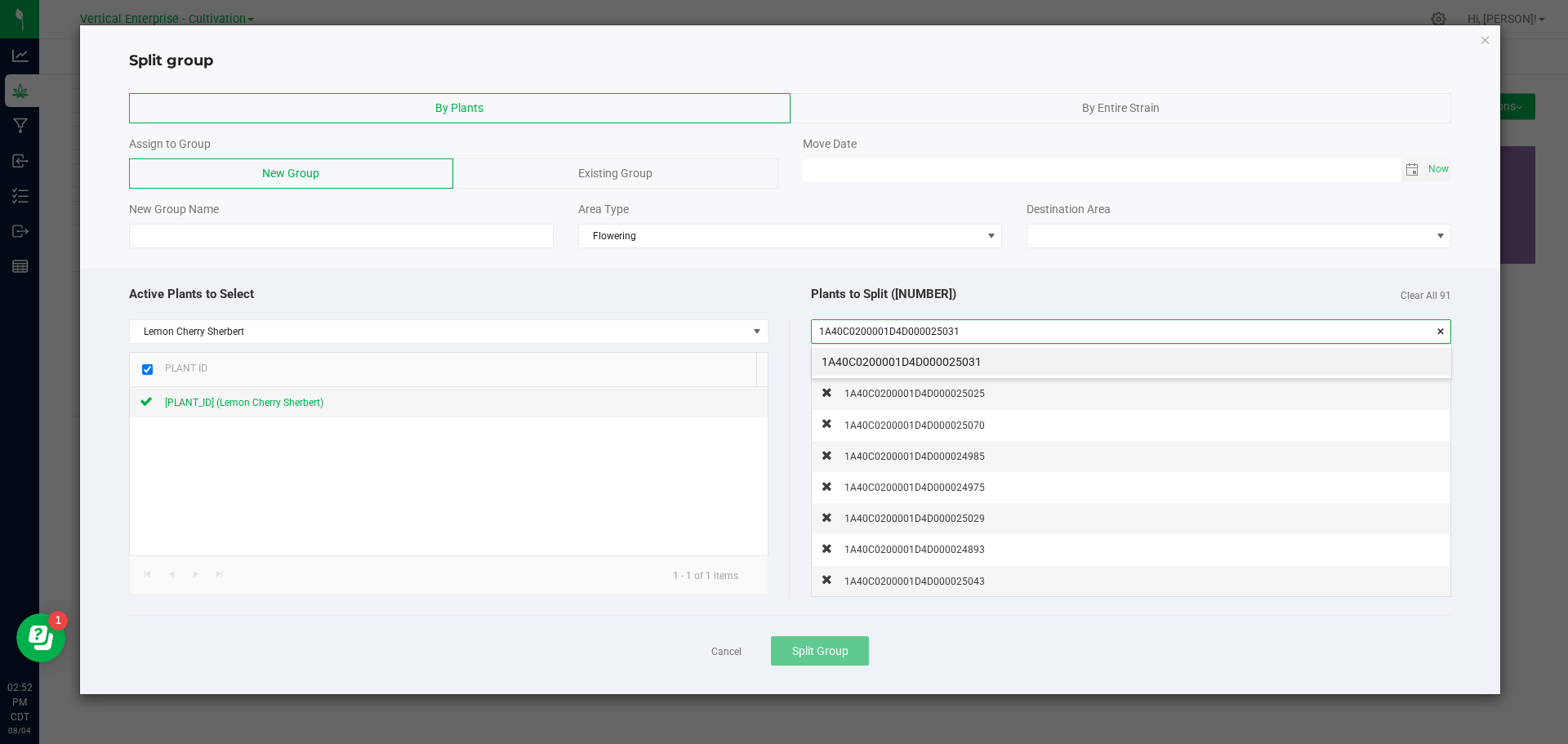 click on "1A40C0200001D4D000025031" at bounding box center [1131, 362] 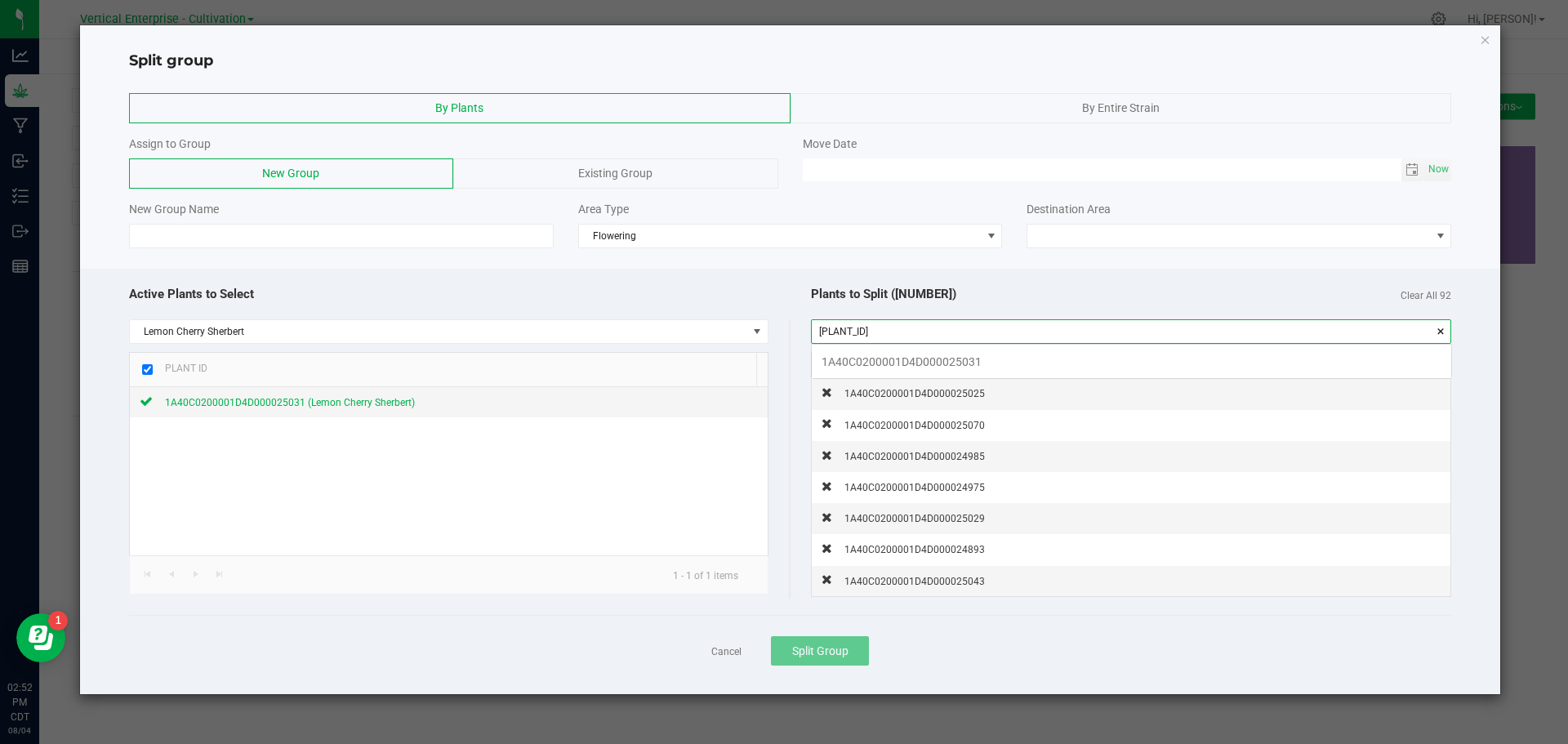 scroll, scrollTop: 81646, scrollLeft: 81027, axis: both 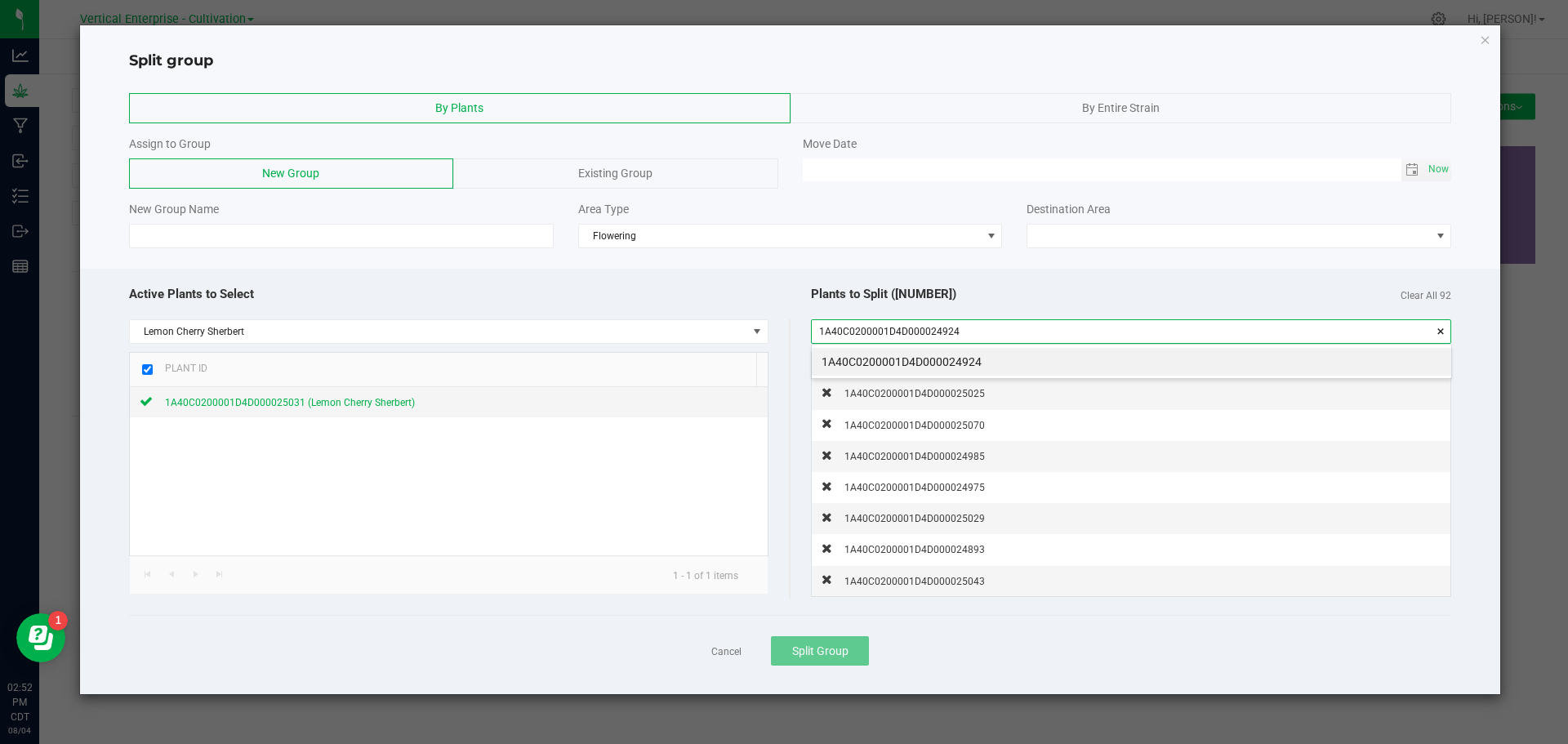click on "1A40C0200001D4D000024924" at bounding box center [1131, 362] 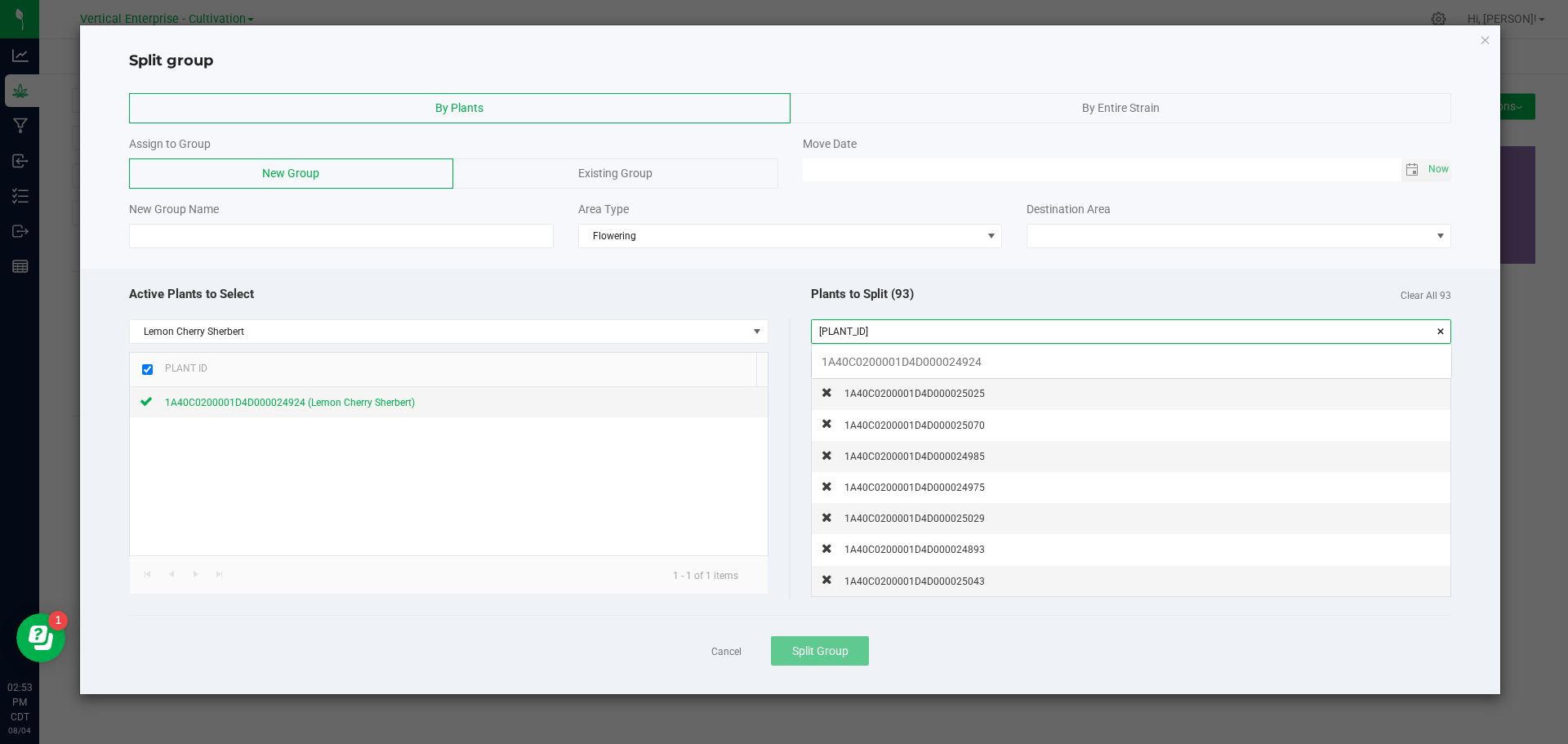 scroll, scrollTop: 81646, scrollLeft: 81027, axis: both 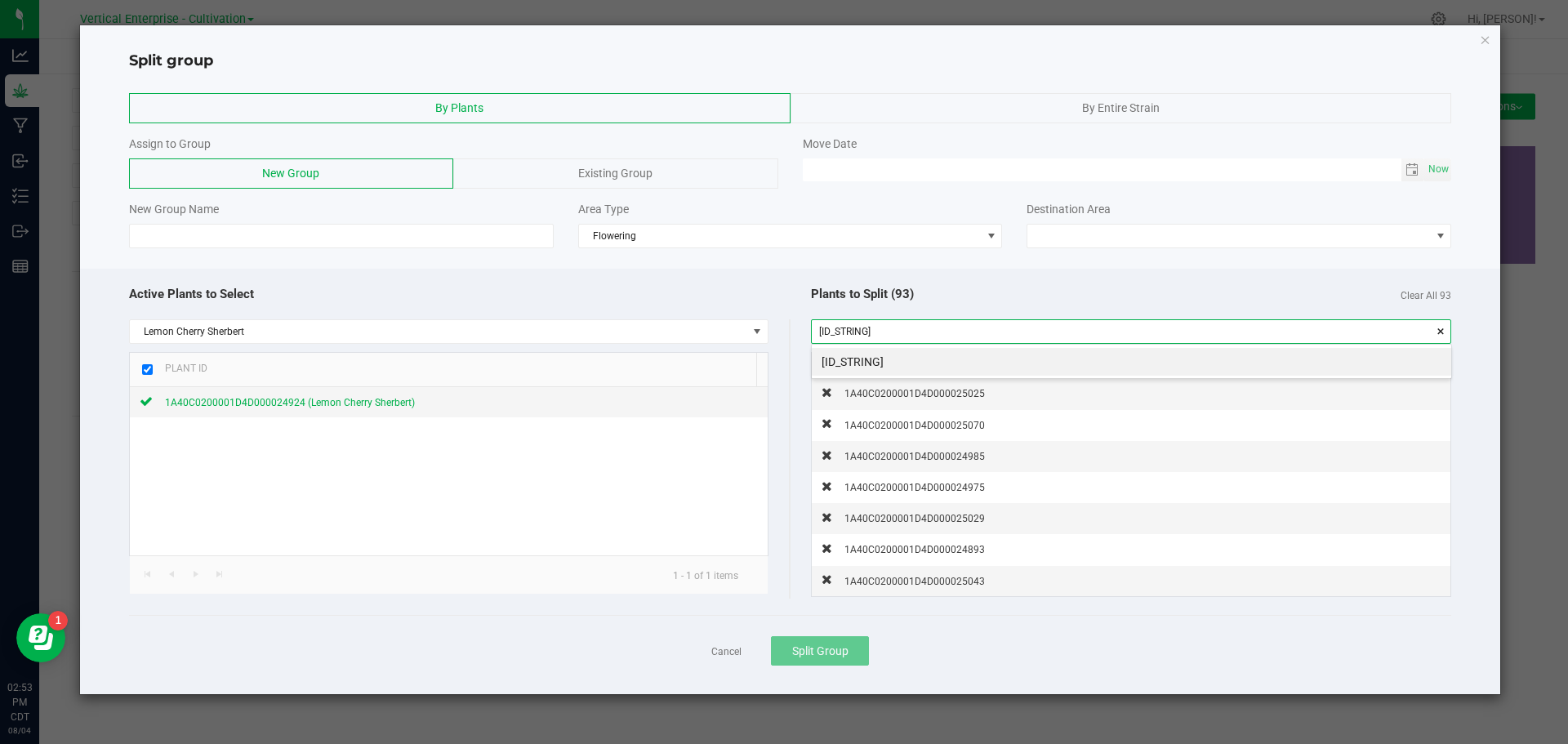 click on "[ID_STRING]" at bounding box center (1131, 362) 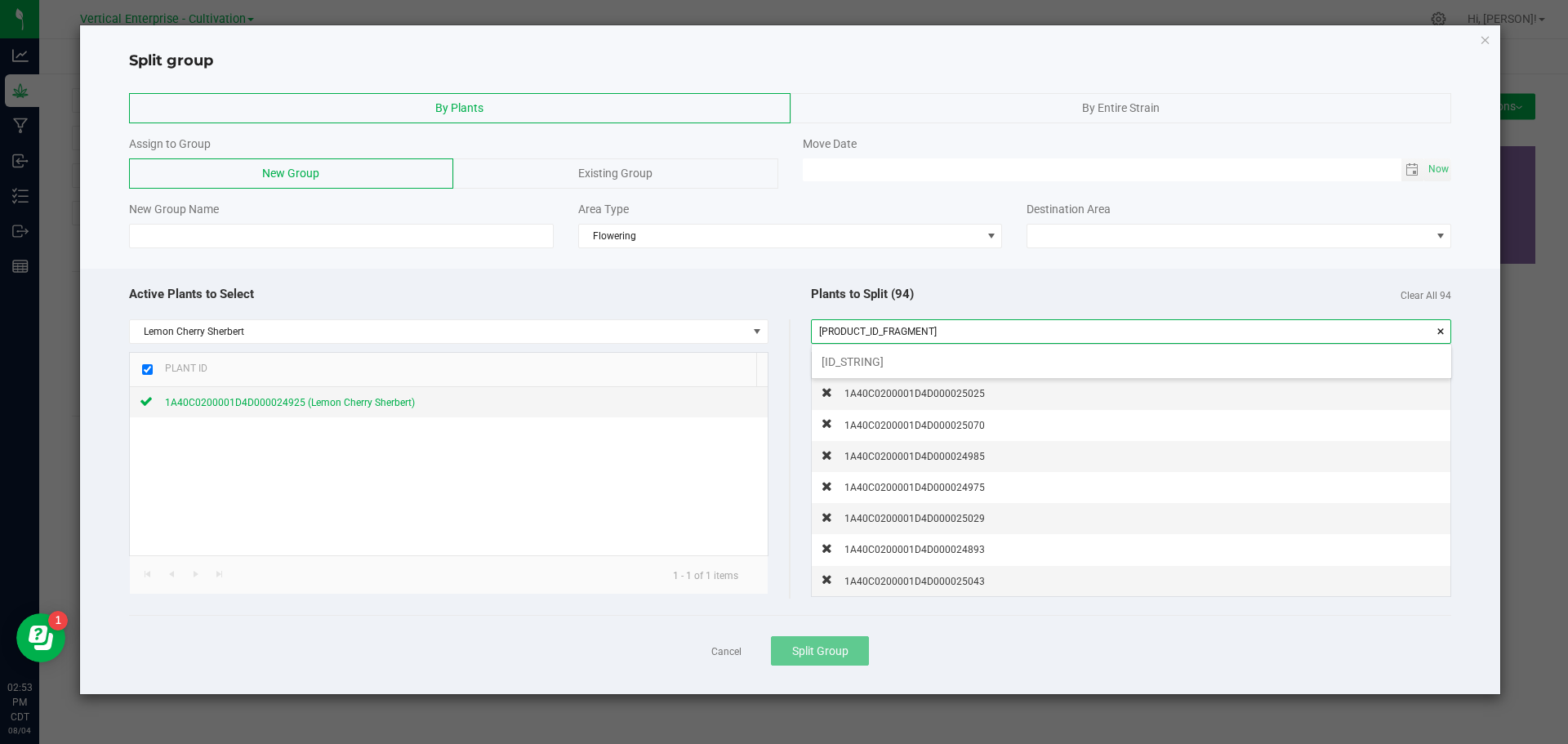 scroll, scrollTop: 81646, scrollLeft: 81027, axis: both 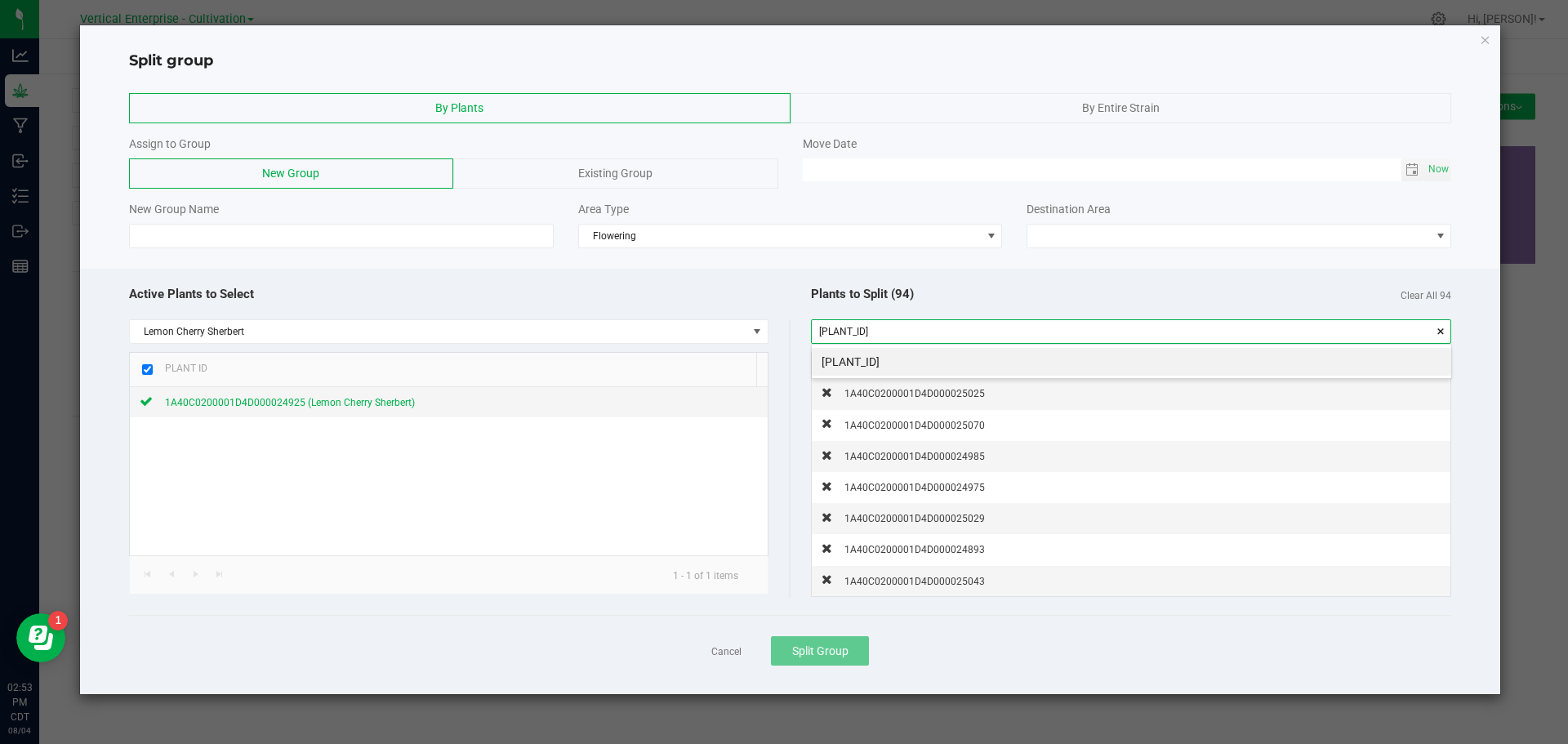 click on "[PLANT_ID]" at bounding box center (1131, 362) 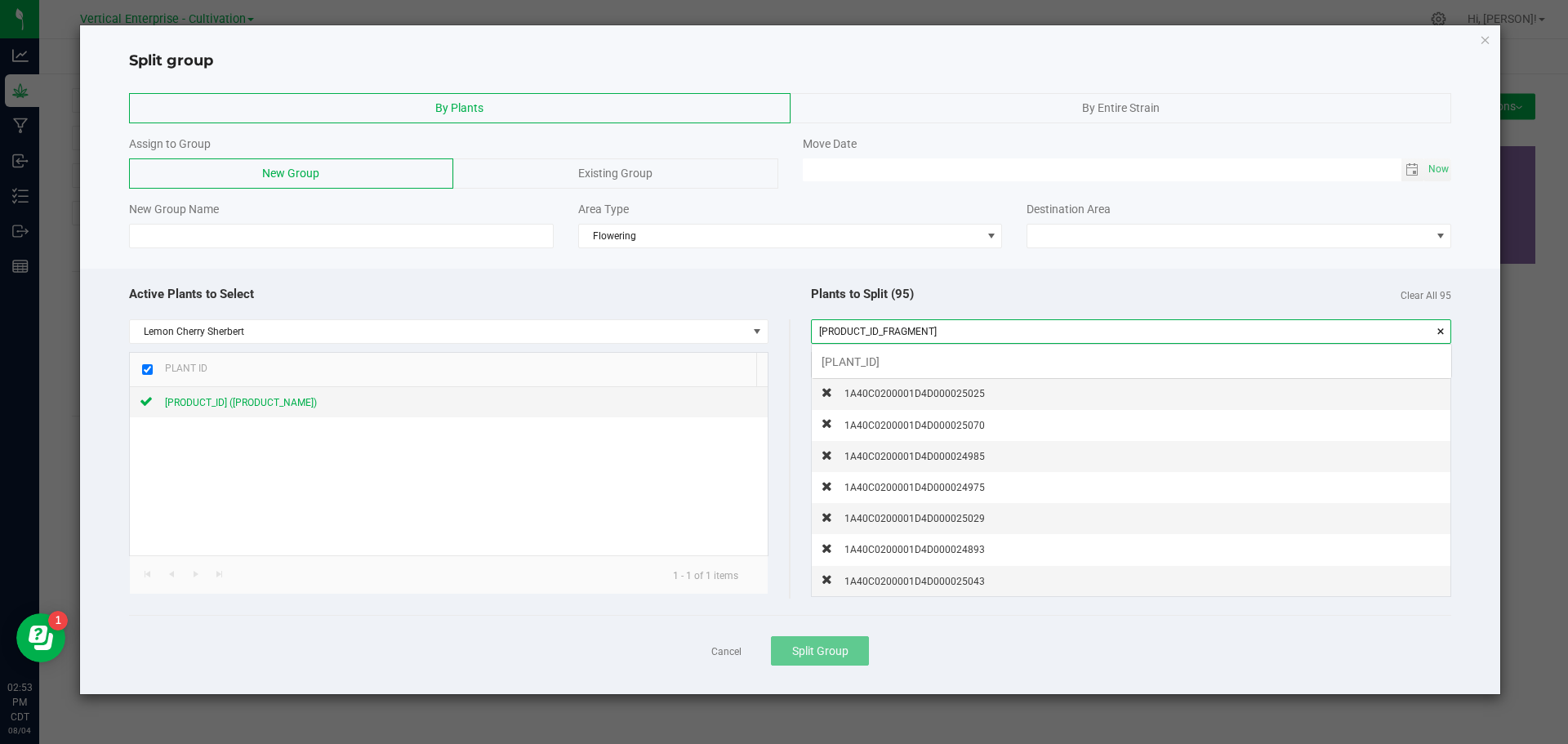 scroll, scrollTop: 81646, scrollLeft: 81027, axis: both 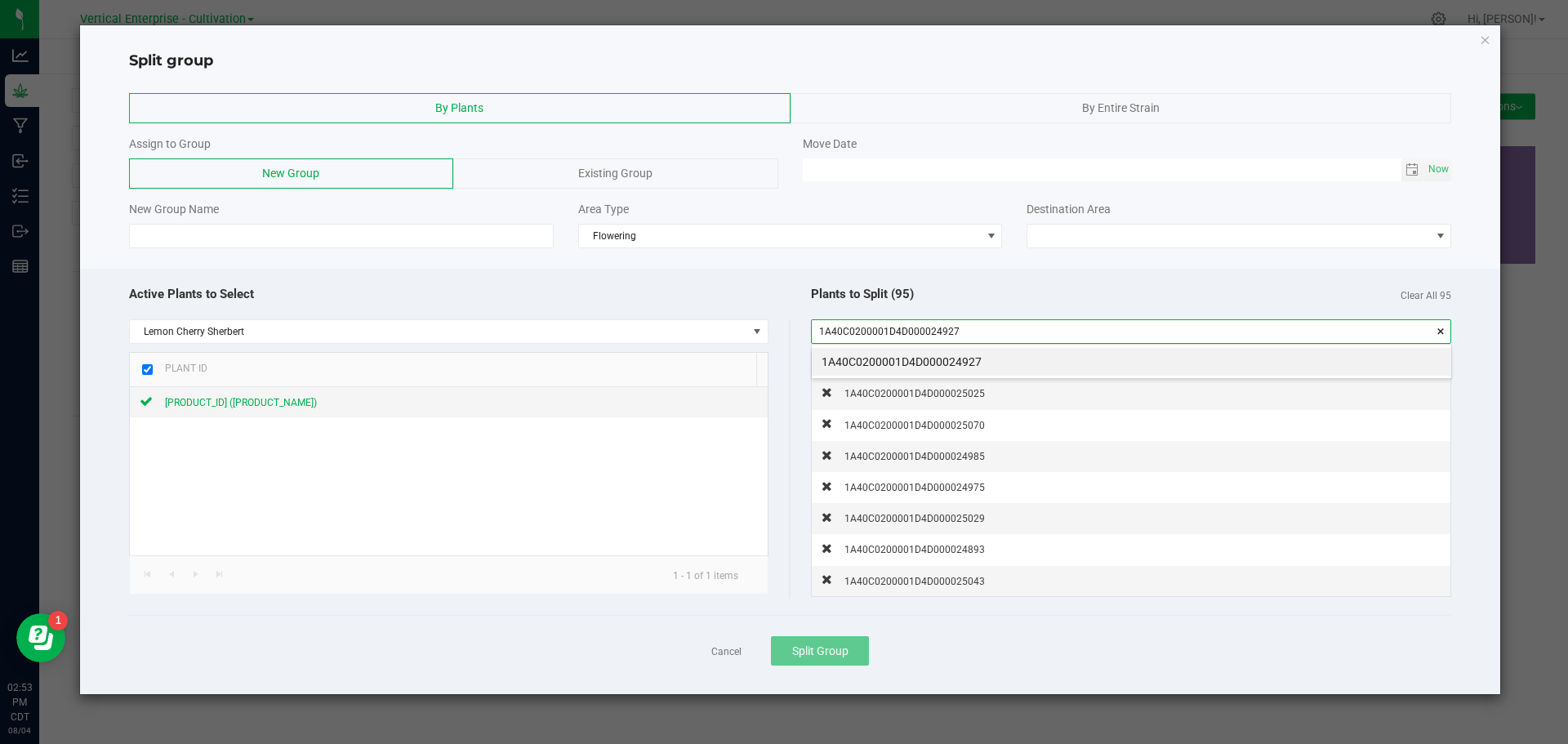 click on "1A40C0200001D4D000024927" at bounding box center [1131, 362] 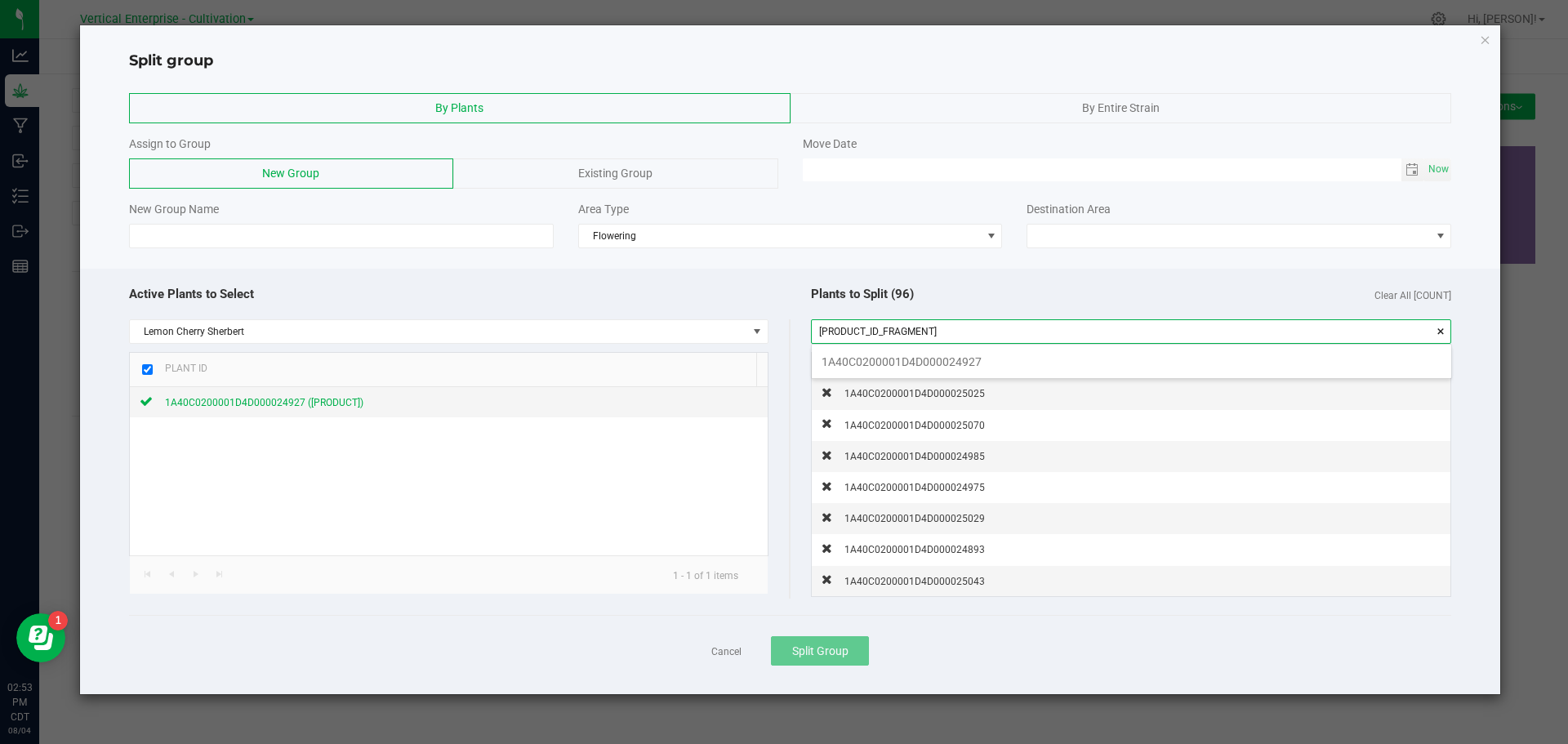 scroll, scrollTop: 81646, scrollLeft: 81027, axis: both 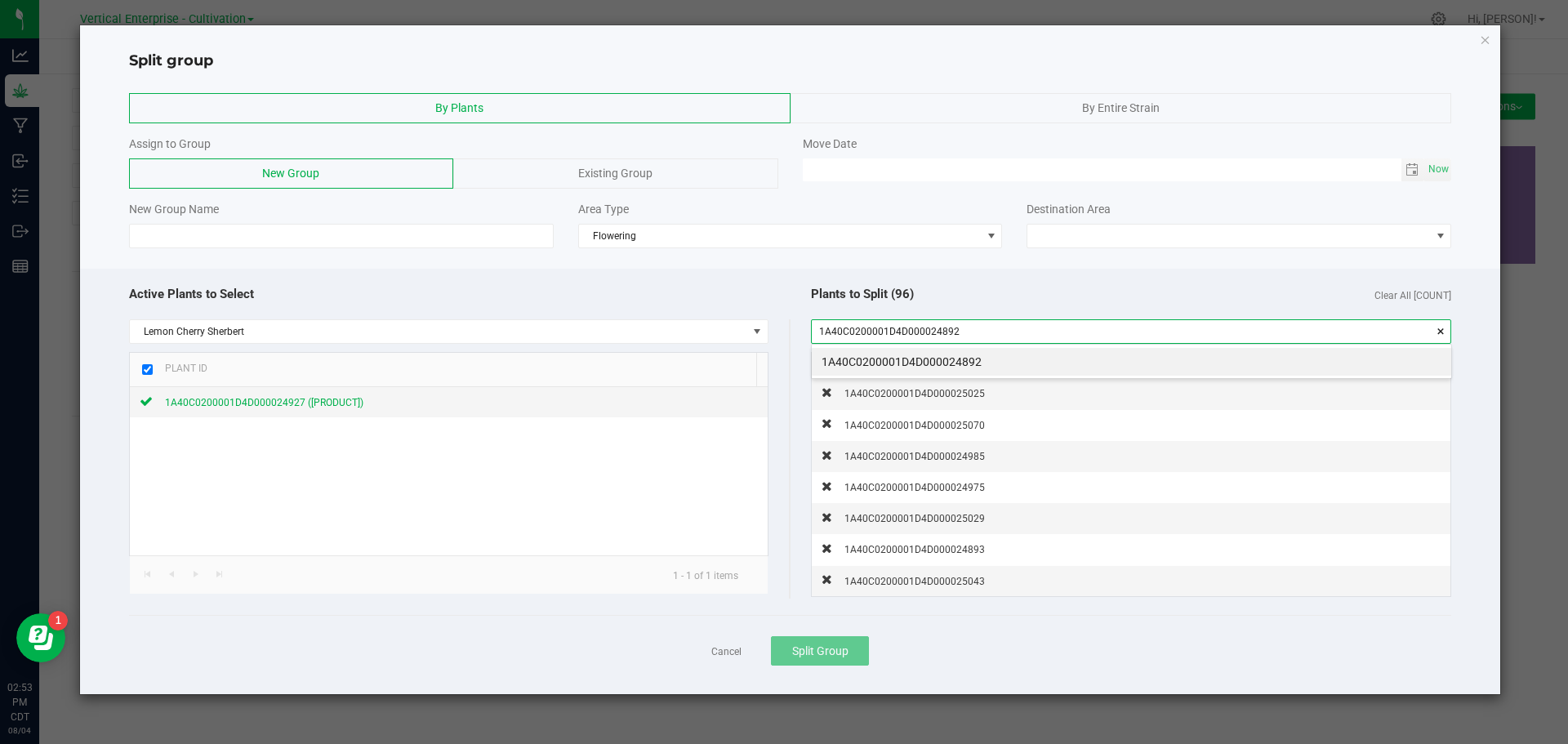 click on "1A40C0200001D4D000024892" at bounding box center (1131, 362) 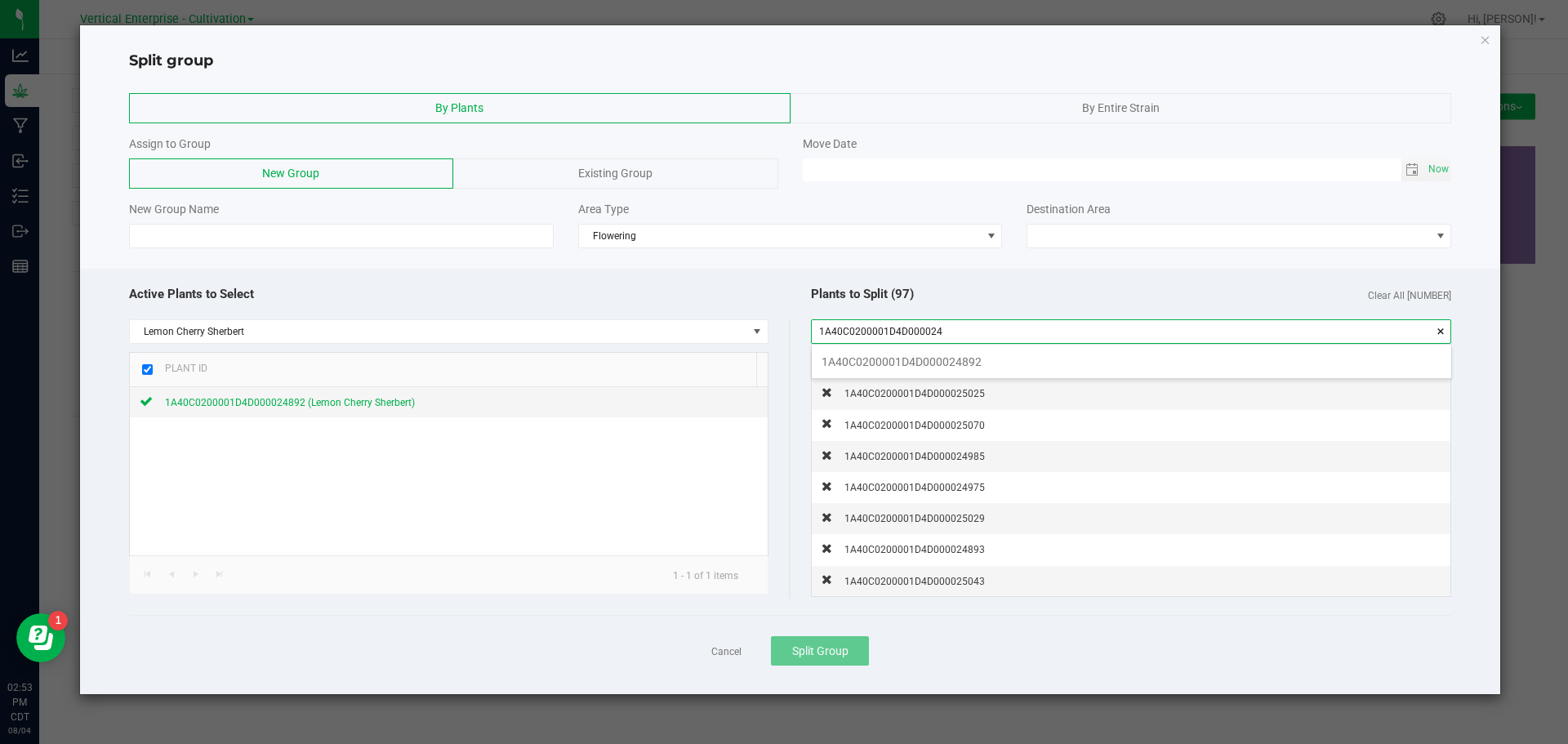 scroll, scrollTop: 81646, scrollLeft: 81027, axis: both 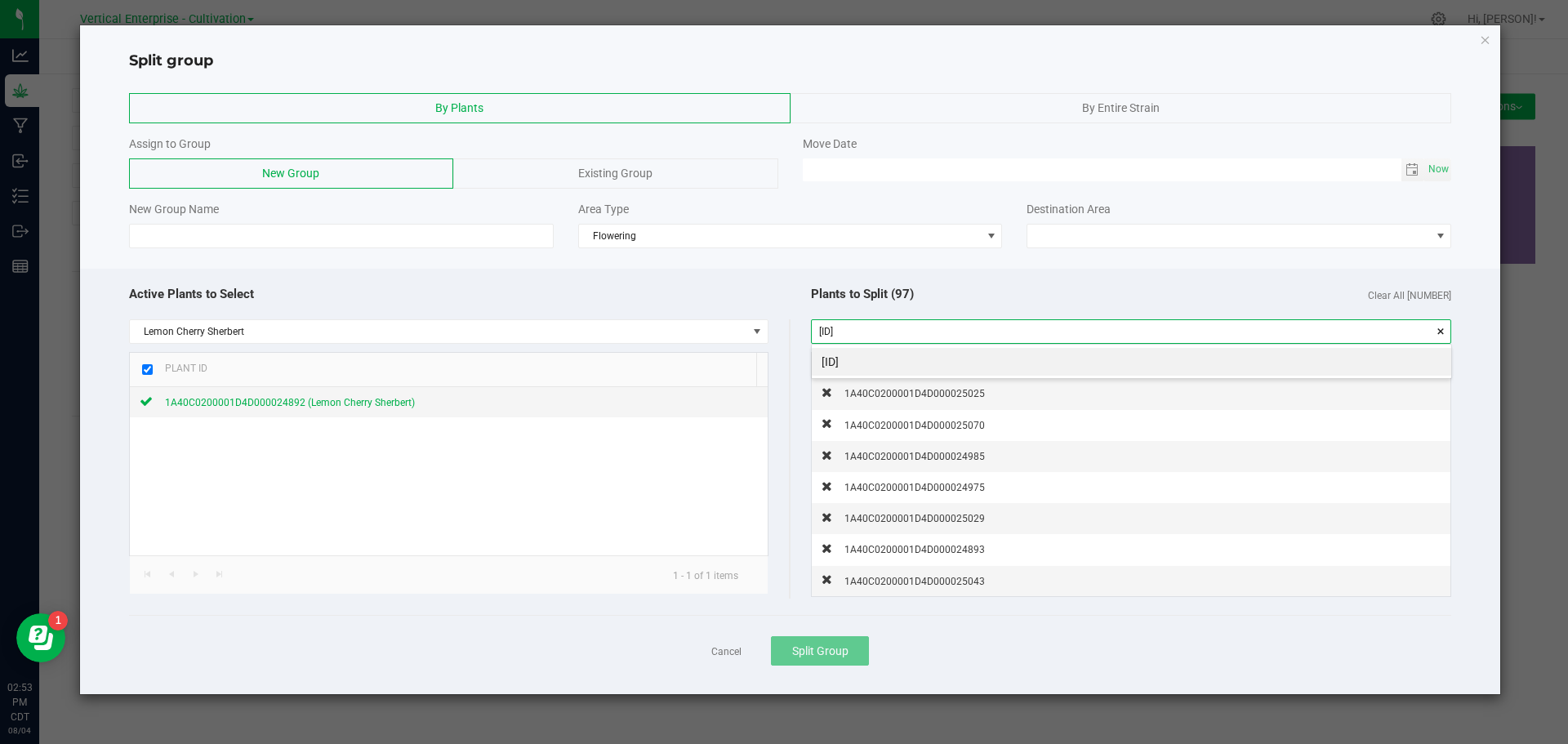 click on "[ID]" at bounding box center (1131, 362) 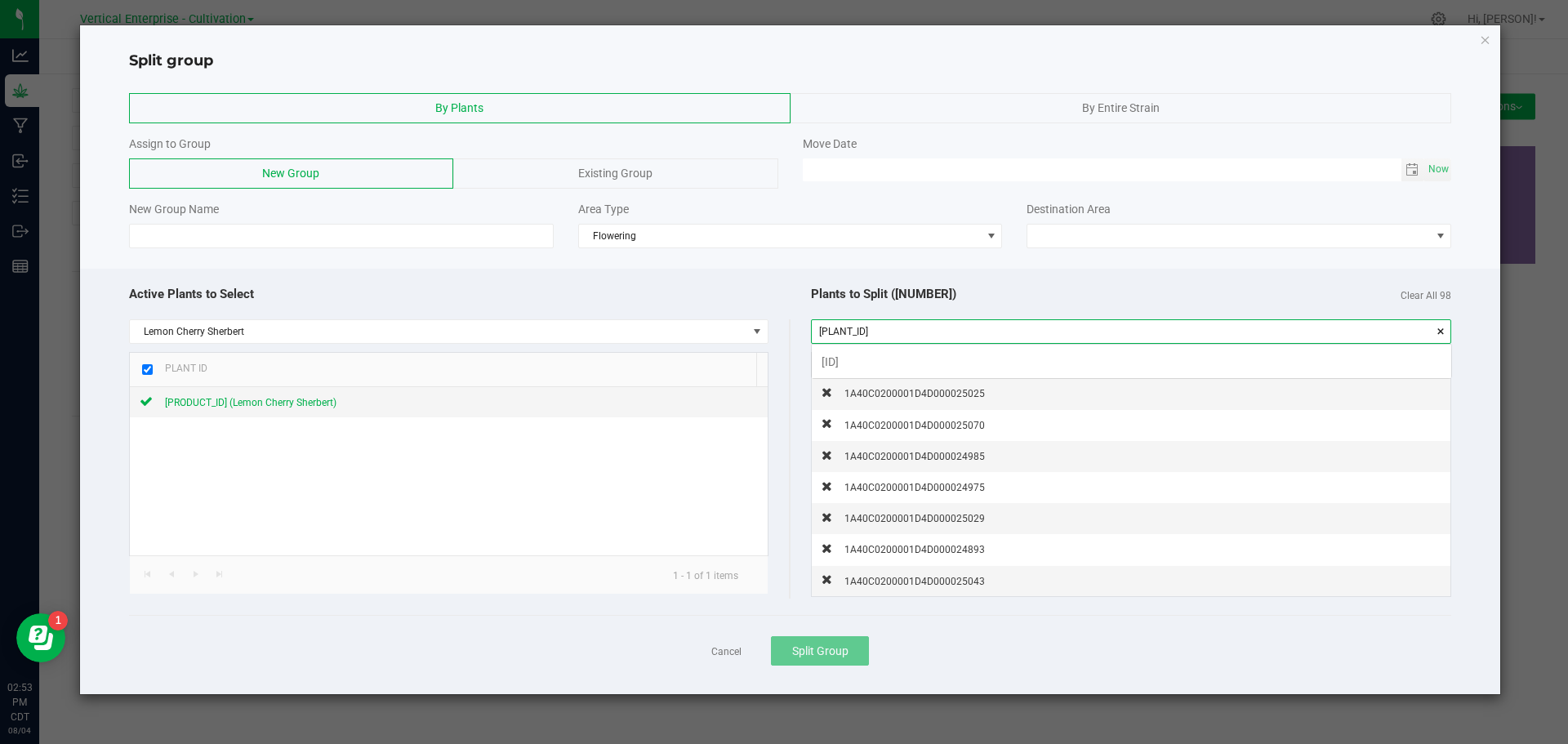 scroll, scrollTop: 81646, scrollLeft: 81027, axis: both 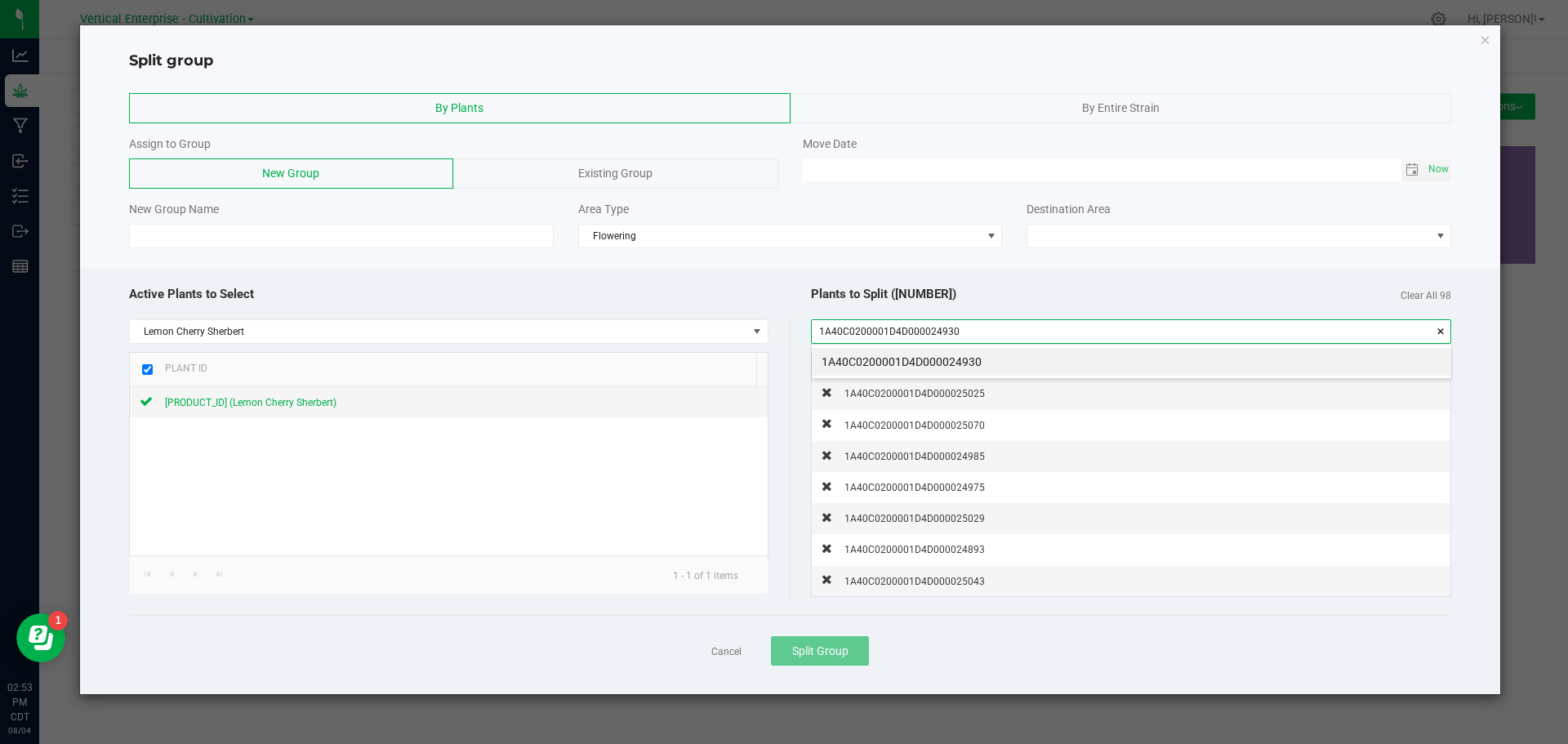 click on "1A40C0200001D4D000024930" at bounding box center (1131, 332) 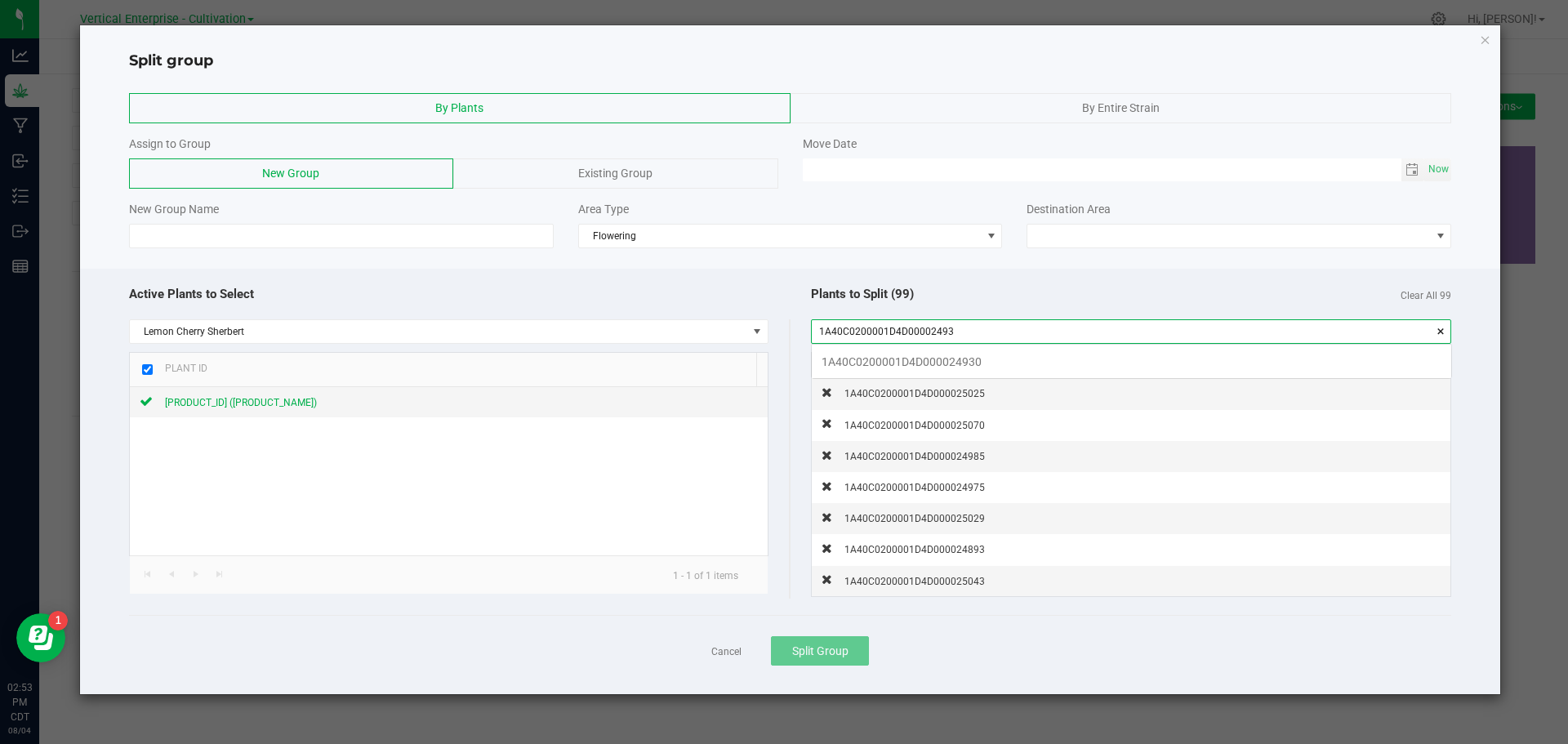 scroll, scrollTop: 81646, scrollLeft: 81027, axis: both 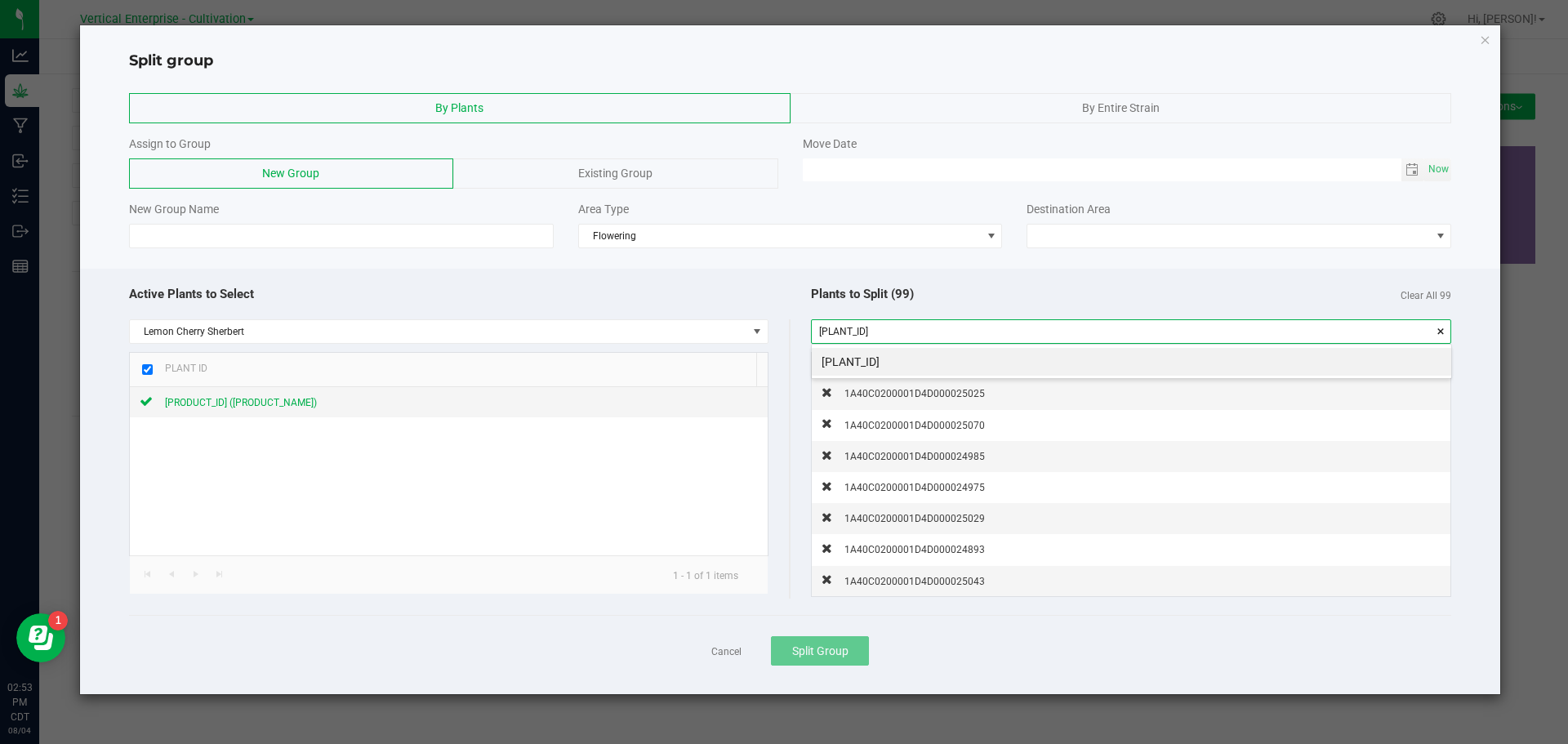 click on "[PLANT_ID]" at bounding box center (1131, 362) 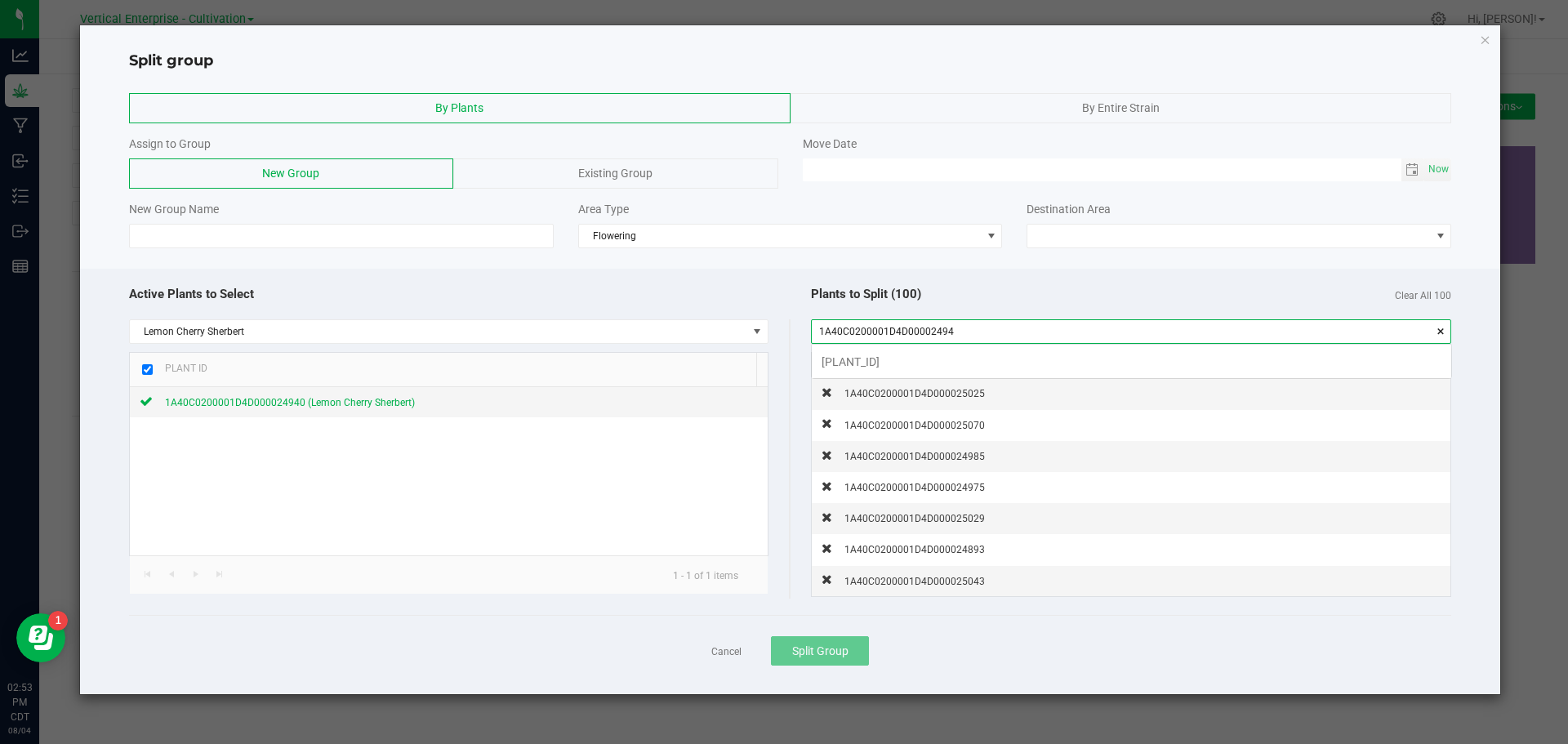 scroll, scrollTop: 81646, scrollLeft: 81027, axis: both 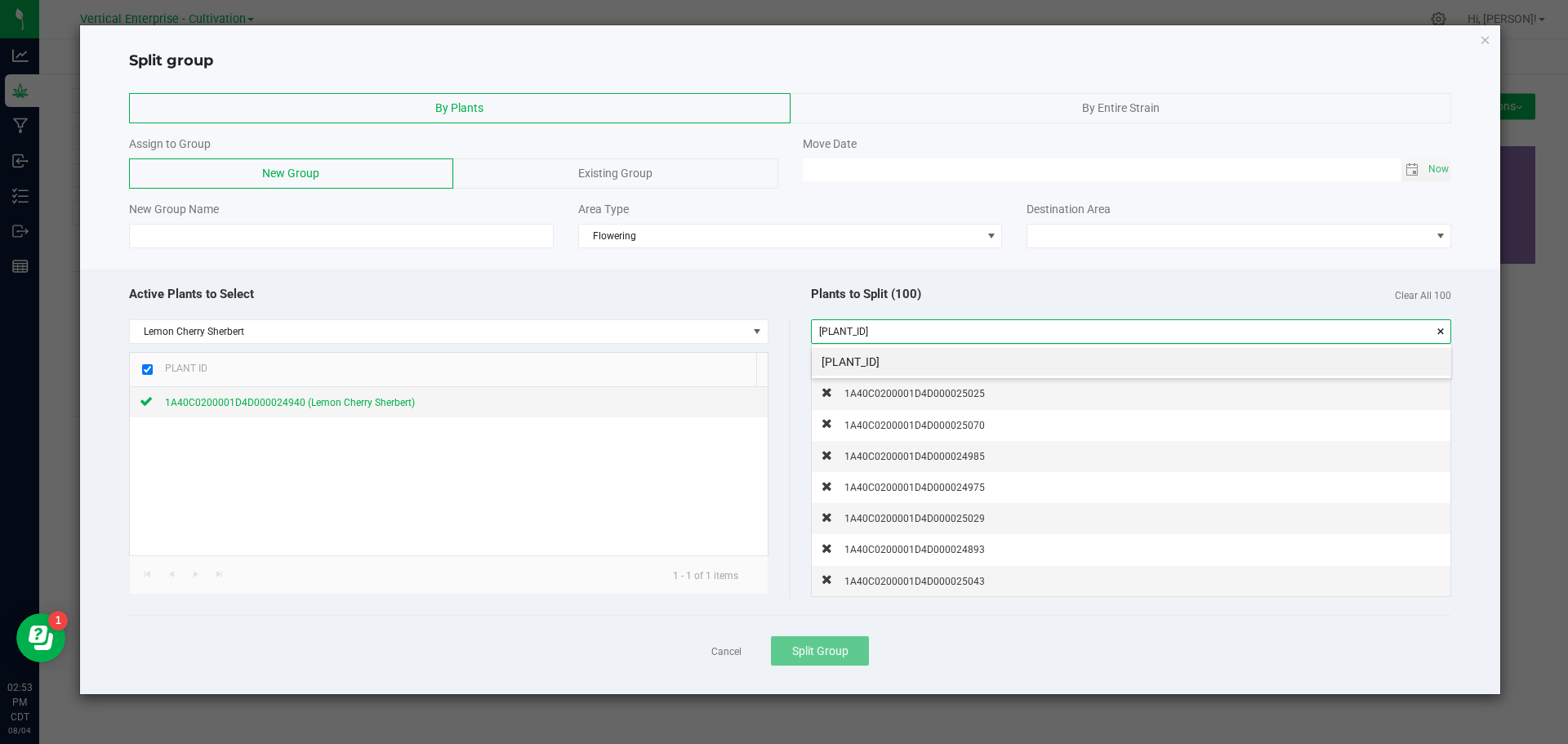 click on "[PLANT_ID]" at bounding box center [1131, 362] 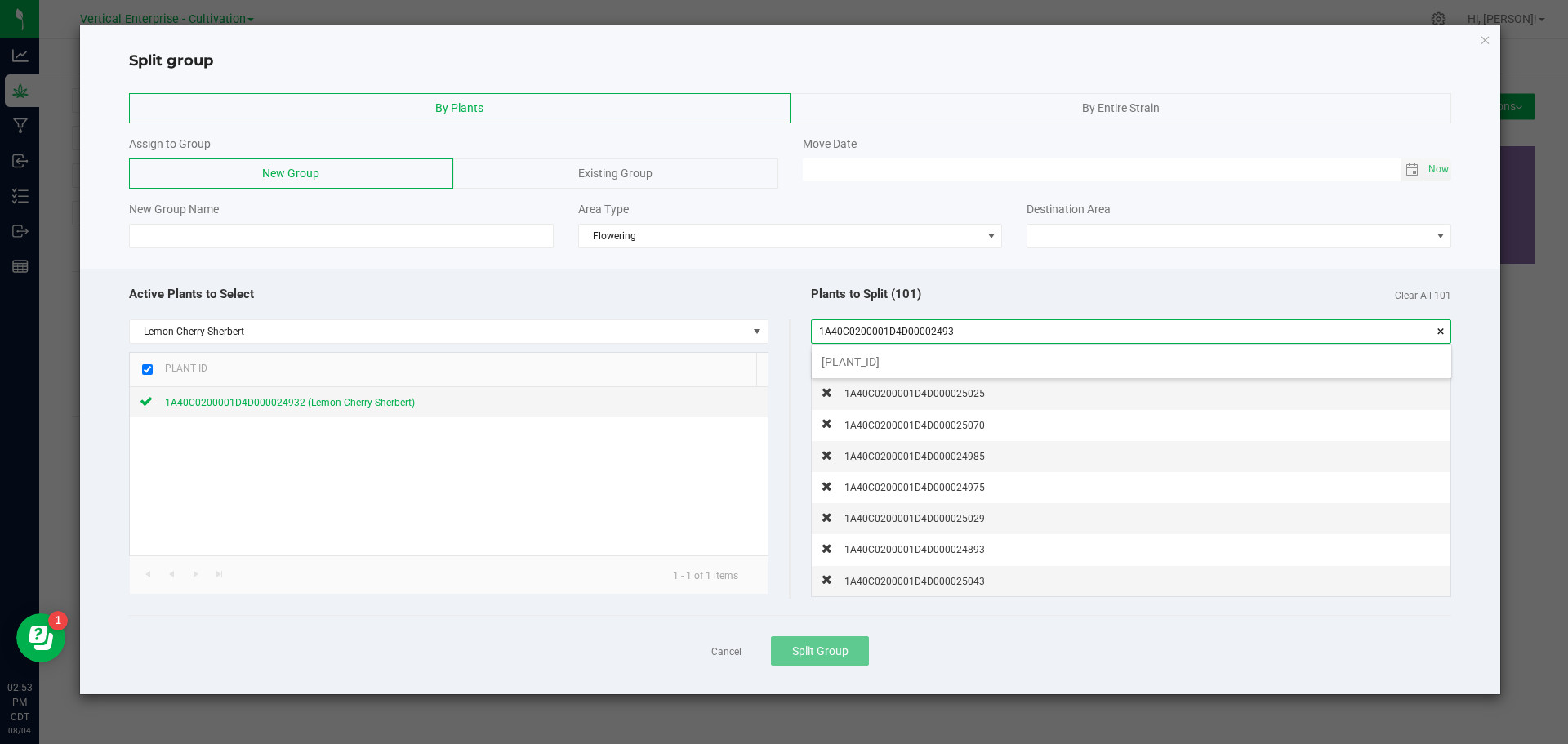 scroll, scrollTop: 81646, scrollLeft: 81027, axis: both 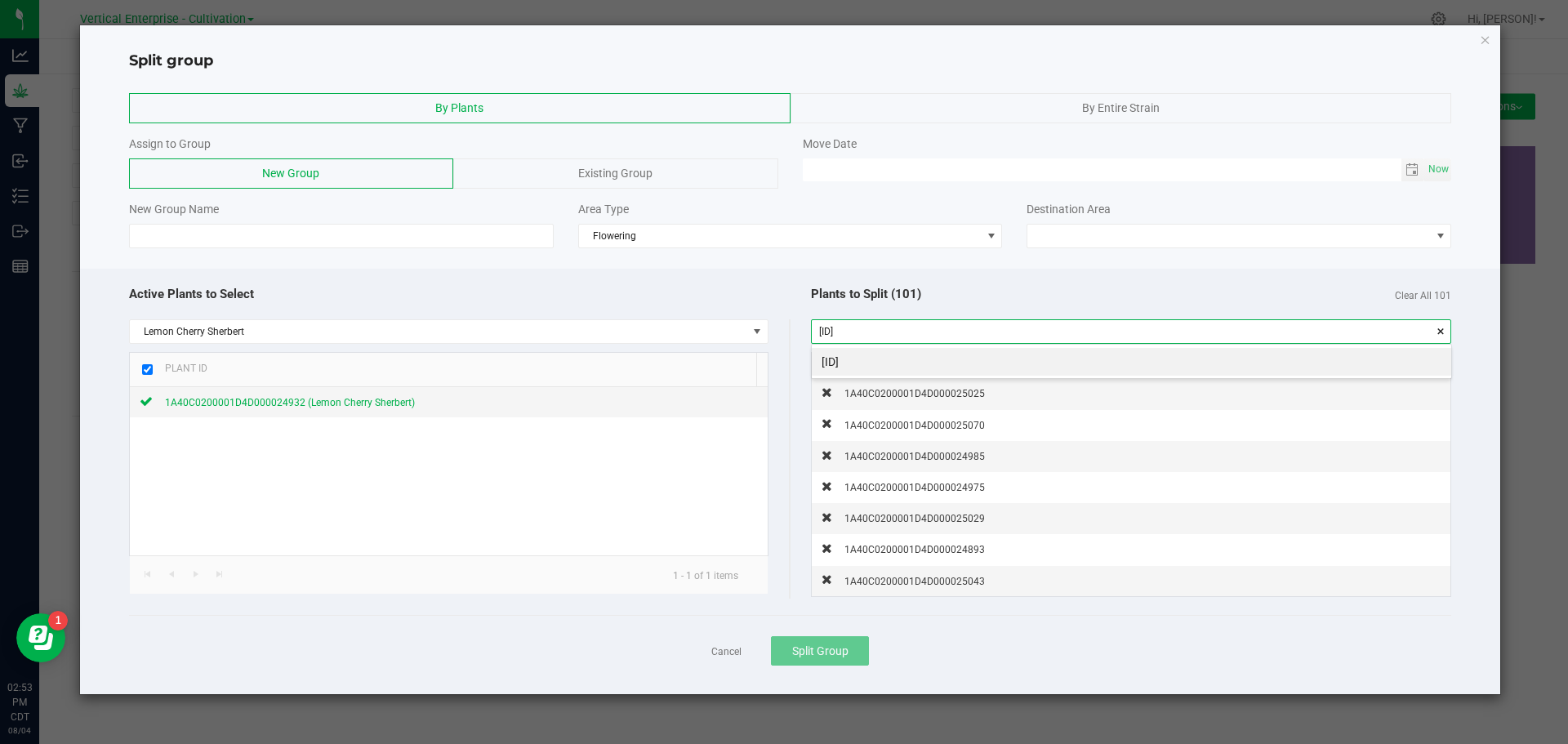 click on "[ID]" at bounding box center [1131, 362] 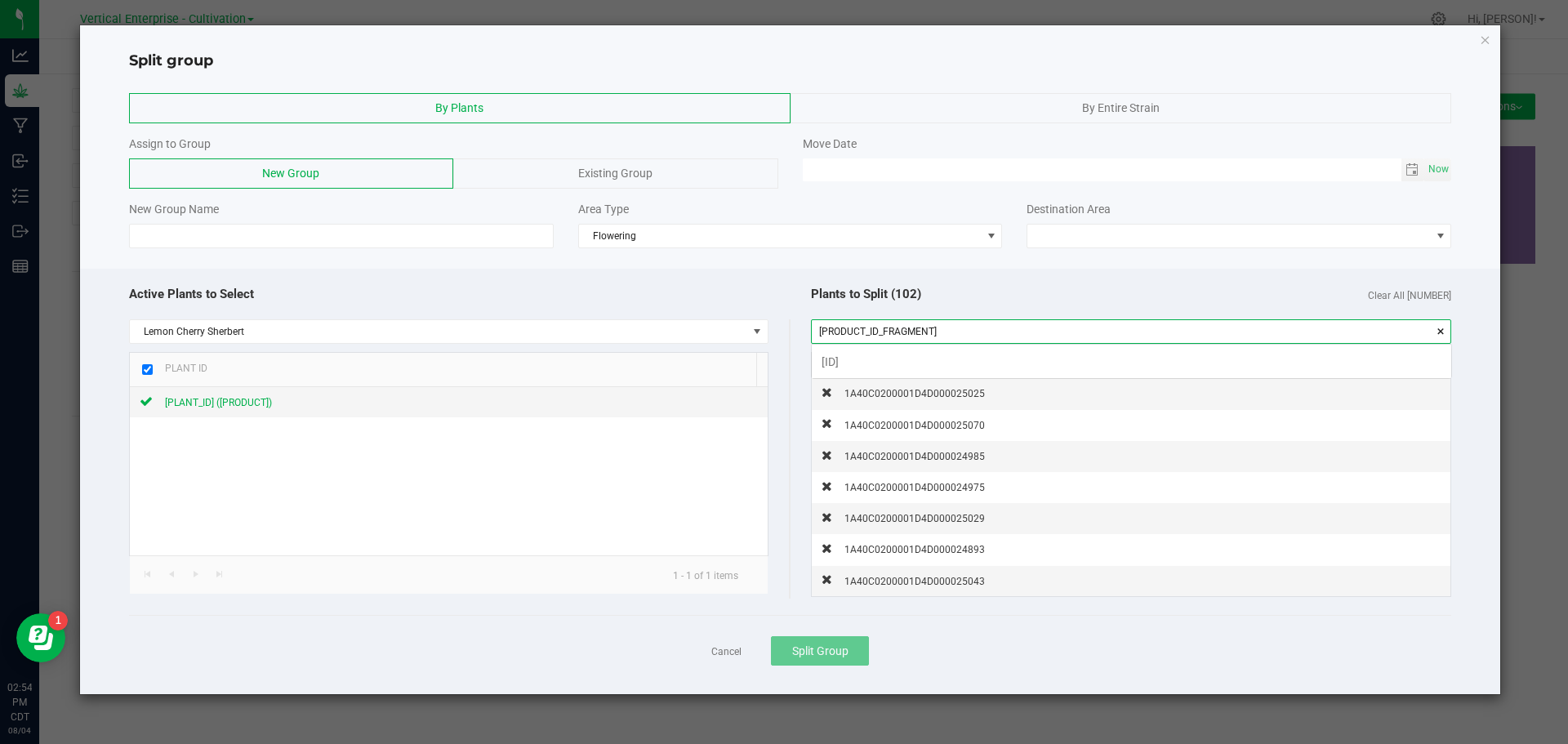 scroll, scrollTop: 81646, scrollLeft: 81027, axis: both 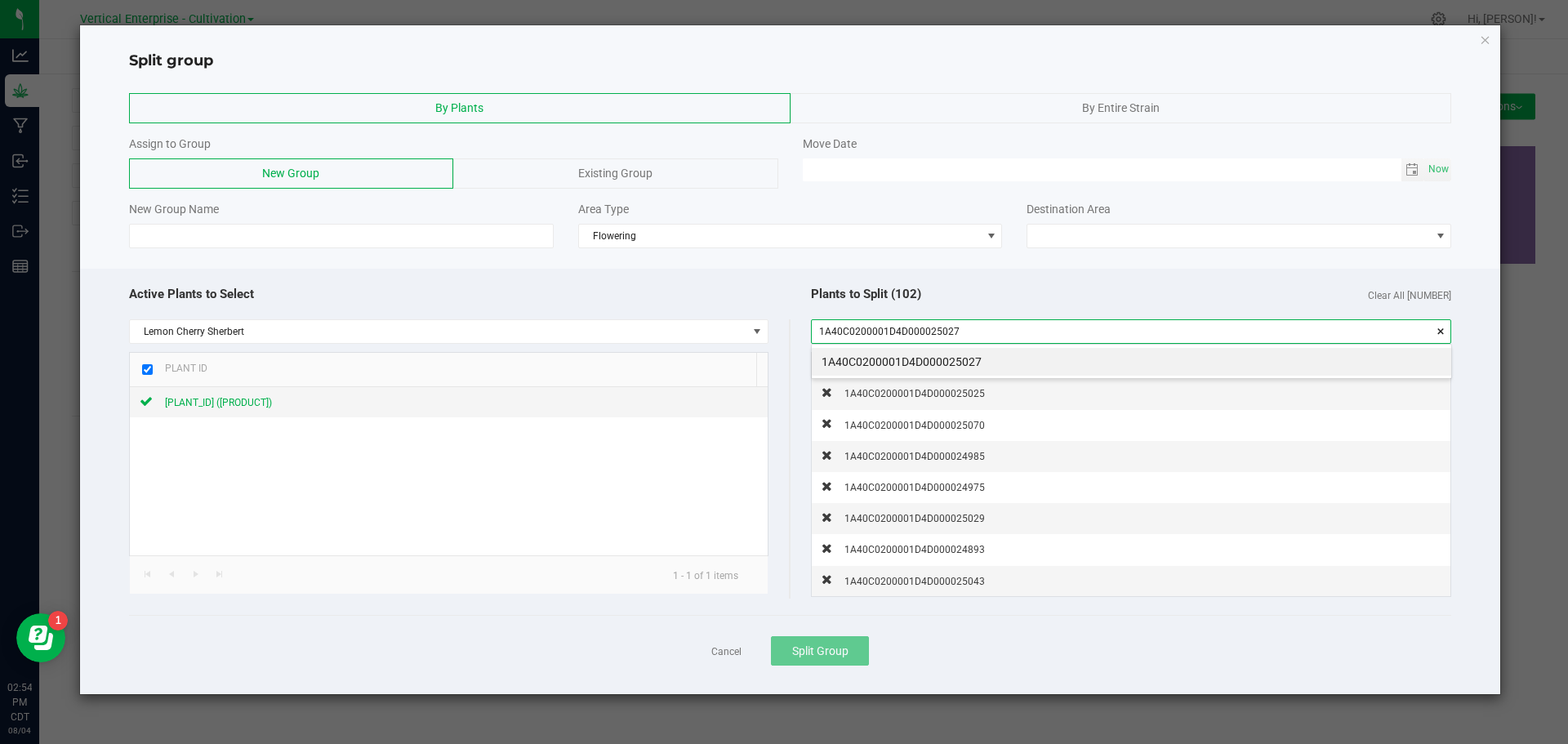 click on "1A40C0200001D4D000025027" at bounding box center [1131, 362] 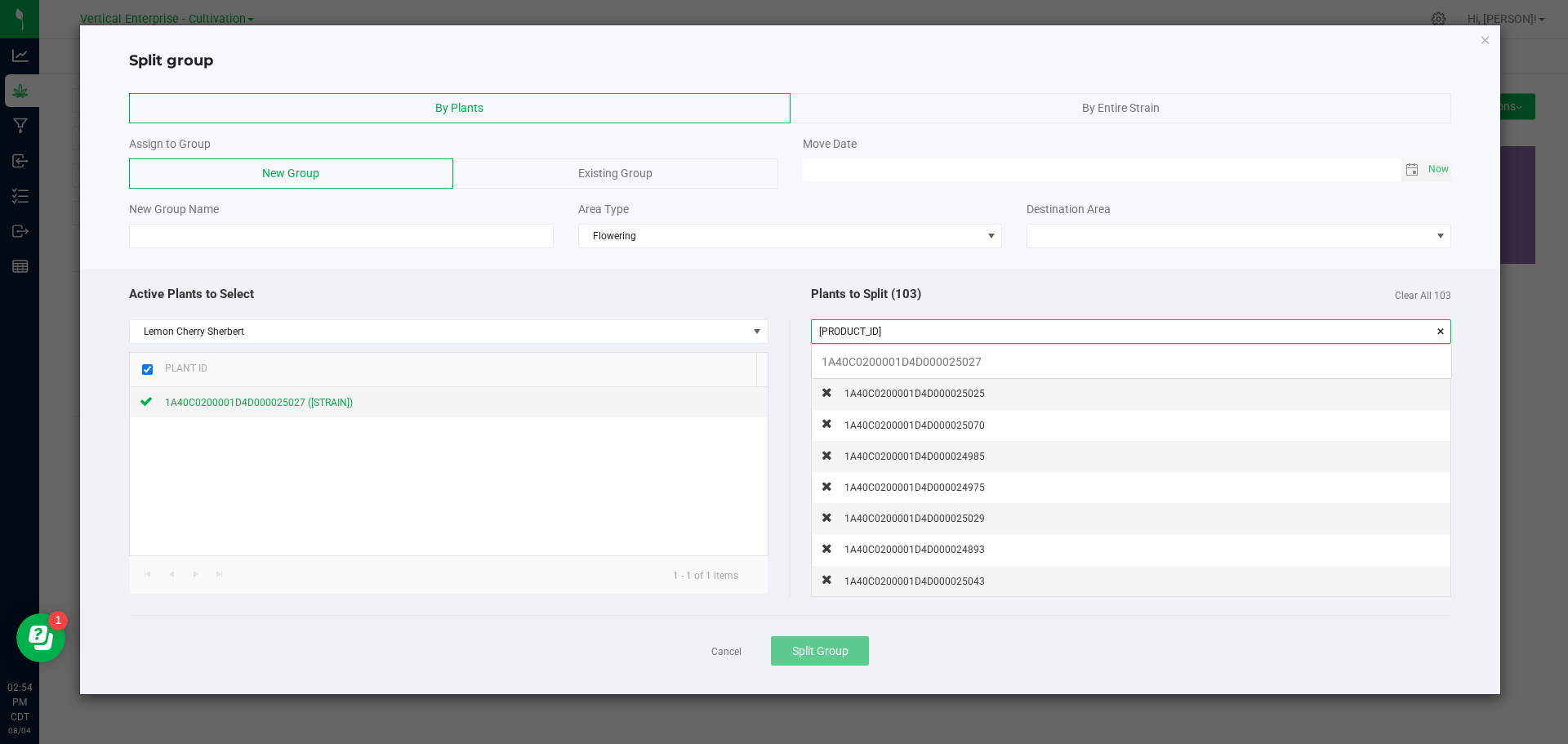 scroll, scrollTop: 81646, scrollLeft: 81027, axis: both 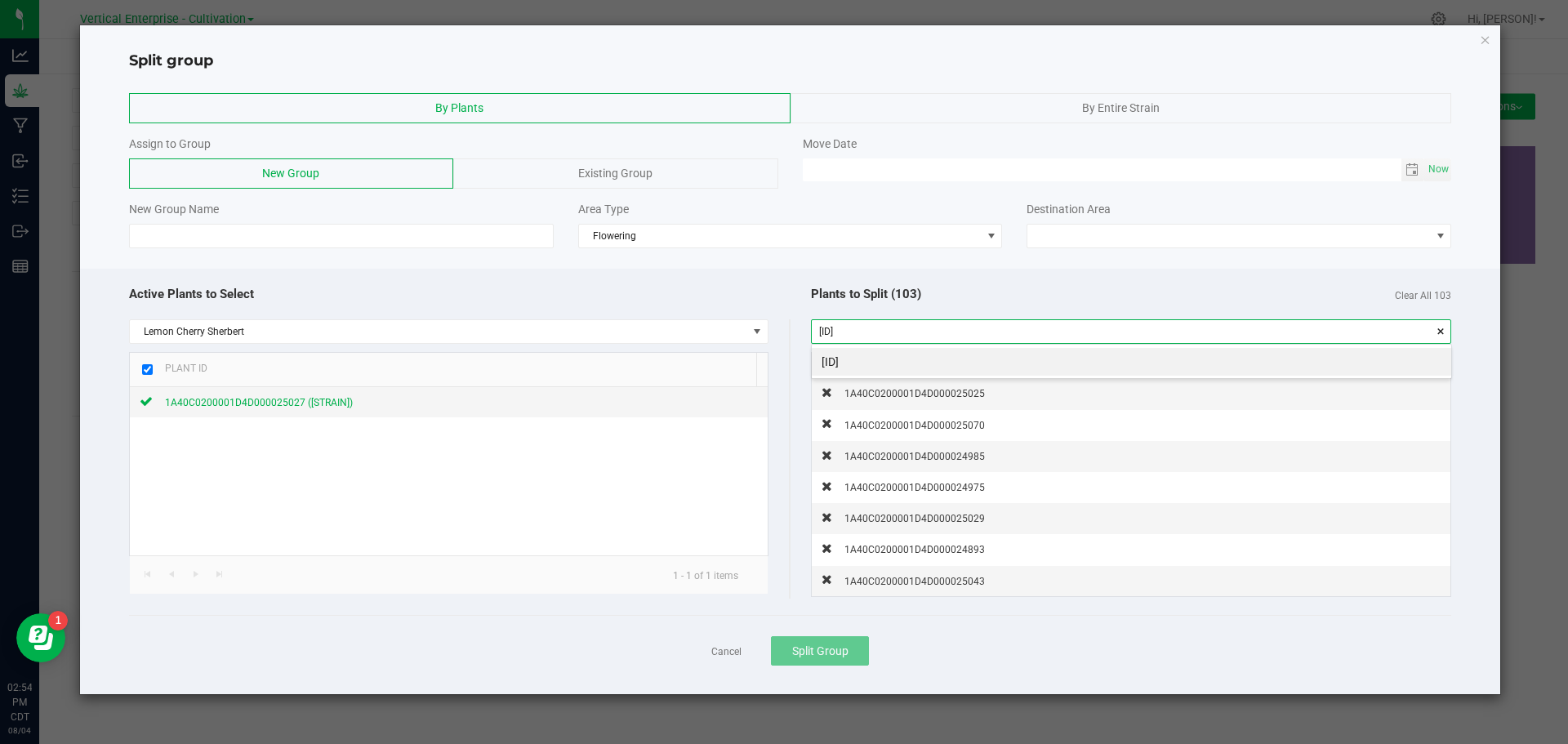 click on "[ID]" at bounding box center [1131, 362] 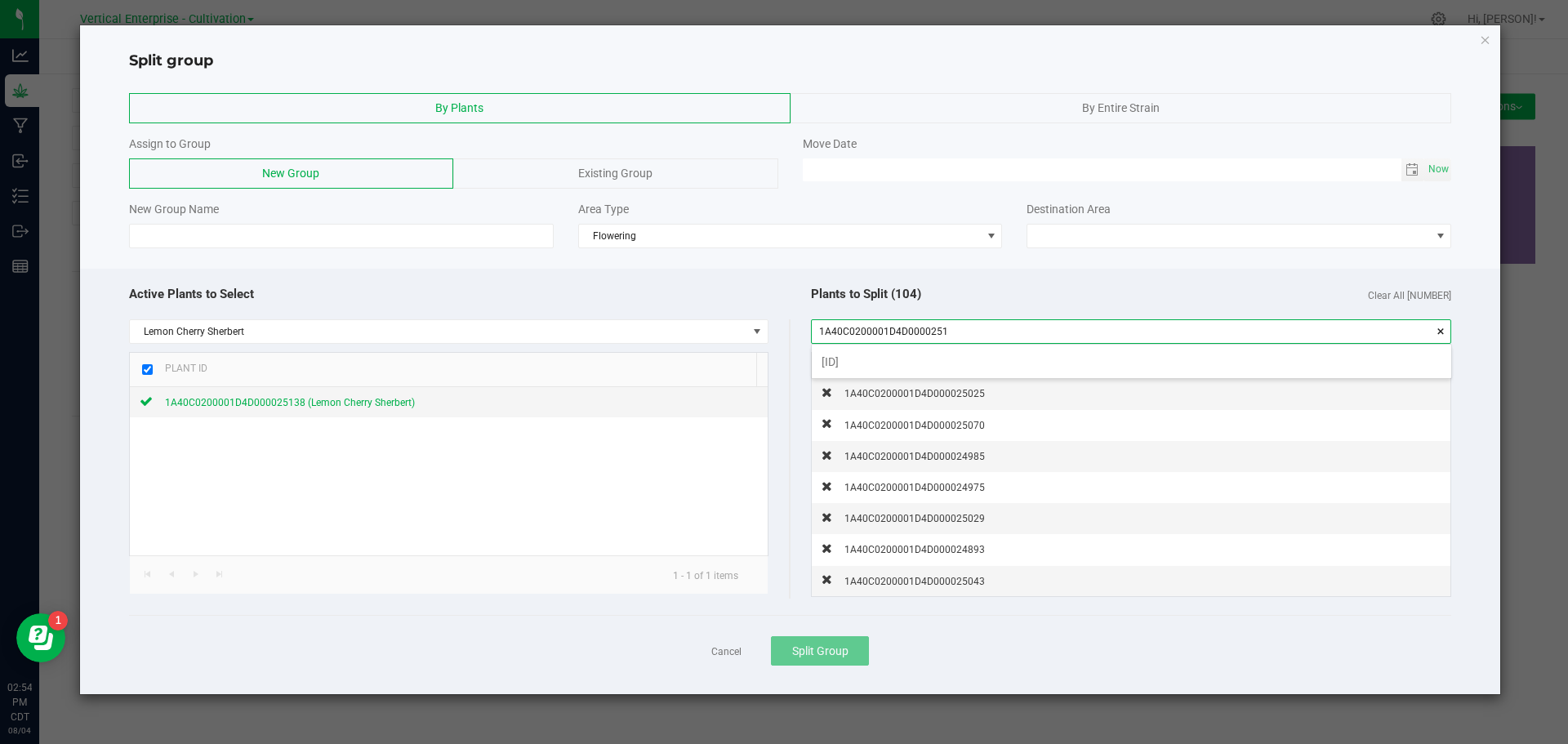 scroll, scrollTop: 81646, scrollLeft: 81027, axis: both 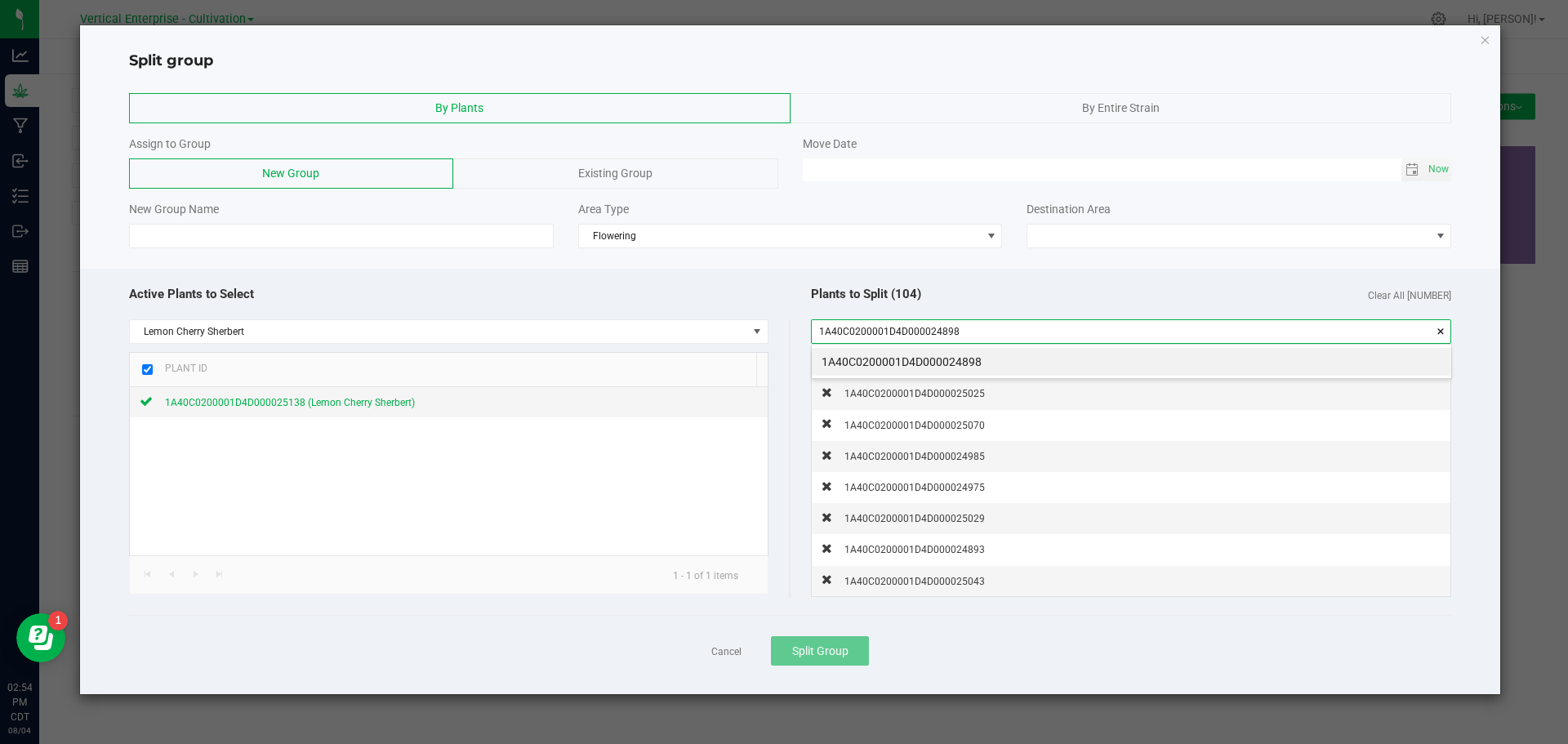 click on "1A40C0200001D4D000024898" at bounding box center [1131, 362] 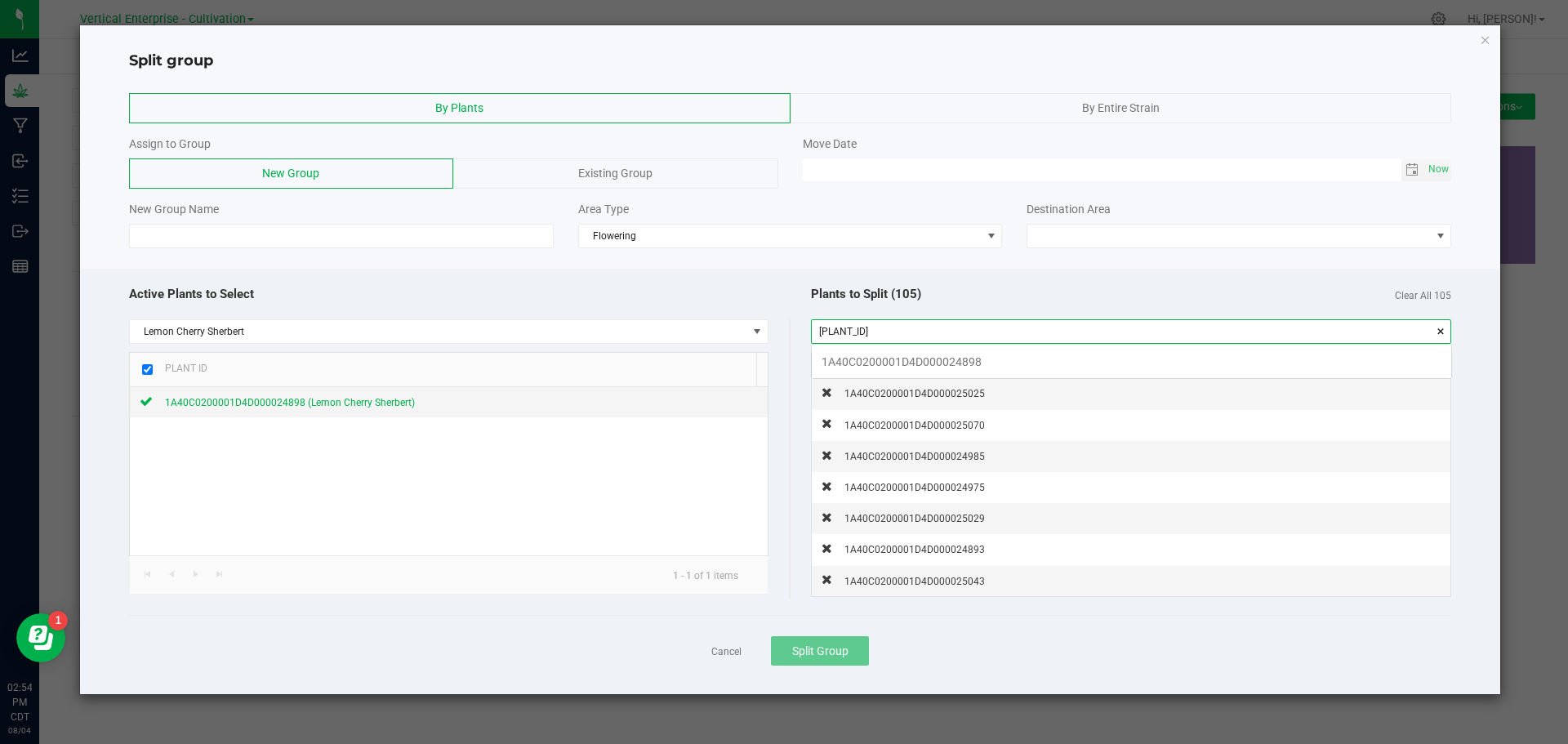 scroll, scrollTop: 81646, scrollLeft: 81027, axis: both 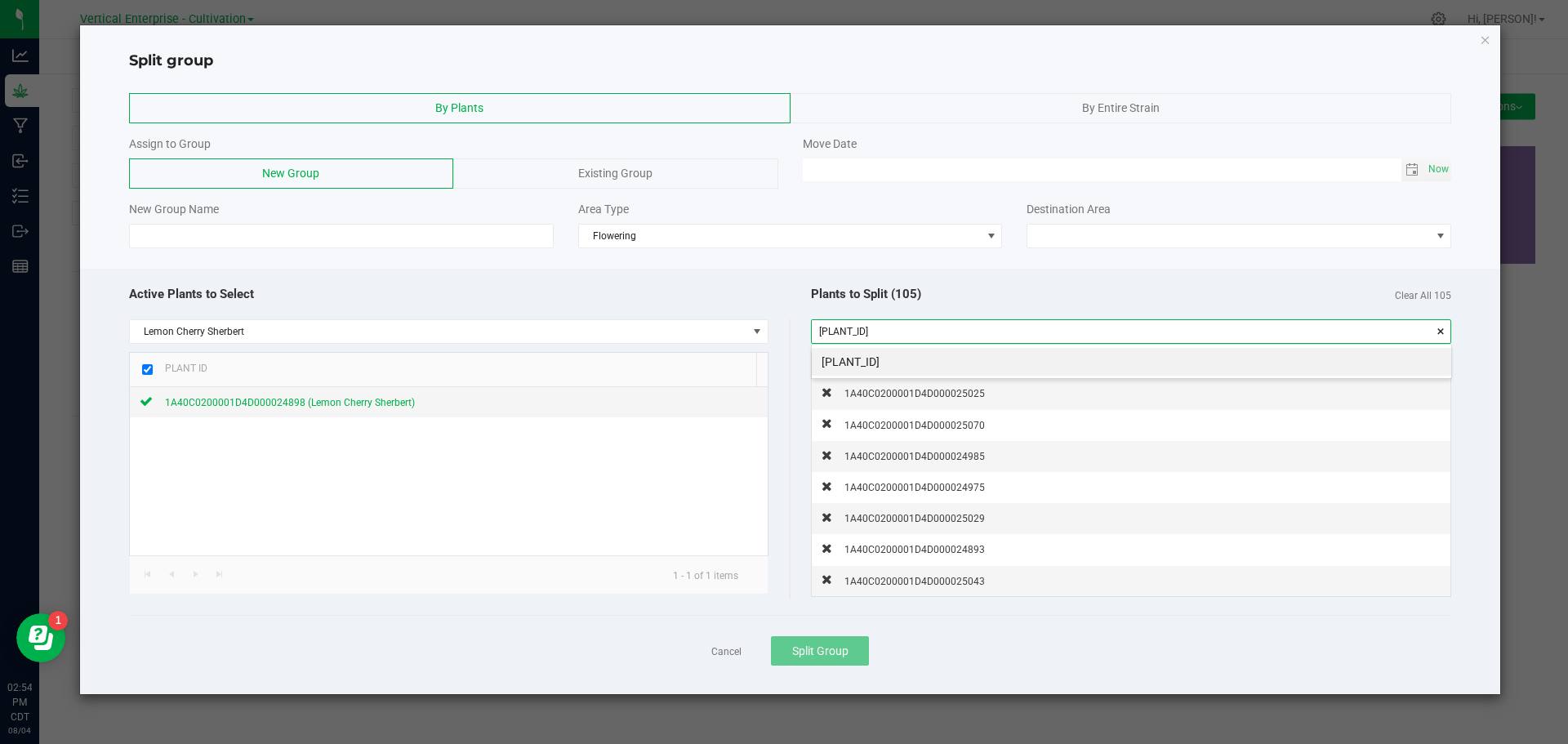click on "[PLANT_ID]" at bounding box center (1131, 362) 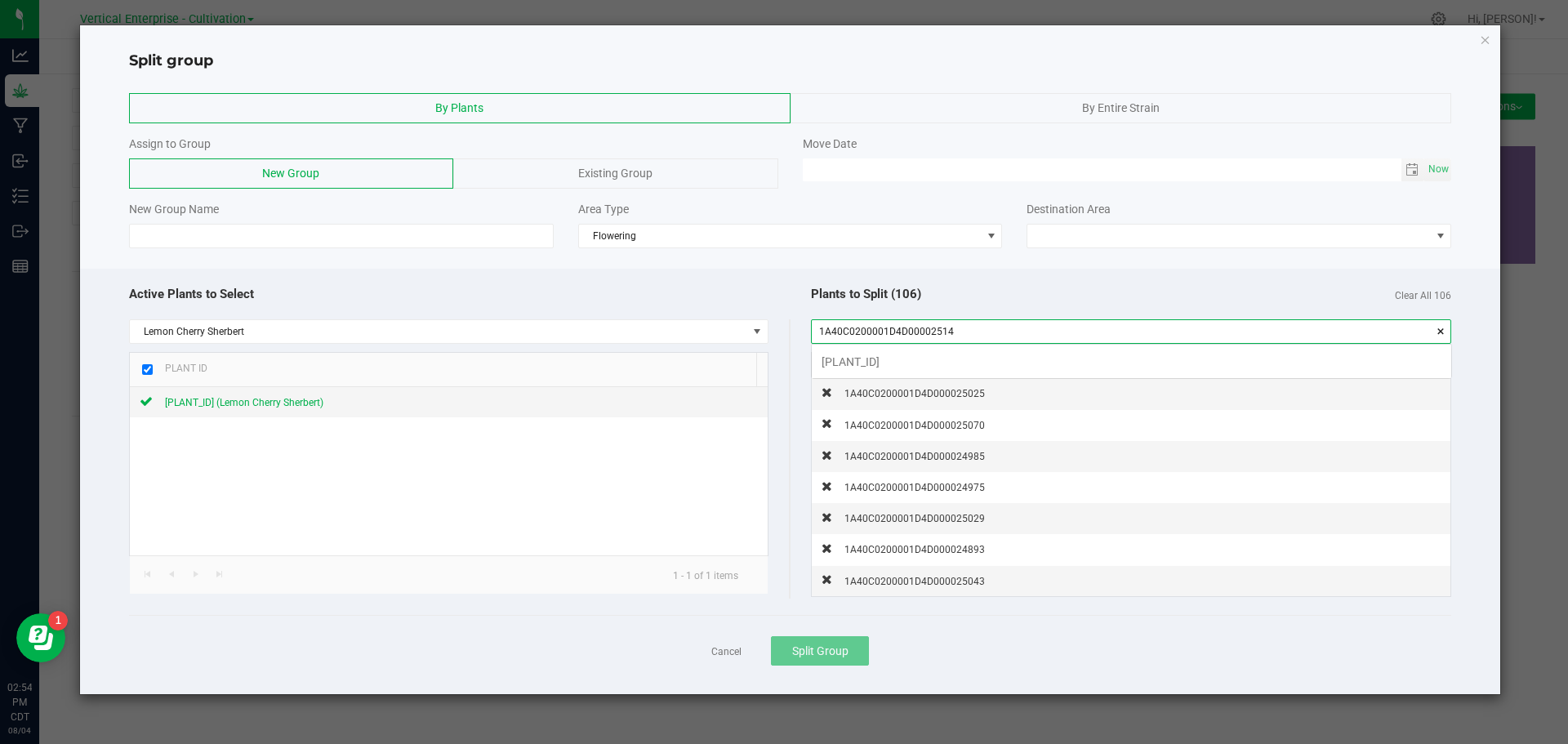 scroll, scrollTop: 81646, scrollLeft: 81027, axis: both 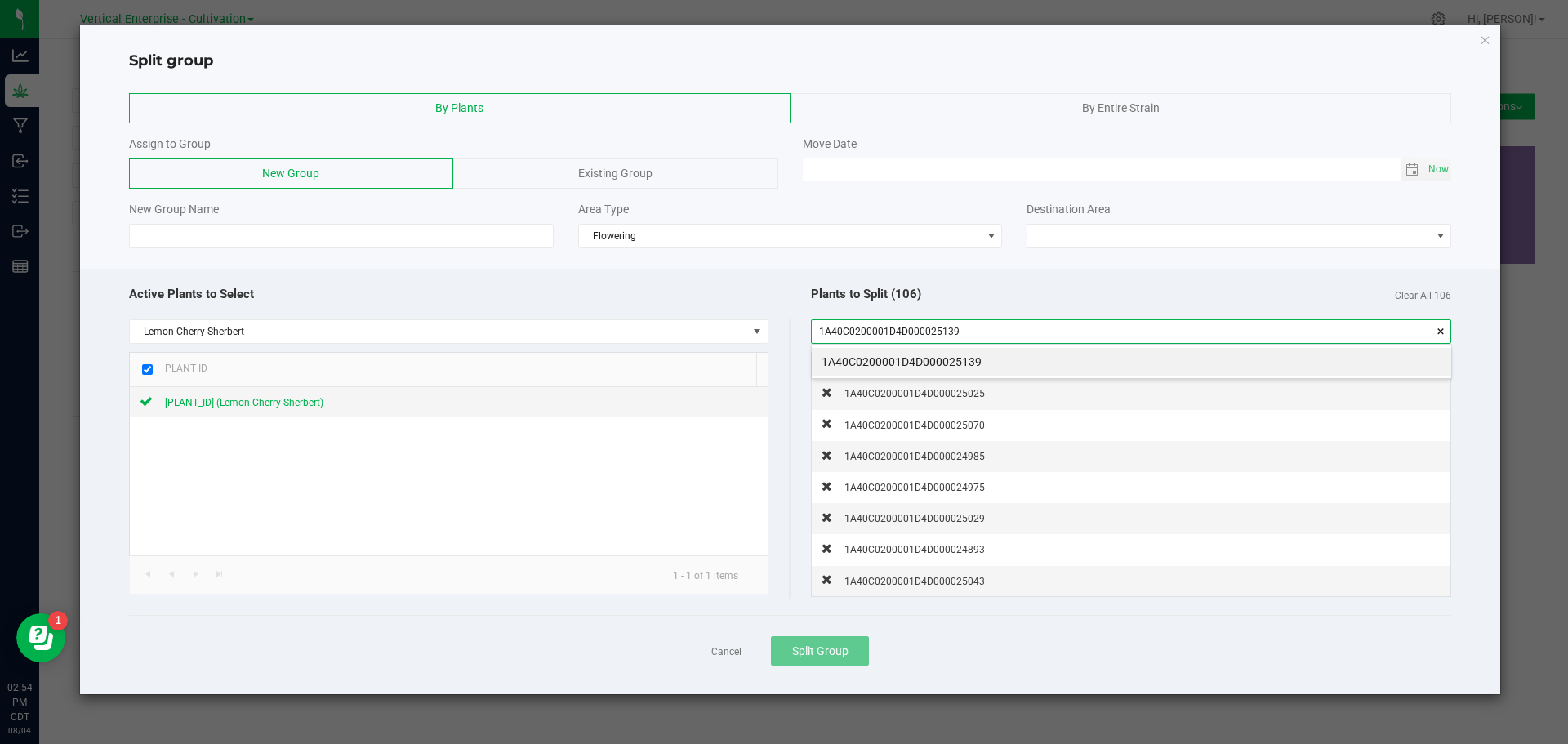 click on "1A40C0200001D4D000025139" at bounding box center (1131, 362) 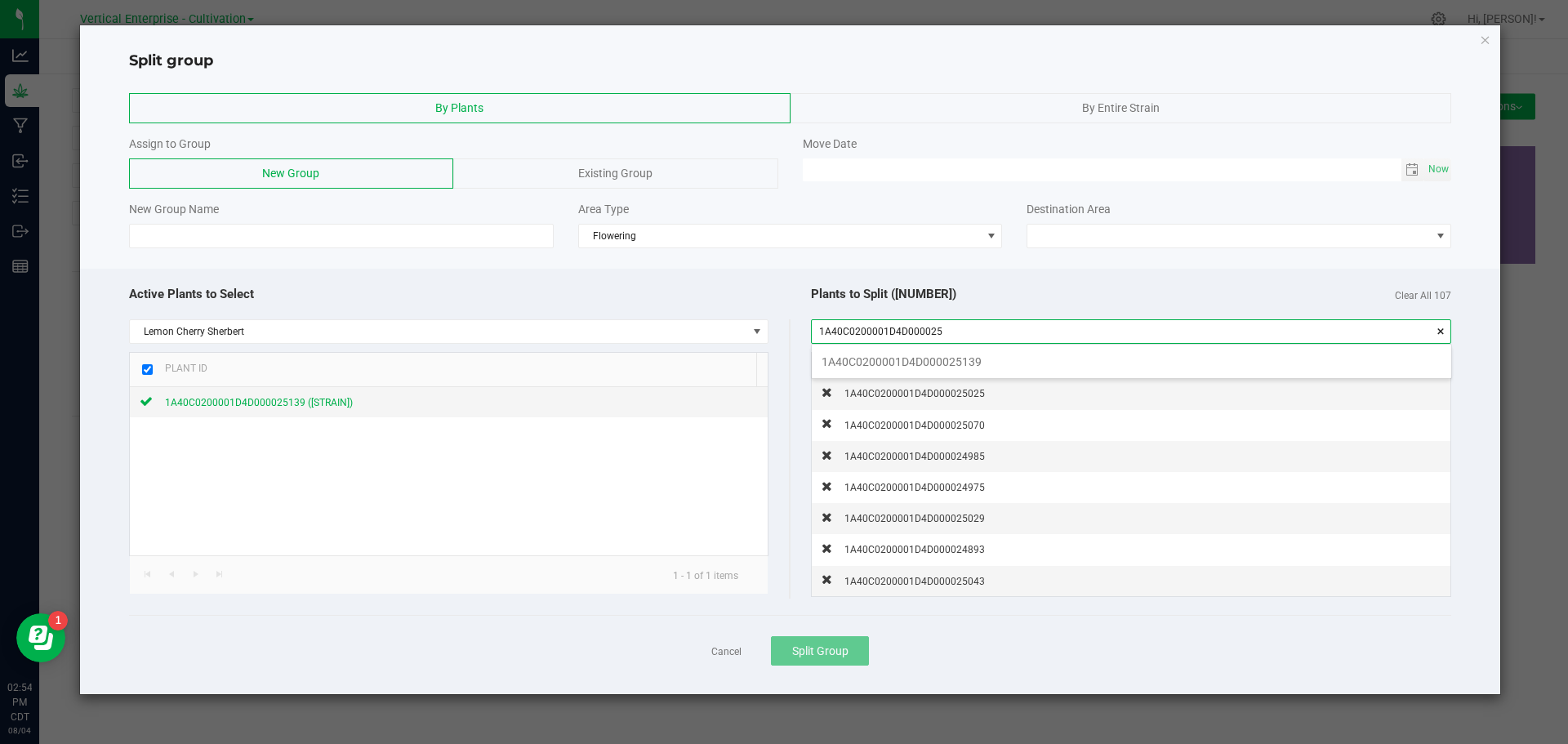 scroll, scrollTop: 81646, scrollLeft: 81027, axis: both 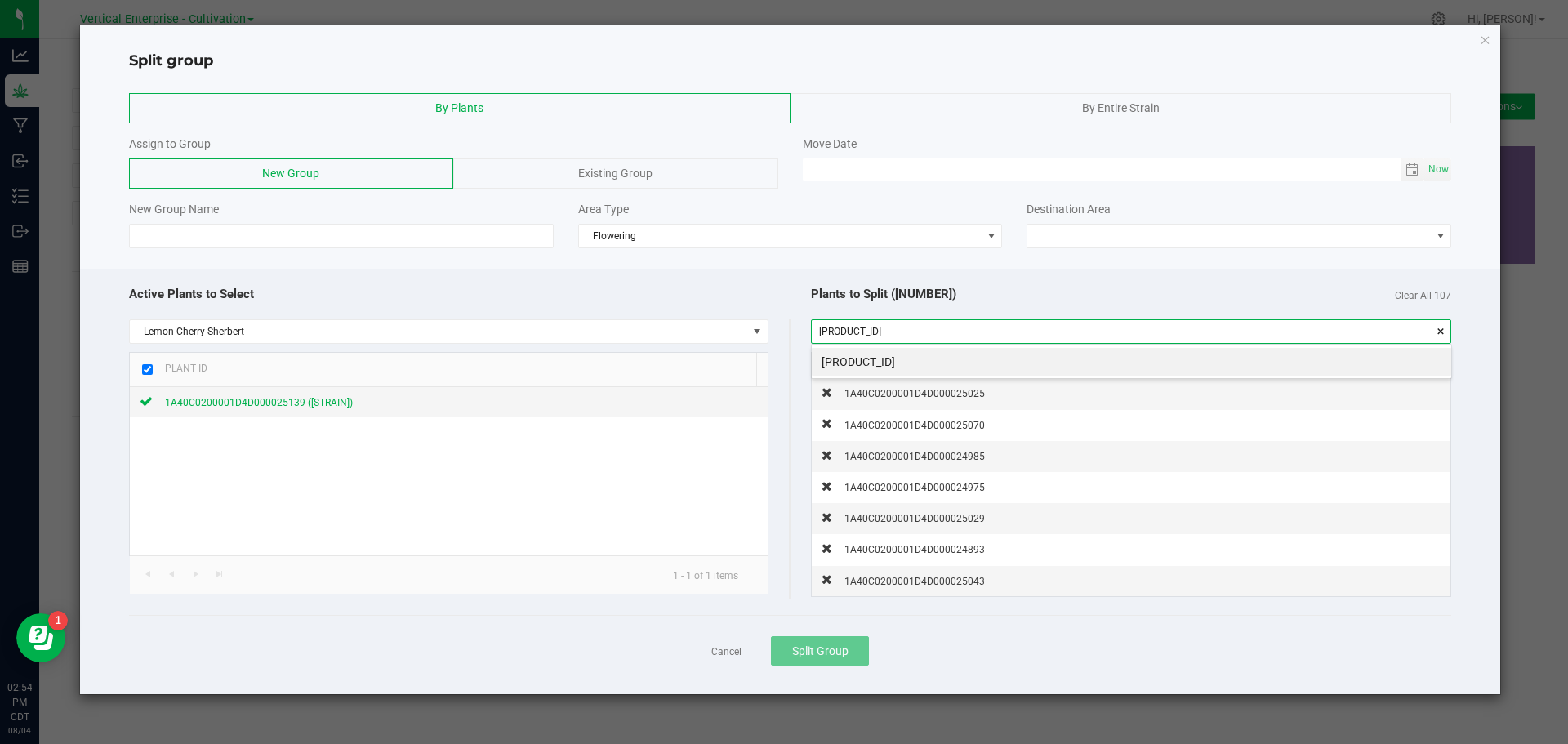 click on "[PRODUCT_ID]" at bounding box center [1131, 362] 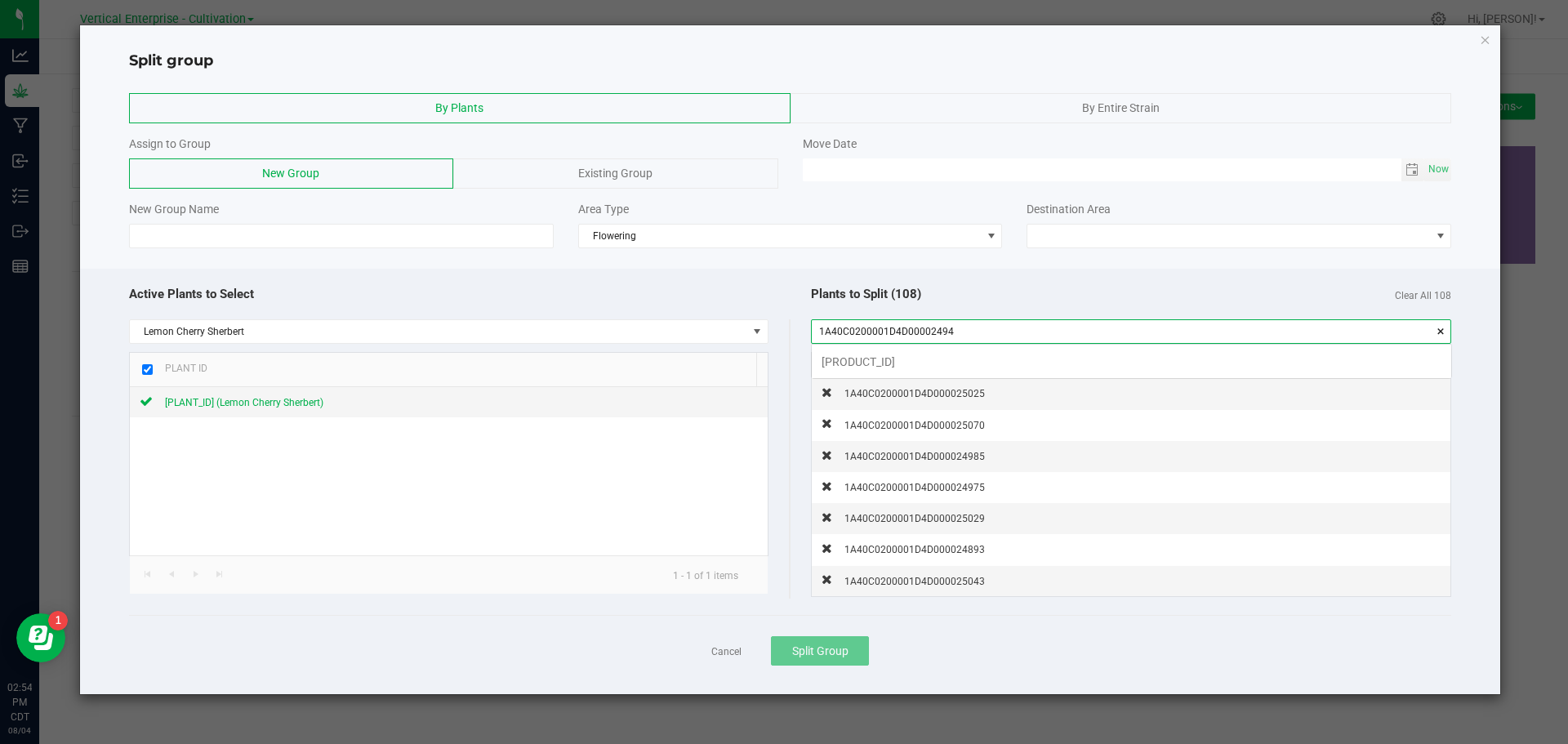 scroll, scrollTop: 81646, scrollLeft: 81027, axis: both 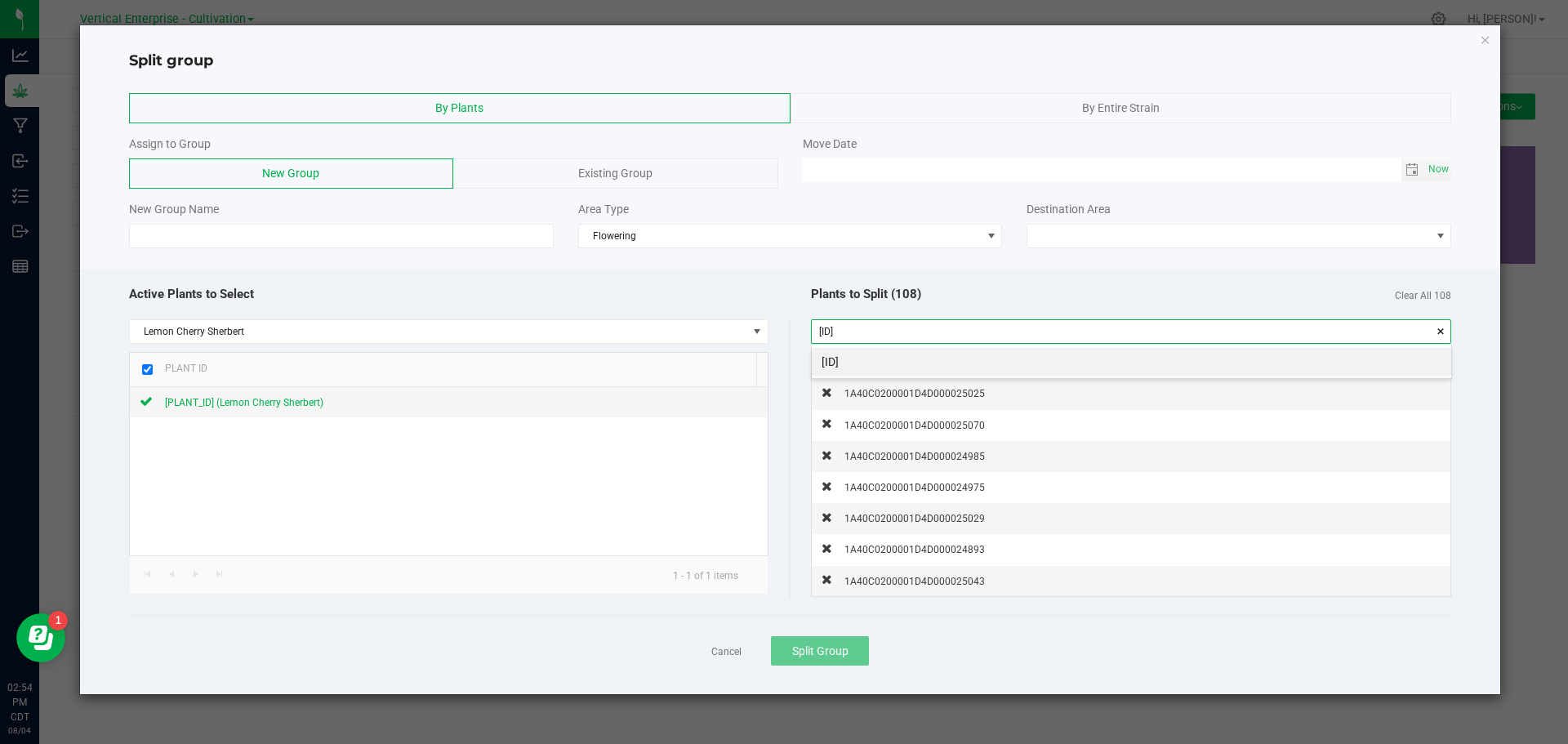 click on "[ID]" at bounding box center [1131, 362] 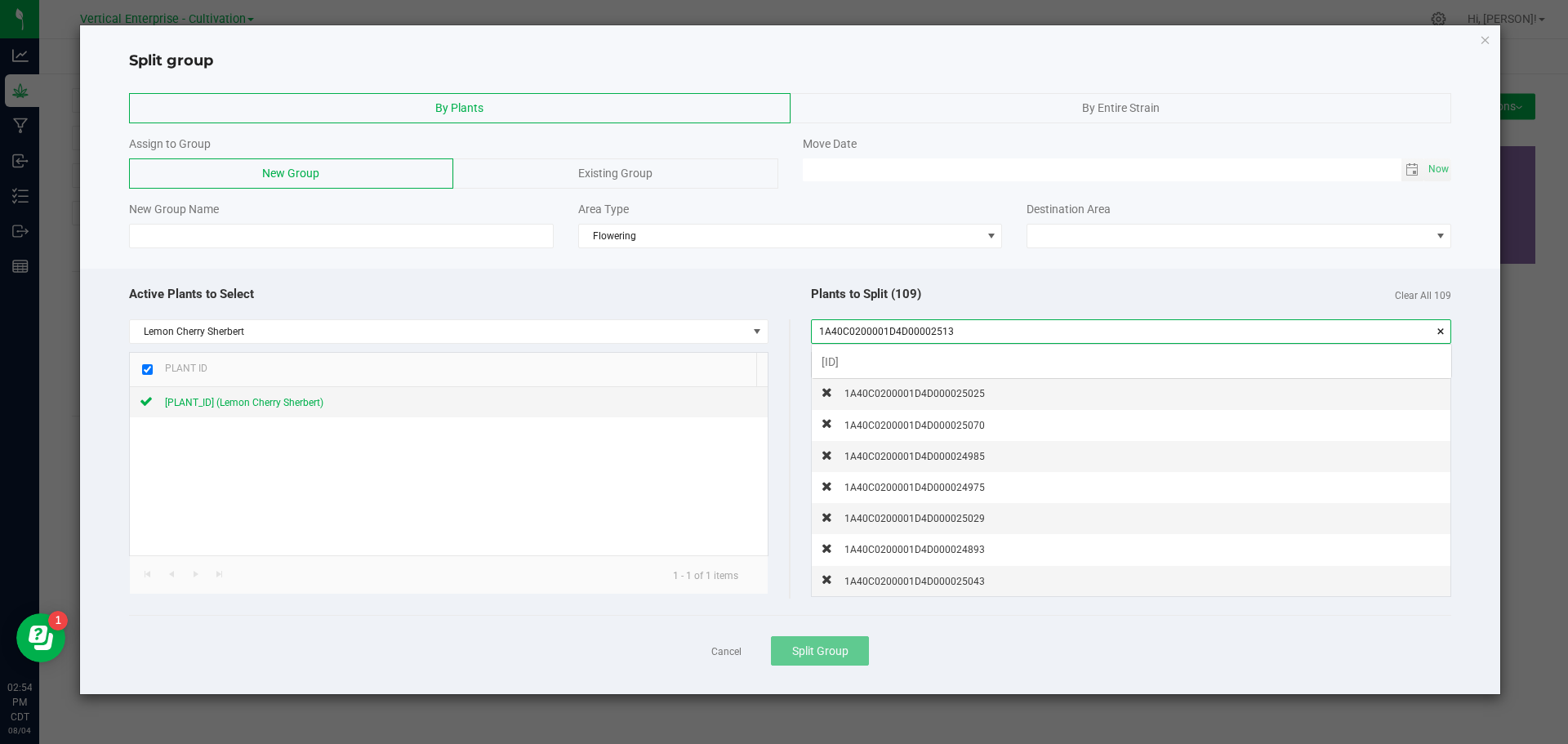 scroll, scrollTop: 81646, scrollLeft: 81027, axis: both 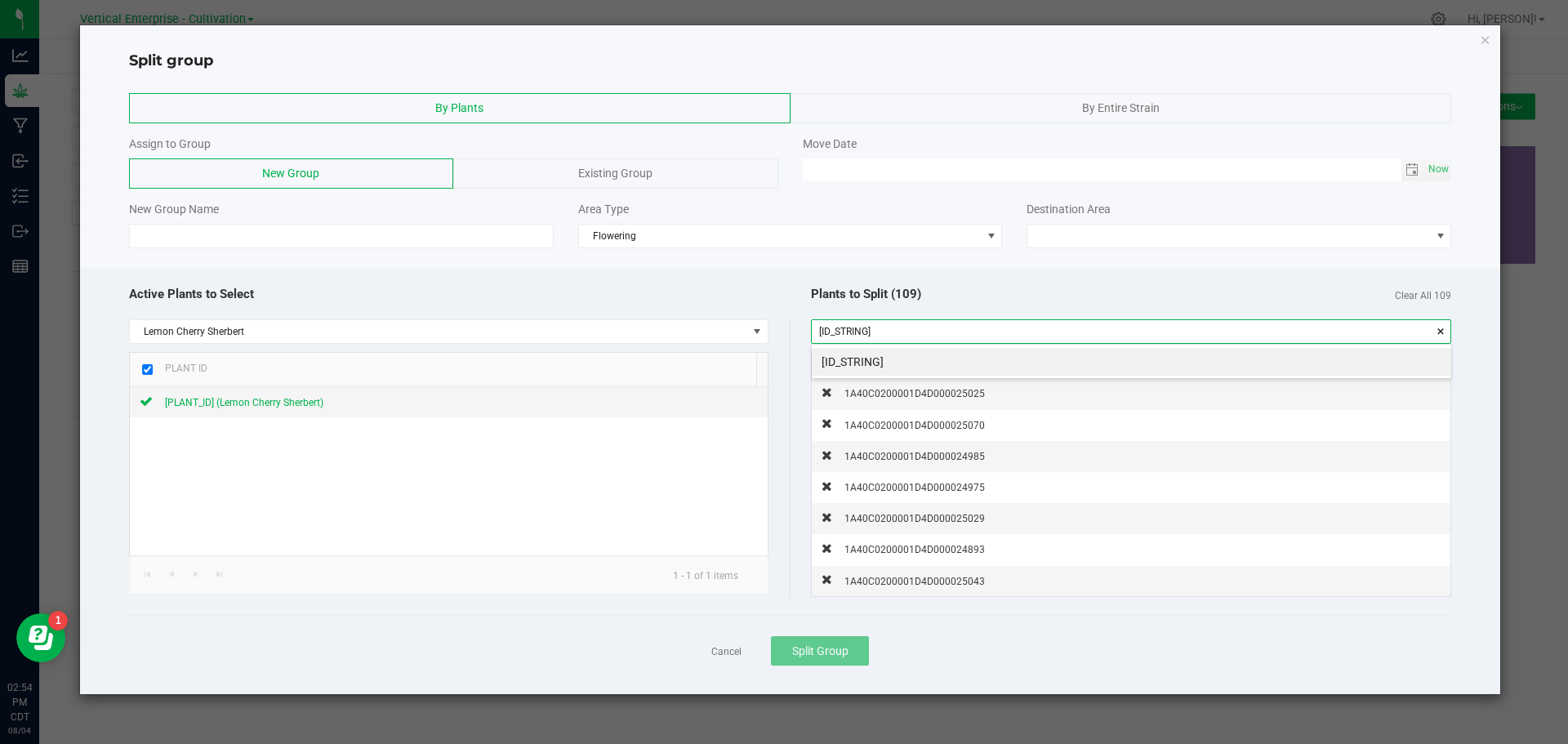 click on "[ID_STRING]" at bounding box center [1131, 362] 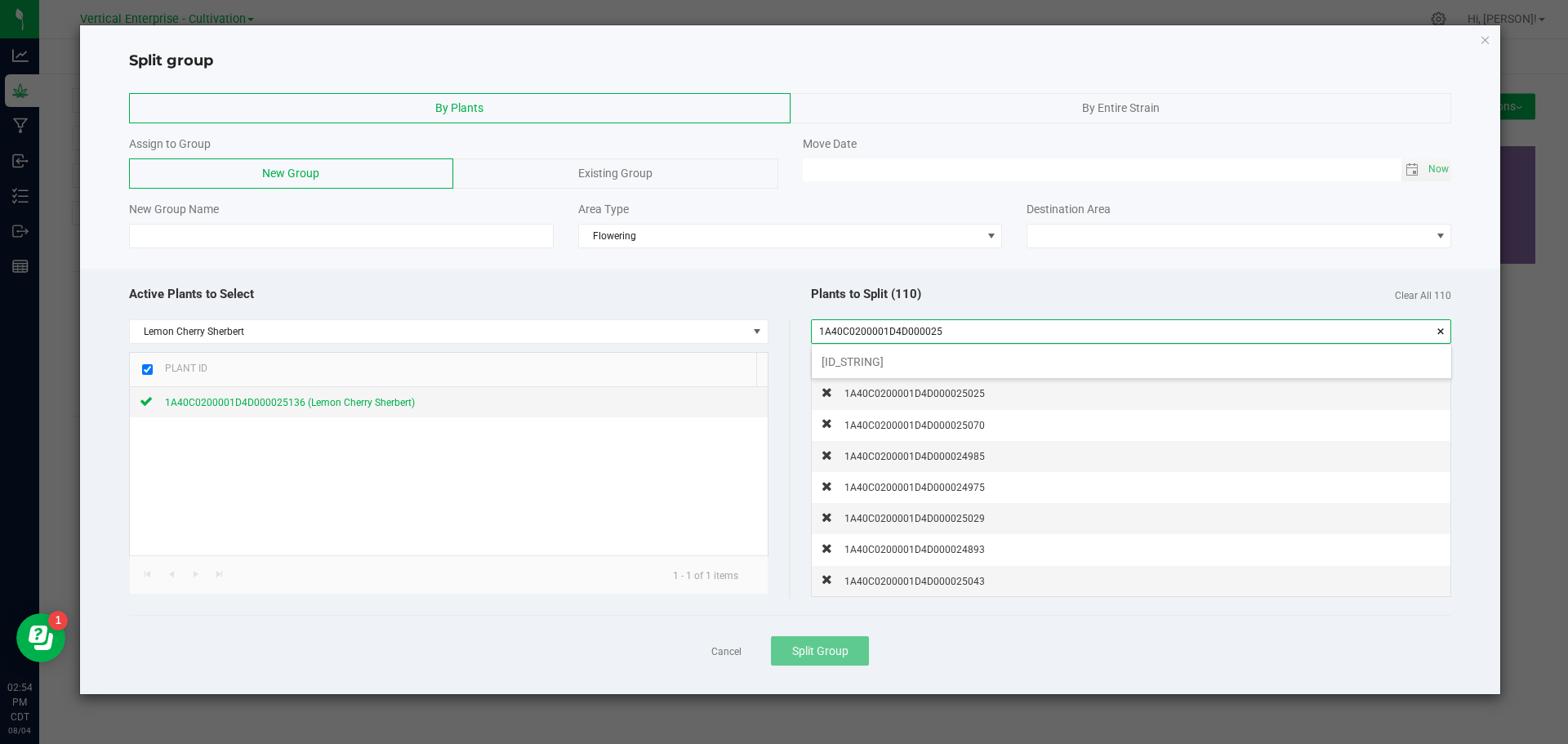scroll, scrollTop: 81646, scrollLeft: 81027, axis: both 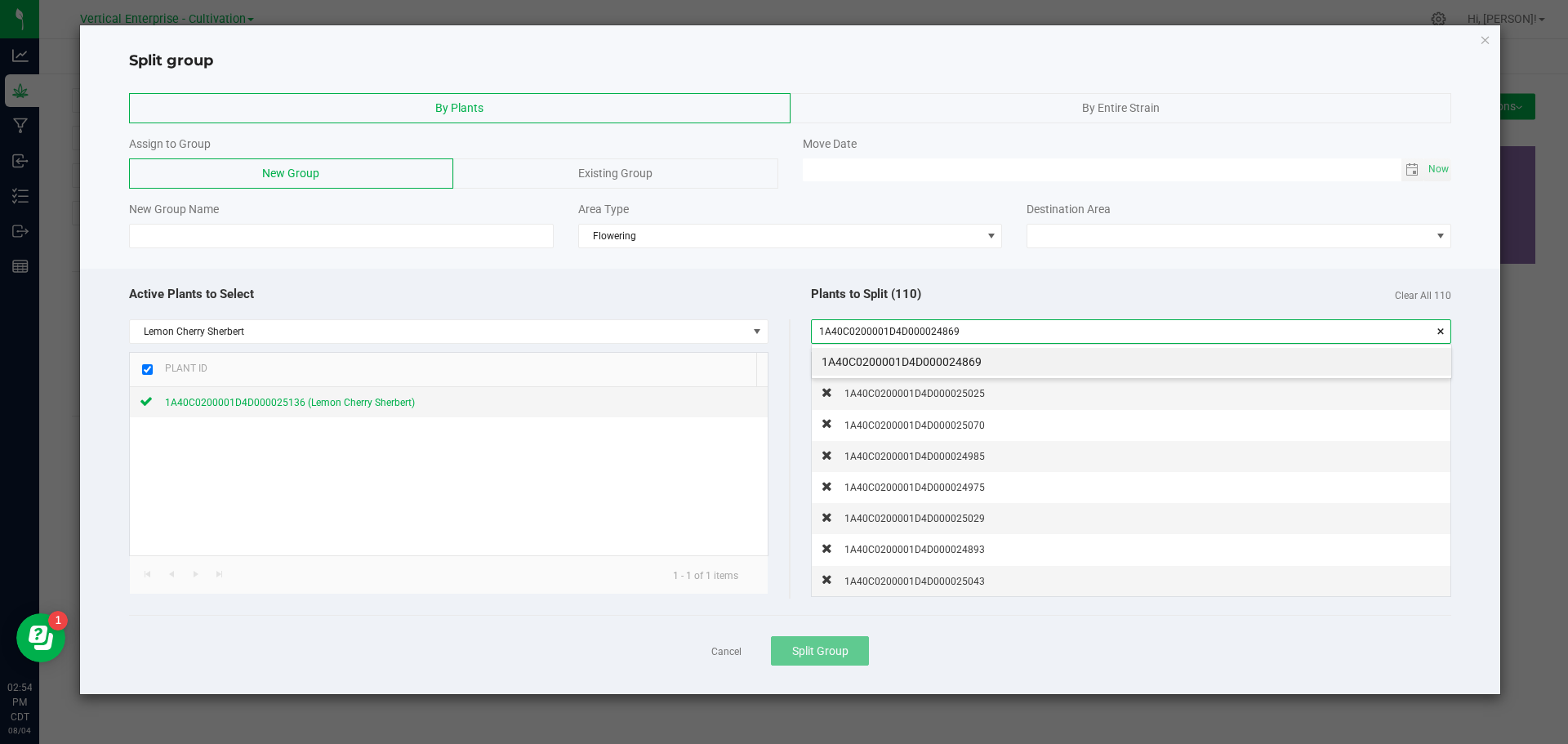 click on "1A40C0200001D4D000024869" at bounding box center [1131, 362] 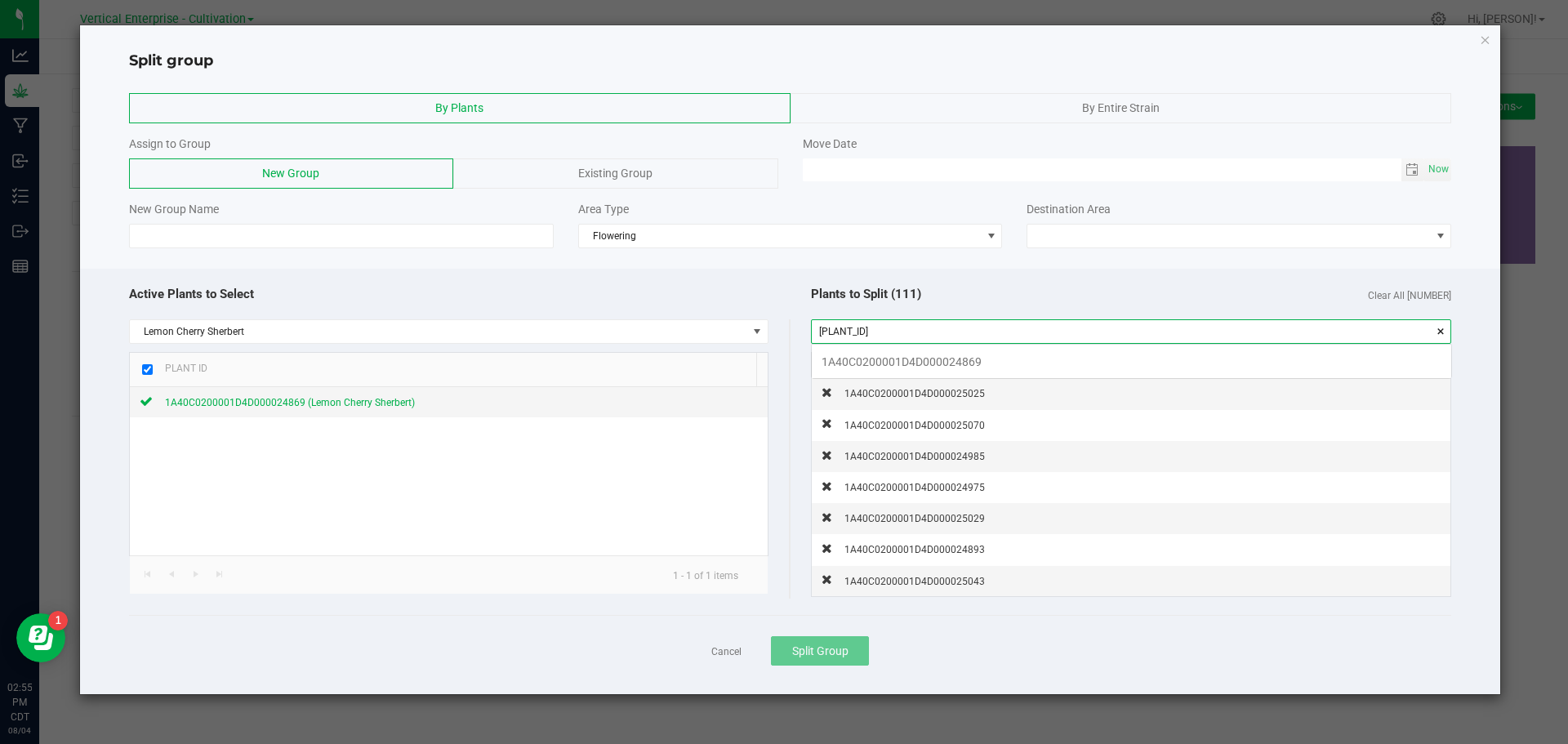 scroll, scrollTop: 81646, scrollLeft: 81027, axis: both 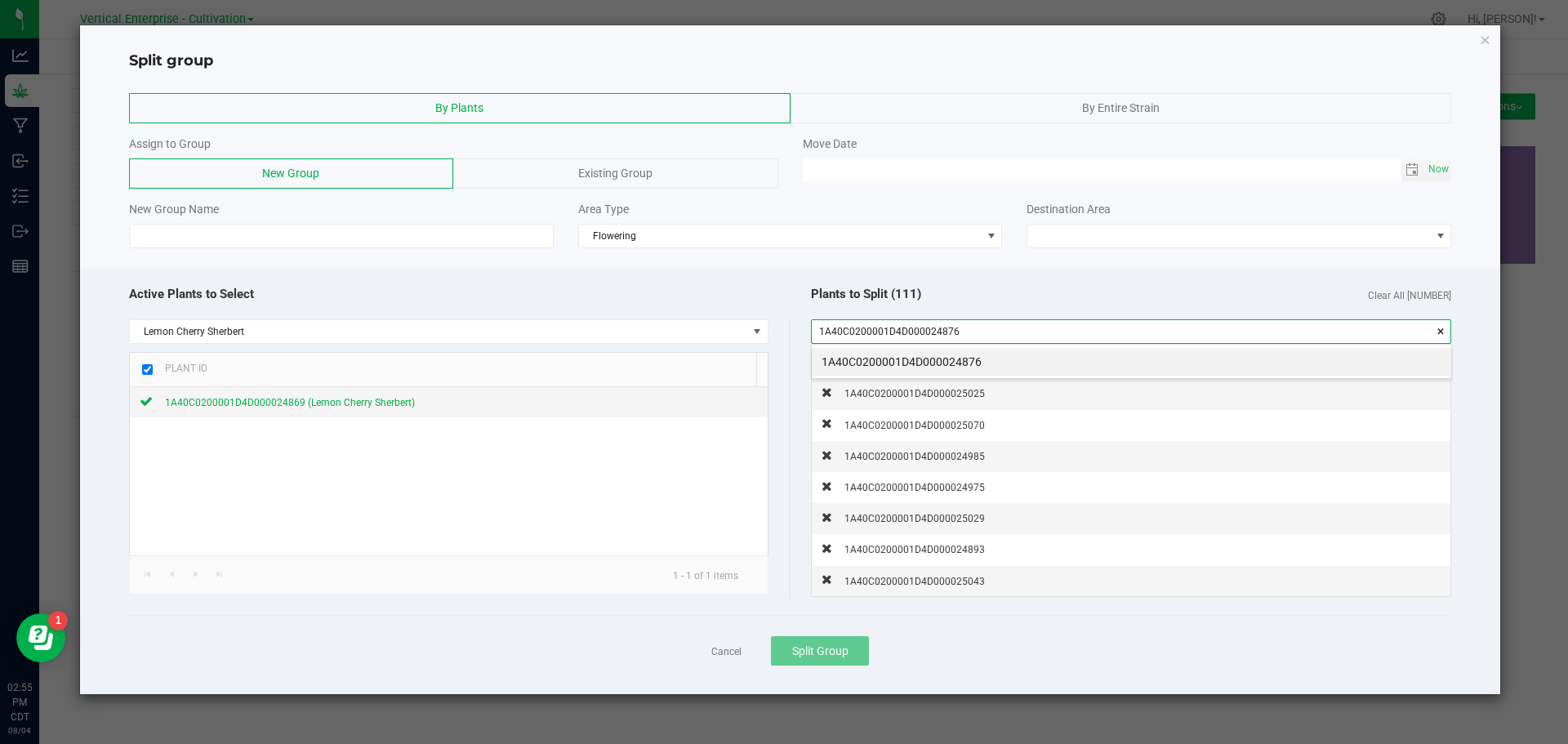 click on "1A40C0200001D4D000024876" at bounding box center [1131, 362] 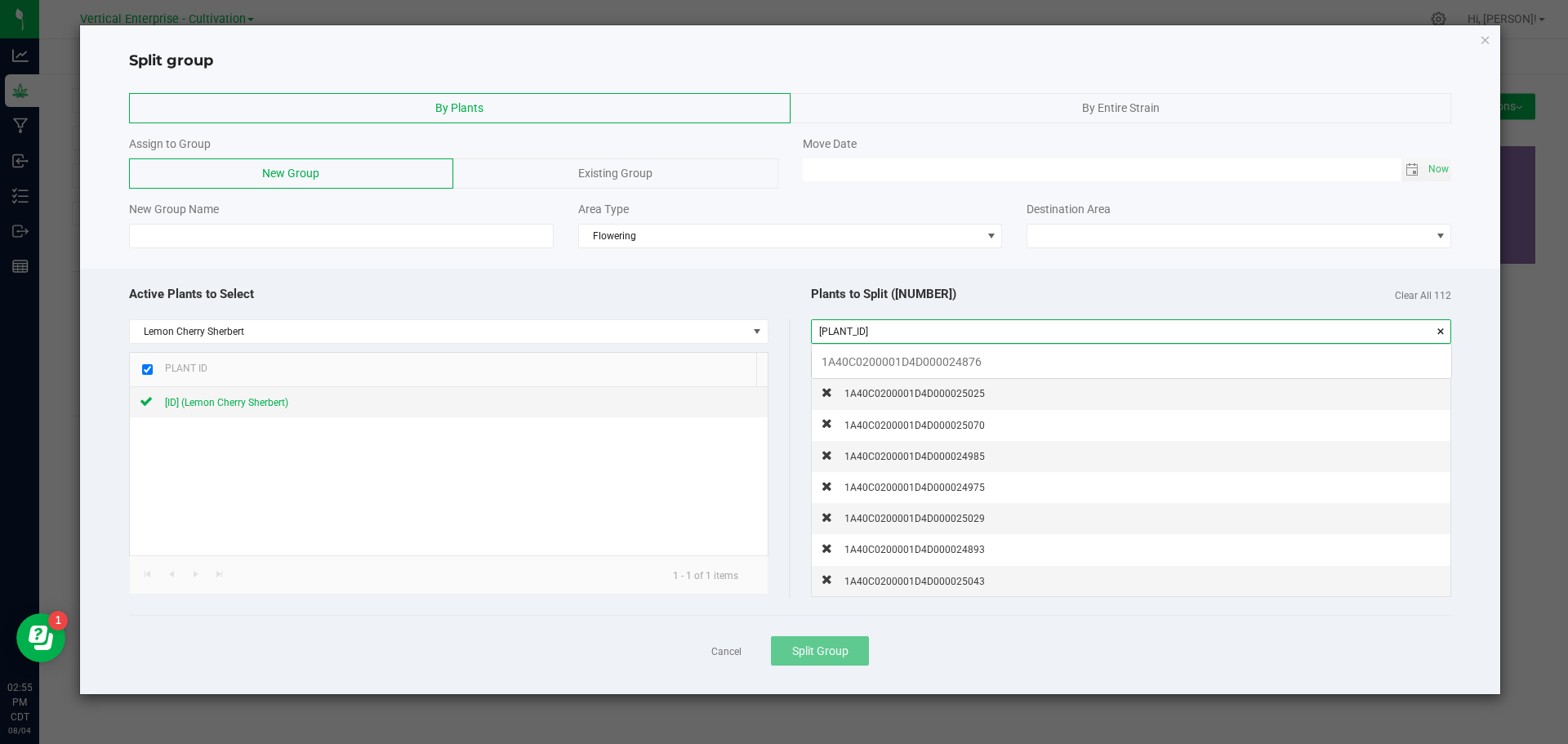 scroll, scrollTop: 81646, scrollLeft: 81027, axis: both 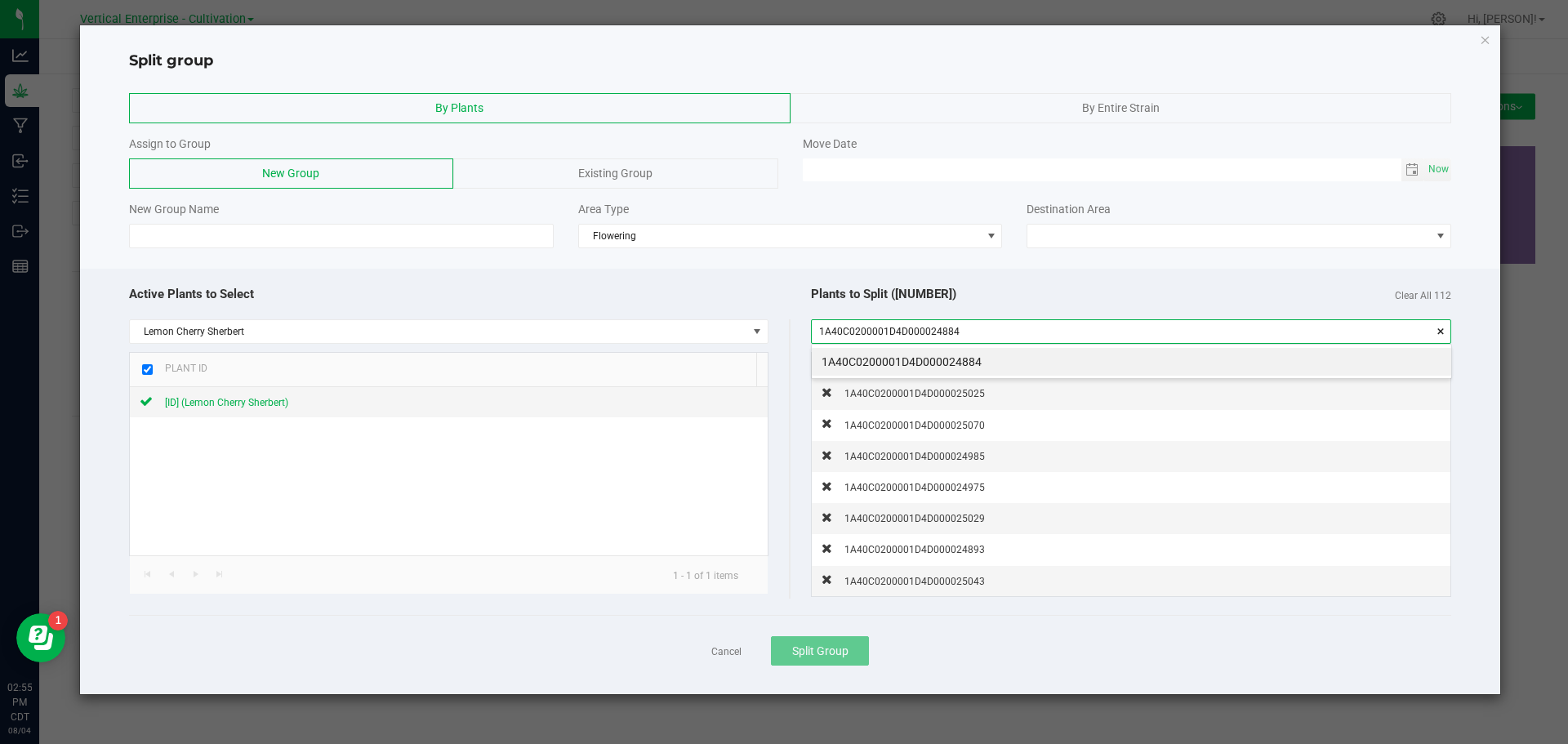 click on "1A40C0200001D4D000024884" at bounding box center [1131, 362] 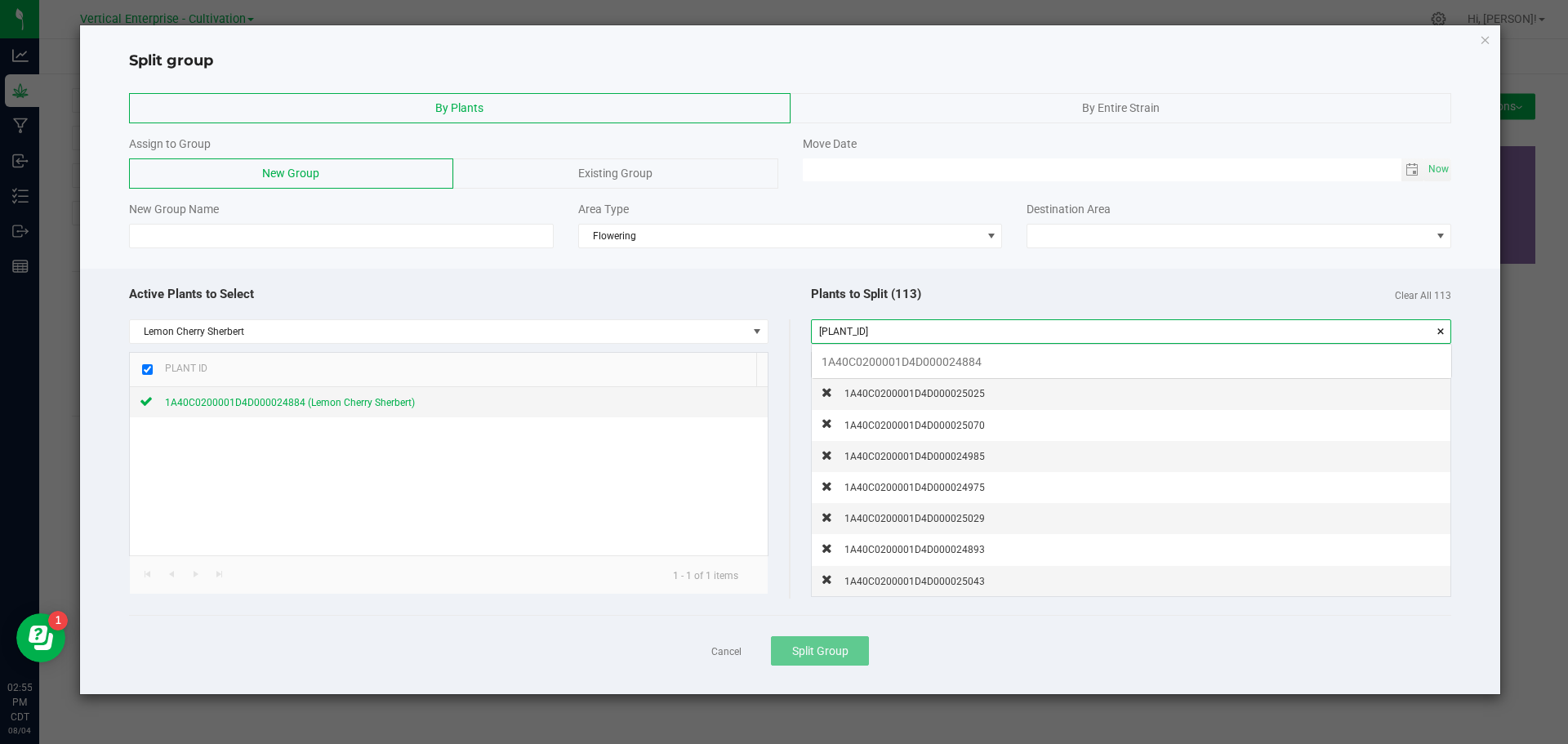 scroll, scrollTop: 81646, scrollLeft: 81027, axis: both 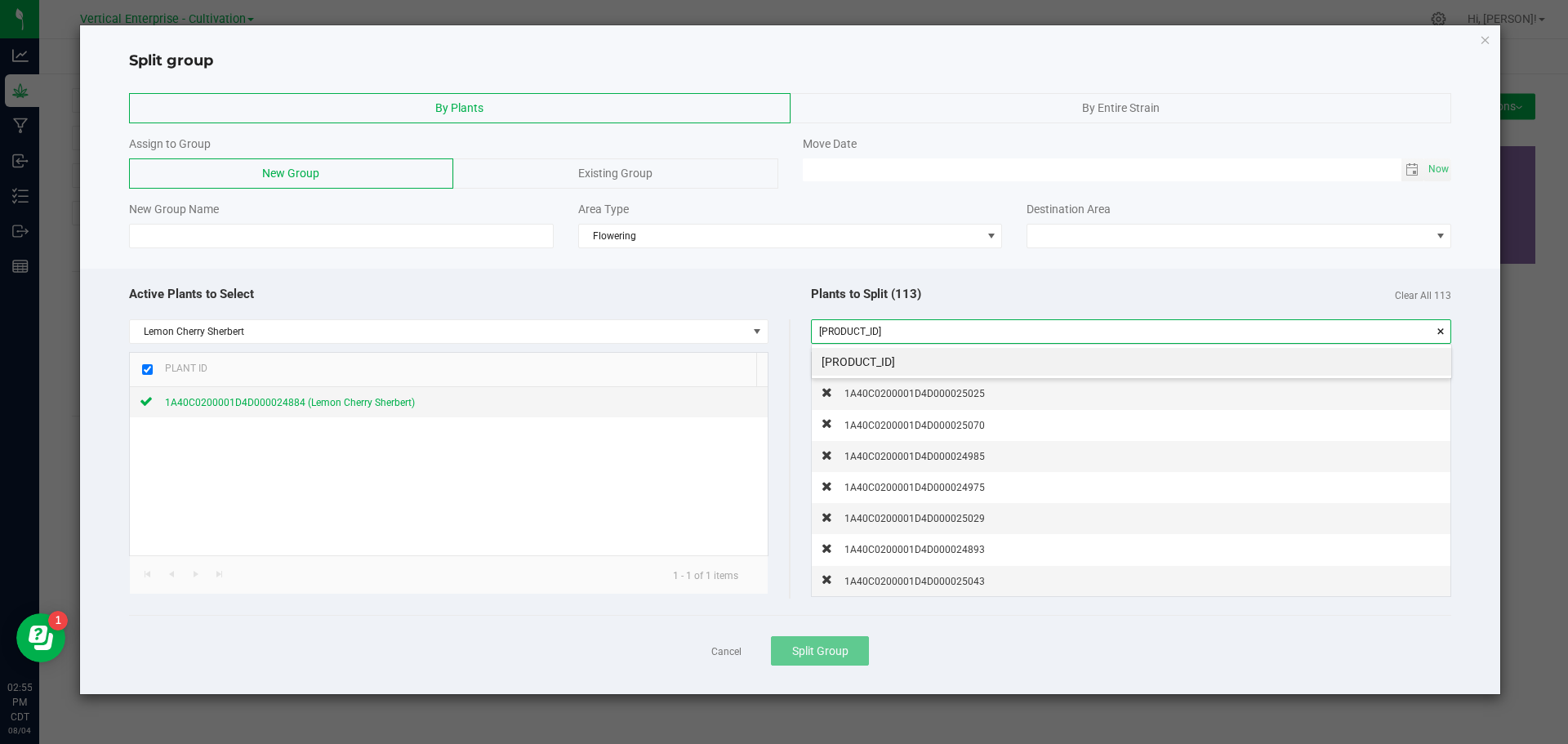 click on "[PRODUCT_ID]" at bounding box center [1131, 362] 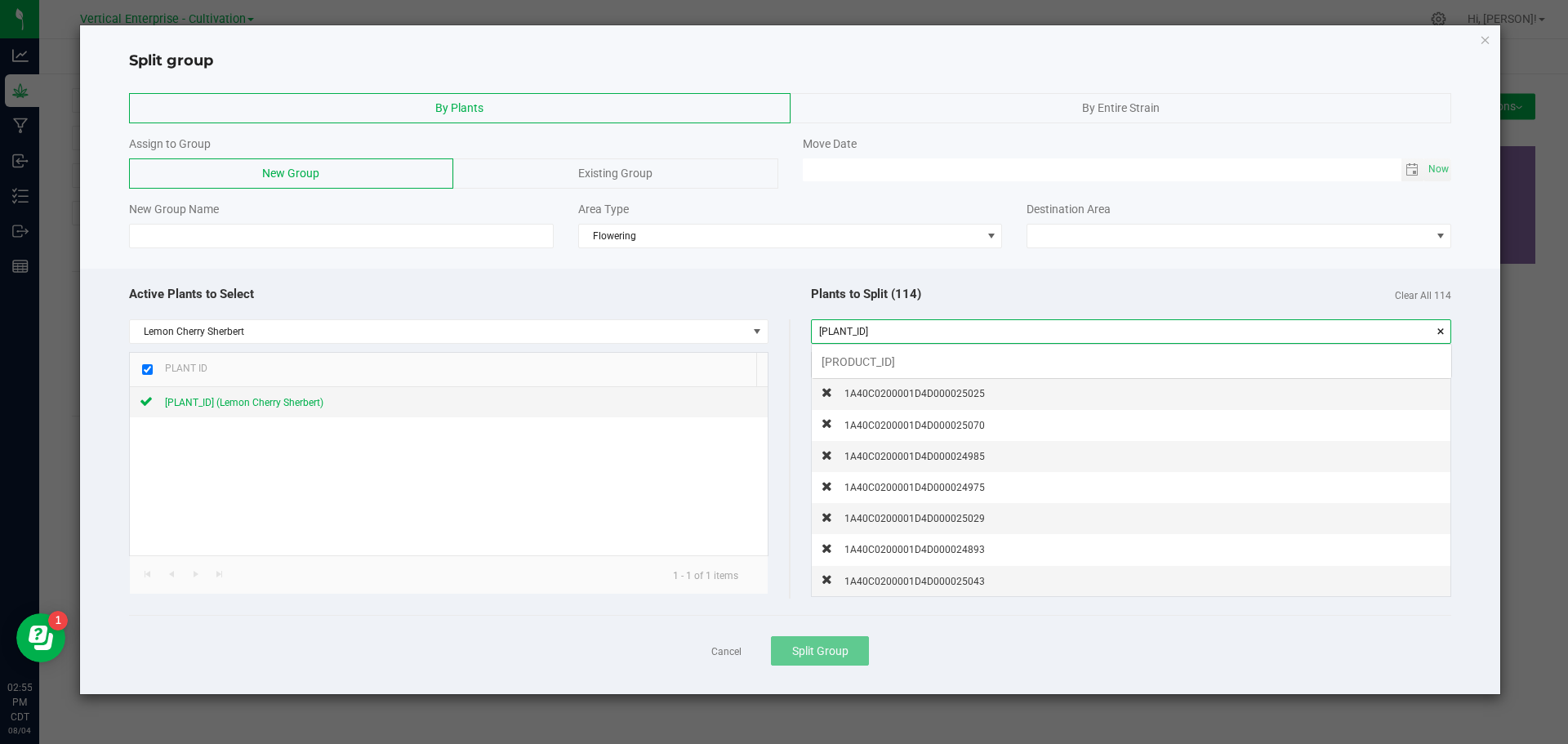 scroll, scrollTop: 81646, scrollLeft: 81027, axis: both 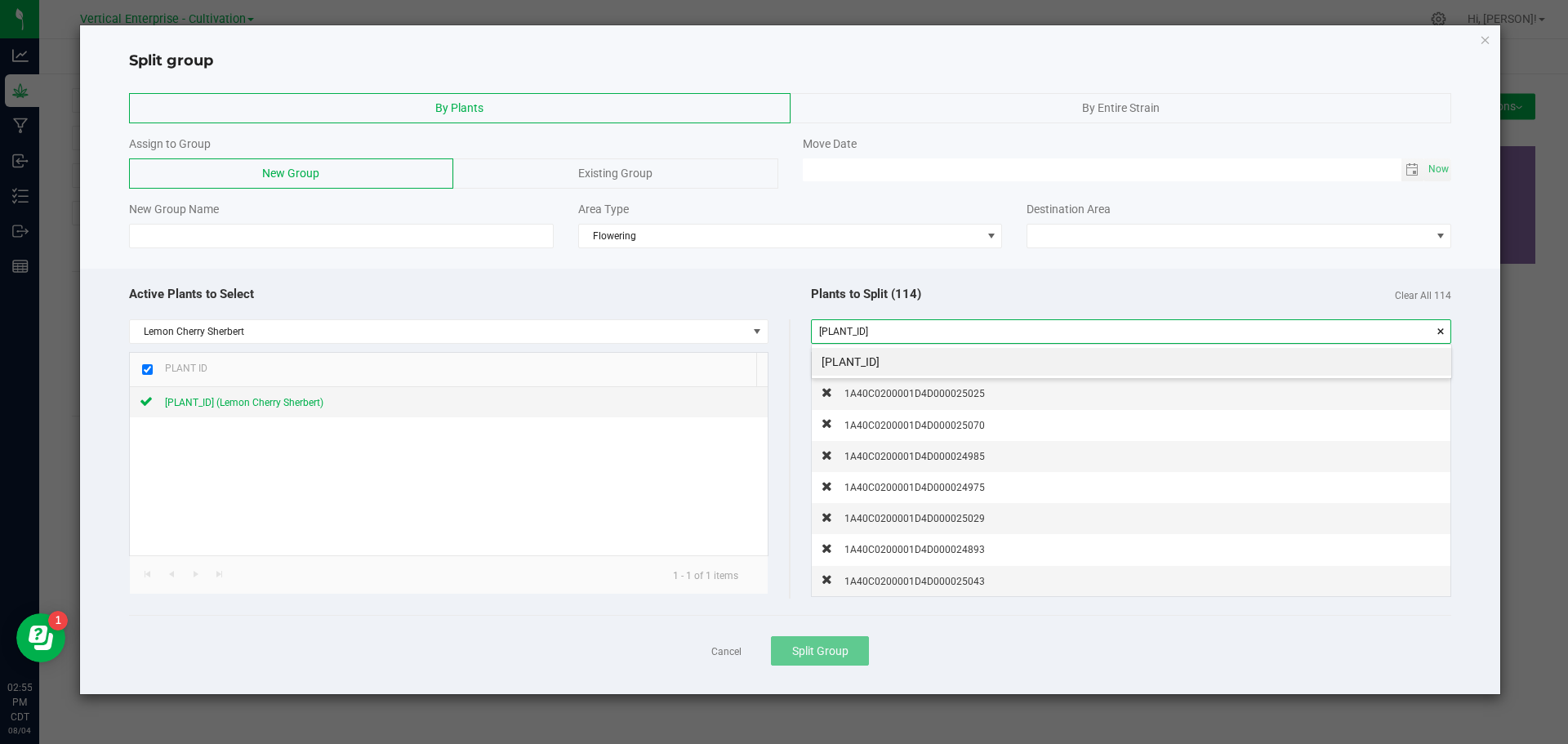 click on "[PLANT_ID]" at bounding box center [1131, 362] 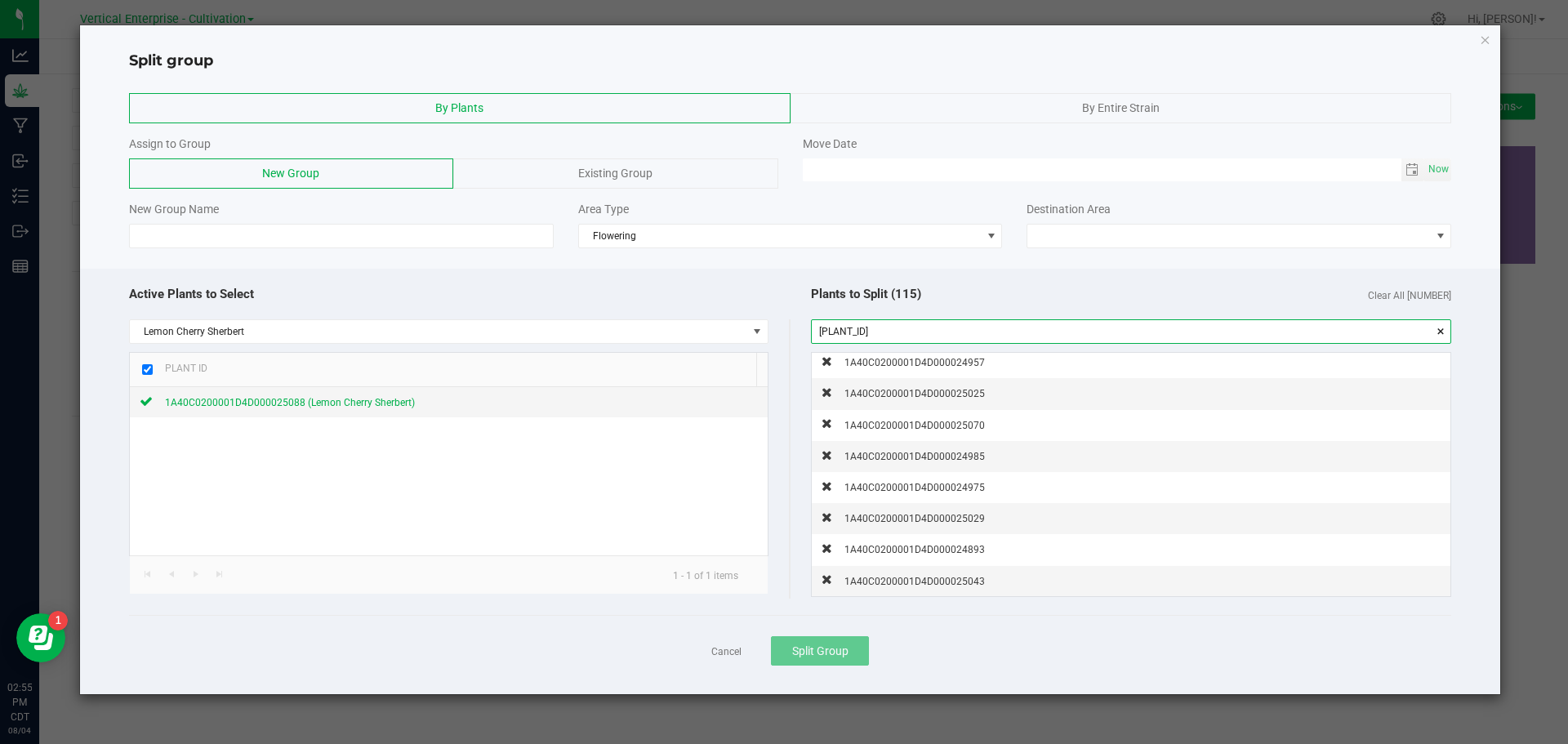 drag, startPoint x: 1011, startPoint y: 337, endPoint x: 755, endPoint y: 343, distance: 256.07 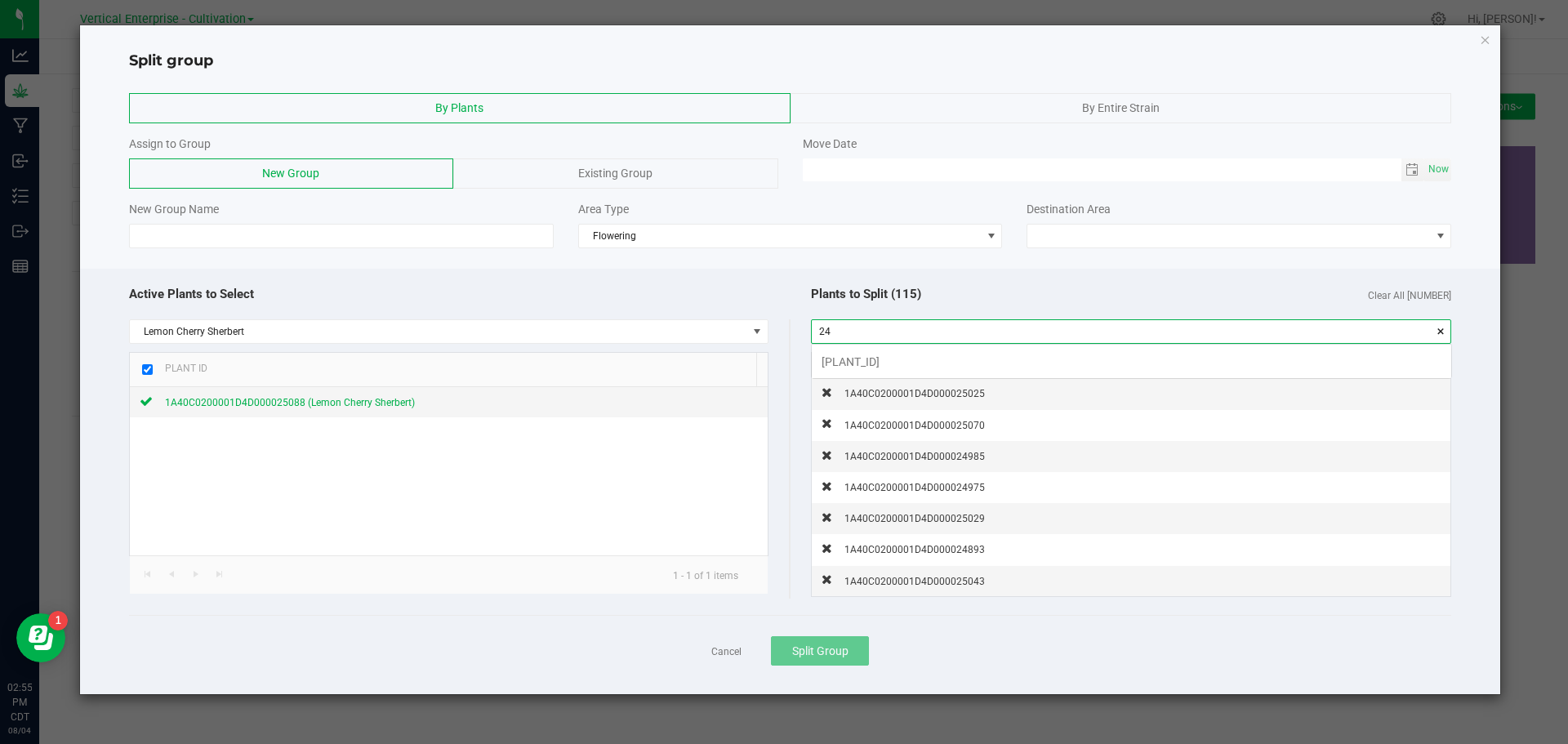 scroll, scrollTop: 81646, scrollLeft: 81027, axis: both 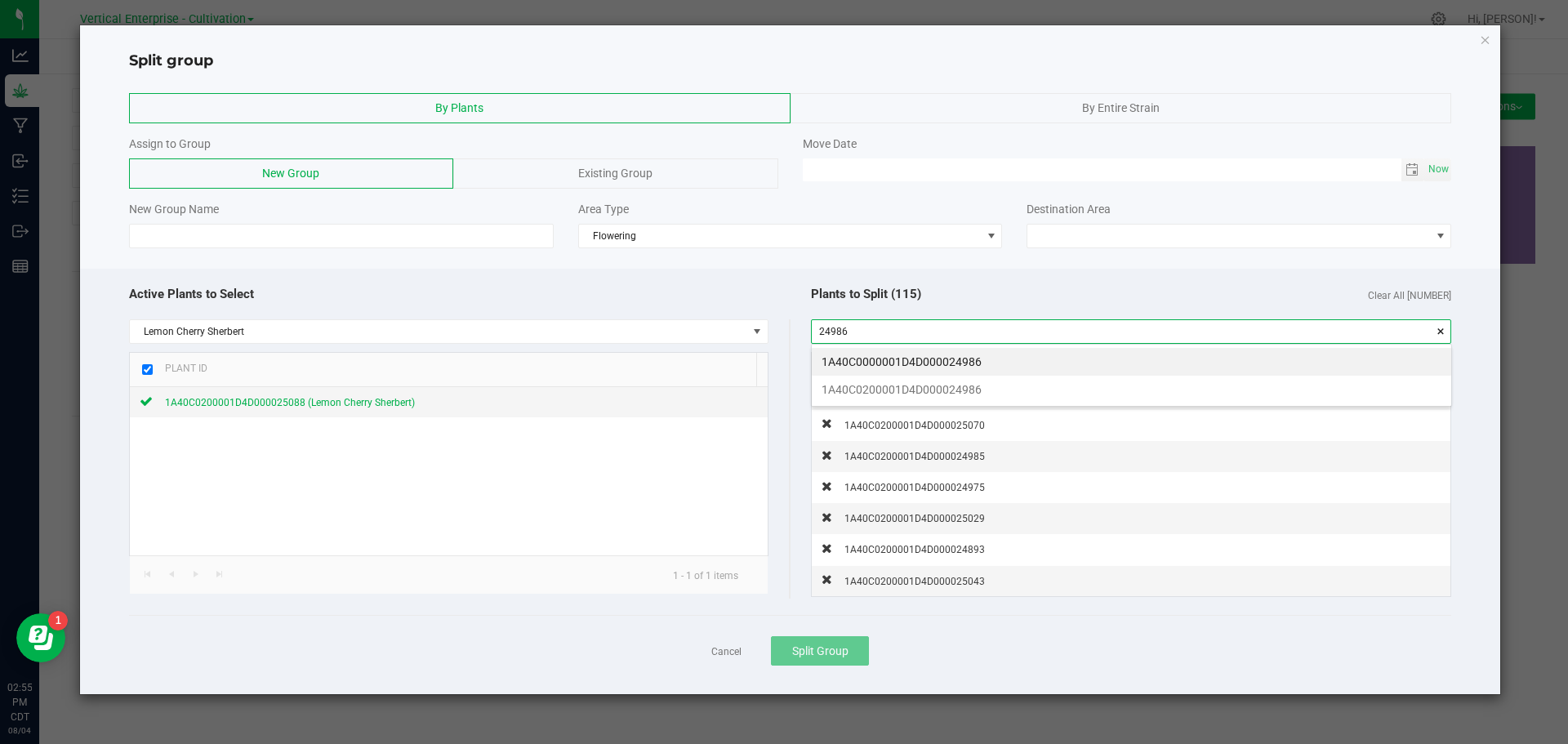 click on "1A40C0000001D4D000024986" at bounding box center (1131, 362) 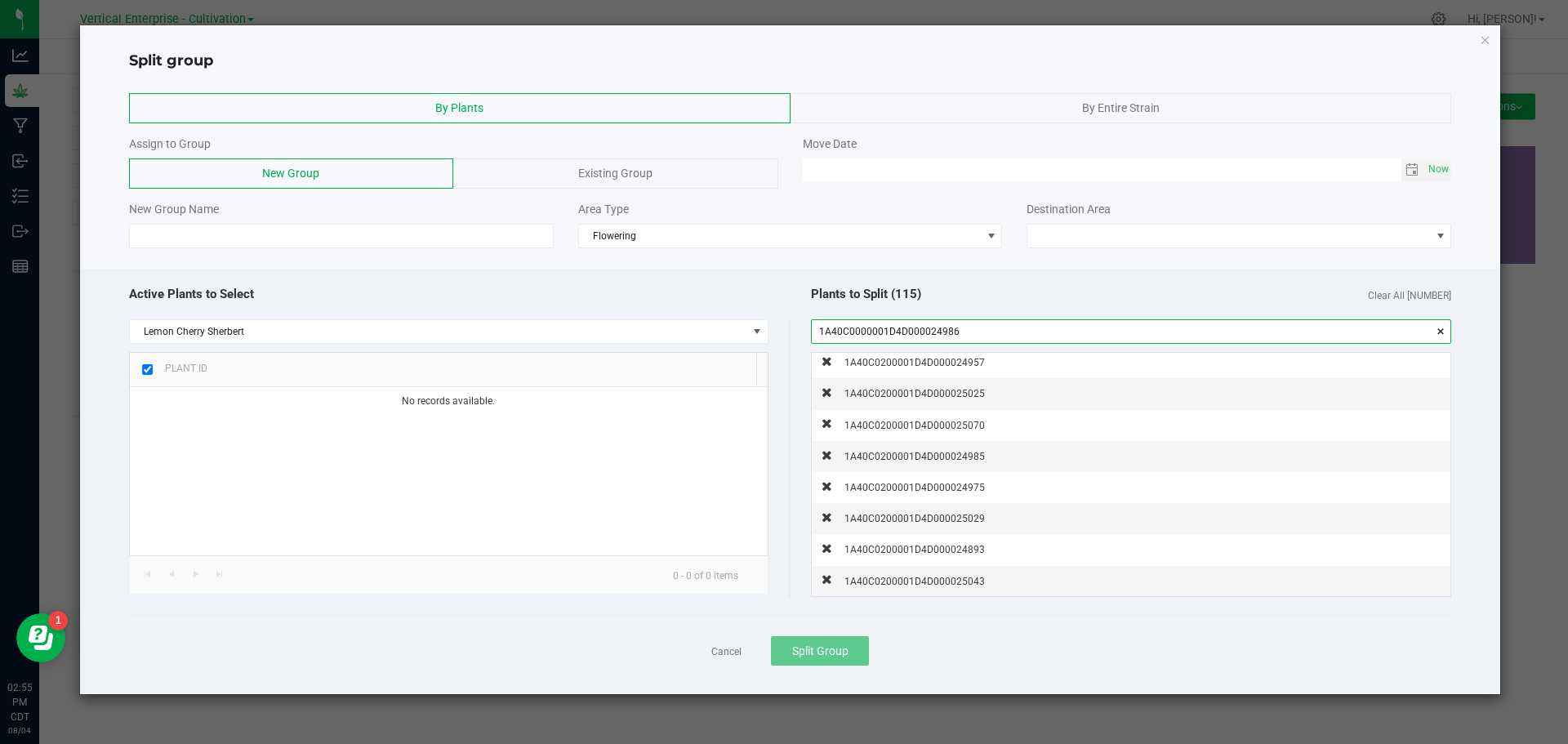 click on "Active Plants to Select  Lemon Cherry Sherbert  Plant ID   No records available.  [COUNT] - [COUNT] of [COUNT] items  Plants to Split ([COUNT])   Clear All [COUNT]  [PLANT_ID]   [PLANT_ID]   [PLANT_ID]   [PLANT_ID]   [PLANT_ID]   [PLANT_ID]   [PLANT_ID]   [PLANT_ID]   [PLANT_ID]   [PLANT_ID]   [PLANT_ID]   [PLANT_ID]   [PLANT_ID]   [PLANT_ID]   [PLANT_ID]   [PLANT_ID]   [PLANT_ID]   [PLANT_ID]   [PLANT_ID]   [PLANT_ID]   [PLANT_ID]   [PLANT_ID]   [PLANT_ID]   [PLANT_ID]   [PLANT_ID]   [PLANT_ID]   [PLANT_ID]   [PLANT_ID]   [PLANT_ID]   [PLANT_ID]   [PLANT_ID]" 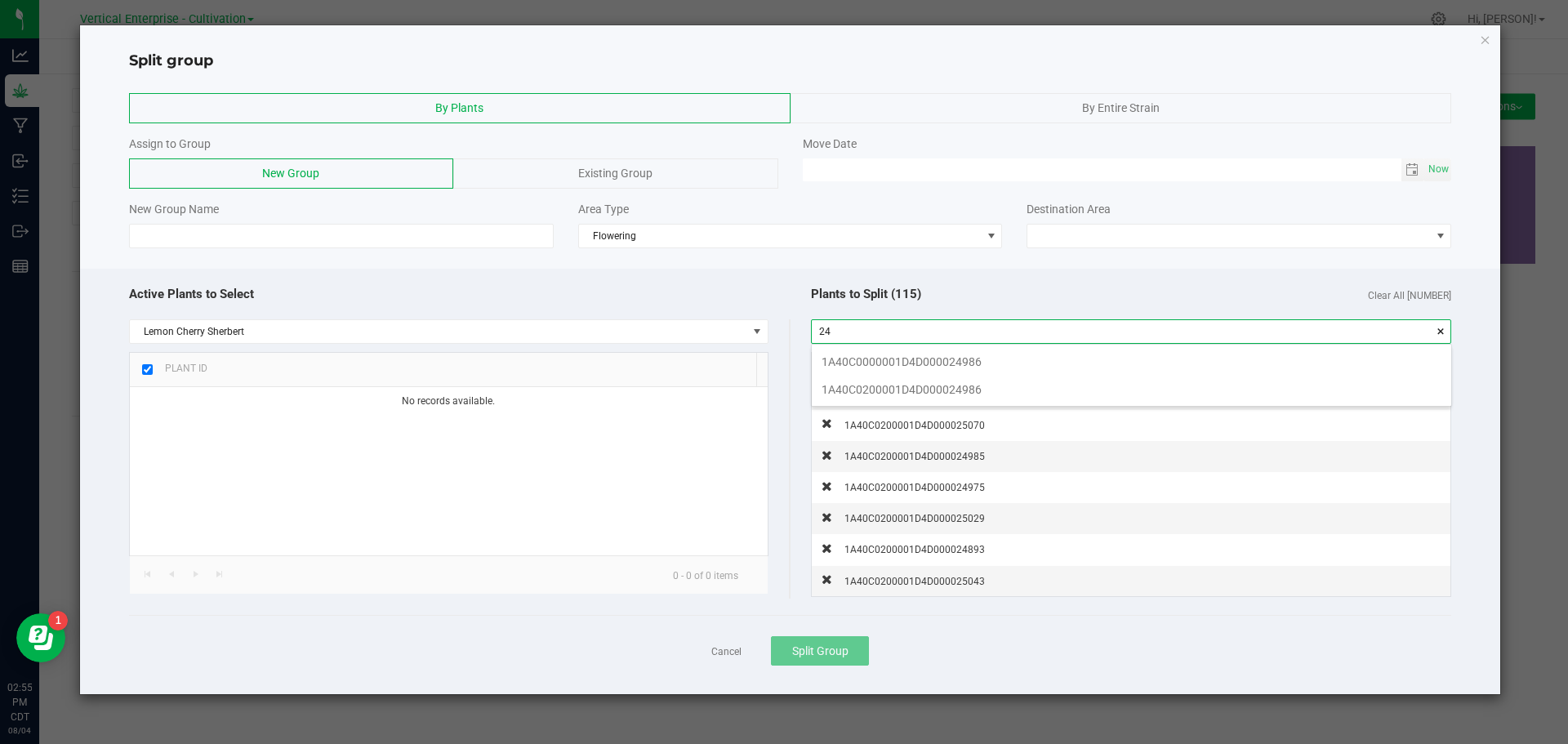 scroll, scrollTop: 81646, scrollLeft: 81027, axis: both 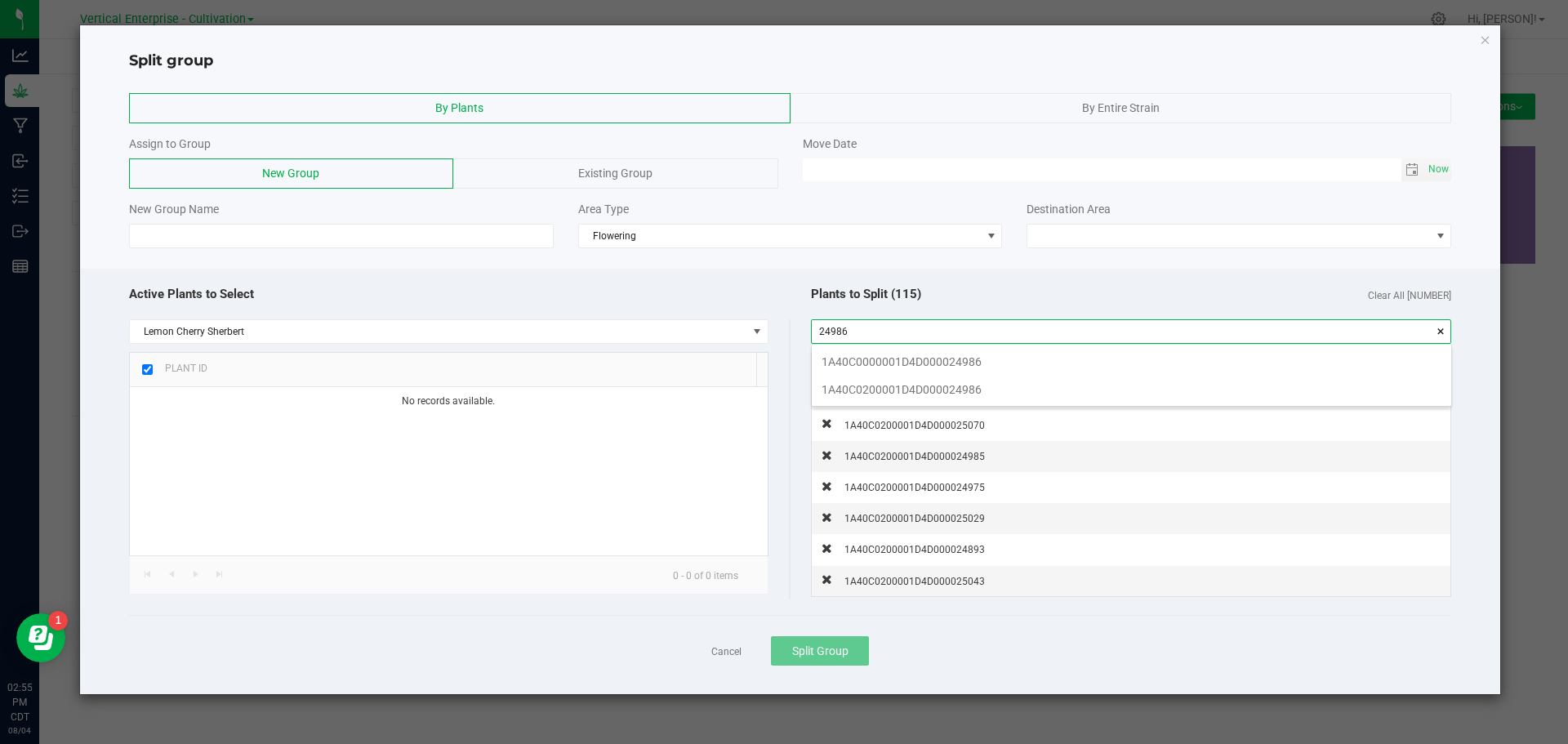 click on "1A40C0200001D4D000024986" at bounding box center (1131, 390) 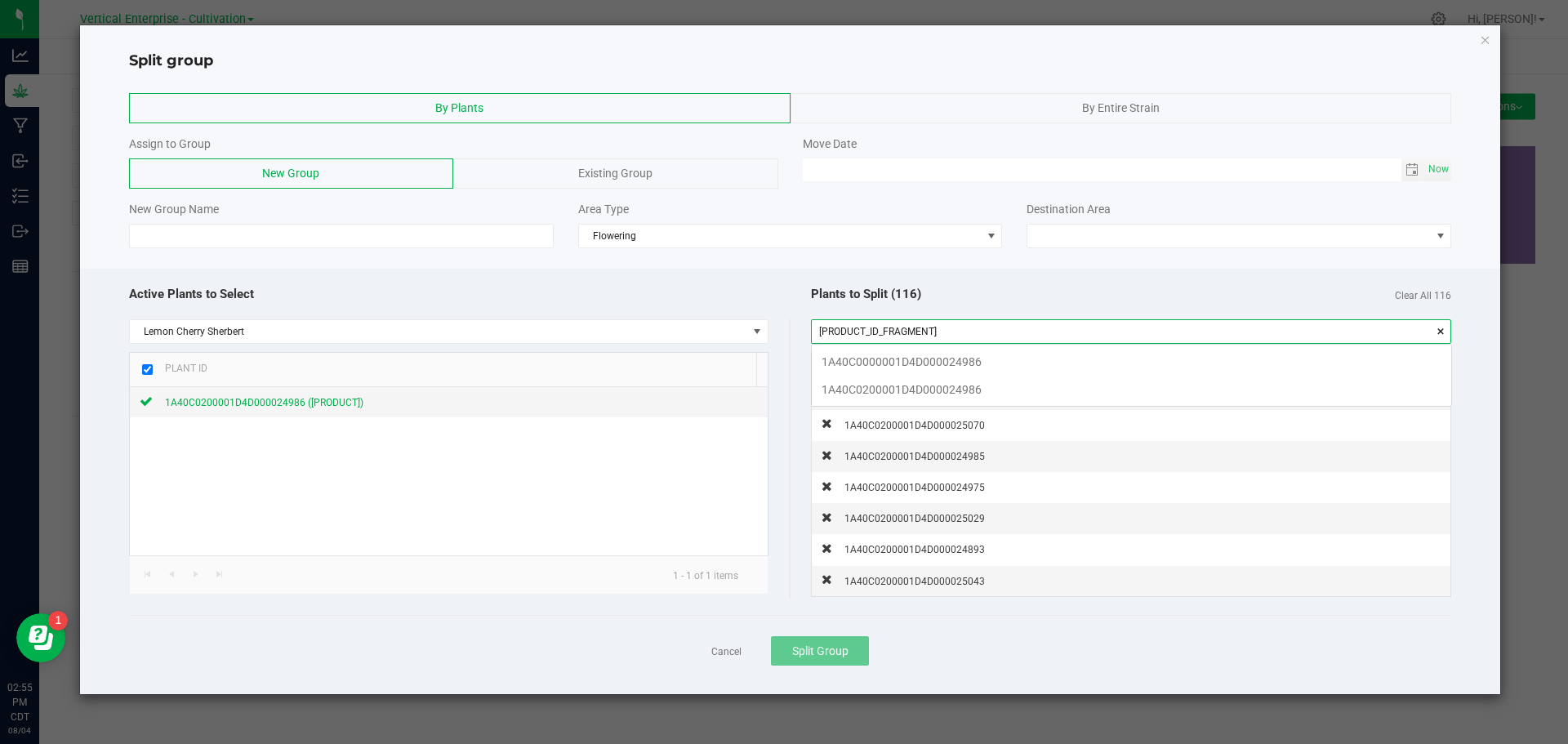 scroll, scrollTop: 81646, scrollLeft: 81027, axis: both 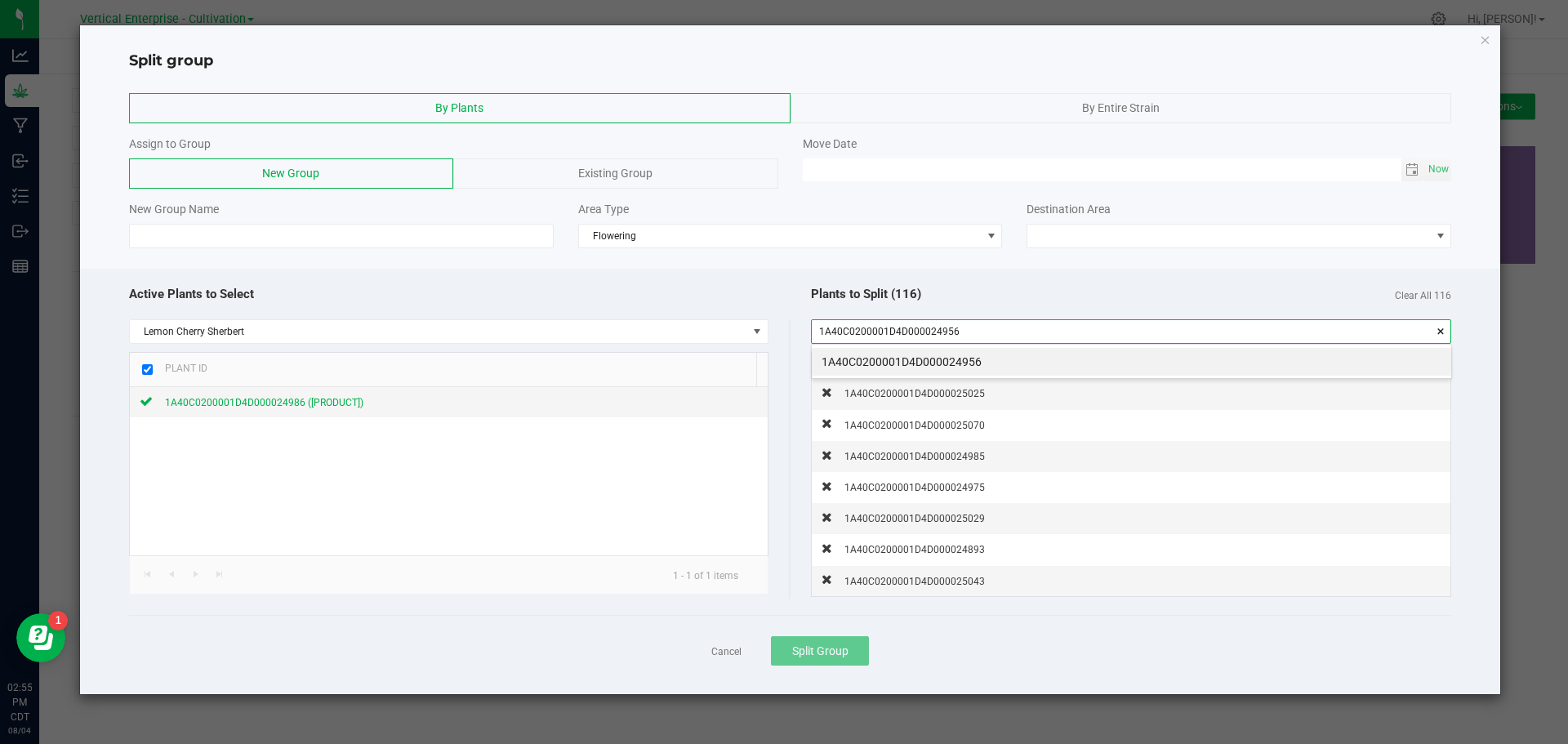 click on "1A40C0200001D4D000024956" at bounding box center (1131, 362) 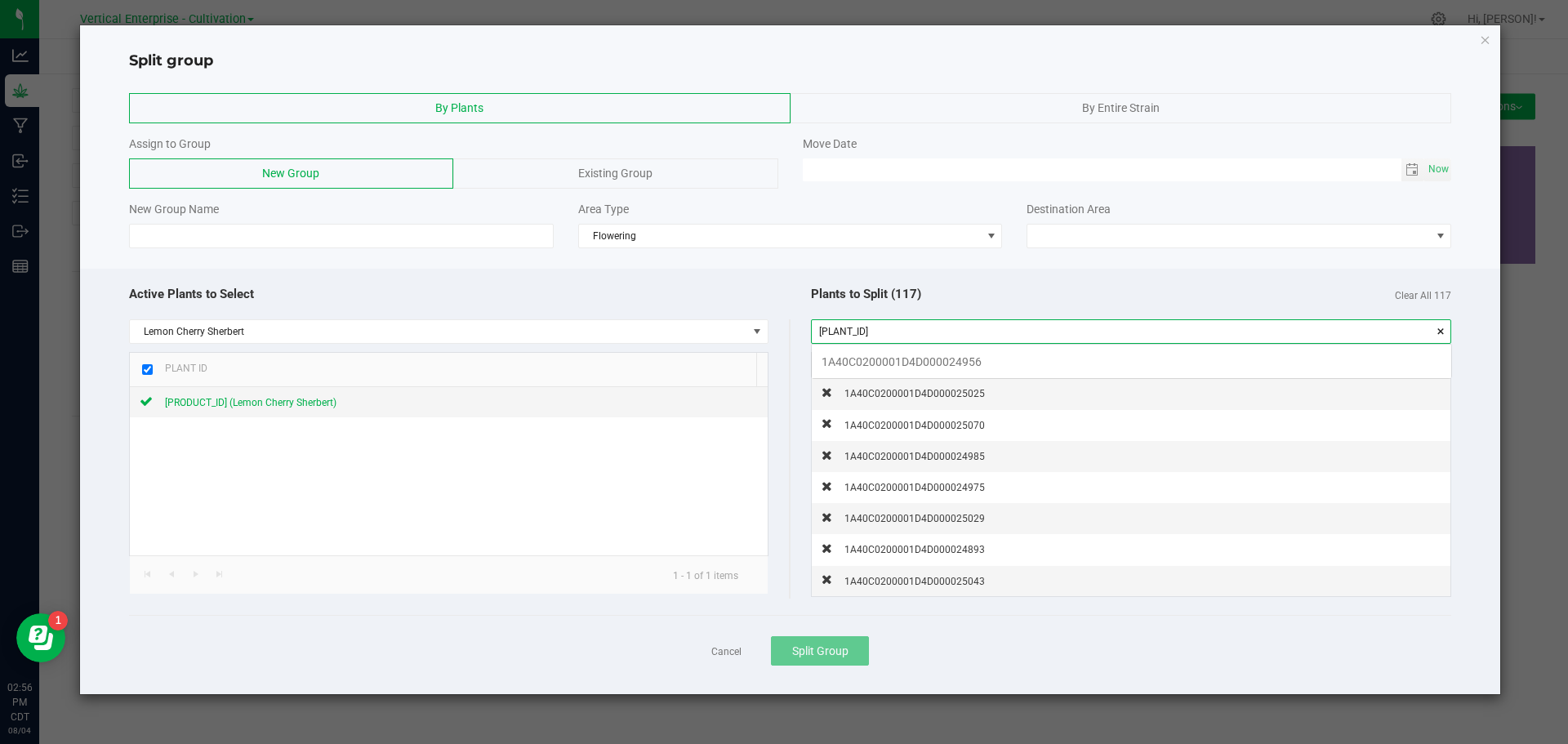 scroll, scrollTop: 81646, scrollLeft: 81027, axis: both 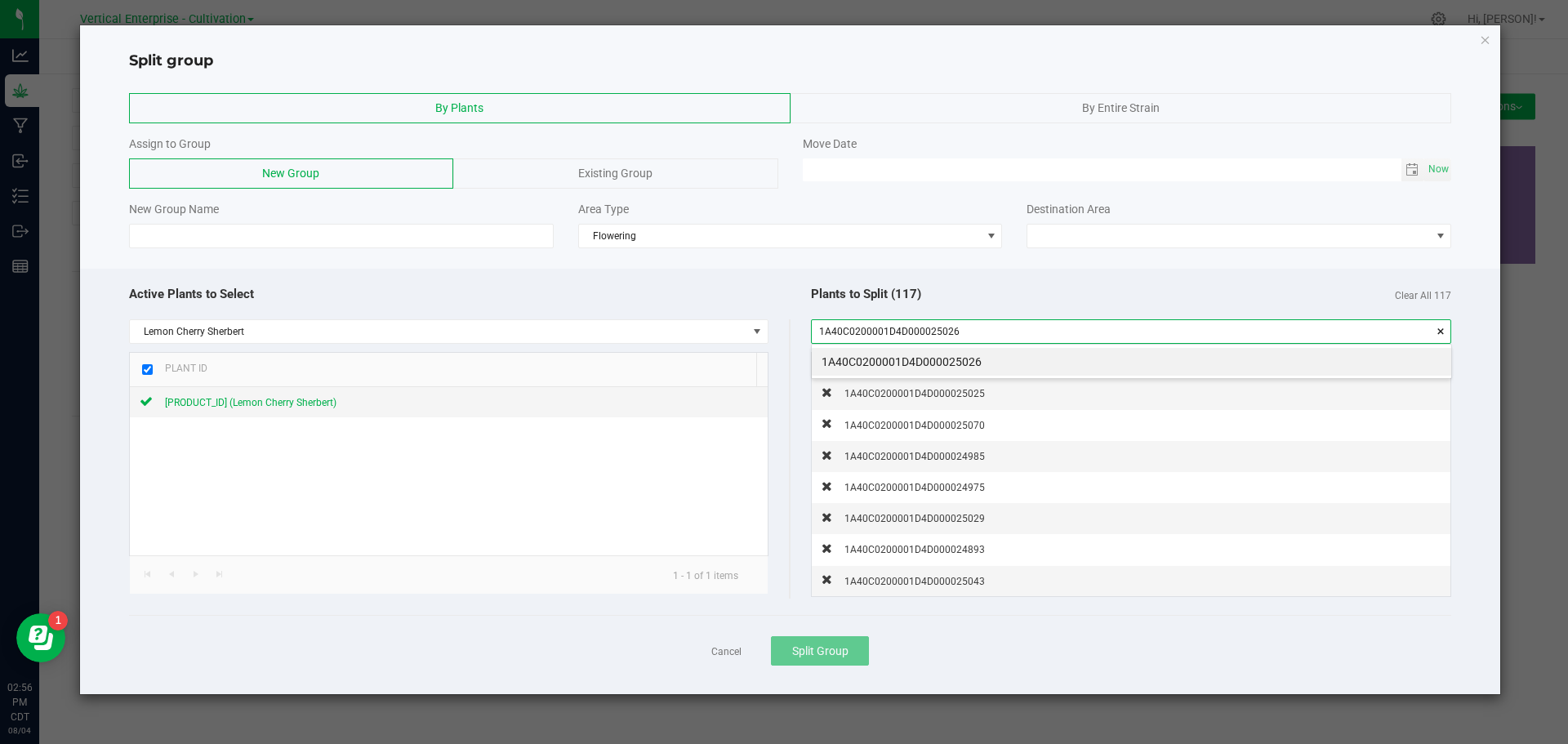 click on "1A40C0200001D4D000025026" at bounding box center [1131, 362] 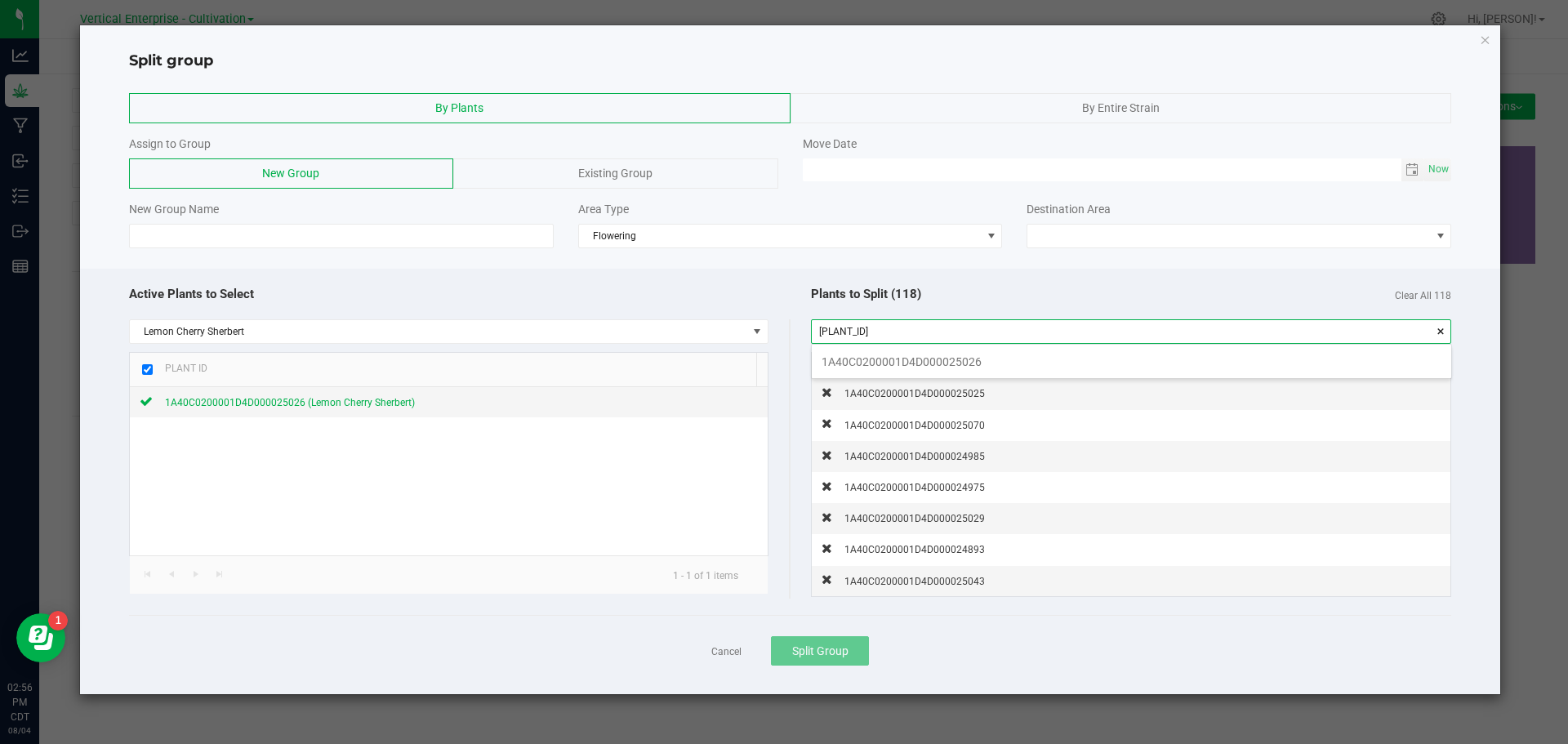 scroll, scrollTop: 81646, scrollLeft: 81027, axis: both 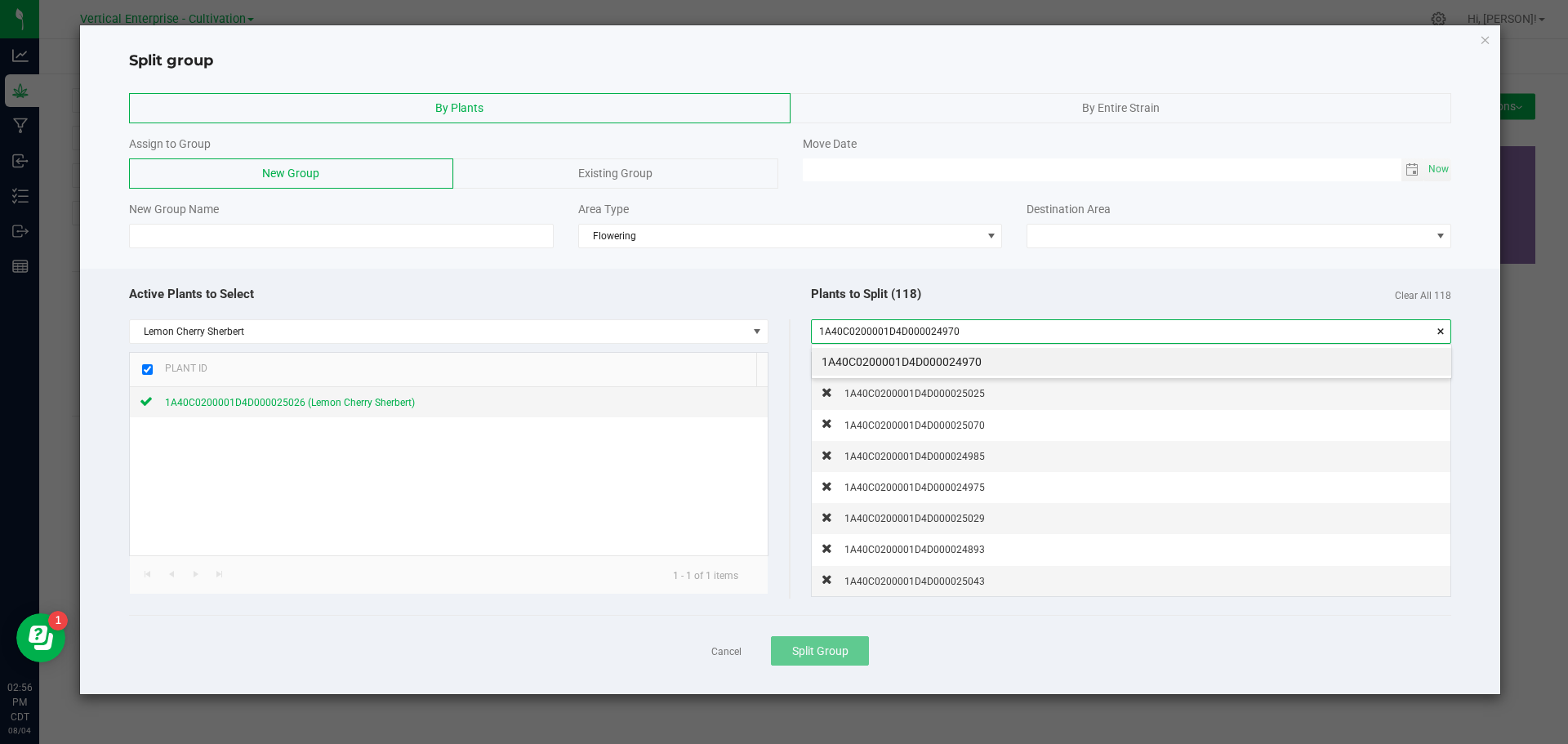 click on "1A40C0200001D4D000024970" at bounding box center [1131, 362] 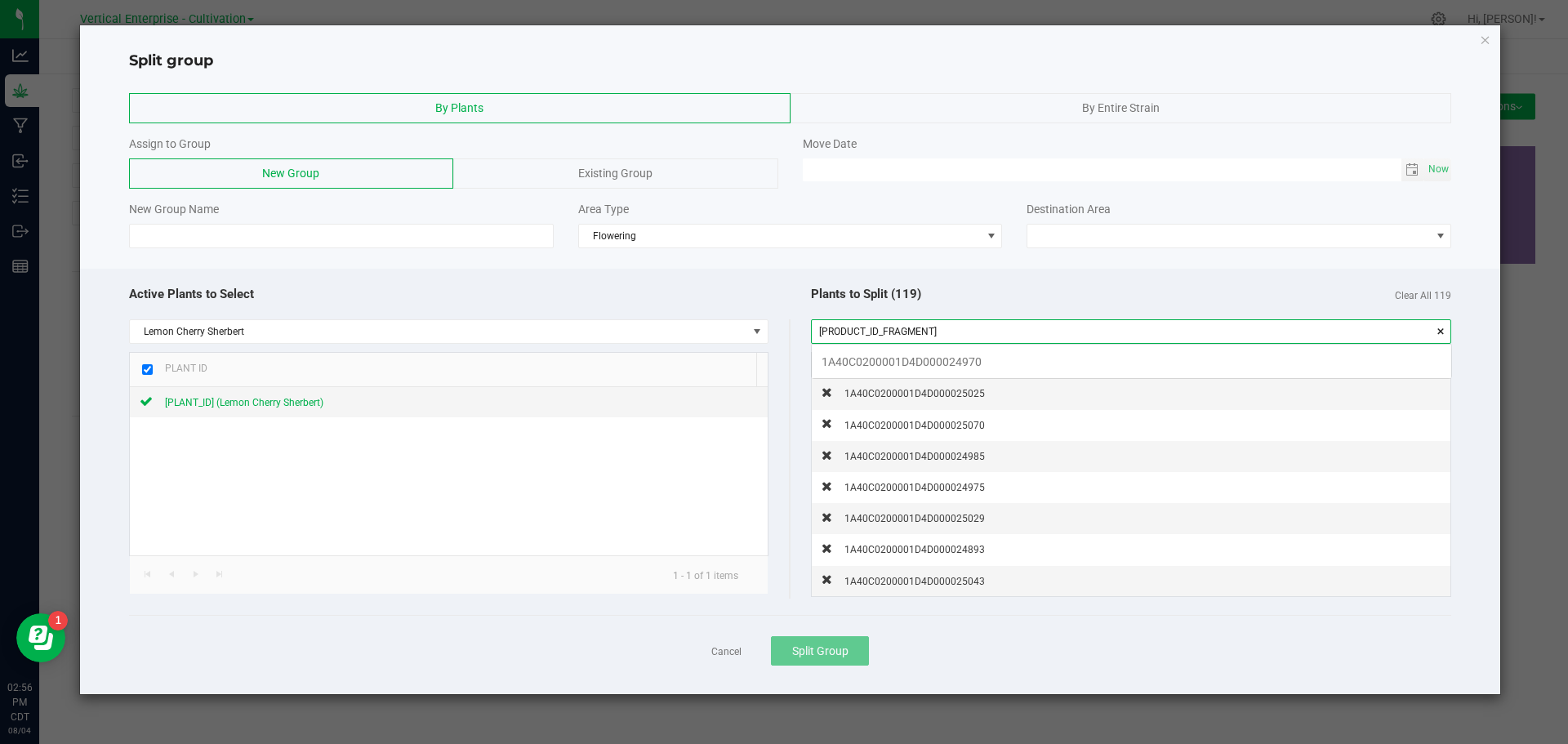 scroll, scrollTop: 81646, scrollLeft: 81027, axis: both 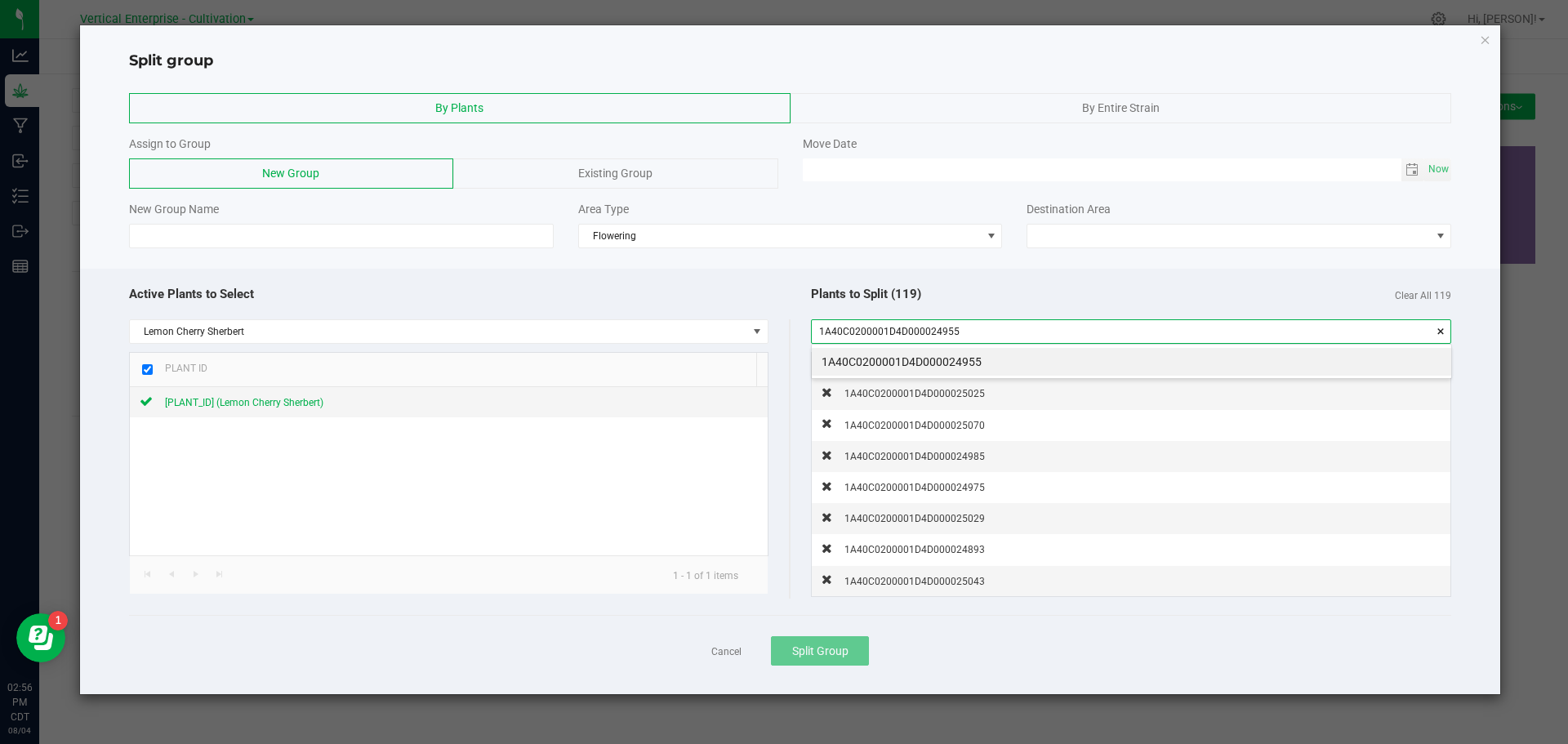 click on "1A40C0200001D4D000024955" at bounding box center (1131, 362) 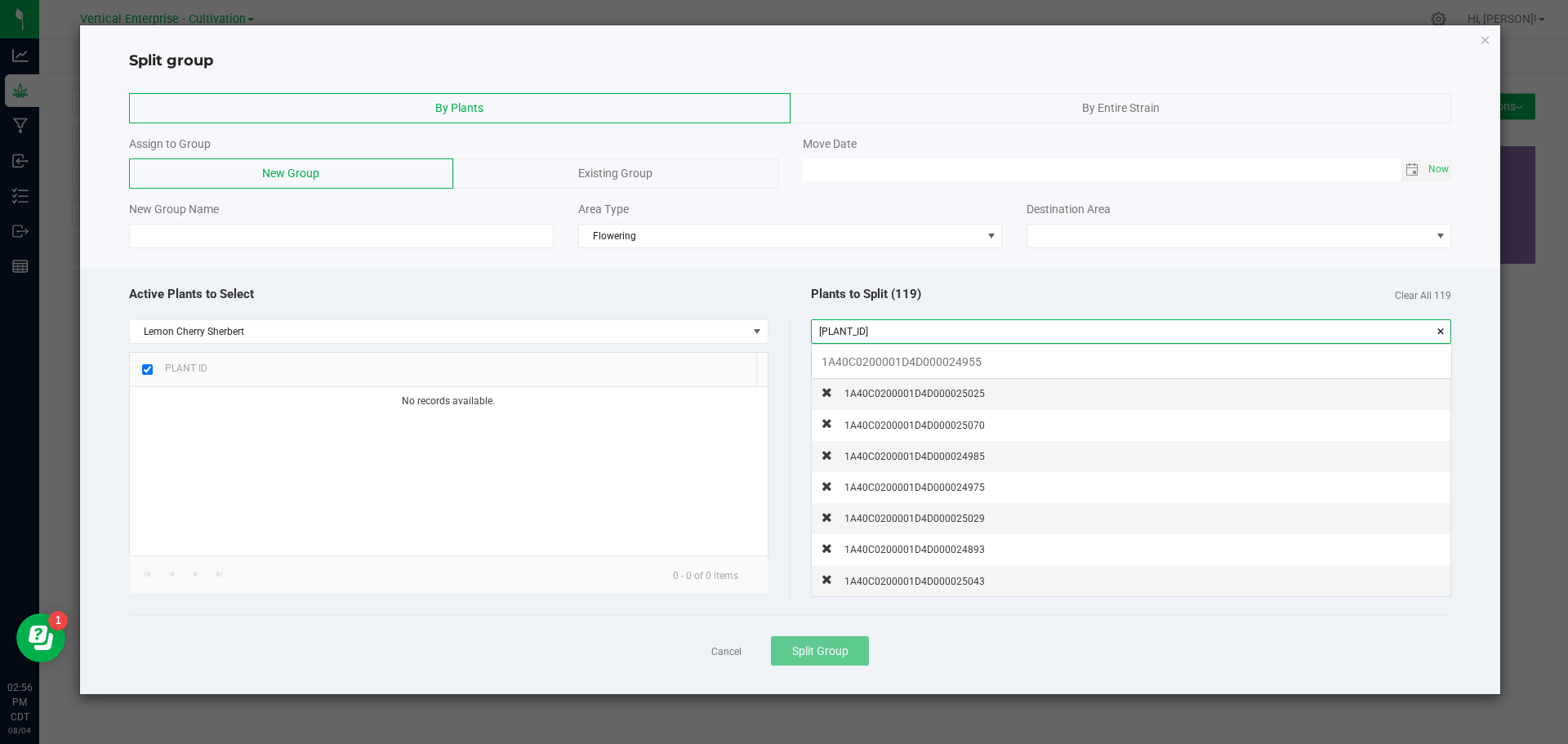 scroll, scrollTop: 81646, scrollLeft: 81027, axis: both 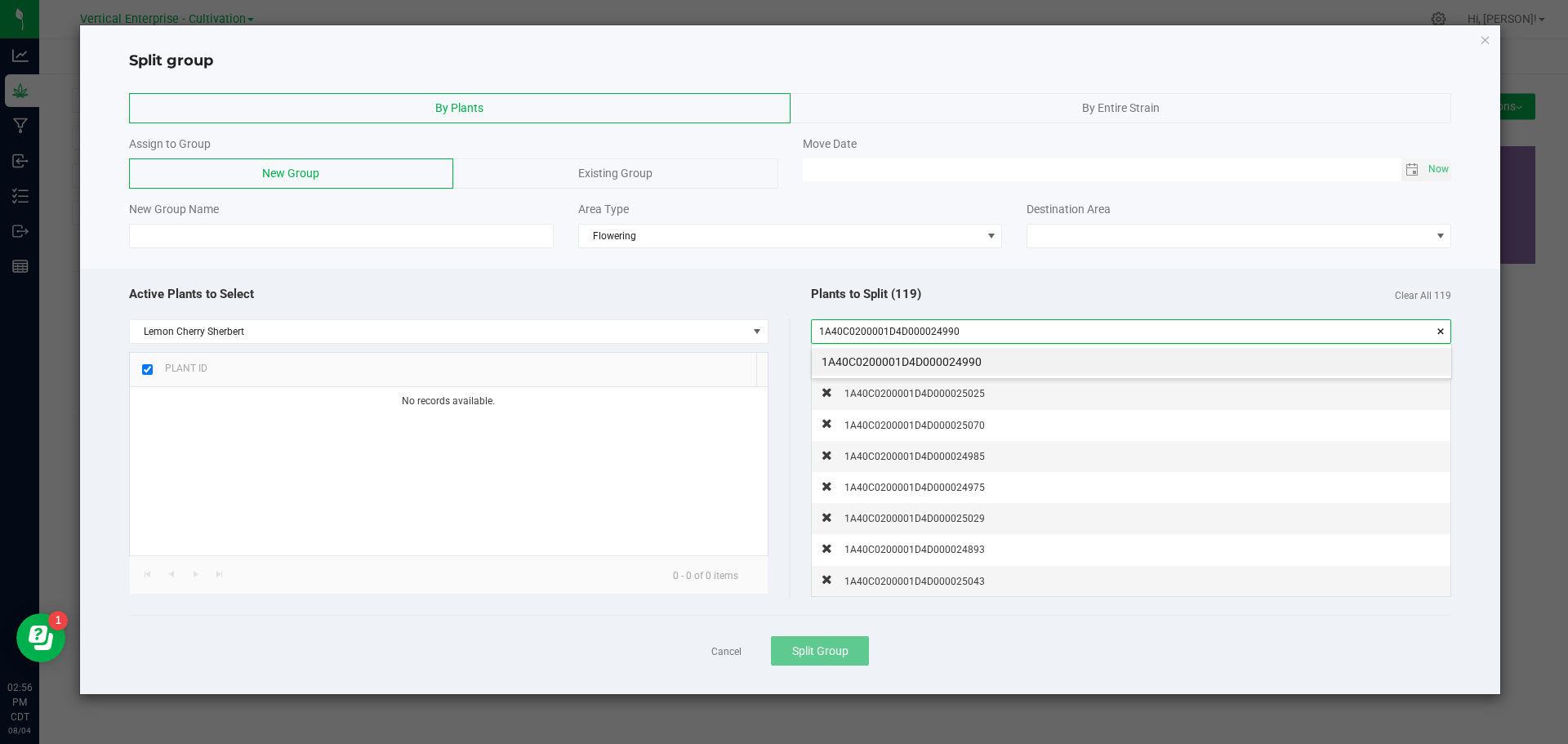 click on "1A40C0200001D4D000024990" at bounding box center [1131, 362] 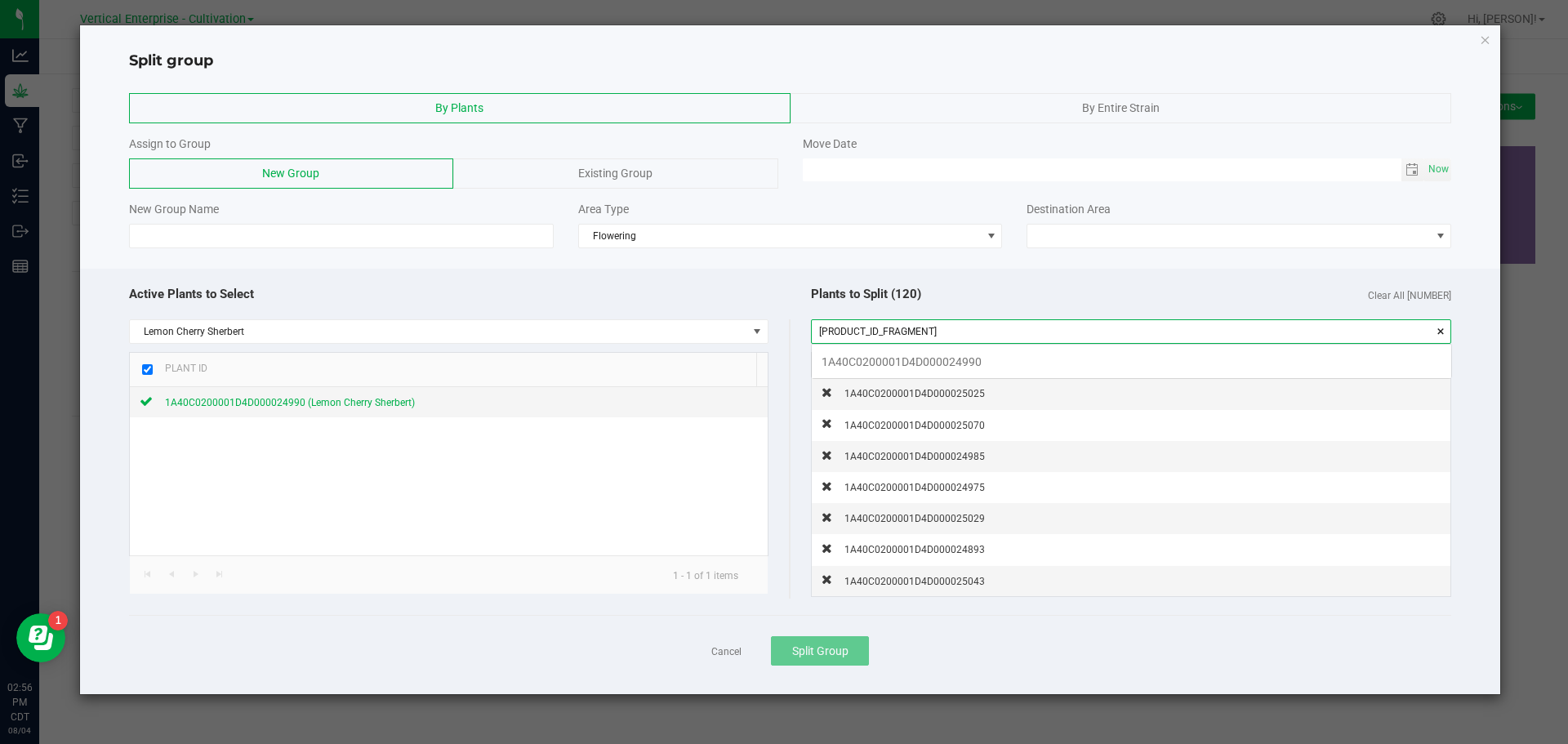 scroll, scrollTop: 81646, scrollLeft: 81027, axis: both 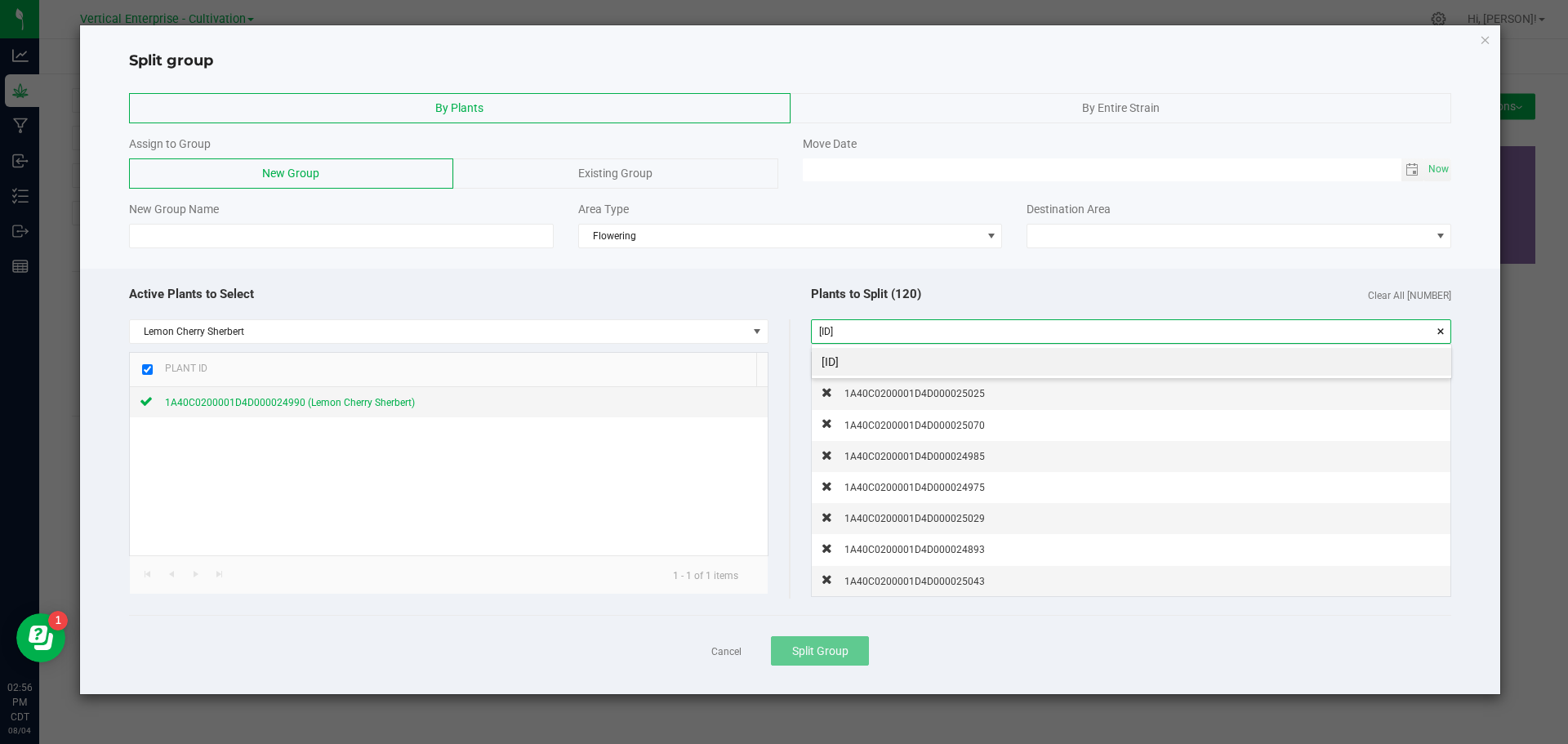 click on "[ID]" at bounding box center [1131, 362] 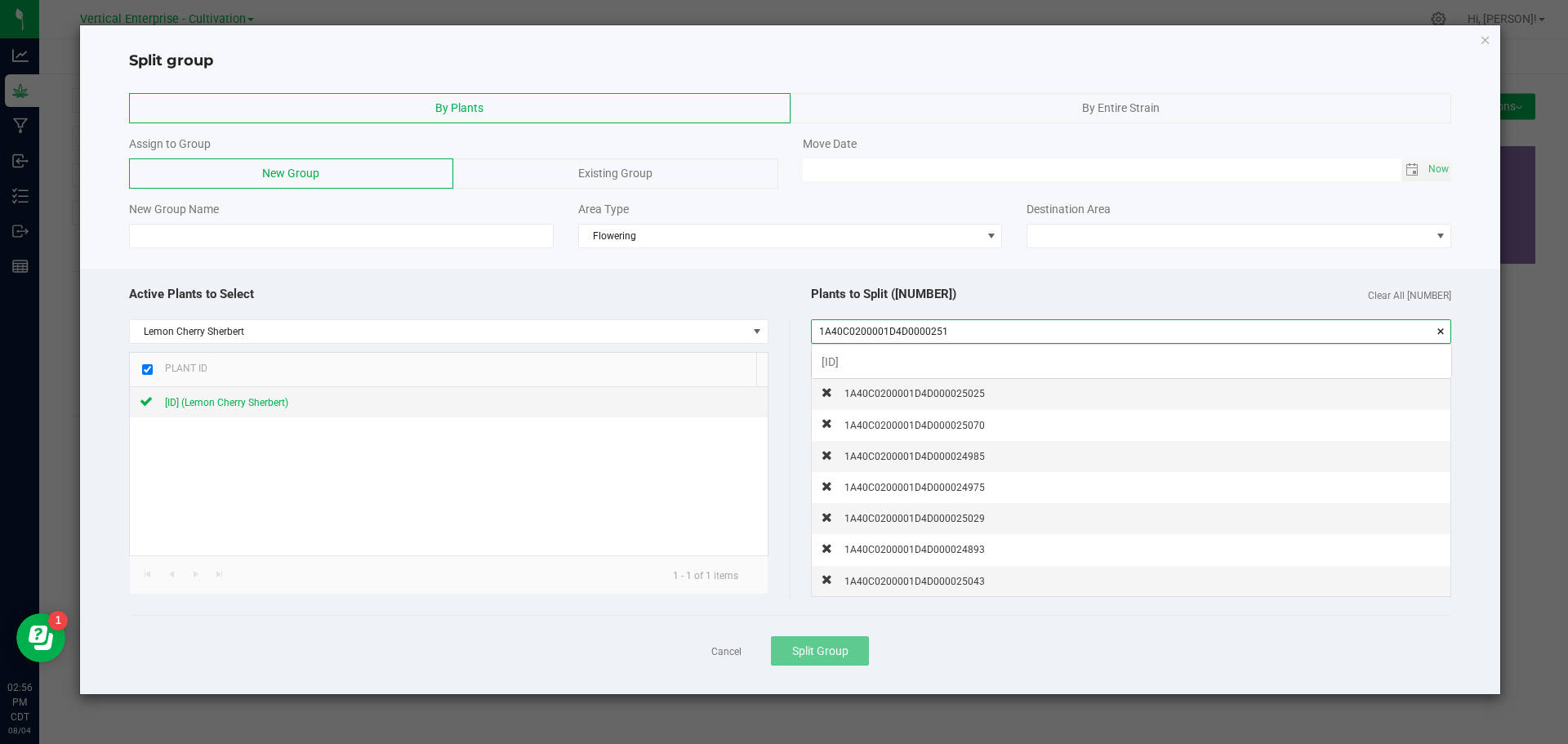 scroll, scrollTop: 81646, scrollLeft: 81027, axis: both 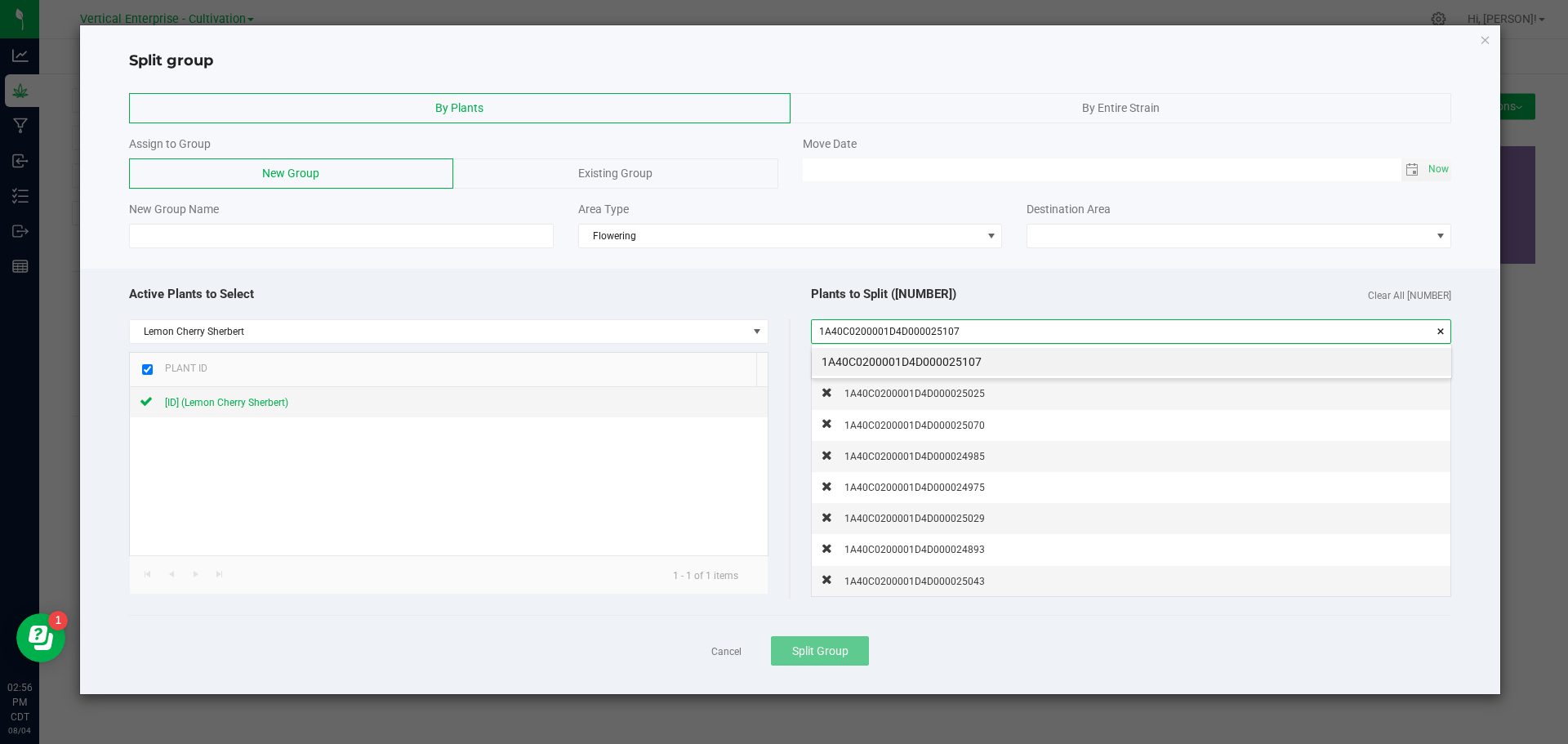 click on "1A40C0200001D4D000025107" at bounding box center [1131, 362] 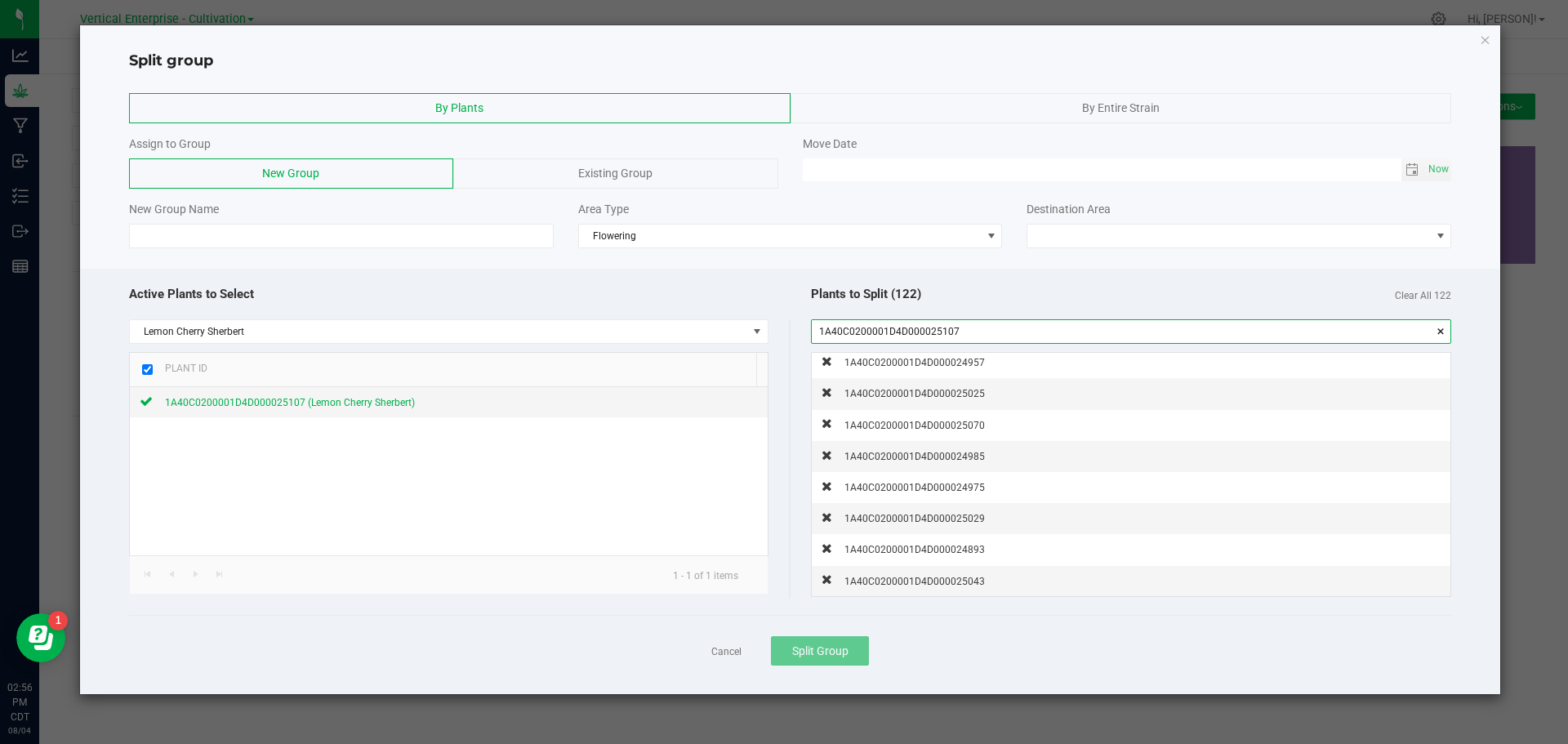 click on "1A40C0200001D4D000025107" at bounding box center [1131, 332] 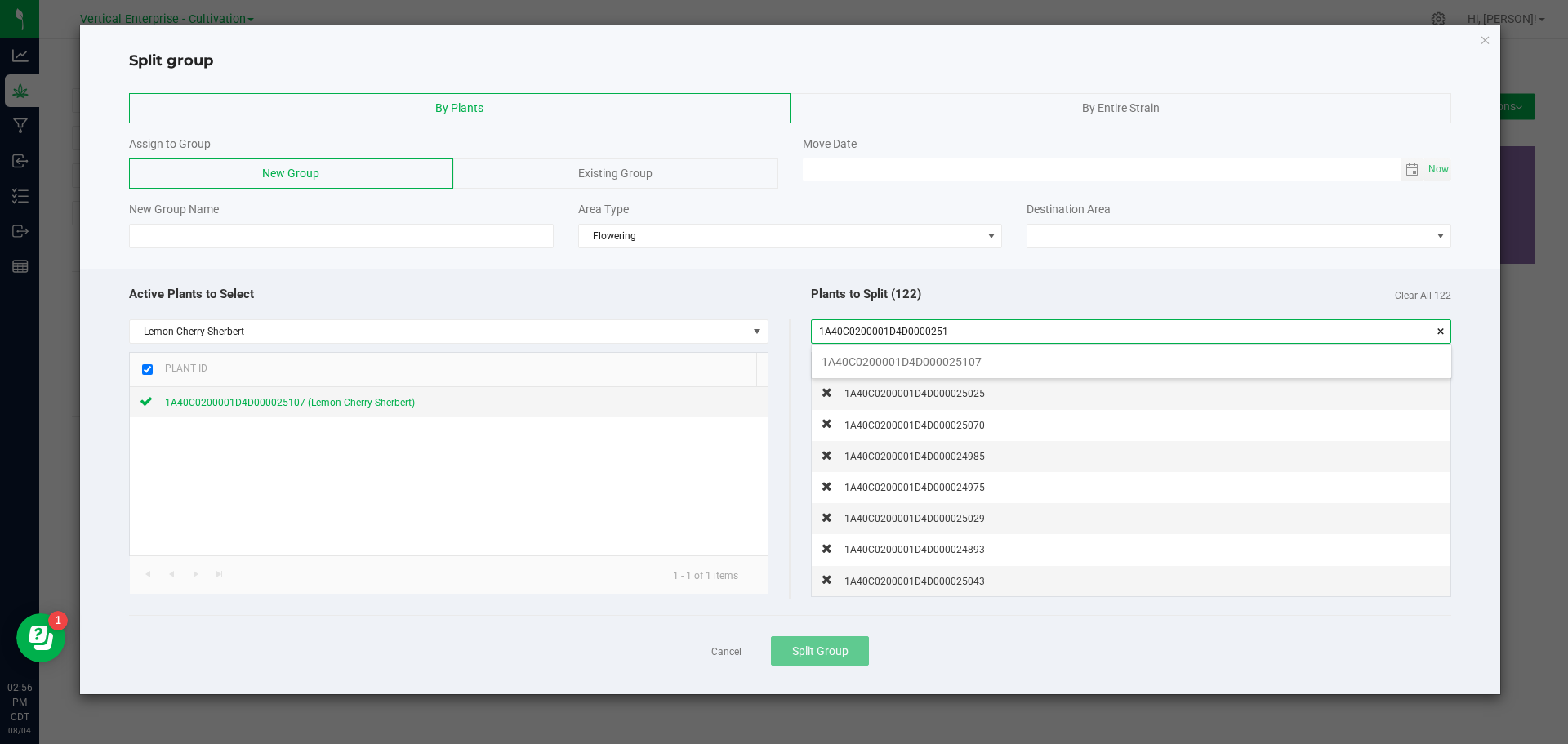 scroll, scrollTop: 81646, scrollLeft: 81027, axis: both 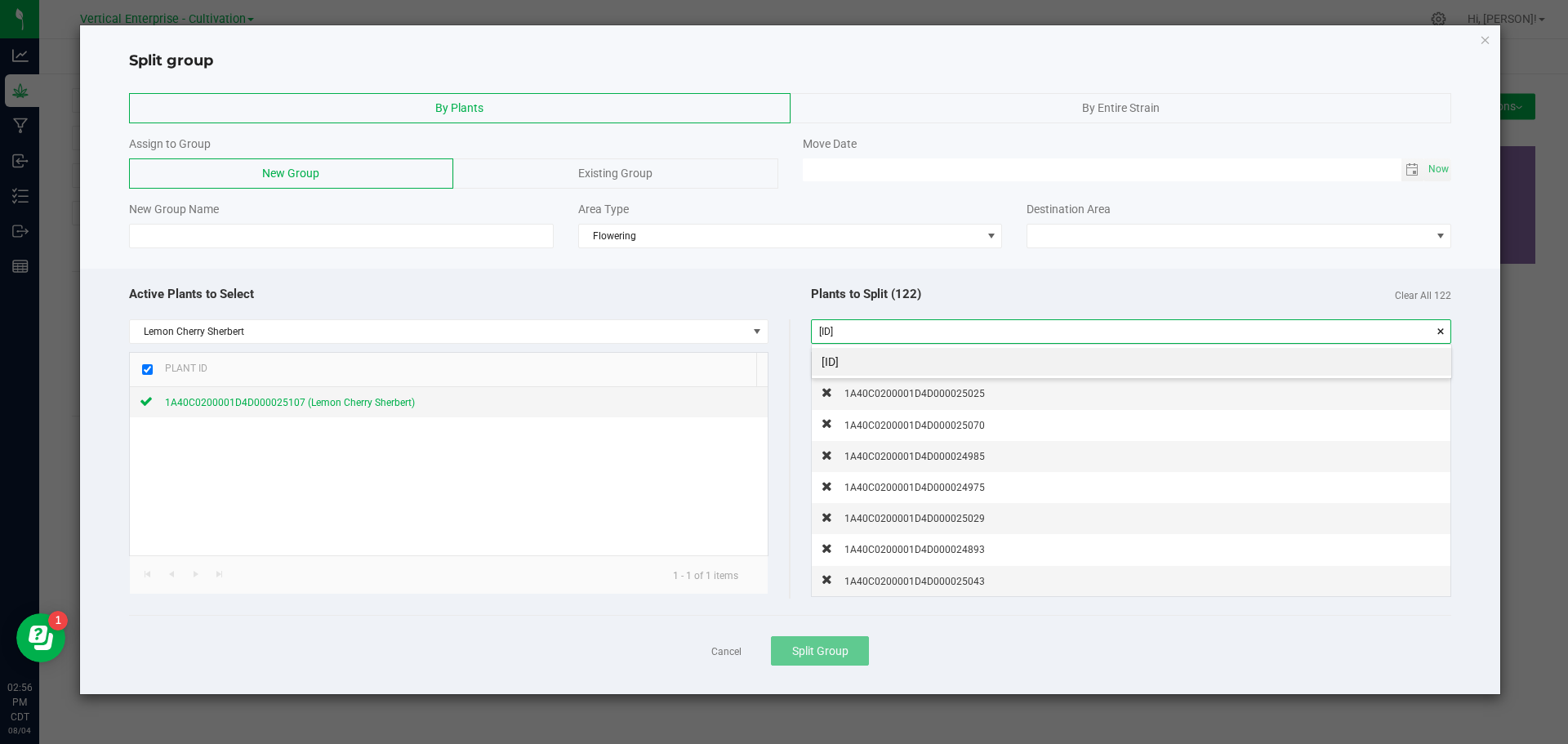 click on "[ID]" at bounding box center (1131, 362) 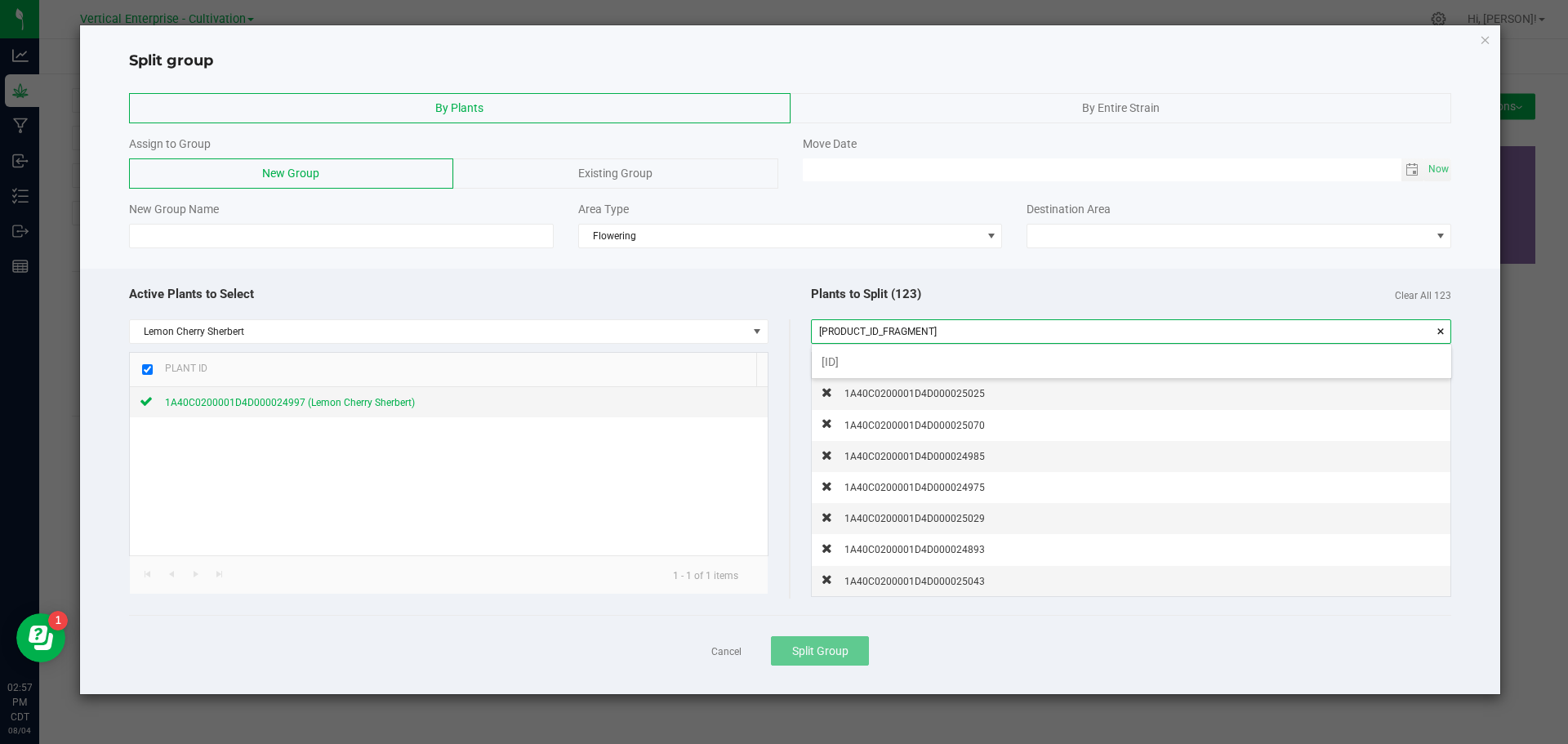scroll, scrollTop: 81646, scrollLeft: 81027, axis: both 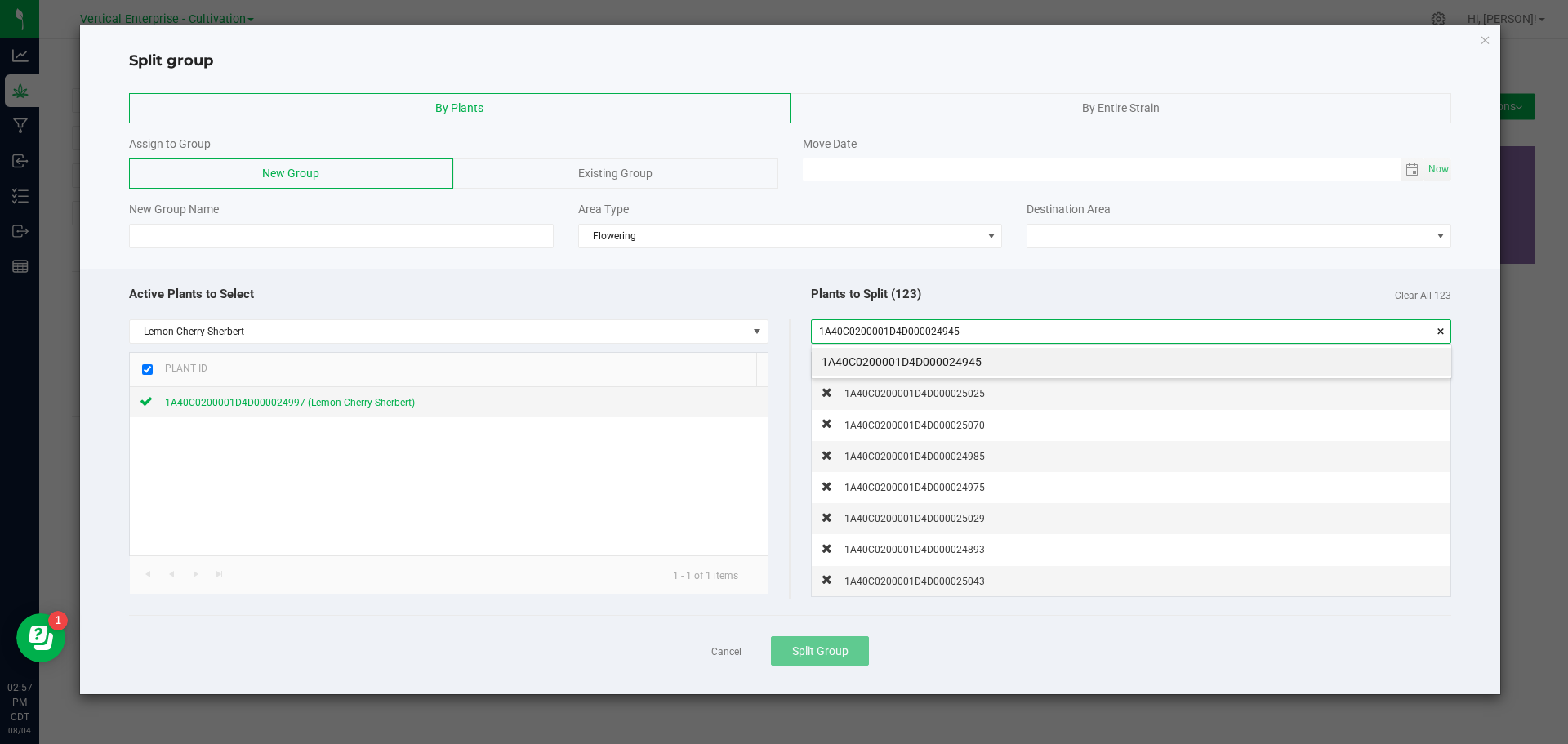 click on "1A40C0200001D4D000024945" at bounding box center [1131, 362] 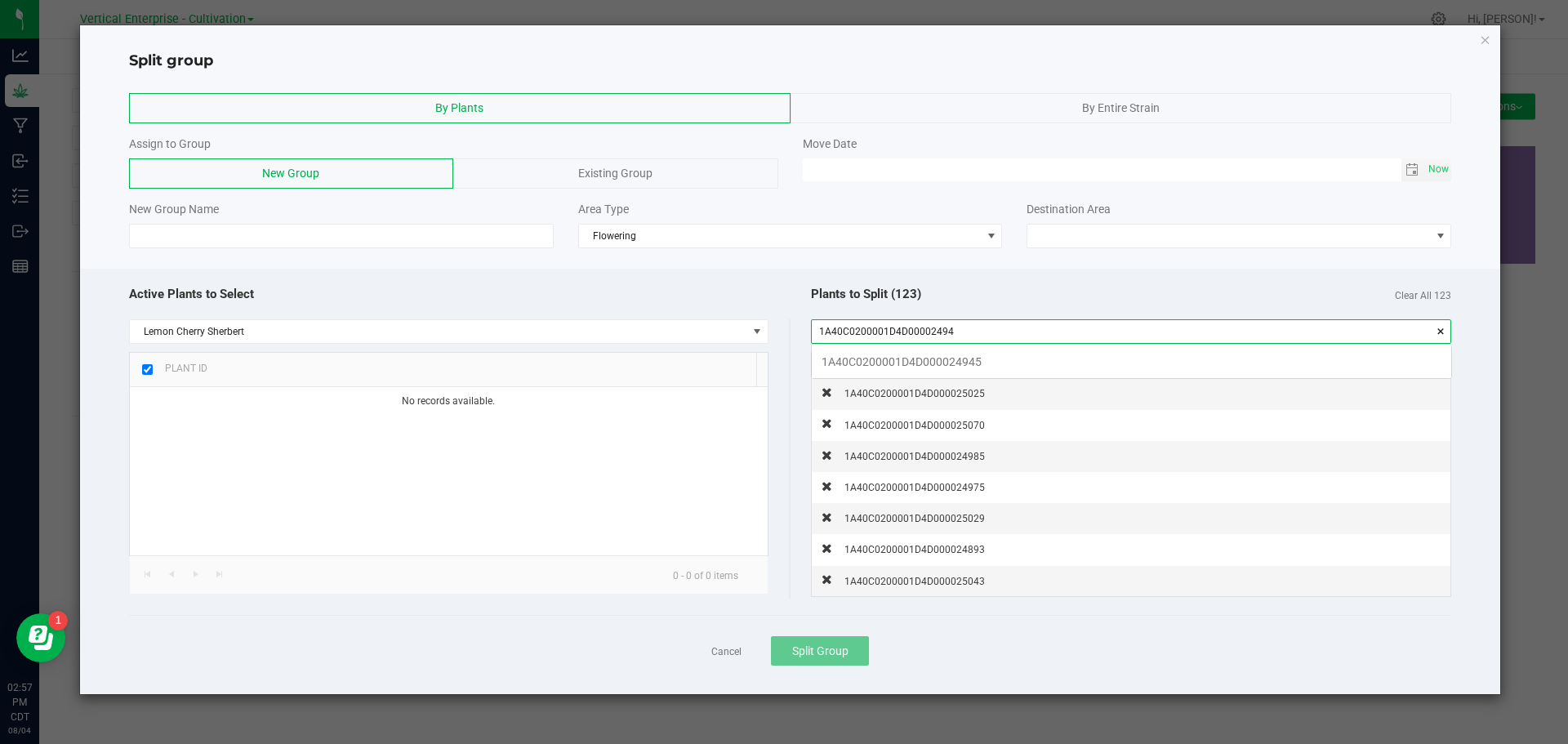 scroll, scrollTop: 81646, scrollLeft: 81027, axis: both 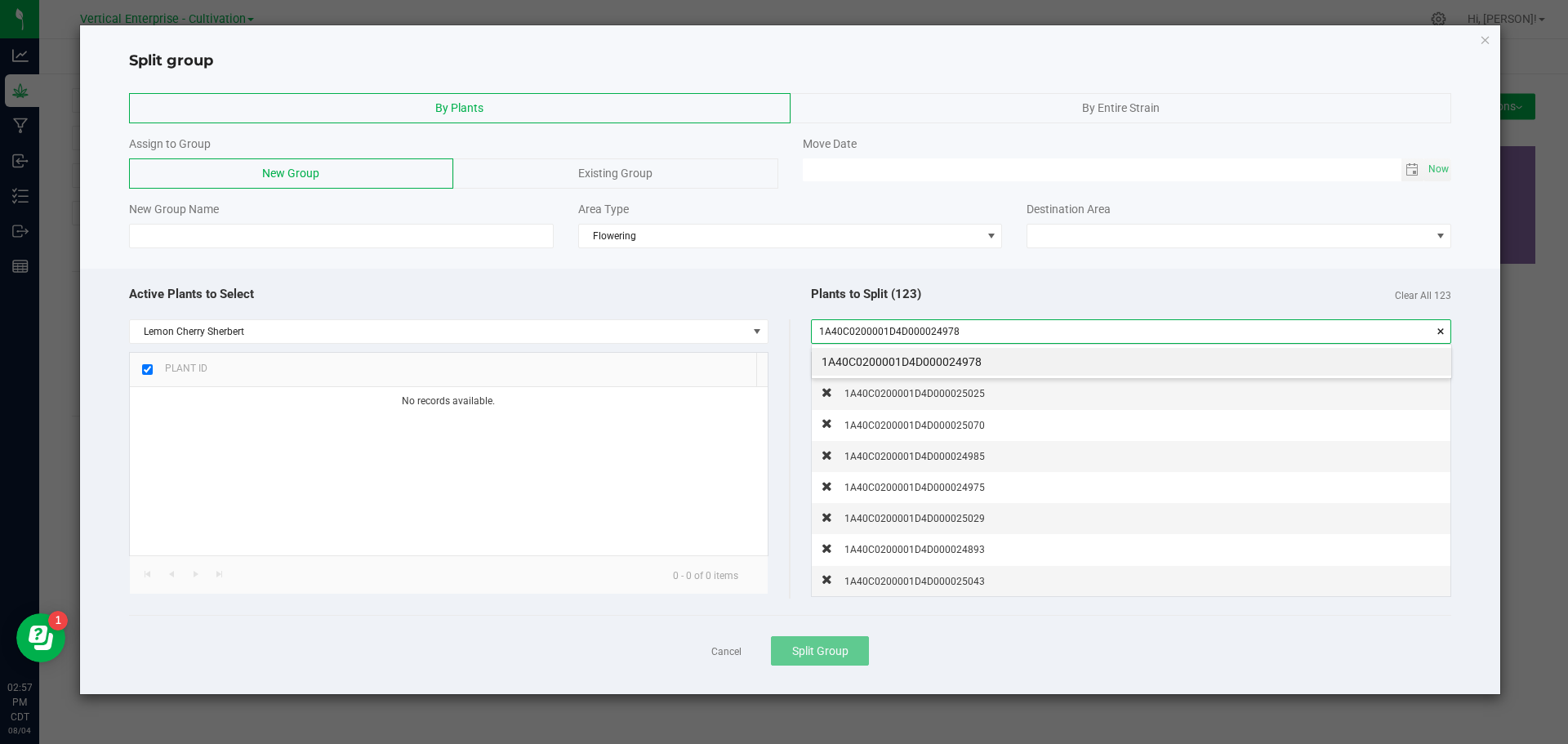 click on "1A40C0200001D4D000024978" at bounding box center [1131, 362] 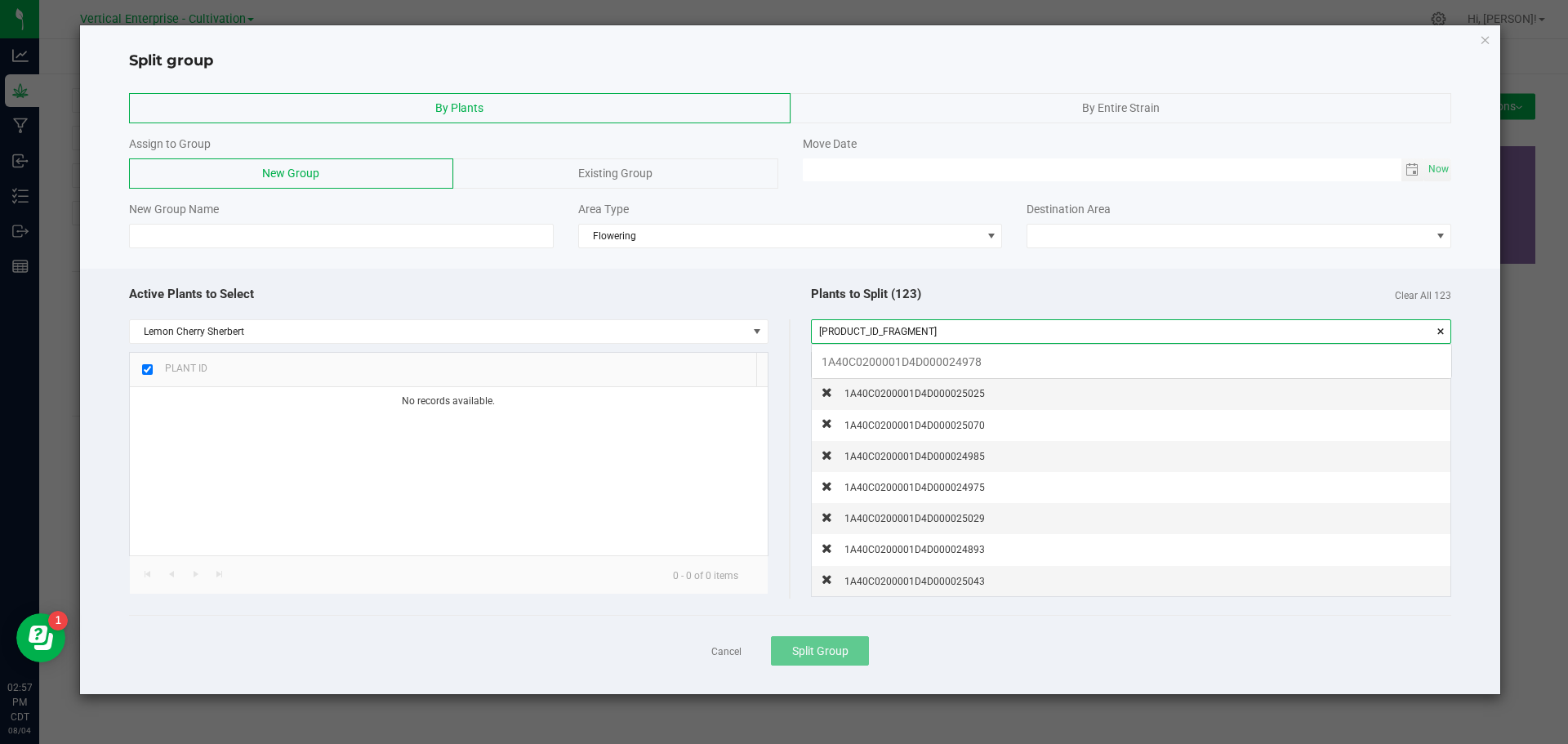 scroll, scrollTop: 81646, scrollLeft: 81027, axis: both 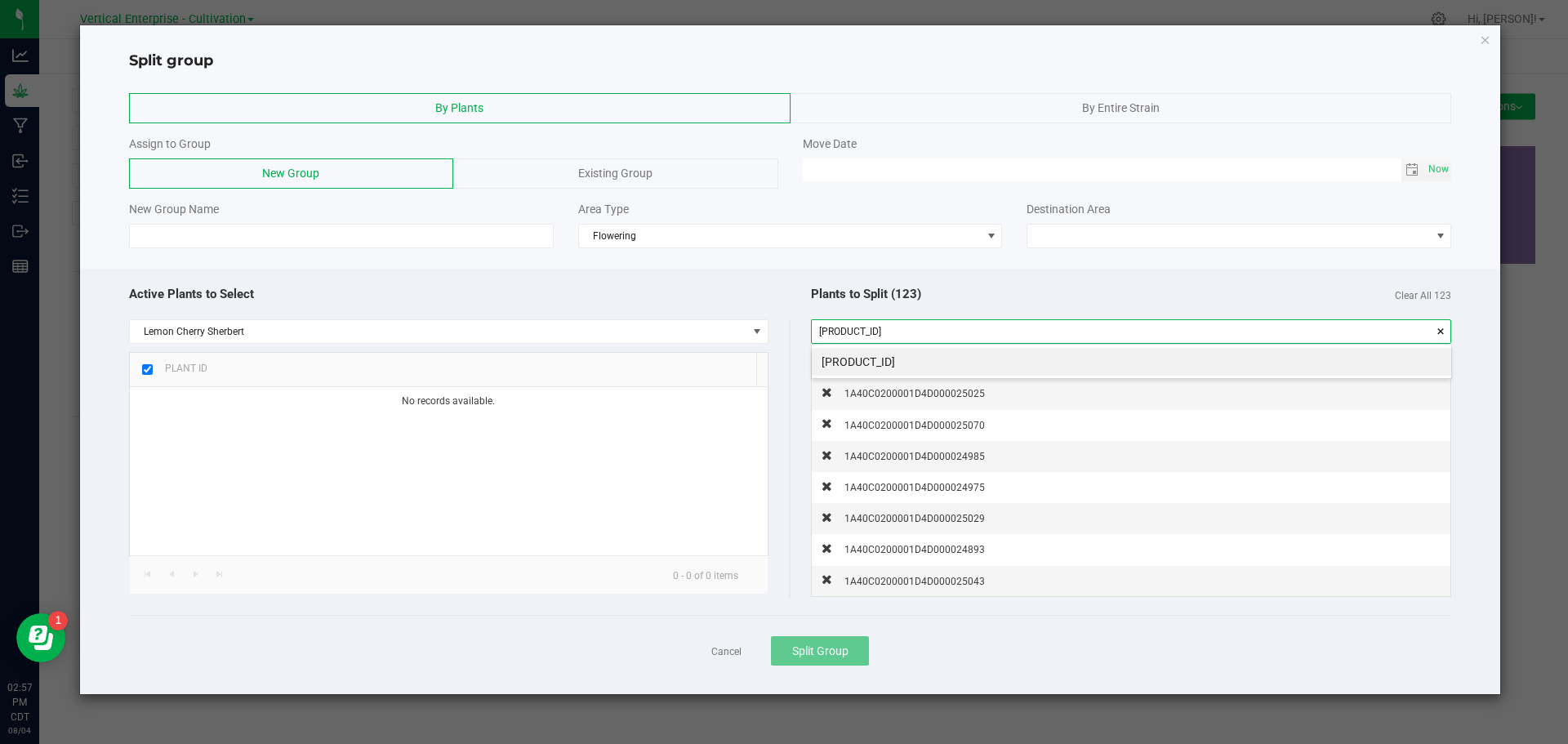 click on "[PRODUCT_ID]" at bounding box center (1131, 362) 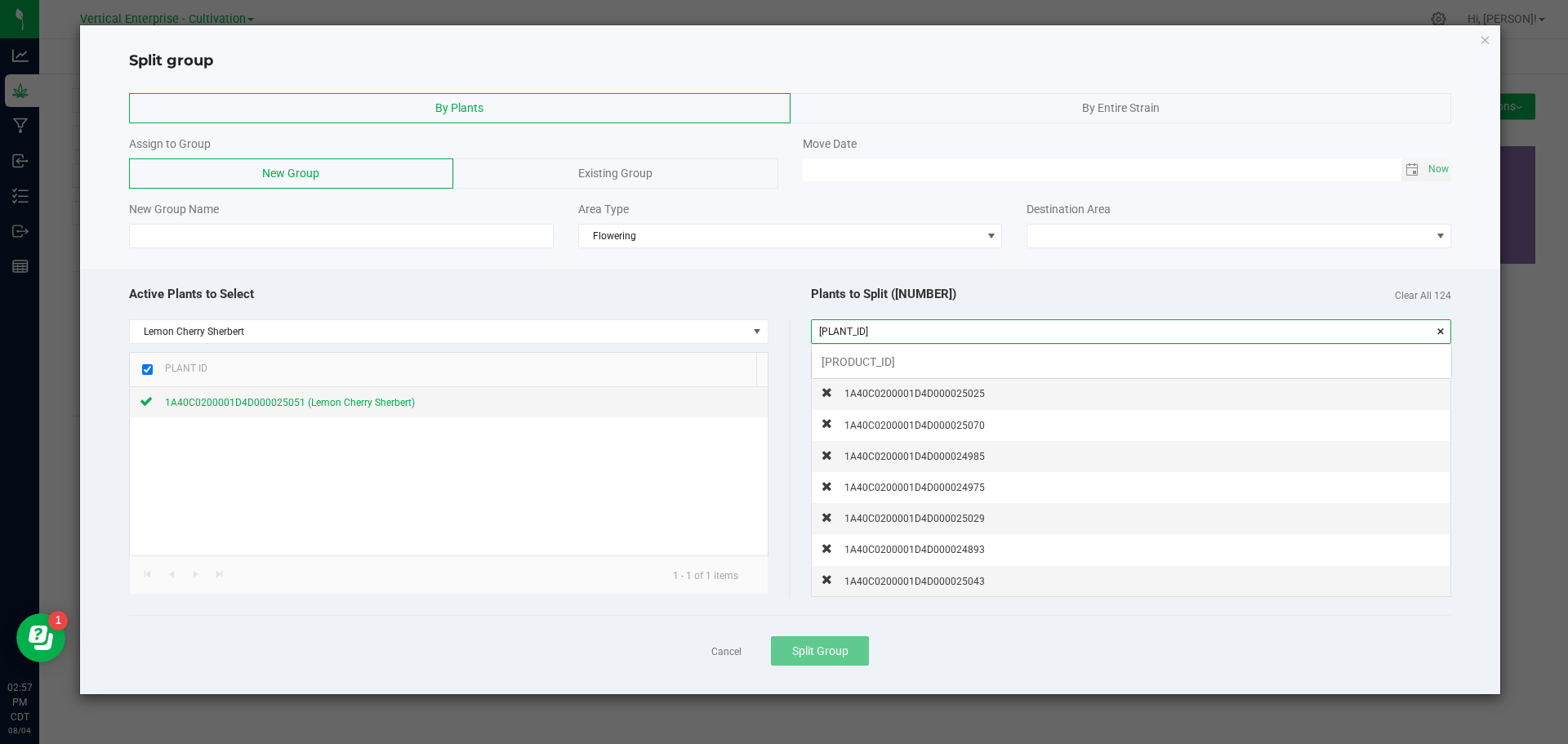 scroll, scrollTop: 81646, scrollLeft: 81027, axis: both 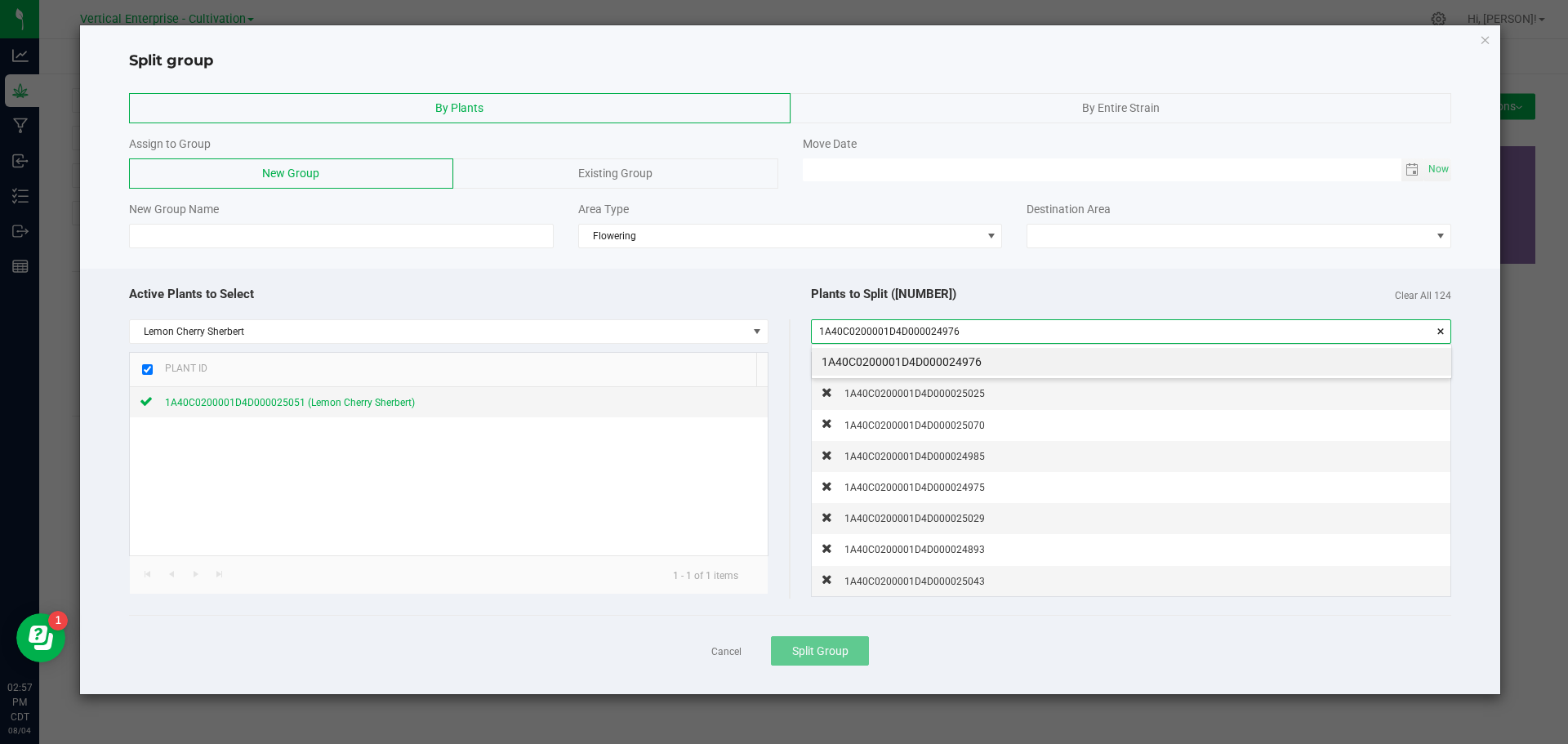 click on "1A40C0200001D4D000024976" at bounding box center (1131, 362) 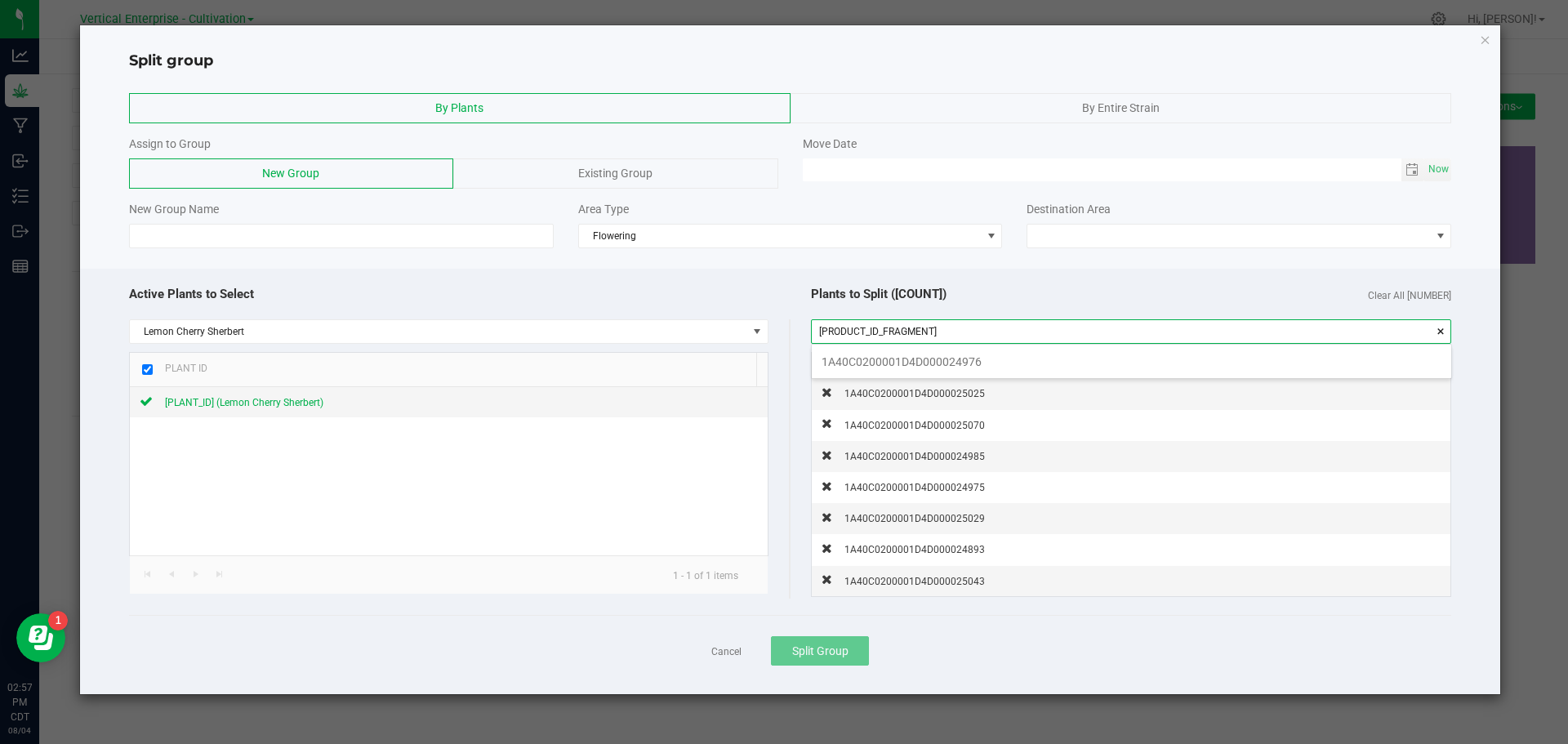 scroll, scrollTop: 81646, scrollLeft: 81027, axis: both 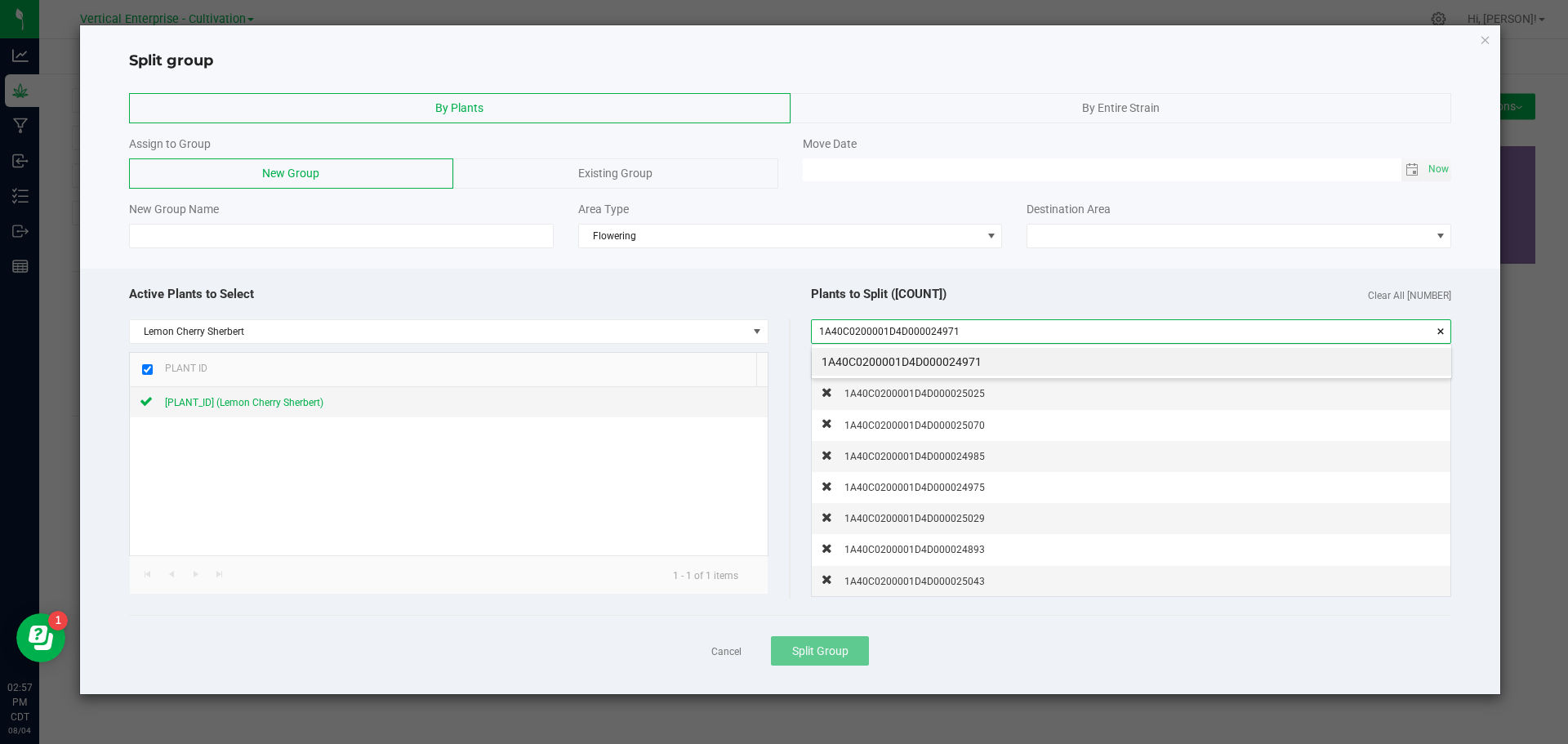 click on "1A40C0200001D4D000024971" at bounding box center (1131, 362) 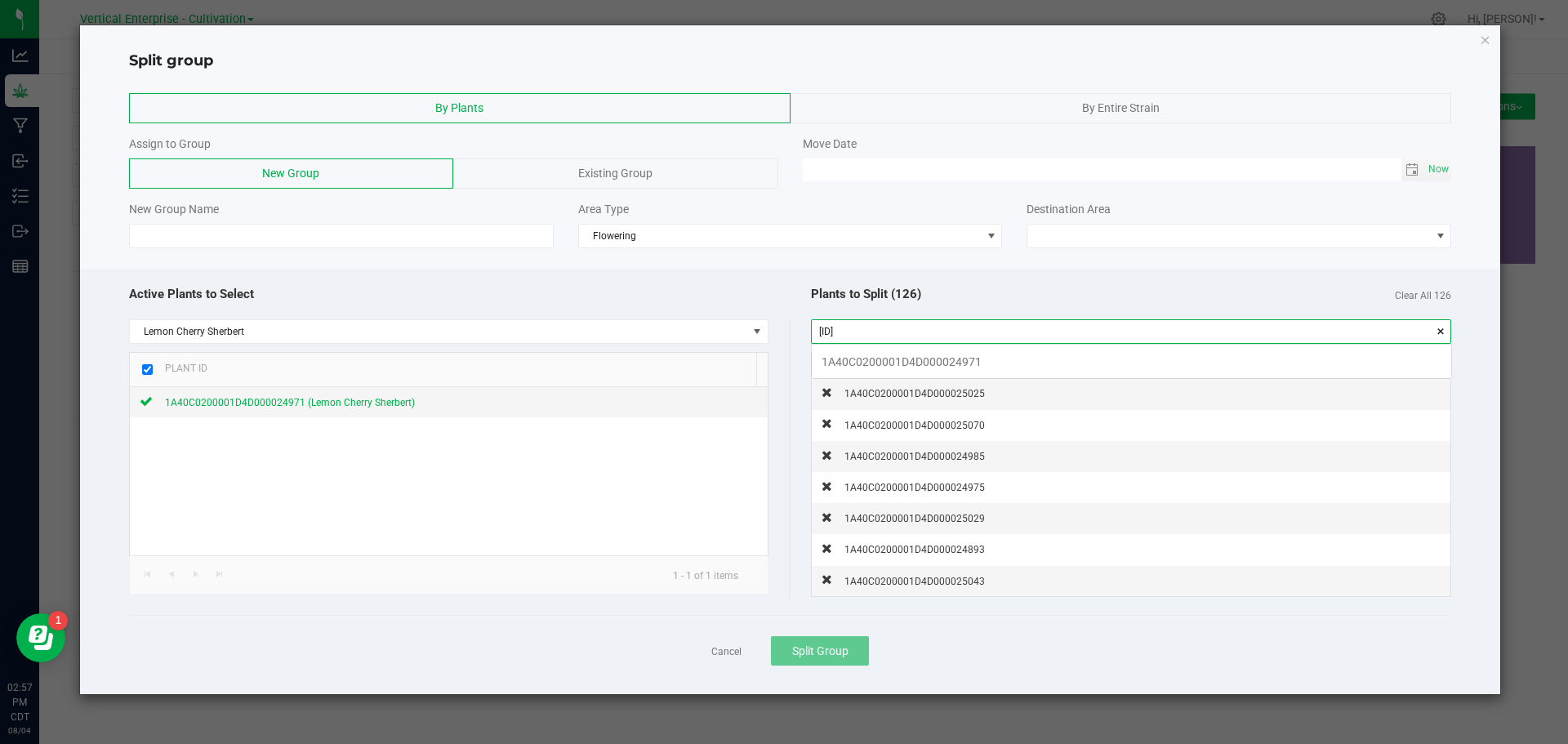 scroll, scrollTop: 81646, scrollLeft: 81027, axis: both 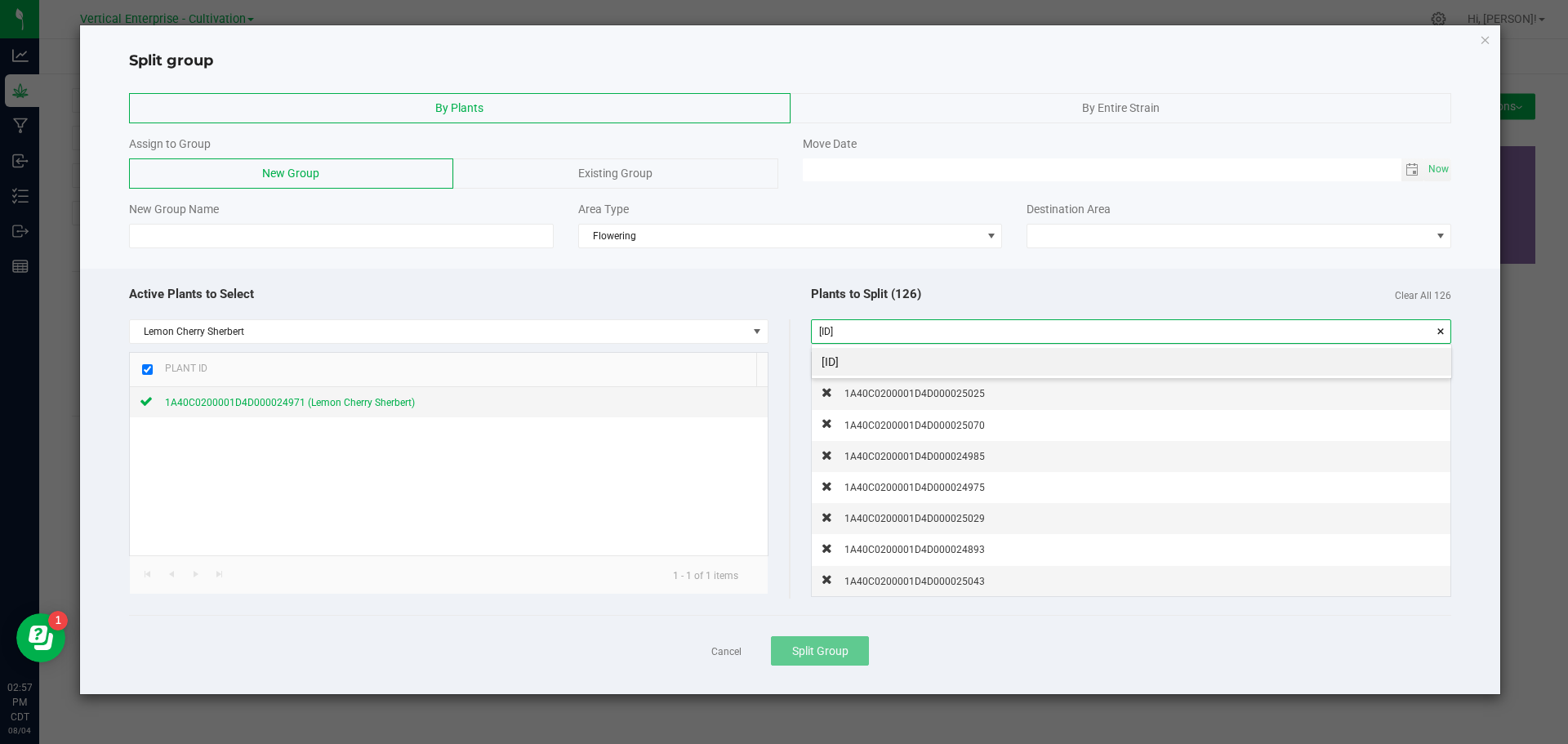 click on "[ID]" at bounding box center (1131, 362) 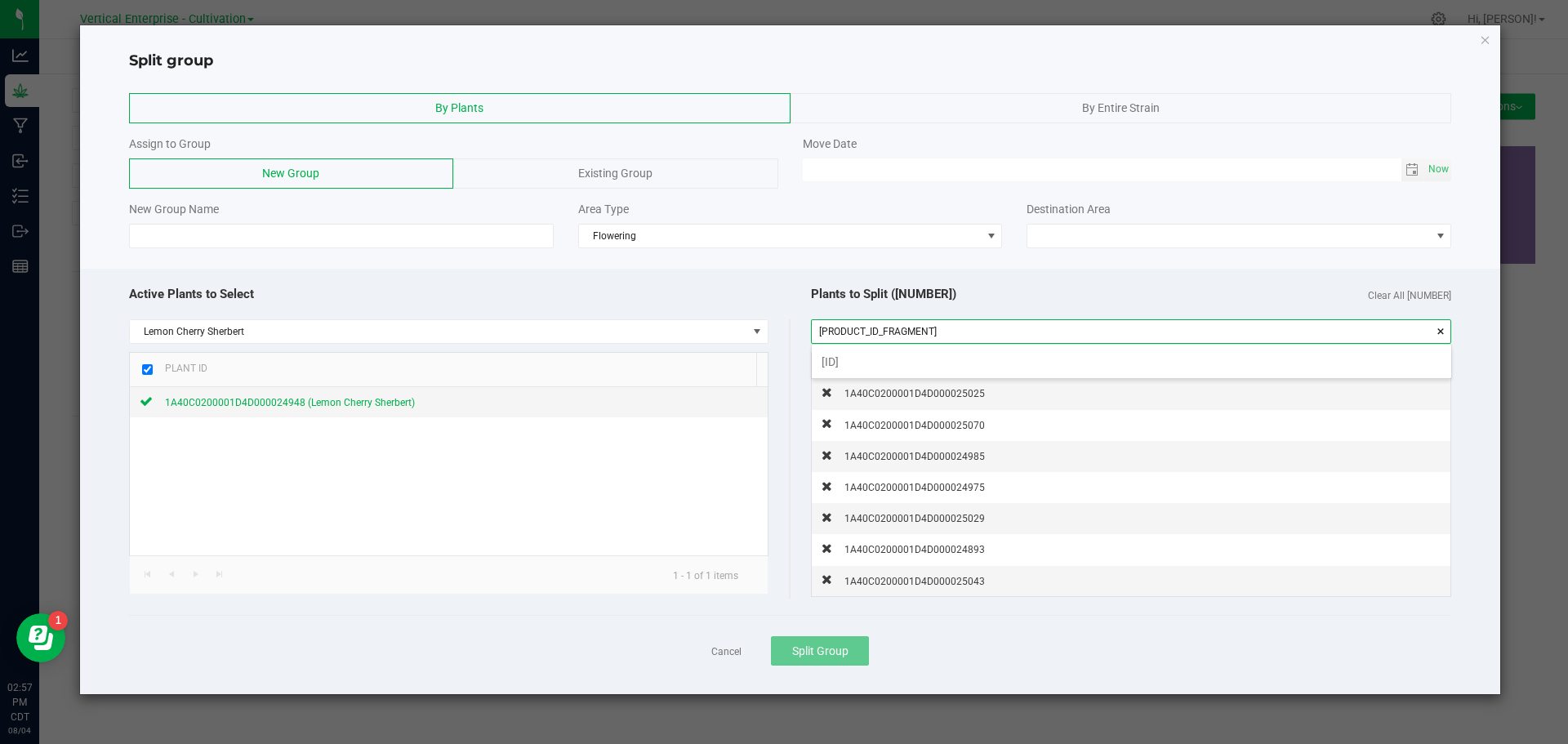 scroll, scrollTop: 81646, scrollLeft: 81027, axis: both 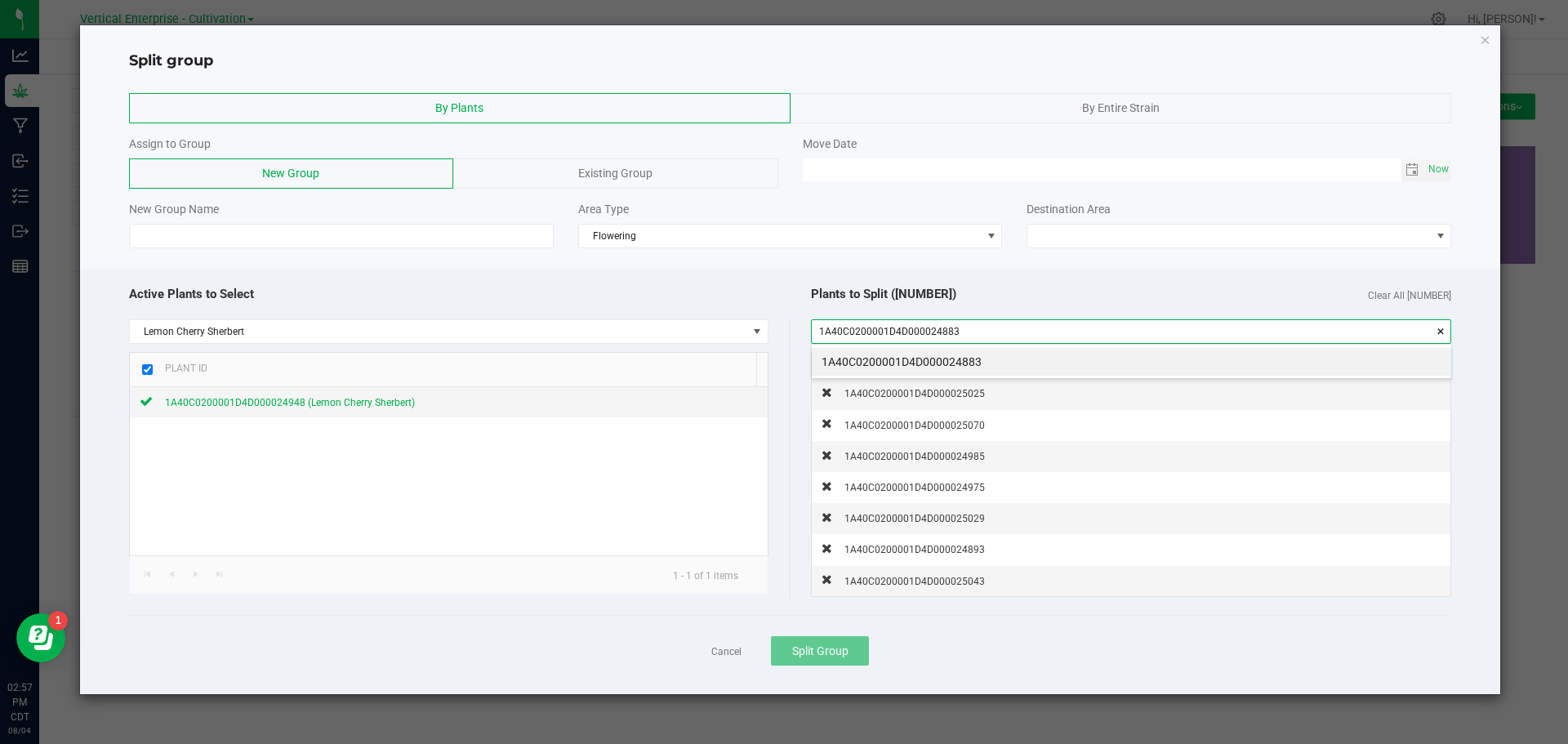 click on "1A40C0200001D4D000024883" at bounding box center [1131, 362] 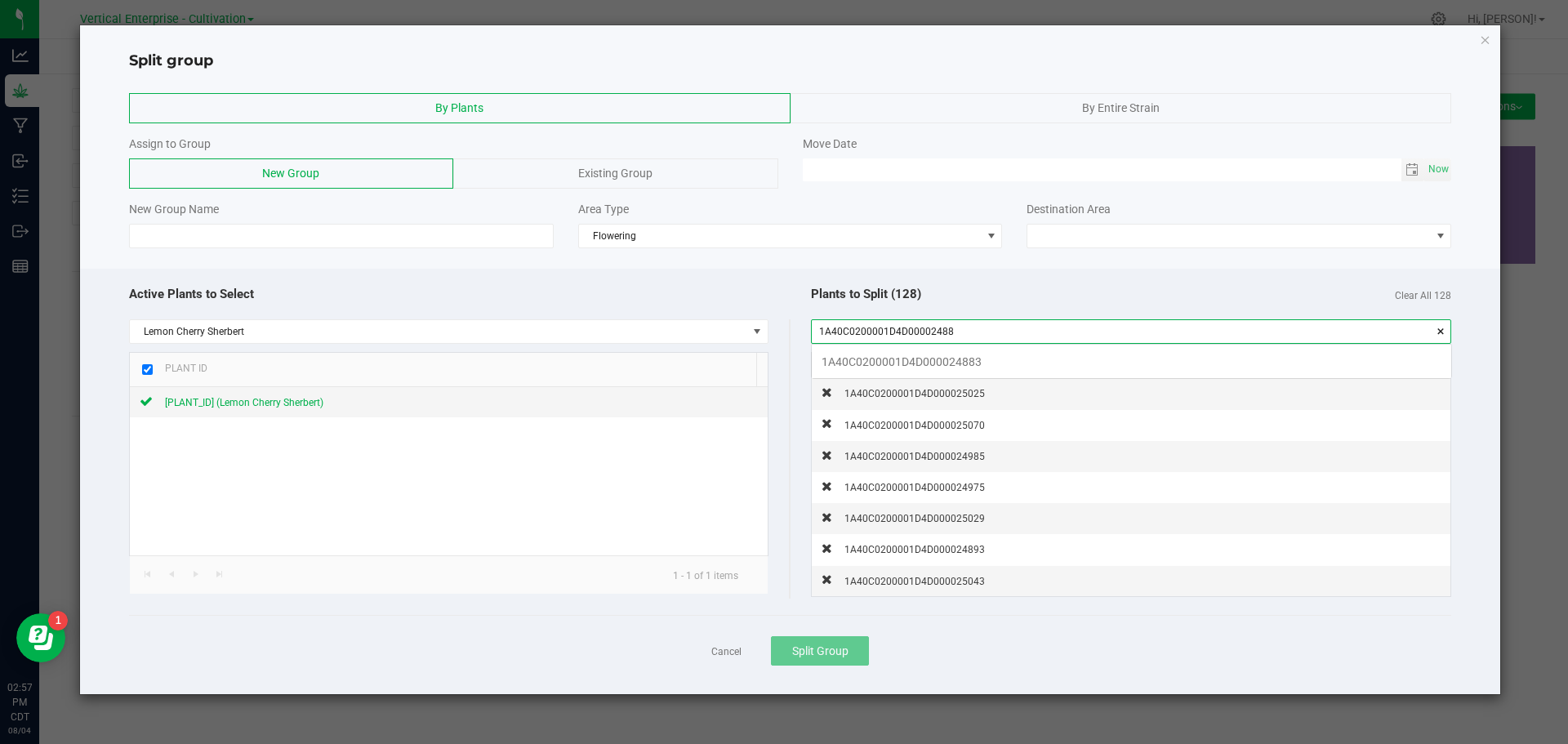 scroll, scrollTop: 81646, scrollLeft: 81027, axis: both 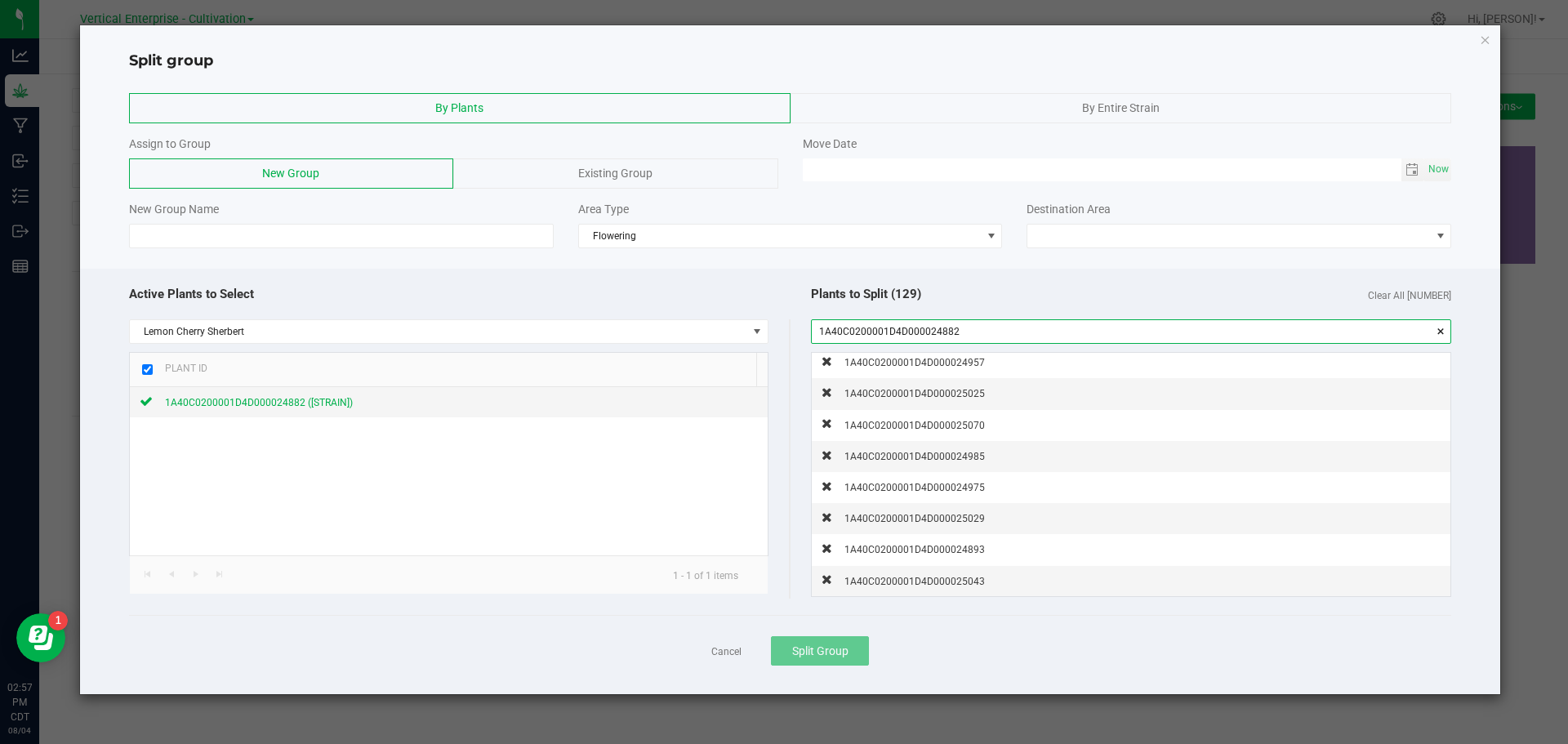 click on "1A40C0200001D4D000024882 ([STRAIN])" 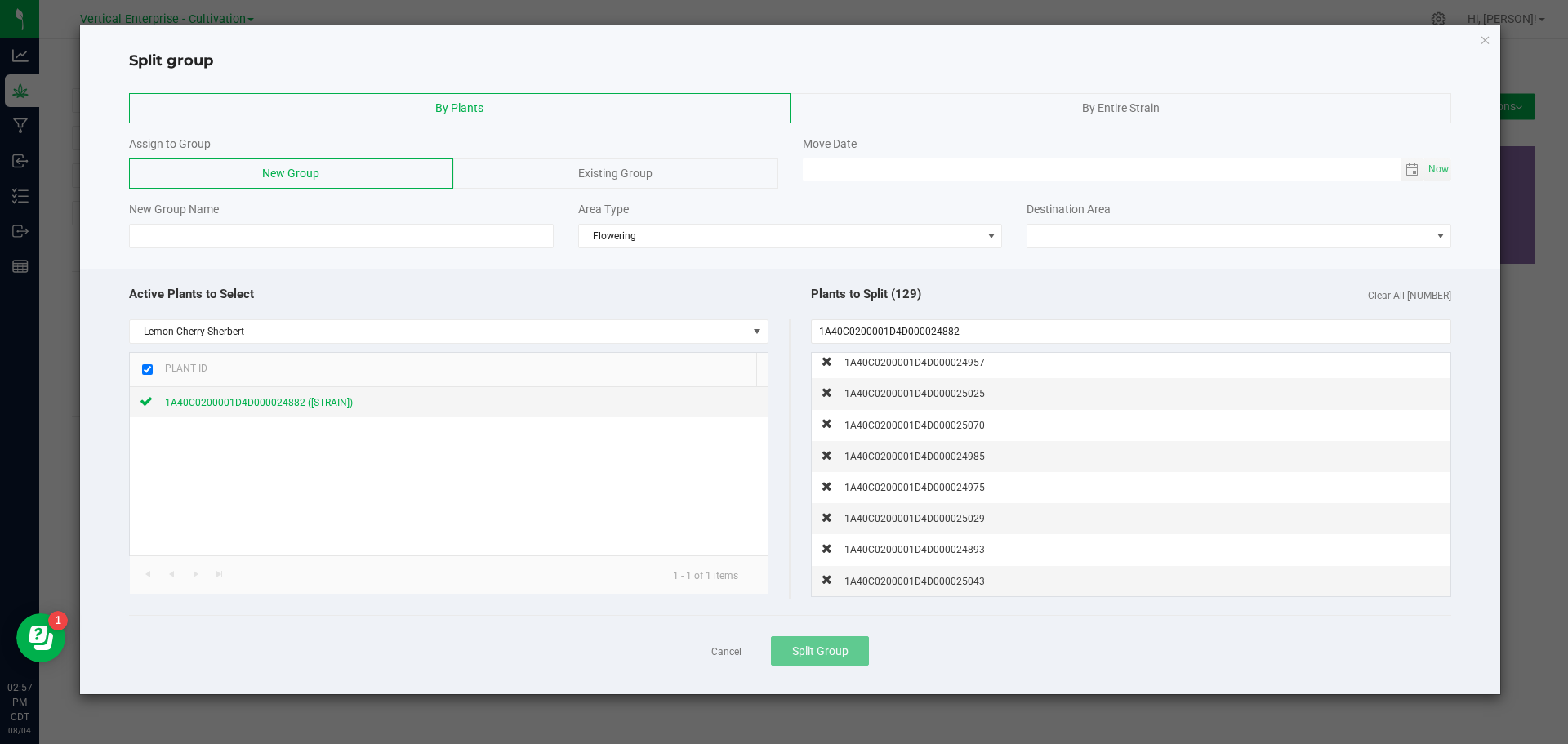 click on "1A40C0200001D4D000024882" at bounding box center (1131, 332) 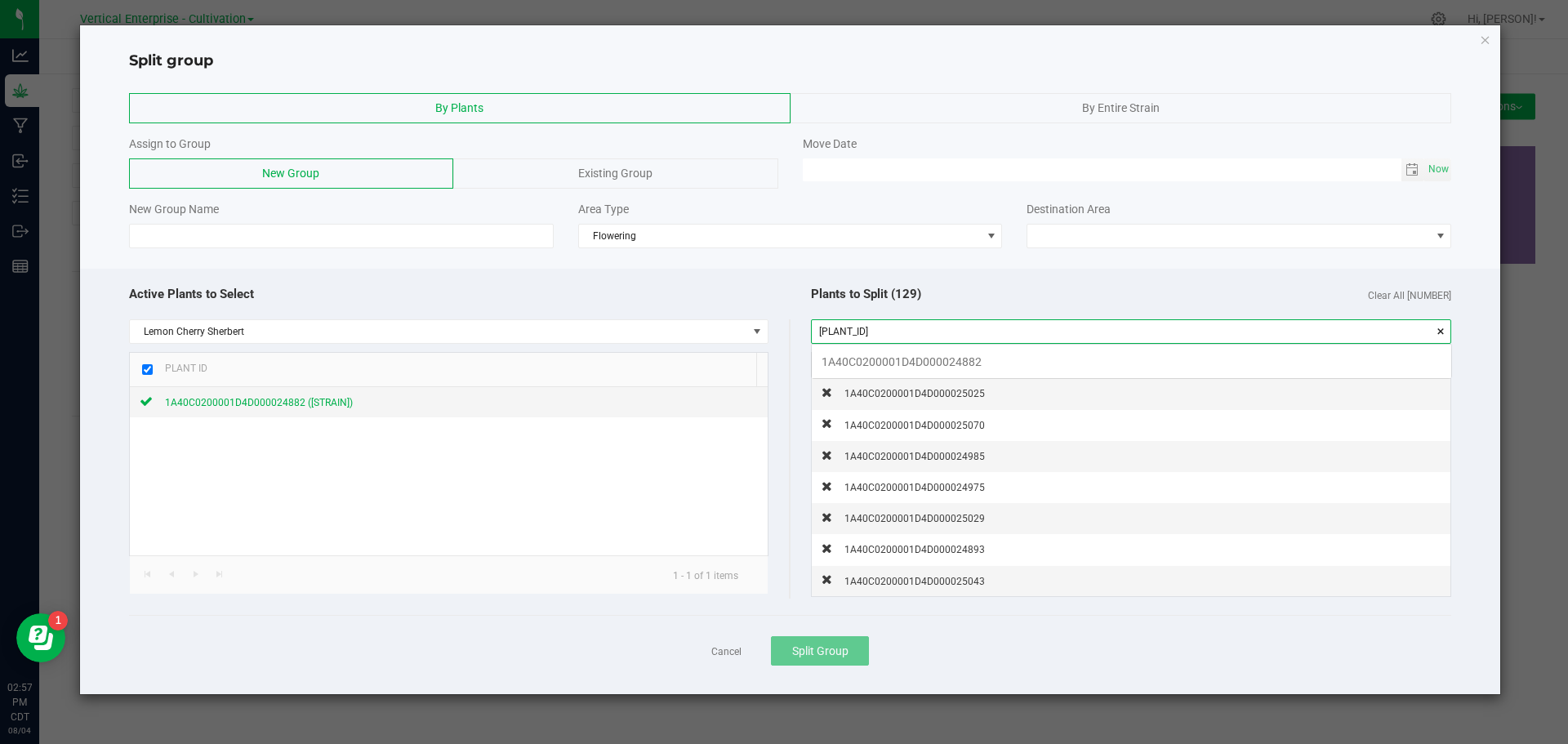 scroll, scrollTop: 81646, scrollLeft: 81027, axis: both 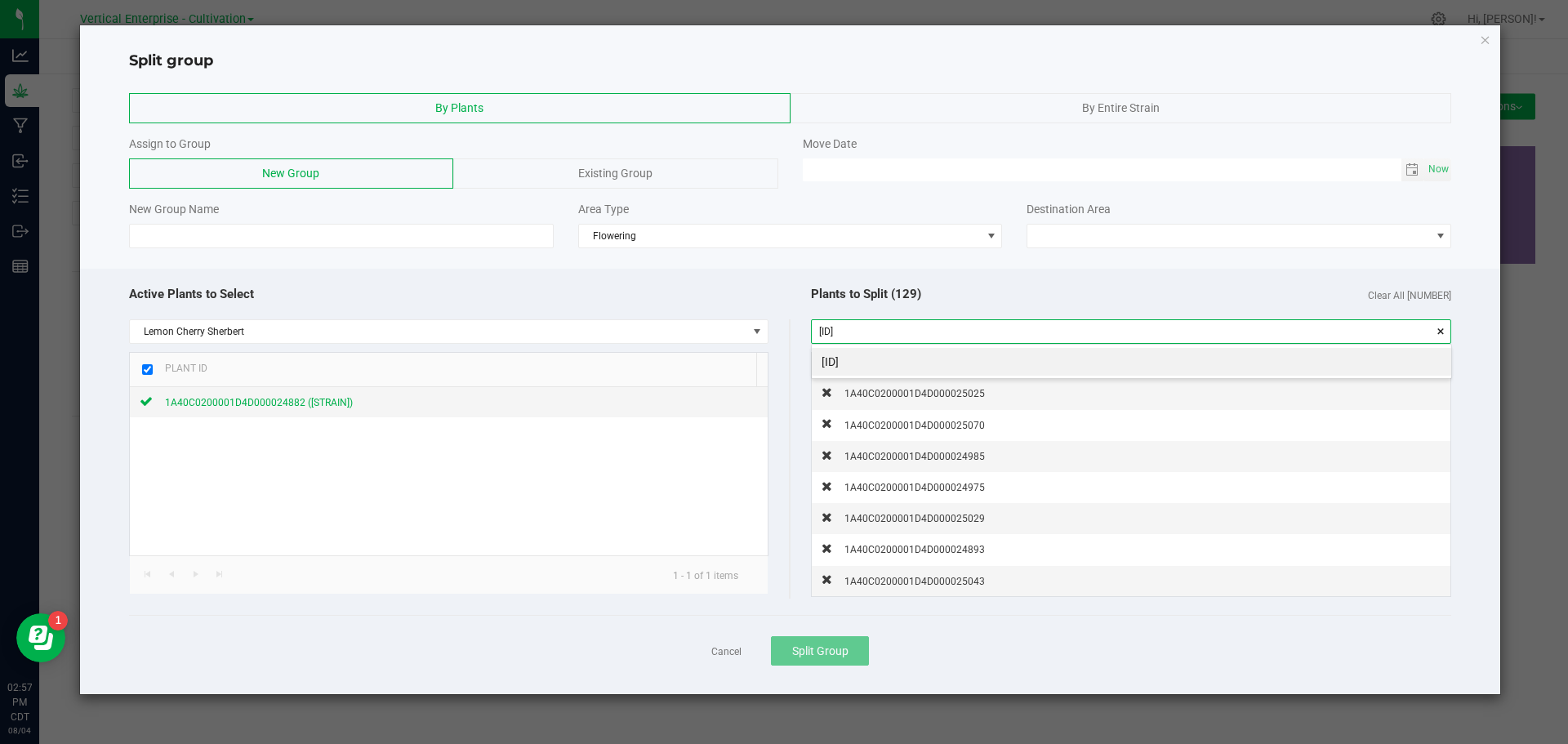 click on "[ID]" at bounding box center (1131, 362) 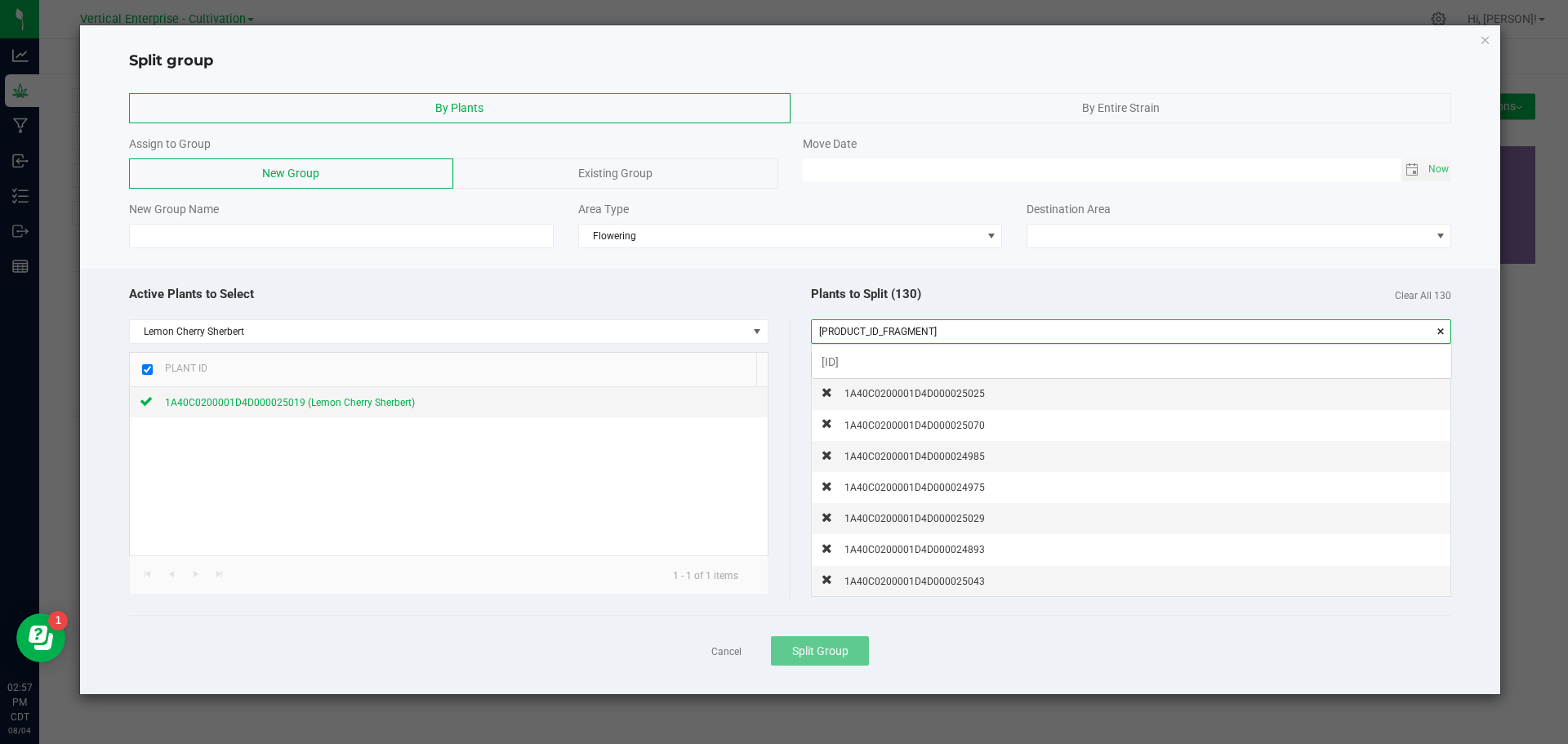 scroll, scrollTop: 81646, scrollLeft: 81027, axis: both 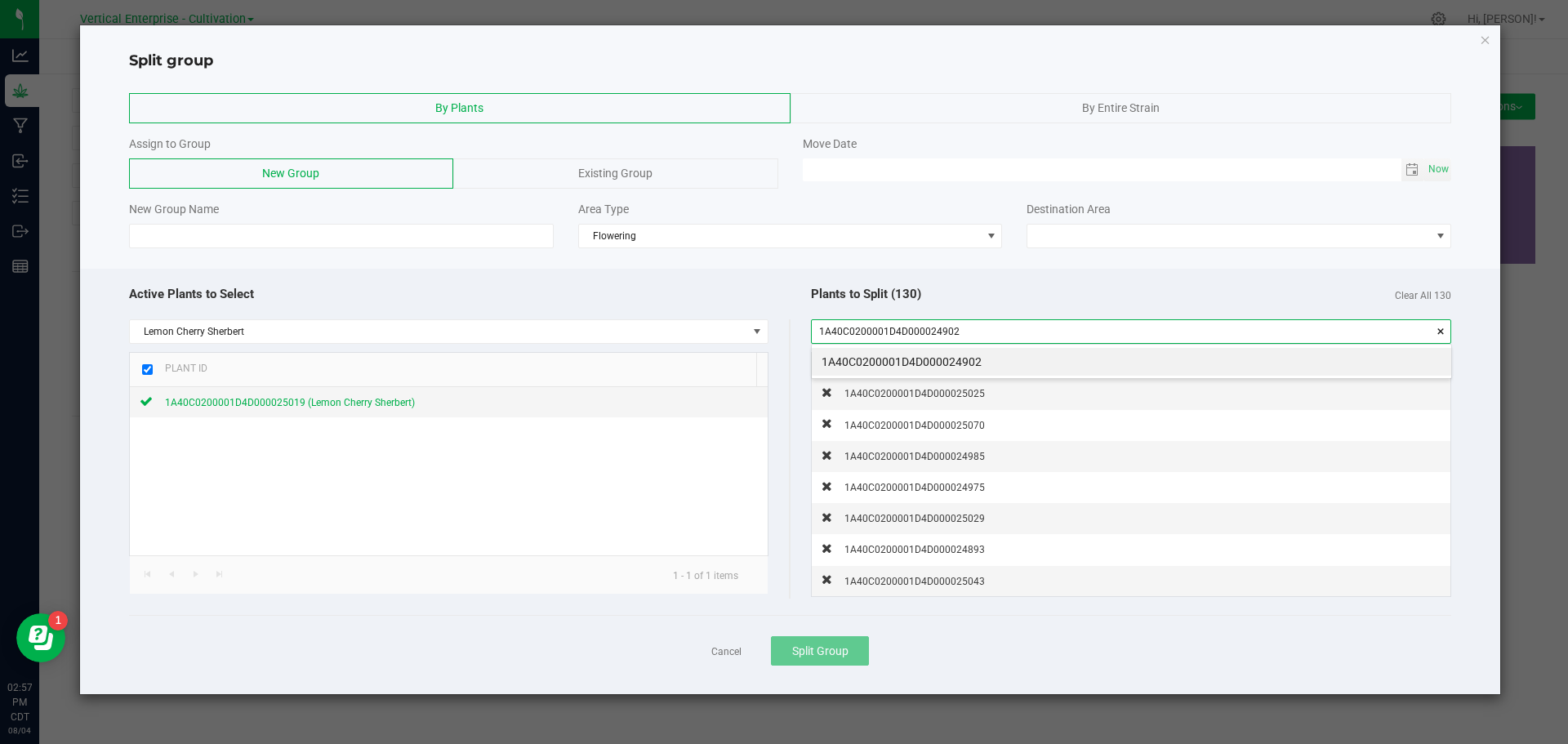 click on "1A40C0200001D4D000024902" at bounding box center [1131, 362] 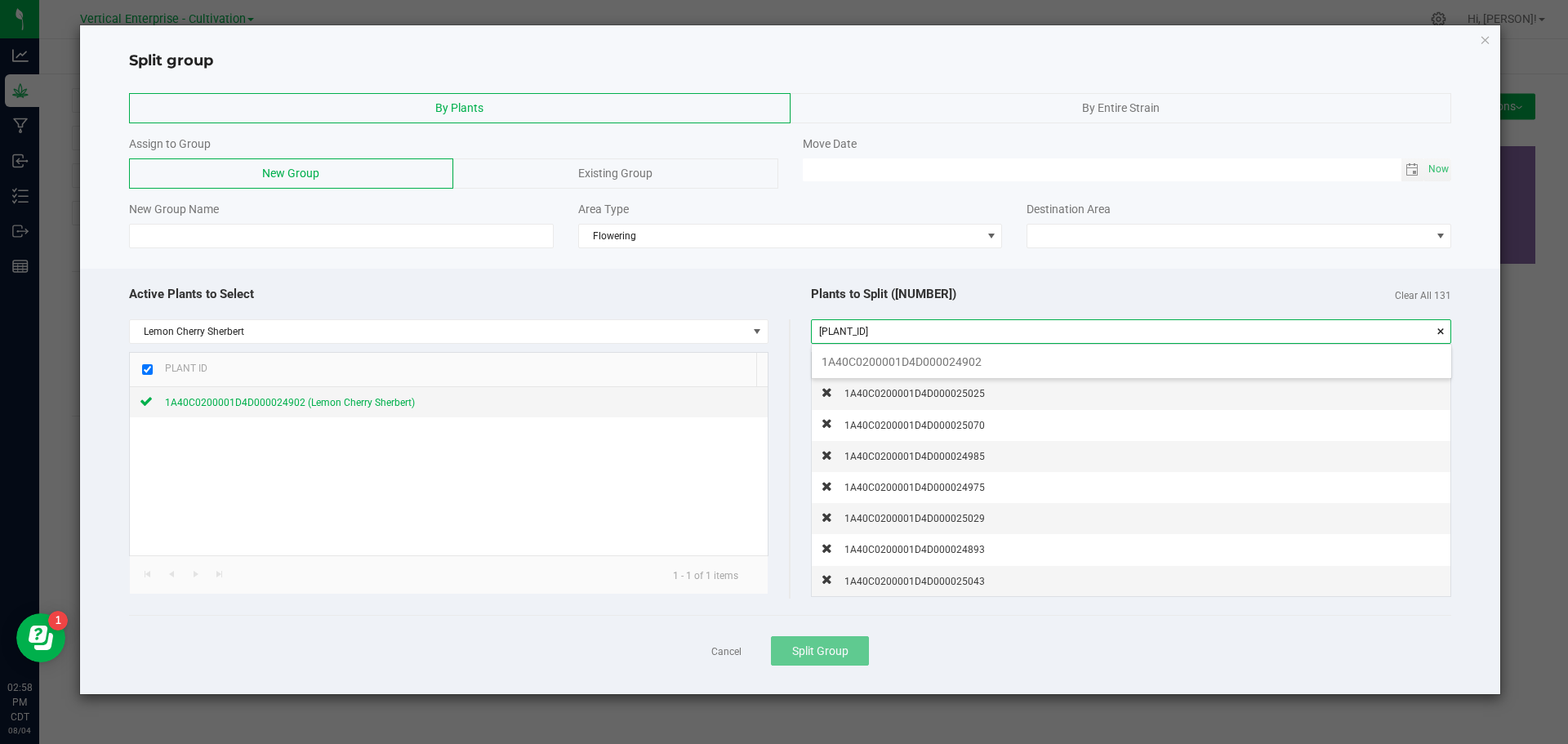 scroll, scrollTop: 81646, scrollLeft: 81027, axis: both 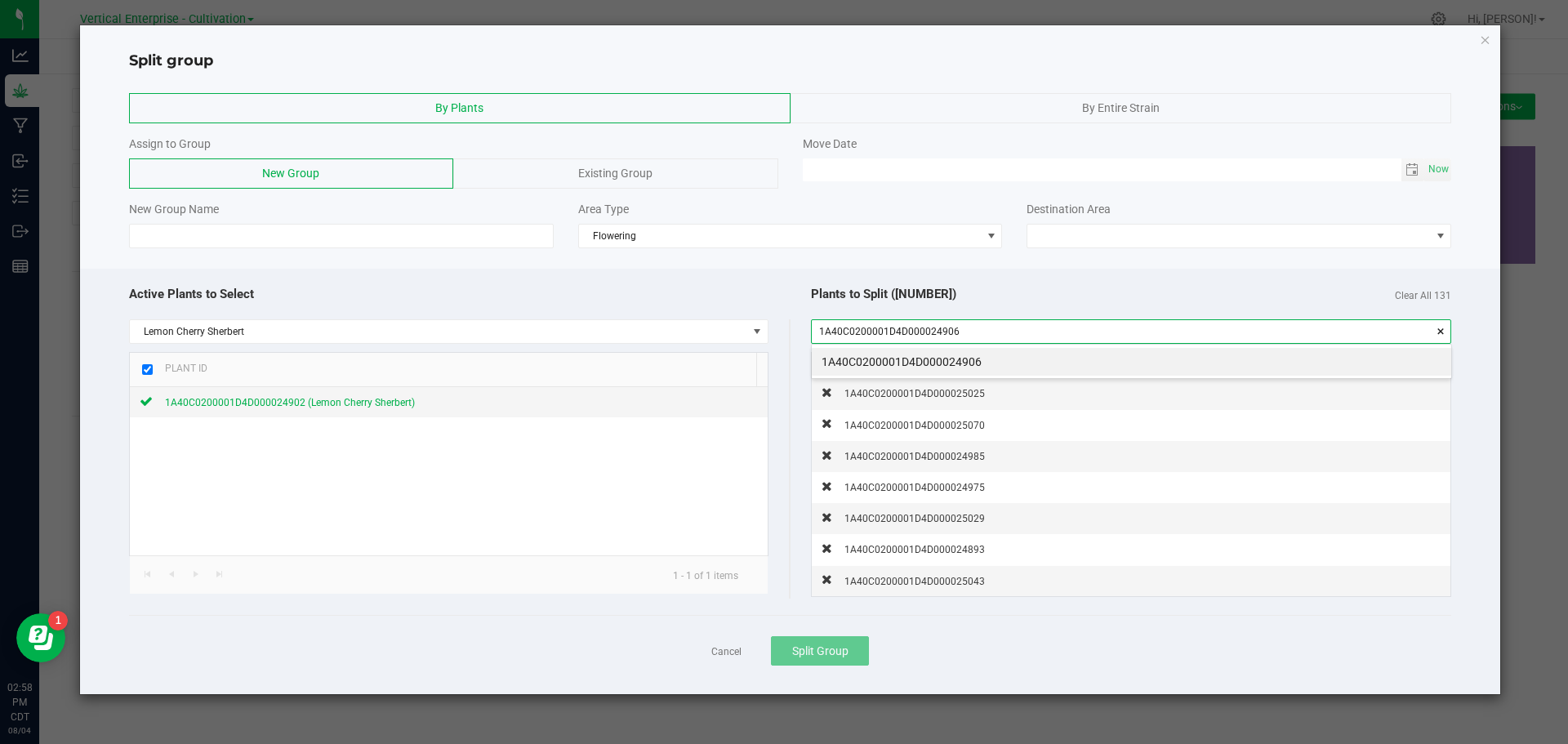 click on "1A40C0200001D4D000024906" at bounding box center [1131, 362] 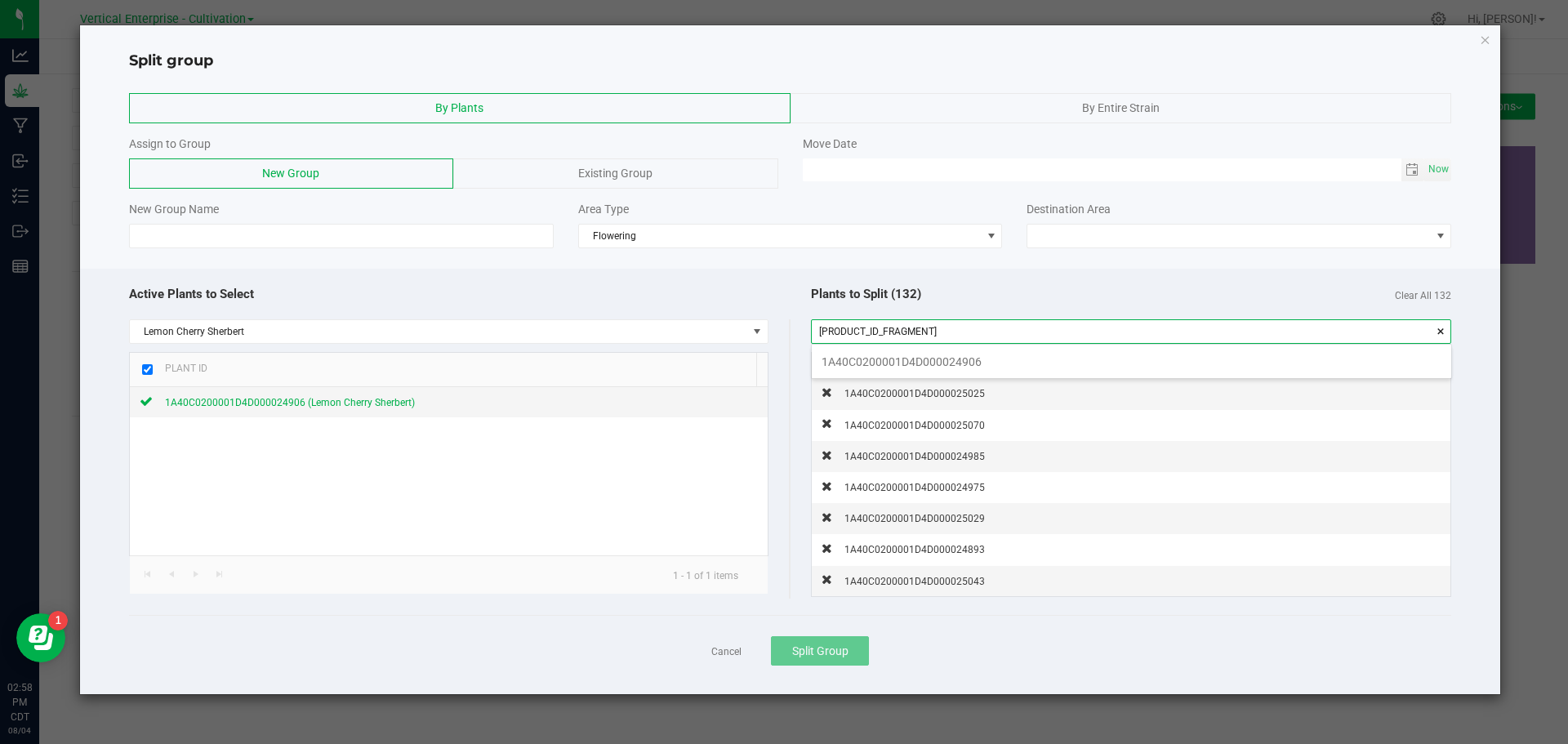 scroll, scrollTop: 81646, scrollLeft: 81027, axis: both 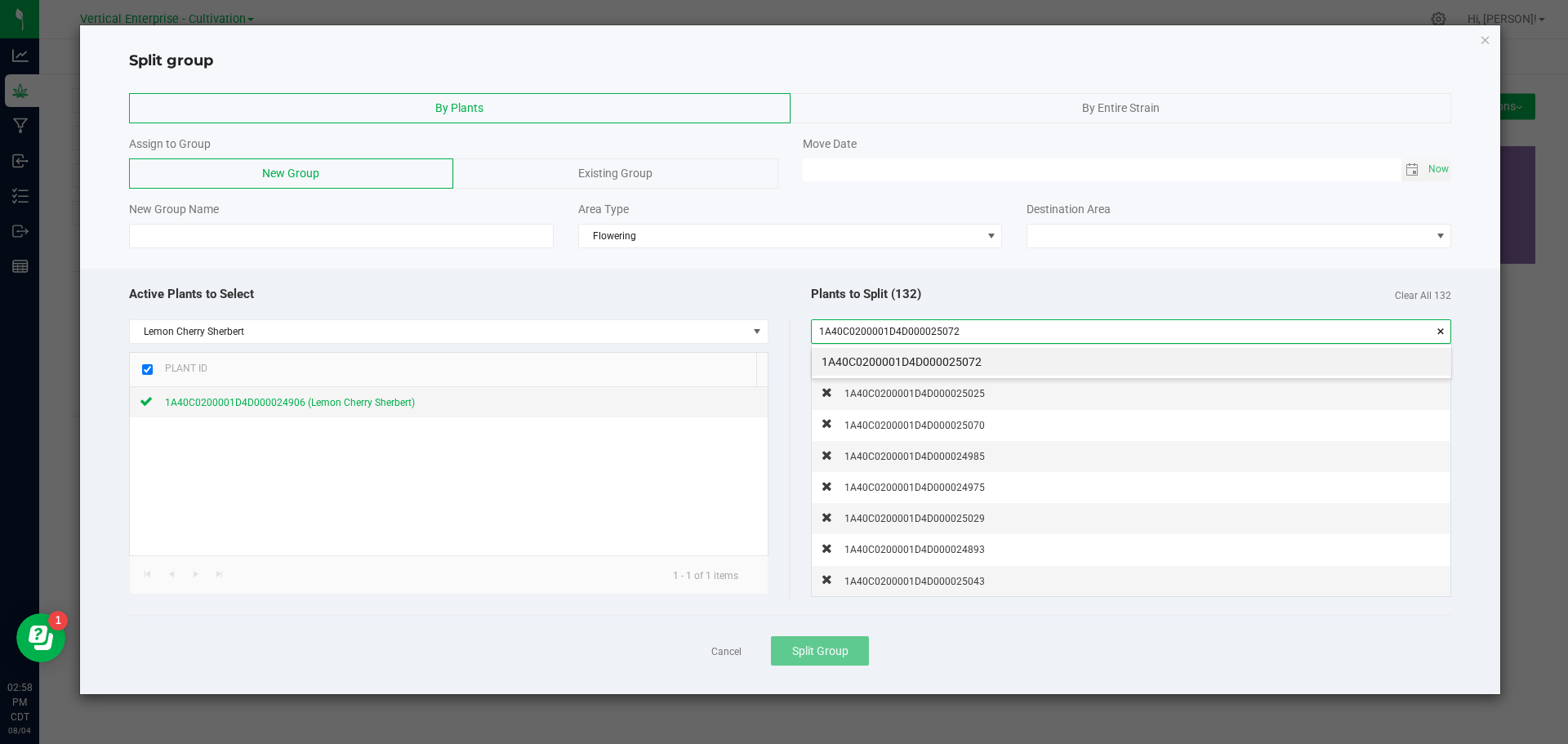 click on "1A40C0200001D4D000025072" at bounding box center (1131, 362) 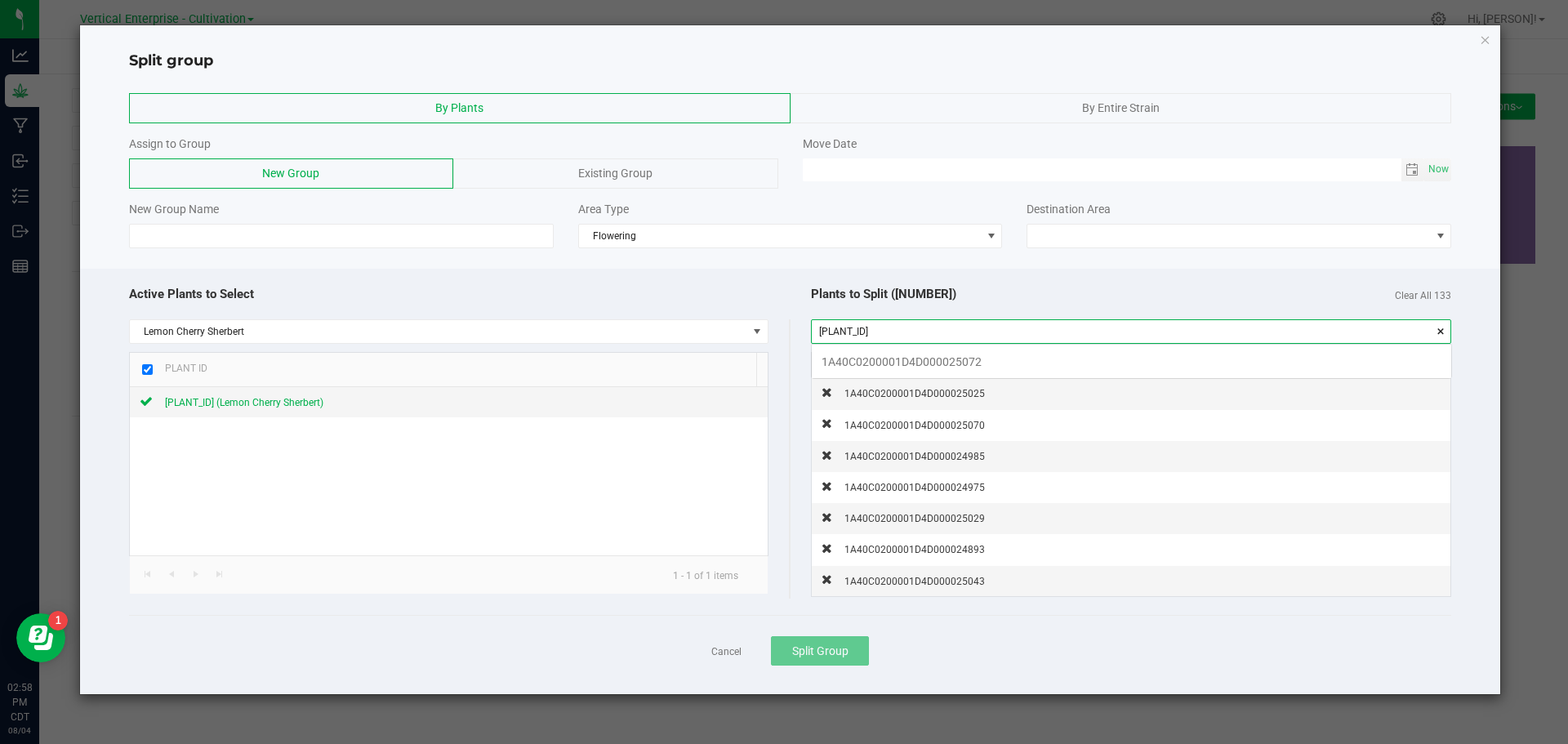 scroll, scrollTop: 81646, scrollLeft: 81027, axis: both 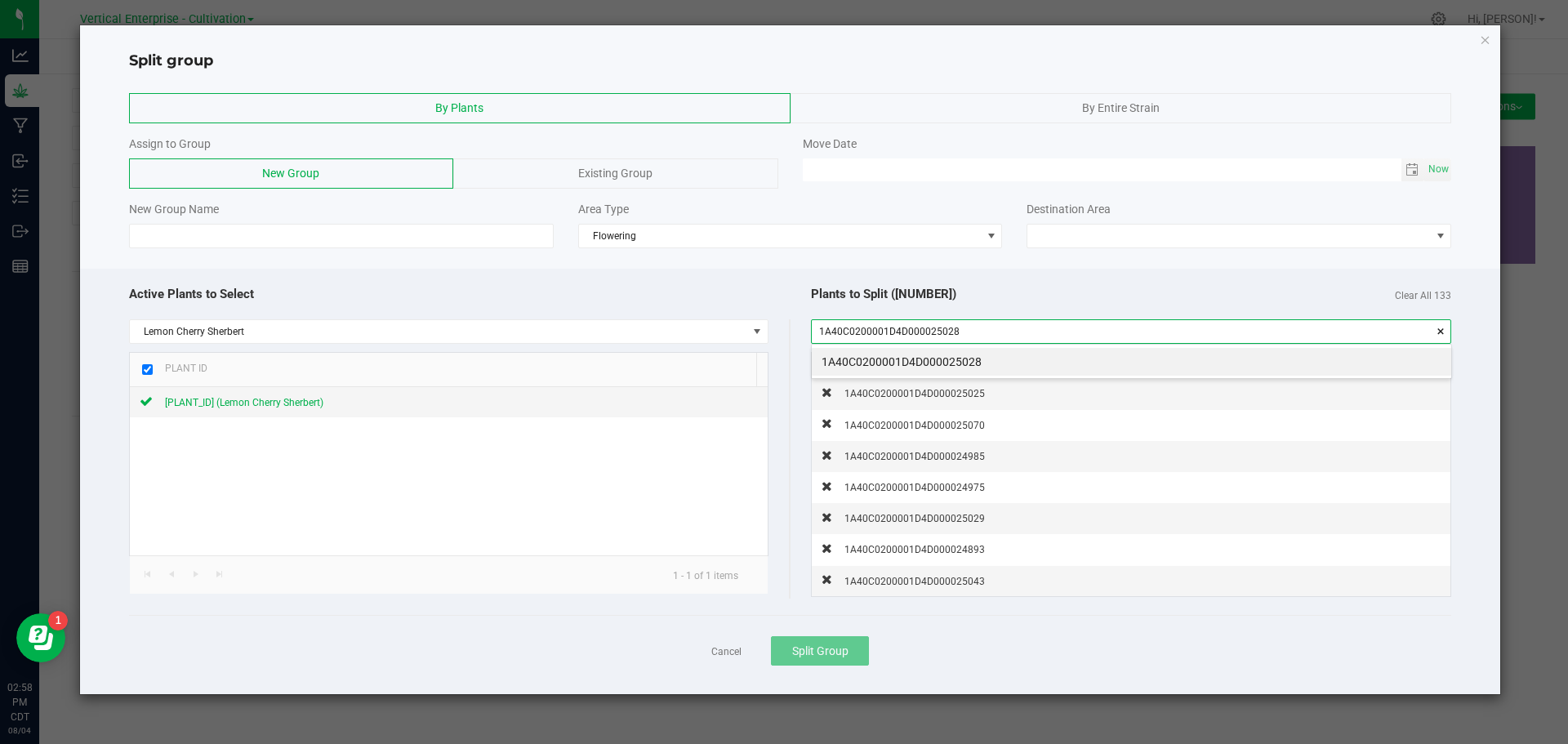 click on "1A40C0200001D4D000025028" at bounding box center (1131, 362) 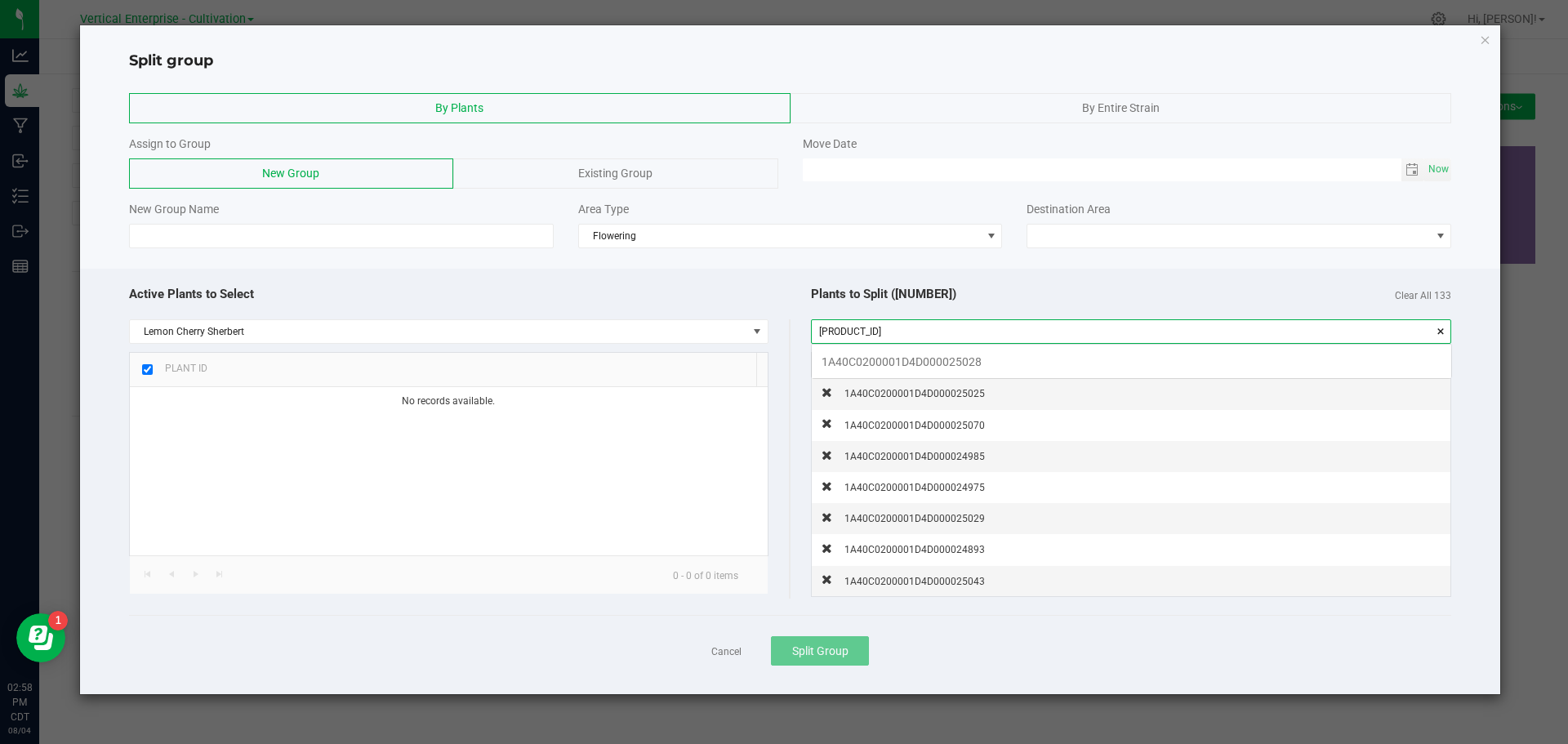 scroll, scrollTop: 81646, scrollLeft: 81027, axis: both 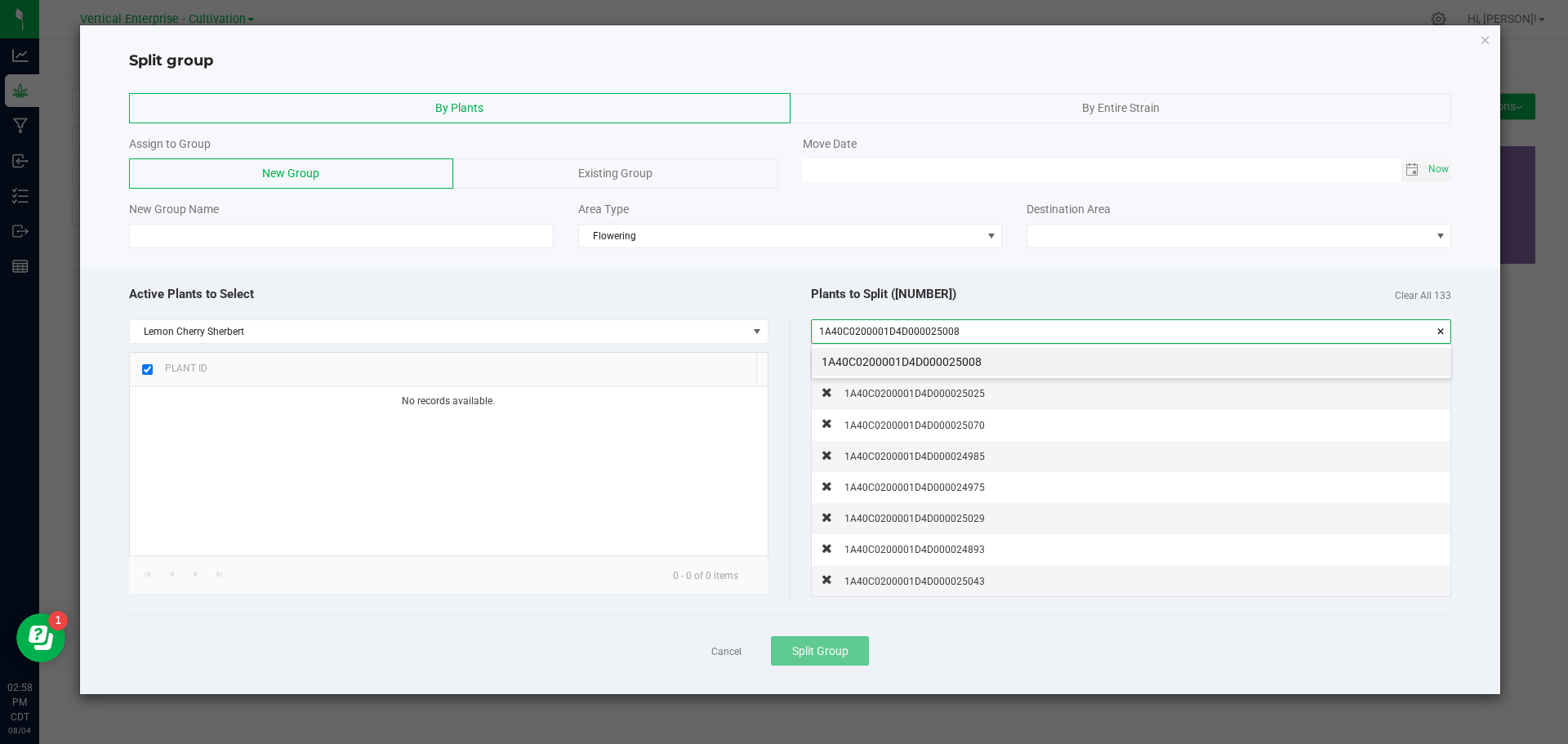 click on "1A40C0200001D4D000025008" at bounding box center [1131, 362] 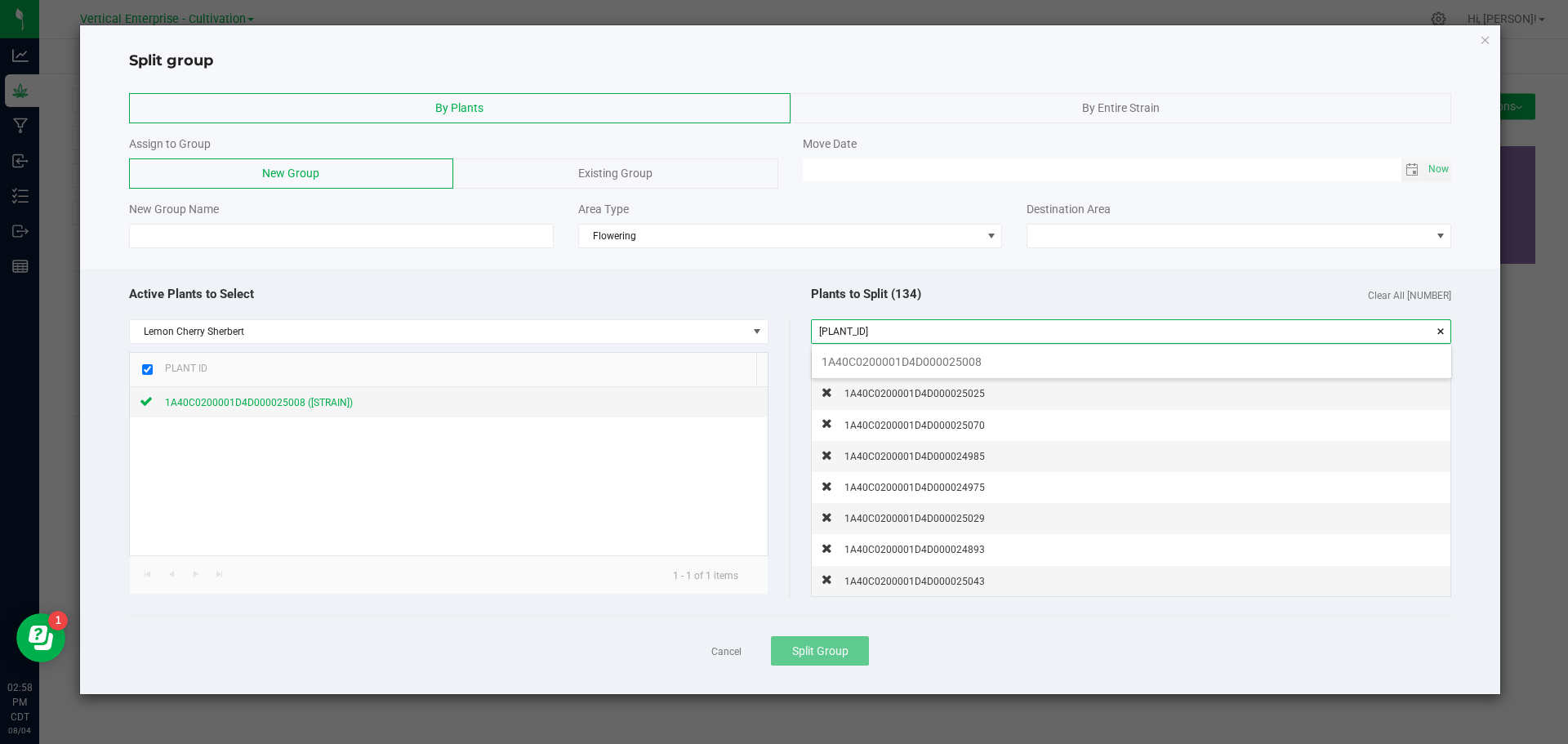 scroll, scrollTop: 81646, scrollLeft: 81027, axis: both 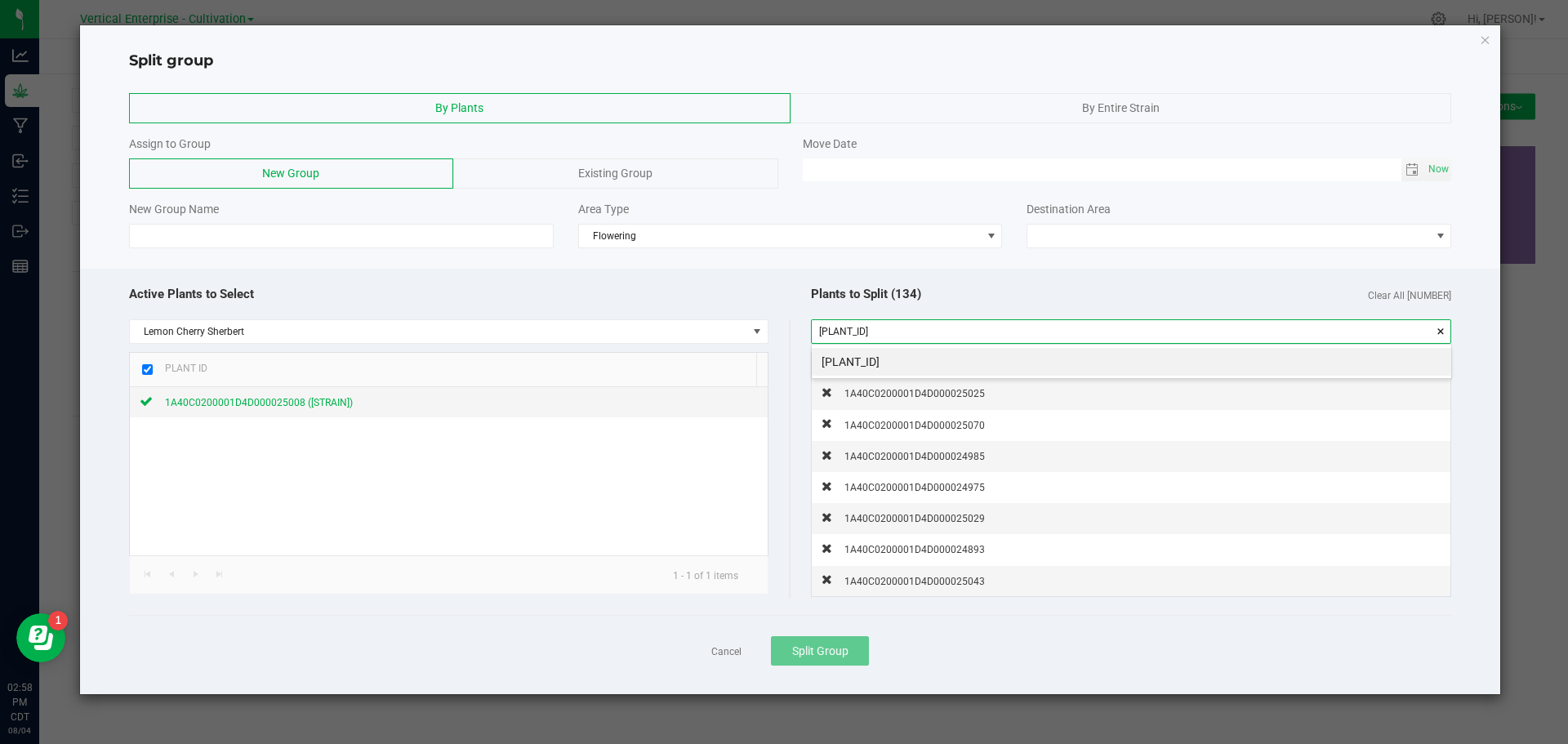 click on "[PLANT_ID]" at bounding box center (1131, 362) 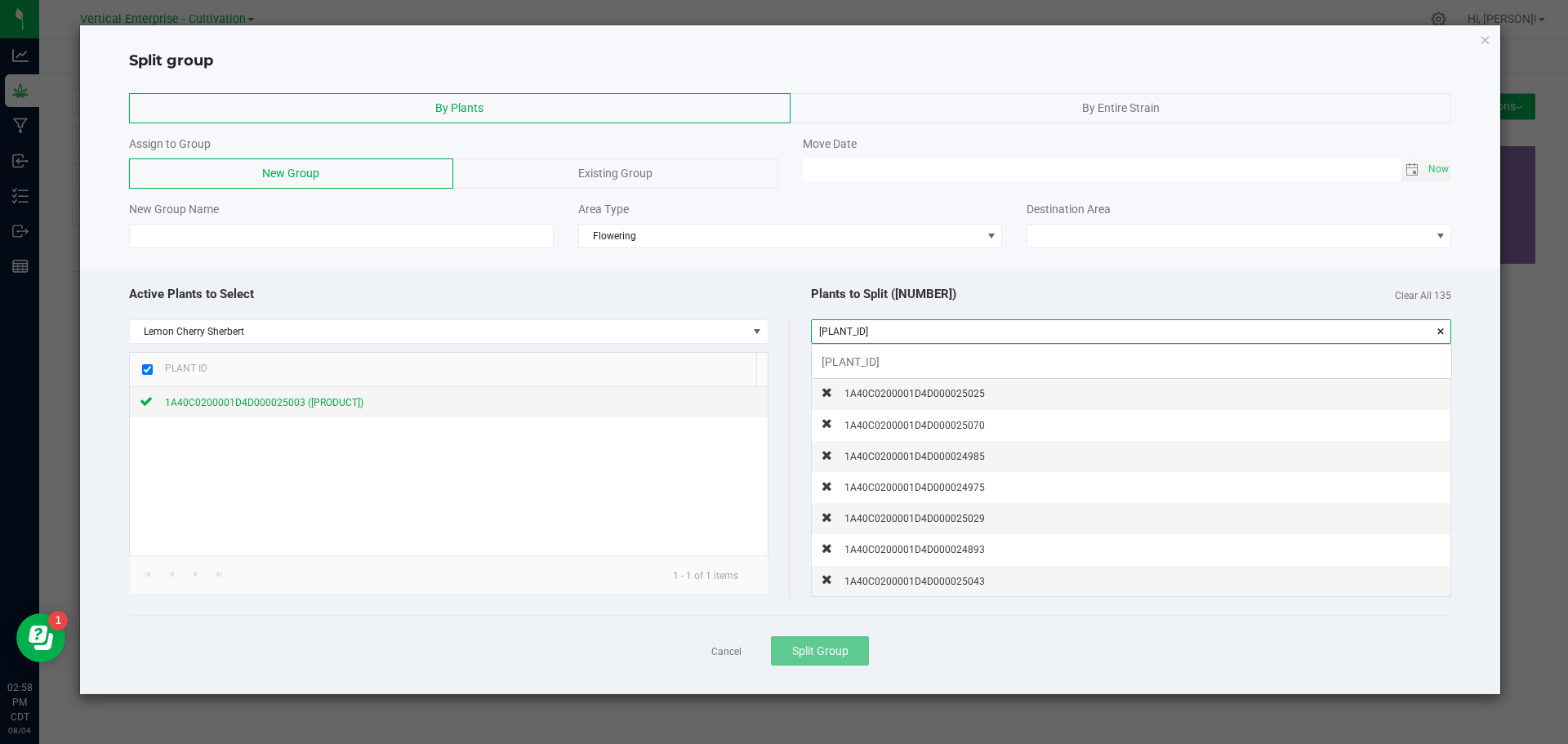 scroll, scrollTop: 81646, scrollLeft: 81027, axis: both 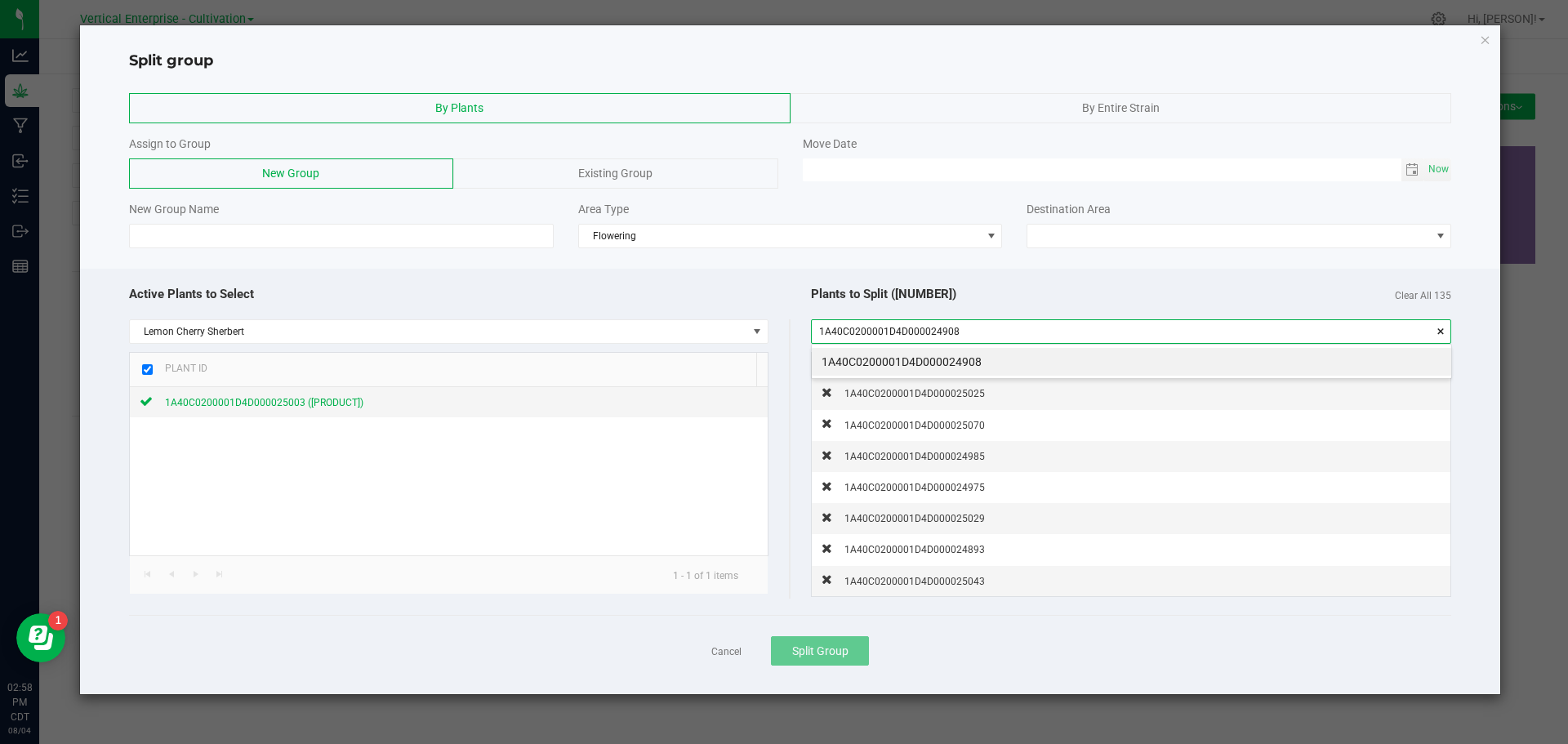 click on "1A40C0200001D4D000024908" at bounding box center [1131, 362] 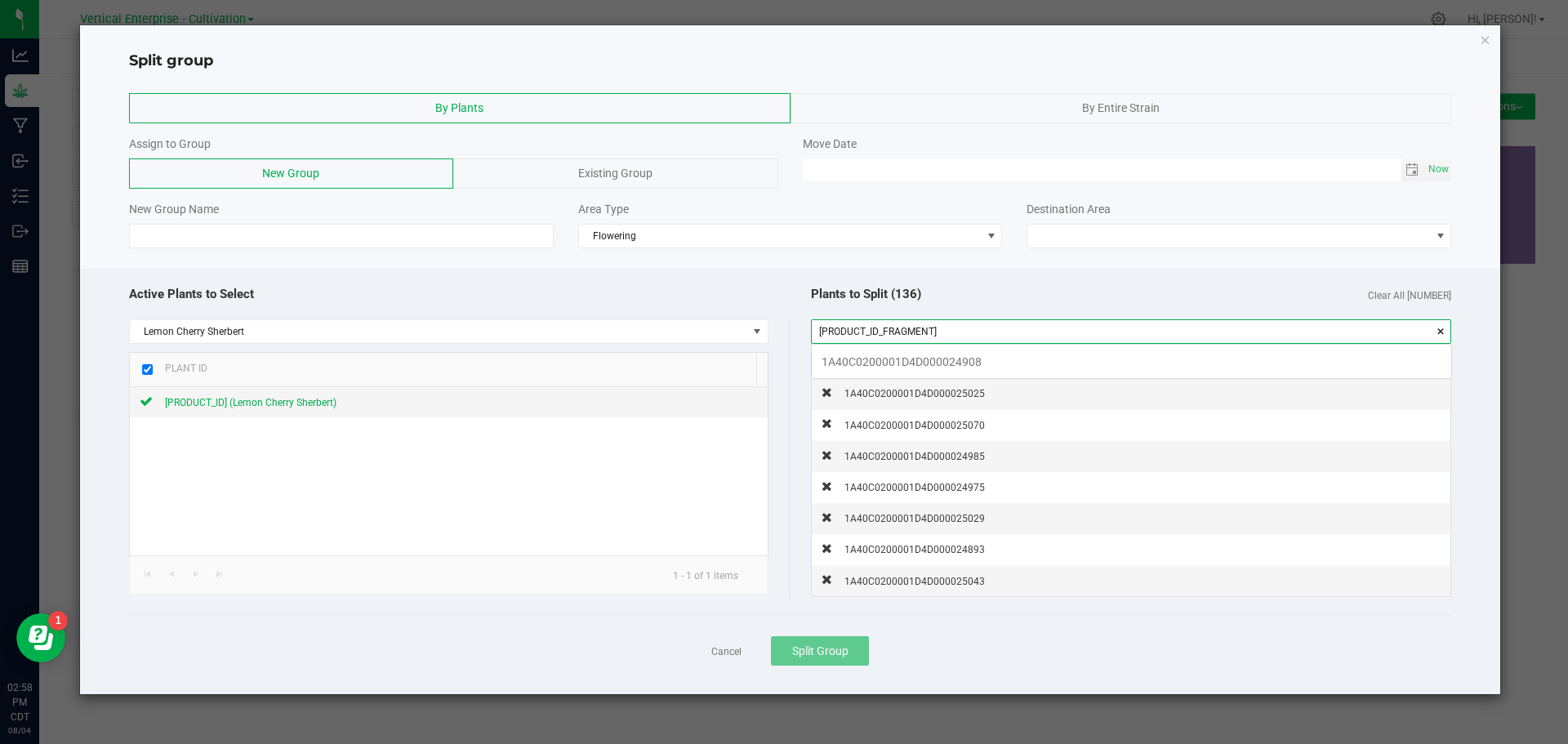 scroll, scrollTop: 81646, scrollLeft: 81027, axis: both 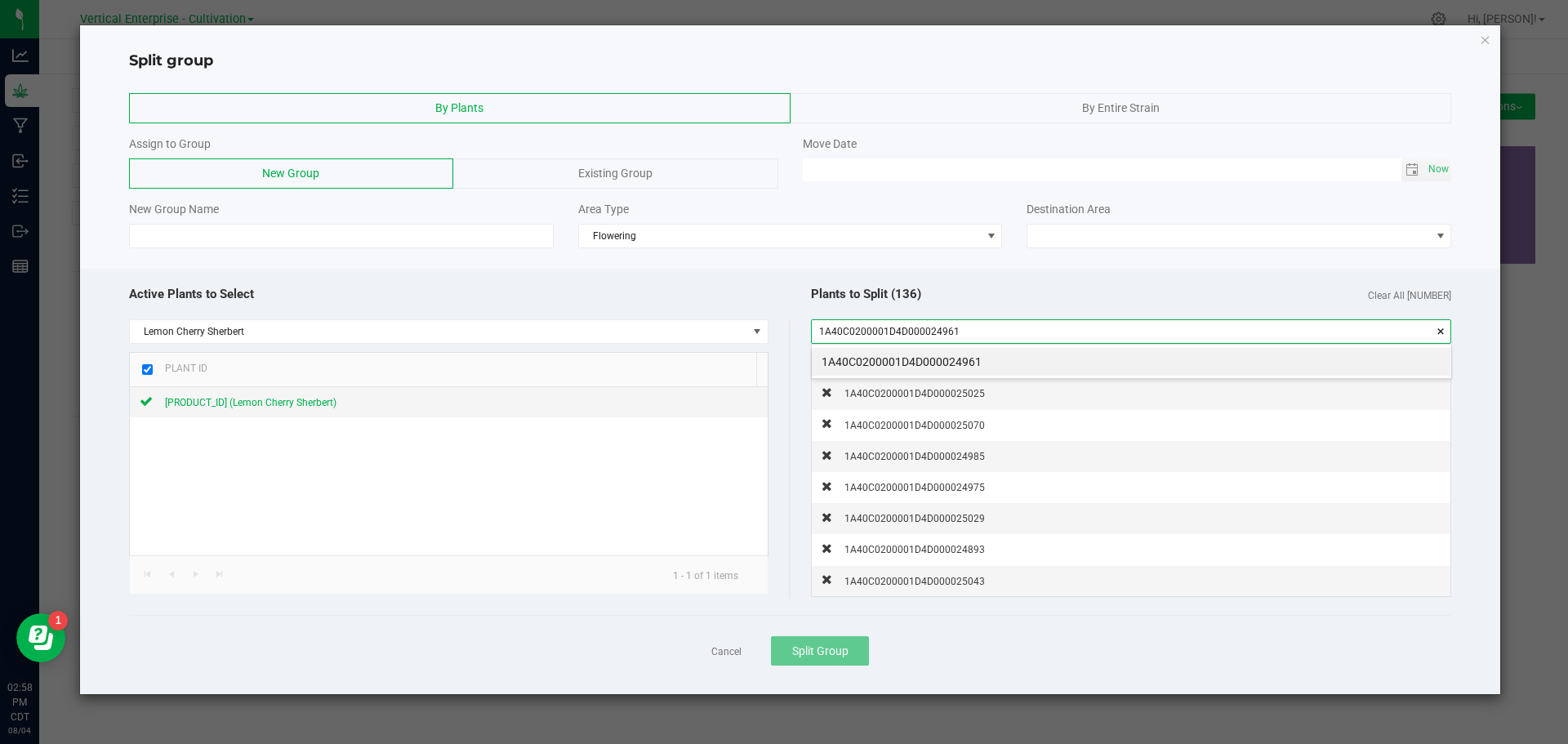 click on "1A40C0200001D4D000024961" at bounding box center [1131, 362] 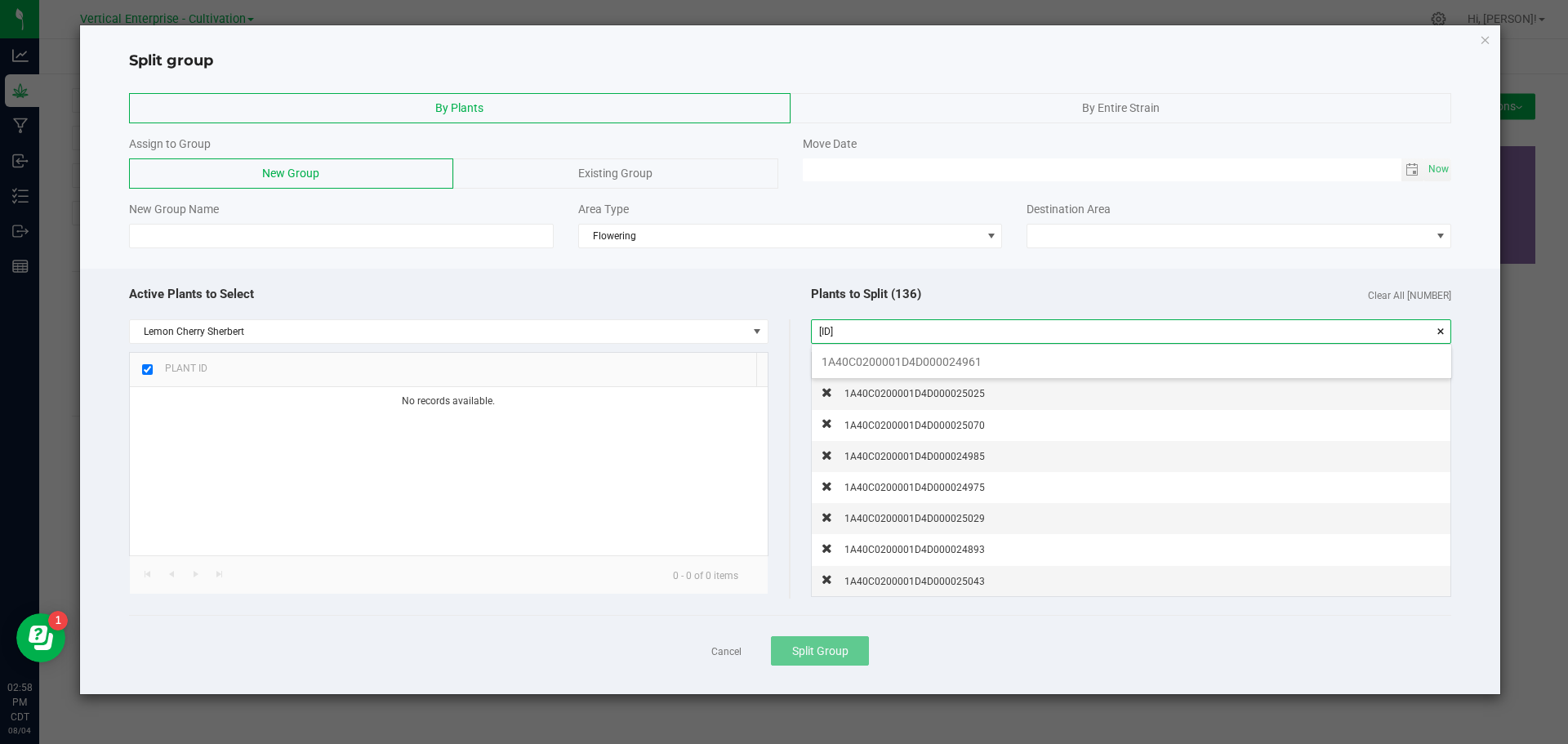 scroll, scrollTop: 81646, scrollLeft: 81027, axis: both 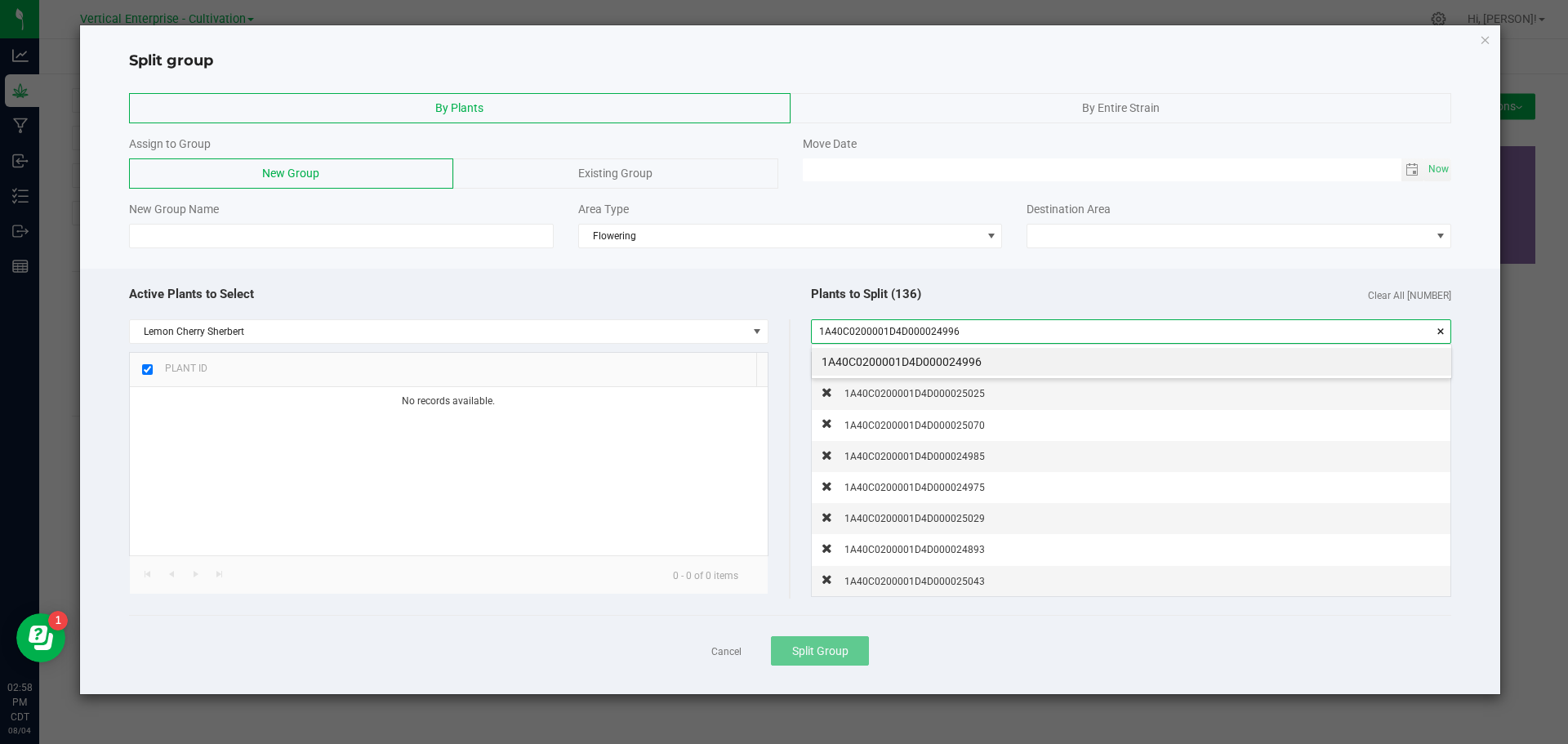 click on "1A40C0200001D4D000024996" at bounding box center (1131, 362) 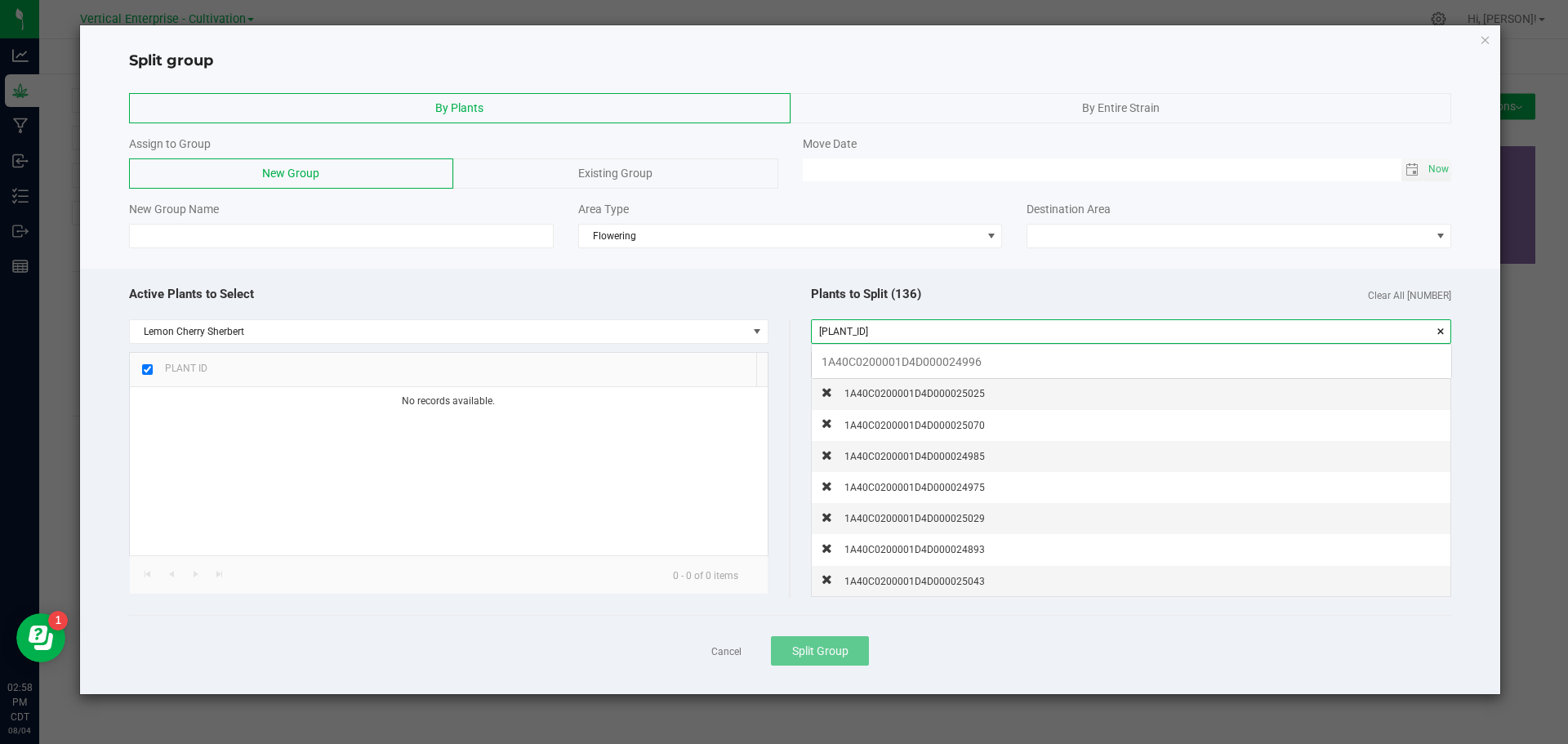 scroll, scrollTop: 81646, scrollLeft: 81027, axis: both 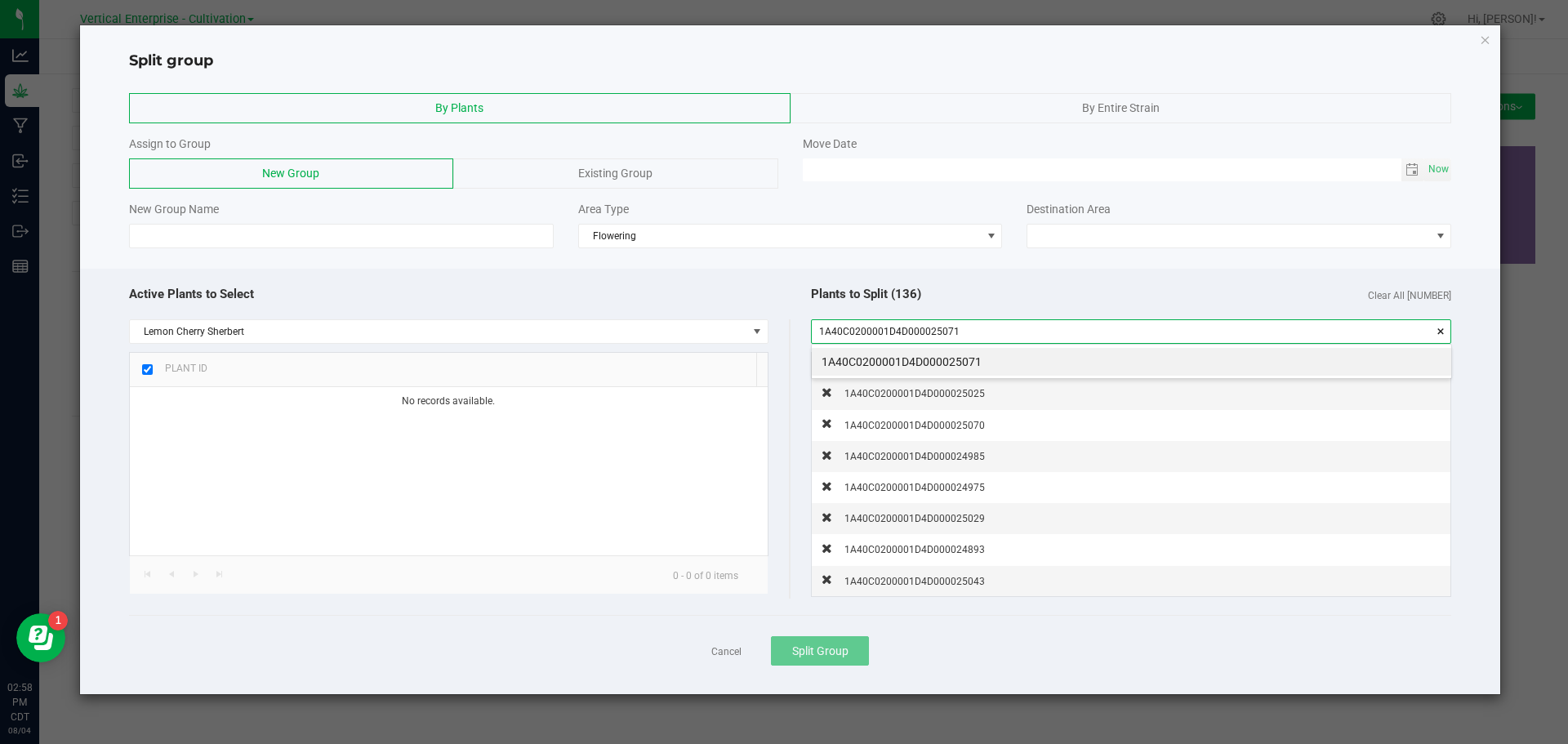 click on "1A40C0200001D4D000025071" at bounding box center (1131, 362) 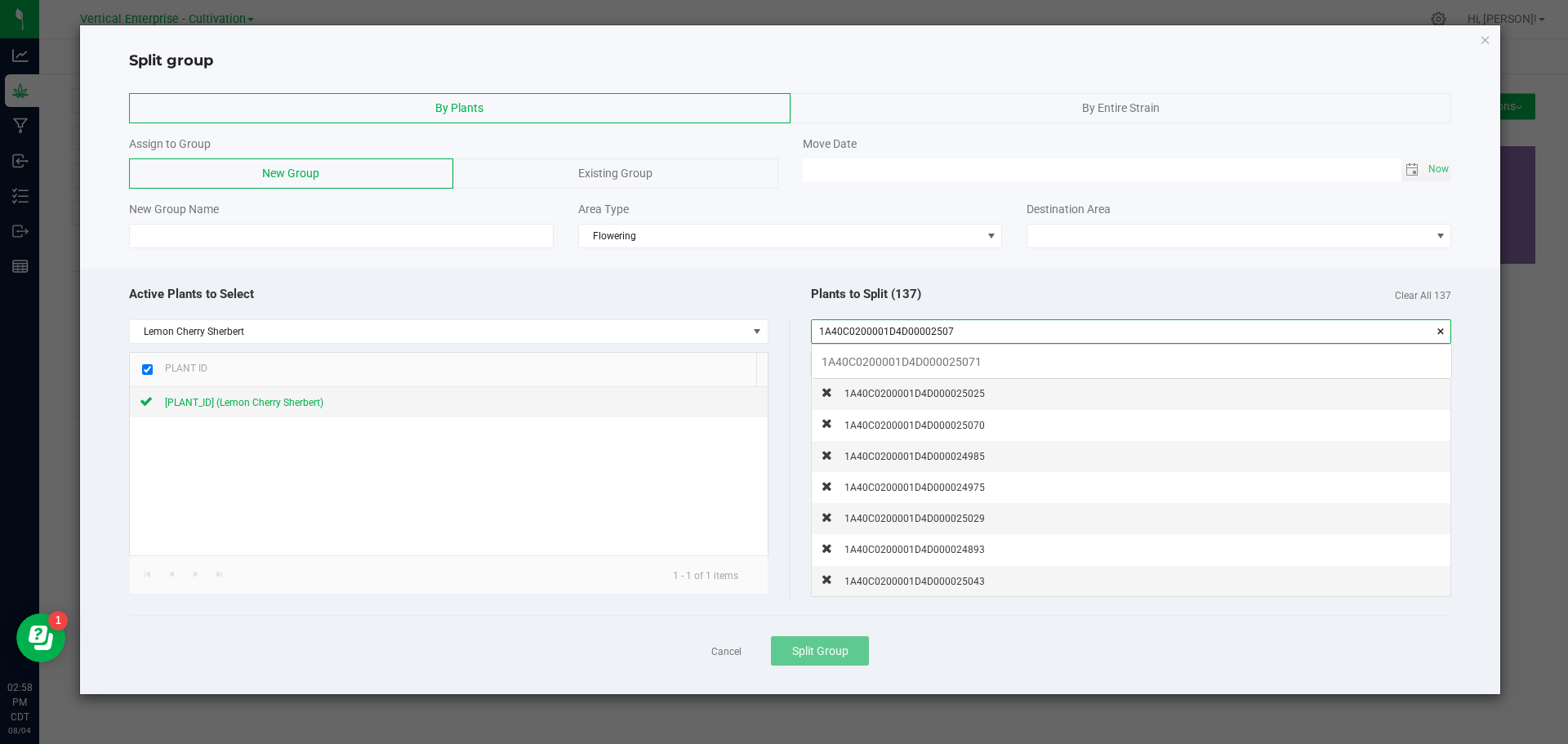 scroll, scrollTop: 81646, scrollLeft: 81027, axis: both 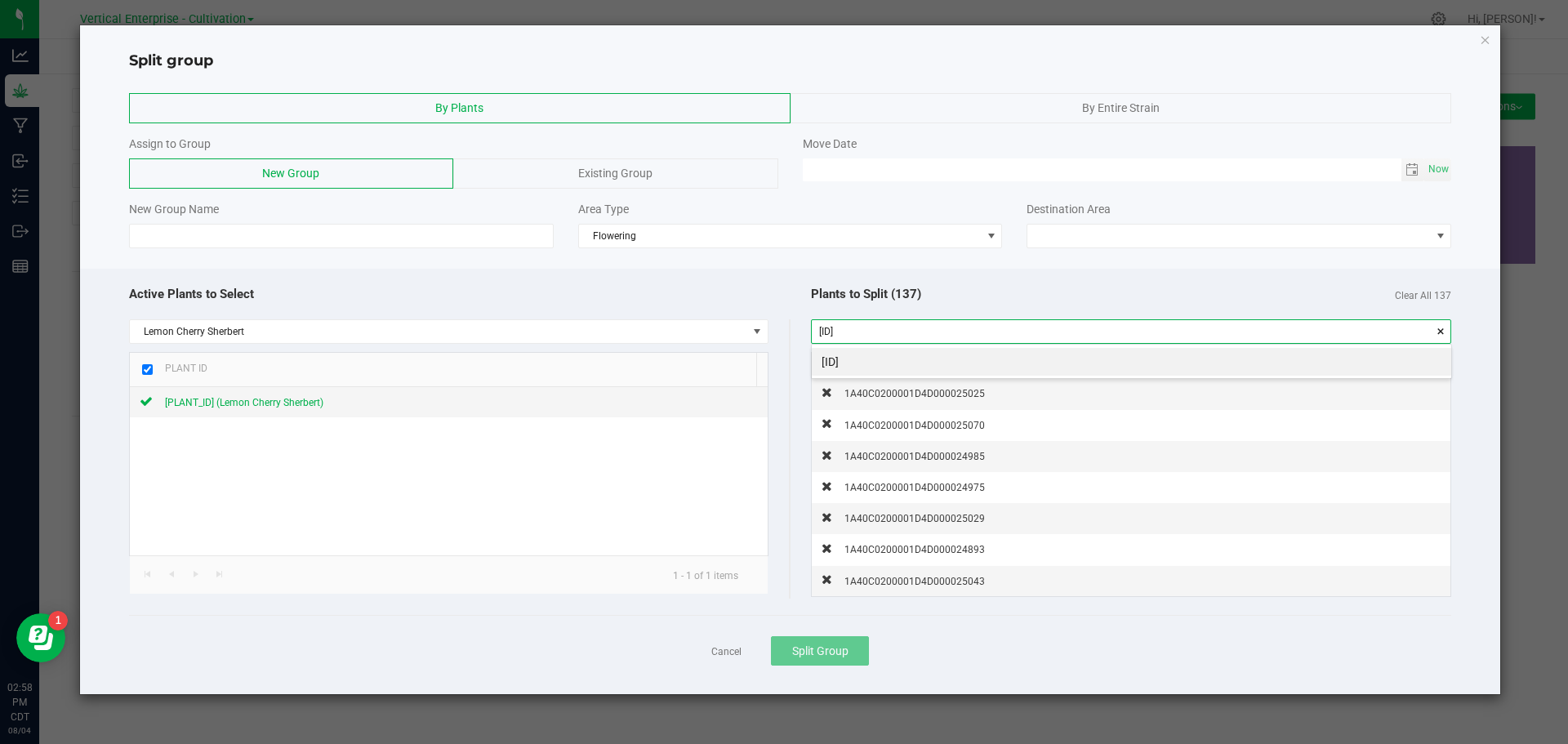 click on "[ID]" at bounding box center [1131, 362] 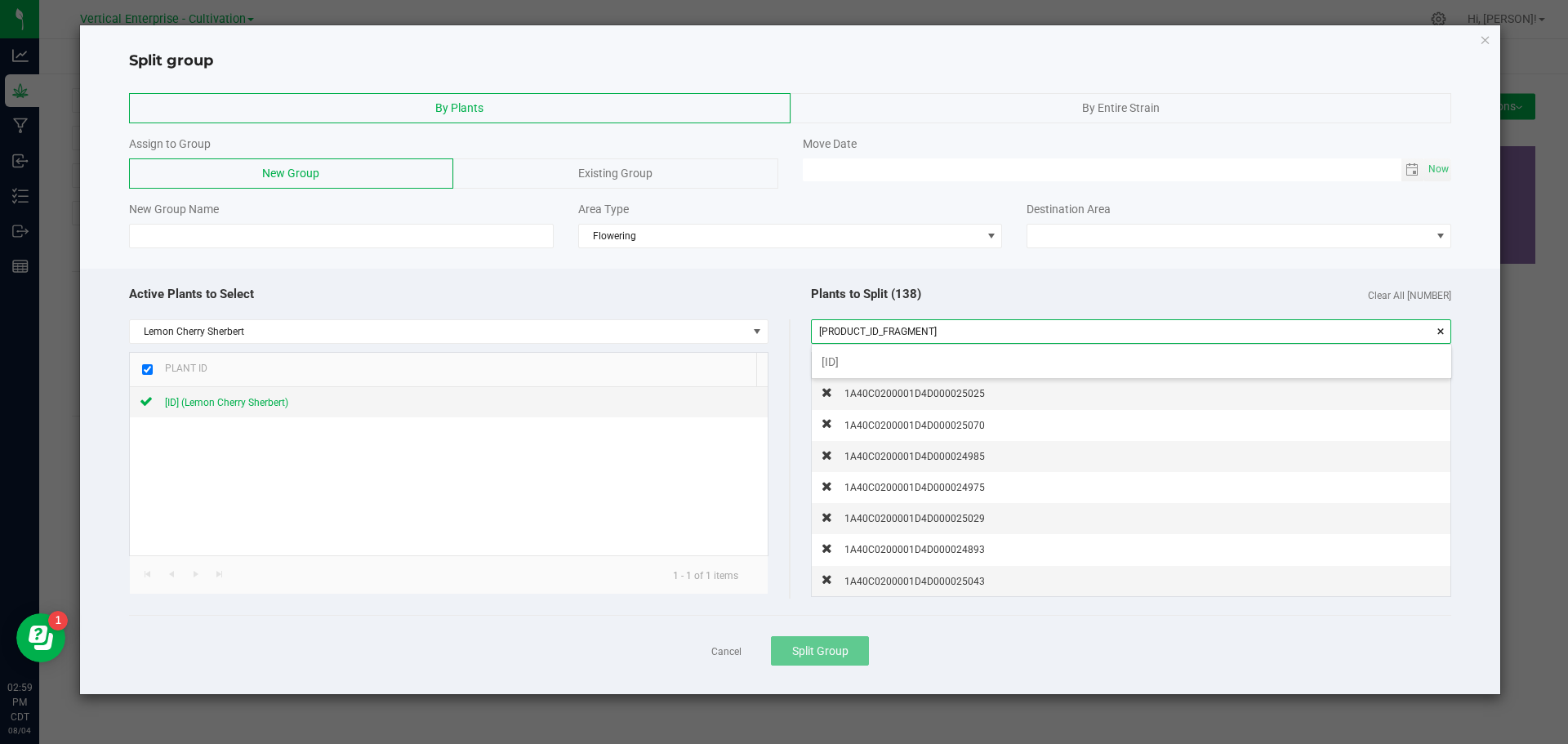 scroll, scrollTop: 81646, scrollLeft: 81027, axis: both 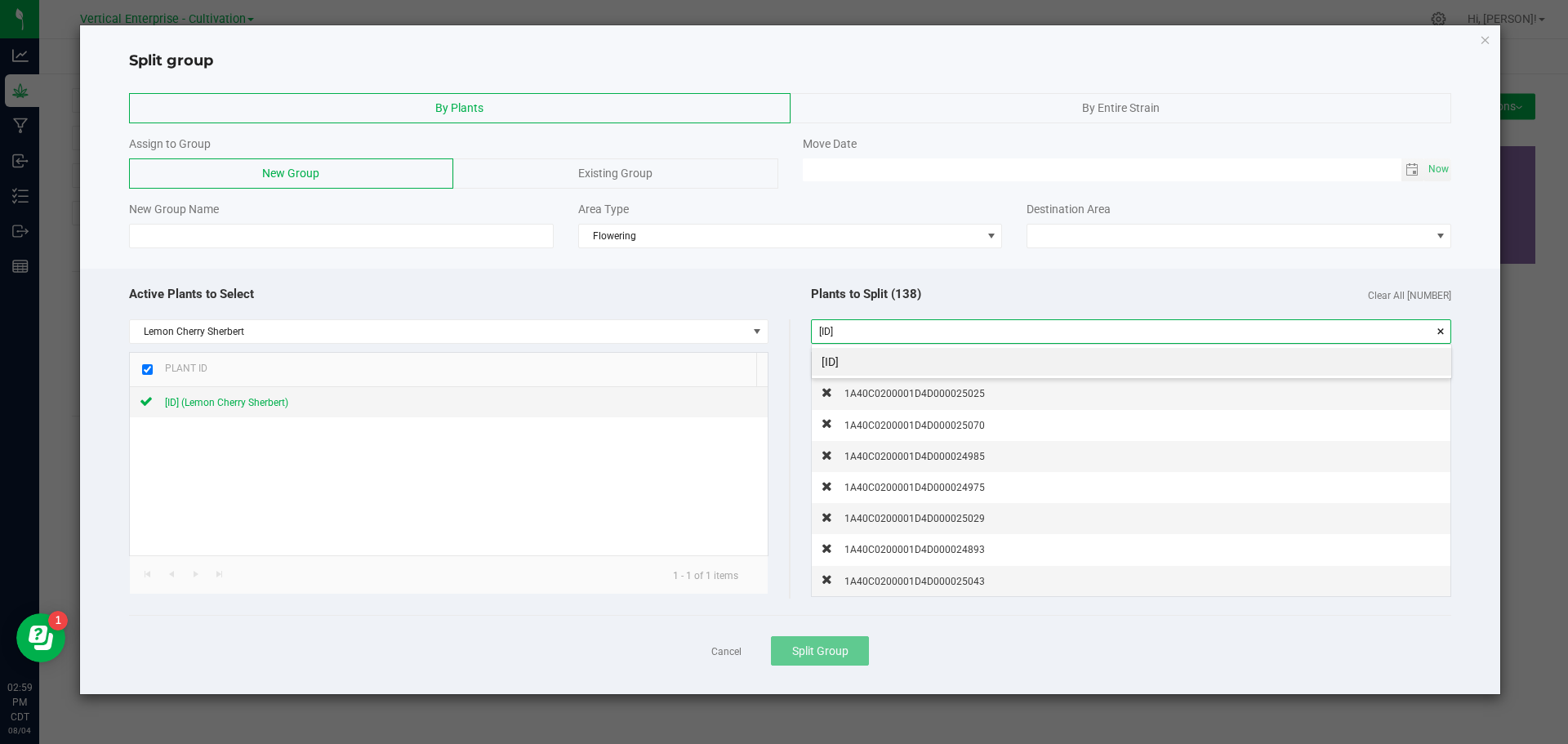 click on "[ID]" at bounding box center (1131, 362) 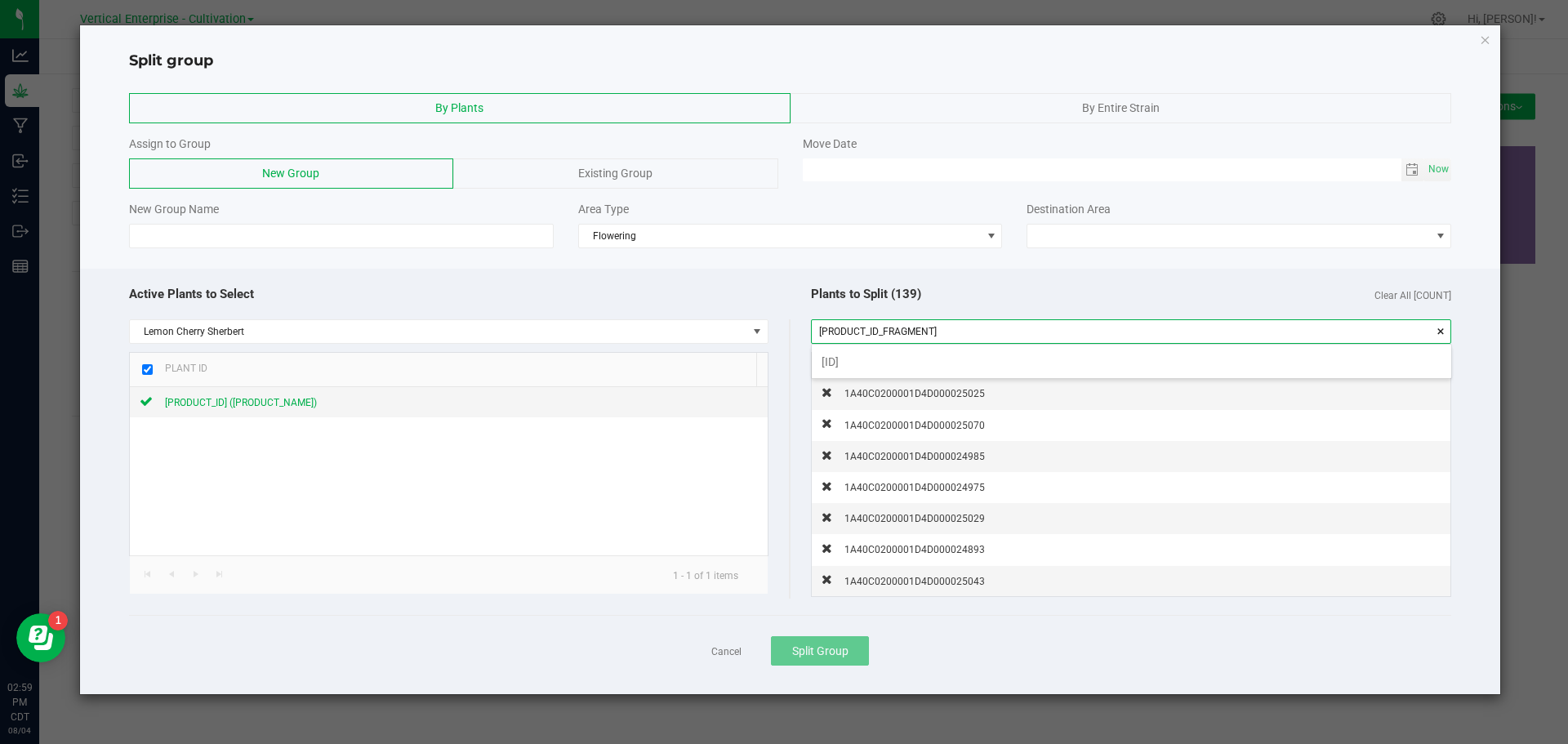 scroll, scrollTop: 81646, scrollLeft: 81027, axis: both 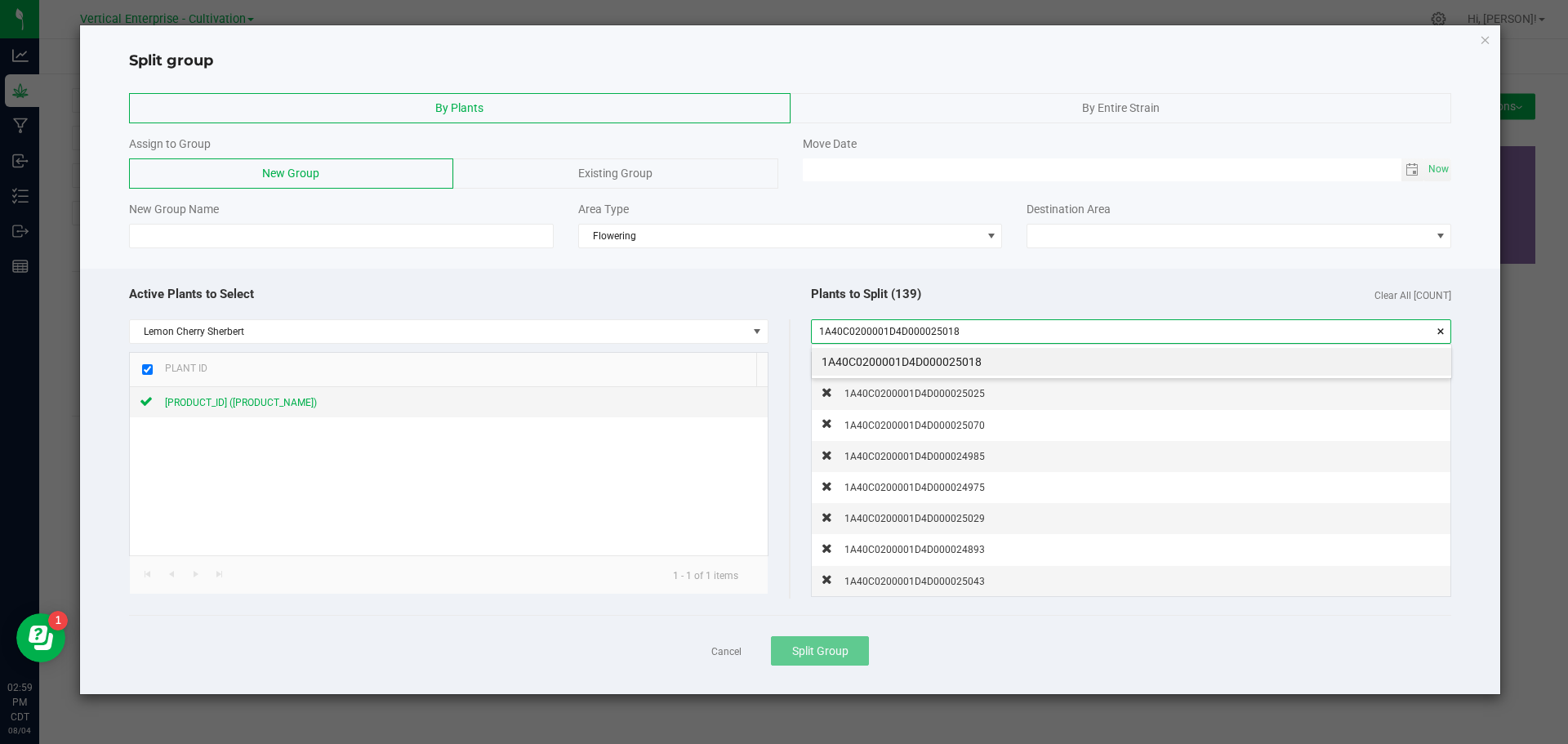 click on "1A40C0200001D4D000025018" at bounding box center (1131, 362) 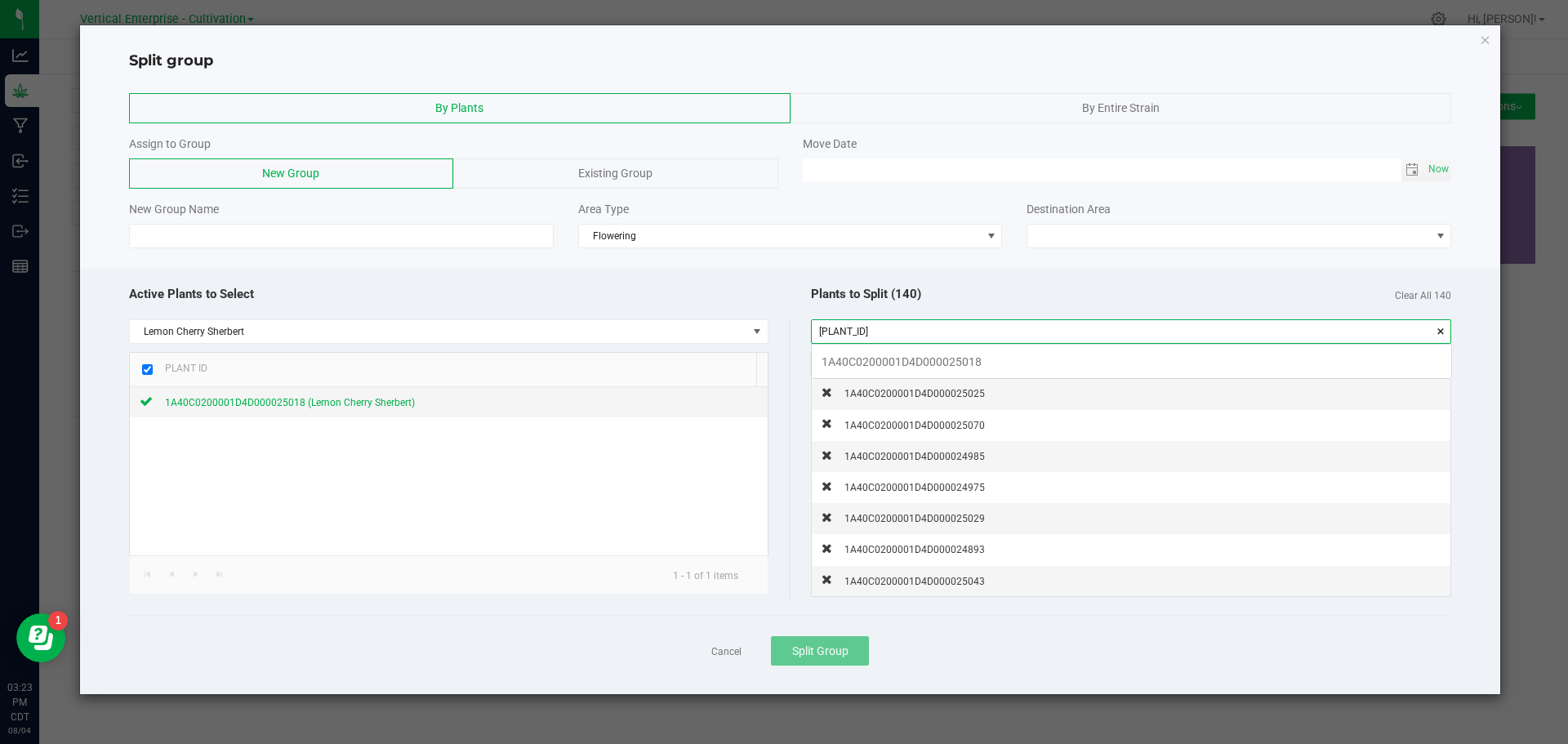 scroll, scrollTop: 81646, scrollLeft: 81027, axis: both 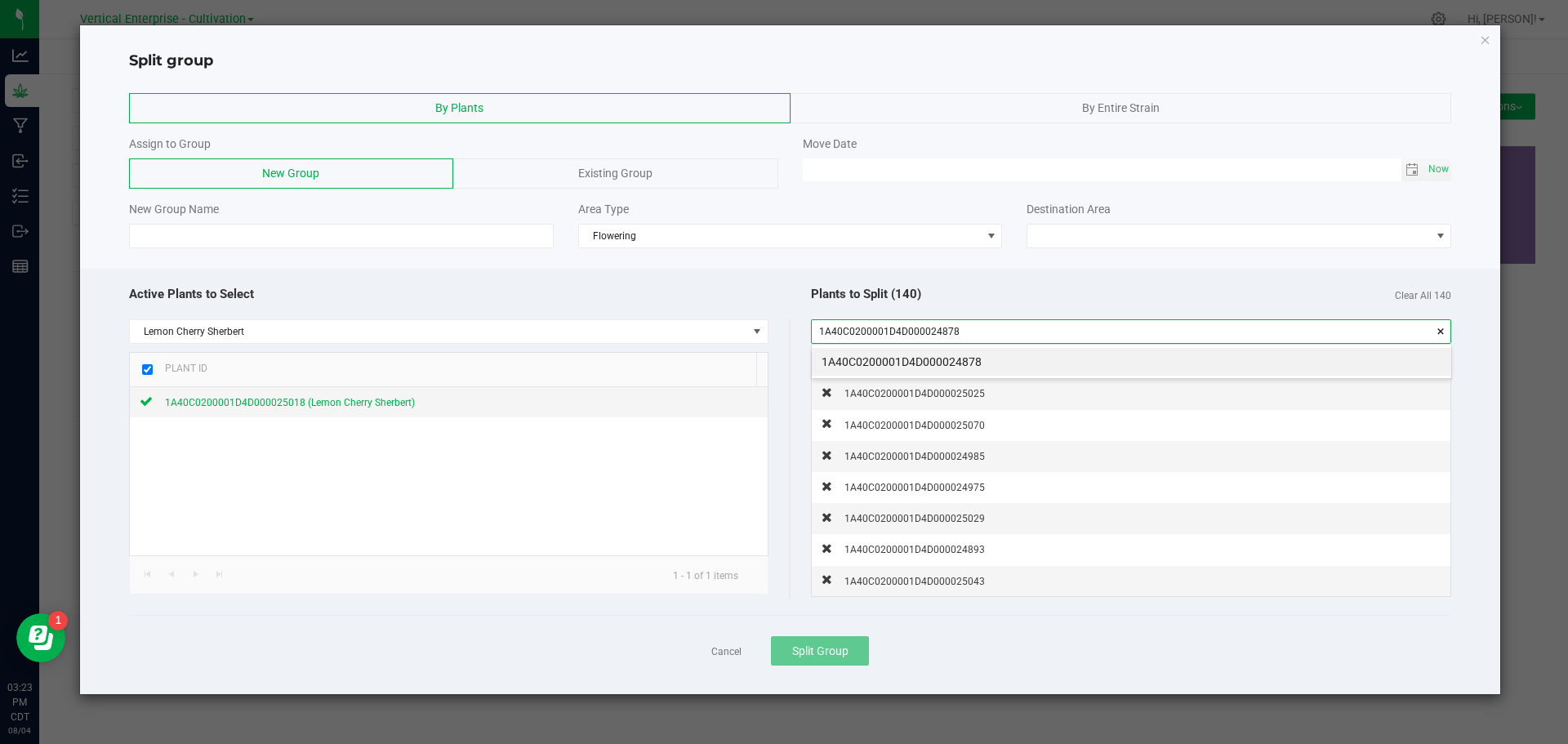click on "1A40C0200001D4D000024878" at bounding box center (1131, 362) 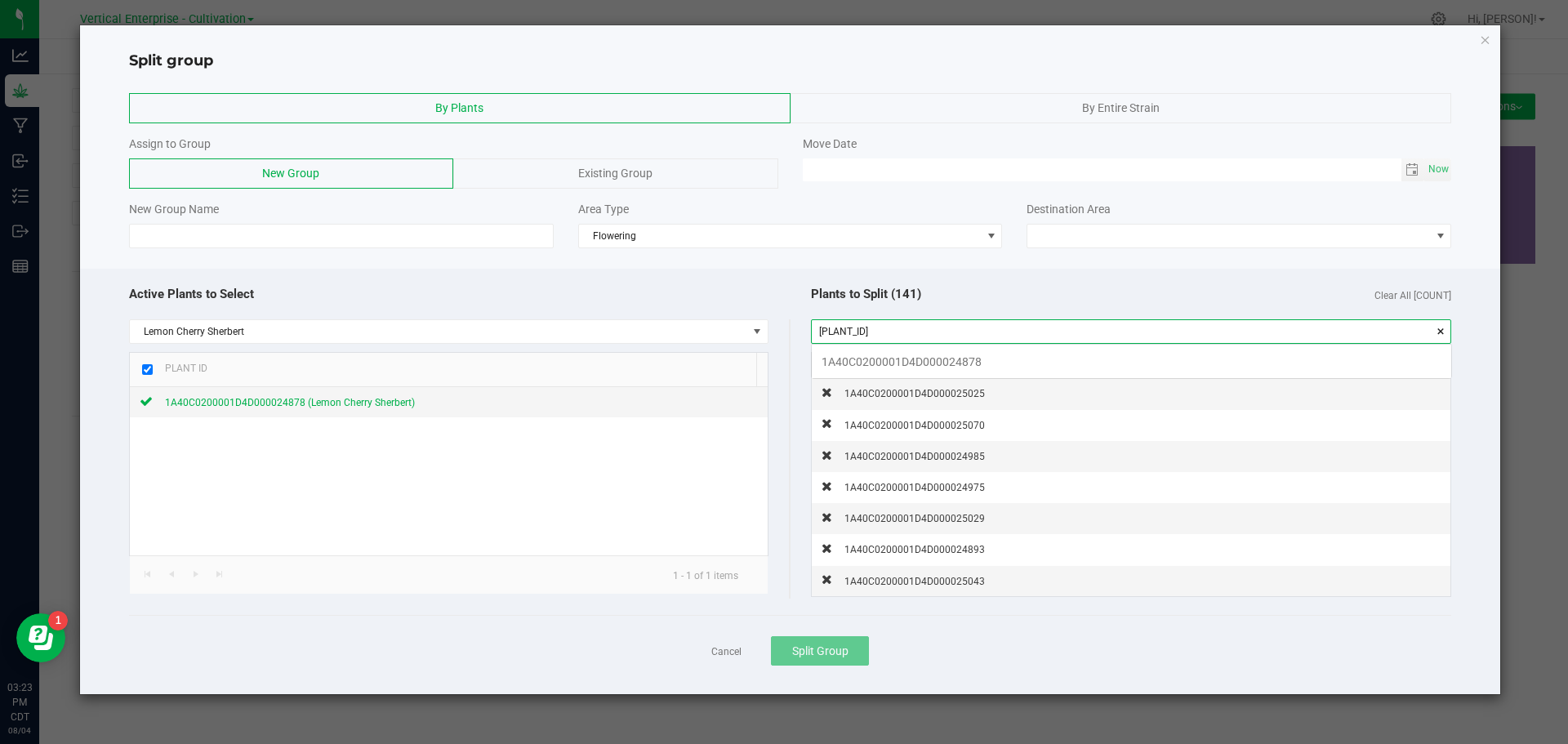scroll, scrollTop: 81646, scrollLeft: 81027, axis: both 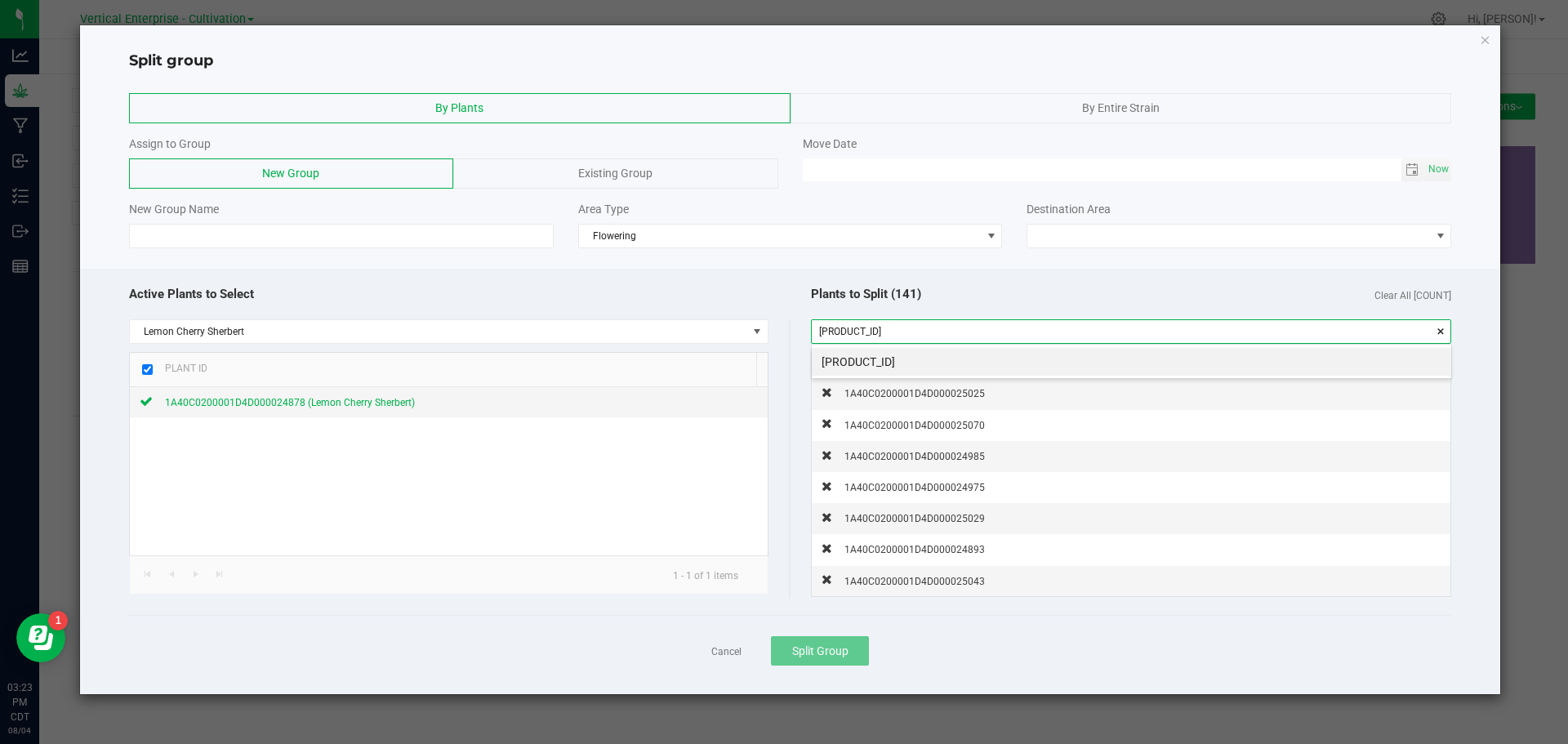 click on "[PRODUCT_ID]" at bounding box center (1131, 362) 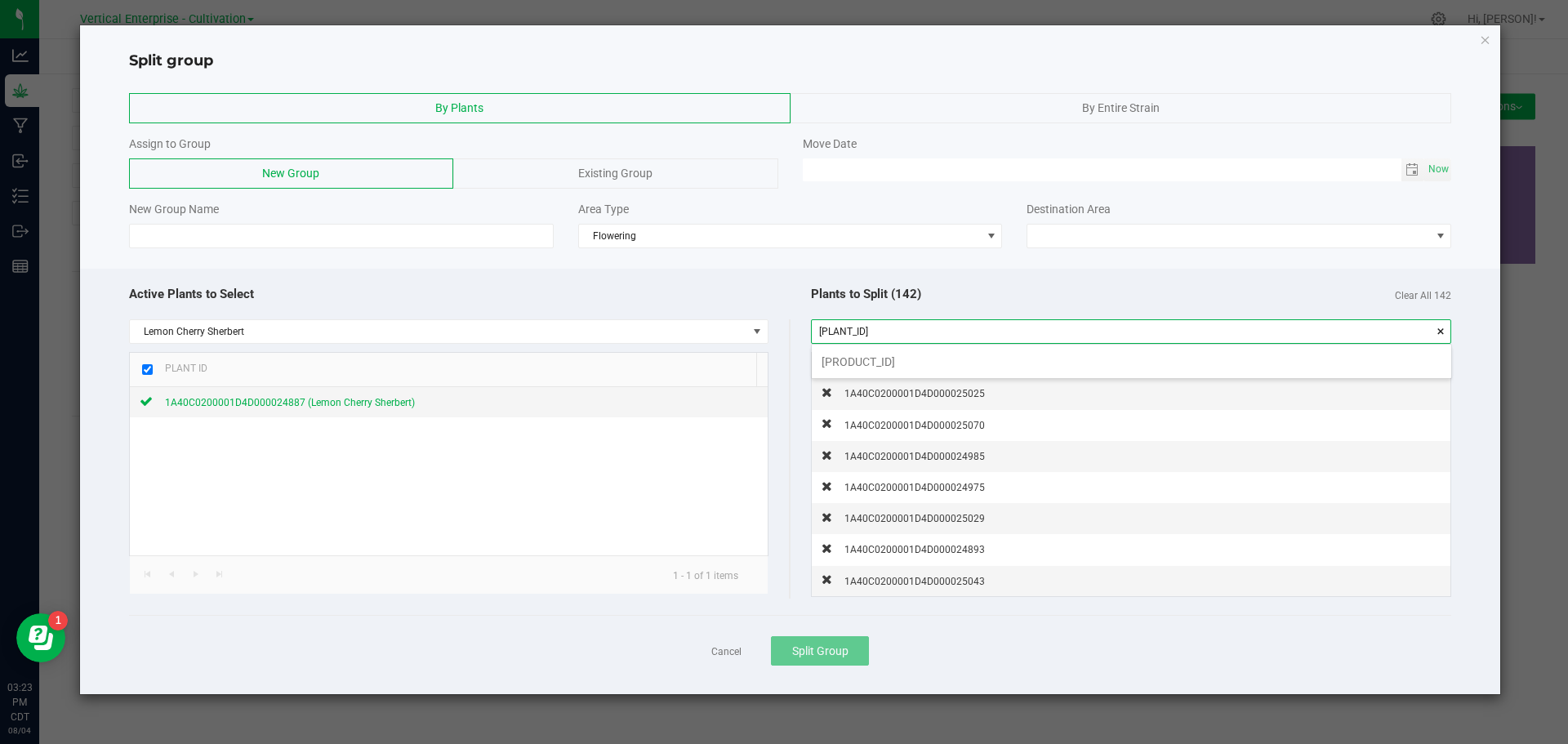 scroll, scrollTop: 81646, scrollLeft: 81027, axis: both 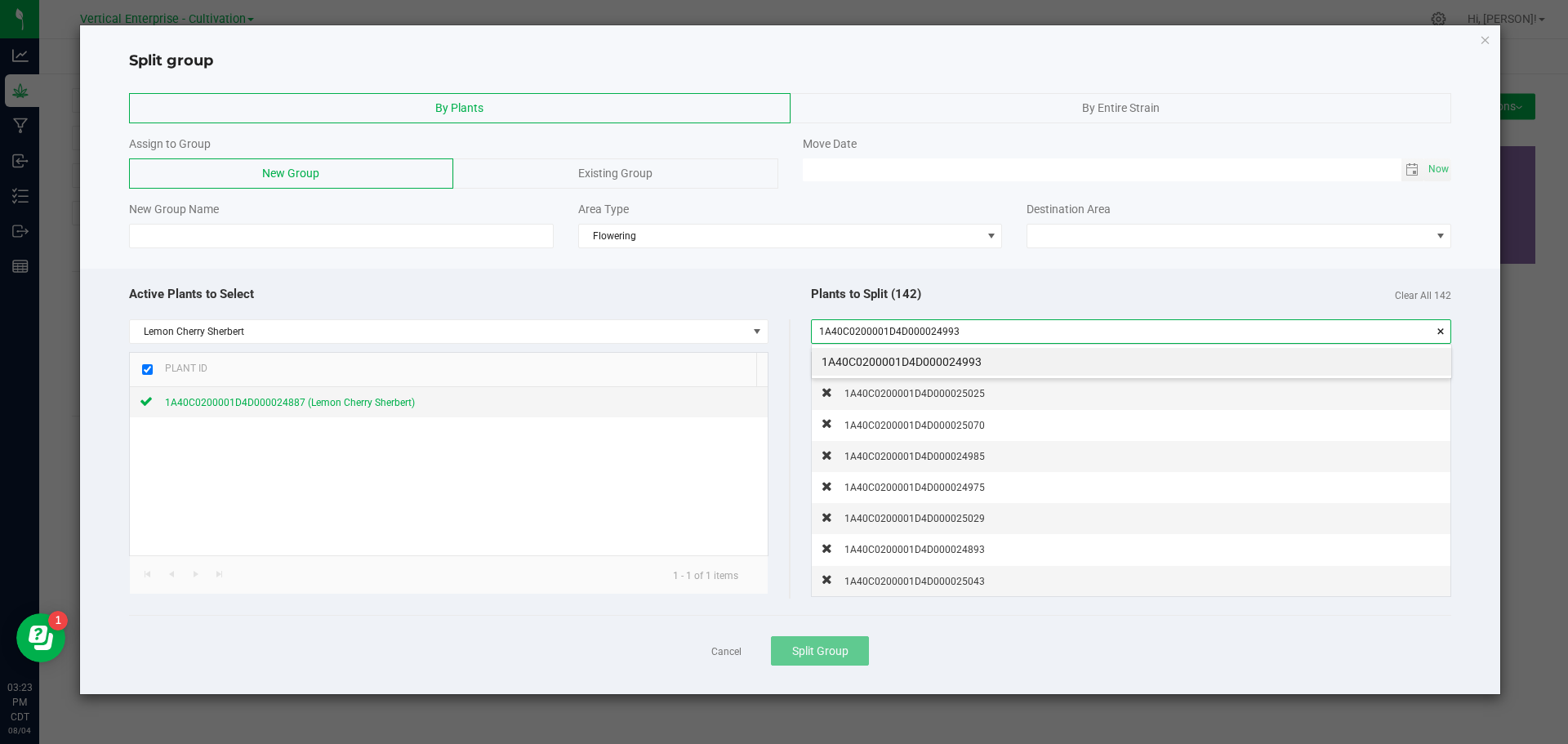 click on "1A40C0200001D4D000024993" at bounding box center [1131, 362] 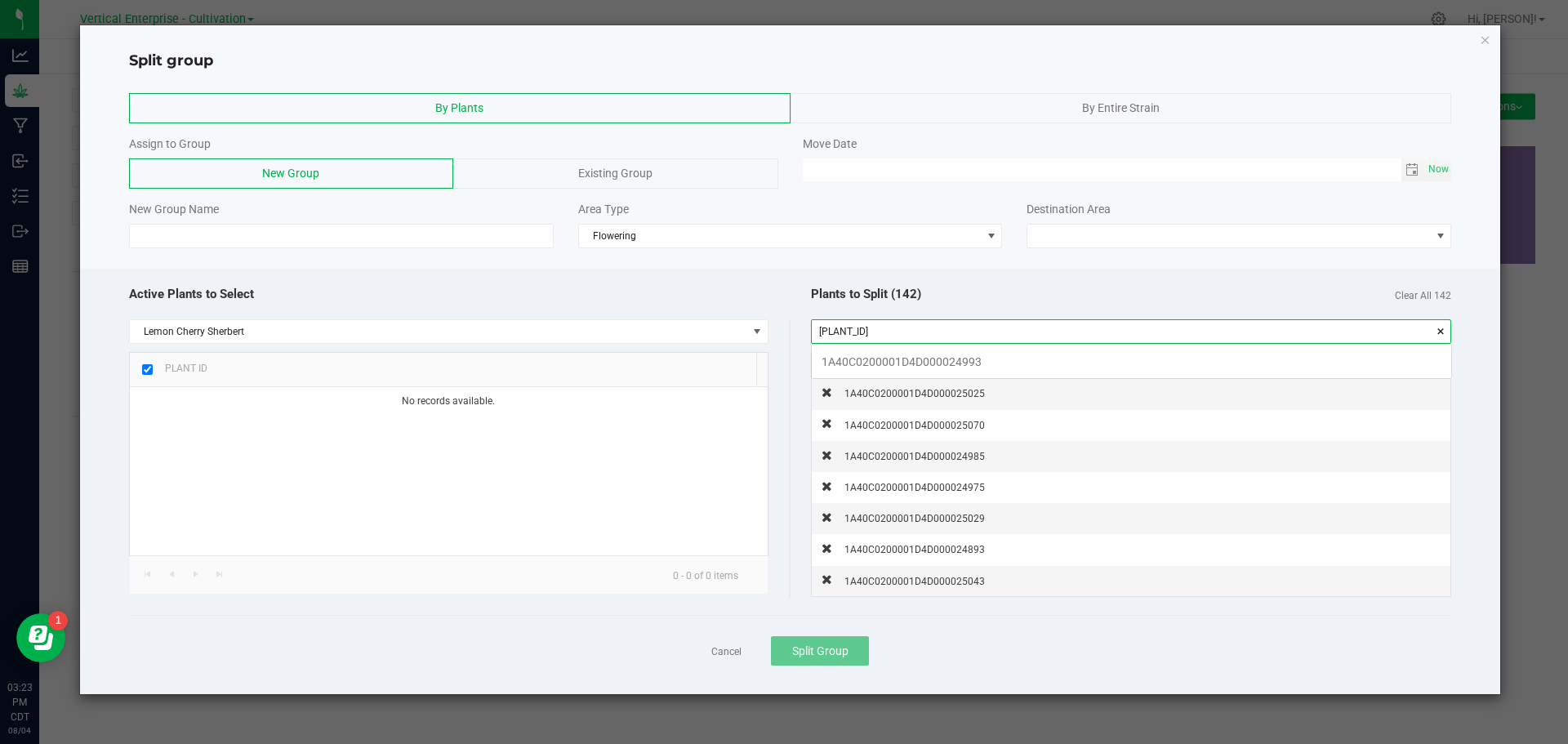scroll, scrollTop: 81646, scrollLeft: 81027, axis: both 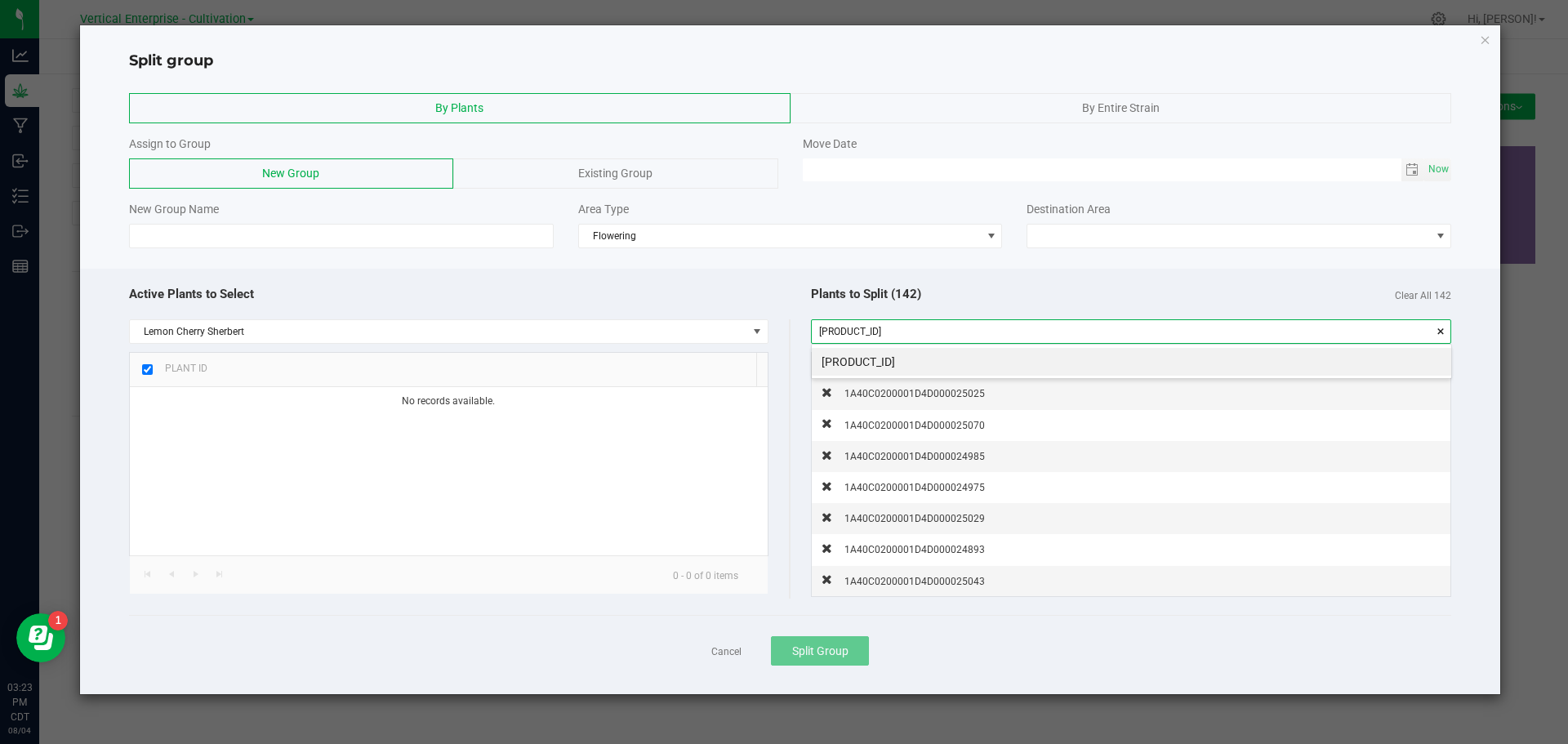 click on "[PRODUCT_ID]" at bounding box center [1131, 362] 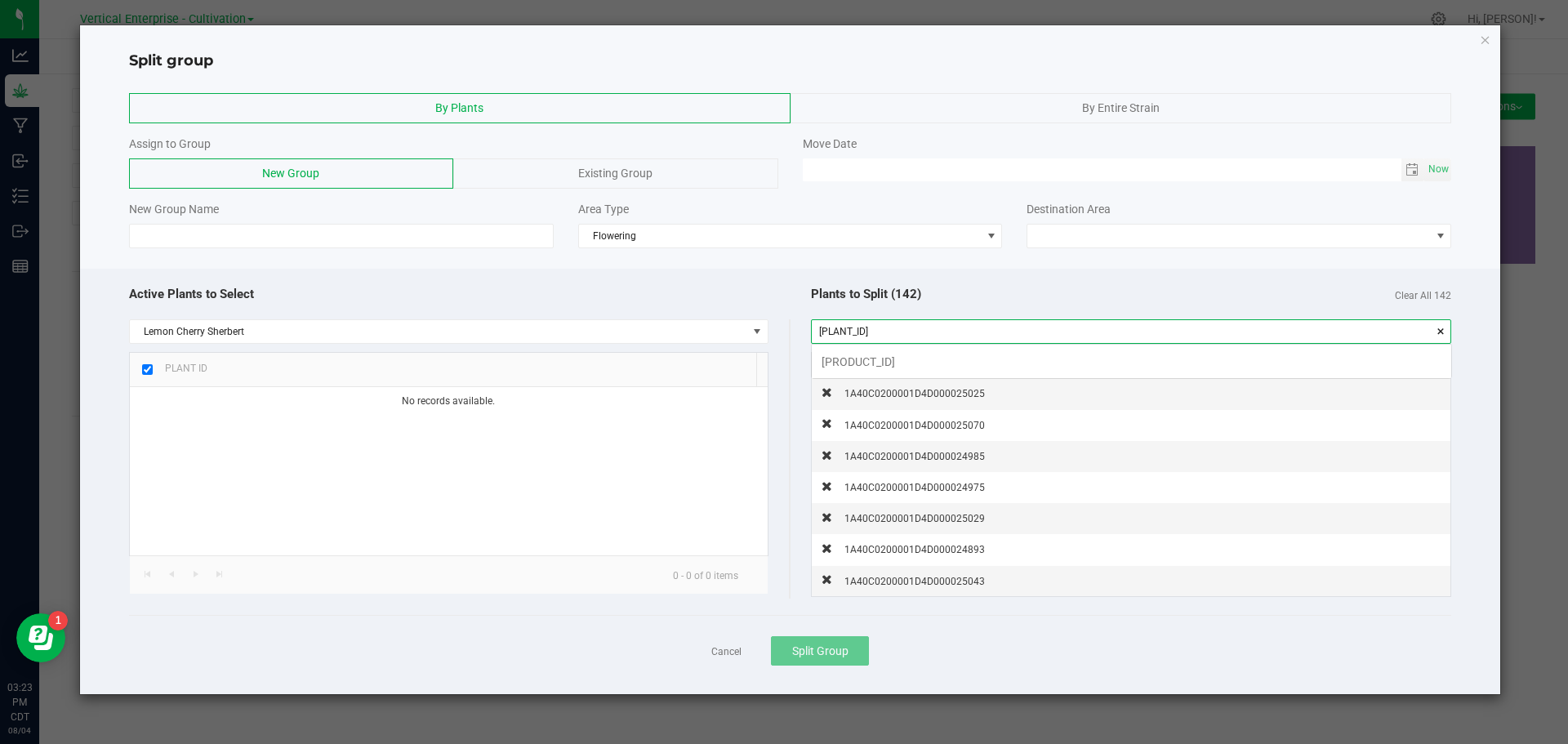 scroll, scrollTop: 81646, scrollLeft: 81027, axis: both 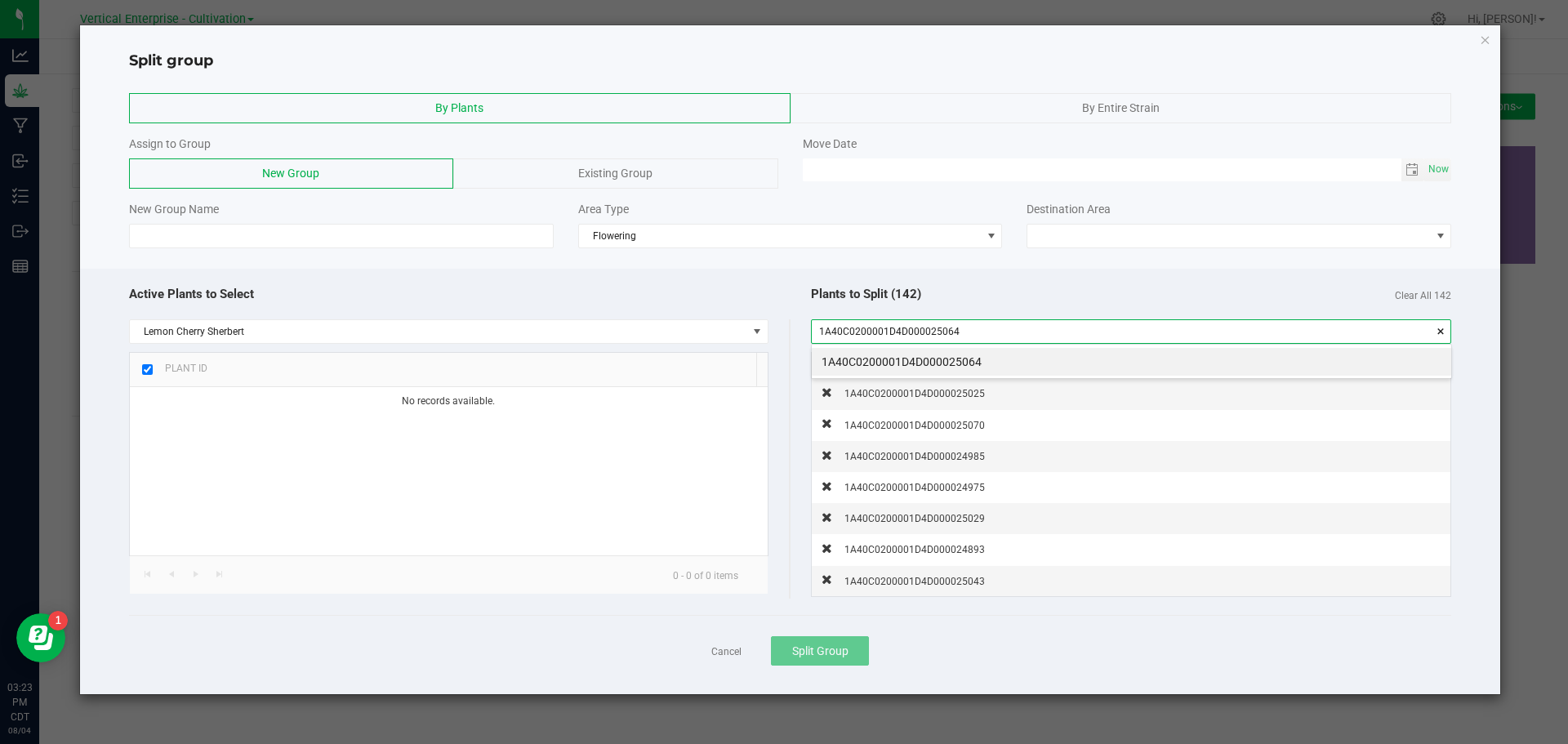 click on "1A40C0200001D4D000025064" at bounding box center [1131, 362] 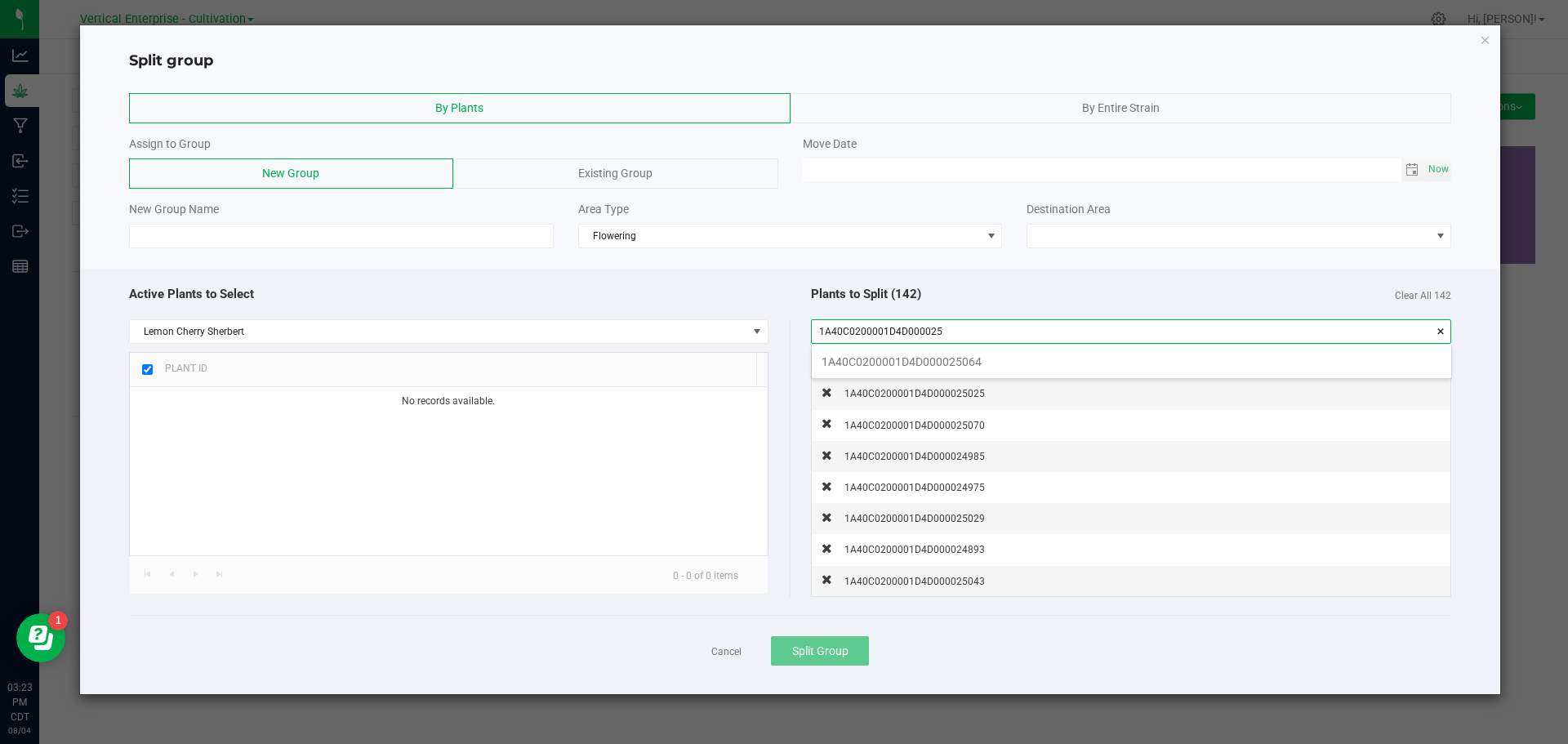 scroll, scrollTop: 81646, scrollLeft: 81027, axis: both 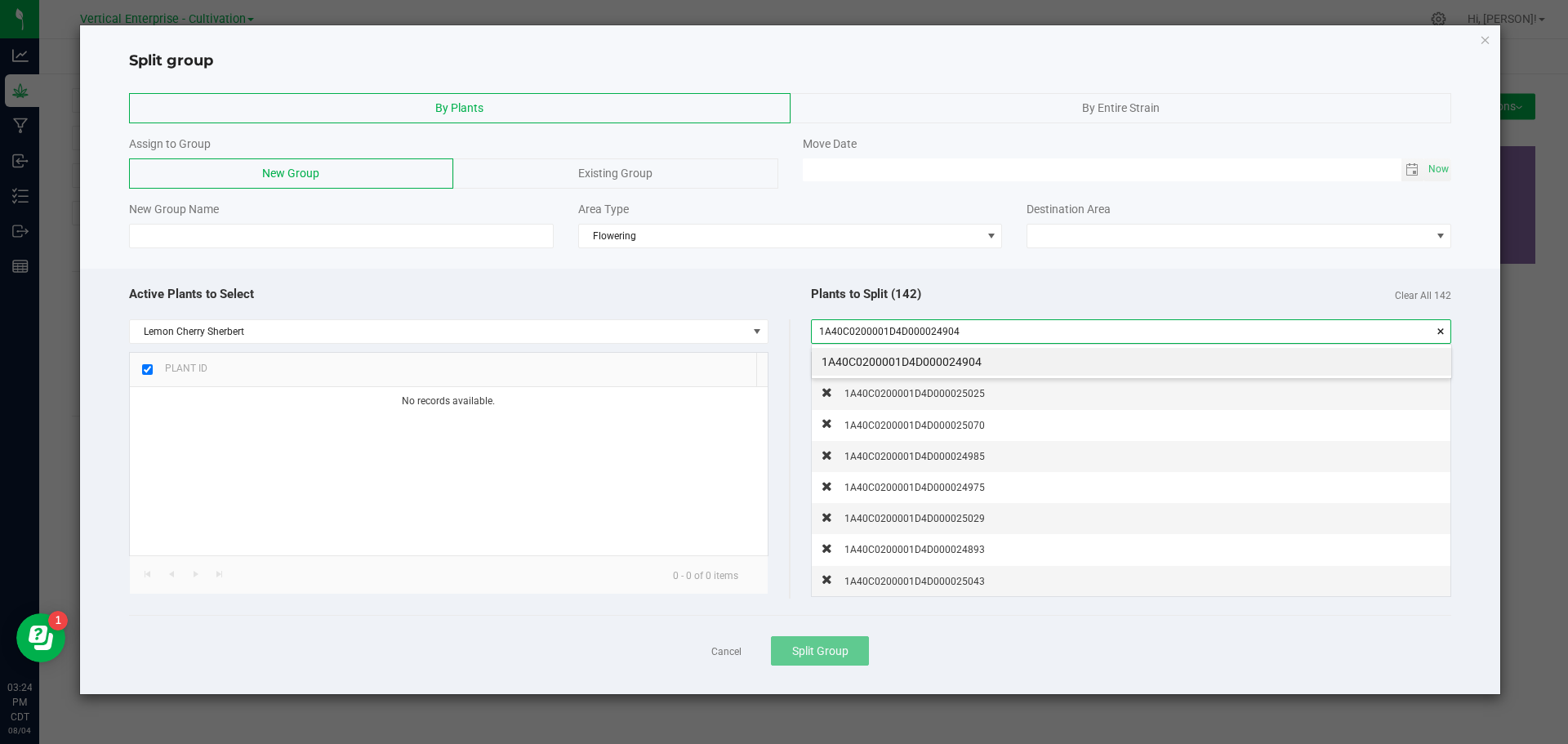 click on "1A40C0200001D4D000024904" at bounding box center [1131, 362] 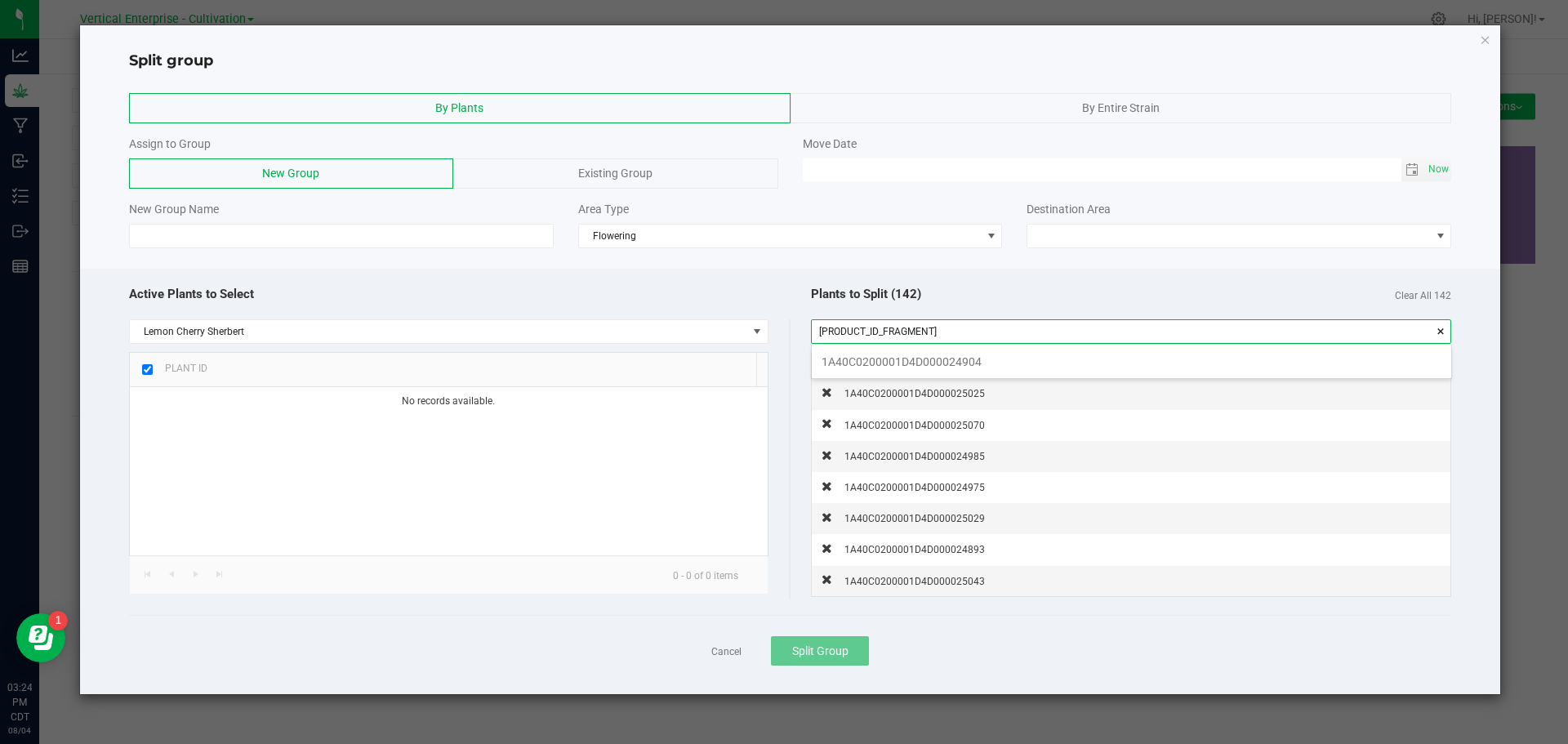 scroll, scrollTop: 81646, scrollLeft: 81027, axis: both 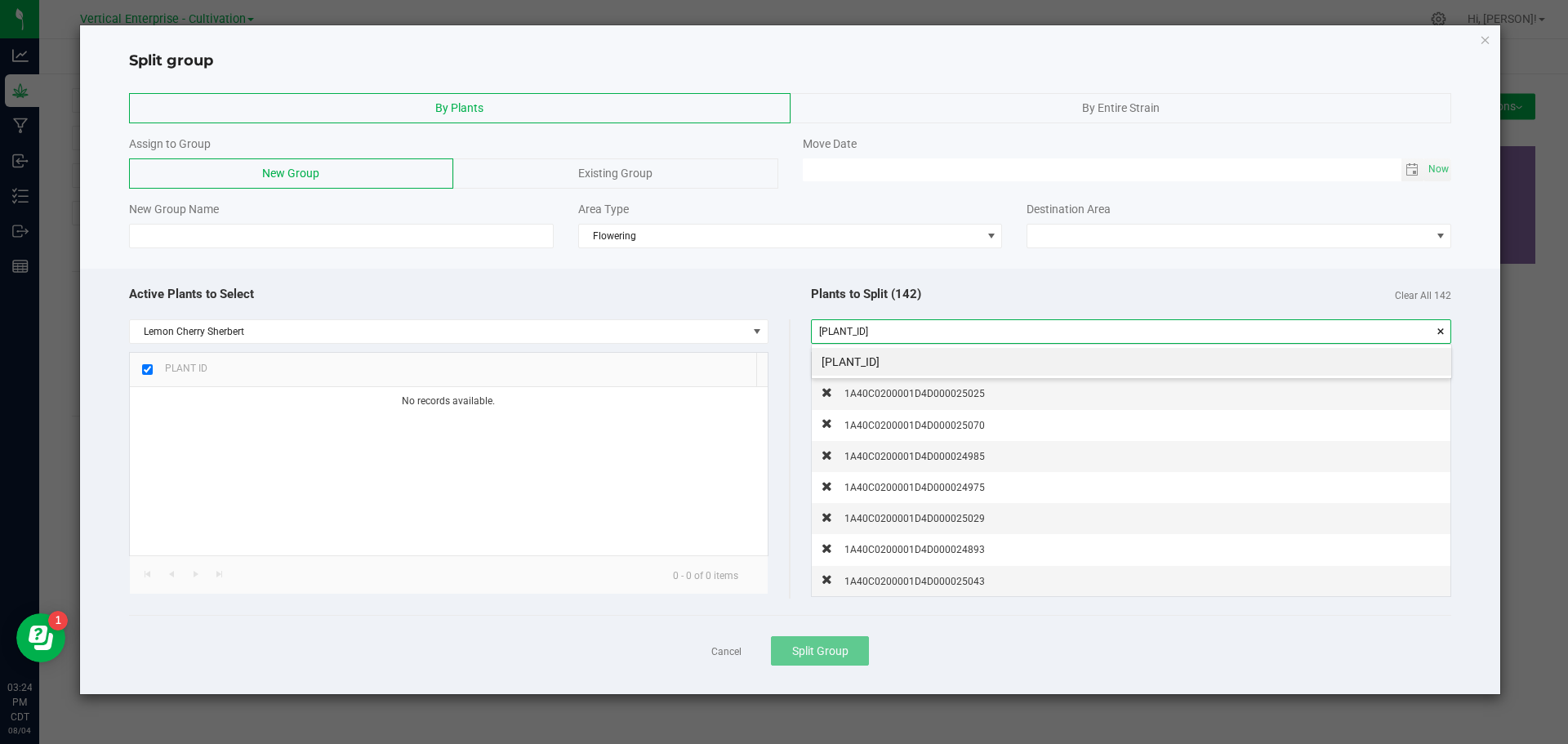 click on "[PLANT_ID]" at bounding box center (1131, 362) 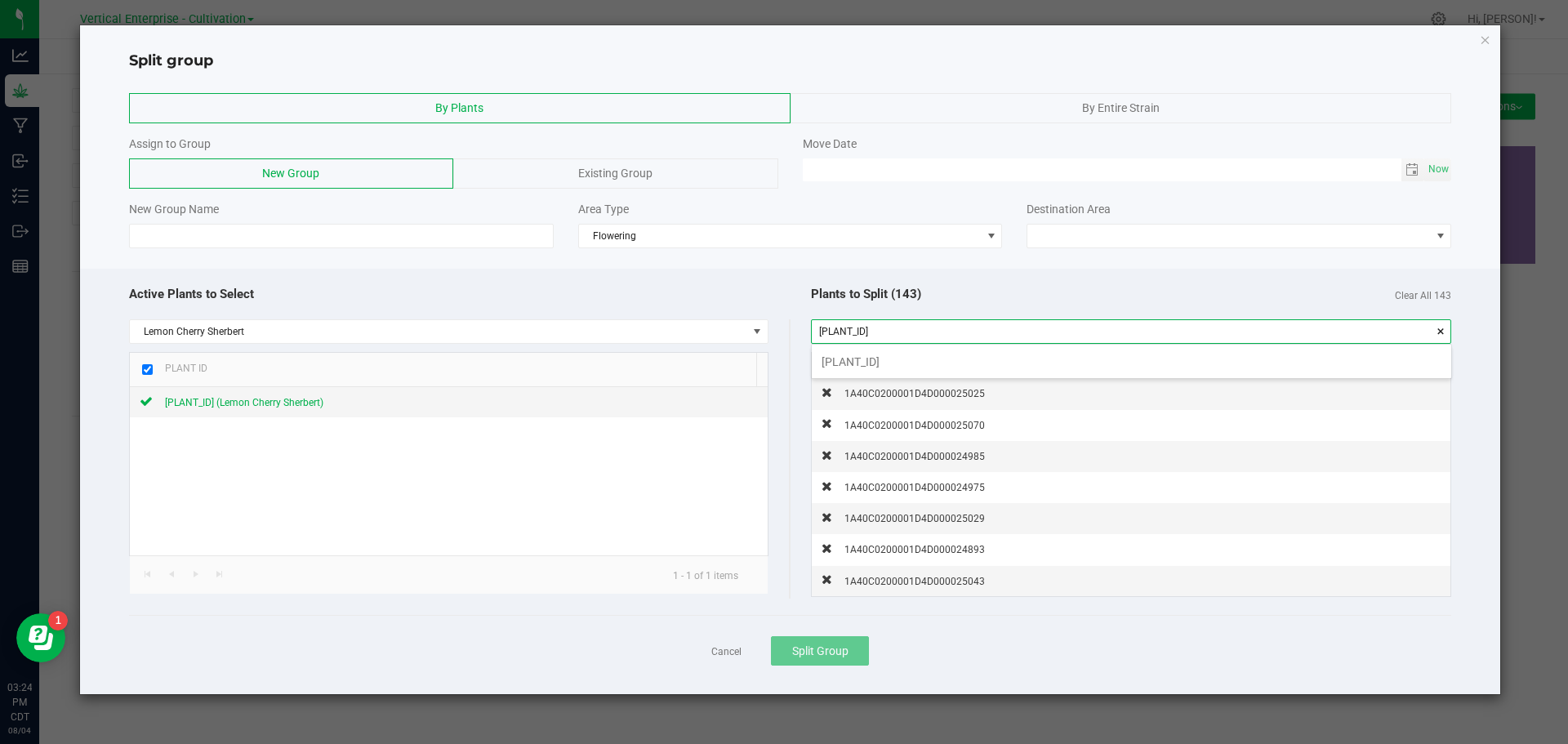 scroll, scrollTop: 81646, scrollLeft: 81027, axis: both 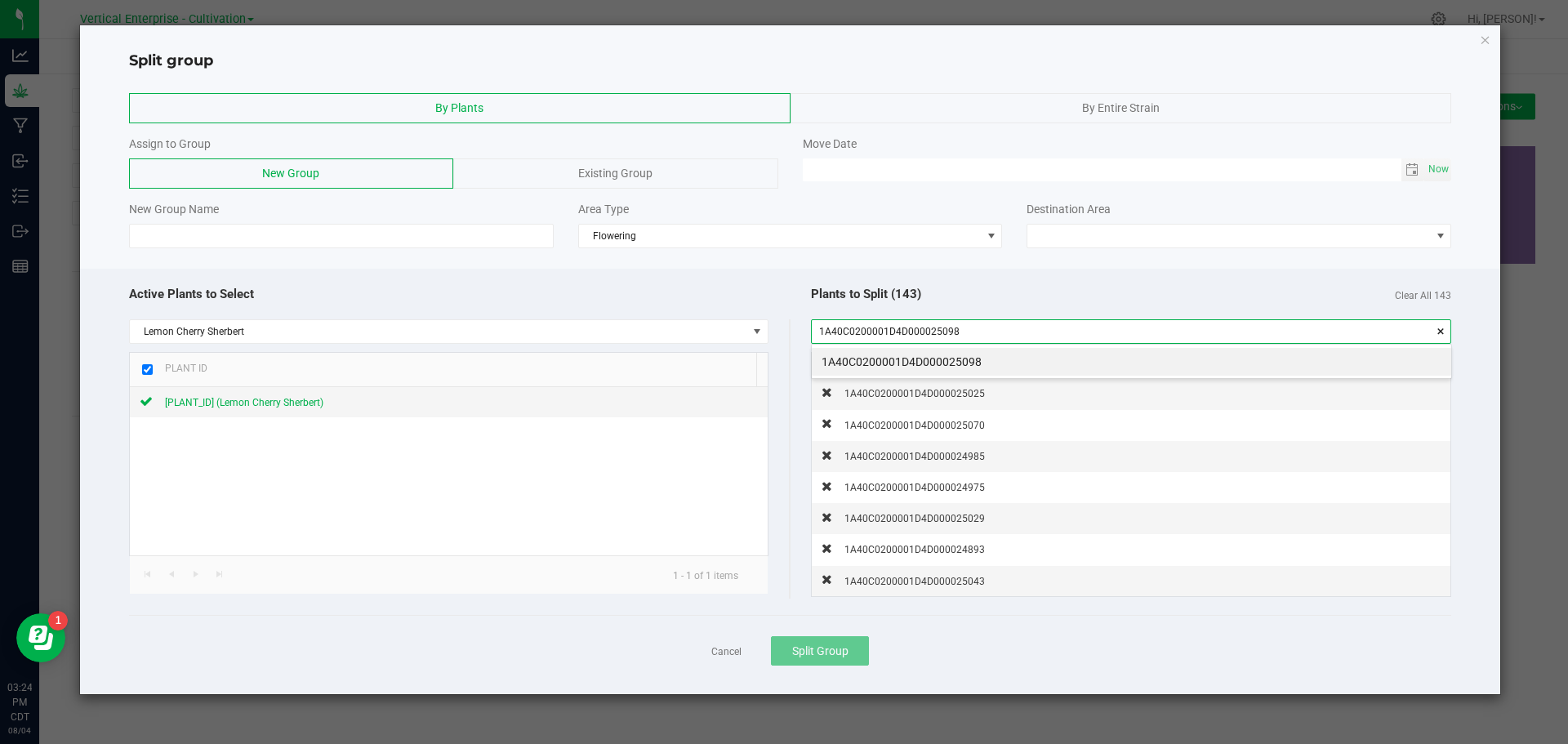 click on "1A40C0200001D4D000025098" at bounding box center (1131, 362) 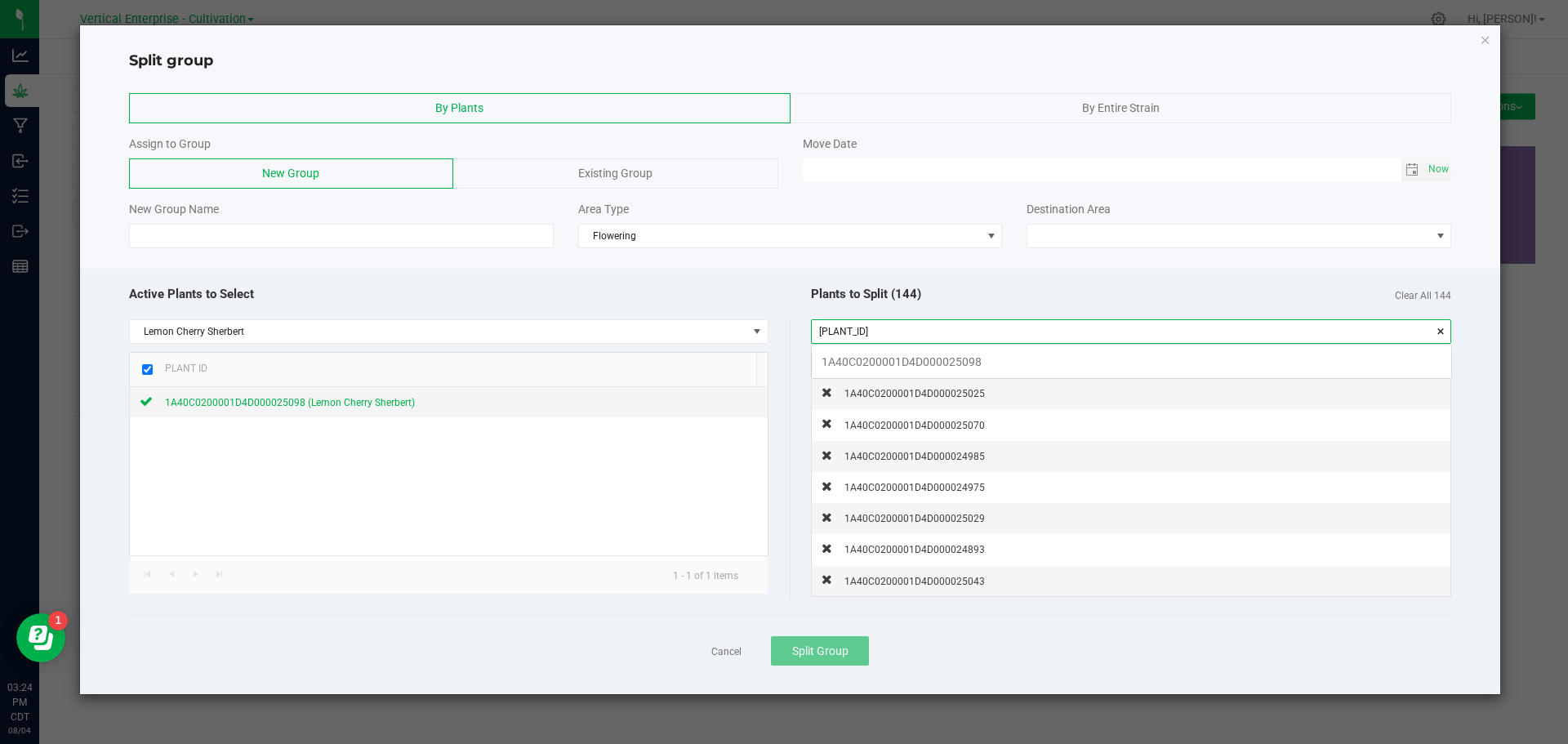 scroll, scrollTop: 81646, scrollLeft: 81027, axis: both 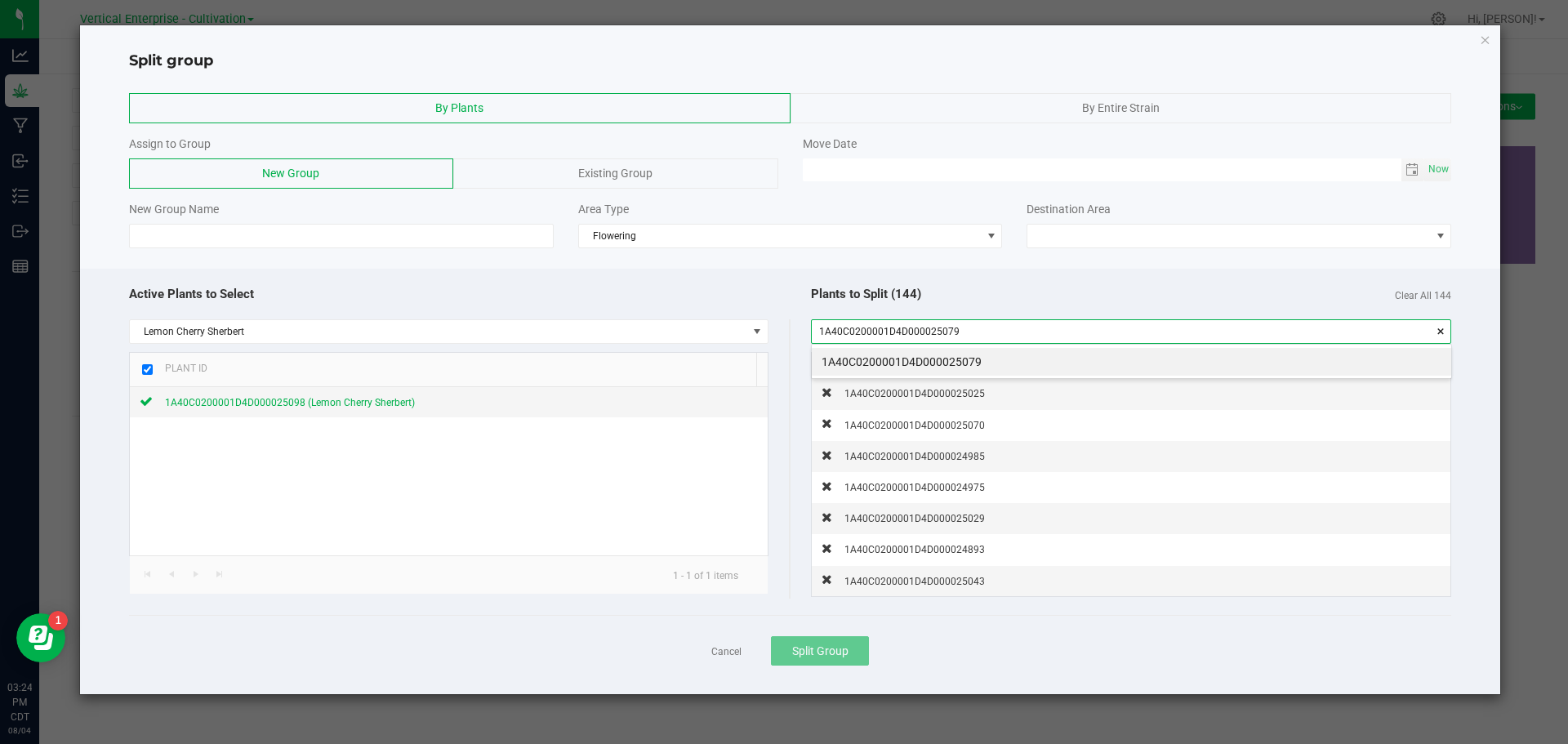 click on "1A40C0200001D4D000025079" at bounding box center [1131, 362] 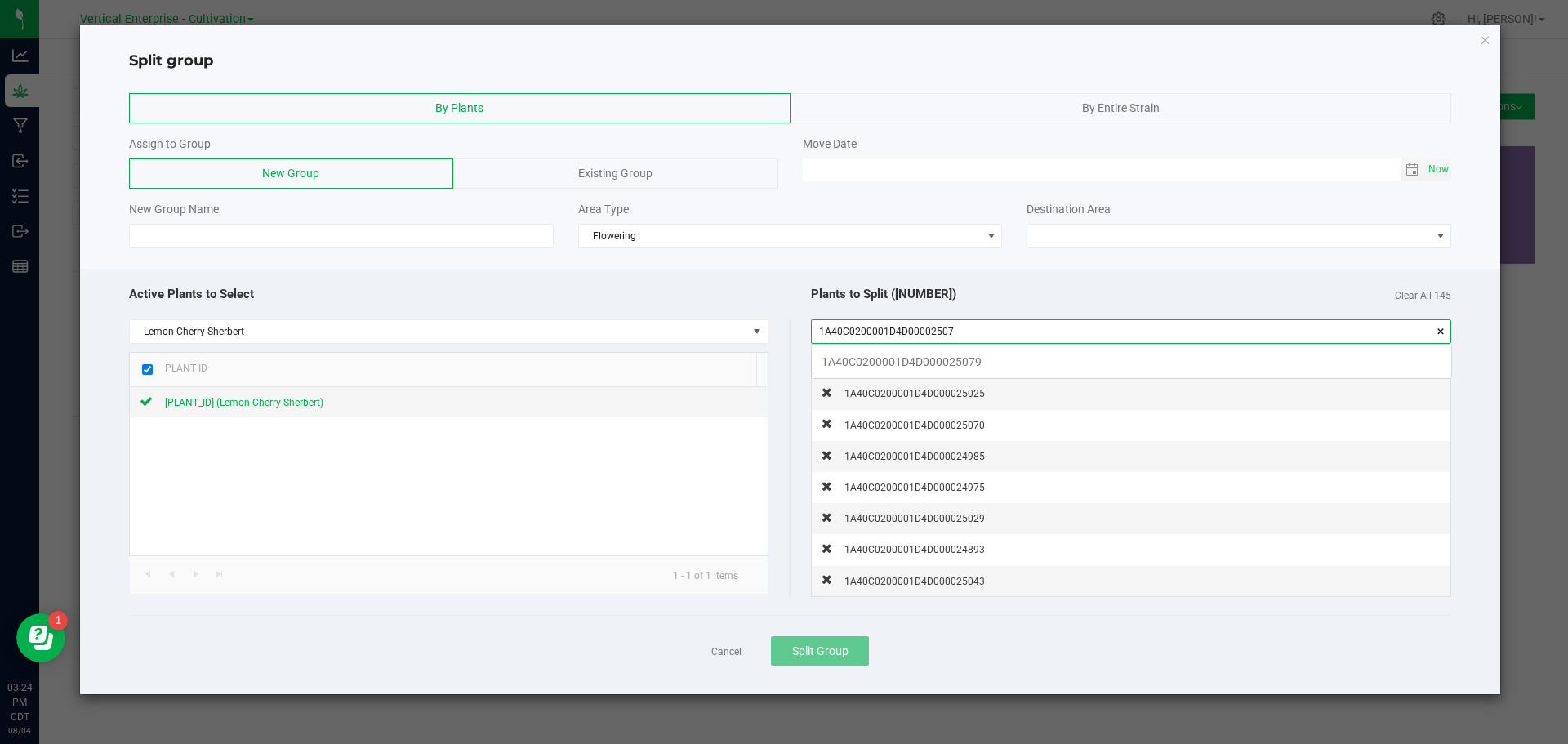 scroll, scrollTop: 81646, scrollLeft: 81027, axis: both 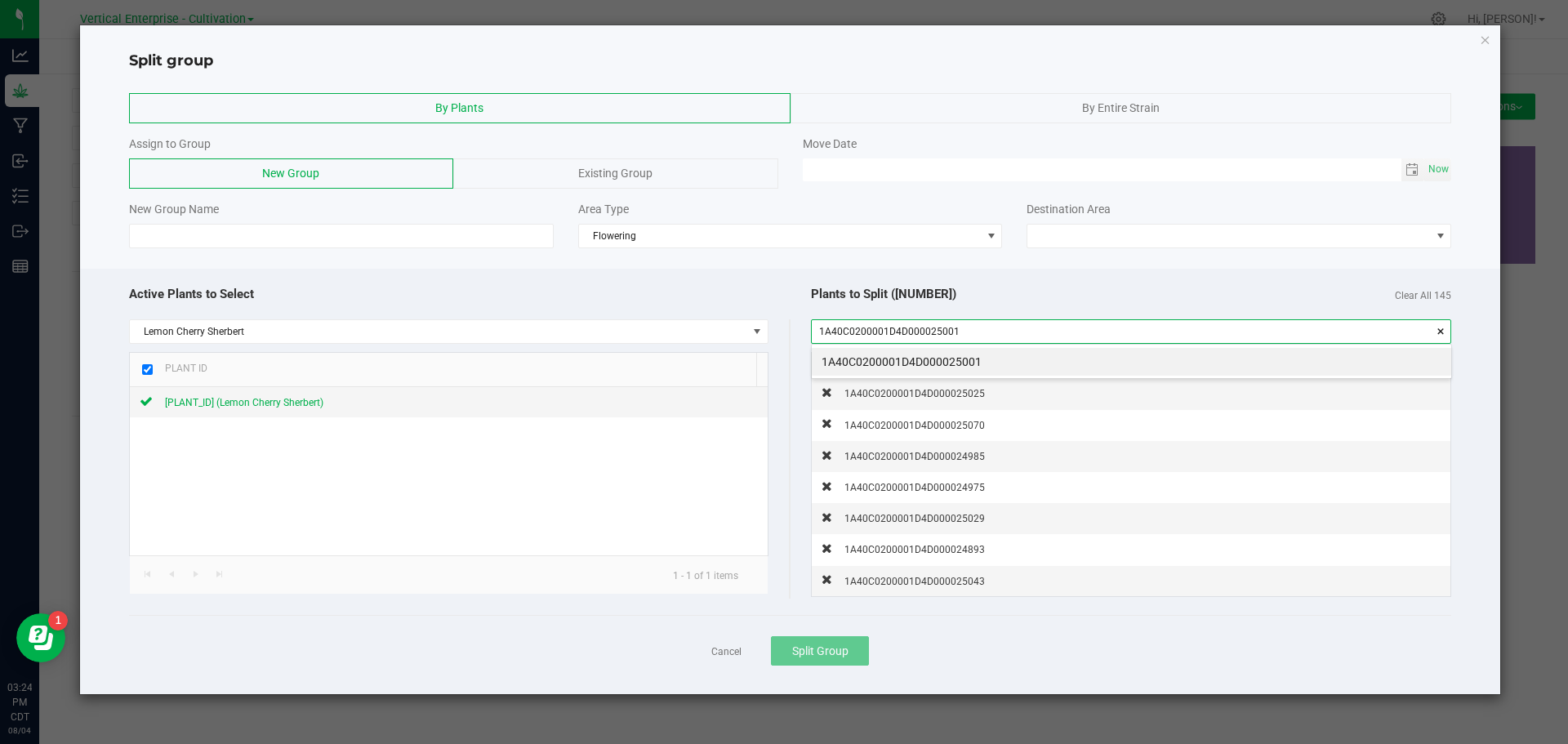 click on "1A40C0200001D4D000025001" at bounding box center [1131, 362] 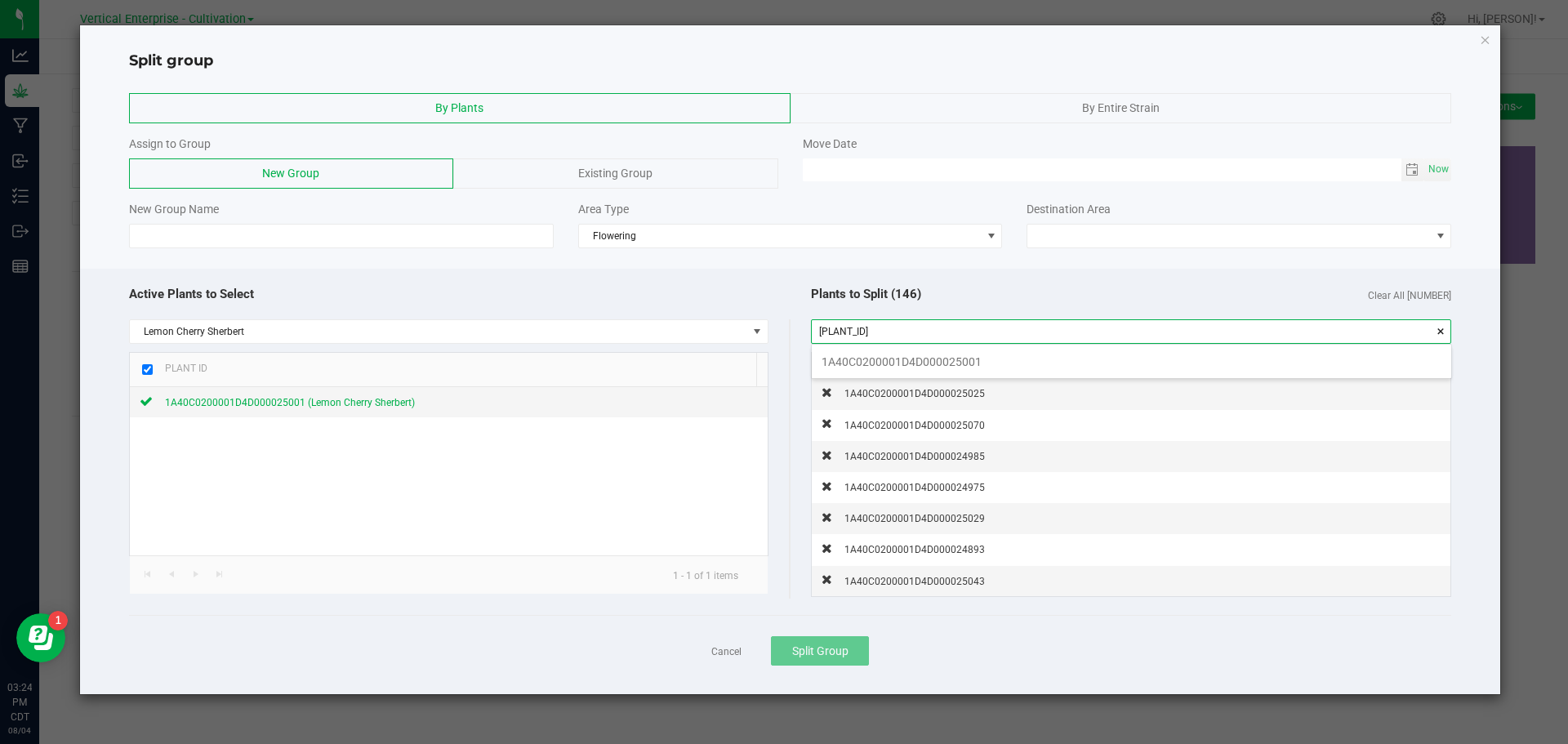 scroll, scrollTop: 81646, scrollLeft: 81027, axis: both 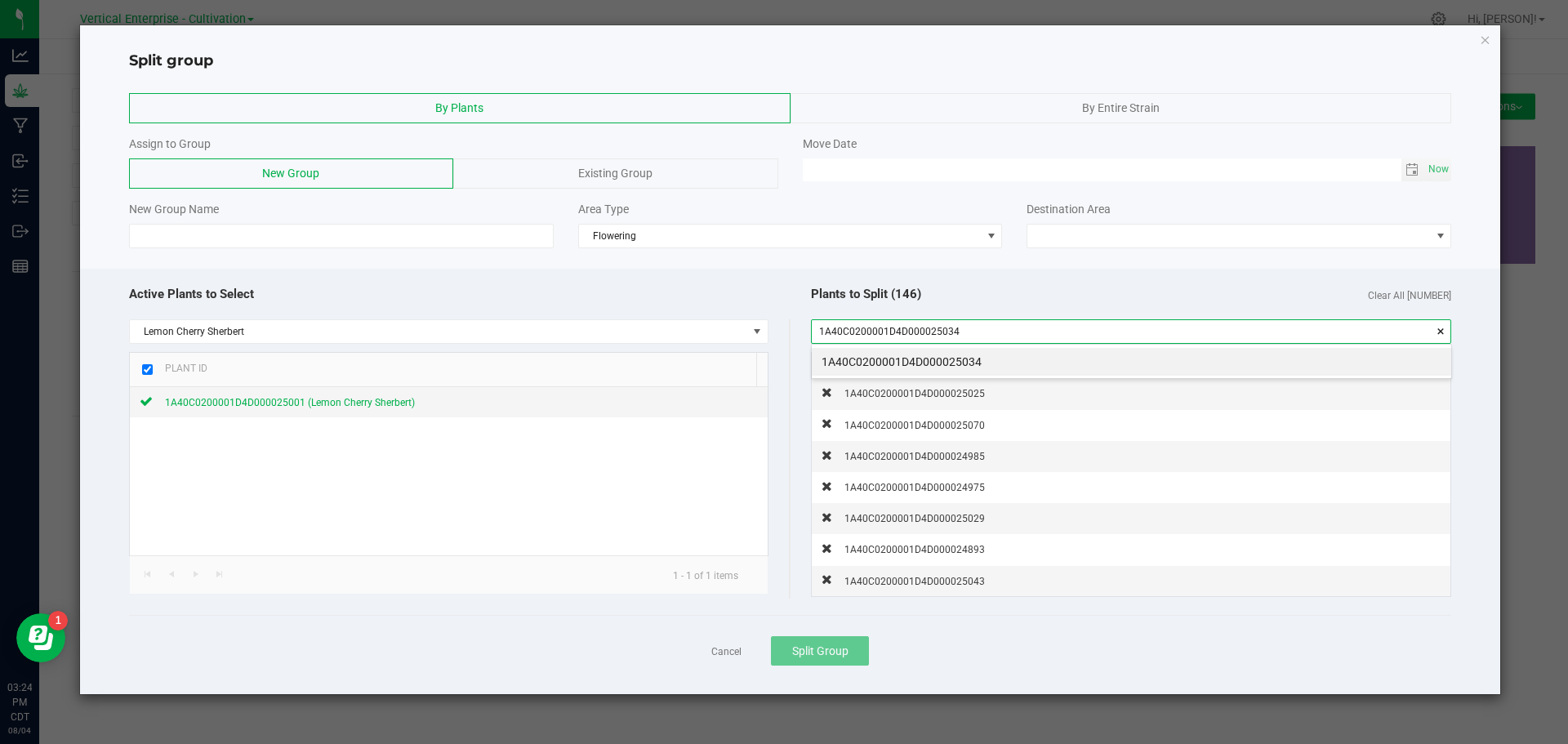 click on "1A40C0200001D4D000025034" at bounding box center [1131, 362] 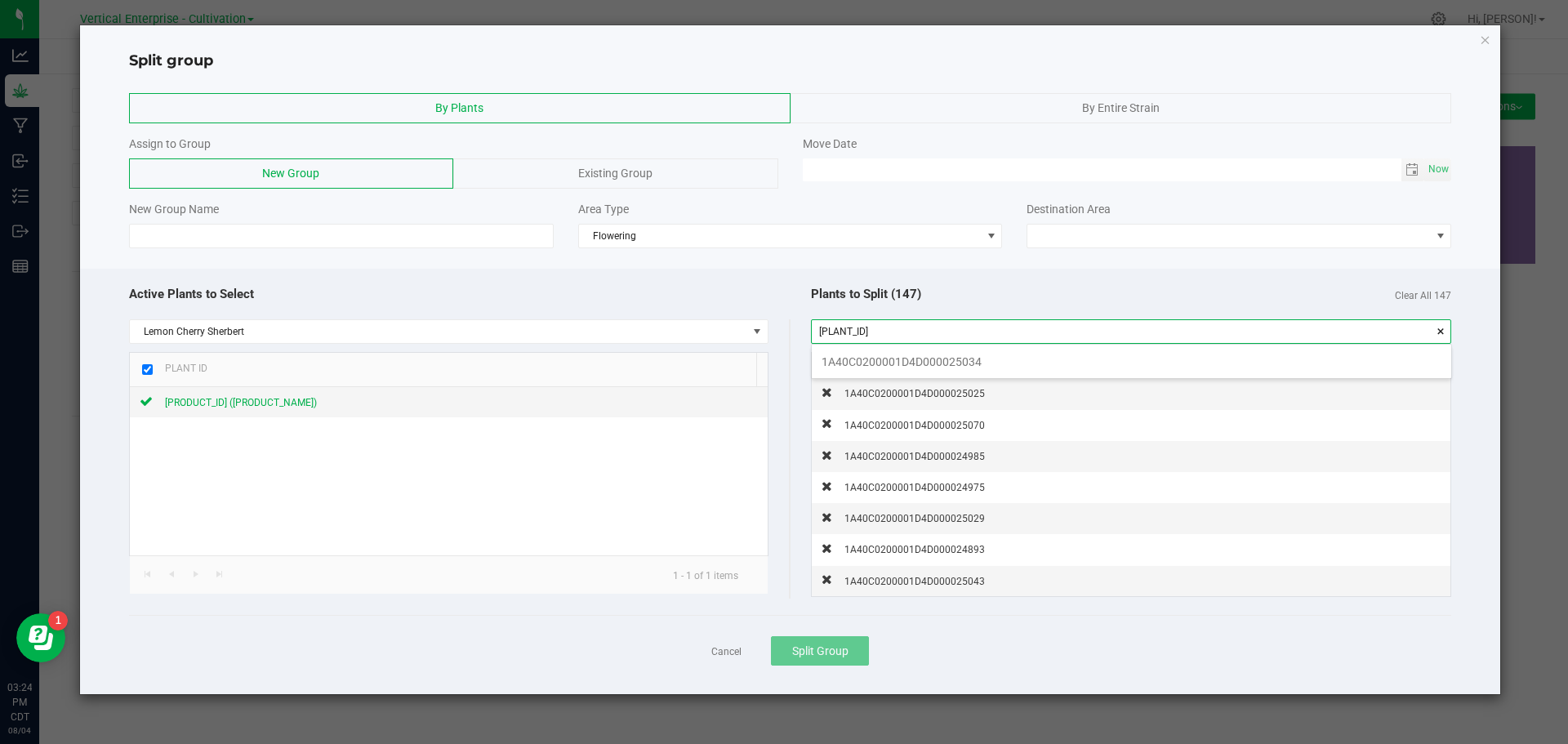 scroll, scrollTop: 81646, scrollLeft: 81027, axis: both 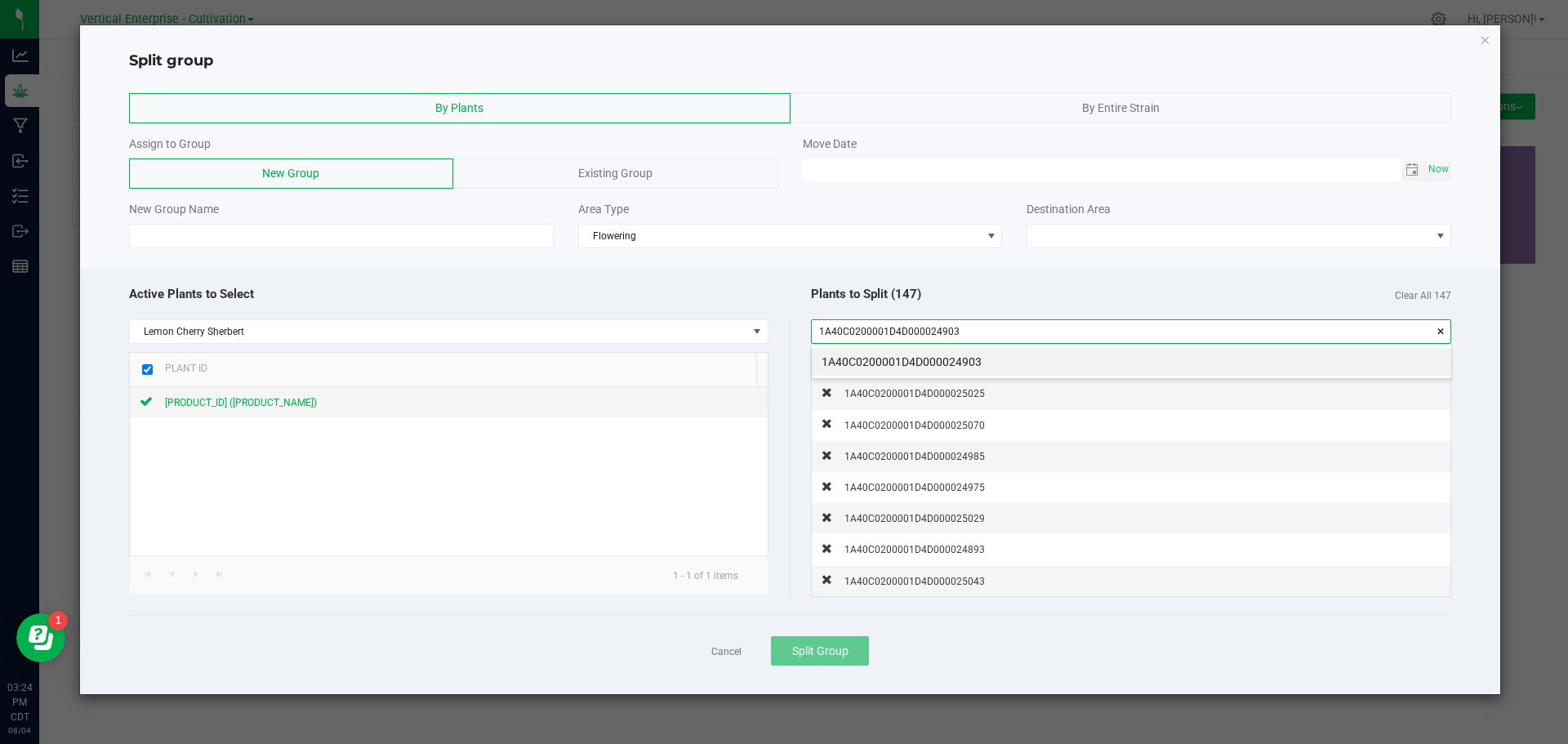 click on "1A40C0200001D4D000024903" at bounding box center (1131, 362) 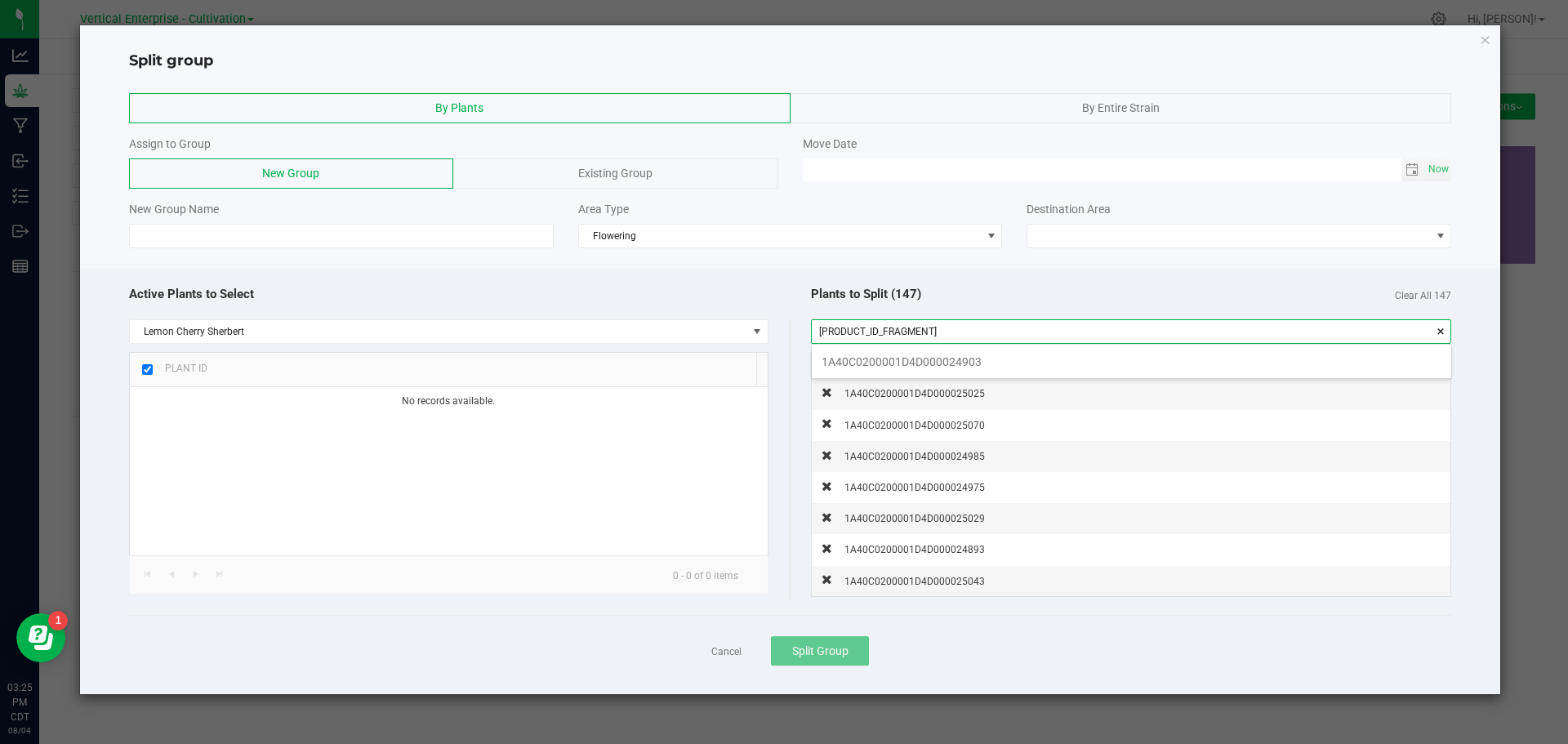 scroll, scrollTop: 81646, scrollLeft: 81027, axis: both 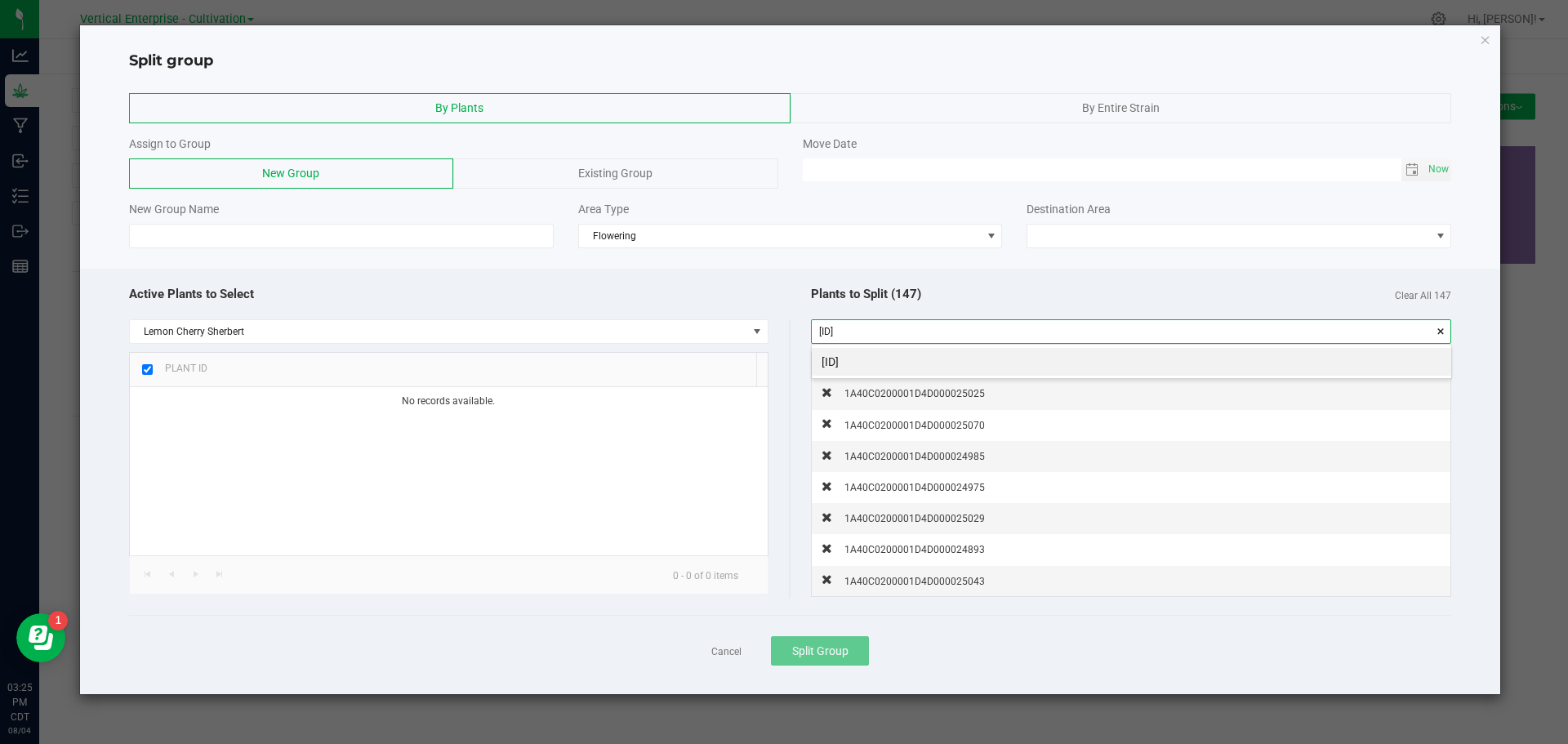 click on "[ID]" at bounding box center [1131, 362] 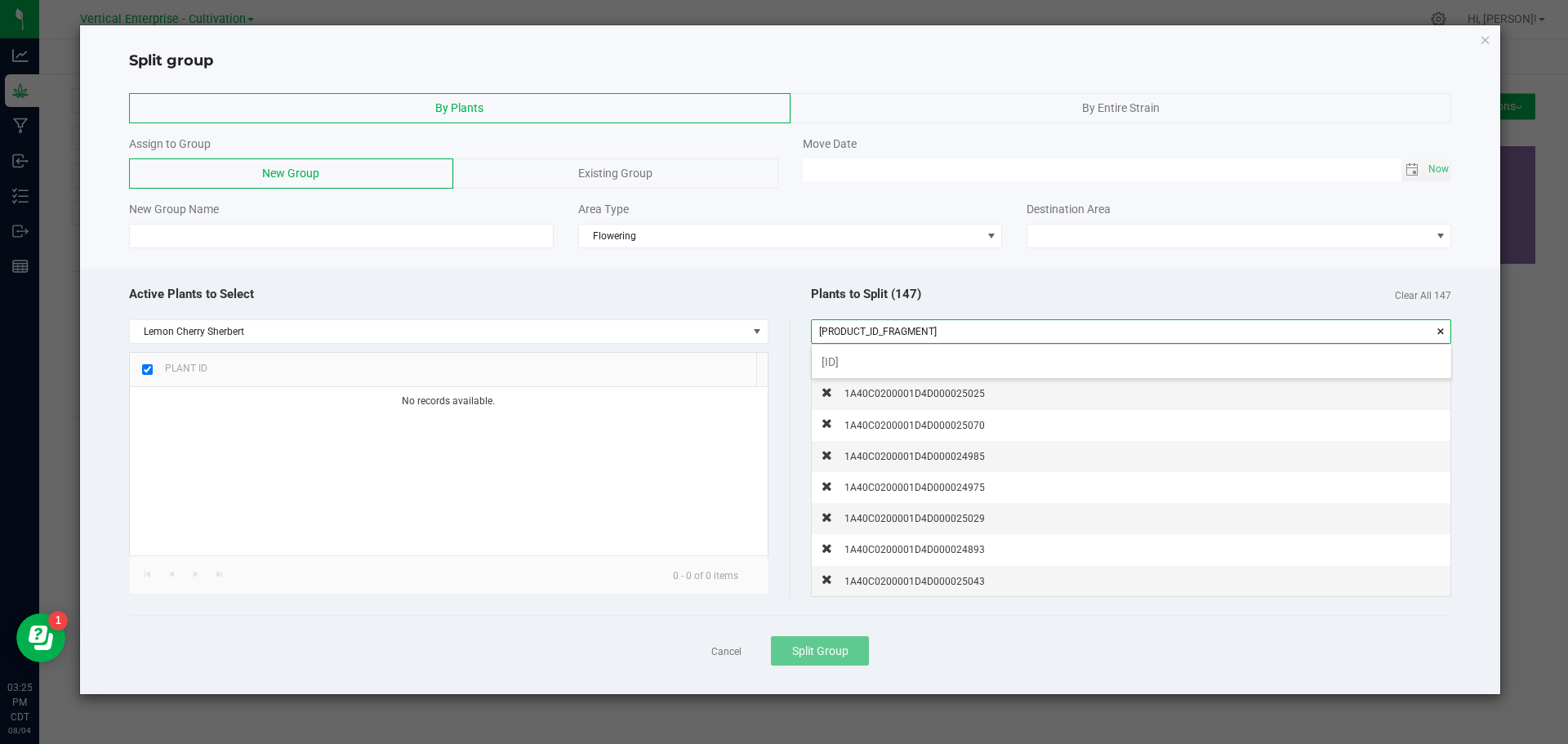 scroll, scrollTop: 81646, scrollLeft: 81027, axis: both 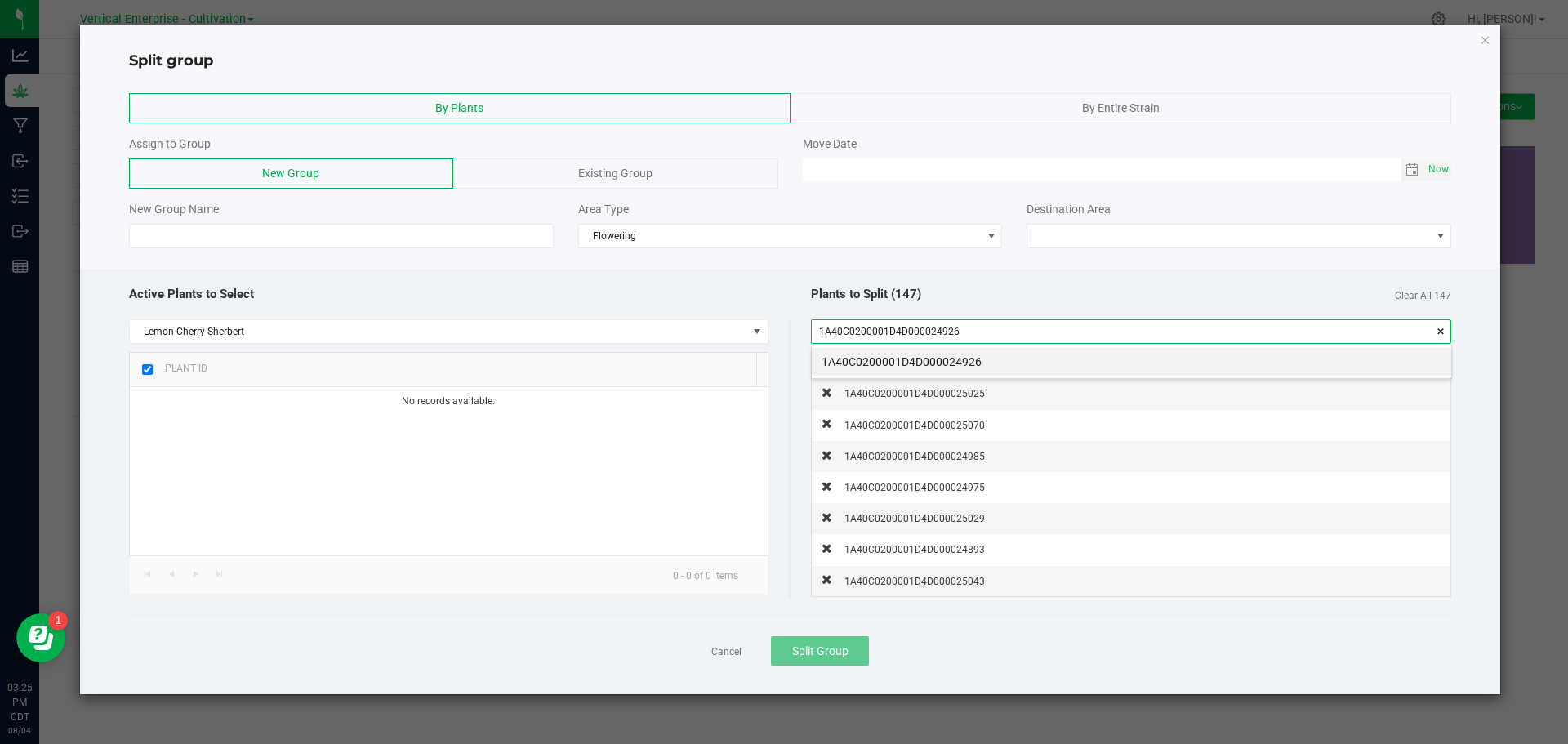 click on "1A40C0200001D4D000024926" at bounding box center (1131, 362) 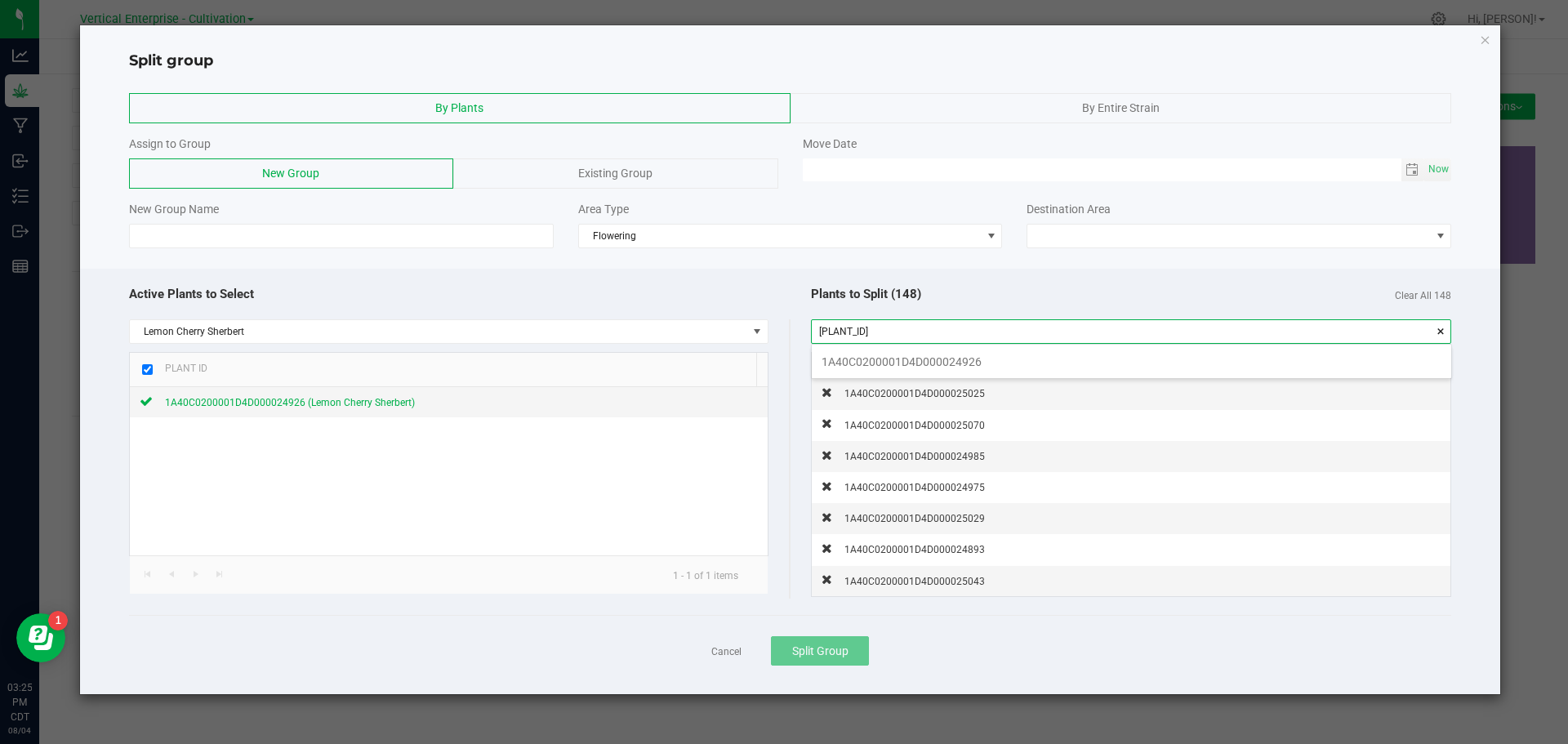 scroll, scrollTop: 81646, scrollLeft: 81027, axis: both 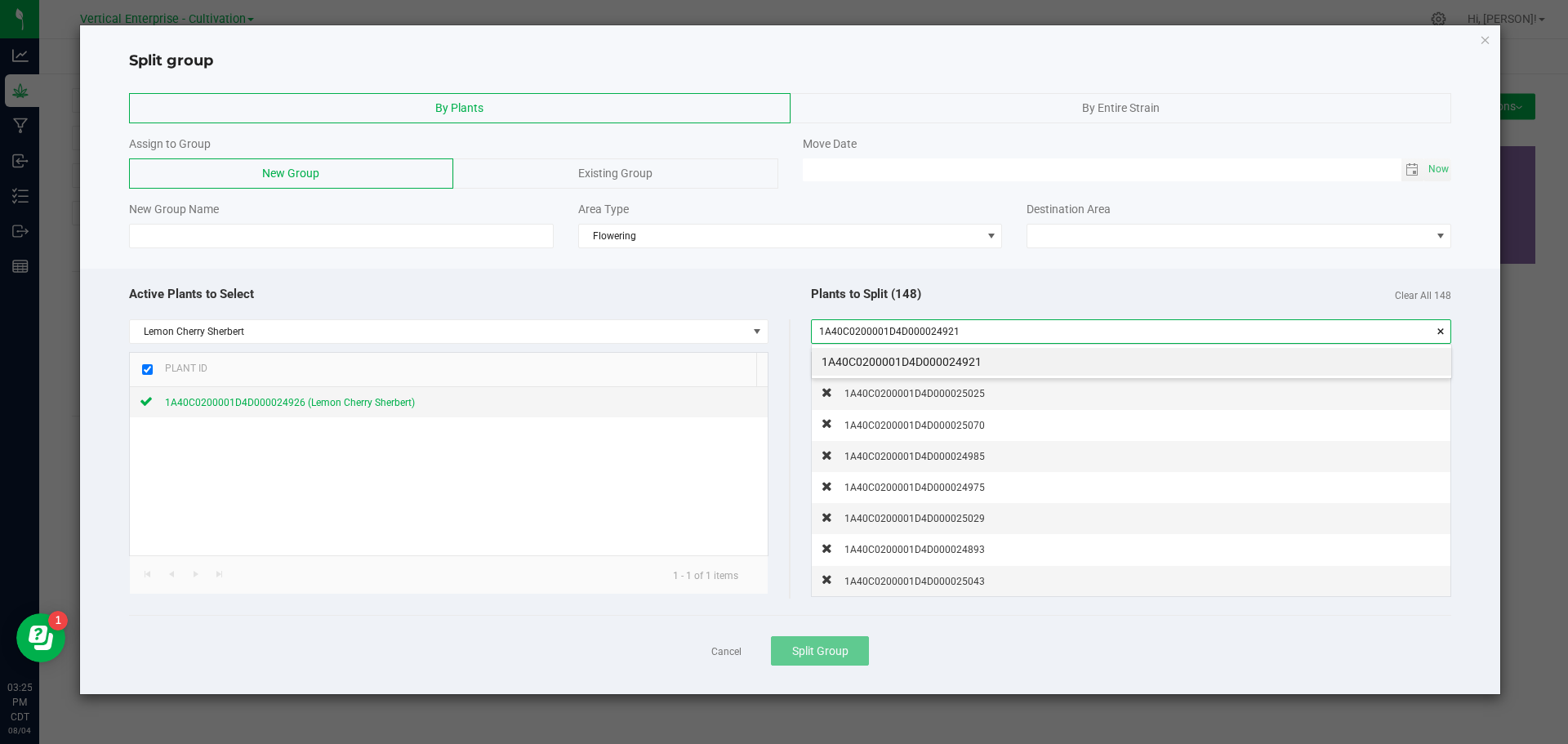 click on "1A40C0200001D4D000024921" at bounding box center [1131, 362] 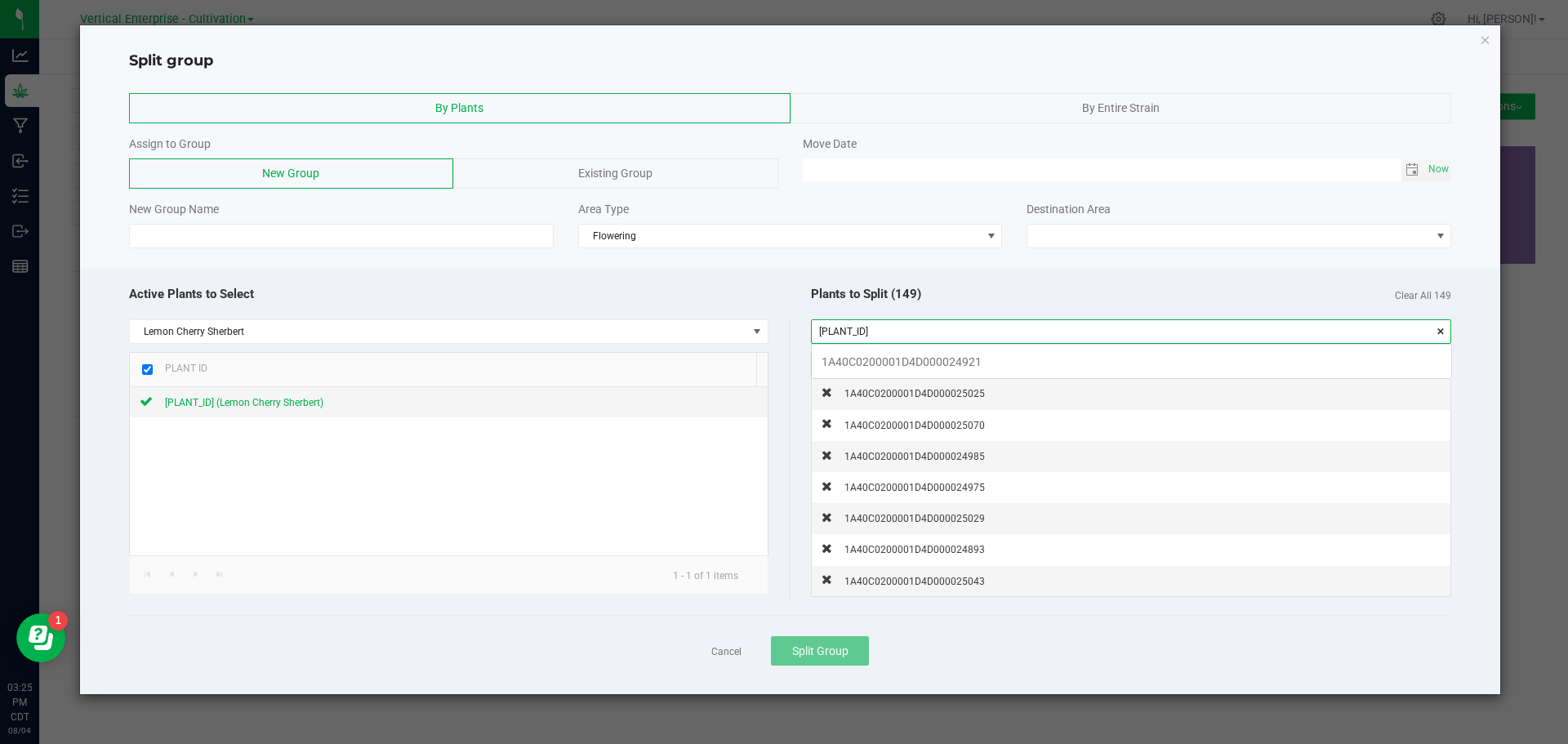 scroll, scrollTop: 81646, scrollLeft: 81027, axis: both 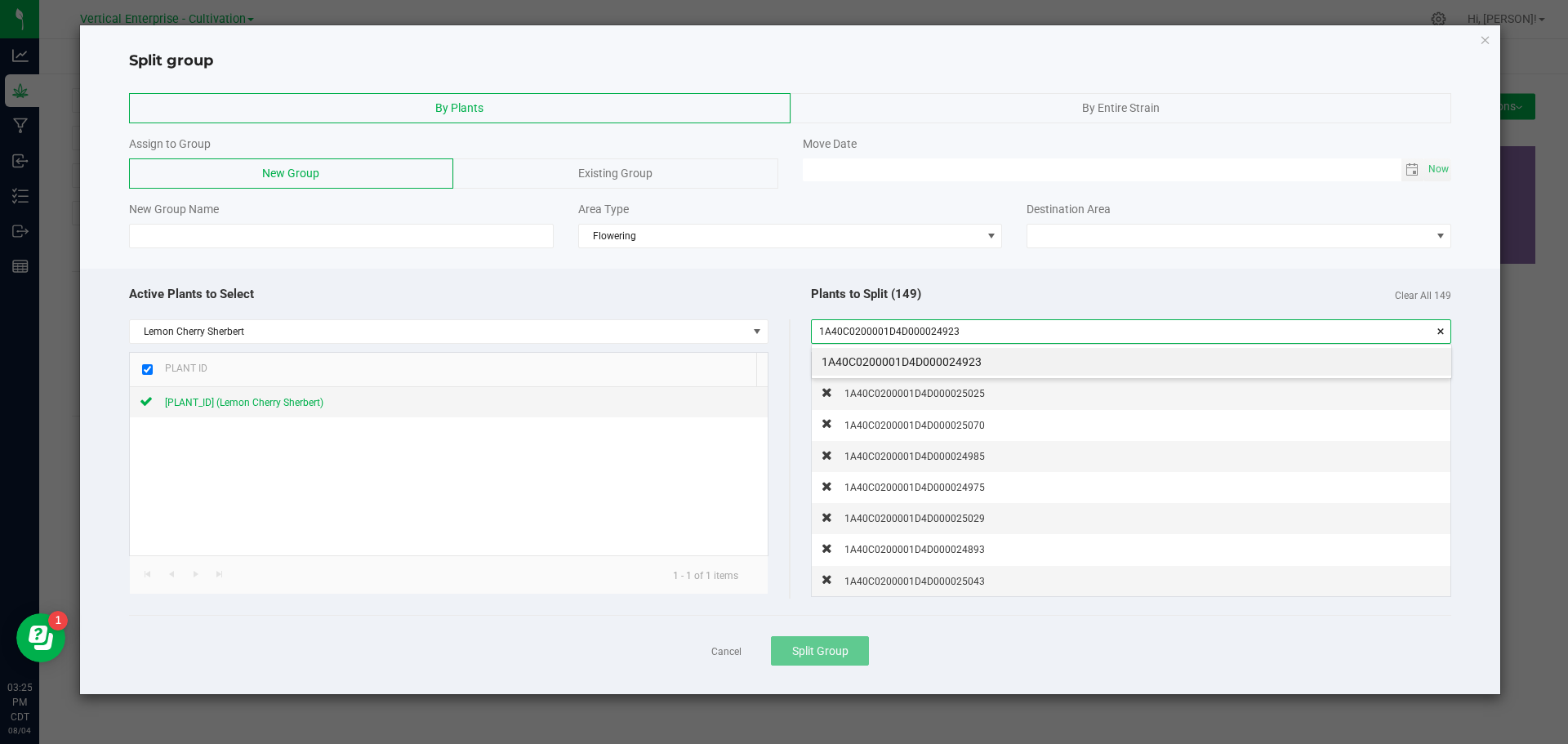 click on "1A40C0200001D4D000024923" at bounding box center (1131, 362) 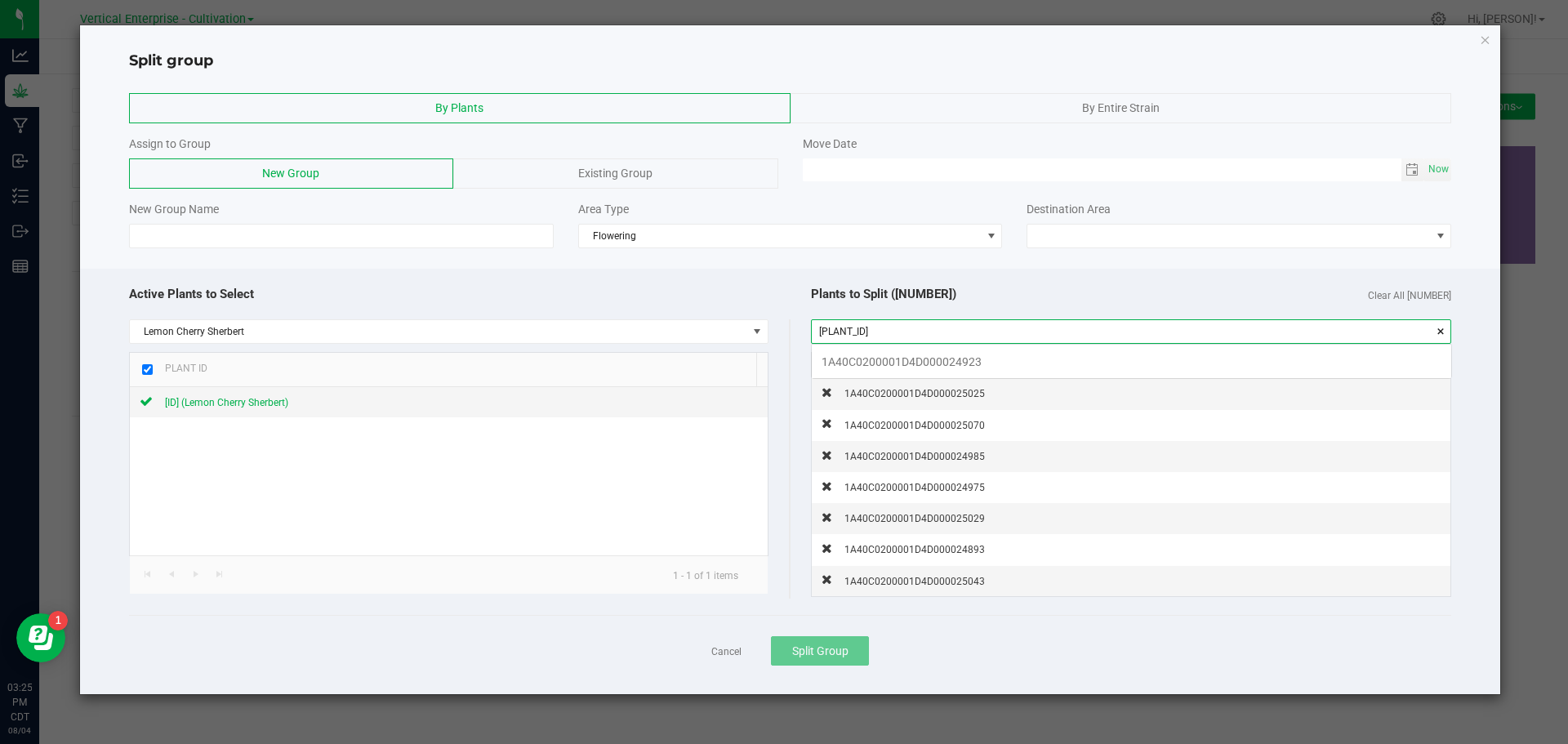 scroll, scrollTop: 81646, scrollLeft: 81027, axis: both 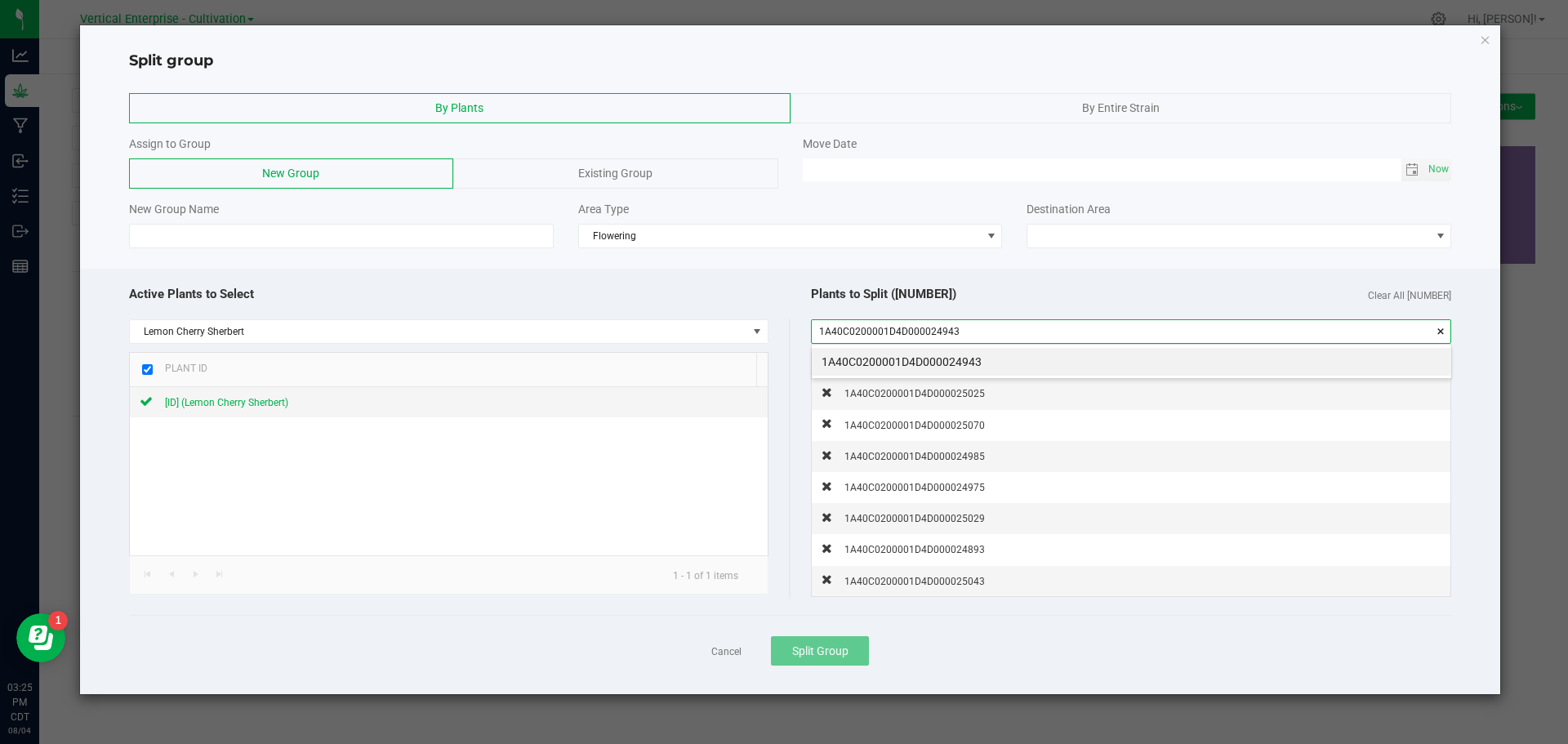 click on "1A40C0200001D4D000024943" at bounding box center [1131, 362] 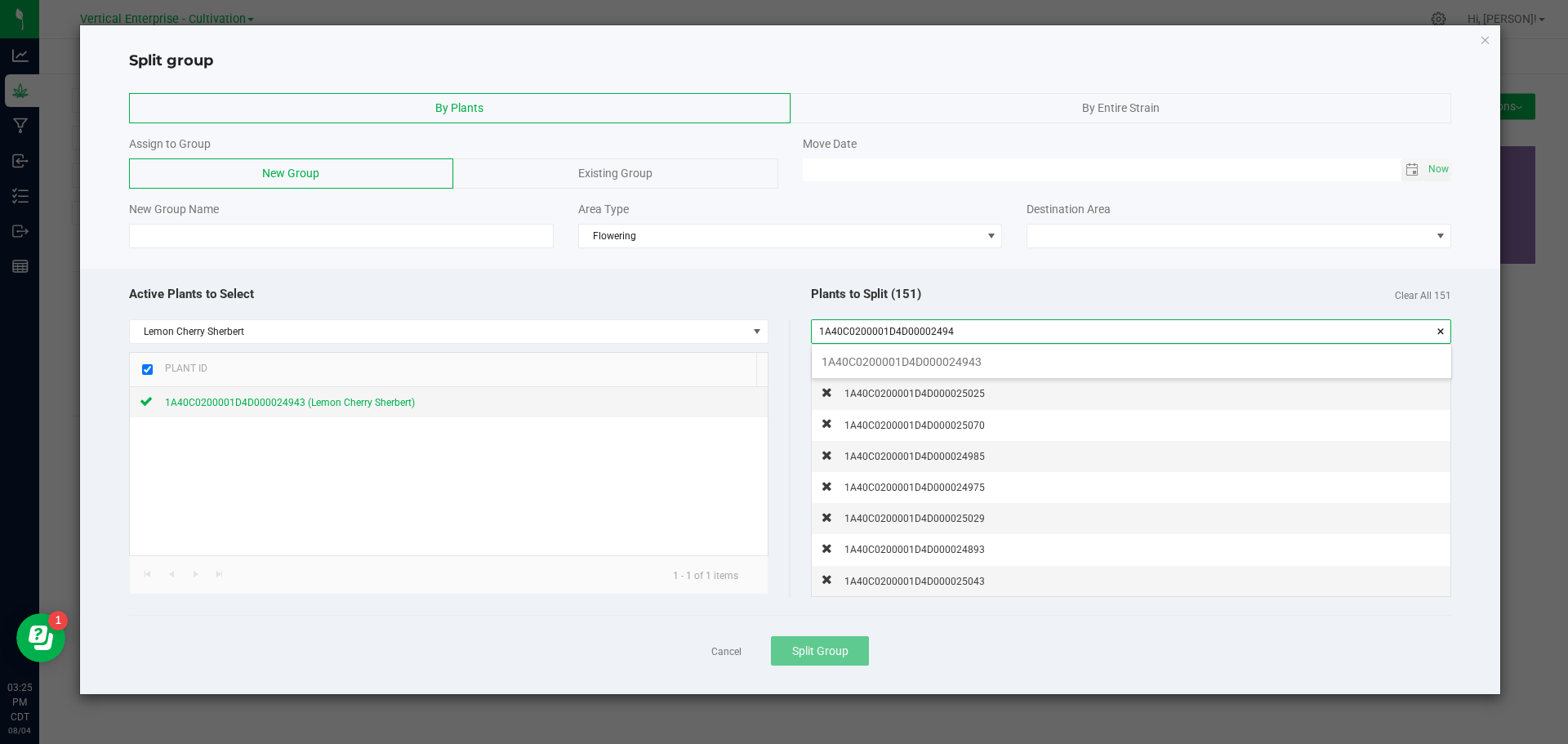 scroll, scrollTop: 81646, scrollLeft: 81027, axis: both 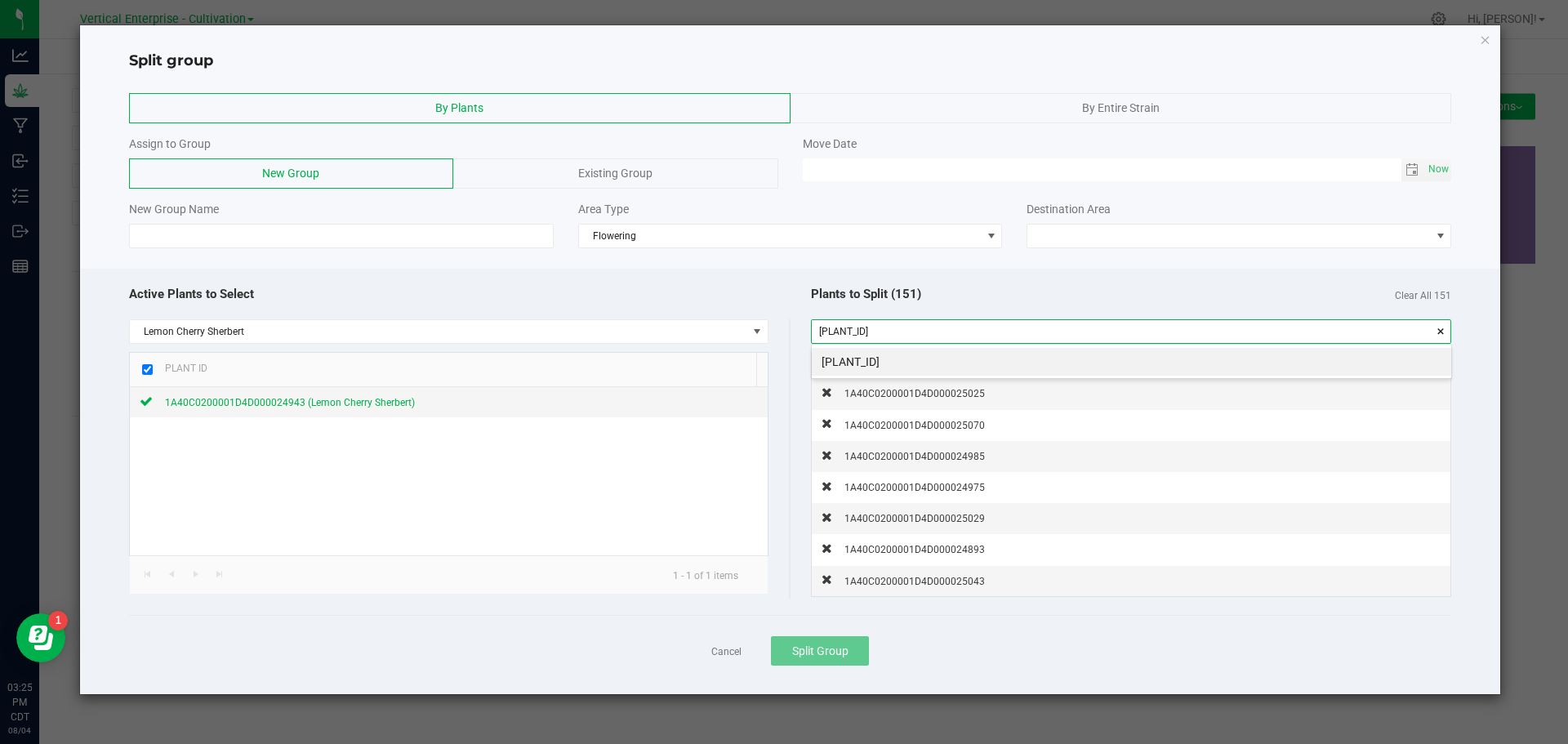 click on "[PLANT_ID]" at bounding box center (1131, 362) 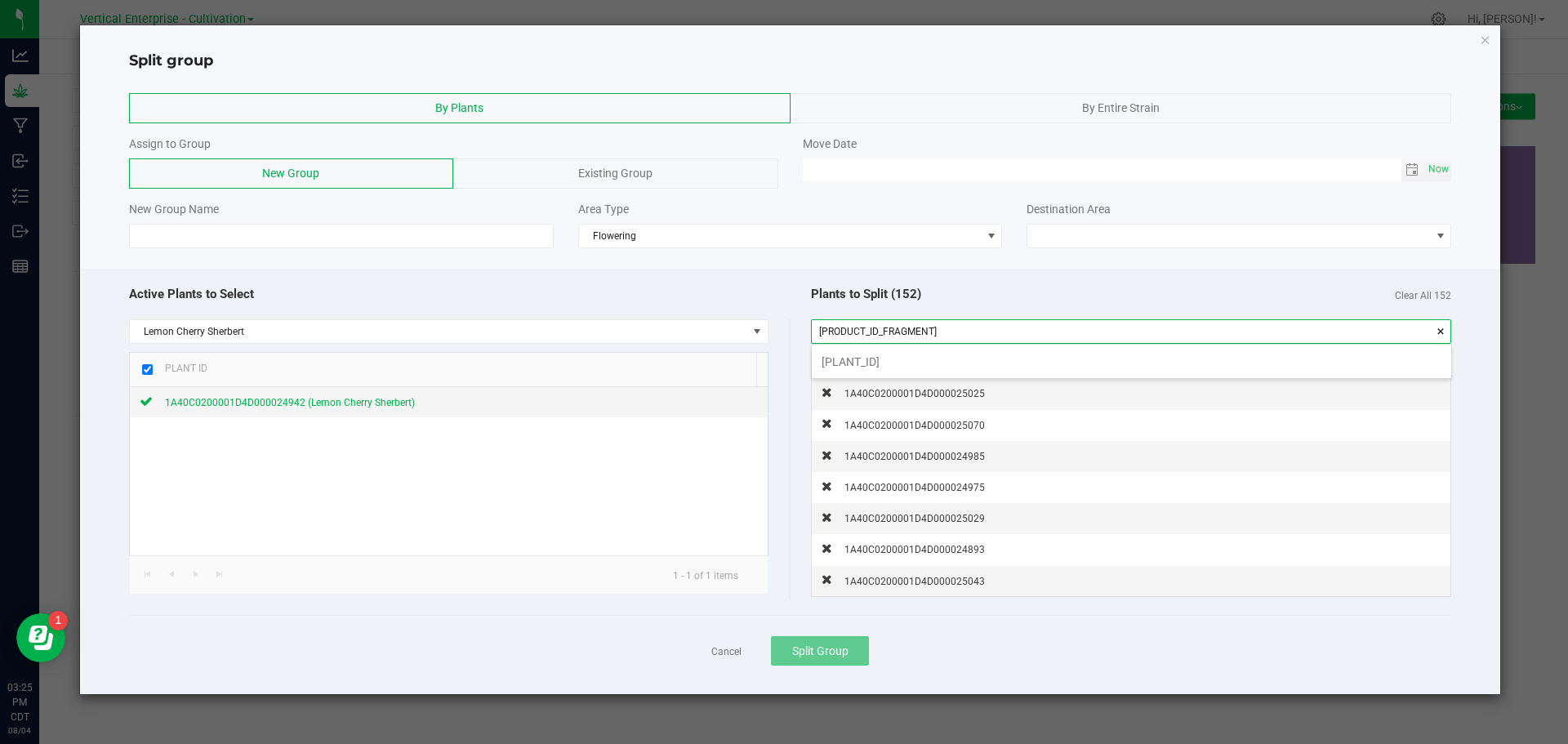 scroll, scrollTop: 81646, scrollLeft: 81027, axis: both 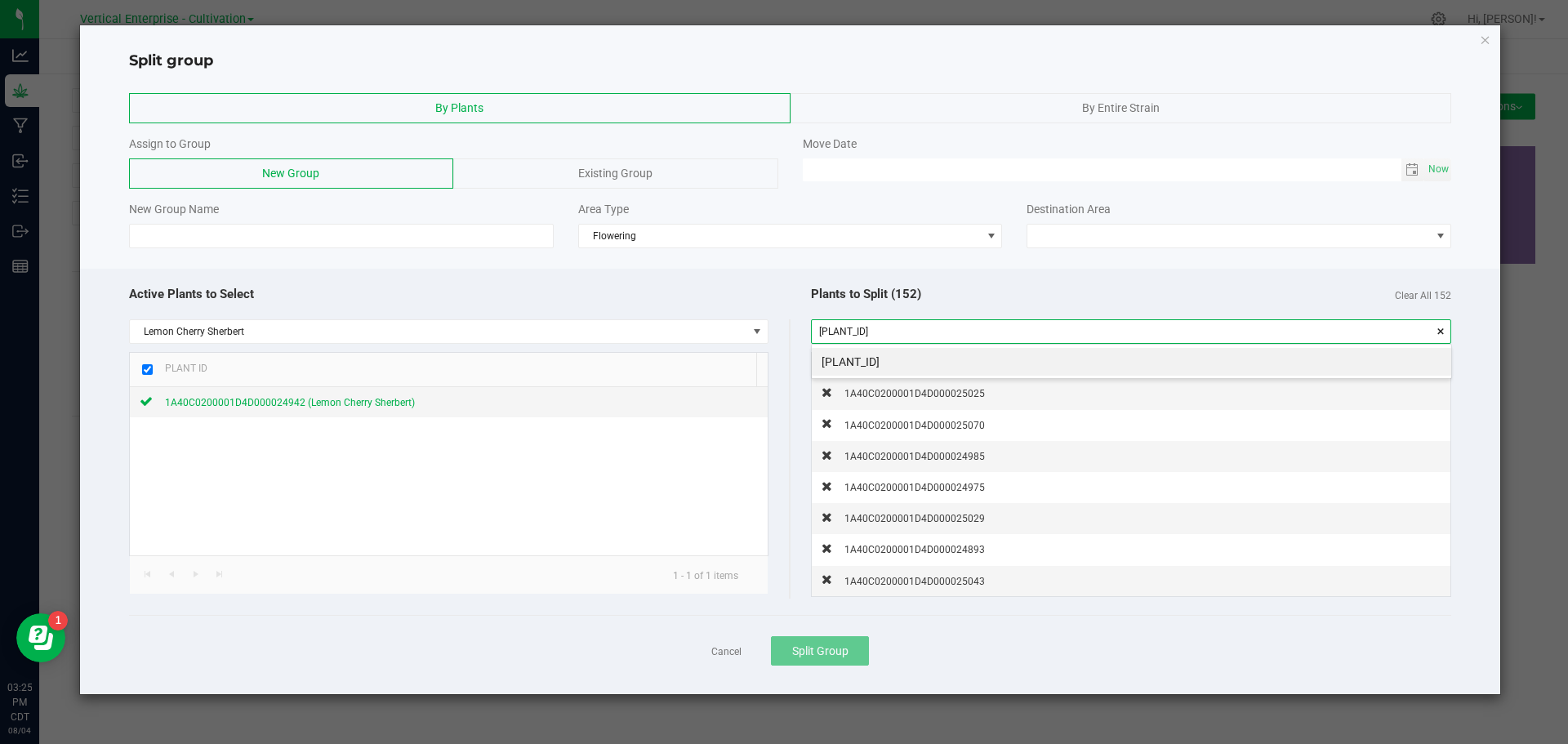 click on "[PLANT_ID]" at bounding box center (1131, 362) 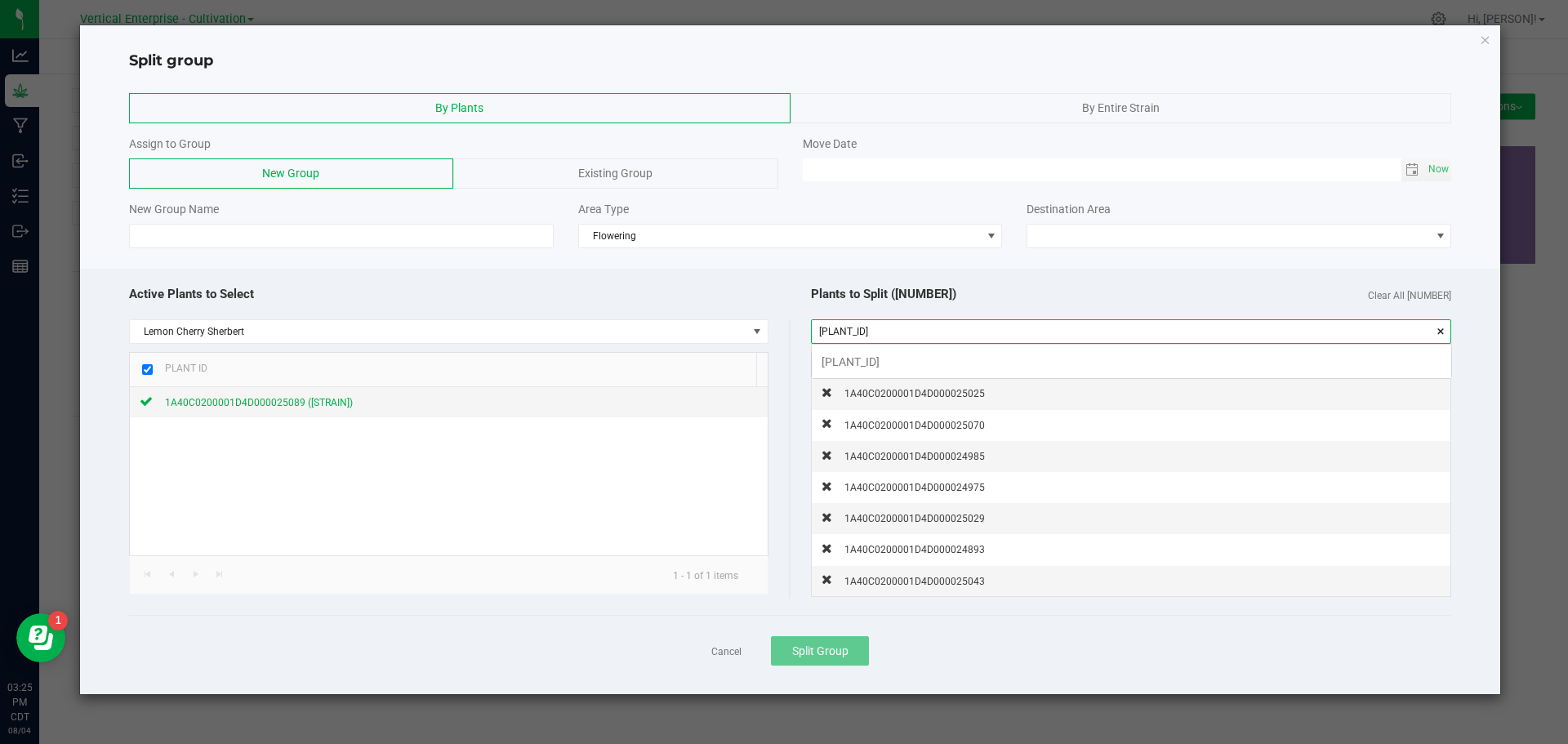 scroll, scrollTop: 81646, scrollLeft: 81027, axis: both 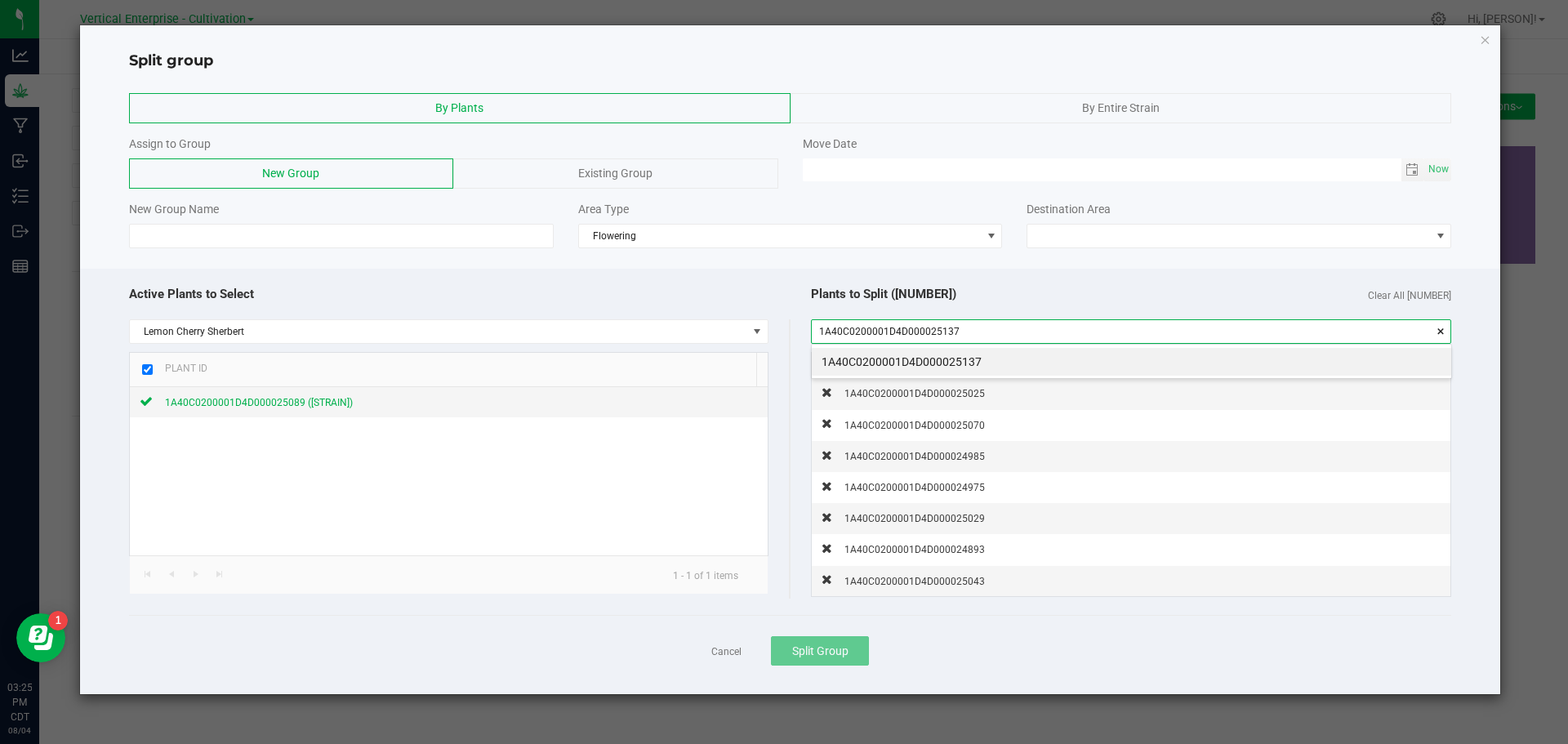 click on "1A40C0200001D4D000025137" at bounding box center (1131, 362) 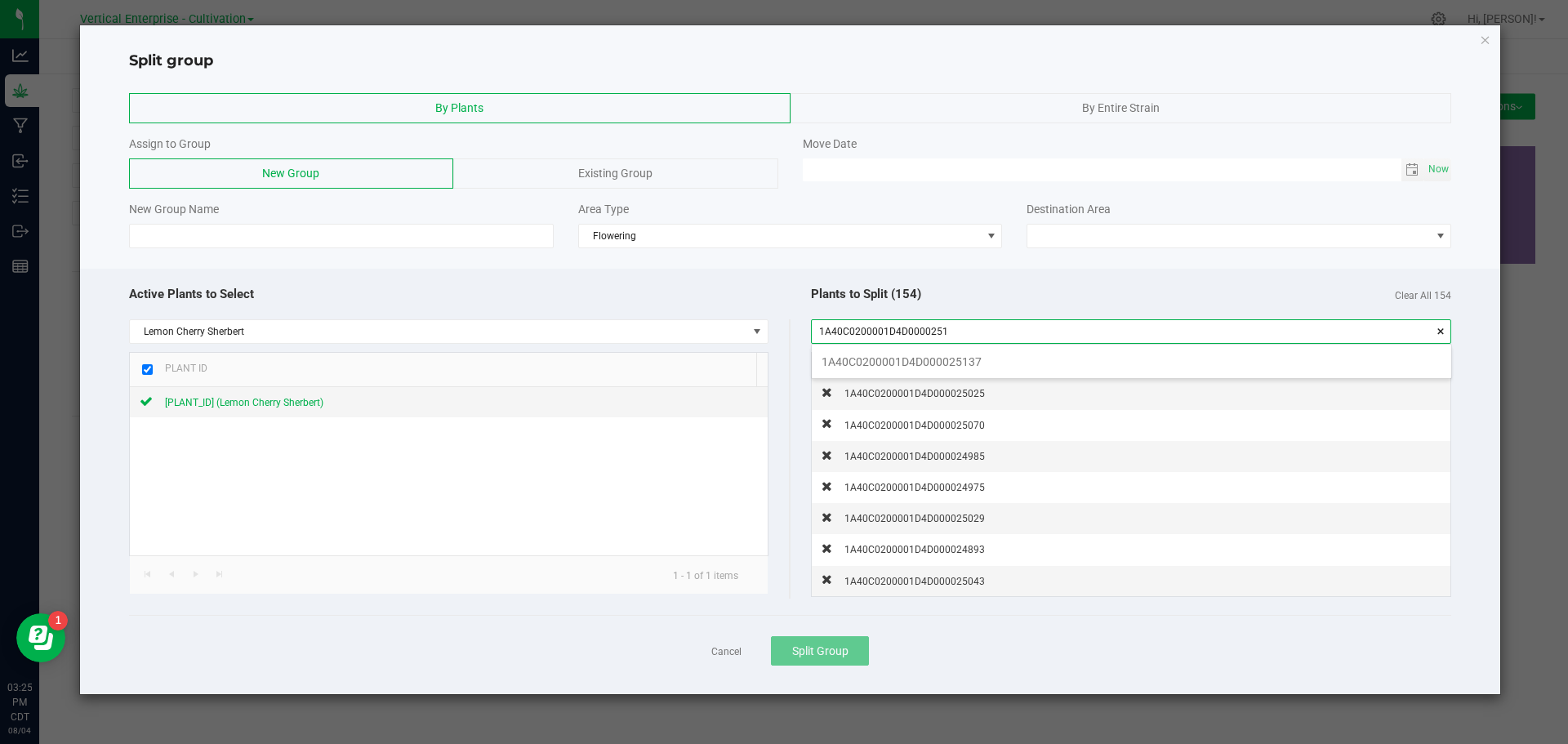 scroll, scrollTop: 81646, scrollLeft: 81027, axis: both 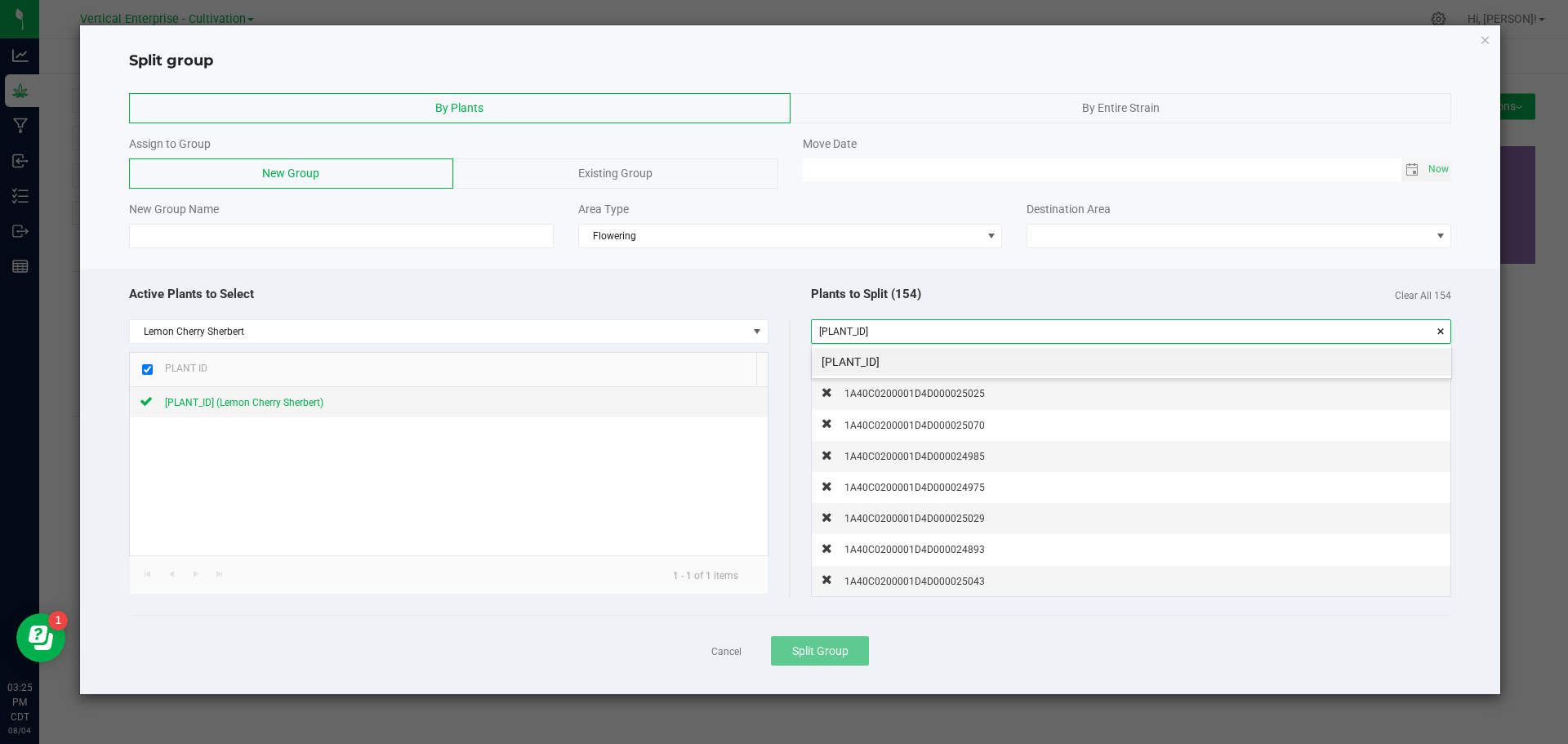 click on "[PLANT_ID]" at bounding box center (1131, 362) 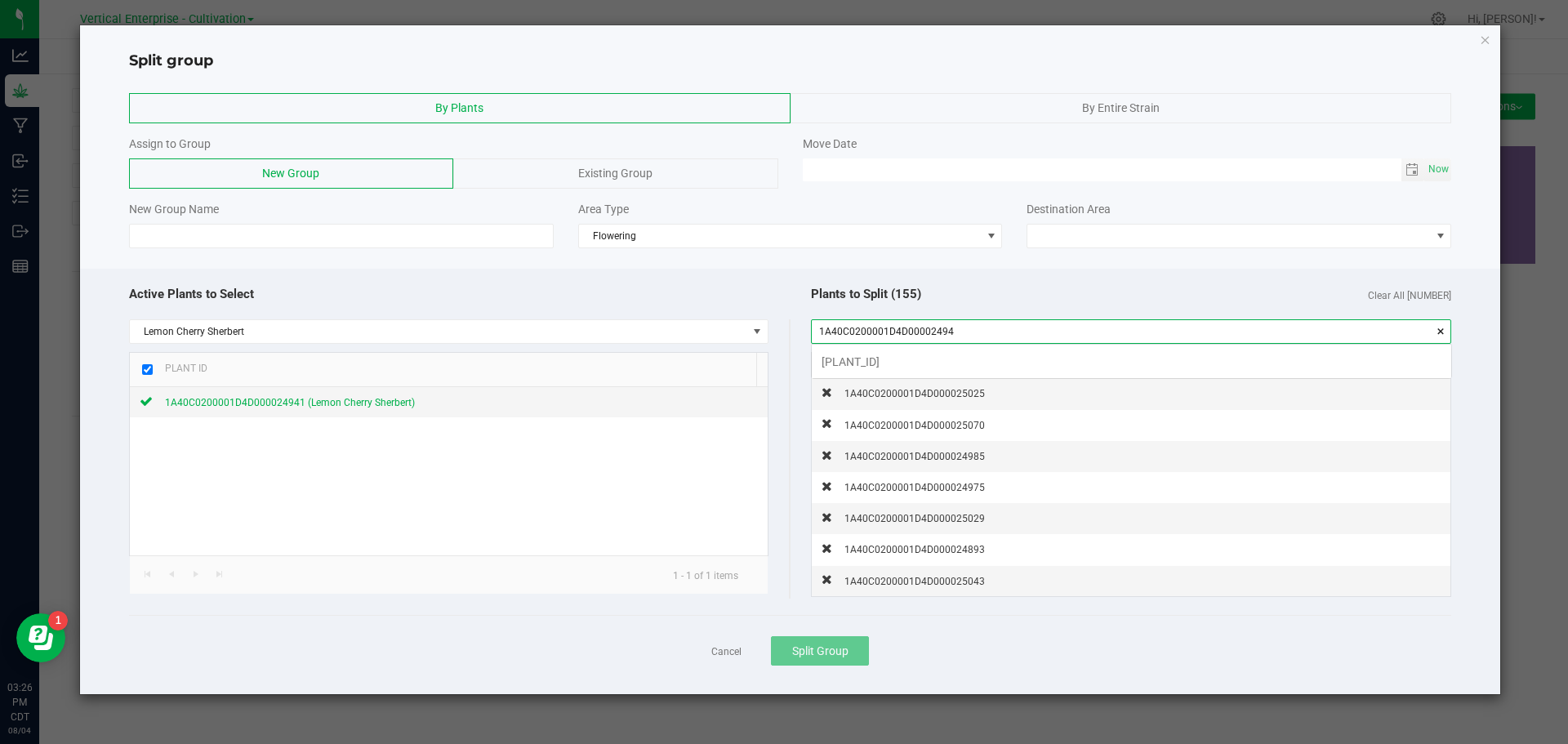 scroll, scrollTop: 81646, scrollLeft: 81027, axis: both 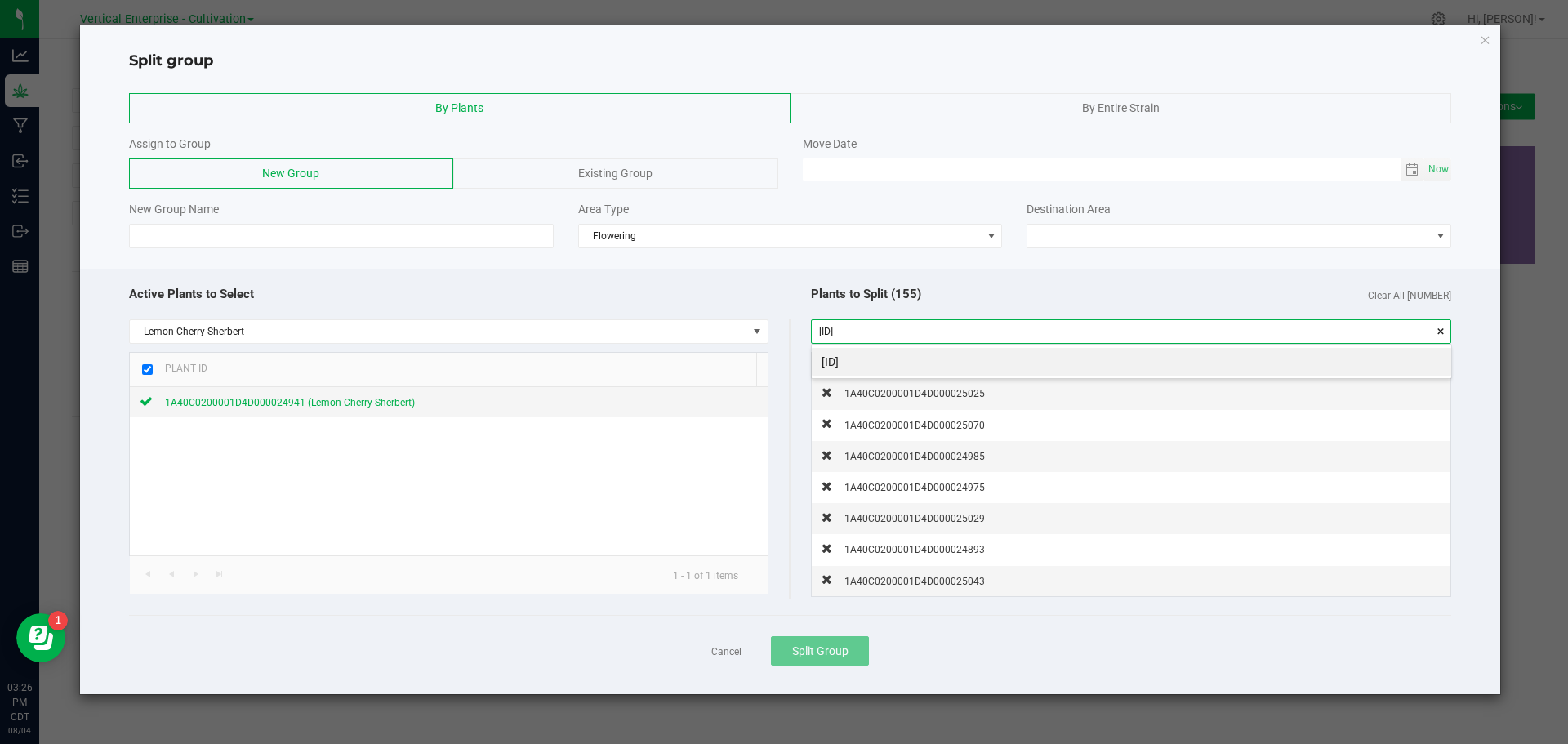 click on "[ID]" at bounding box center (1131, 362) 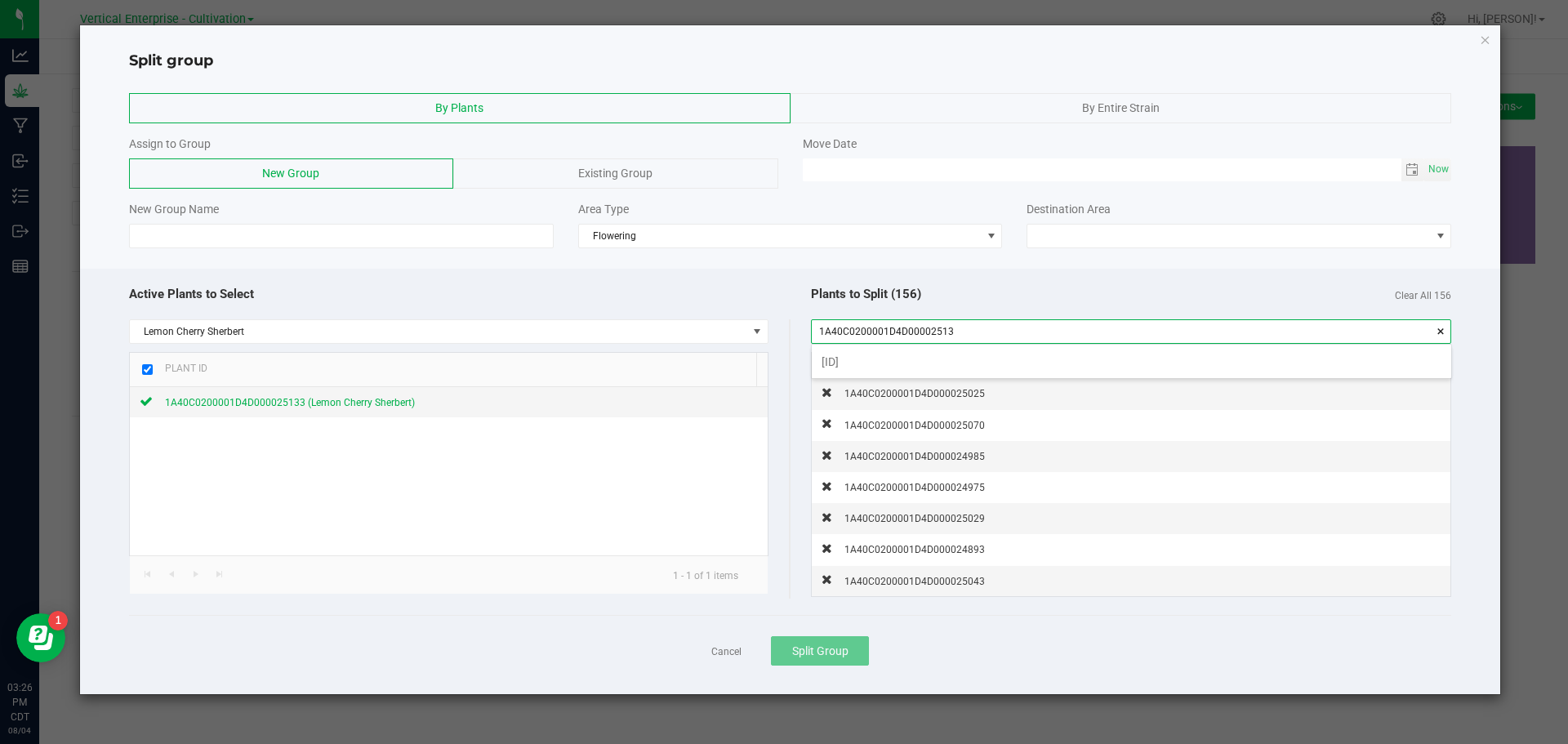 scroll, scrollTop: 81646, scrollLeft: 81027, axis: both 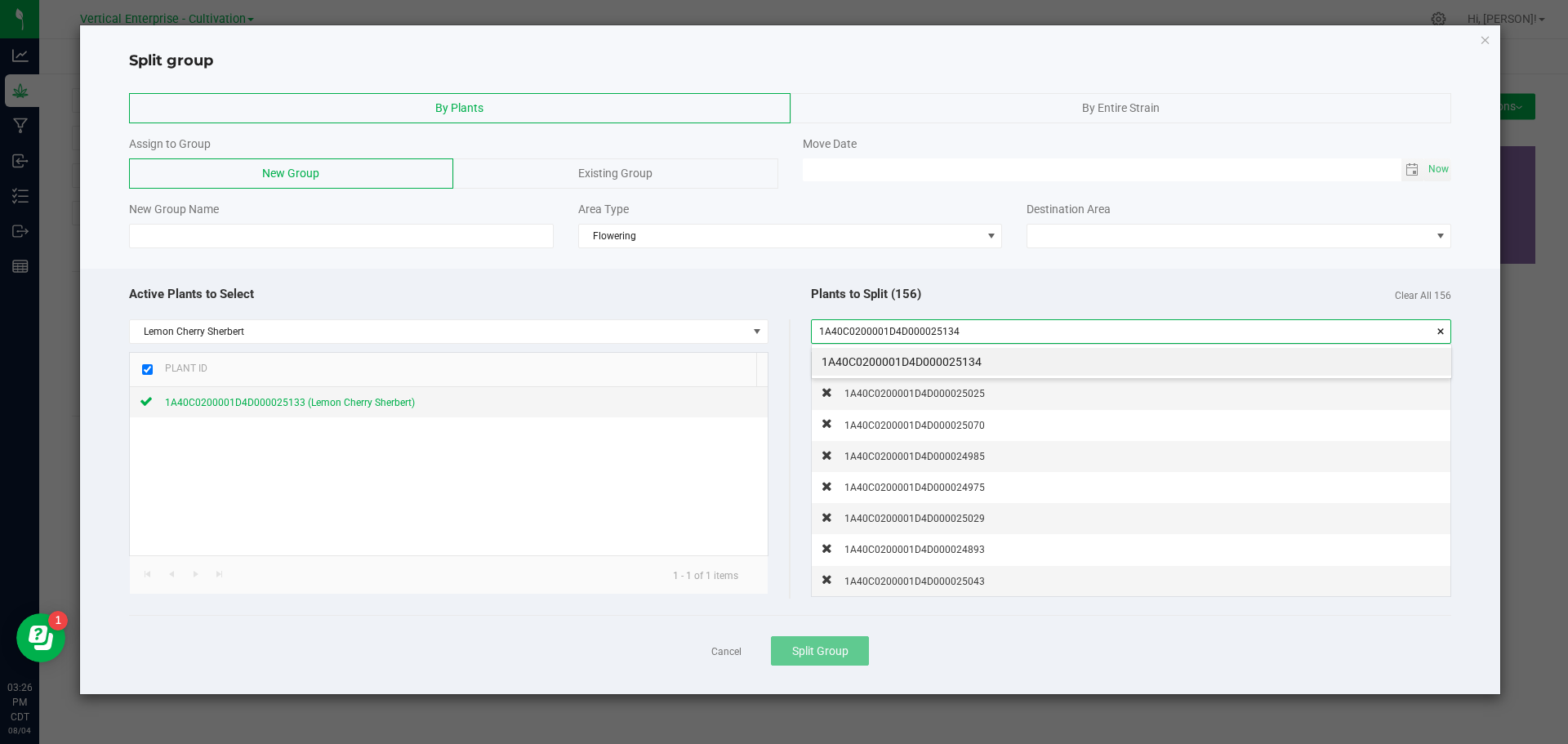 click on "1A40C0200001D4D000025134" at bounding box center [1131, 362] 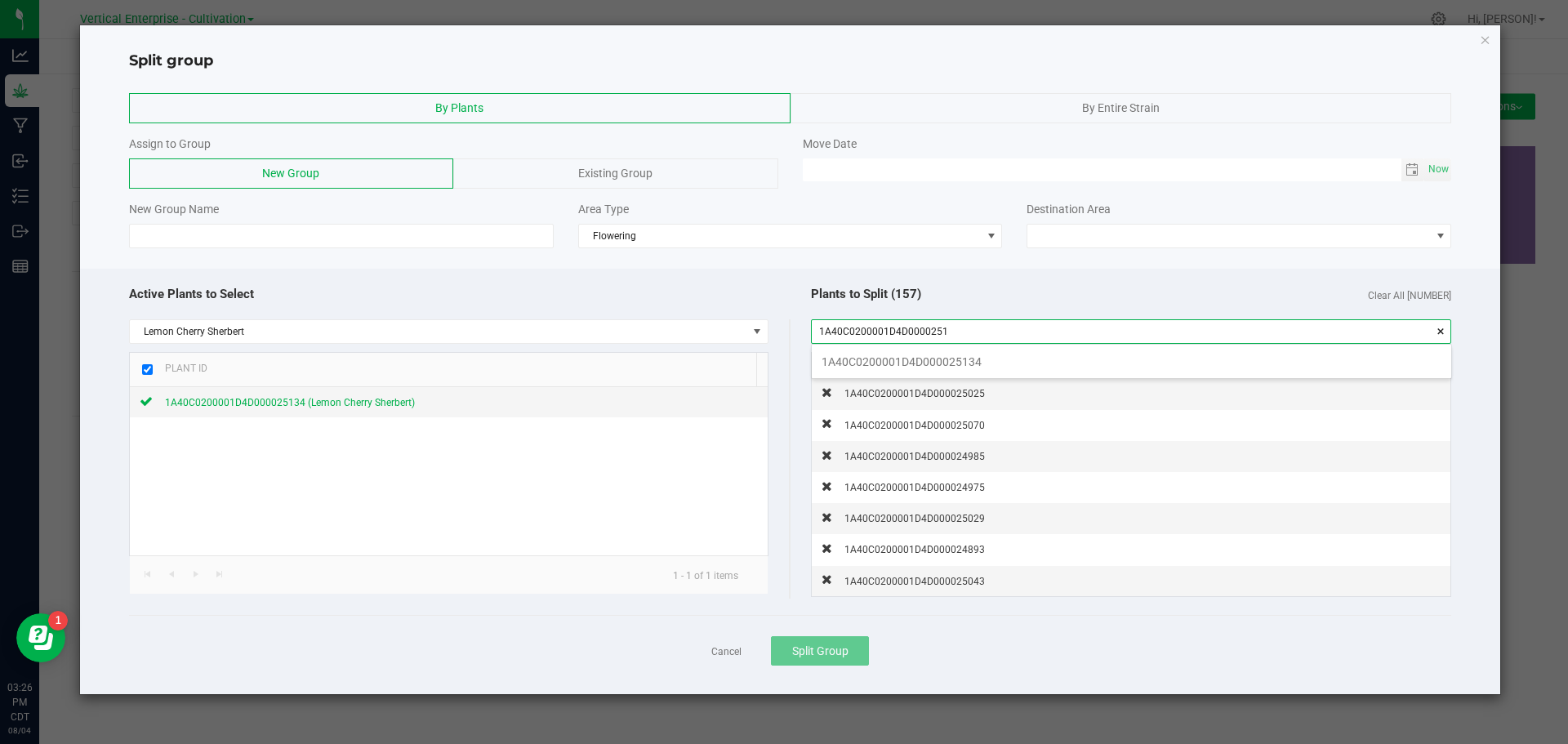 scroll, scrollTop: 81646, scrollLeft: 81027, axis: both 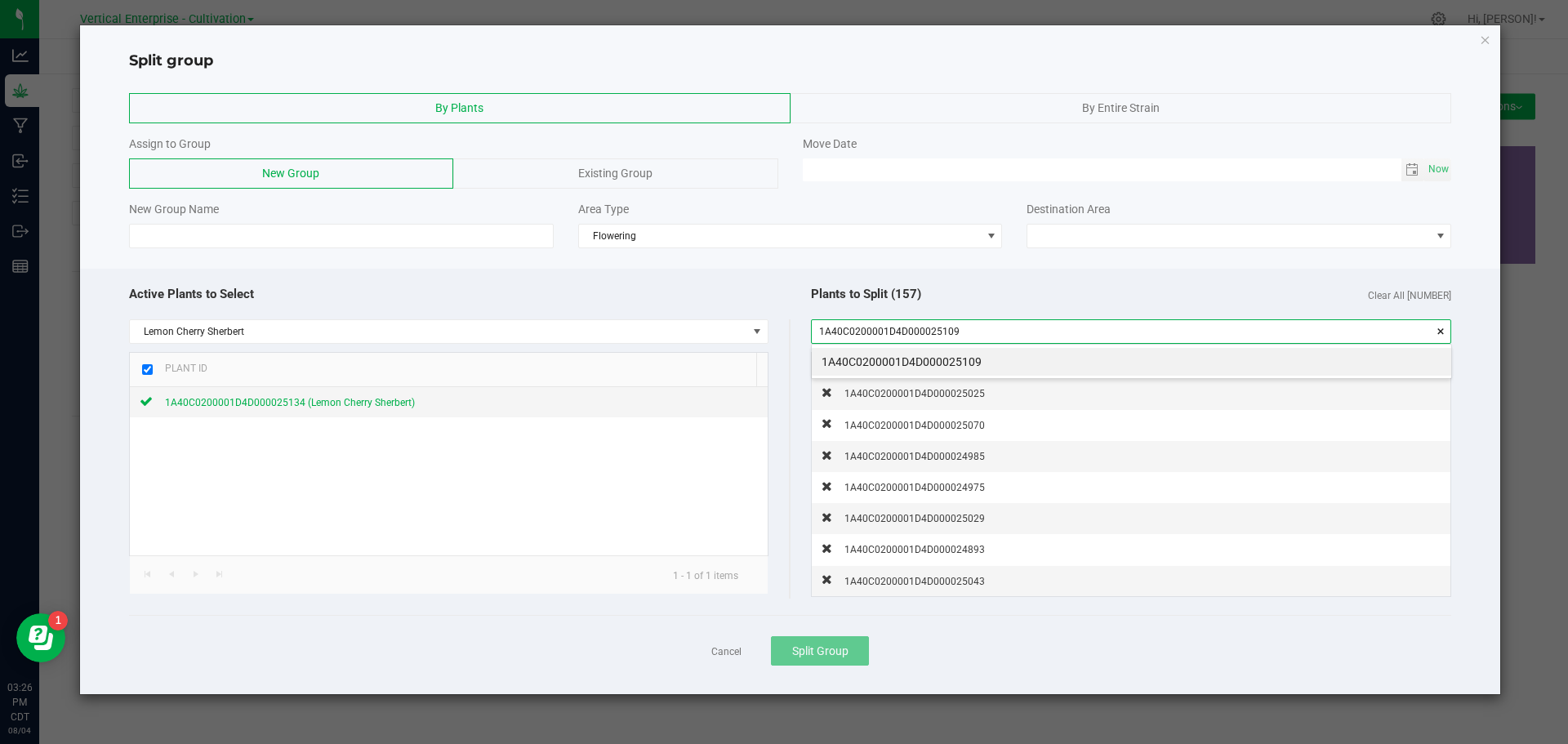 click on "1A40C0200001D4D000025109" at bounding box center (1131, 362) 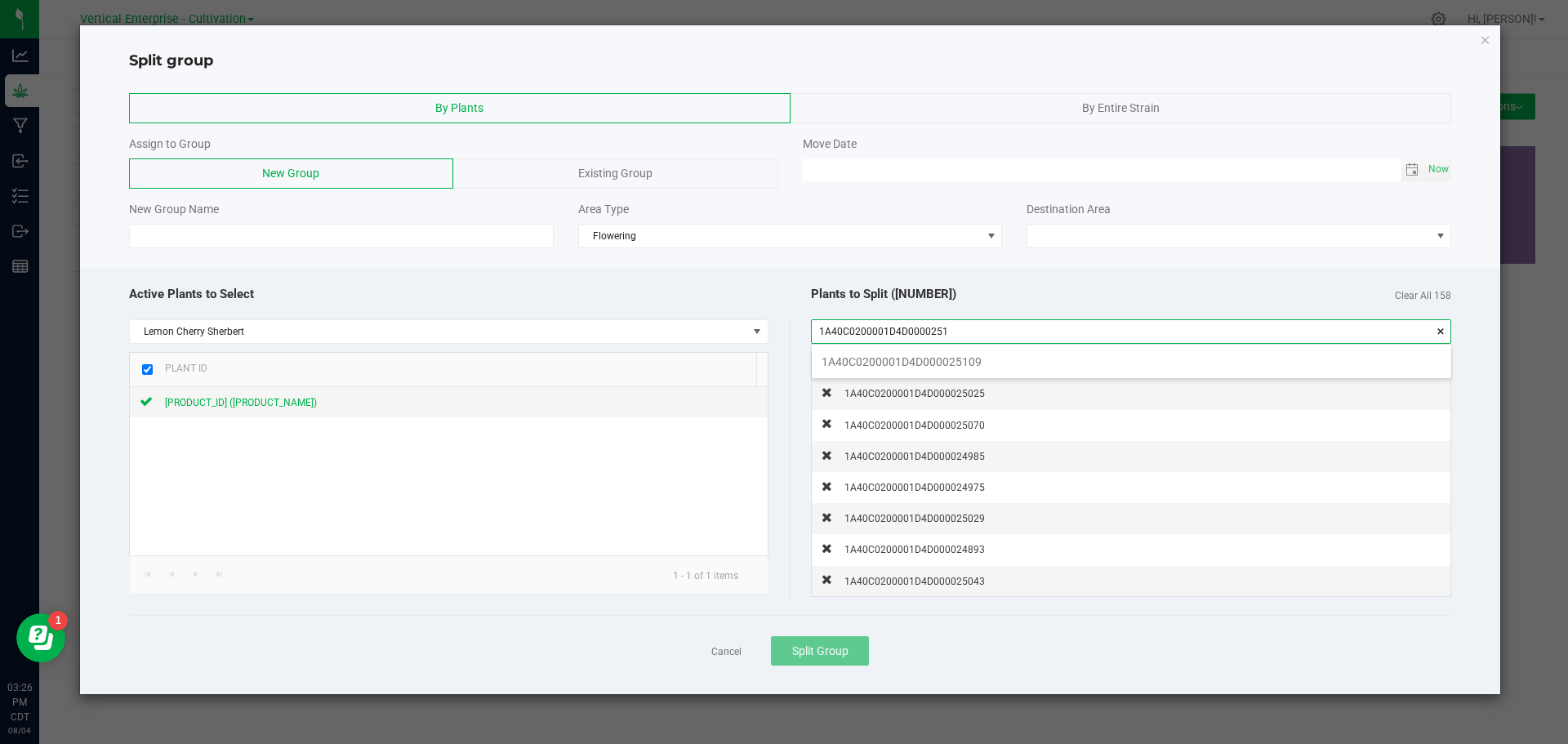 scroll, scrollTop: 81646, scrollLeft: 81027, axis: both 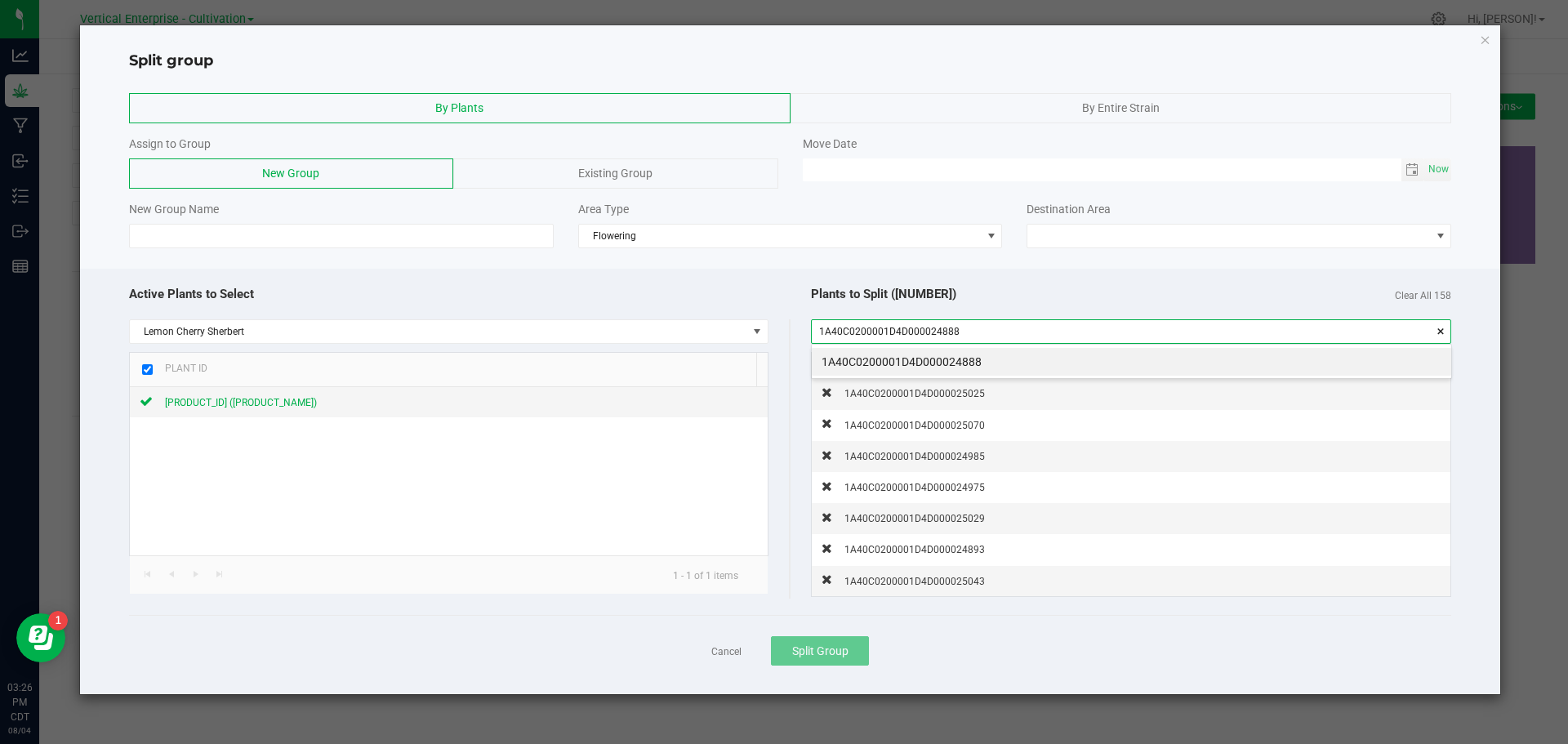 click on "1A40C0200001D4D000024888" at bounding box center (1131, 362) 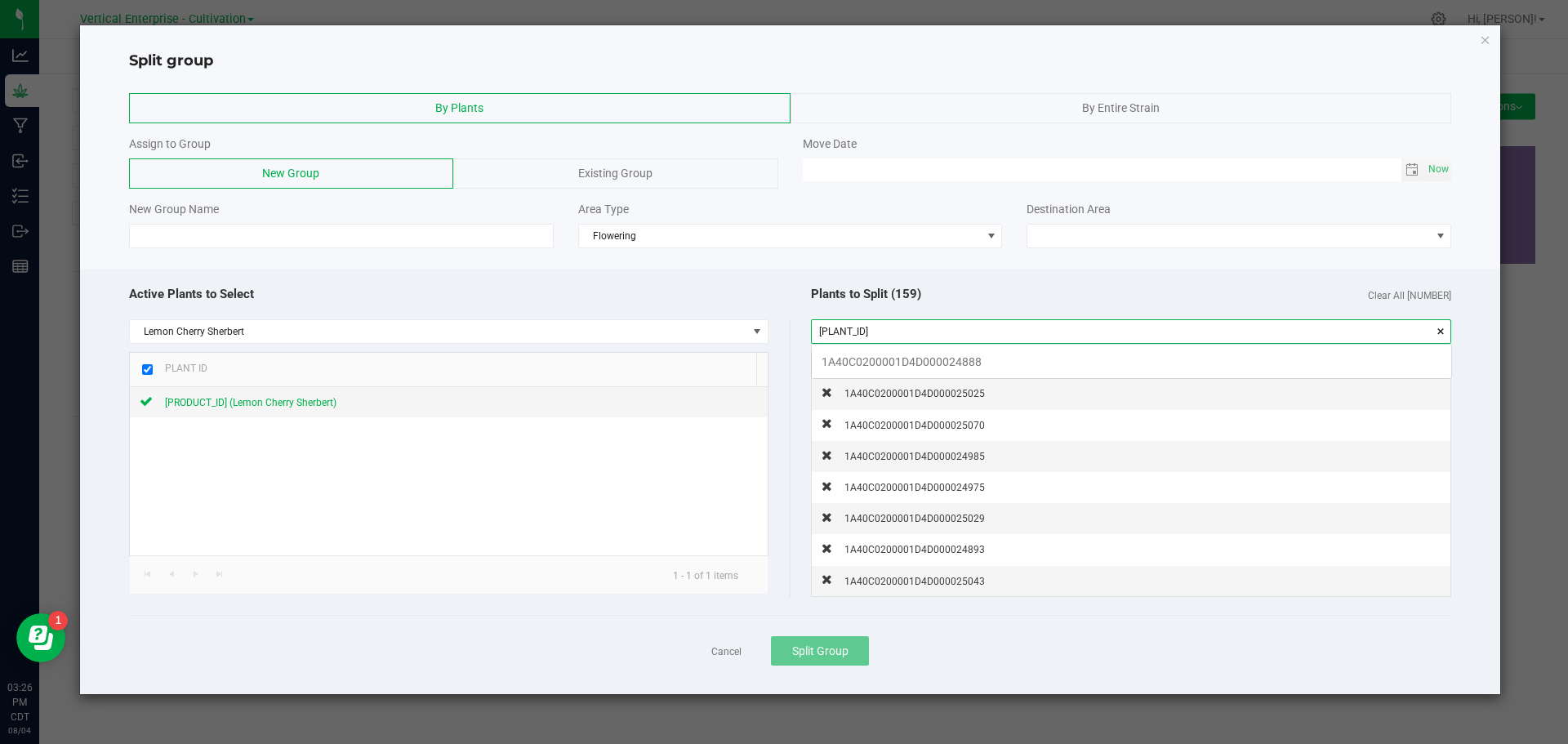 scroll, scrollTop: 81646, scrollLeft: 81027, axis: both 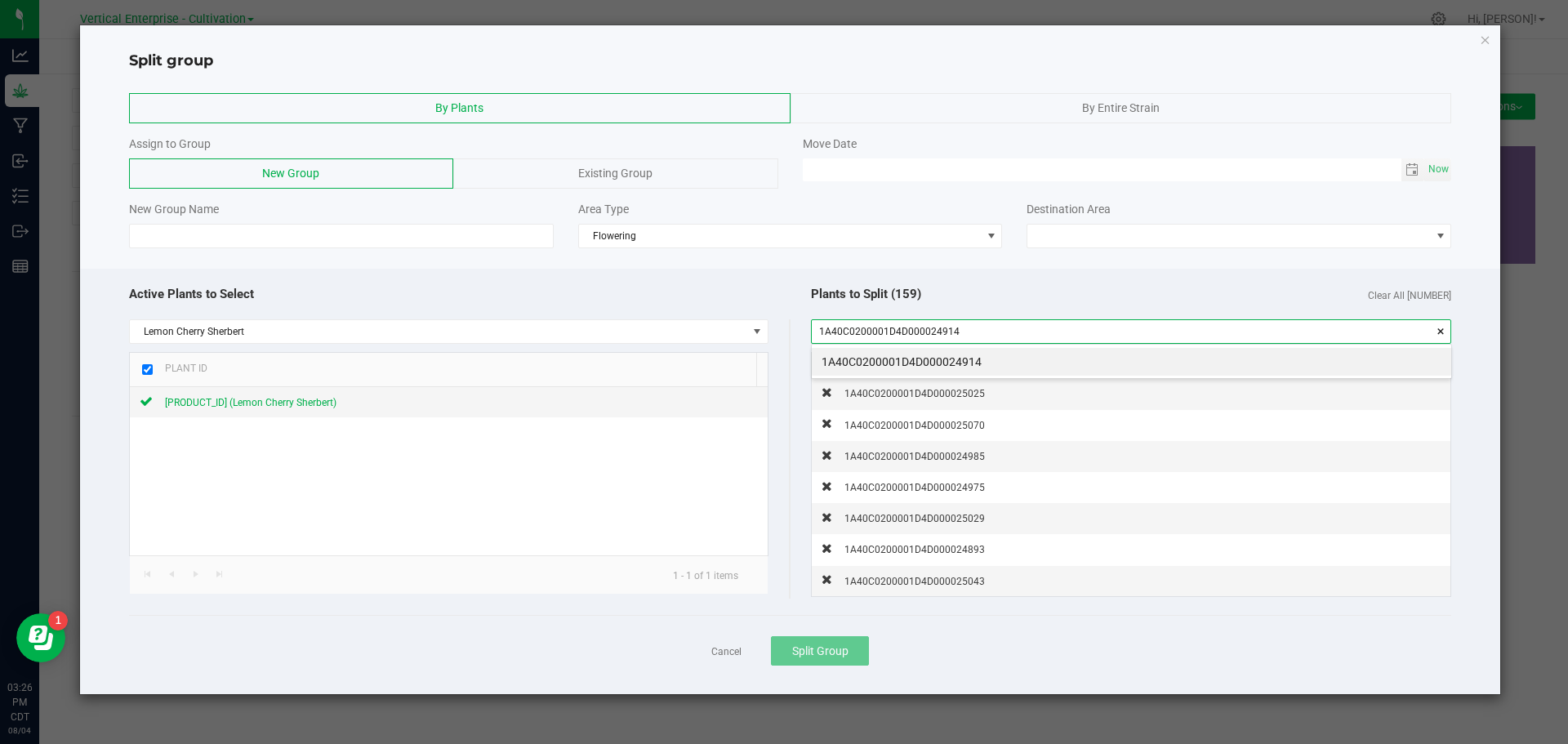 click on "1A40C0200001D4D000024914" at bounding box center [1131, 362] 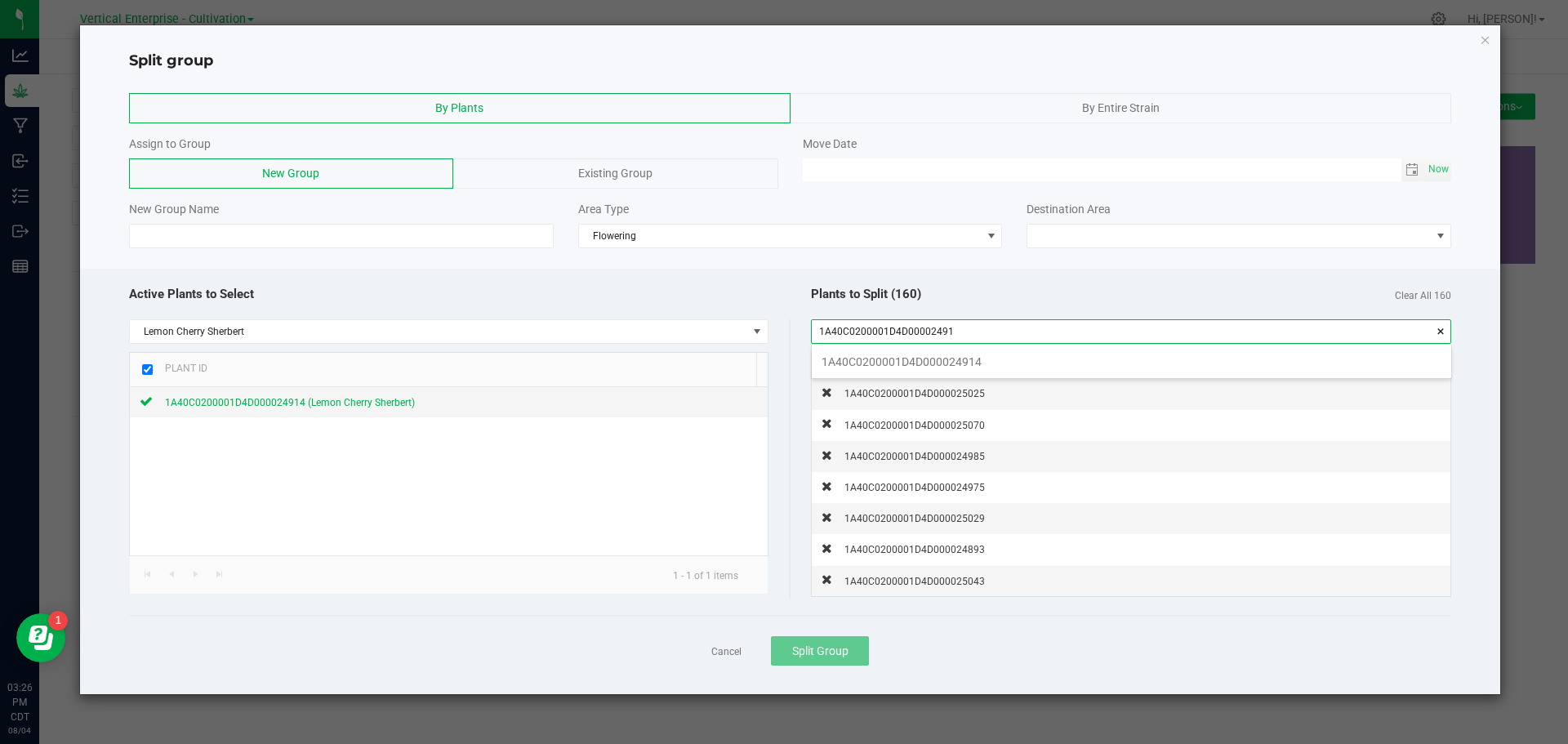 scroll, scrollTop: 81646, scrollLeft: 81027, axis: both 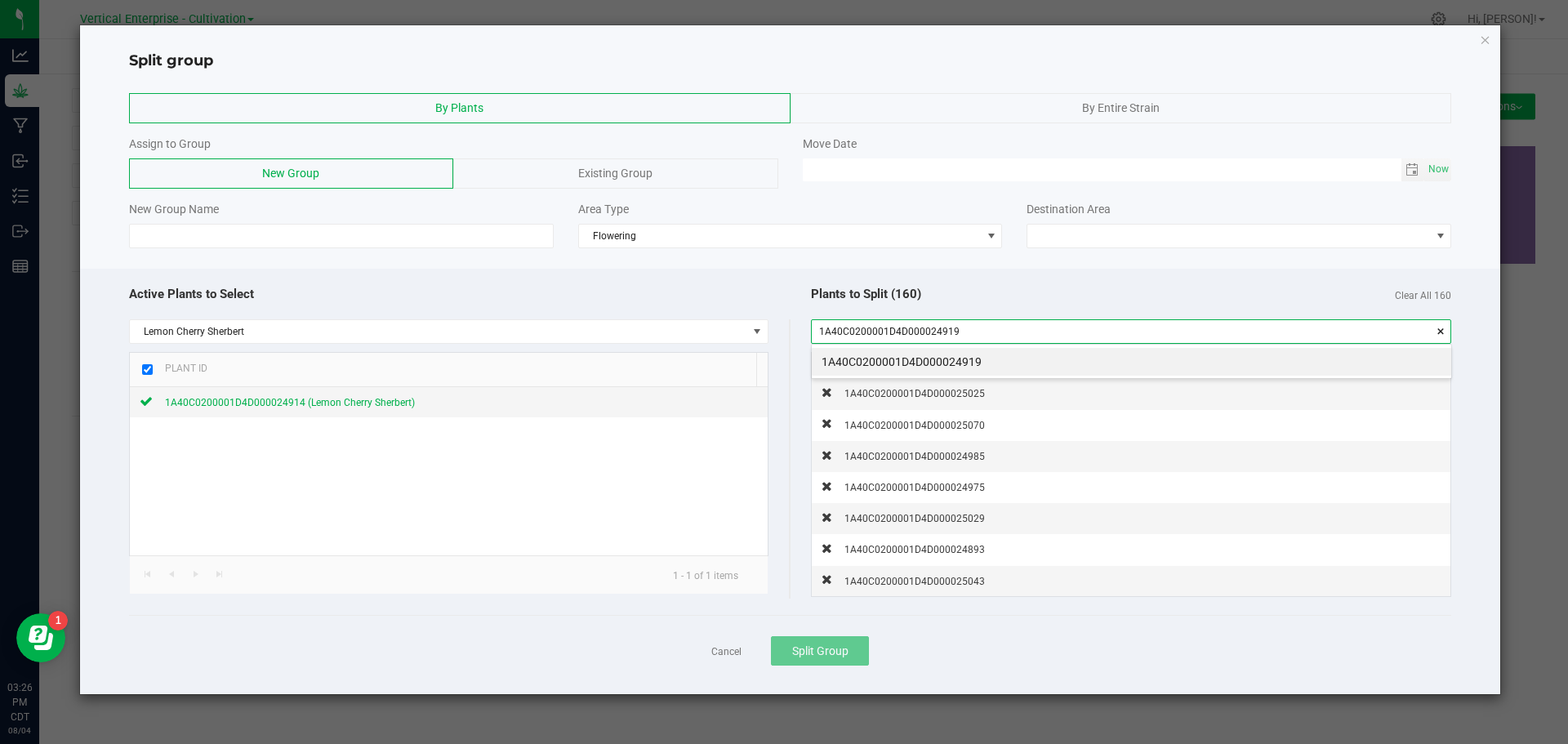 click on "1A40C0200001D4D000024919" at bounding box center (1131, 362) 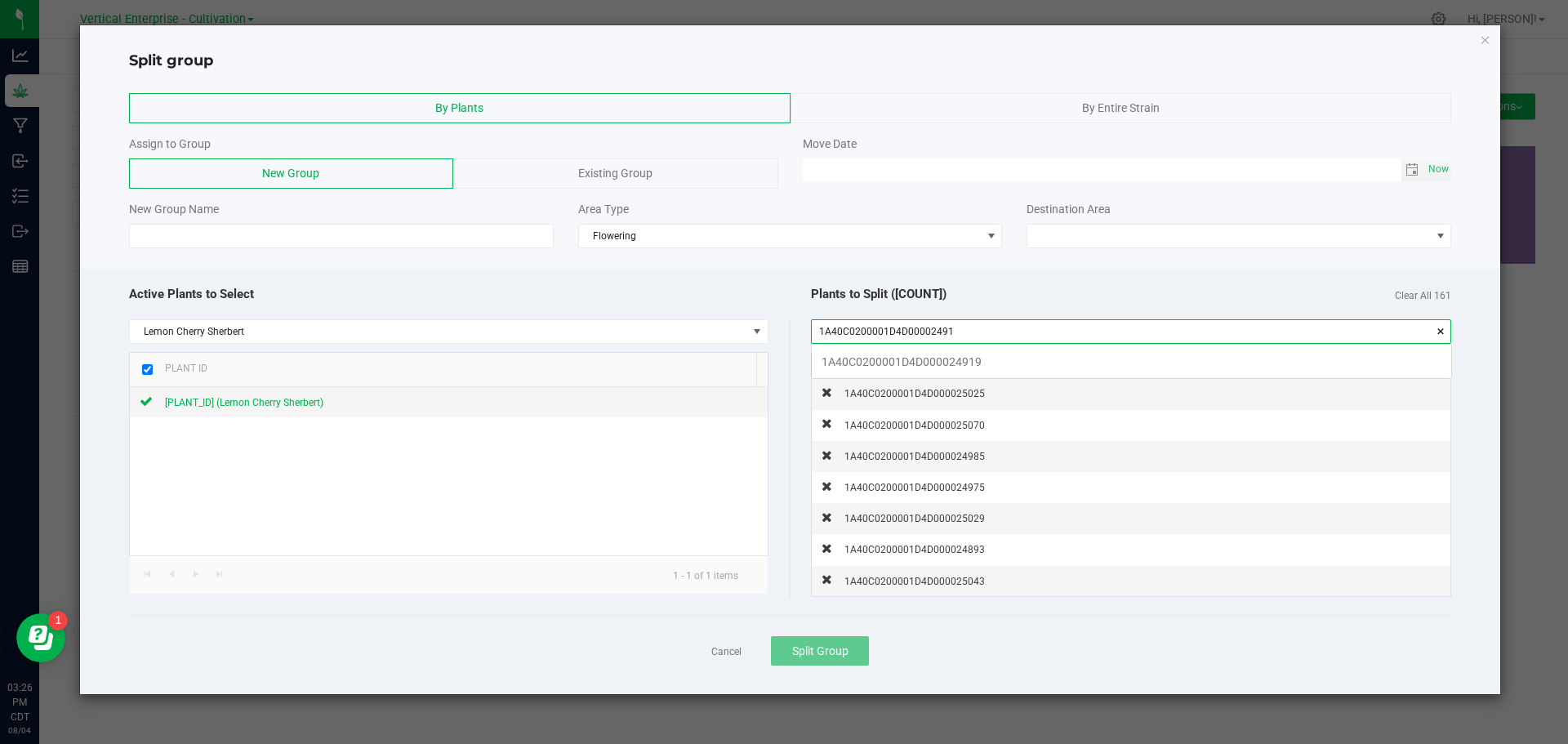scroll, scrollTop: 81646, scrollLeft: 81027, axis: both 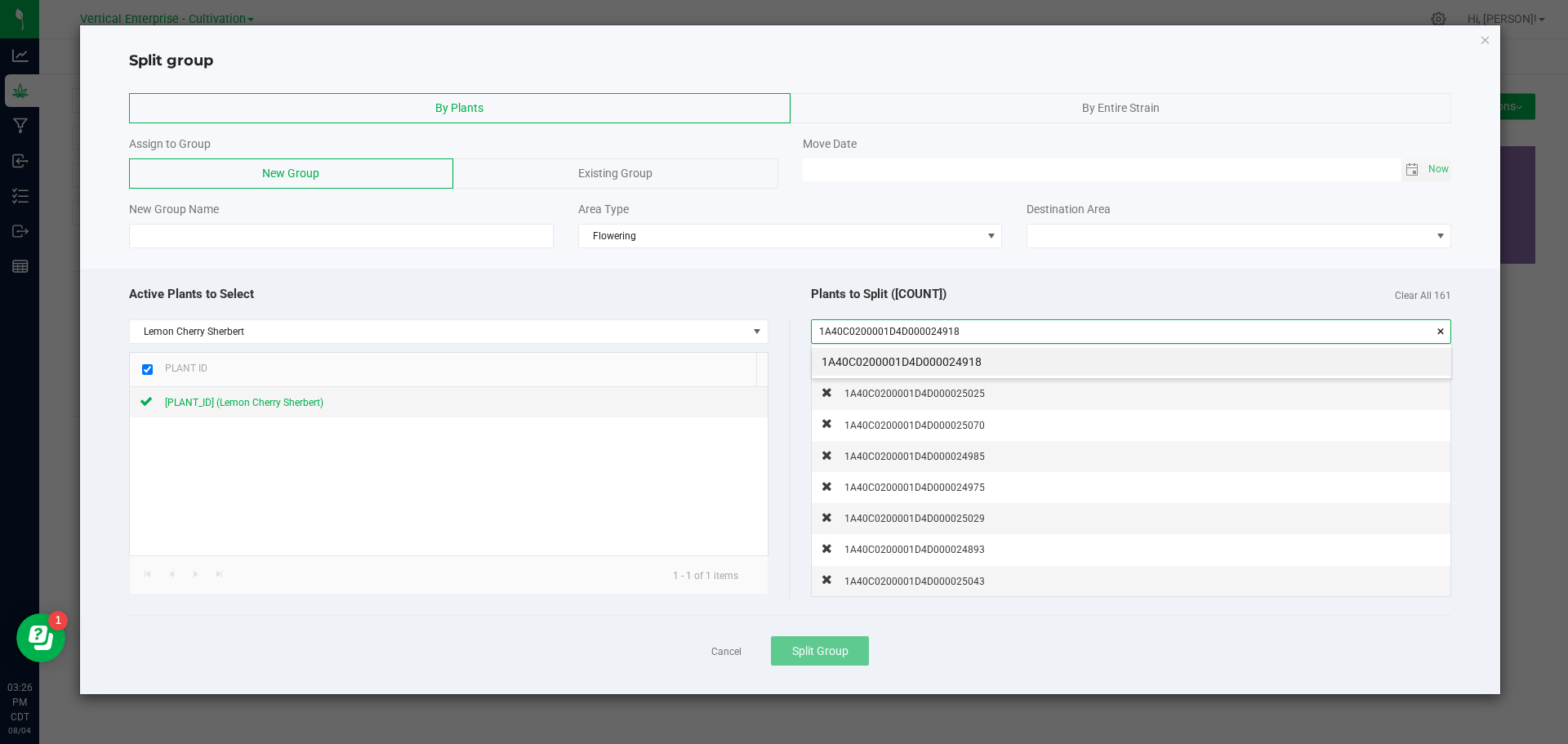 click on "1A40C0200001D4D000024918" at bounding box center (1131, 362) 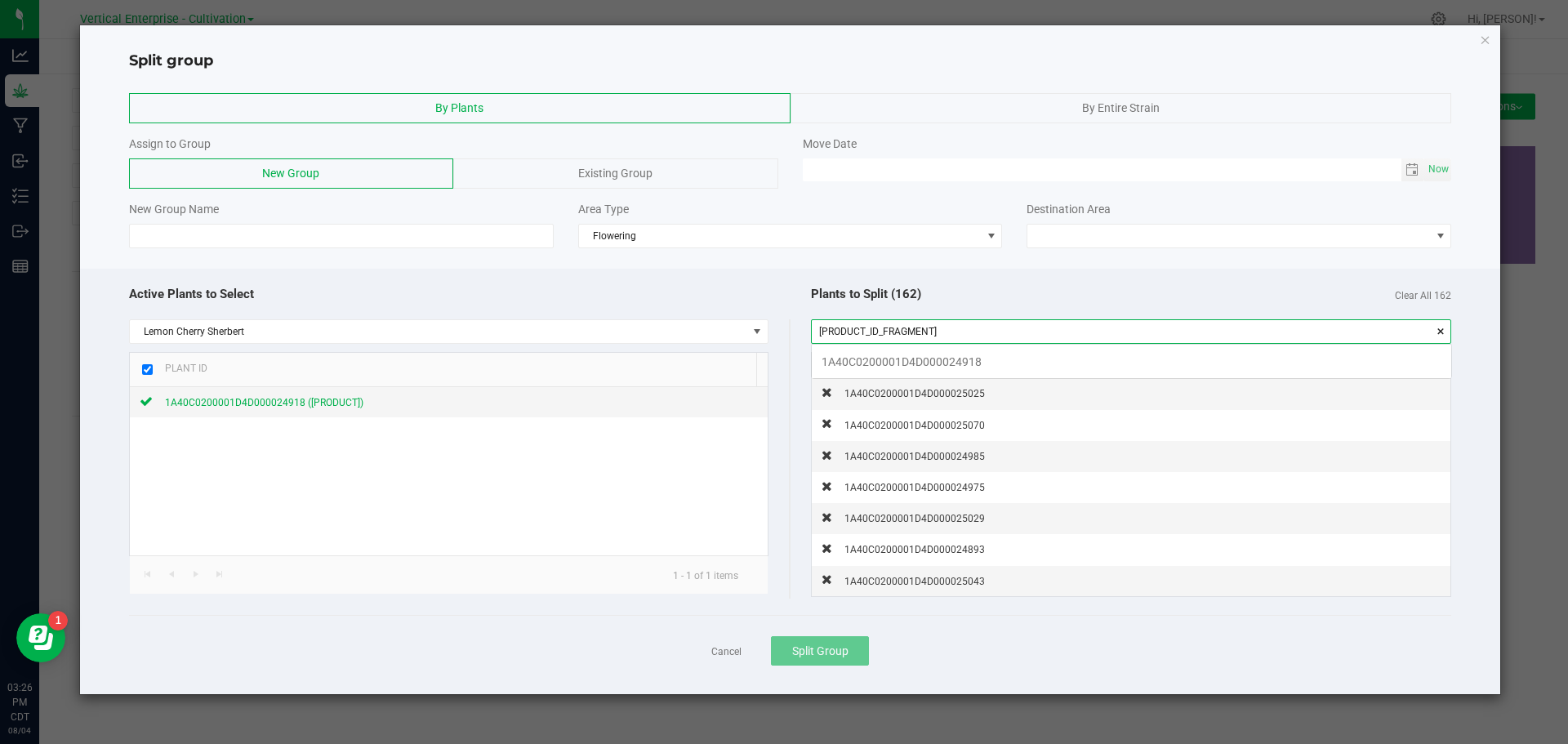 scroll, scrollTop: 81646, scrollLeft: 81027, axis: both 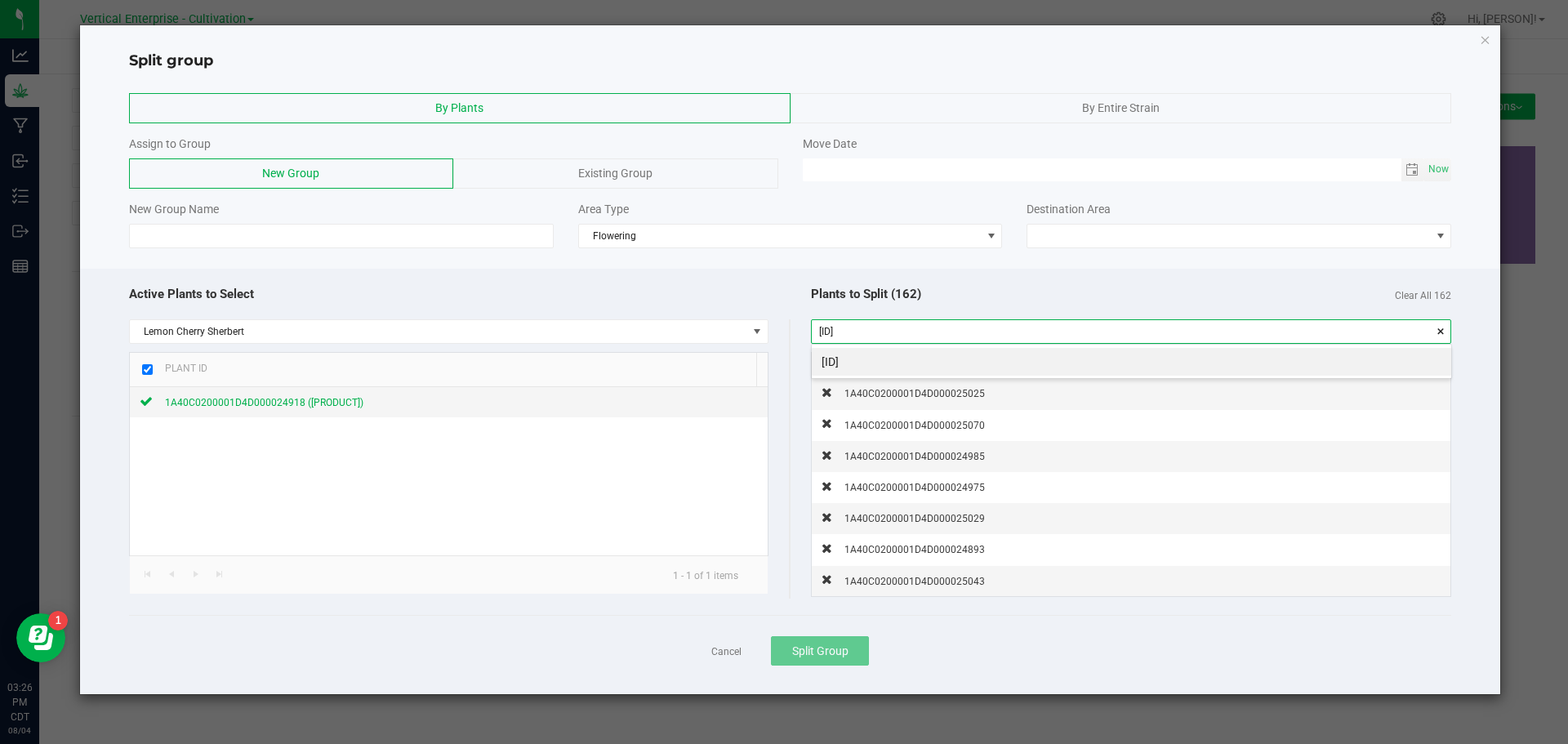 click on "[ID]" at bounding box center [1131, 362] 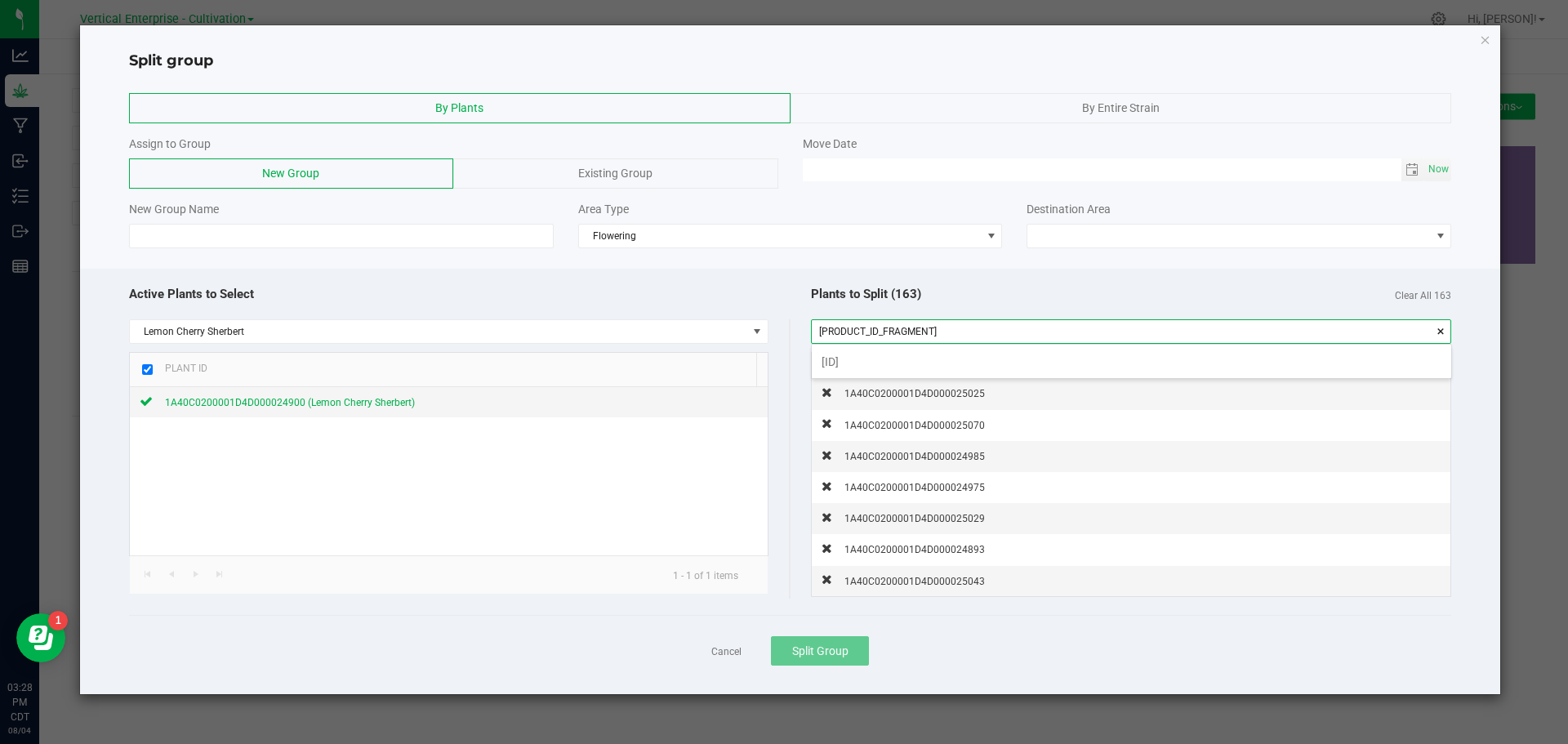 scroll, scrollTop: 81646, scrollLeft: 81027, axis: both 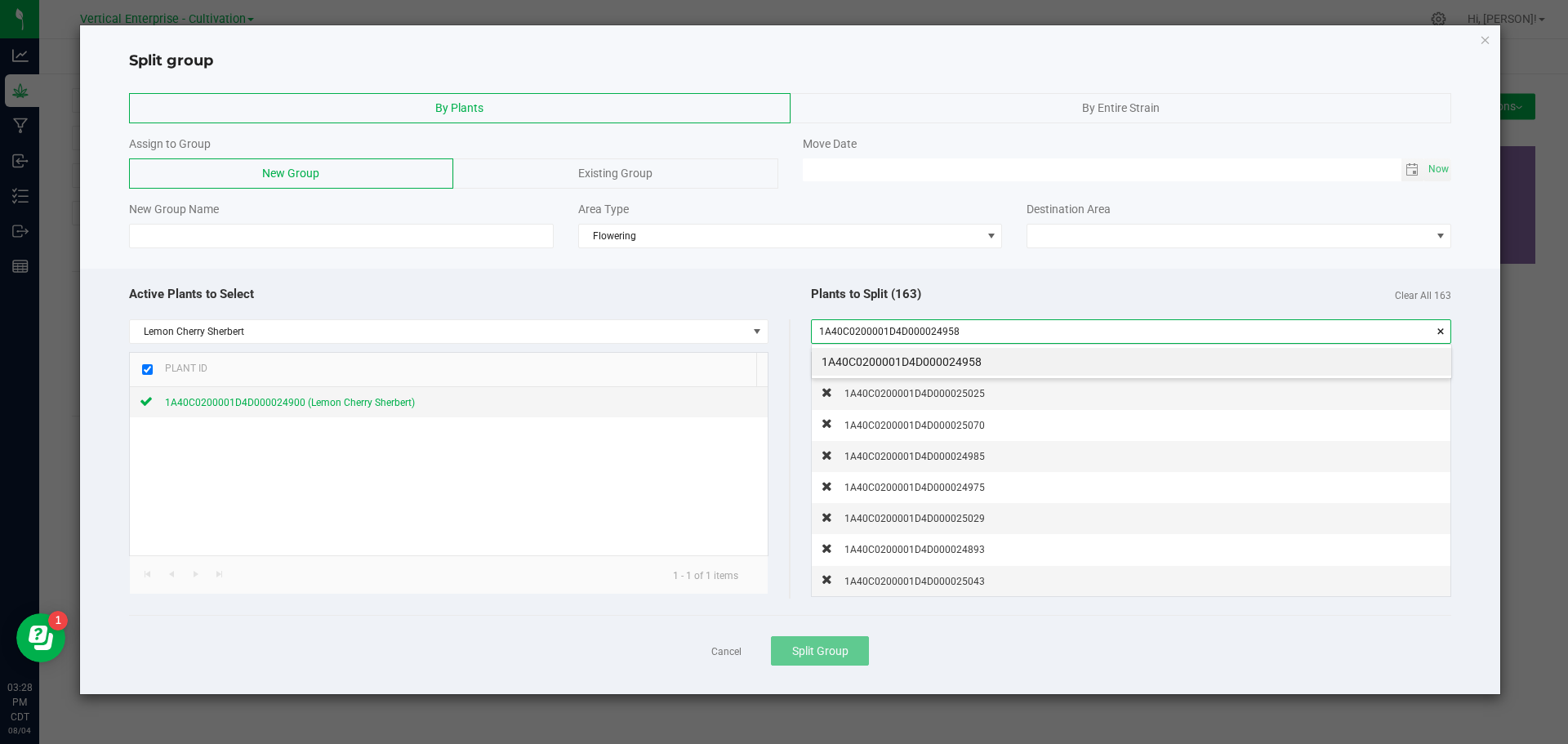 click on "1A40C0200001D4D000024958" at bounding box center (1131, 362) 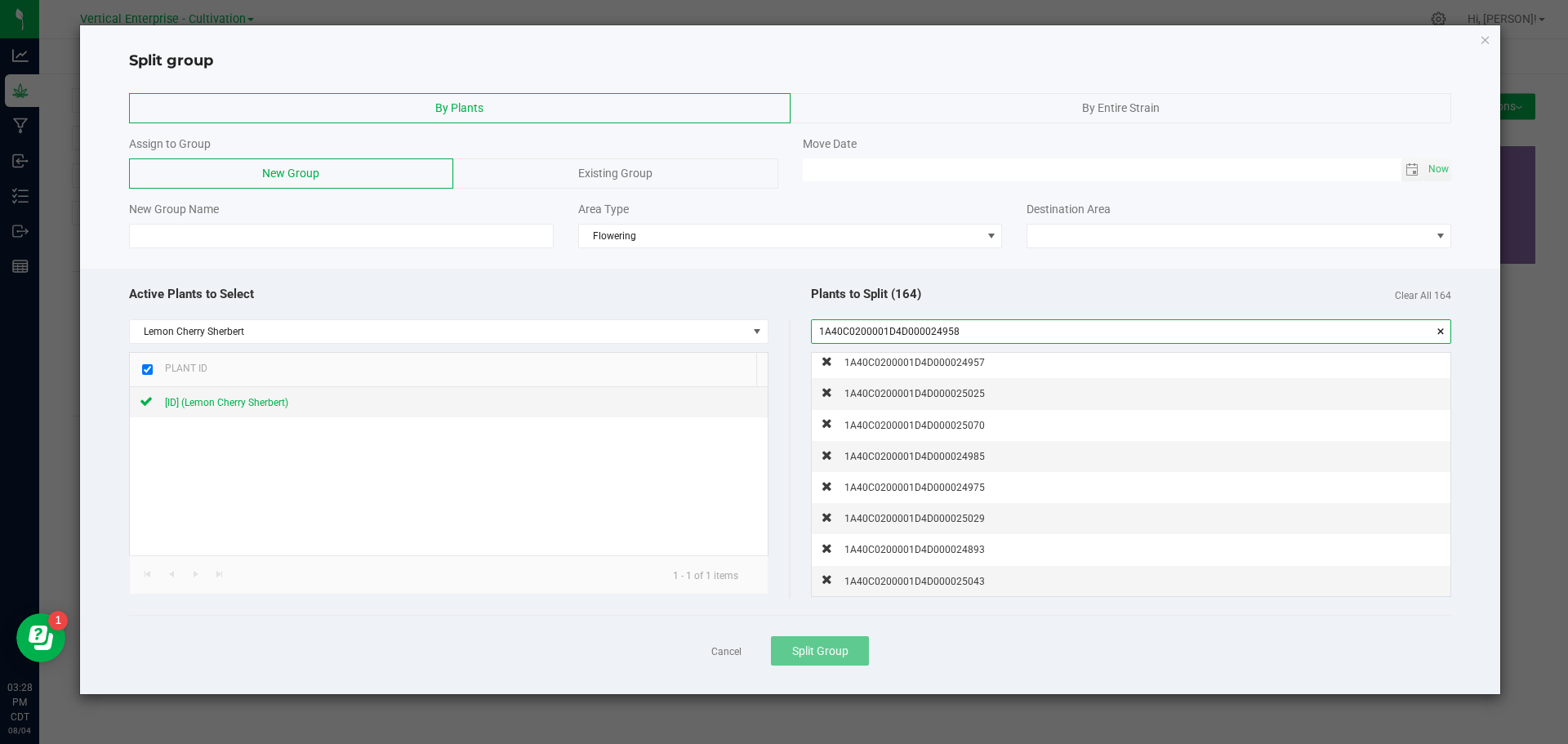 click on "1A40C0200001D4D000024958" at bounding box center [1131, 332] 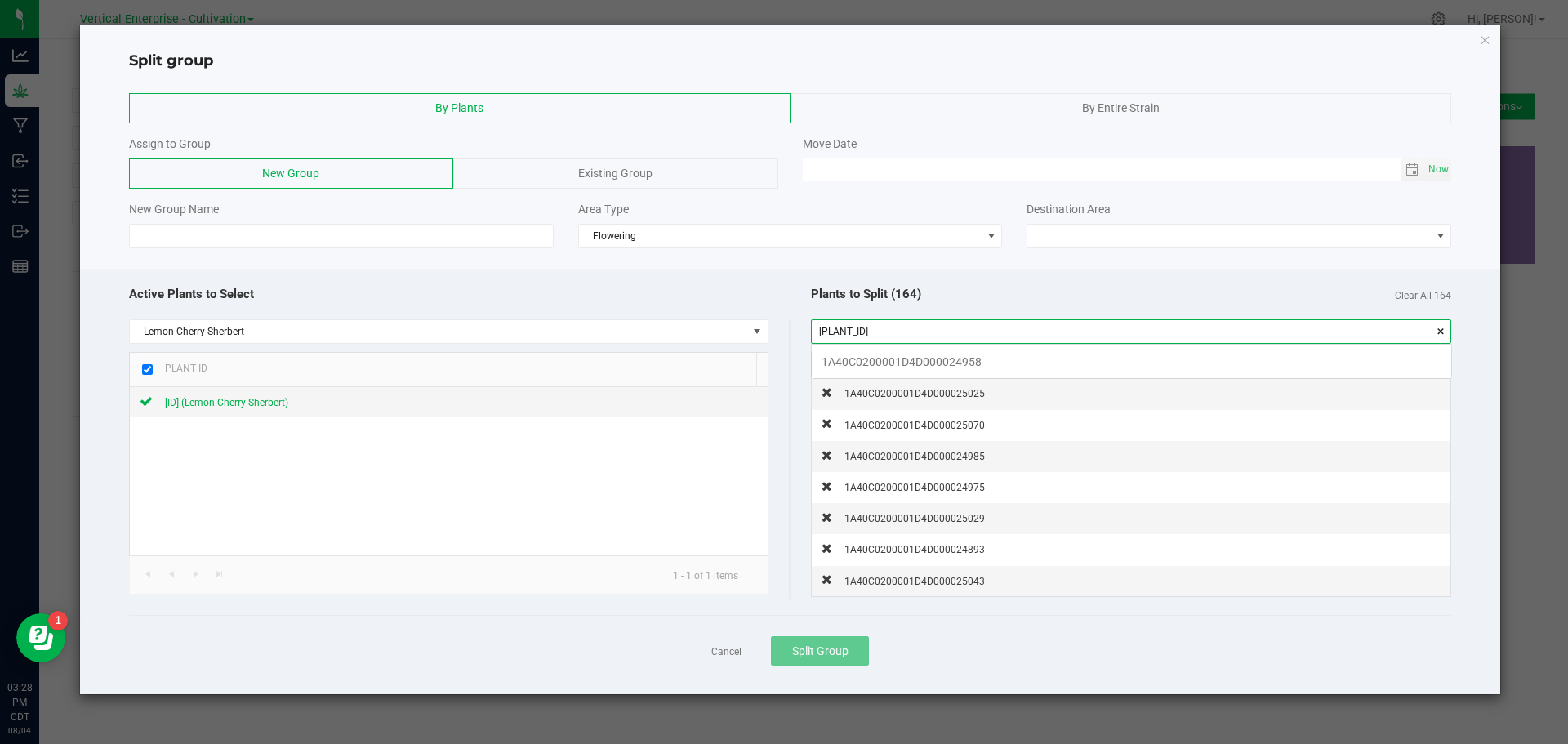 scroll, scrollTop: 81646, scrollLeft: 81027, axis: both 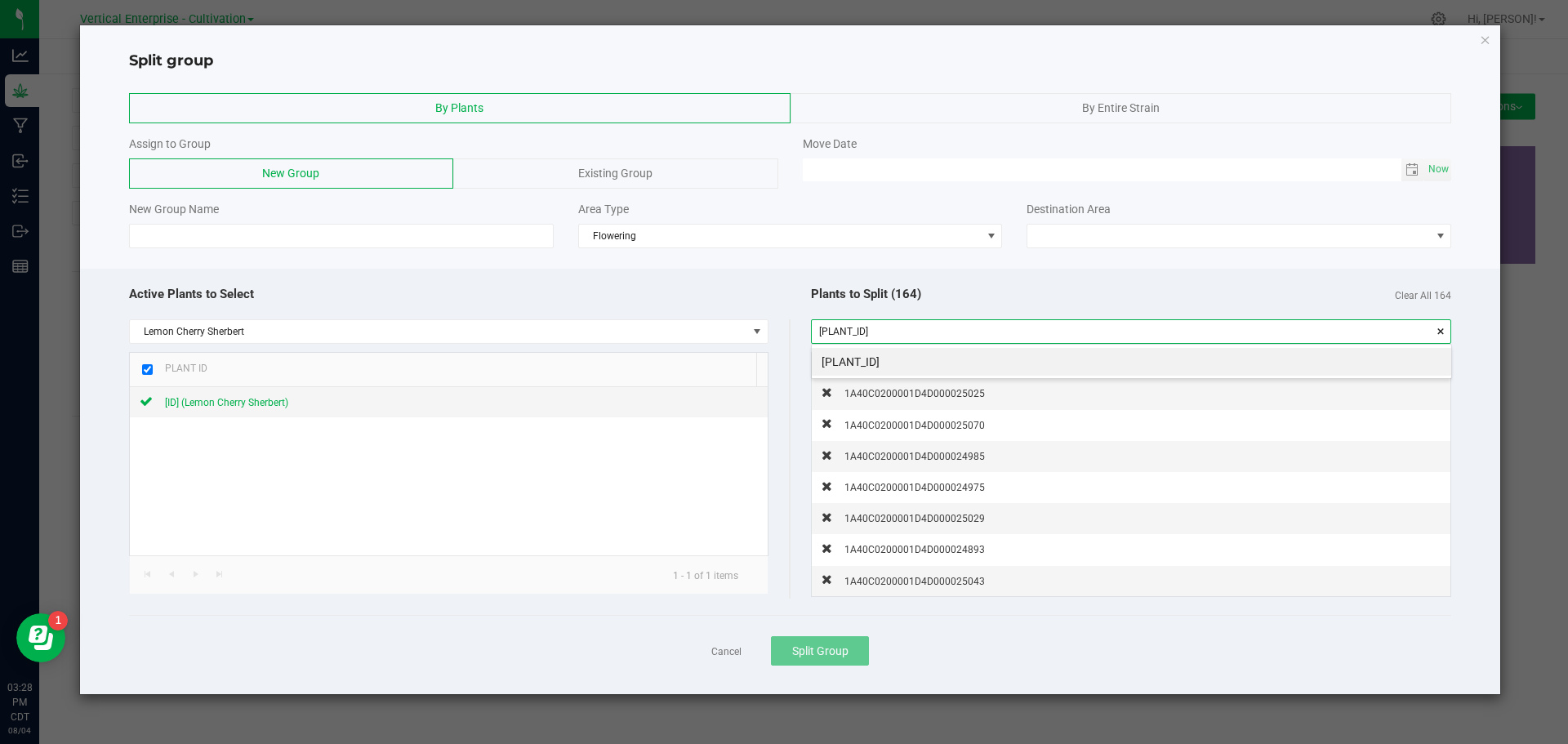 click on "[PLANT_ID]" at bounding box center (1131, 362) 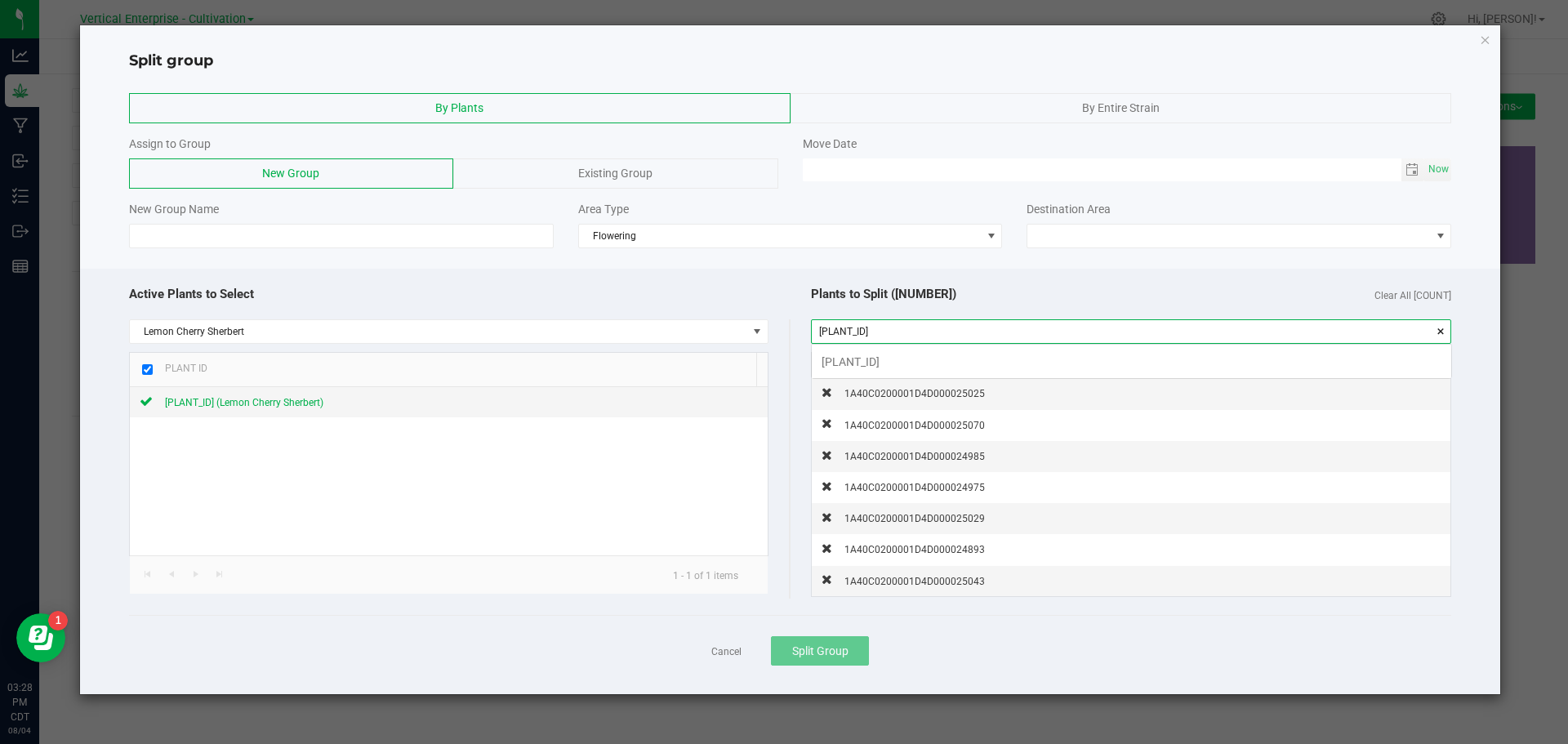 scroll, scrollTop: 81646, scrollLeft: 81027, axis: both 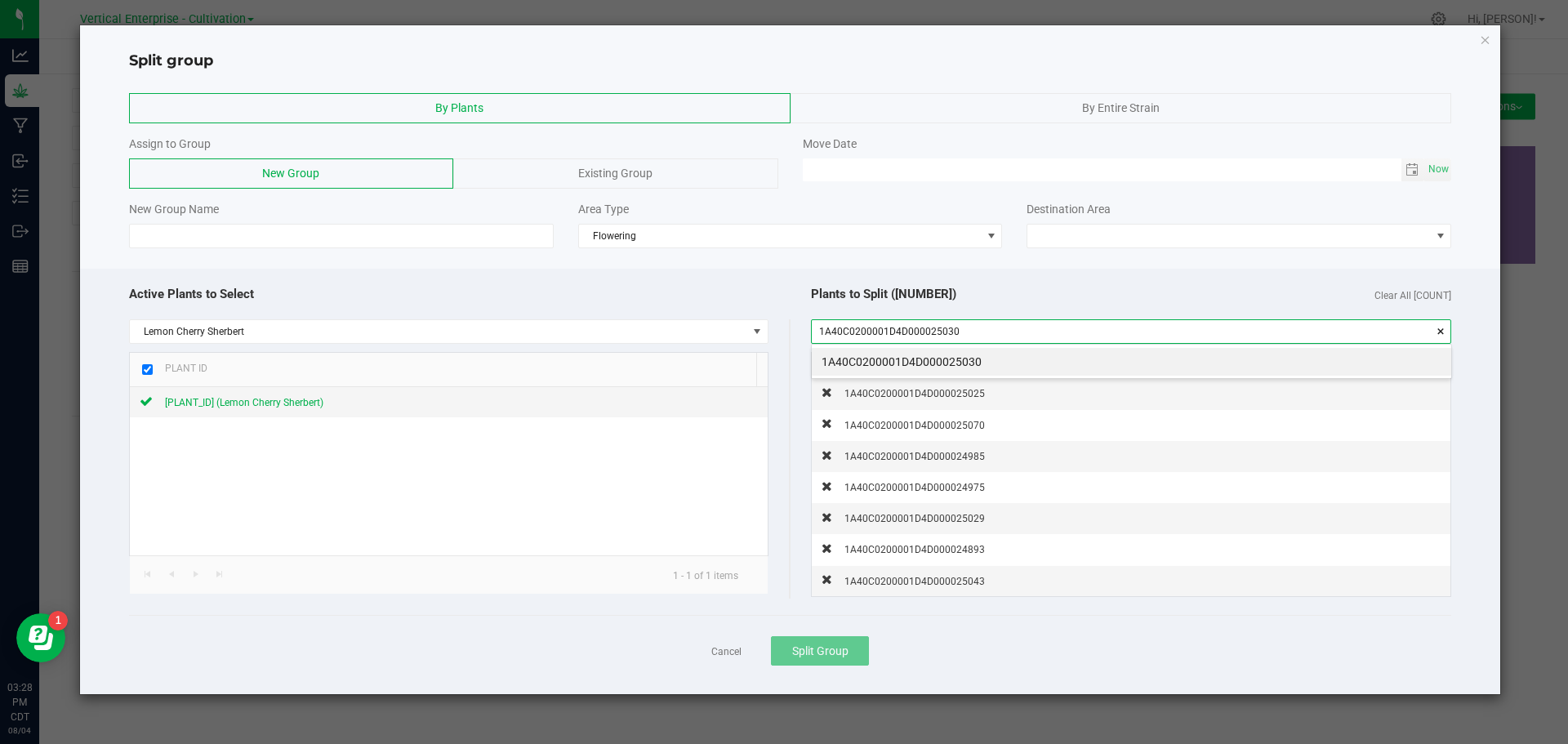 click on "1A40C0200001D4D000025030" at bounding box center (1131, 362) 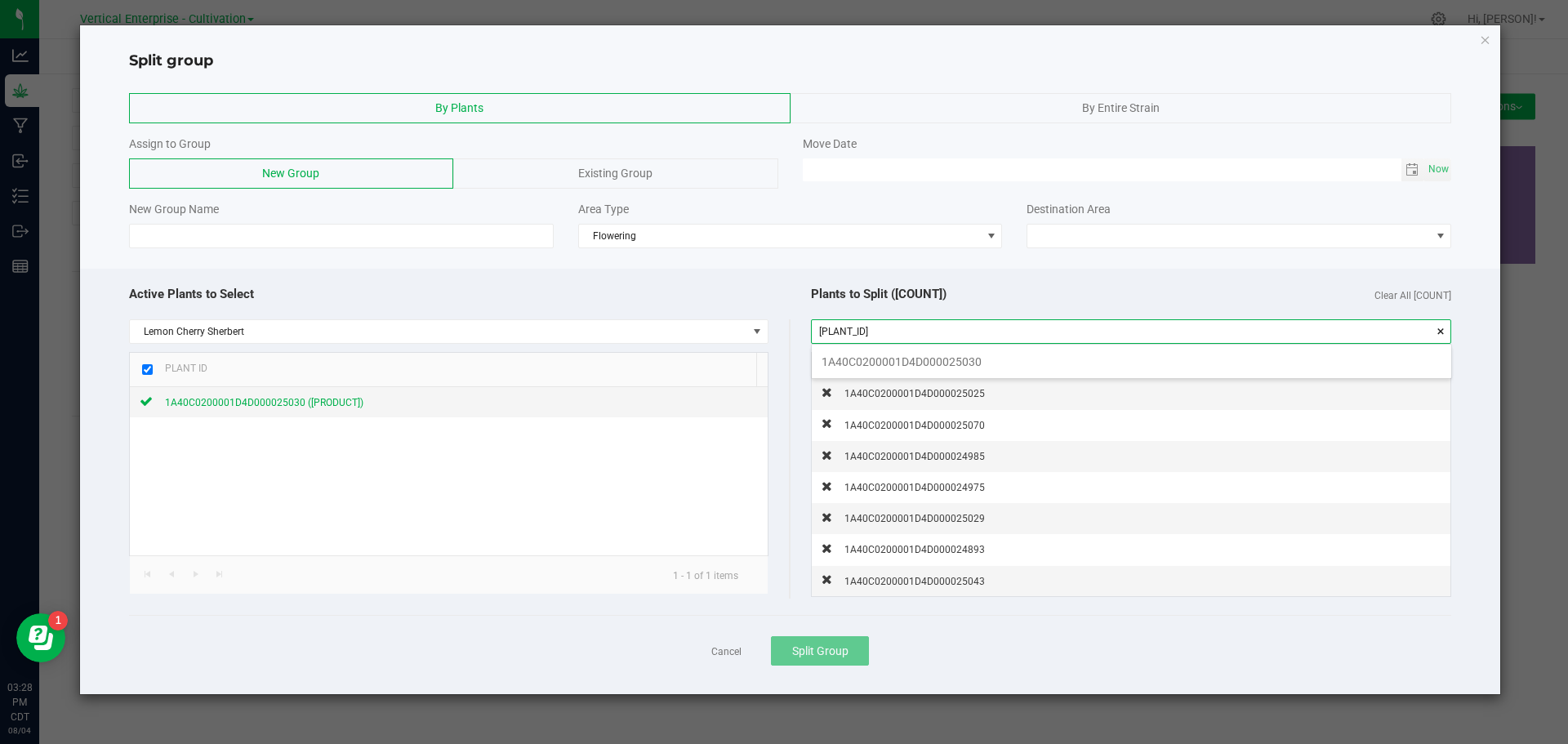 scroll, scrollTop: 81646, scrollLeft: 81027, axis: both 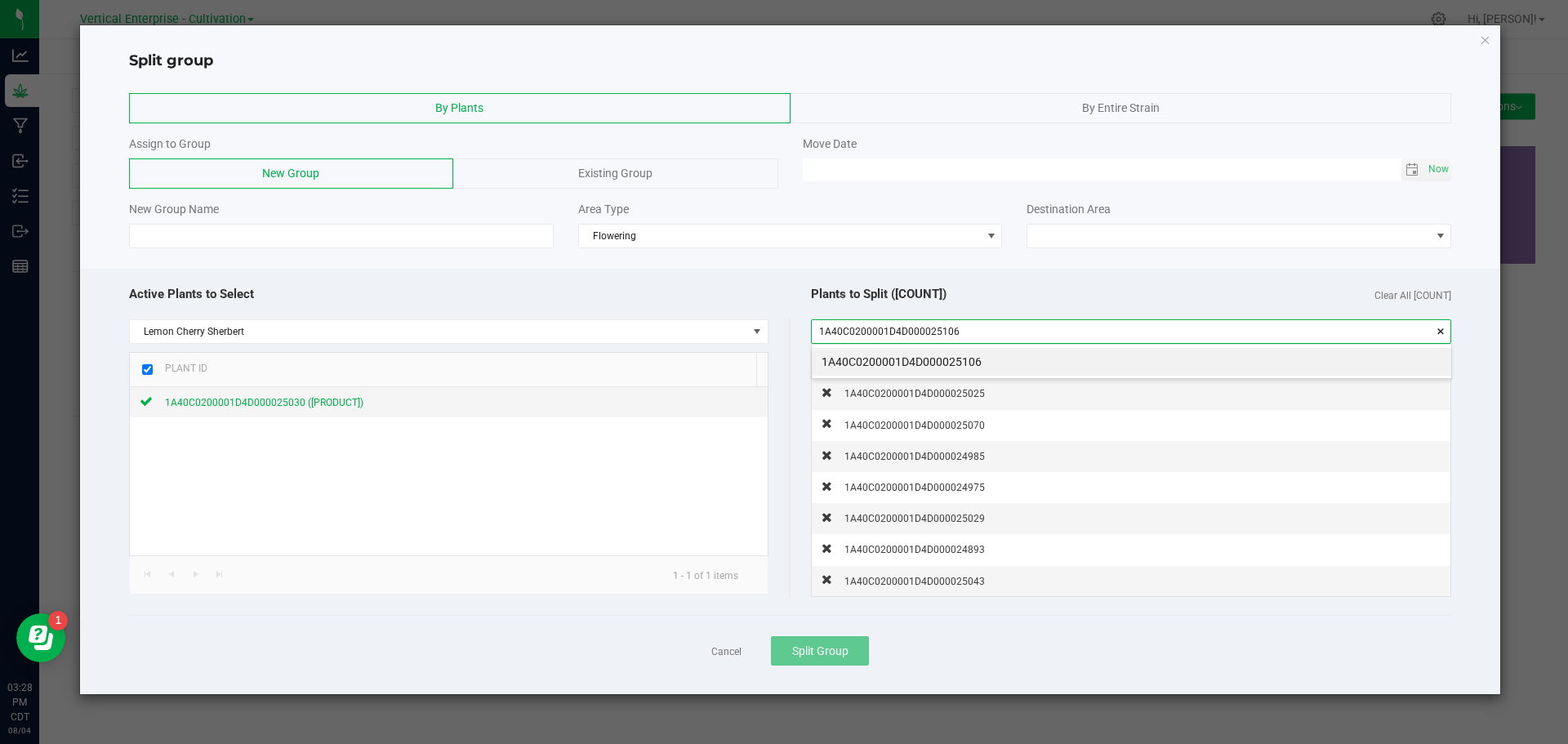 click on "1A40C0200001D4D000025106" at bounding box center (1131, 362) 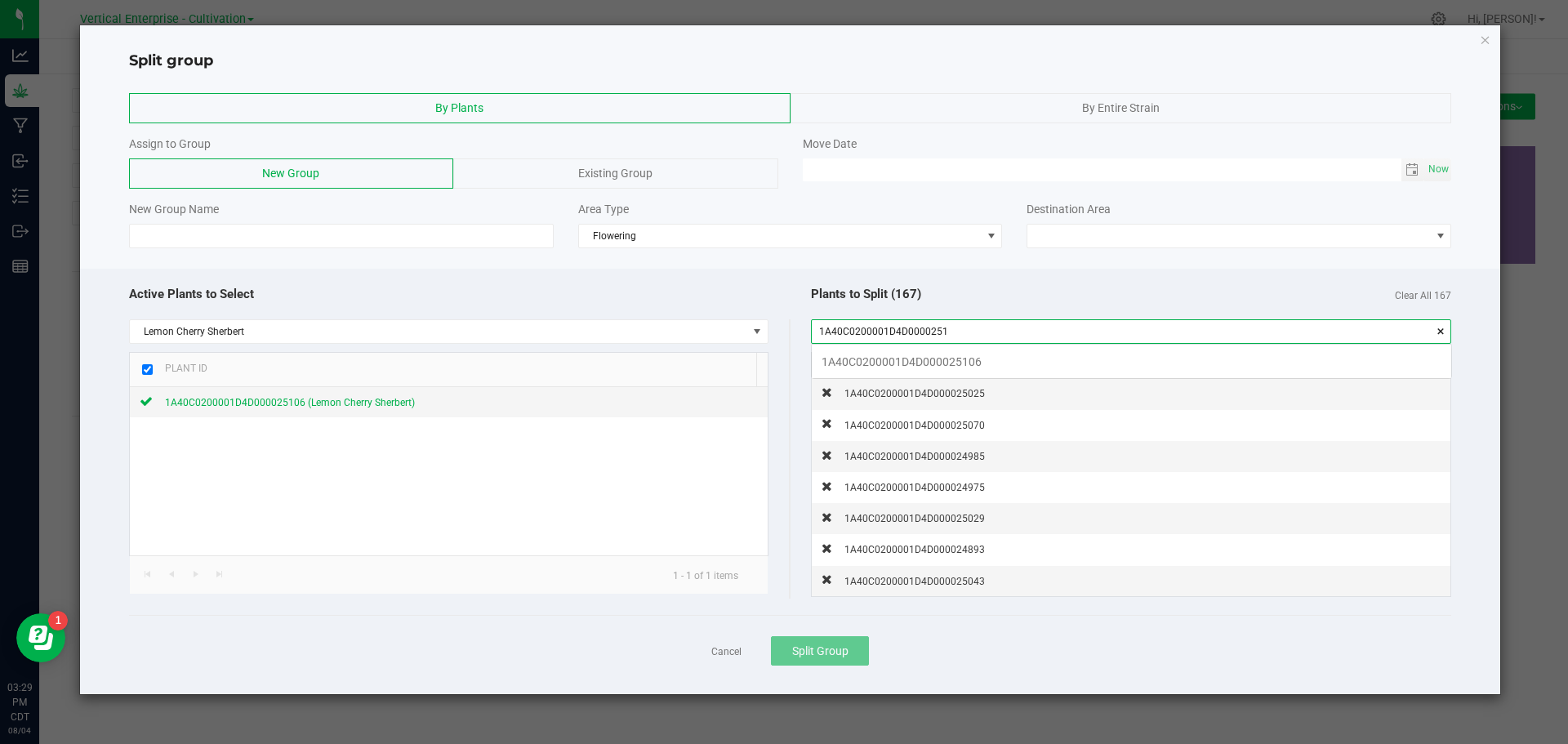 scroll, scrollTop: 81646, scrollLeft: 81027, axis: both 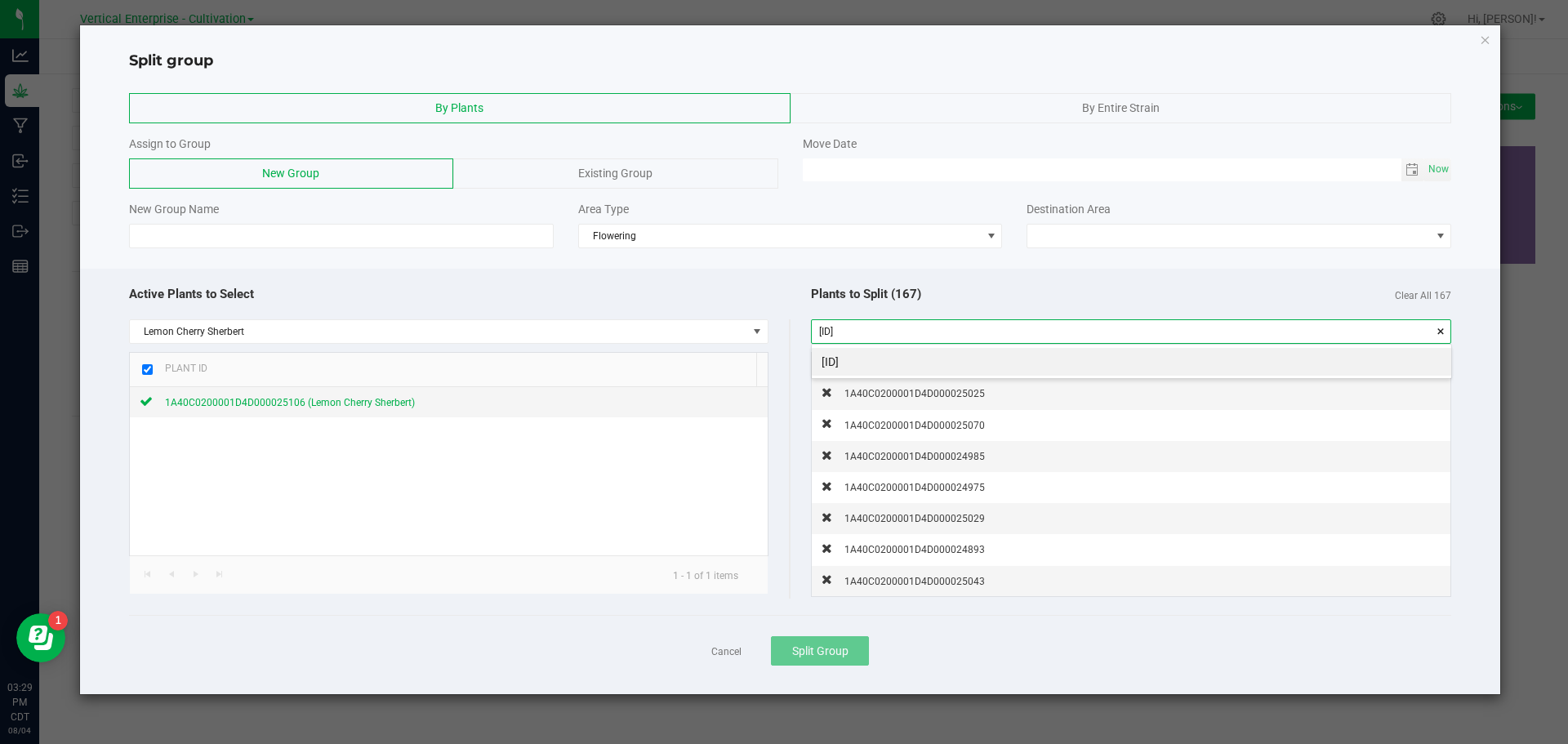 click on "[ID]" at bounding box center [1131, 362] 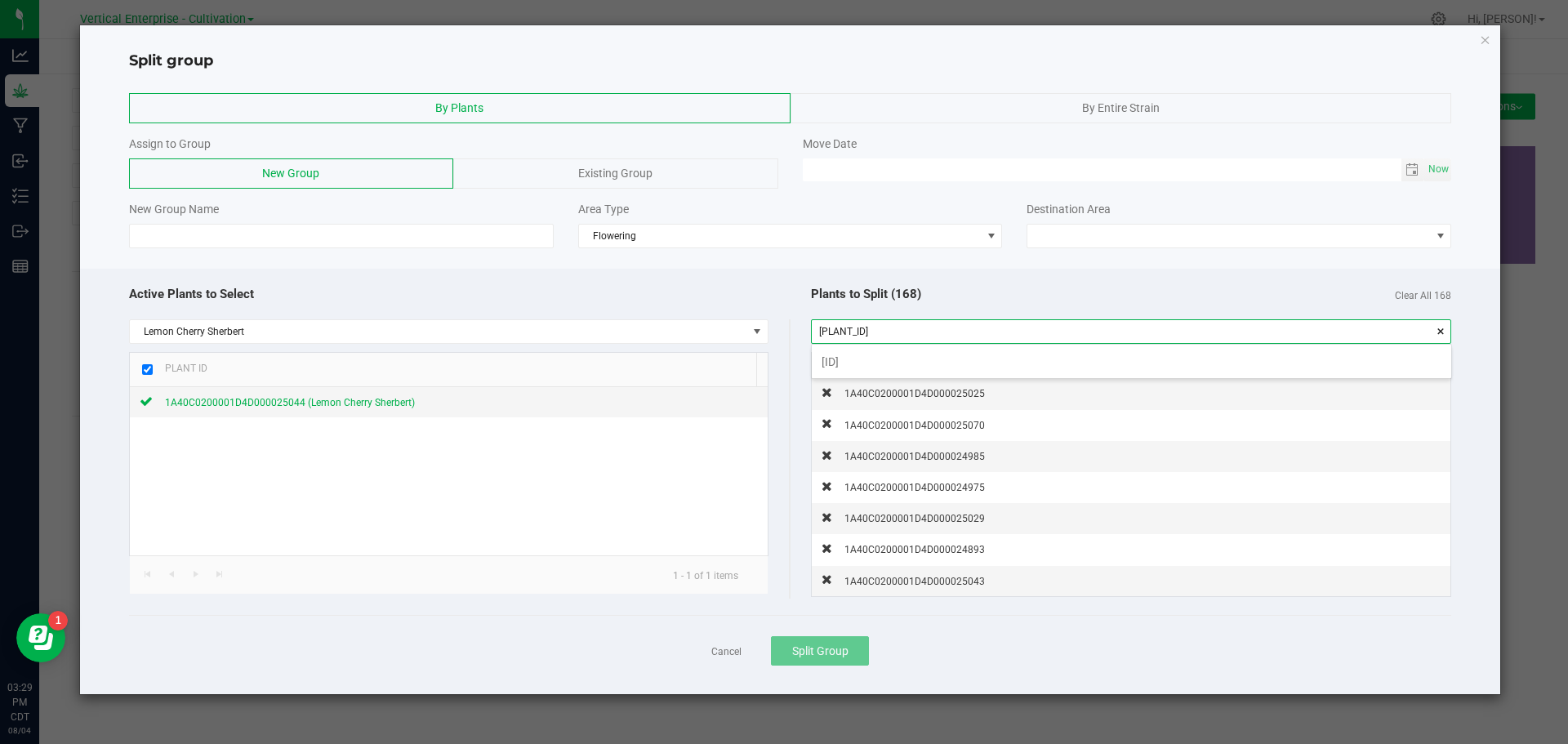 scroll, scrollTop: 81646, scrollLeft: 81027, axis: both 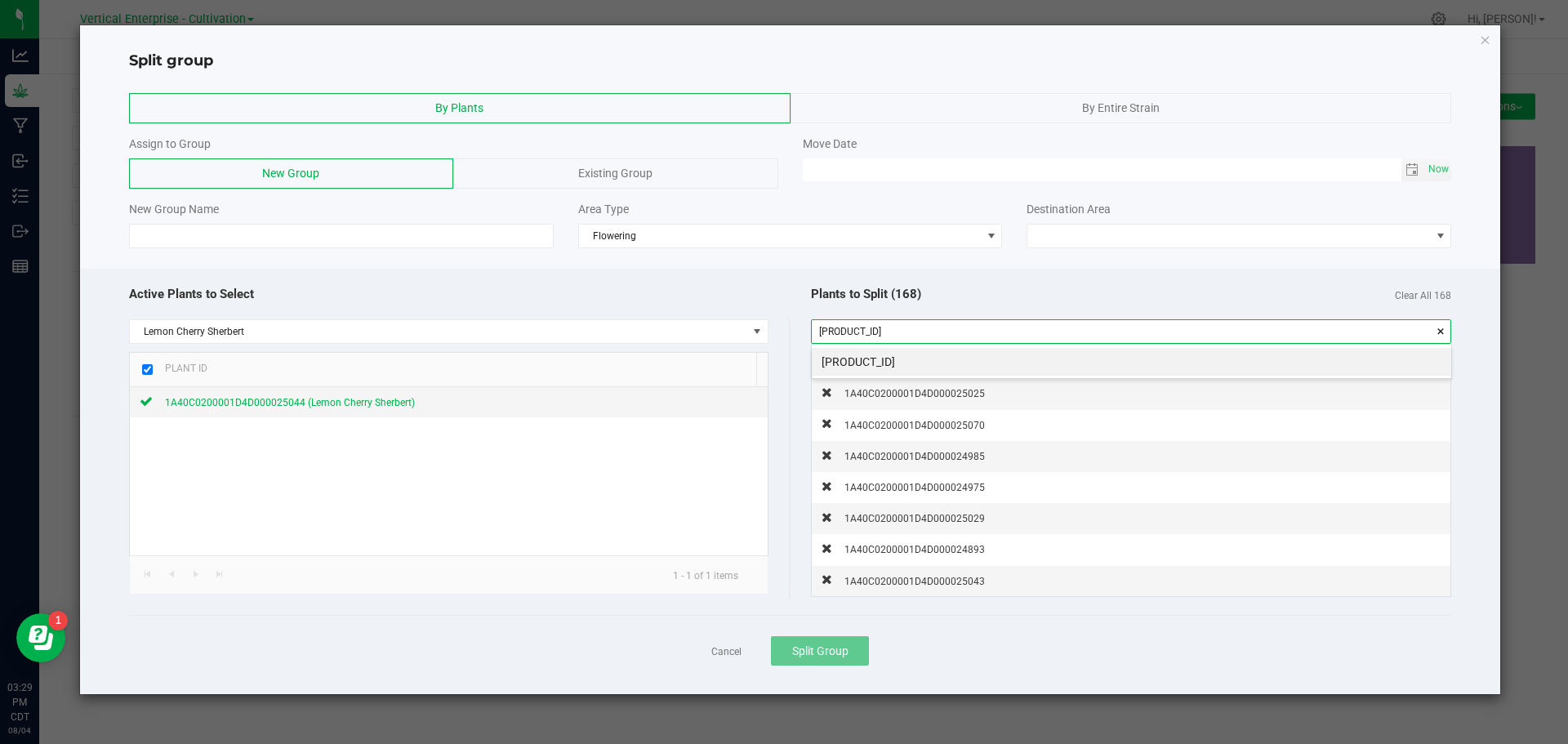 click on "[PRODUCT_ID]" at bounding box center [1131, 362] 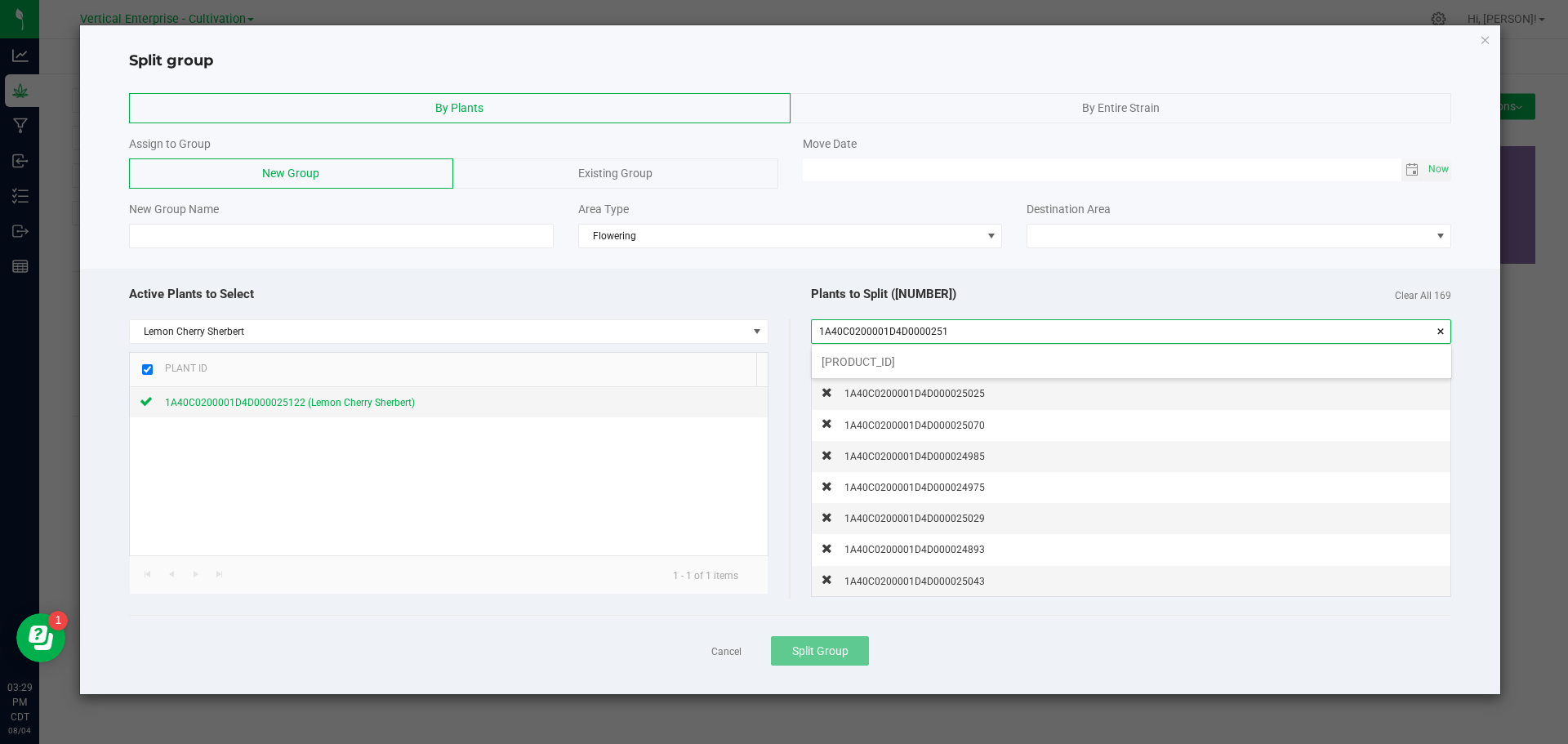 scroll, scrollTop: 81646, scrollLeft: 81027, axis: both 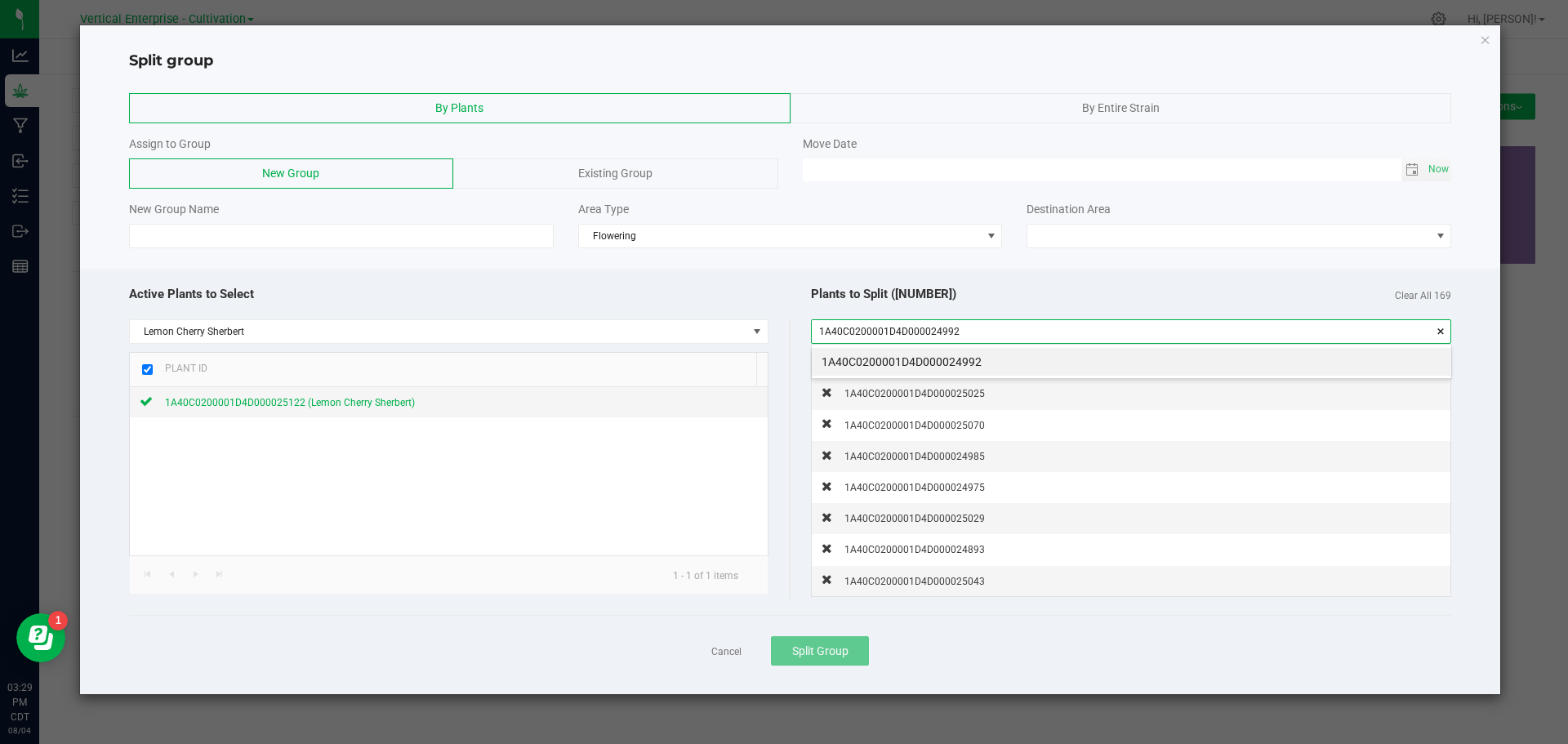 click on "1A40C0200001D4D000024992" at bounding box center [1131, 362] 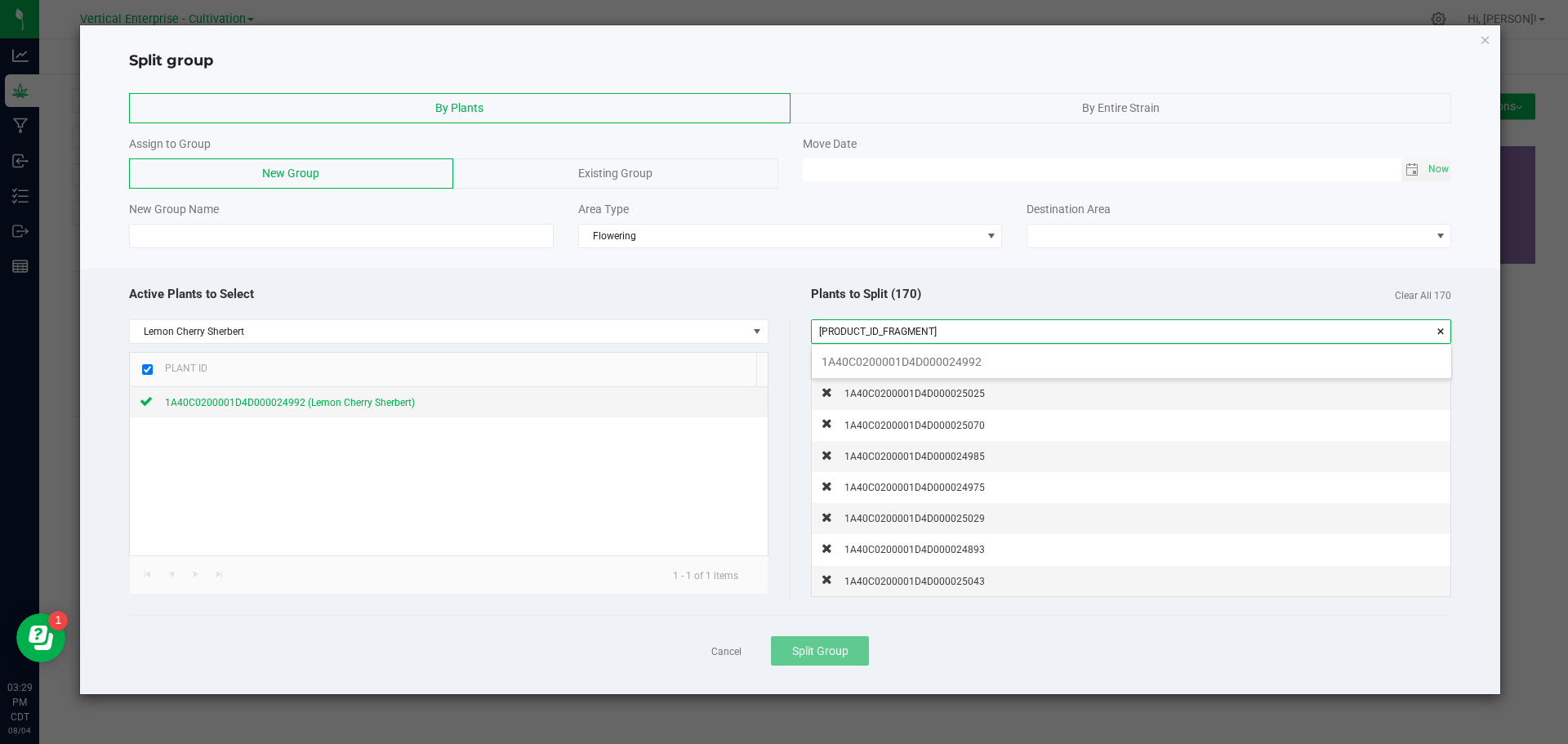 scroll, scrollTop: 81646, scrollLeft: 81027, axis: both 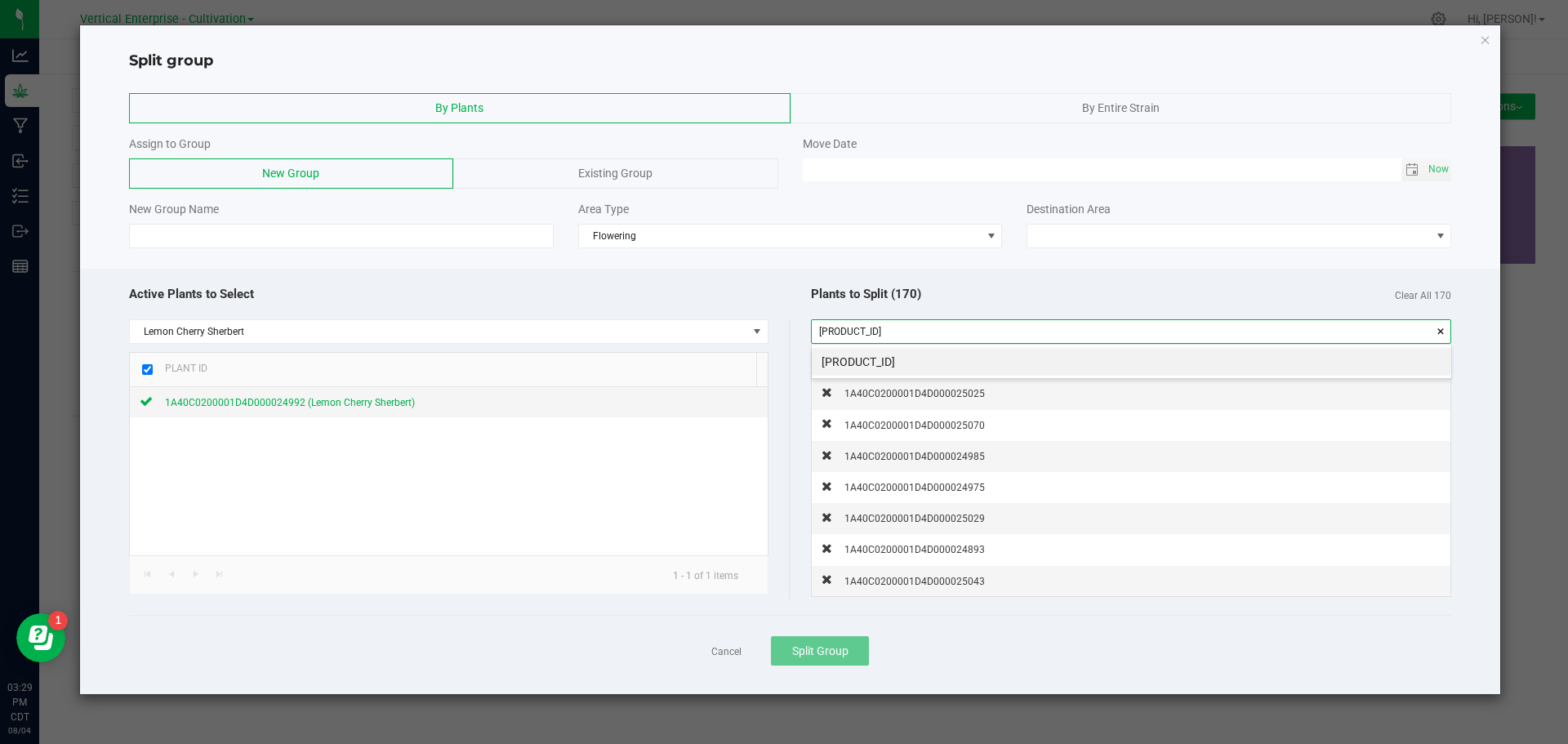click on "[PRODUCT_ID]" at bounding box center (1131, 362) 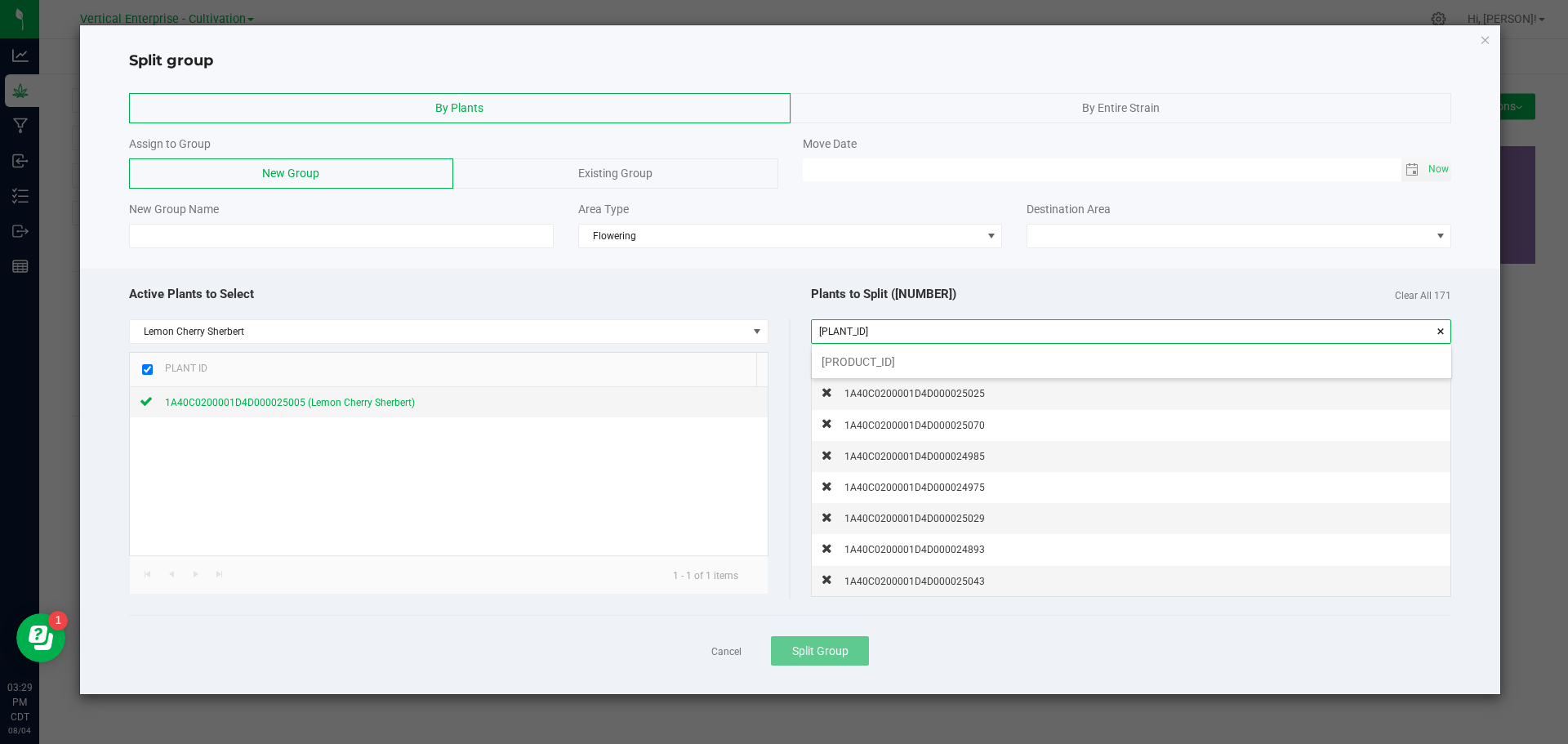 scroll, scrollTop: 81646, scrollLeft: 81027, axis: both 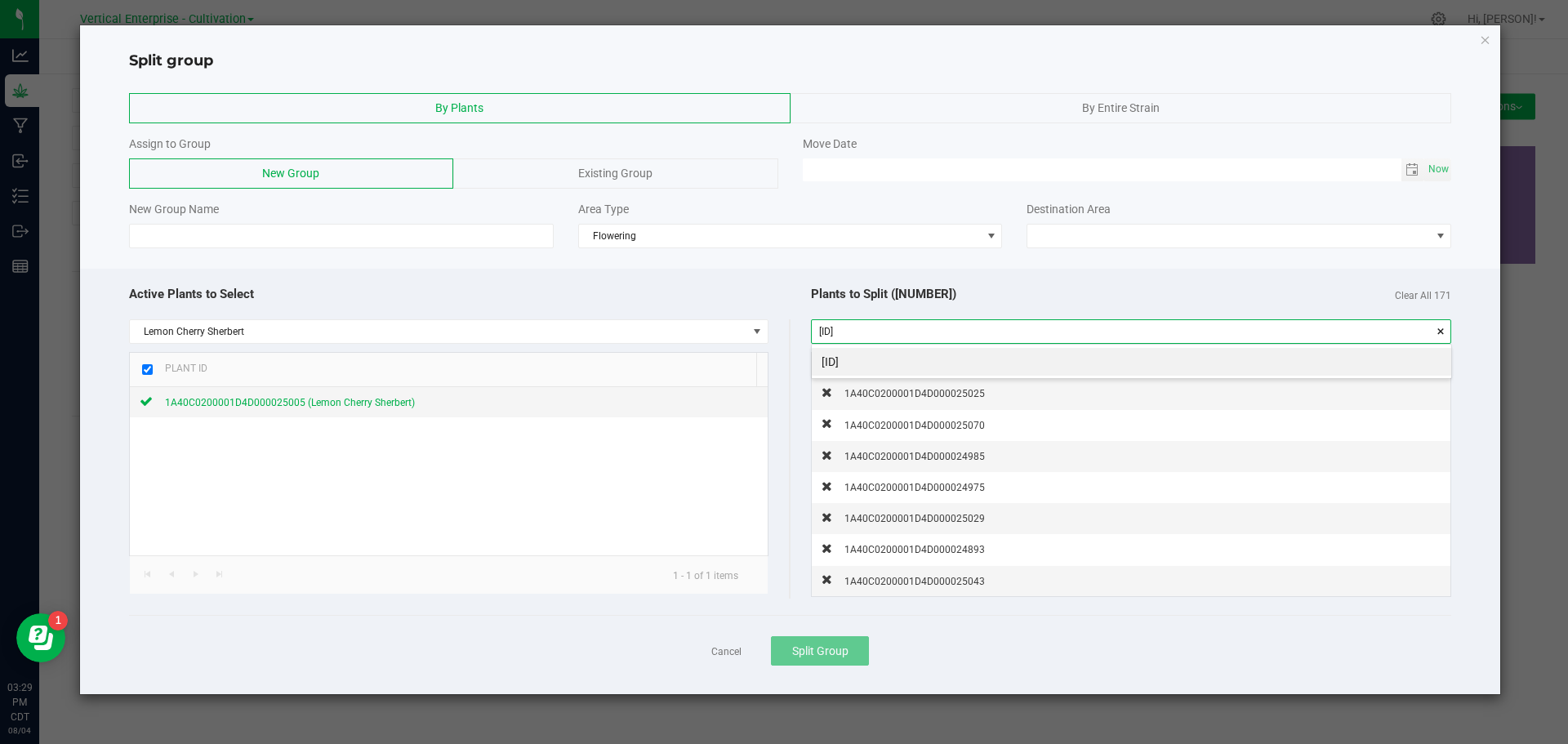 click on "[ID]" at bounding box center (1131, 362) 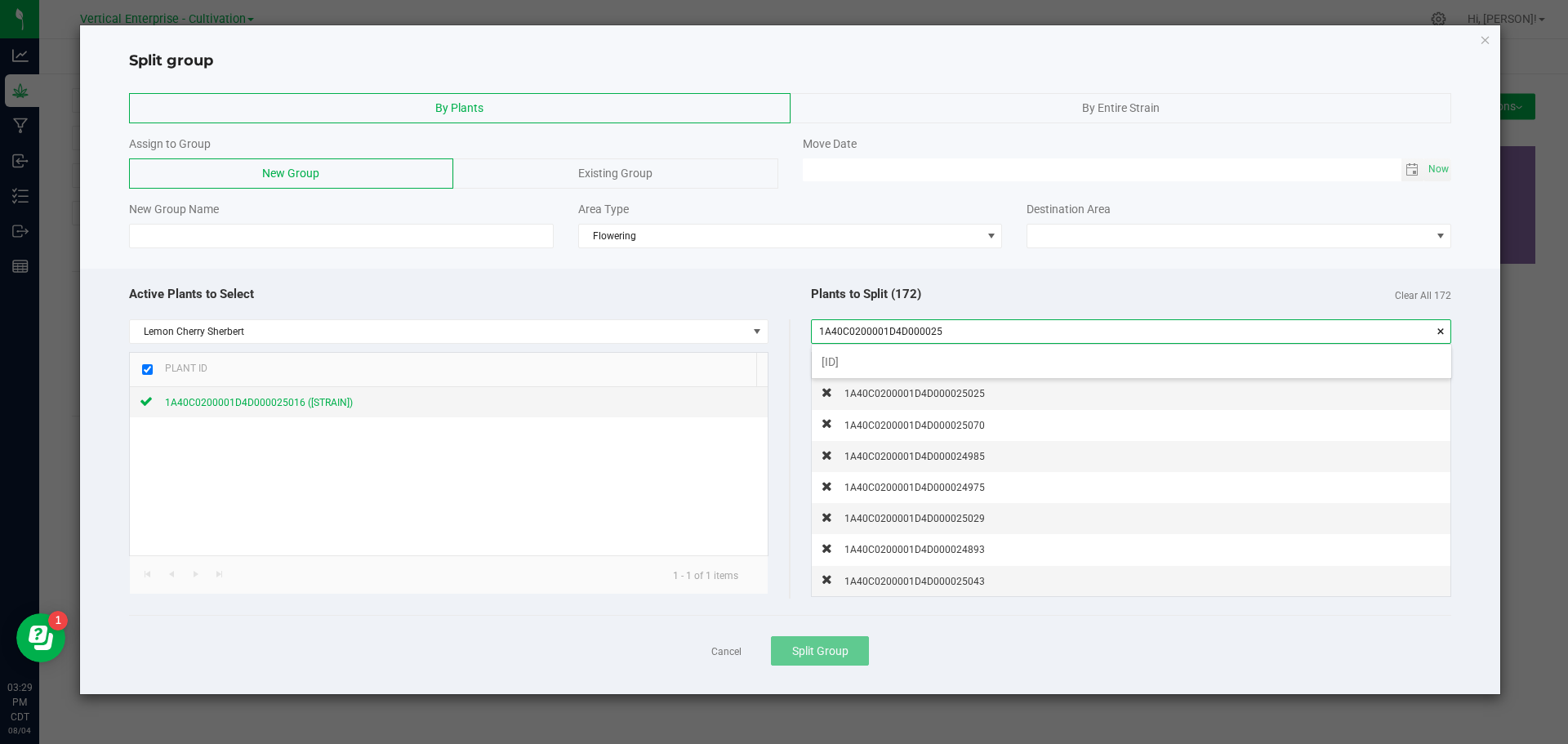 scroll, scrollTop: 81646, scrollLeft: 81027, axis: both 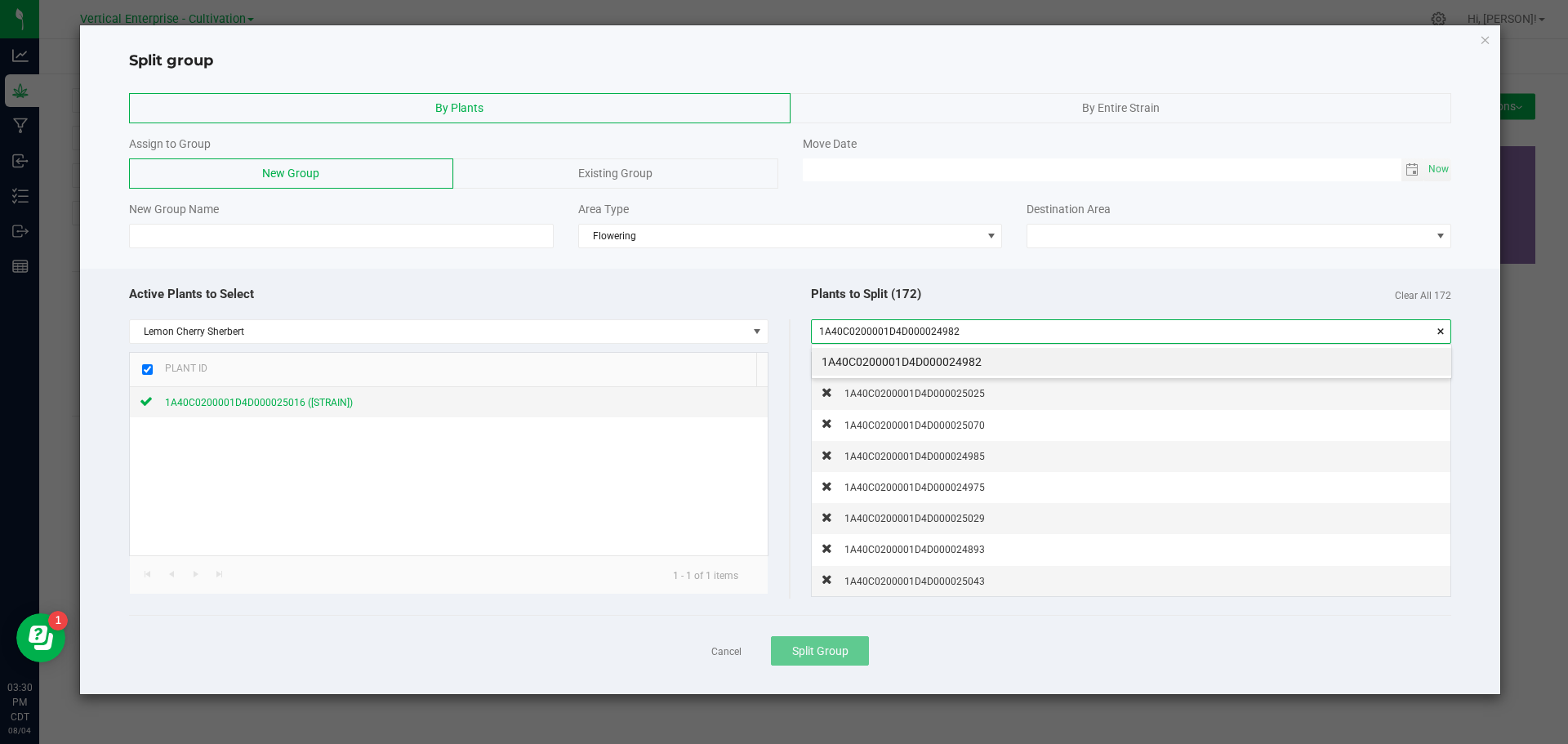 click on "1A40C0200001D4D000024982" at bounding box center [1131, 362] 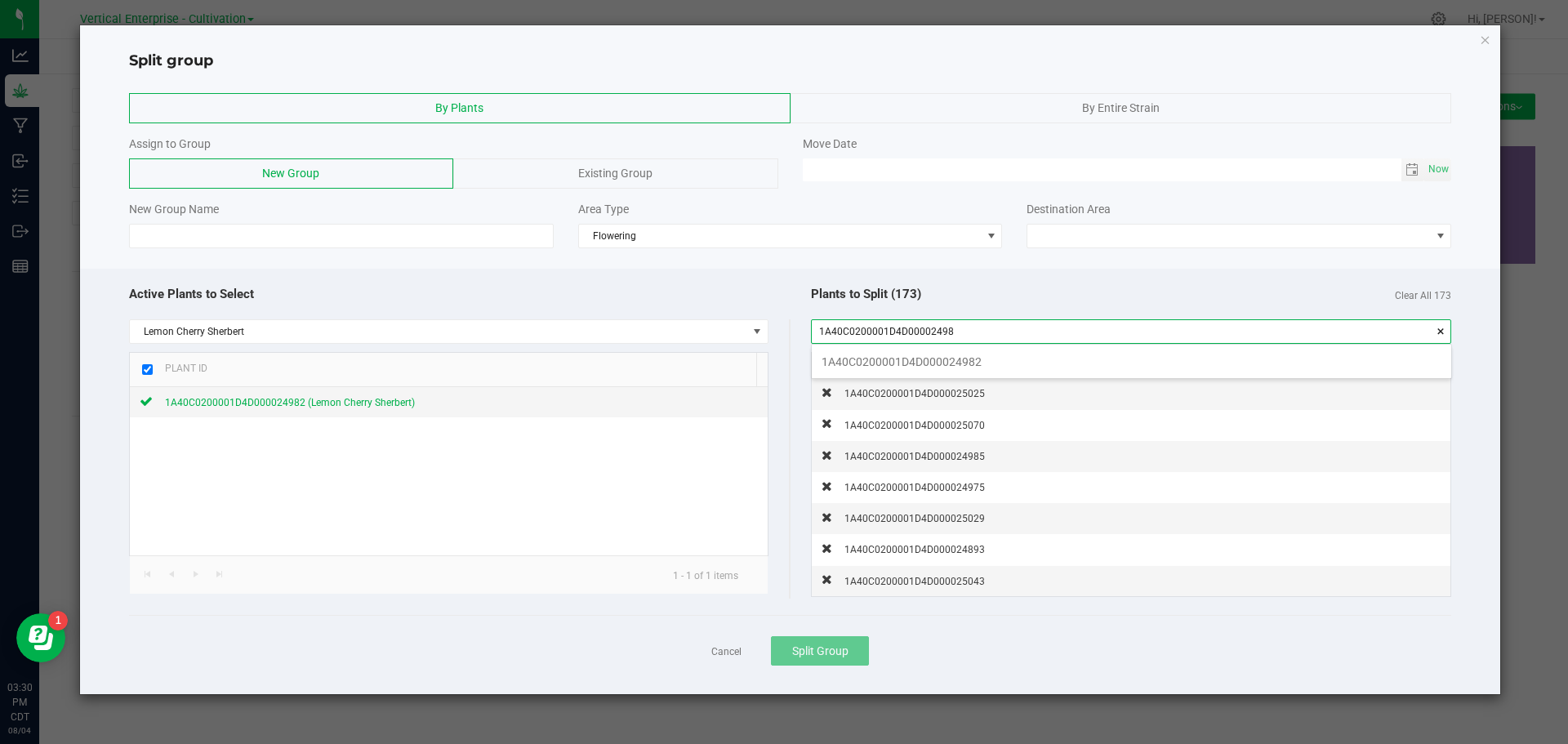 scroll, scrollTop: 81646, scrollLeft: 81027, axis: both 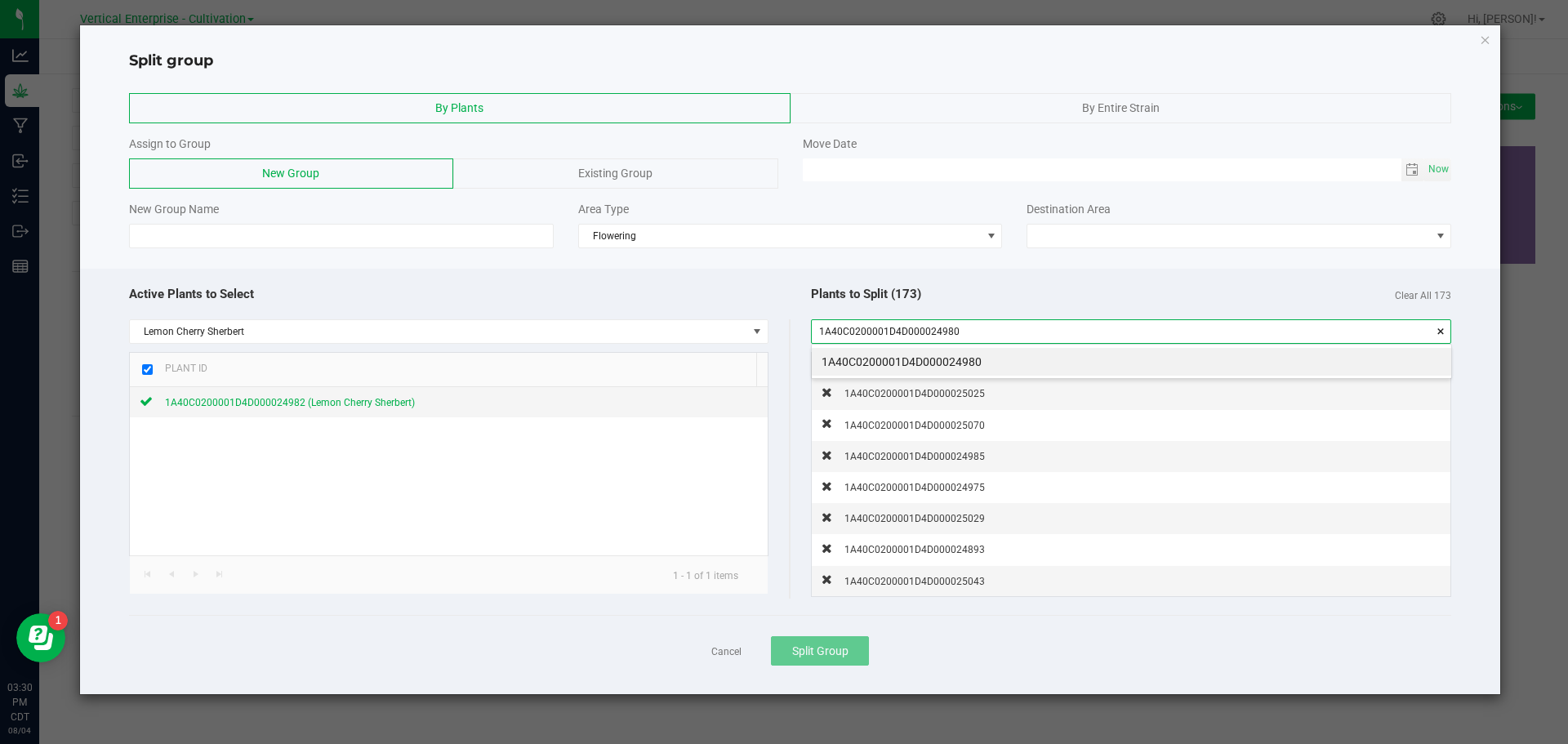 click on "1A40C0200001D4D000024980" at bounding box center (1131, 362) 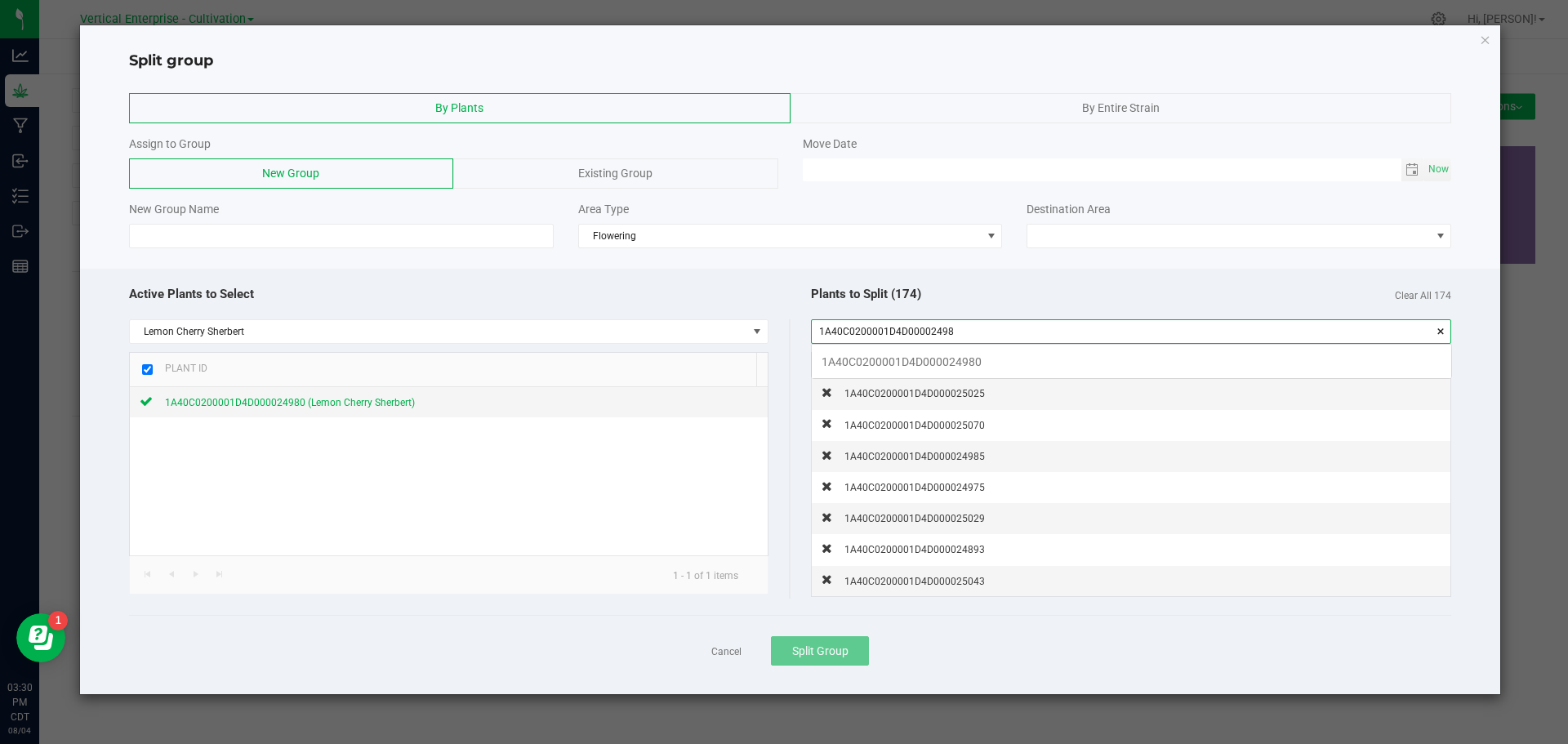 scroll, scrollTop: 81646, scrollLeft: 81027, axis: both 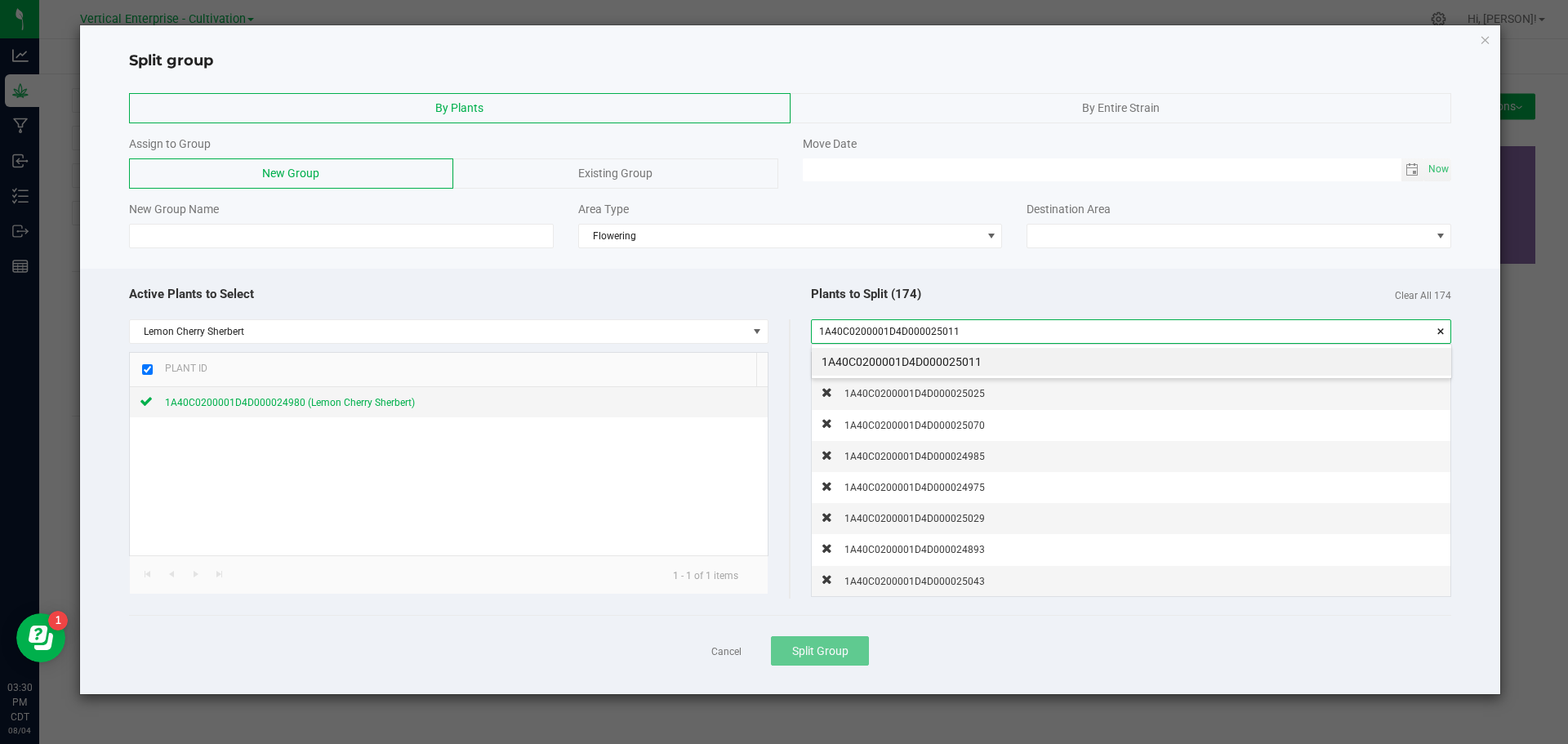 click on "1A40C0200001D4D000025011" at bounding box center [1131, 362] 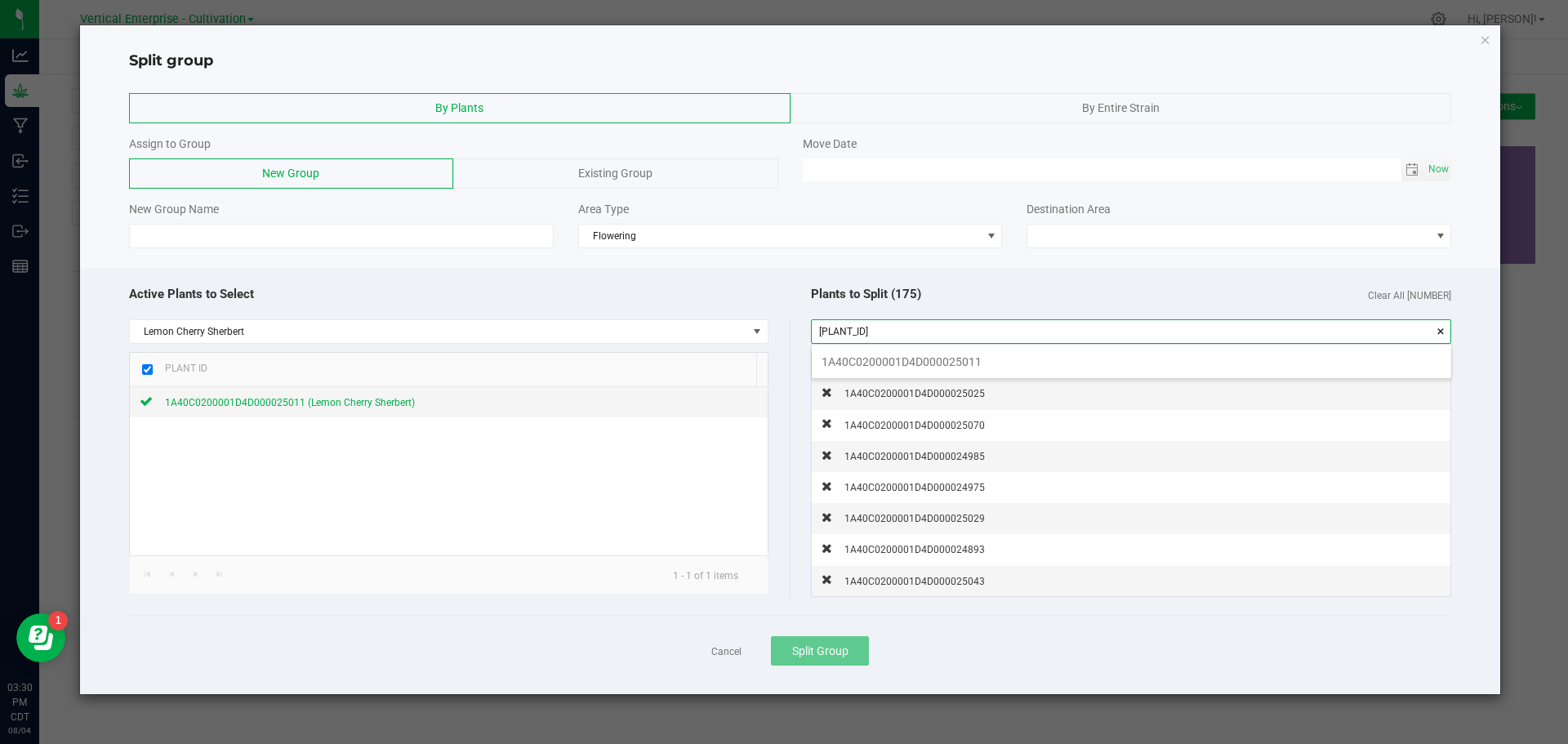 scroll, scrollTop: 81646, scrollLeft: 81027, axis: both 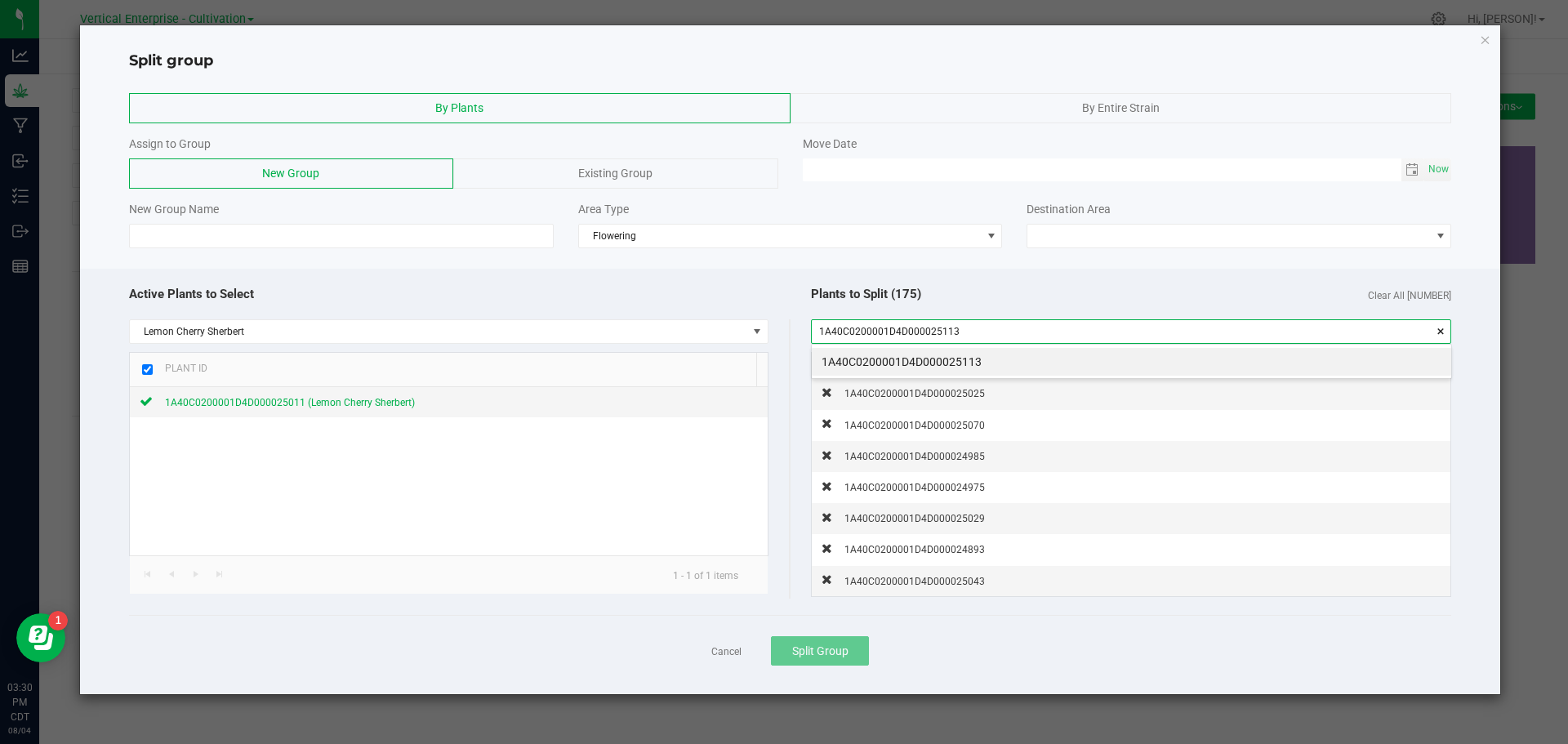 click on "1A40C0200001D4D000025113" at bounding box center [1131, 362] 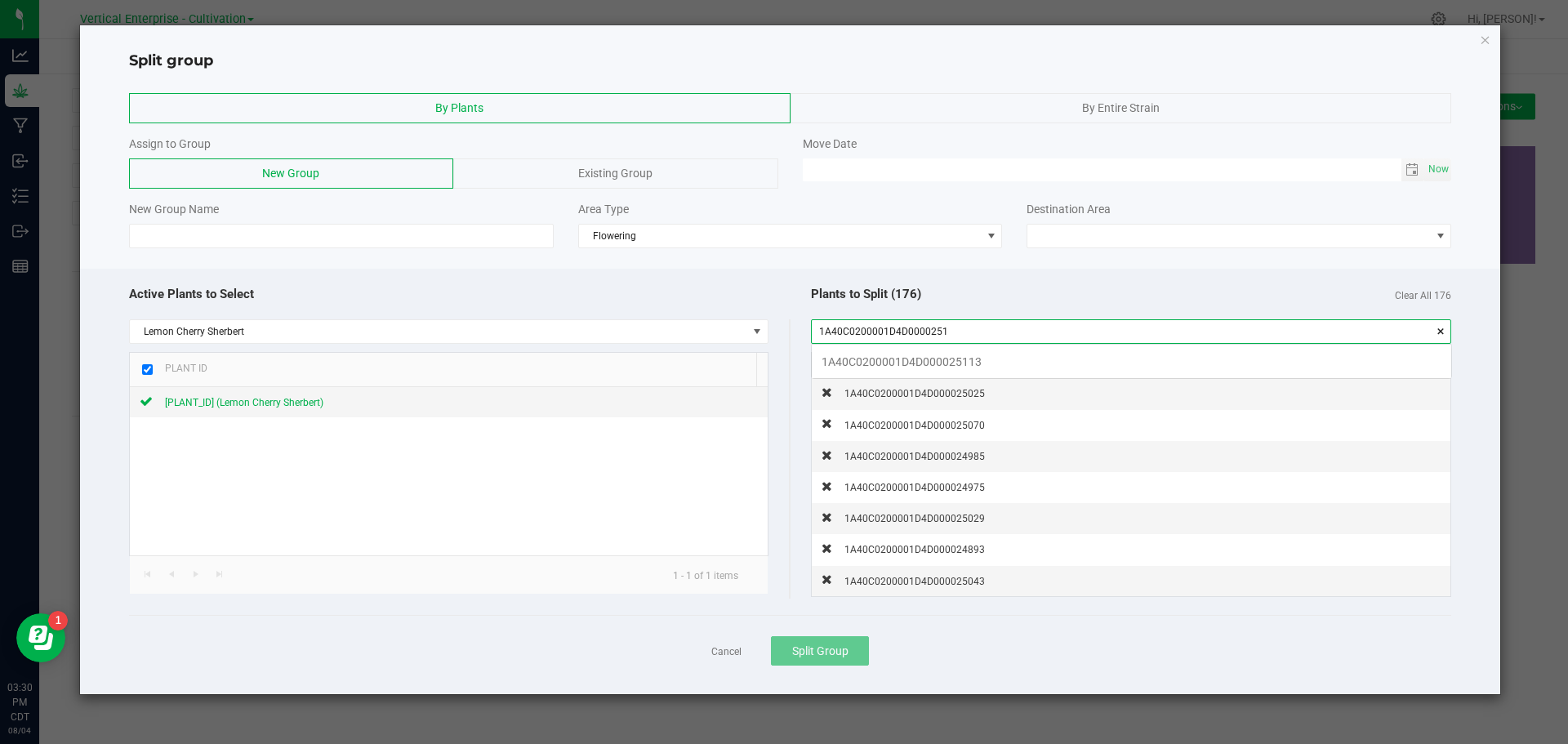 scroll, scrollTop: 81646, scrollLeft: 81027, axis: both 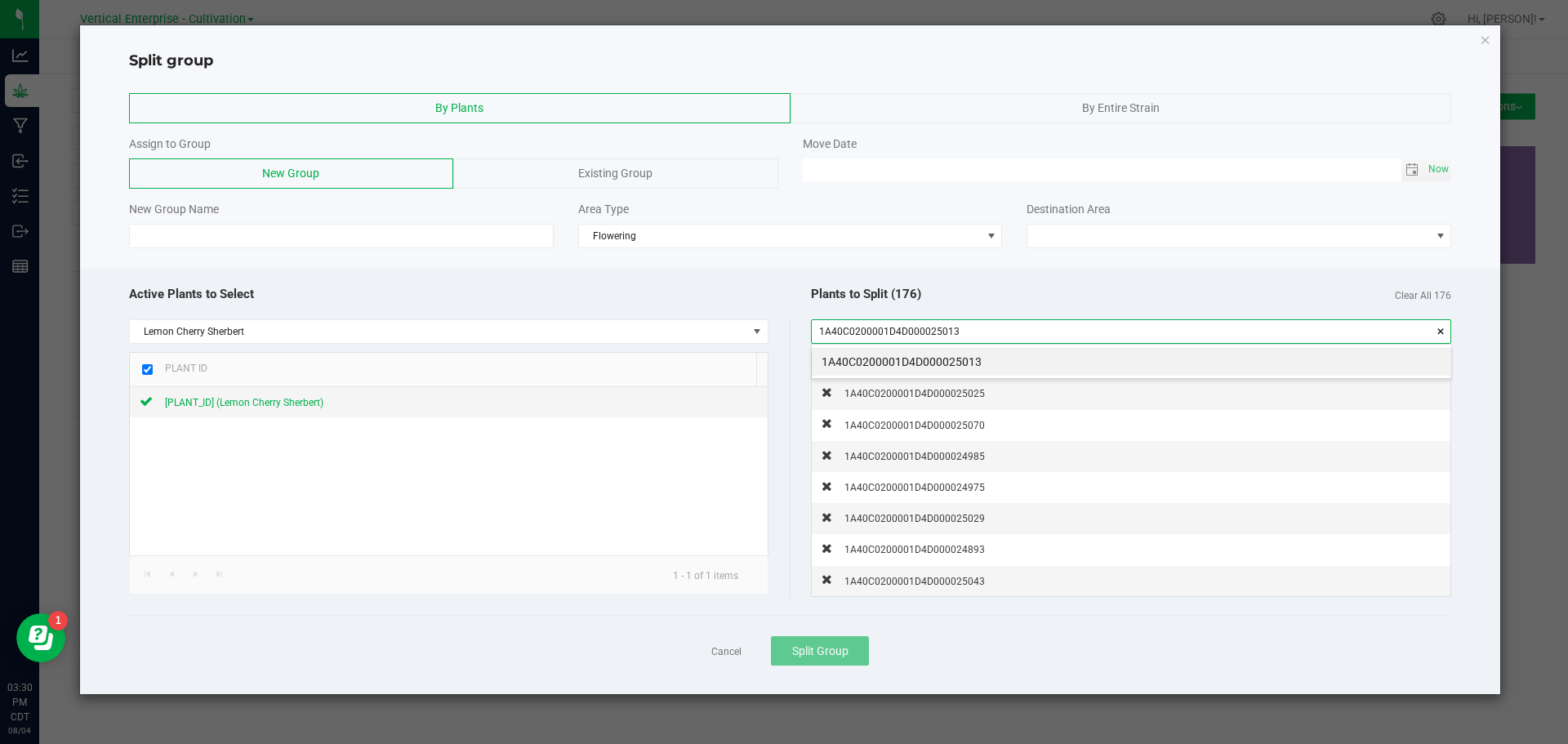 click on "1A40C0200001D4D000025013" at bounding box center (1131, 362) 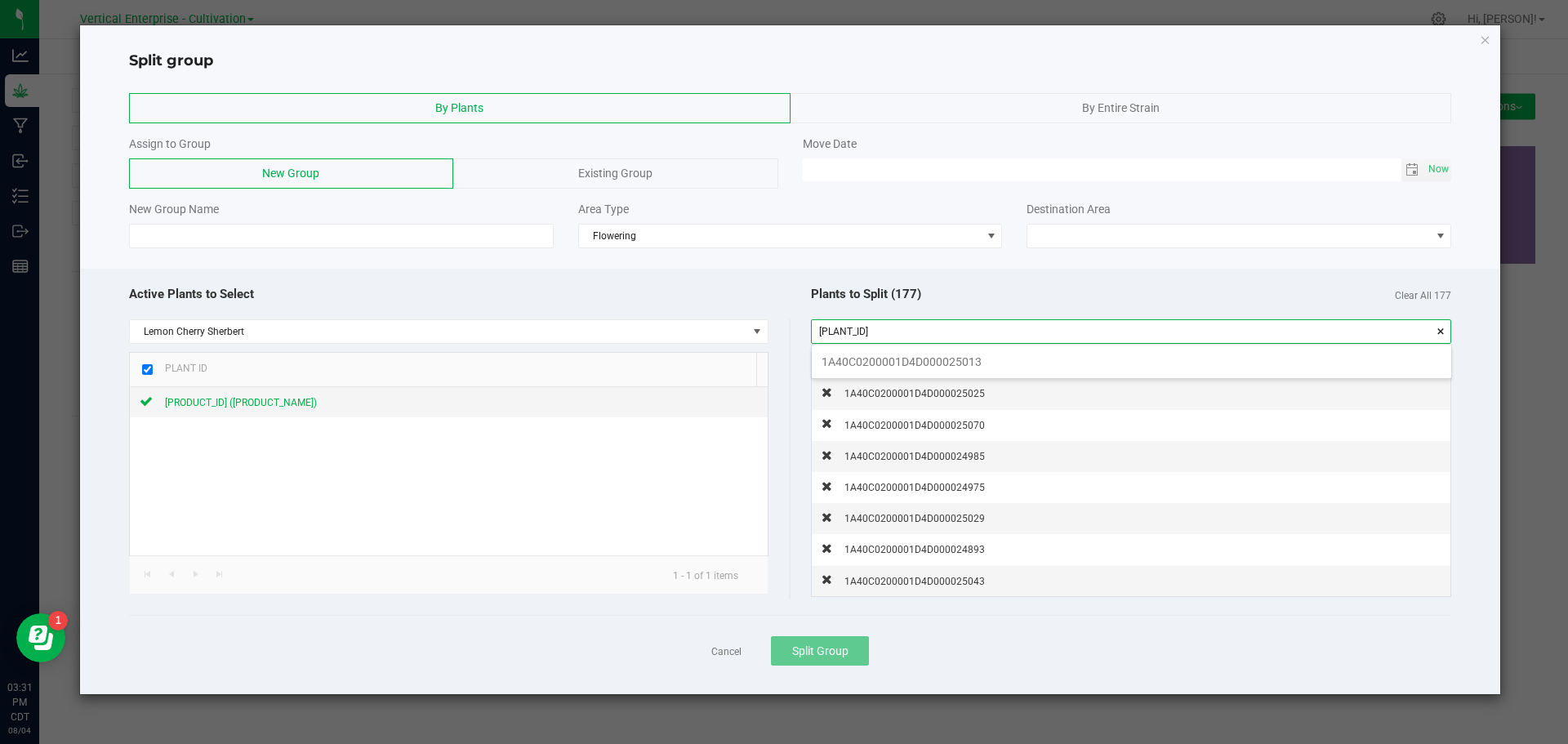 scroll, scrollTop: 81646, scrollLeft: 81027, axis: both 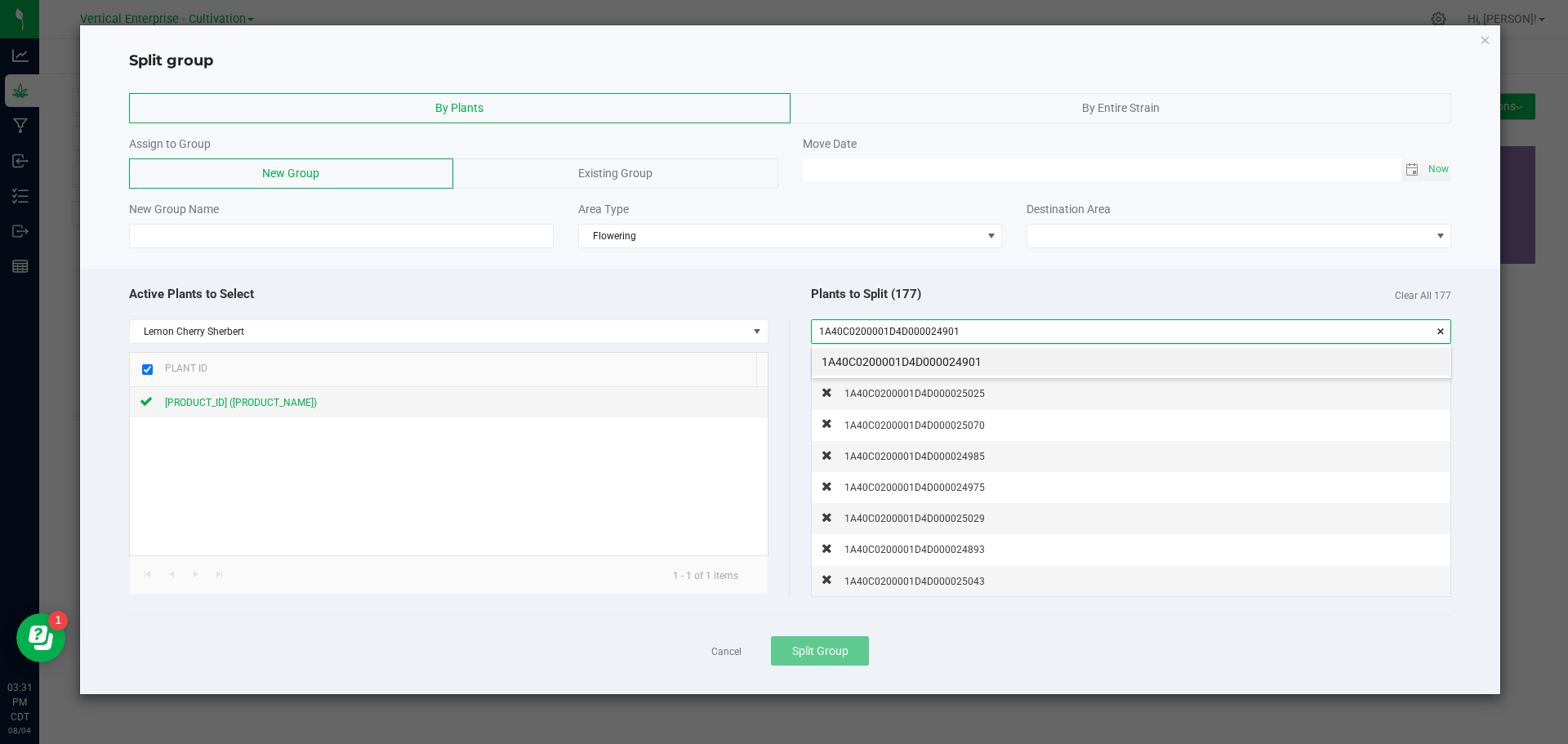 click on "1A40C0200001D4D000024901" at bounding box center (1131, 362) 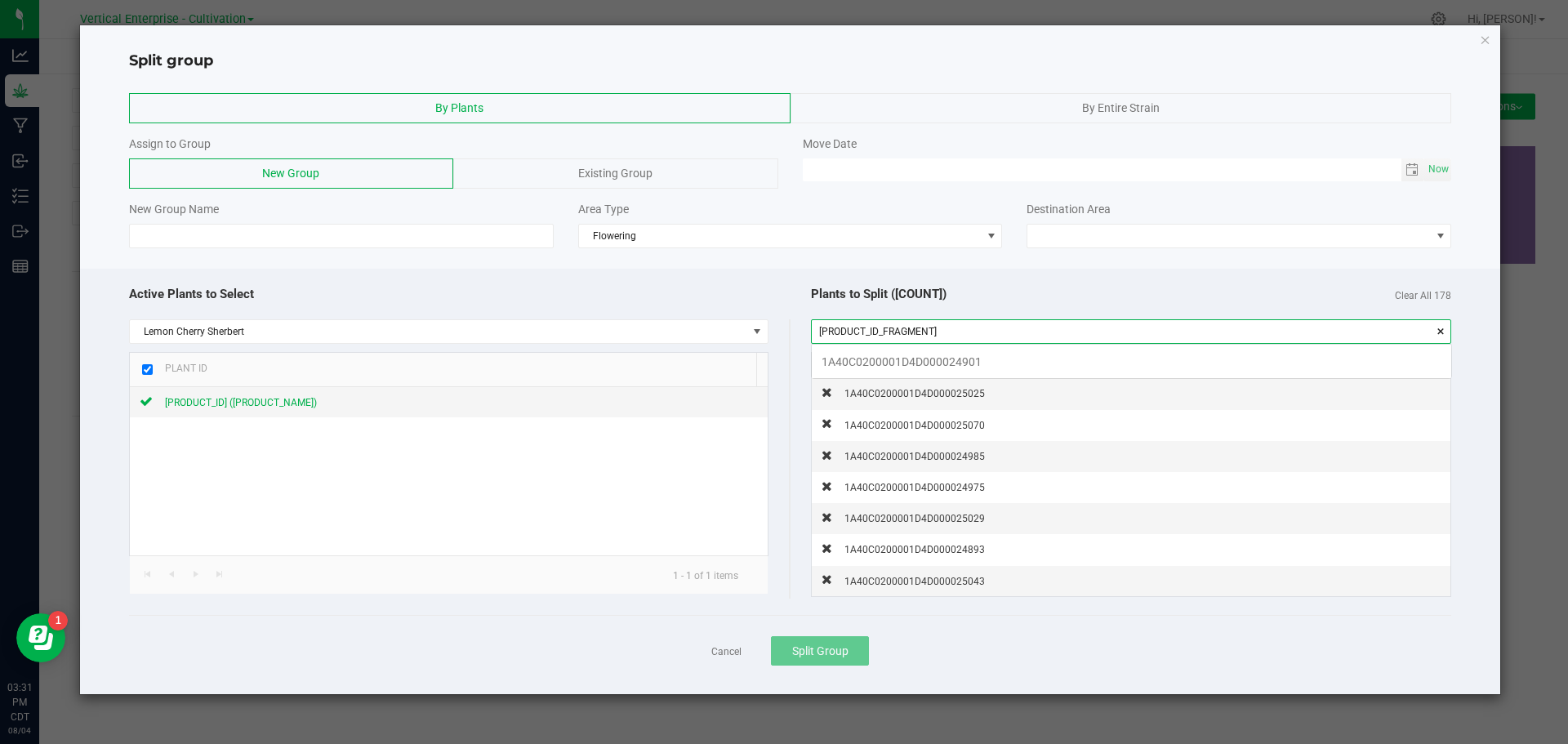scroll, scrollTop: 81646, scrollLeft: 81027, axis: both 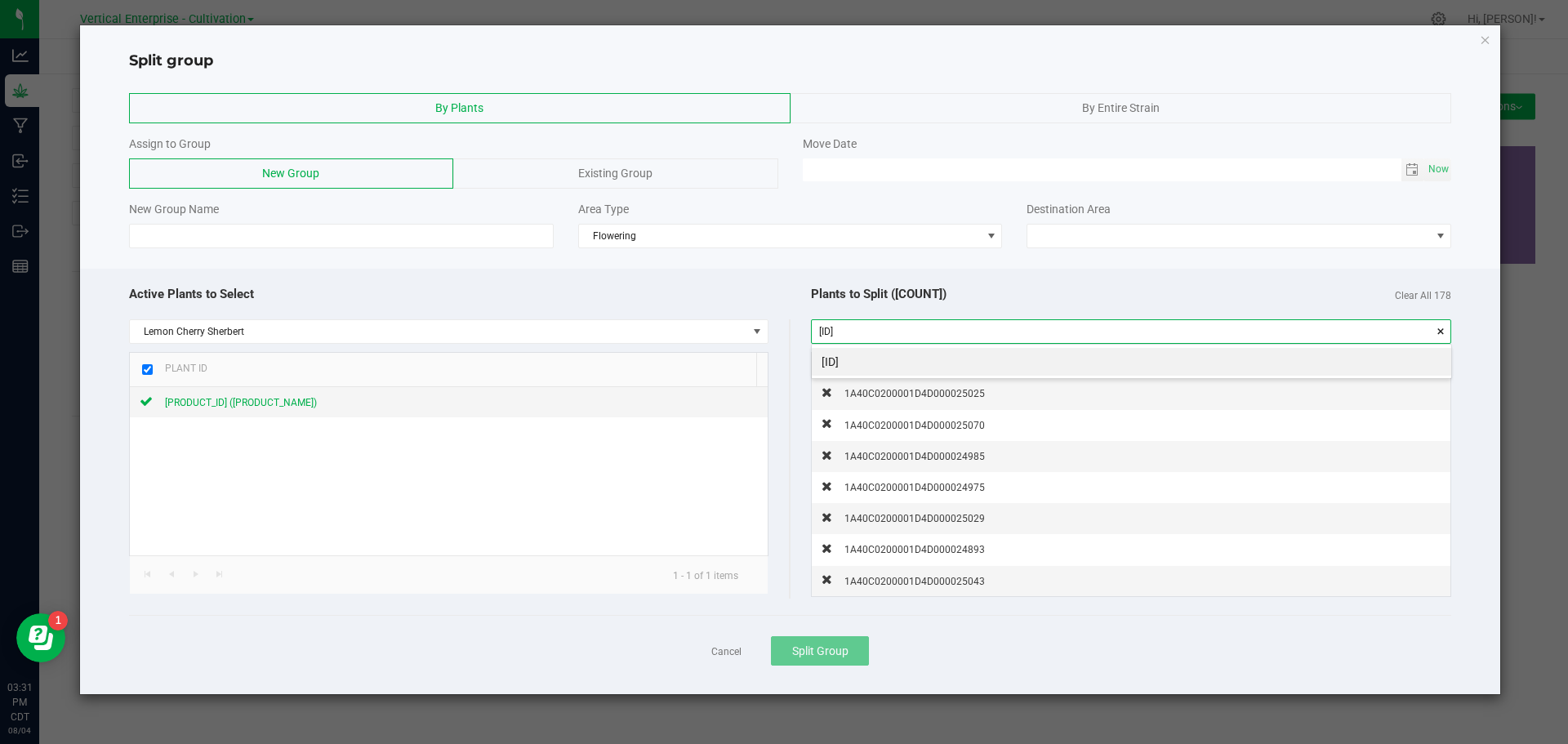 click on "[ID]" at bounding box center (1131, 362) 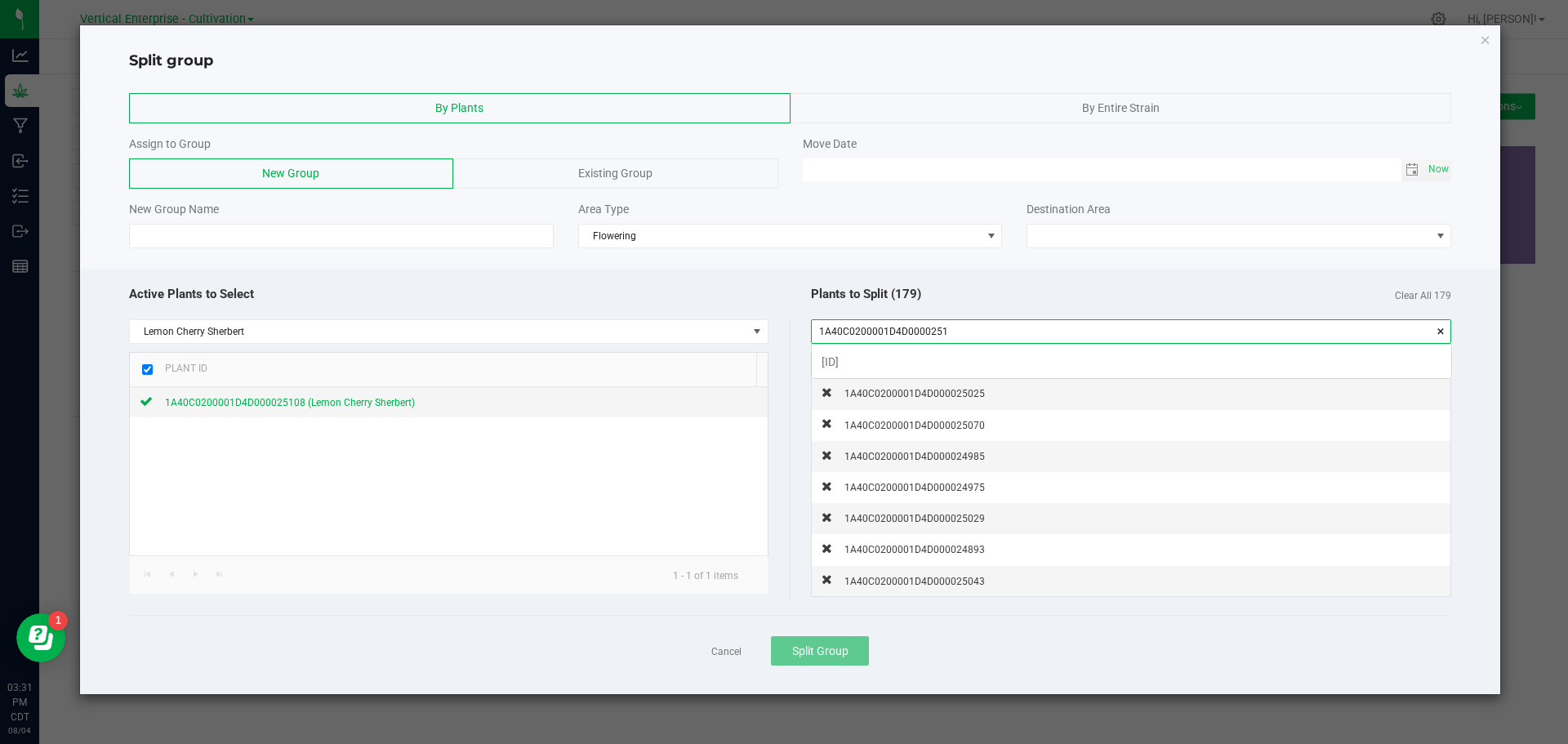 scroll, scrollTop: 81646, scrollLeft: 81027, axis: both 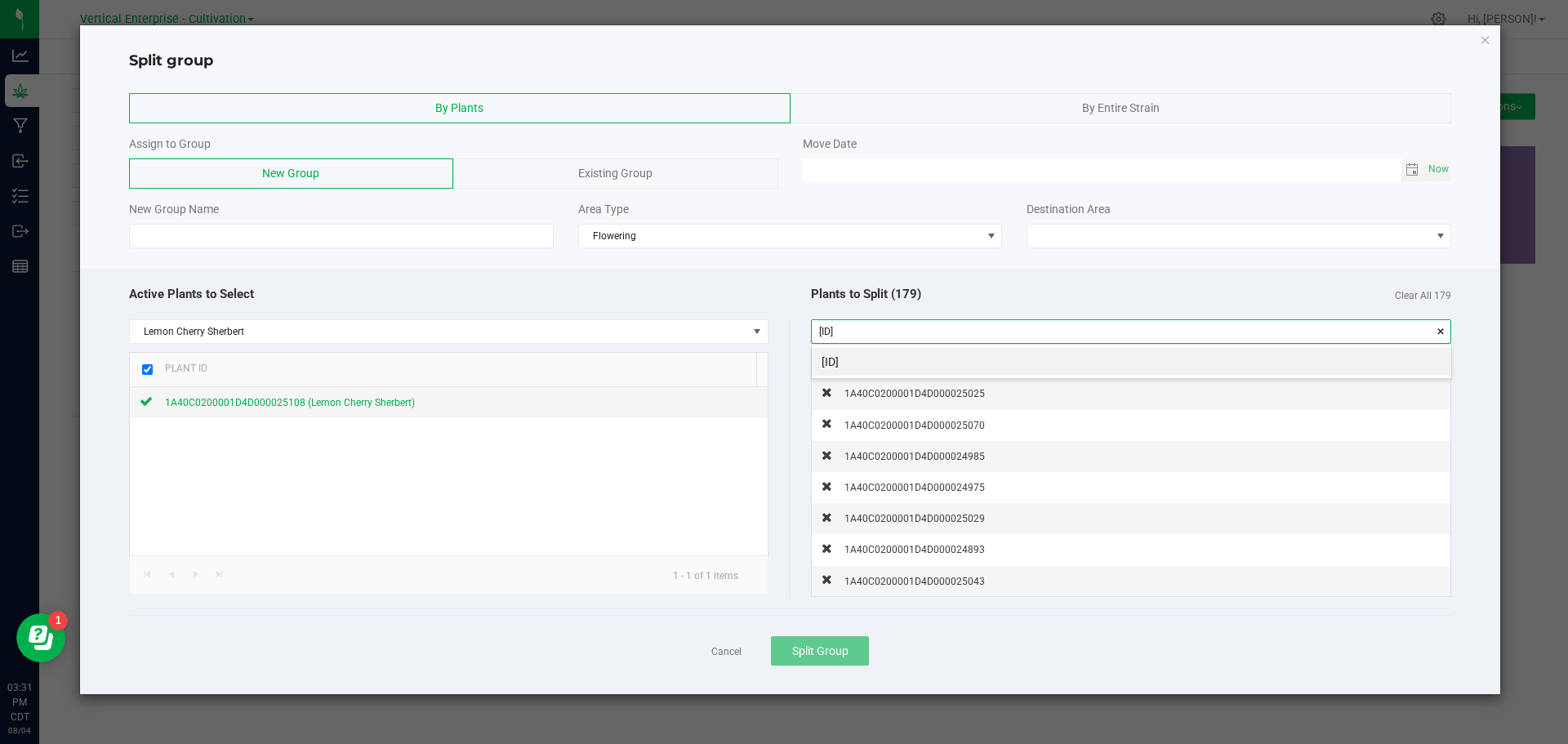 click on "[ID]" at bounding box center (1131, 362) 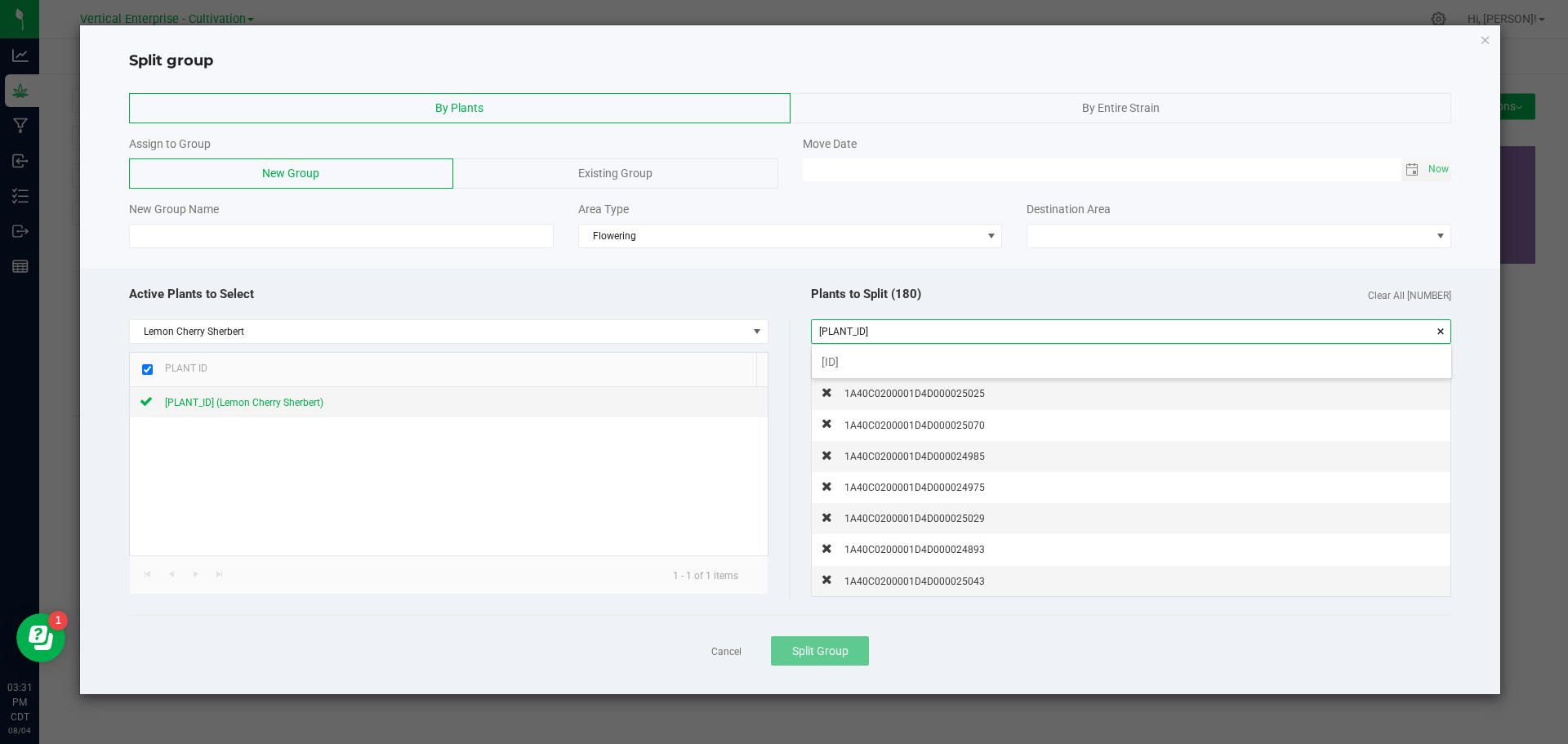 scroll, scrollTop: 81646, scrollLeft: 81027, axis: both 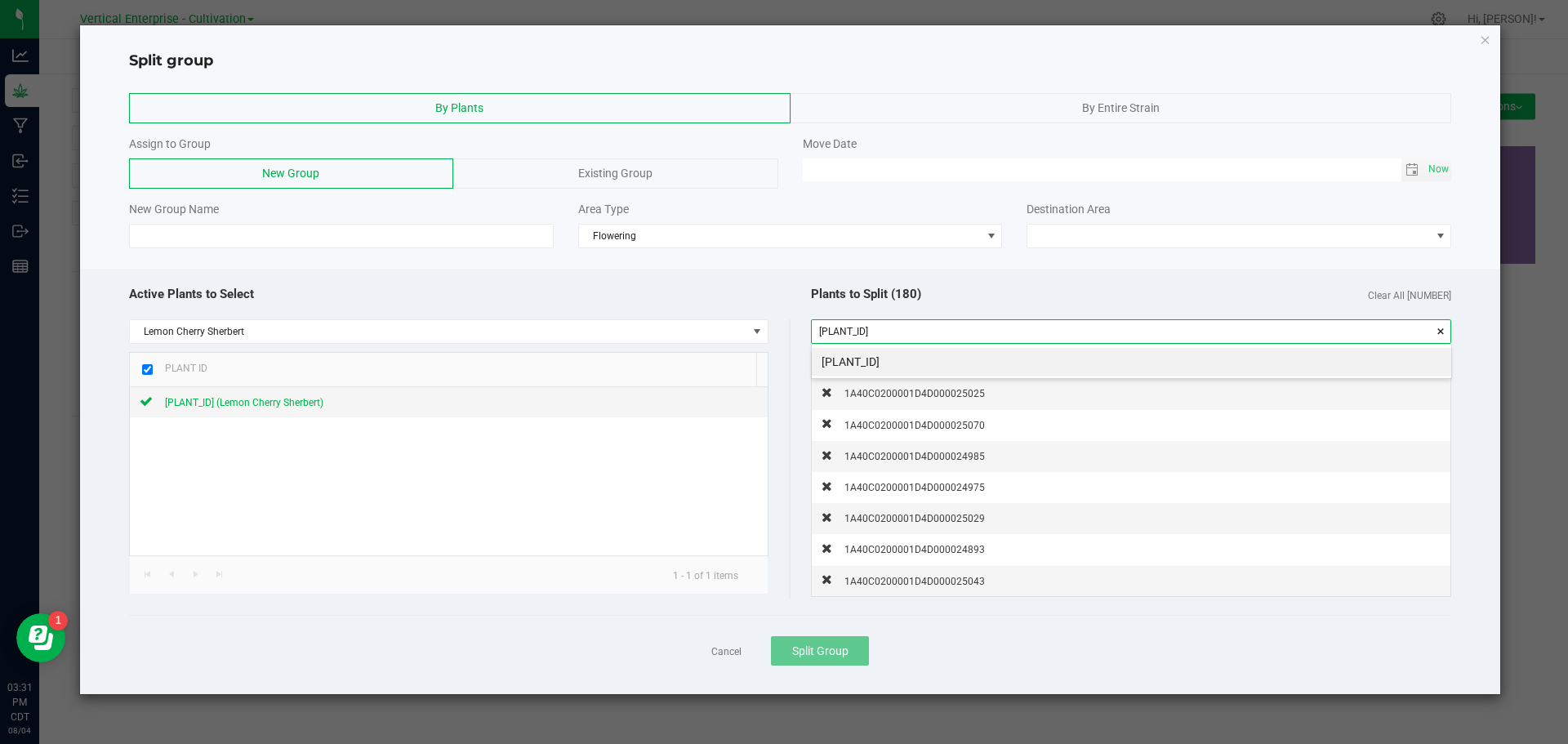 click on "[PLANT_ID]" at bounding box center (1131, 362) 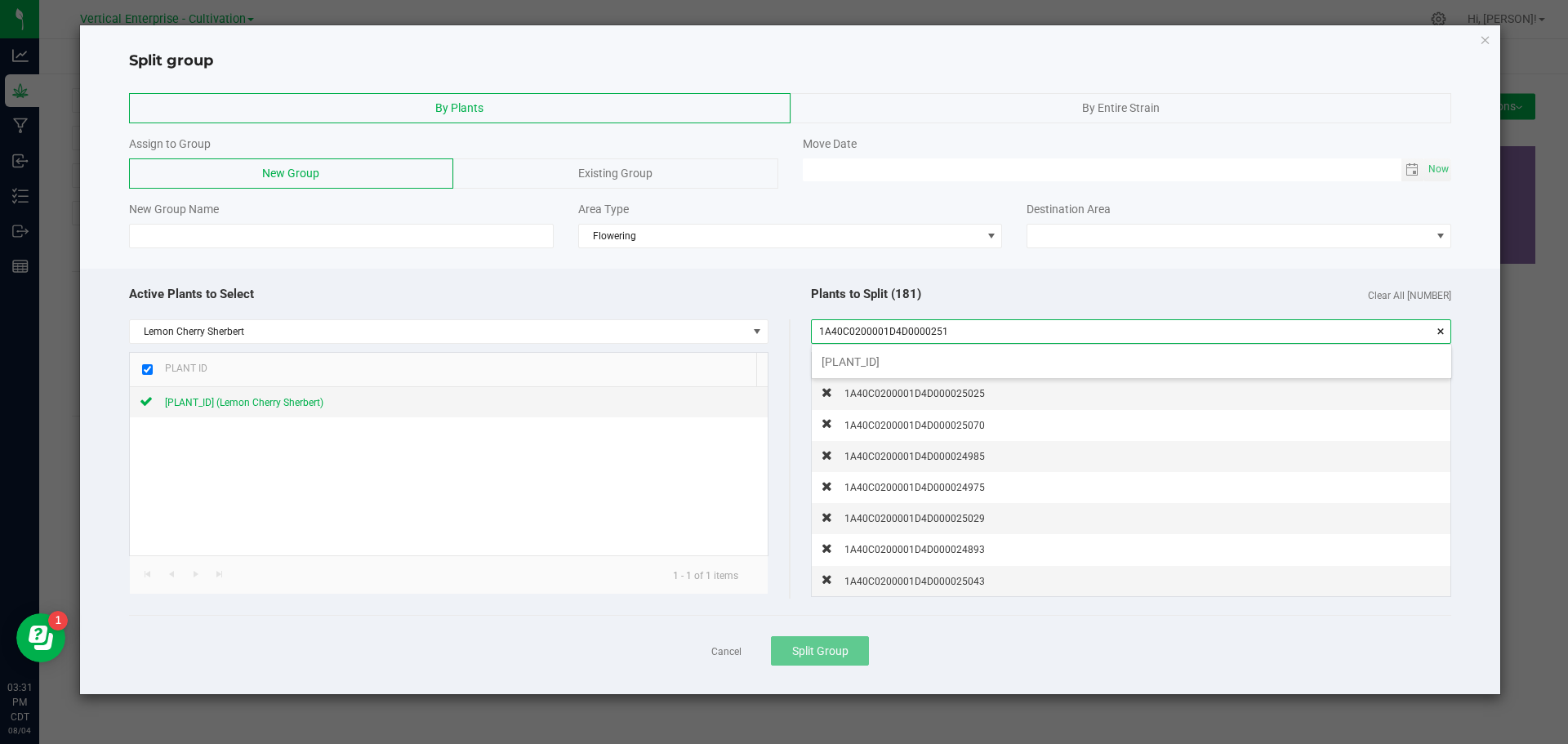 scroll, scrollTop: 81646, scrollLeft: 81027, axis: both 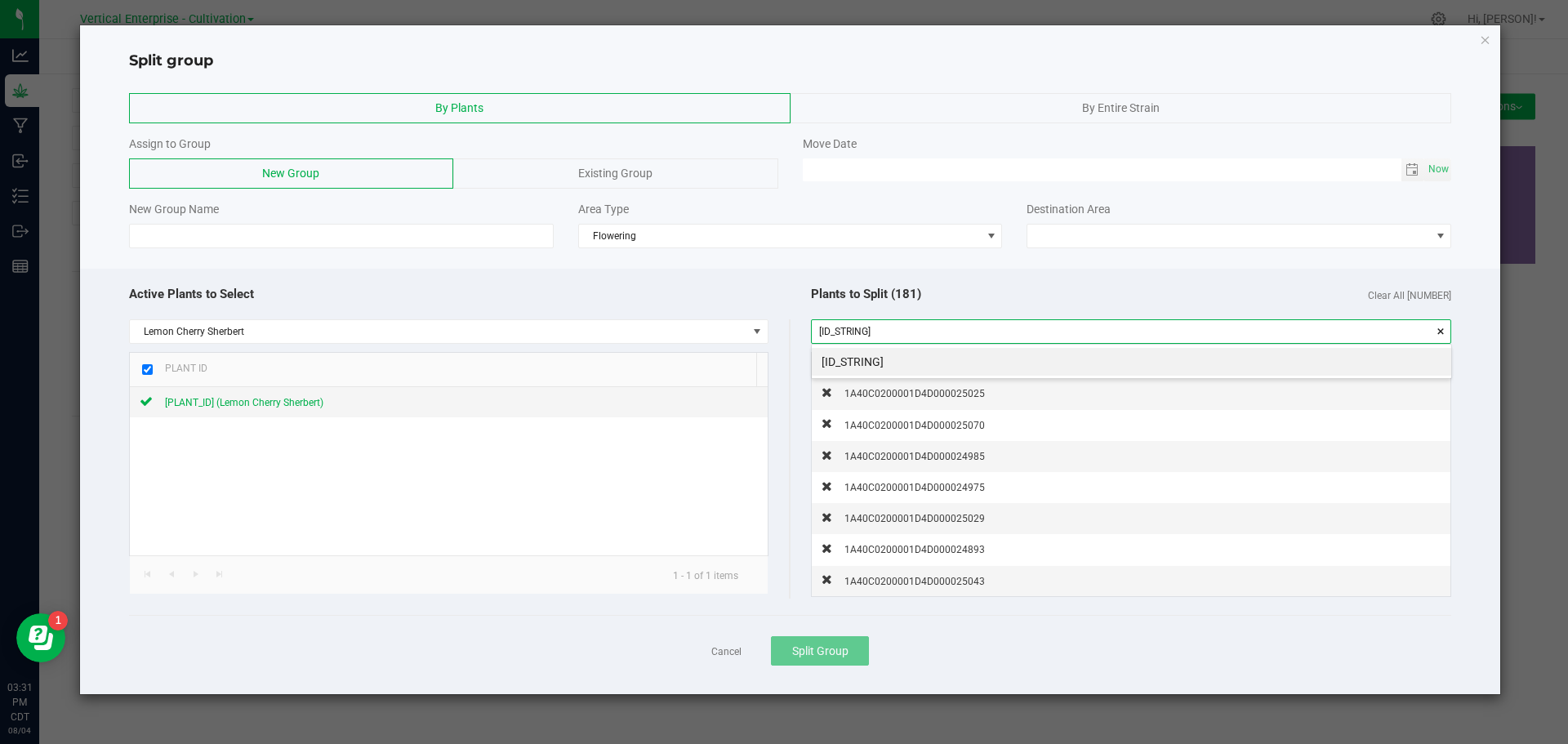click on "[ID_STRING]" at bounding box center [1131, 362] 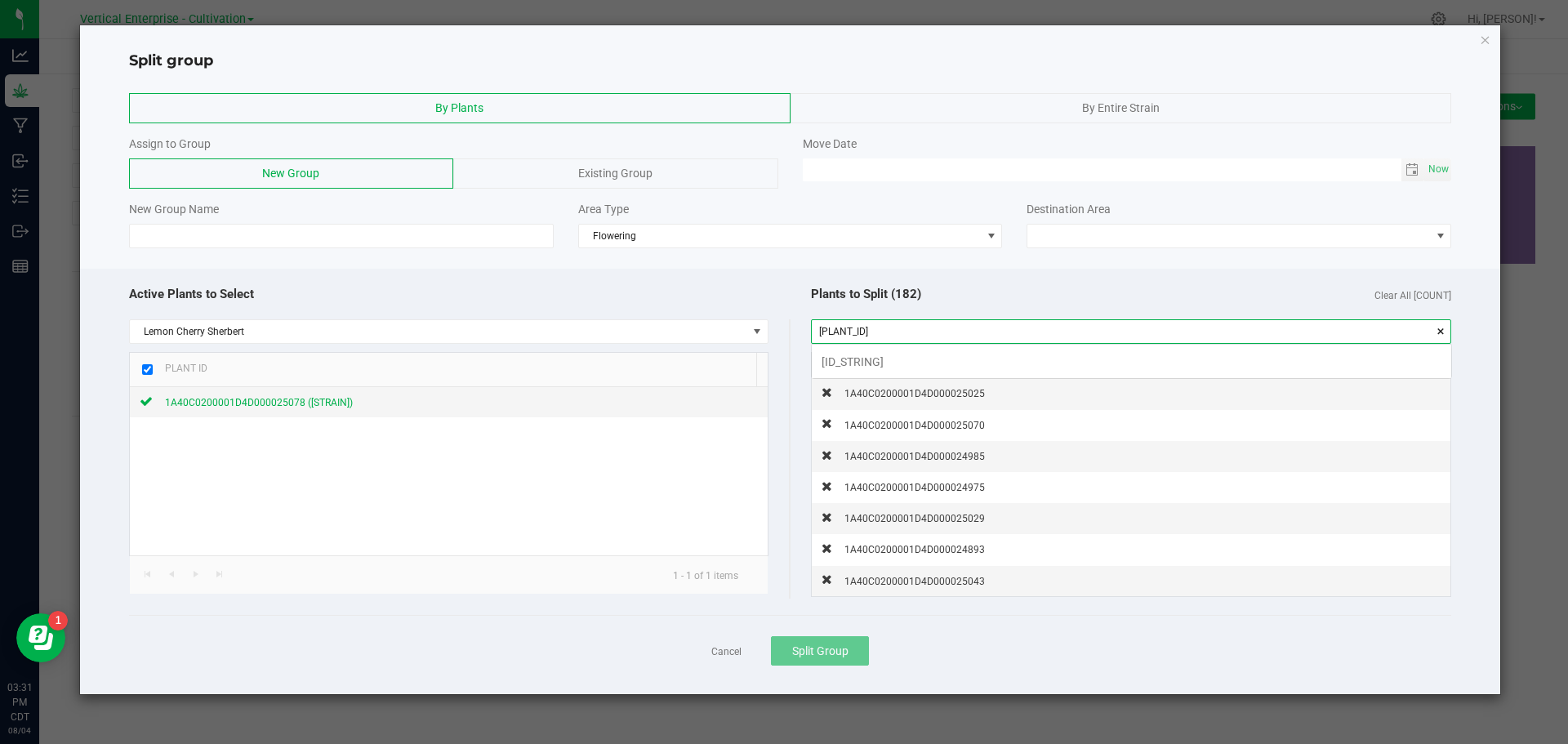 scroll, scrollTop: 81646, scrollLeft: 81027, axis: both 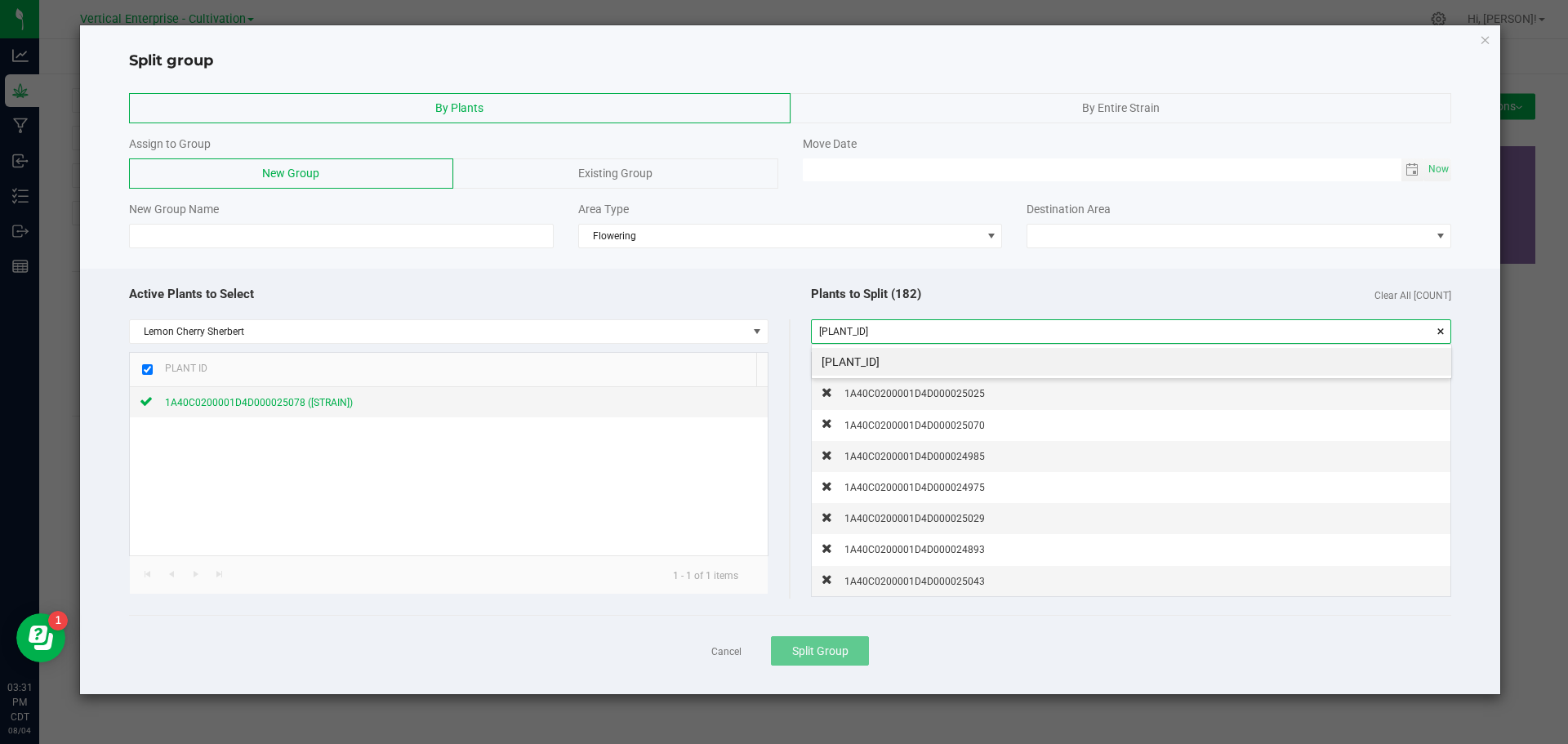 click on "[PLANT_ID]" at bounding box center [1131, 362] 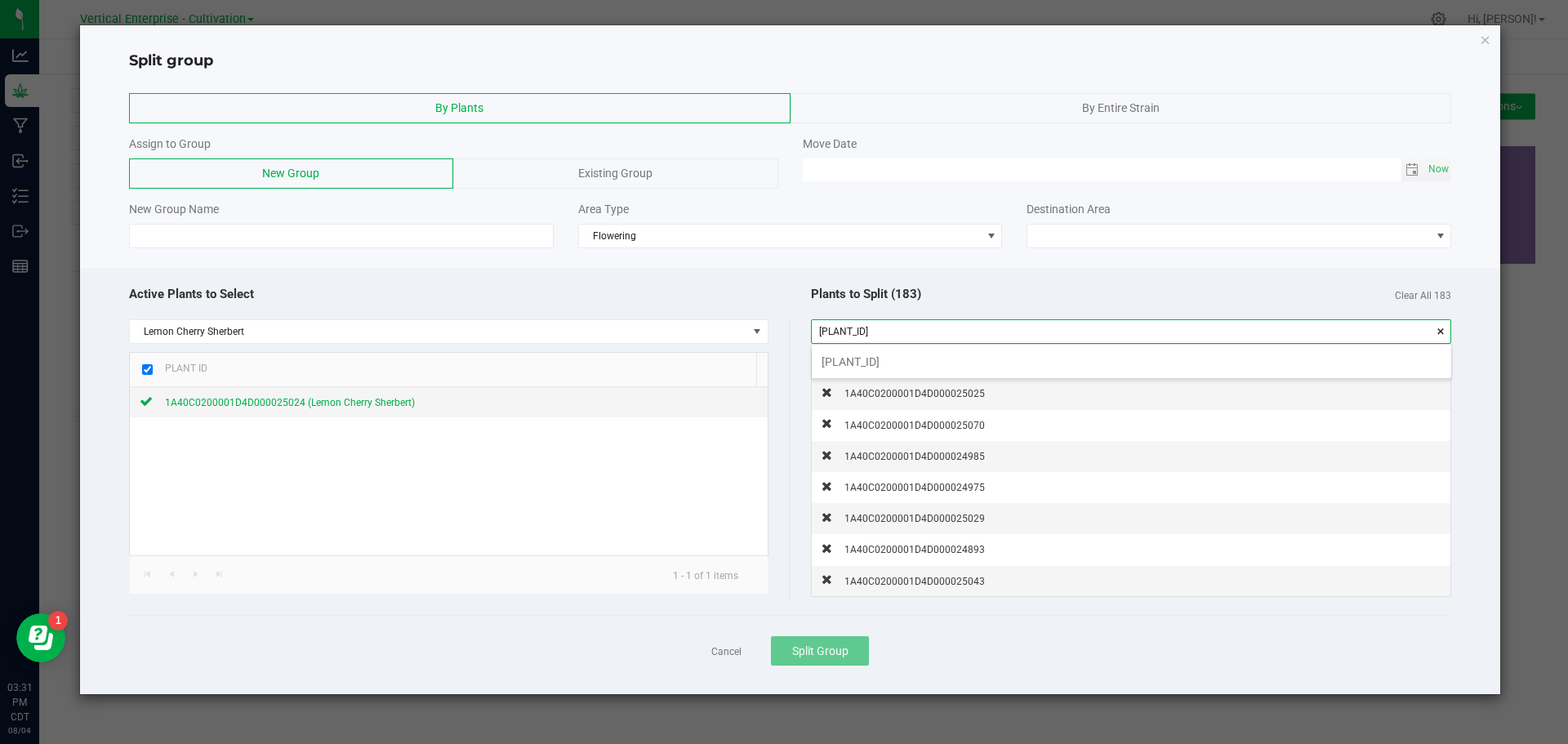 scroll, scrollTop: 81646, scrollLeft: 81027, axis: both 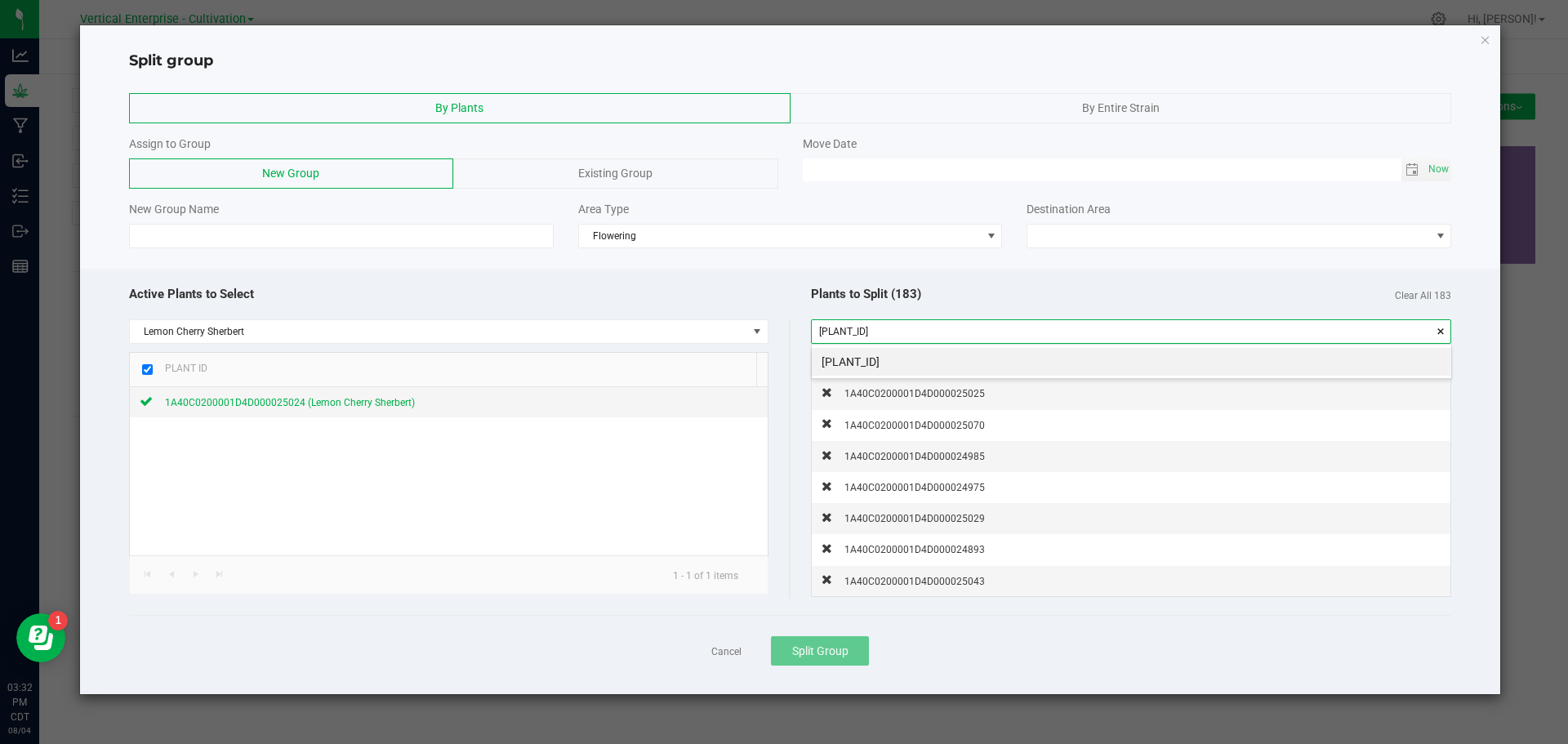 click on "[PLANT_ID]" at bounding box center (1131, 362) 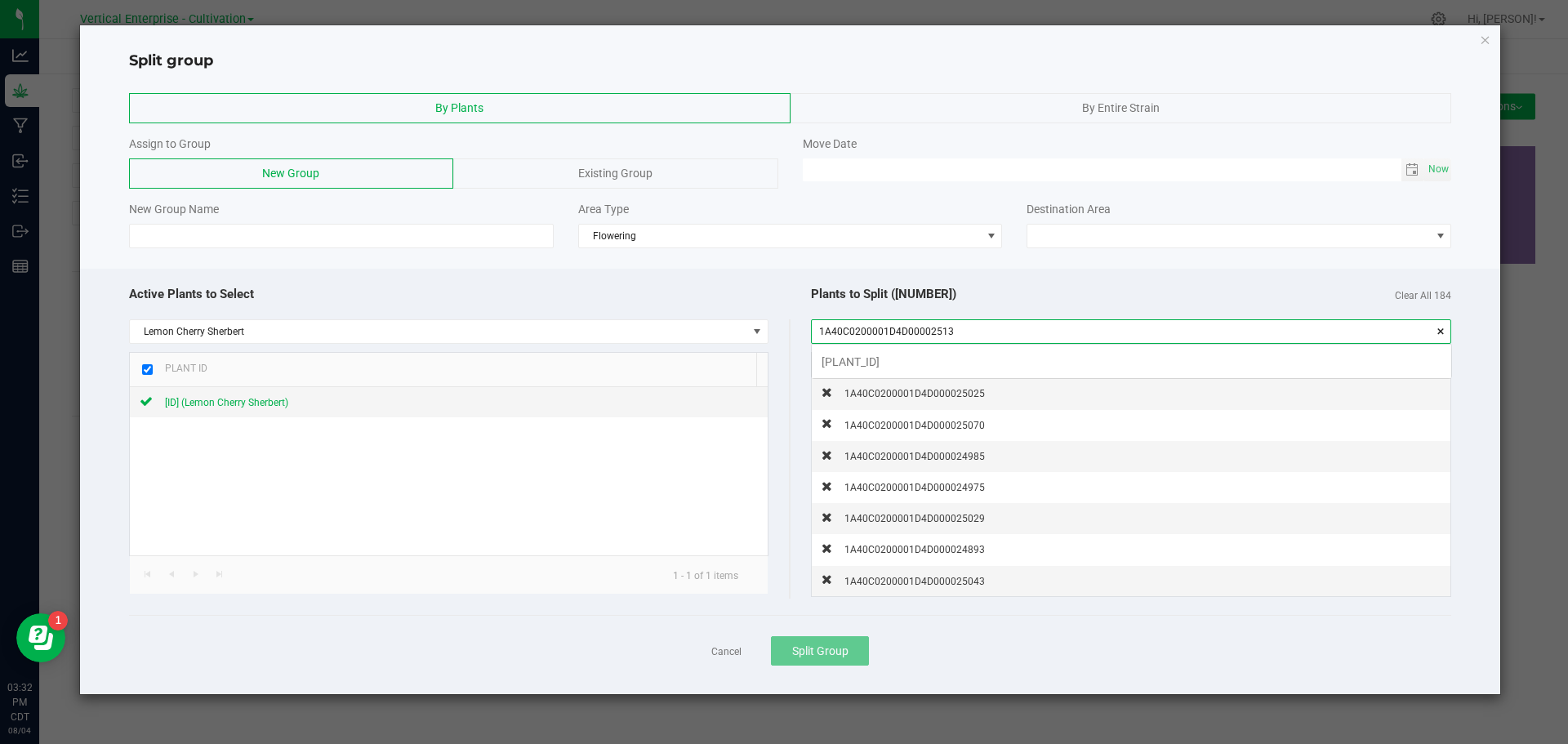 scroll, scrollTop: 81646, scrollLeft: 81027, axis: both 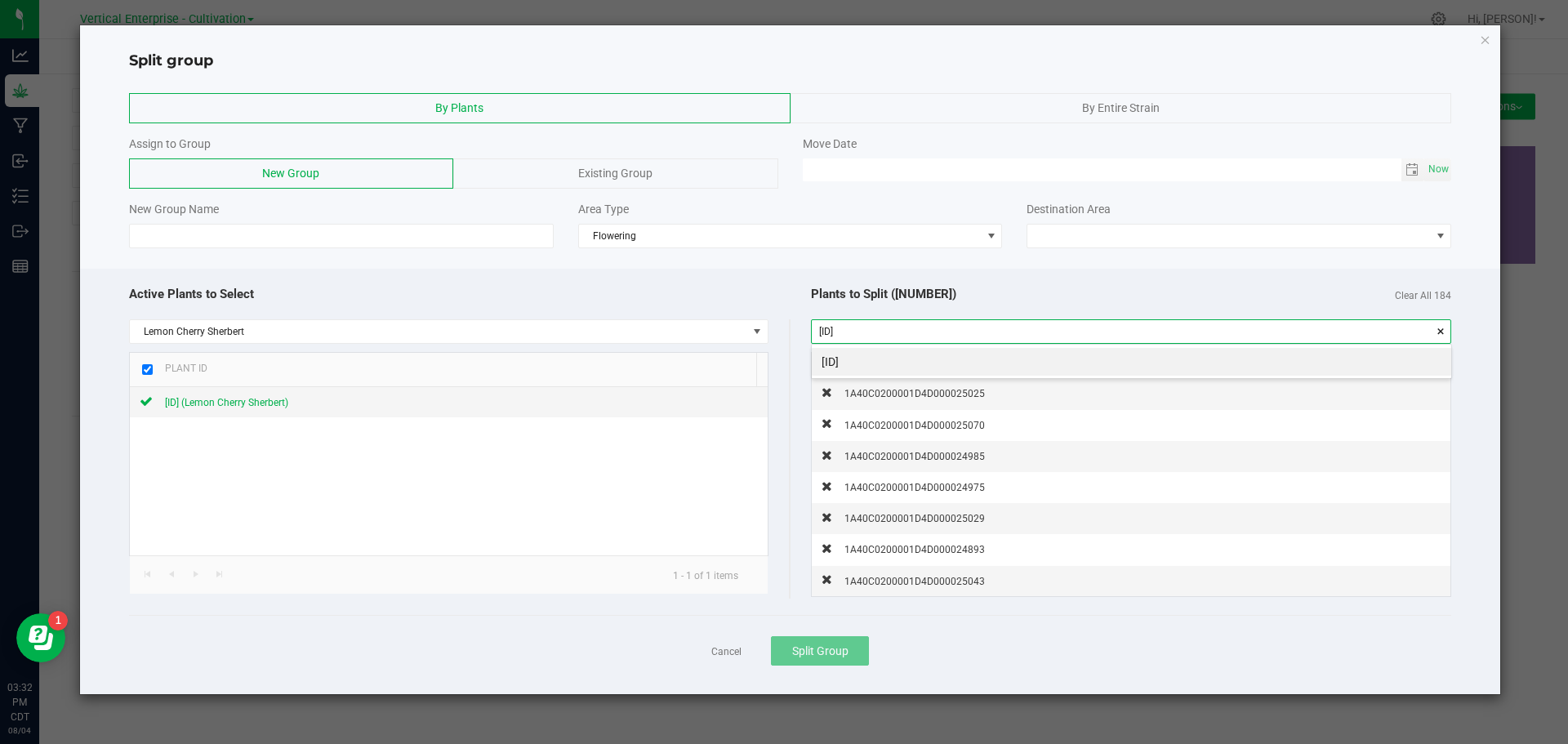 click on "[ID]" at bounding box center (1131, 362) 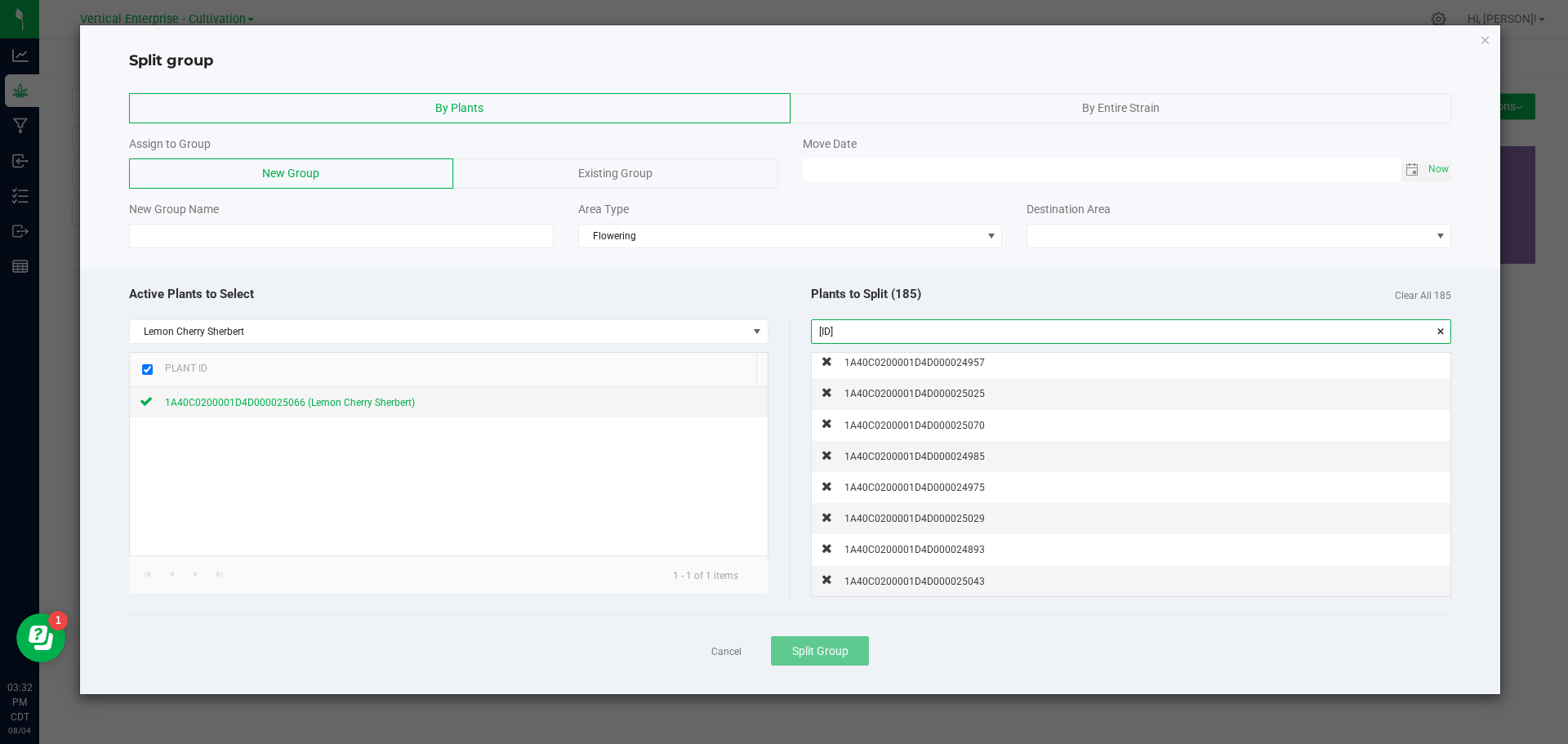 click on "[ID]" at bounding box center (1131, 332) 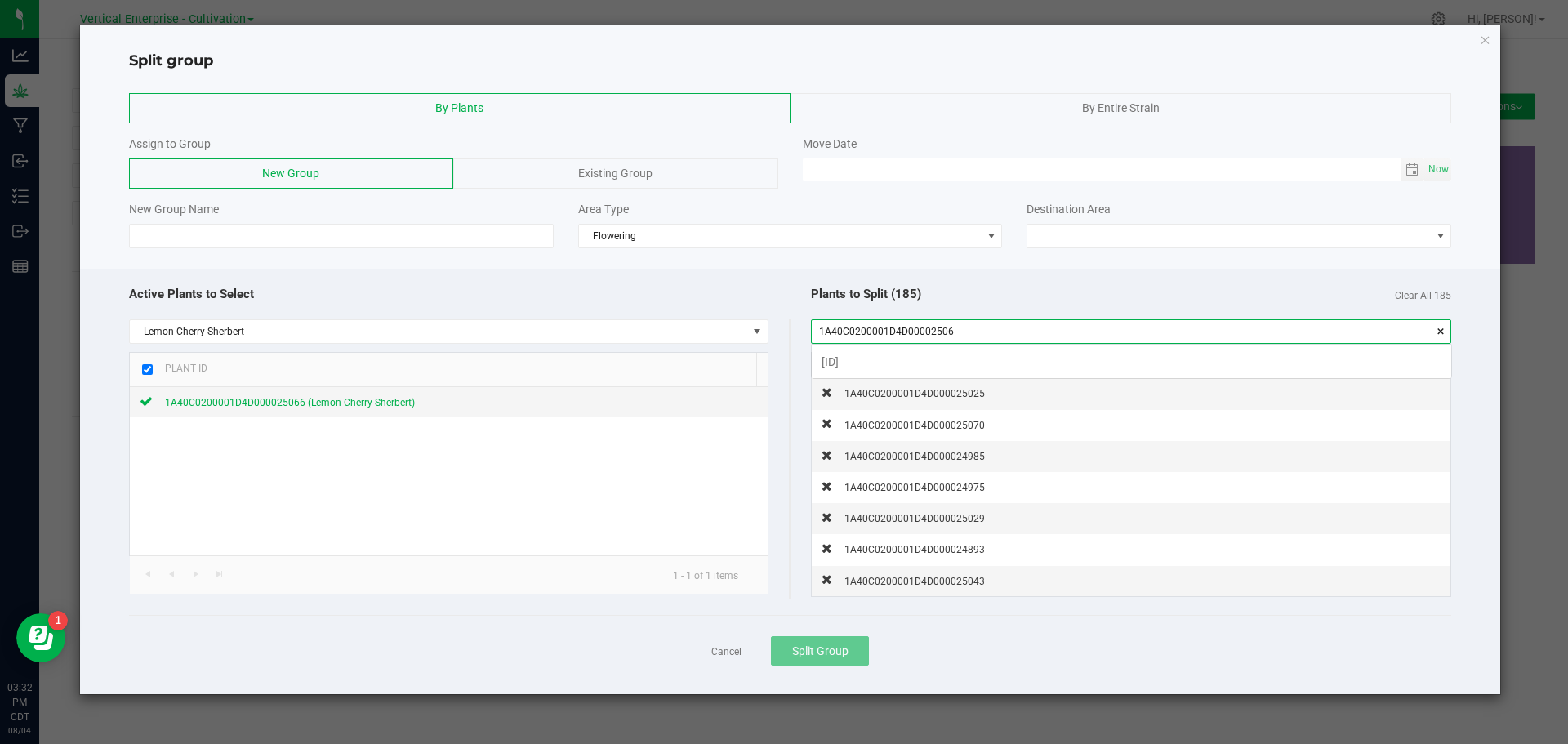 scroll, scrollTop: 81646, scrollLeft: 81027, axis: both 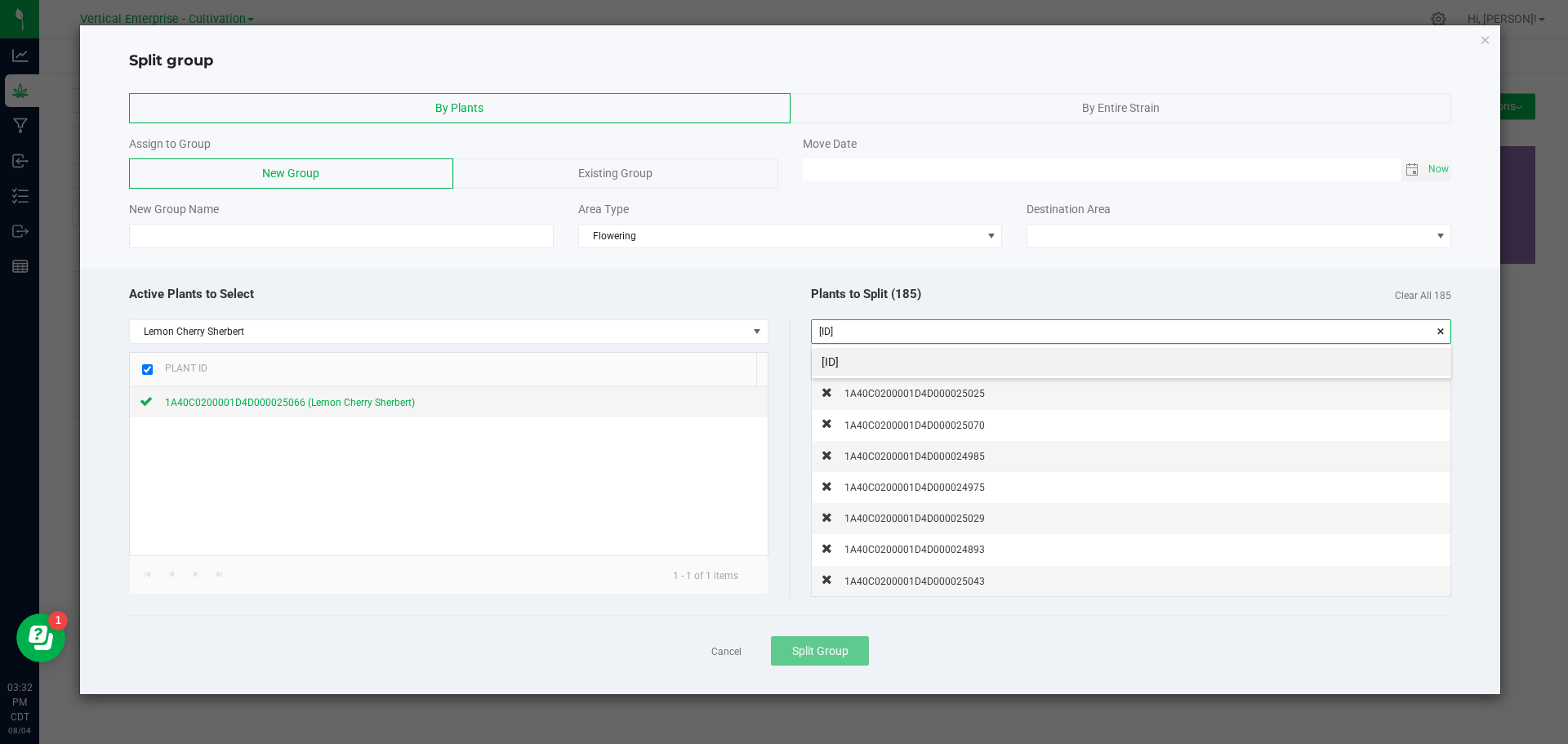 click on "[ID]" at bounding box center (1131, 362) 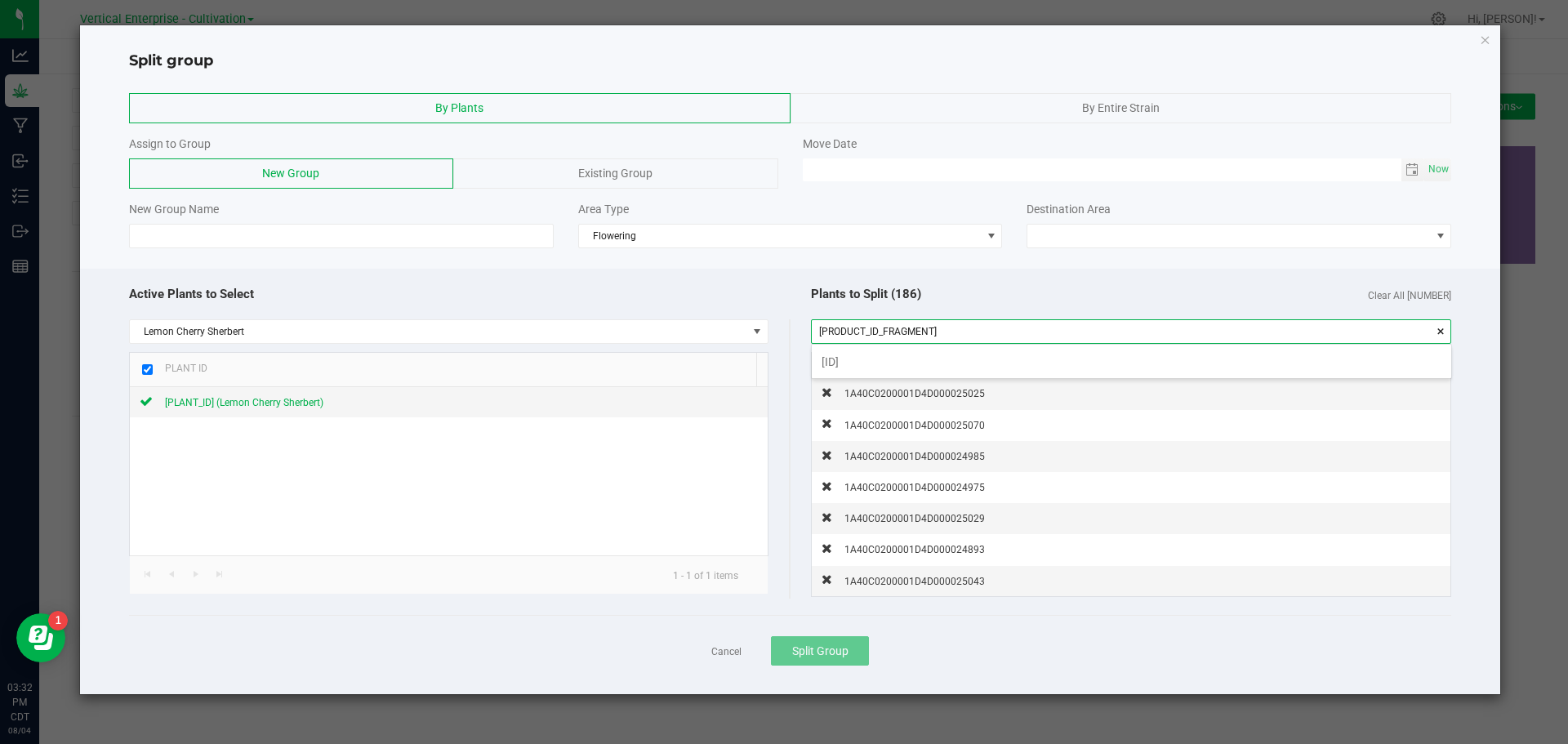 scroll, scrollTop: 81646, scrollLeft: 81027, axis: both 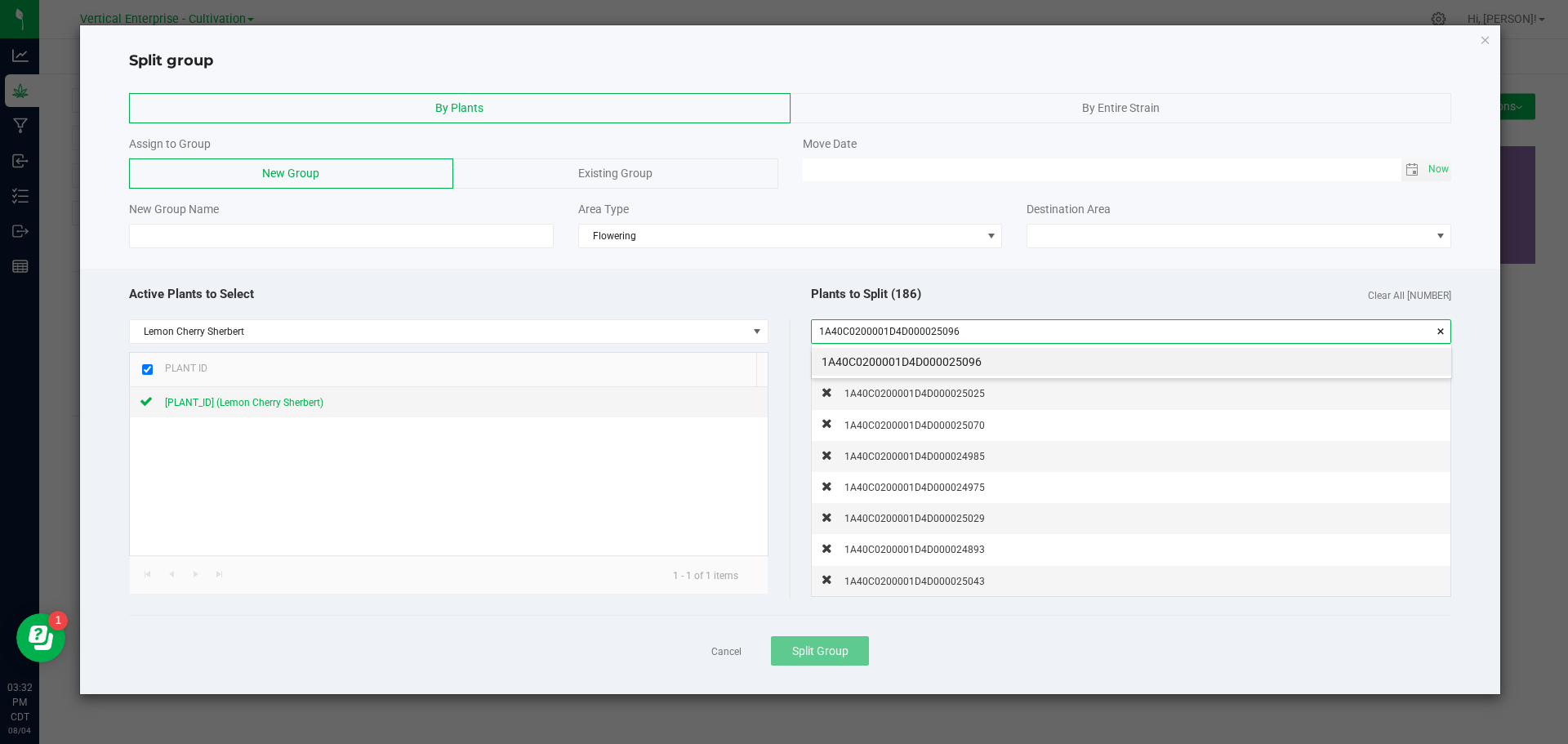 click on "1A40C0200001D4D000025096" at bounding box center [1131, 362] 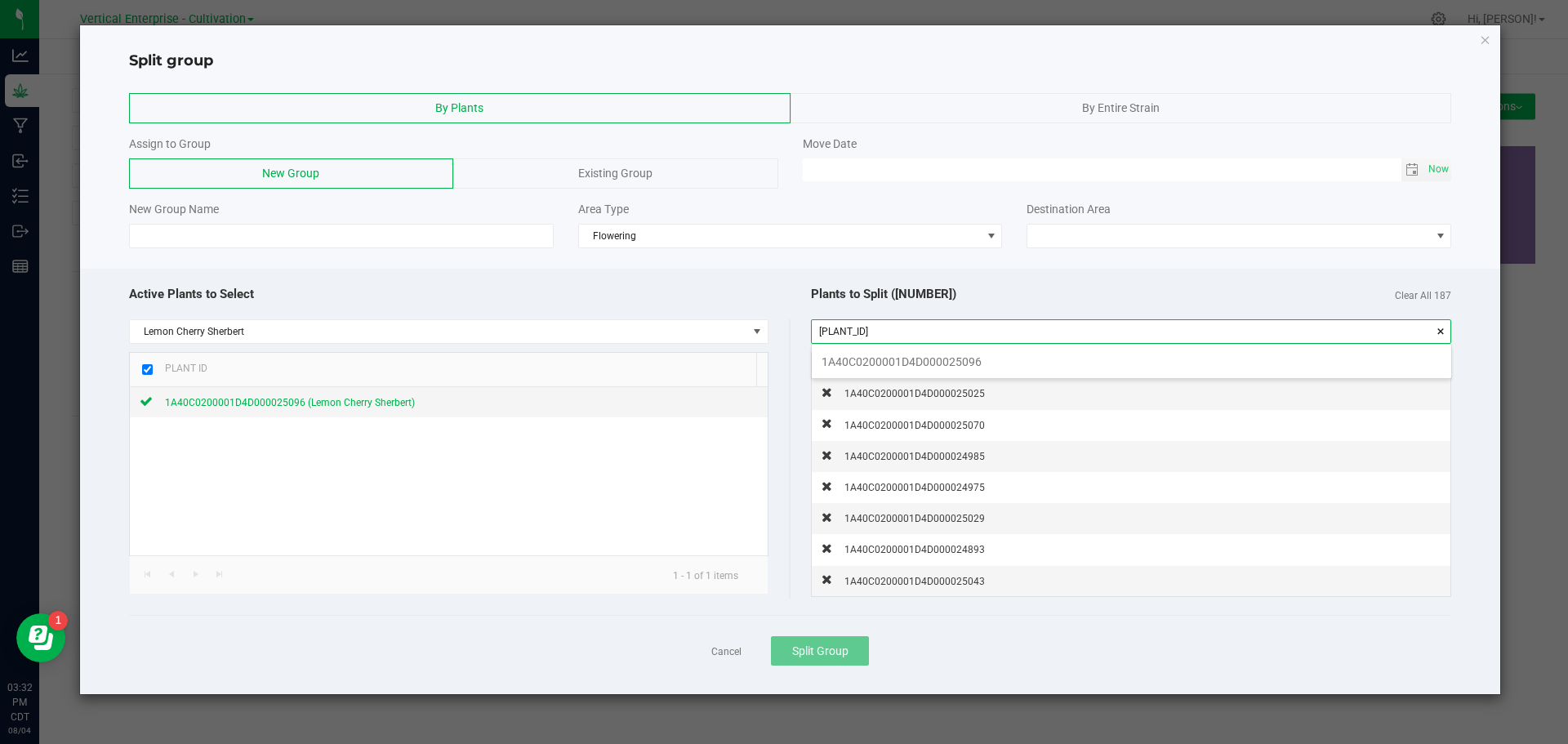 scroll, scrollTop: 81646, scrollLeft: 81027, axis: both 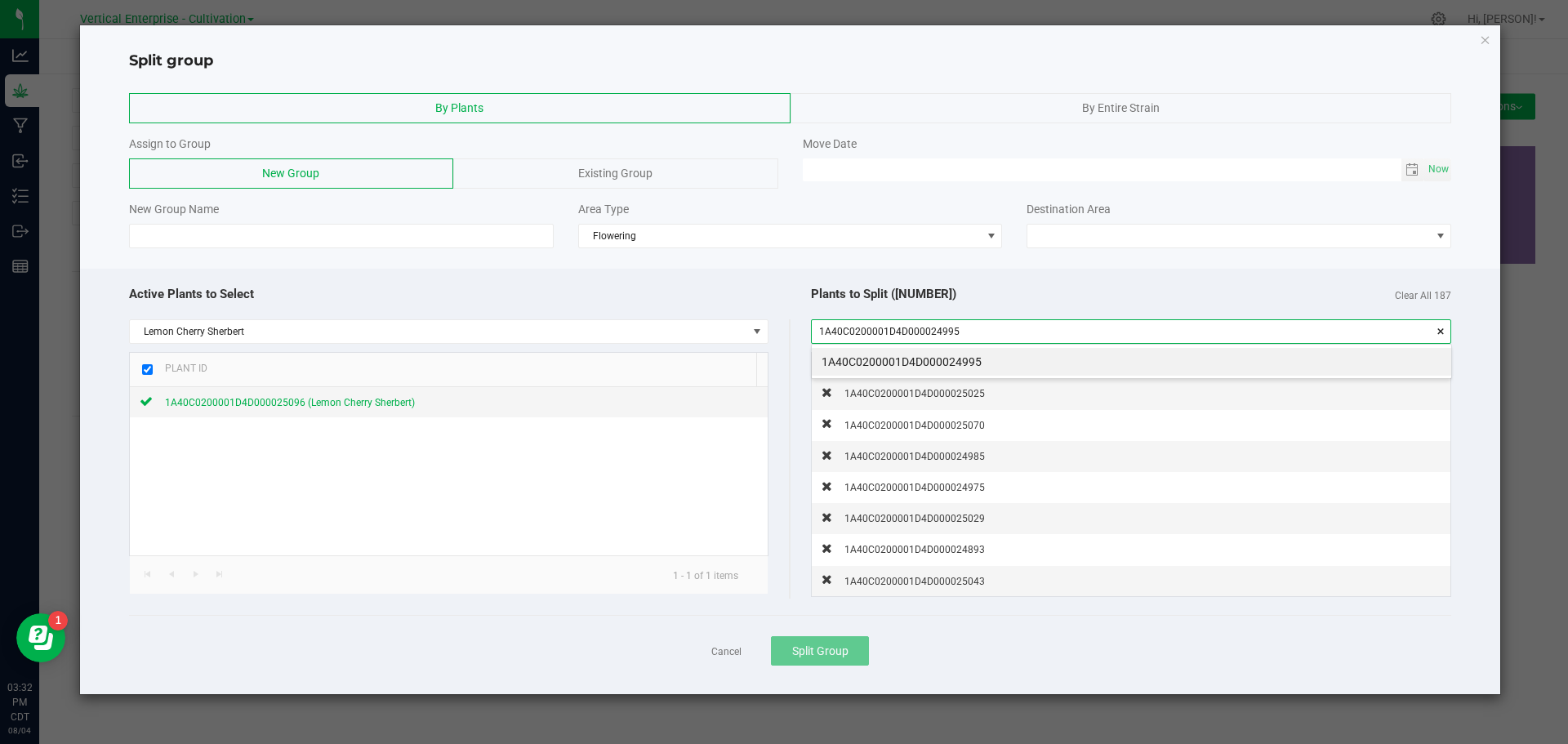 click on "1A40C0200001D4D000024995" at bounding box center (1131, 362) 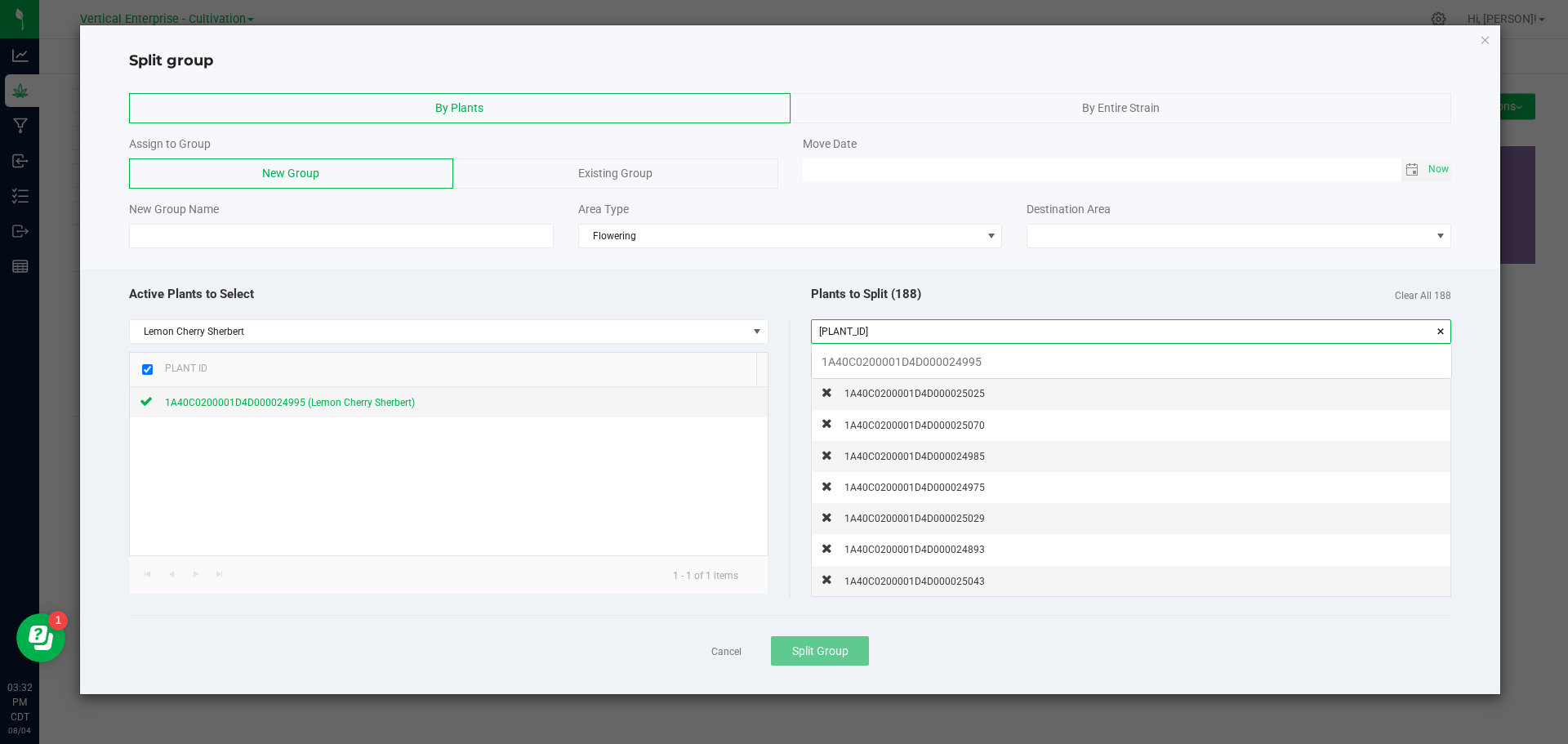 scroll, scrollTop: 81646, scrollLeft: 81027, axis: both 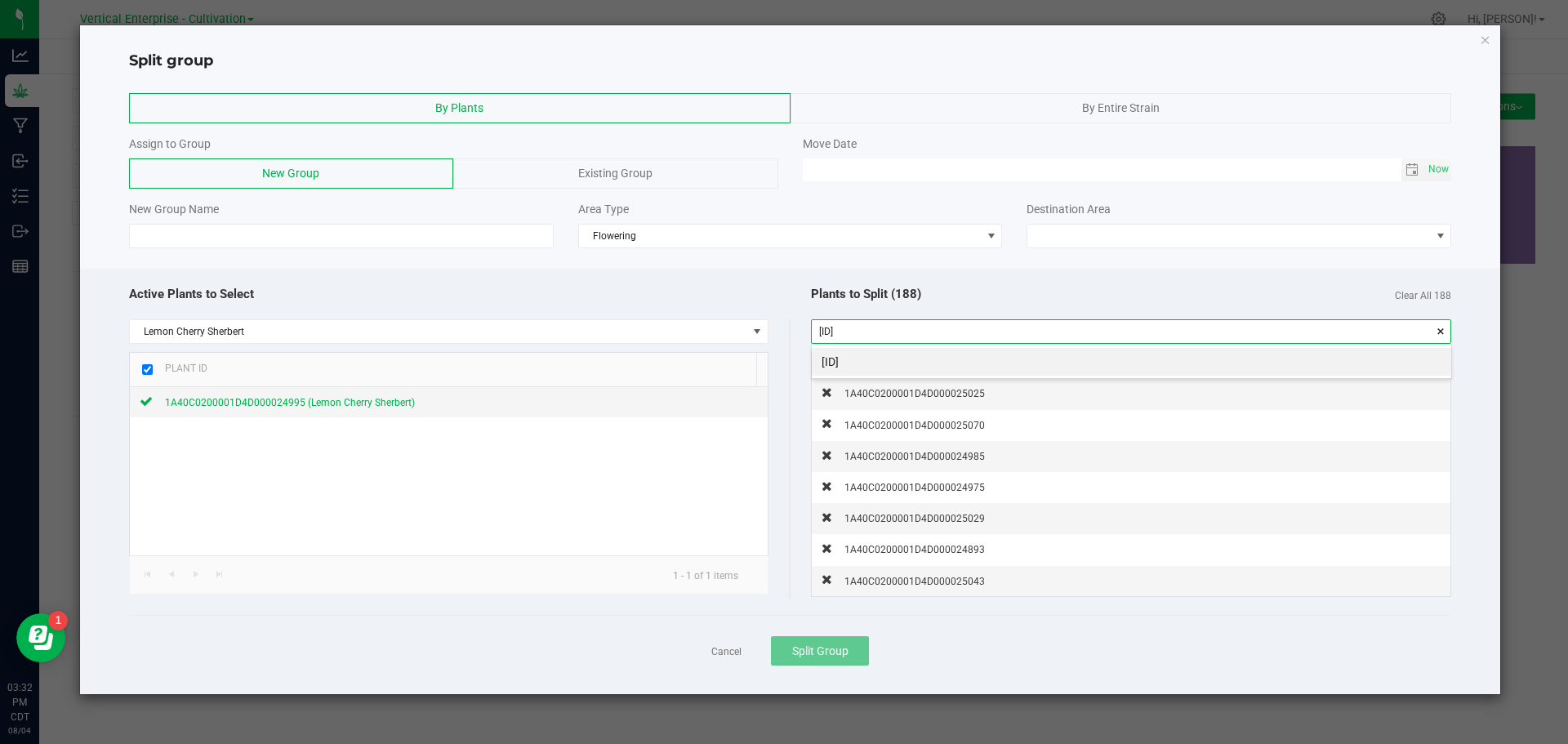 click on "[ID]" at bounding box center [1131, 362] 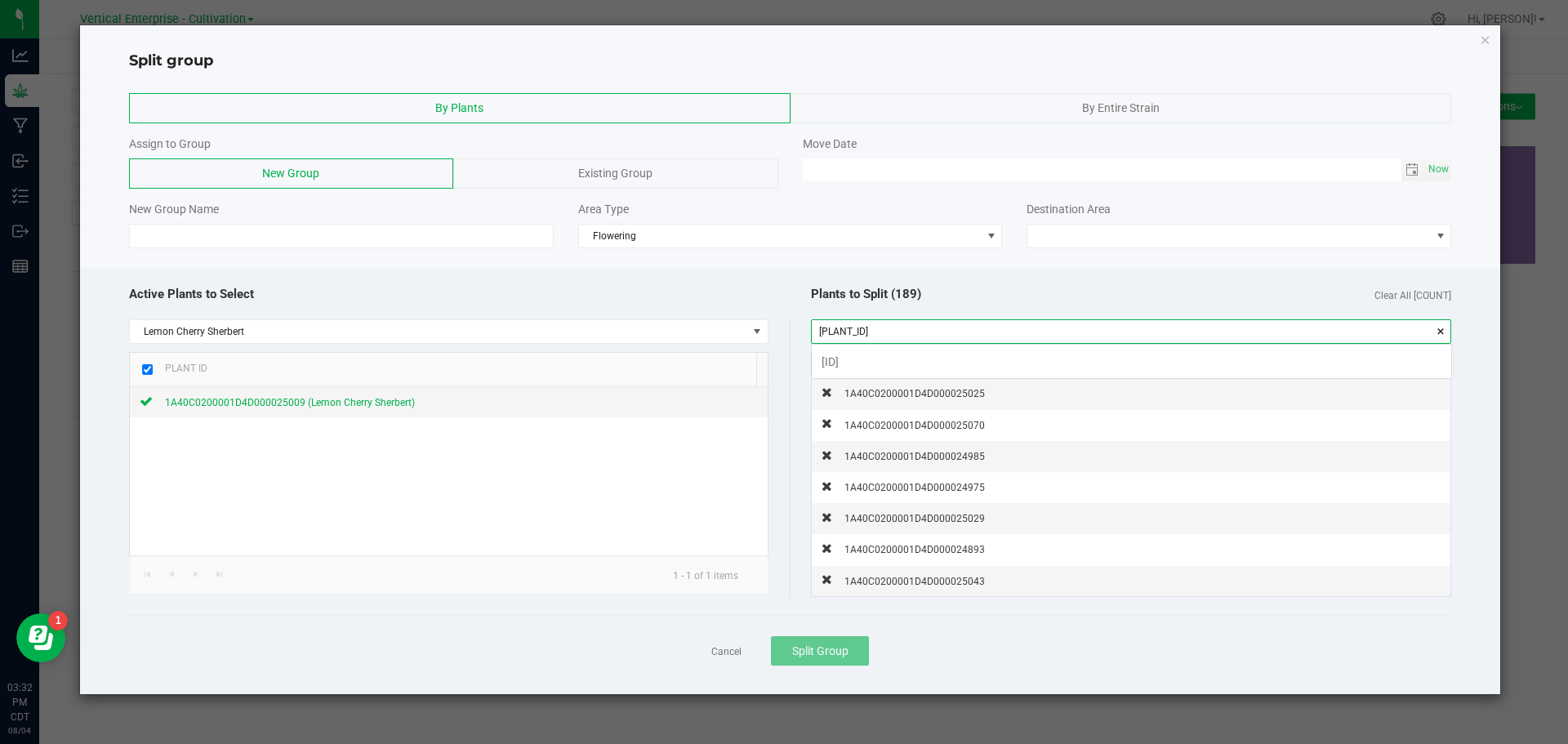 scroll, scrollTop: 81646, scrollLeft: 81027, axis: both 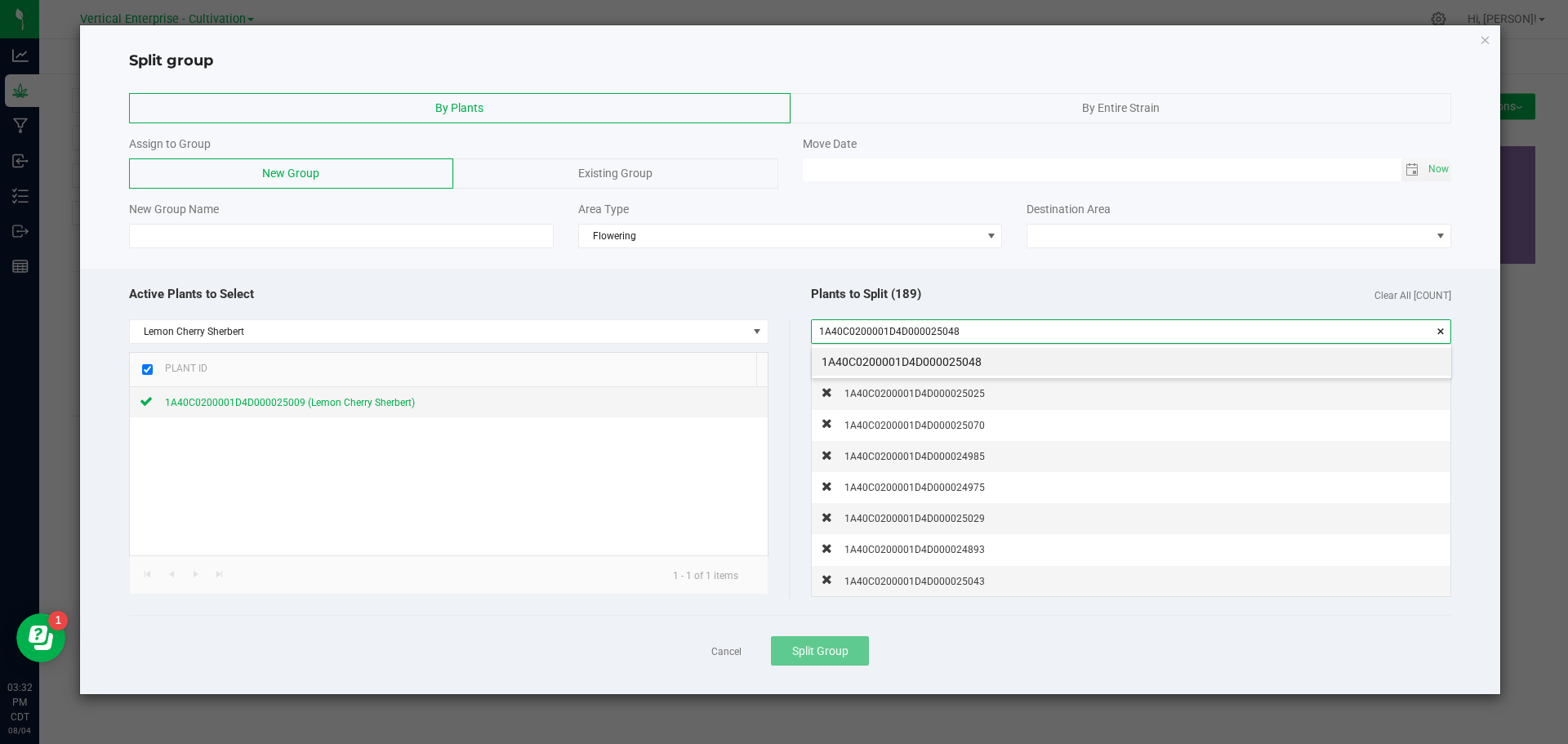 click on "1A40C0200001D4D000025048" at bounding box center (1131, 362) 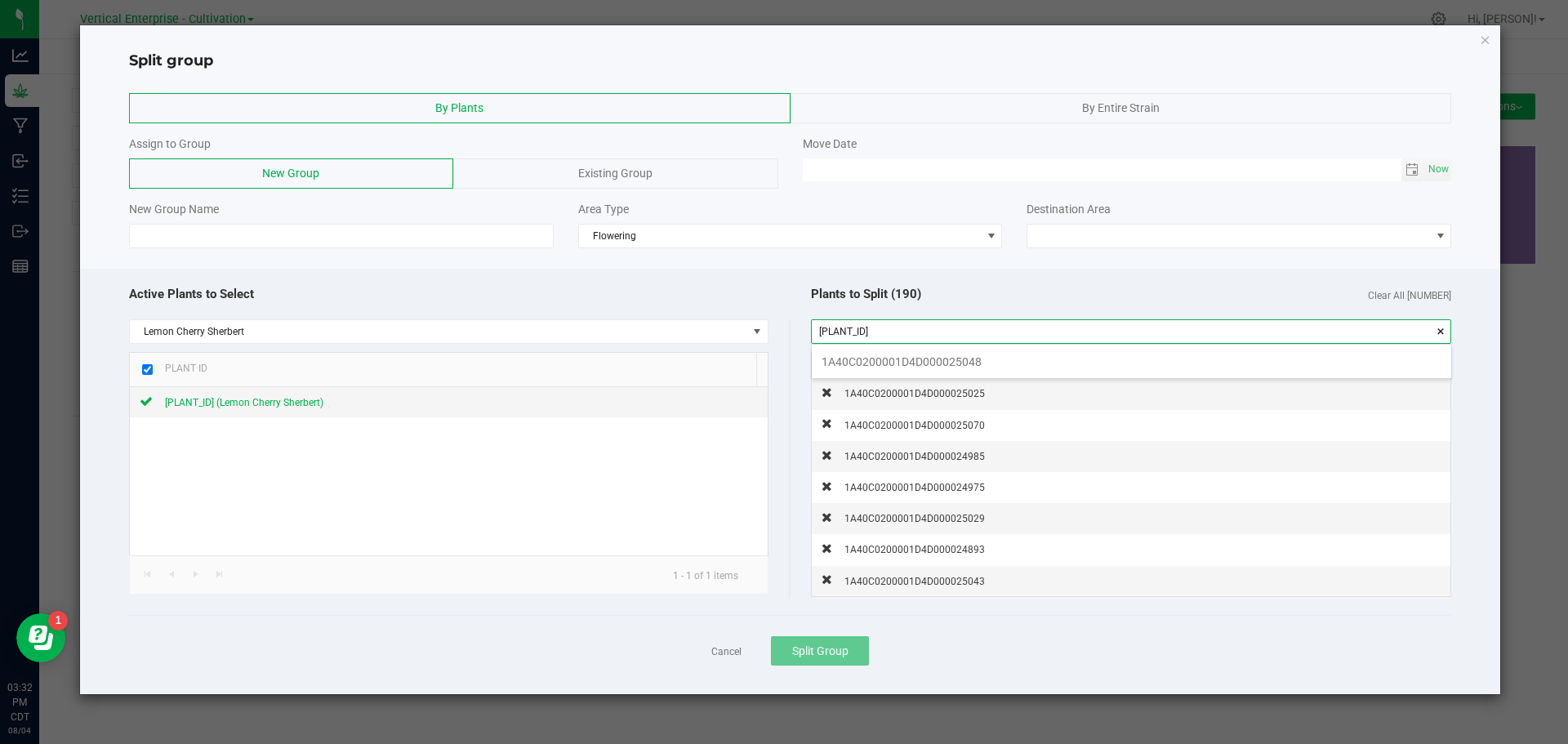 scroll, scrollTop: 81646, scrollLeft: 81027, axis: both 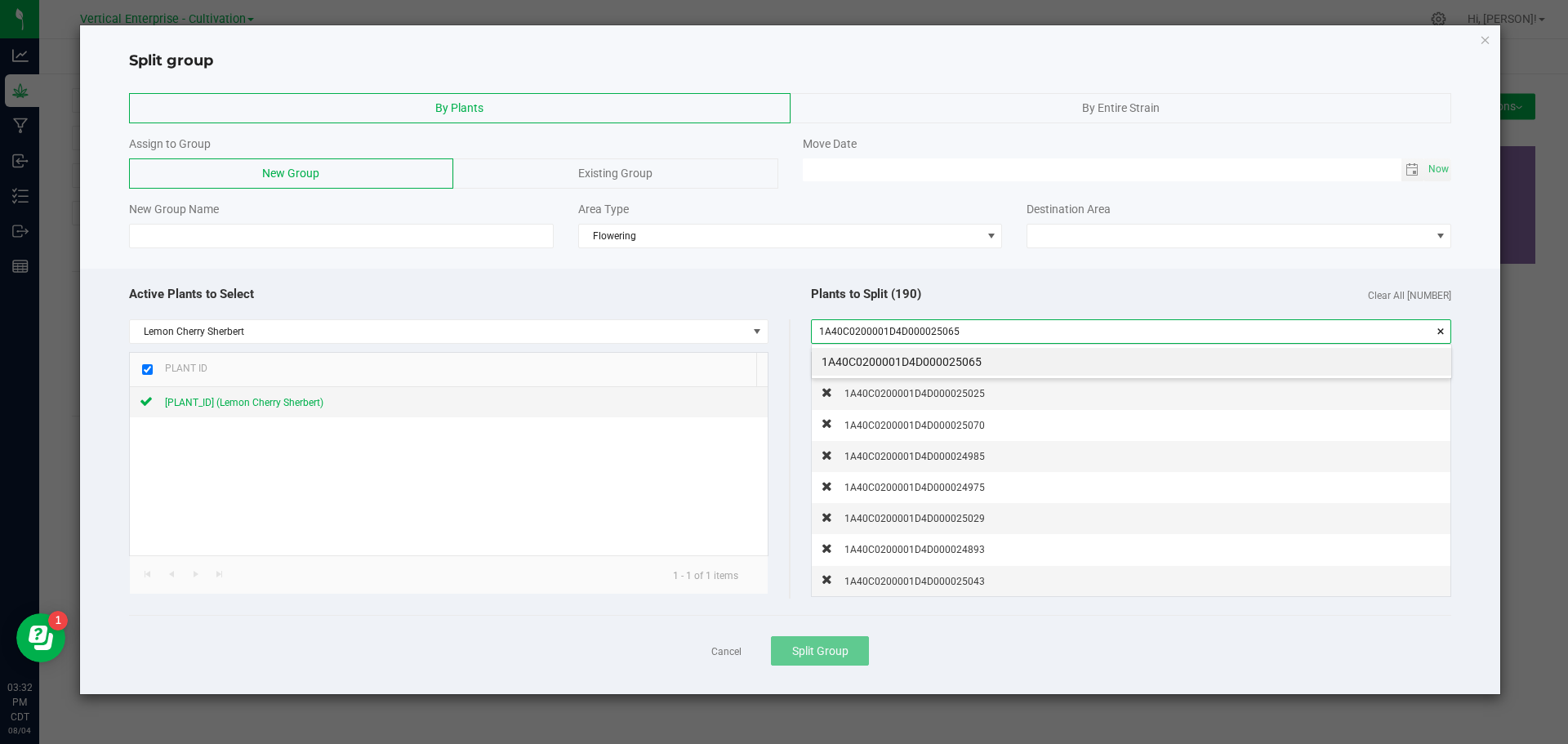 click on "1A40C0200001D4D000025065" at bounding box center [1131, 362] 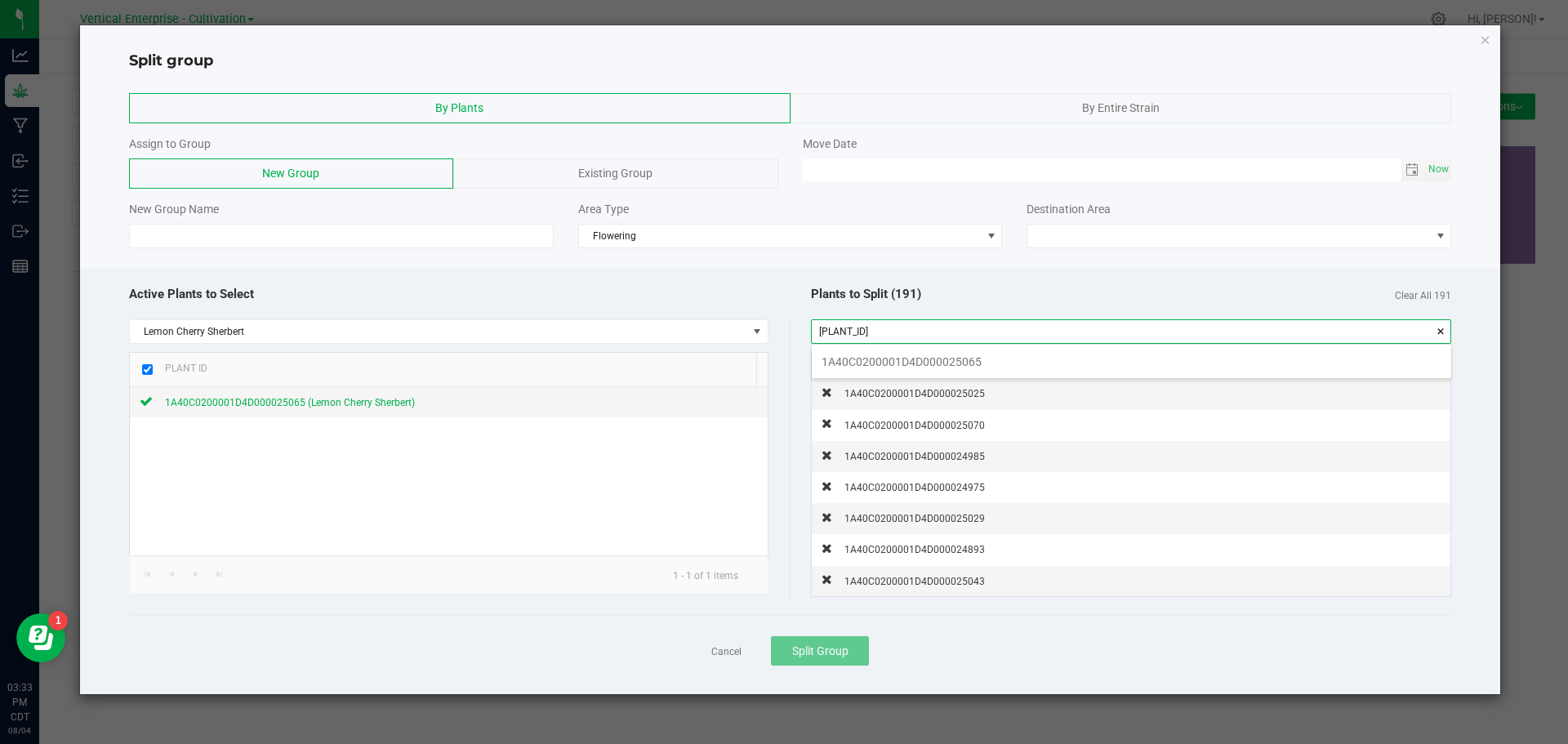 scroll, scrollTop: 81646, scrollLeft: 81027, axis: both 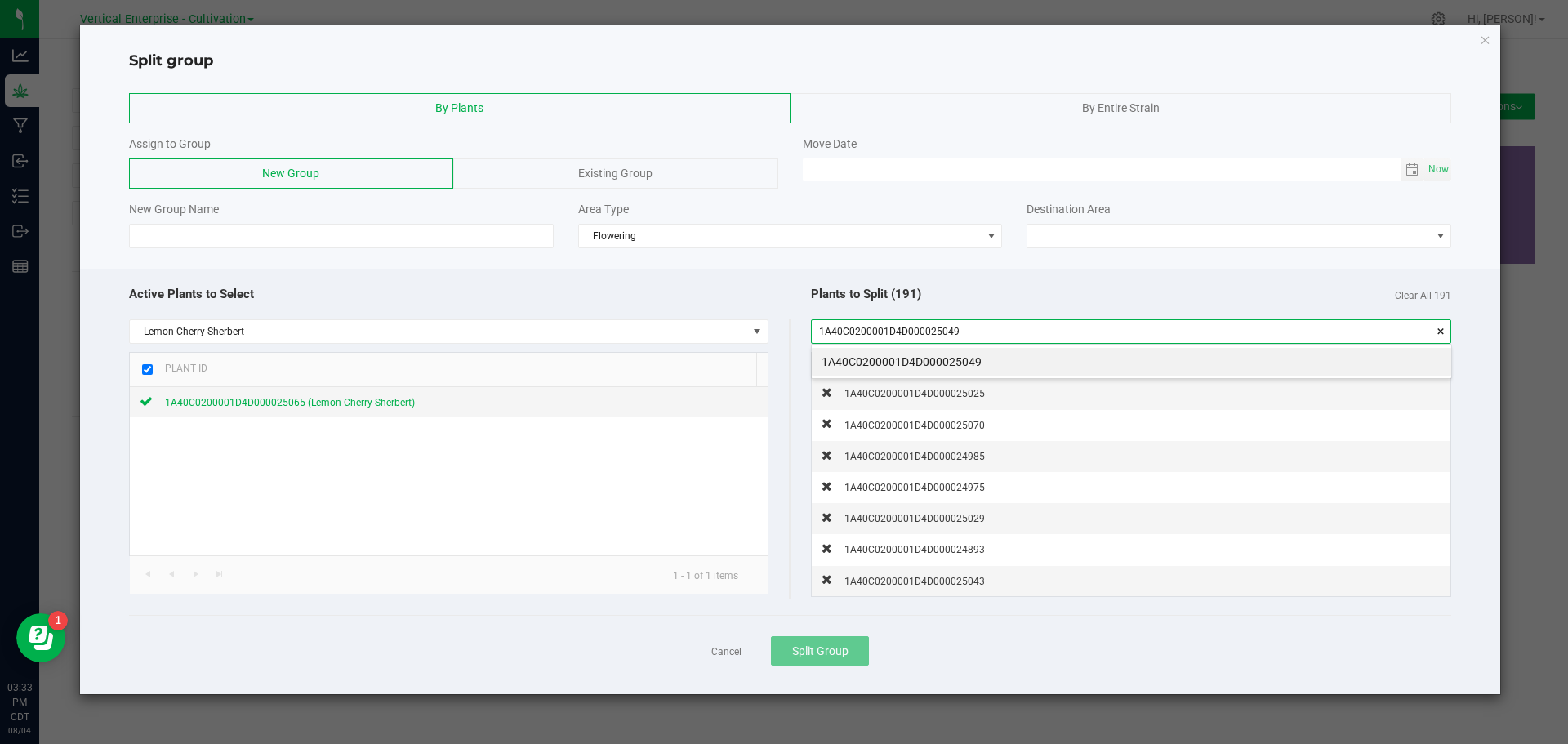 click on "1A40C0200001D4D000025049" at bounding box center [1131, 362] 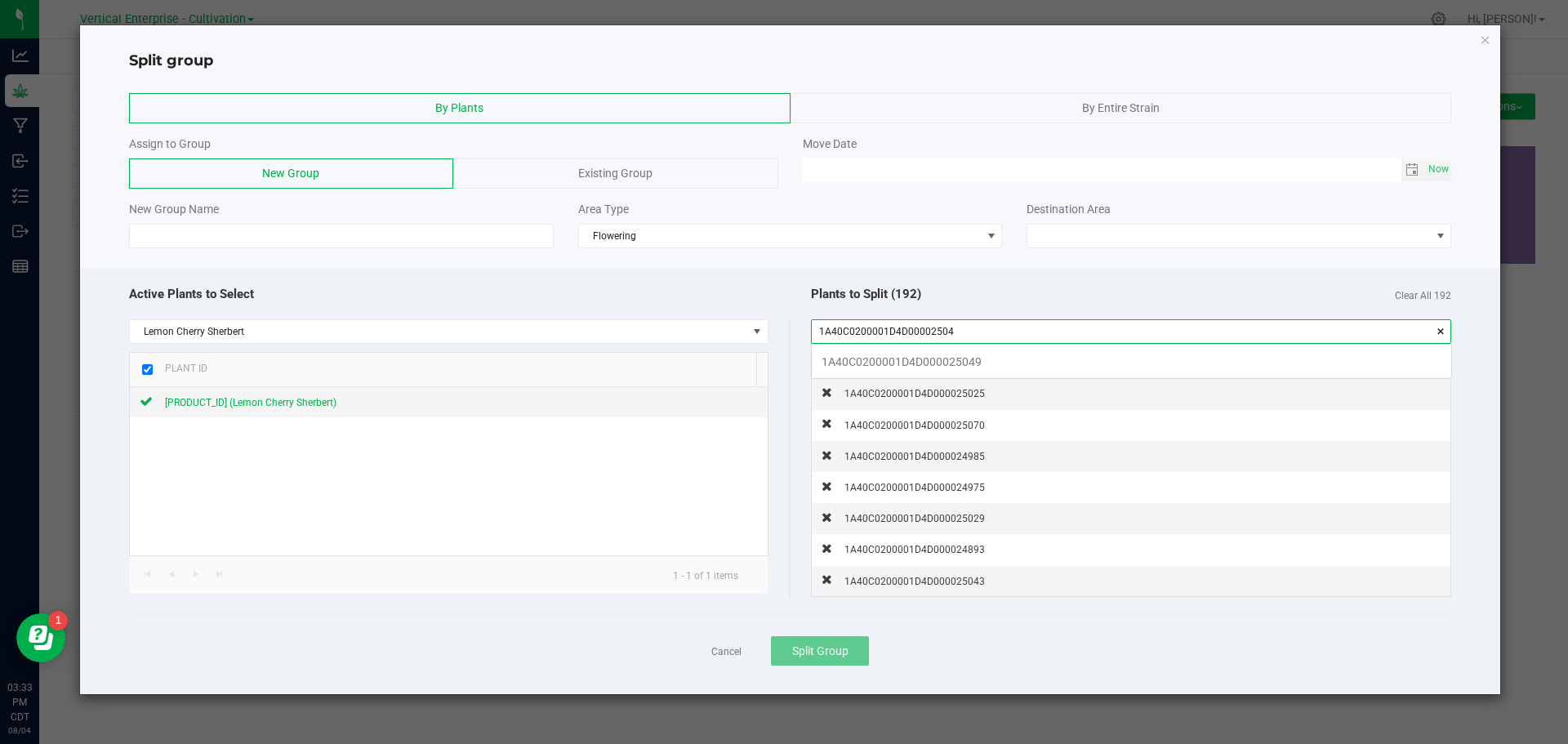 scroll, scrollTop: 81646, scrollLeft: 81027, axis: both 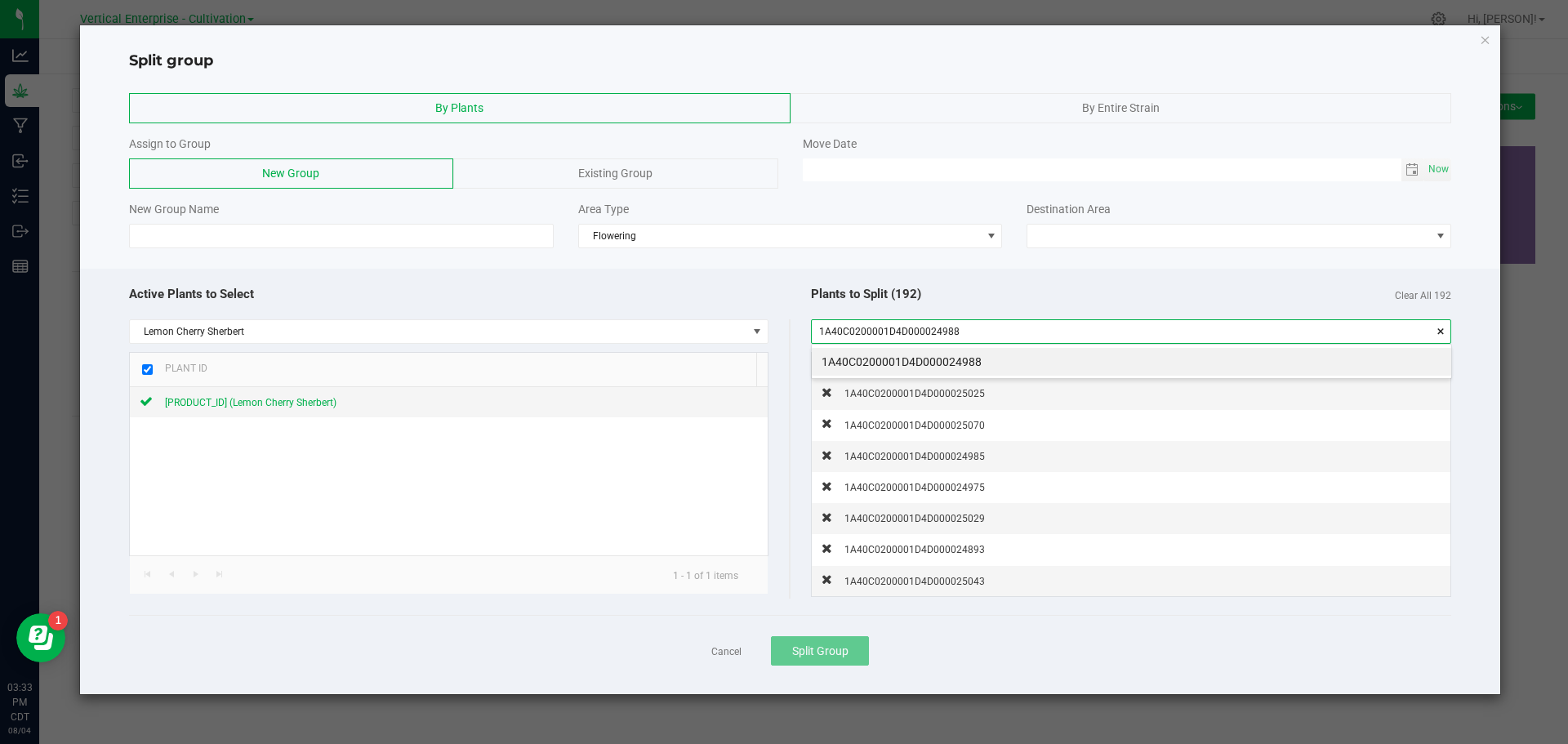 click on "1A40C0200001D4D000024988" at bounding box center [1131, 362] 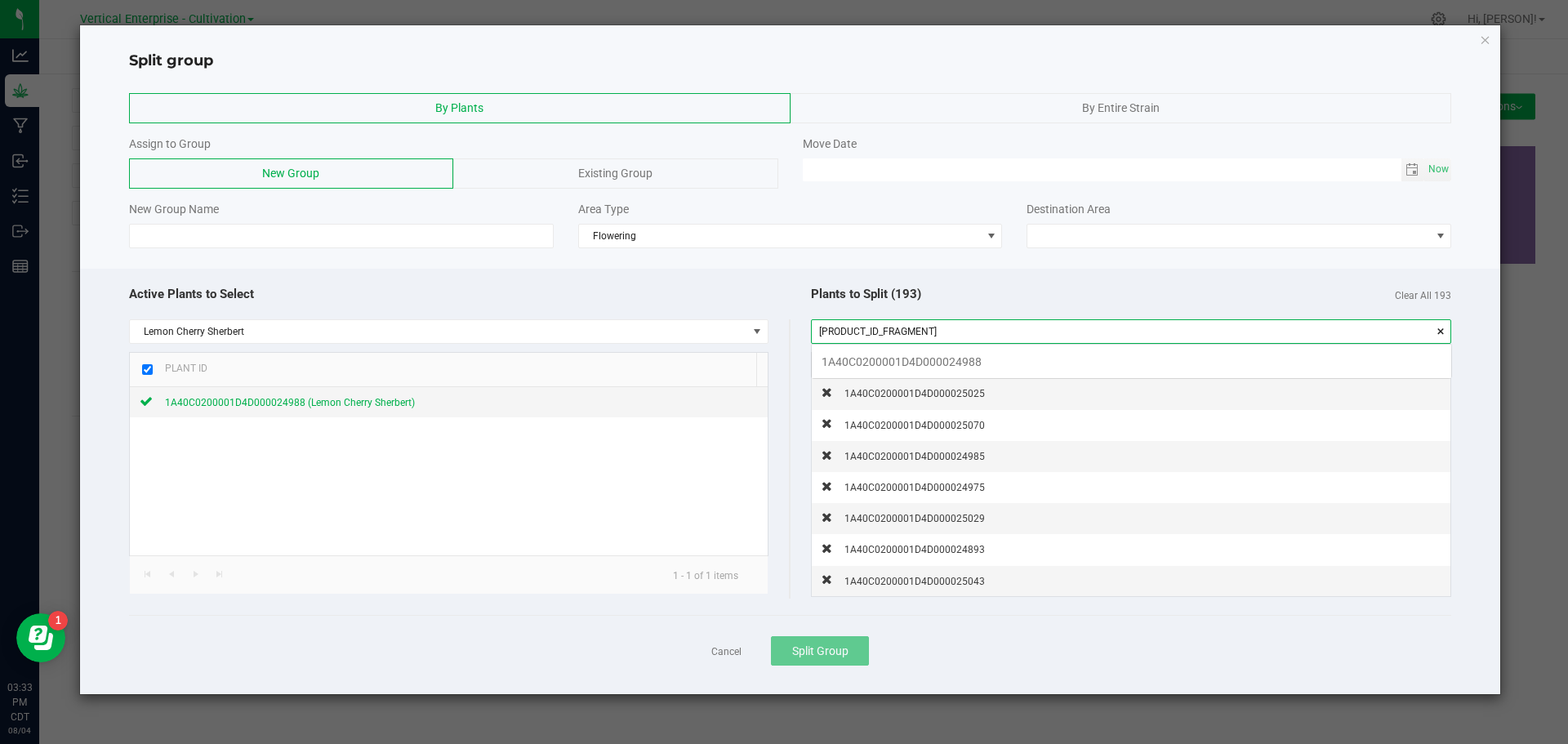 scroll, scrollTop: 81646, scrollLeft: 81027, axis: both 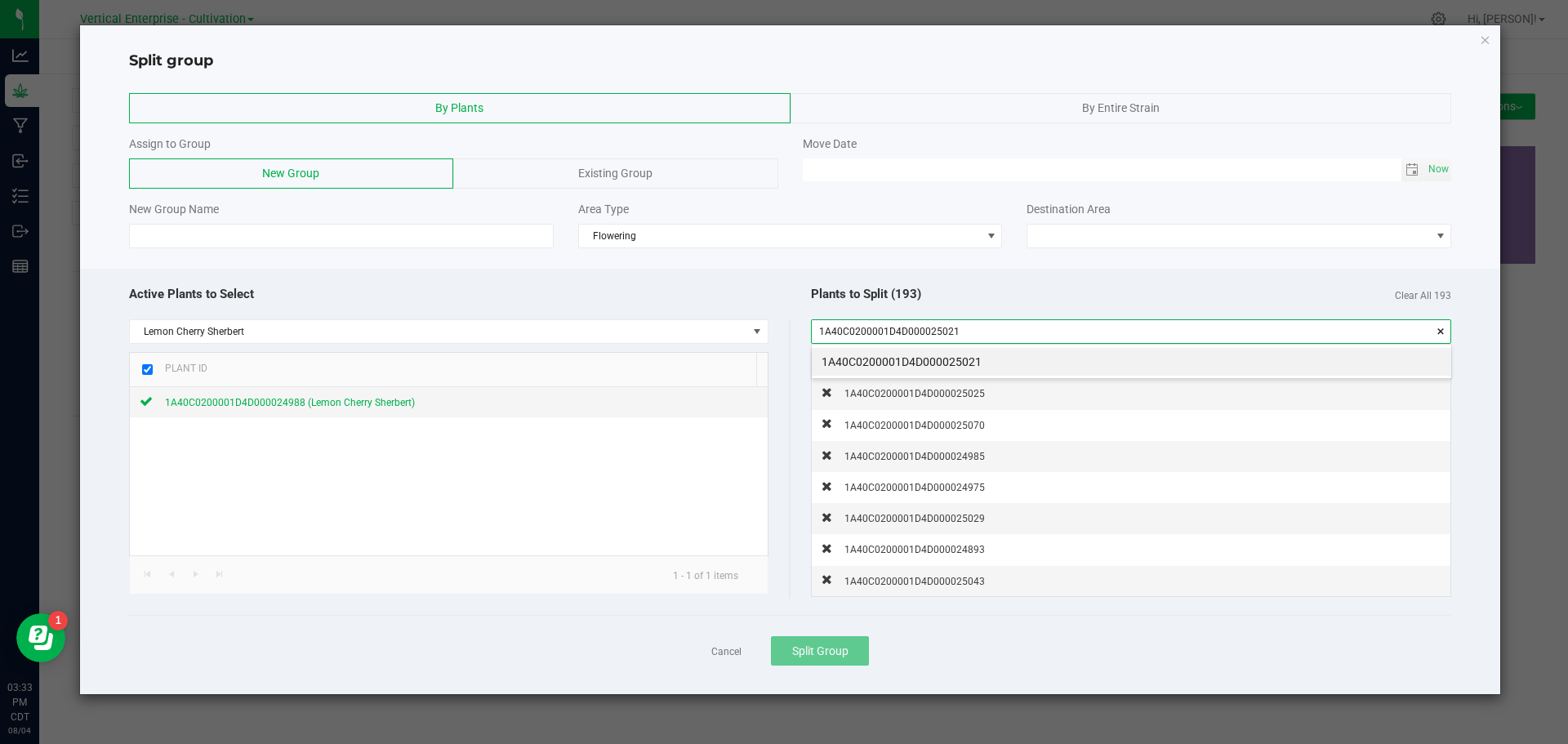 click on "1A40C0200001D4D000025021" at bounding box center (1131, 362) 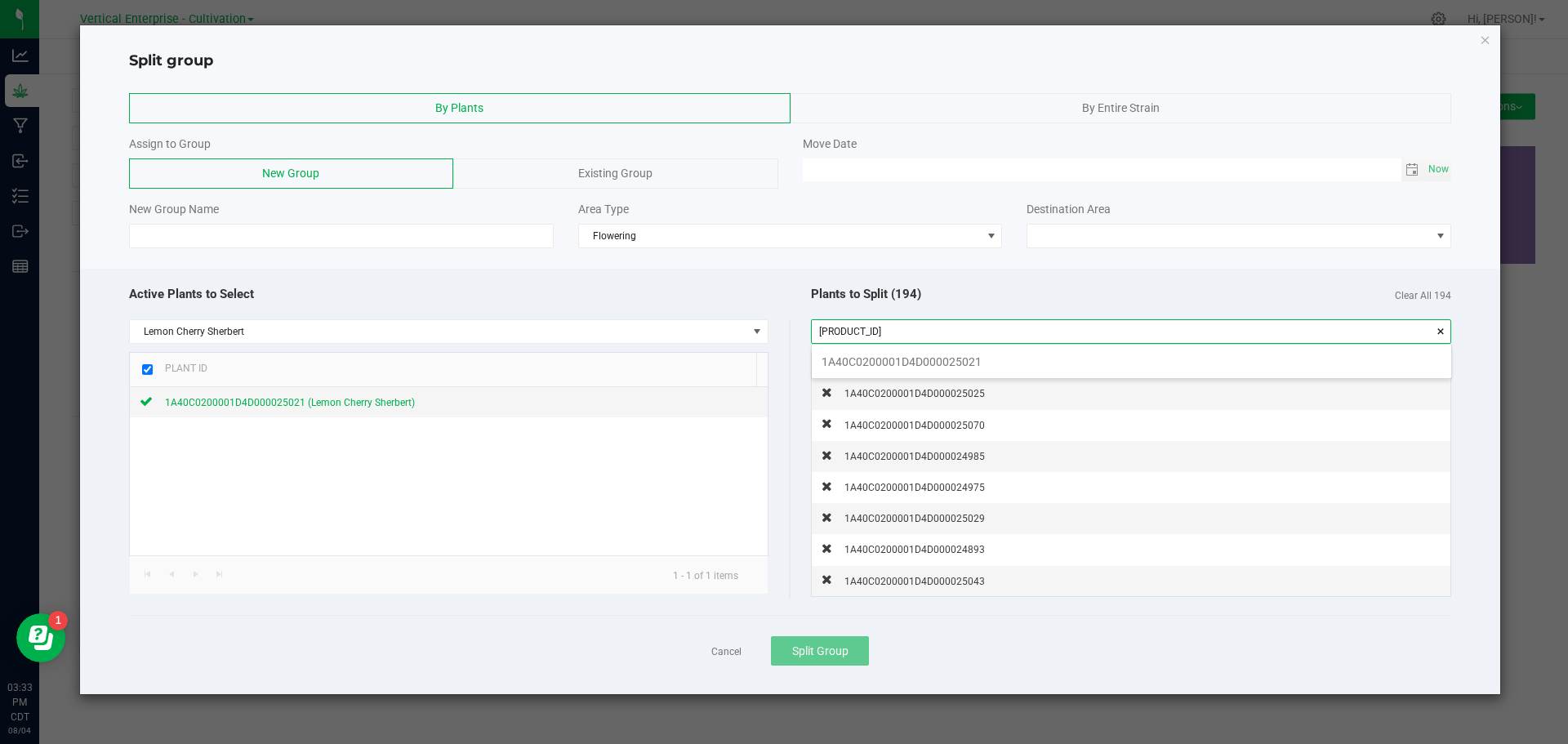 scroll, scrollTop: 81646, scrollLeft: 81027, axis: both 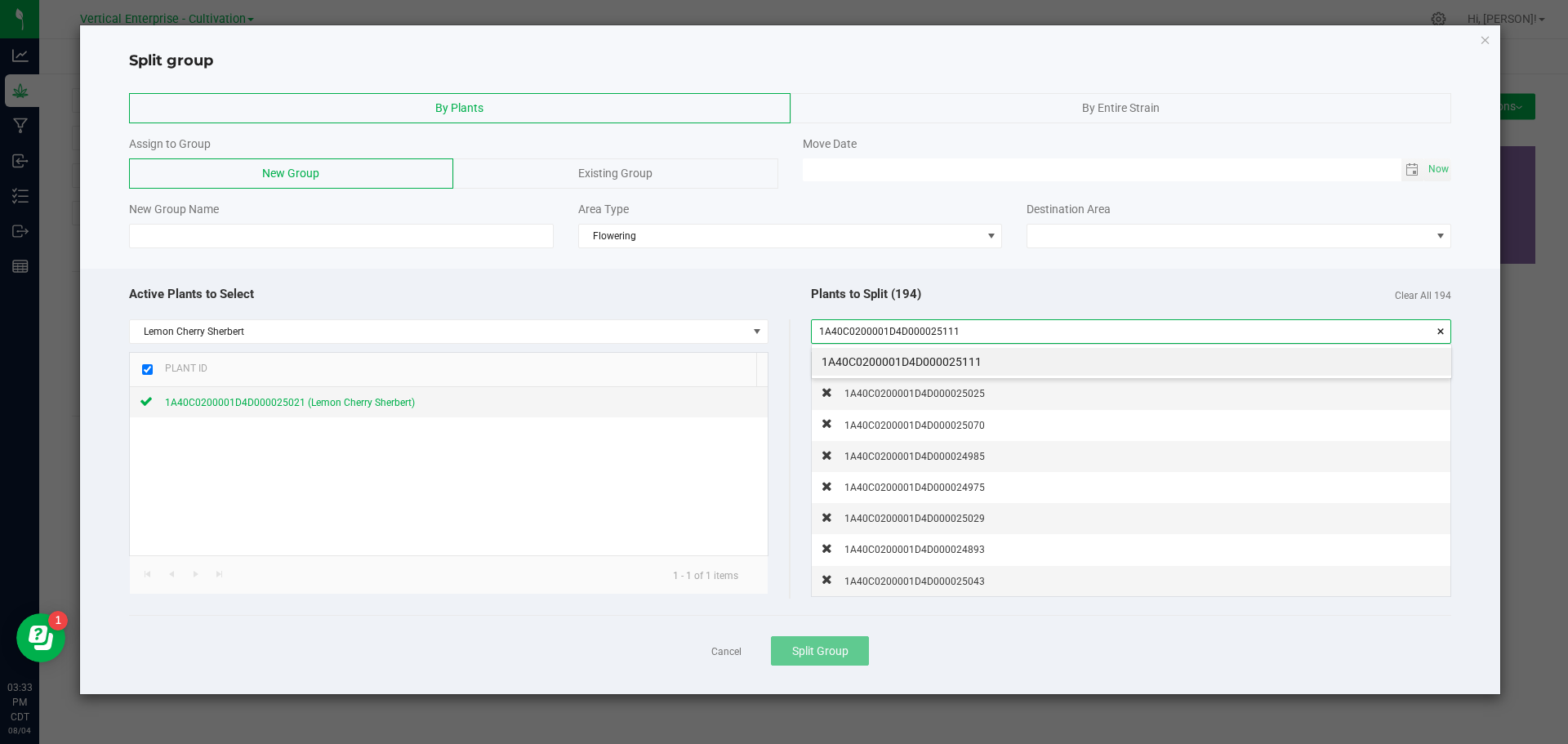 click on "1A40C0200001D4D000025111" at bounding box center (1131, 362) 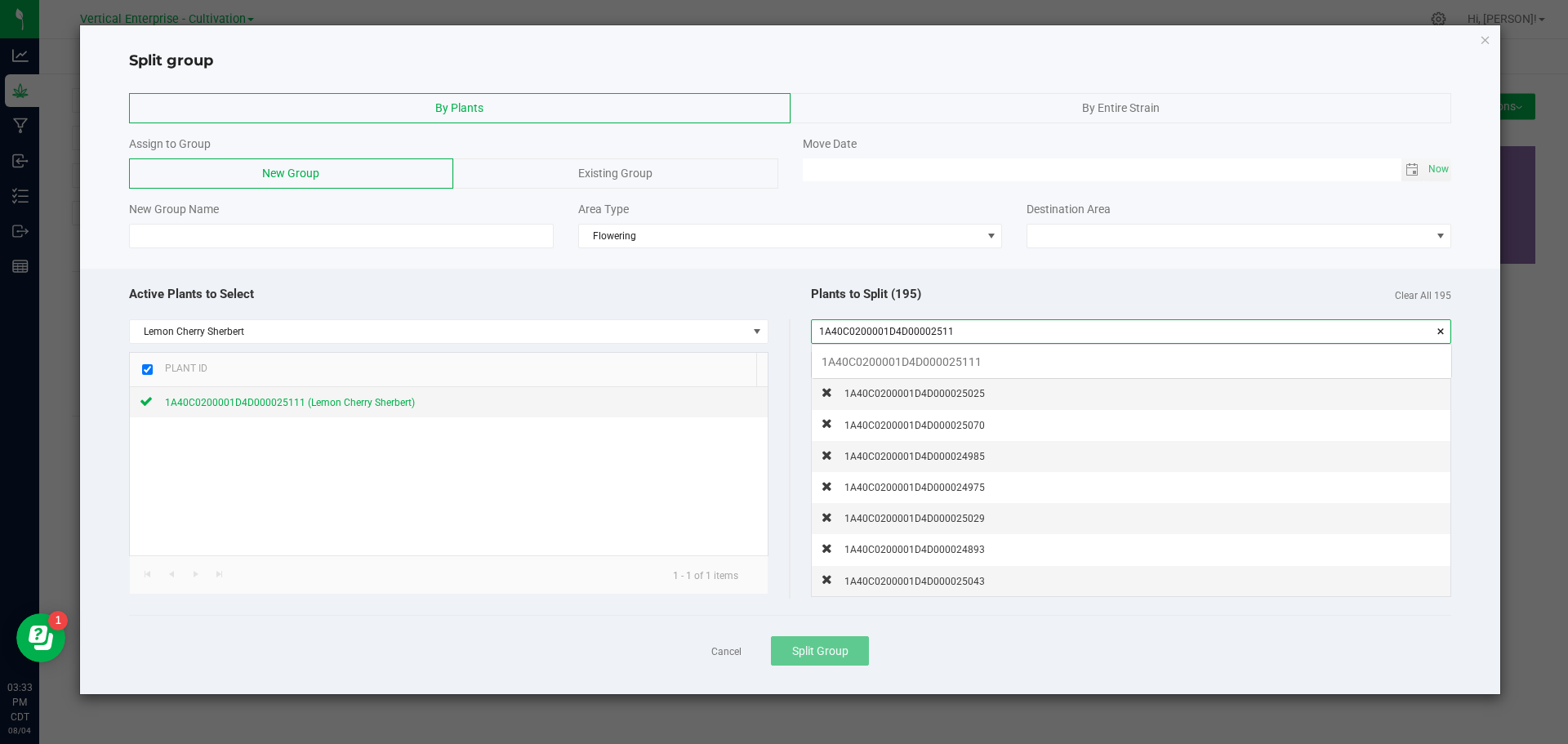 scroll, scrollTop: 81646, scrollLeft: 81027, axis: both 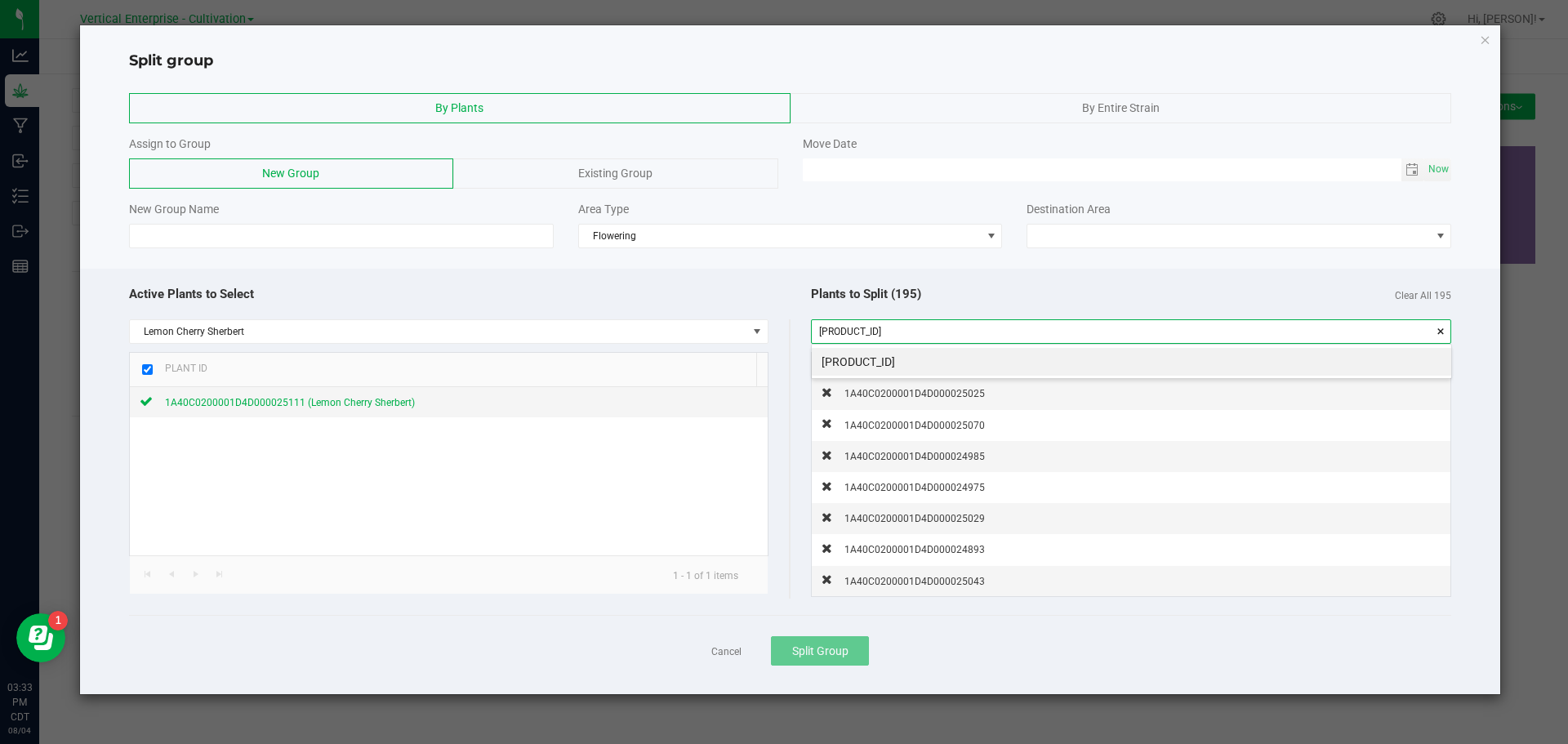 click on "[PRODUCT_ID]" at bounding box center [1131, 362] 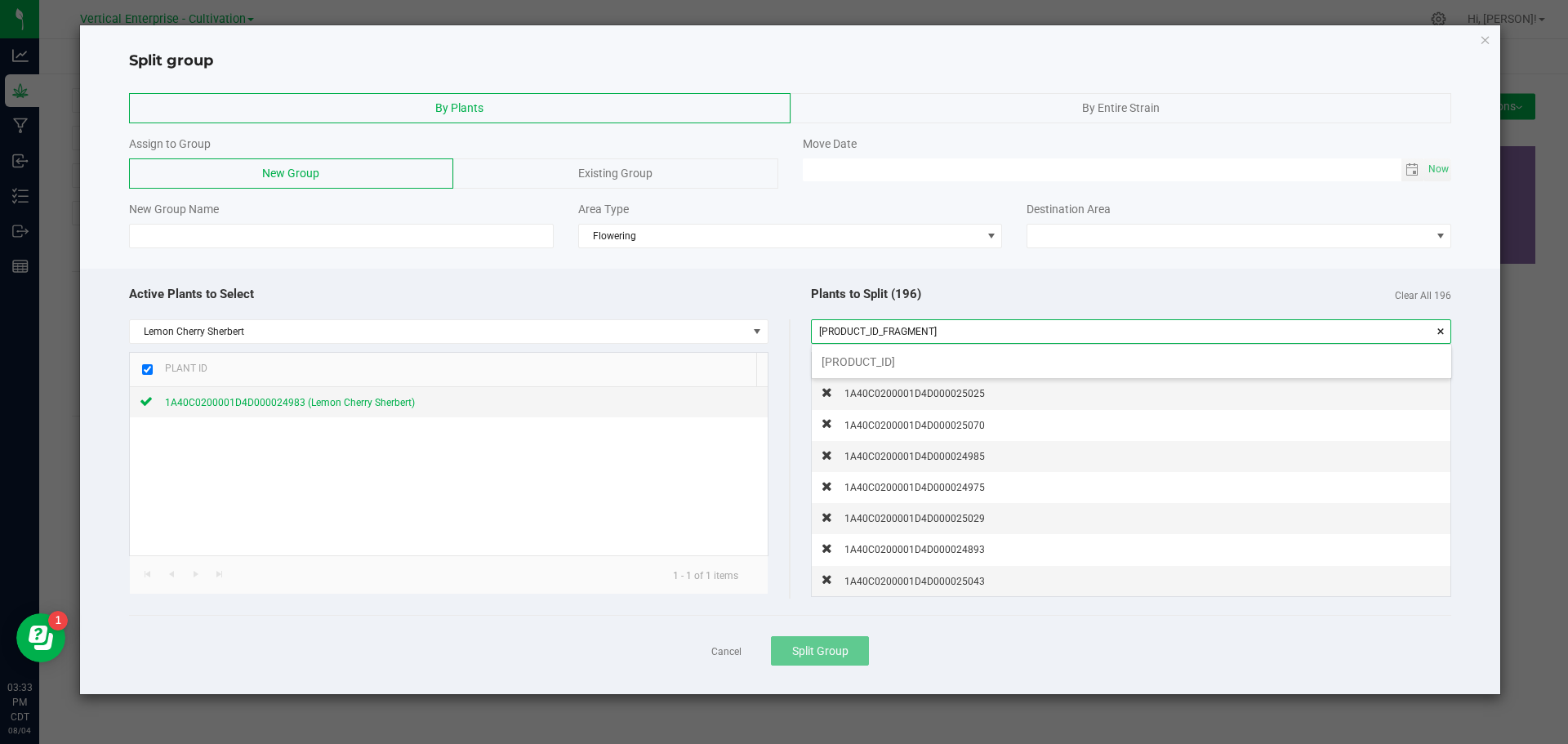 scroll, scrollTop: 81646, scrollLeft: 81027, axis: both 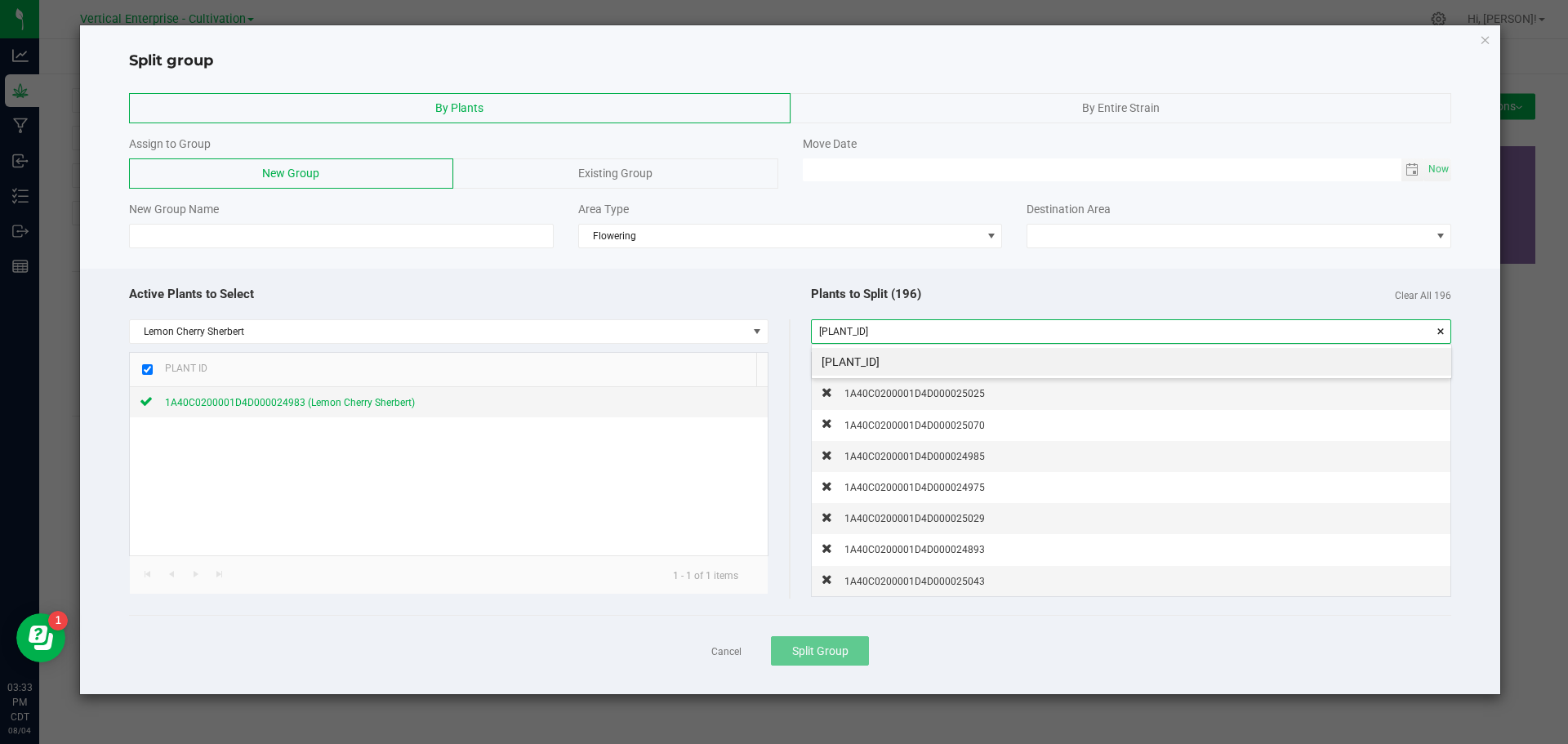 click on "[PLANT_ID]" at bounding box center [1131, 362] 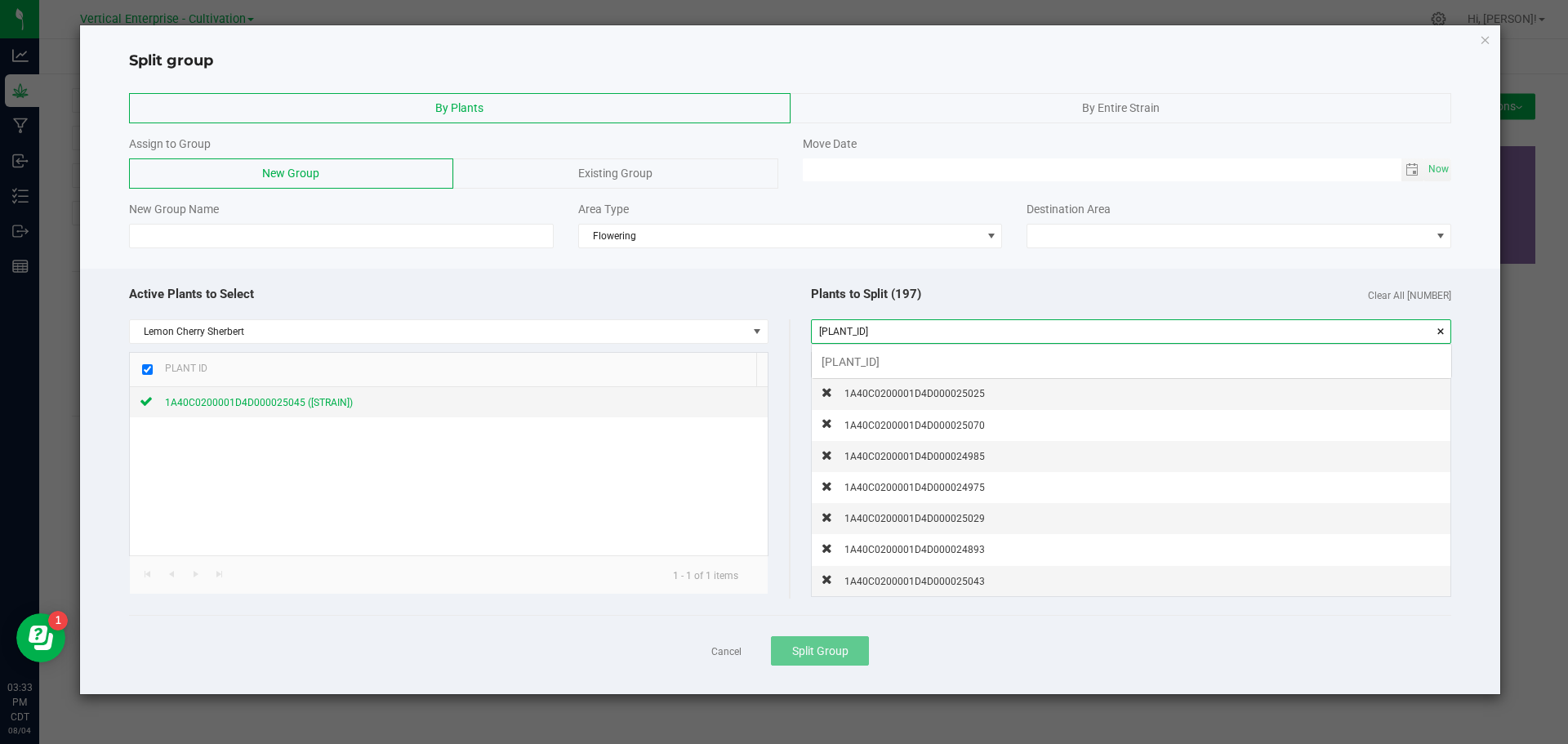 scroll, scrollTop: 81646, scrollLeft: 81027, axis: both 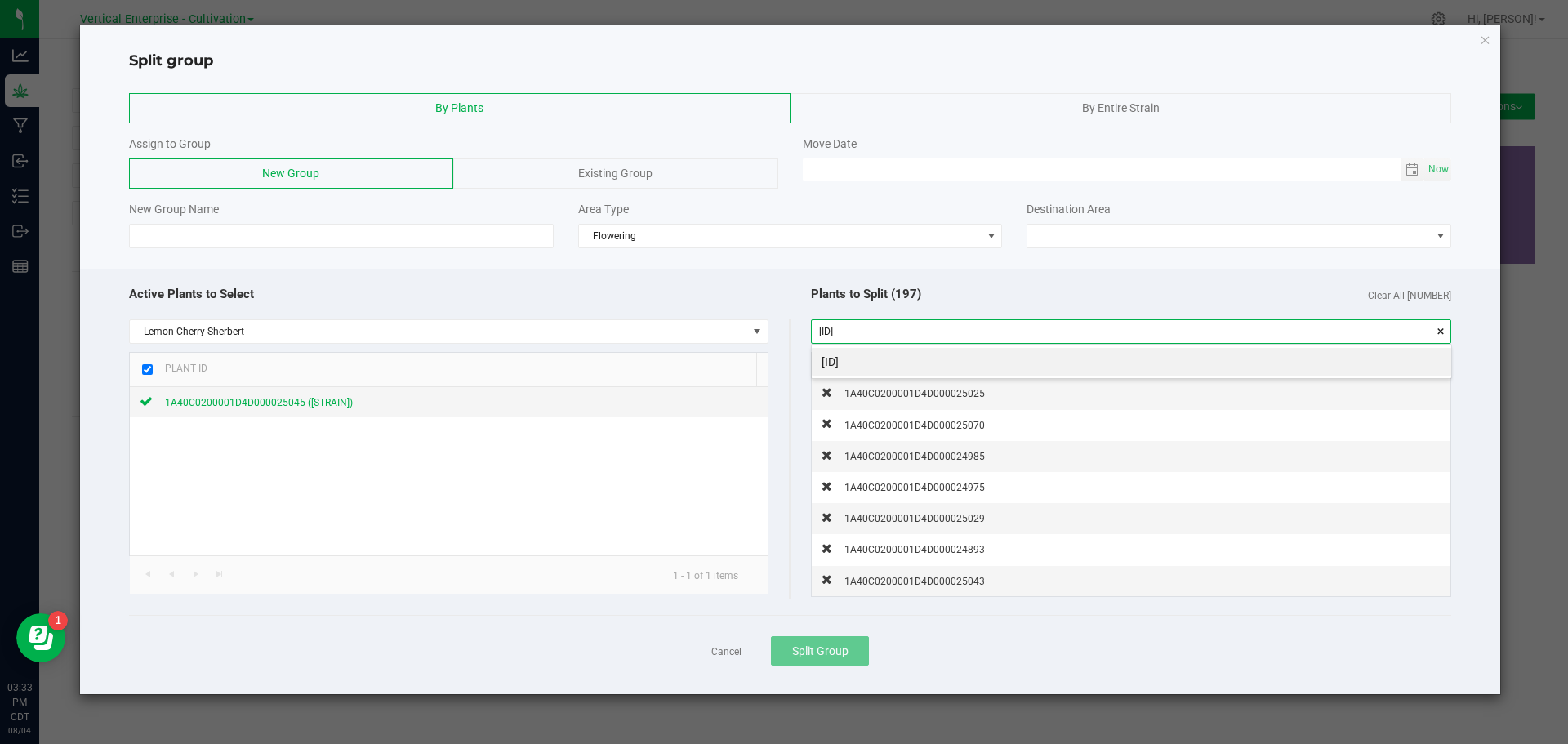click on "[ID]" at bounding box center (1131, 362) 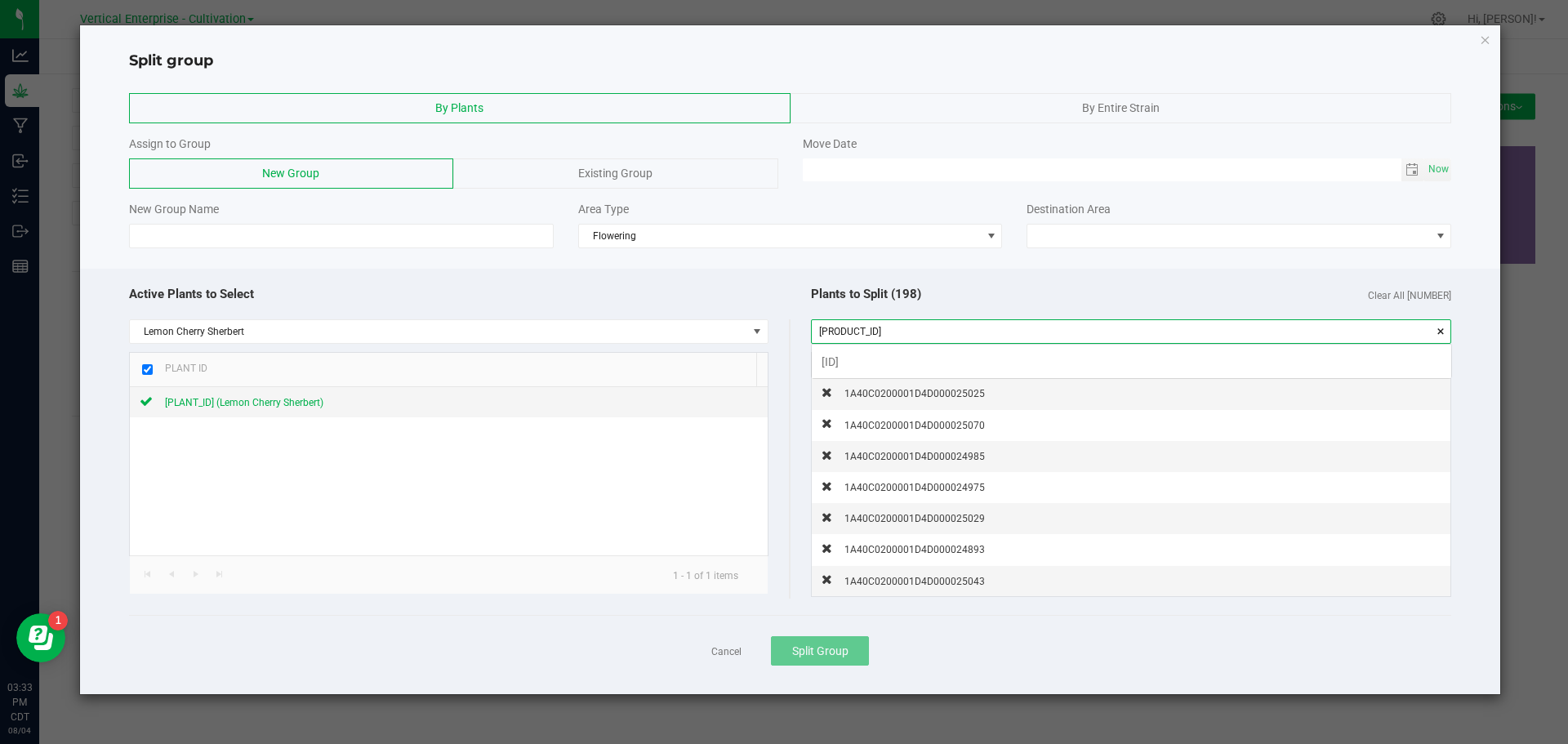 scroll, scrollTop: 81646, scrollLeft: 81027, axis: both 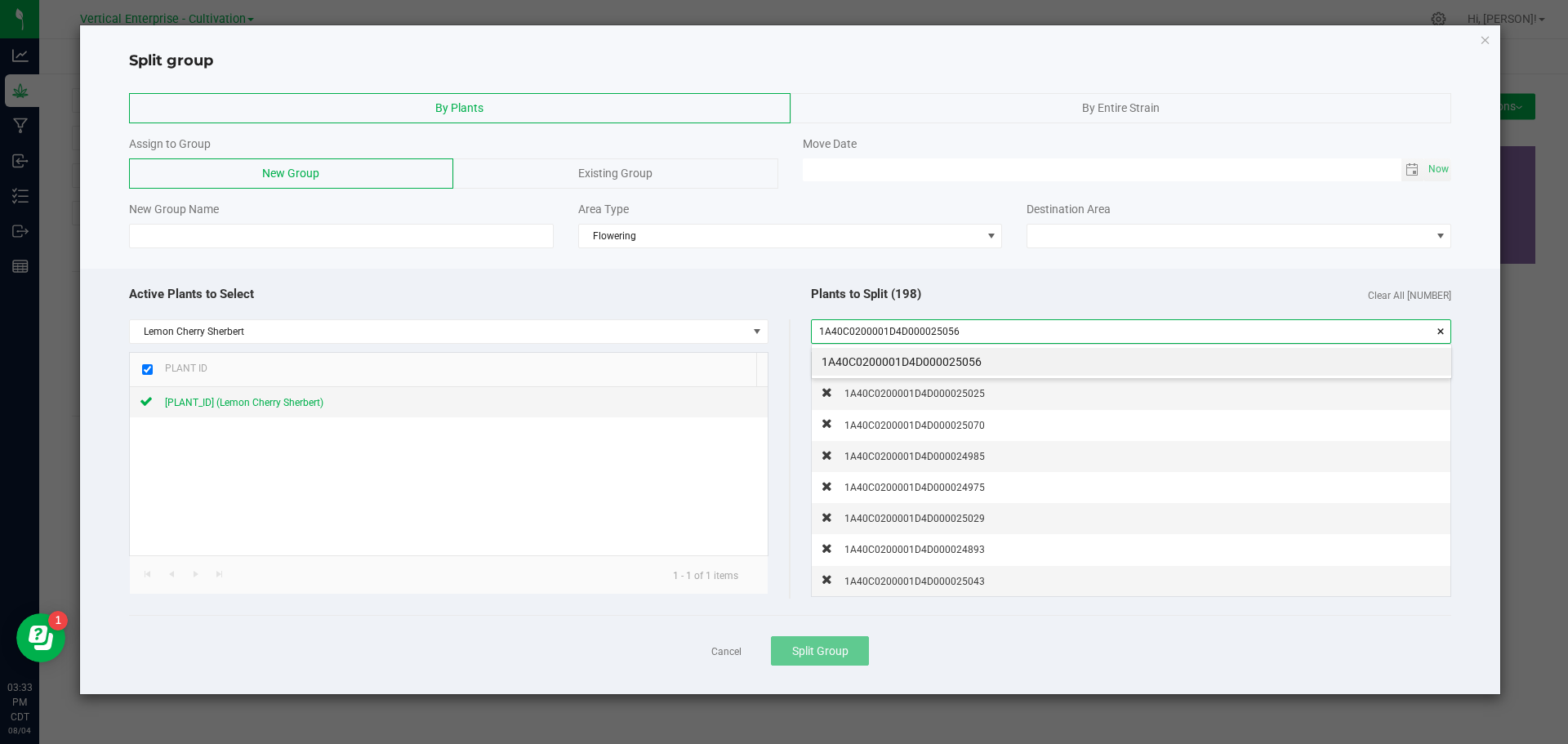click on "1A40C0200001D4D000025056" at bounding box center [1131, 362] 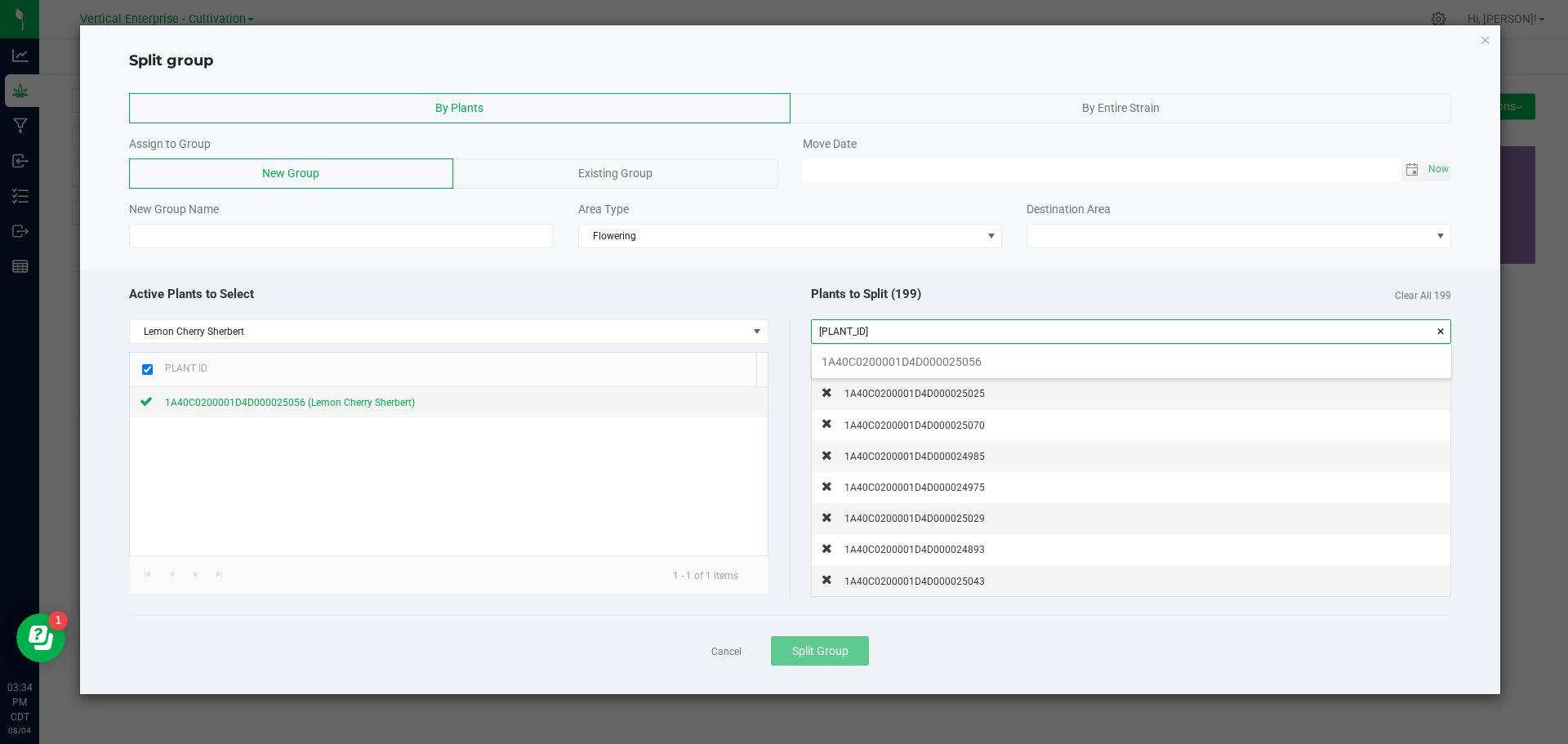 scroll, scrollTop: 81646, scrollLeft: 81027, axis: both 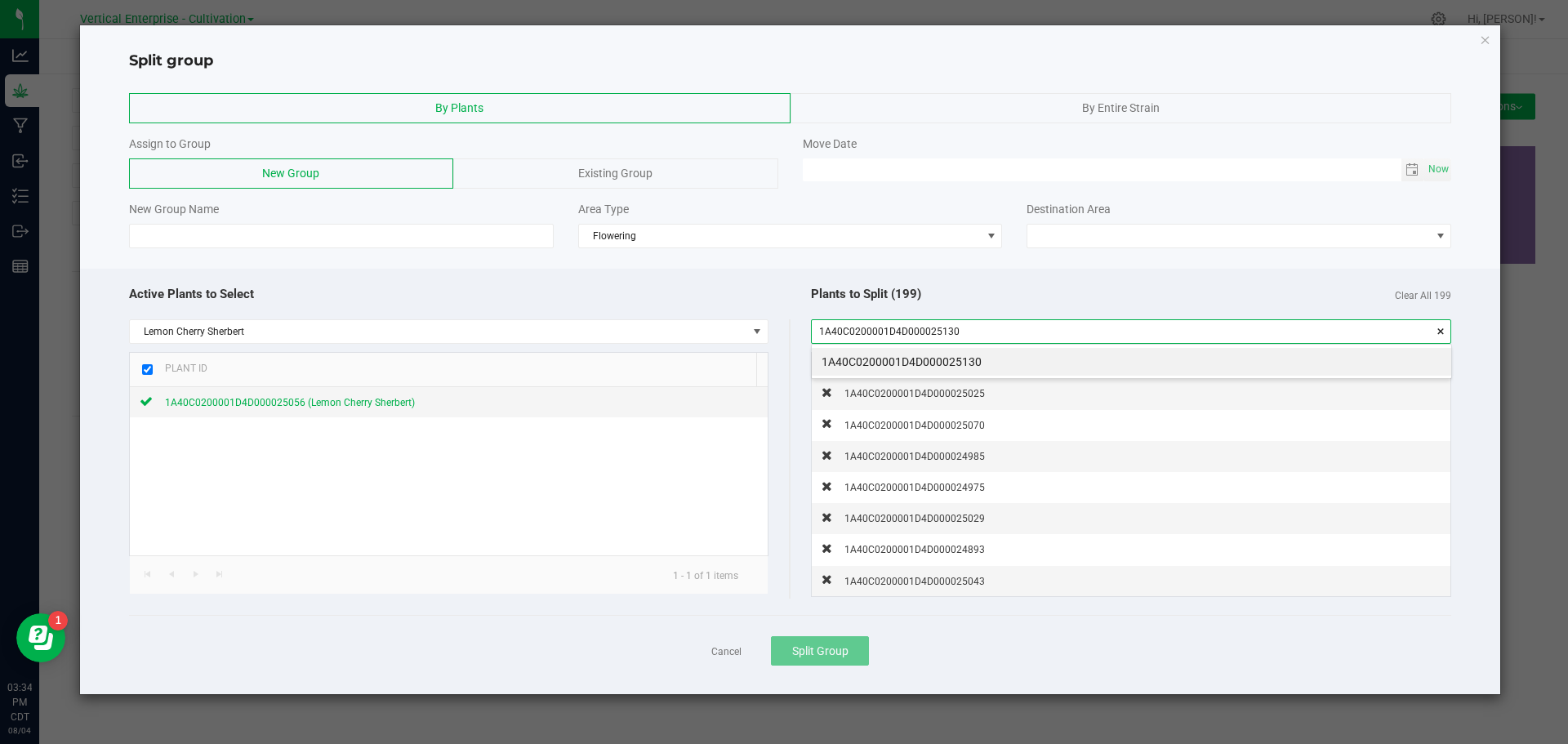 click on "1A40C0200001D4D000025130" at bounding box center (1131, 362) 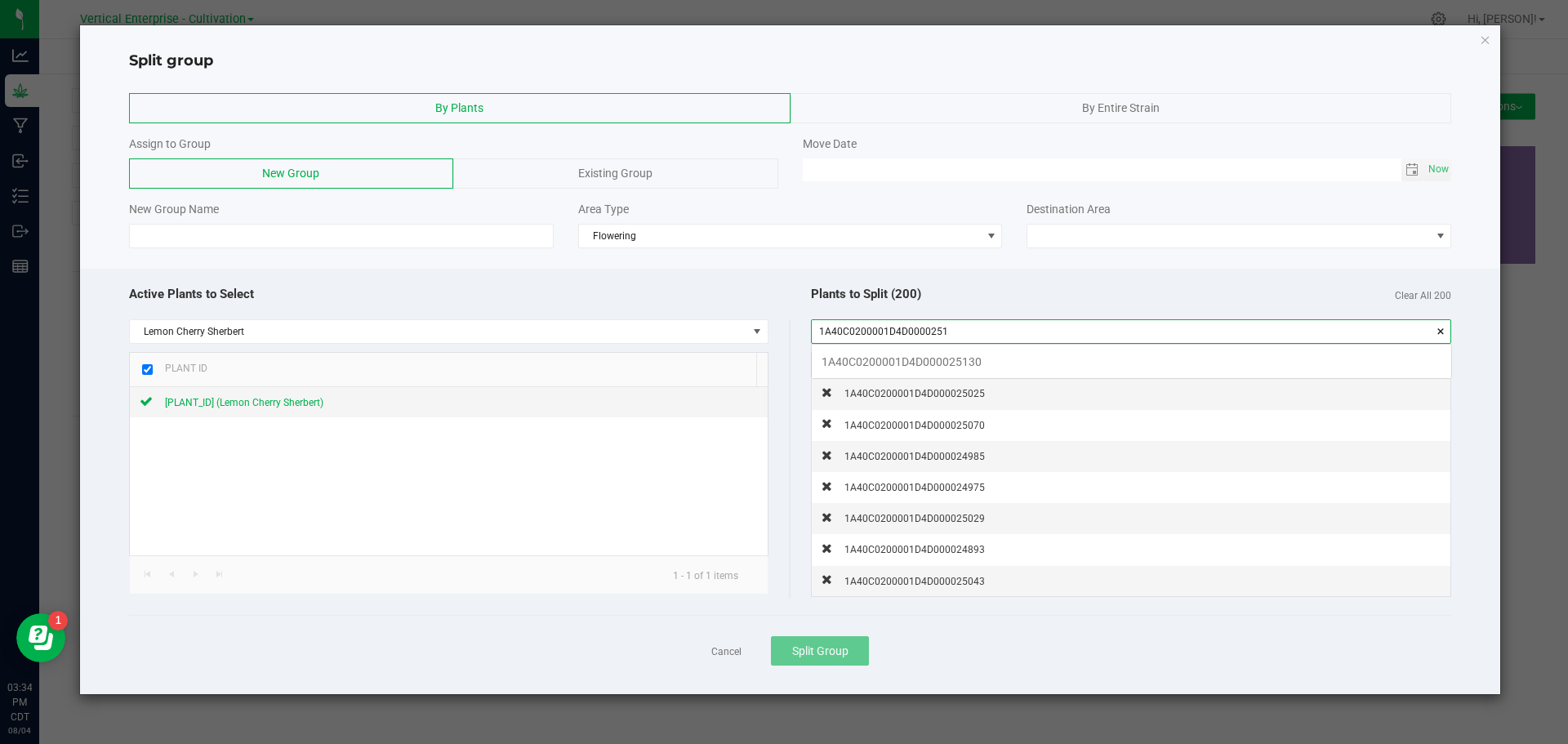 scroll, scrollTop: 81646, scrollLeft: 81027, axis: both 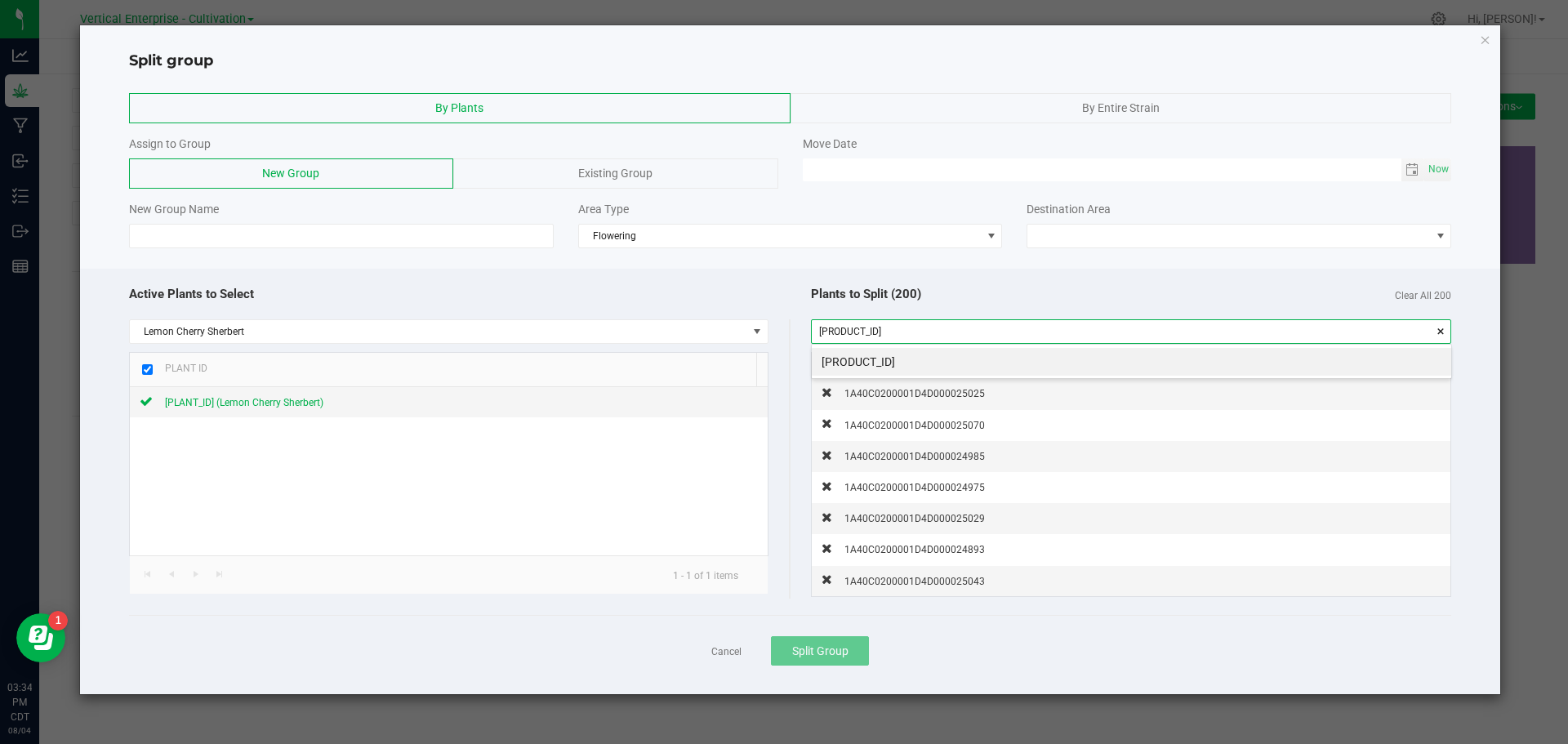 click on "[PRODUCT_ID]" at bounding box center [1131, 362] 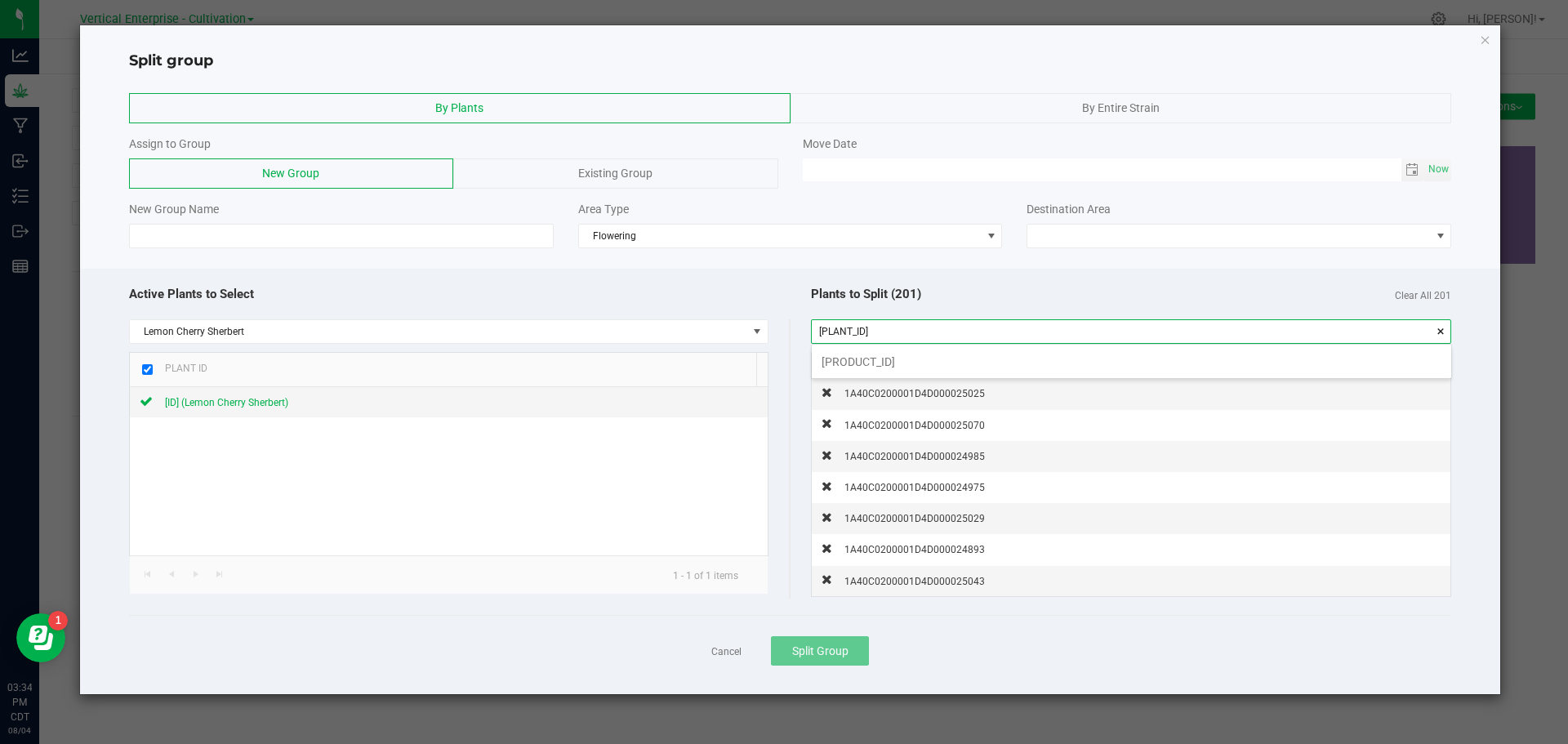 scroll, scrollTop: 81646, scrollLeft: 81027, axis: both 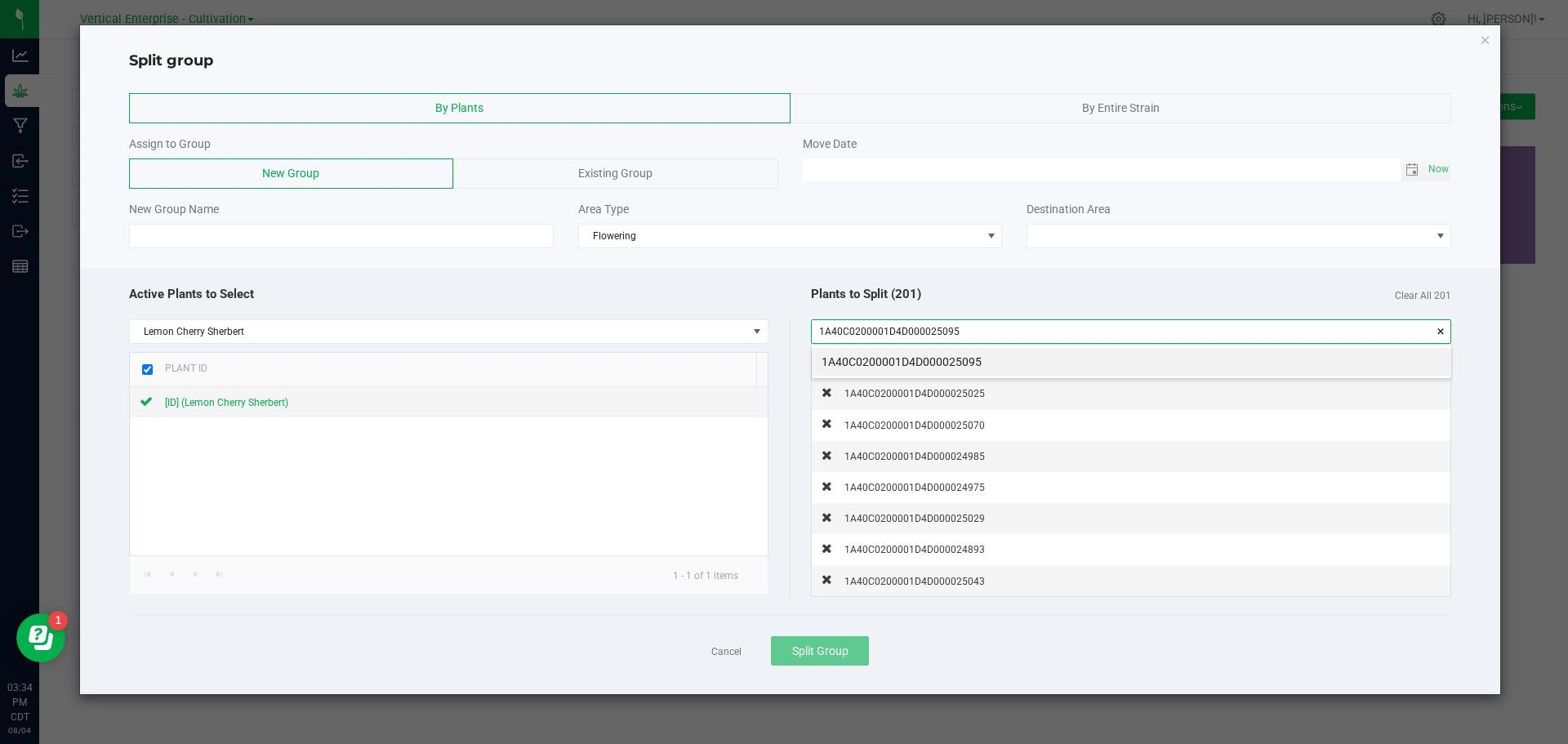 click on "1A40C0200001D4D000025095" at bounding box center (1131, 362) 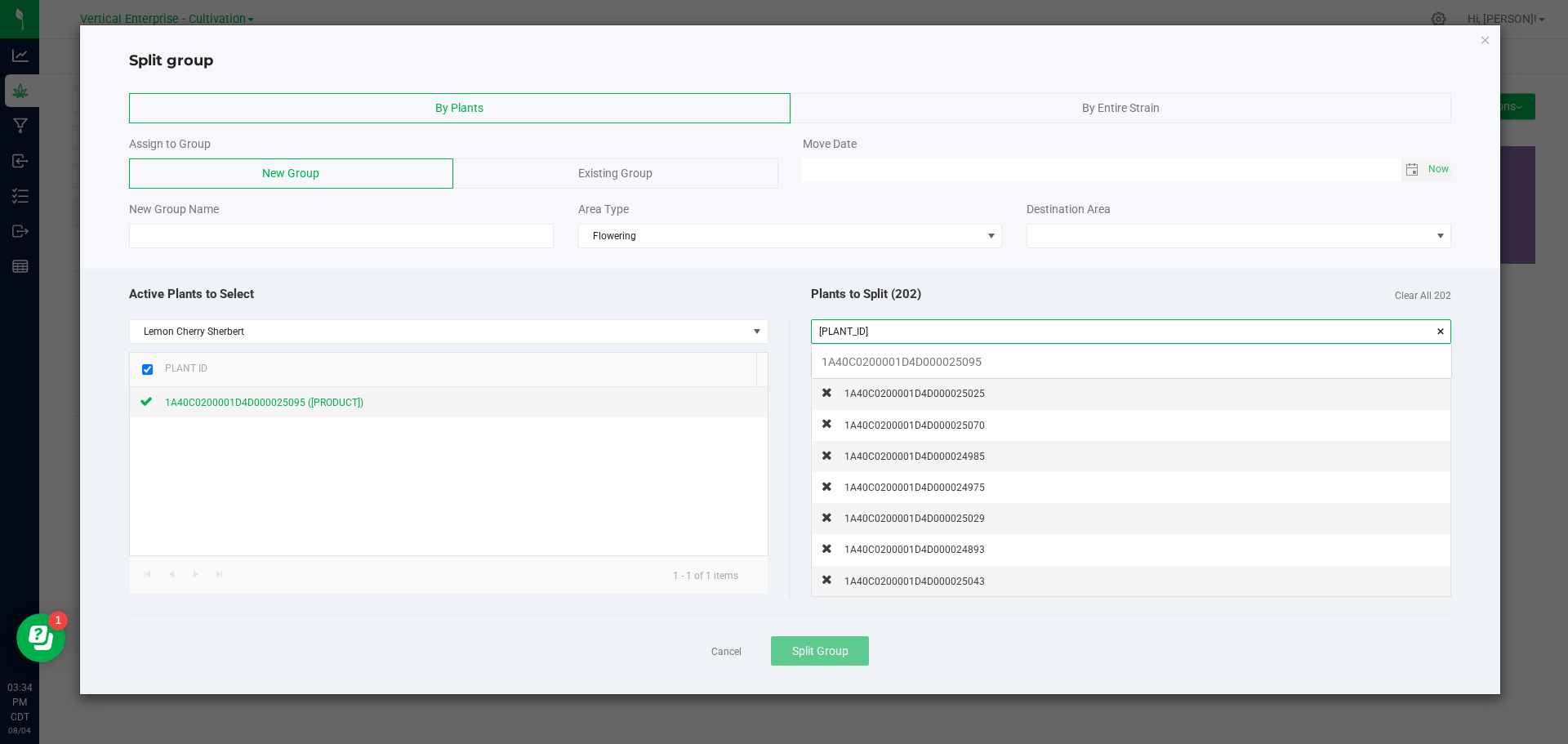 scroll, scrollTop: 81646, scrollLeft: 81027, axis: both 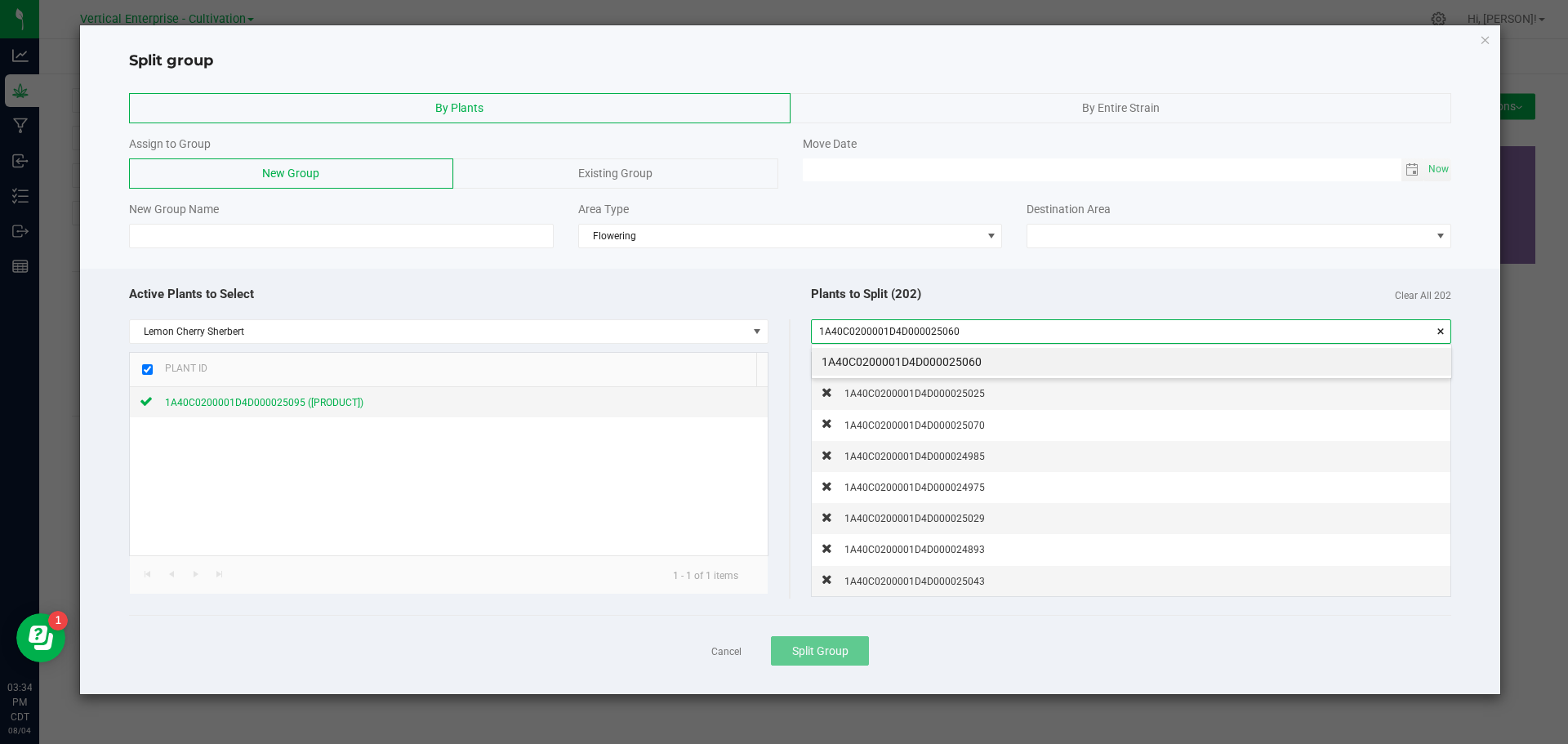 click on "1A40C0200001D4D000025060" at bounding box center [1131, 362] 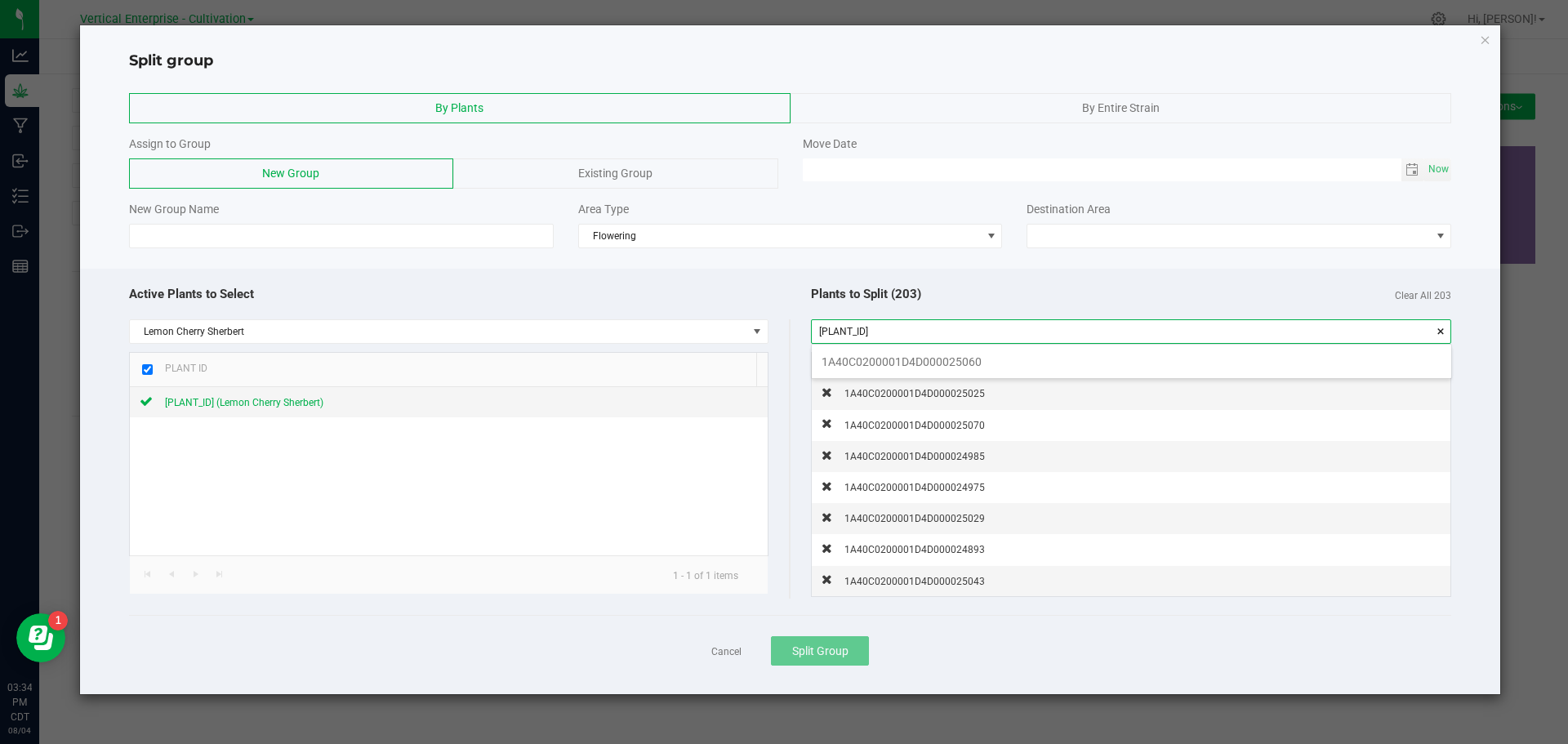 scroll, scrollTop: 81646, scrollLeft: 81027, axis: both 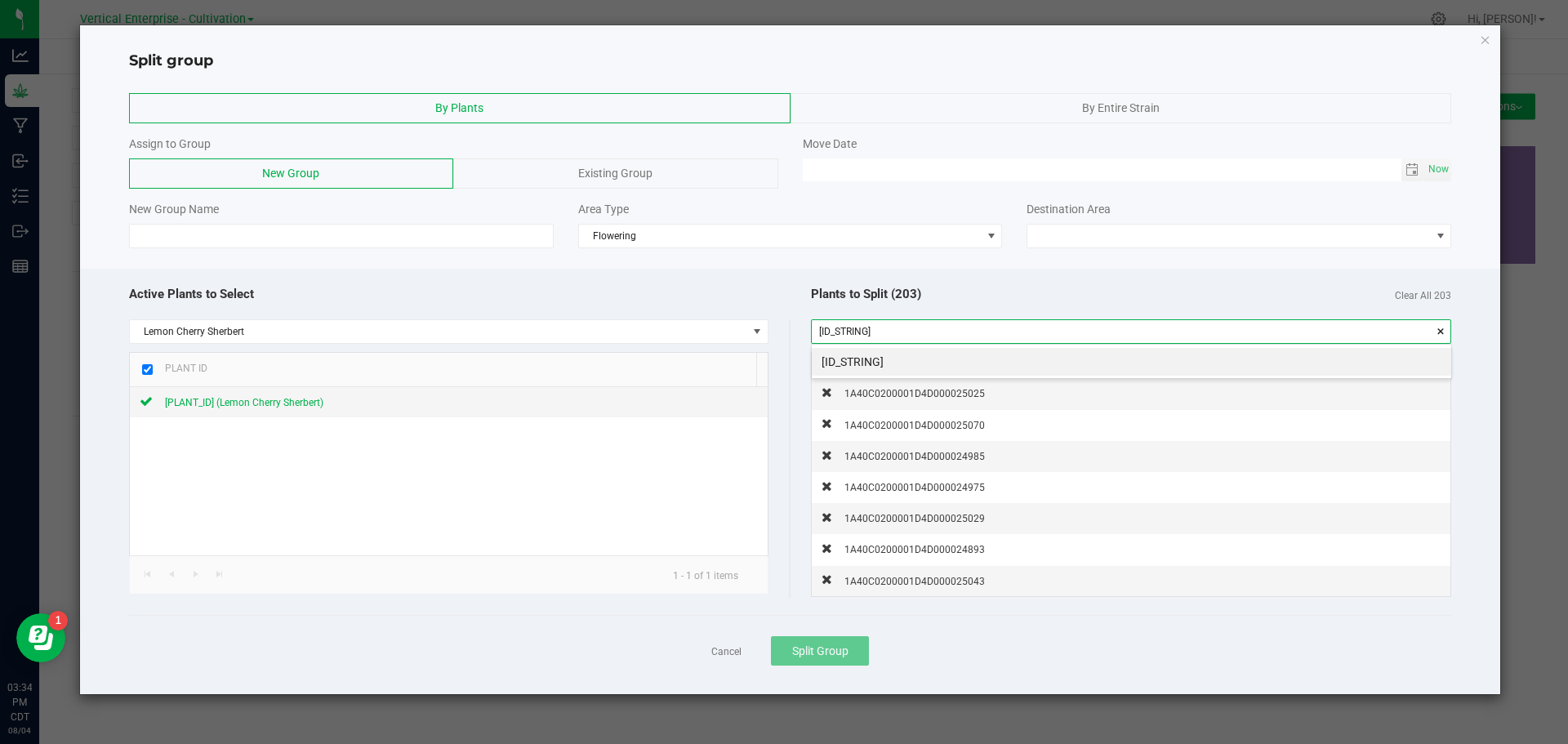 click on "[ID_STRING]" at bounding box center (1131, 362) 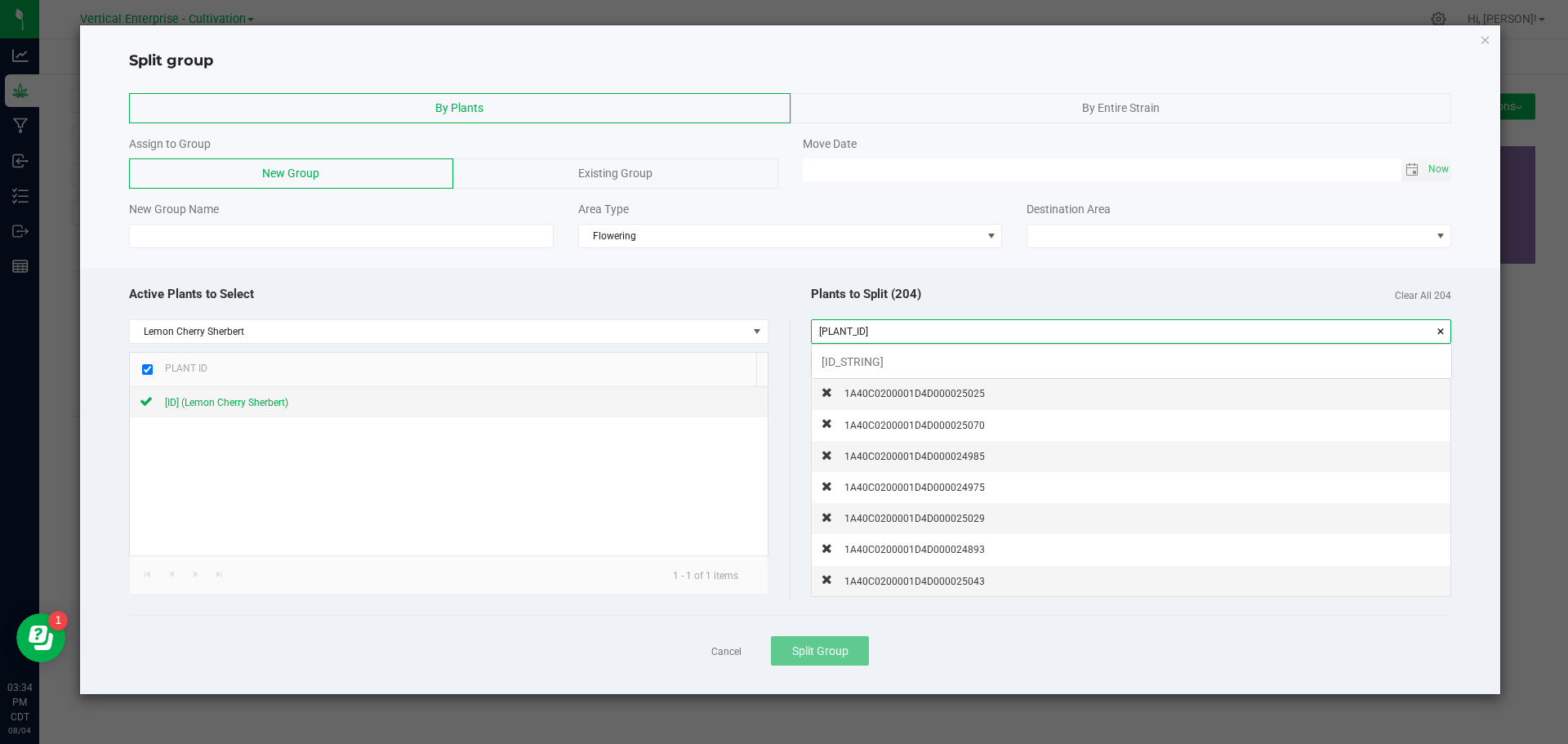 scroll, scrollTop: 81646, scrollLeft: 81027, axis: both 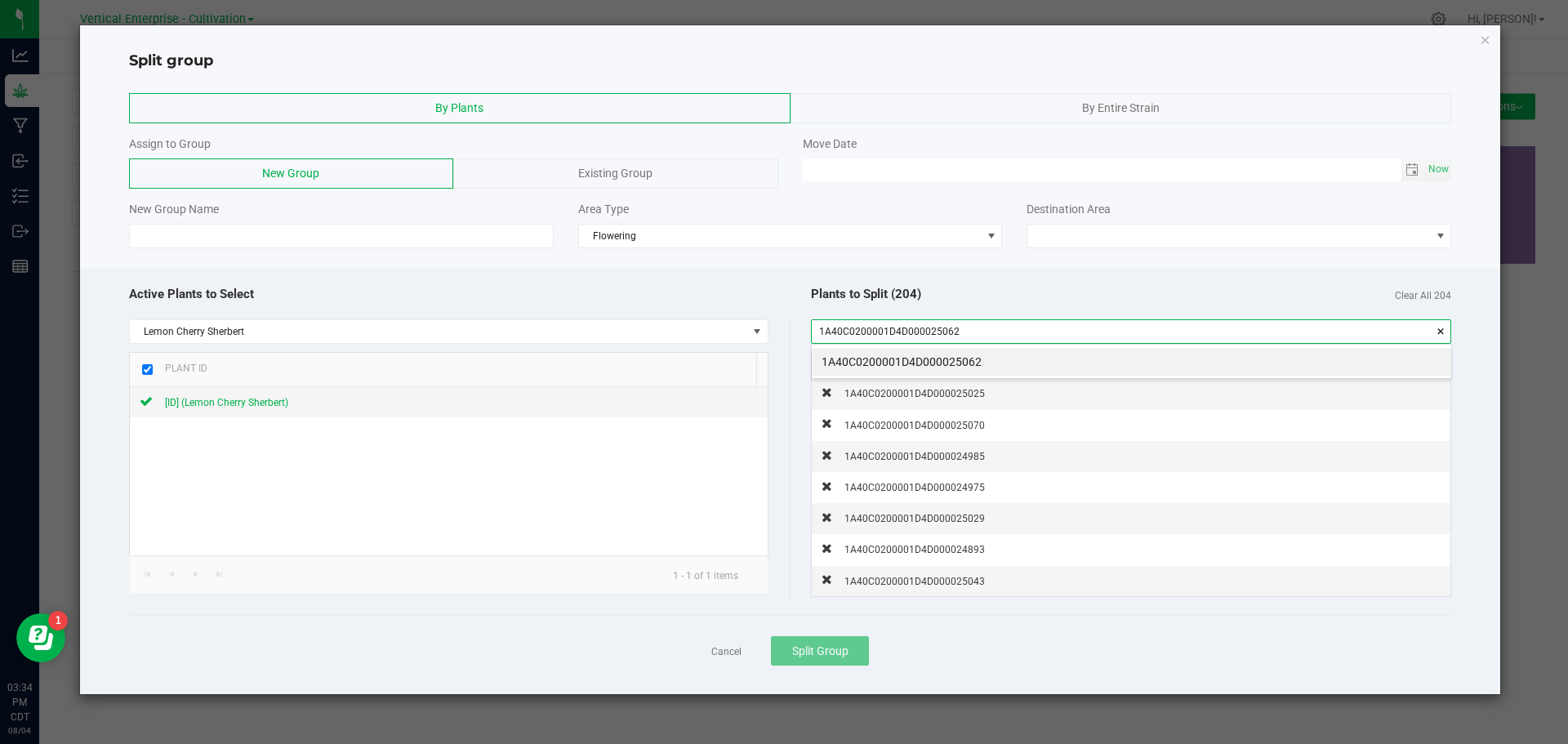 click on "1A40C0200001D4D000025062" at bounding box center [1131, 362] 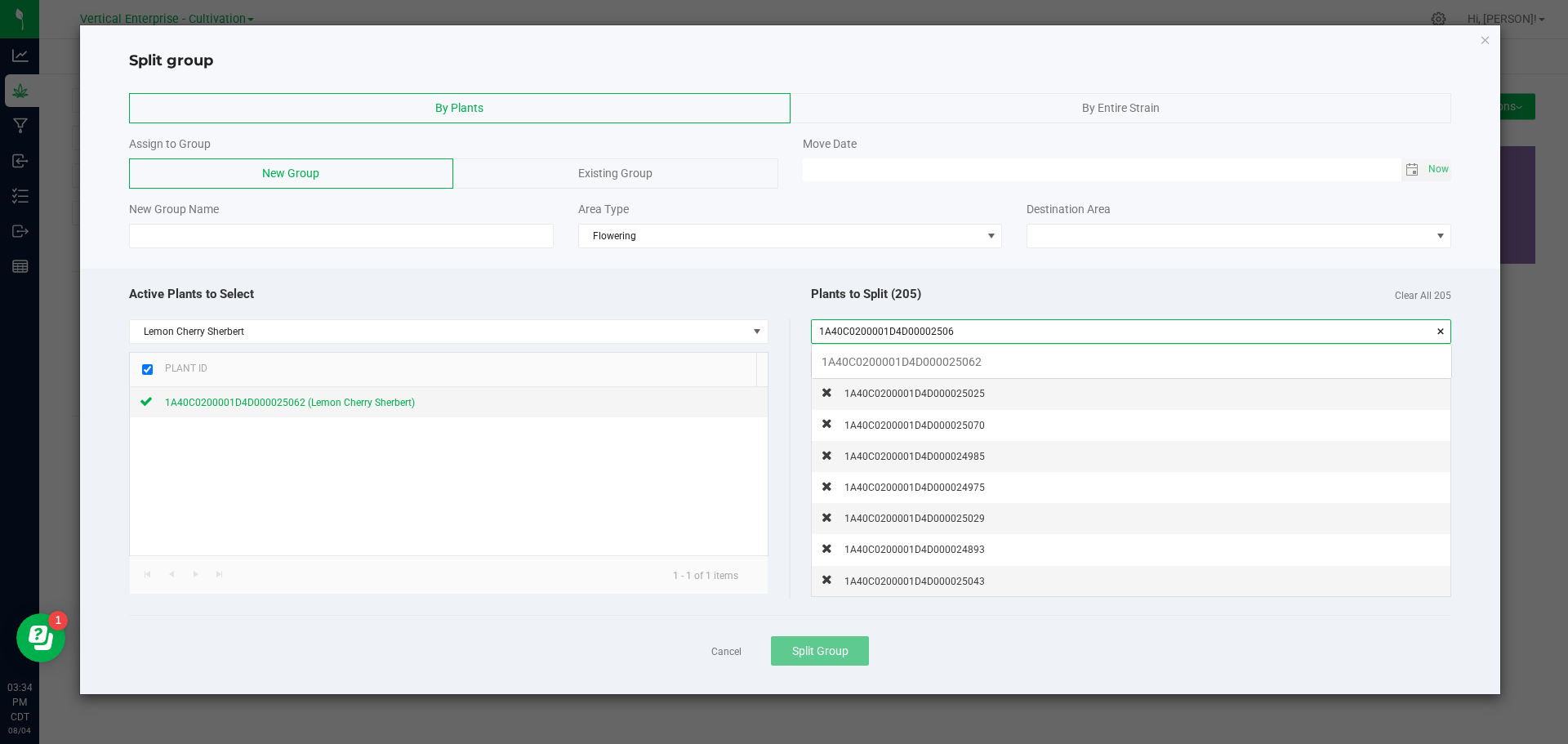 scroll, scrollTop: 81646, scrollLeft: 81027, axis: both 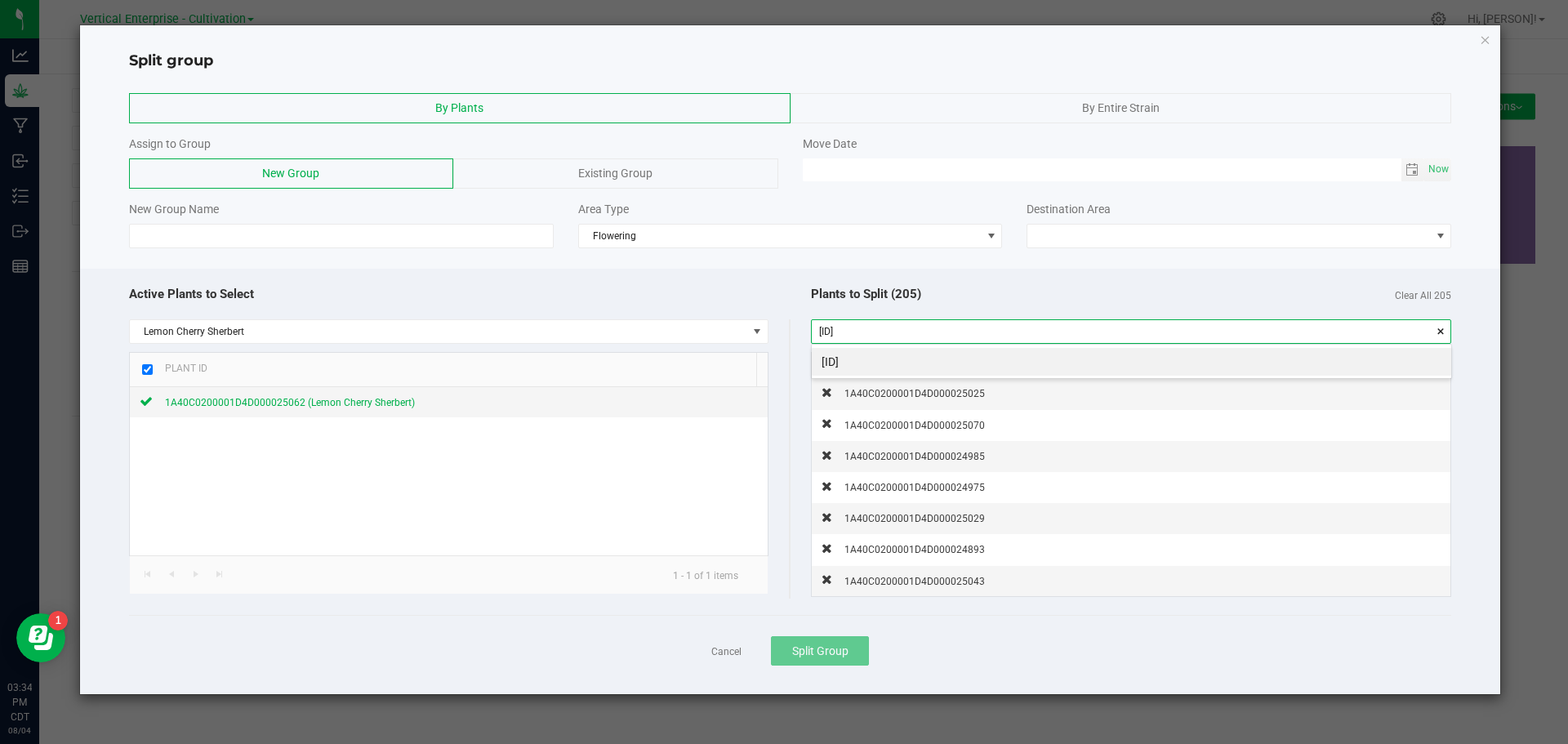 click on "[ID]" at bounding box center (1131, 362) 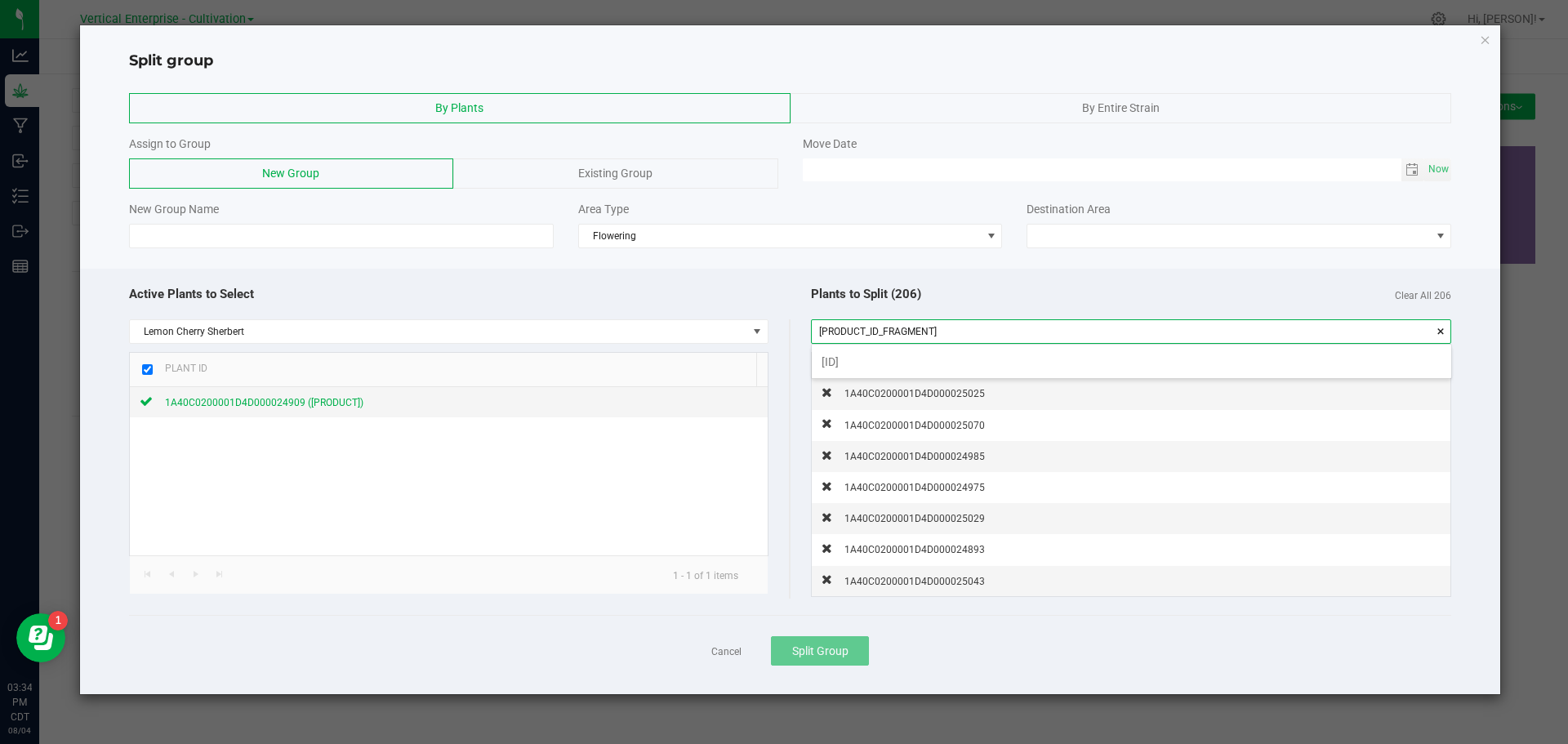 scroll, scrollTop: 81646, scrollLeft: 81027, axis: both 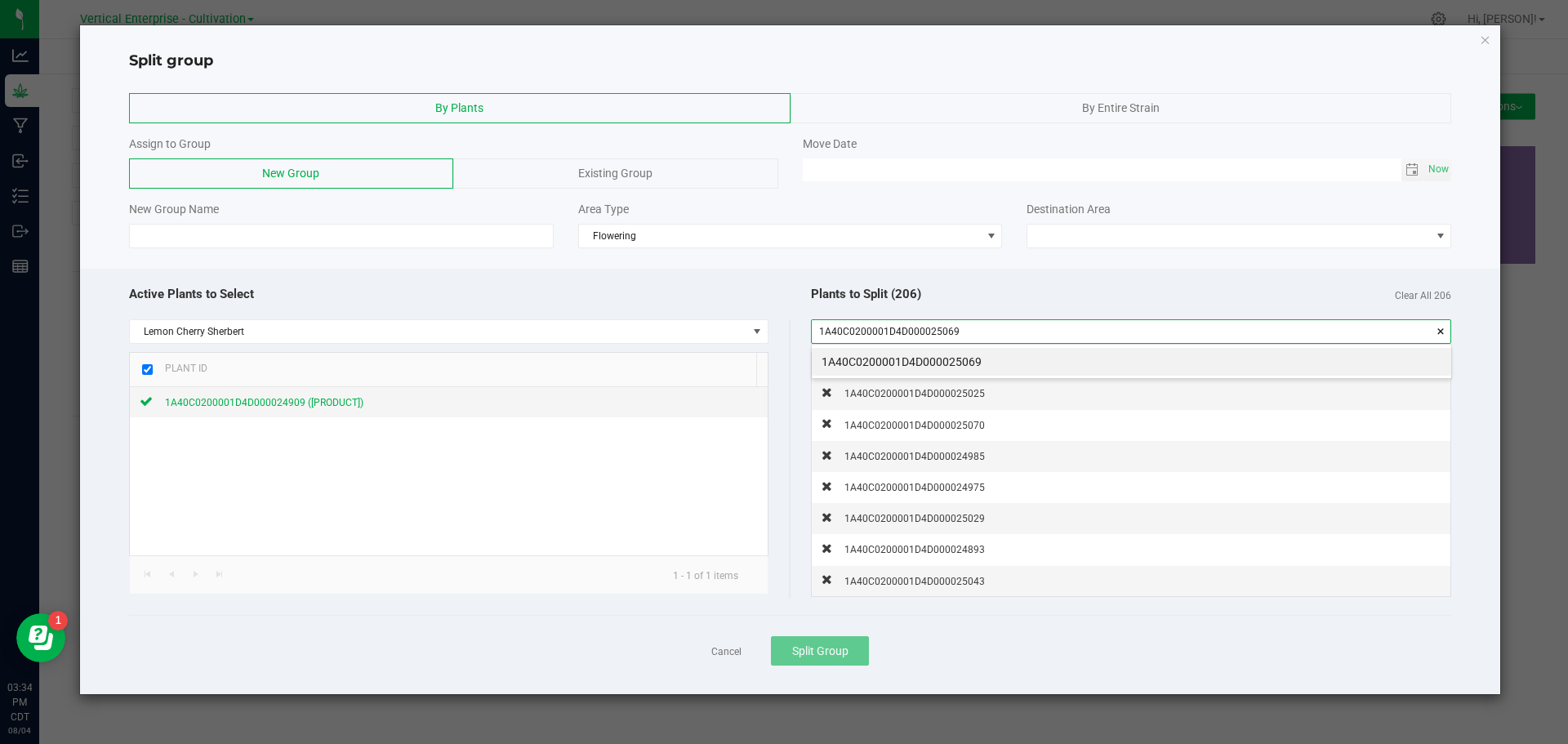 click on "1A40C0200001D4D000025069" at bounding box center [1131, 362] 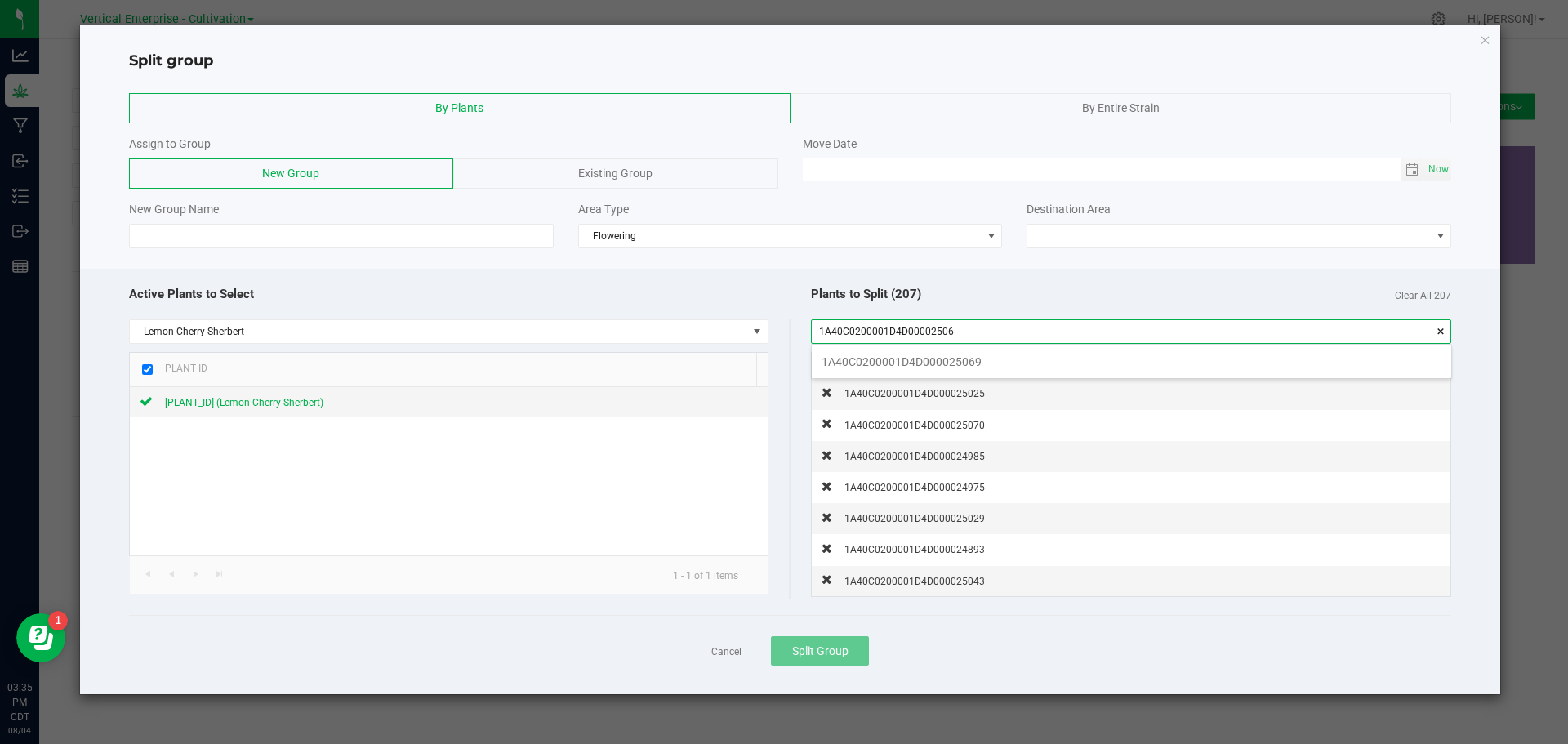 scroll, scrollTop: 81646, scrollLeft: 81027, axis: both 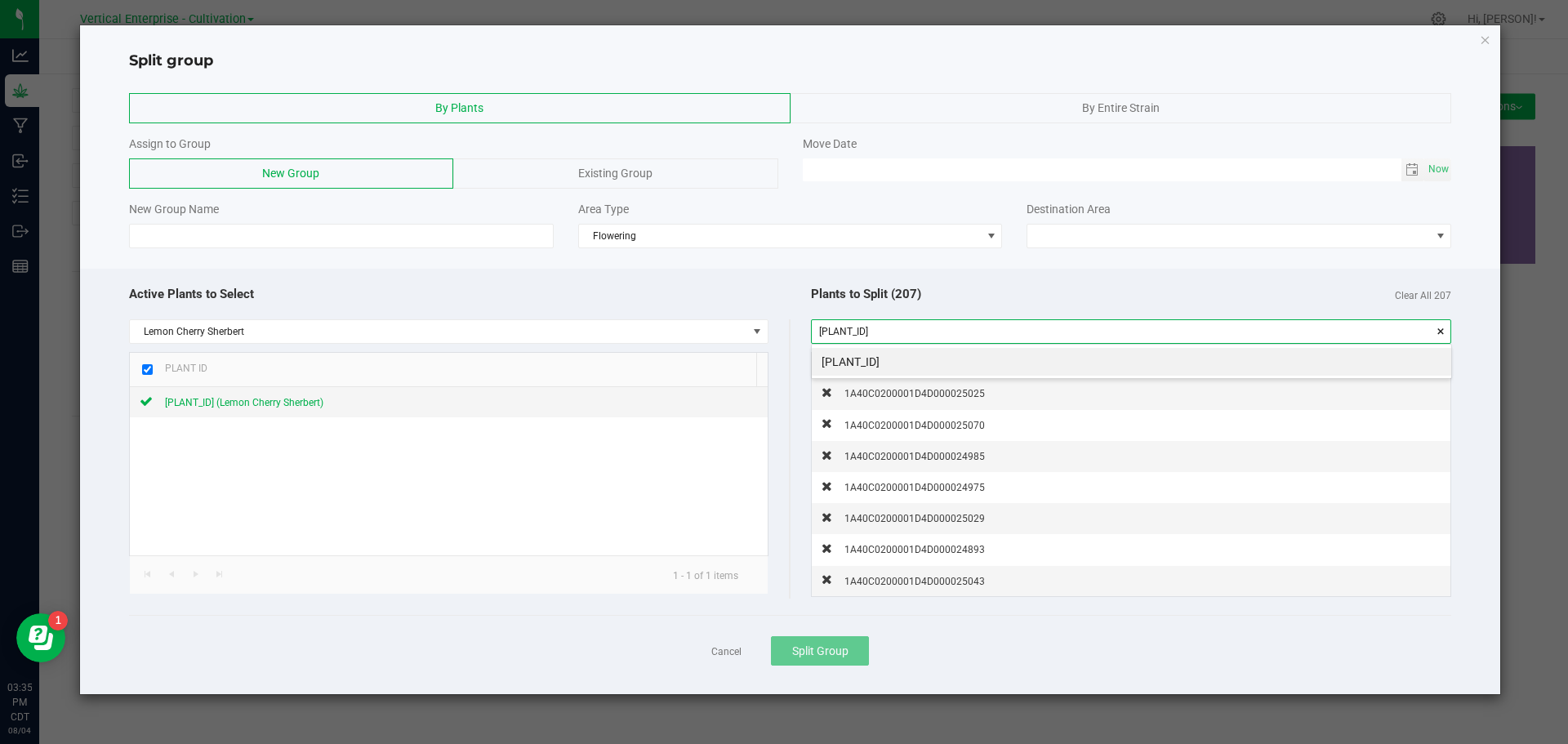 click on "[PLANT_ID]" at bounding box center (1131, 362) 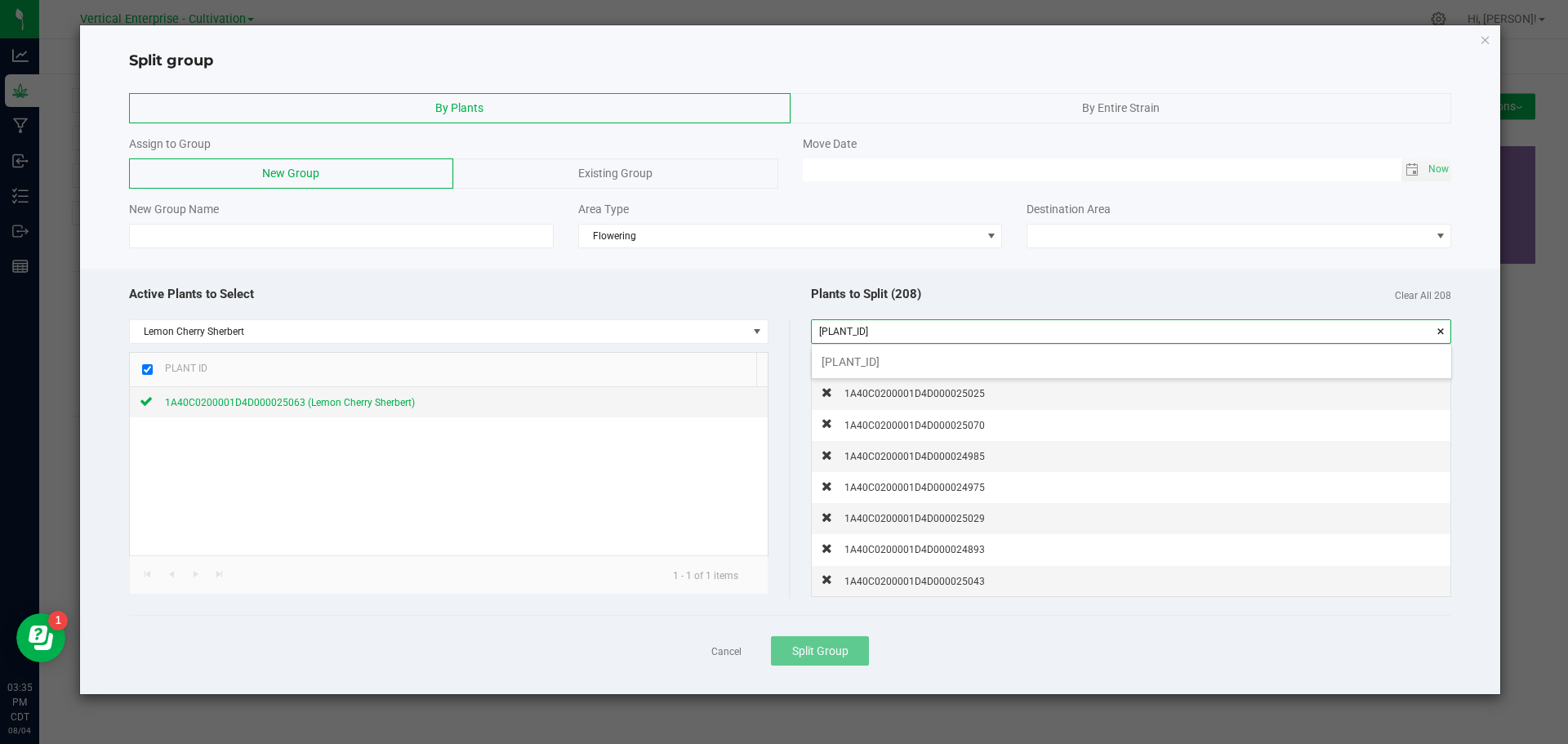 scroll, scrollTop: 81646, scrollLeft: 81027, axis: both 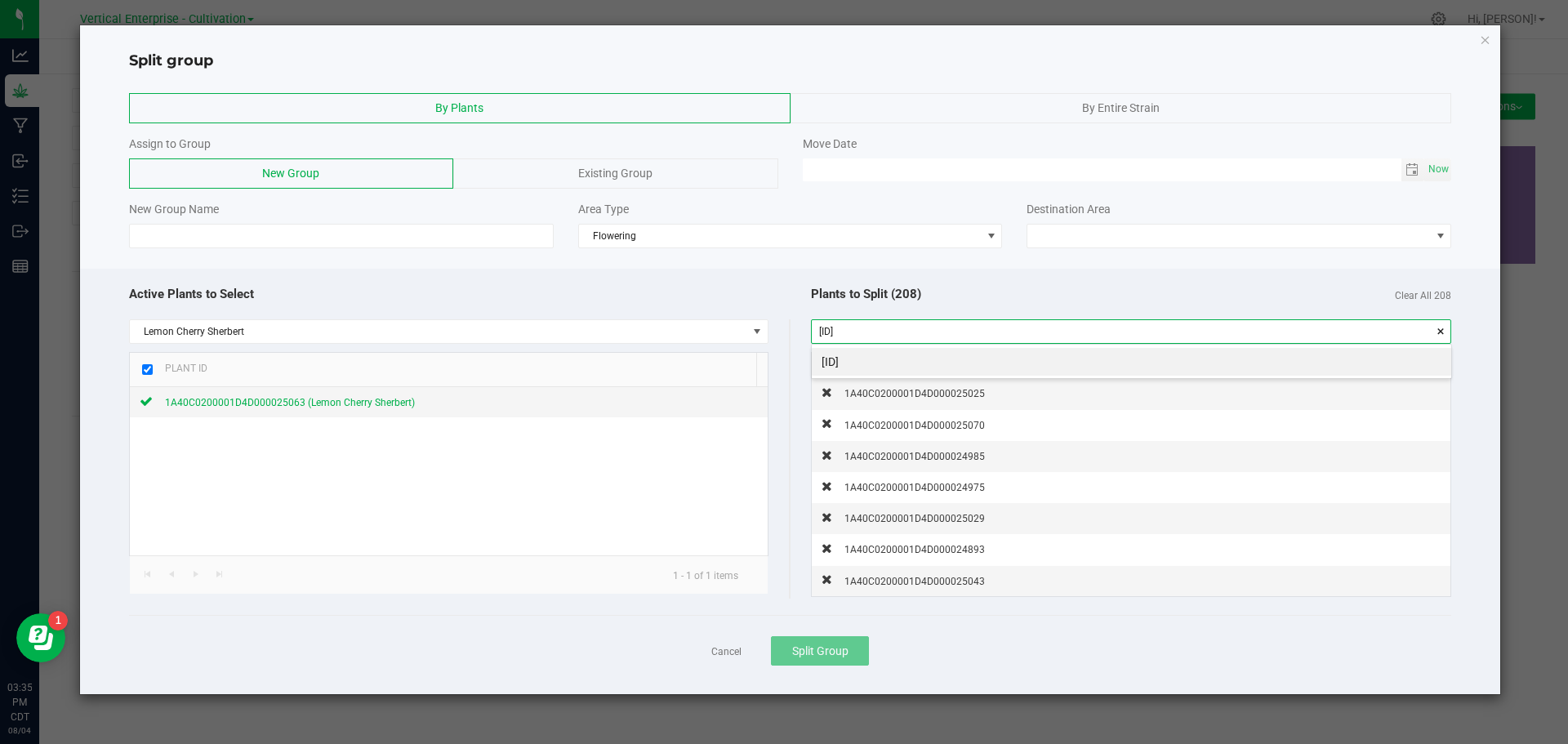 click on "[ID]" at bounding box center (1131, 362) 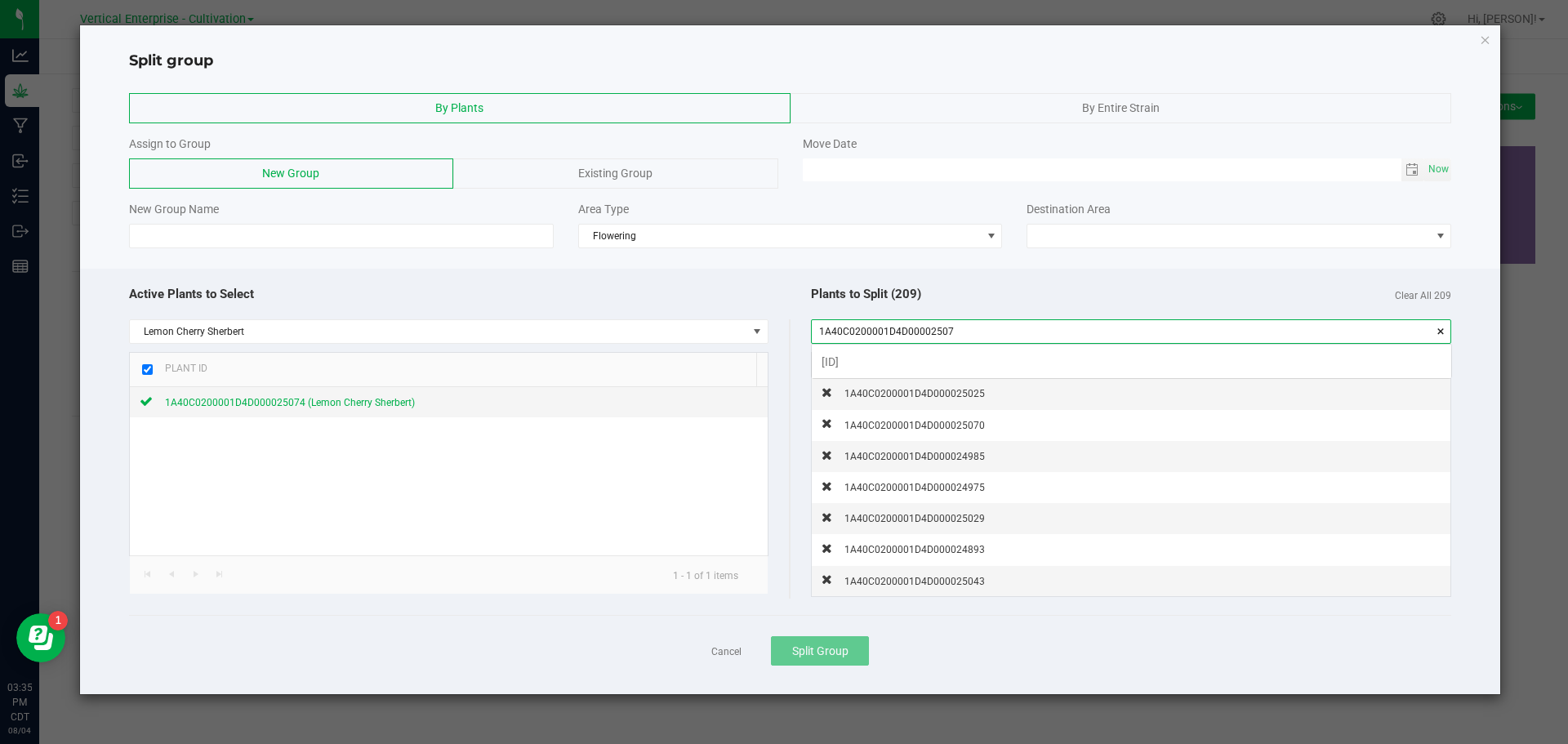 scroll, scrollTop: 81646, scrollLeft: 81027, axis: both 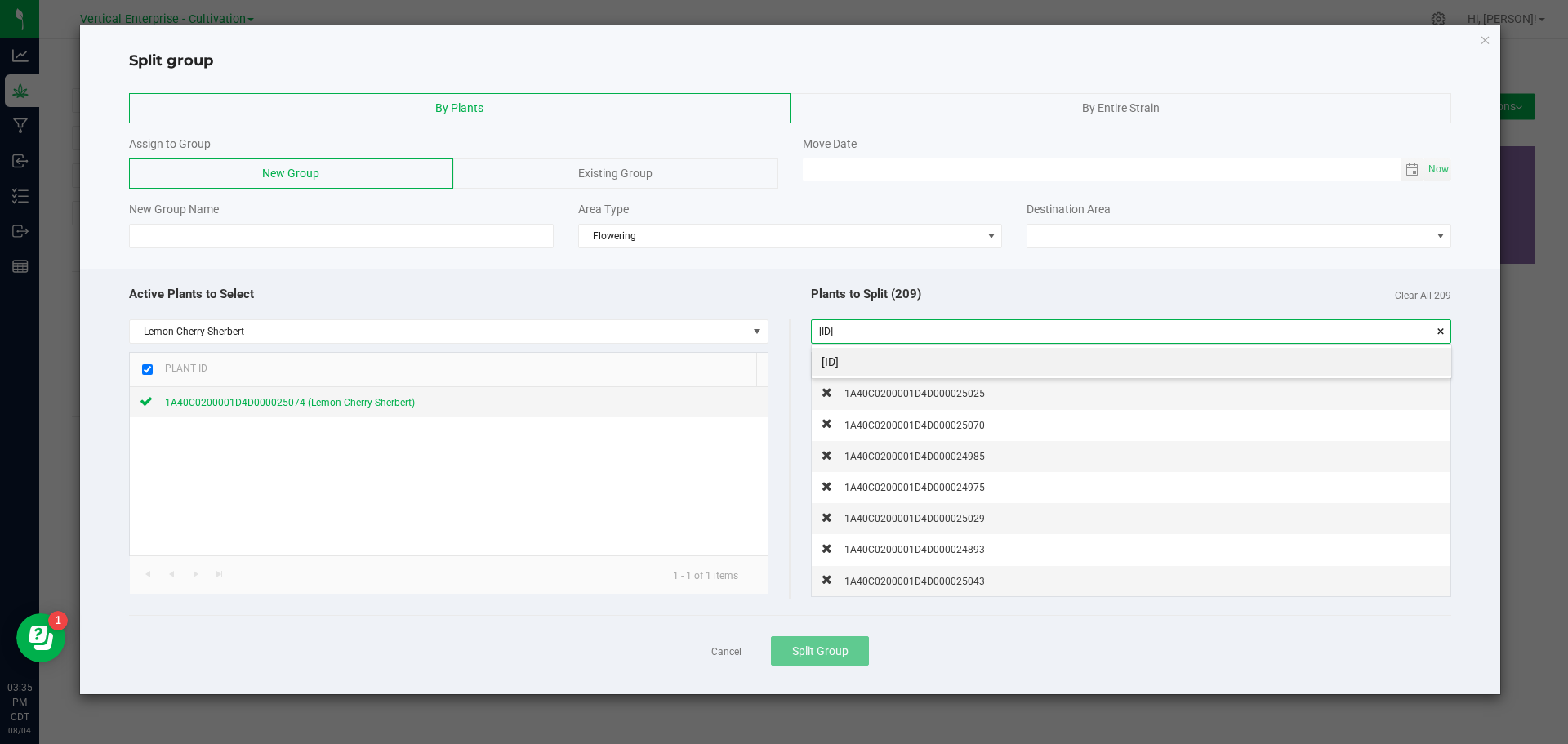 click on "[ID]" at bounding box center (1131, 362) 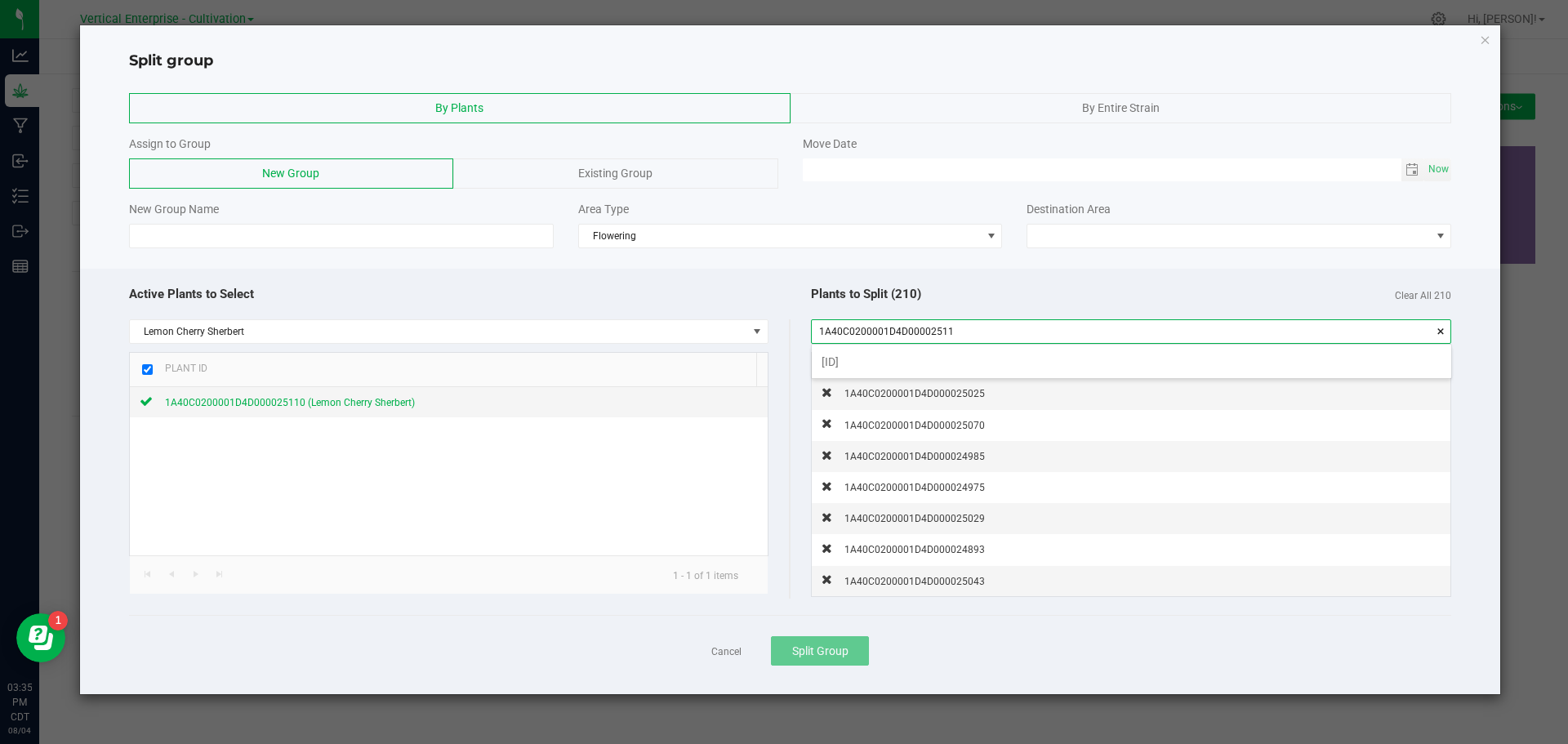 scroll, scrollTop: 81646, scrollLeft: 81027, axis: both 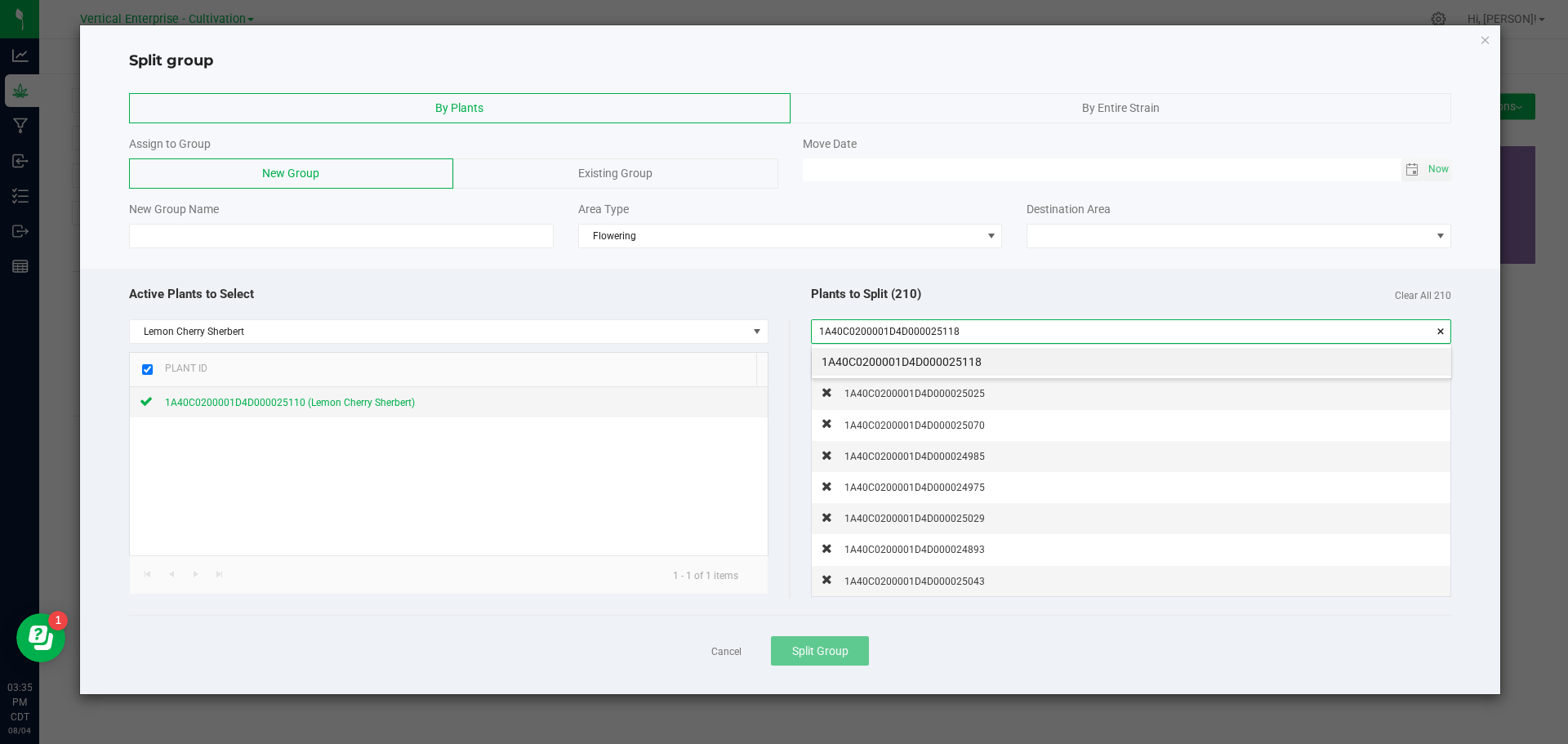 click on "1A40C0200001D4D000025118" at bounding box center (1131, 362) 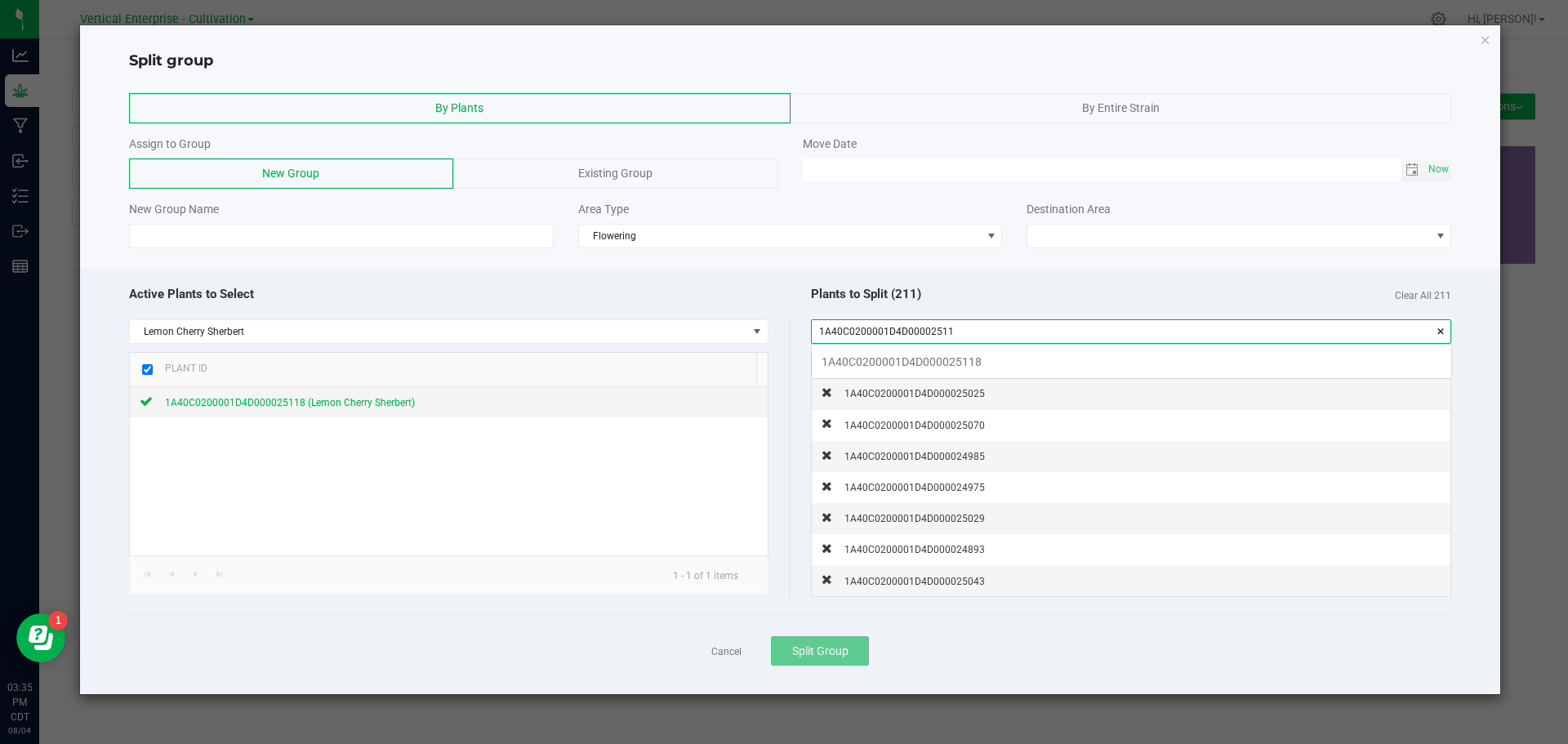 scroll, scrollTop: 81646, scrollLeft: 81027, axis: both 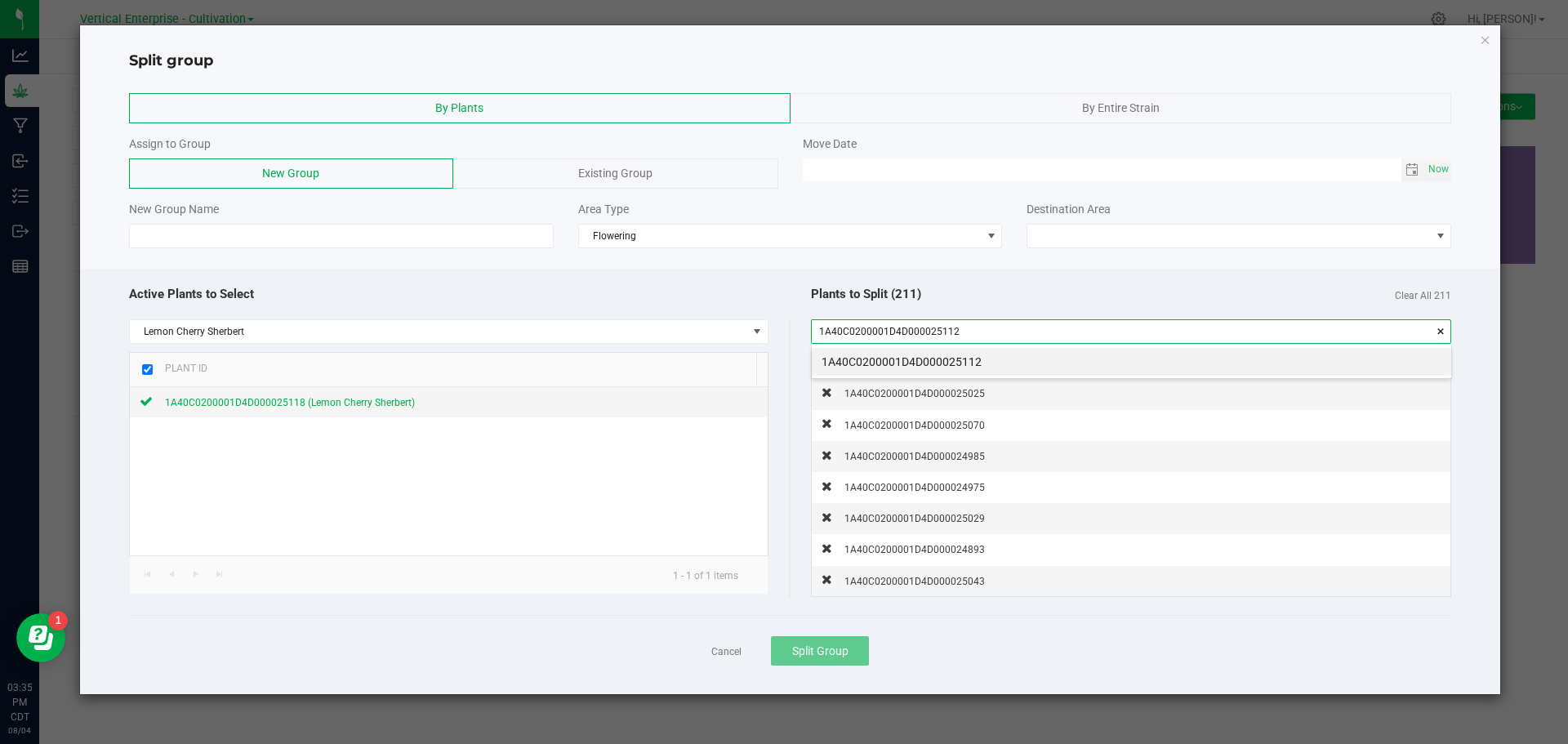 click on "1A40C0200001D4D000025112" at bounding box center [1131, 362] 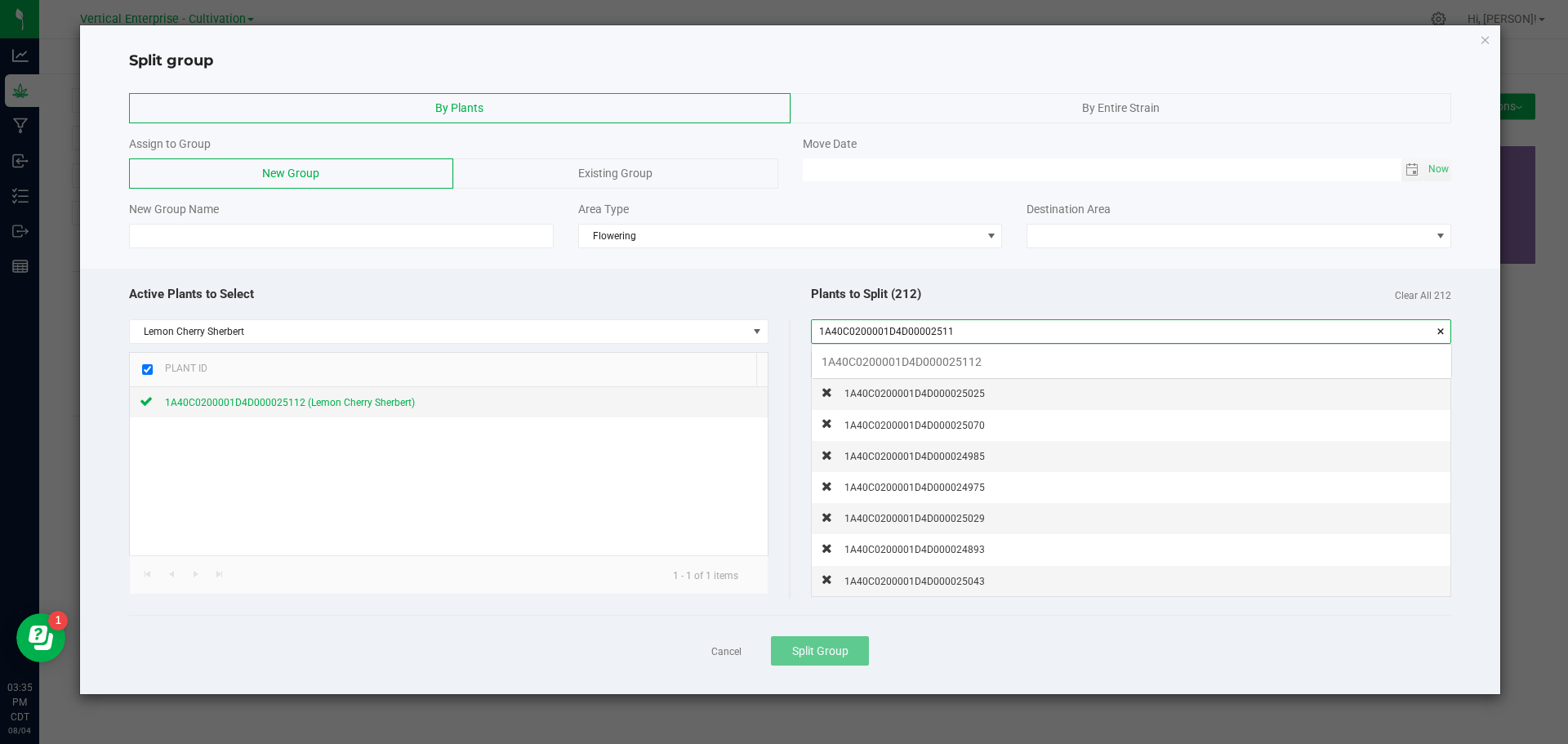 scroll, scrollTop: 81646, scrollLeft: 81027, axis: both 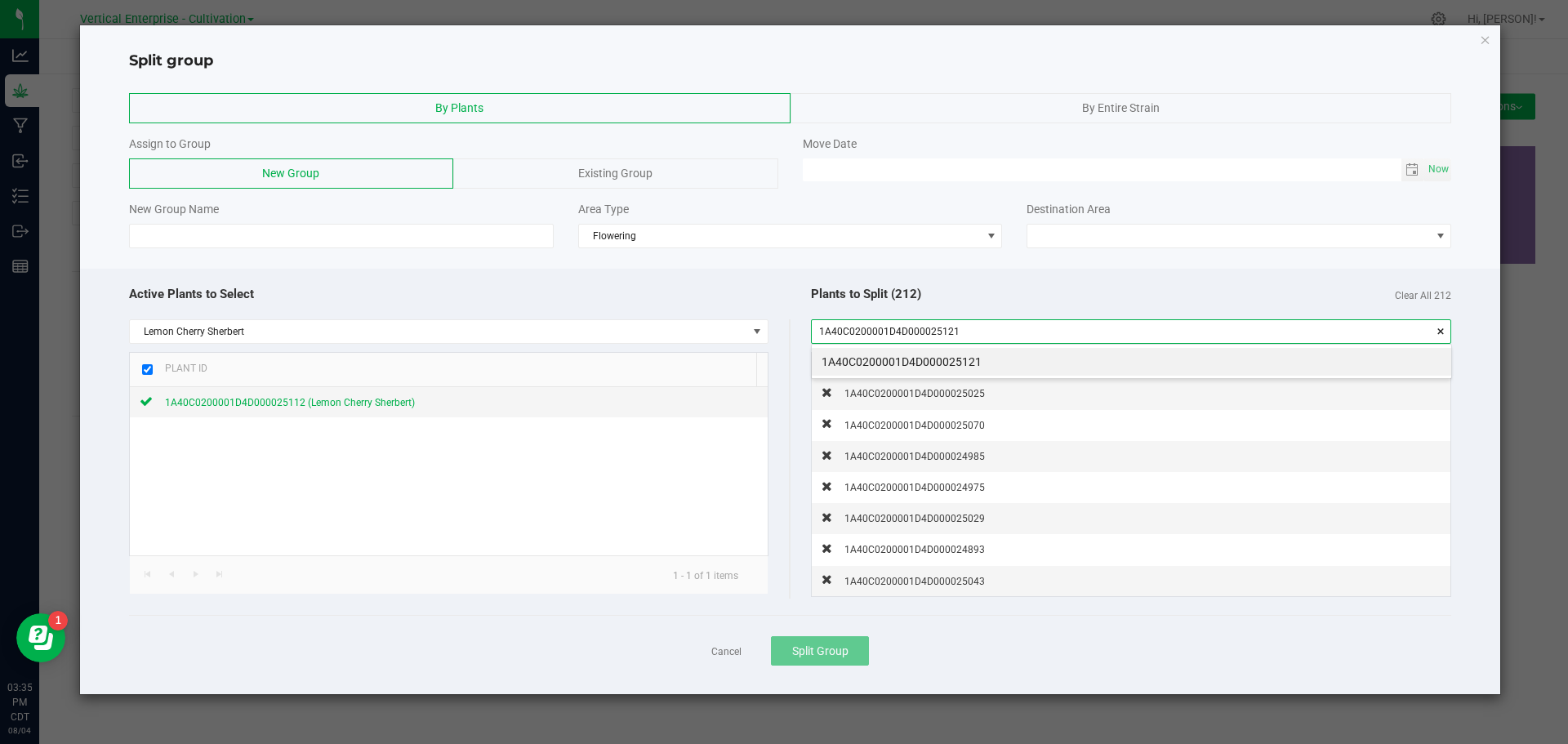 click on "1A40C0200001D4D000025121" at bounding box center (1131, 362) 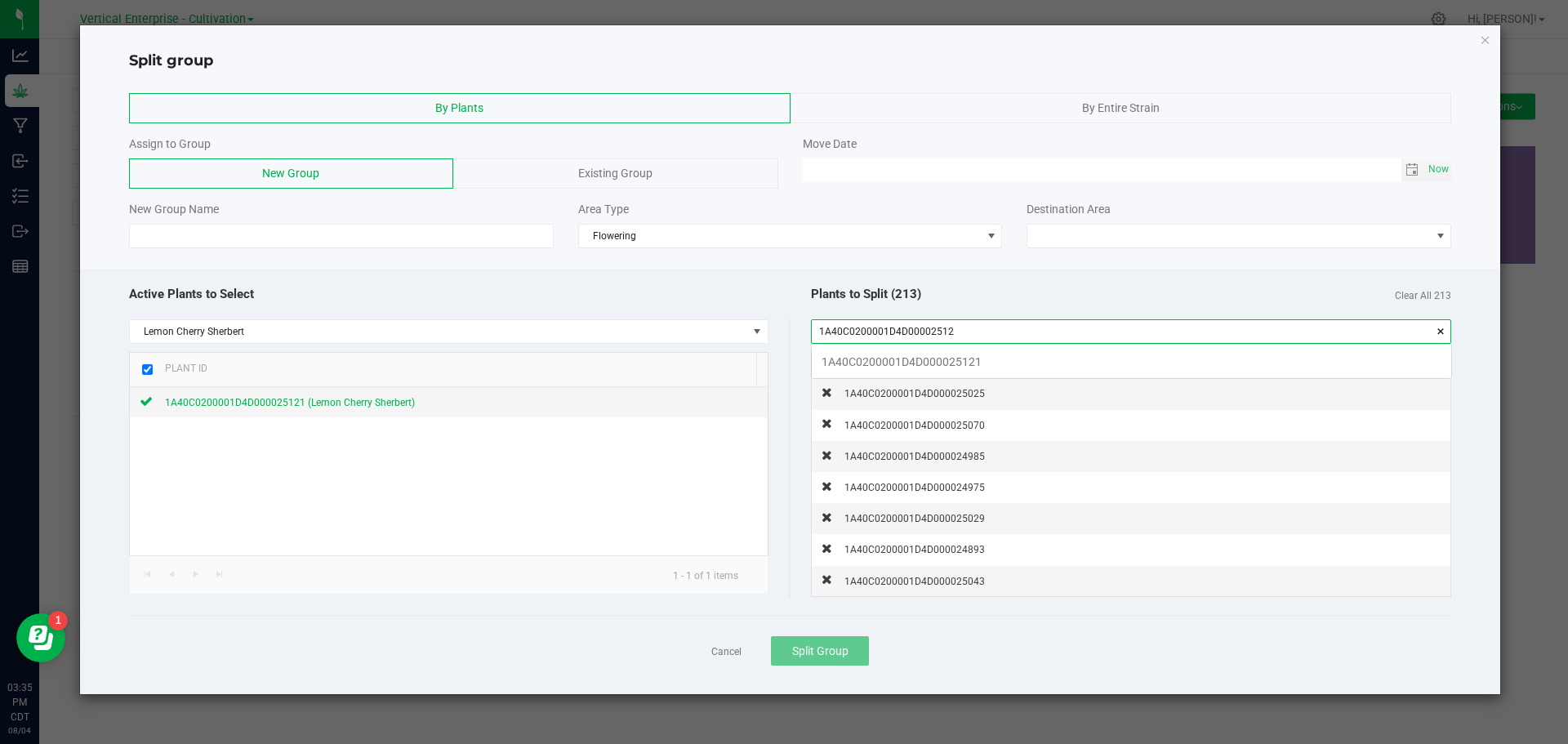 scroll, scrollTop: 81646, scrollLeft: 81027, axis: both 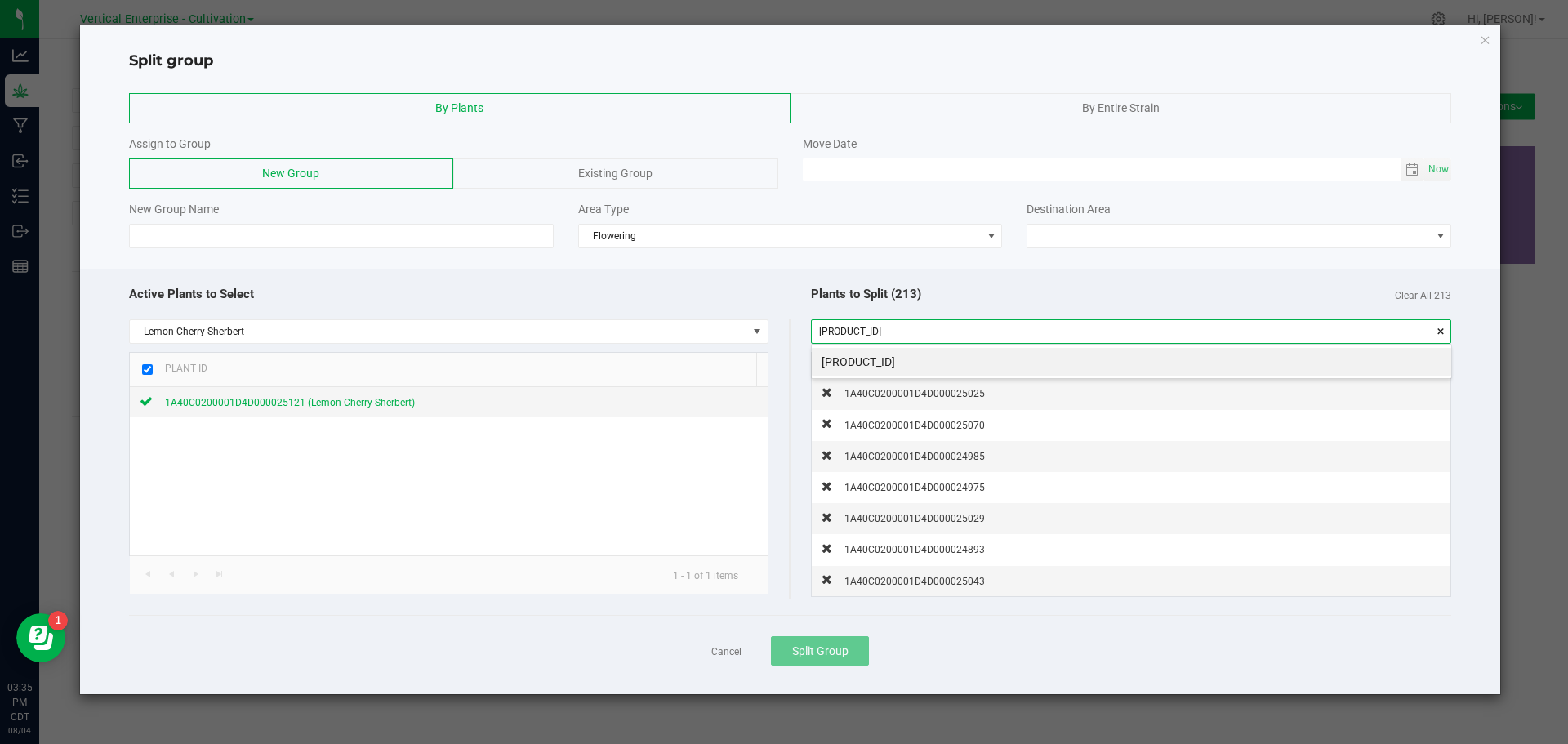 click on "[PRODUCT_ID]" at bounding box center (1131, 362) 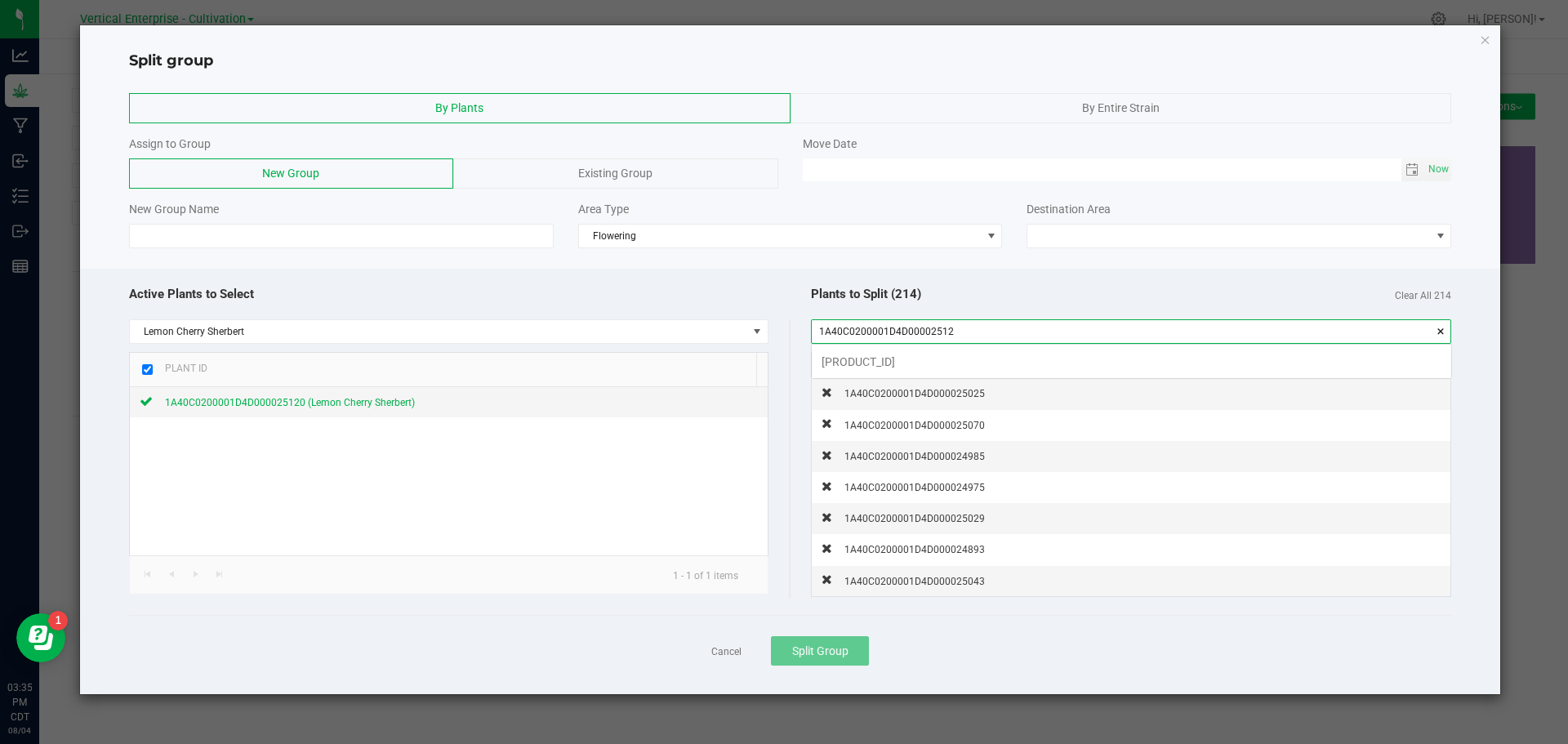 scroll, scrollTop: 81646, scrollLeft: 81027, axis: both 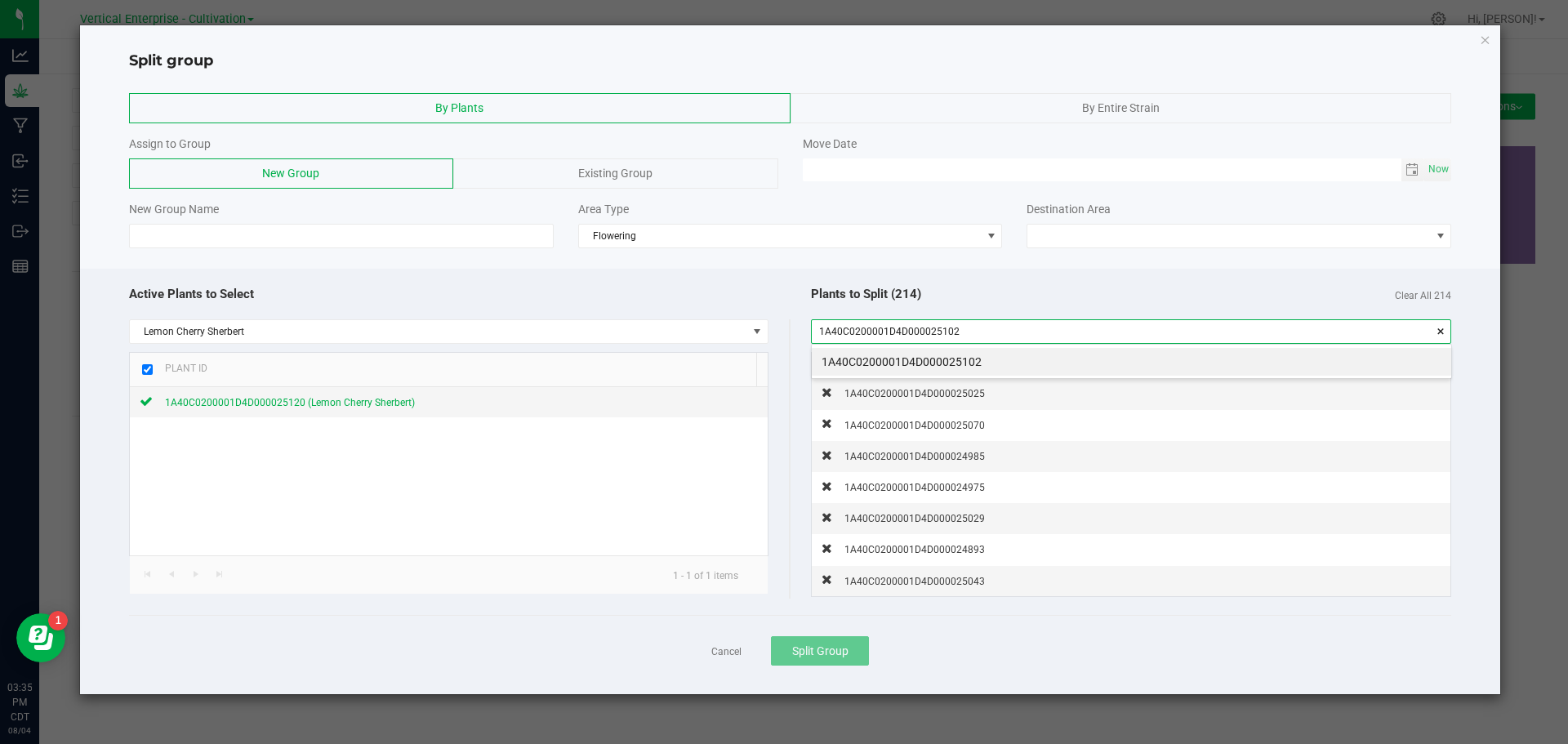 click on "1A40C0200001D4D000025102" at bounding box center [1131, 362] 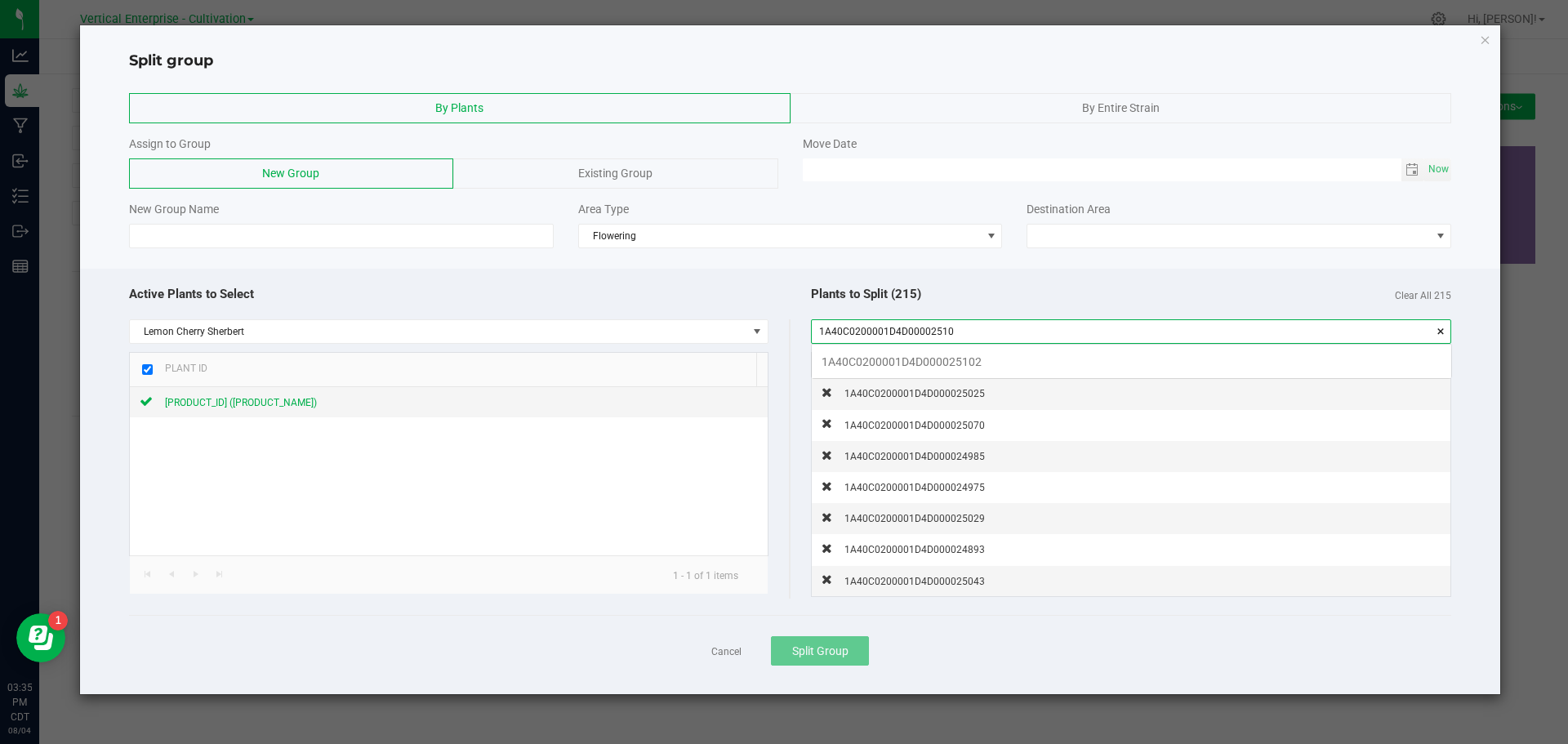 scroll, scrollTop: 81646, scrollLeft: 81027, axis: both 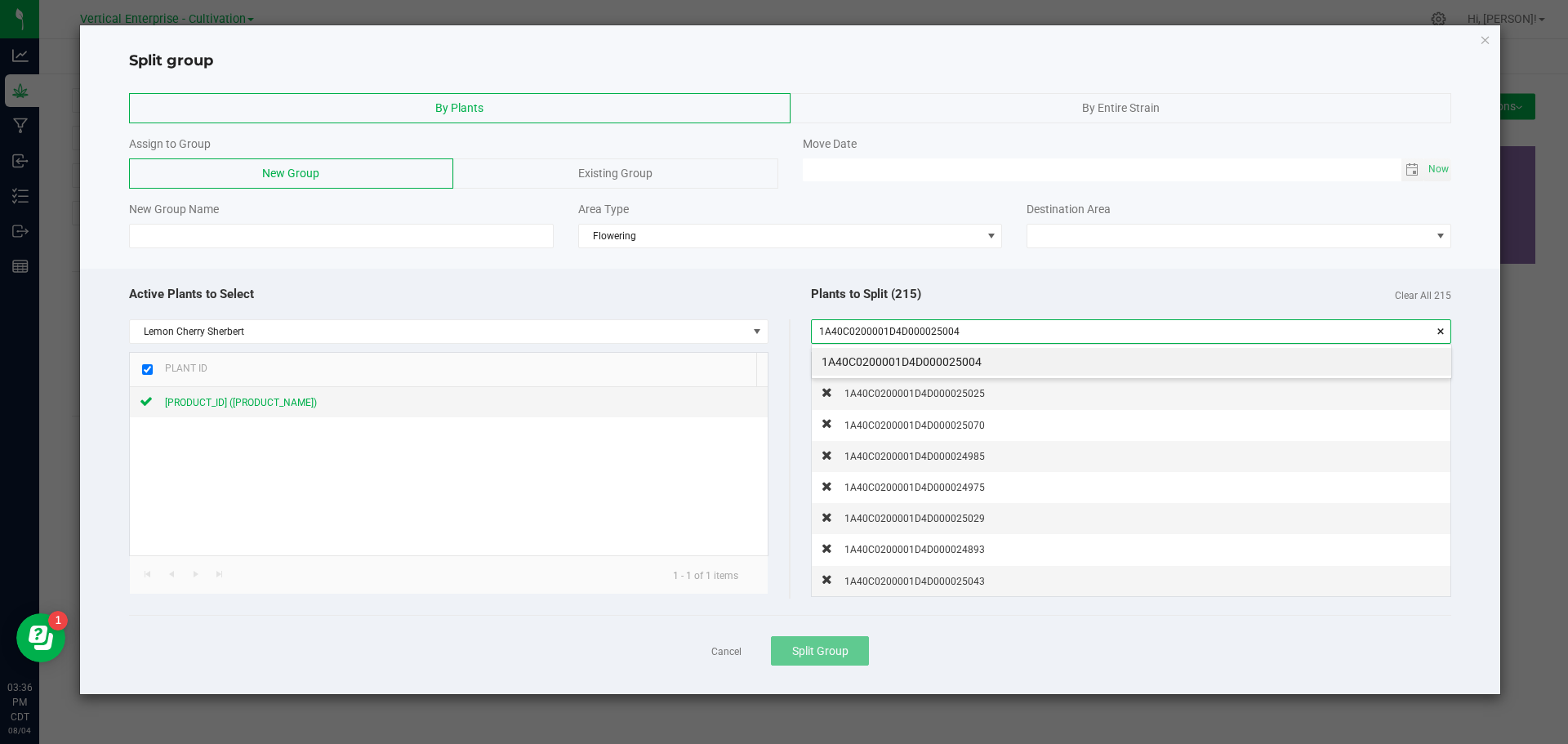 click on "1A40C0200001D4D000025004" at bounding box center (1131, 362) 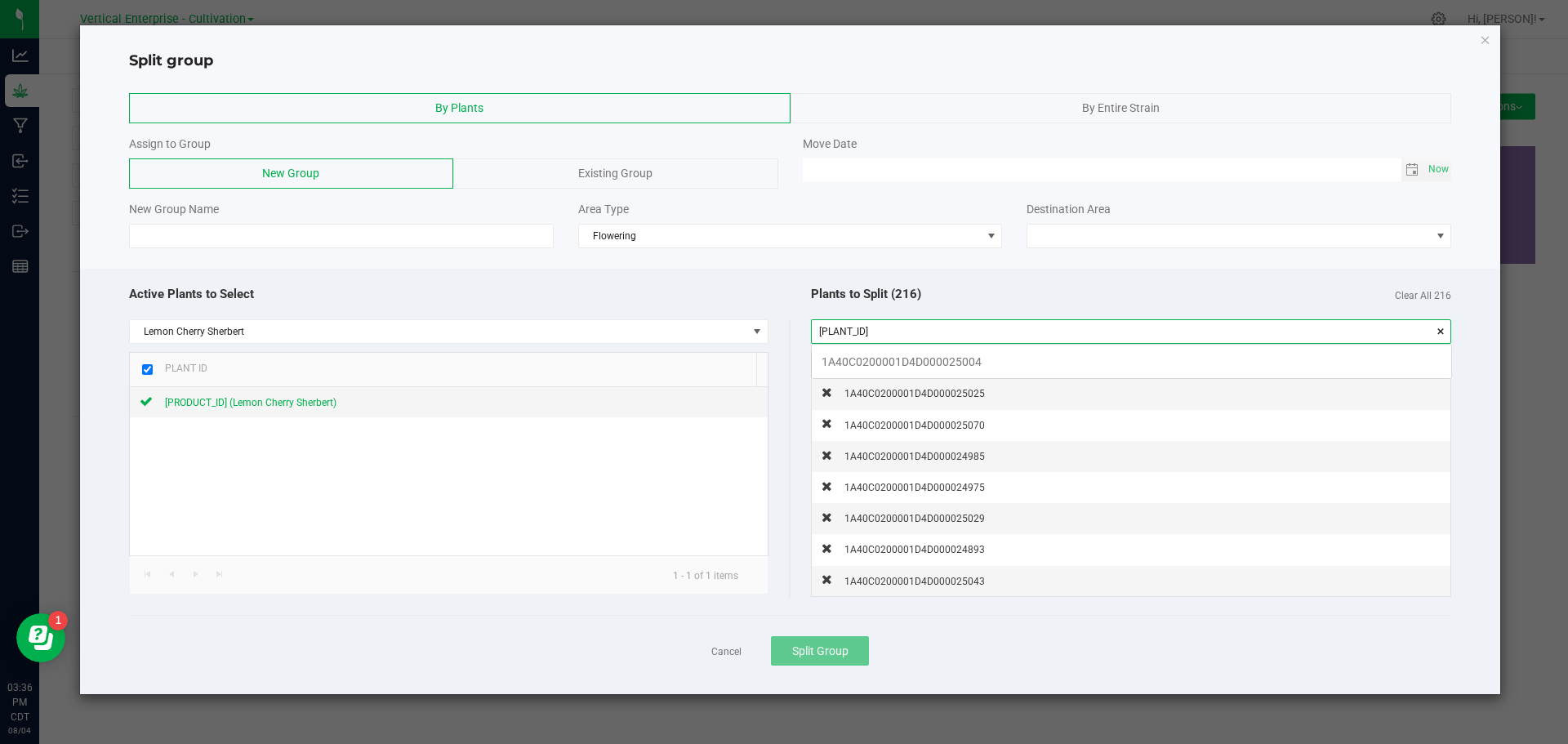 scroll, scrollTop: 81646, scrollLeft: 81027, axis: both 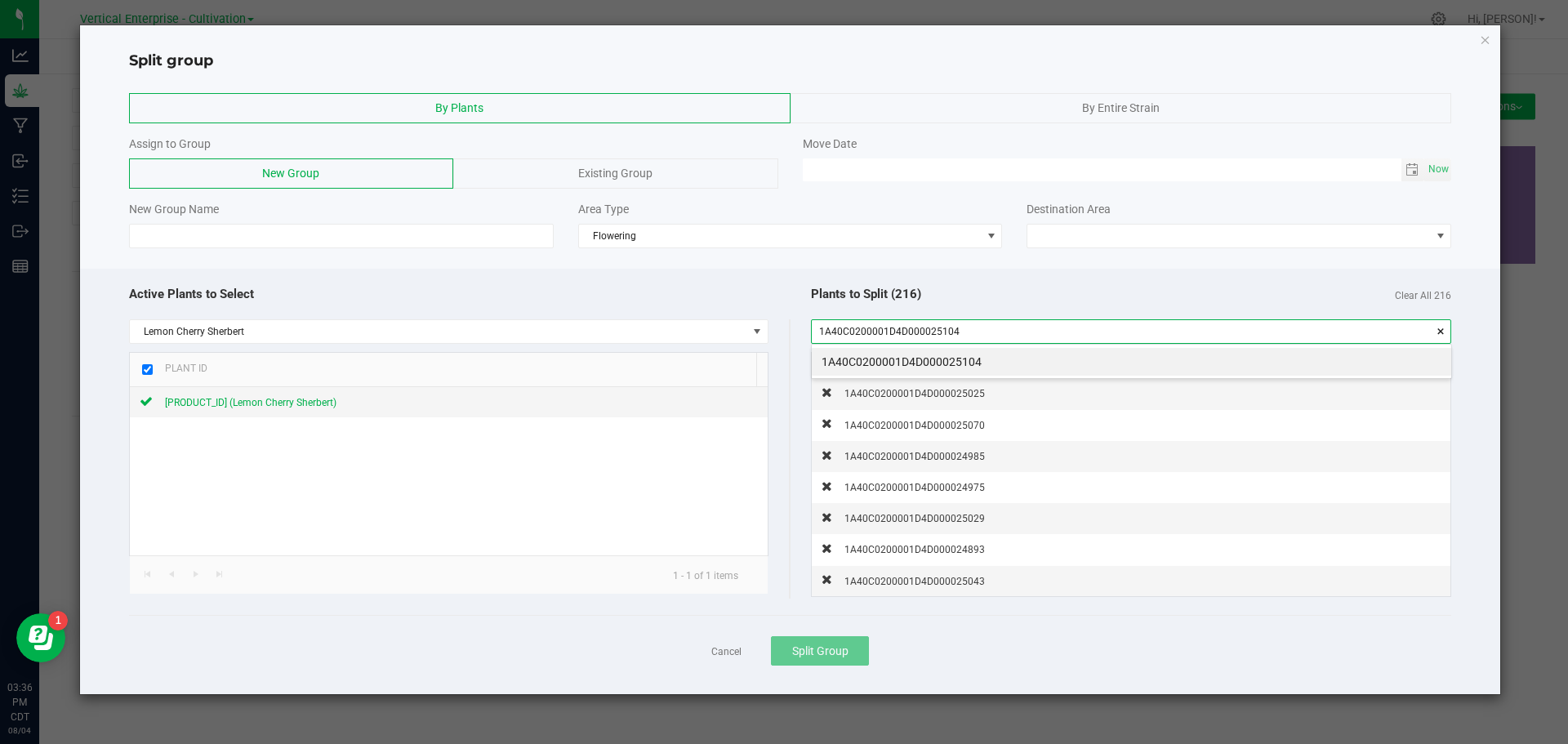 click on "1A40C0200001D4D000025104" at bounding box center (1131, 362) 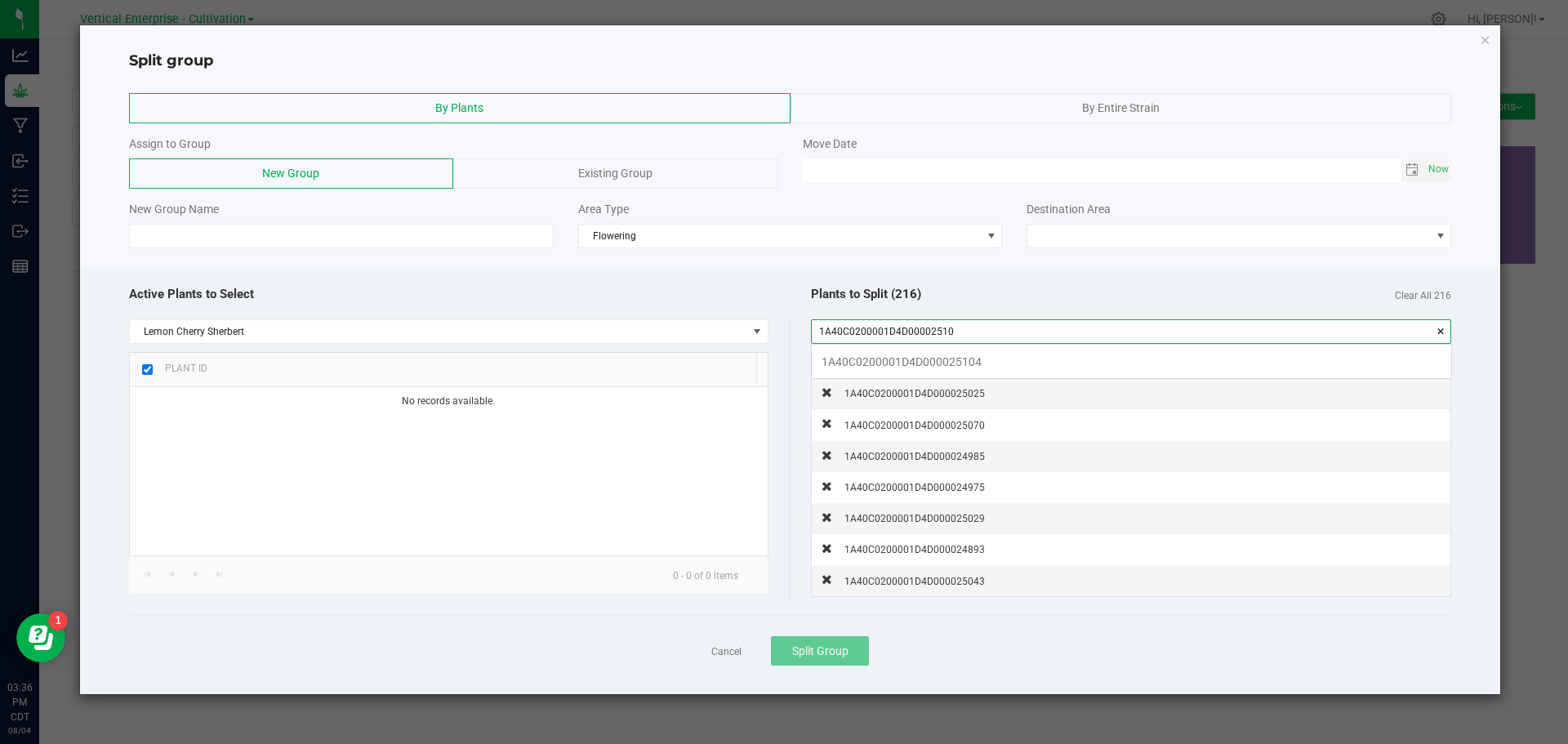 scroll, scrollTop: 81646, scrollLeft: 81027, axis: both 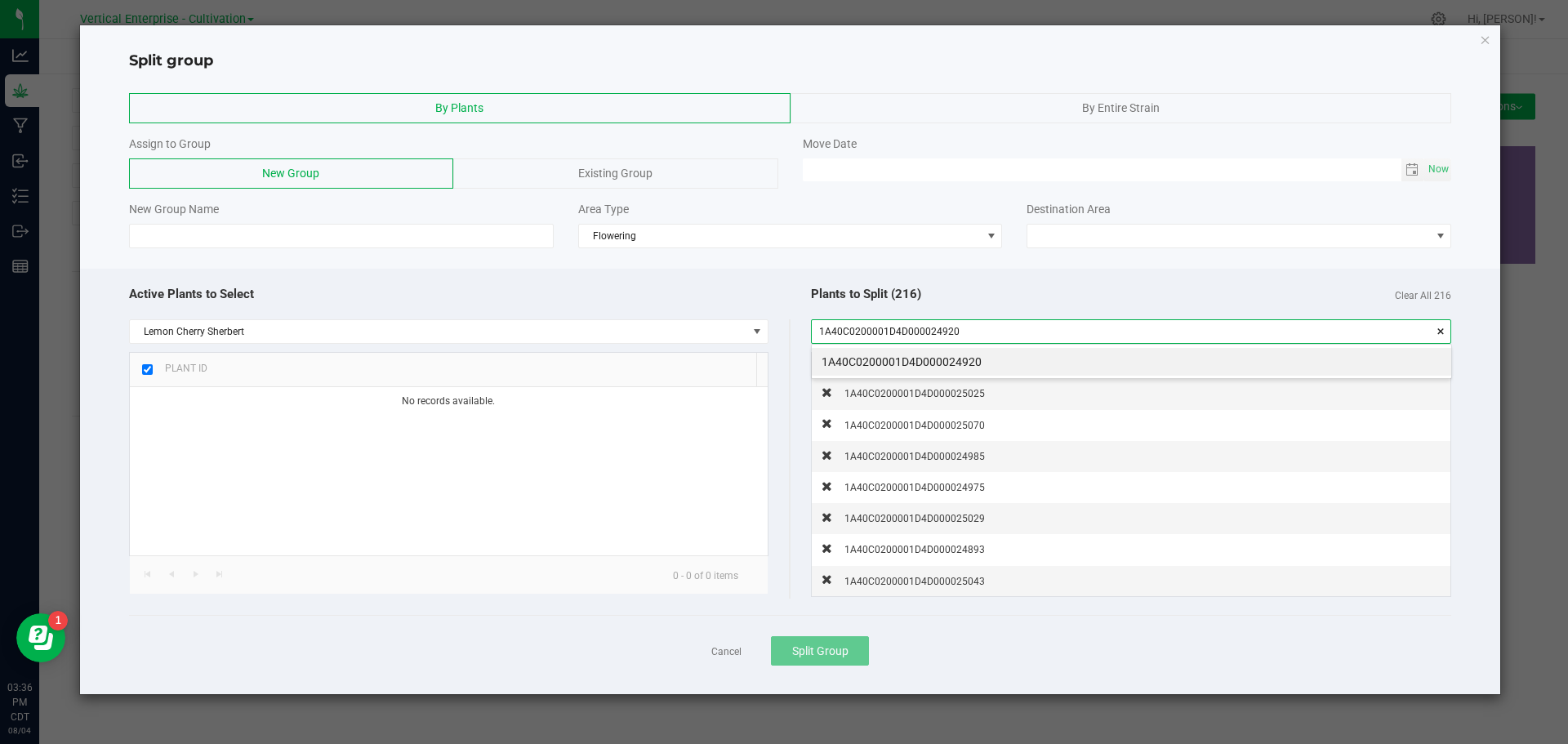 click on "1A40C0200001D4D000024920" at bounding box center (1131, 362) 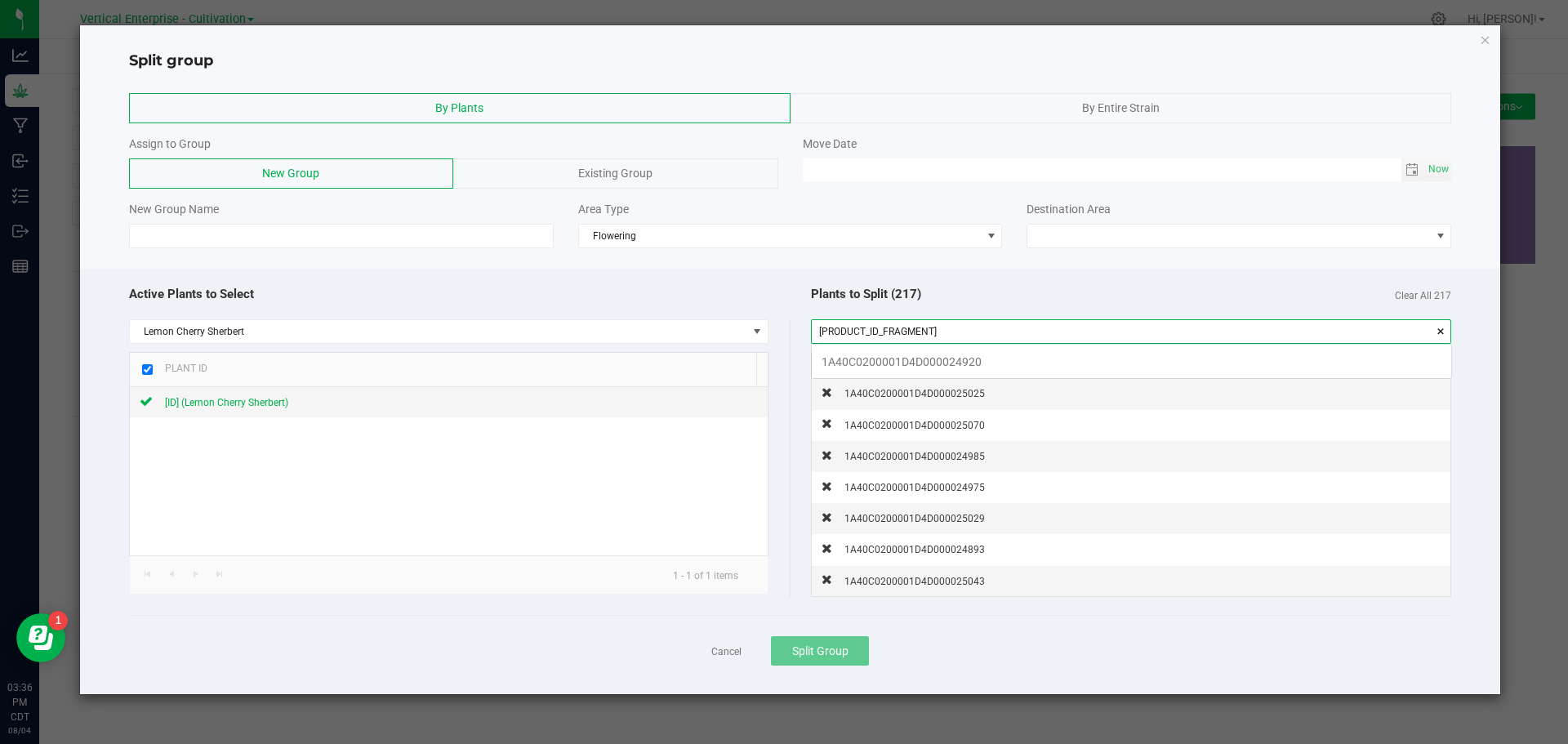 scroll, scrollTop: 81646, scrollLeft: 81027, axis: both 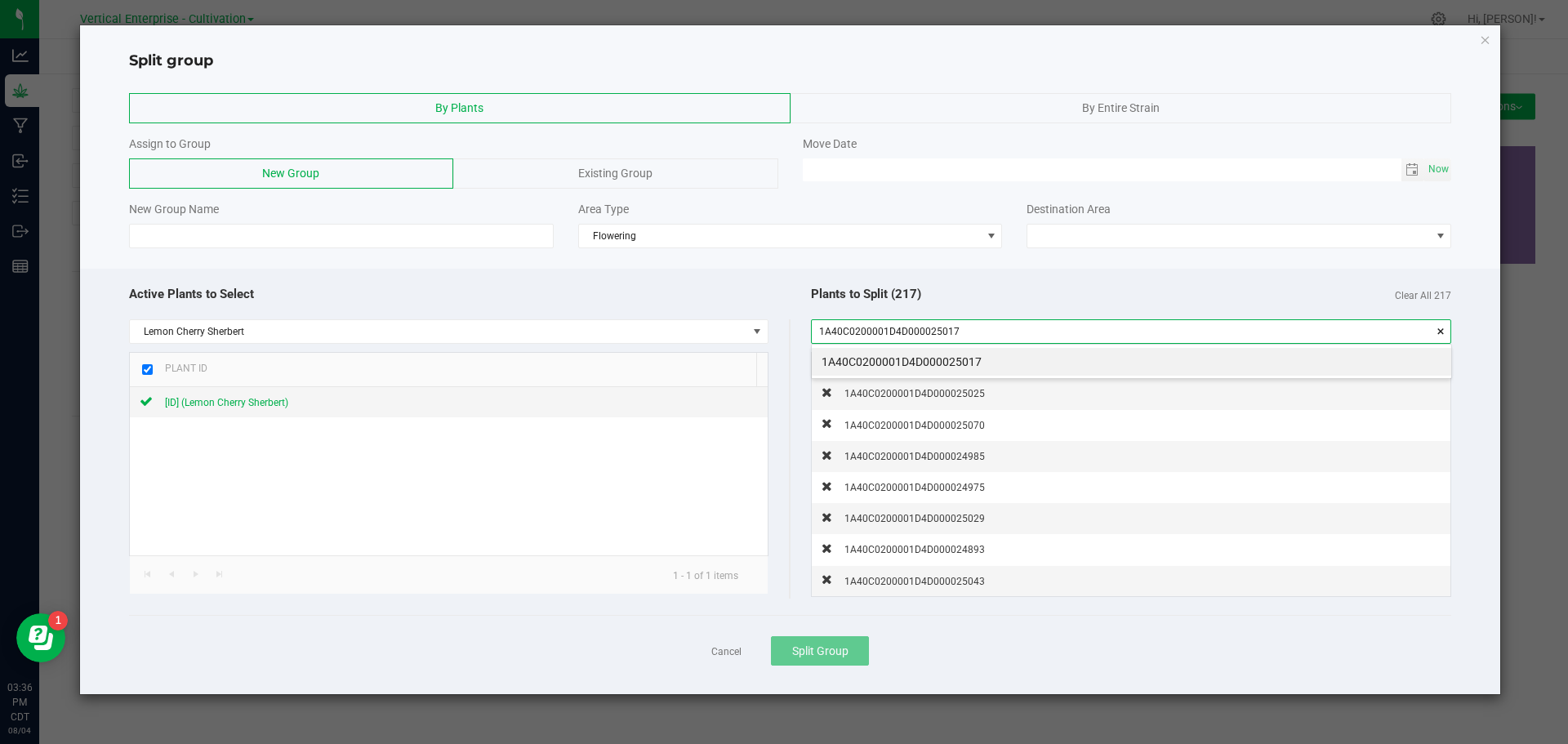 click on "1A40C0200001D4D000025017" at bounding box center (1131, 362) 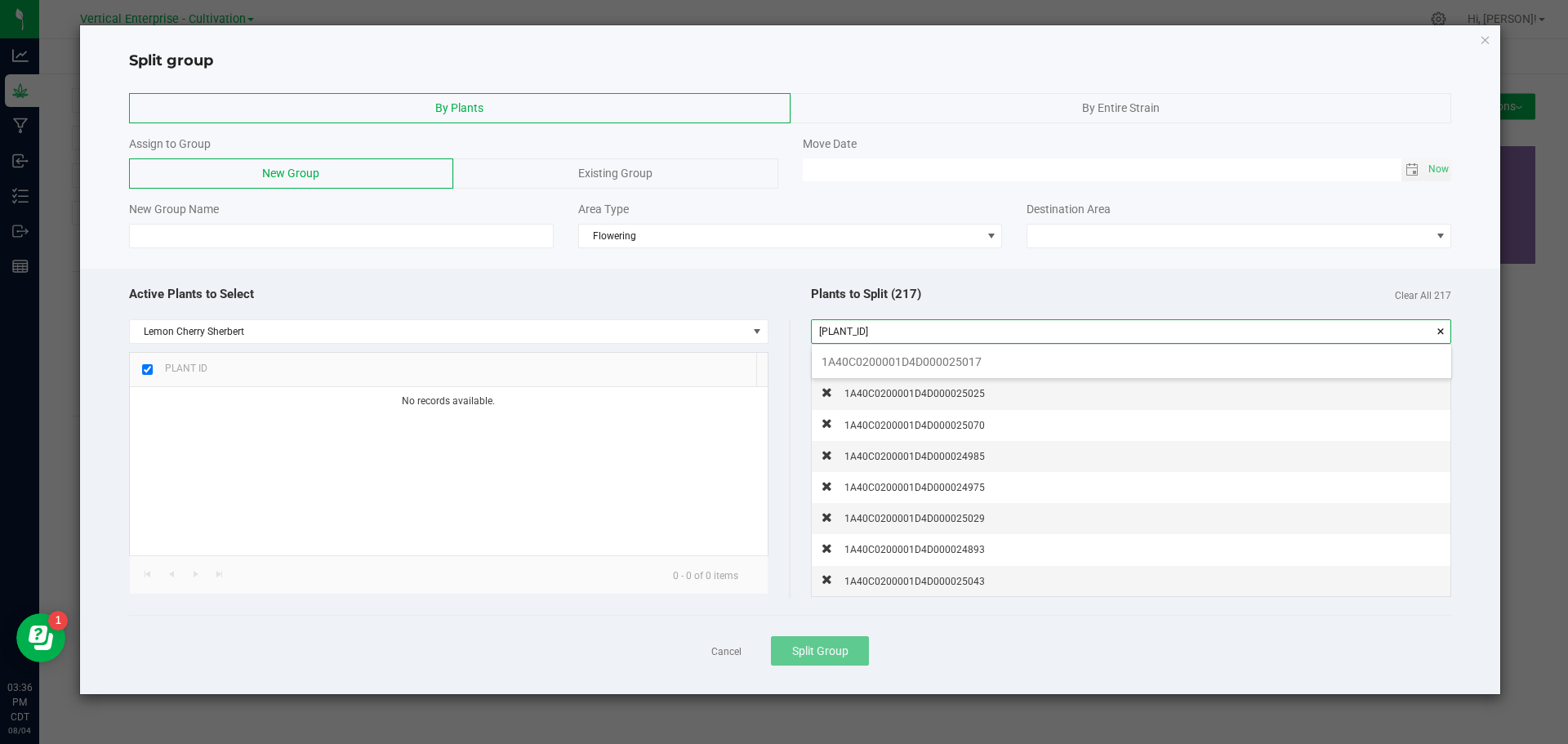 scroll, scrollTop: 81646, scrollLeft: 81027, axis: both 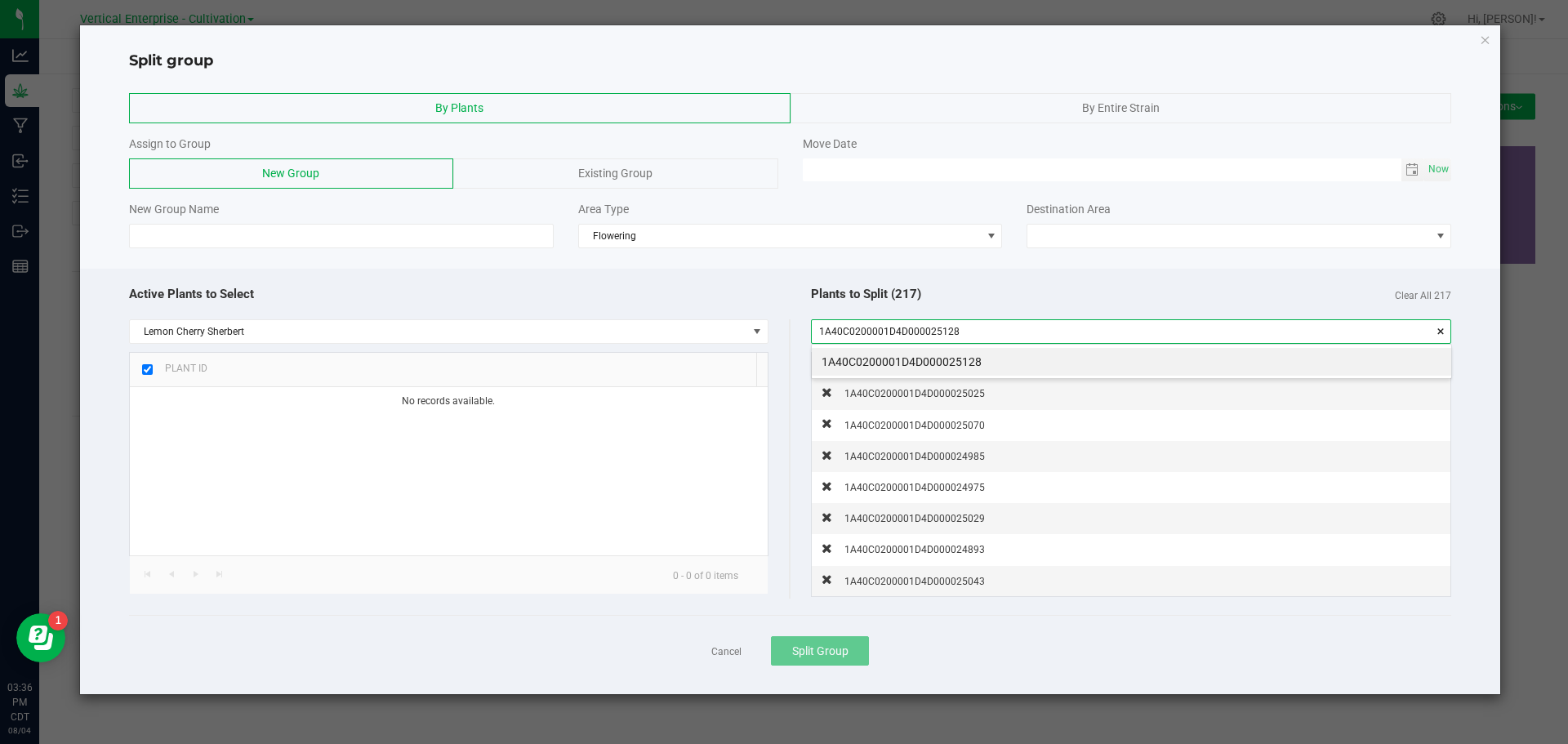 click on "1A40C0200001D4D000025128" at bounding box center [1131, 362] 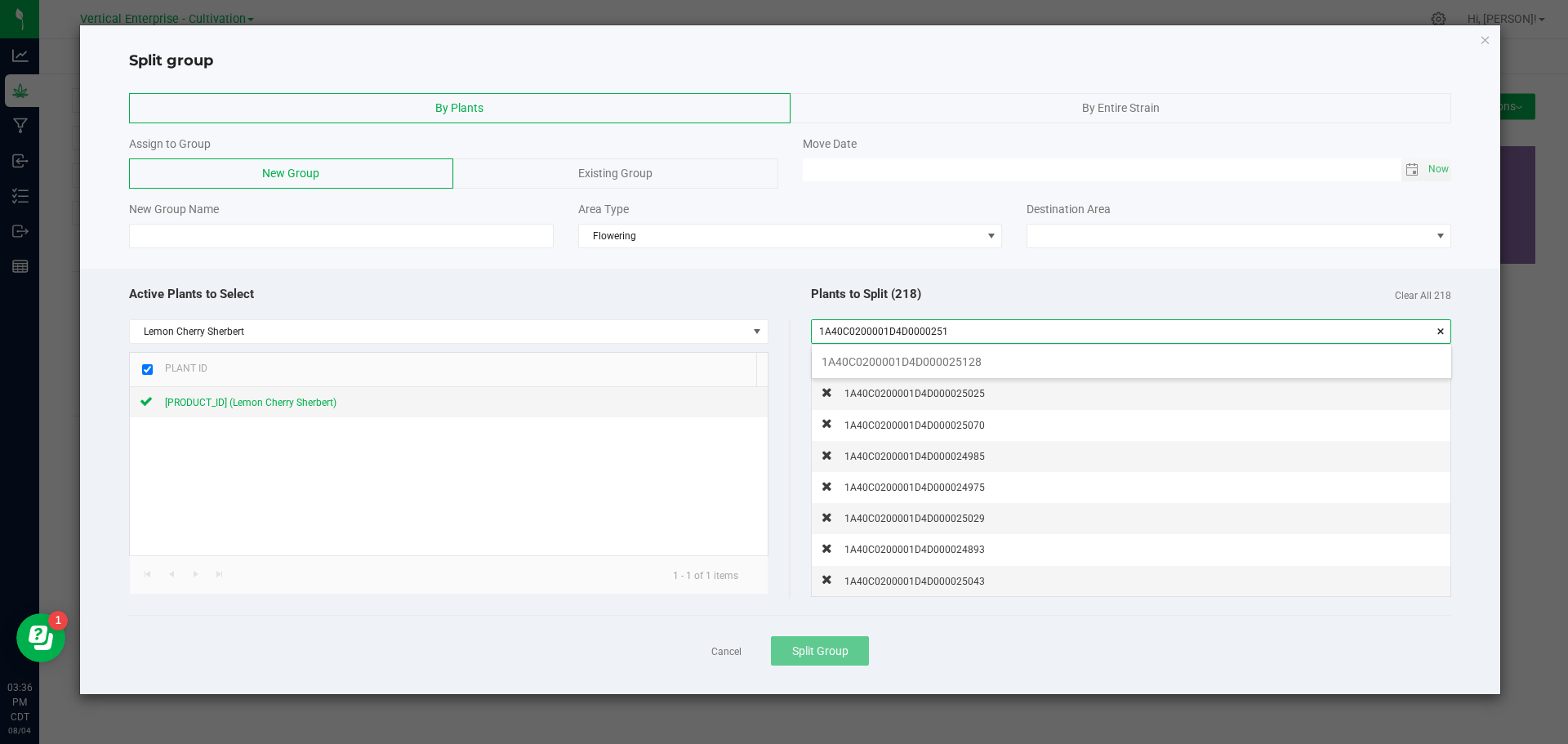 scroll, scrollTop: 81646, scrollLeft: 81027, axis: both 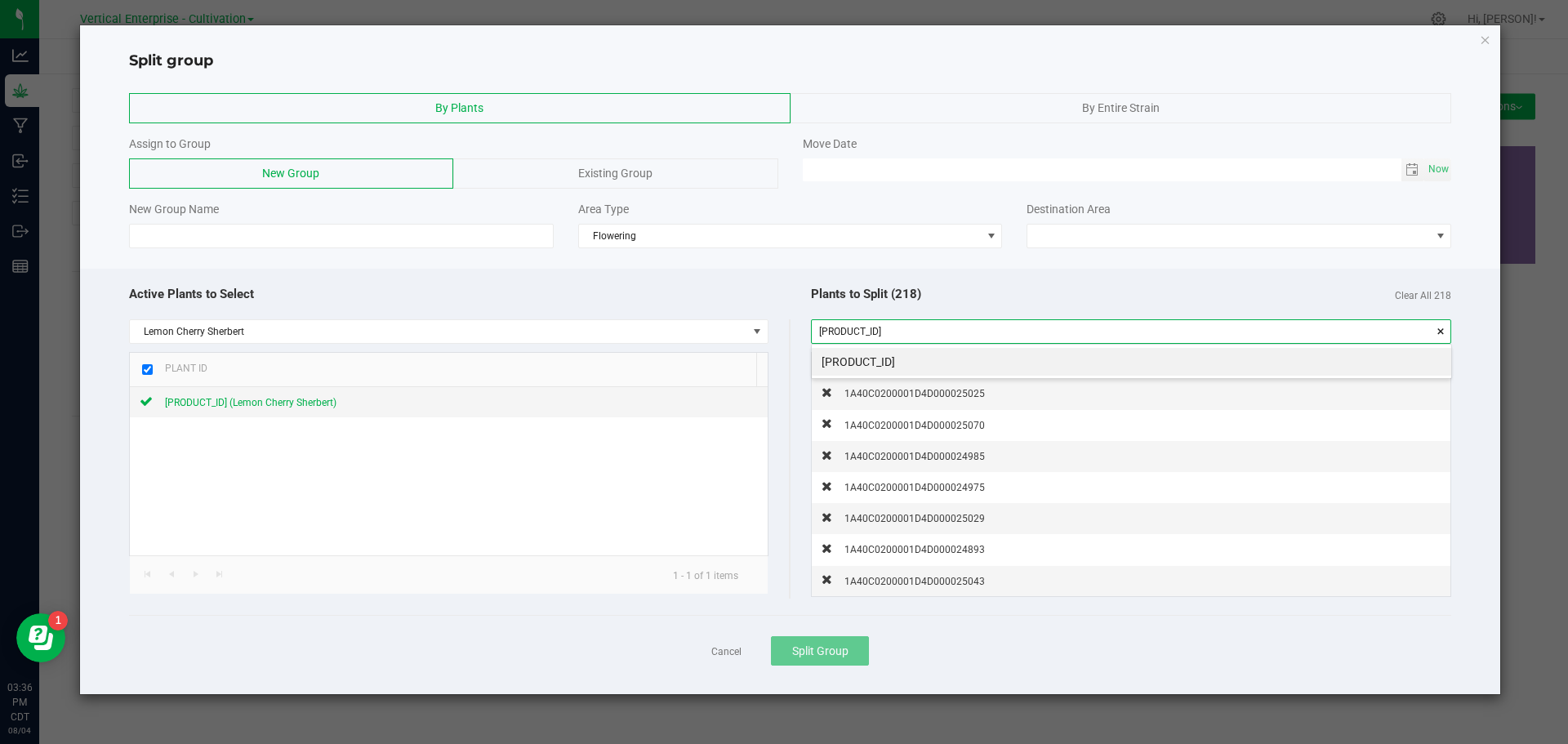 click on "[PRODUCT_ID]" at bounding box center (1131, 362) 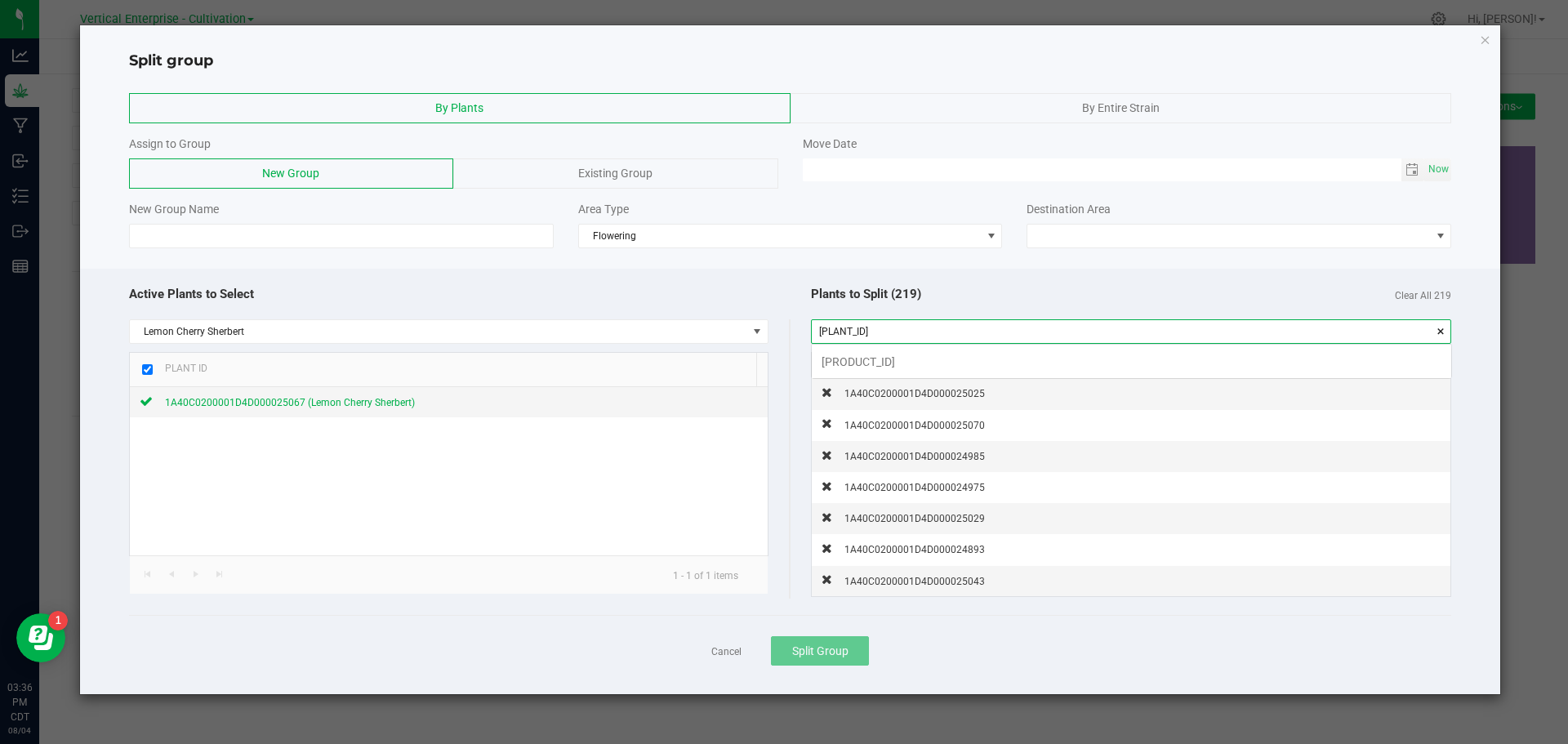 scroll, scrollTop: 81646, scrollLeft: 81027, axis: both 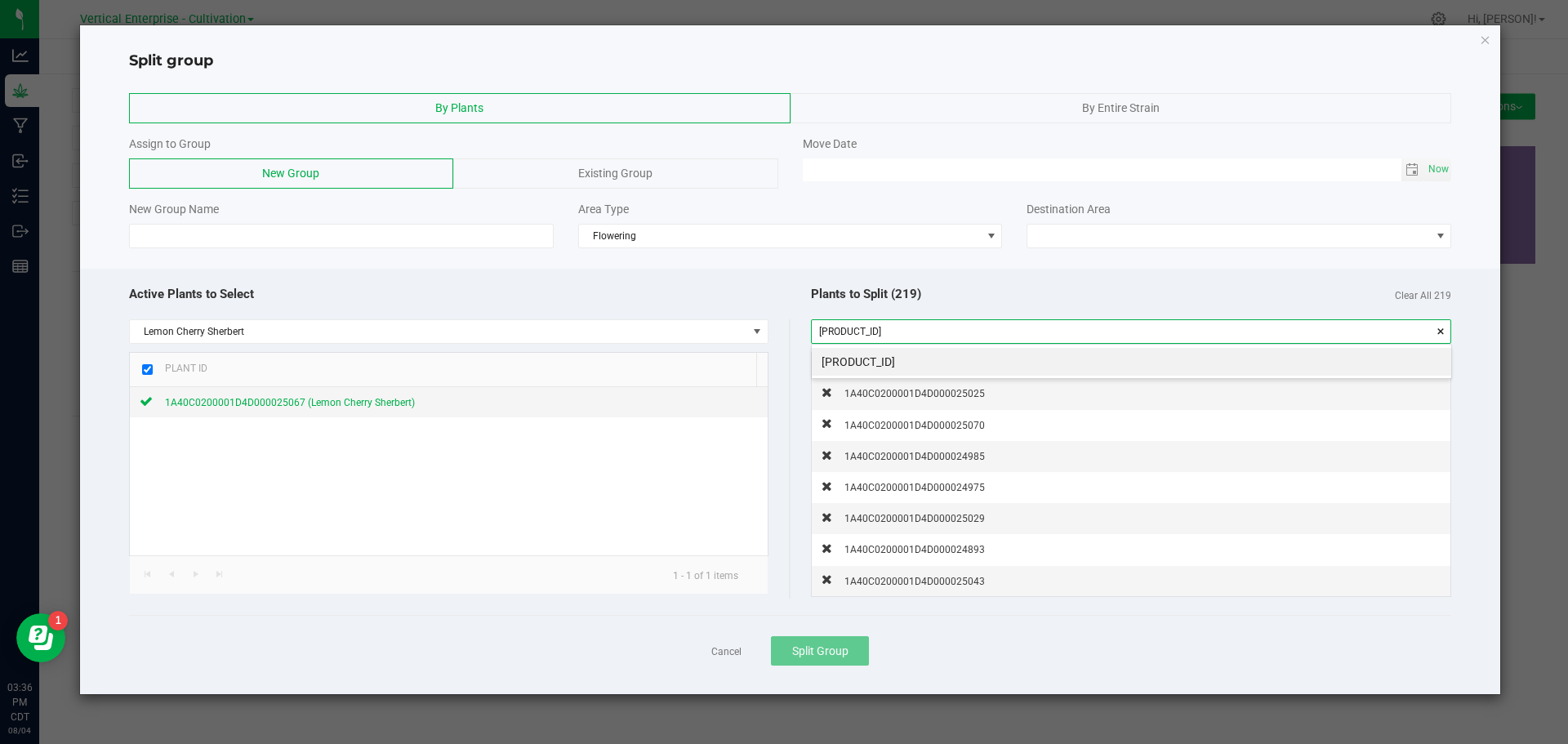 click on "[PRODUCT_ID]" at bounding box center (1131, 362) 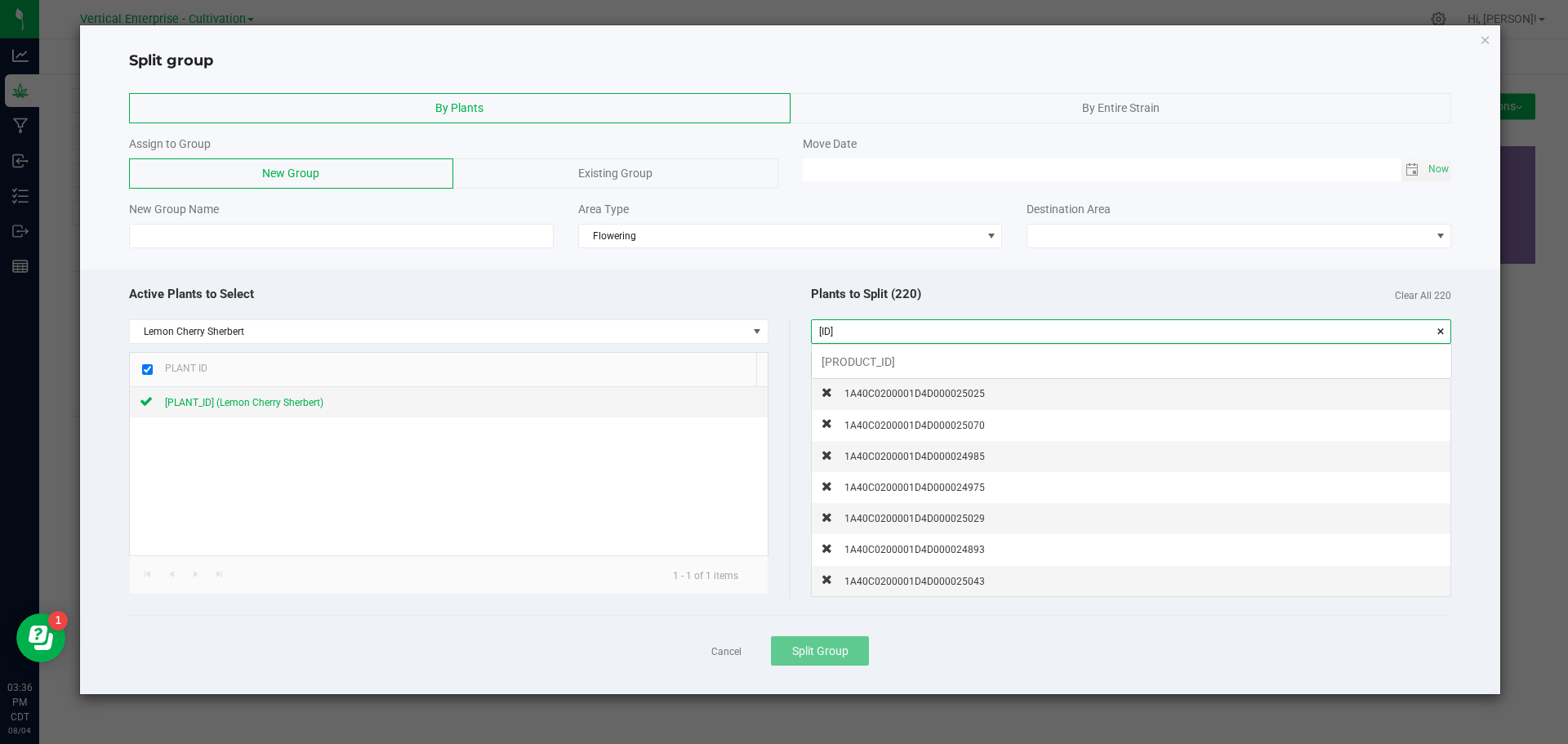 scroll, scrollTop: 81646, scrollLeft: 81027, axis: both 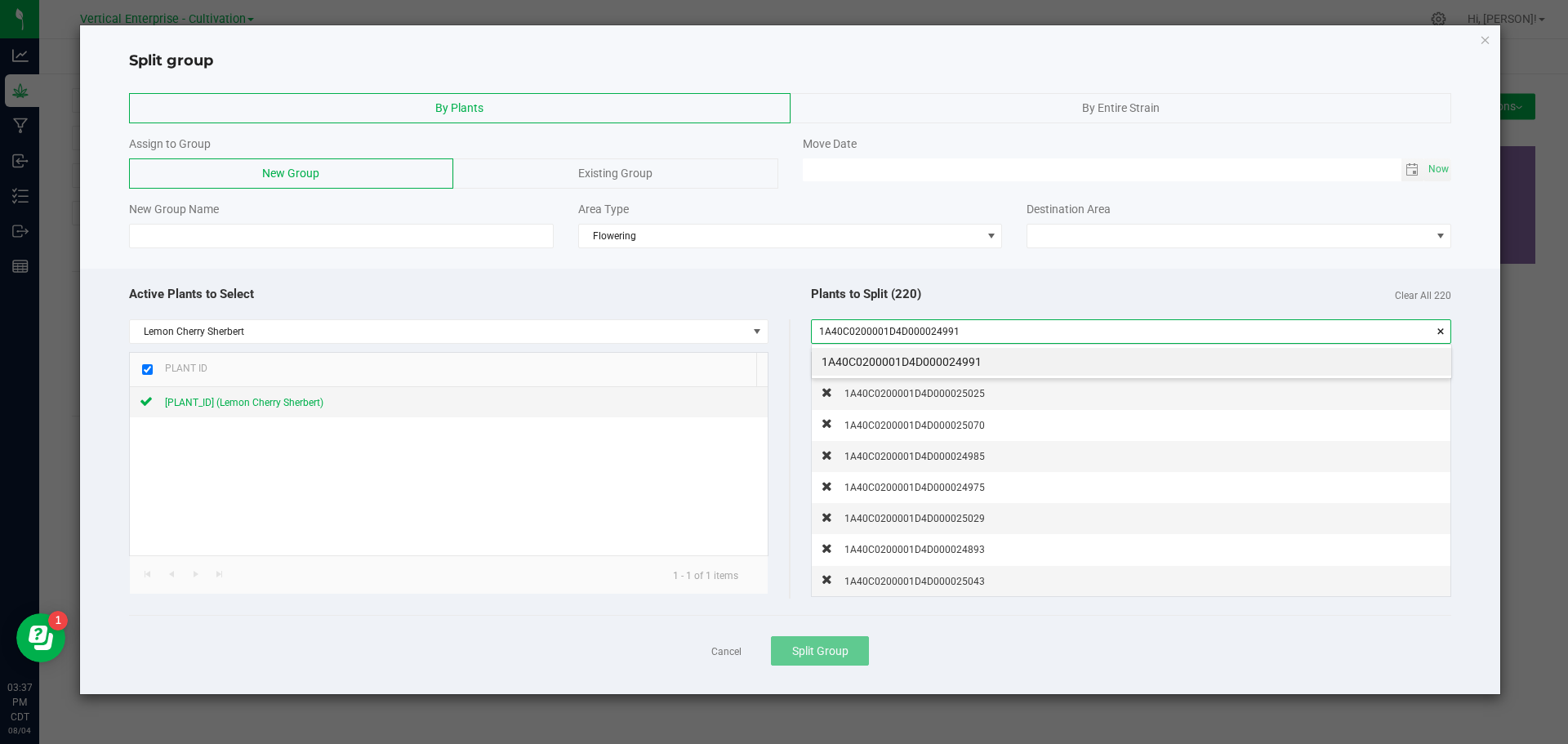 click on "1A40C0200001D4D000024991" at bounding box center (1131, 362) 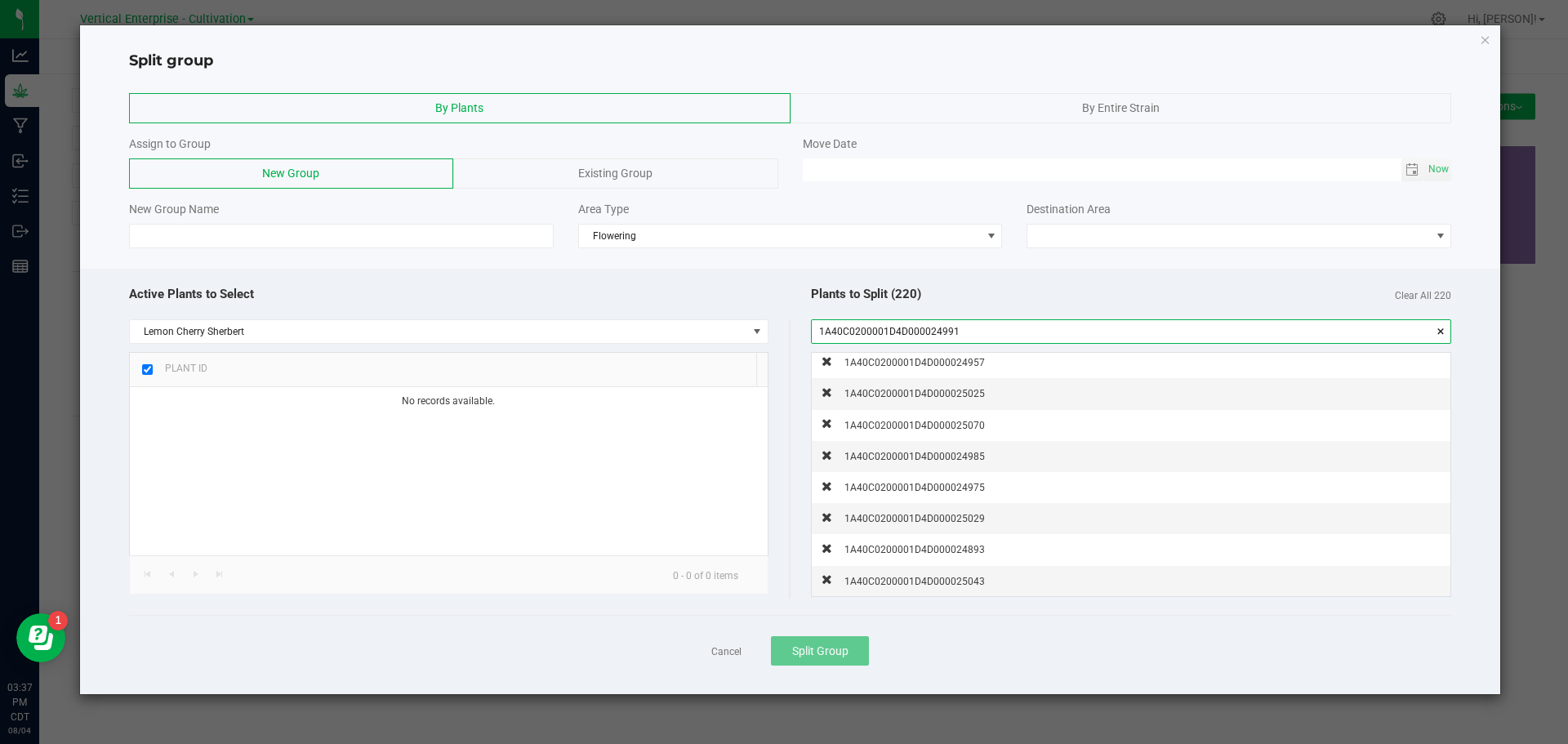 type on "1A40C0200001D4D000024991" 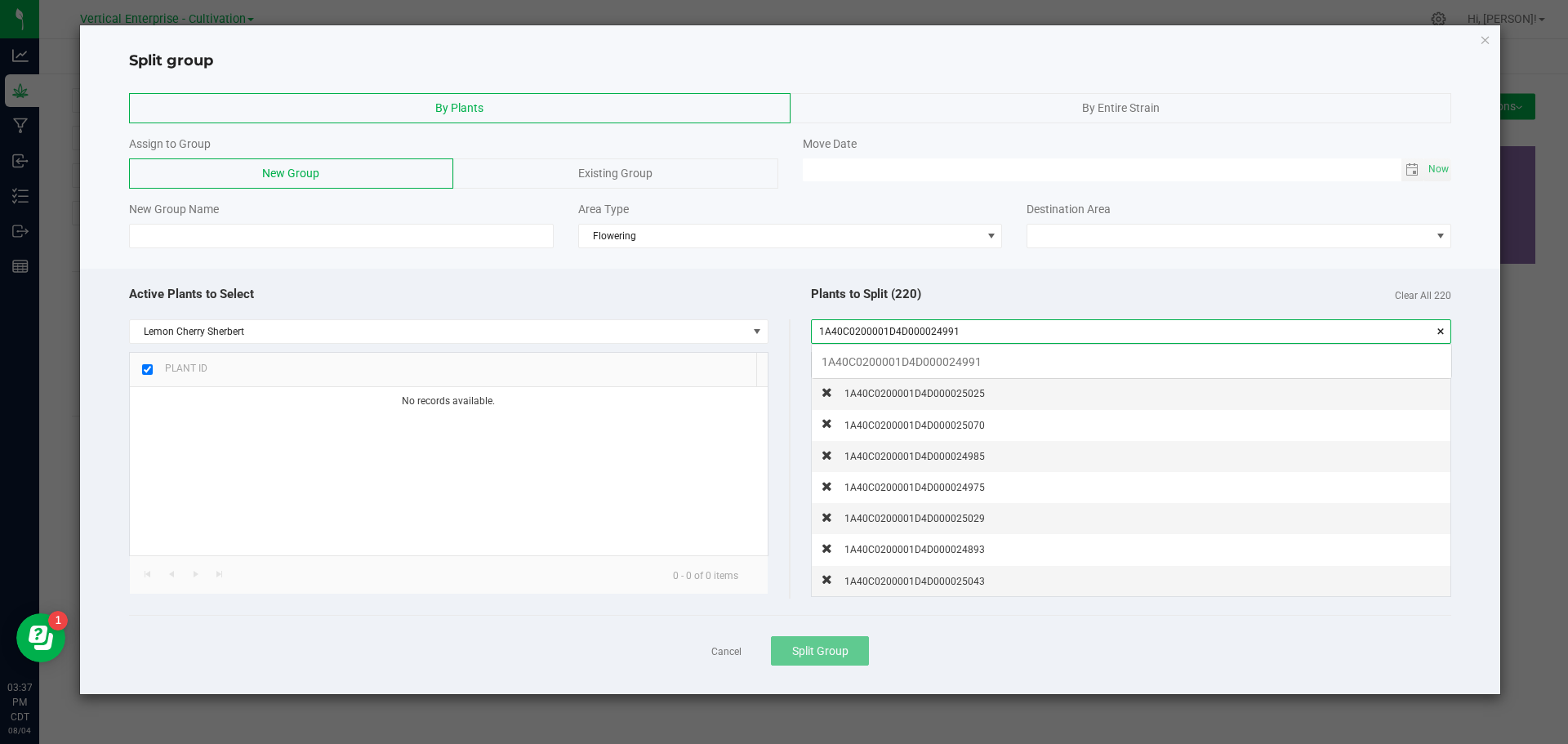 scroll, scrollTop: 81646, scrollLeft: 81027, axis: both 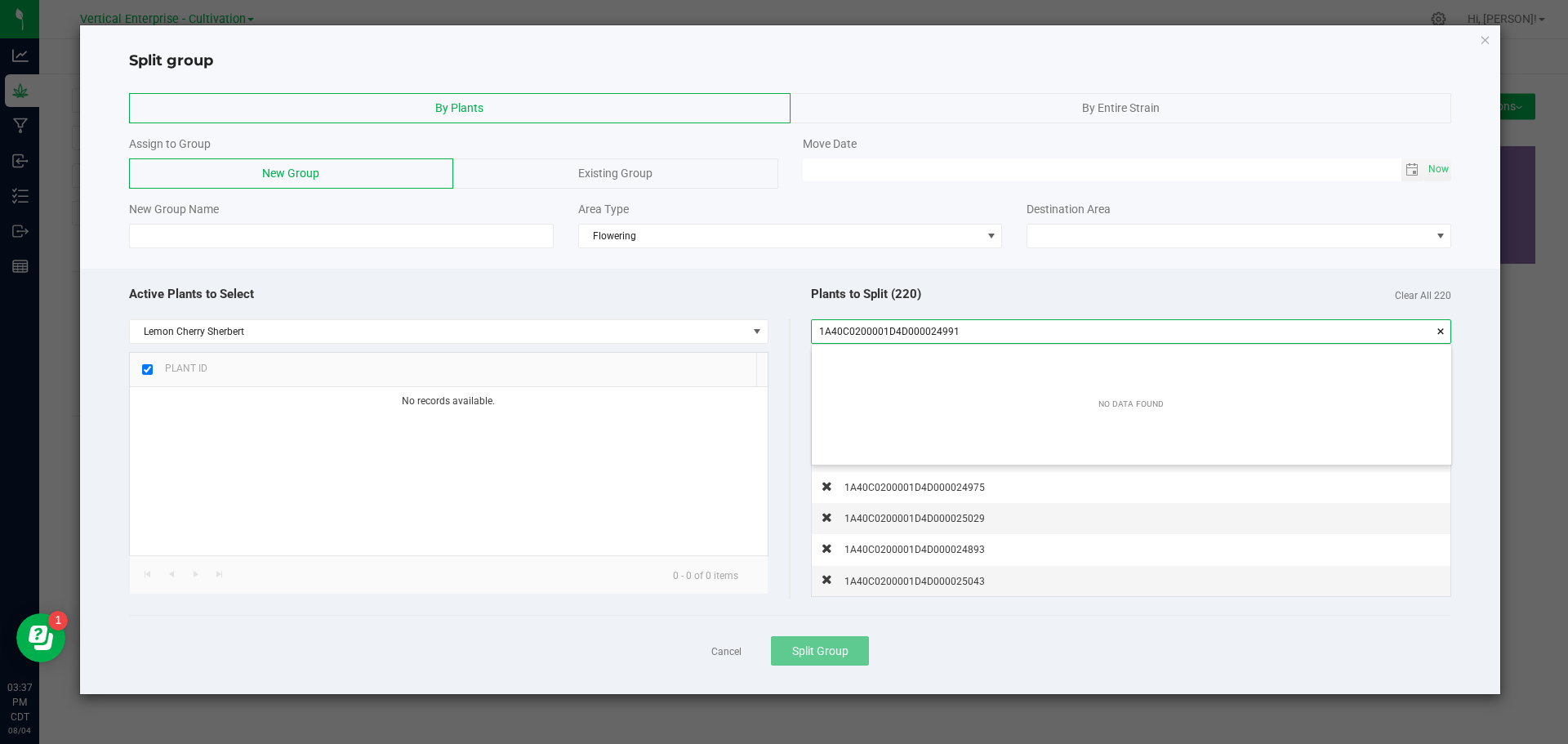 click on "Cancel" 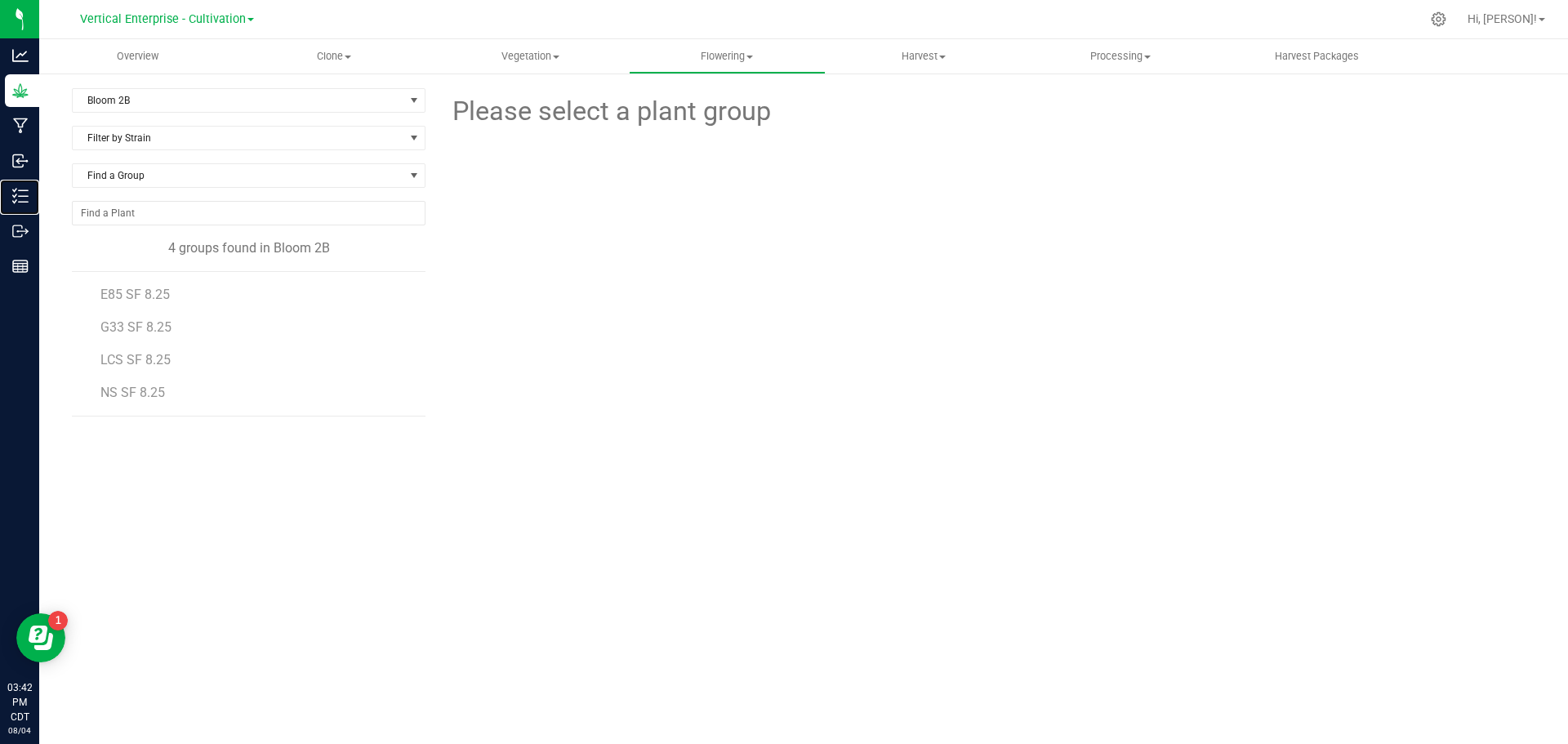 click on "Inventory" at bounding box center [0, 0] 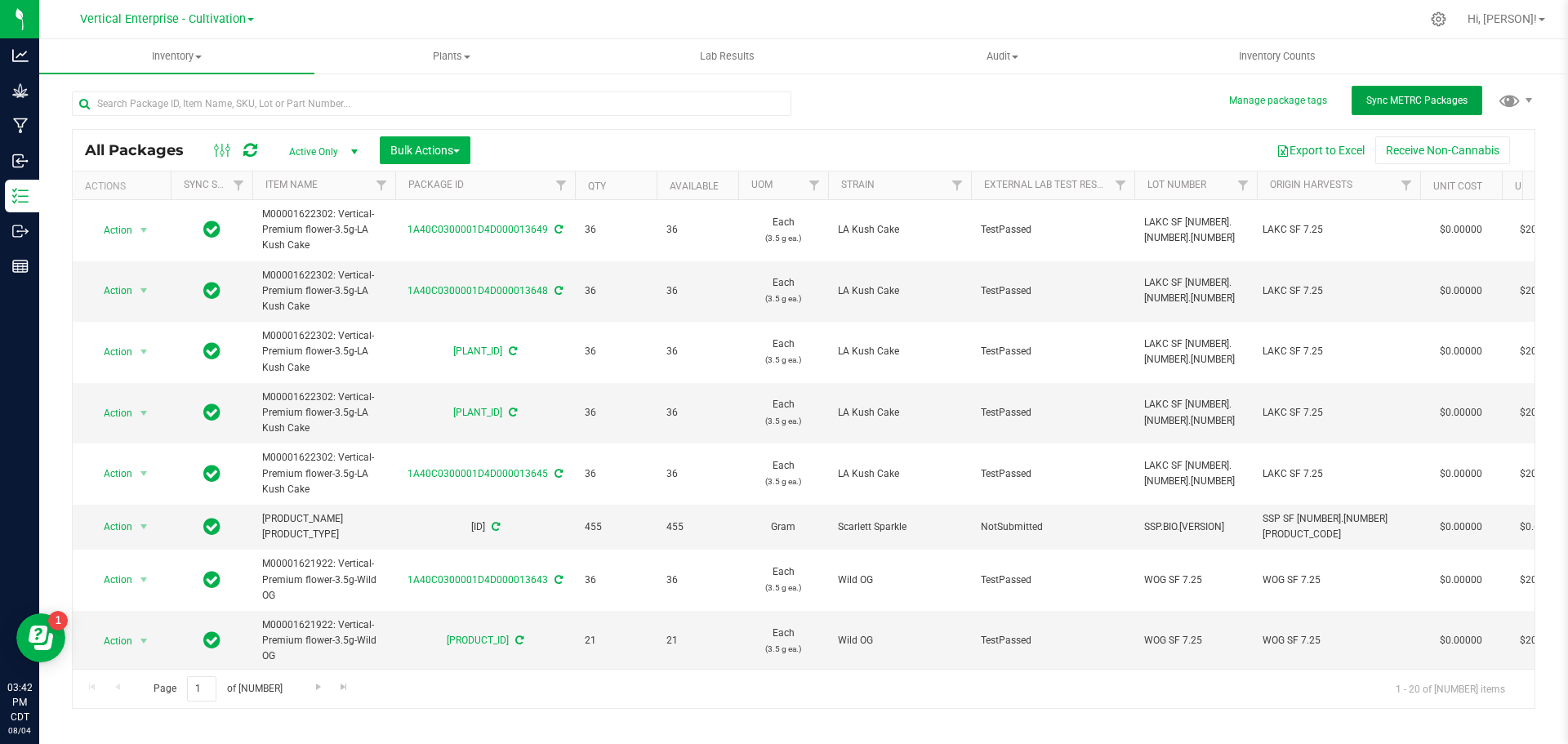 click on "Sync METRC Packages" at bounding box center [1417, 100] 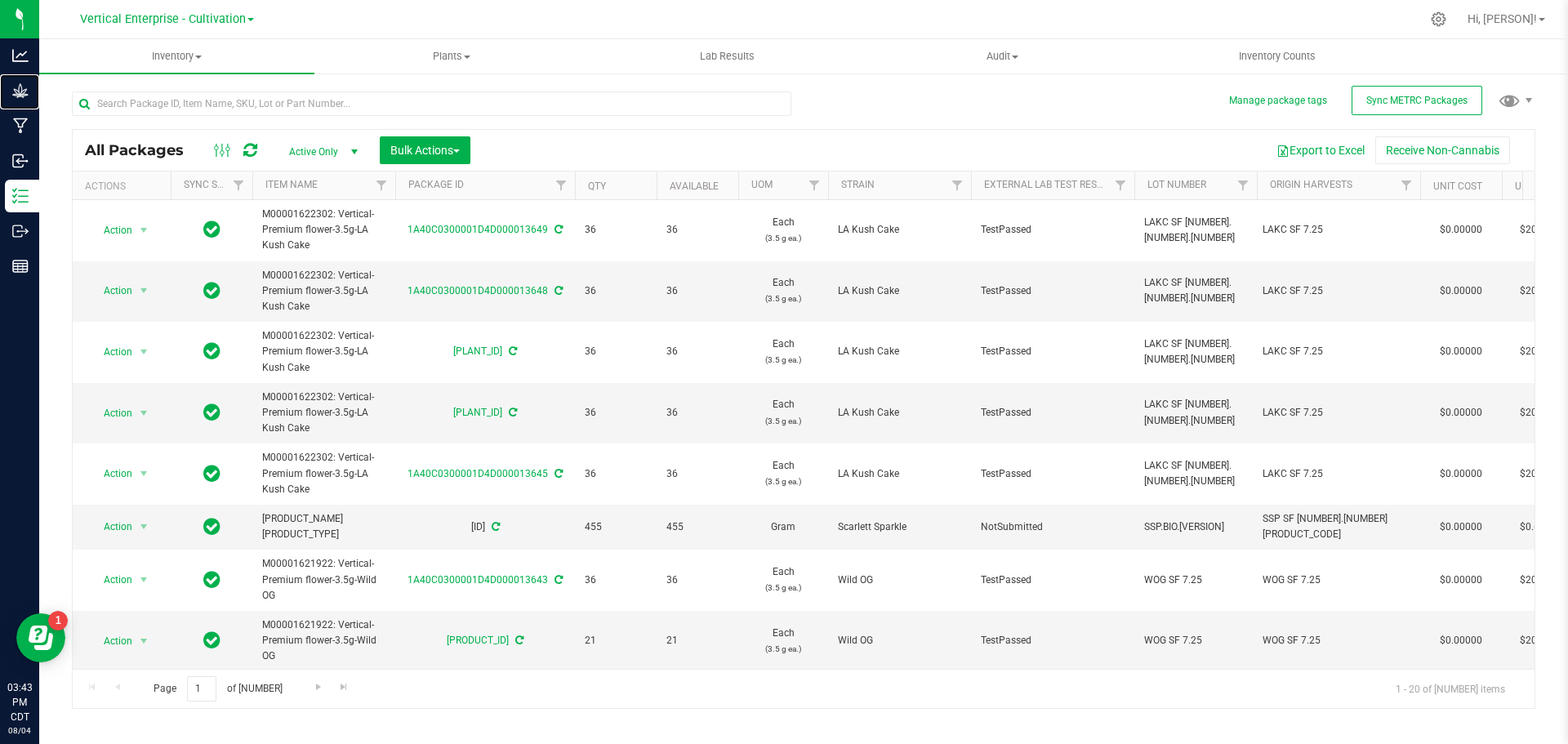 click on "Grow" at bounding box center [22, 91] 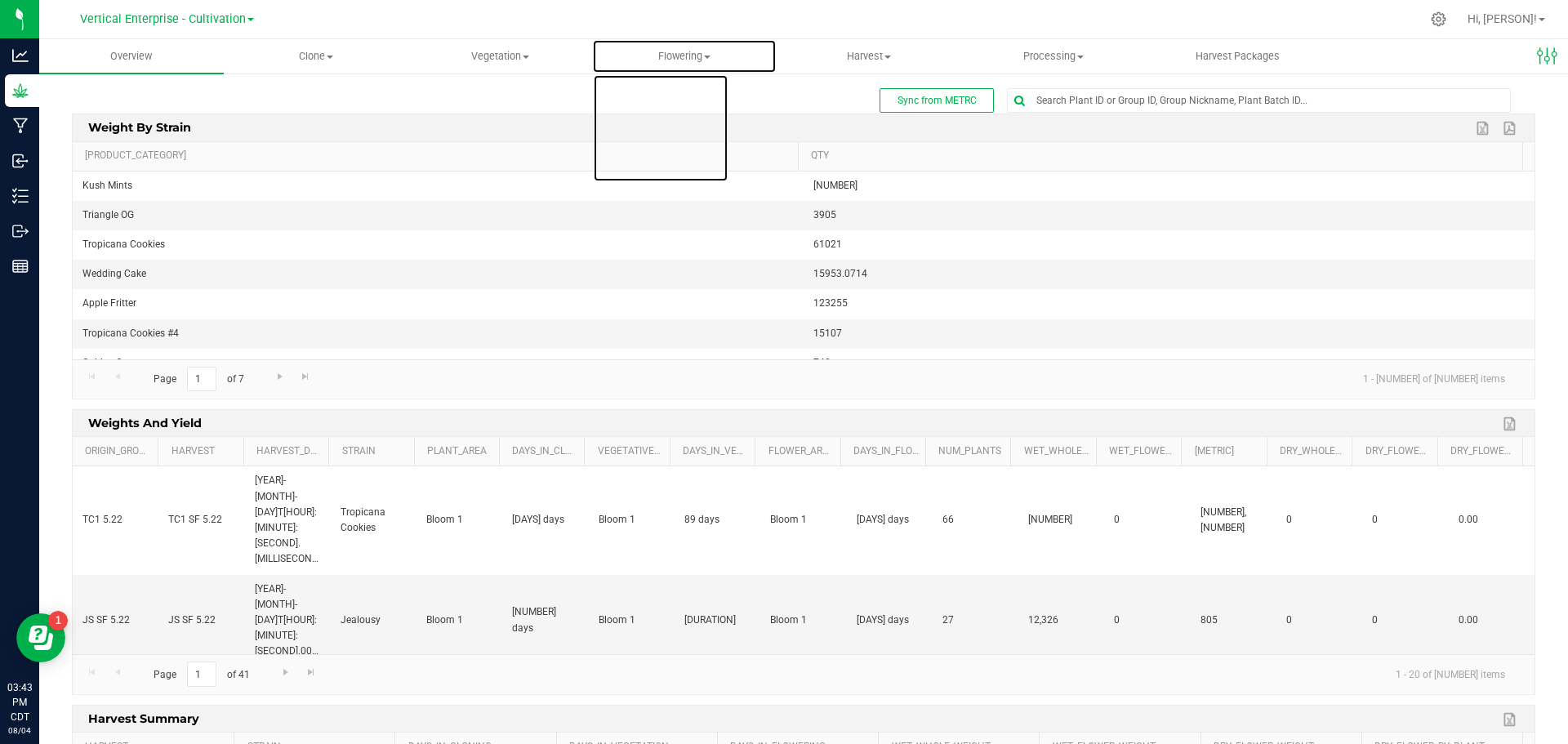 click on "Flowering" at bounding box center (684, 56) 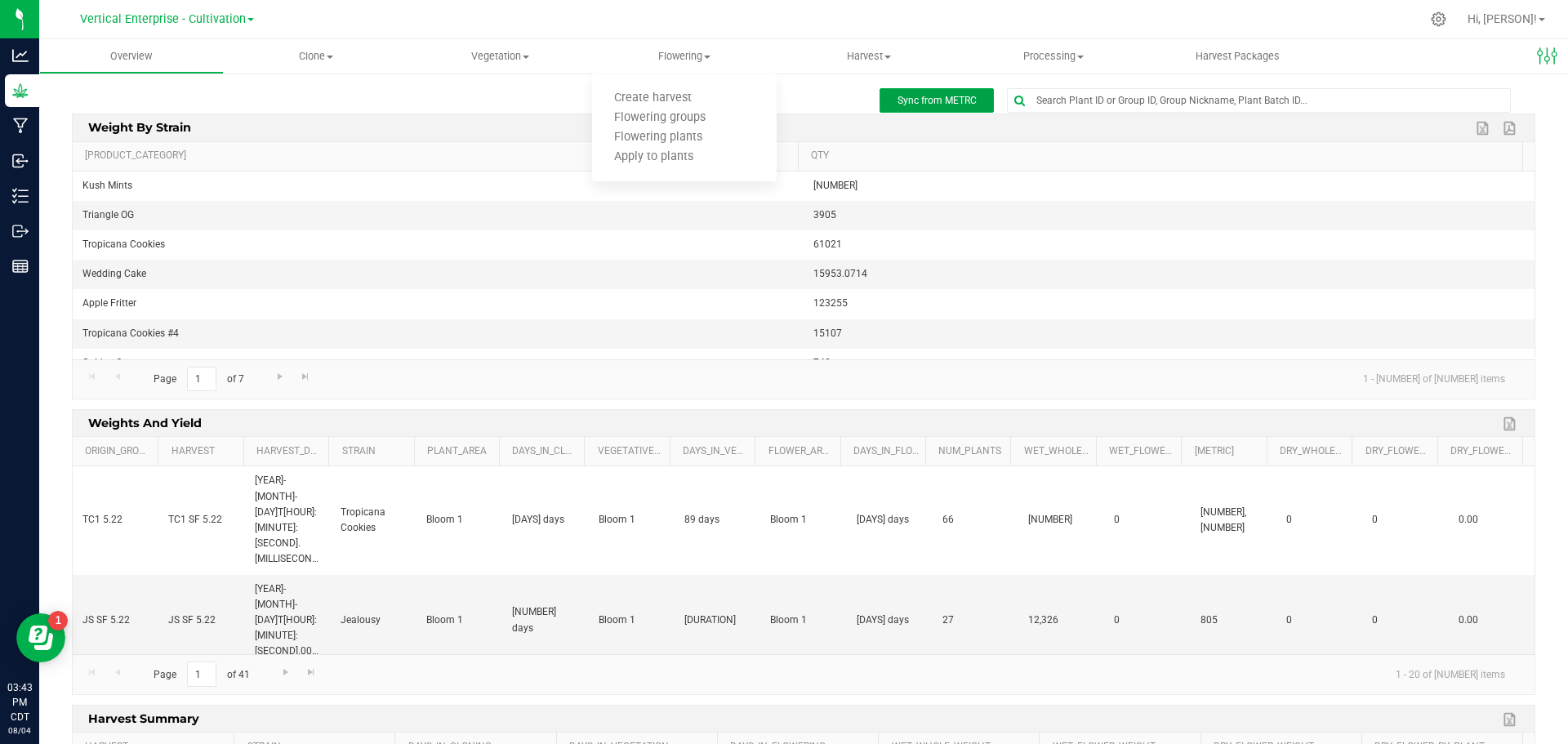 click on "Sync from METRC" at bounding box center [937, 100] 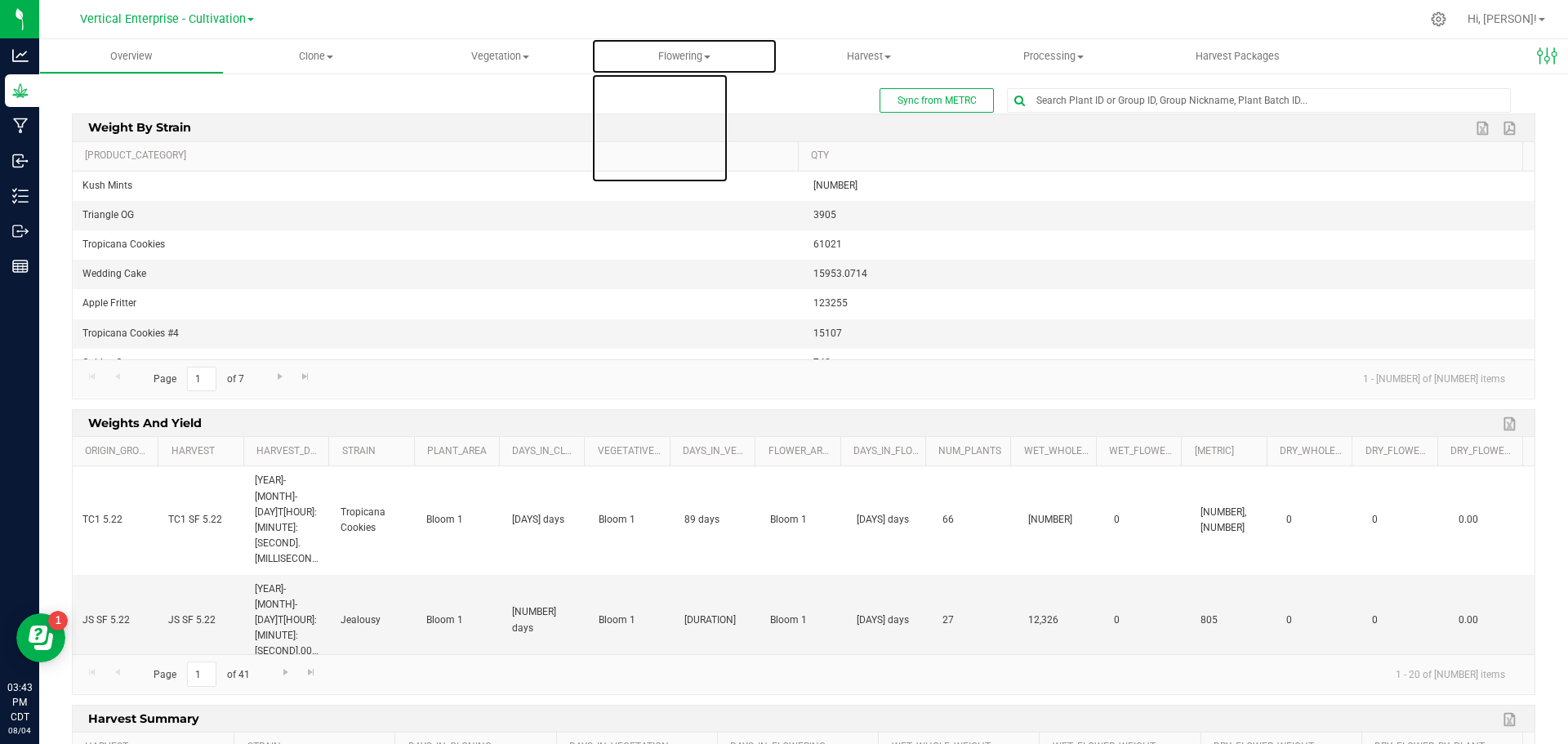 click on "Flowering" at bounding box center (684, 56) 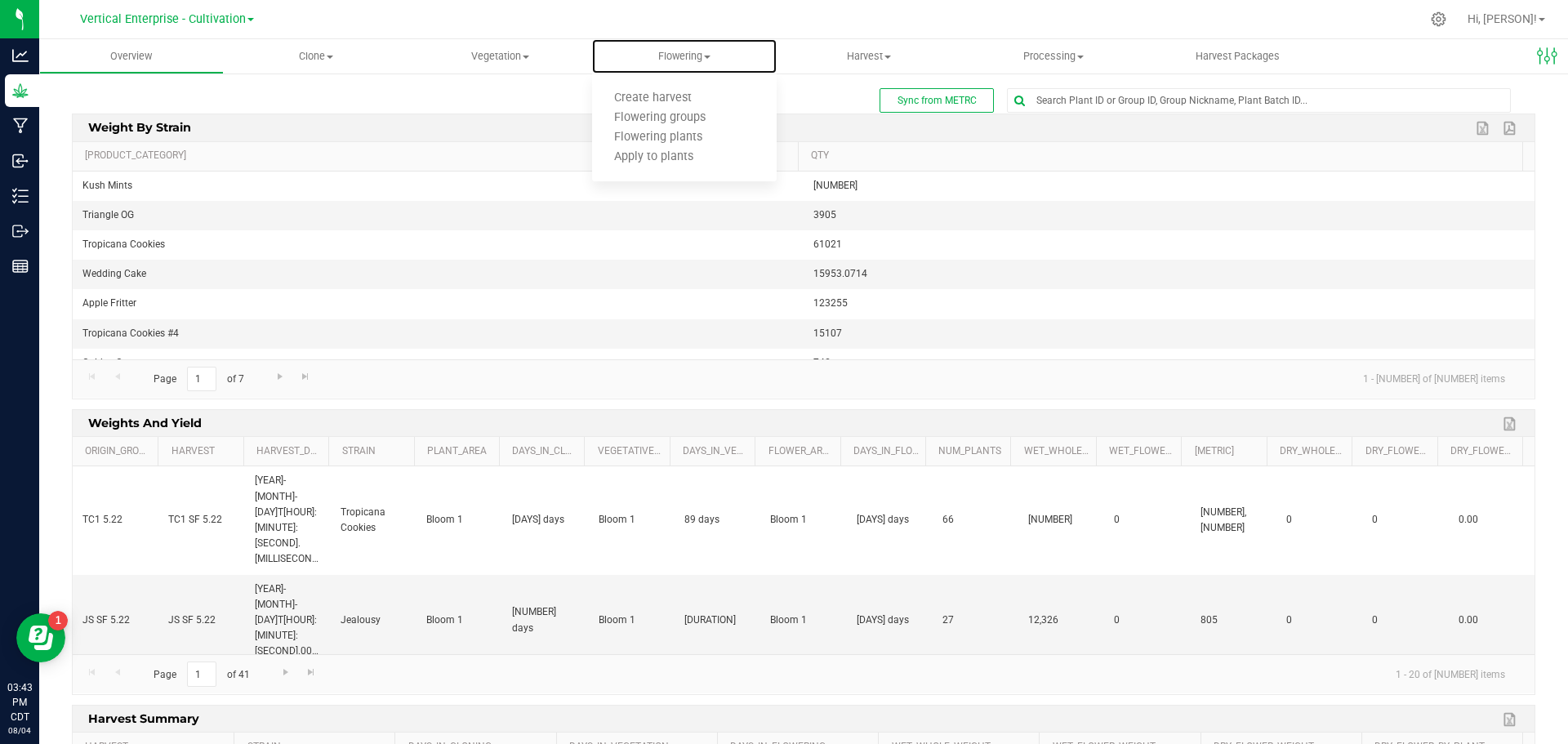 click on "Flowering groups" at bounding box center [660, 118] 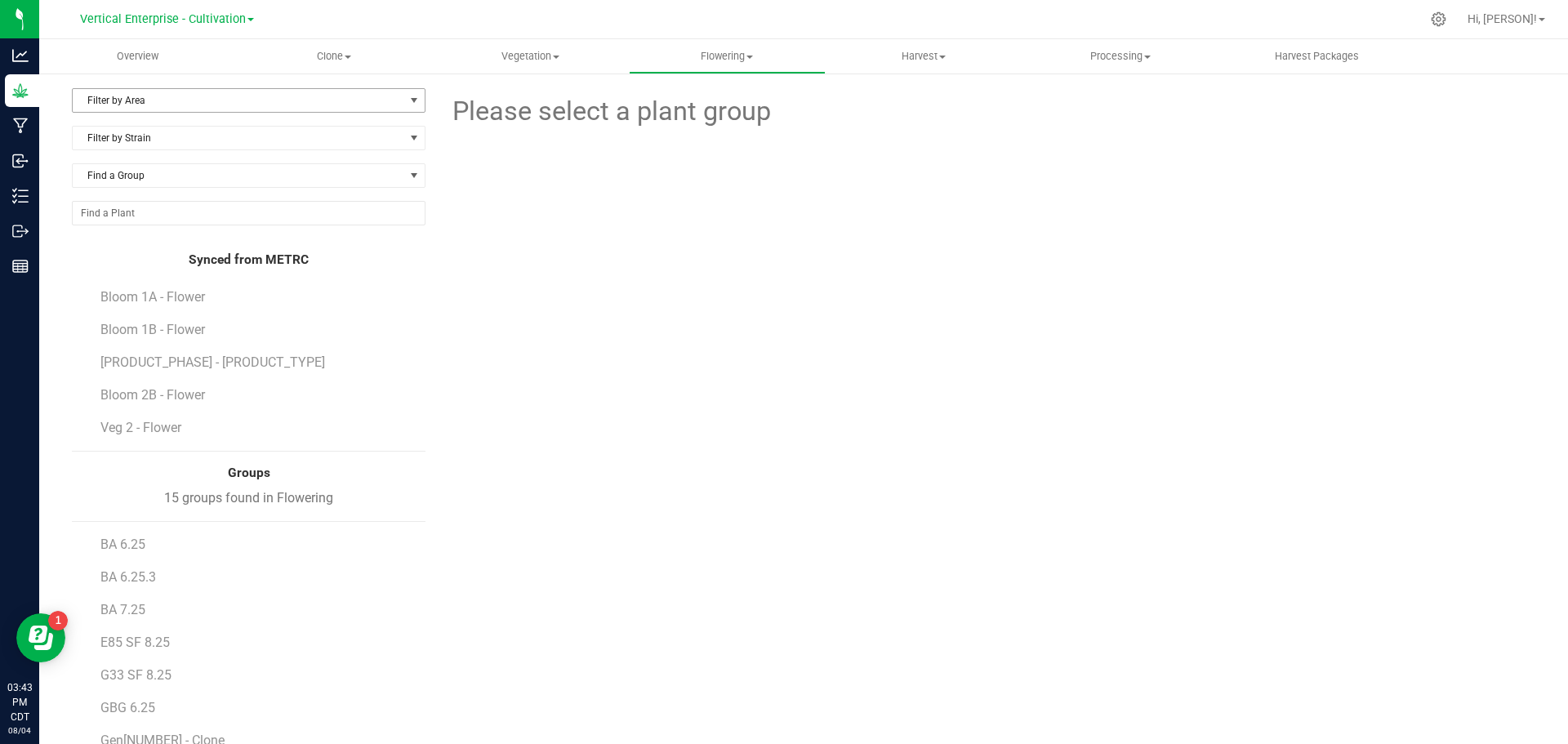 click on "Filter by Area" at bounding box center (238, 100) 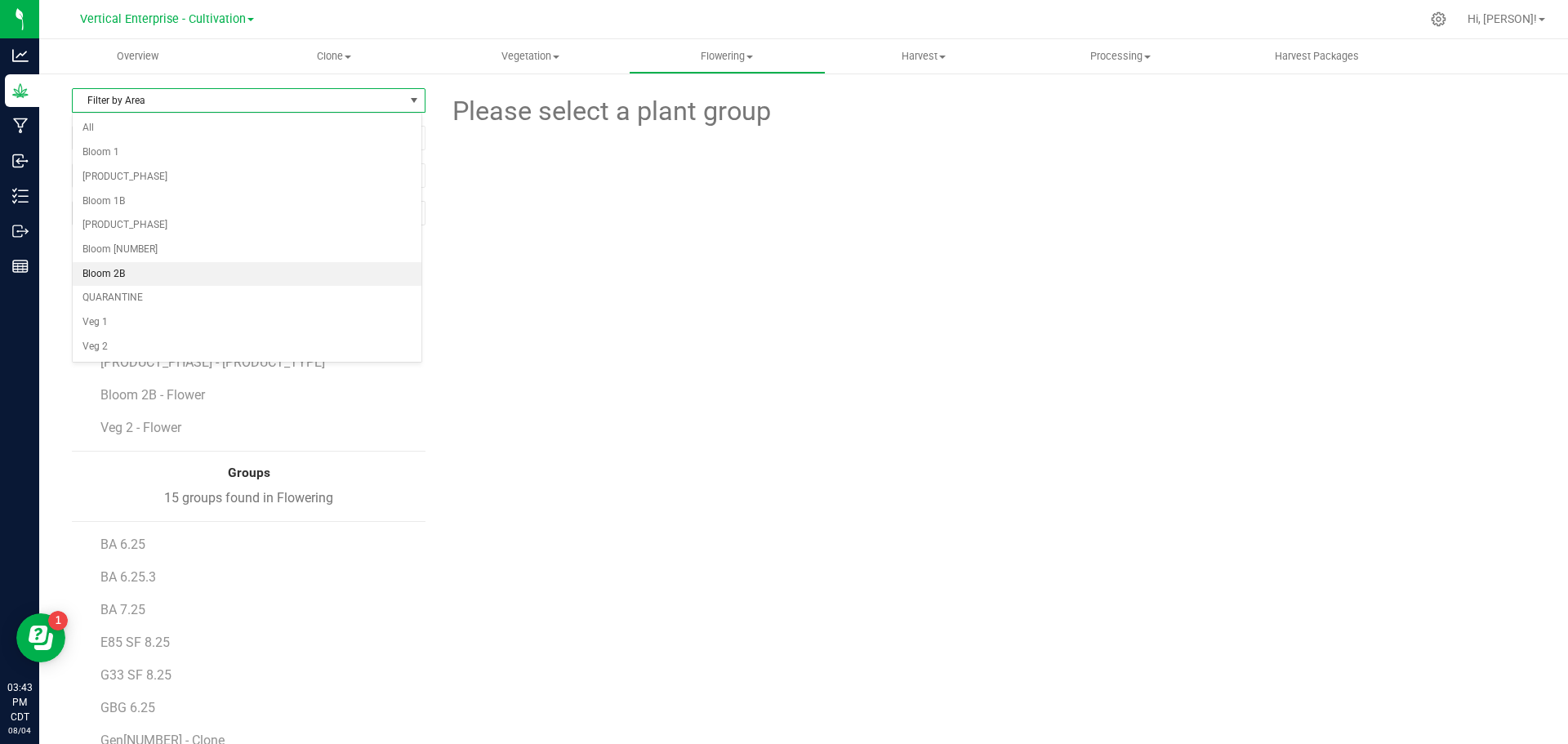 click on "Bloom 2B" at bounding box center (247, 274) 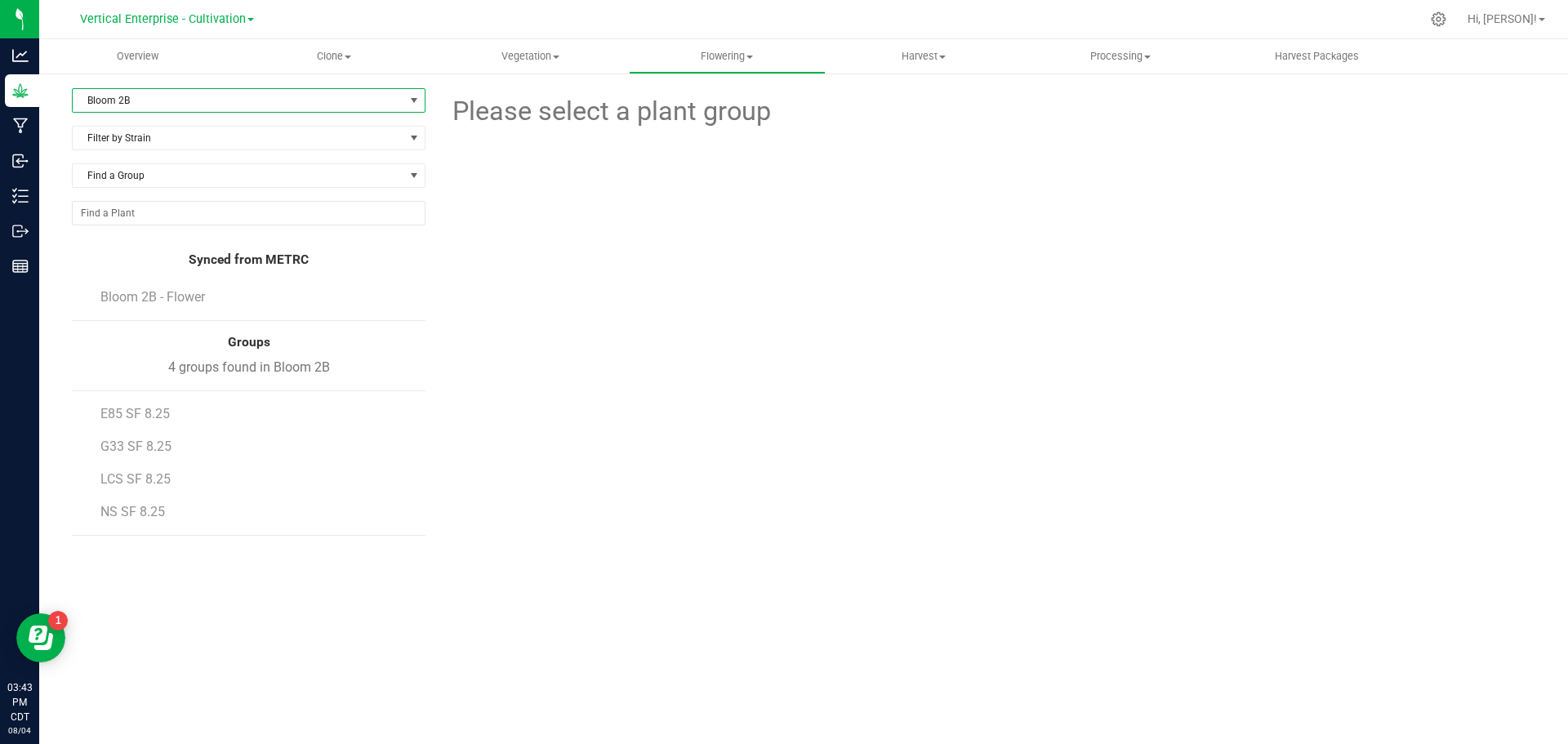 click on "Bloom 2B - Flower" at bounding box center [153, 296] 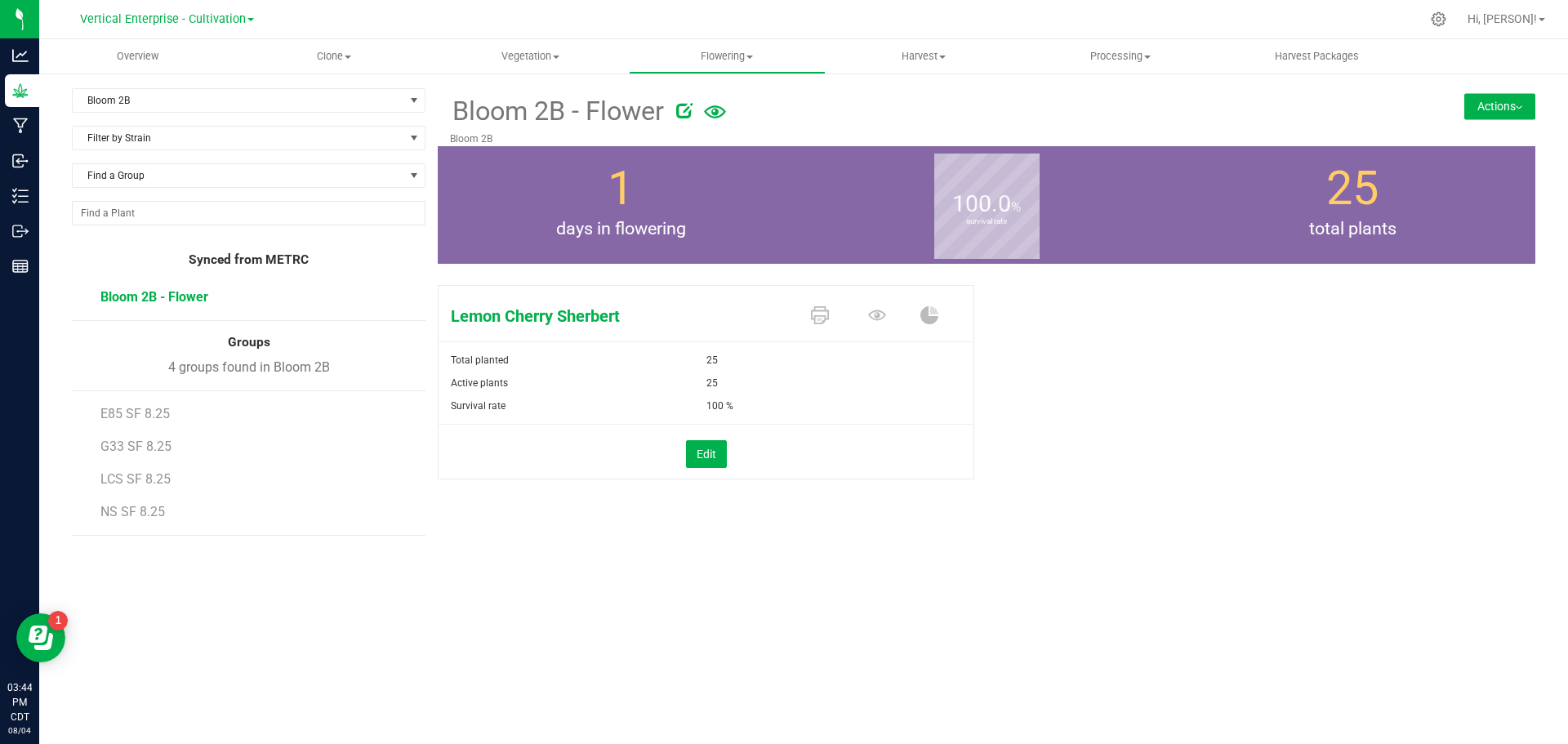 click on "Actions" at bounding box center (1499, 106) 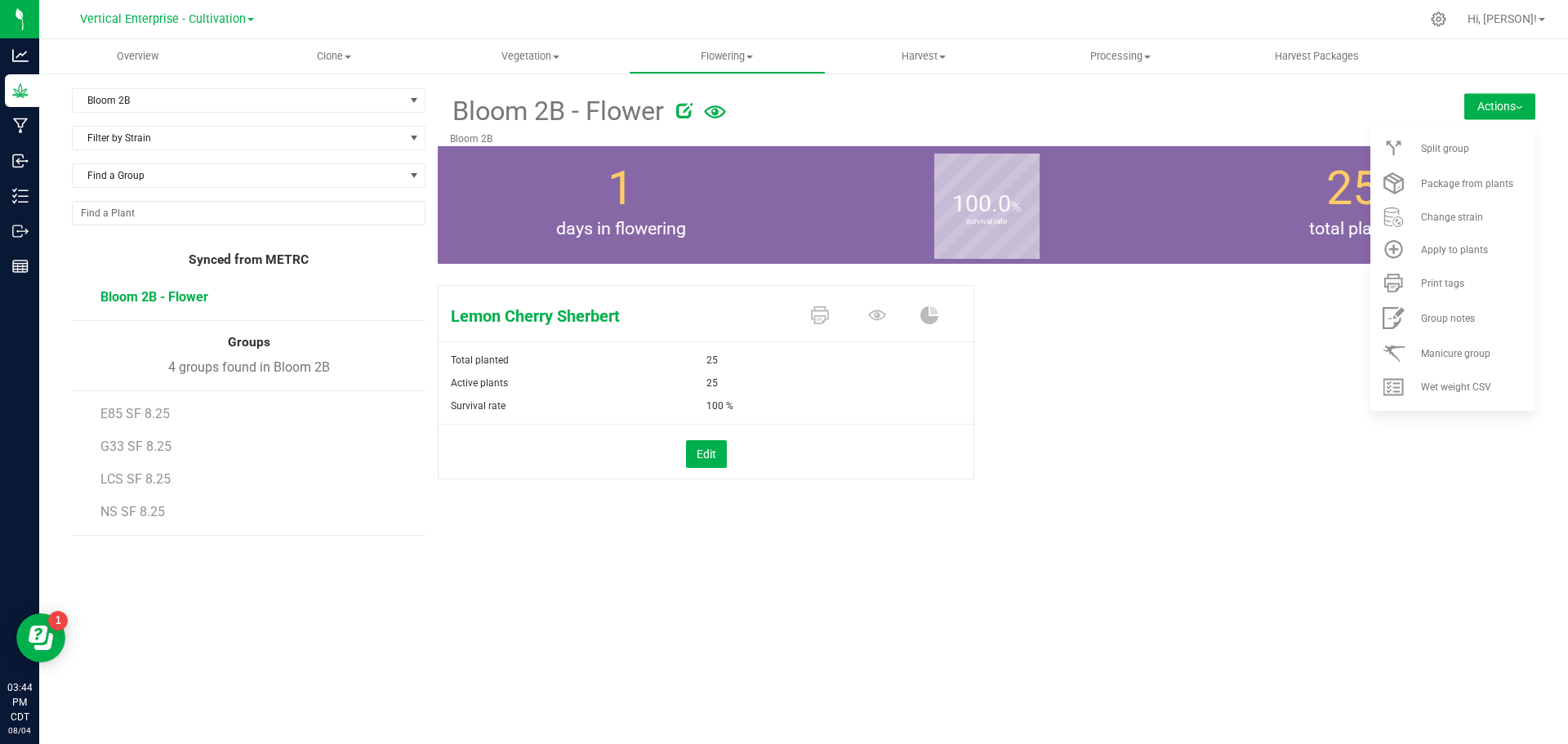 click on "Split group" at bounding box center [1477, 149] 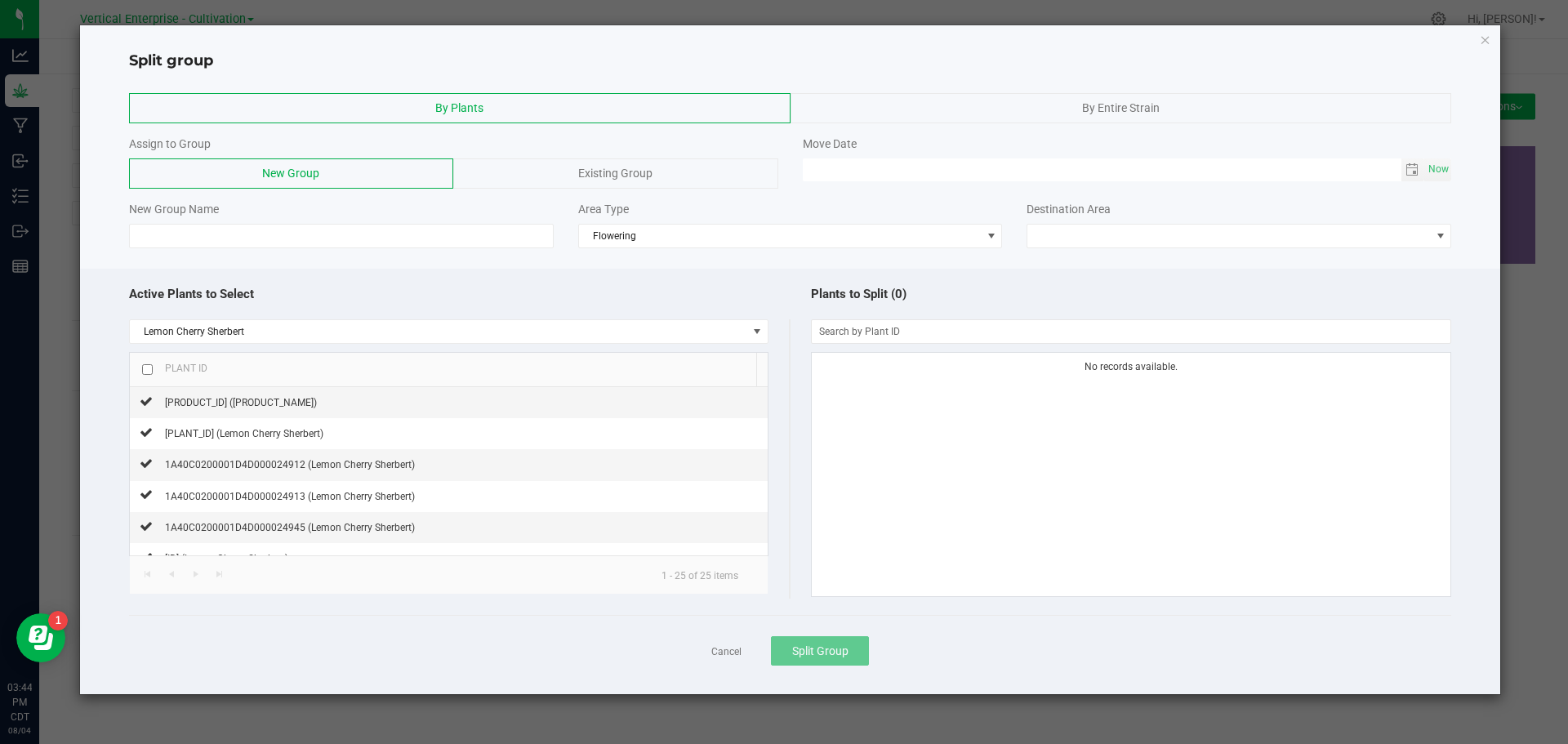 click on "Existing Group" 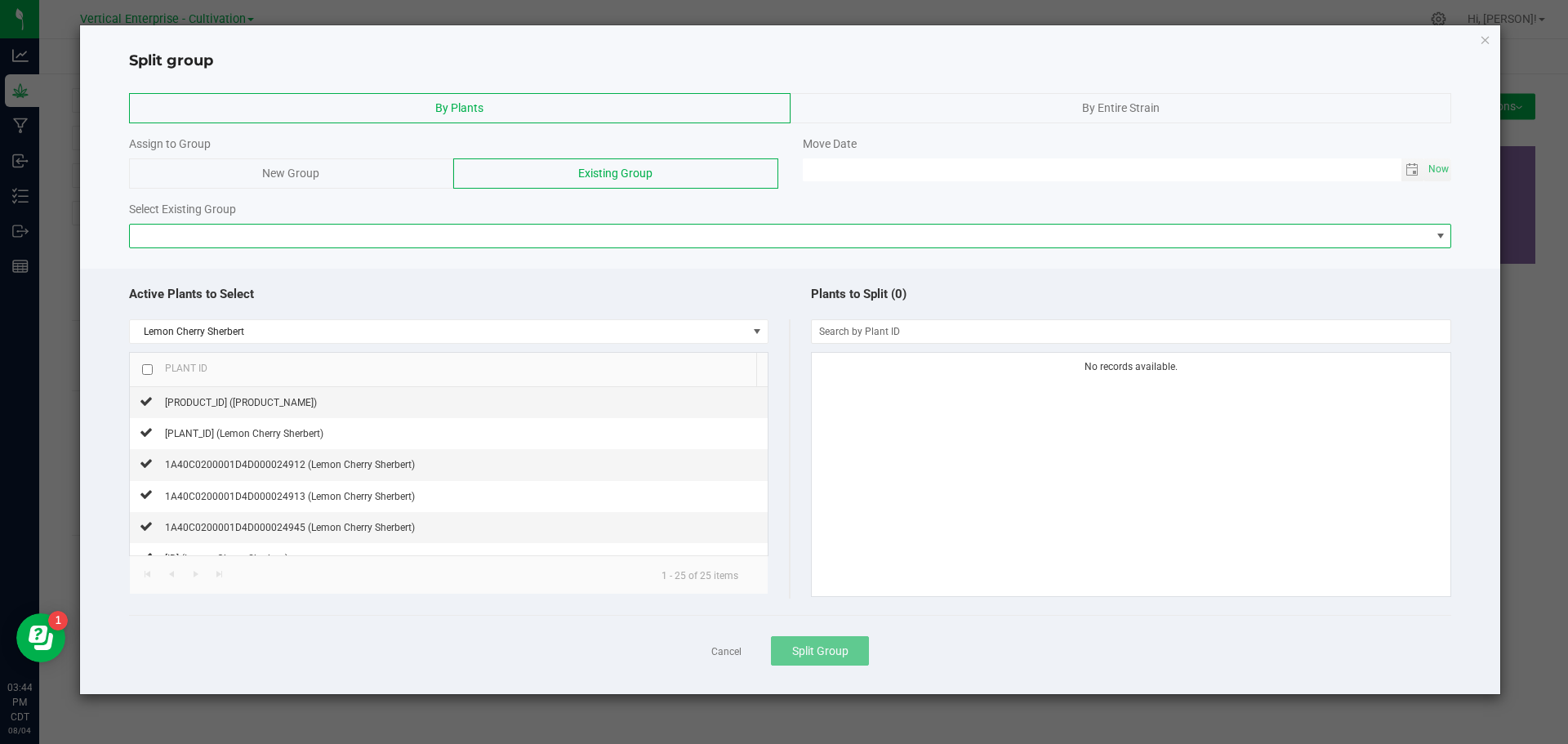 click at bounding box center (780, 236) 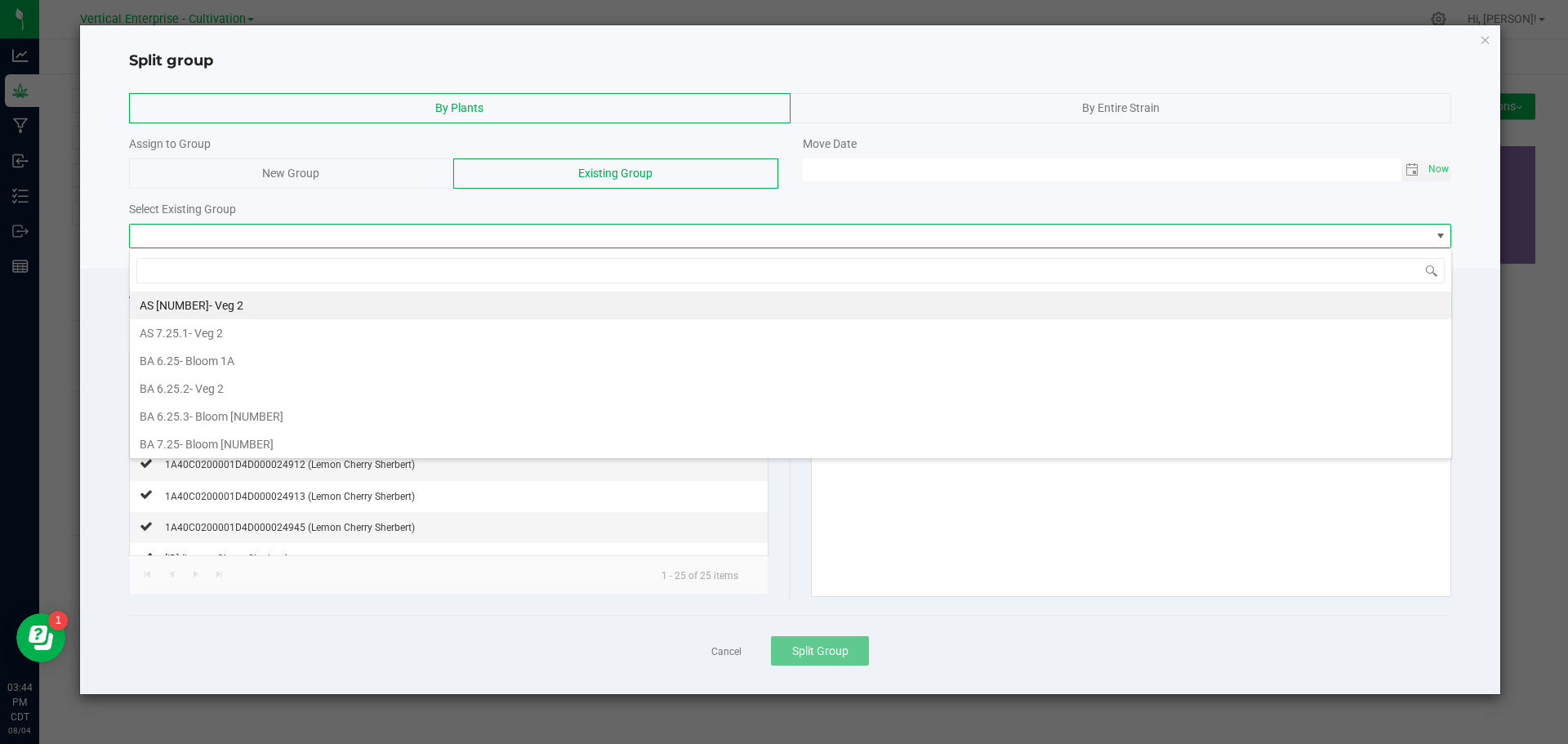 scroll, scrollTop: 81644, scrollLeft: 80344, axis: both 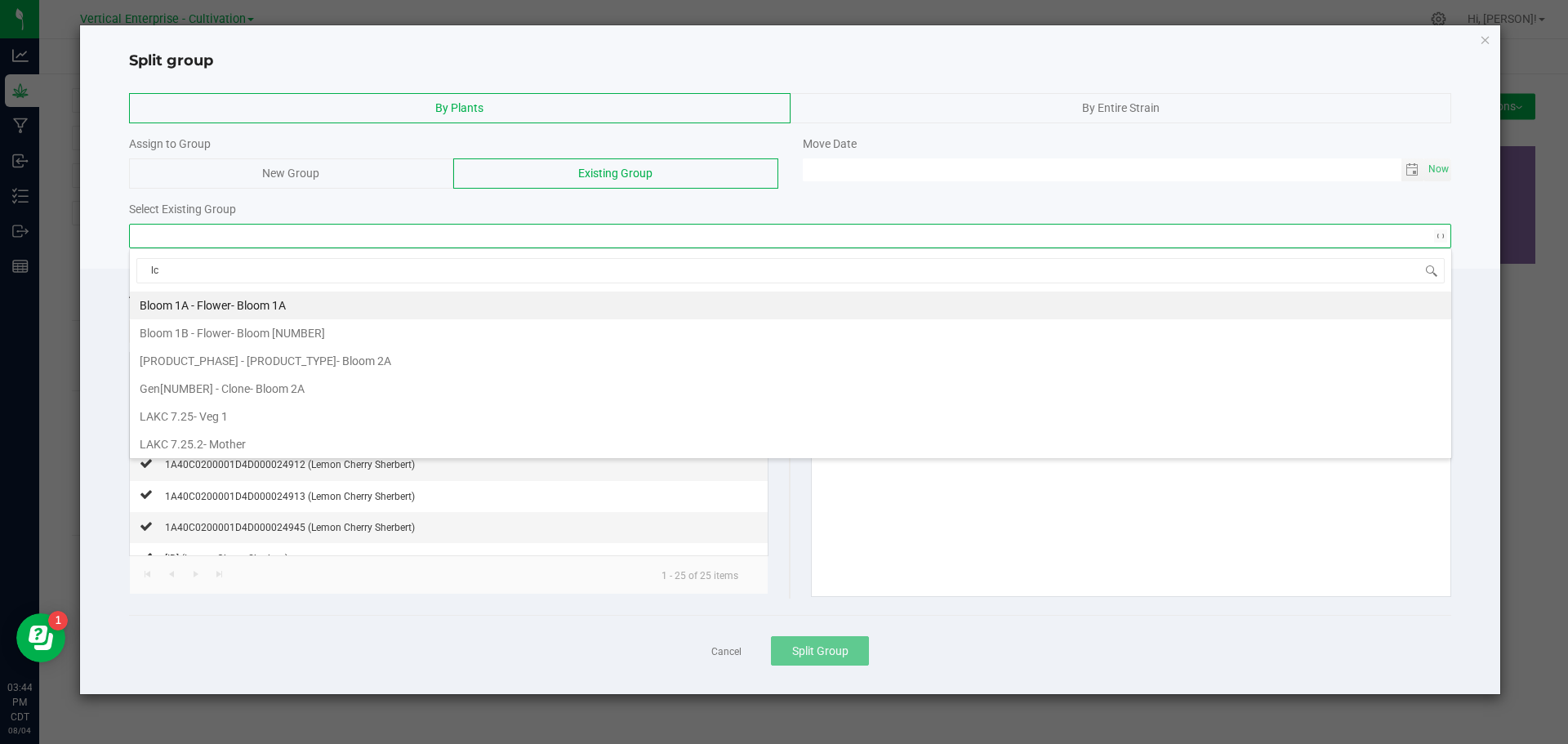 type on "lcs" 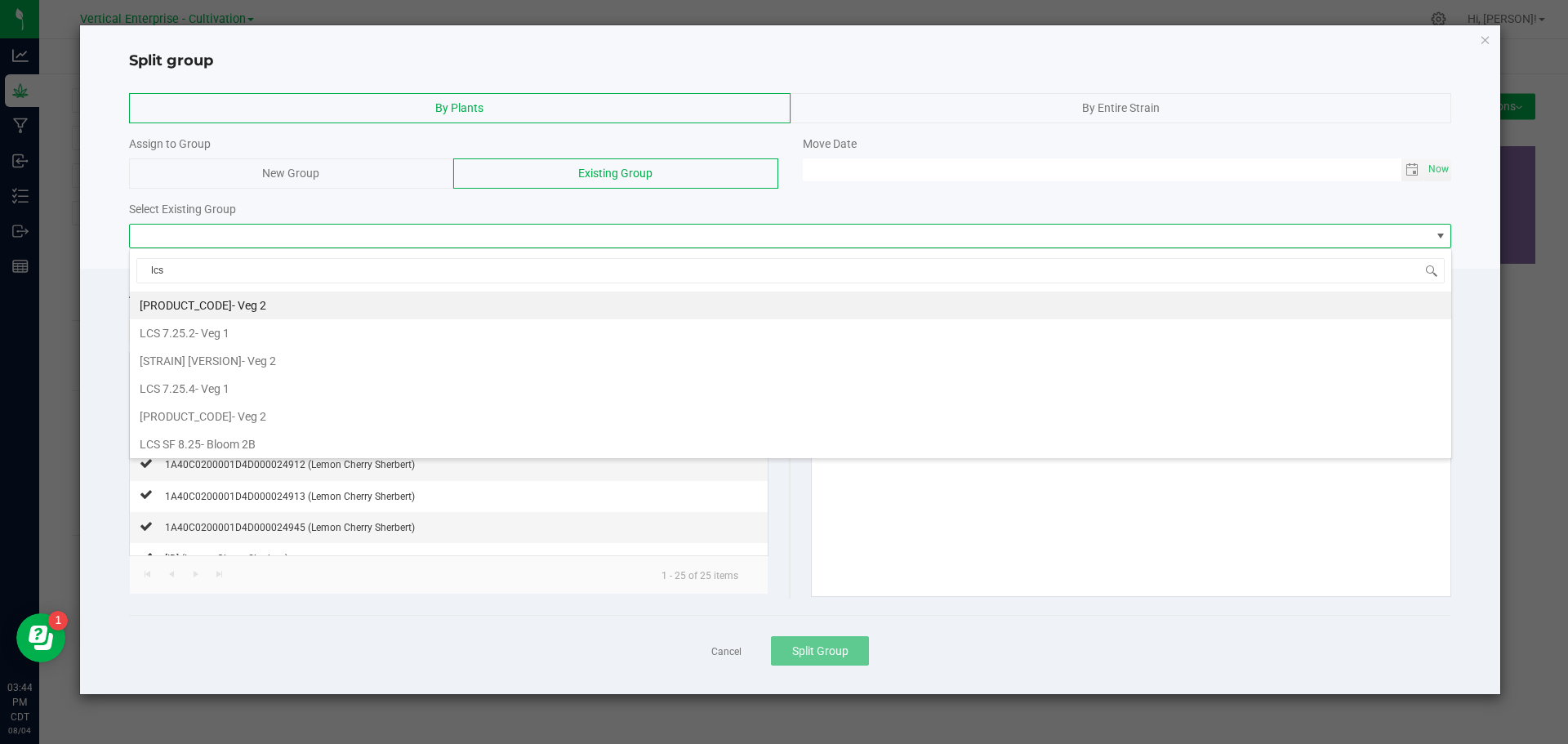 click on "- Bloom 2B" at bounding box center (228, 444) 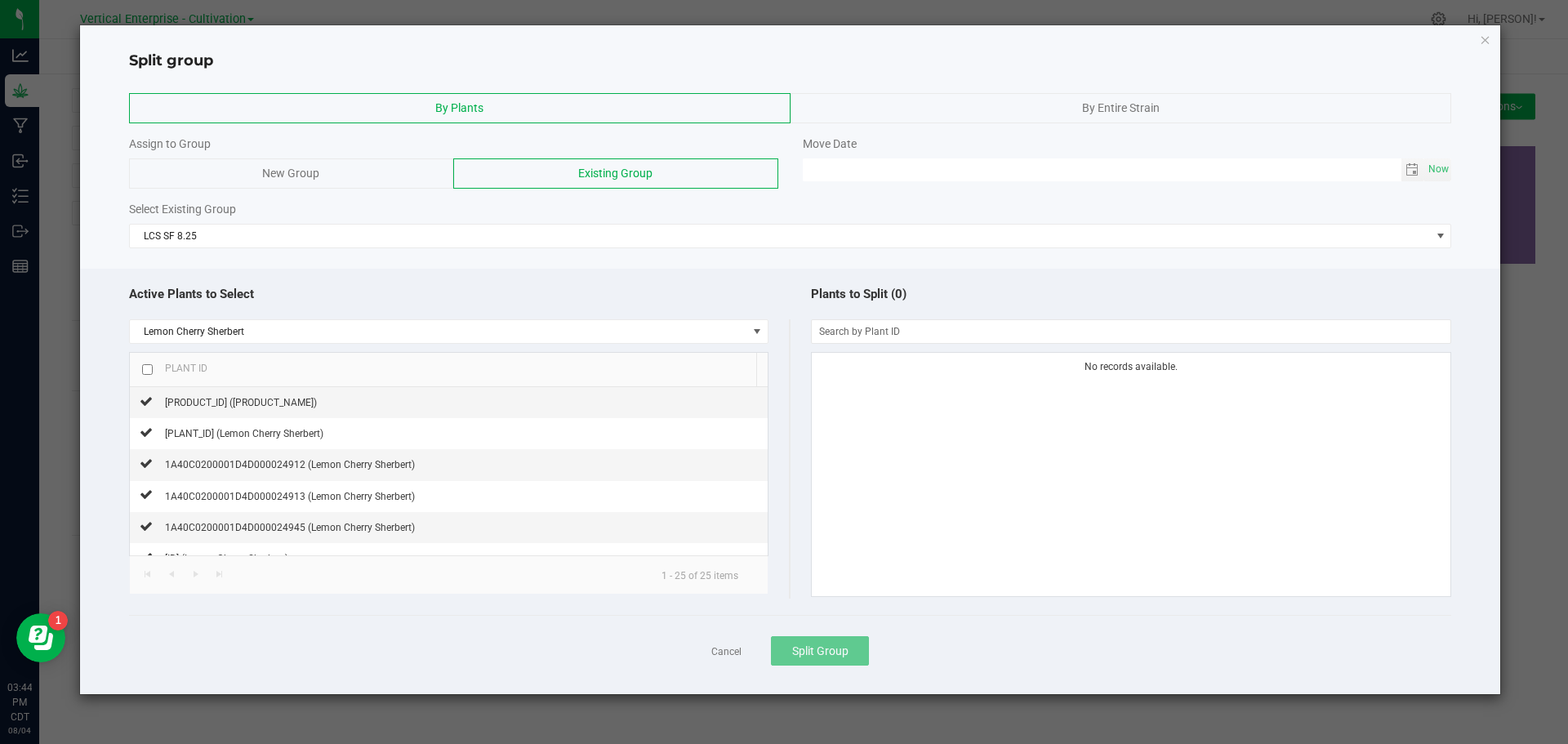 click on "Now" 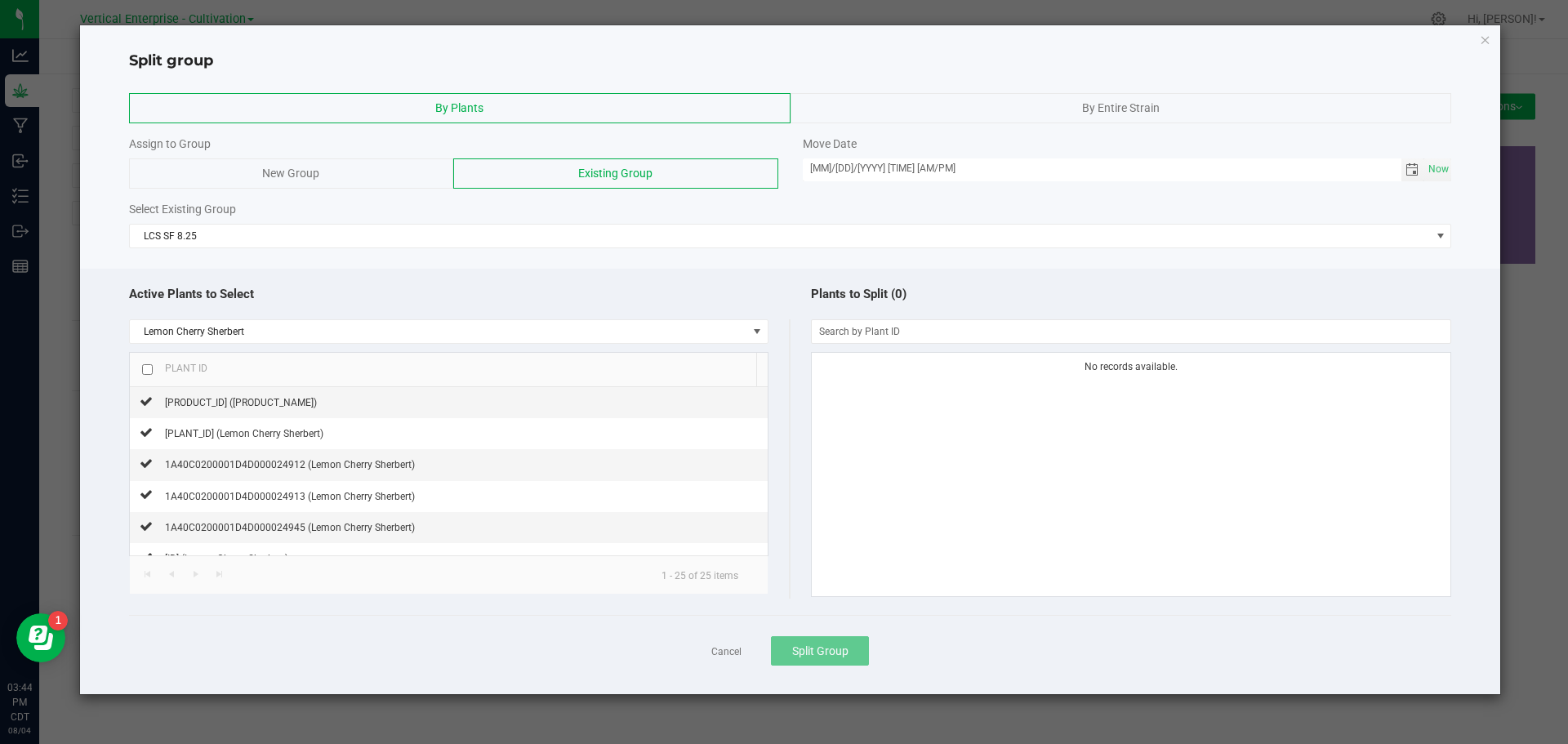 click 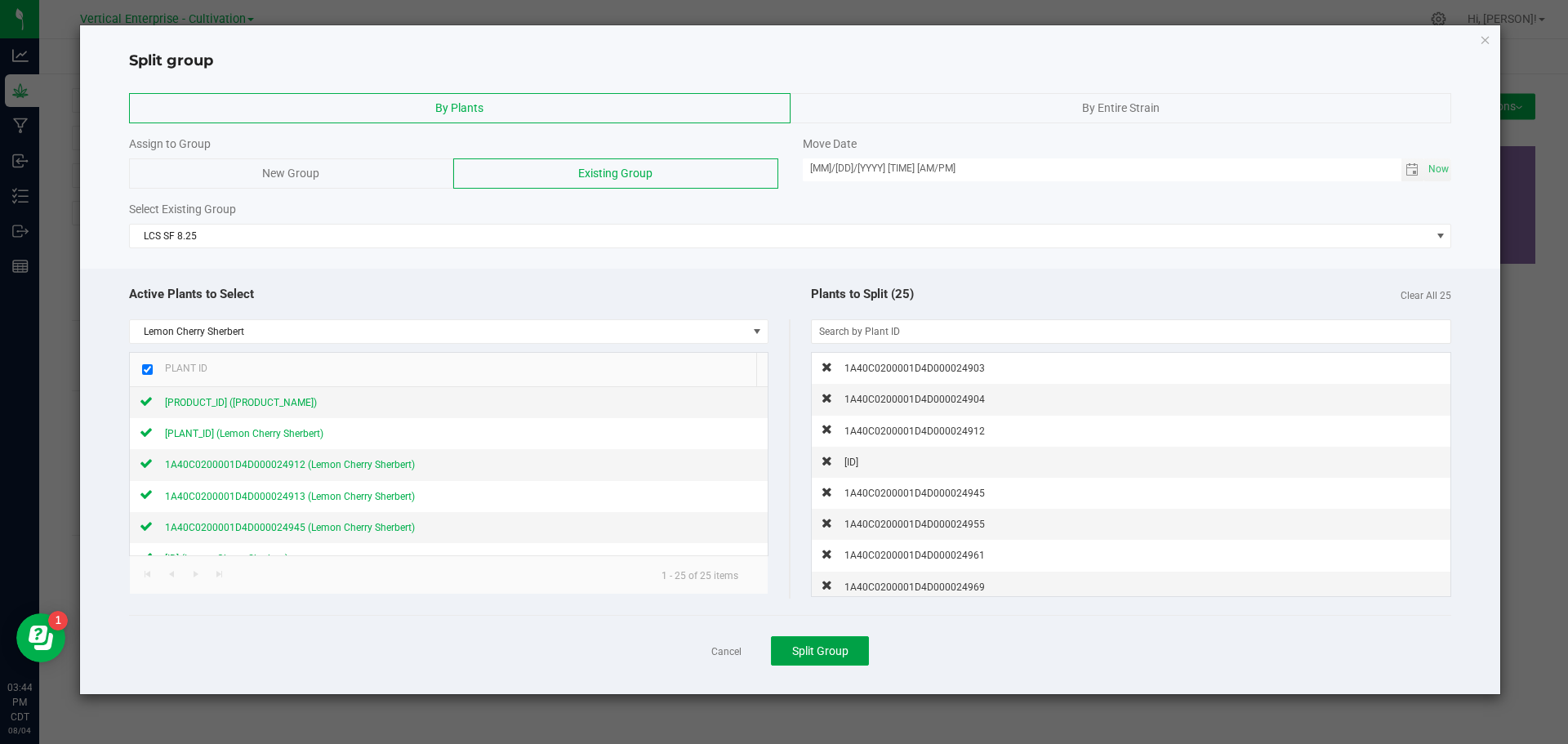 click on "Split Group" 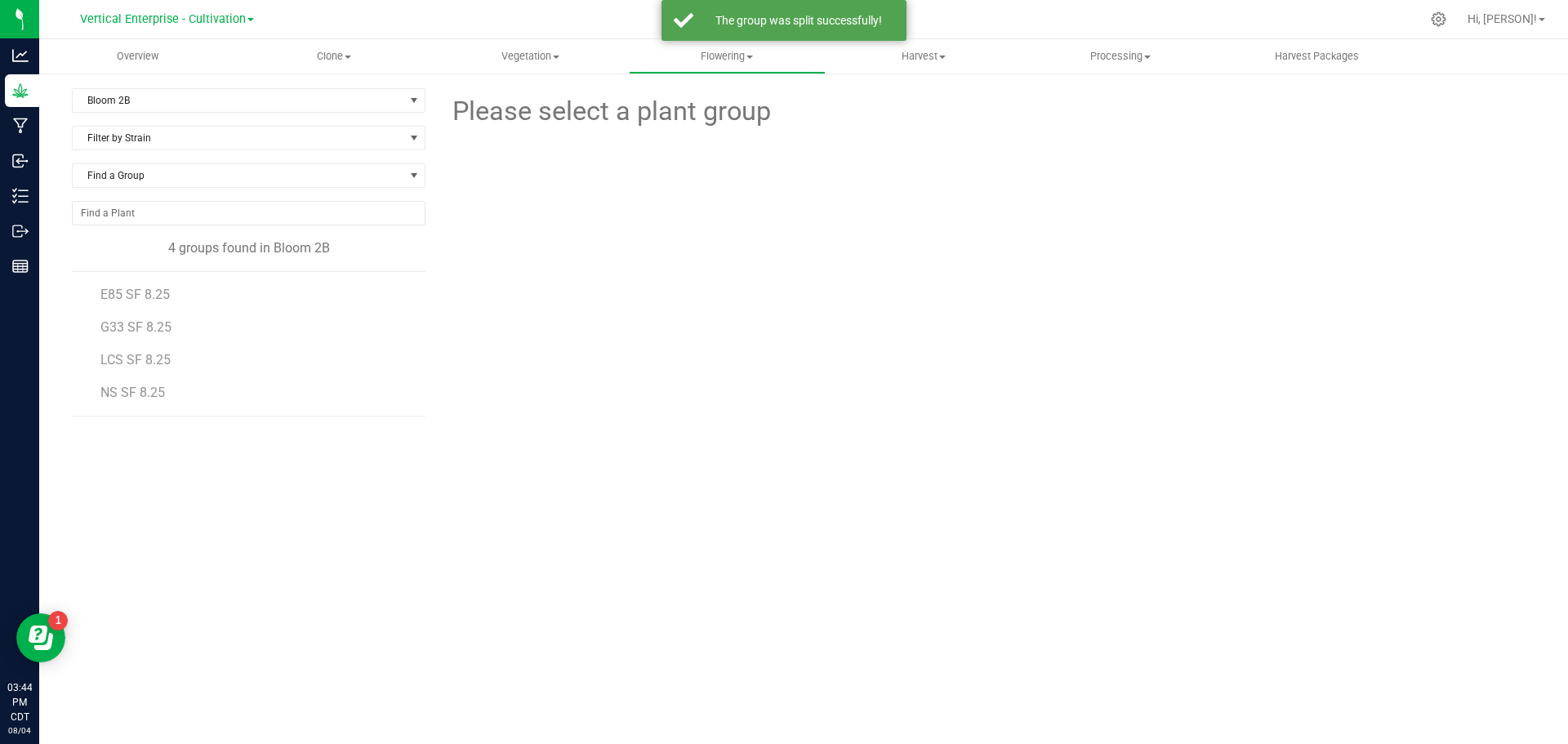 click on "LCS SF 8.25" at bounding box center (136, 359) 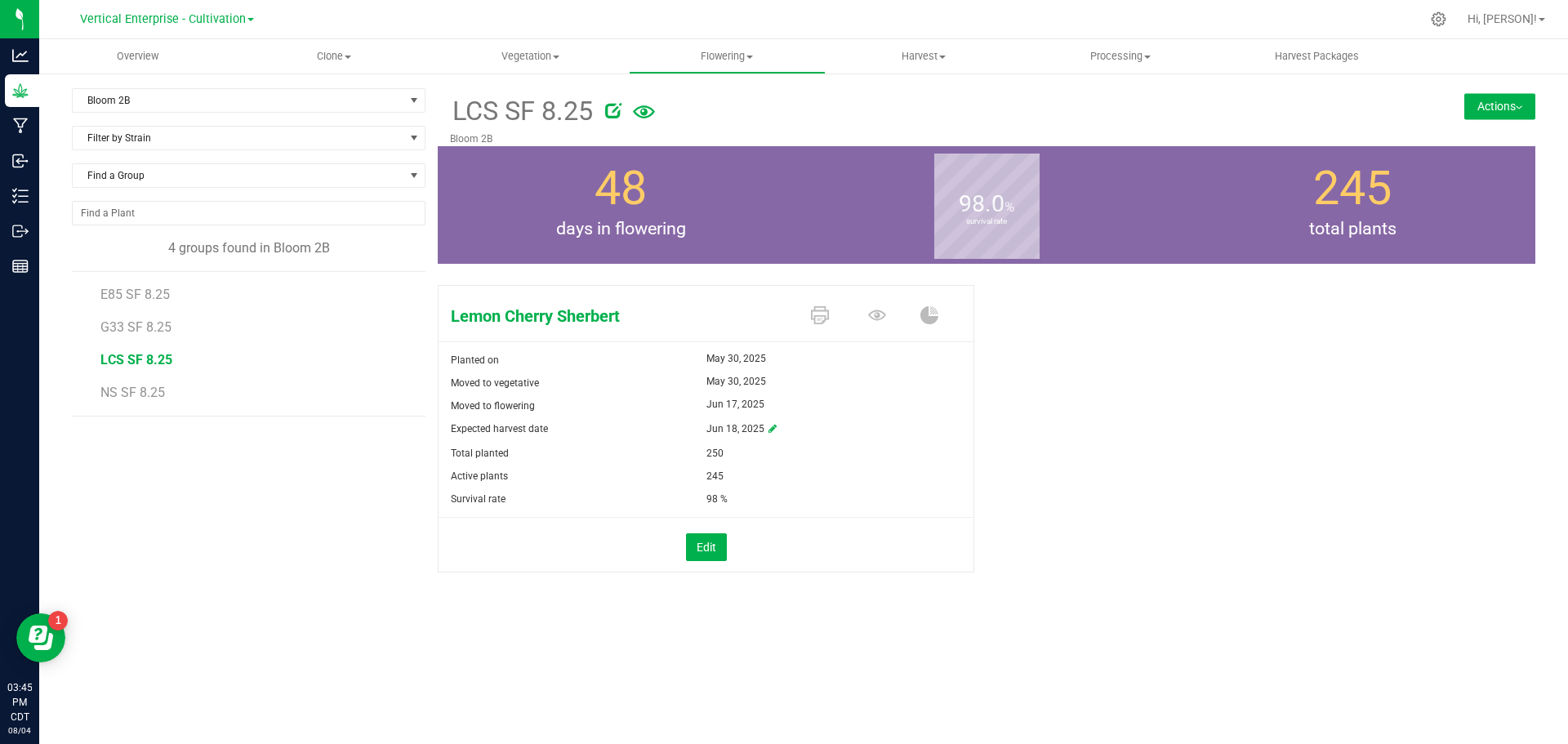 click on "Actions" at bounding box center (1499, 106) 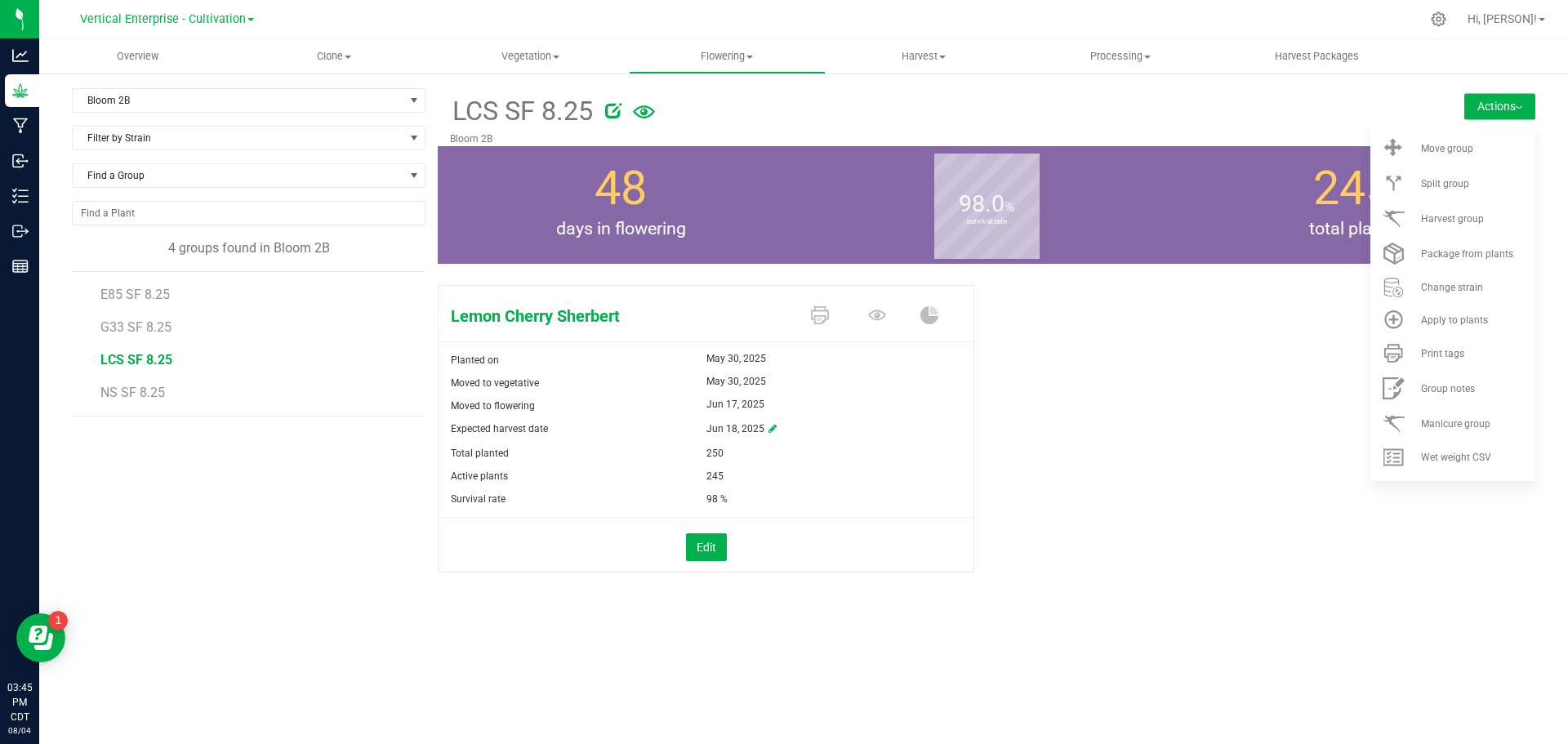 click on "Move group" at bounding box center (1453, 148) 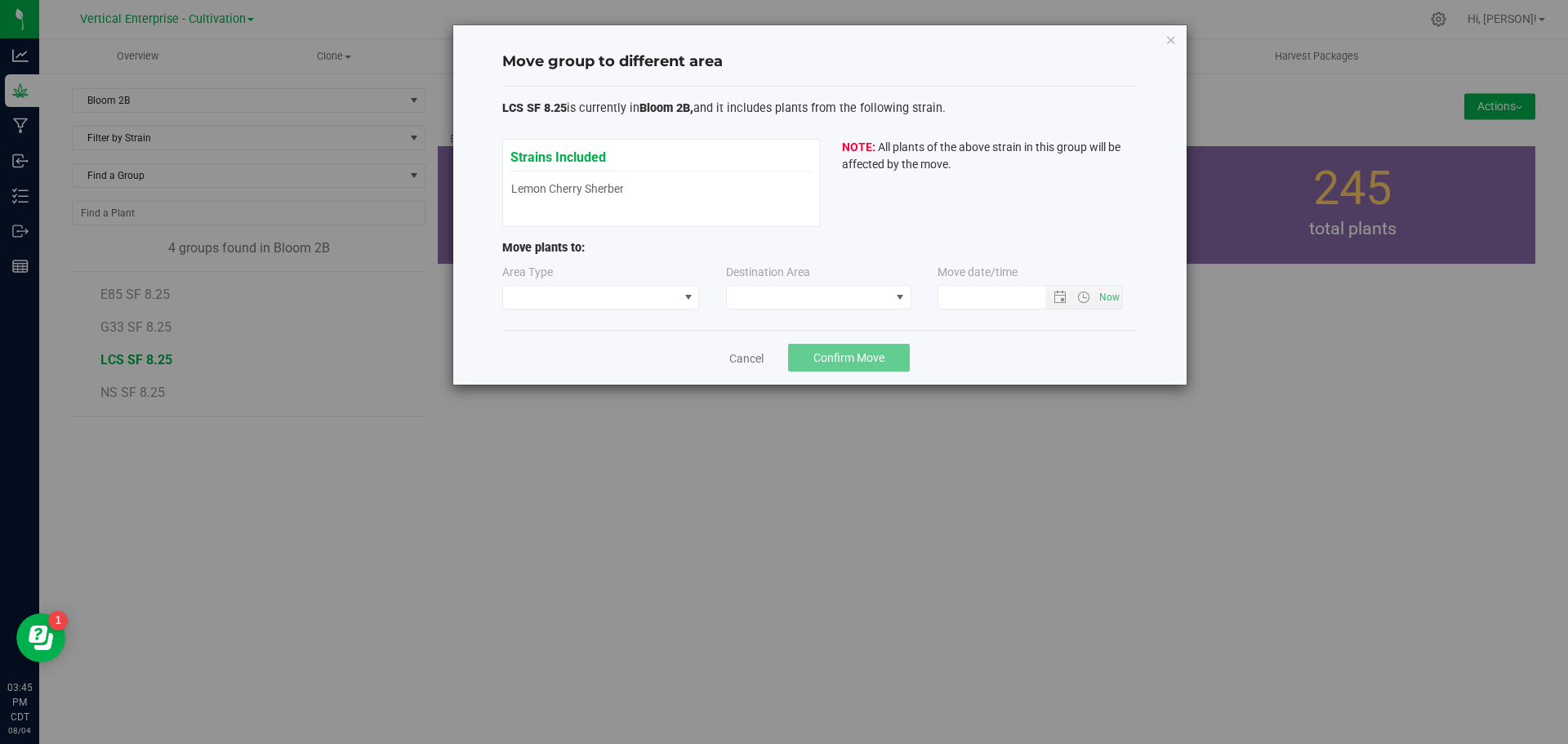 type on "[DATE] [TIME]" 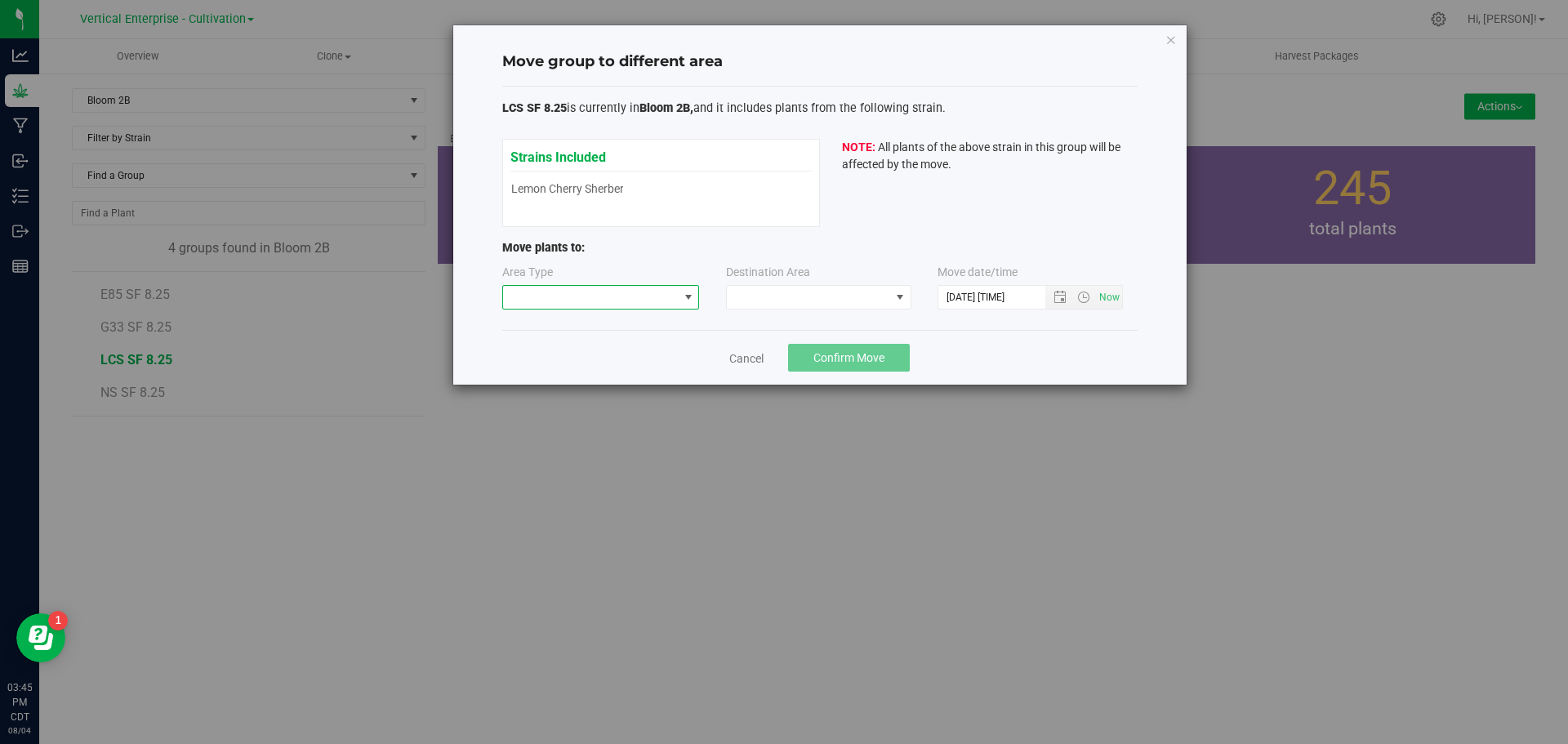 click at bounding box center [590, 297] 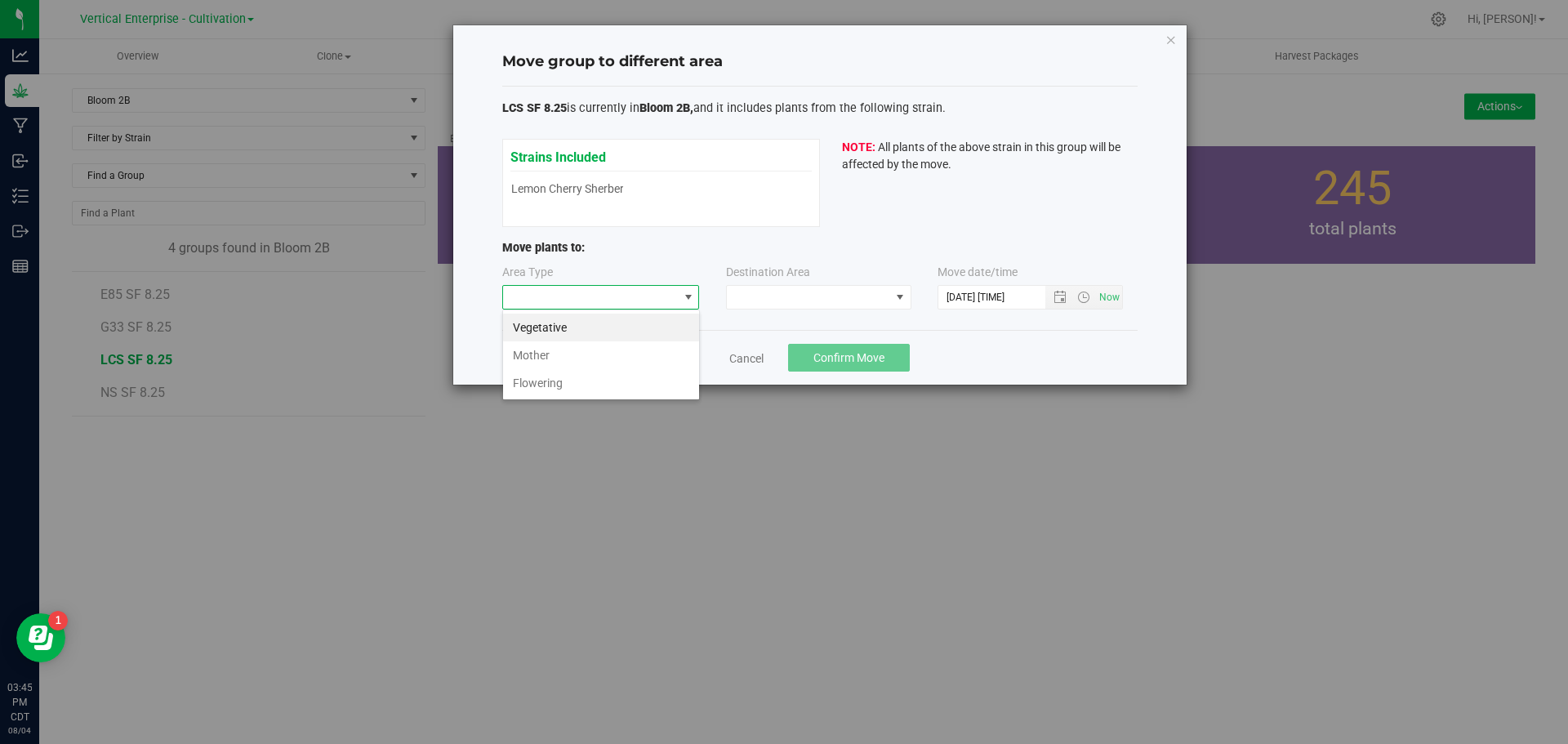 scroll, scrollTop: 81644, scrollLeft: 81469, axis: both 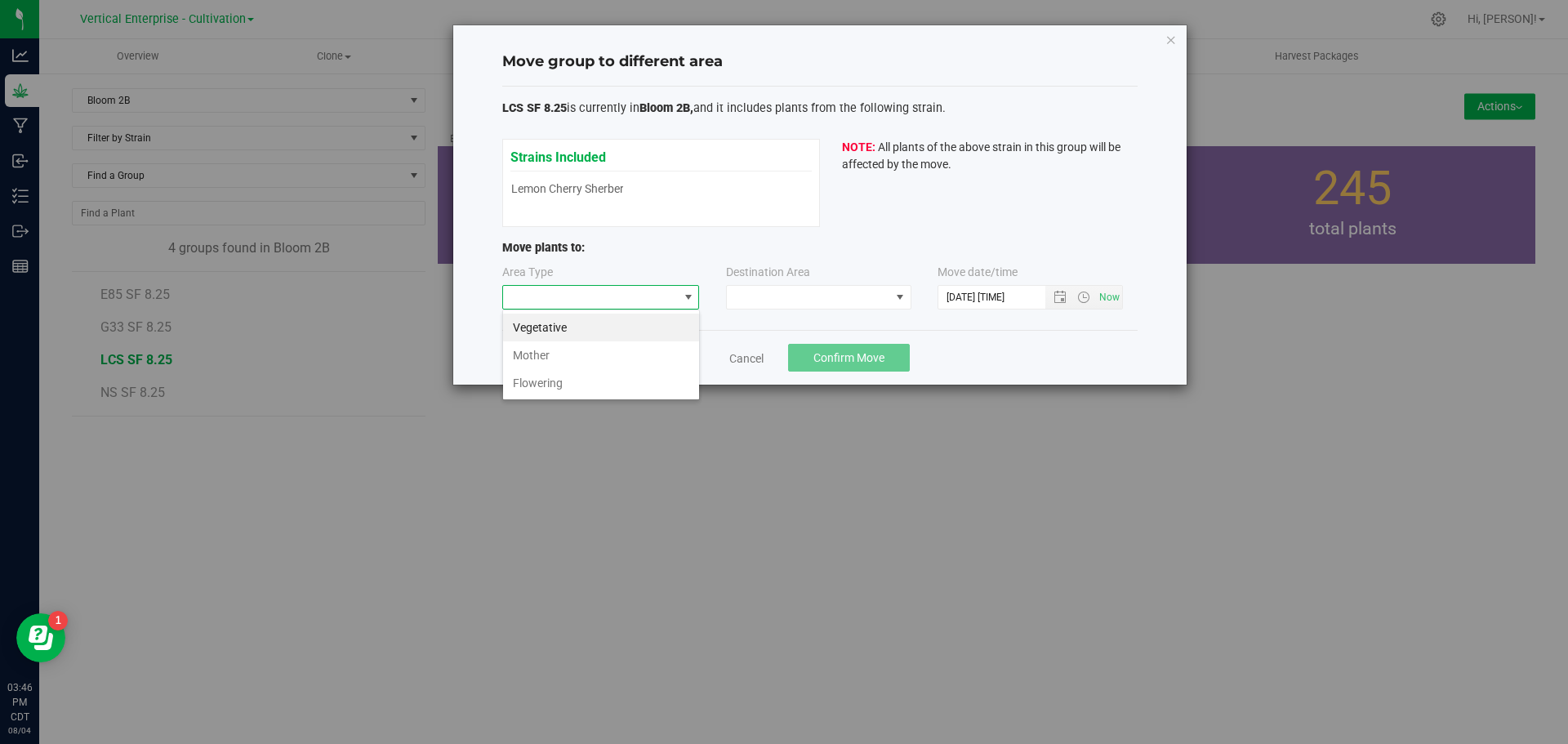 click on "Flowering" at bounding box center (601, 383) 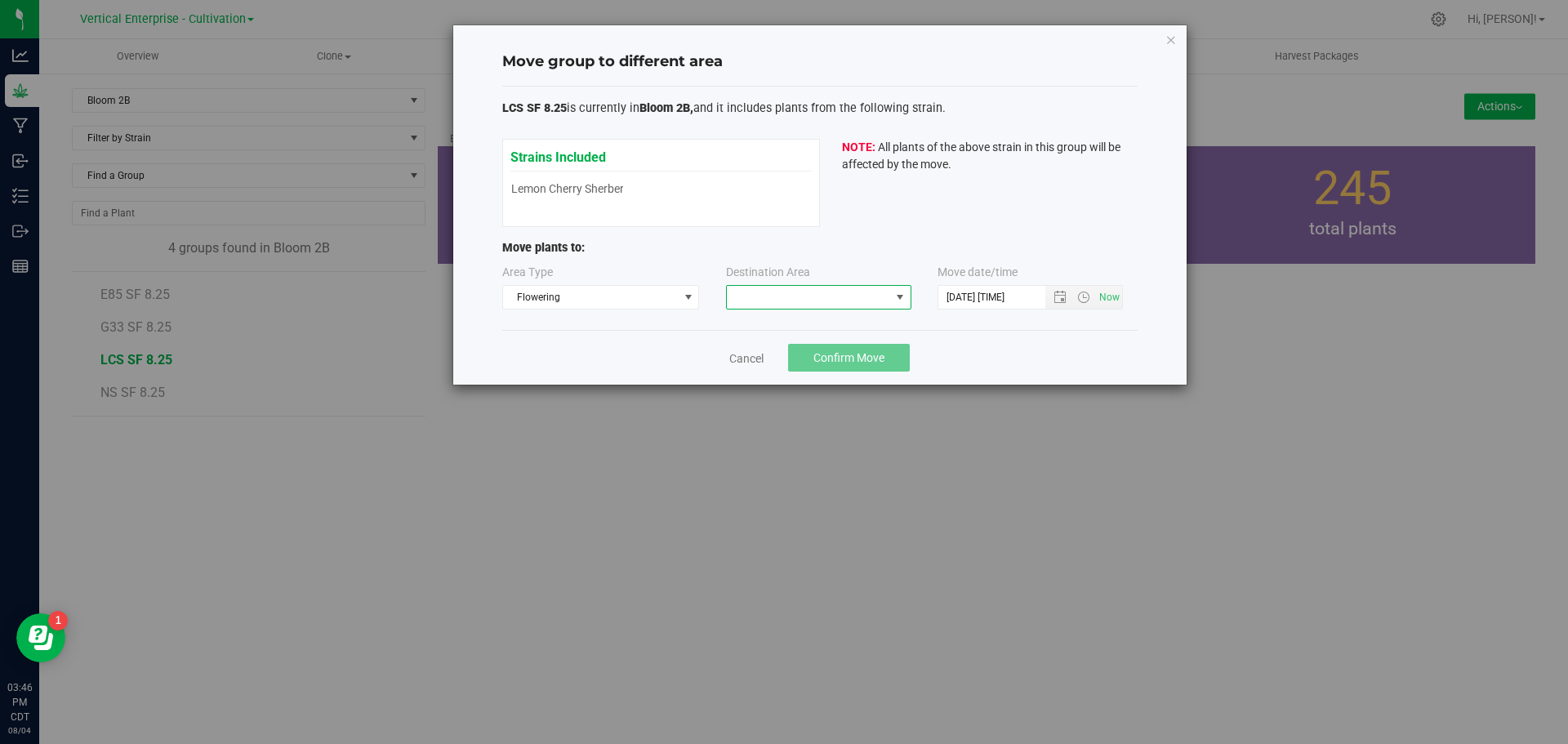 click at bounding box center [808, 297] 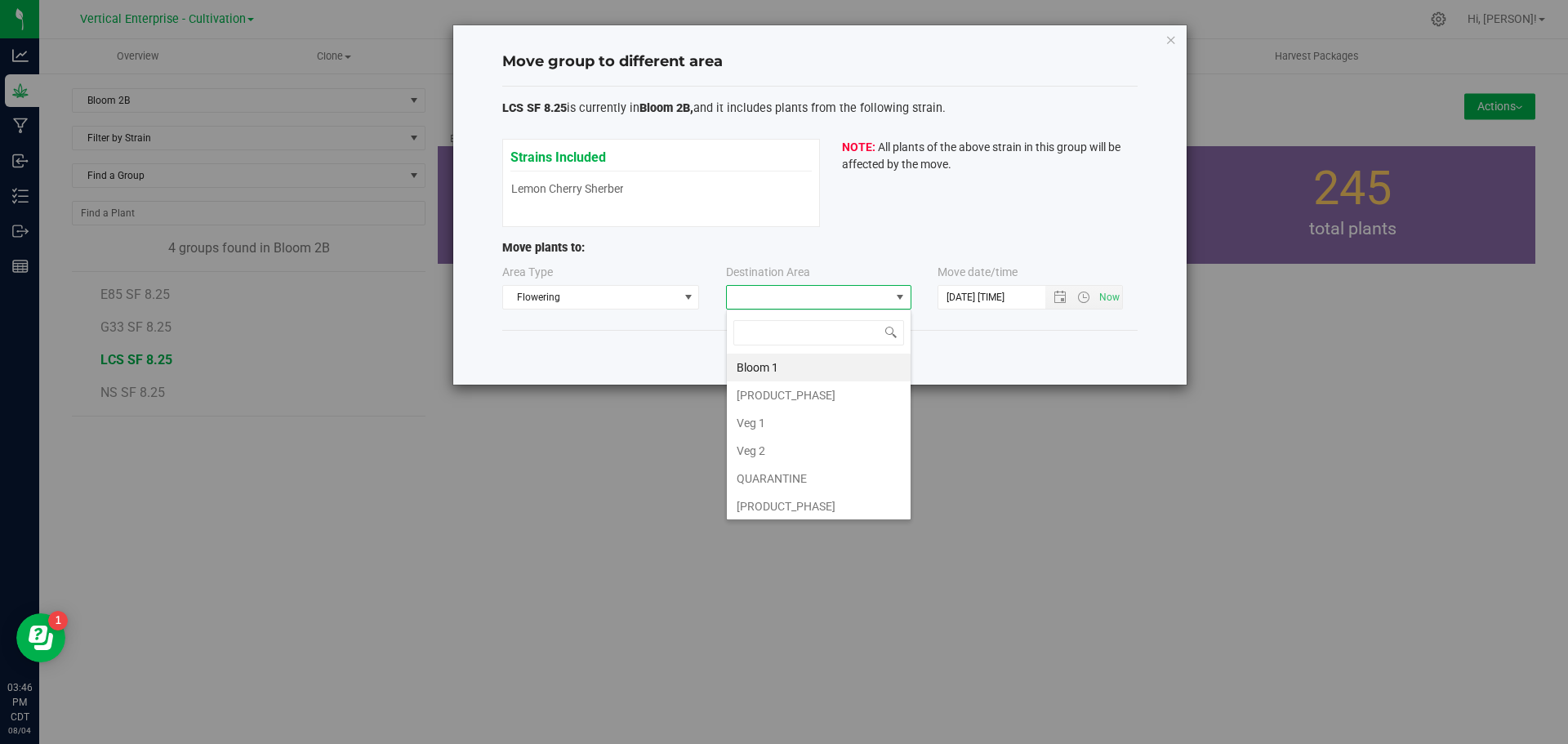 scroll, scrollTop: 81644, scrollLeft: 81481, axis: both 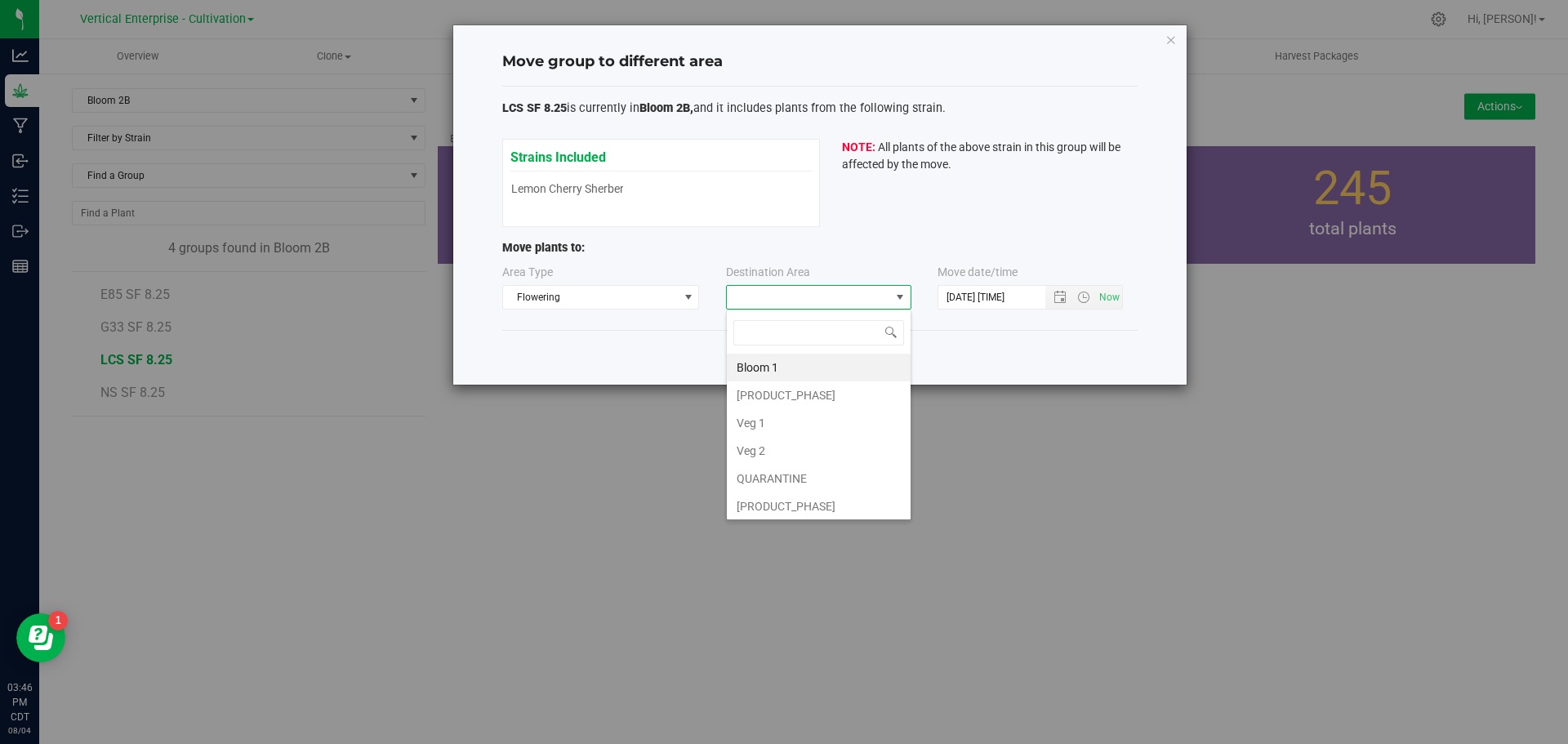 click on "Move plants to:" at bounding box center [820, 248] 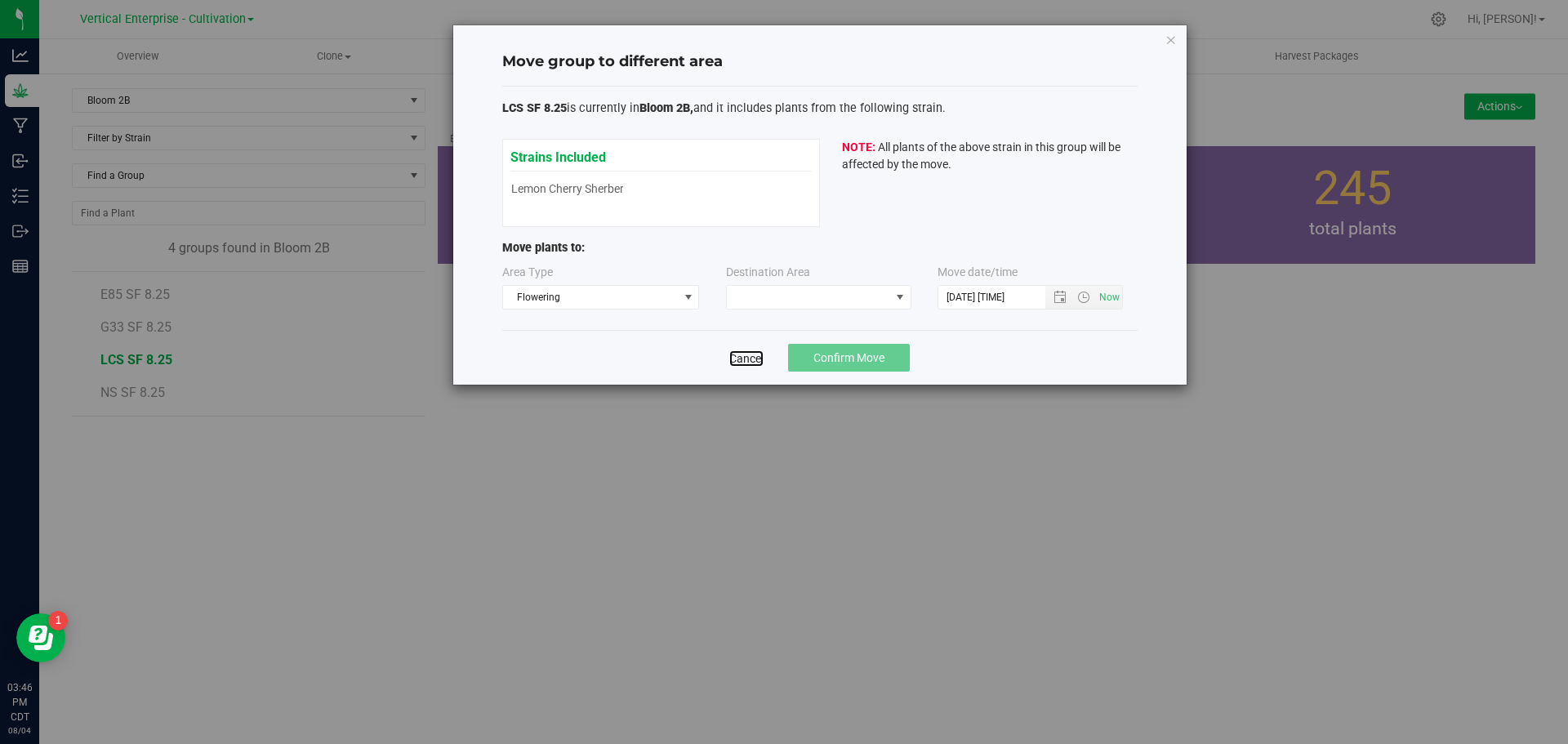 click on "Cancel" at bounding box center [746, 359] 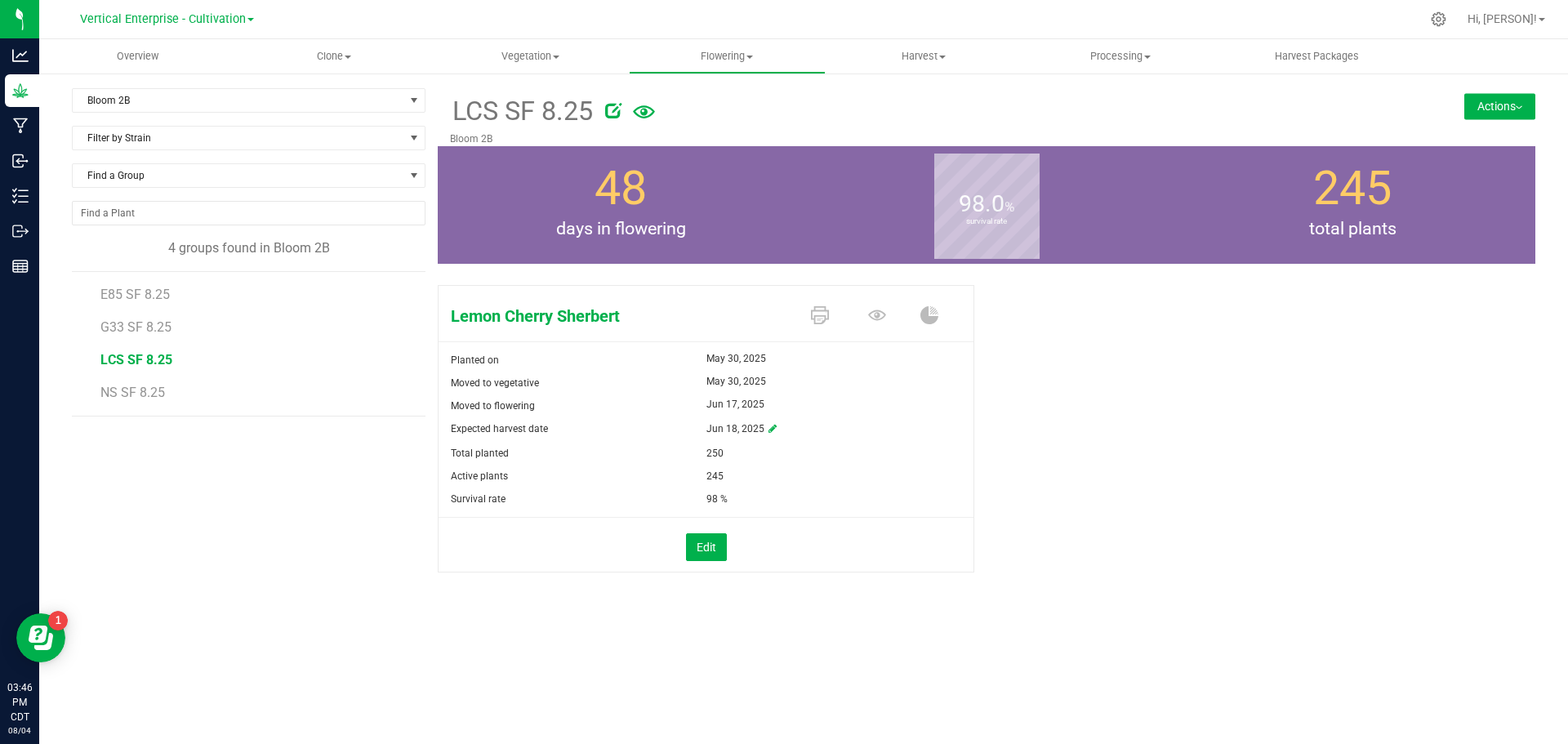 click on "Actions" at bounding box center (1499, 106) 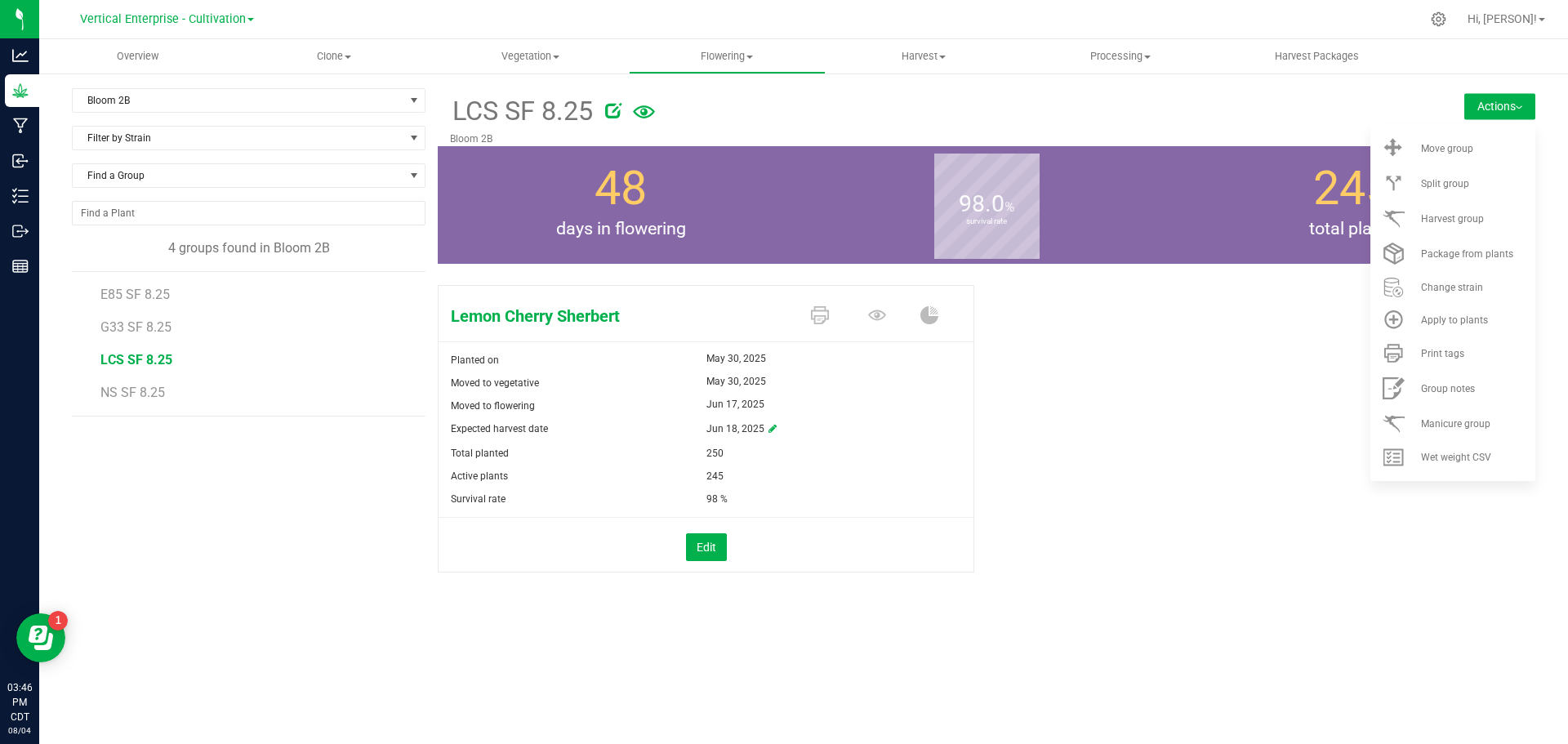 click on "Harvest group" at bounding box center (1477, 219) 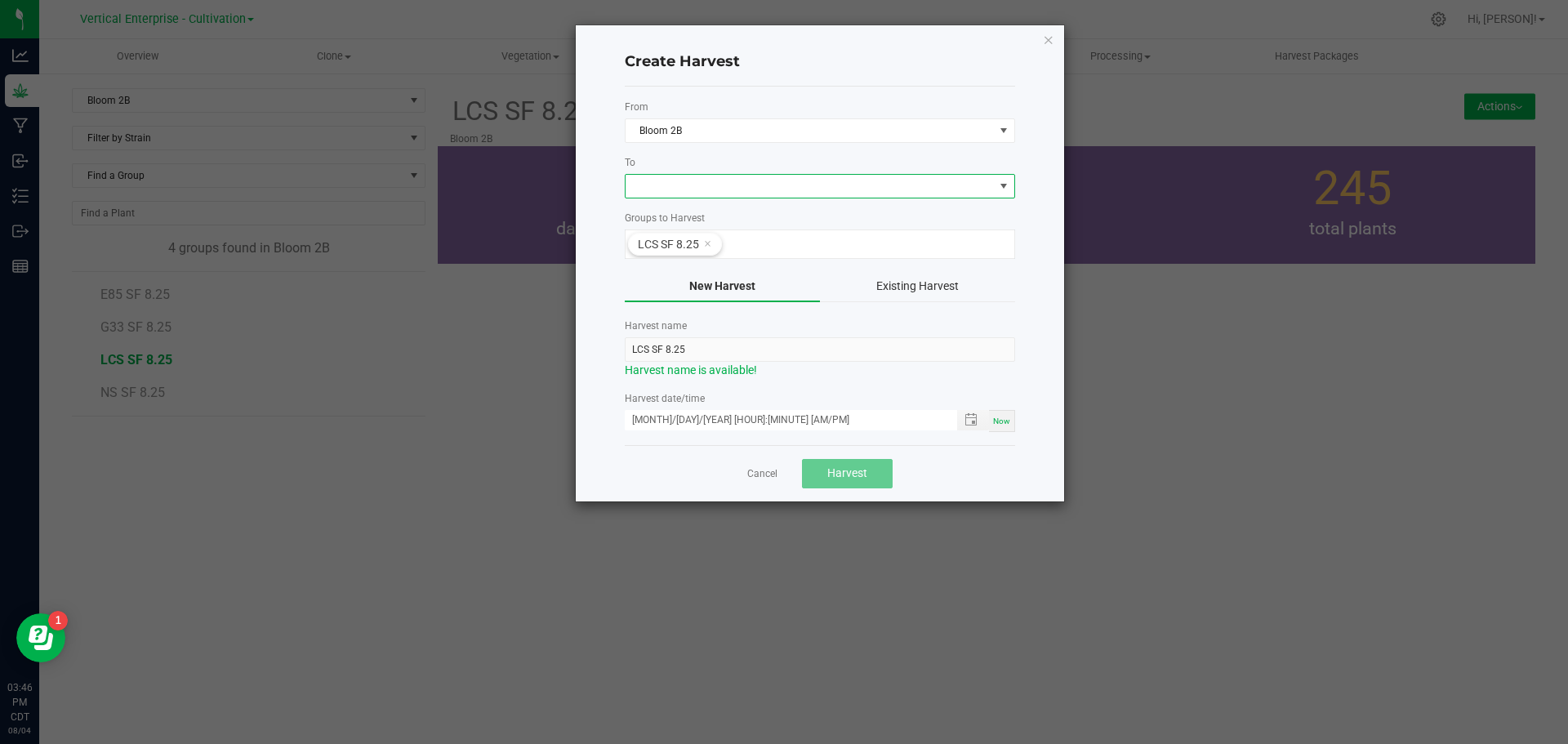 click at bounding box center [809, 186] 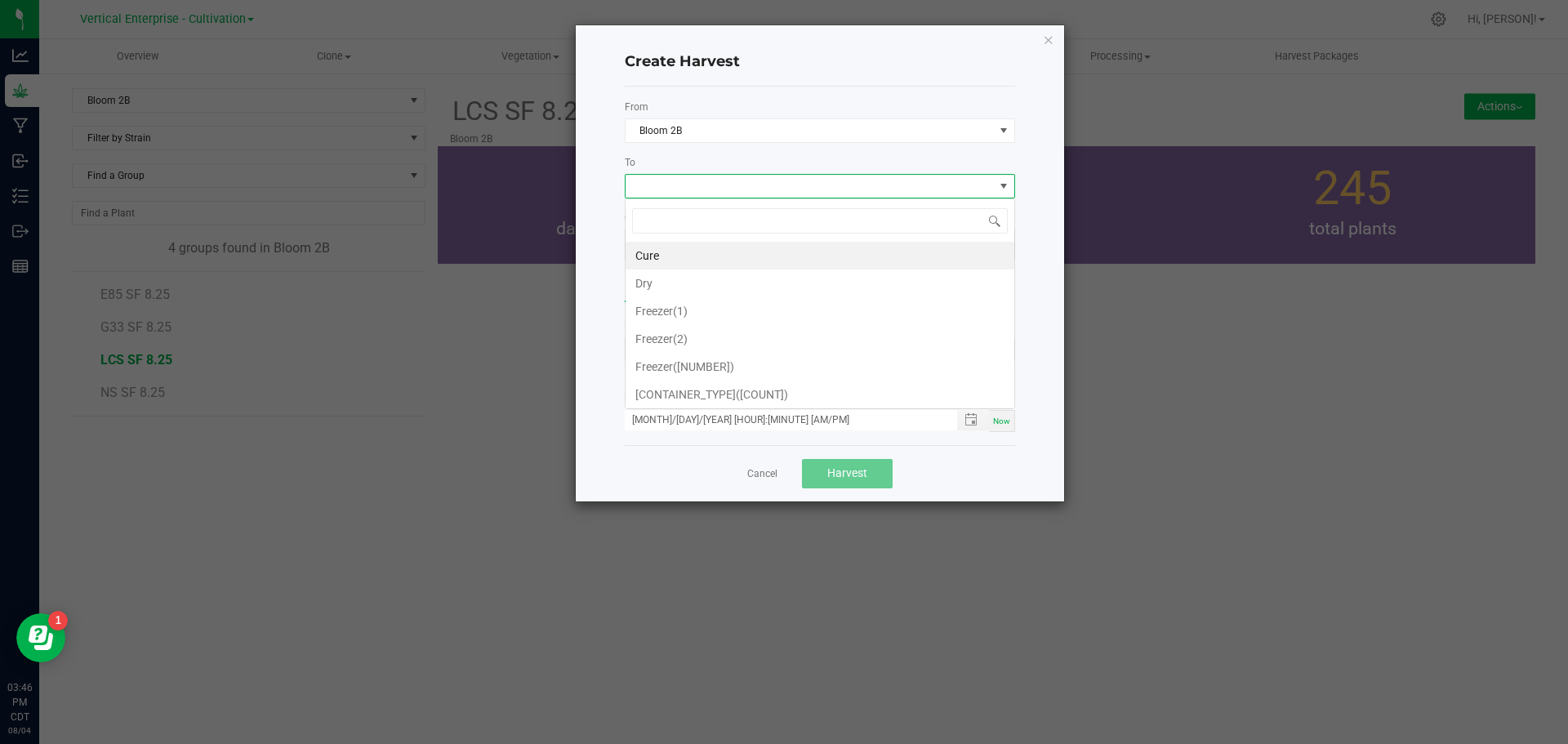 scroll, scrollTop: 81644, scrollLeft: 81276, axis: both 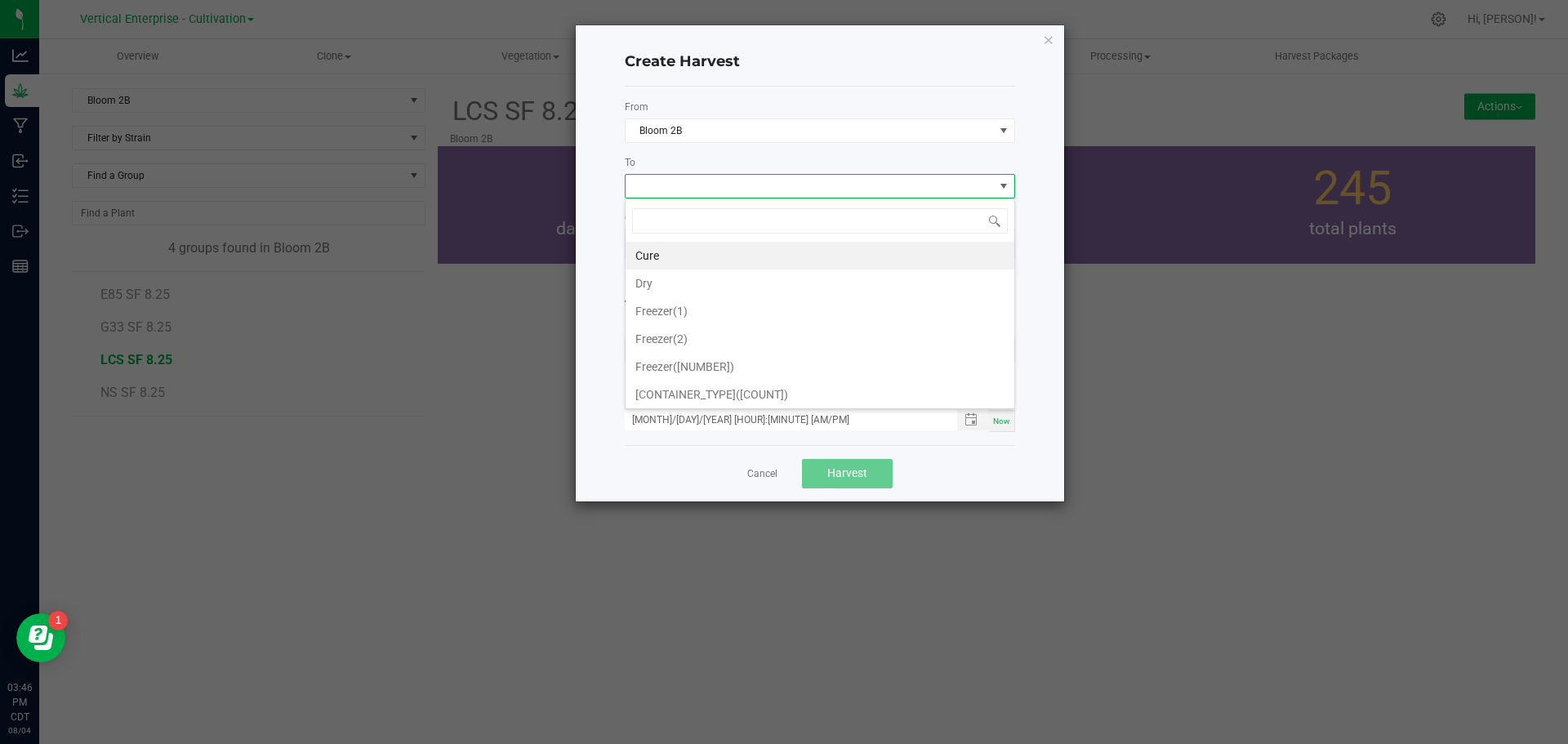 click on "Dry" at bounding box center [820, 283] 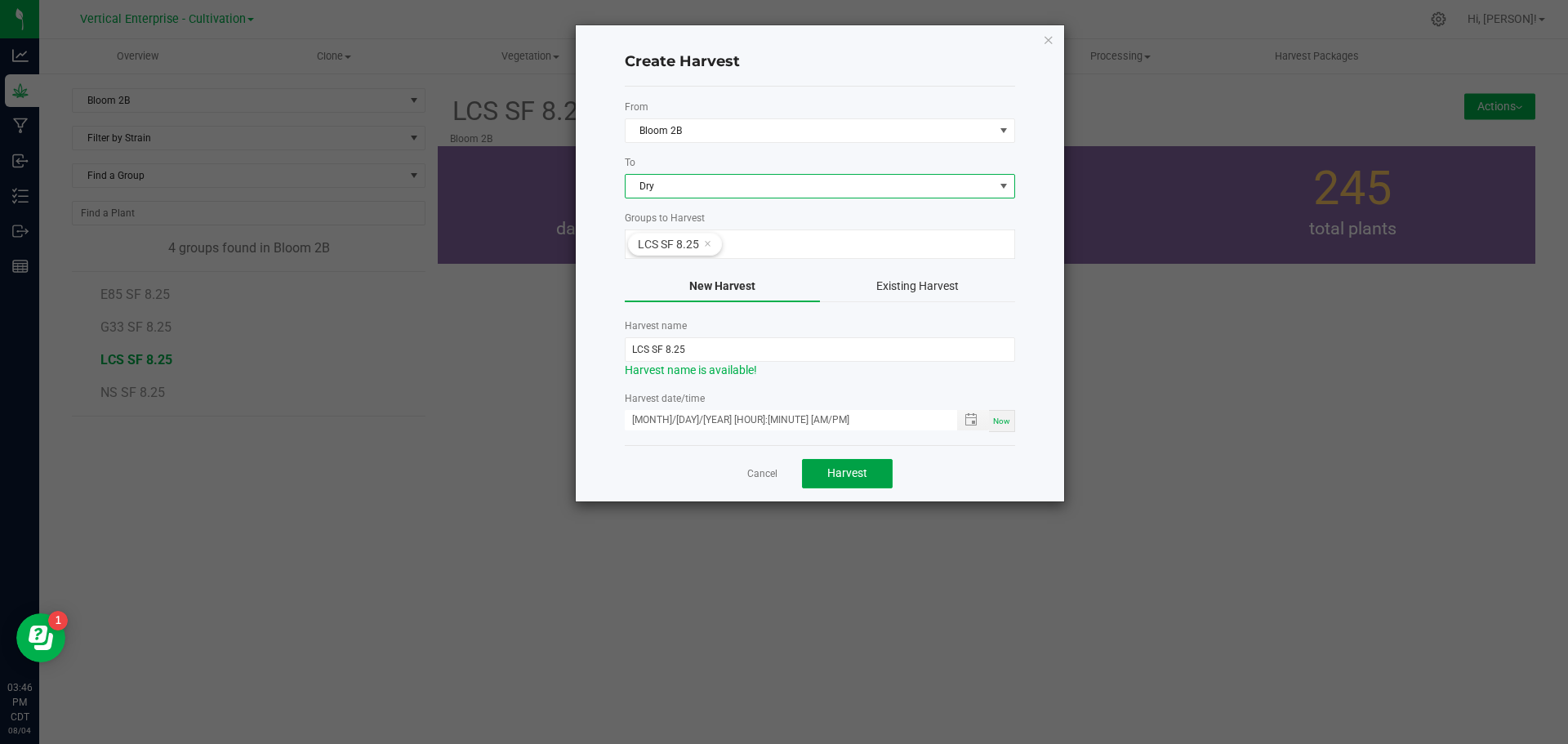 click on "Harvest" 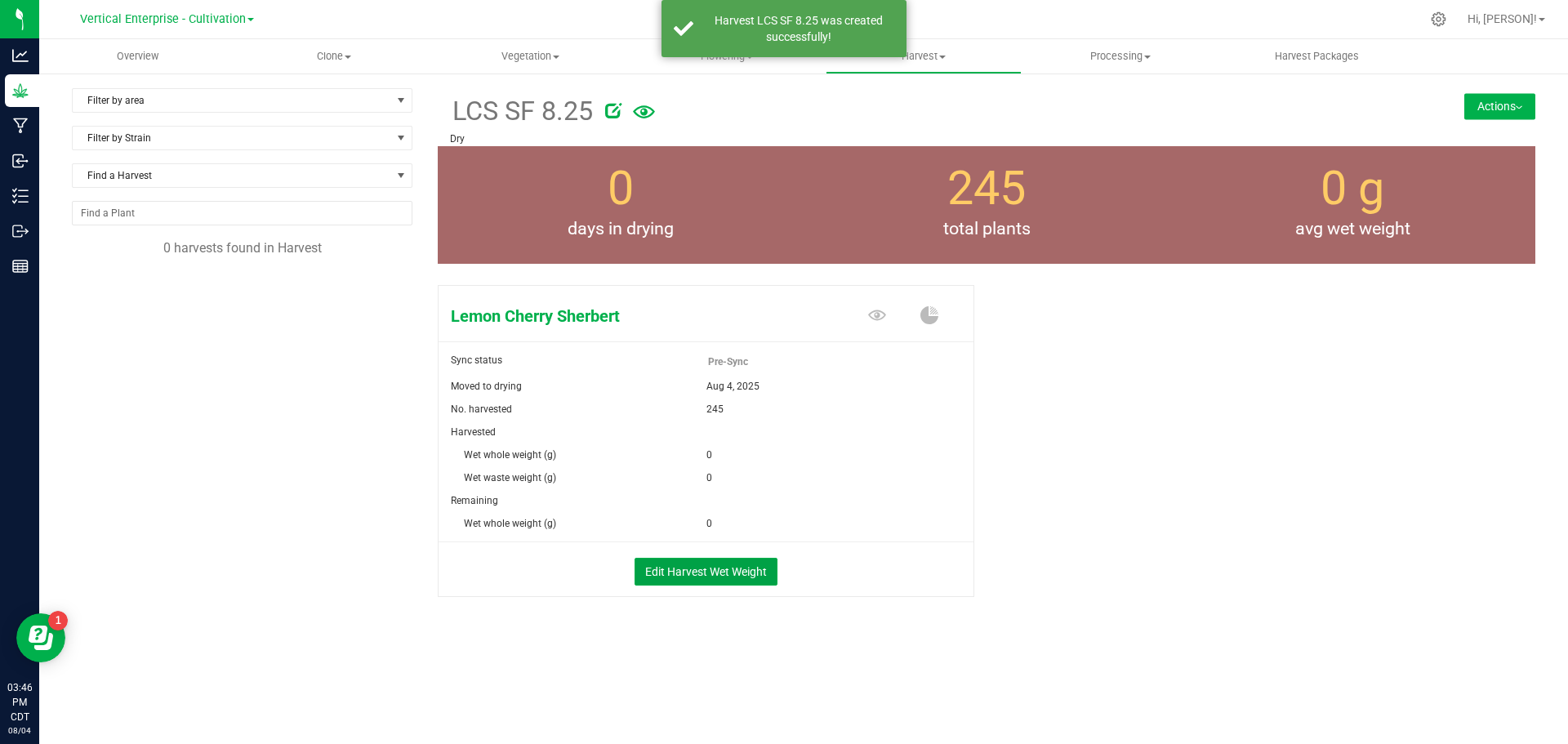 click on "Edit Harvest Wet Weight" at bounding box center (706, 572) 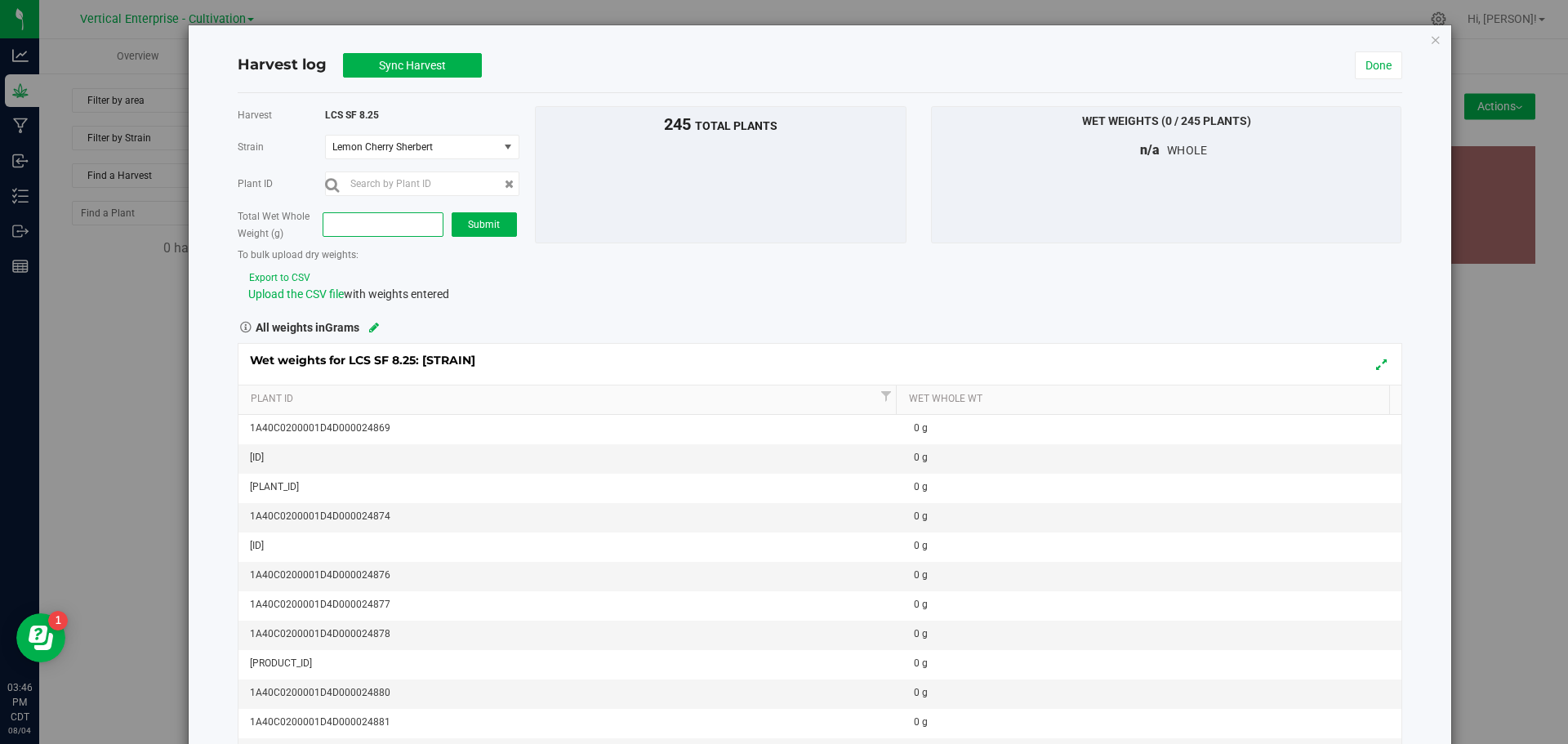 click at bounding box center [382, 225] 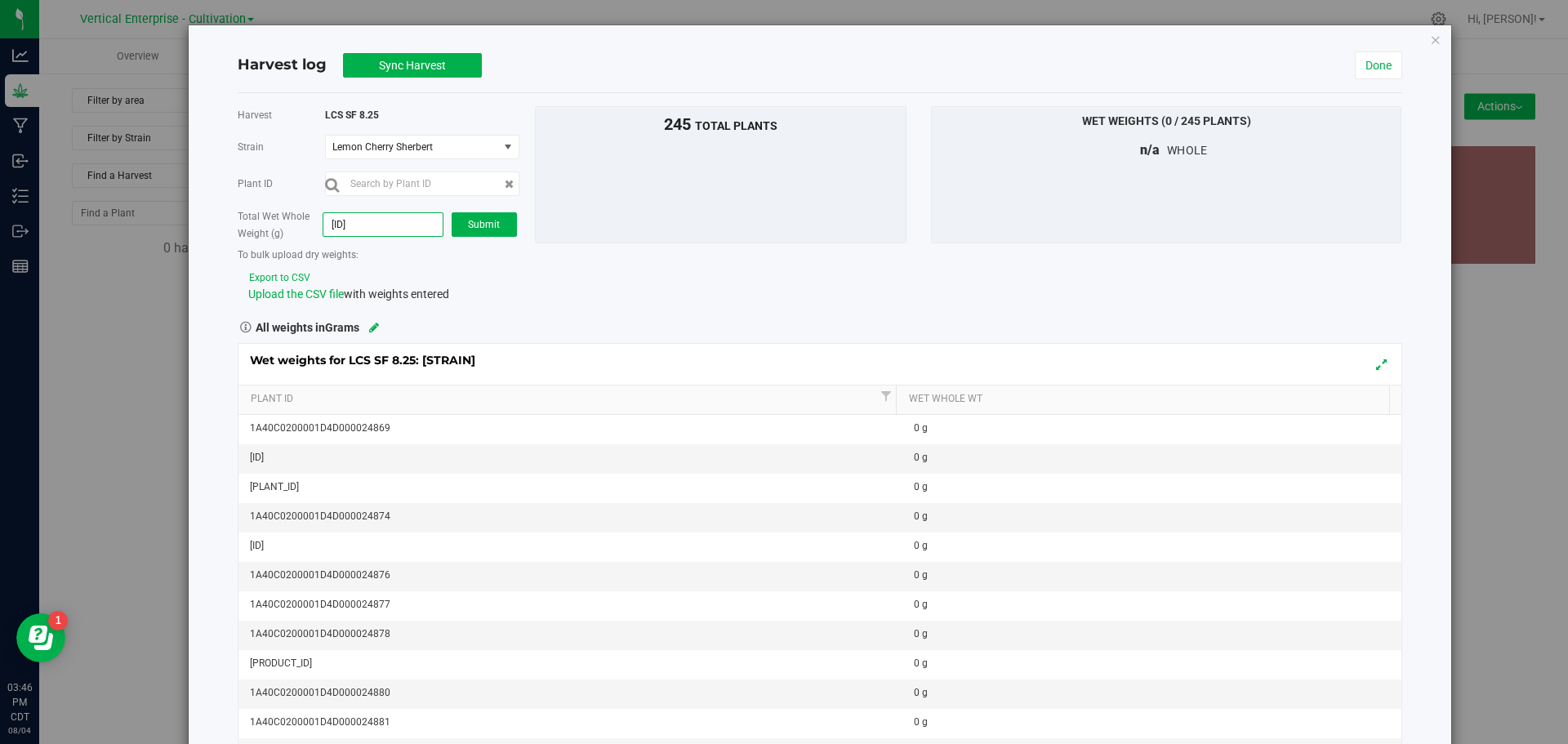 type on "[NUMBER]" 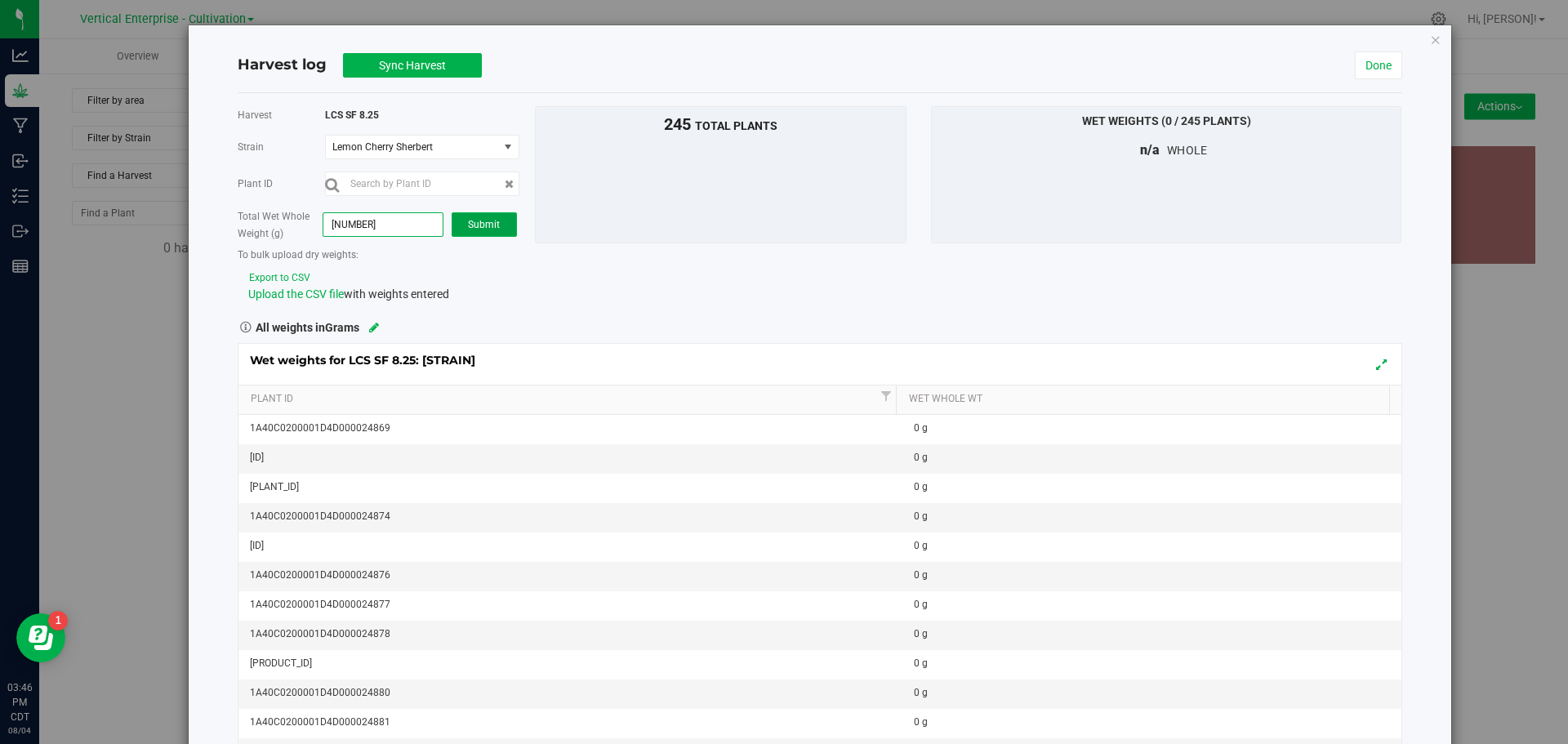 type on "[QUANTITY]" 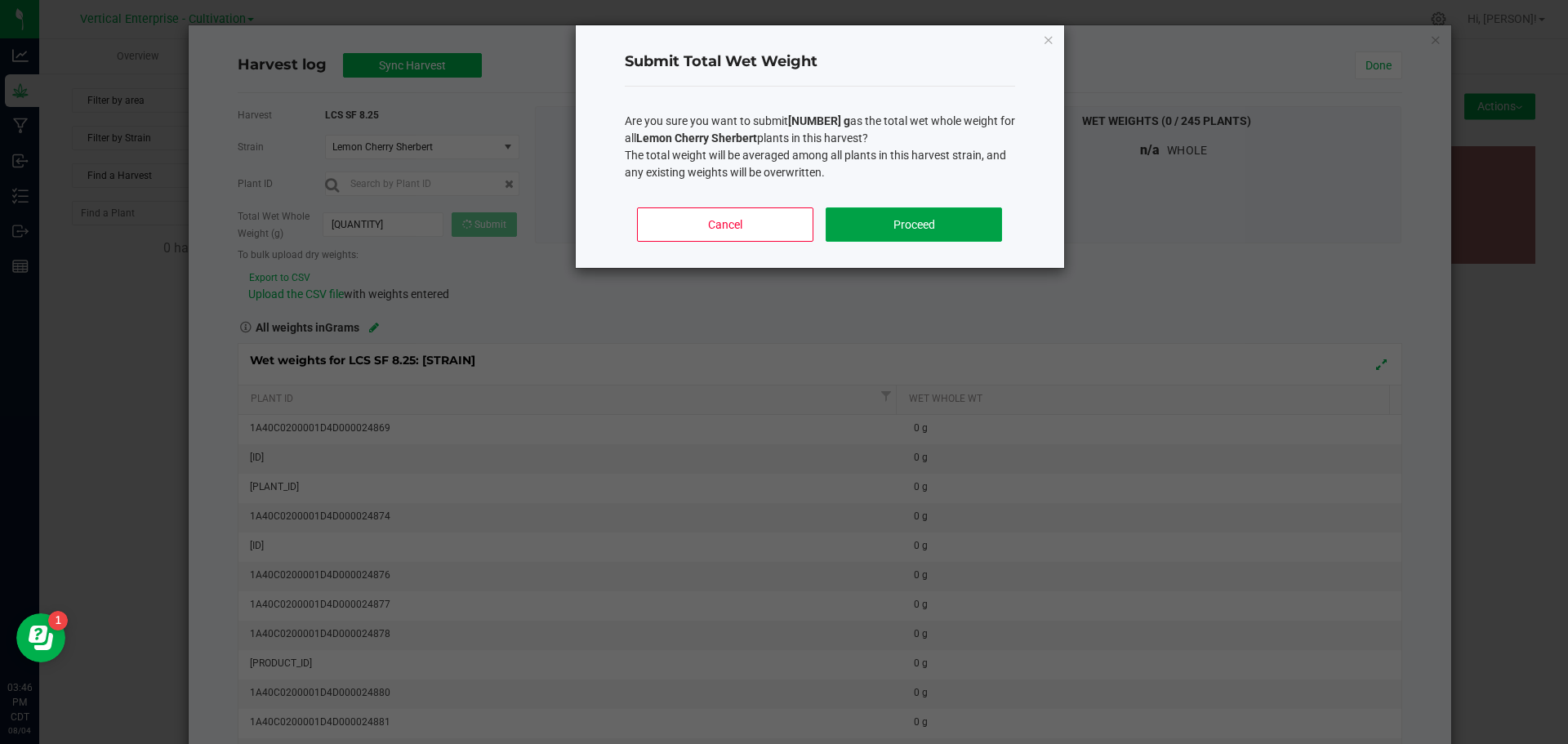 click on "Proceed" 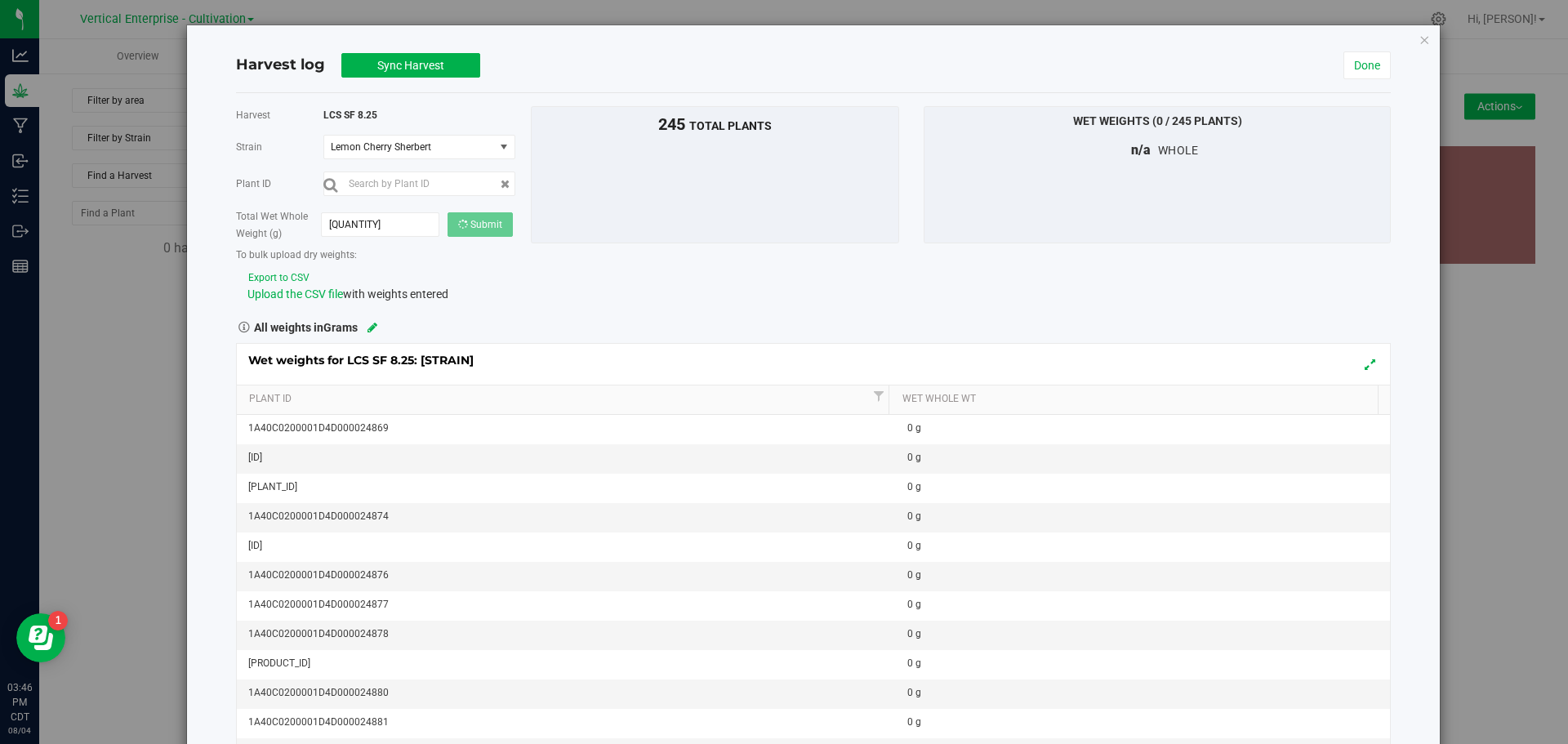type 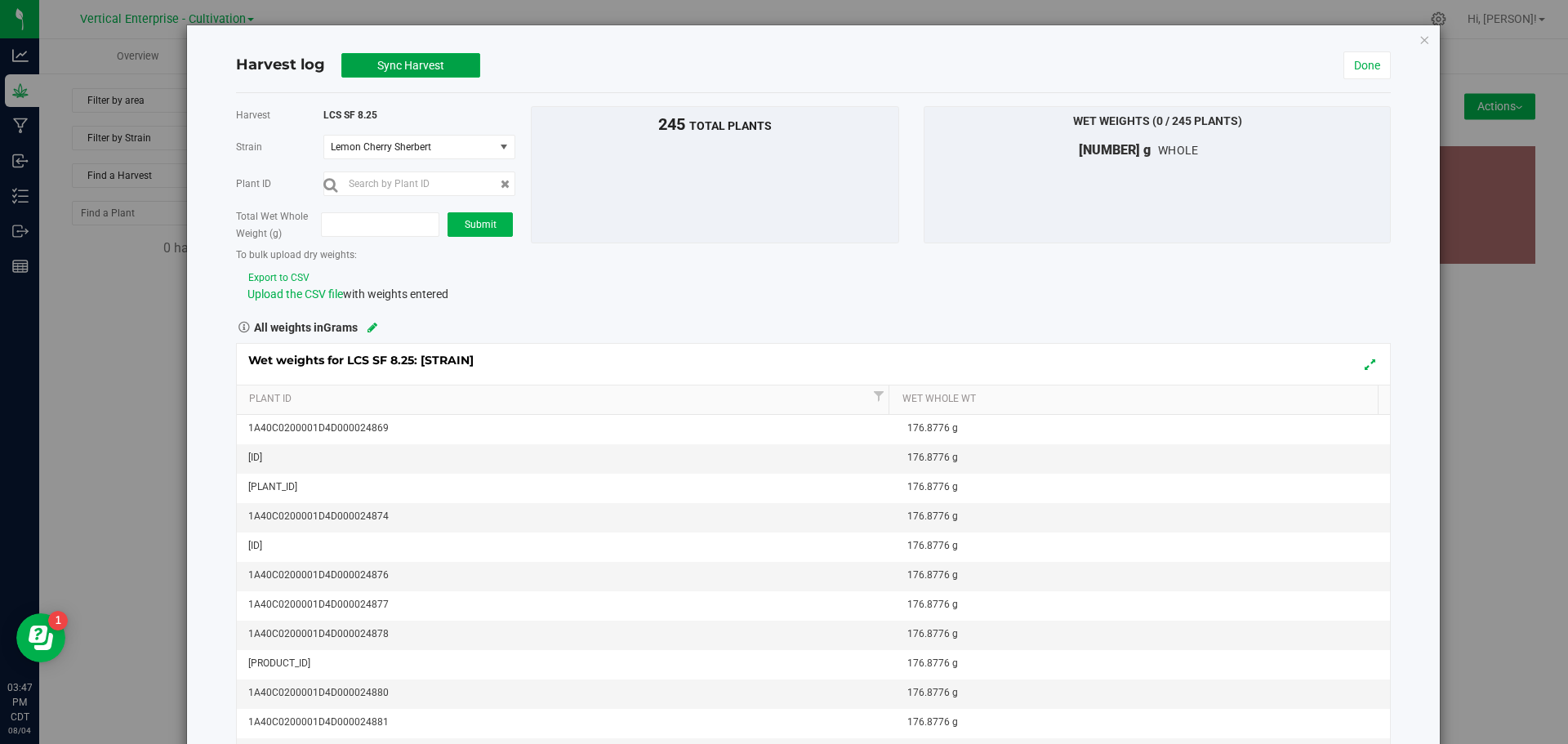 click on "Sync Harvest" at bounding box center (411, 65) 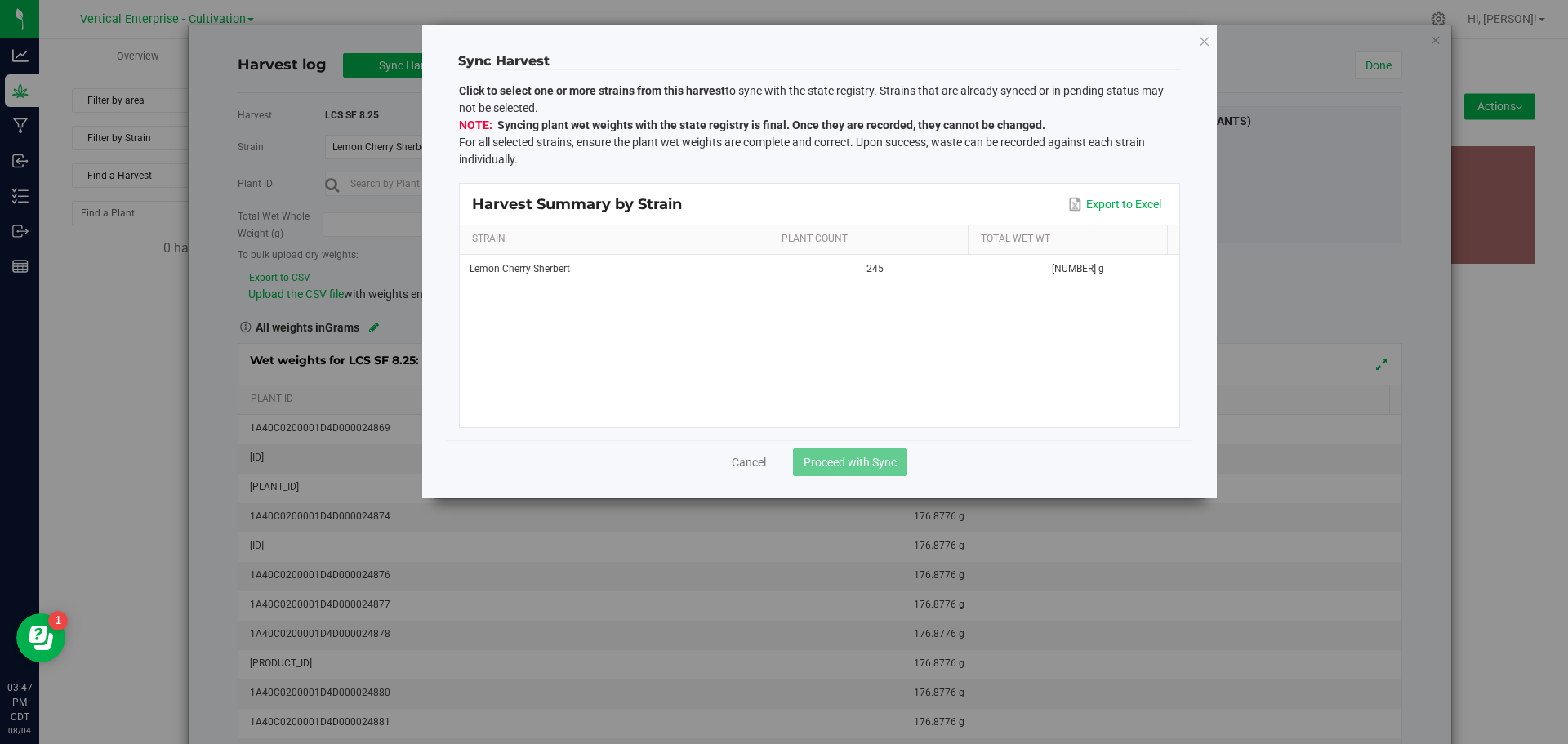 click on "Lemon Cherry Sherbert" at bounding box center (617, 269) 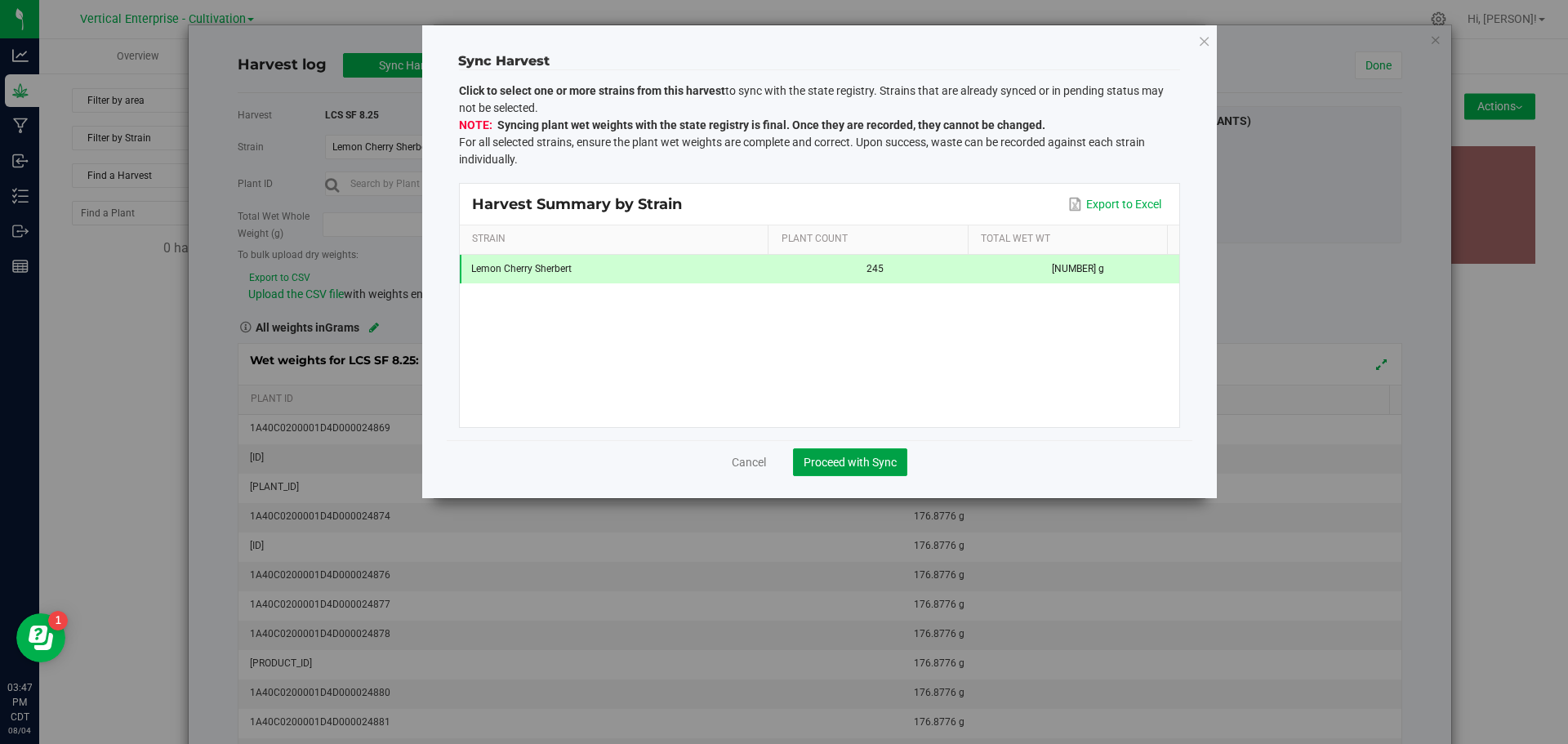 click on "Proceed with Sync" 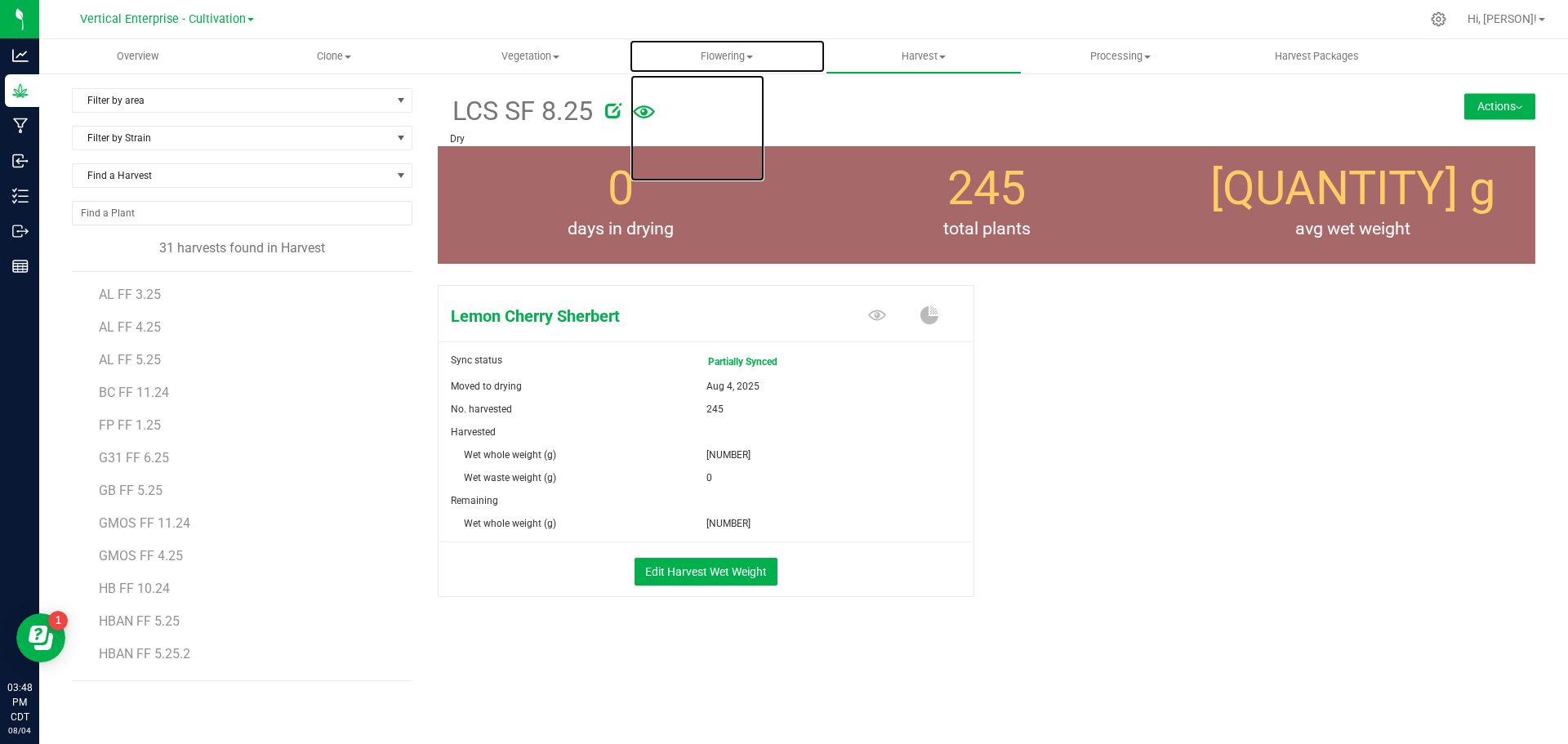 click on "Flowering" at bounding box center (727, 56) 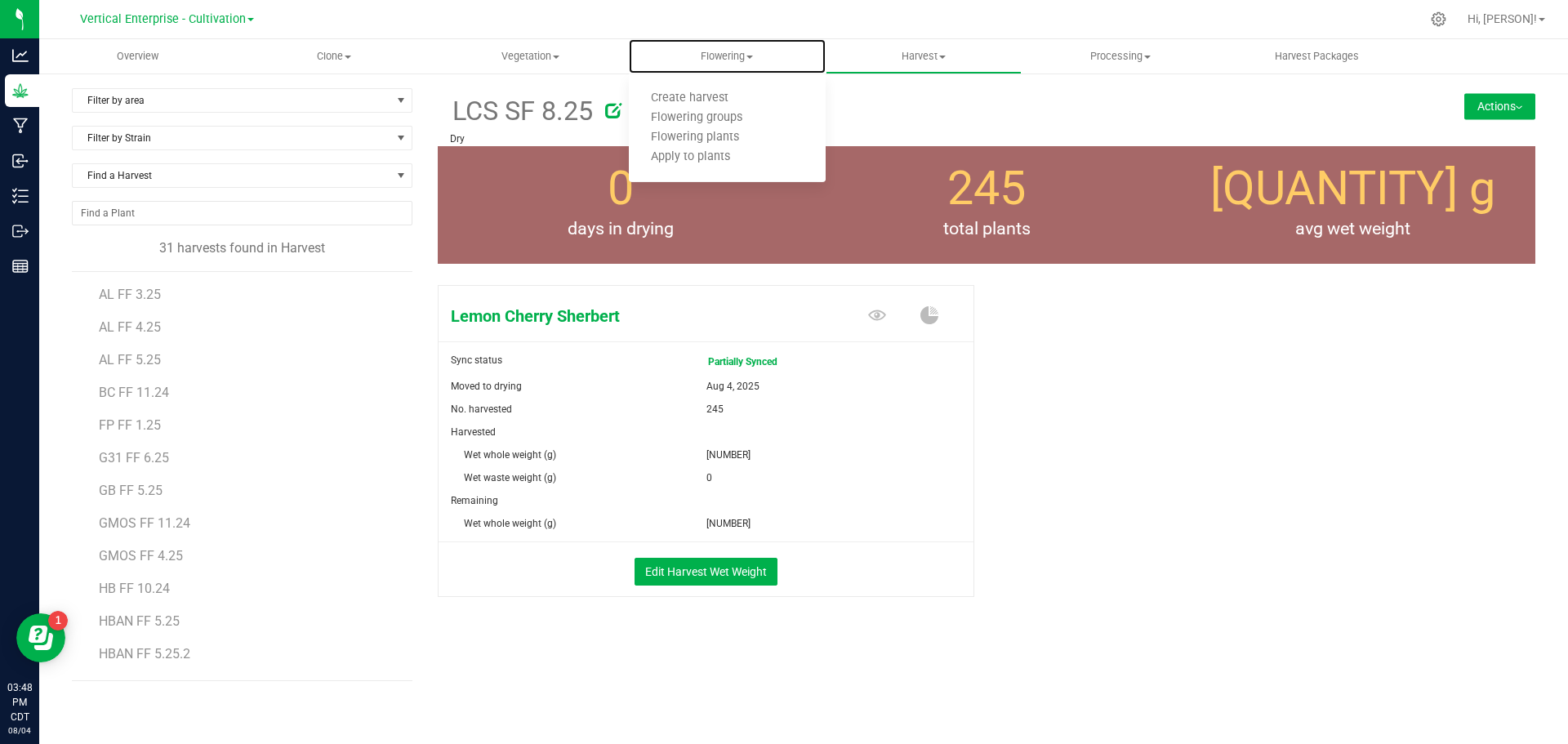 click on "Flowering groups" at bounding box center [697, 118] 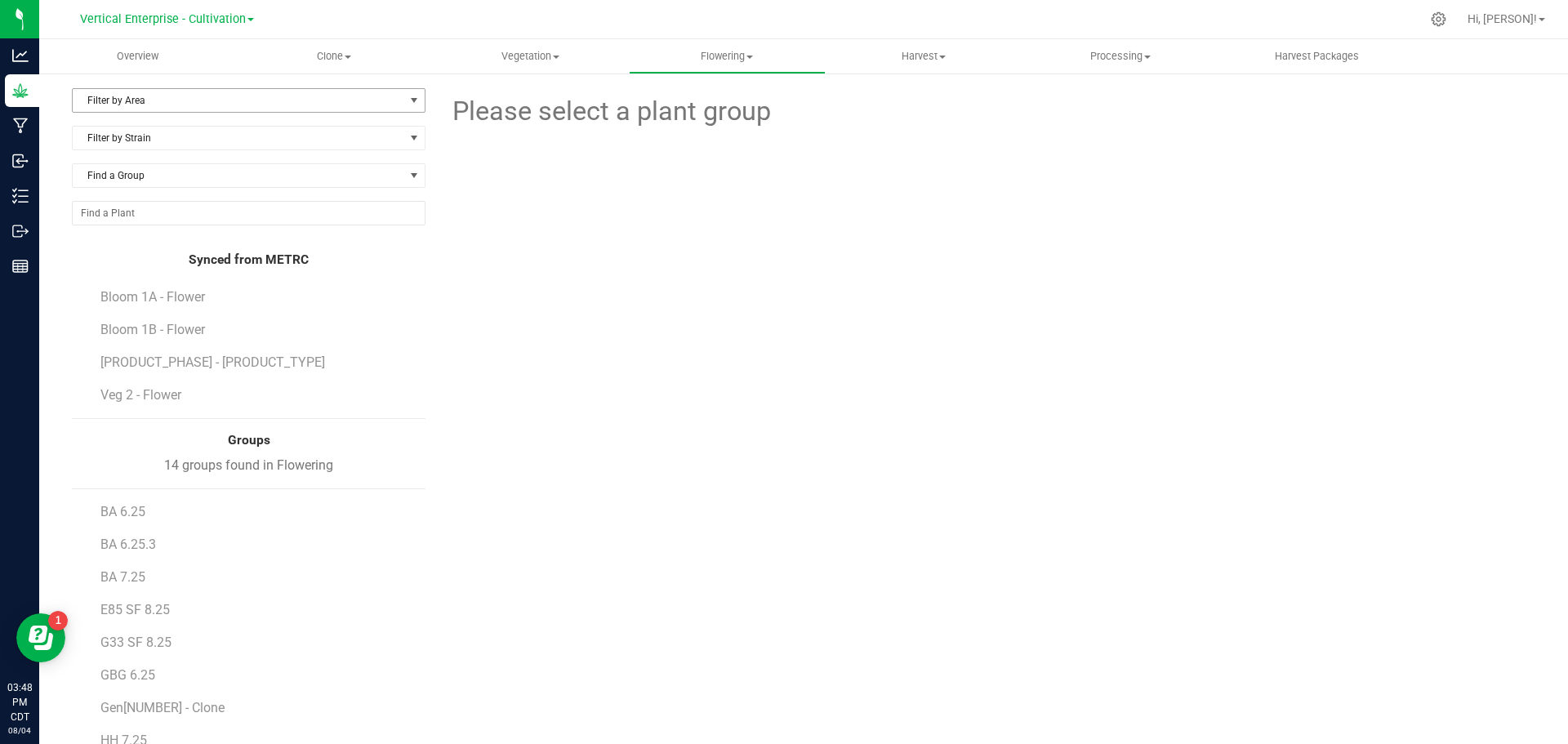 click on "Filter by Area" at bounding box center (238, 100) 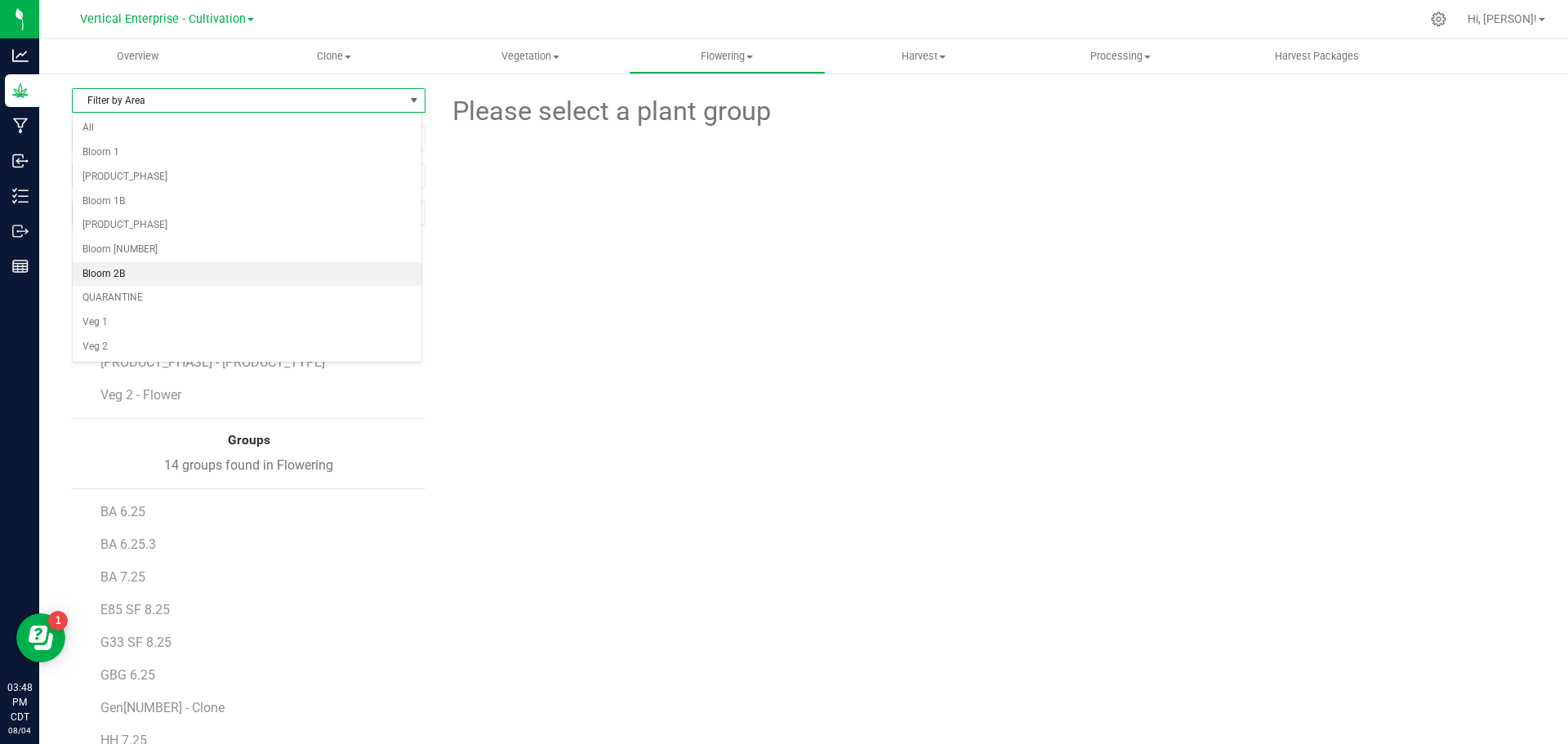 click on "Bloom 2B" at bounding box center (247, 274) 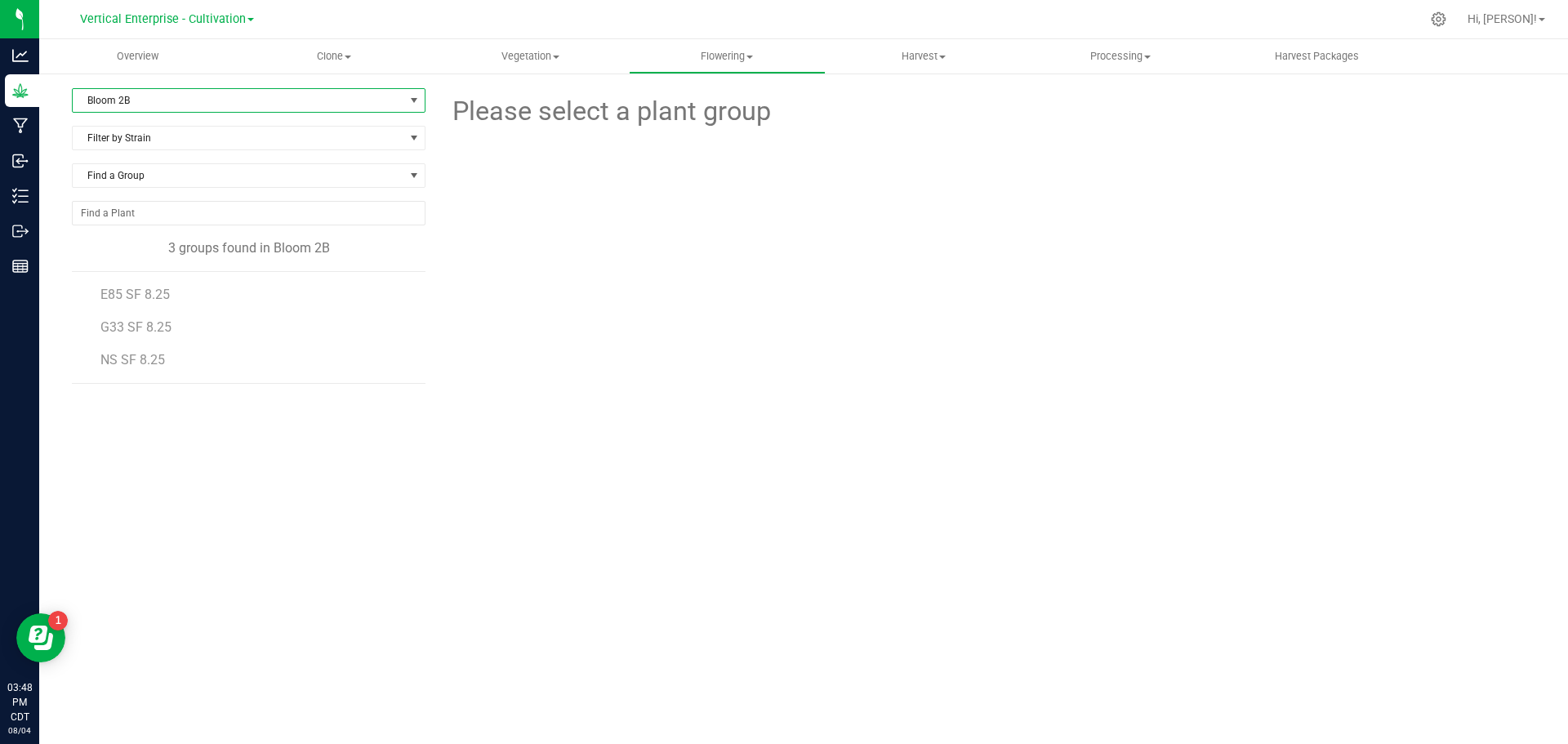 click on "NS SF 8.25" at bounding box center [132, 359] 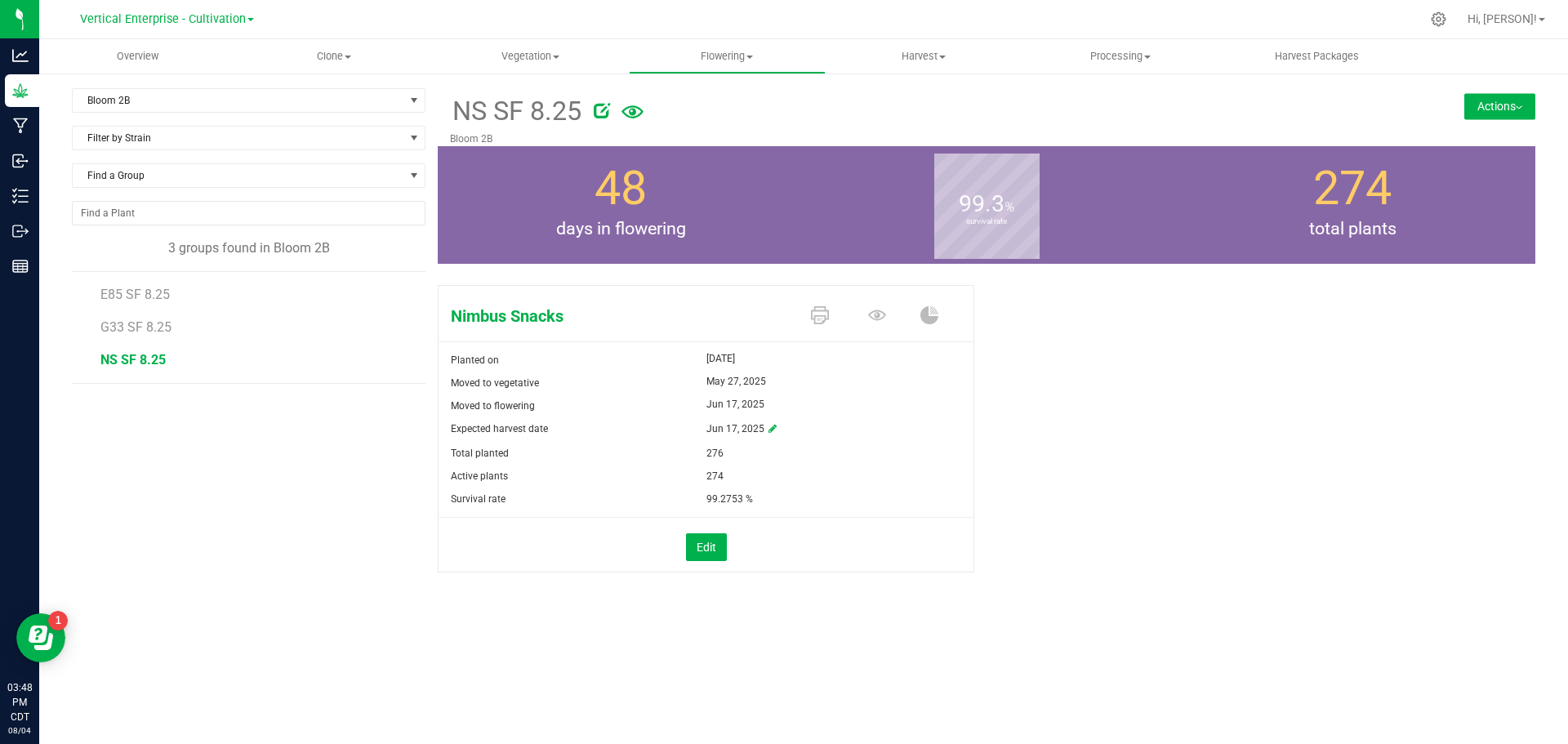 click on "Actions" at bounding box center [1499, 106] 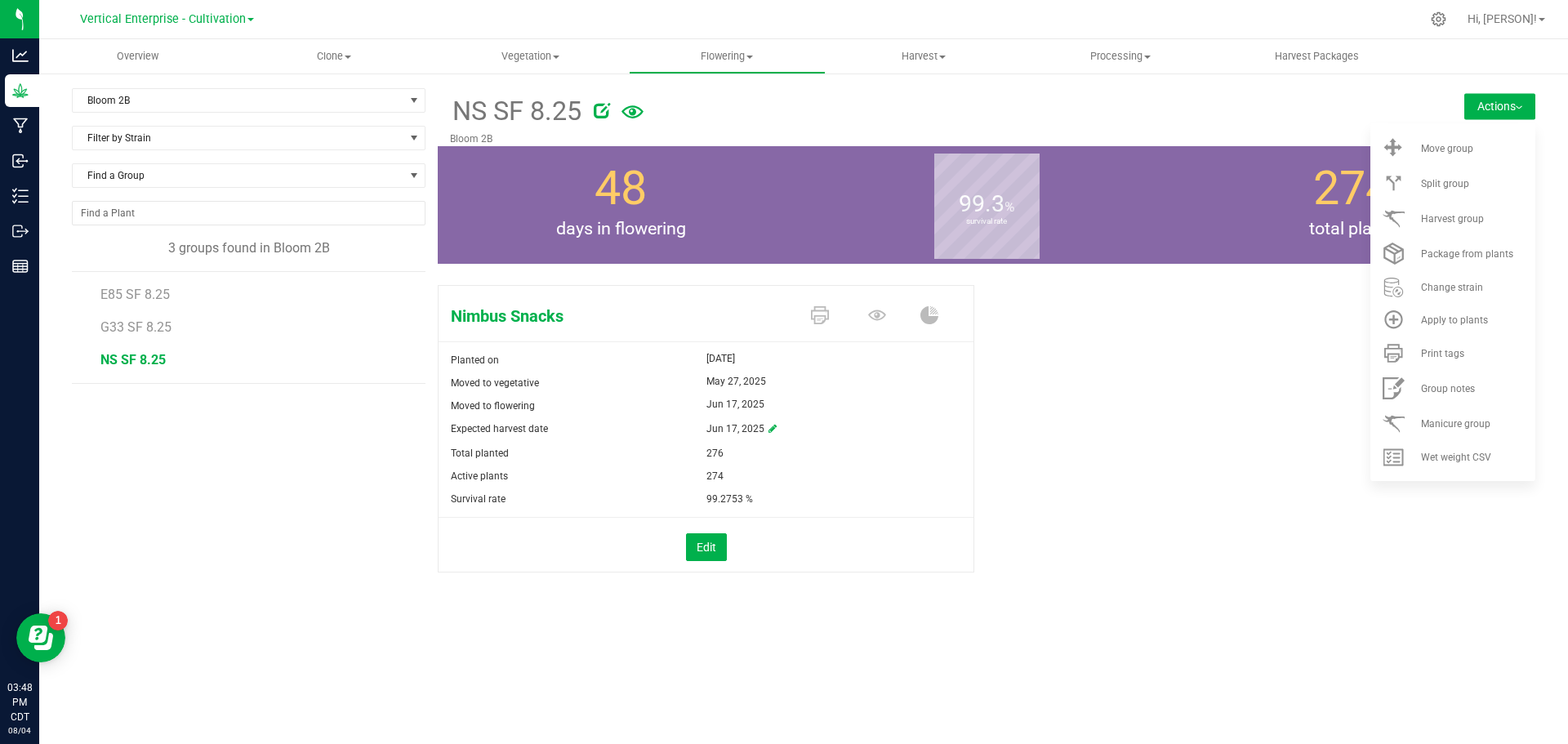 click on "Harvest group" at bounding box center (1477, 219) 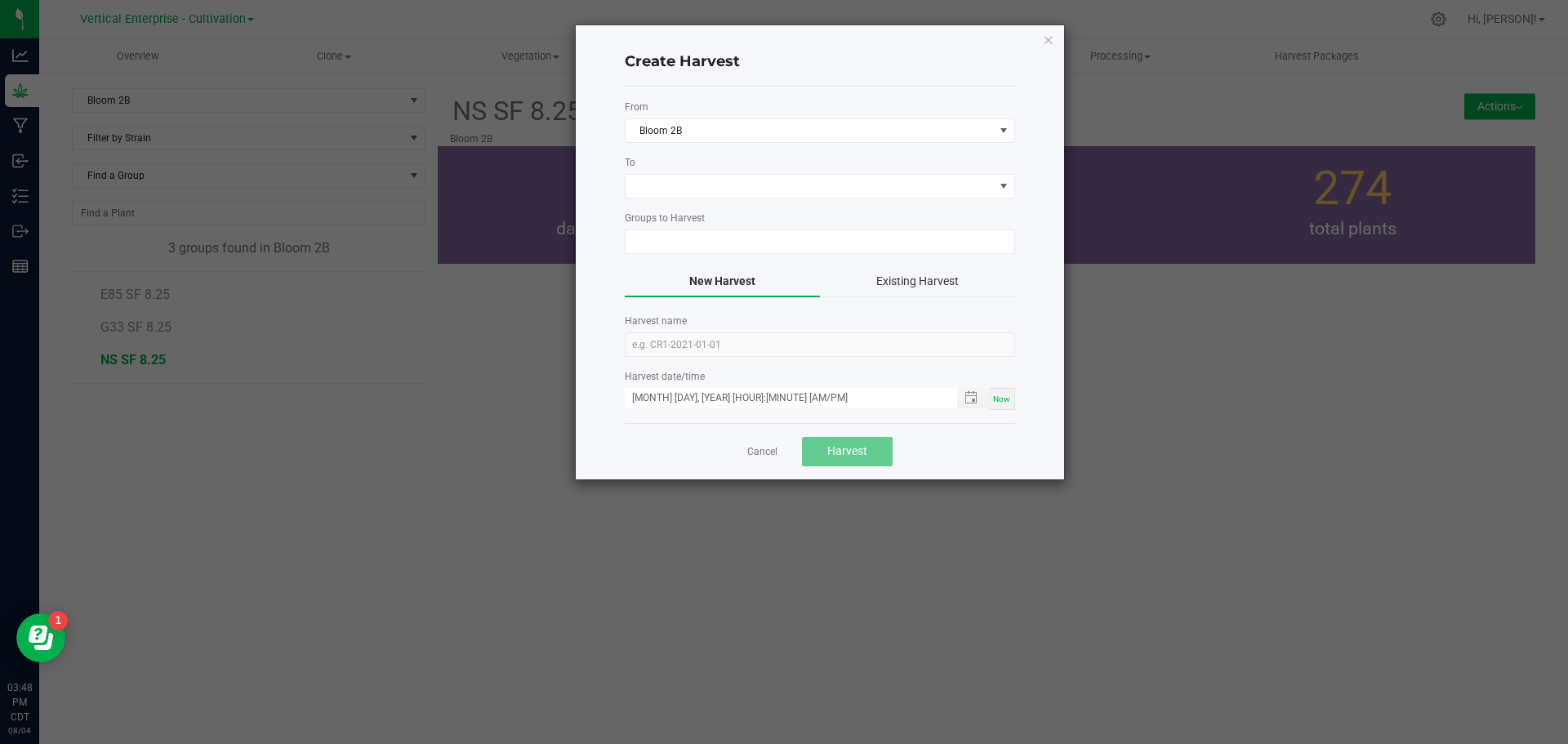 type on "NS SF 8.25" 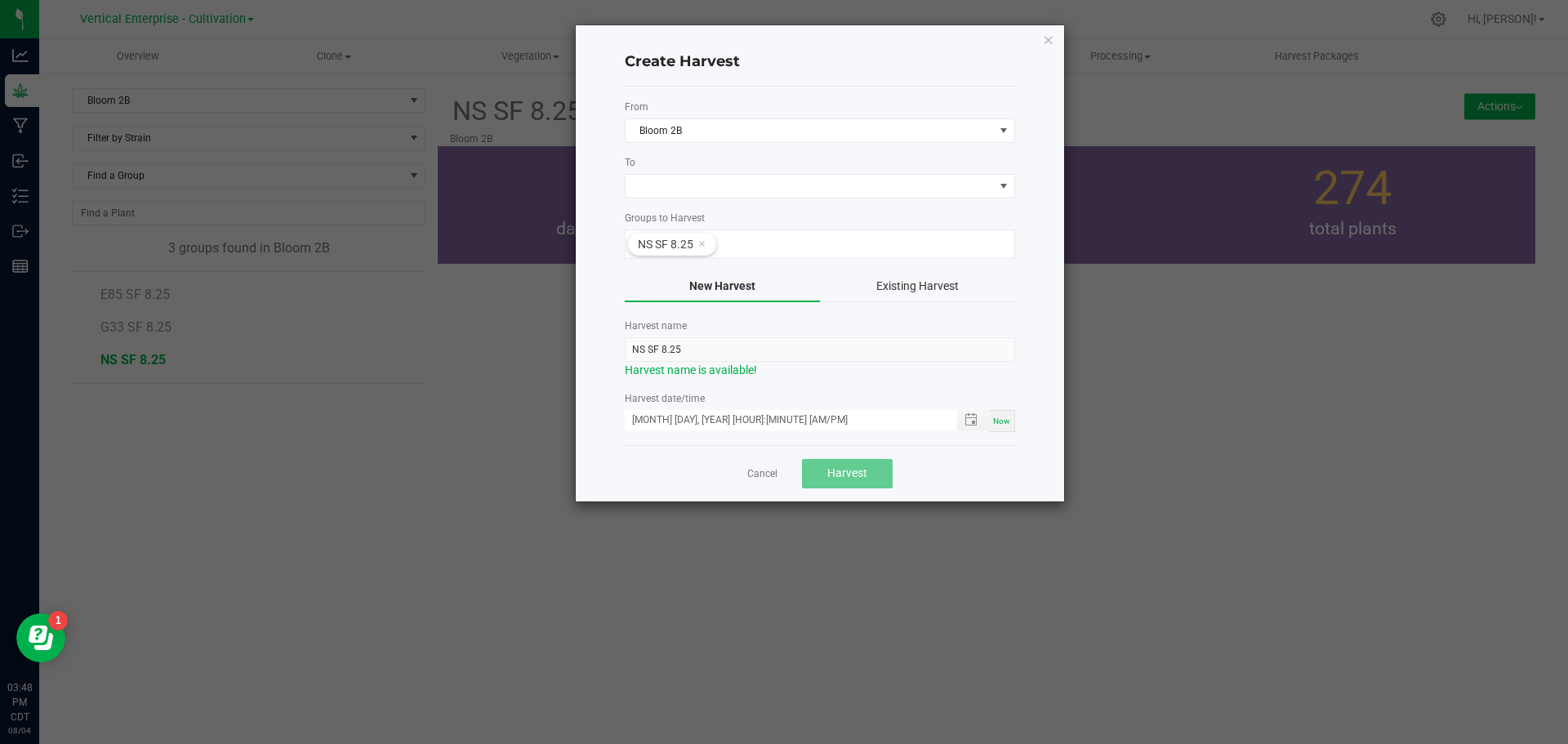 click on "To" 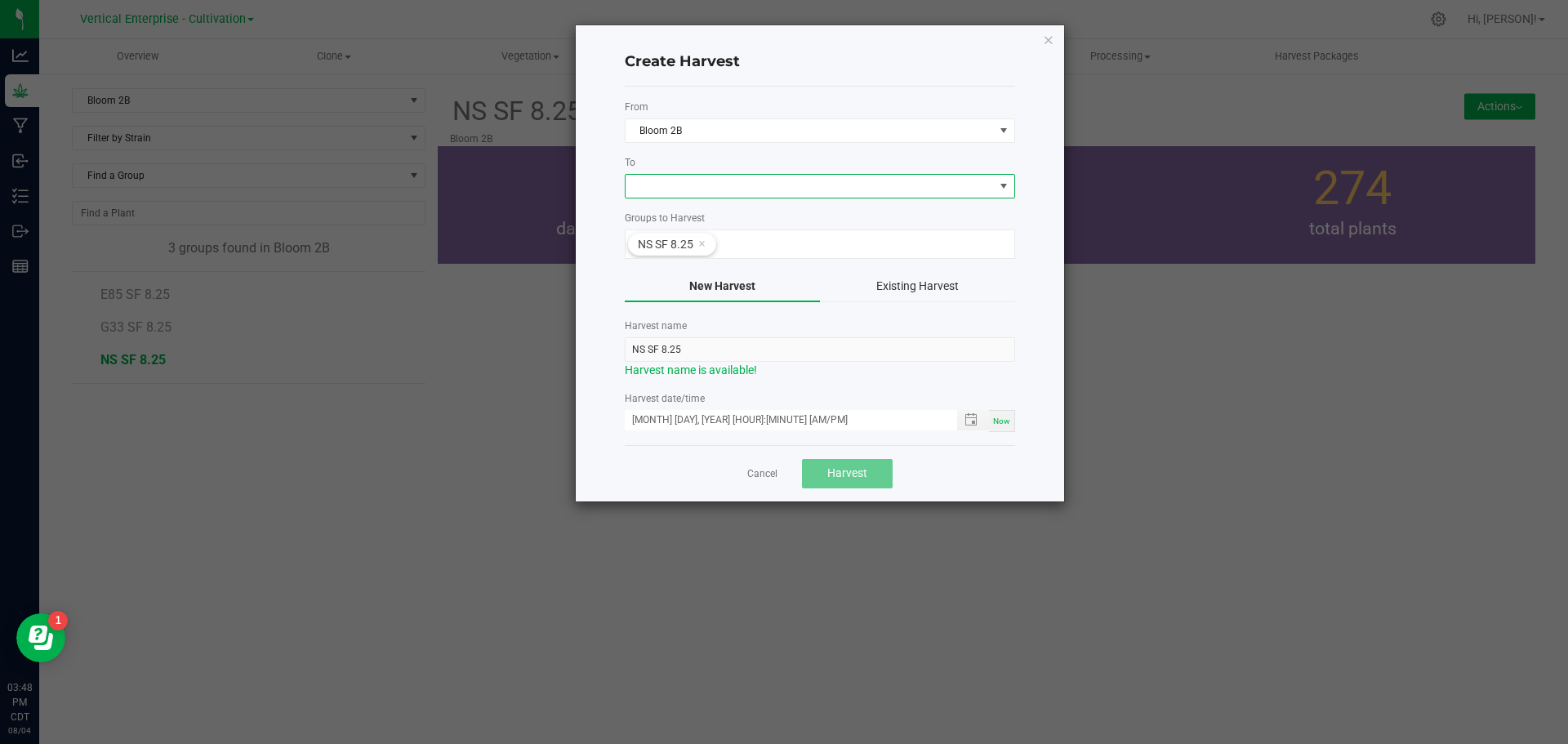 click at bounding box center [809, 186] 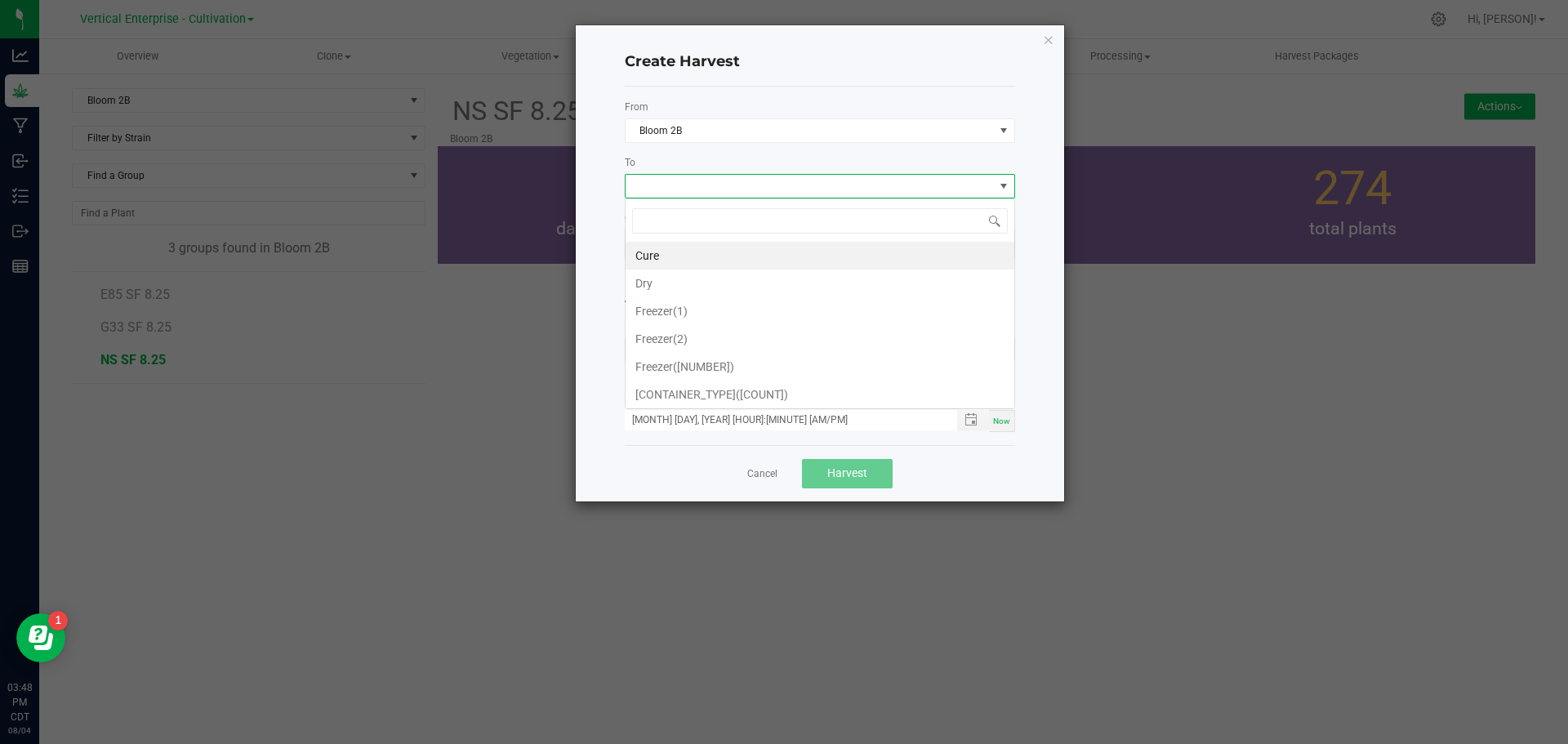scroll, scrollTop: 81644, scrollLeft: 81276, axis: both 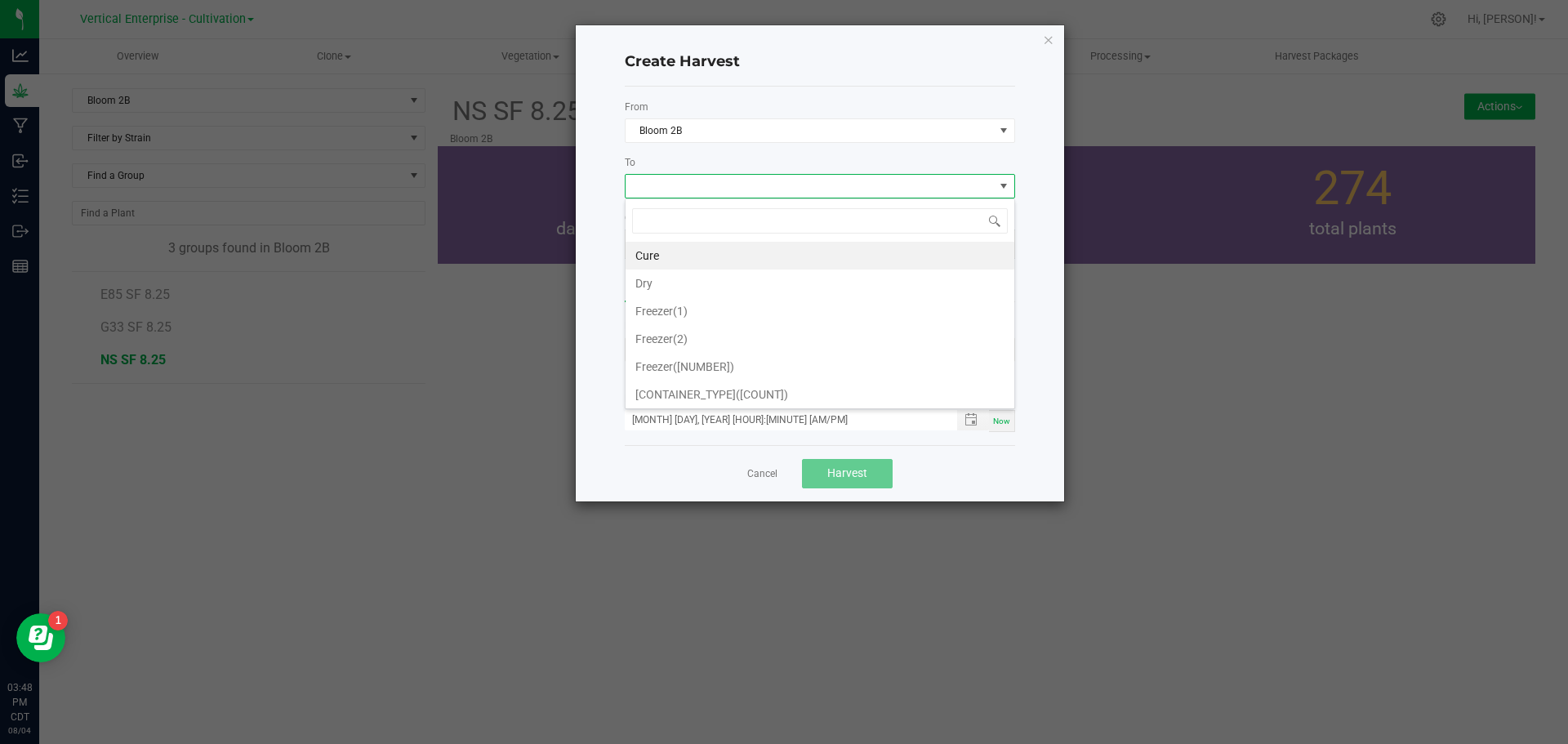 click on "Dry" at bounding box center (820, 283) 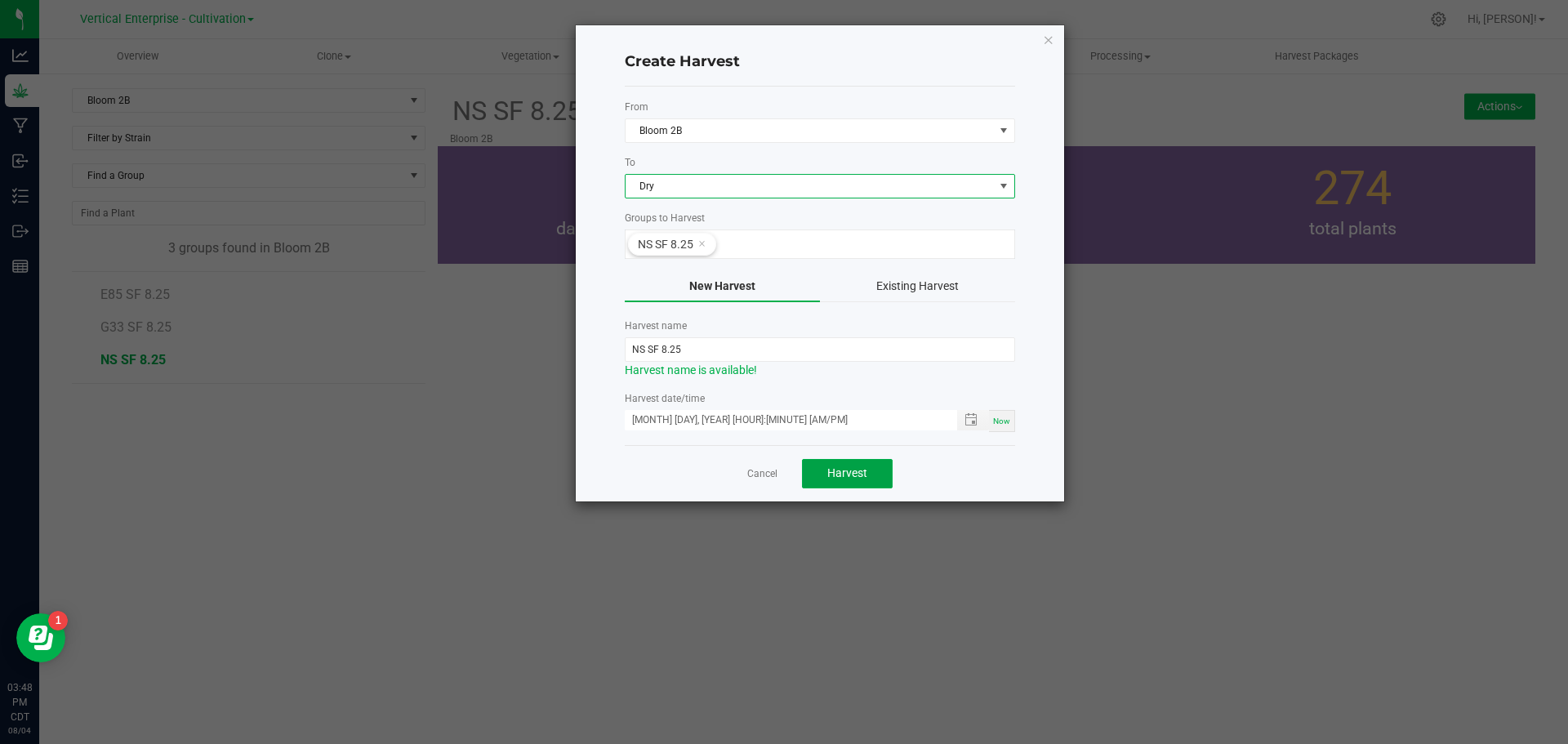 click on "Harvest" 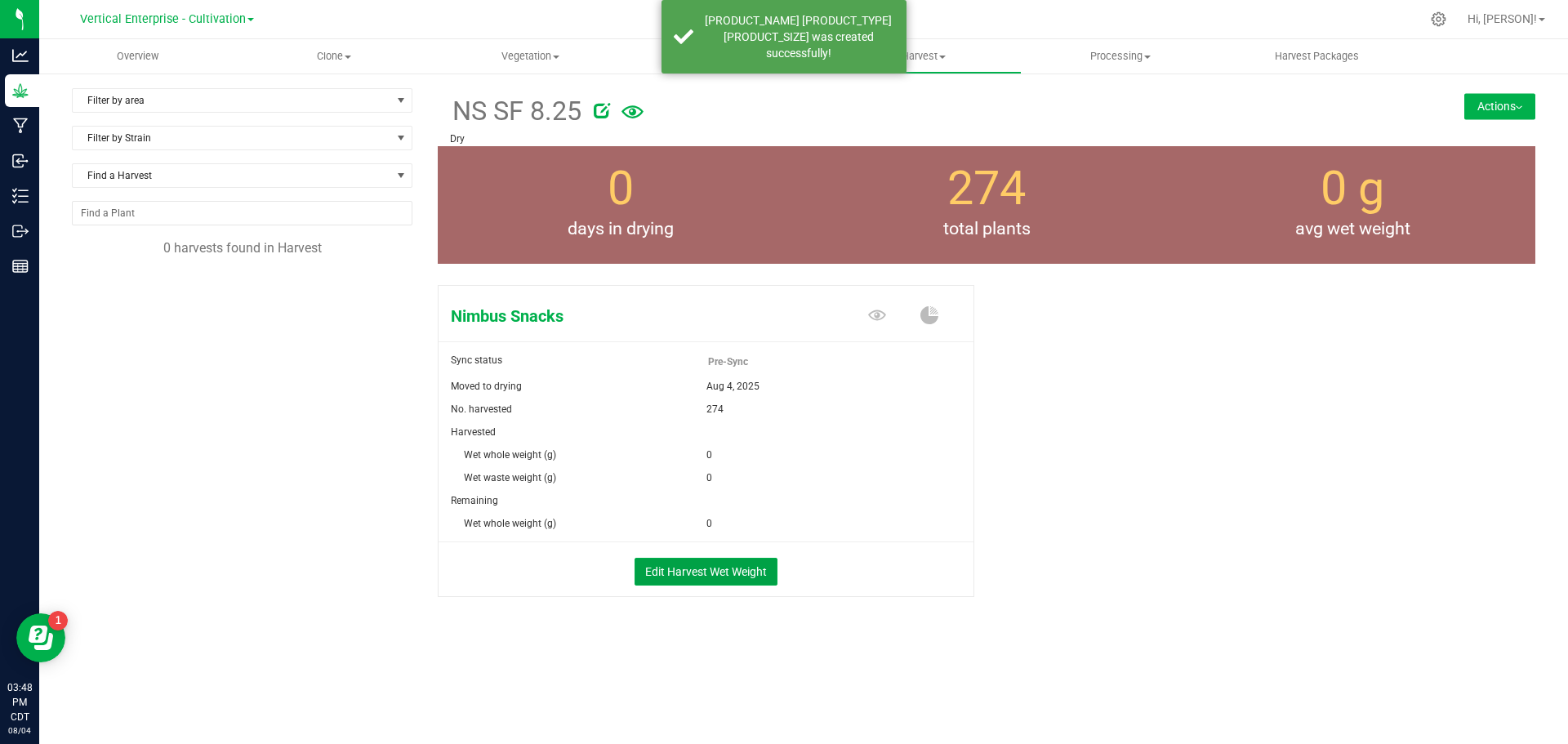 click on "Edit Harvest Wet Weight" at bounding box center [706, 572] 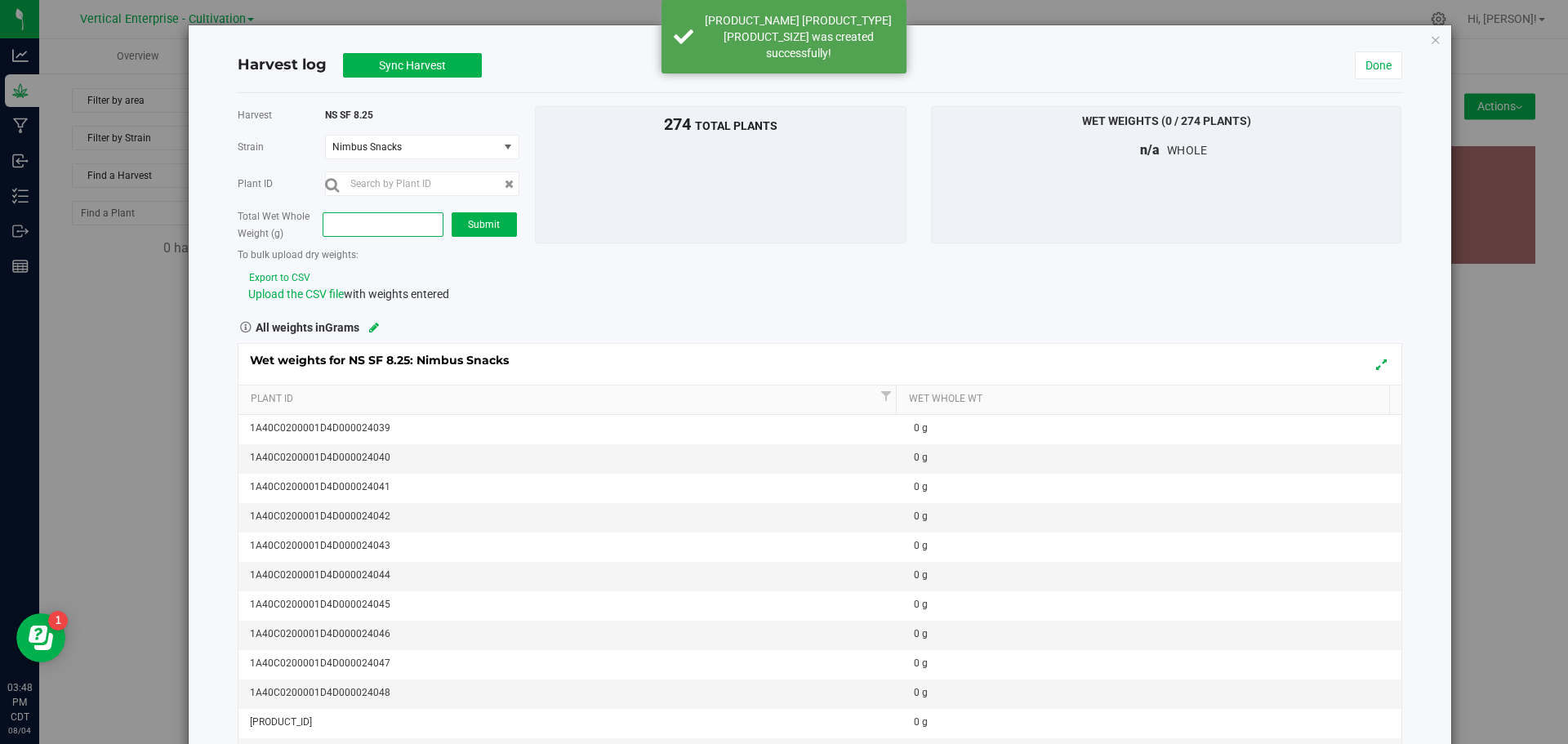 click at bounding box center [382, 225] 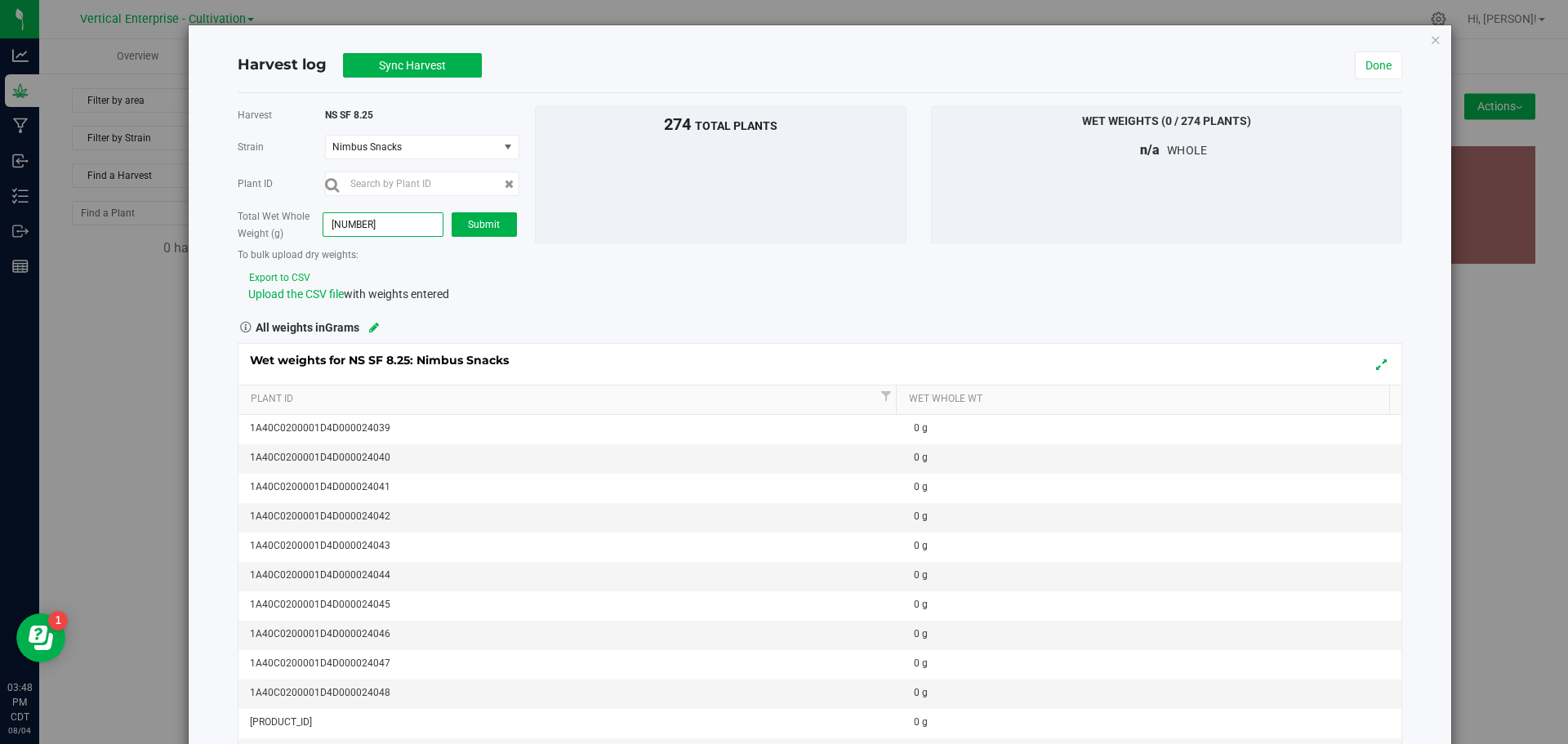 type on "100065" 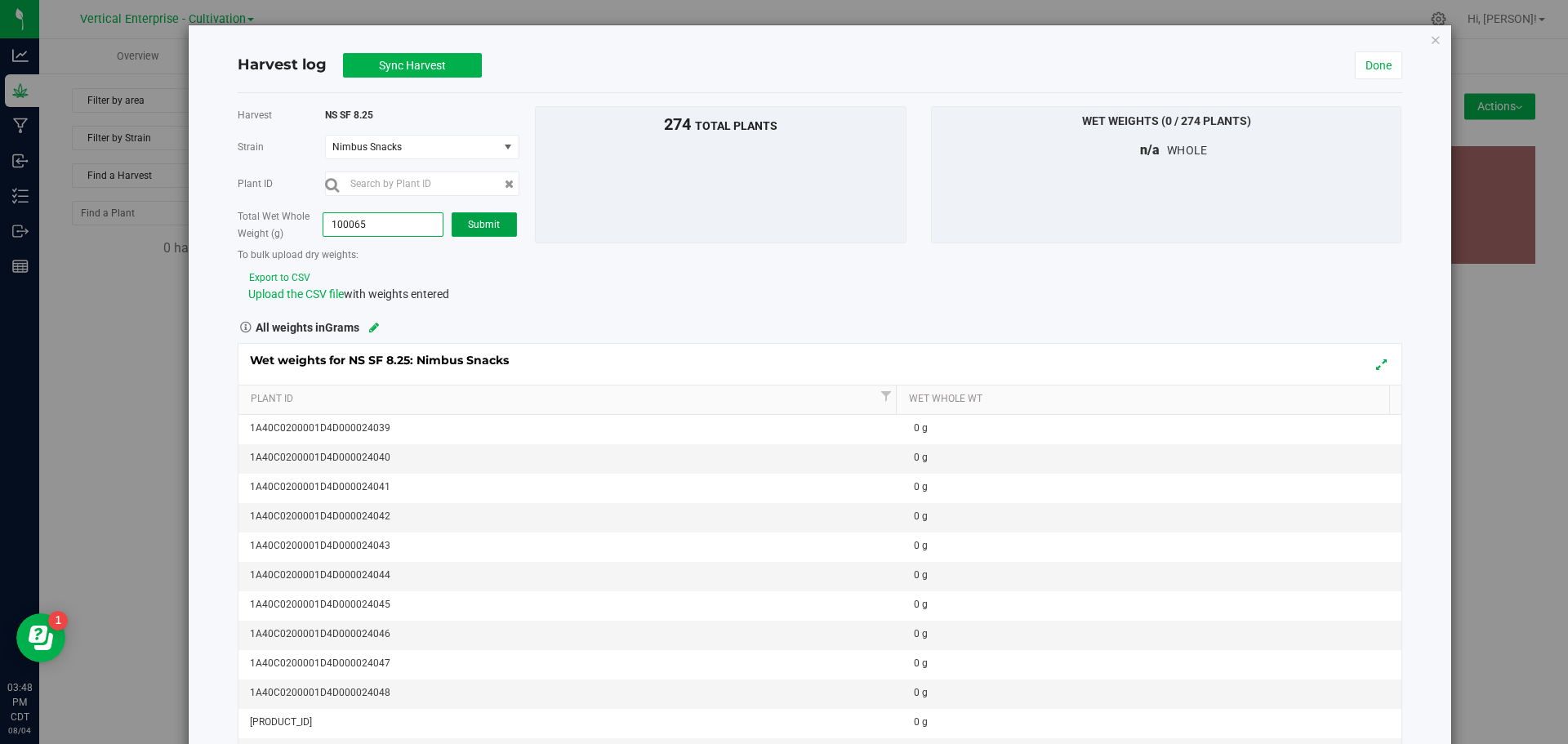 type on "100,065.0000" 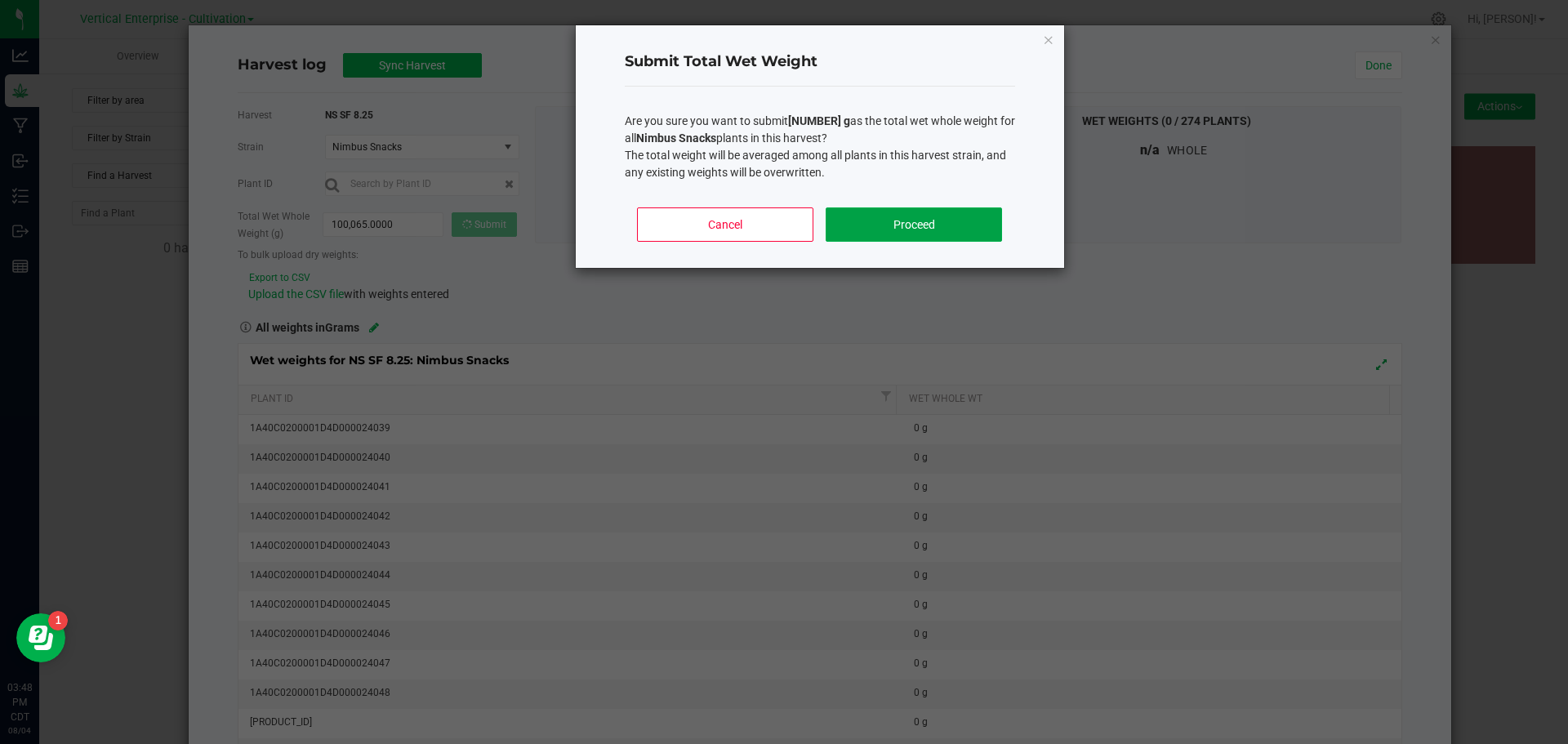 click on "Proceed" 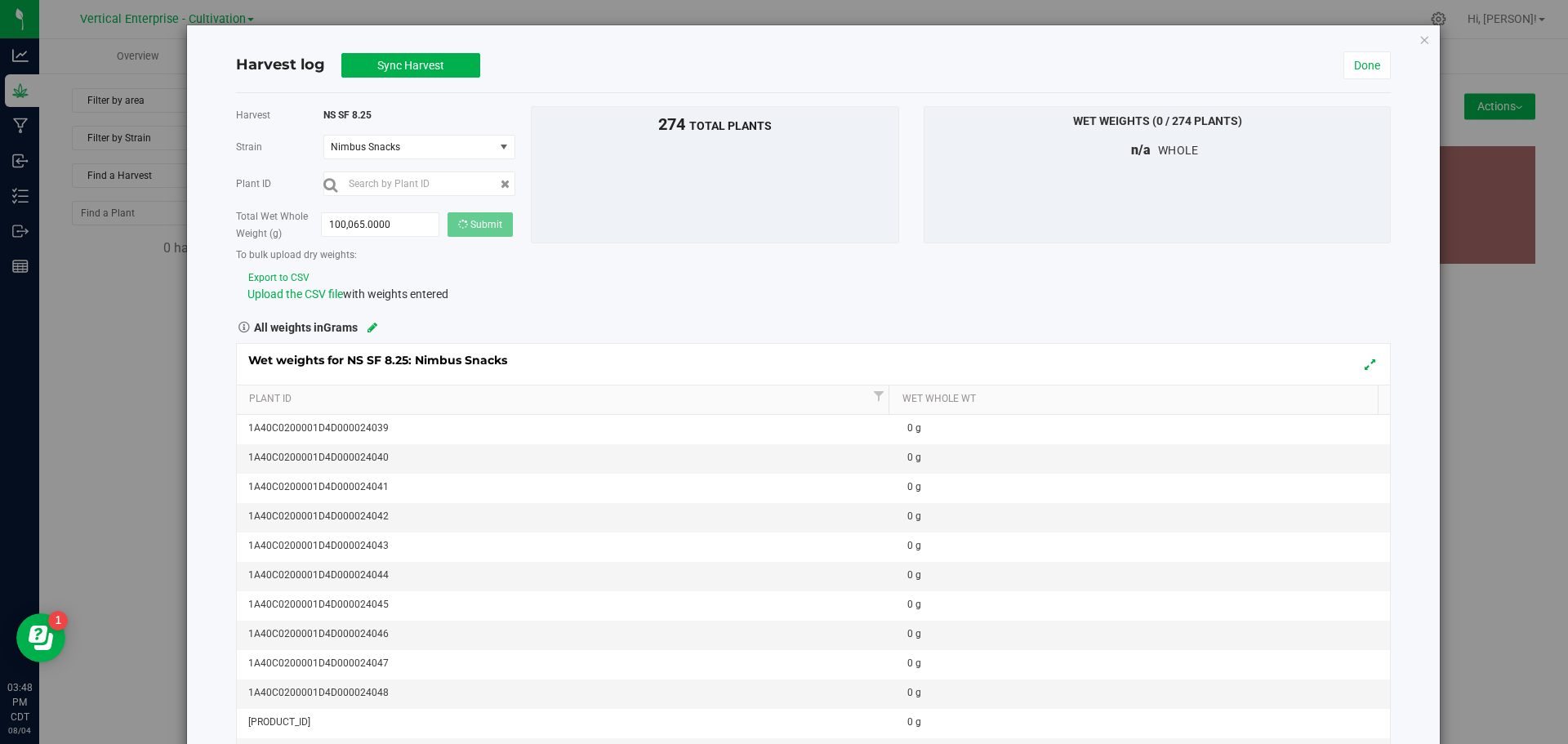 type 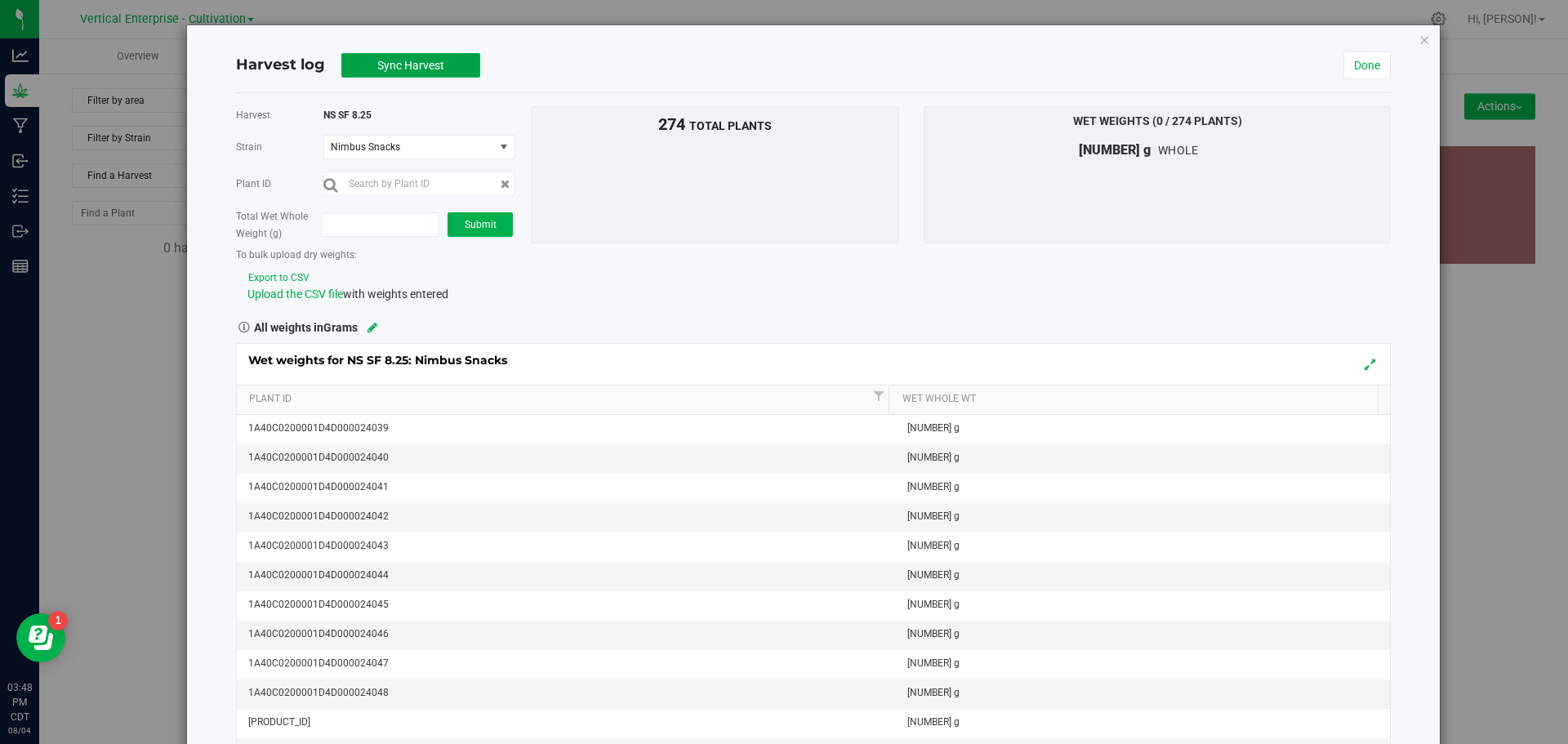 click on "Sync Harvest" at bounding box center (411, 65) 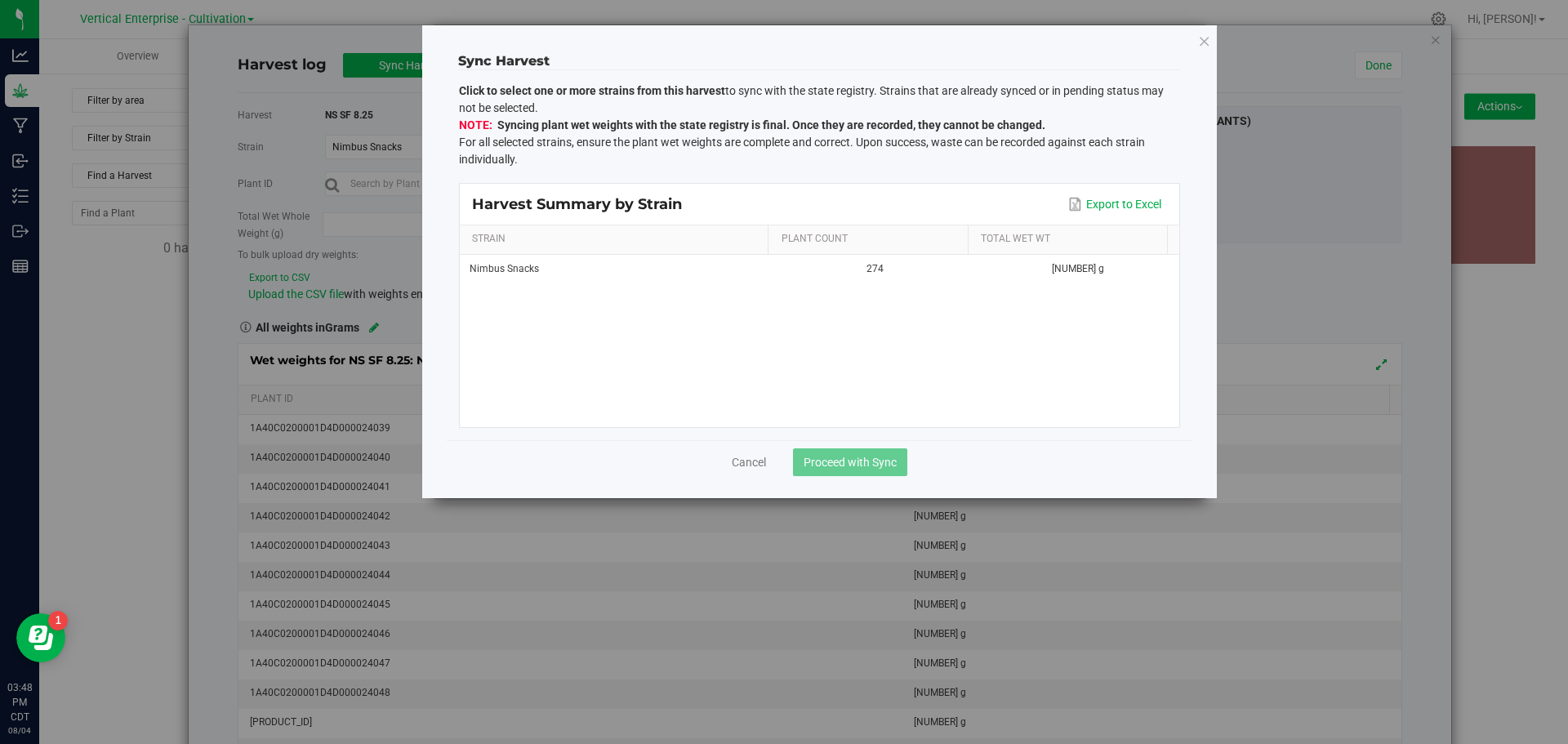 click on "Nimbus Snacks" at bounding box center [617, 269] 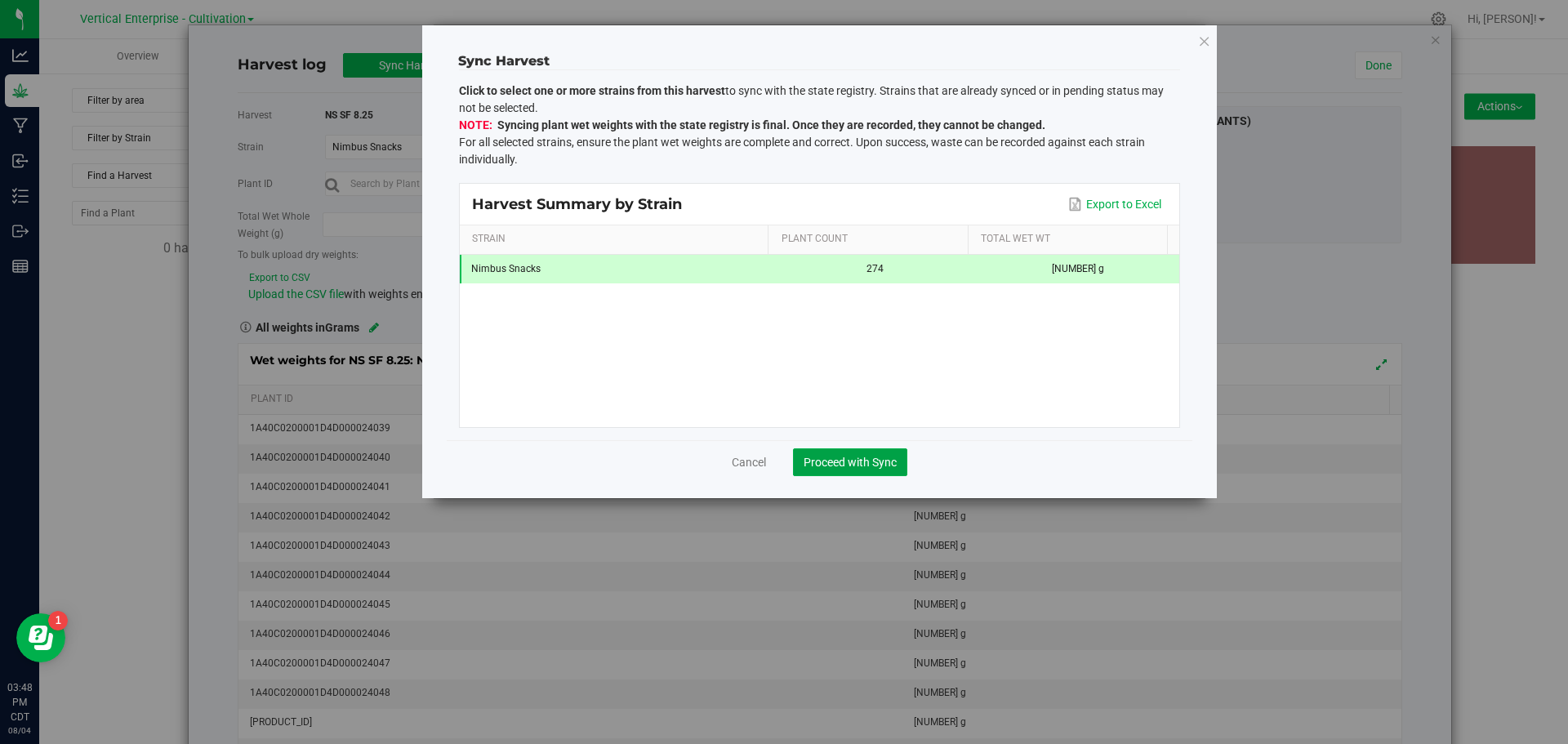click on "Proceed with Sync" 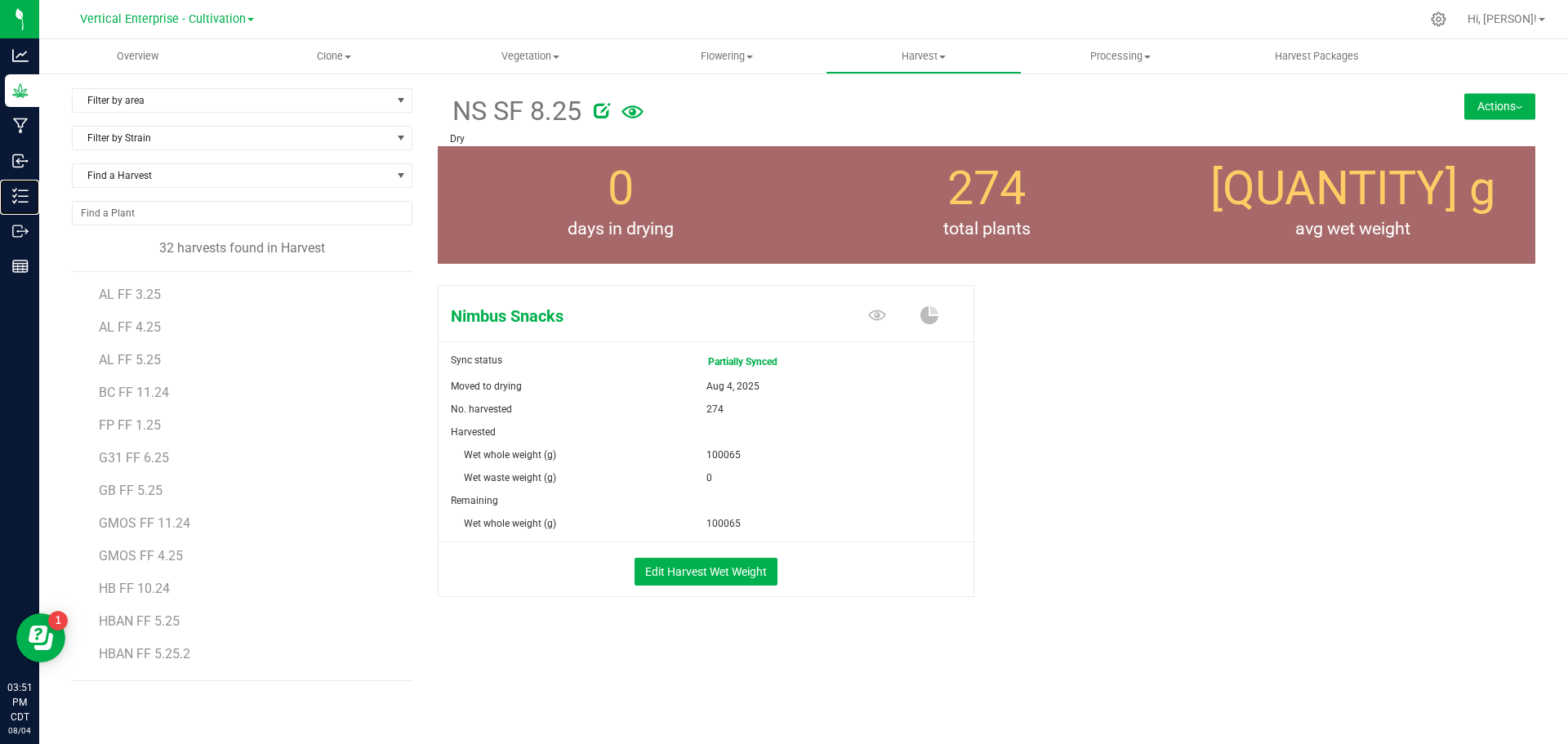 click on "Inventory" at bounding box center (0, 0) 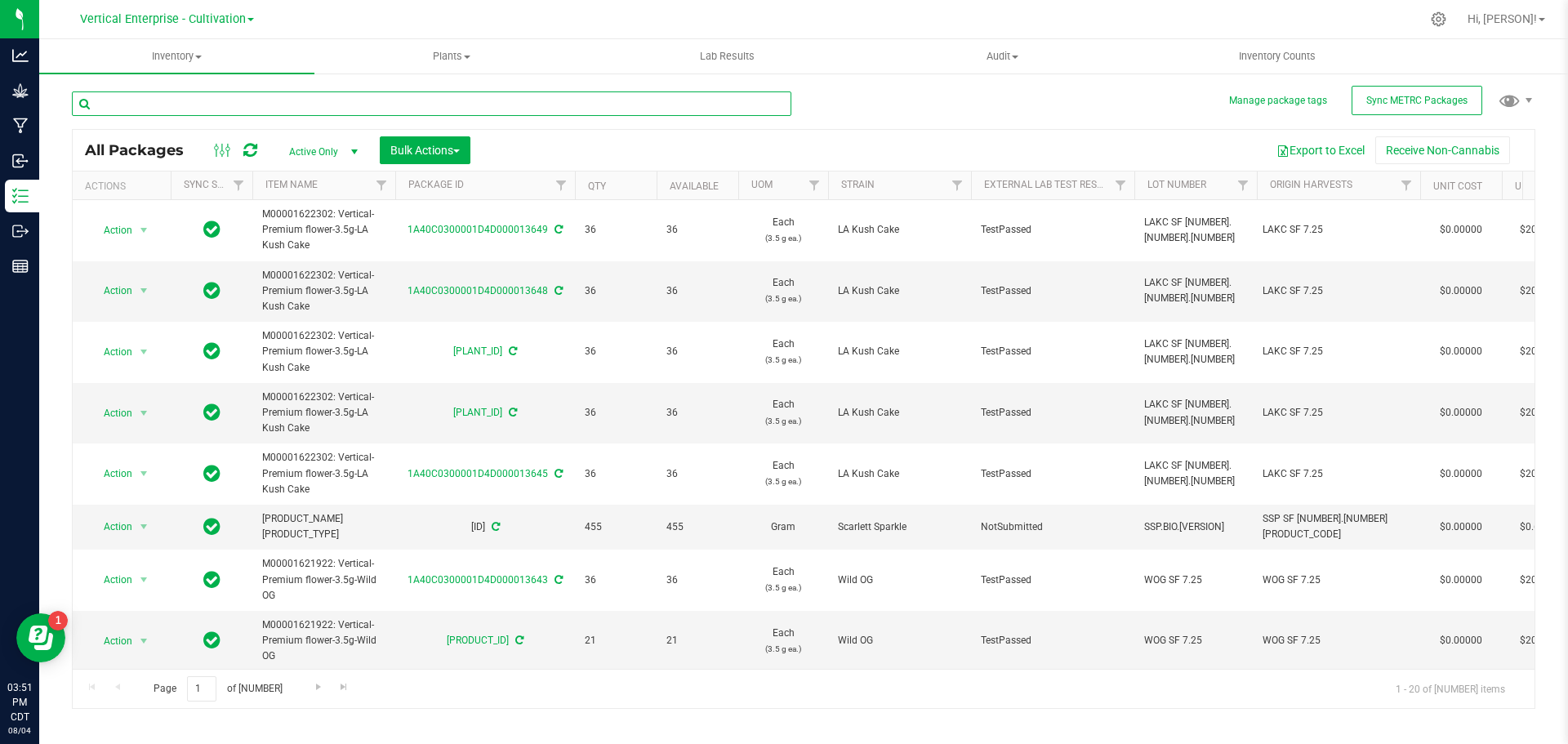 click at bounding box center (431, 104) 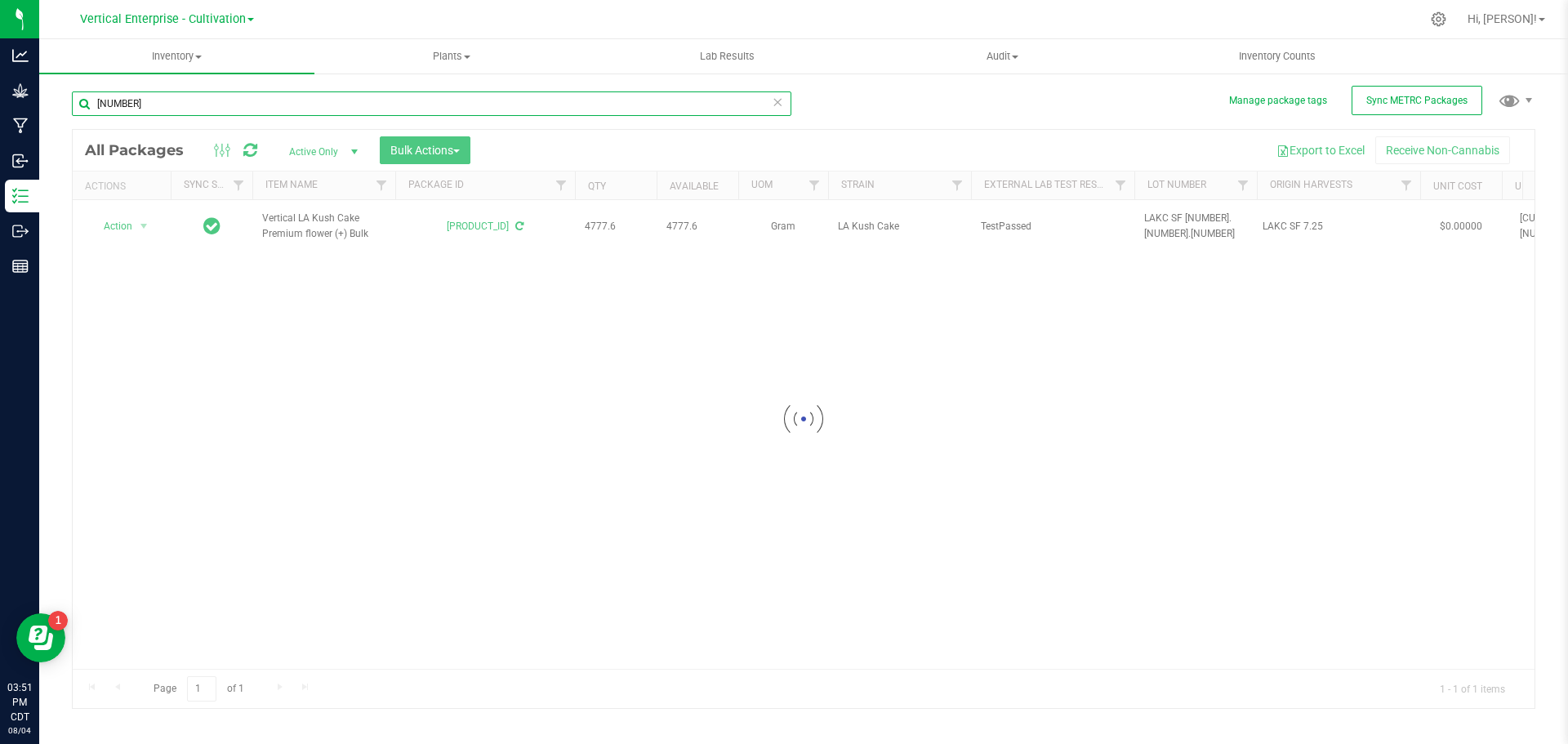 type on "[NUMBER]" 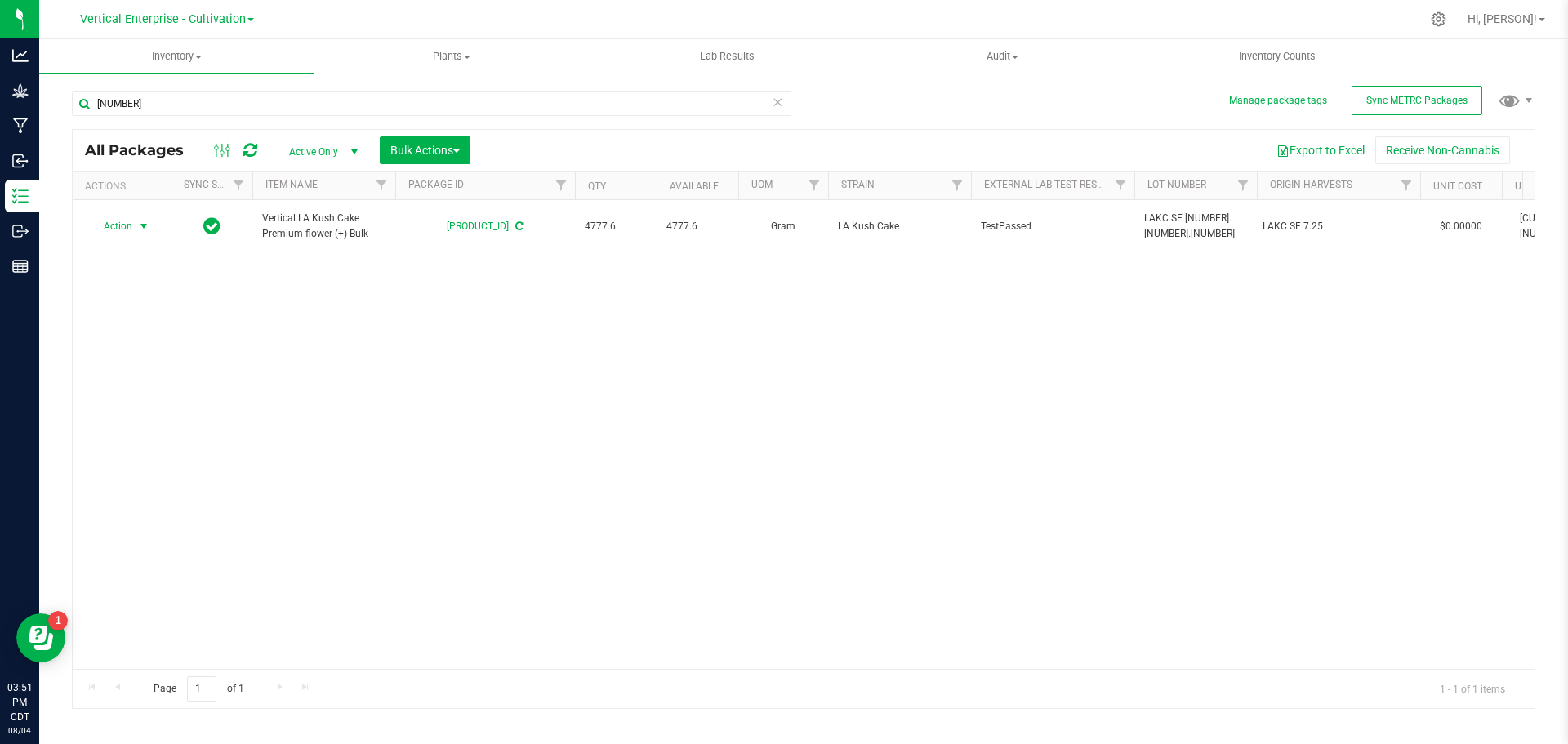 click on "Action" at bounding box center (111, 226) 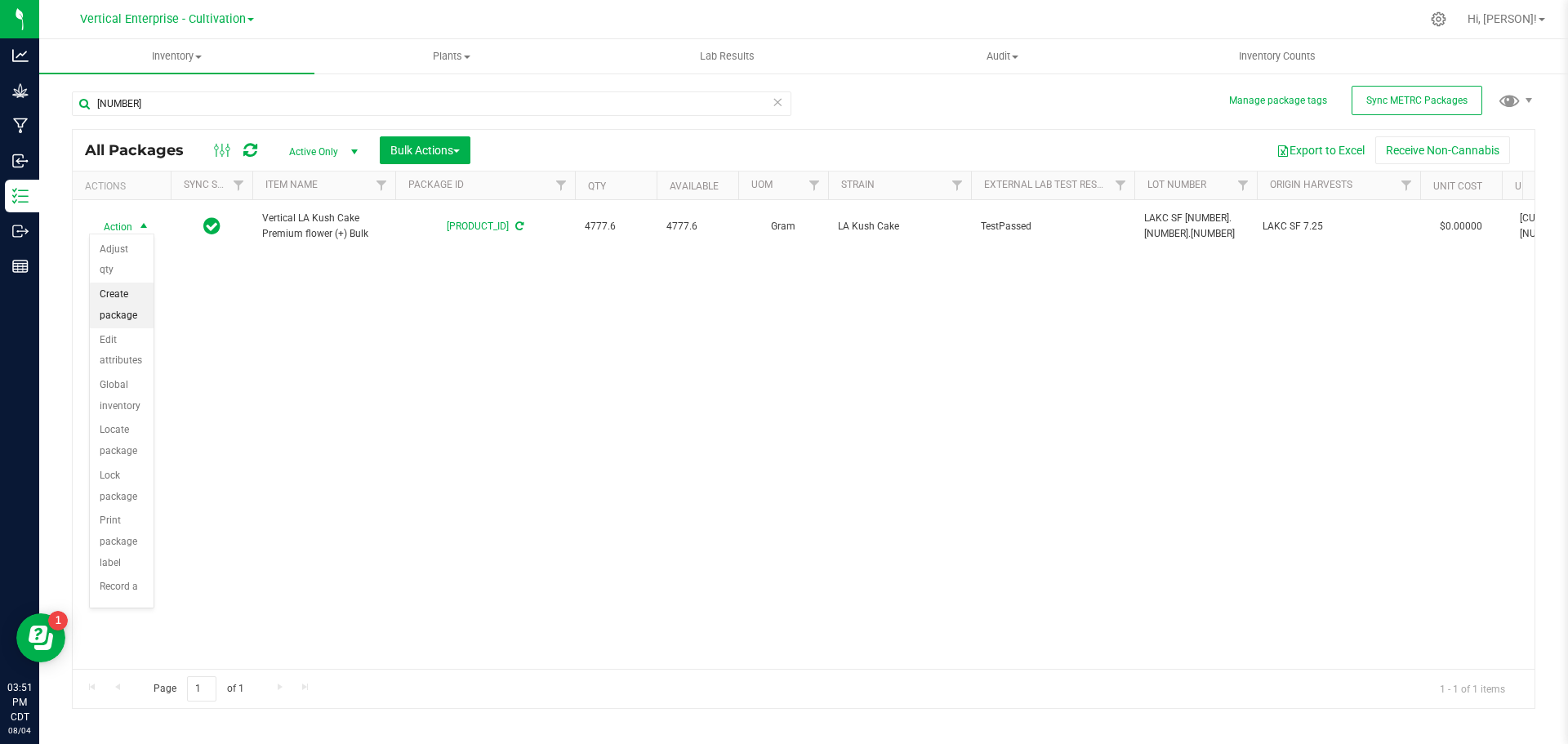 click on "Create package" at bounding box center (122, 305) 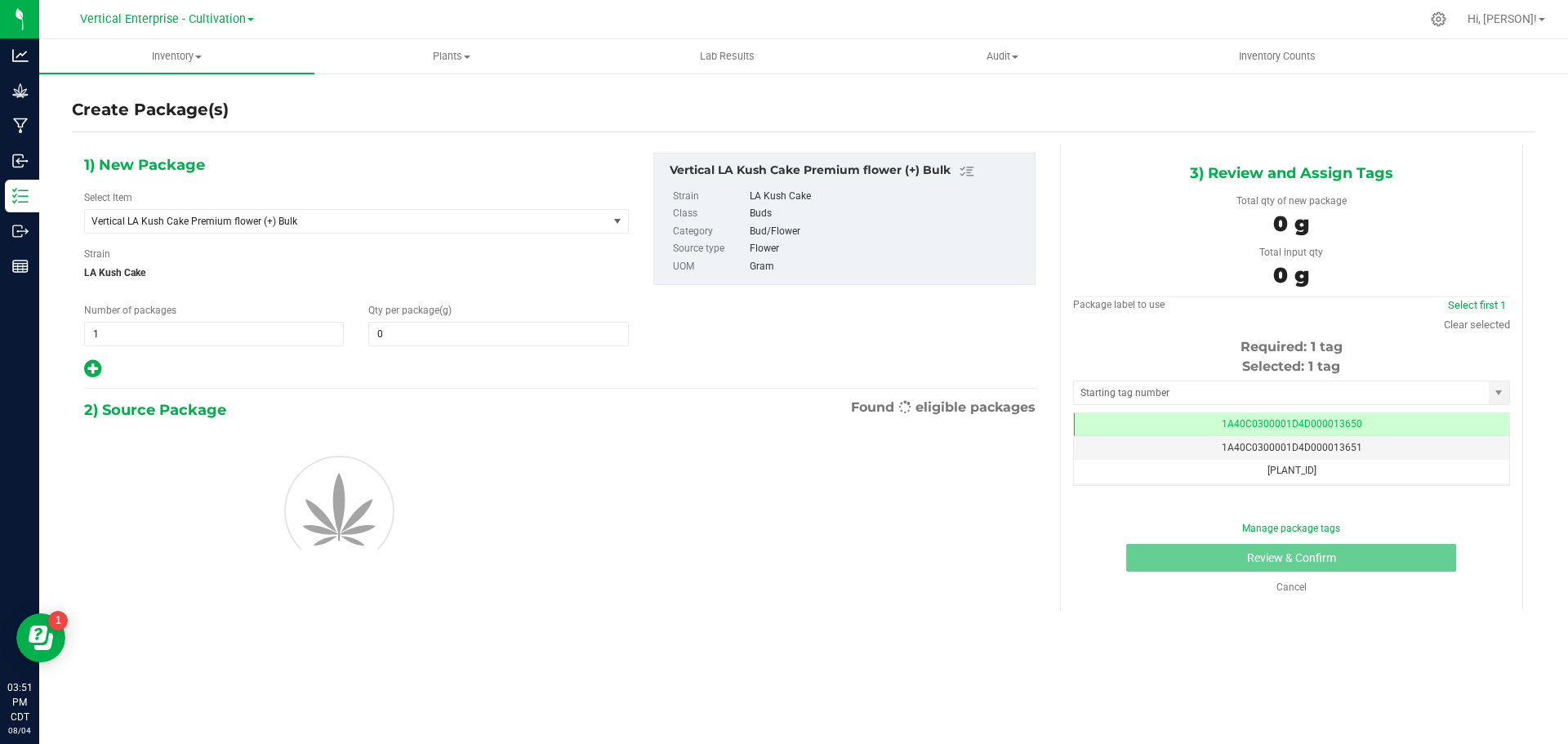 type on "0.0000" 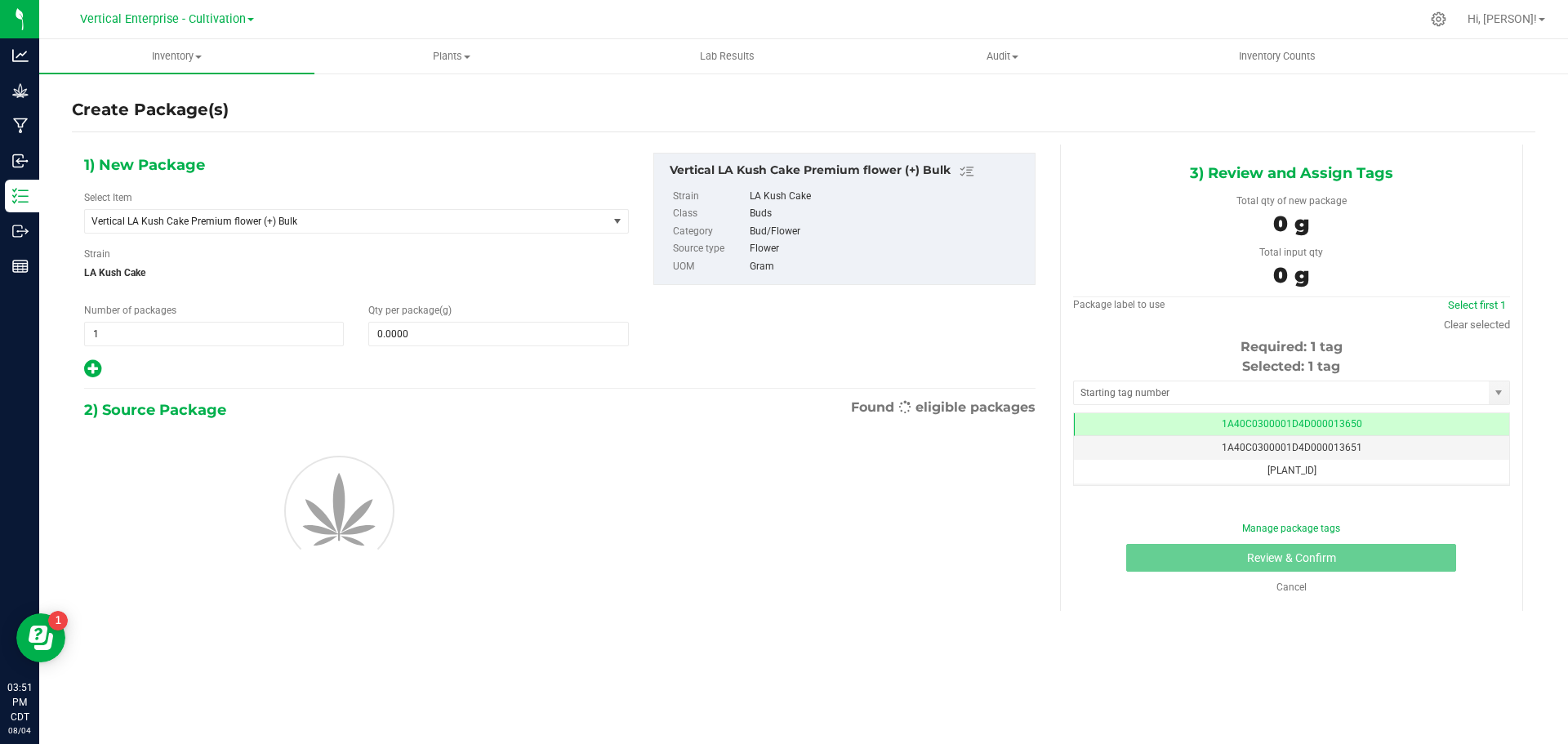 scroll, scrollTop: 0, scrollLeft: -1, axis: horizontal 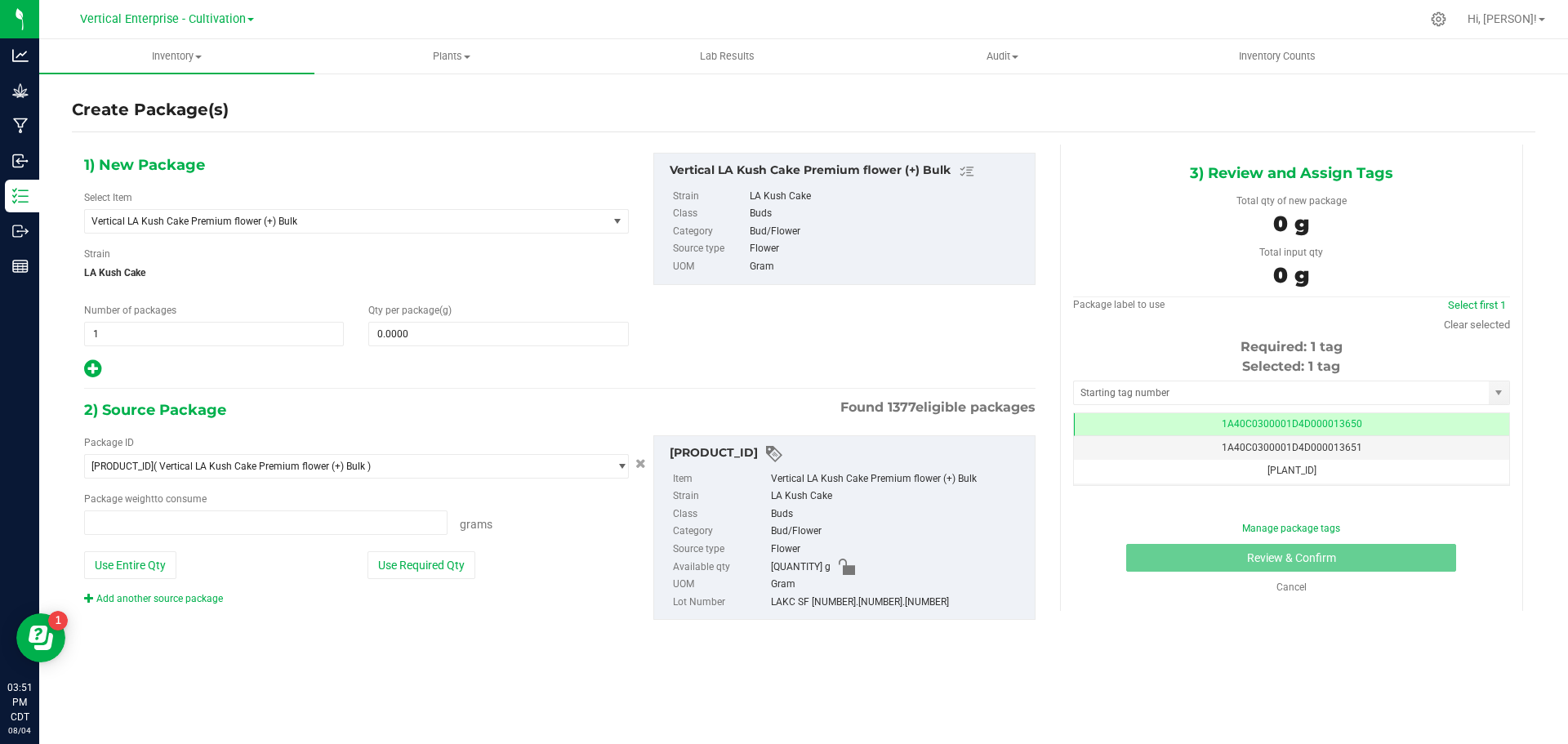 type on "0.0000 g" 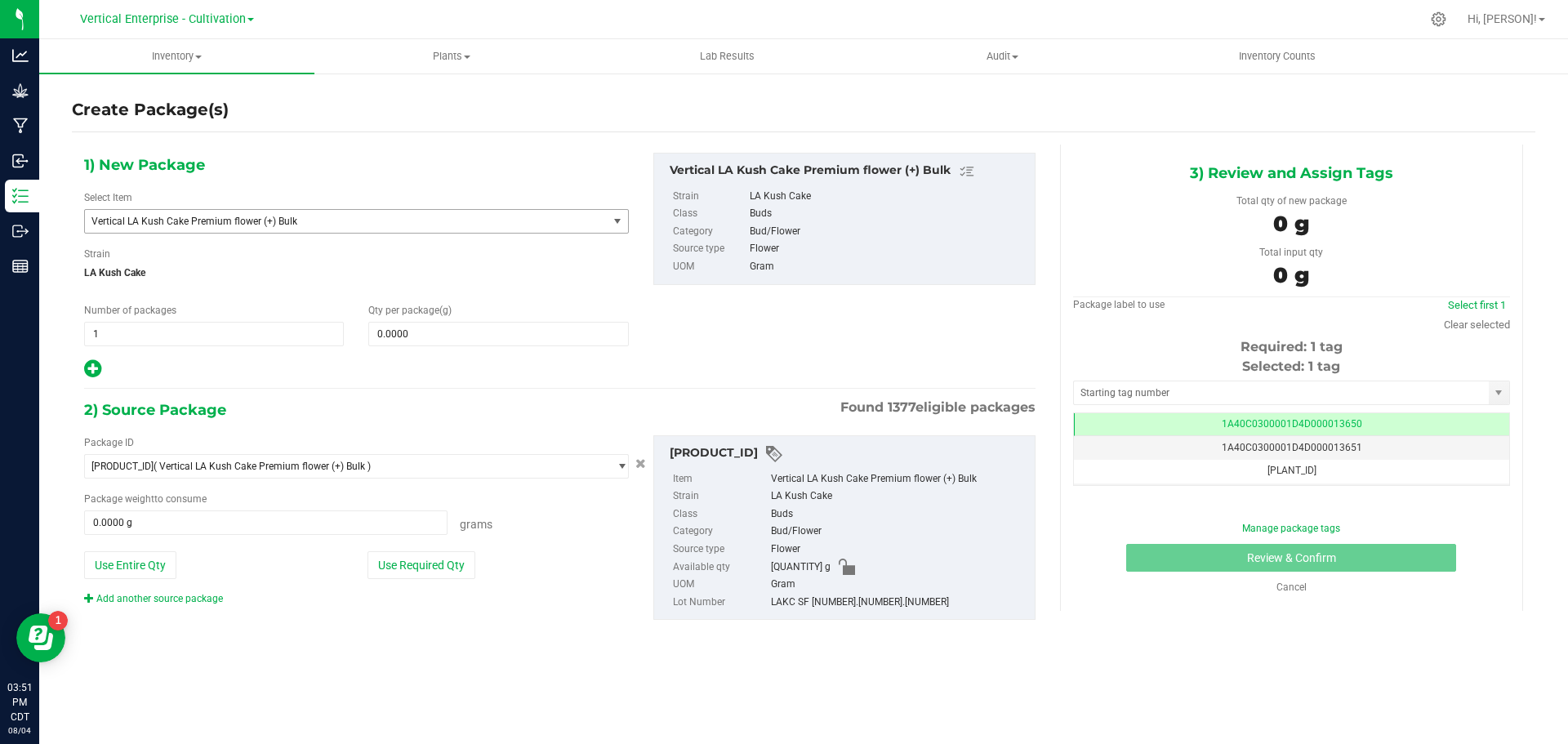 click on "Vertical LA Kush Cake Premium flower (+) Bulk" at bounding box center [336, 221] 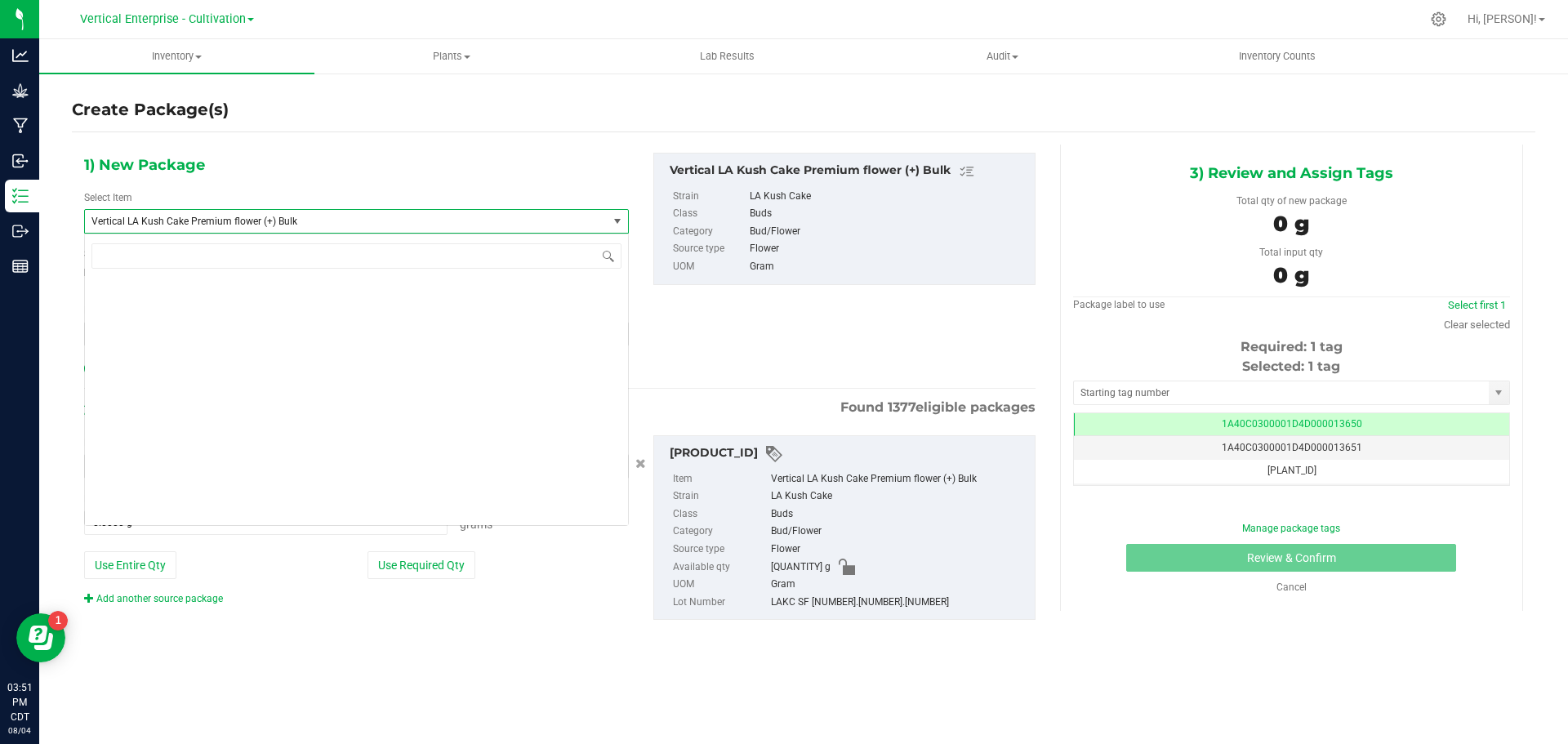 scroll, scrollTop: 143034, scrollLeft: 0, axis: vertical 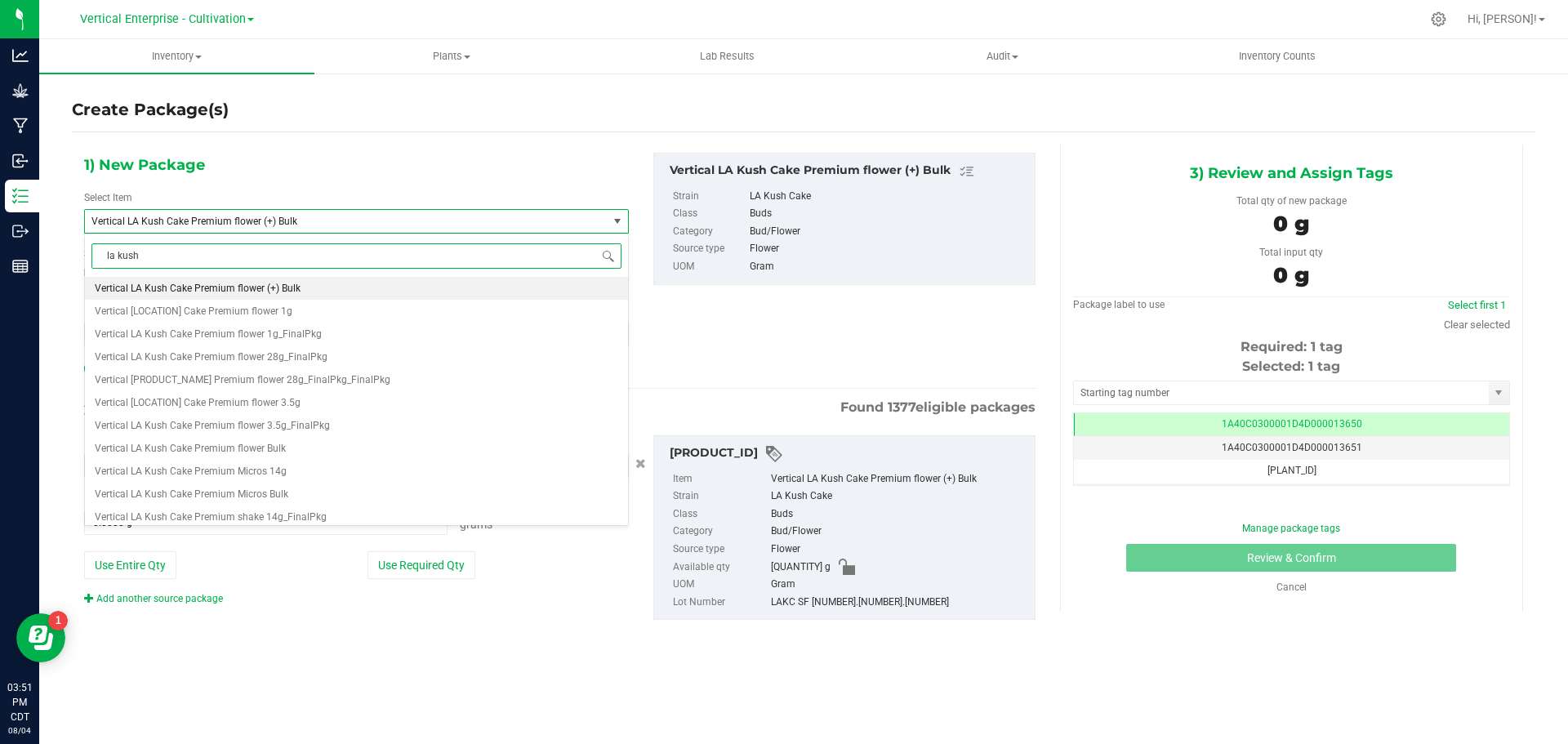 type on "la kush" 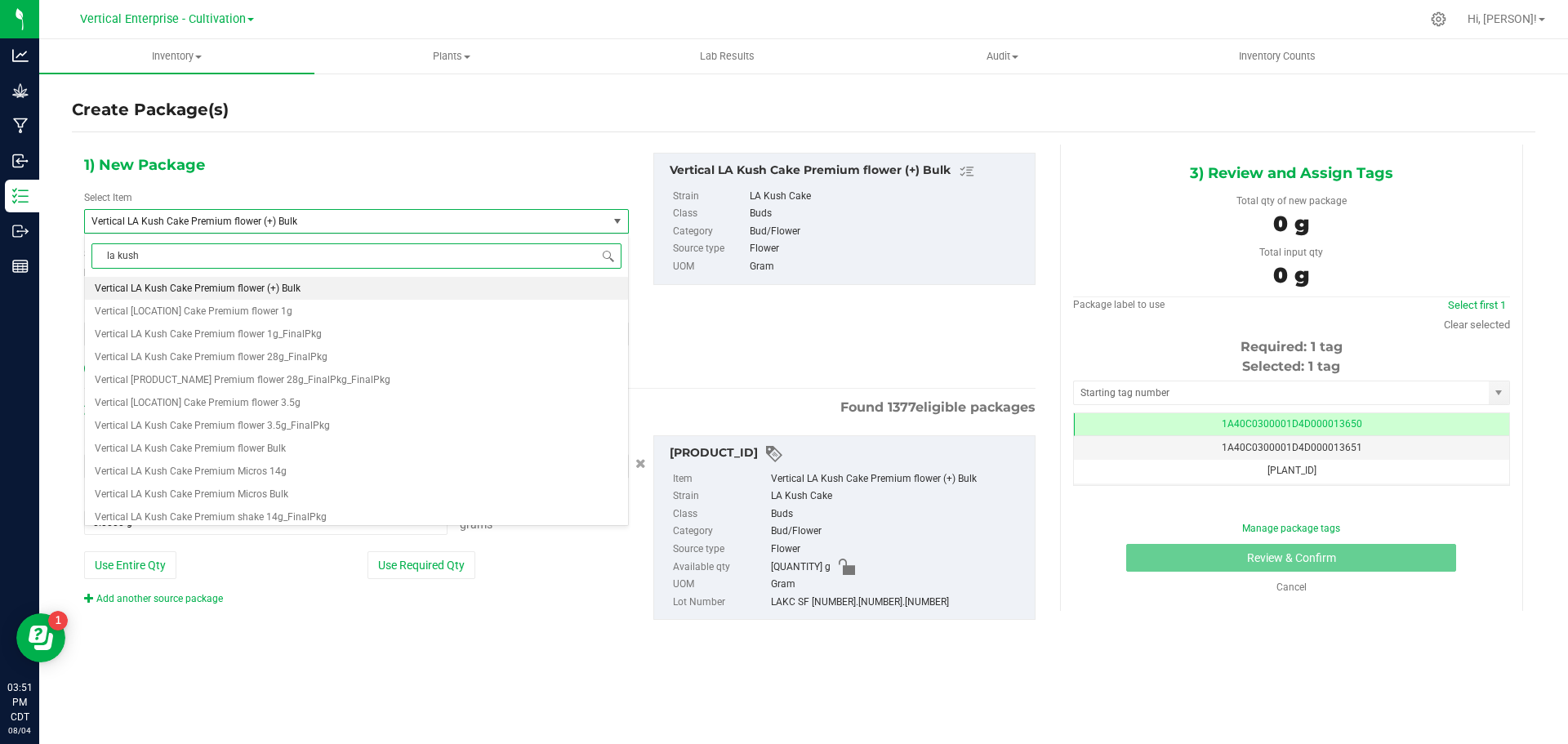 scroll, scrollTop: 0, scrollLeft: 0, axis: both 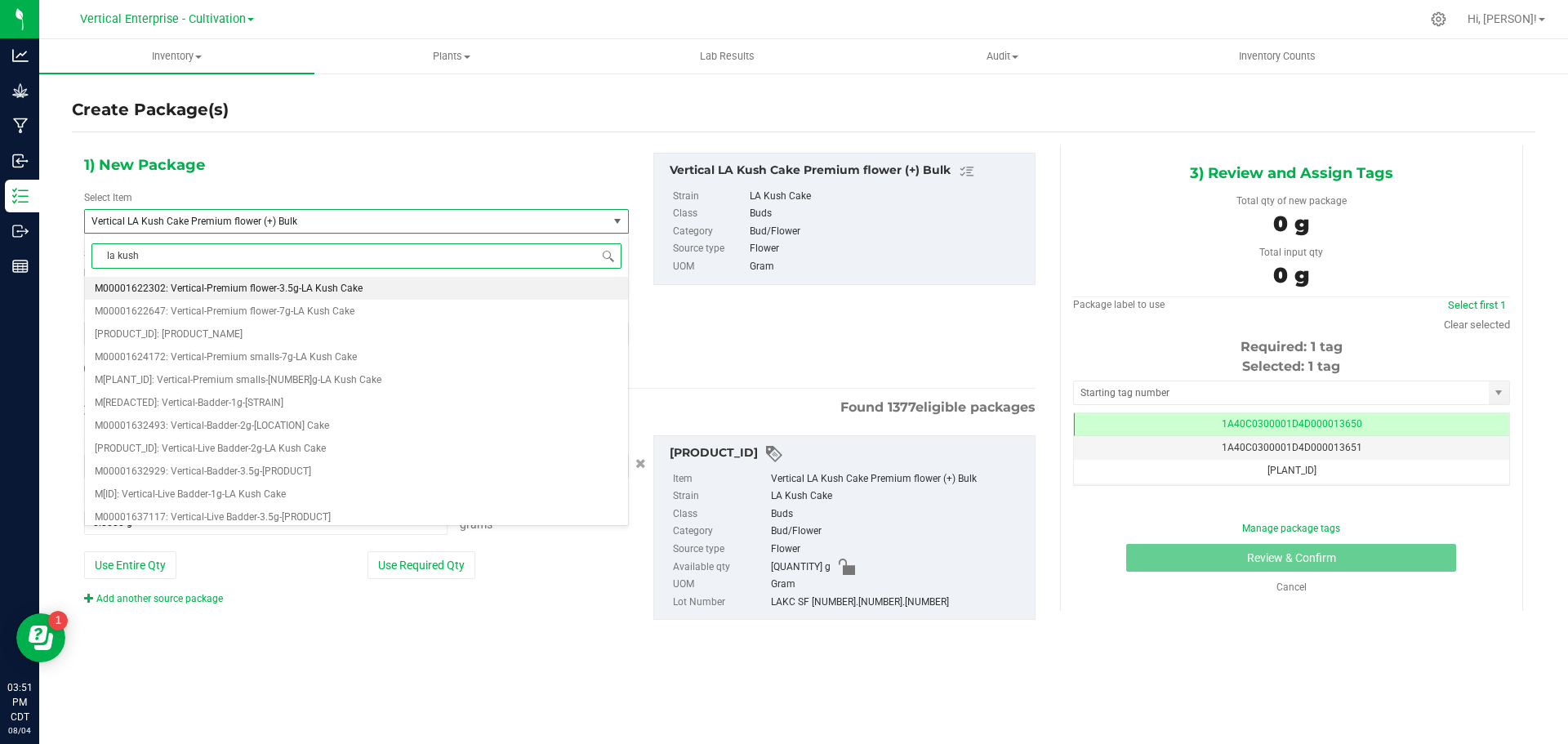 click on "M00001622302: Vertical-Premium flower-3.5g-LA Kush Cake" at bounding box center [356, 288] 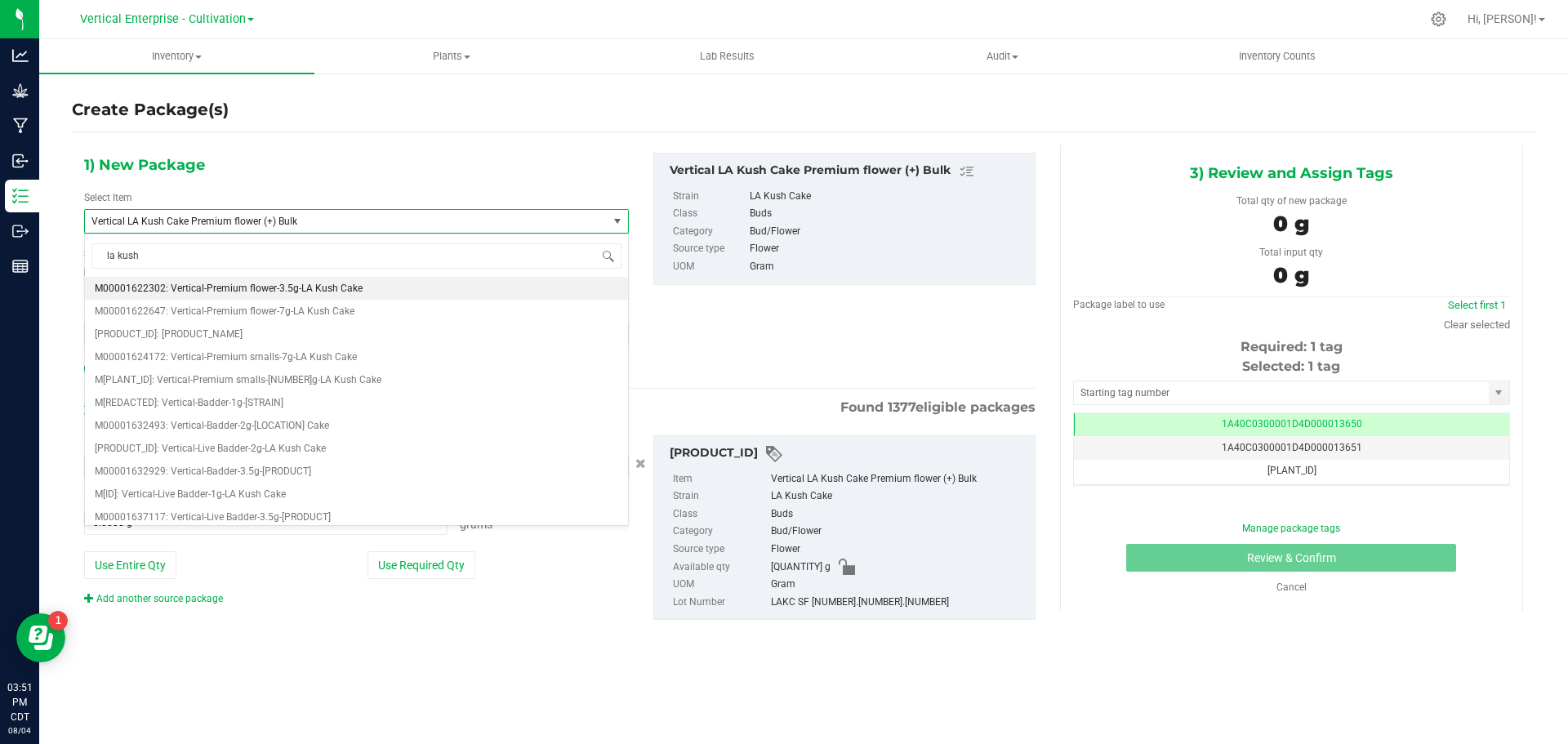 type 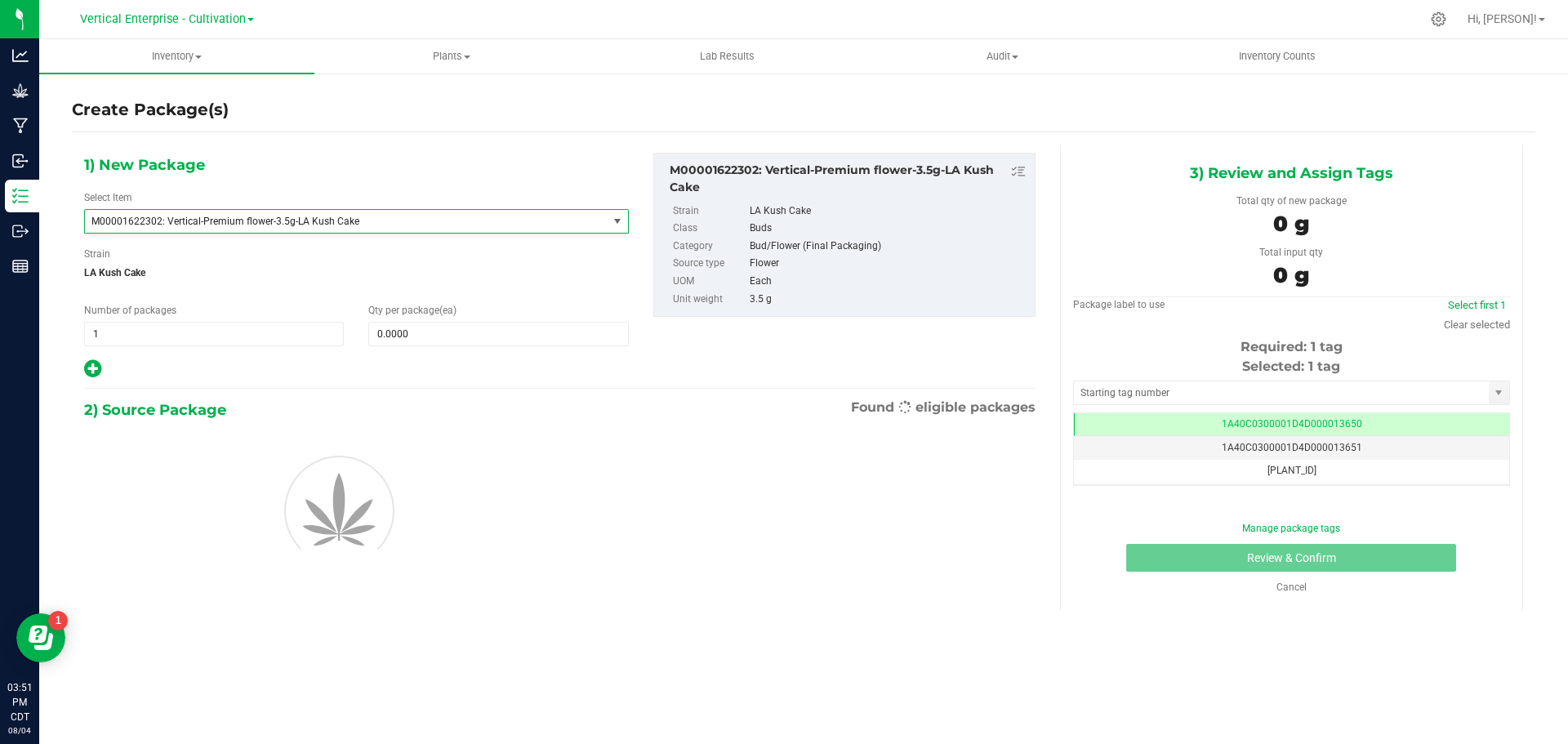 type on "0" 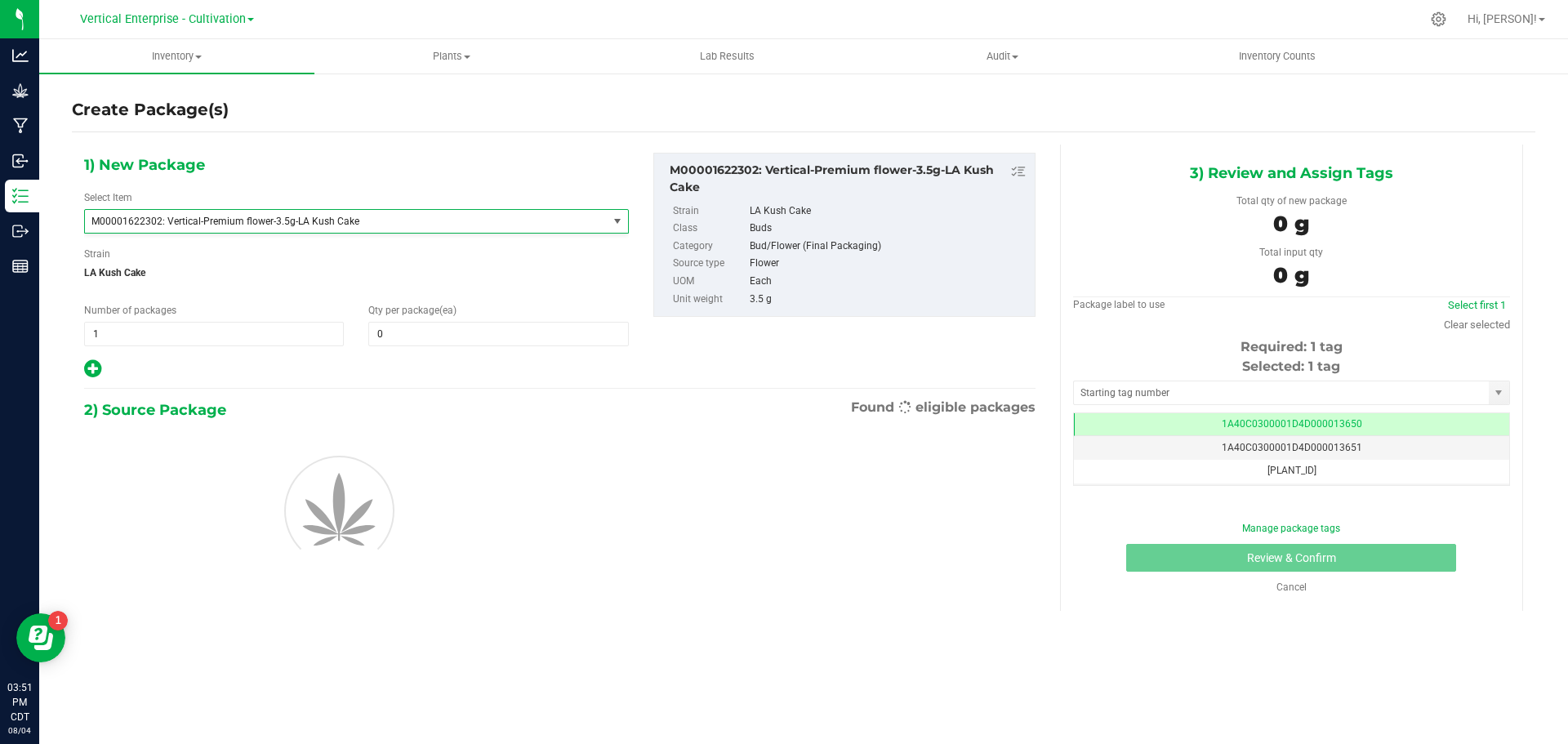 scroll, scrollTop: 1509, scrollLeft: 0, axis: vertical 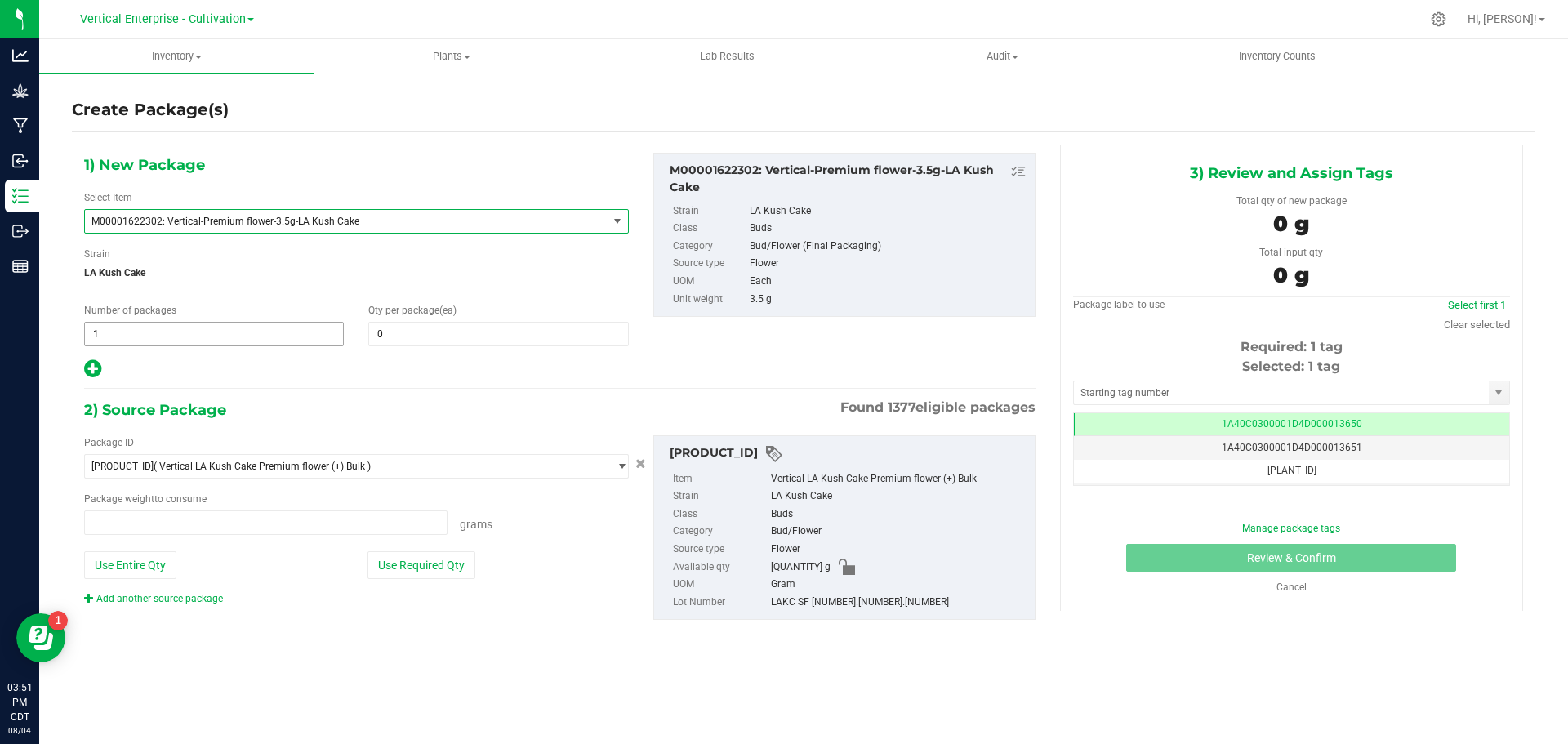 type on "0.0000 g" 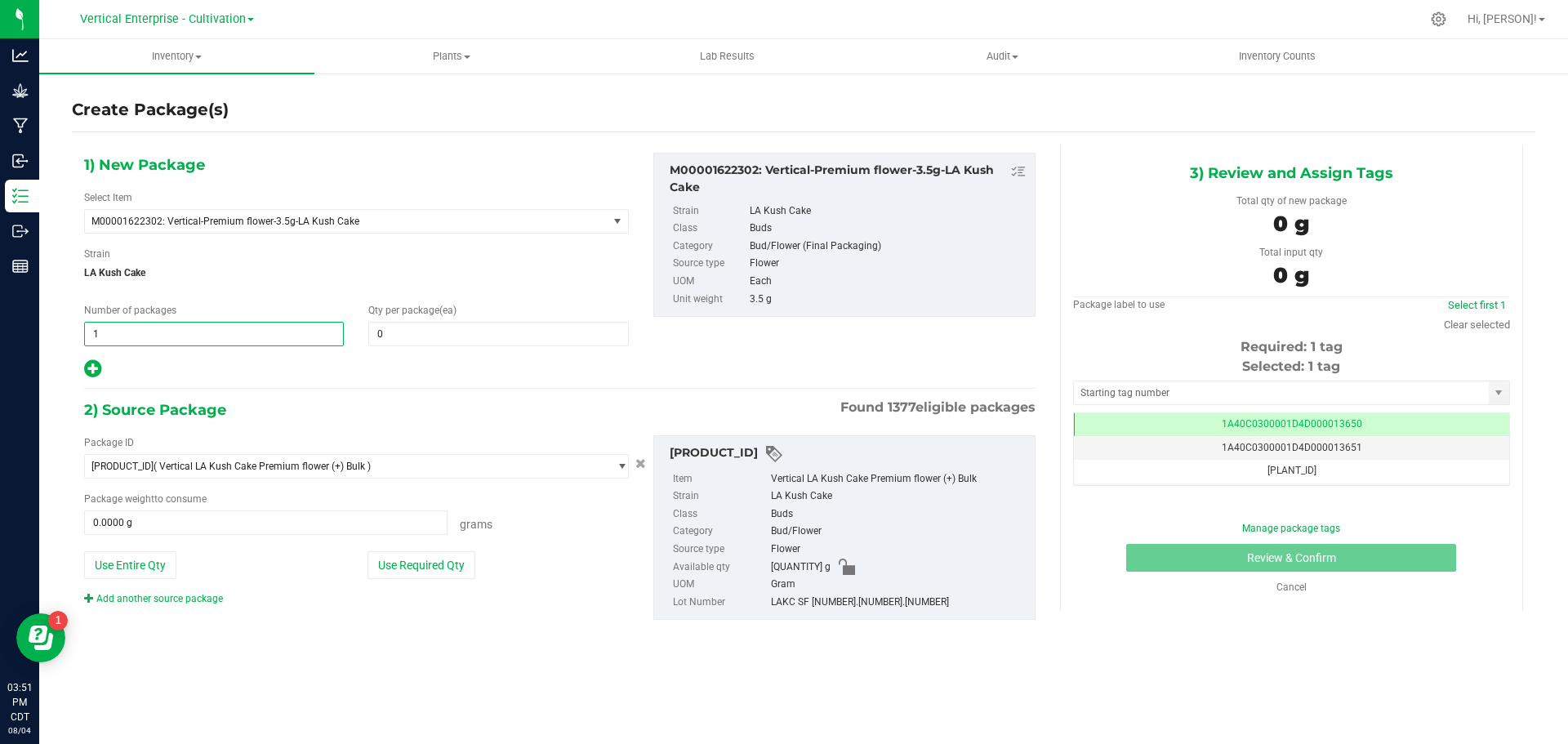 drag, startPoint x: 178, startPoint y: 329, endPoint x: 61, endPoint y: 338, distance: 117.34564 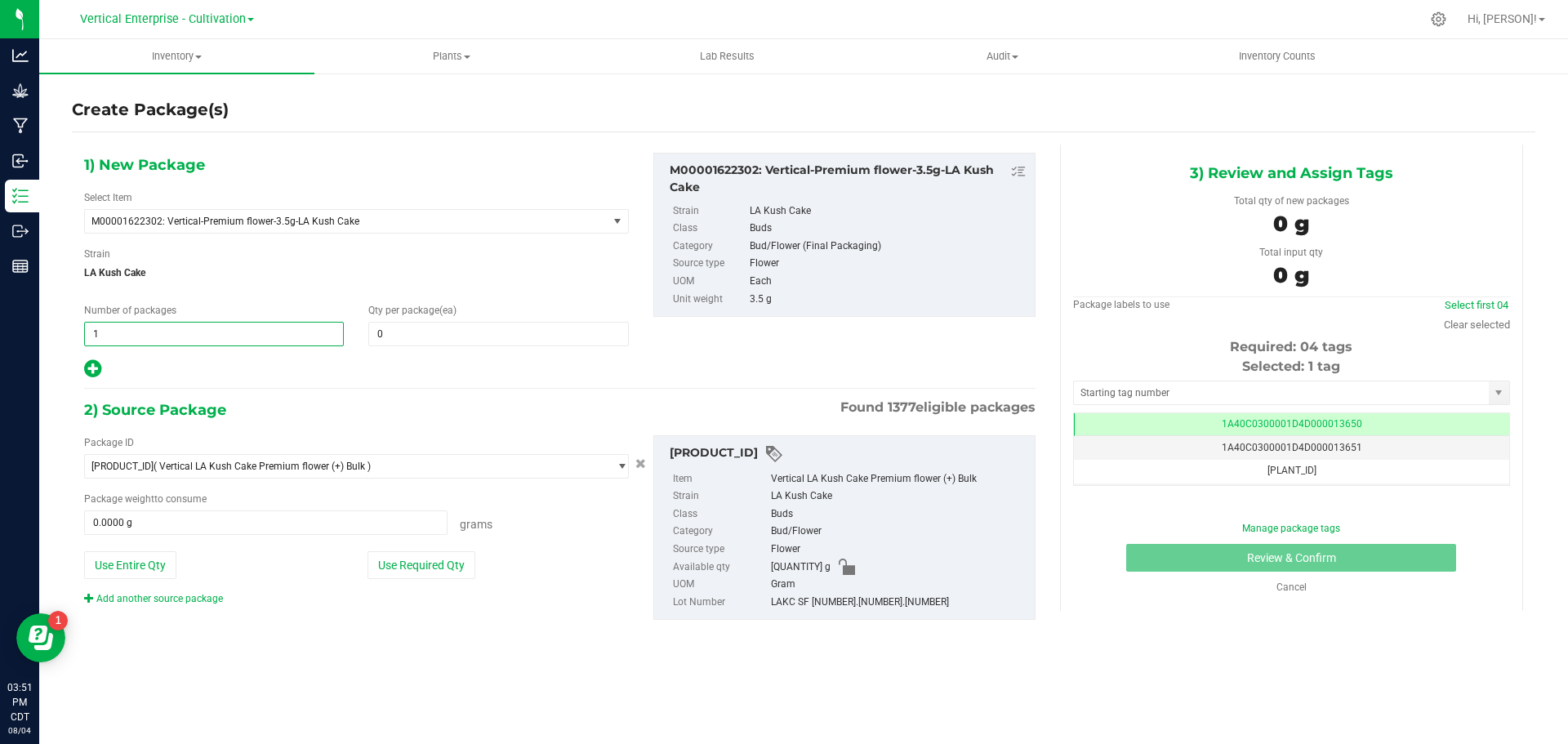 type on "4" 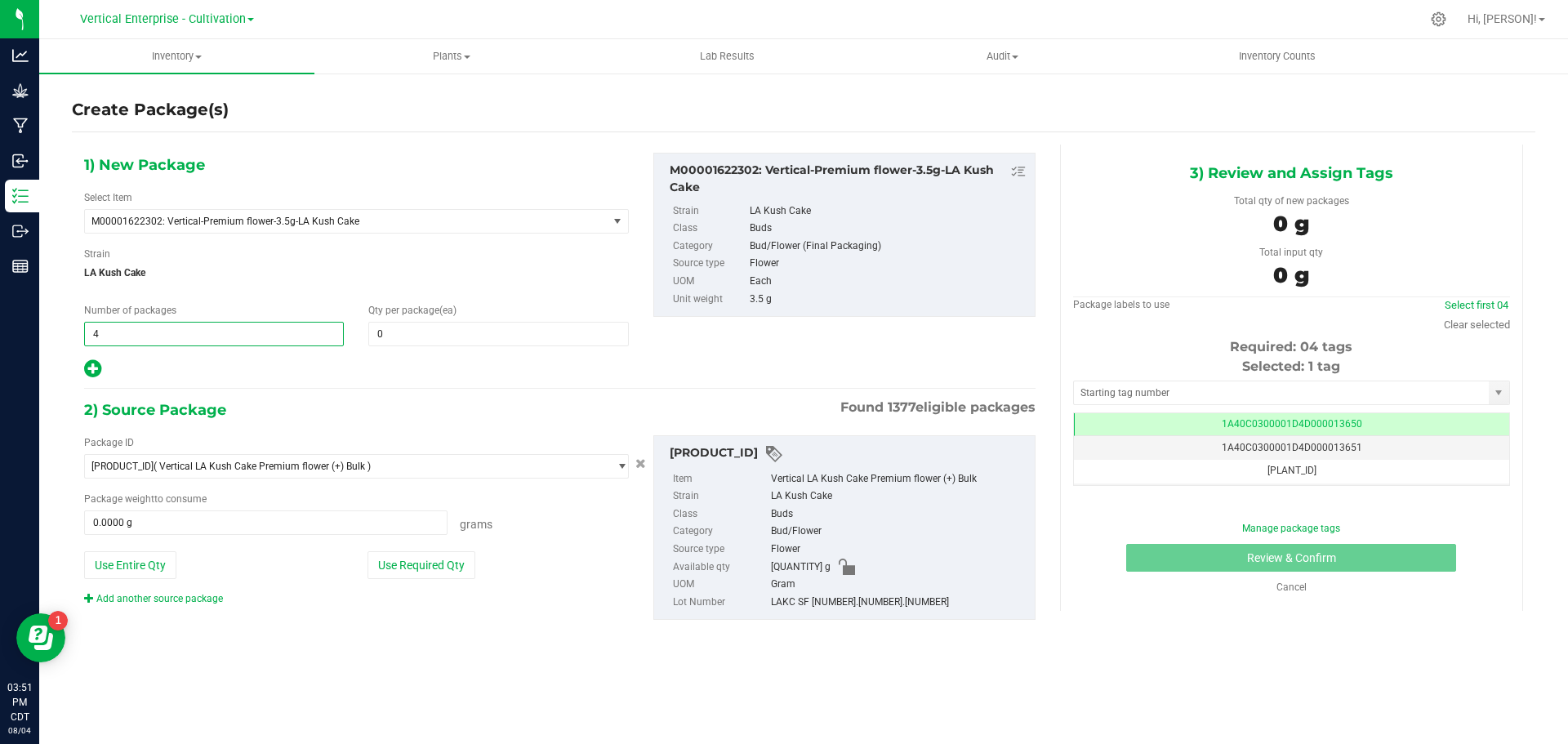 type on "4" 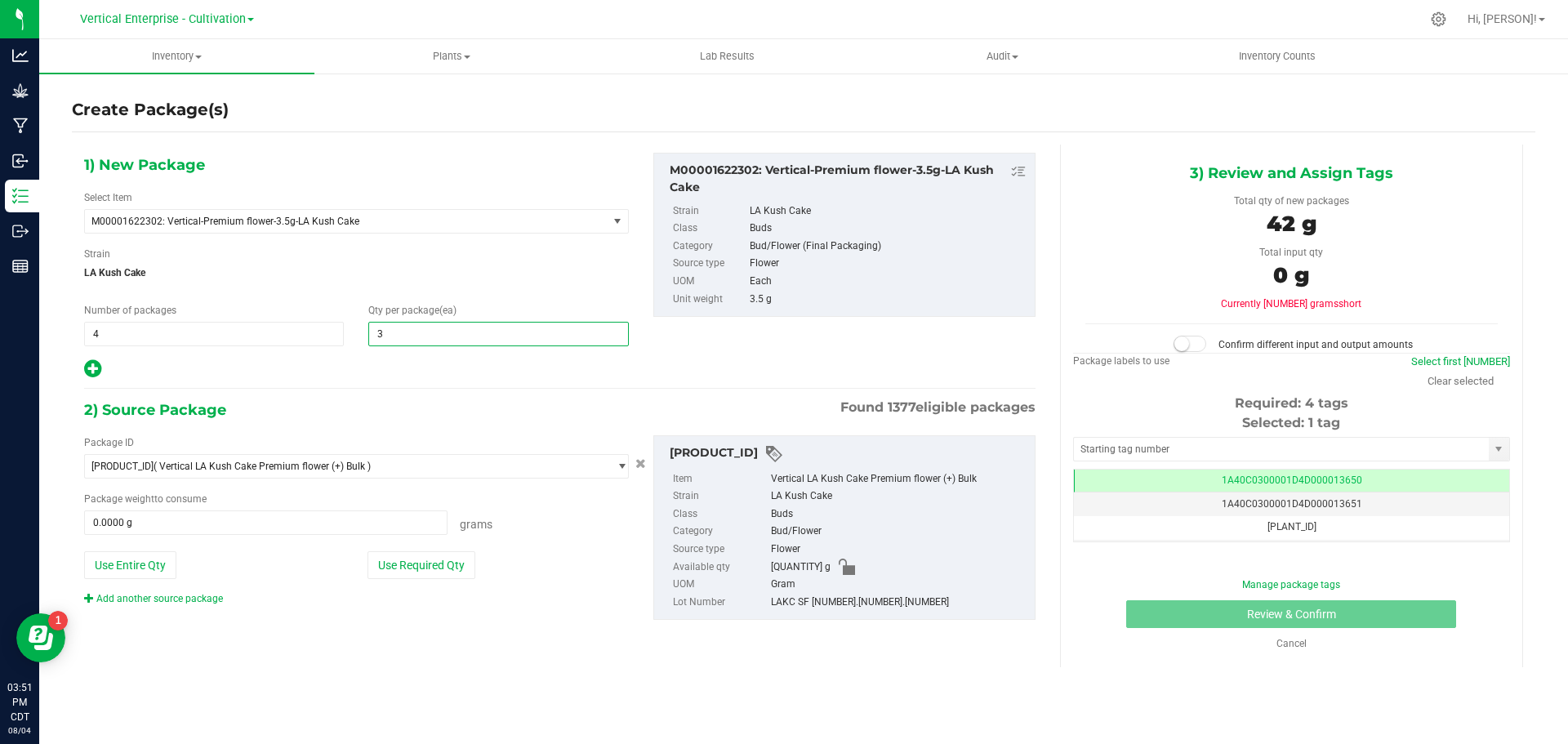 type on "36" 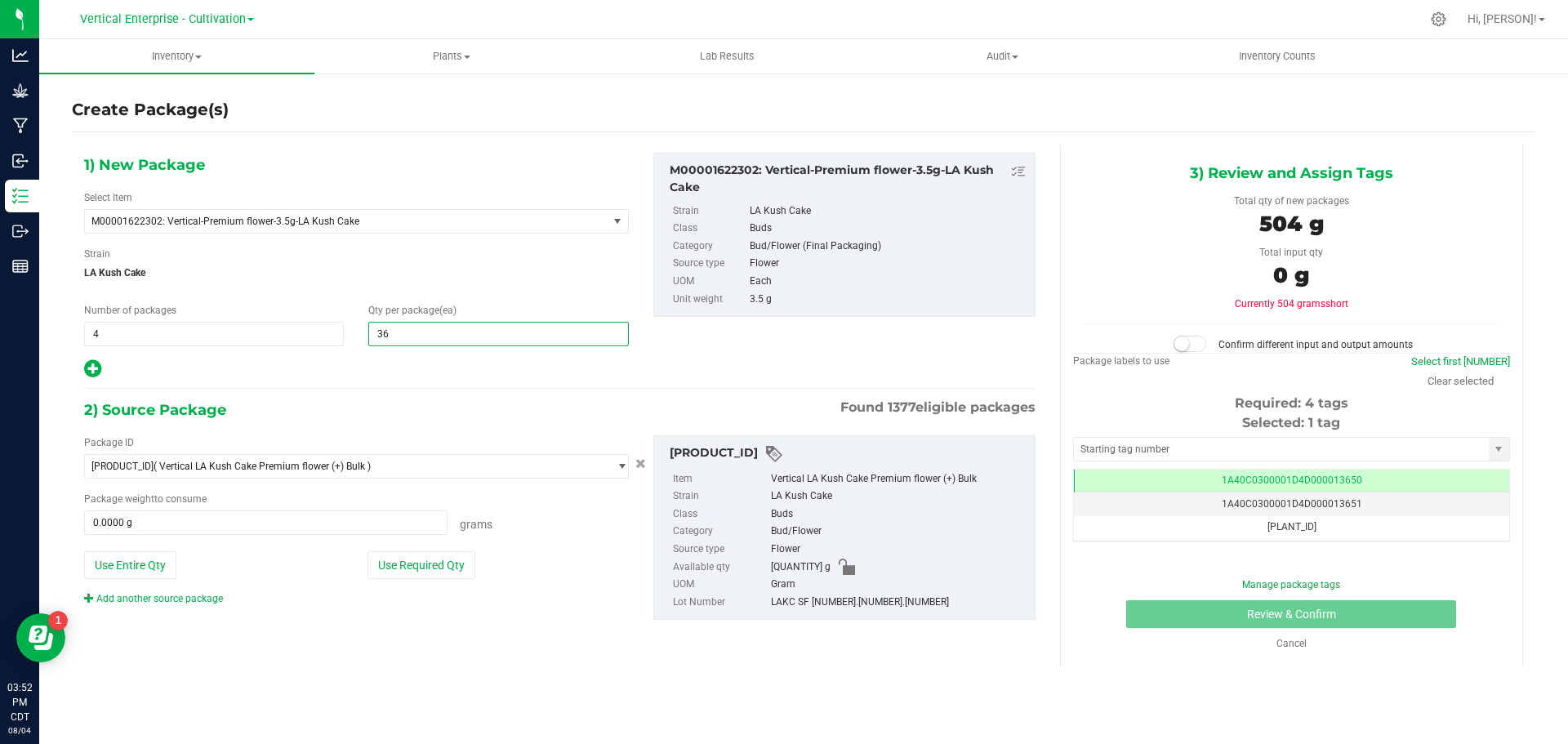 type on "36" 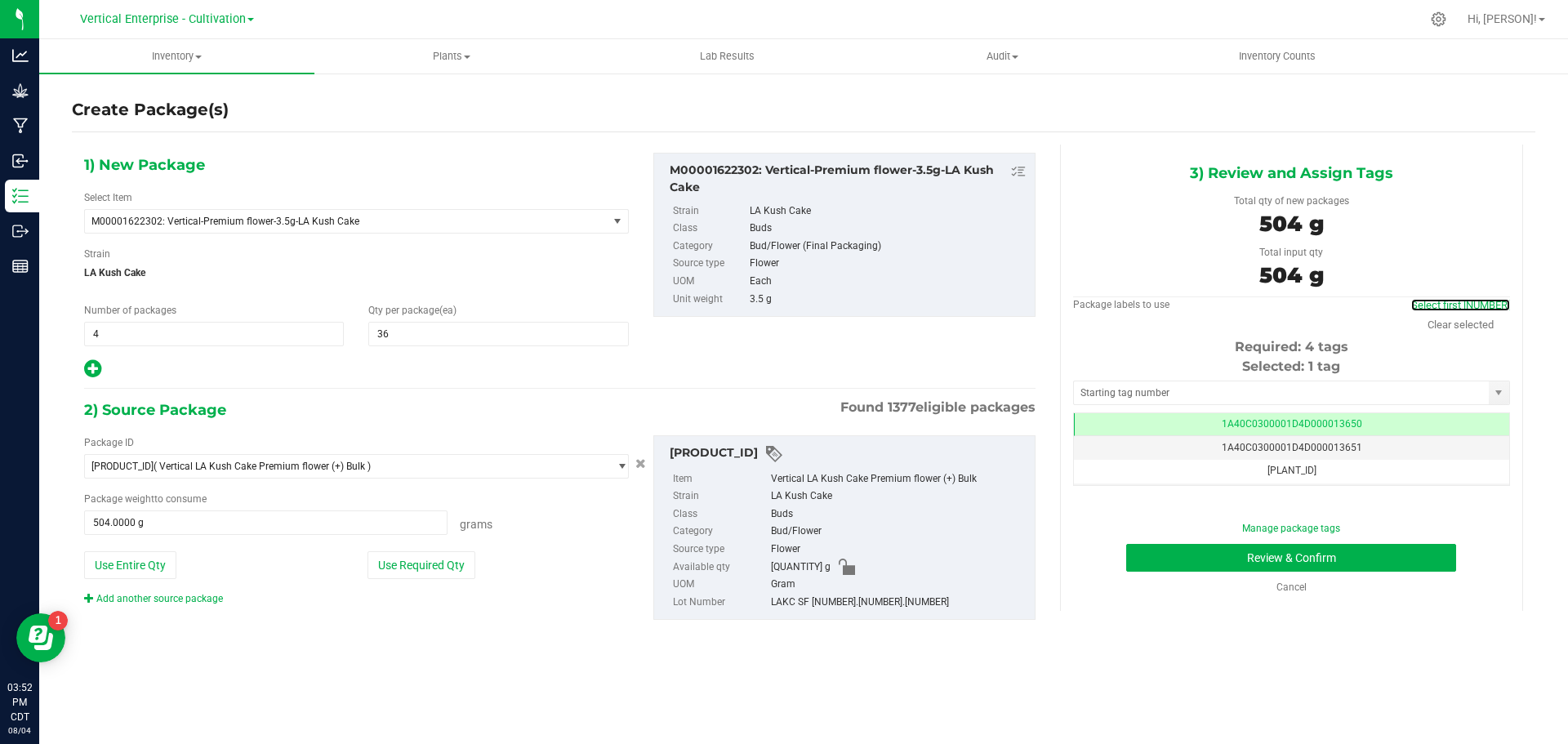 click on "Select first [NUMBER]" at bounding box center (1460, 305) 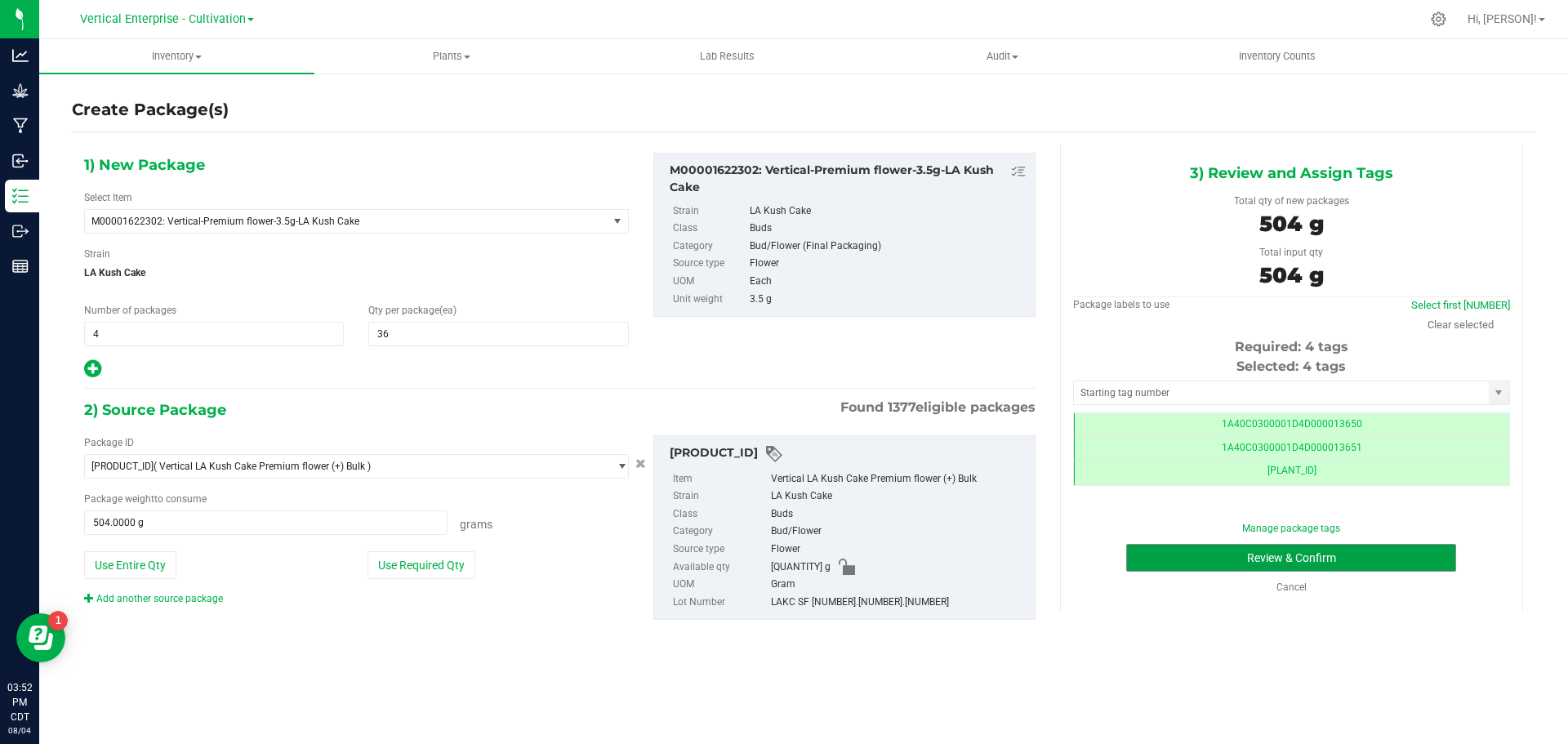 click on "Review & Confirm" at bounding box center [1291, 558] 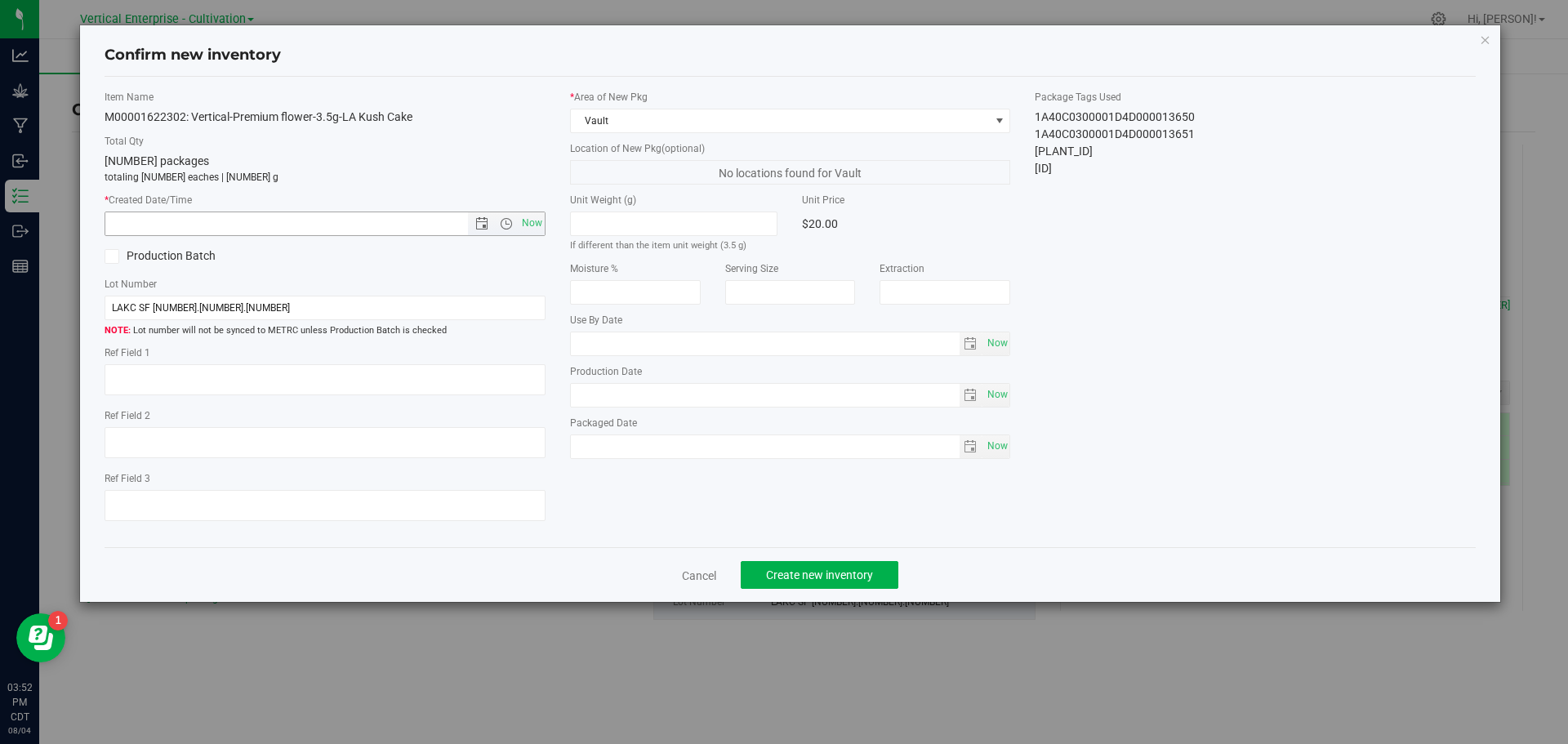 click on "Now" at bounding box center (532, 223) 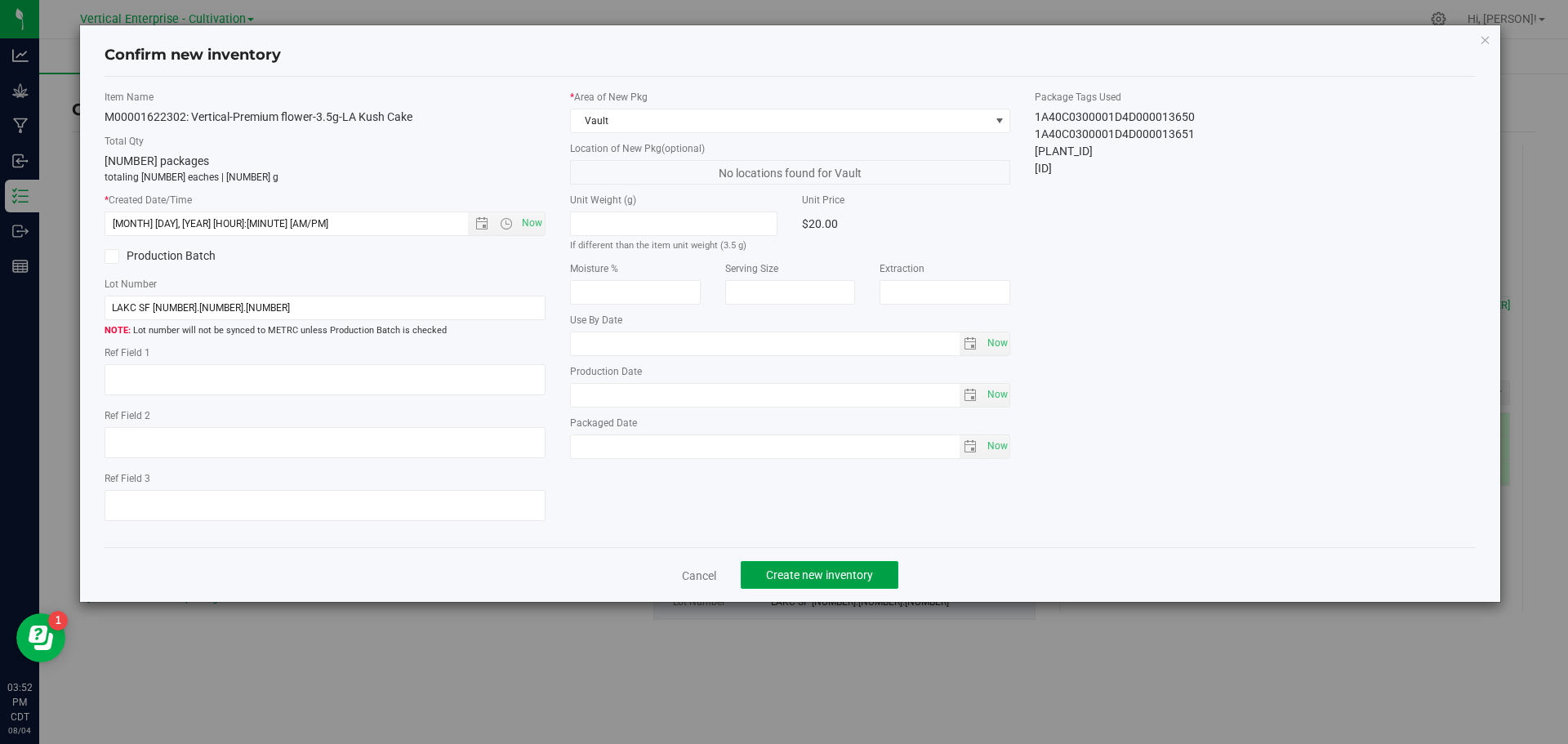 click on "Create new inventory" 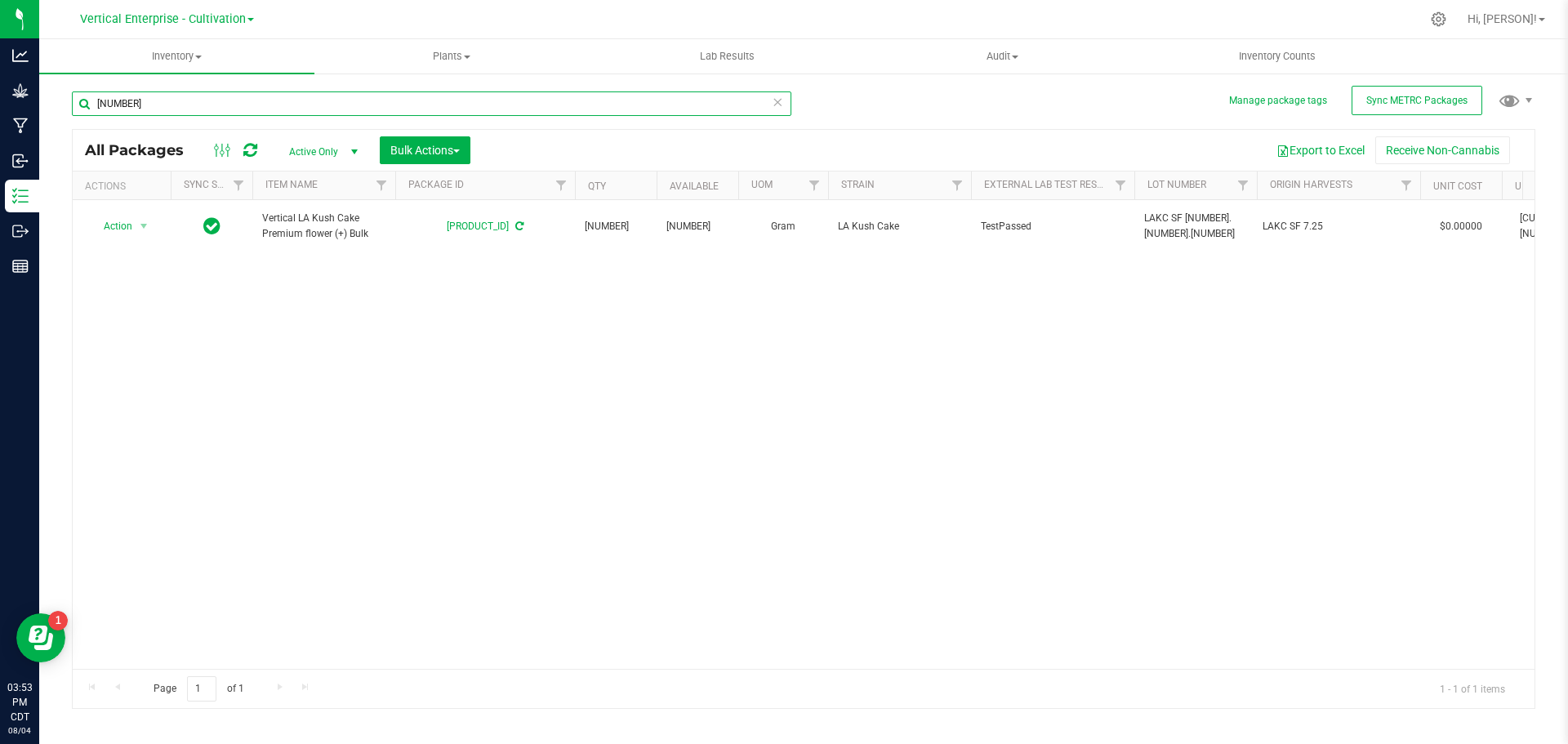 drag, startPoint x: 0, startPoint y: 91, endPoint x: 117, endPoint y: 92, distance: 117.0043 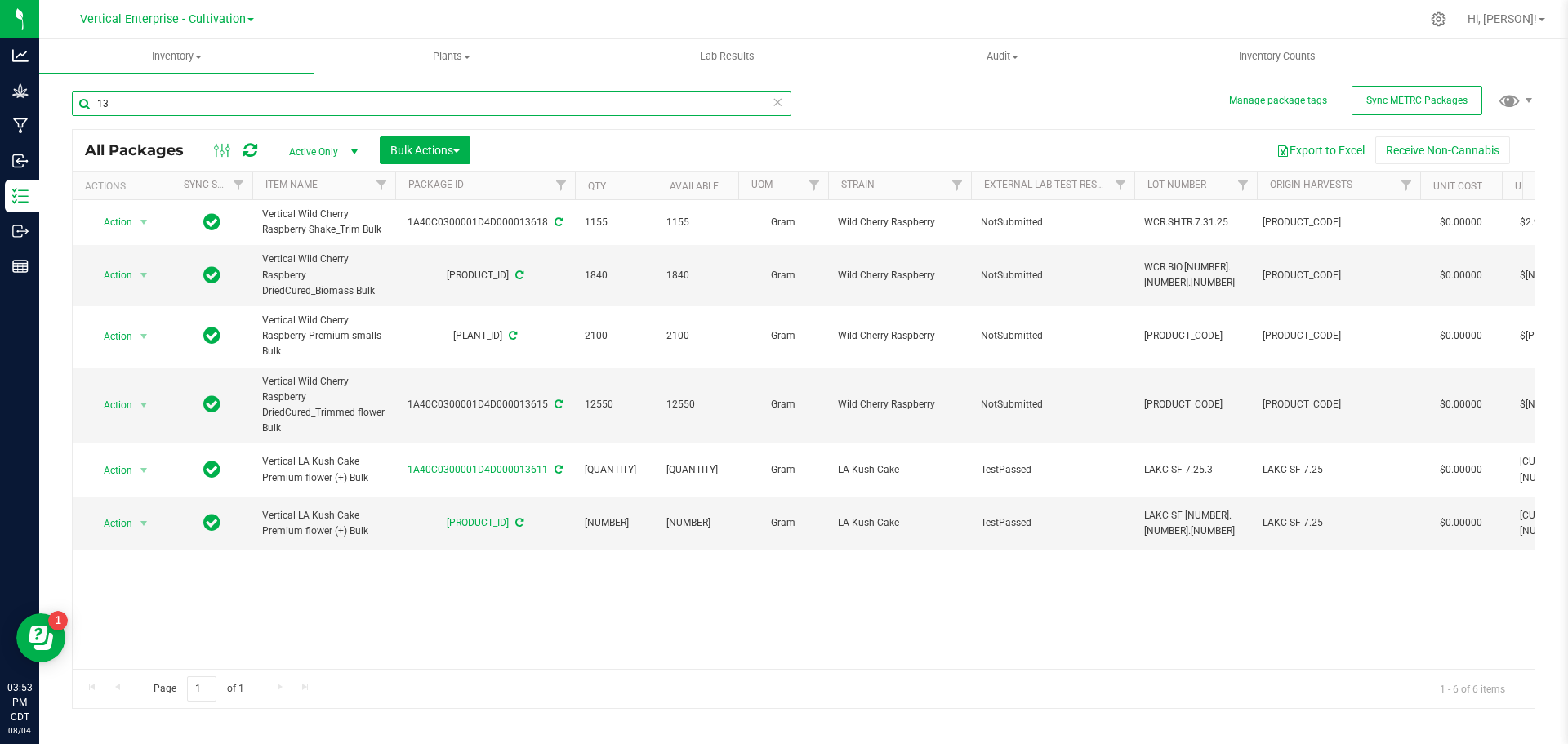 type on "1" 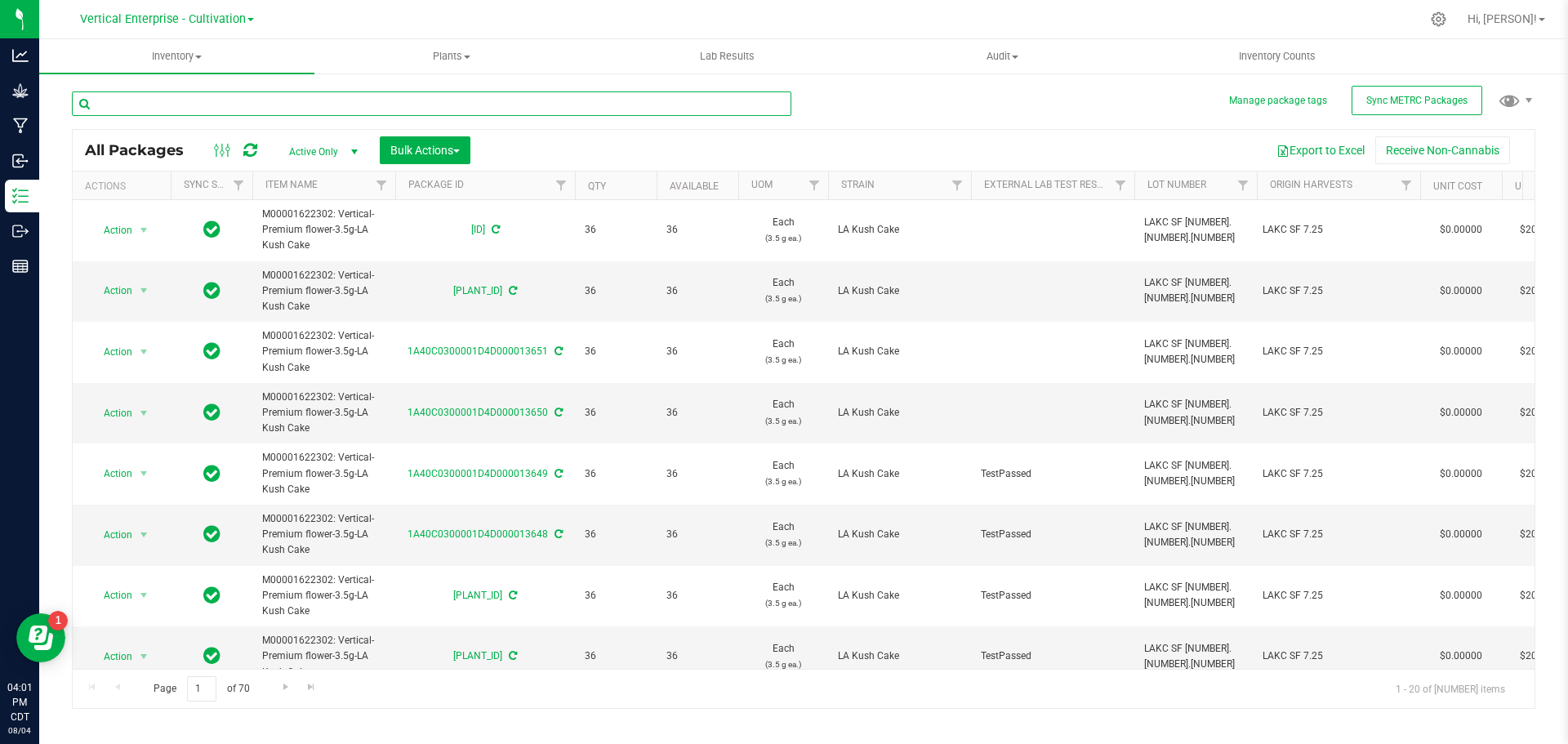 click at bounding box center [431, 104] 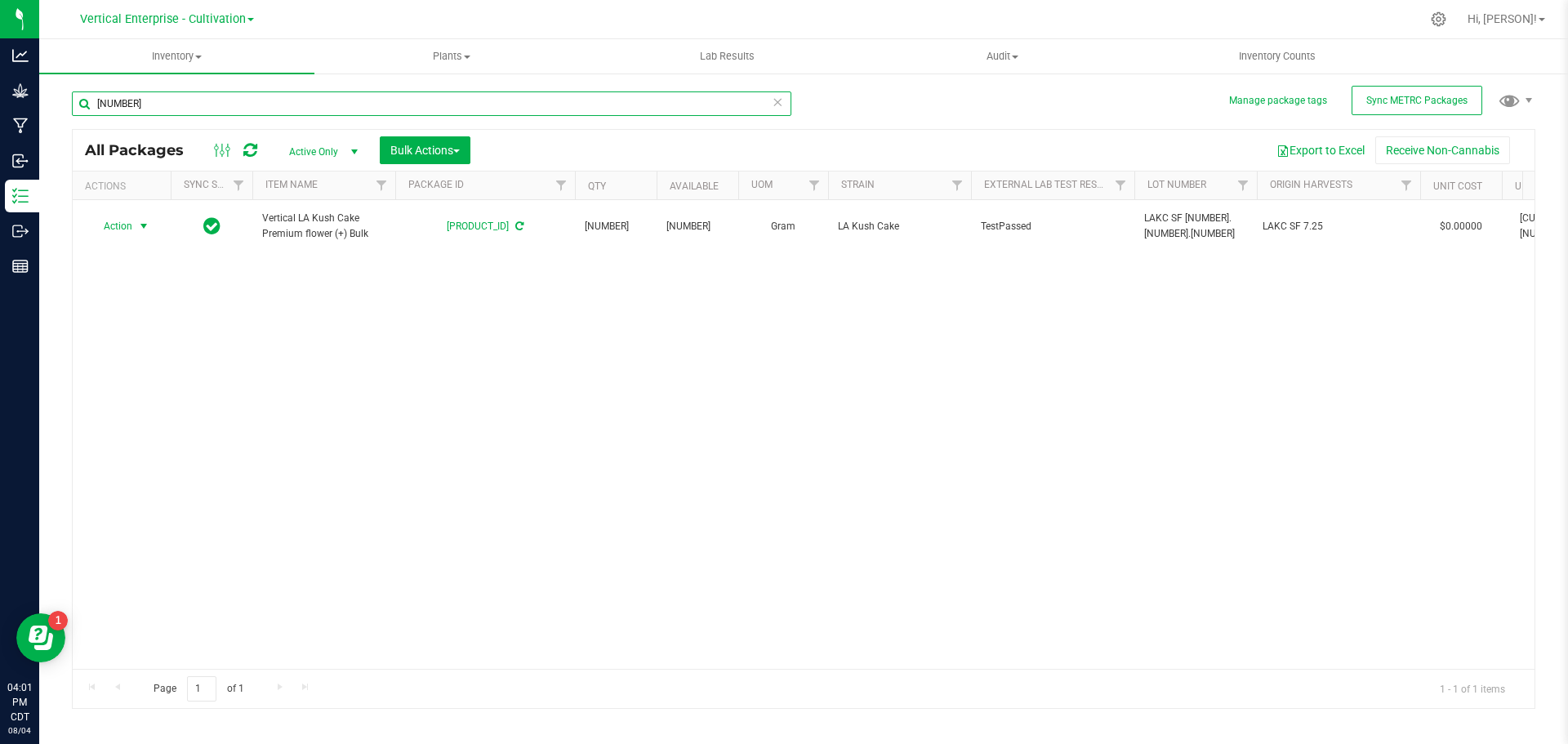 type on "[NUMBER]" 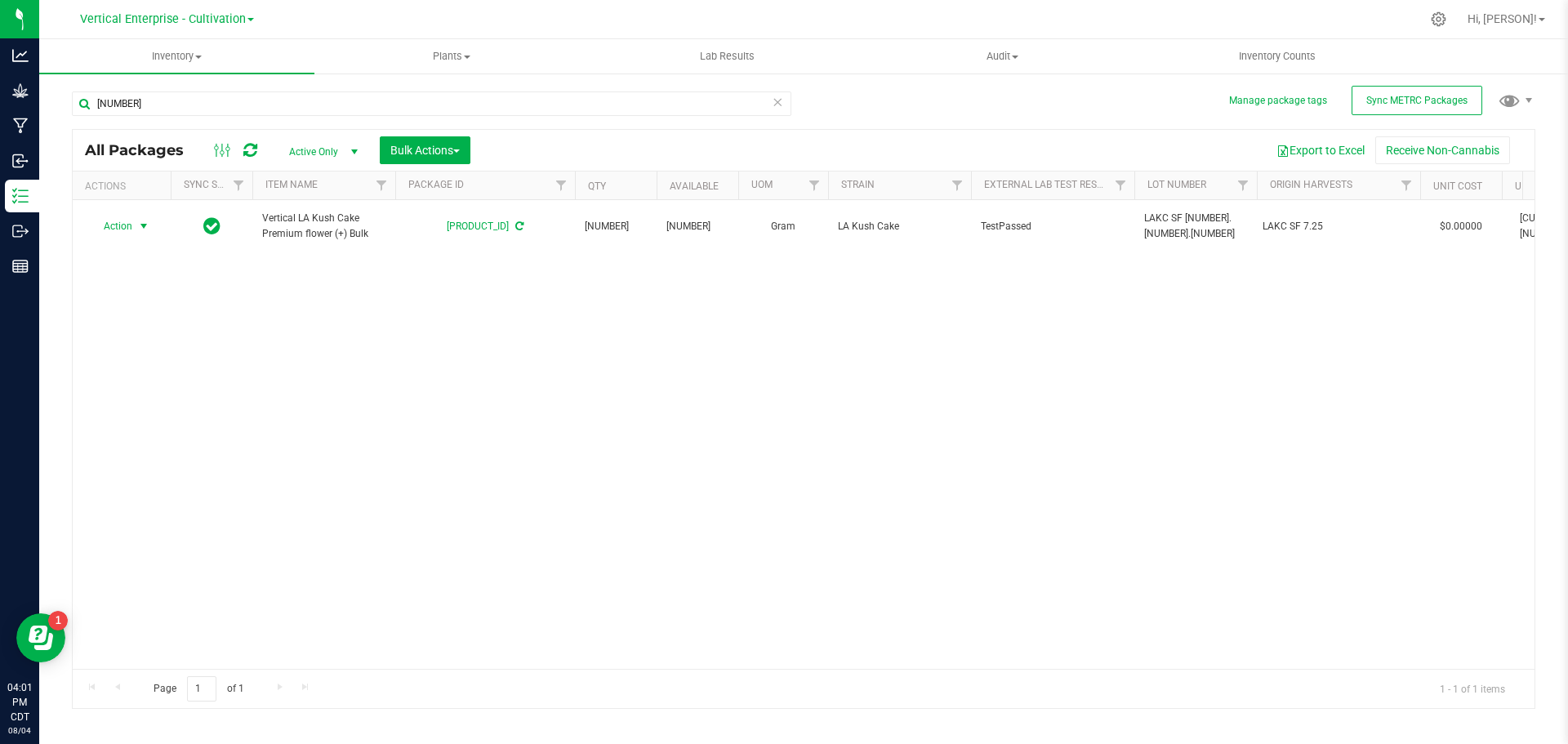 click on "Action" at bounding box center (111, 226) 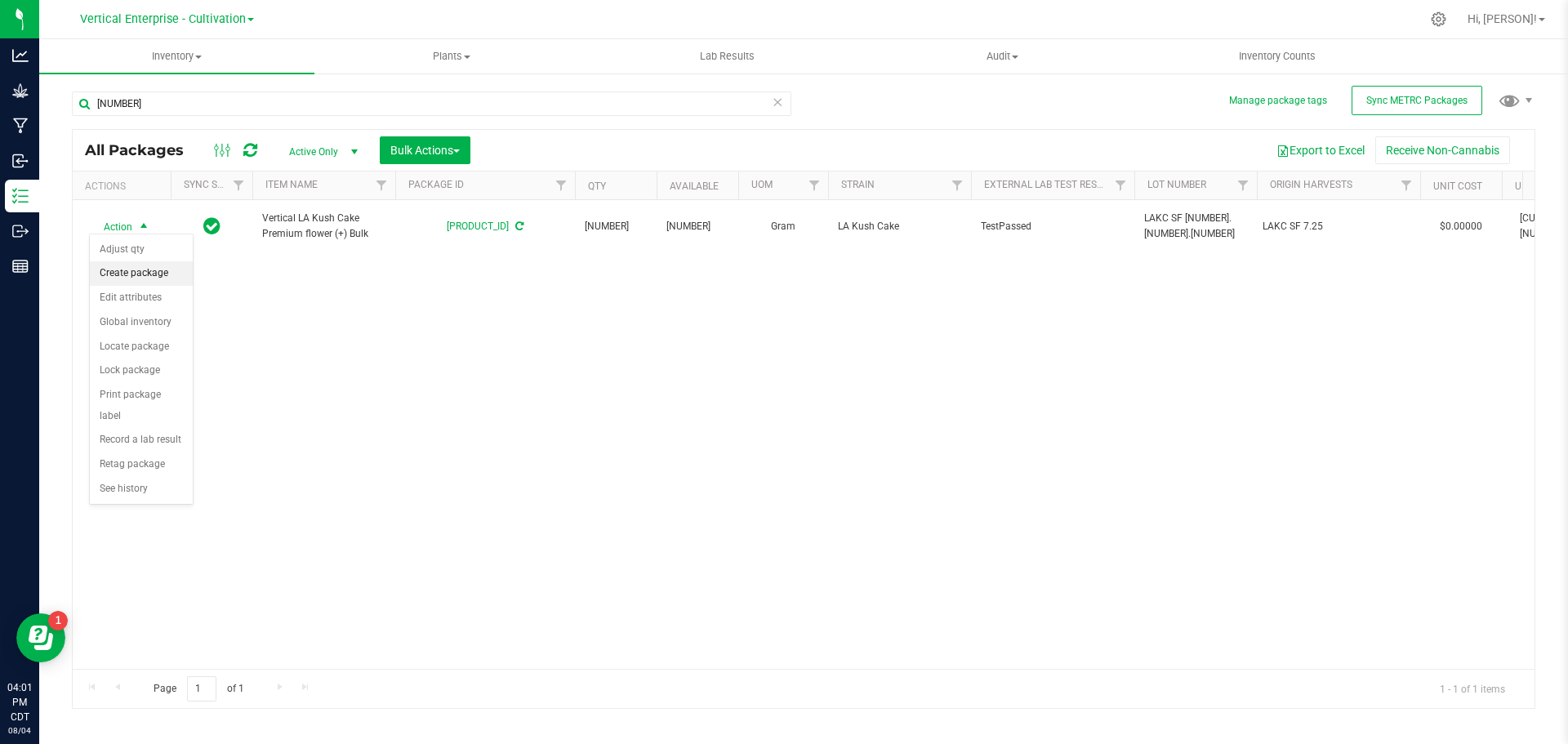 click on "Create package" at bounding box center (141, 274) 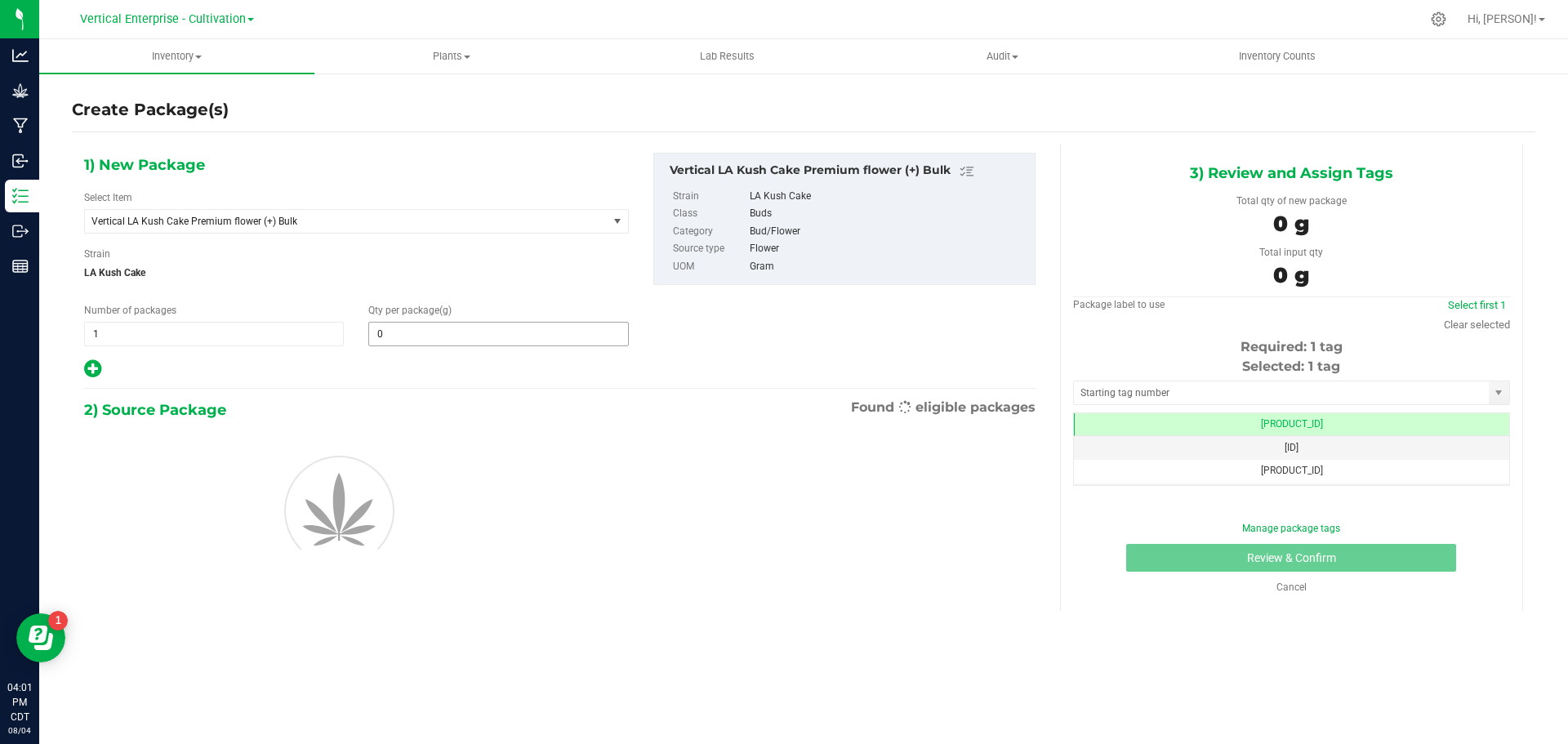 type on "0.0000" 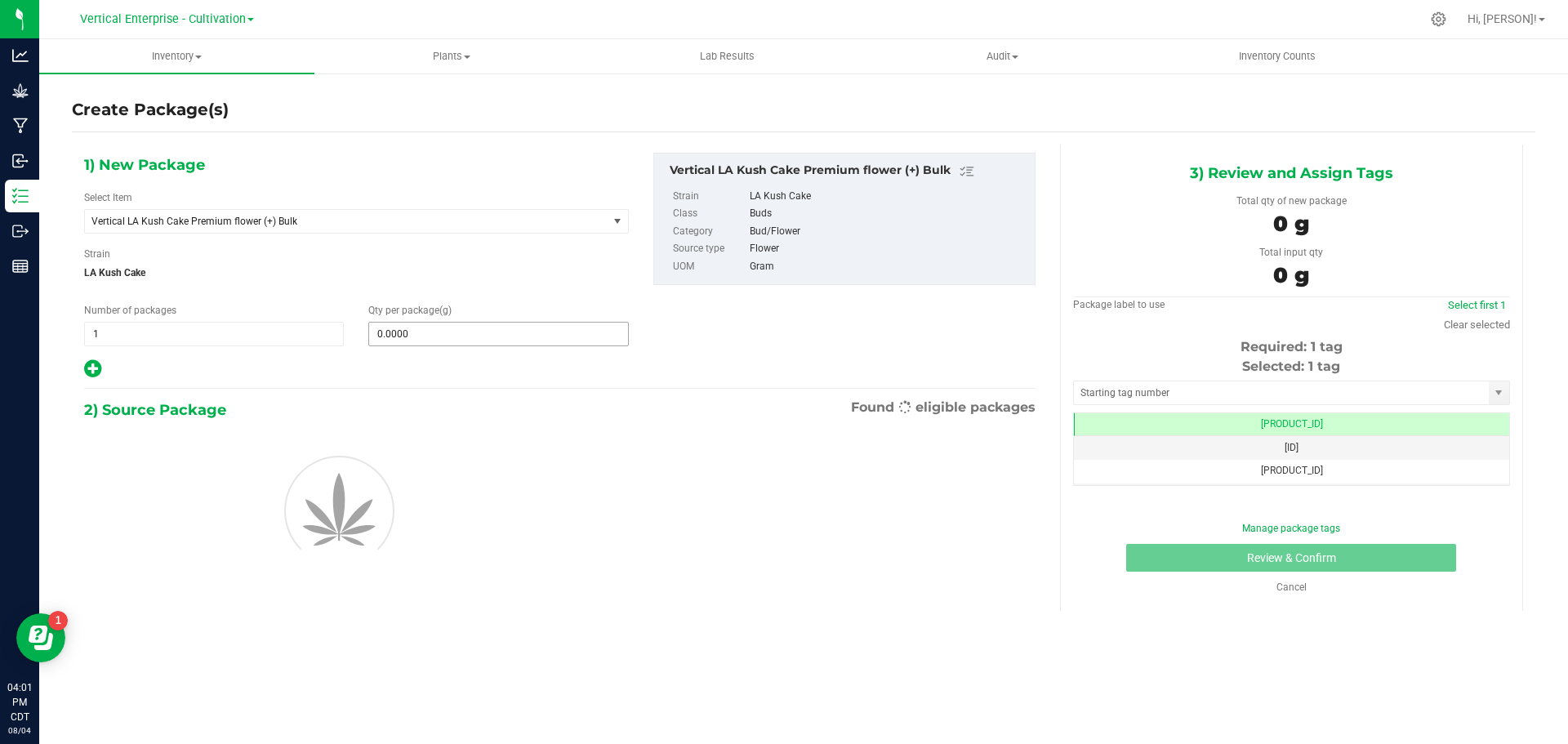 scroll, scrollTop: 0, scrollLeft: -1, axis: horizontal 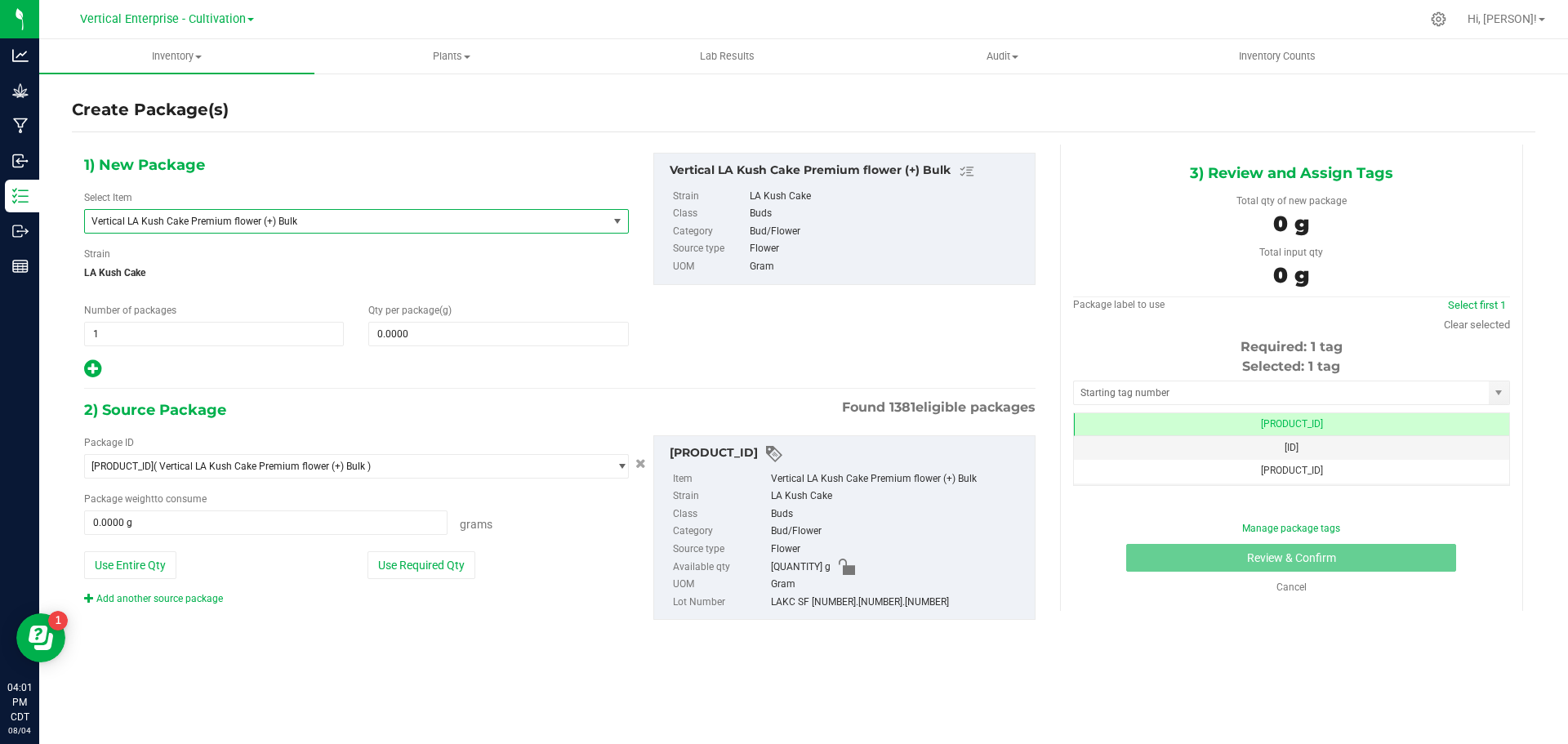click on "Vertical LA Kush Cake Premium flower (+) Bulk" at bounding box center (336, 221) 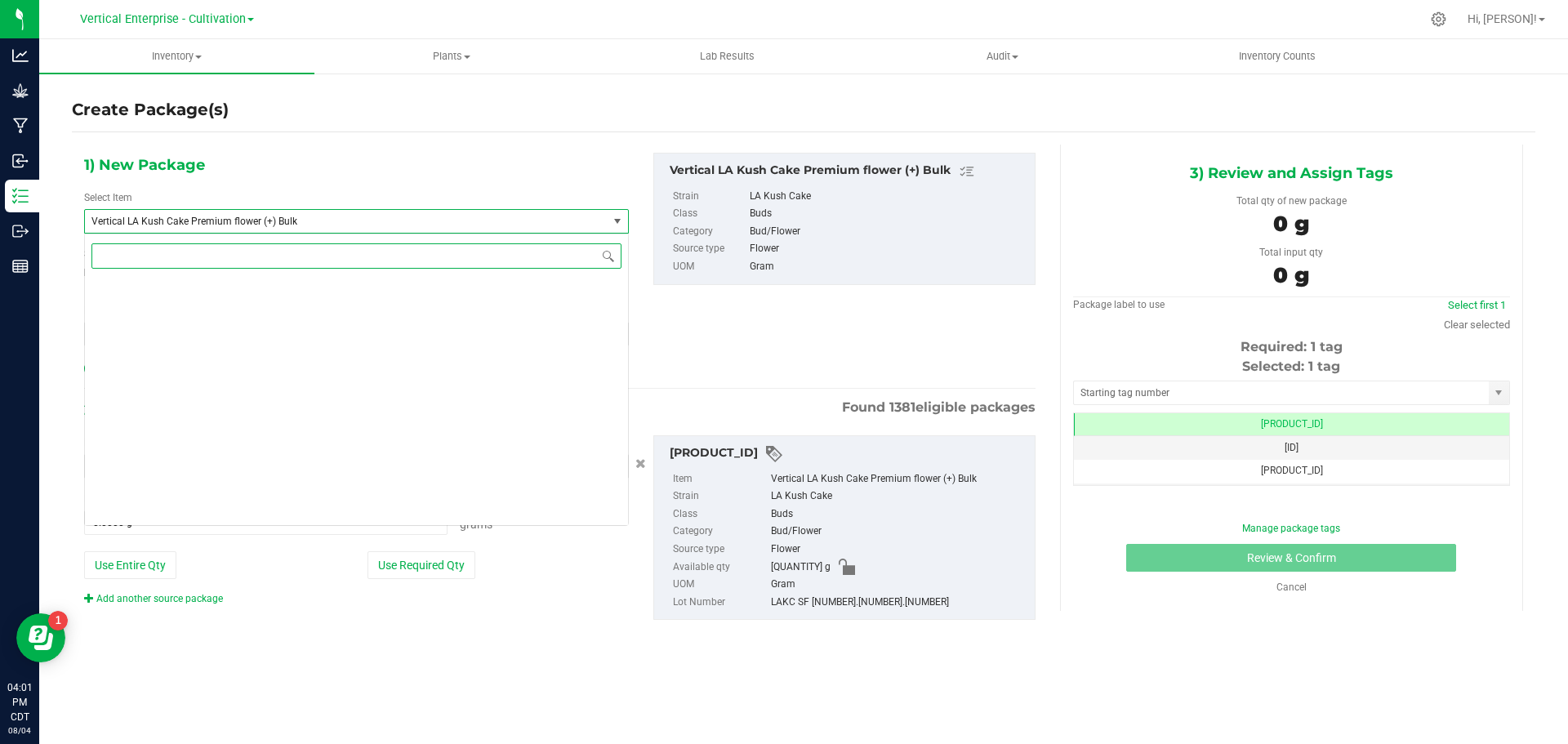 scroll, scrollTop: 143034, scrollLeft: 0, axis: vertical 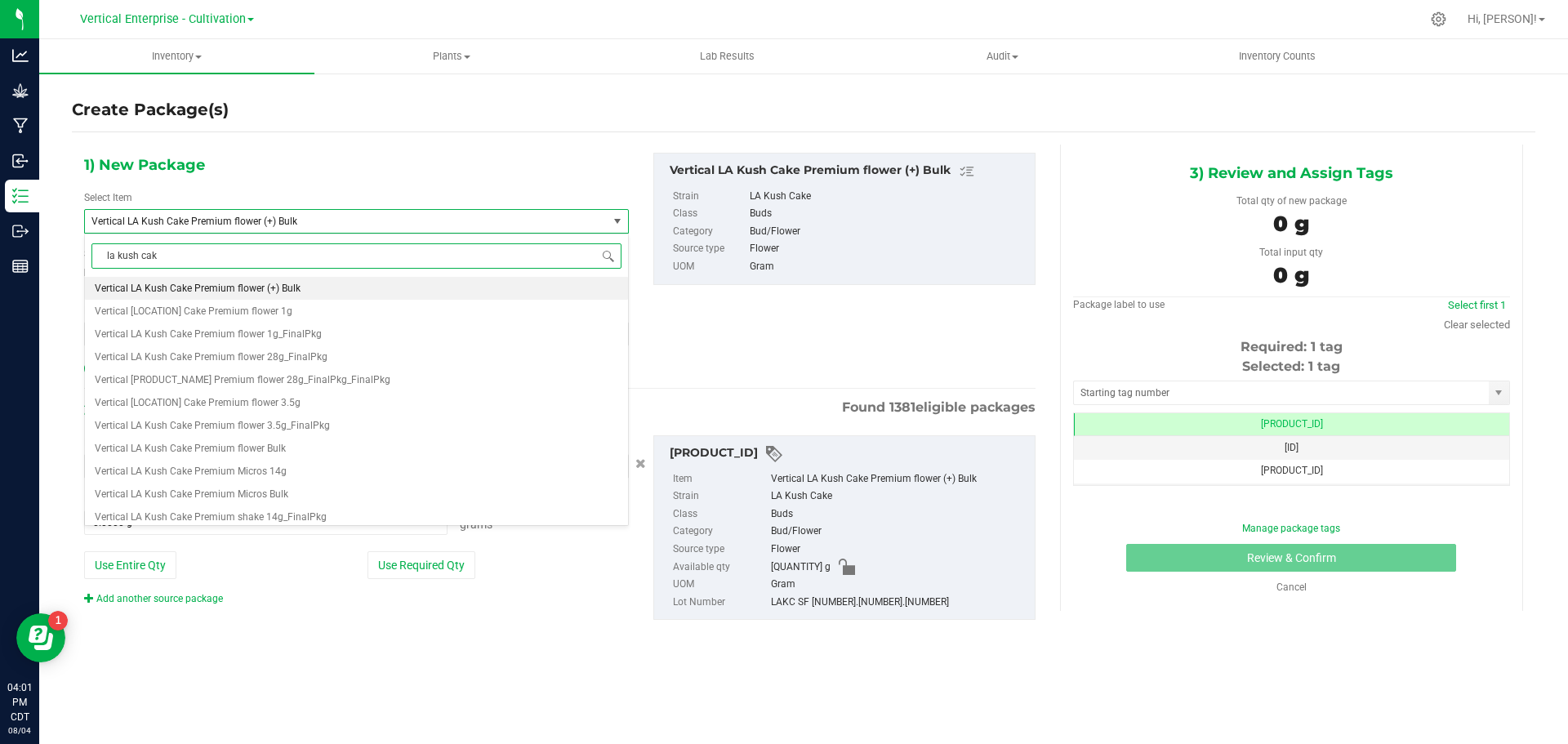 type on "la kush cake" 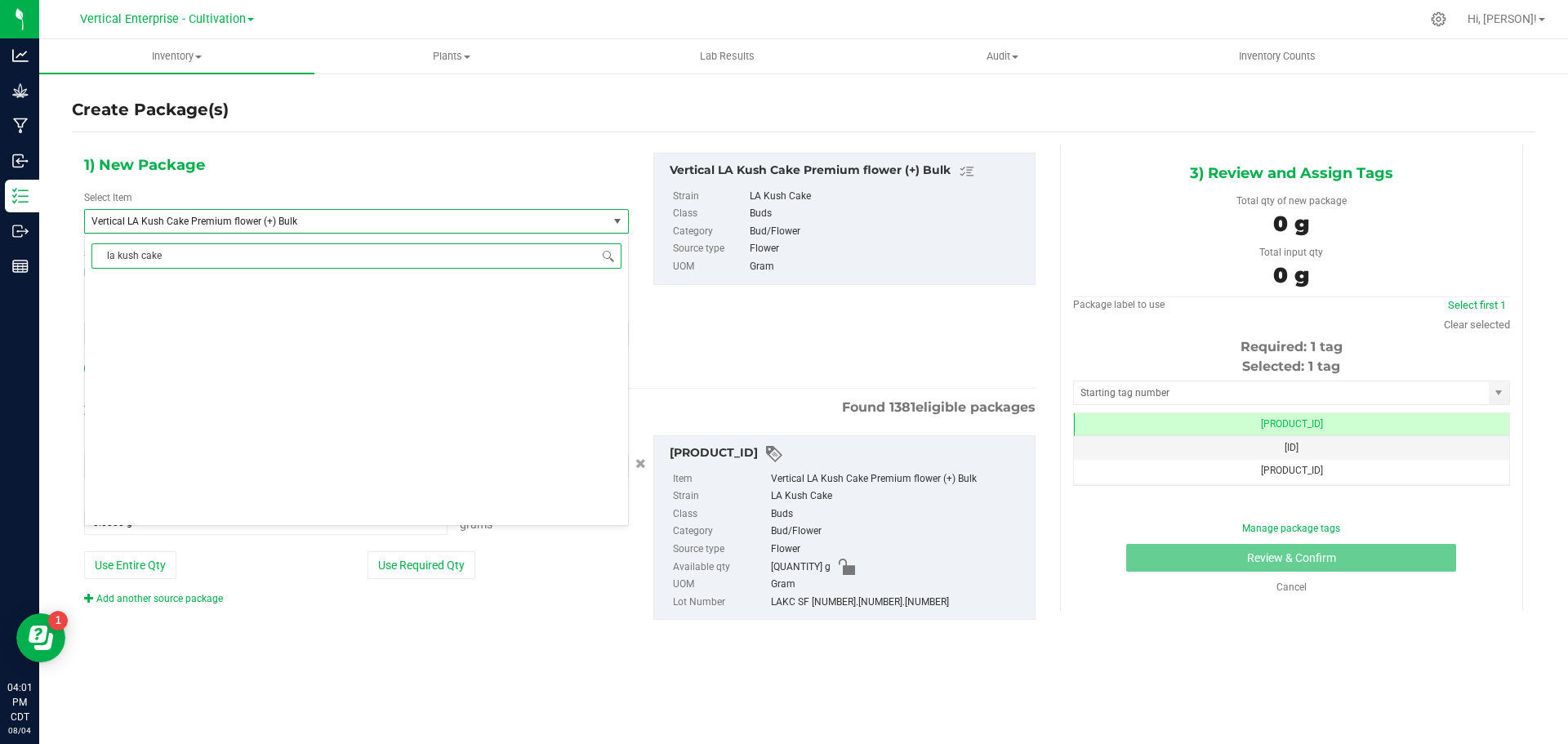 scroll, scrollTop: 0, scrollLeft: 0, axis: both 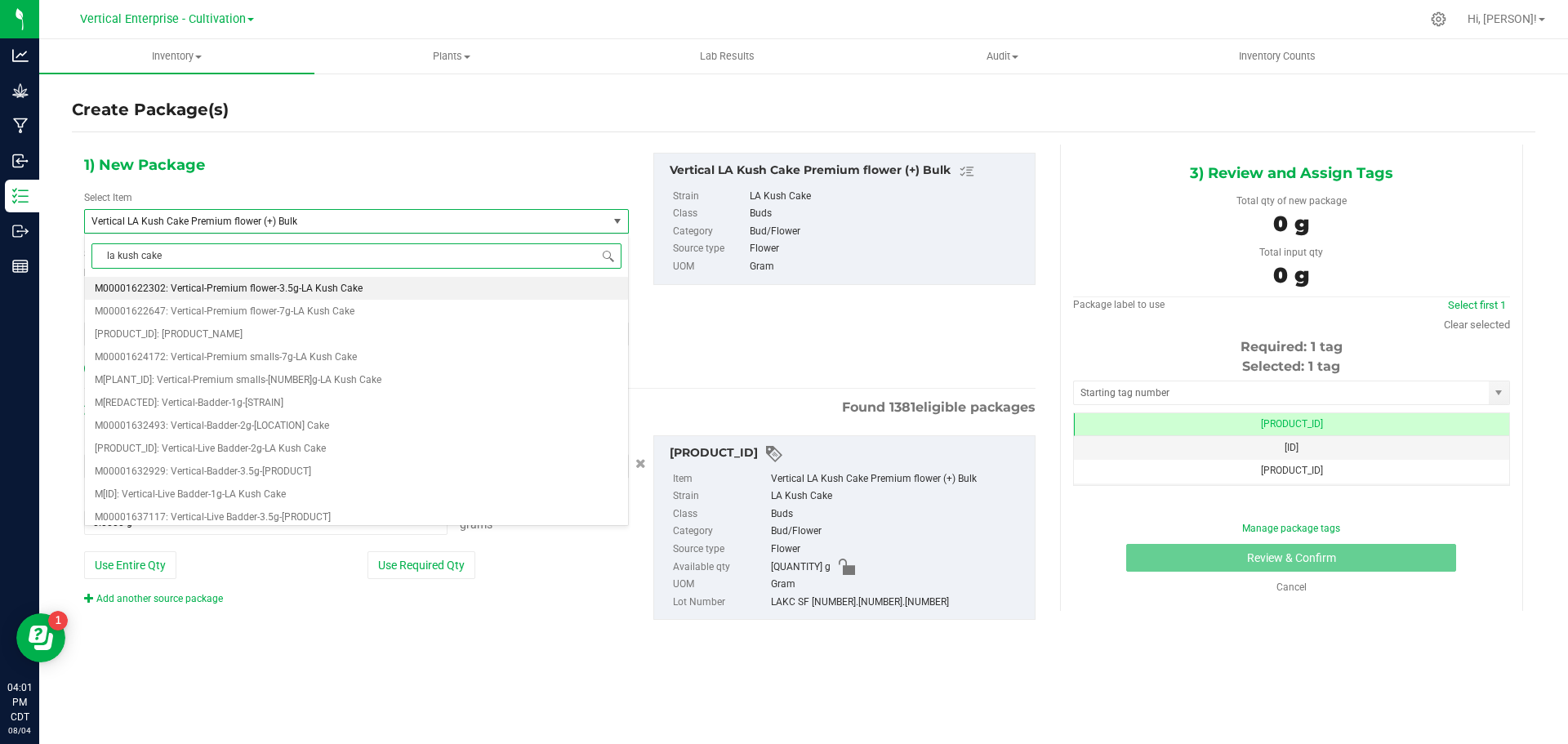 click on "M00001622302: Vertical-Premium flower-3.5g-LA Kush Cake" at bounding box center [229, 288] 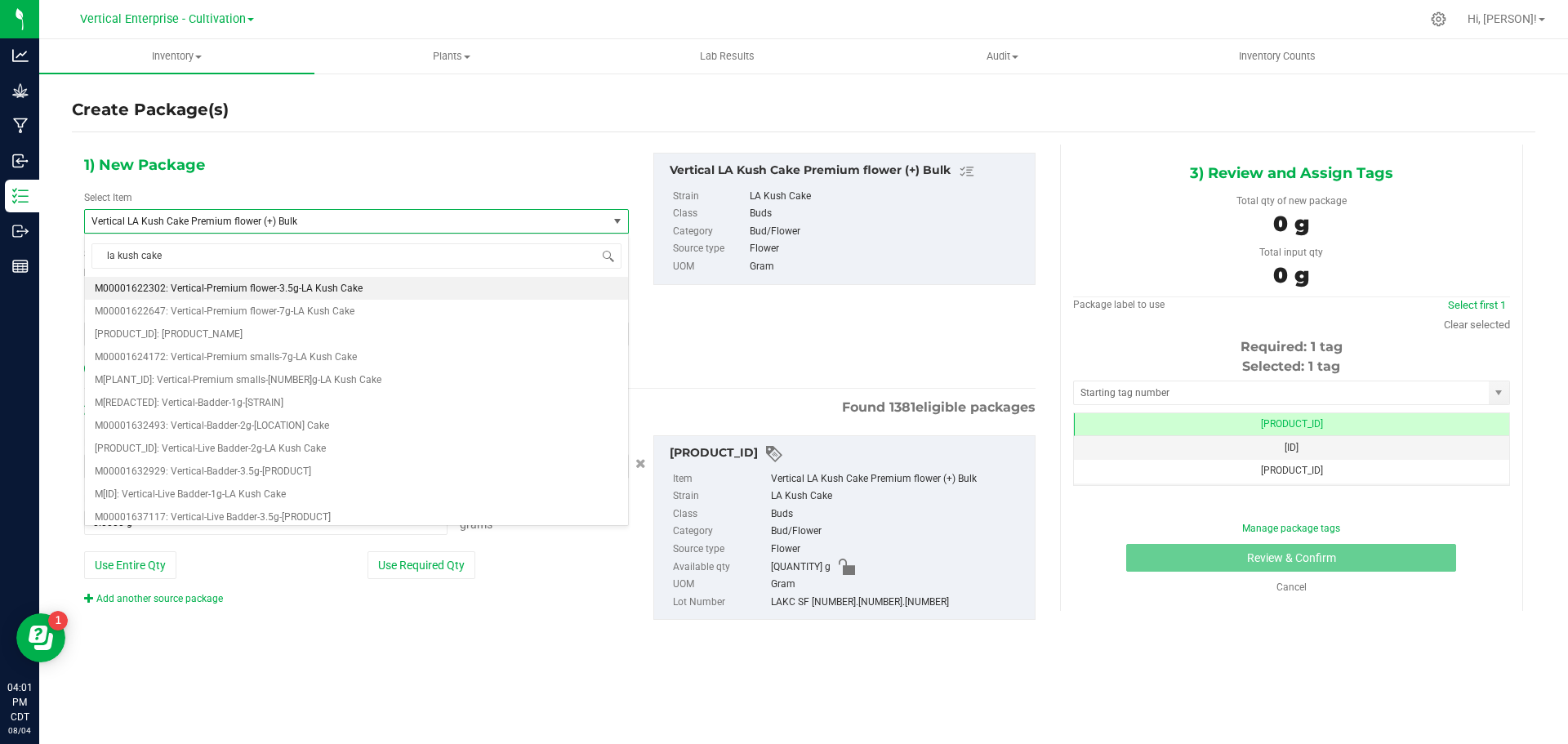 type 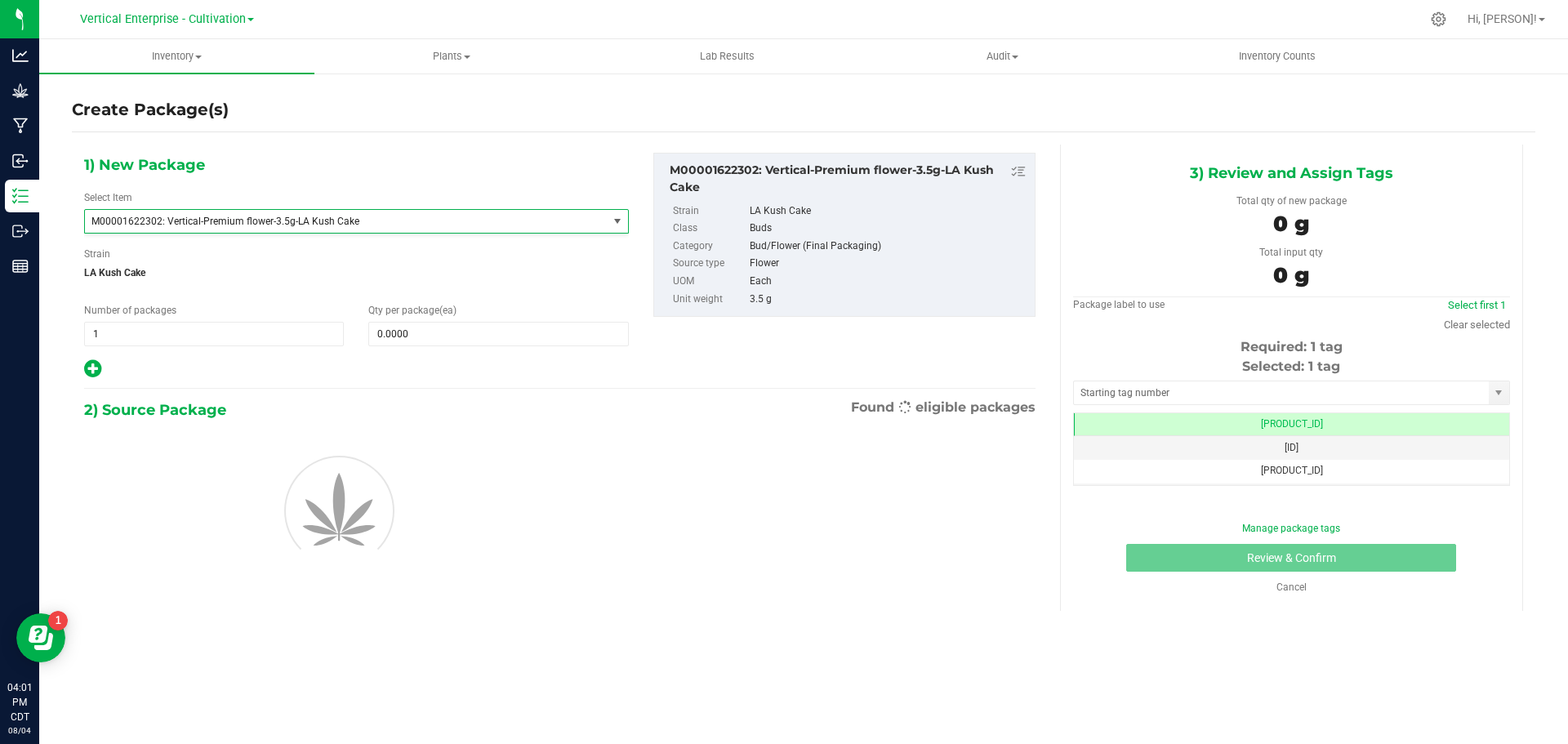 type on "0" 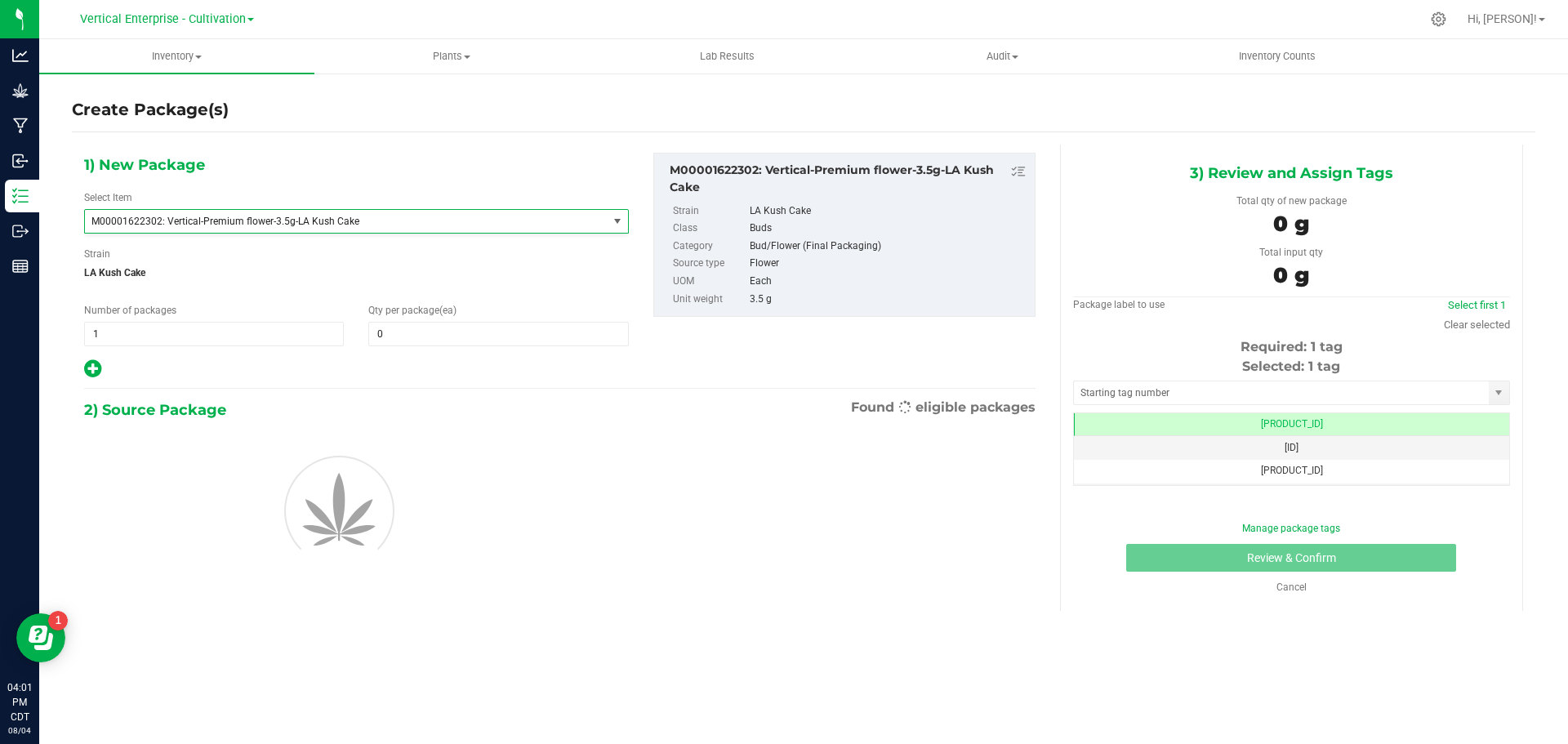 scroll, scrollTop: 1509, scrollLeft: 0, axis: vertical 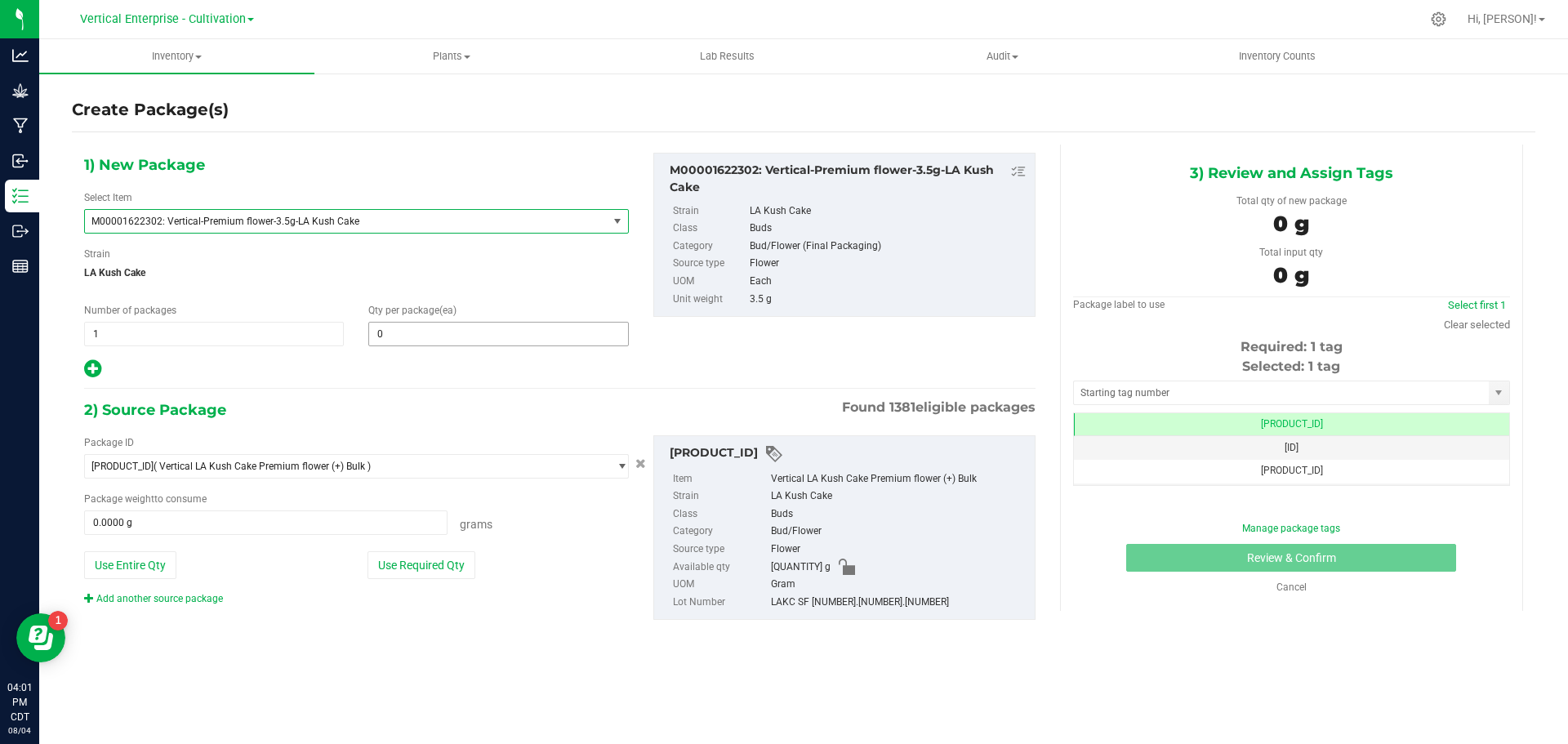 type 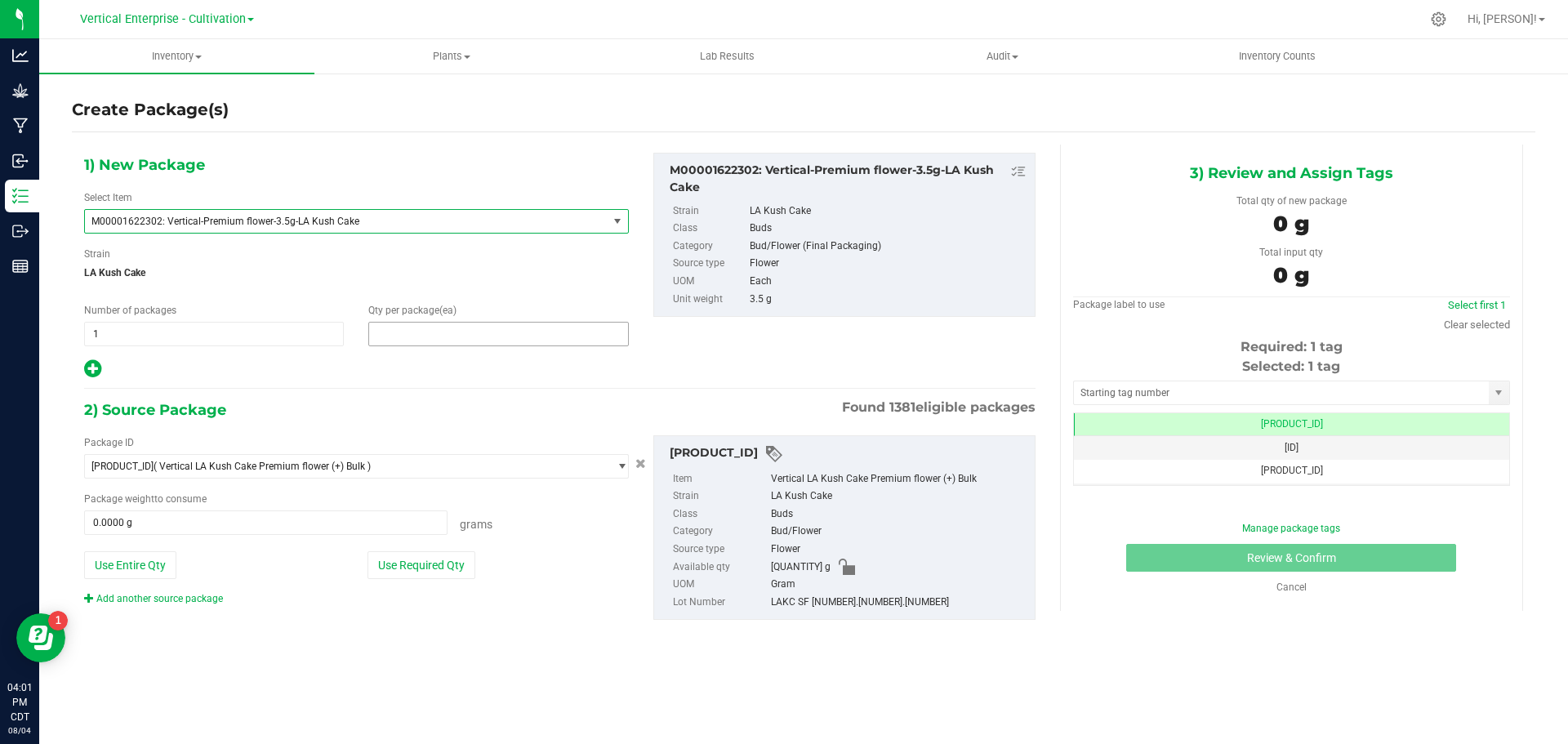 click at bounding box center (498, 334) 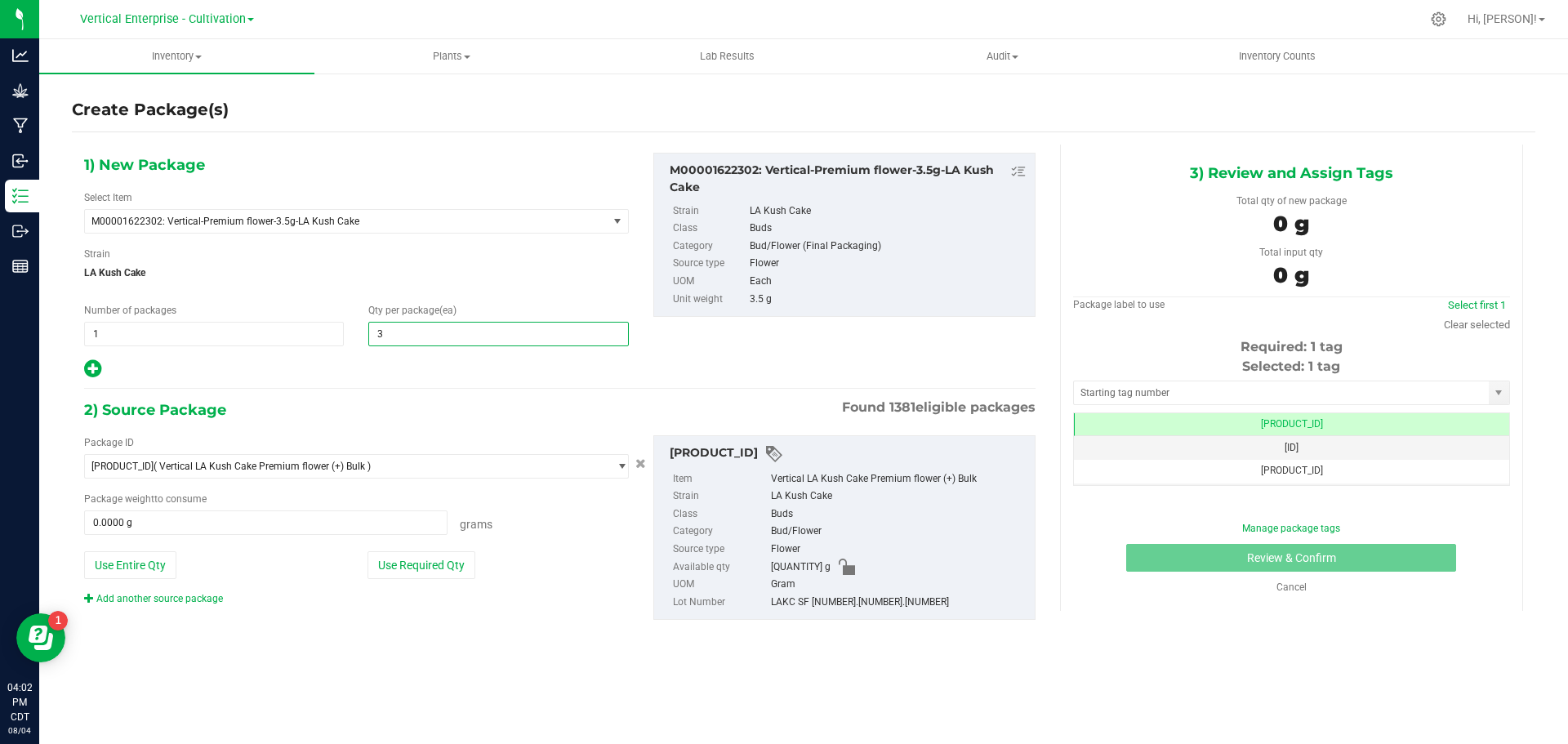 type on "36" 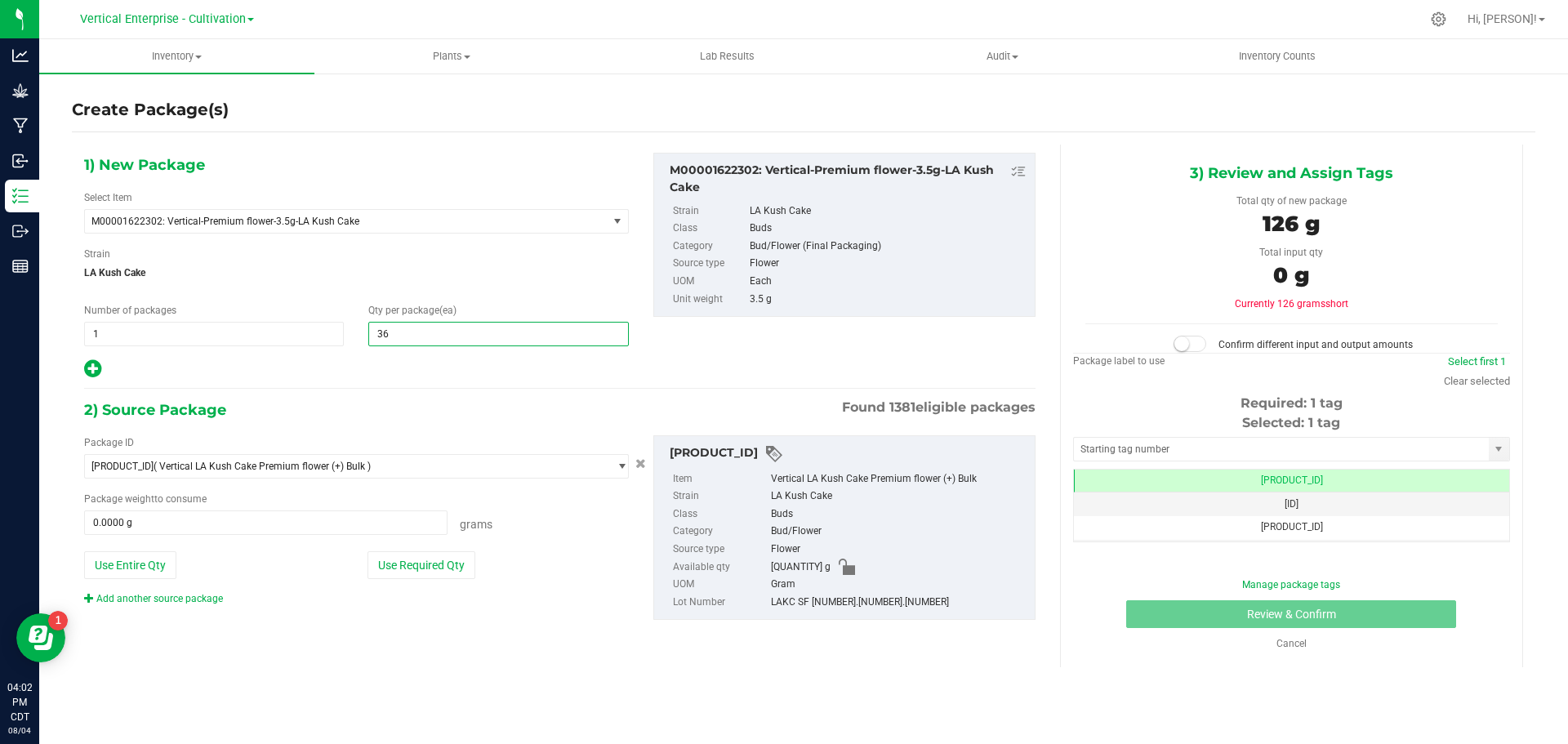 type on "36" 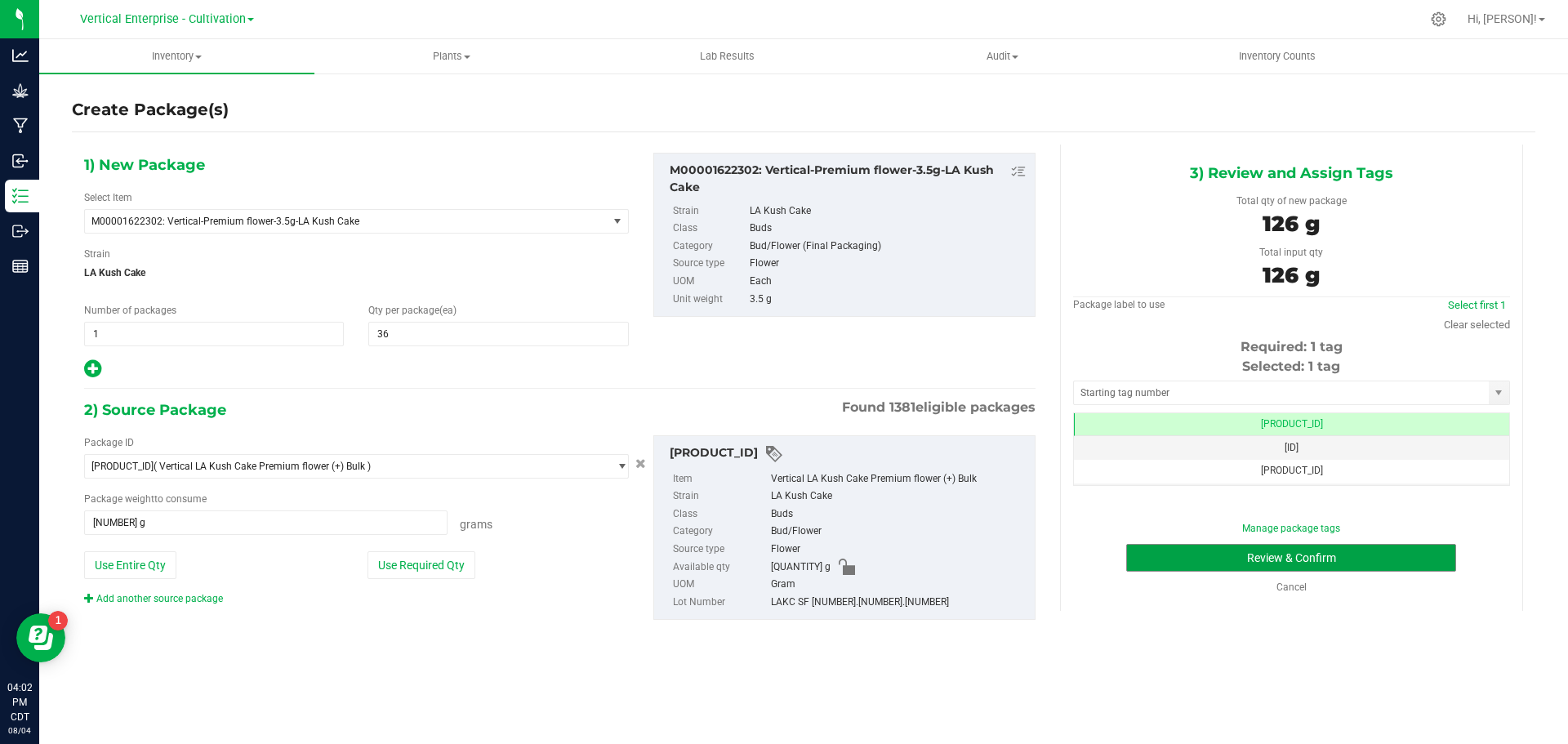 click on "Review & Confirm" at bounding box center [1291, 558] 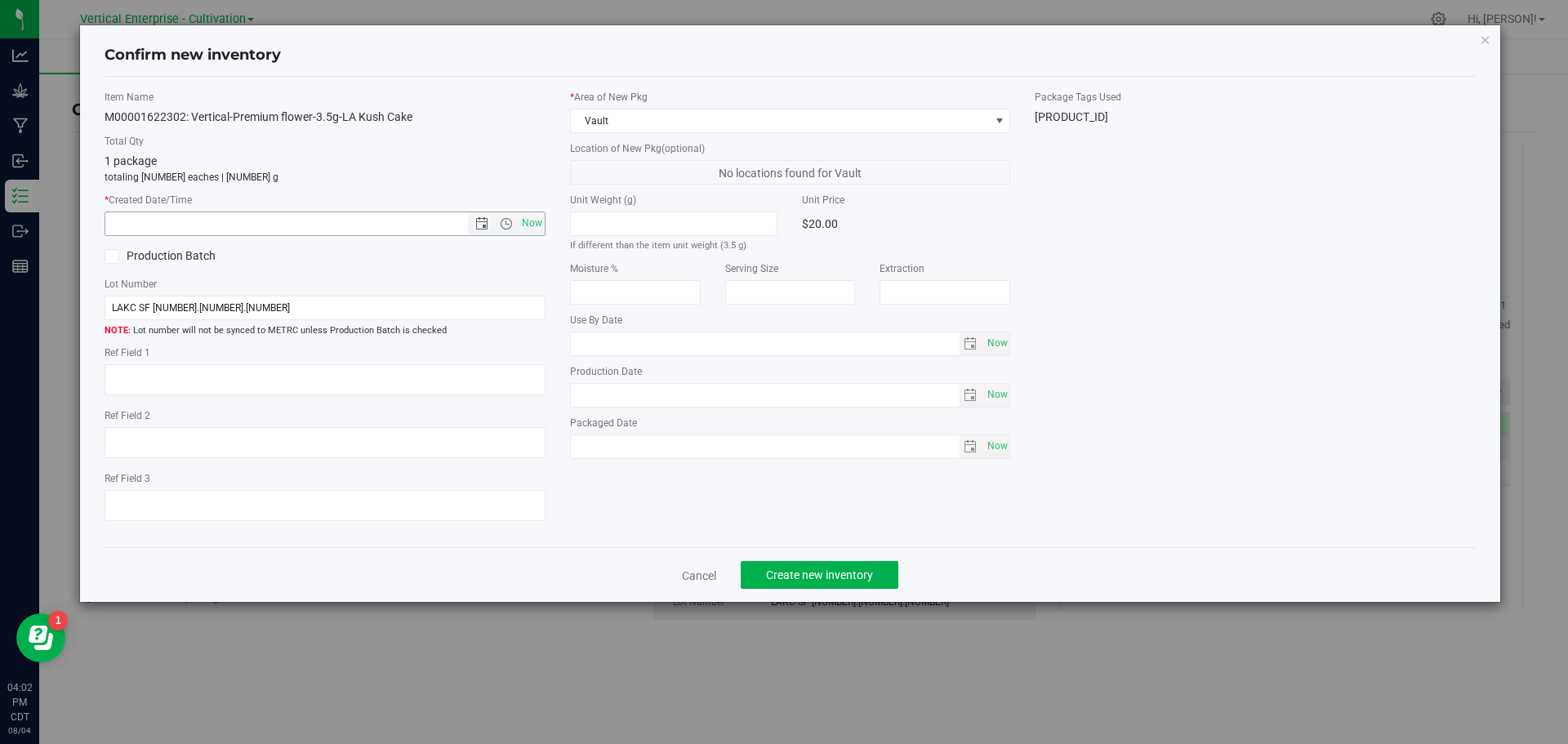click on "Now" at bounding box center (532, 223) 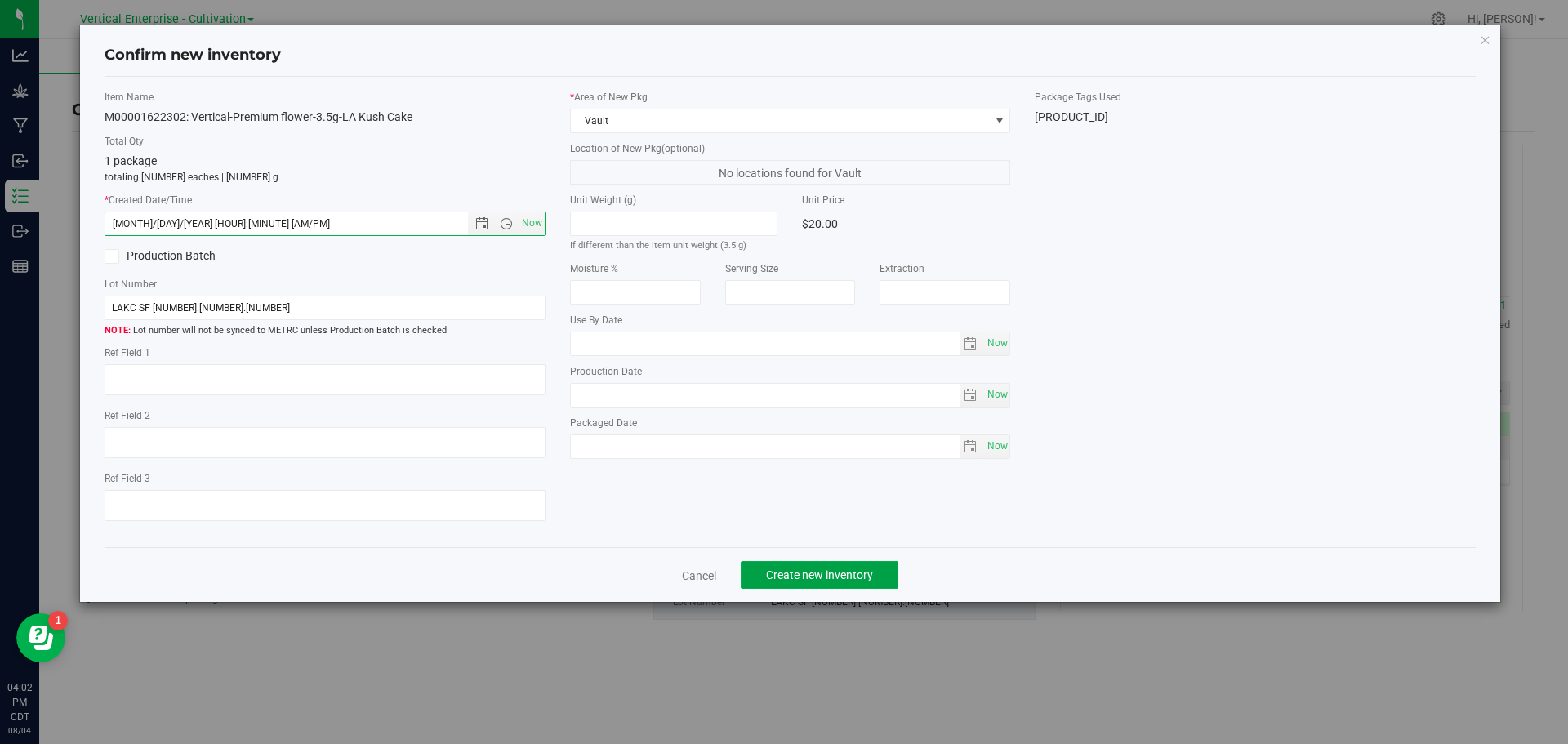 click on "Create new inventory" 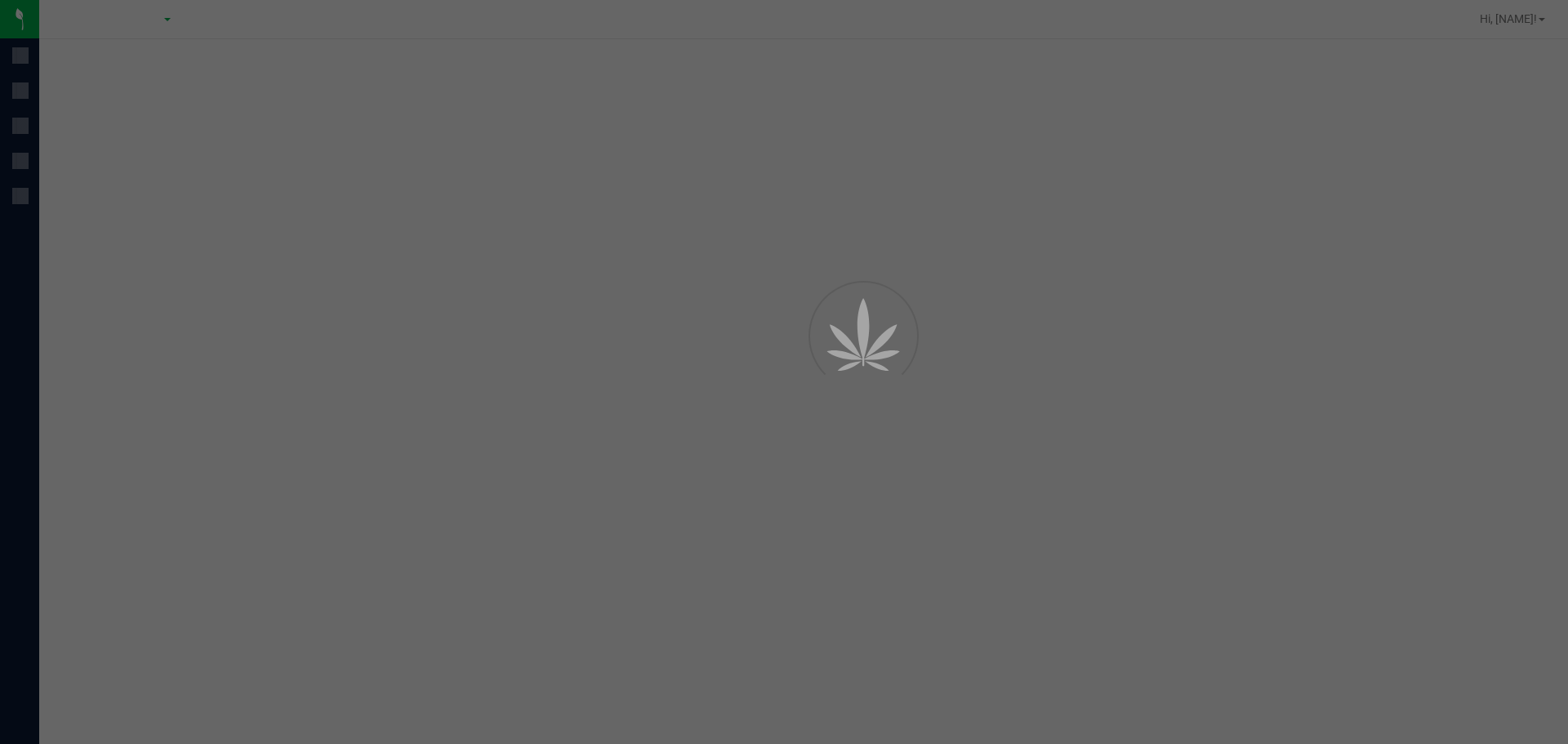 scroll, scrollTop: 0, scrollLeft: 0, axis: both 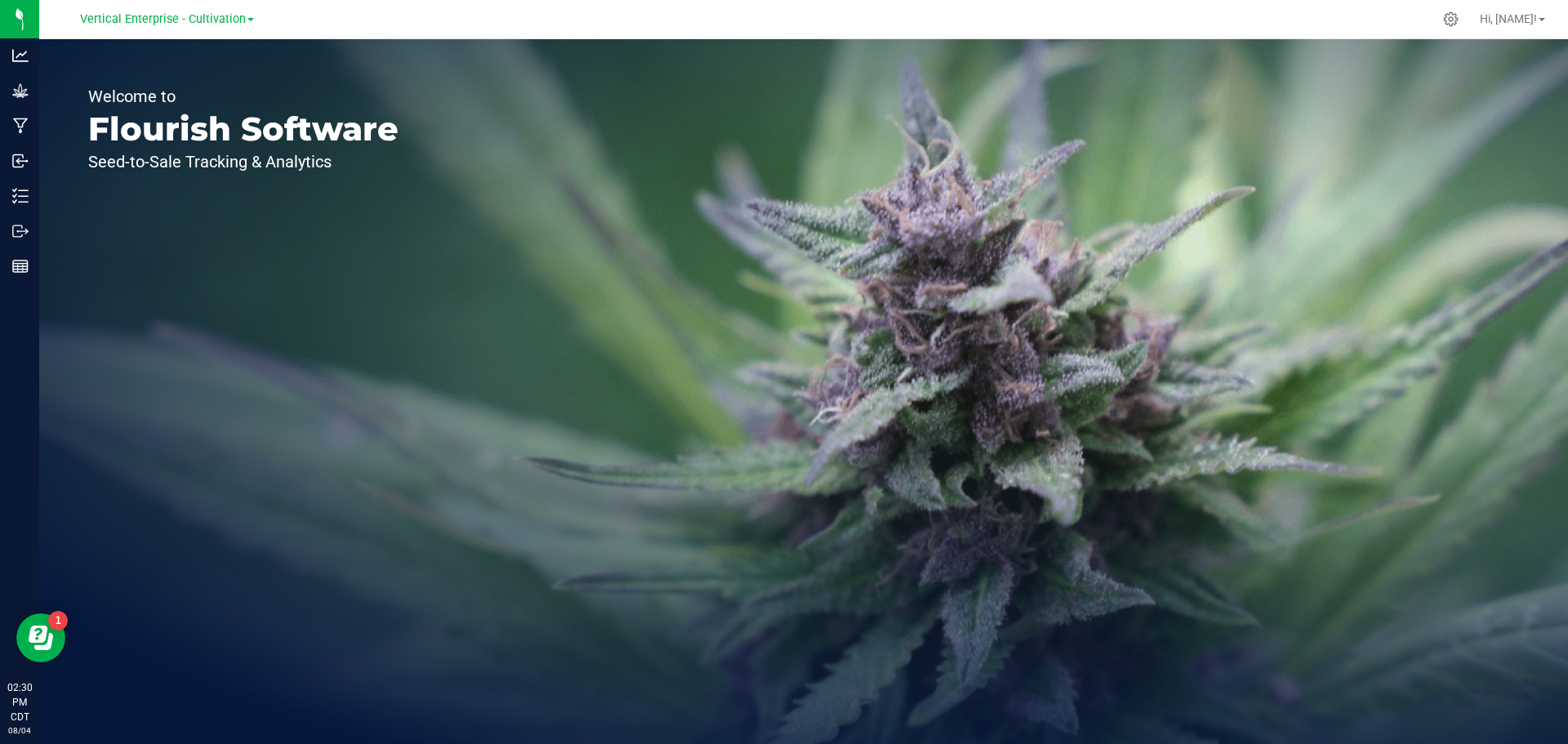 click on "Vertical Enterprise - Cultivation" at bounding box center [163, 19] 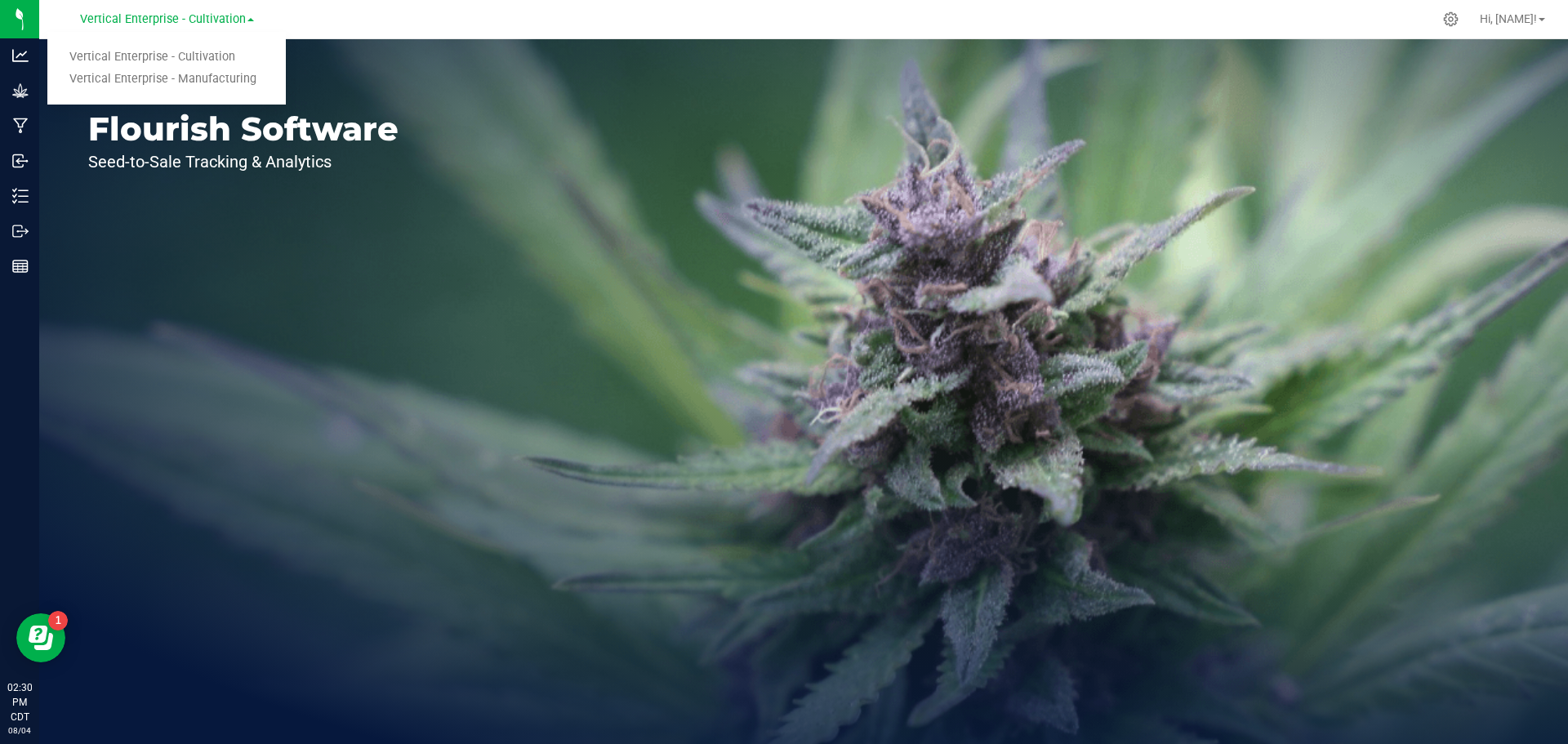 click on "Vertical Enterprise - Manufacturing" at bounding box center (167, 79) 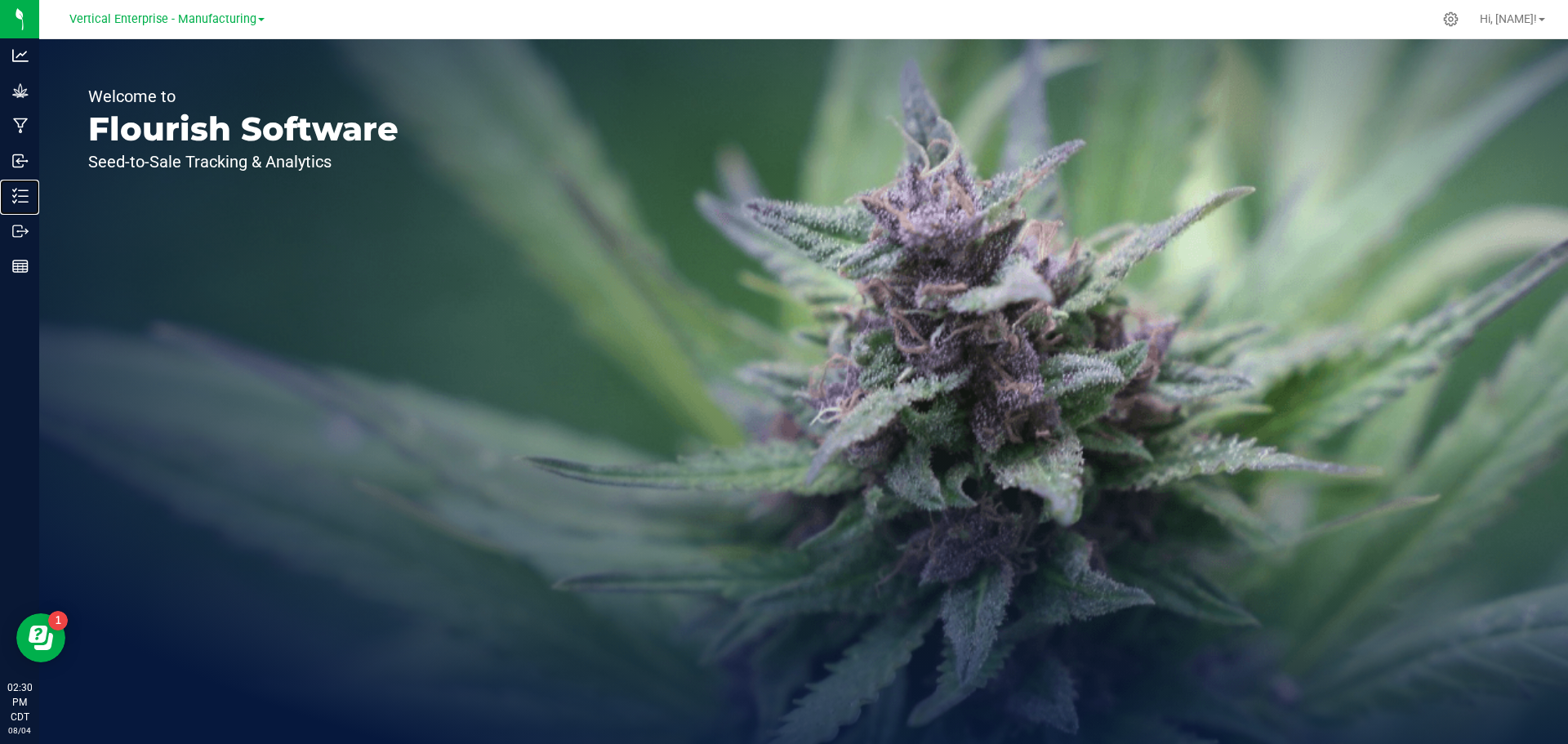 click on "Inventory" at bounding box center (0, 0) 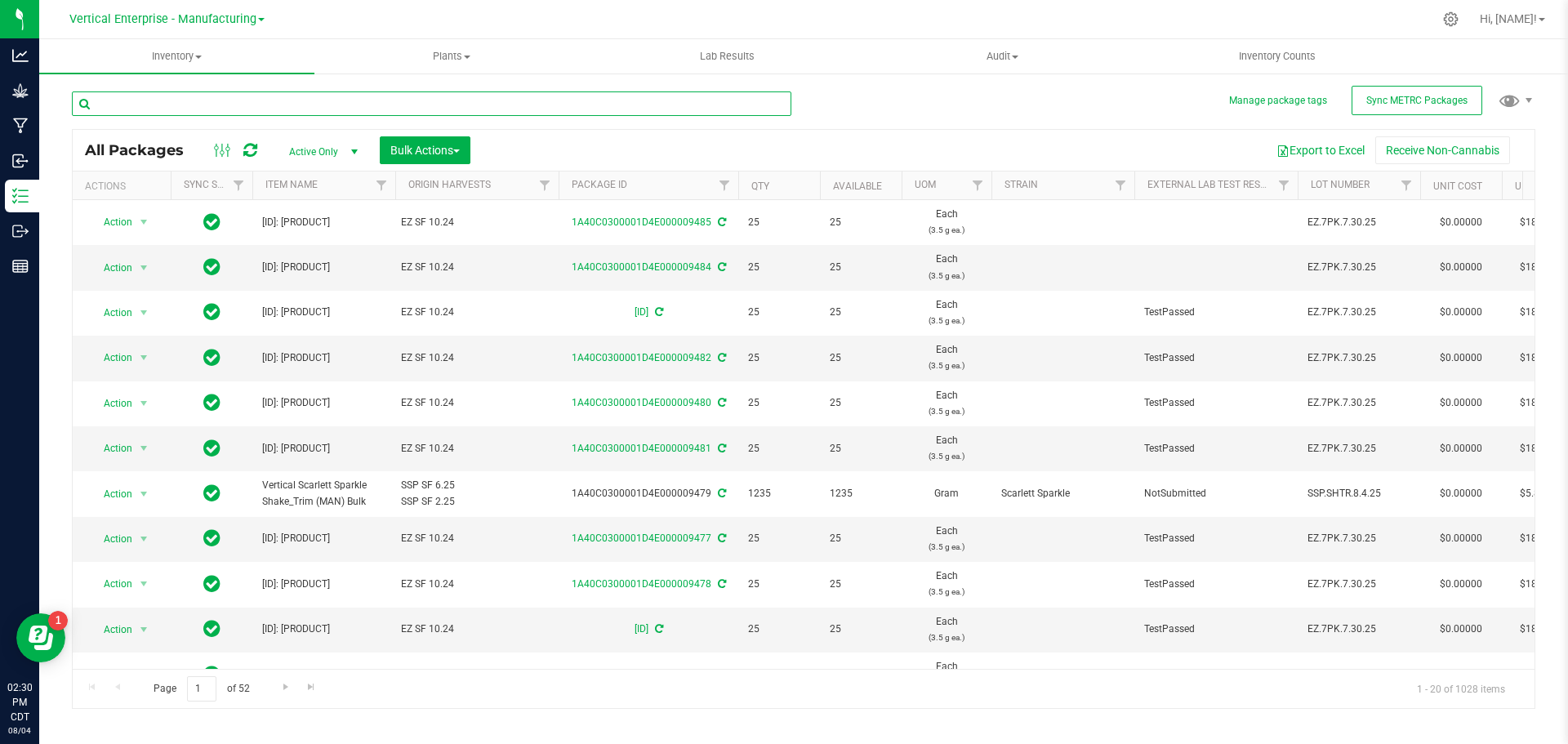 click at bounding box center (431, 104) 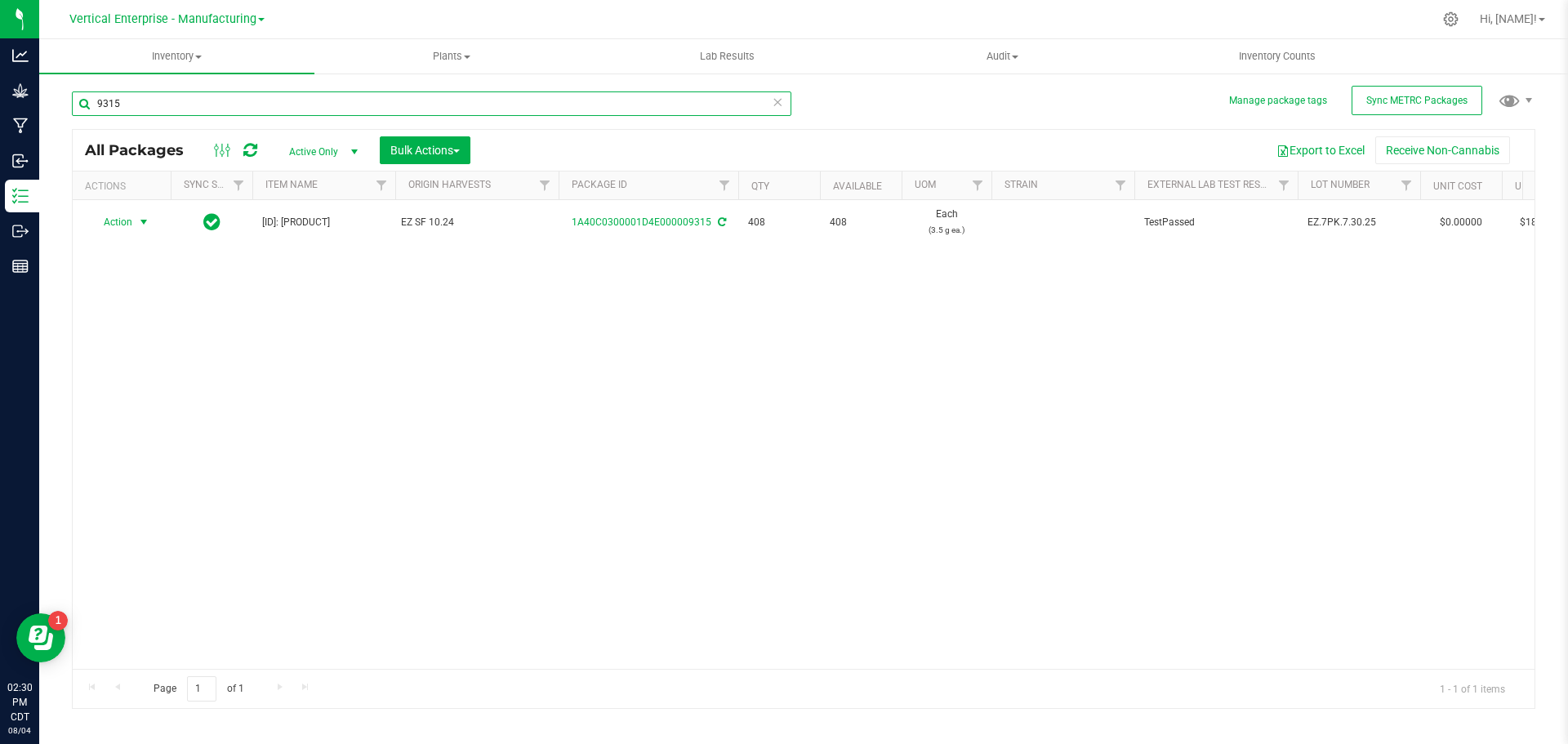 type on "9315" 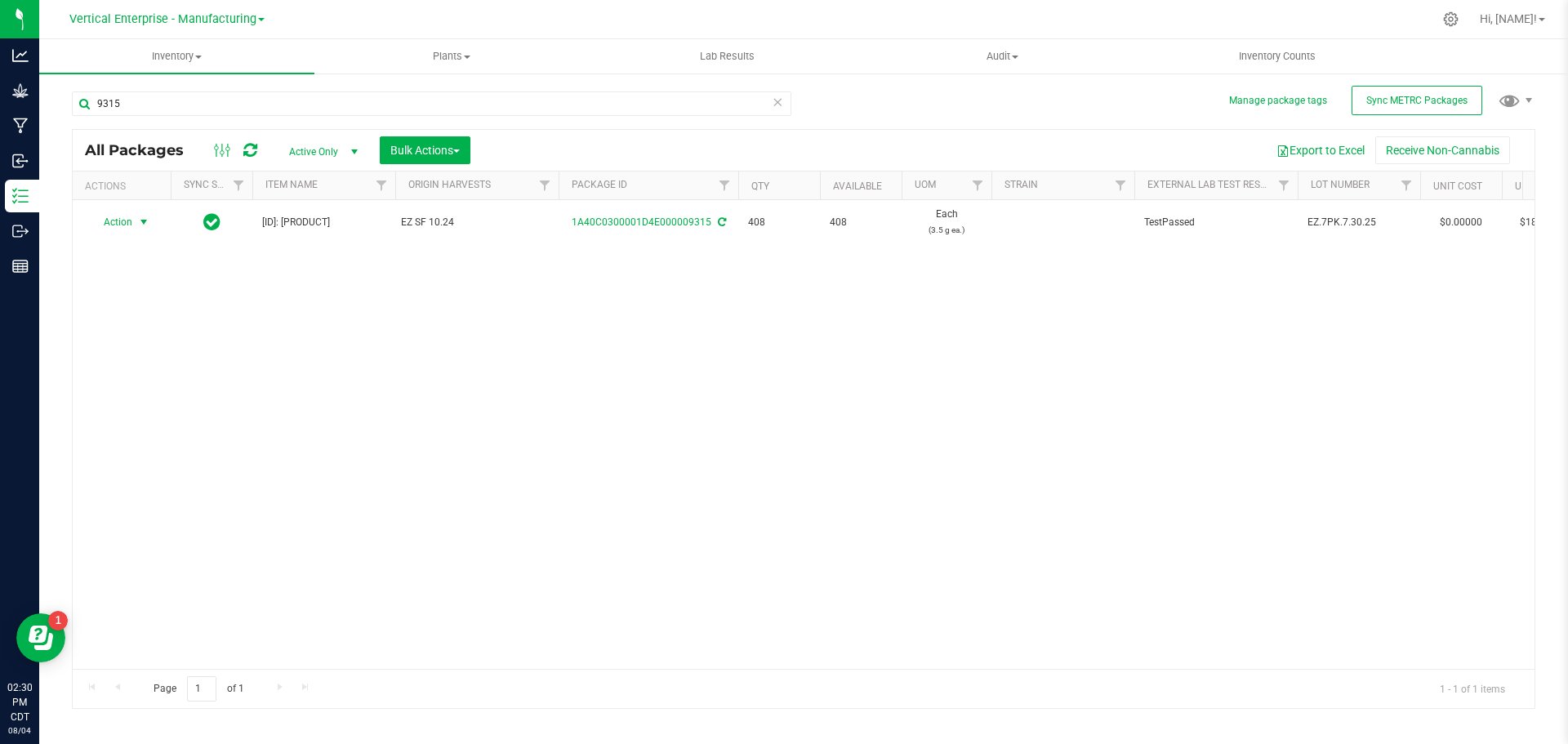 click on "Action" at bounding box center [111, 222] 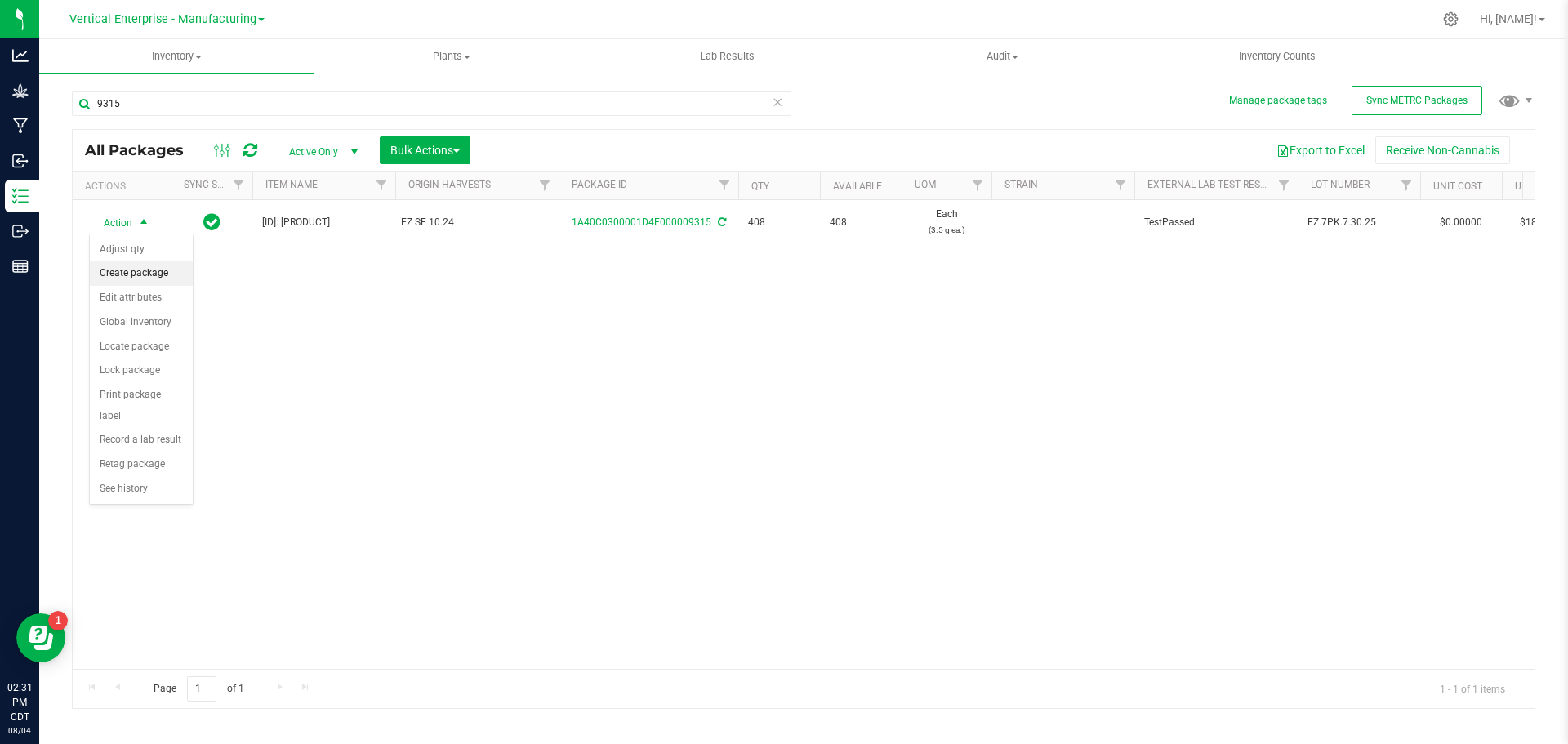 click on "Create package" at bounding box center [141, 274] 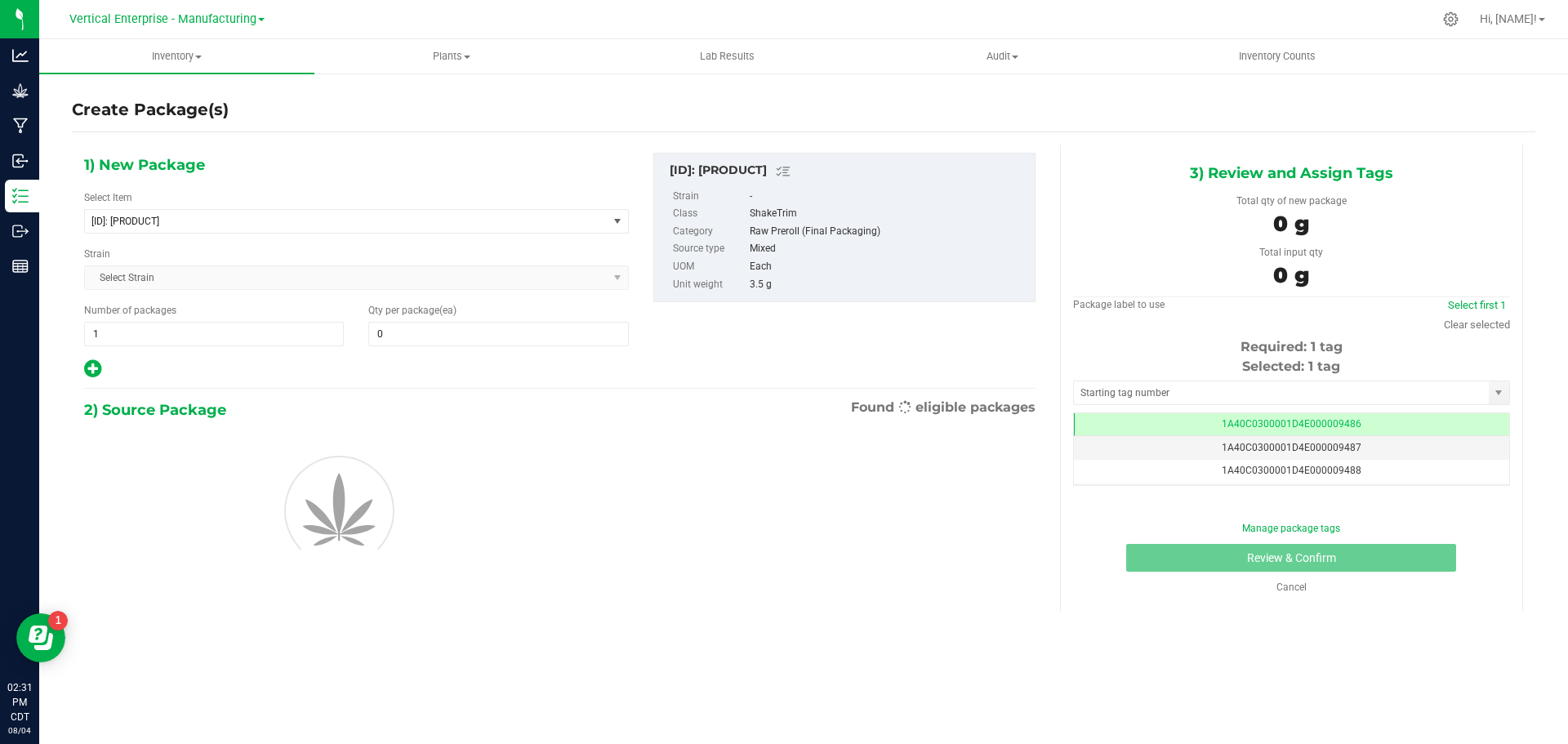 type on "0" 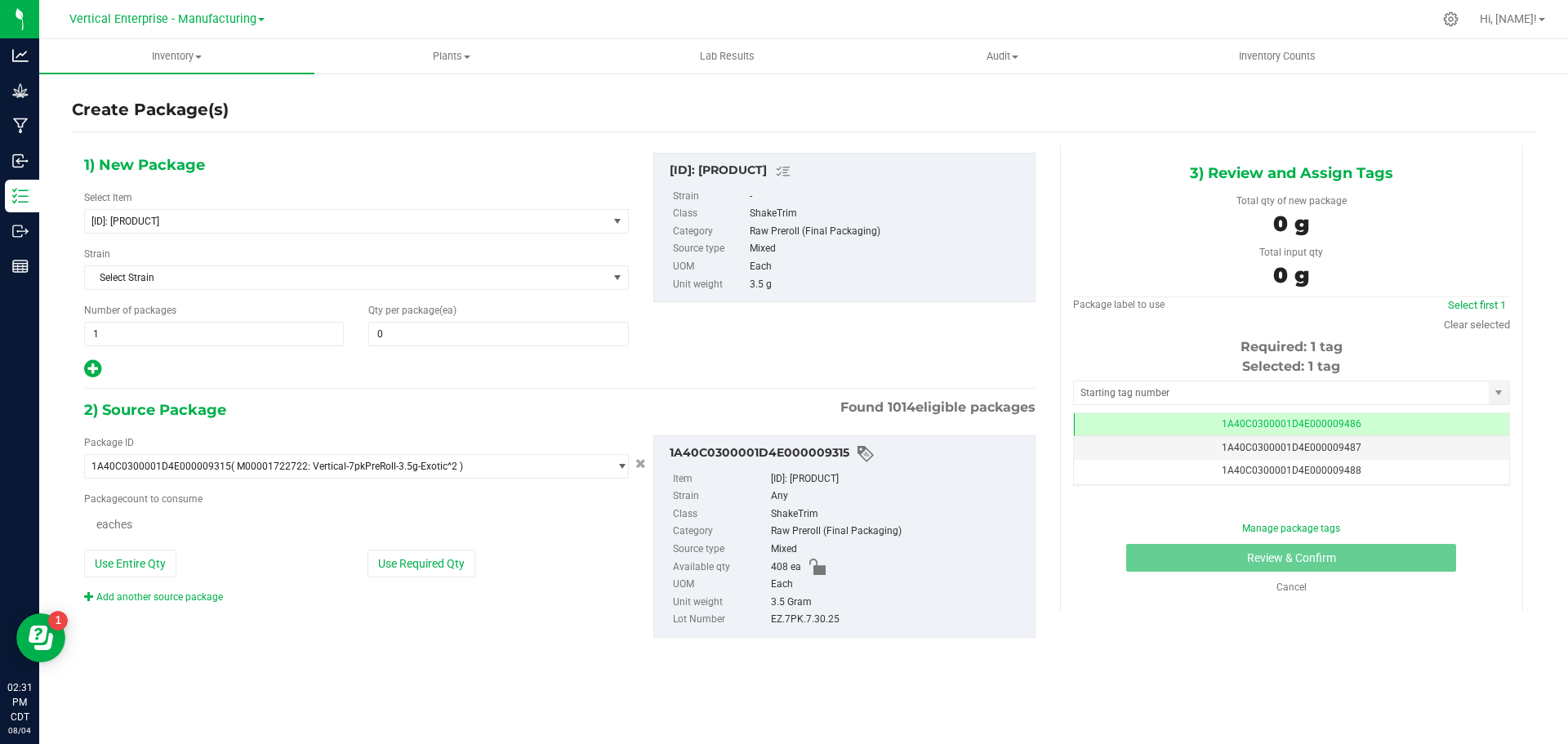 scroll, scrollTop: 0, scrollLeft: -1, axis: horizontal 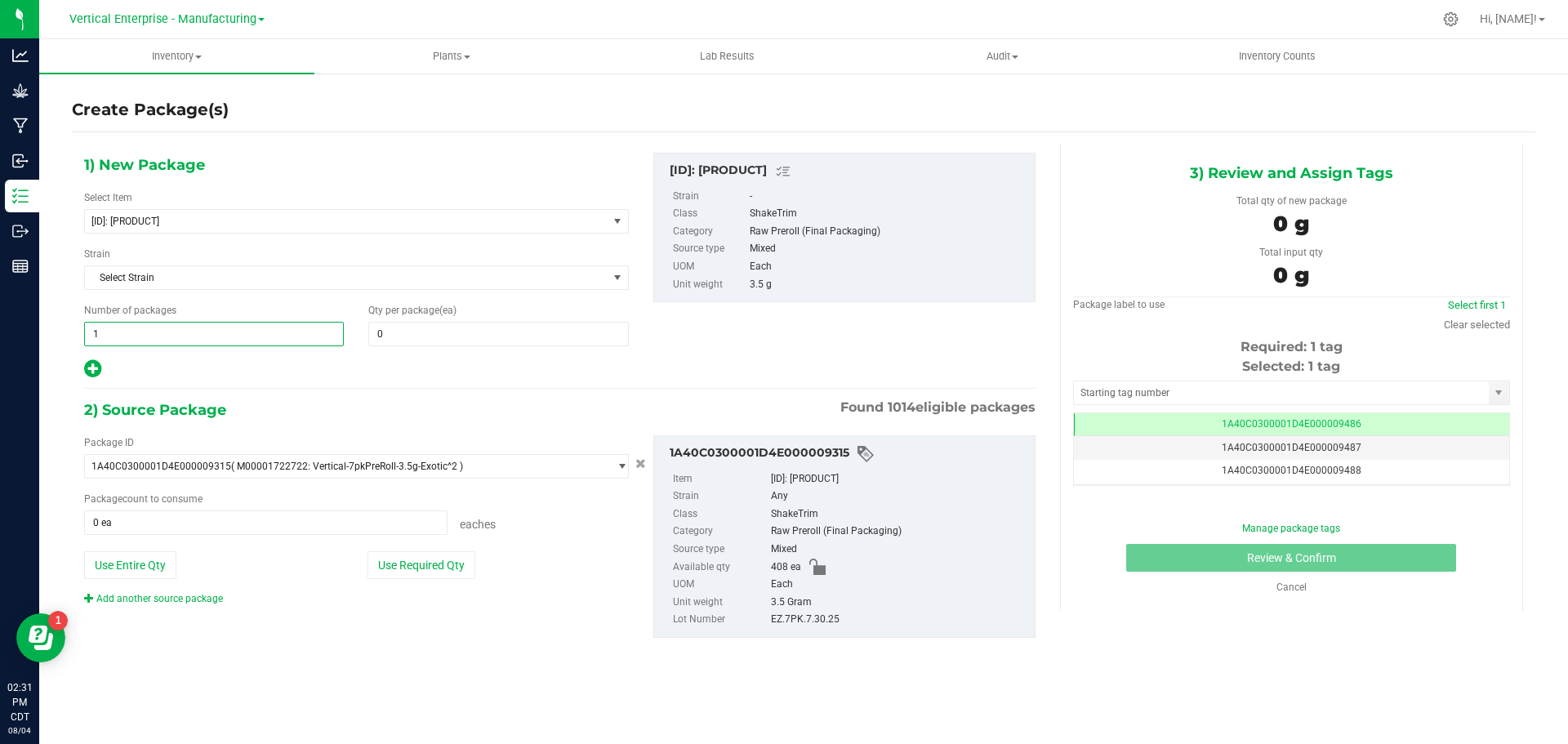 drag, startPoint x: 105, startPoint y: 325, endPoint x: 88, endPoint y: 325, distance: 17 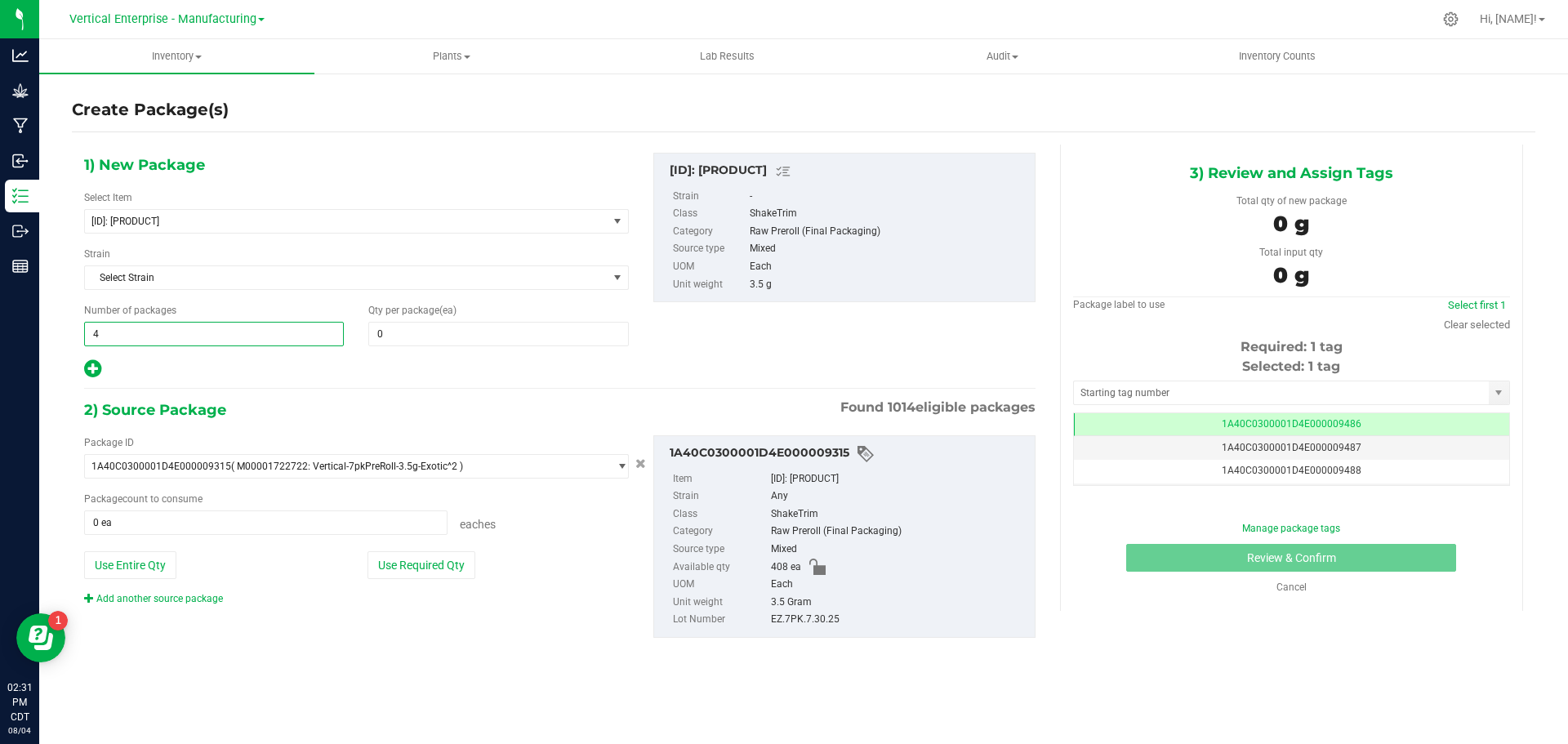 type on "4" 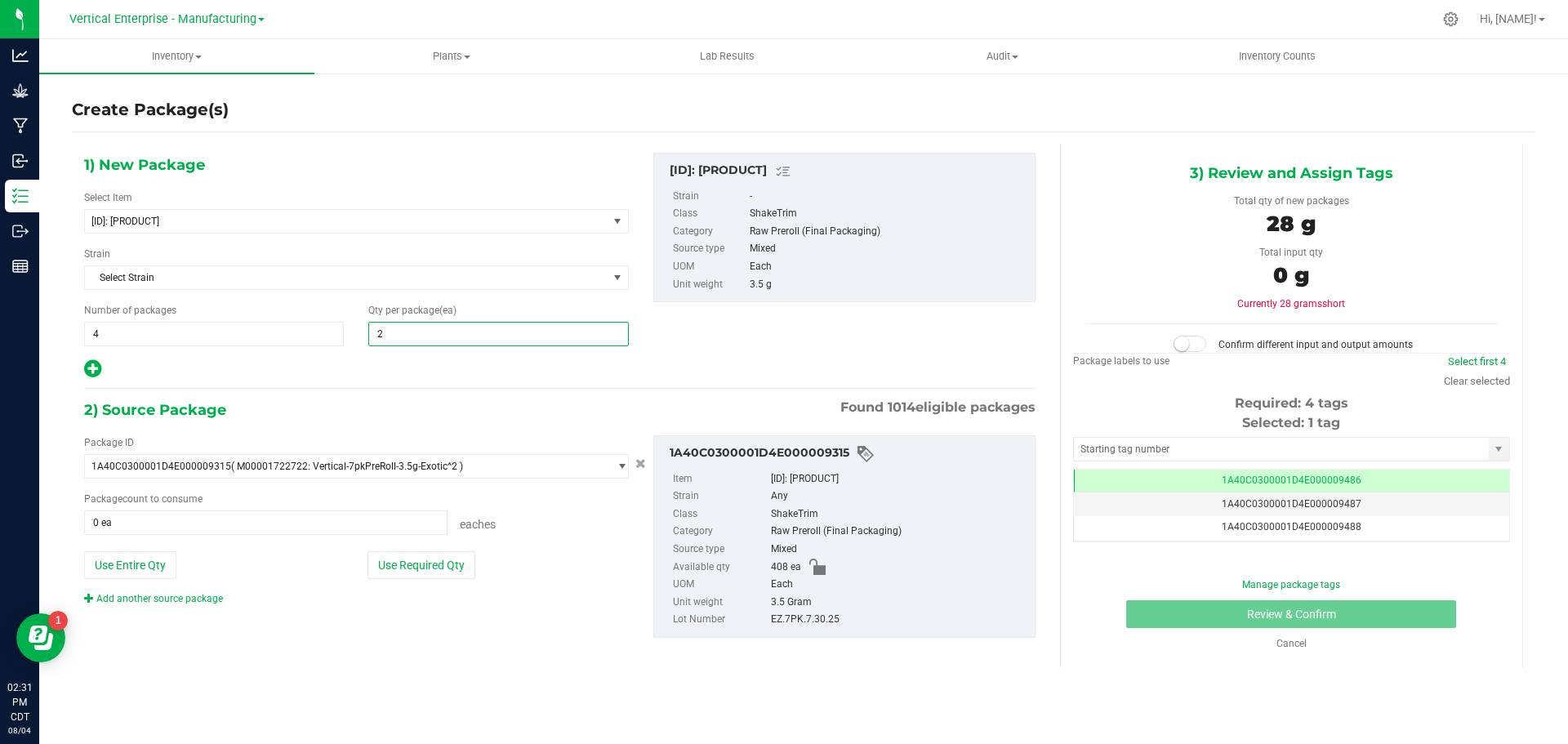 type on "25" 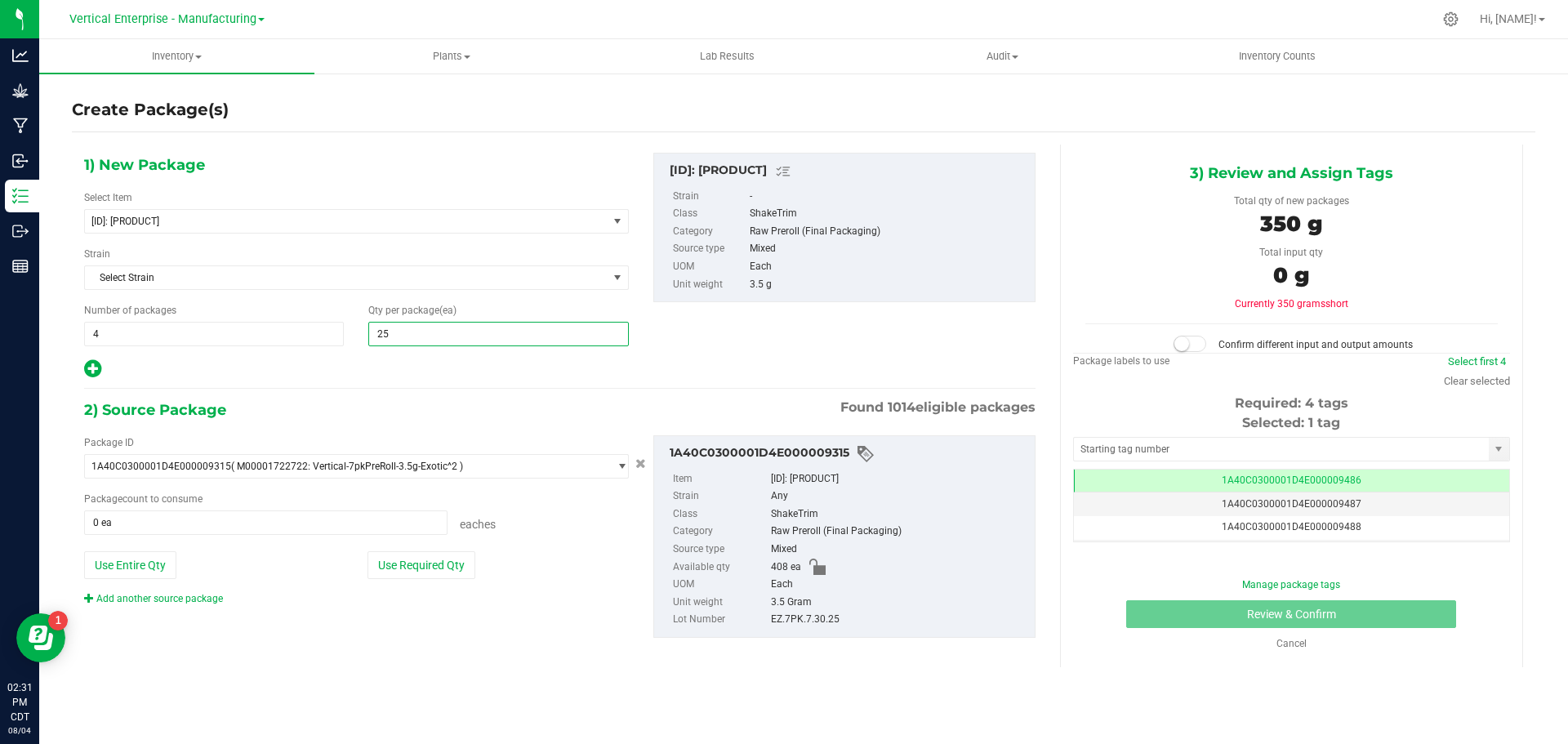 type on "25" 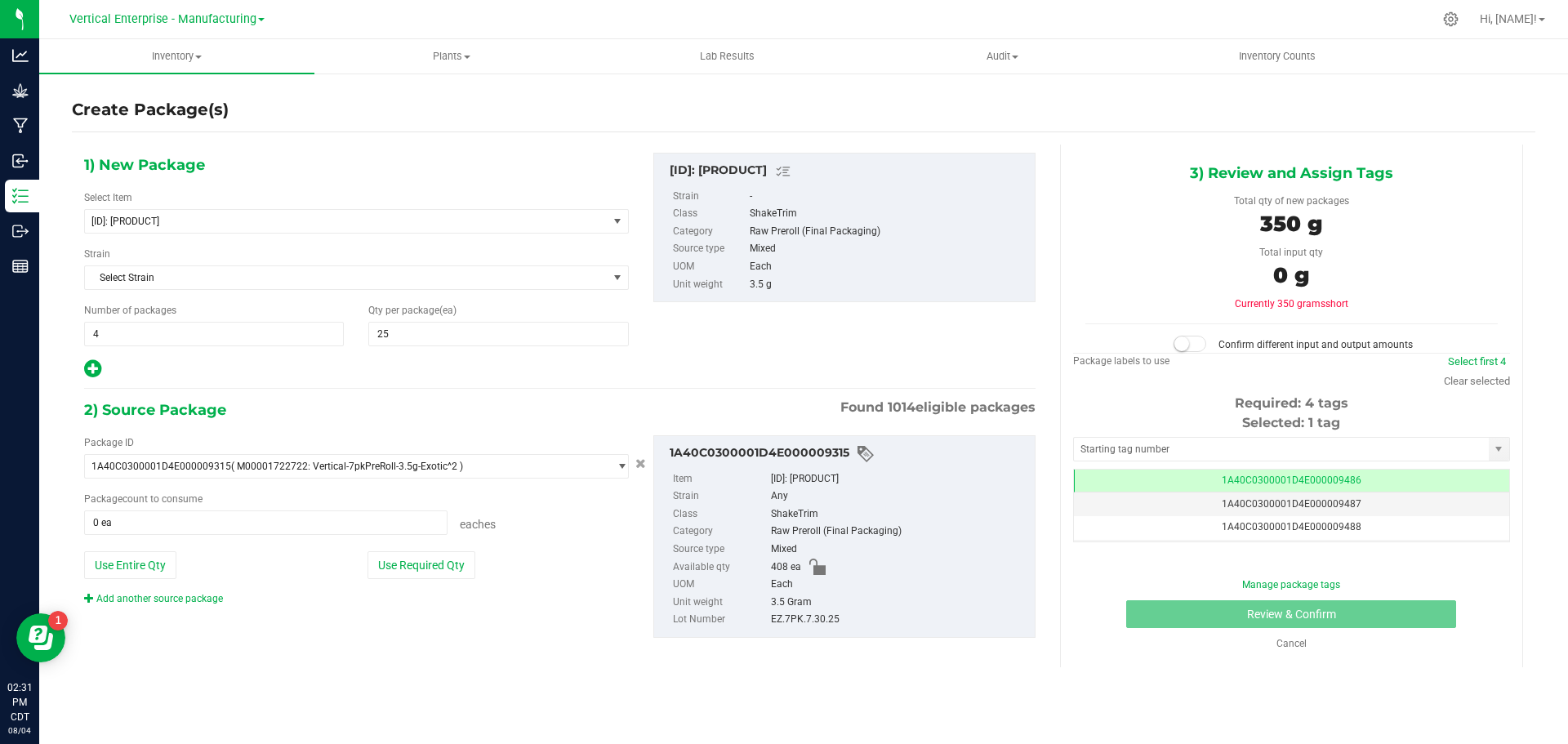 click on "Use Required Qty" at bounding box center [421, 565] 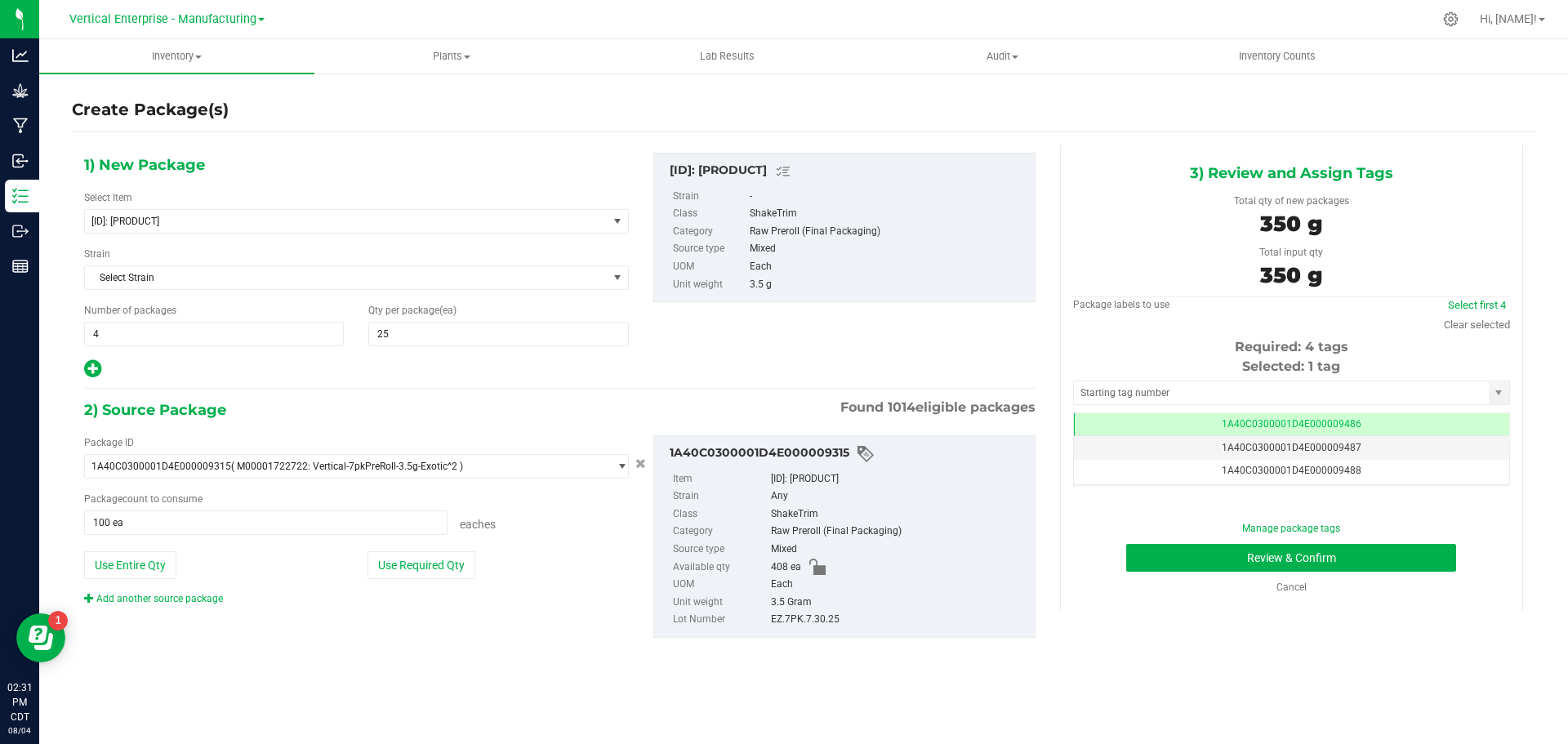 click on "Select first 4" at bounding box center [1477, 305] 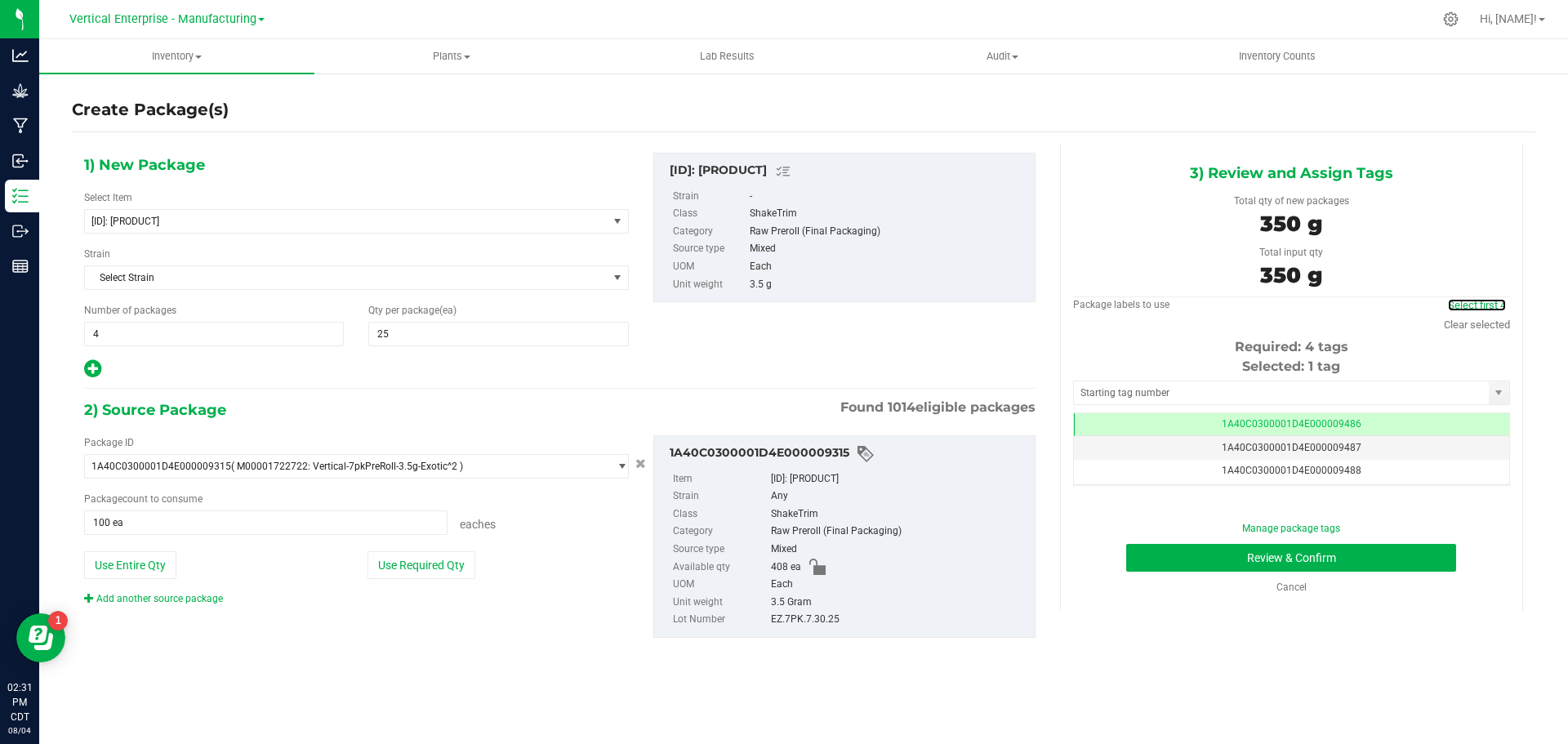 click on "Select first 4" at bounding box center [1477, 305] 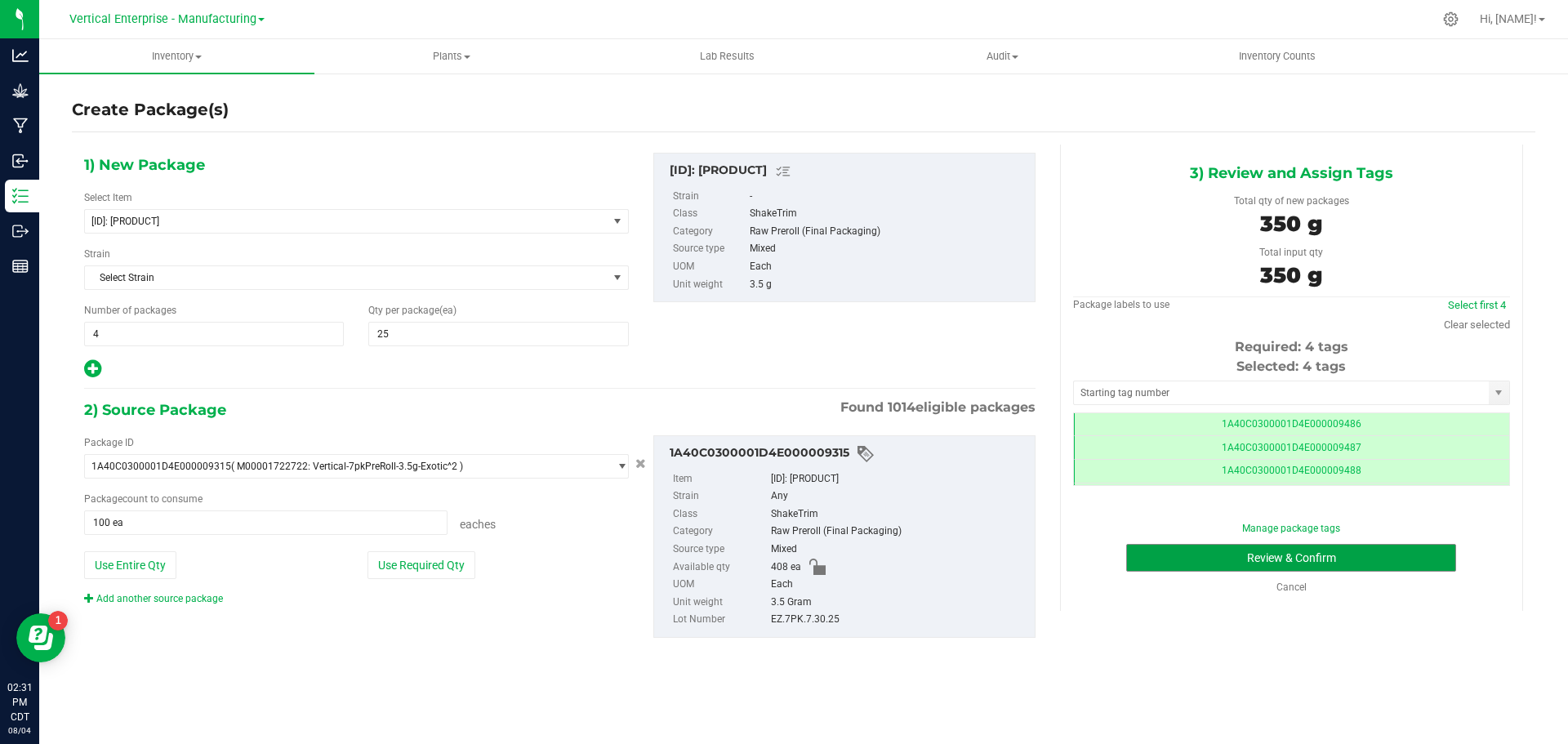 click on "Review & Confirm" at bounding box center [1291, 558] 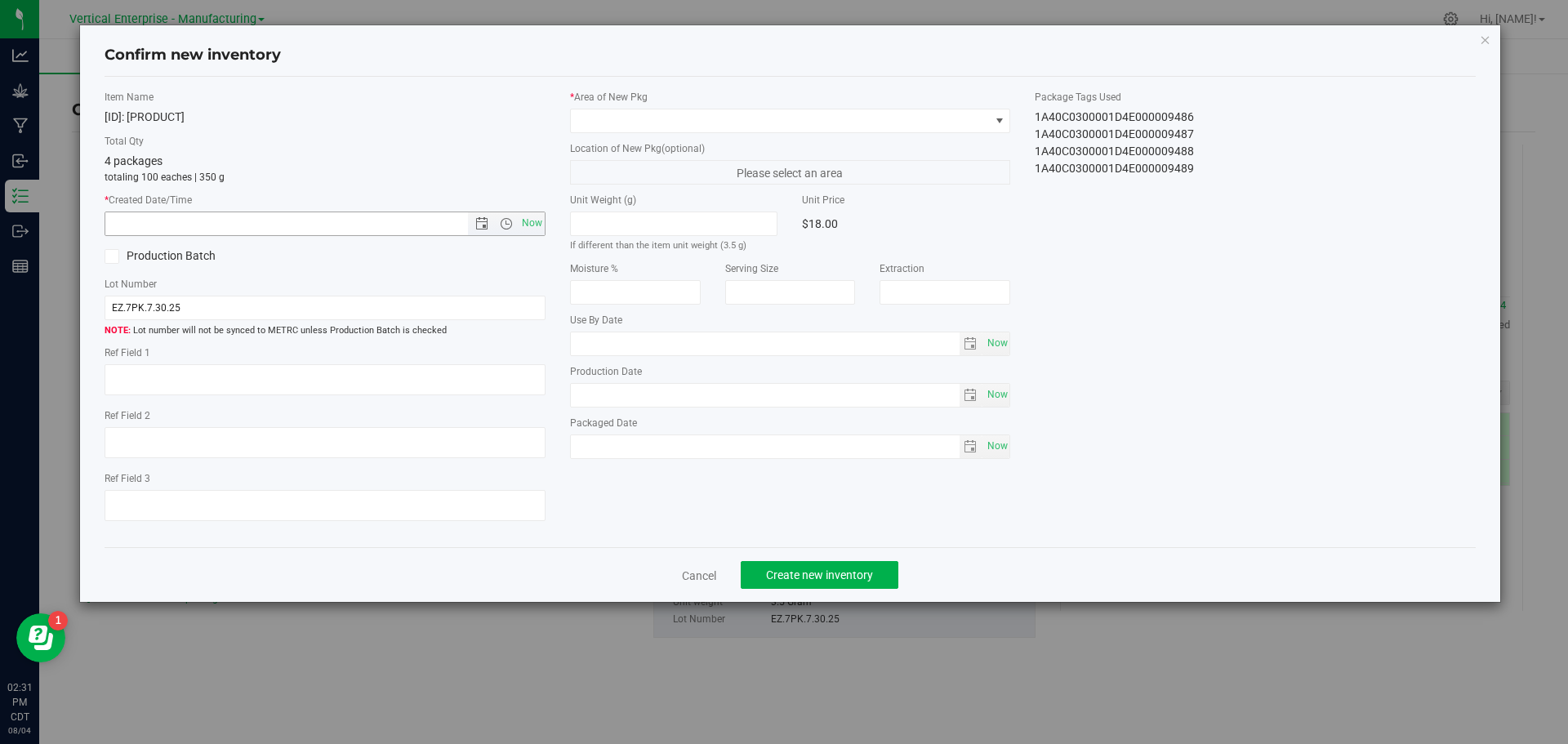 click on "Now" at bounding box center (532, 223) 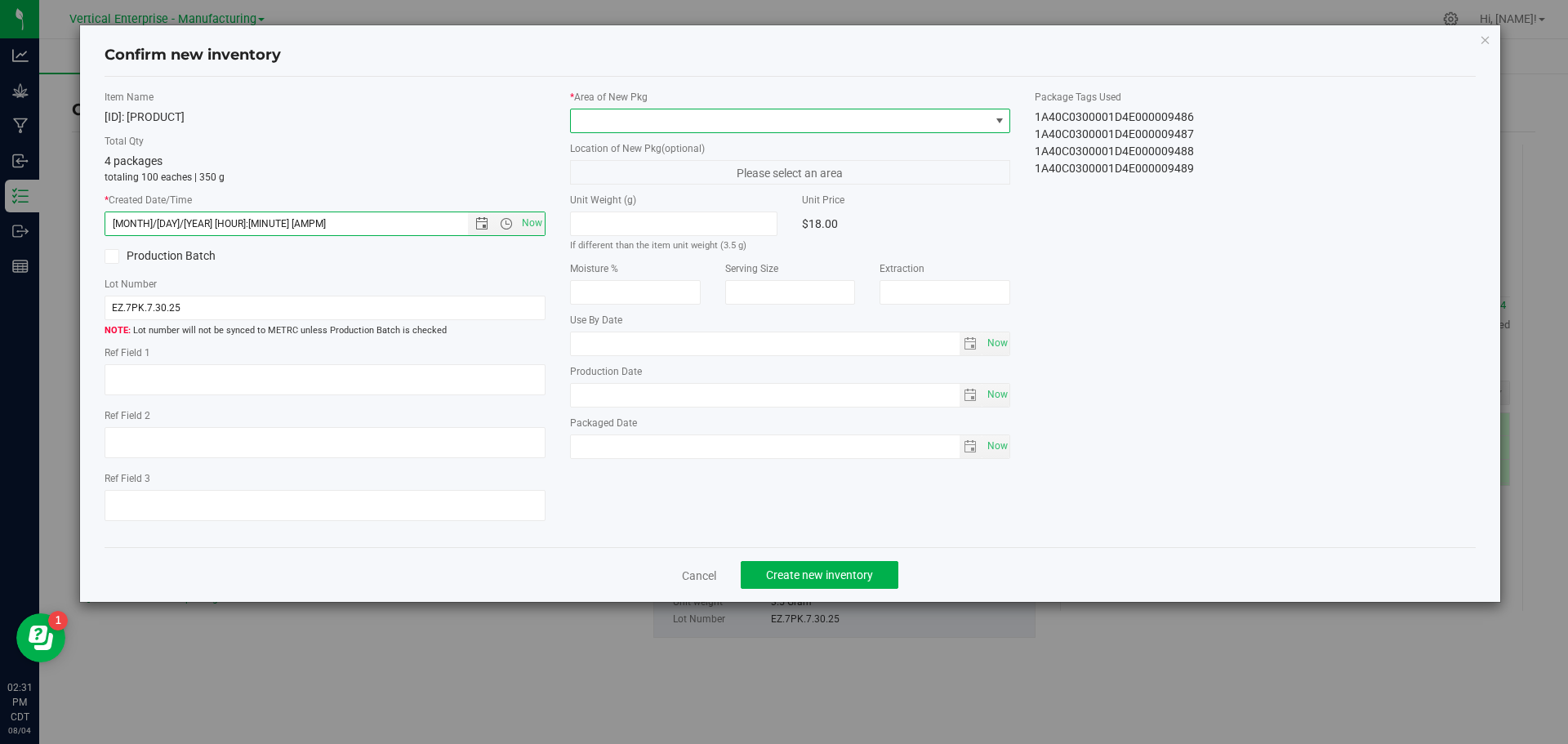click at bounding box center (780, 121) 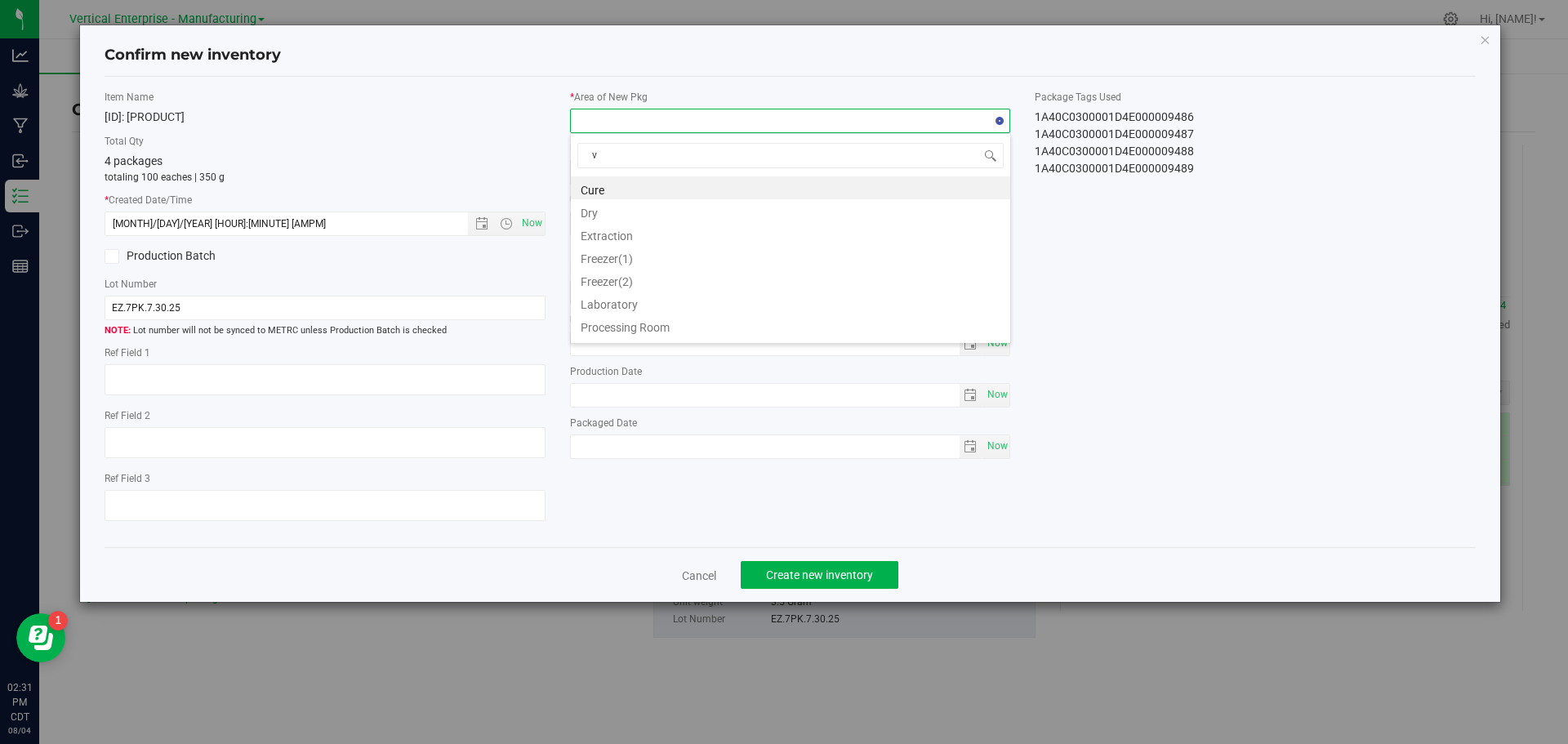 type on "va" 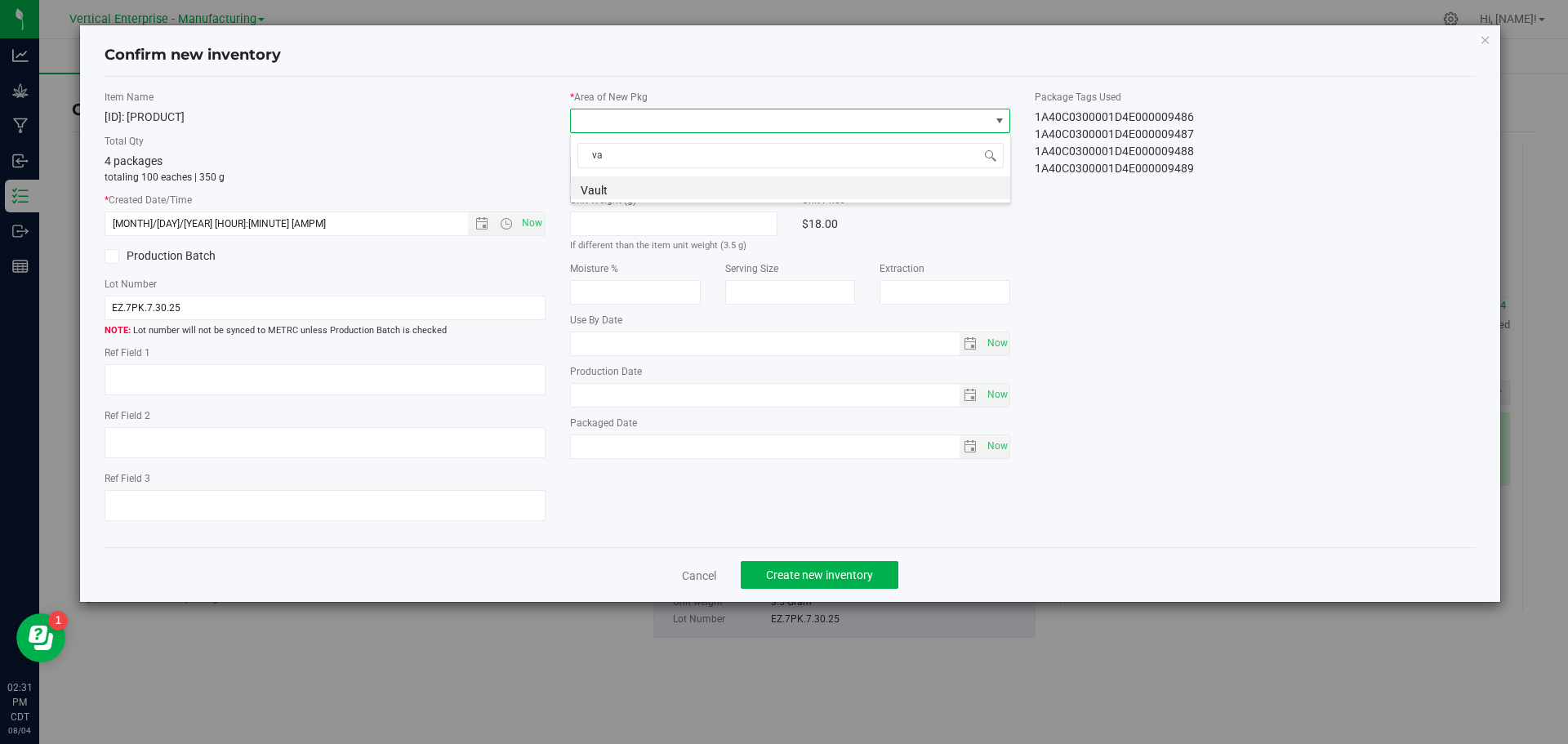 click on "Vault" at bounding box center (791, 188) 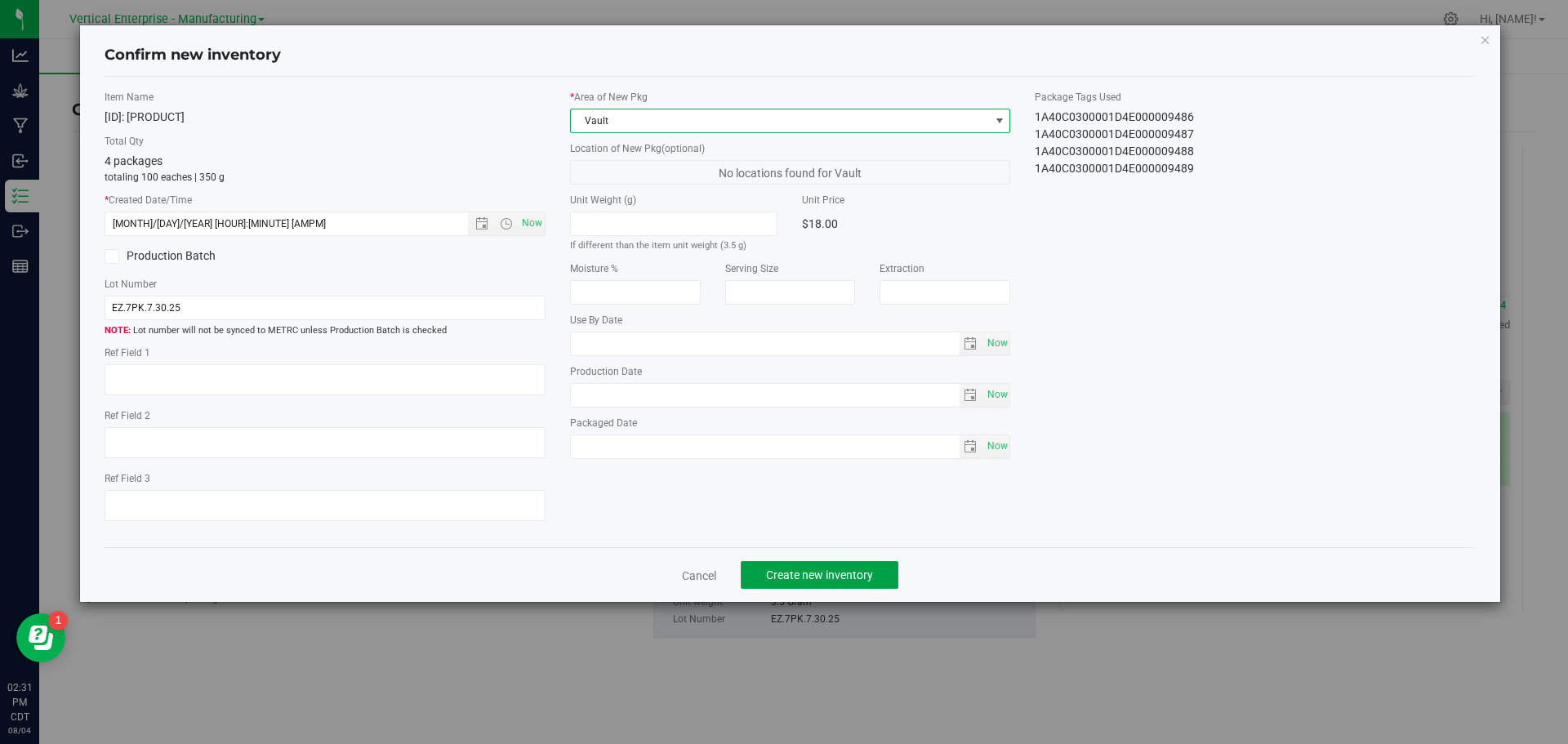 click on "Create new inventory" 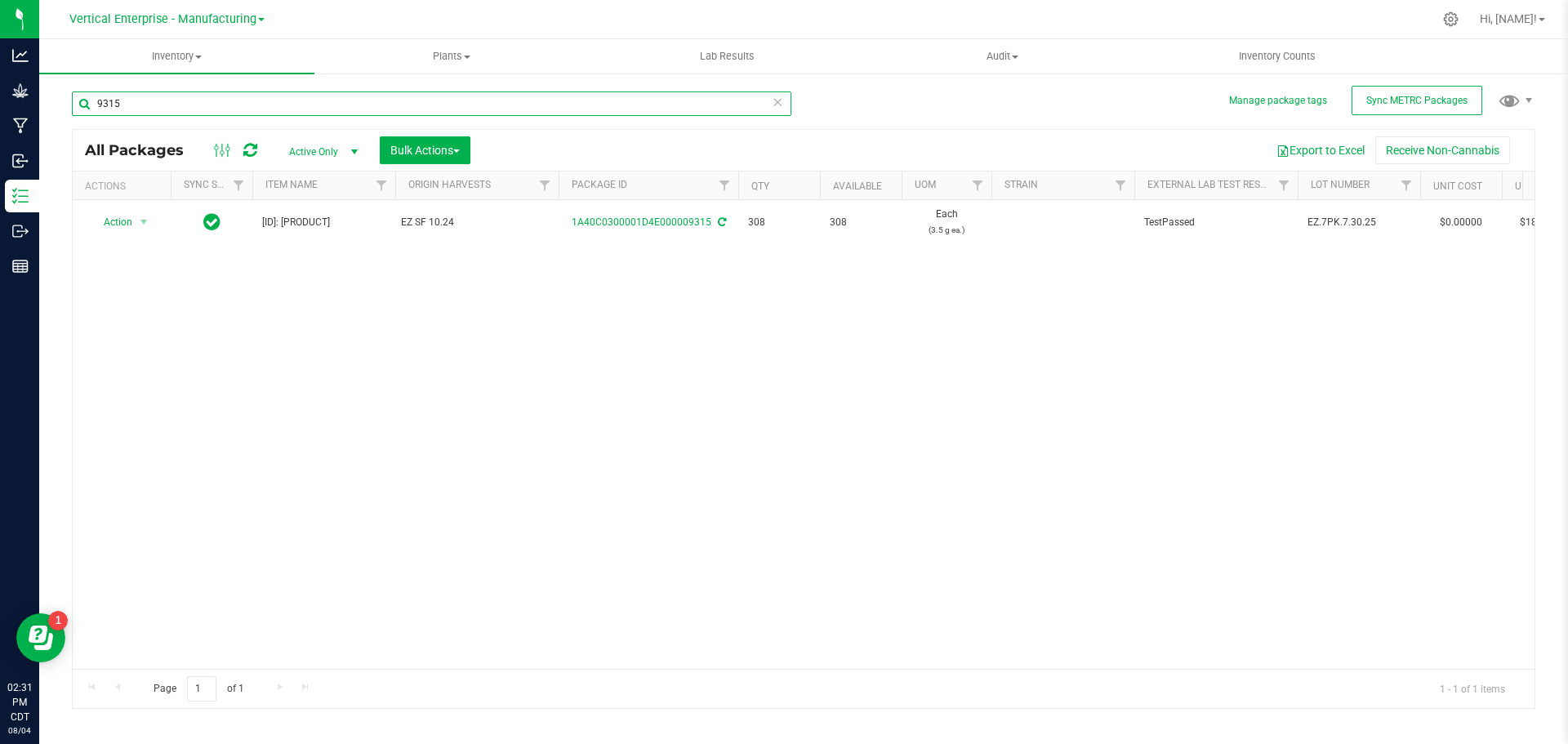 click on "Analytics Grow Manufacturing Inbound Inventory Outbound Reports 02:31 PM CDT 08/04/2025  08/04   Vertical Enterprise - Manufacturing   Vertical Enterprise - Cultivation   Vertical Enterprise - Manufacturing   Hi, Mandy!
Inventory
All packages
All inventory
Waste log
Create inventory" at bounding box center (784, 372) 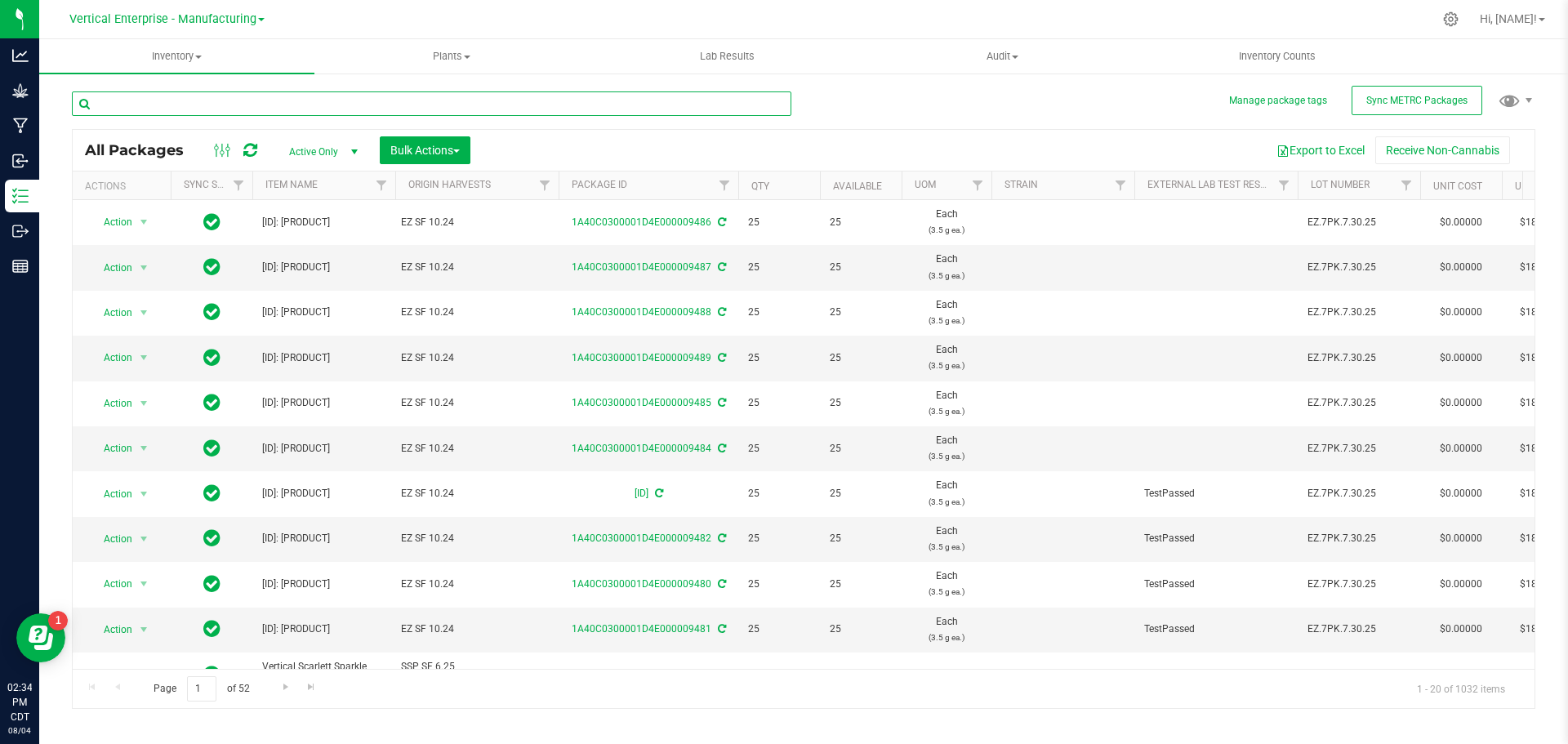 type 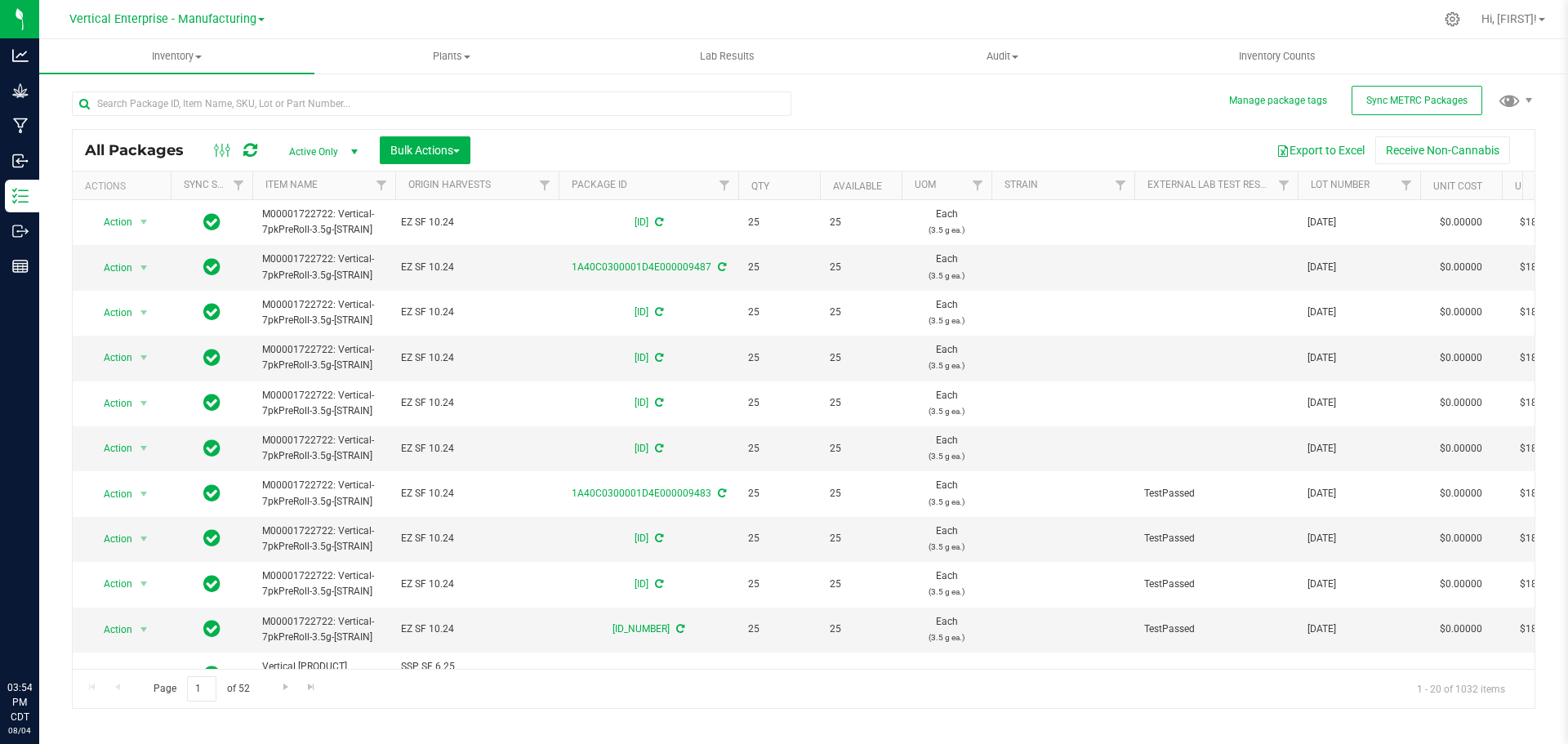 scroll, scrollTop: 0, scrollLeft: 0, axis: both 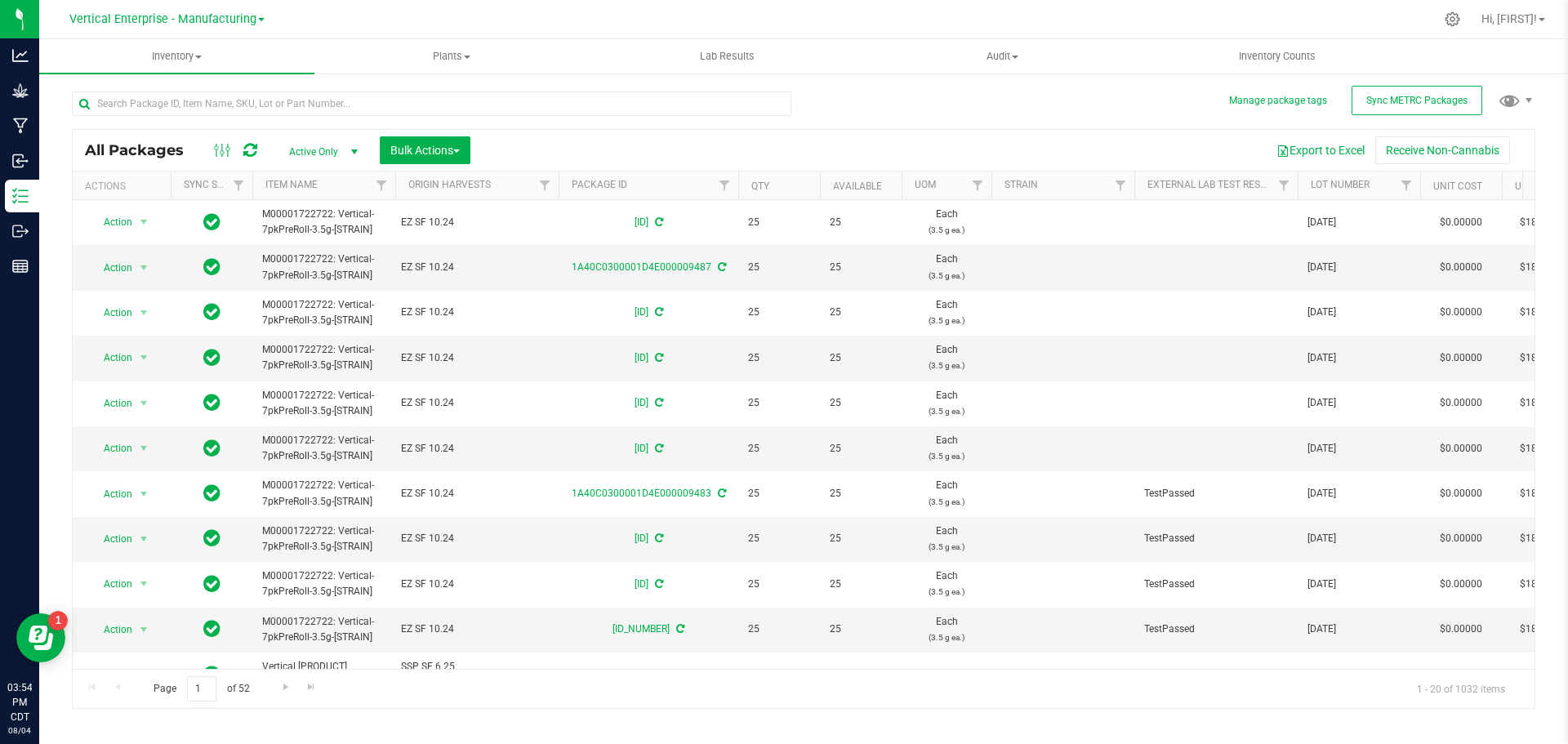 click at bounding box center (431, 104) 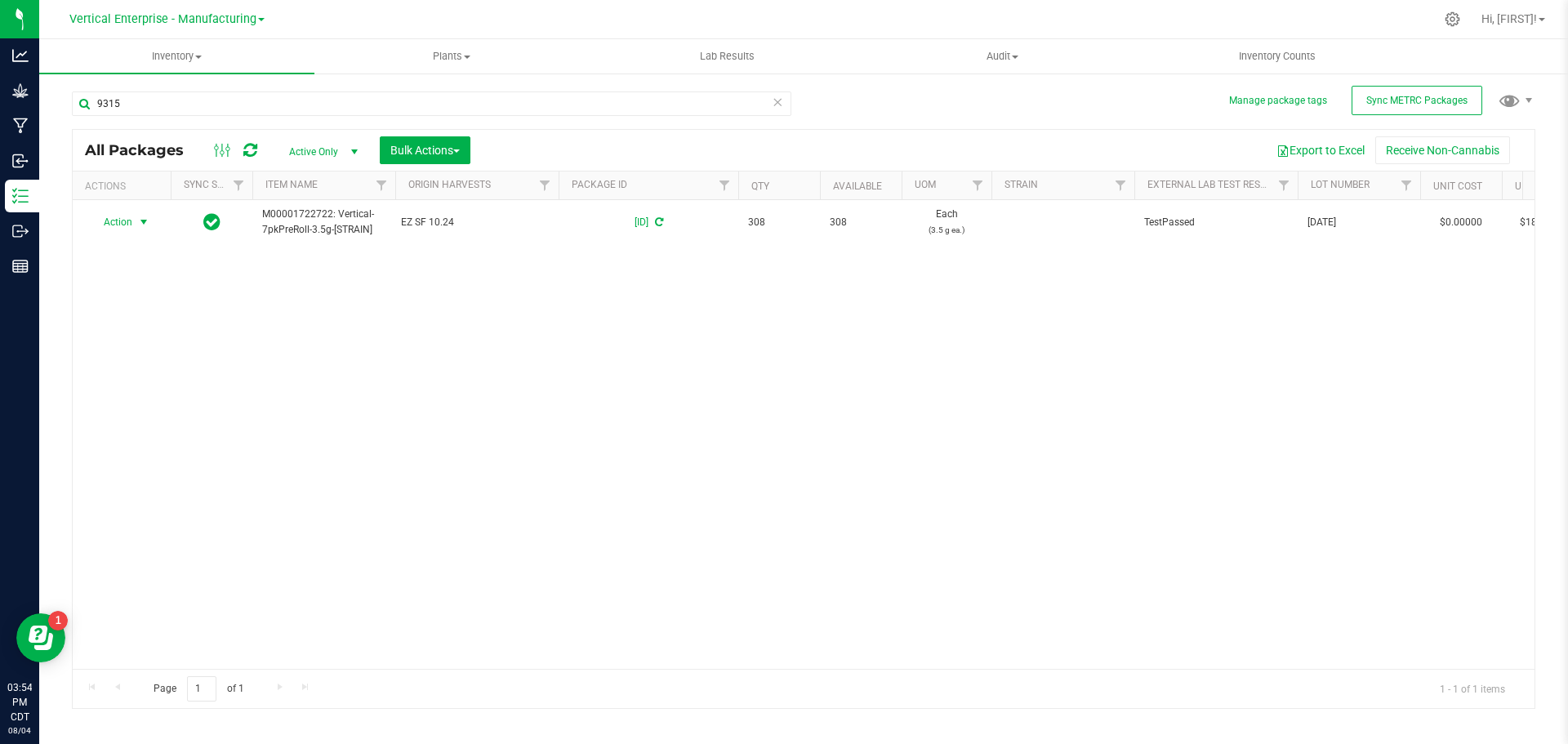 type on "[NUMBER]" 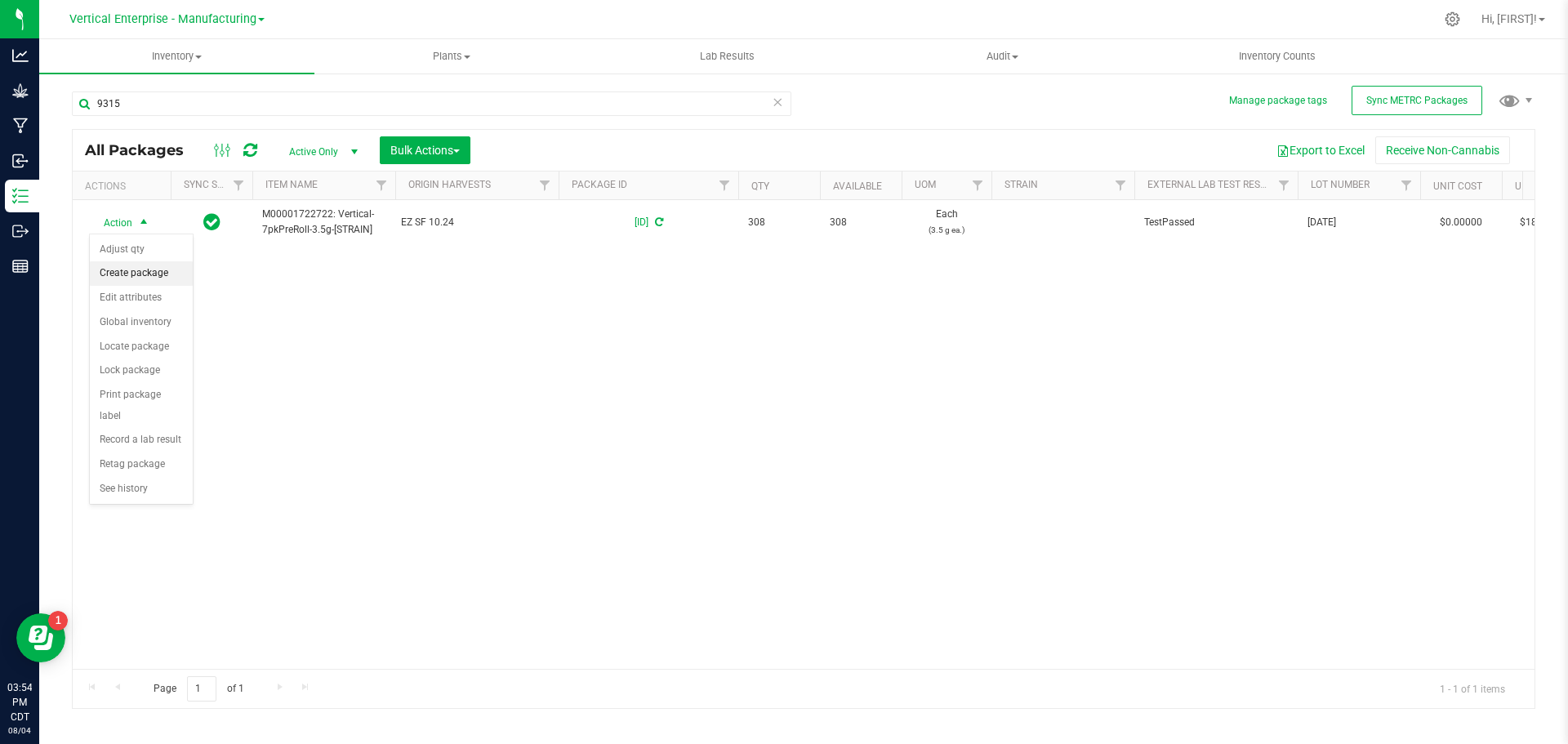 click on "Create package" at bounding box center [141, 274] 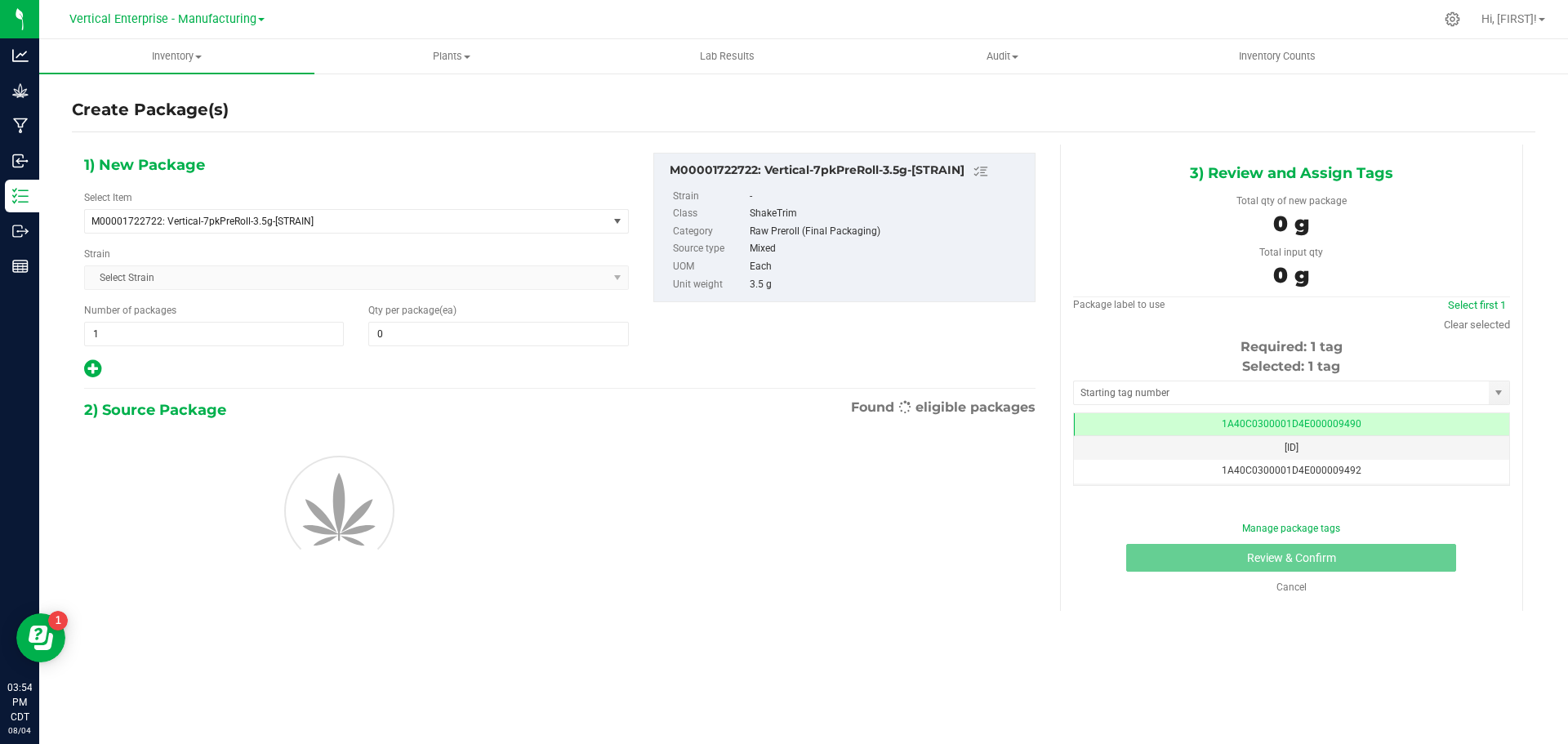 type on "0" 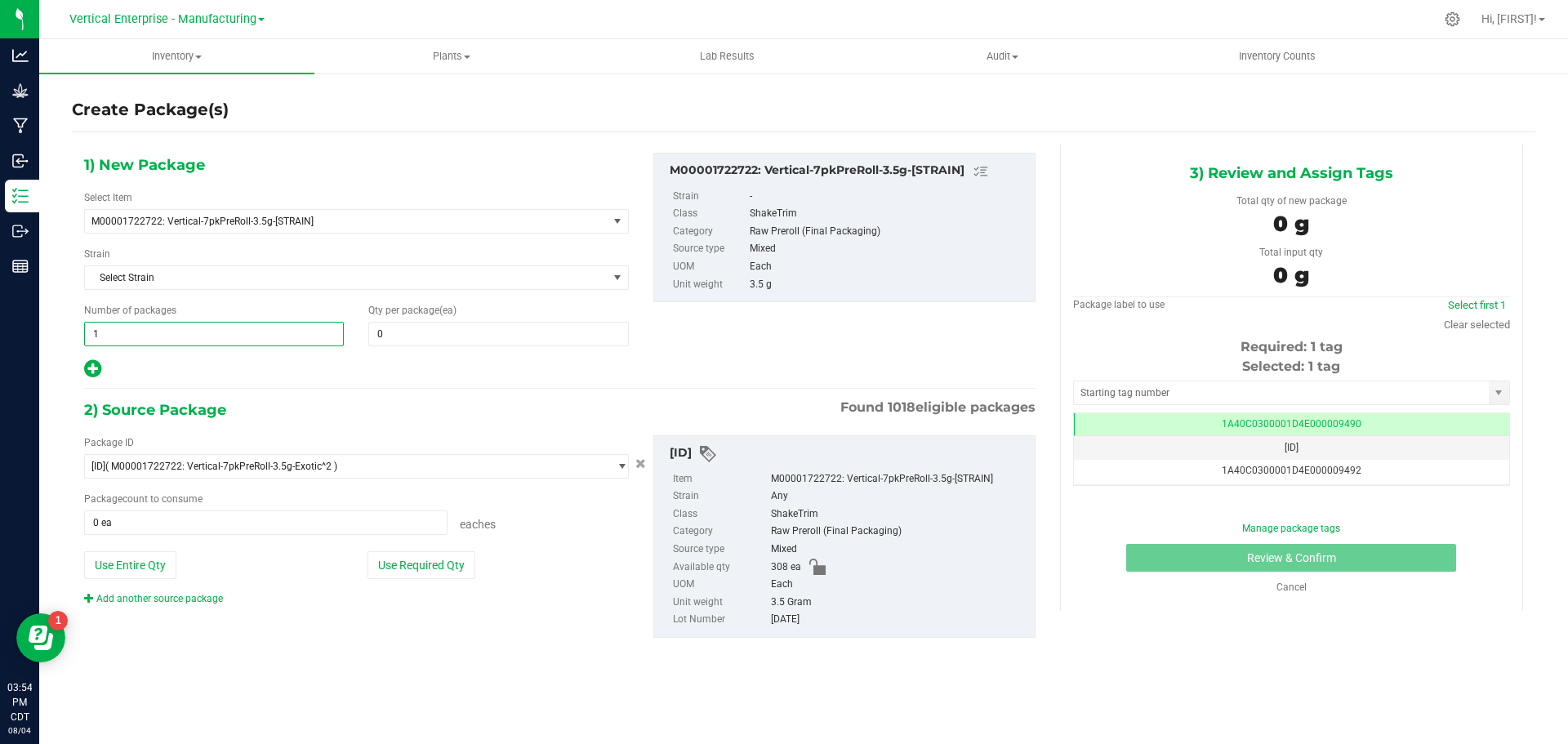 drag, startPoint x: 82, startPoint y: 333, endPoint x: 72, endPoint y: 327, distance: 11.661904 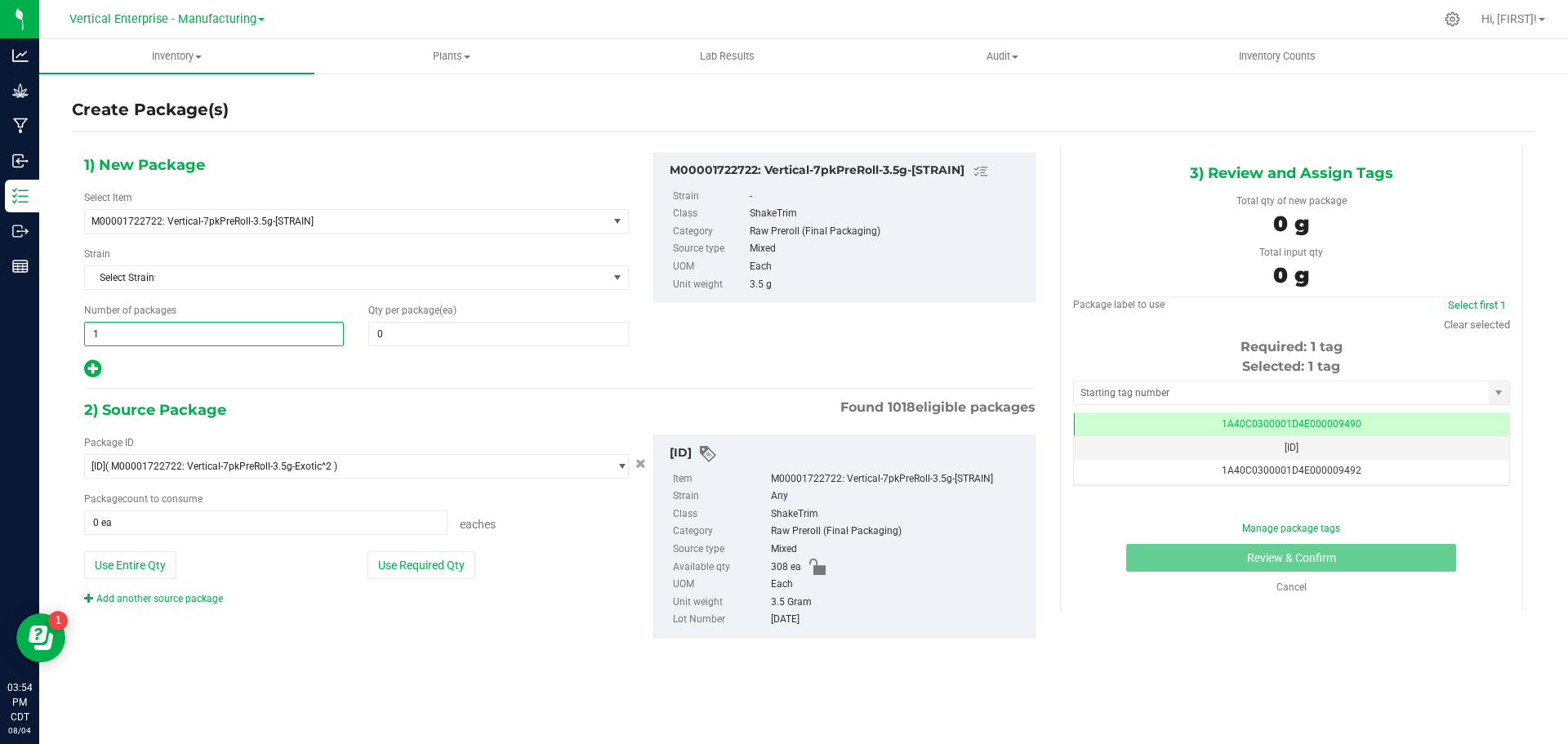 type on "3" 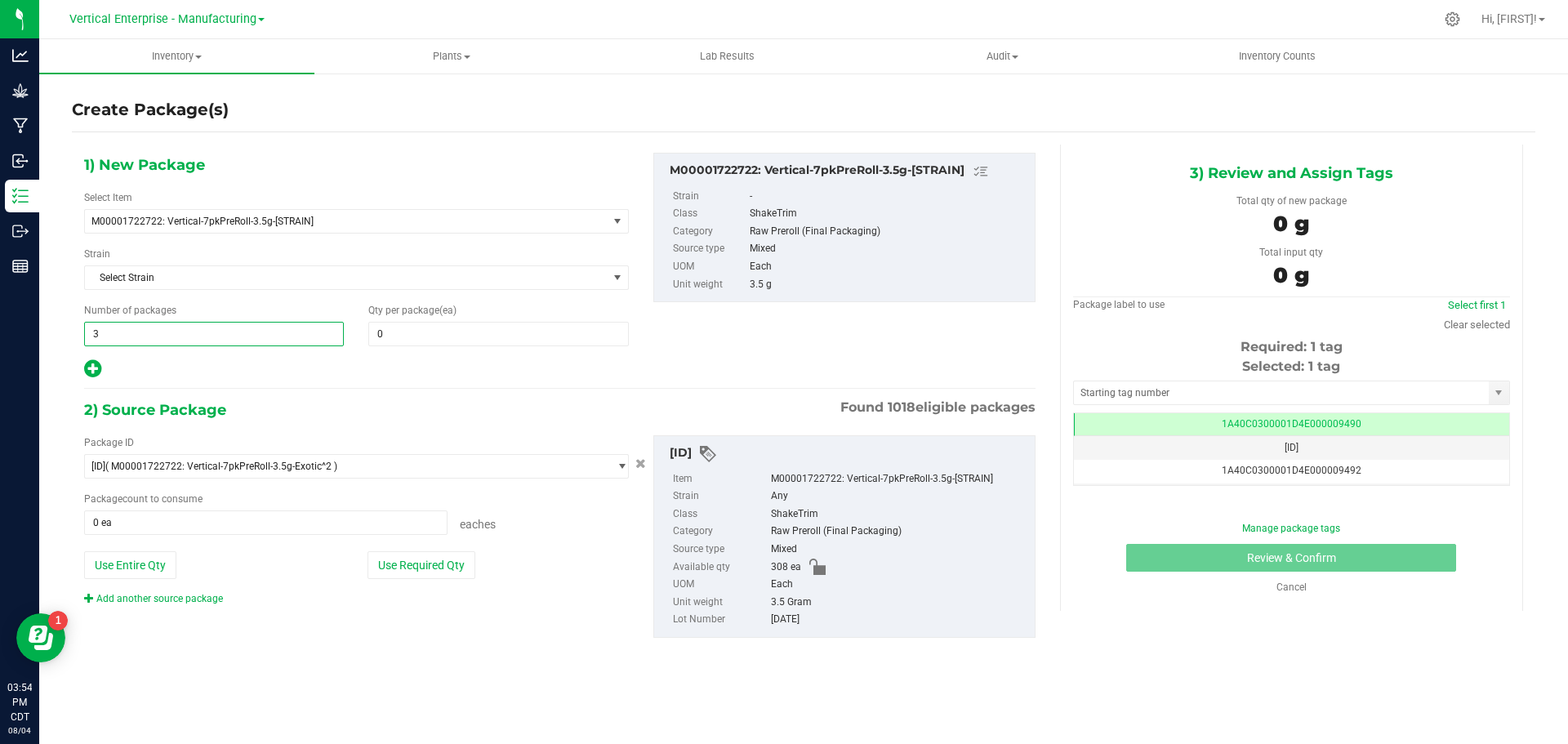 type on "3" 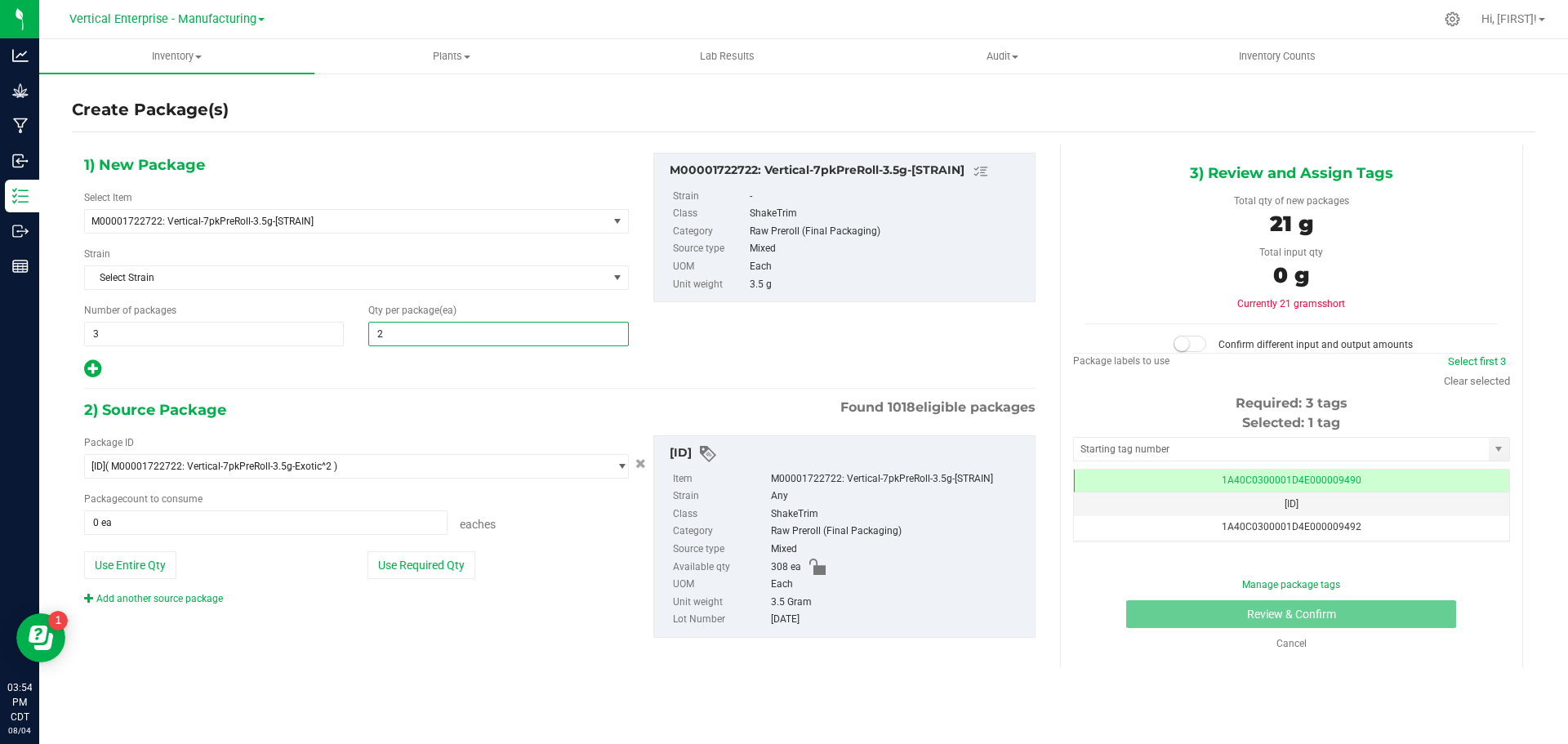 type on "25" 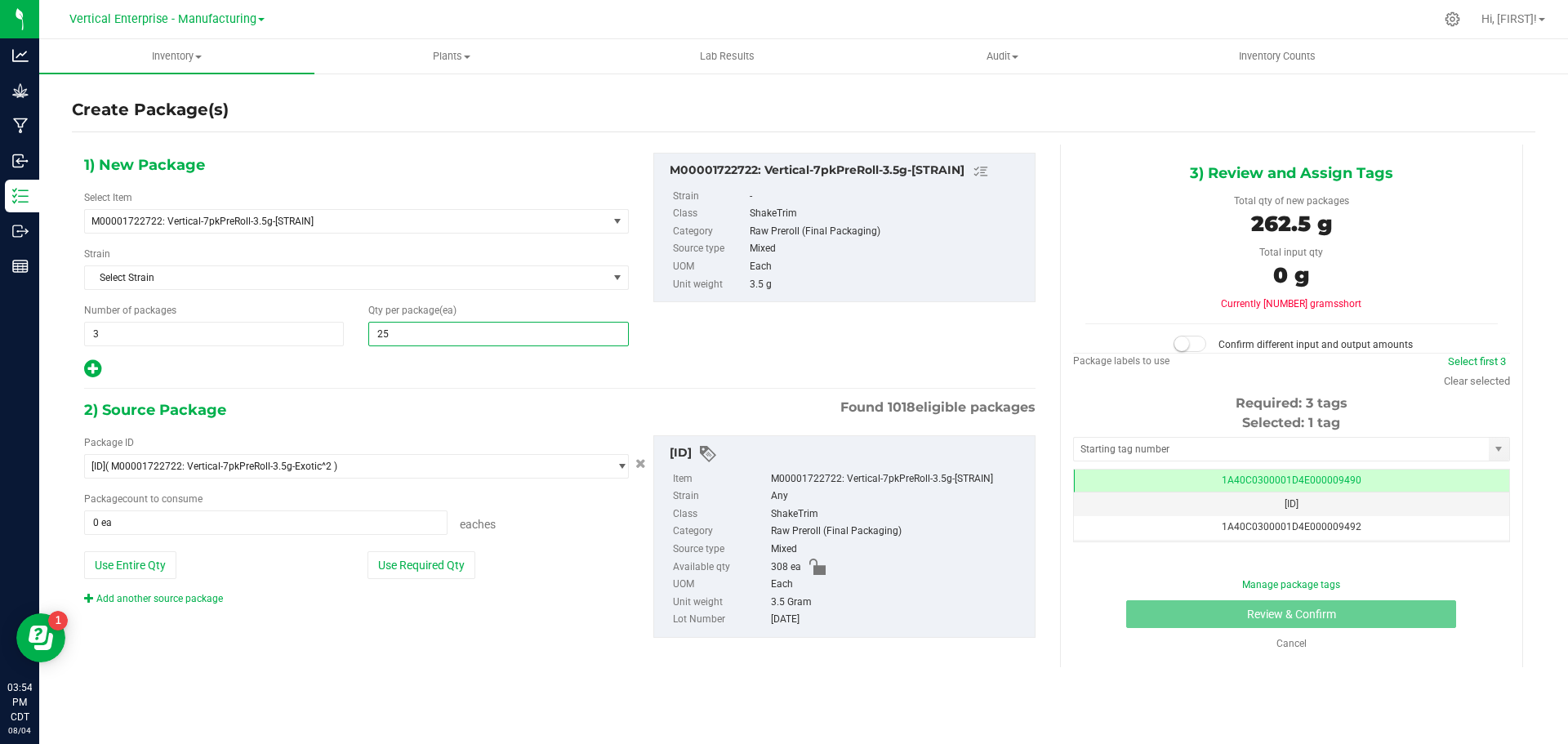 type on "25" 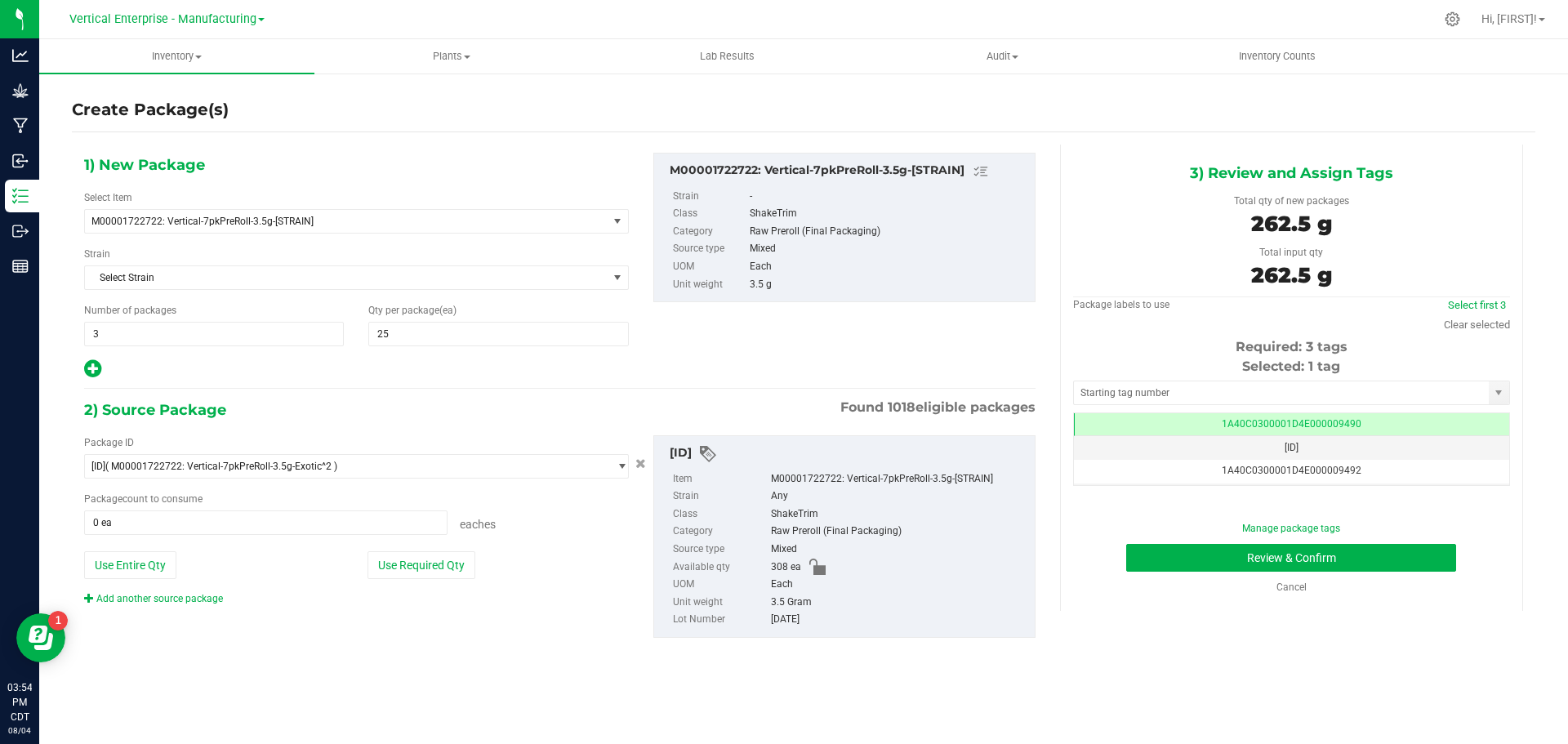 type on "75 ea" 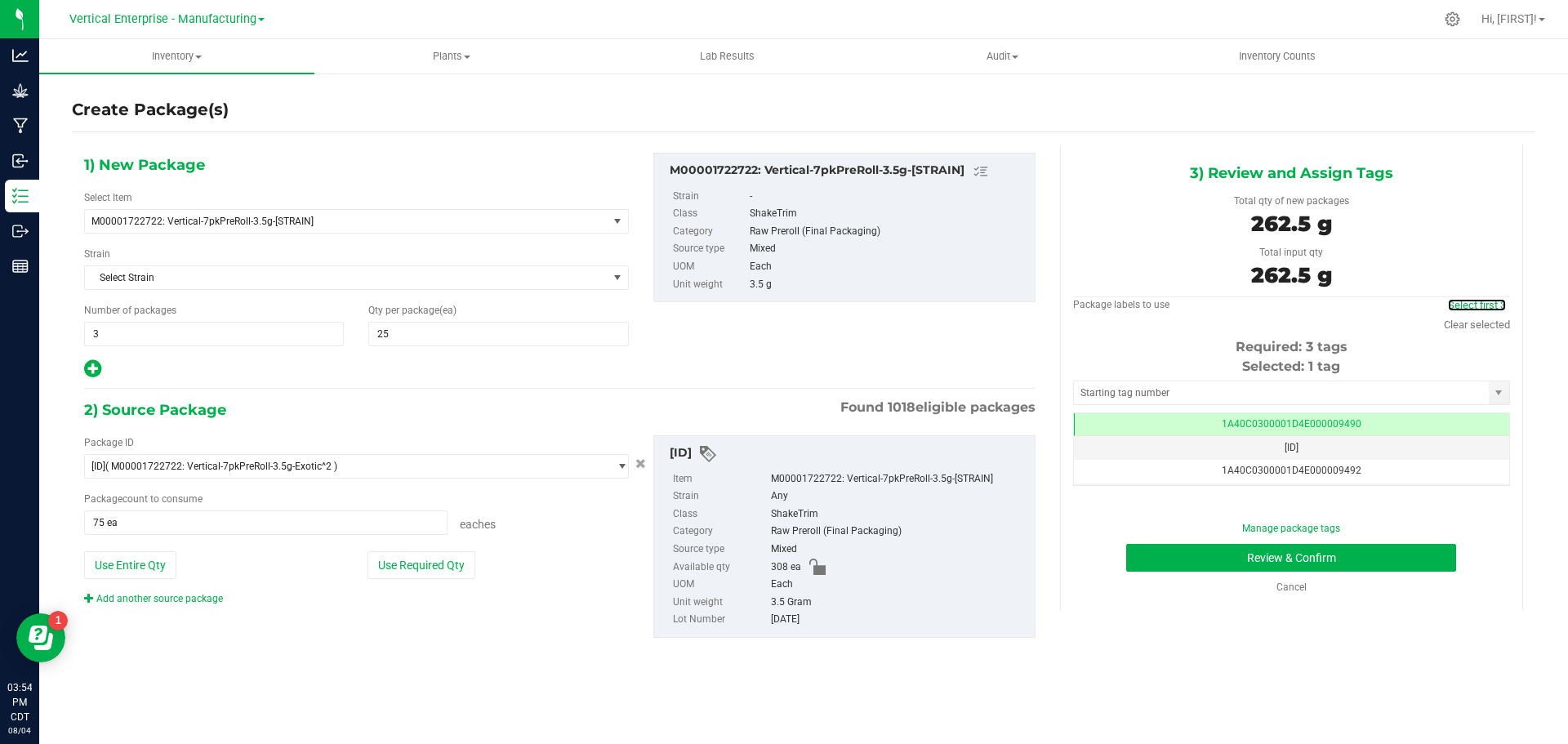 click on "Select first 3" at bounding box center [1477, 305] 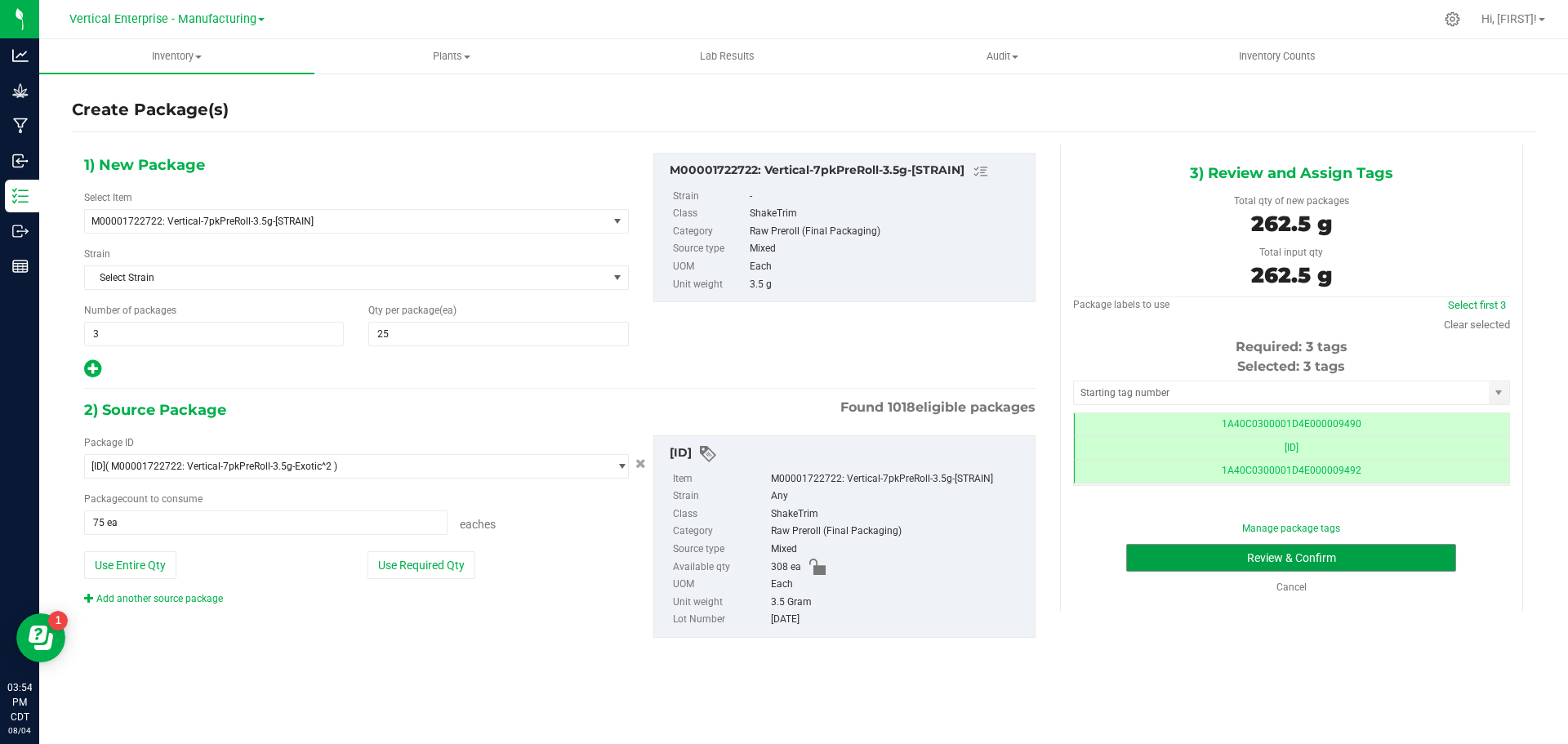 click on "Review & Confirm" at bounding box center (1291, 558) 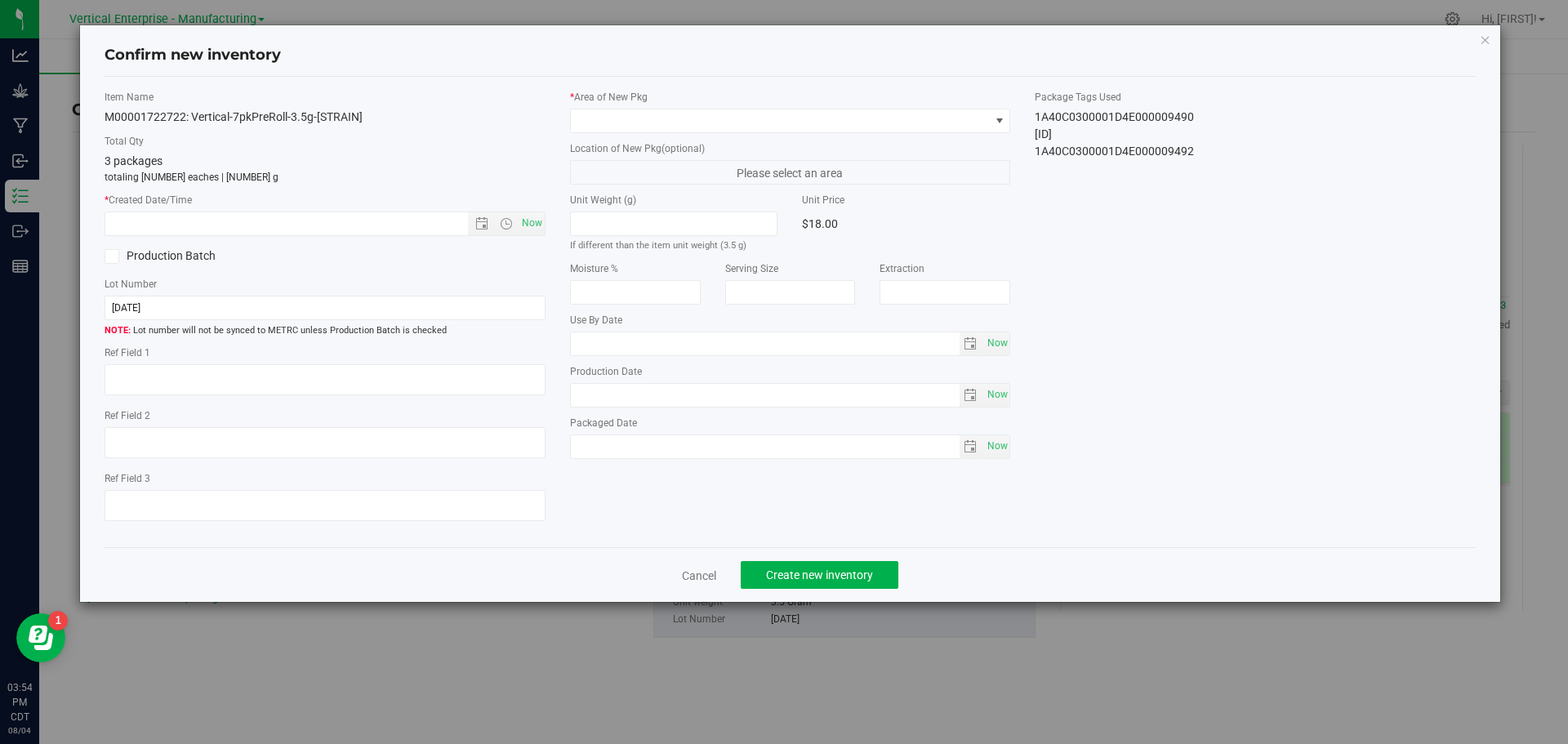 click on "Item Name
M00001722722: Vertical-7pkPreRoll-3.5g-Exotic^2
Total Qty
3 packages  totaling 75 eaches | 262.5 g
*
Created Date/Time
Now
Production Batch
Lot Number
EZ.7PK.7.30.25" at bounding box center [325, 312] 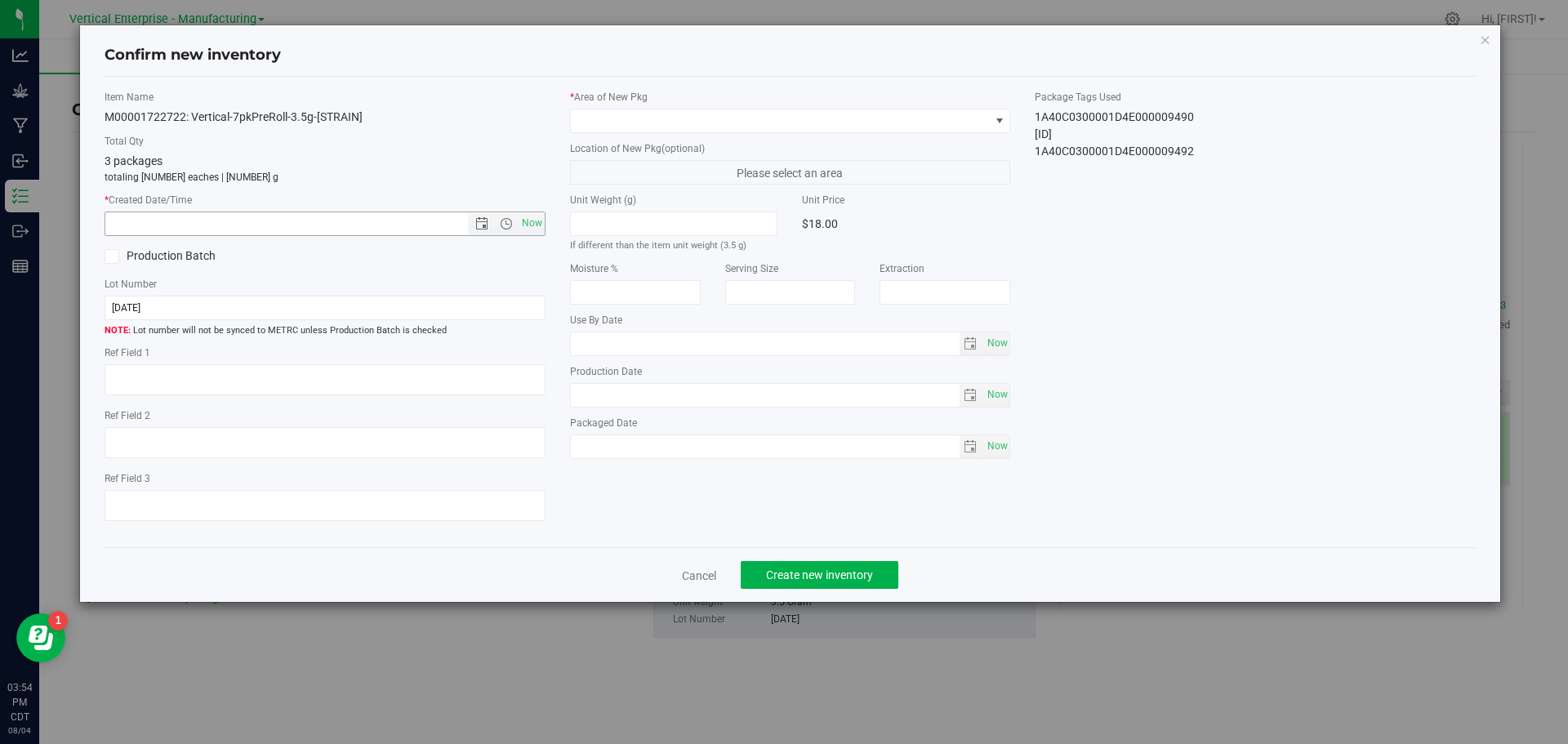click on "Now" at bounding box center [532, 223] 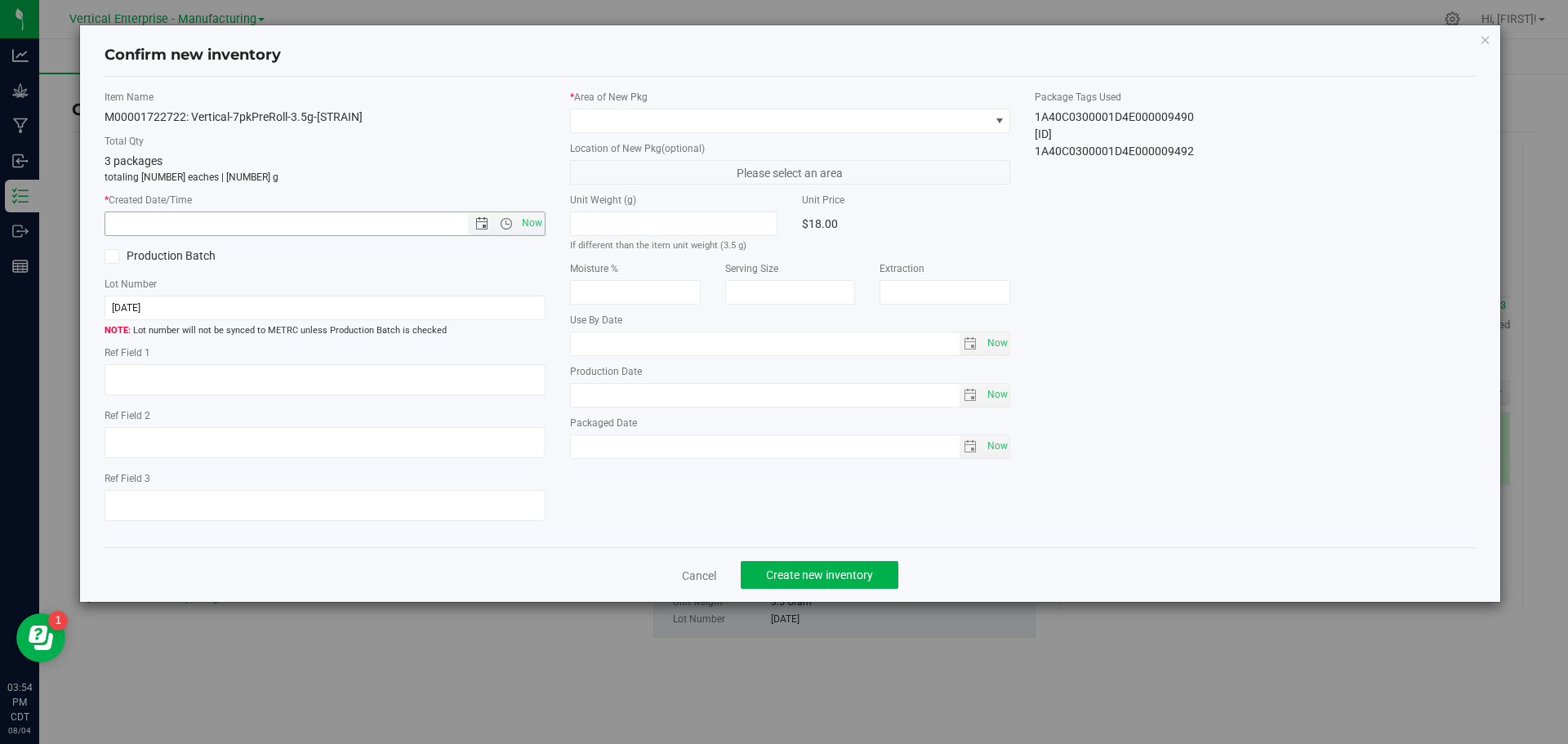 type on "8/4/2025 3:54 PM" 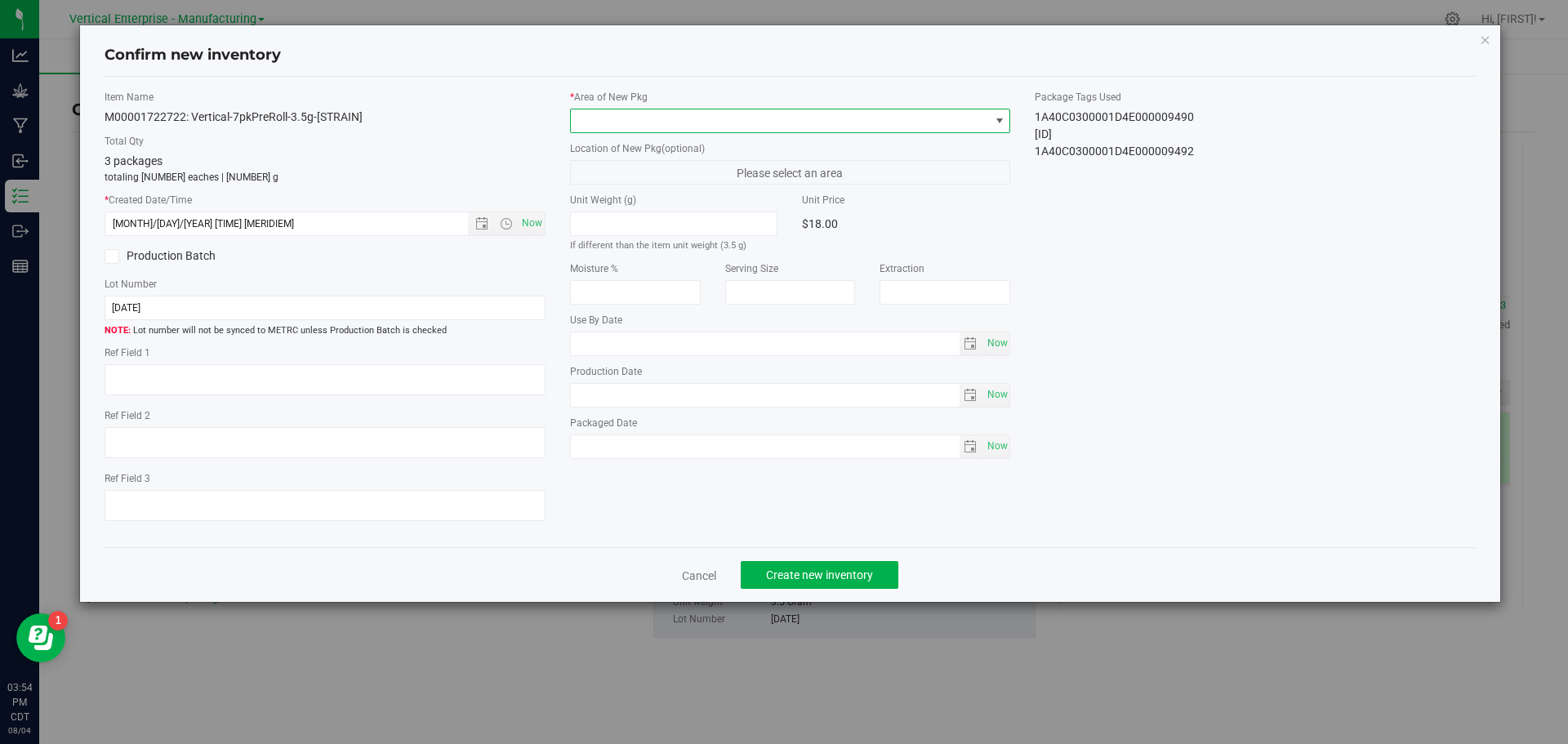 click at bounding box center [780, 121] 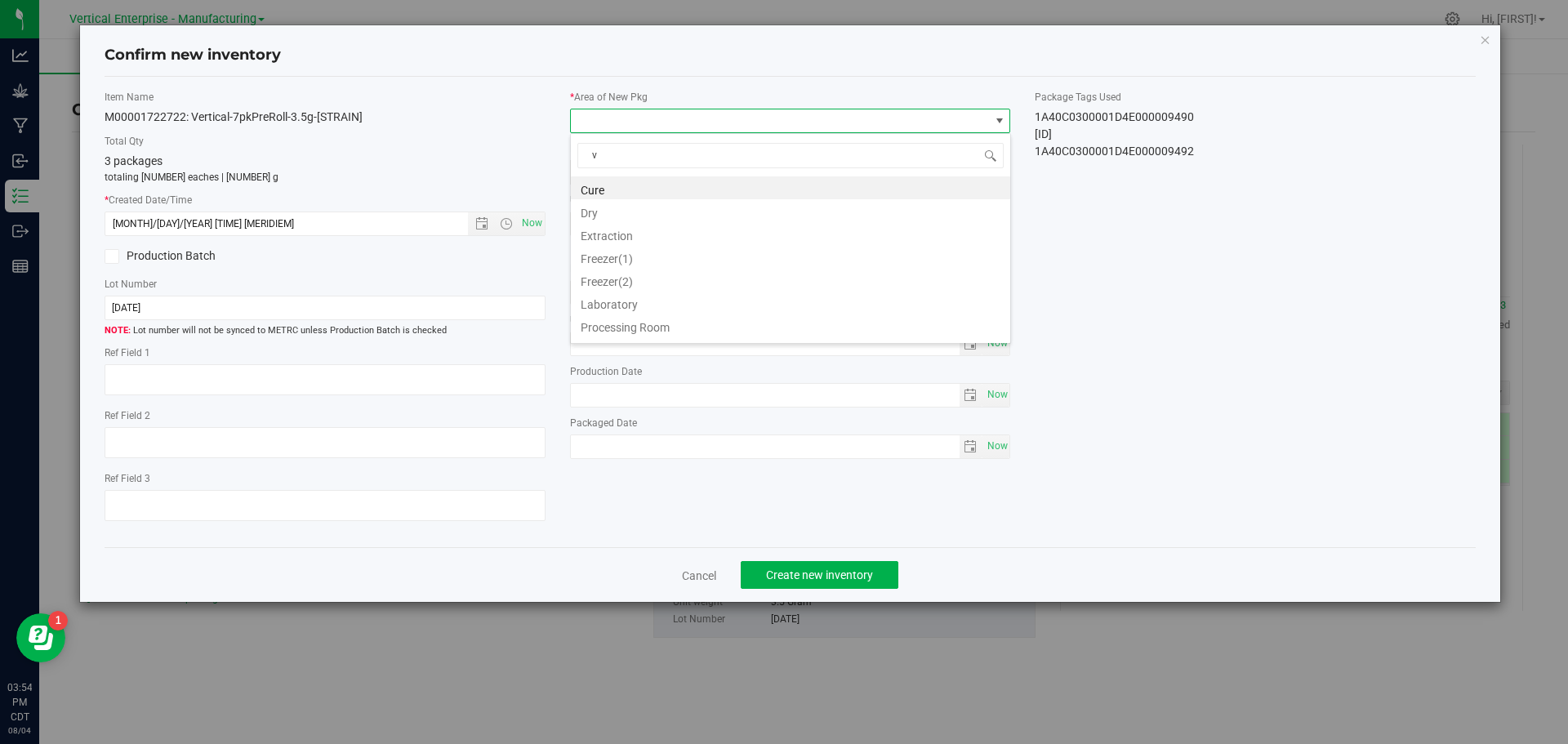 type on "va" 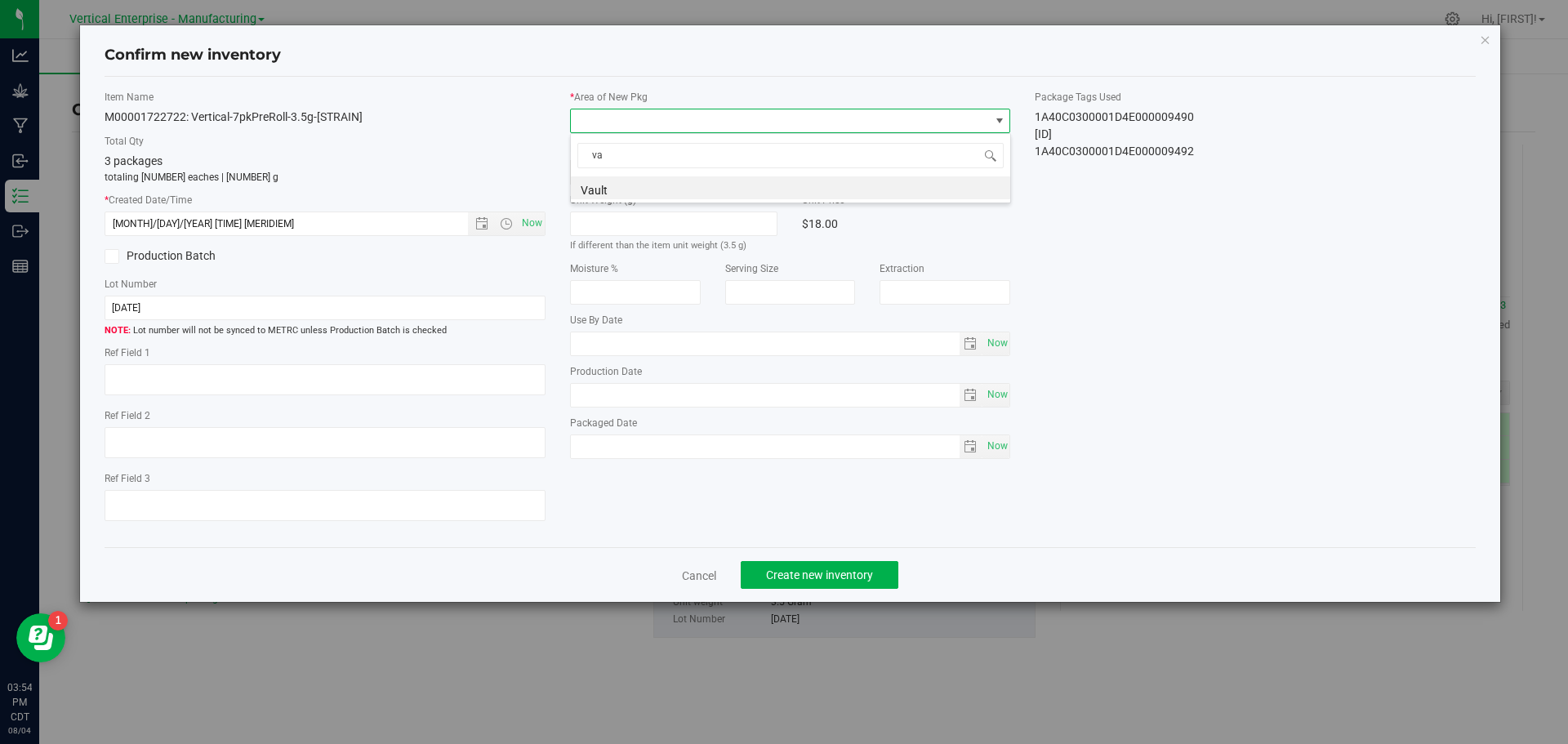 click on "Vault" at bounding box center [791, 188] 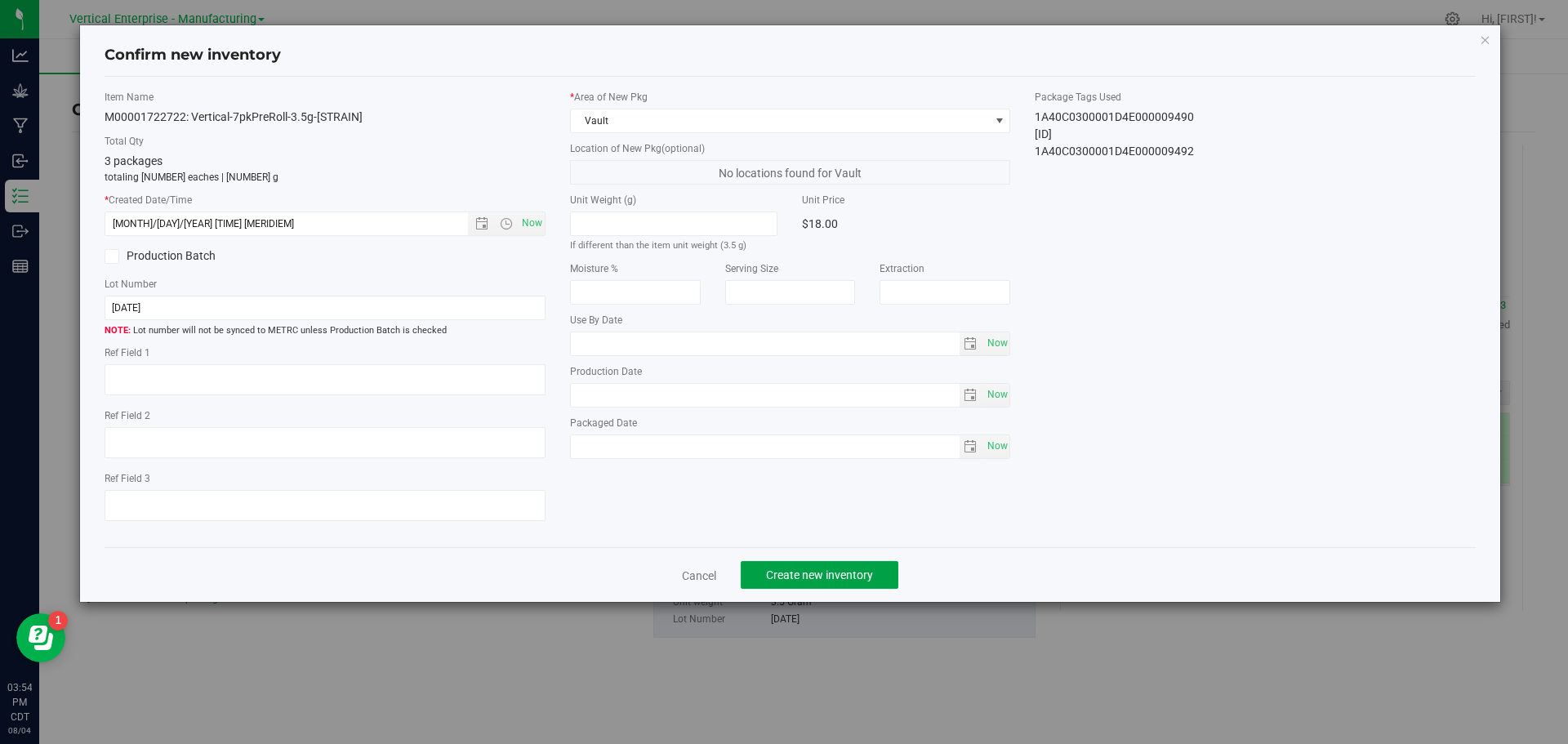 click on "Create new inventory" 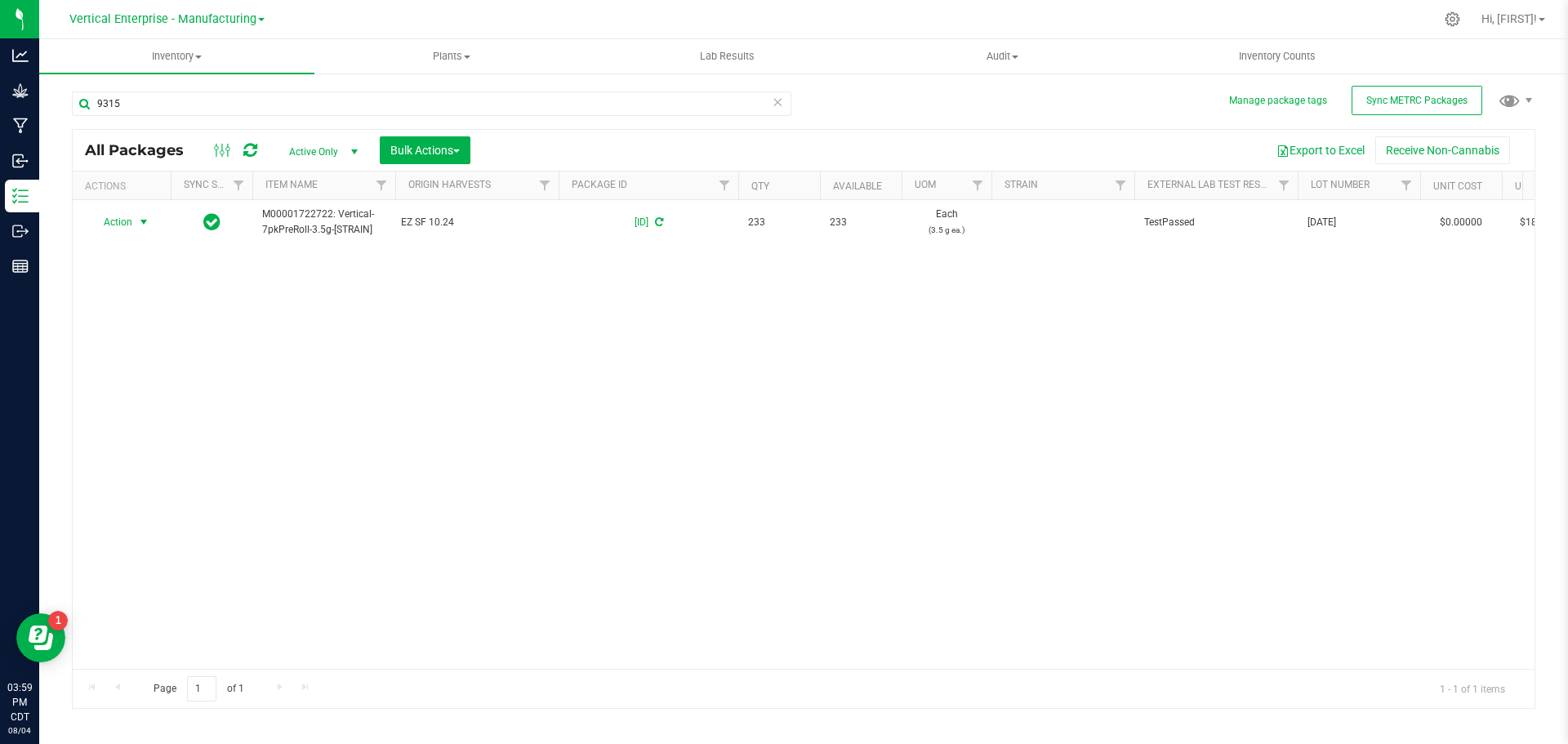 click at bounding box center (144, 222) 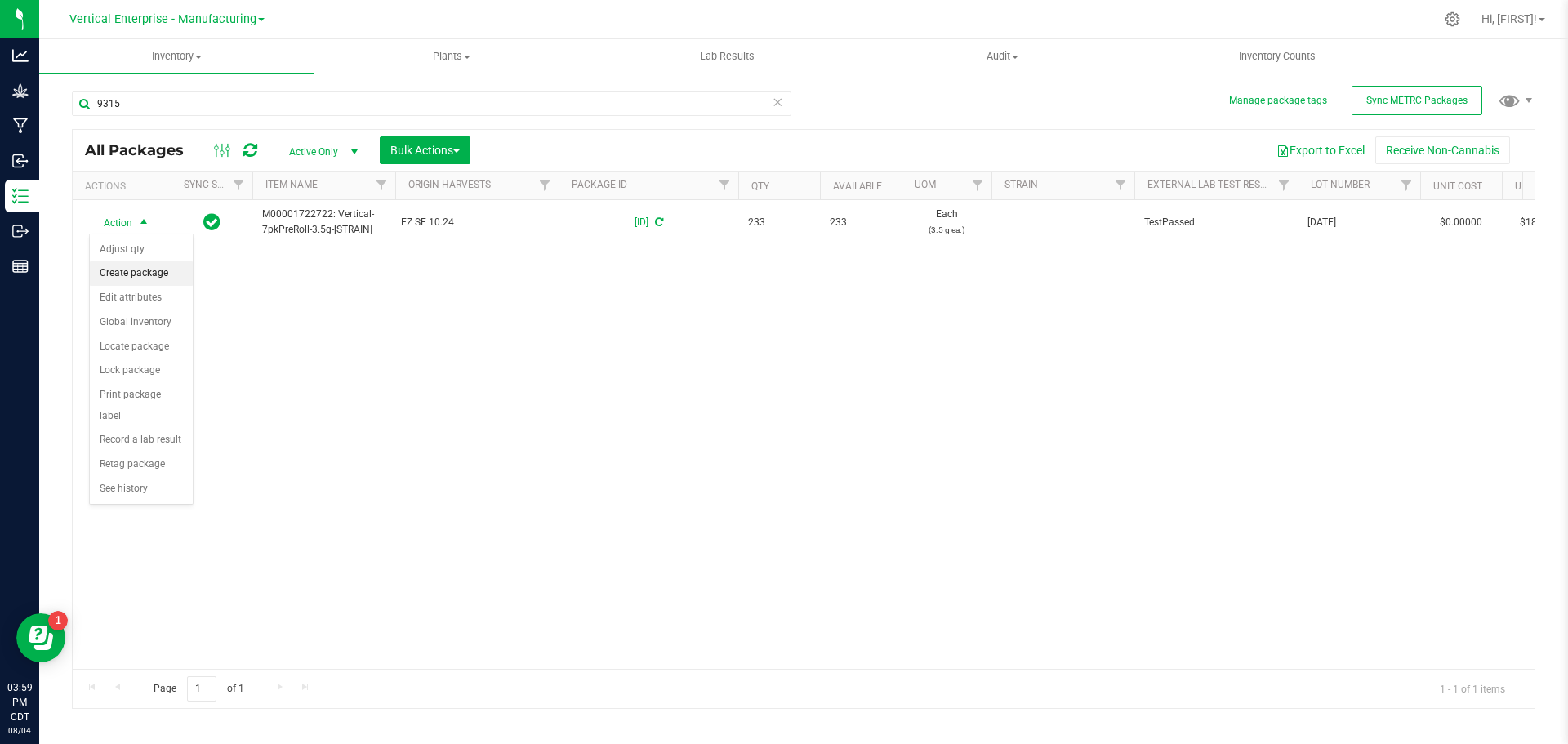 click on "Create package" at bounding box center (141, 274) 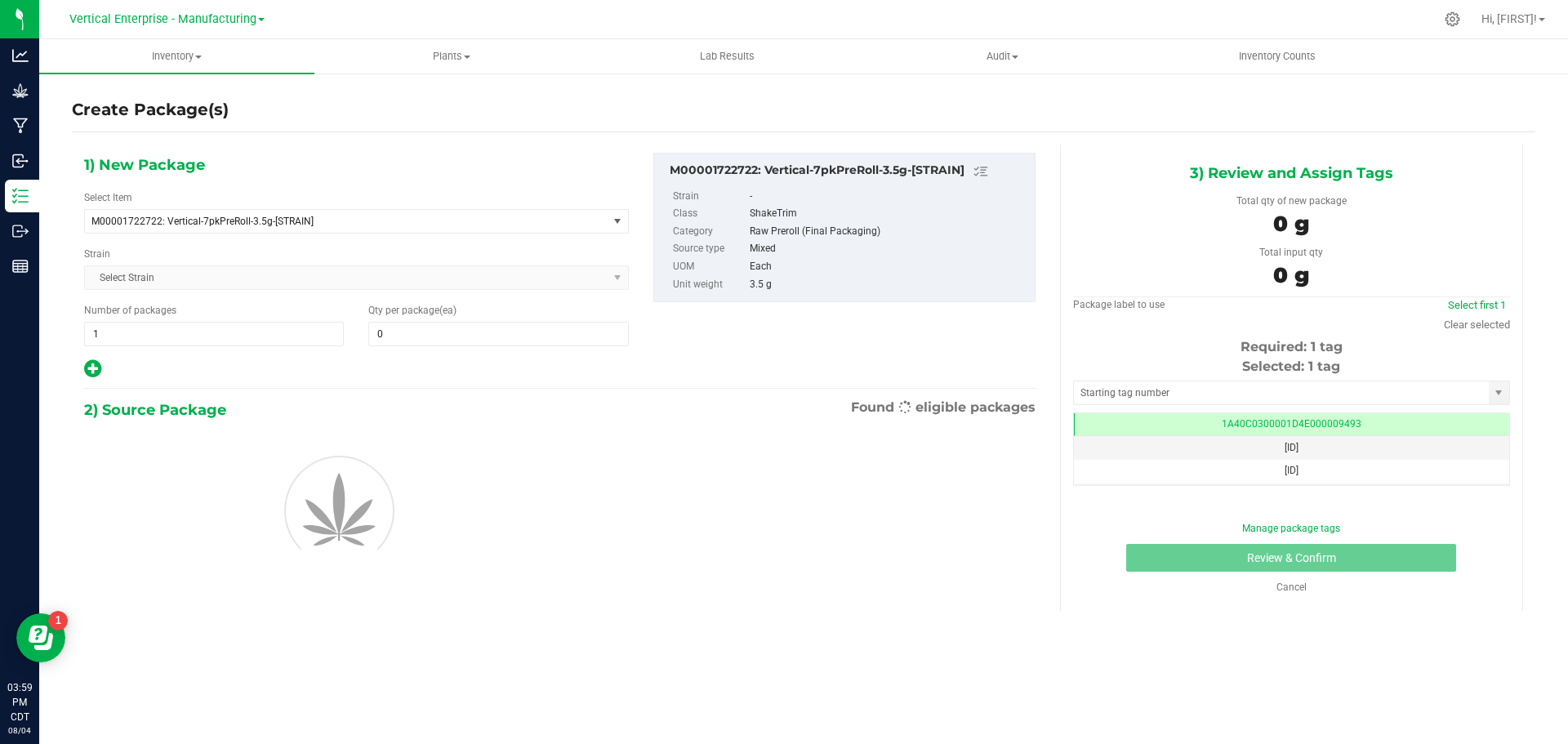 type on "0" 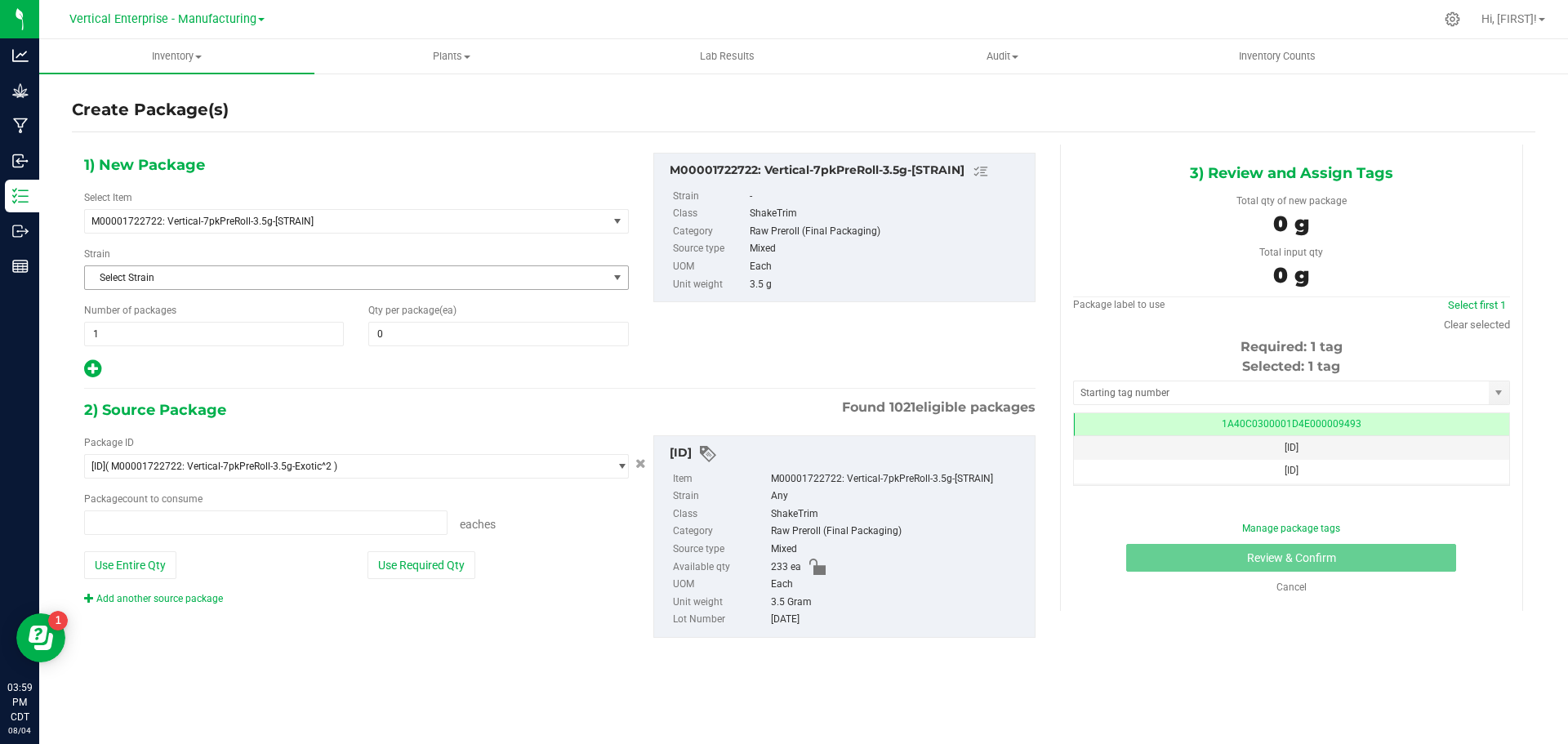 type on "0 ea" 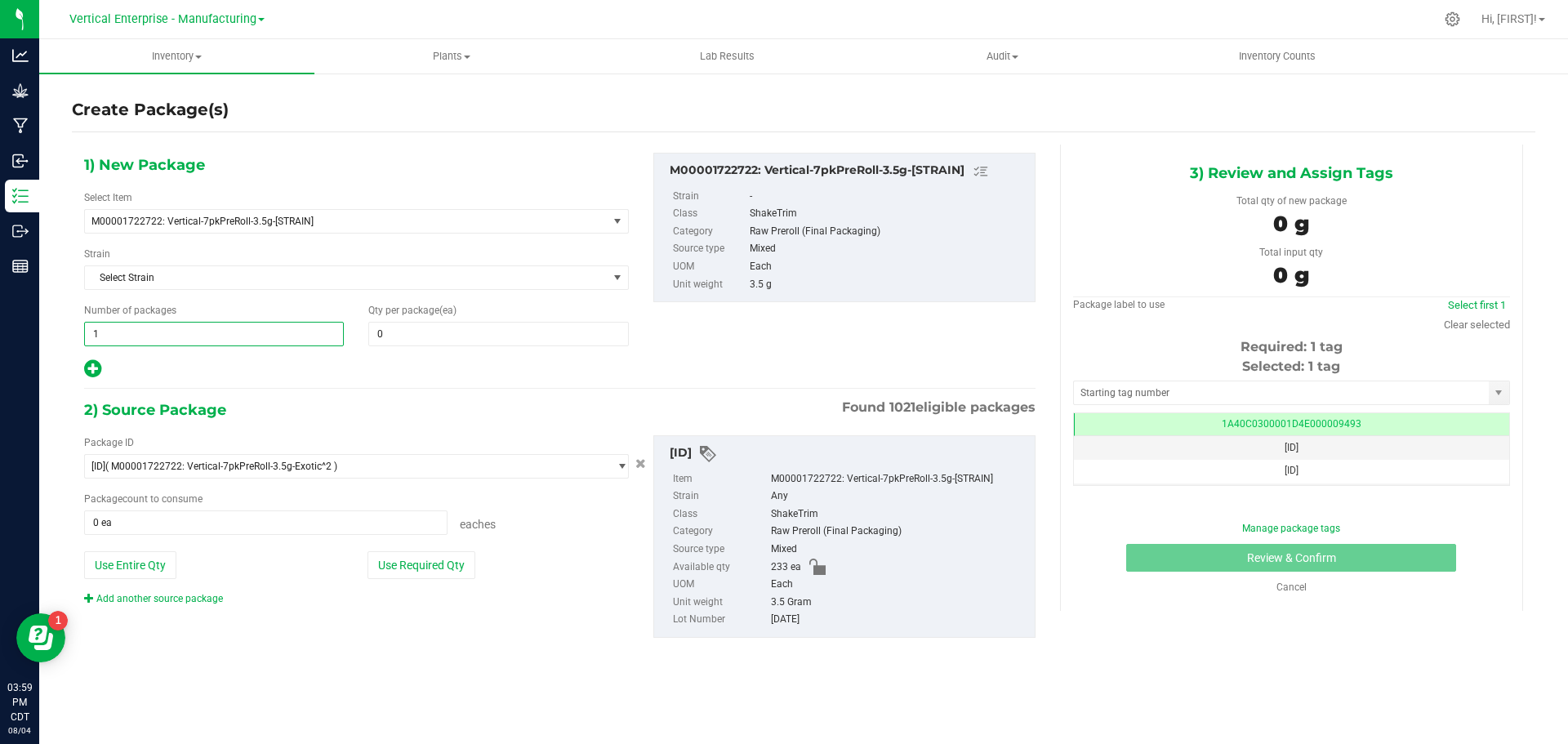 drag, startPoint x: 145, startPoint y: 329, endPoint x: 86, endPoint y: 330, distance: 59.00847 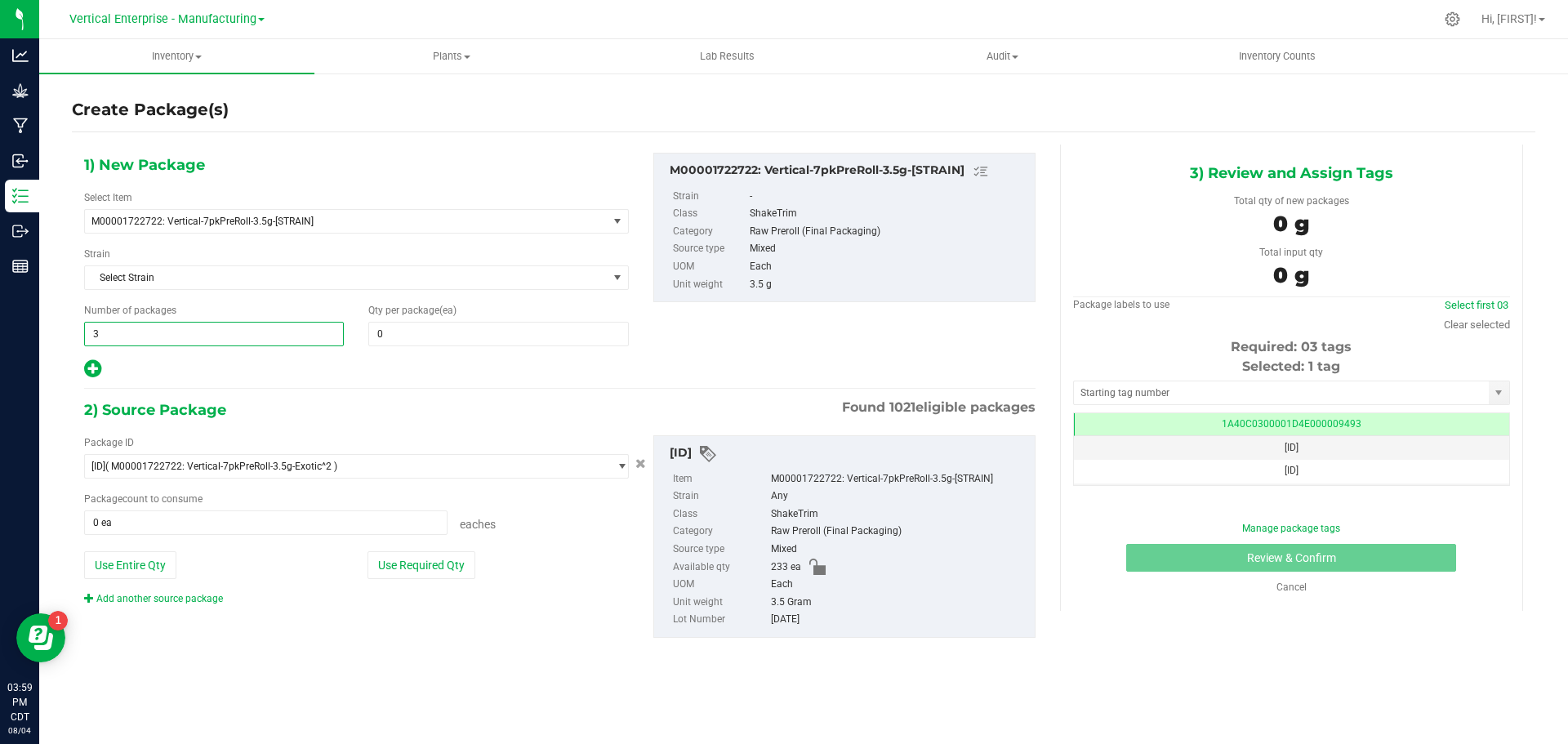 type on "3" 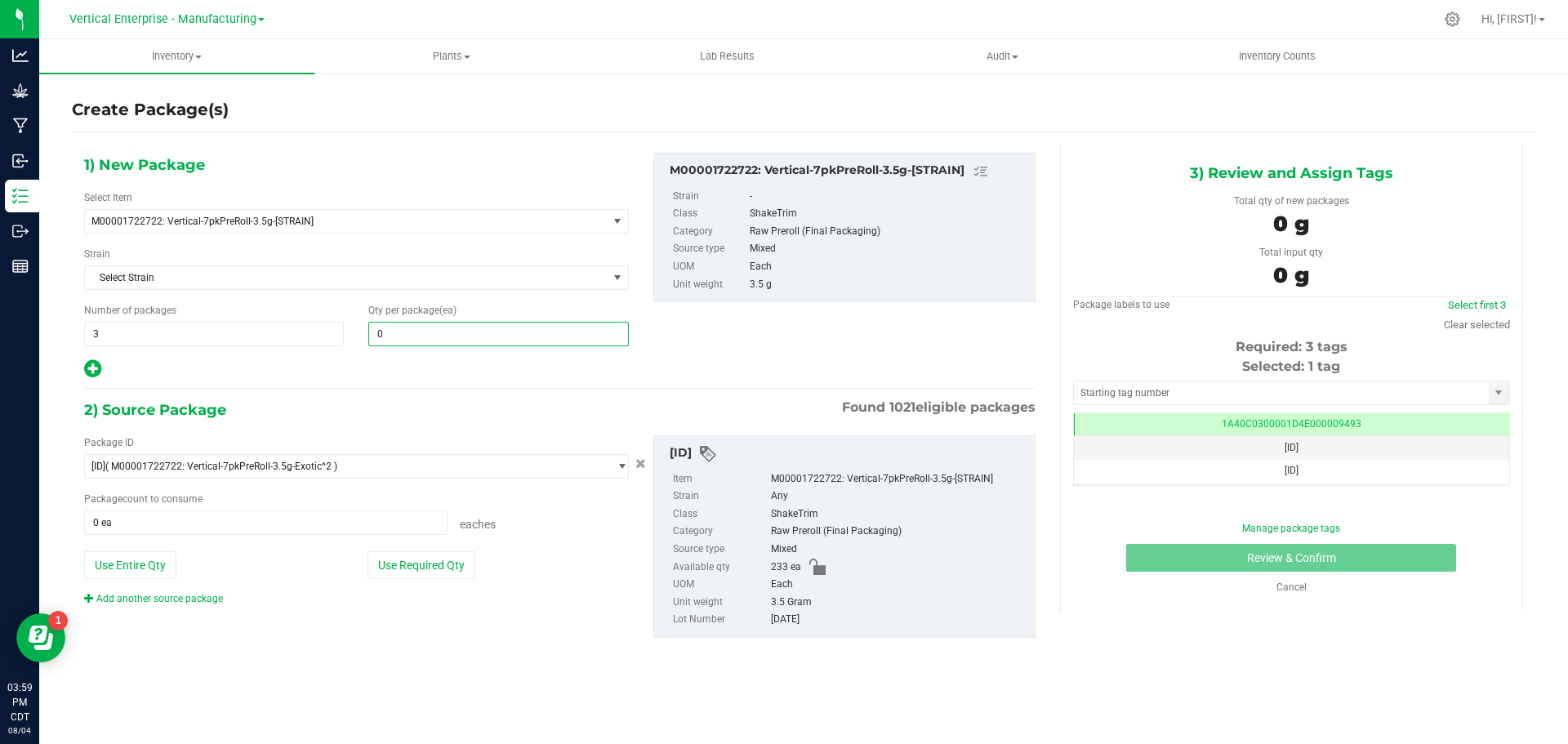 type 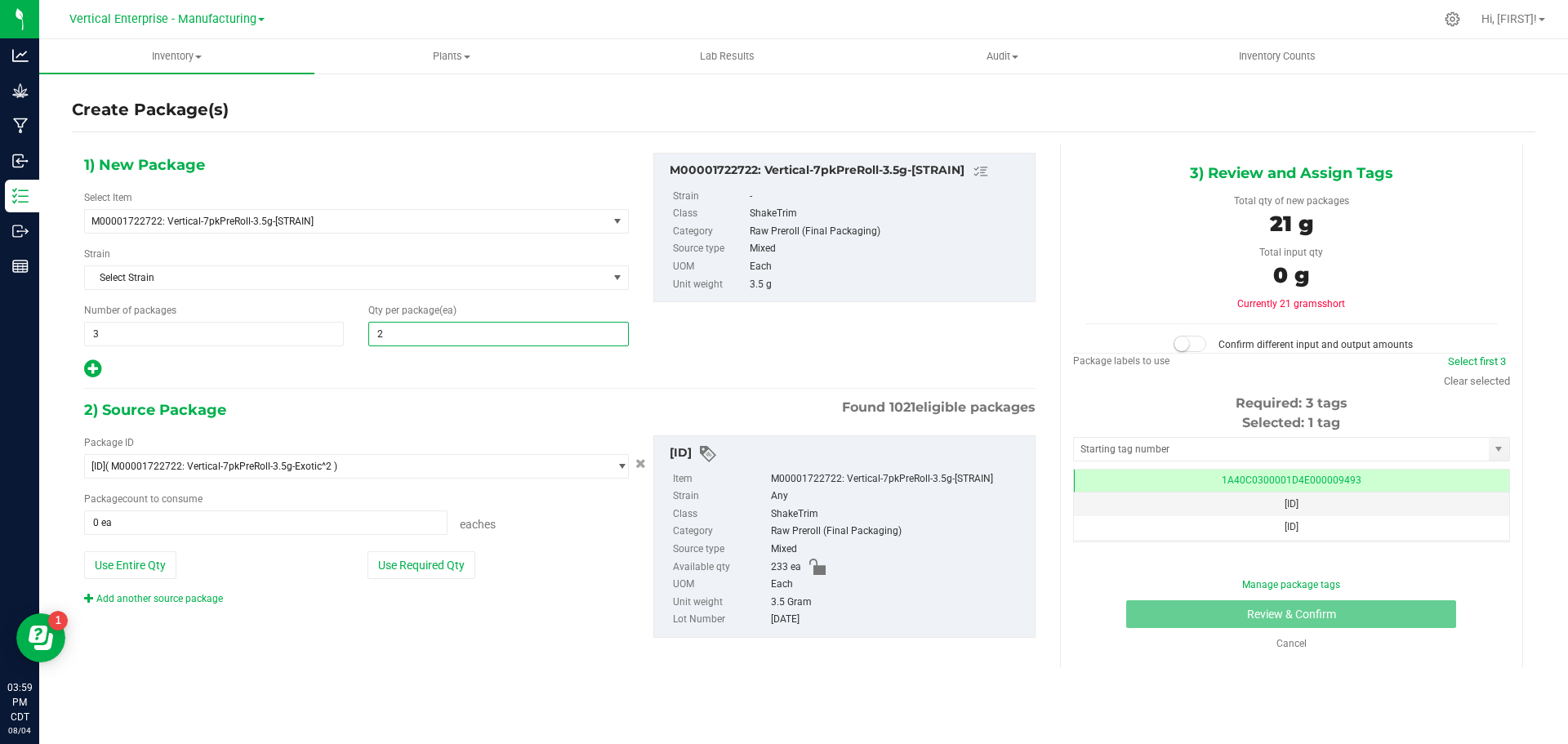 type on "25" 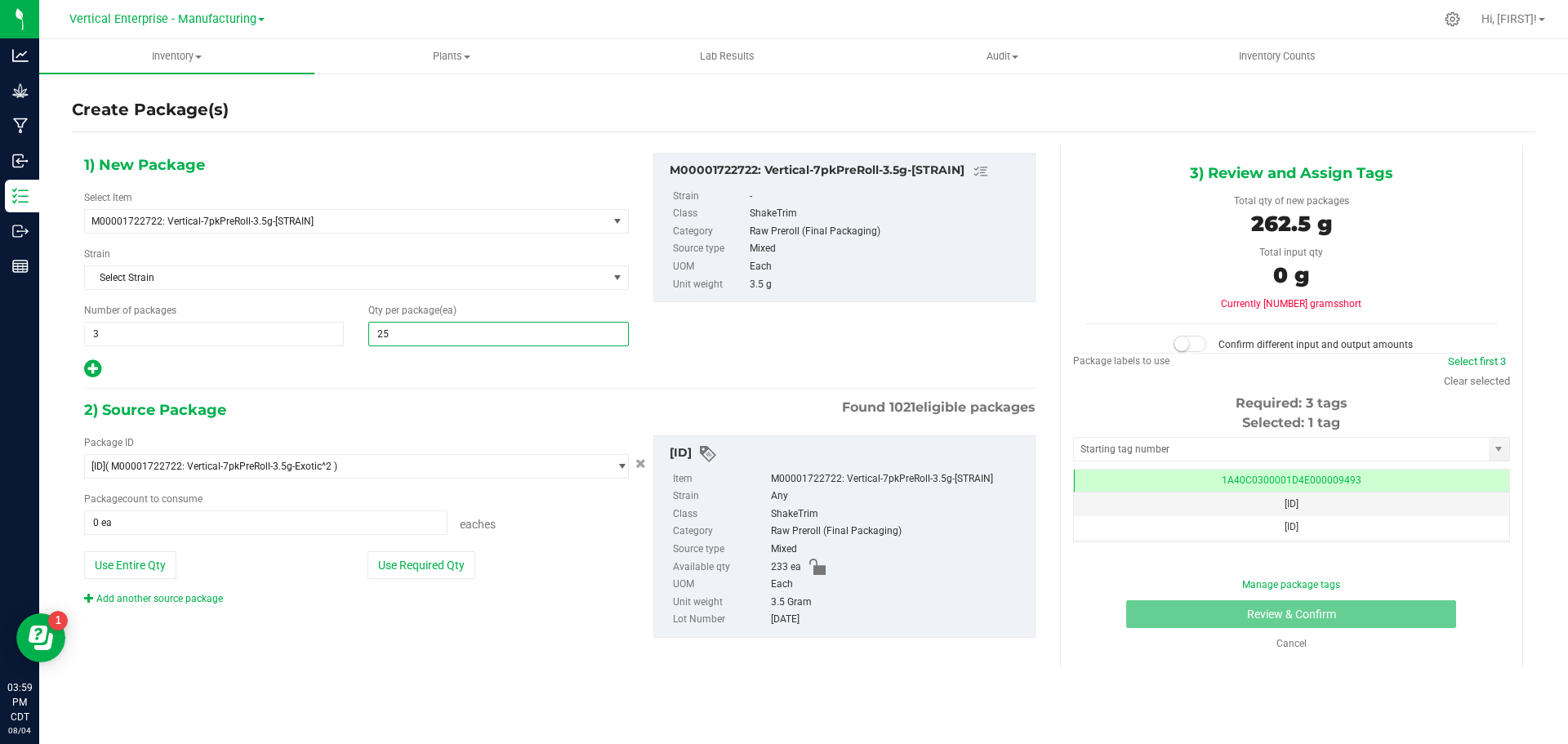 type on "25" 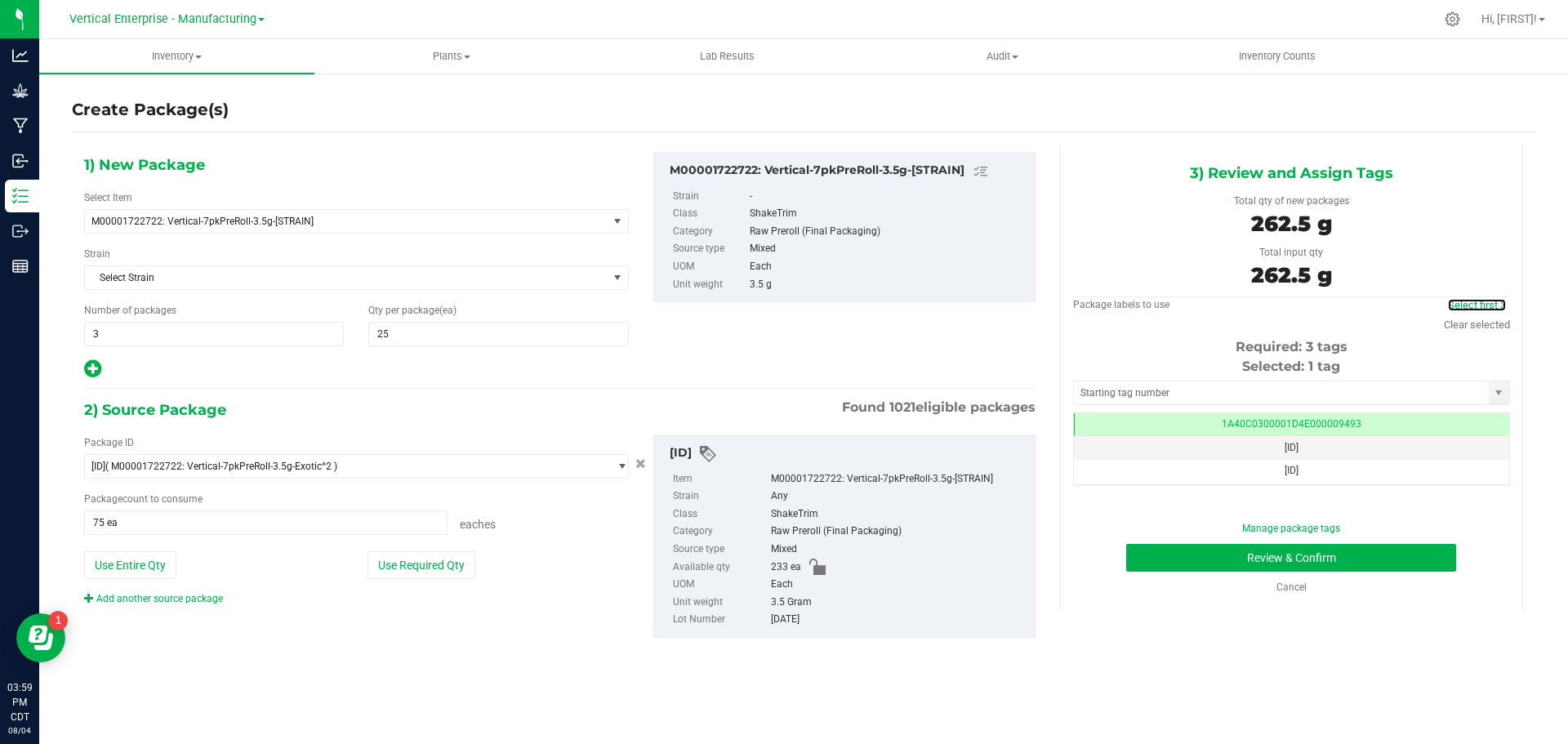 click on "Select first 3" at bounding box center [1477, 305] 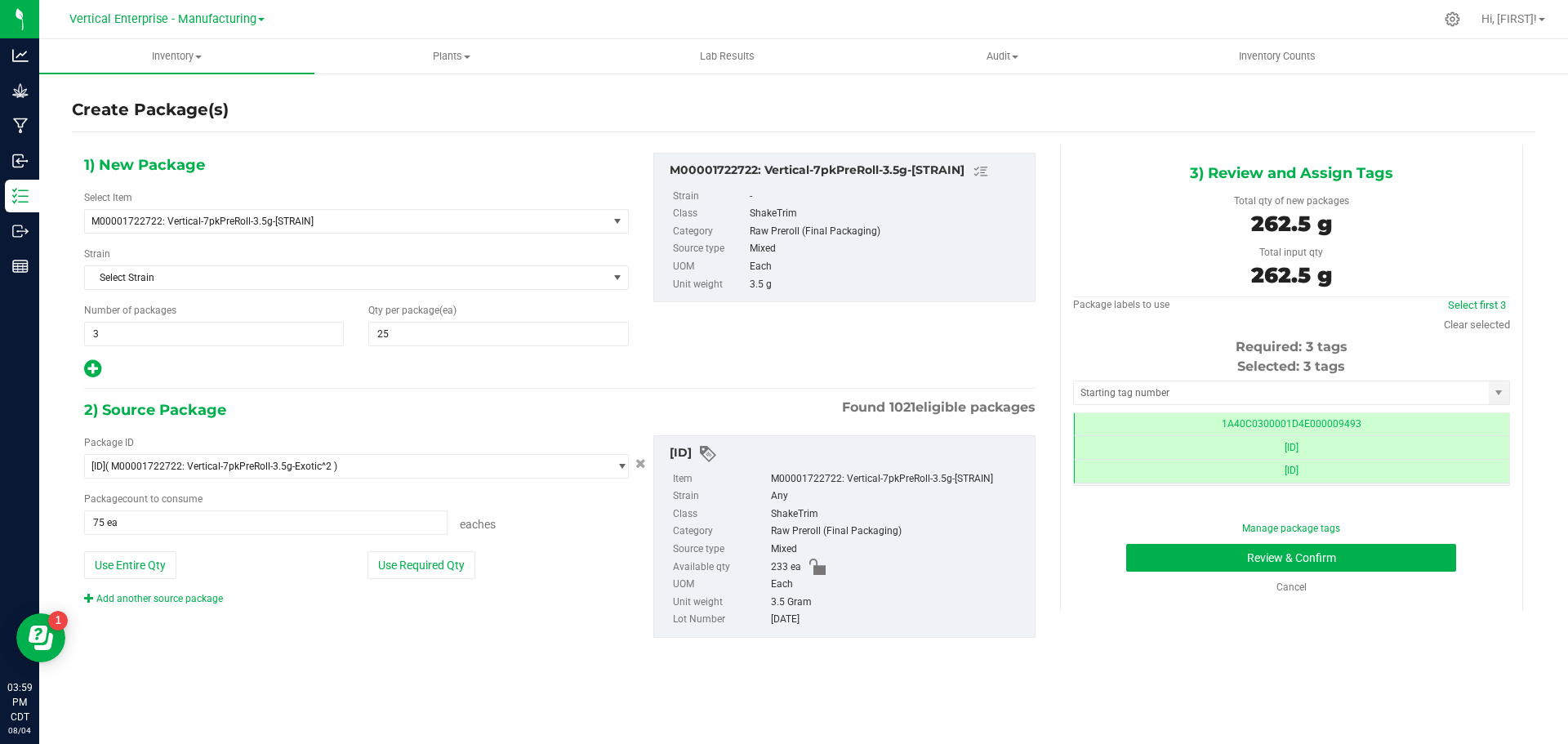 click on "Manage package tags
Review & Confirm
Cancel" at bounding box center [1291, 558] 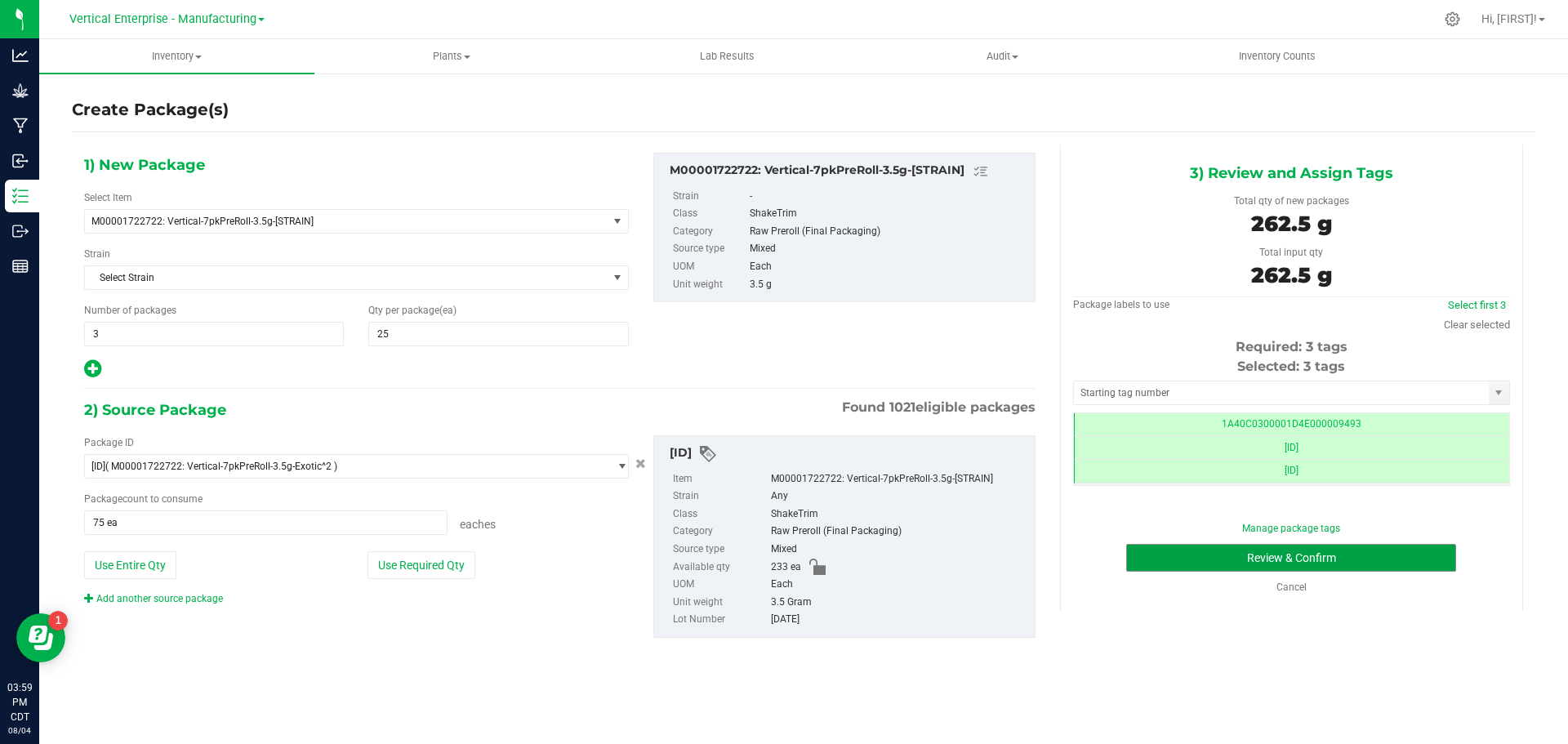 click on "Review & Confirm" at bounding box center (1291, 558) 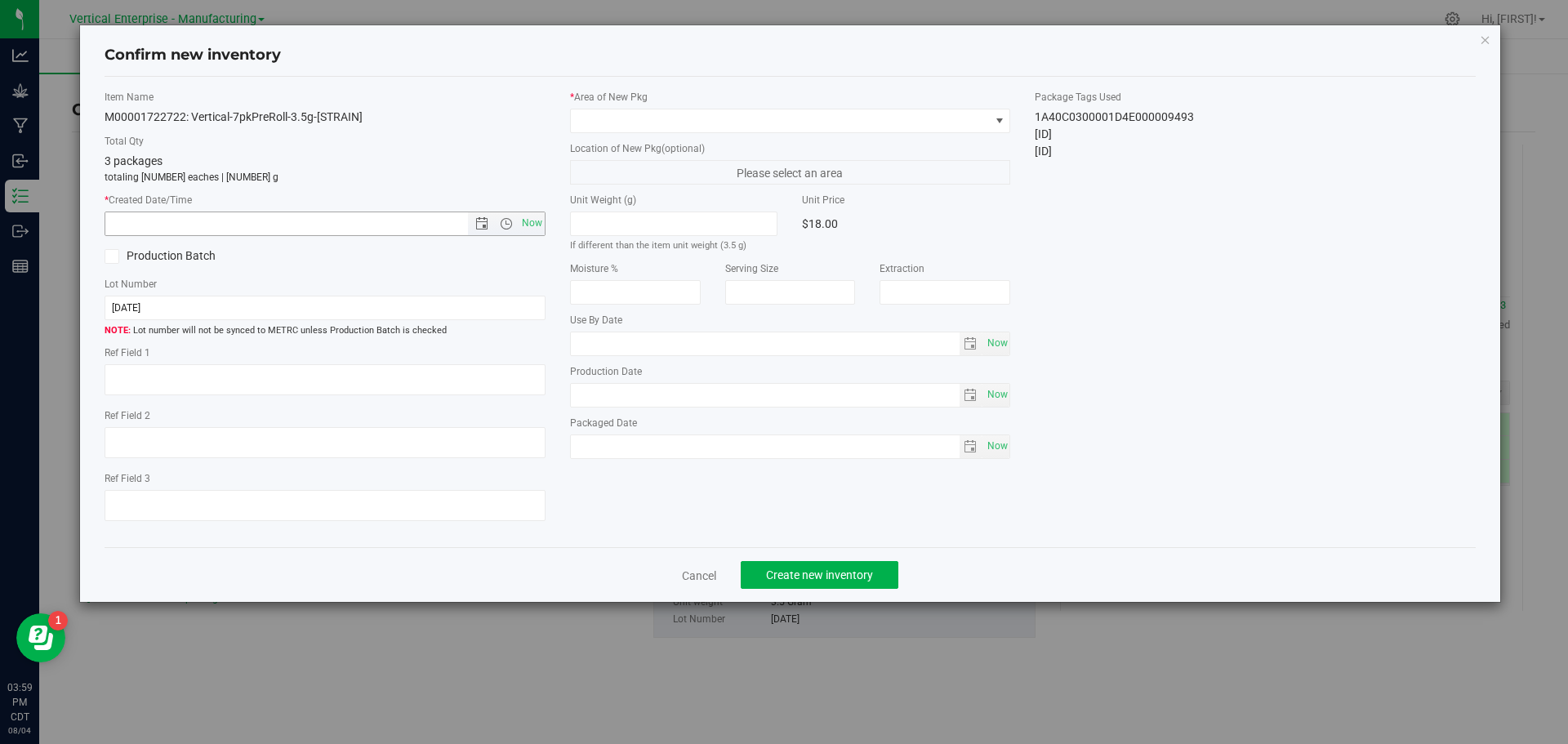 click on "Now" at bounding box center [532, 223] 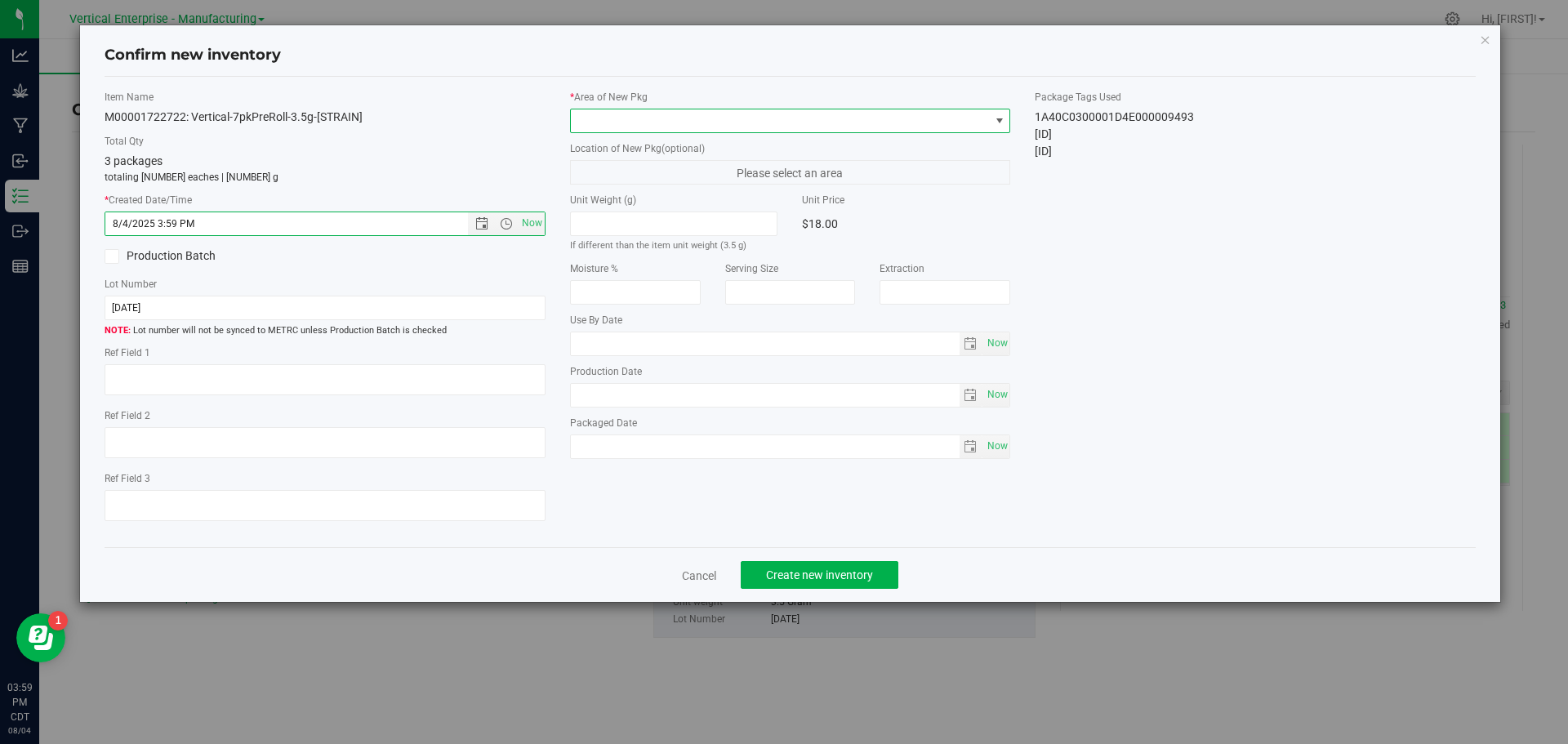 click at bounding box center [780, 121] 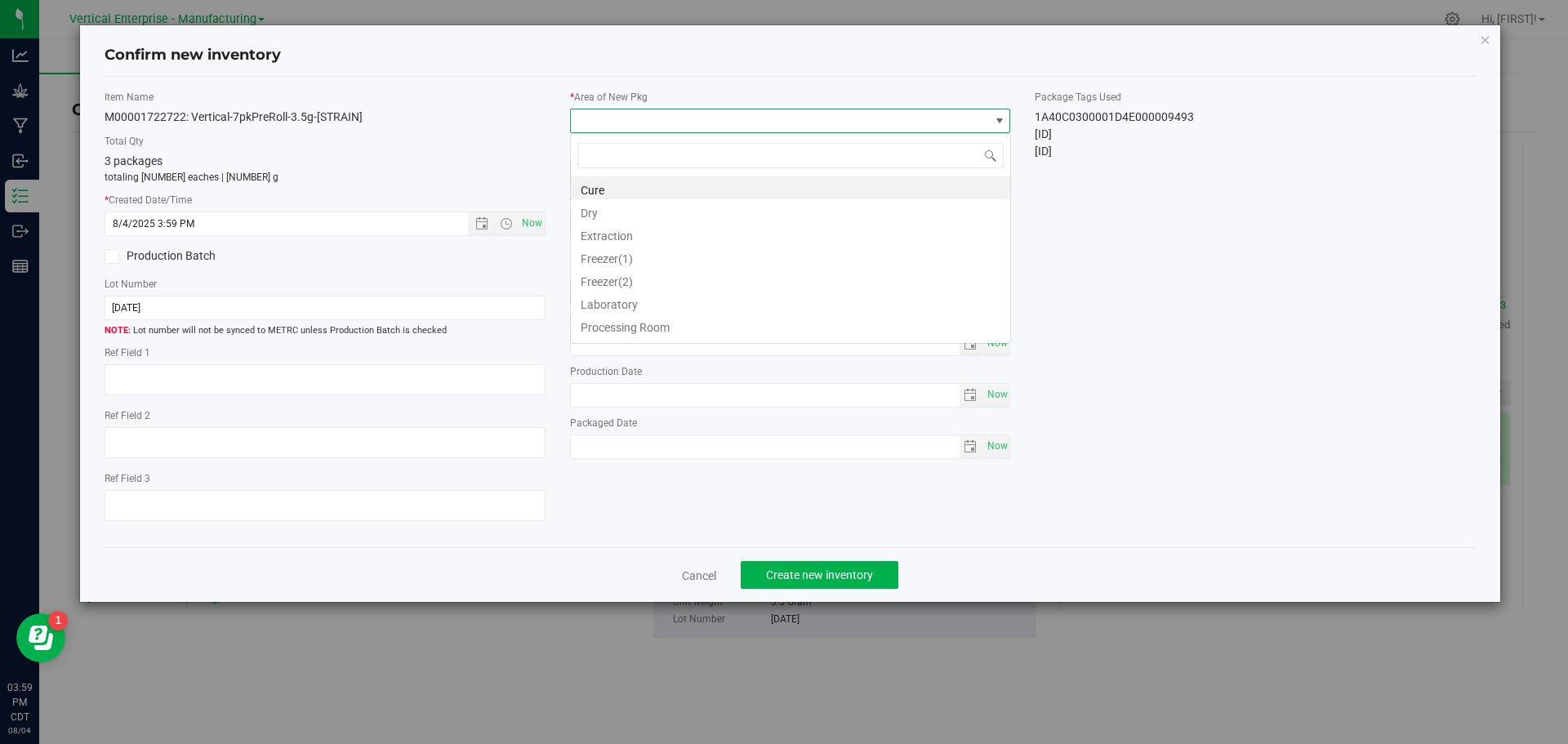 scroll, scrollTop: 81644, scrollLeft: 81226, axis: both 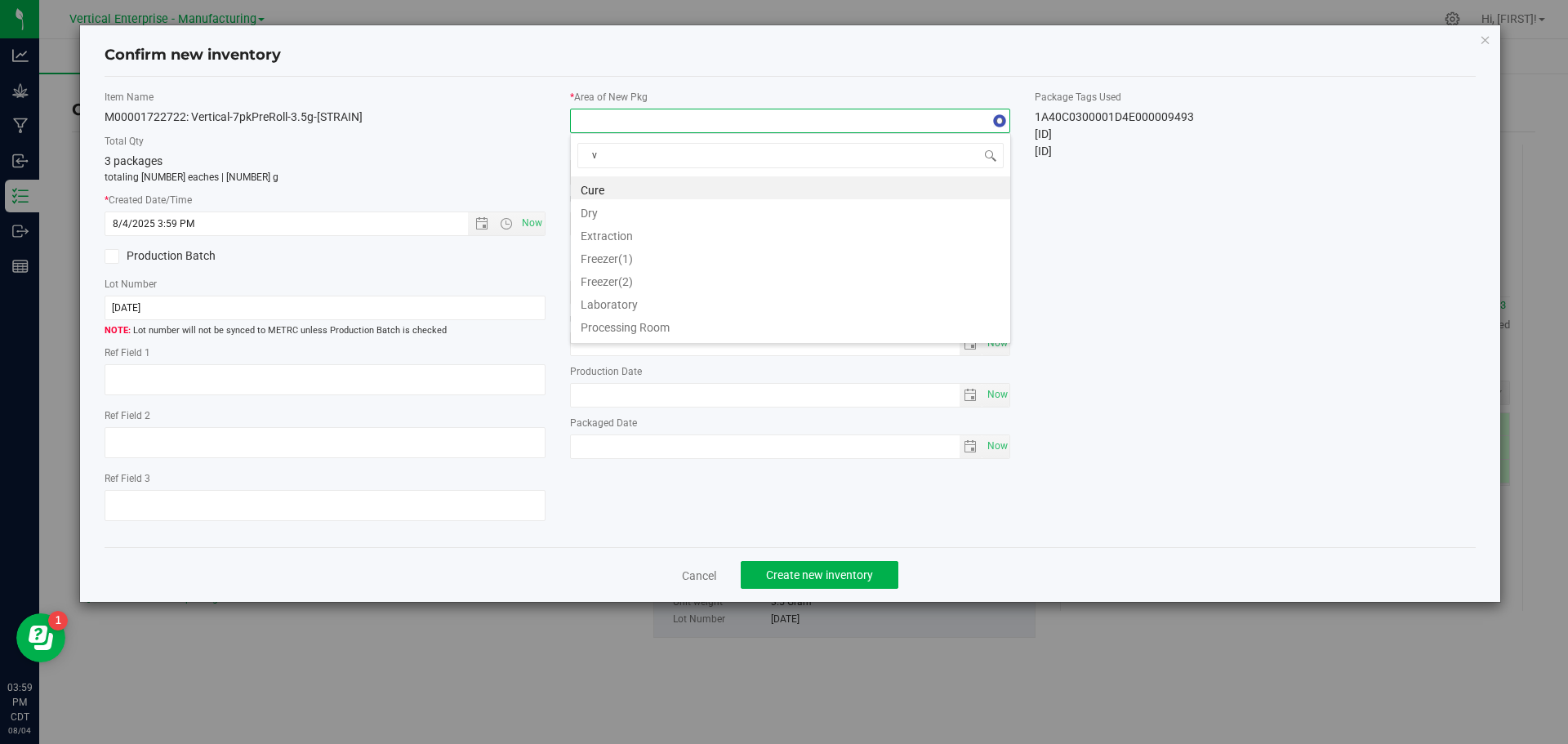 type on "va" 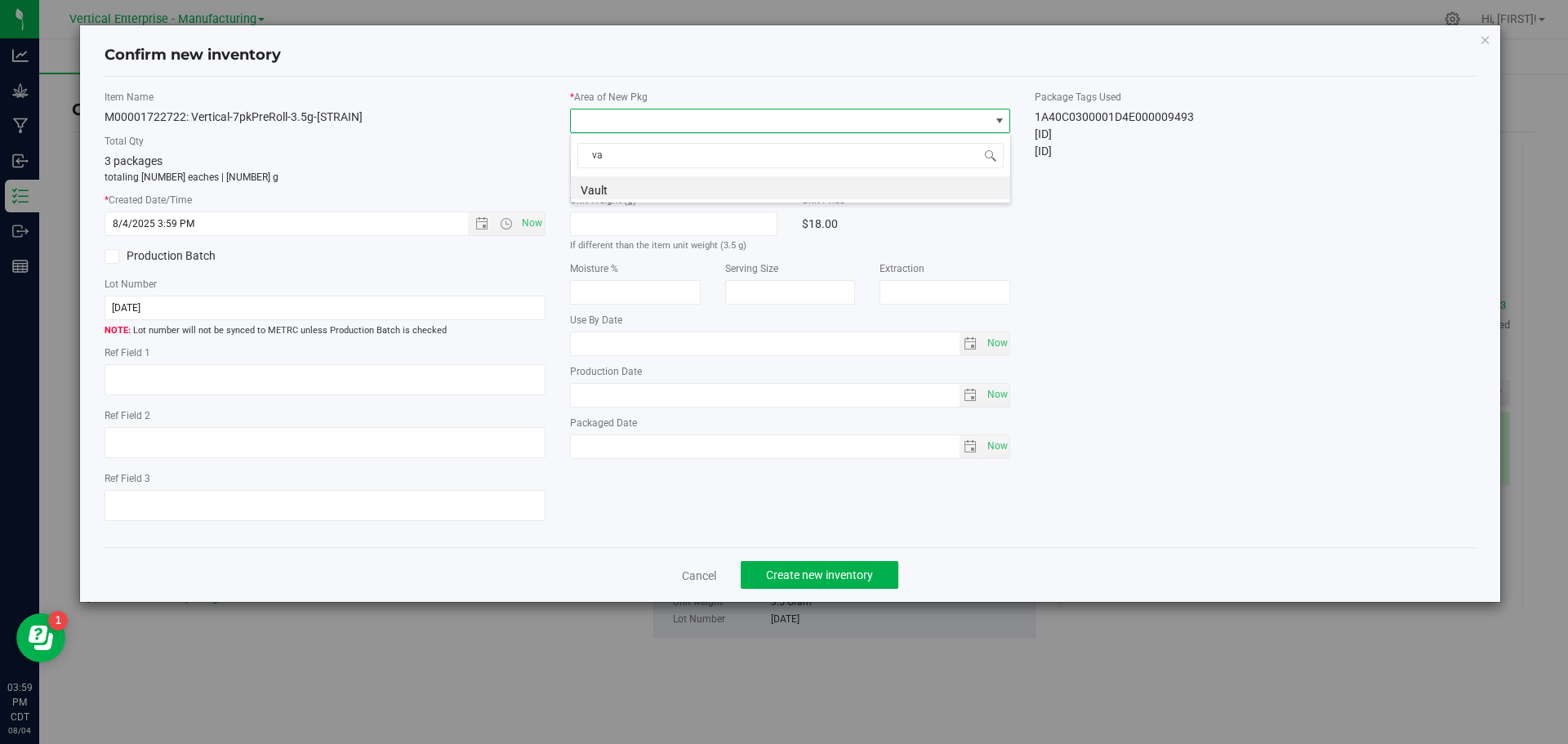 click on "Vault" at bounding box center [791, 188] 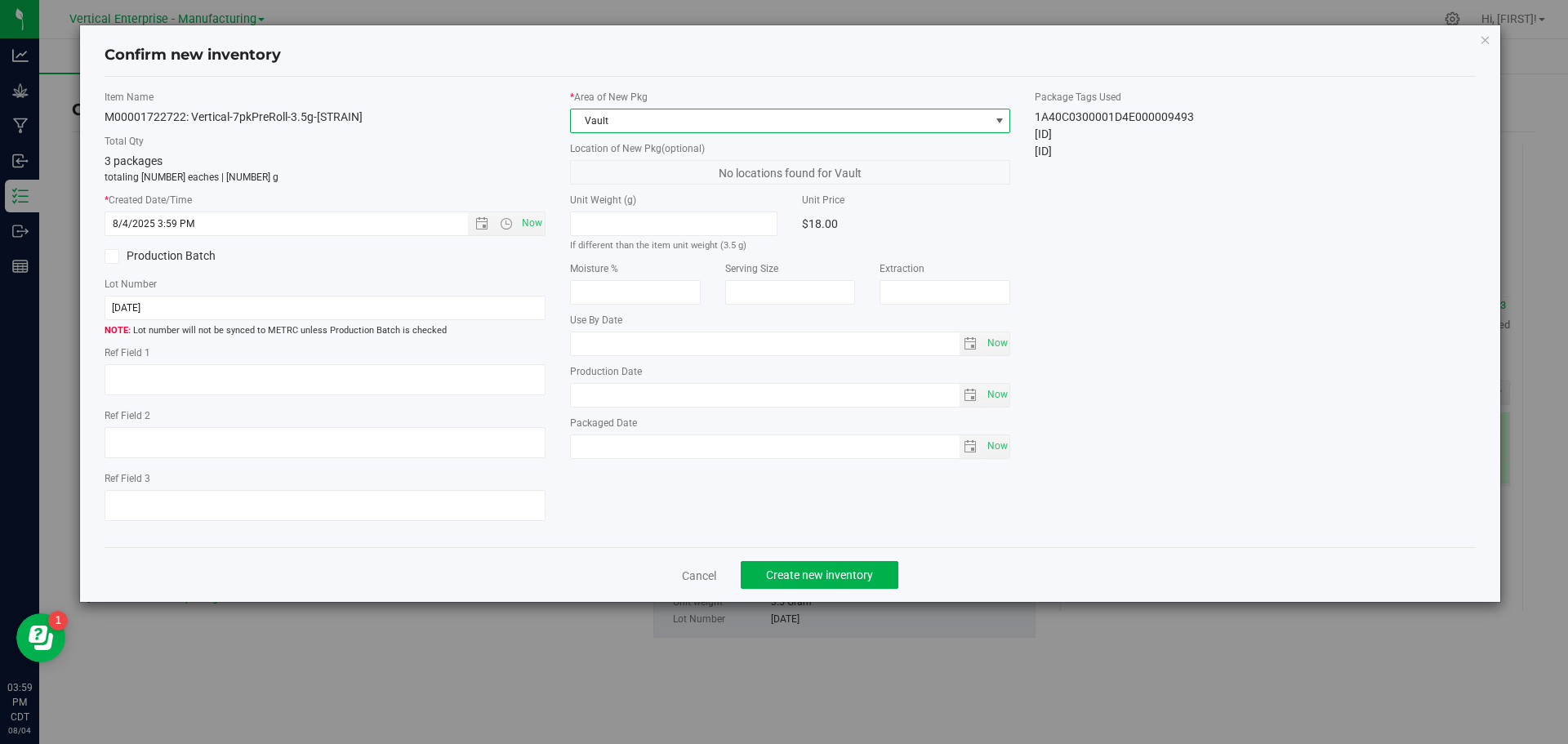 click on "Cancel
Create new inventory" at bounding box center [791, 574] 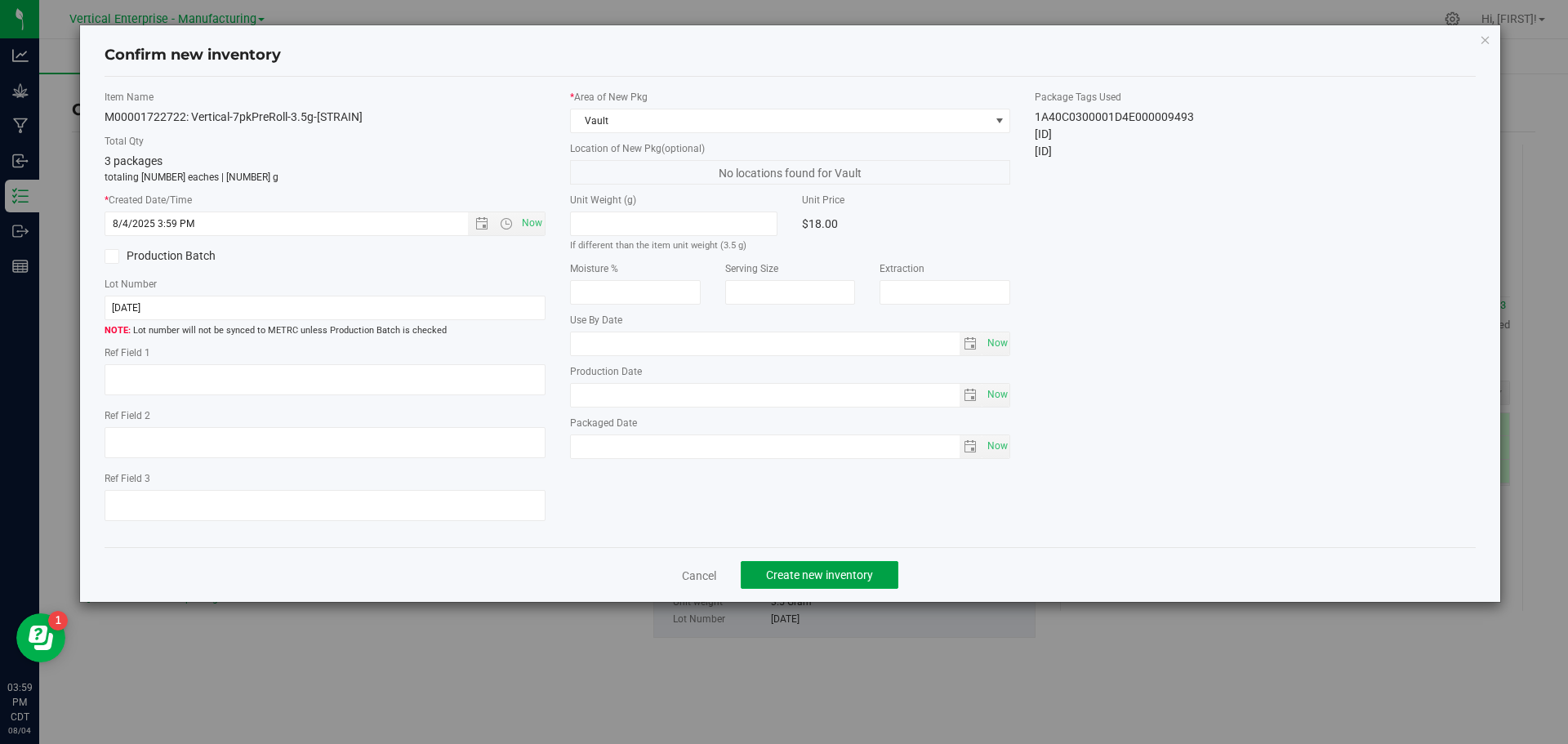 click on "Create new inventory" 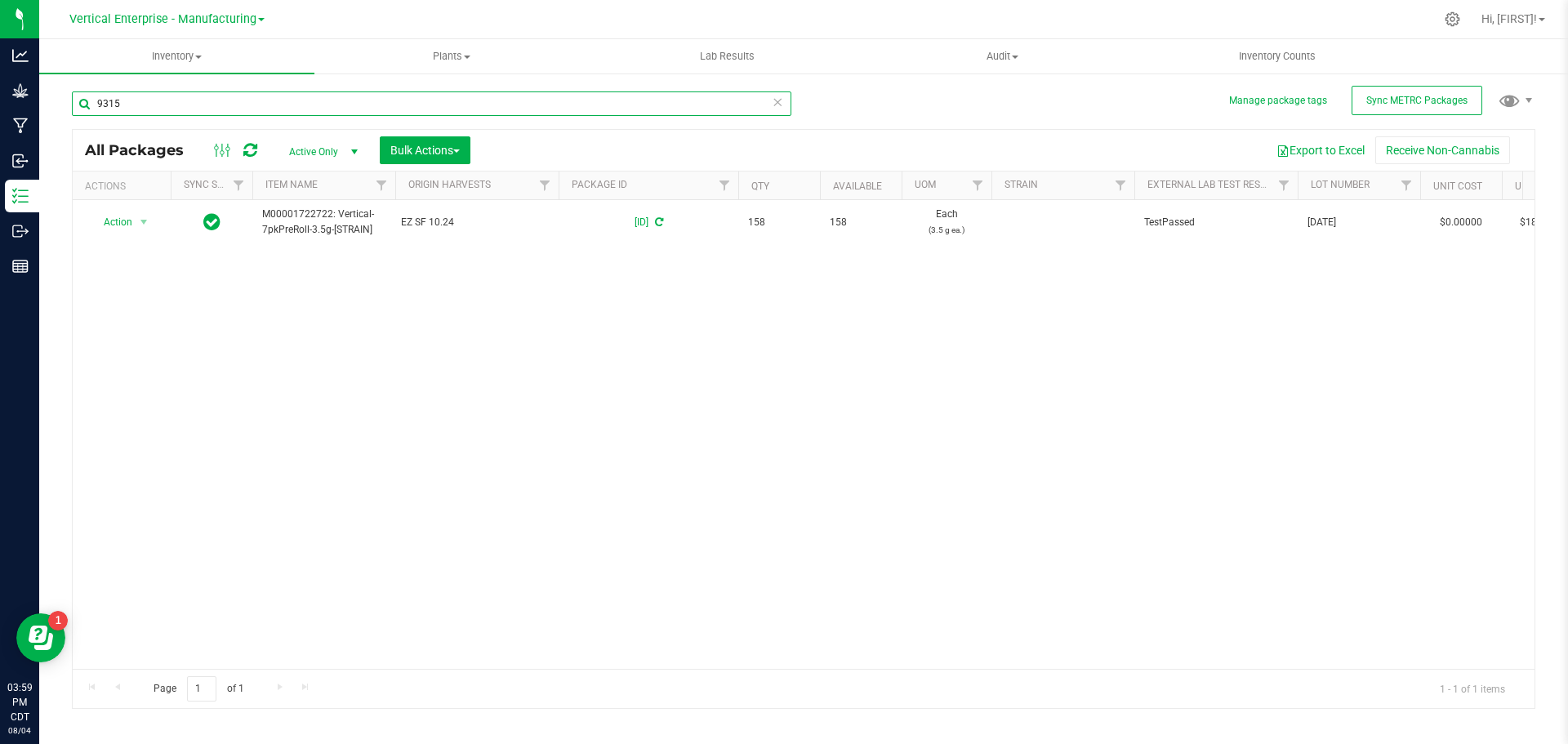 drag, startPoint x: 172, startPoint y: 105, endPoint x: 49, endPoint y: 98, distance: 123.19903 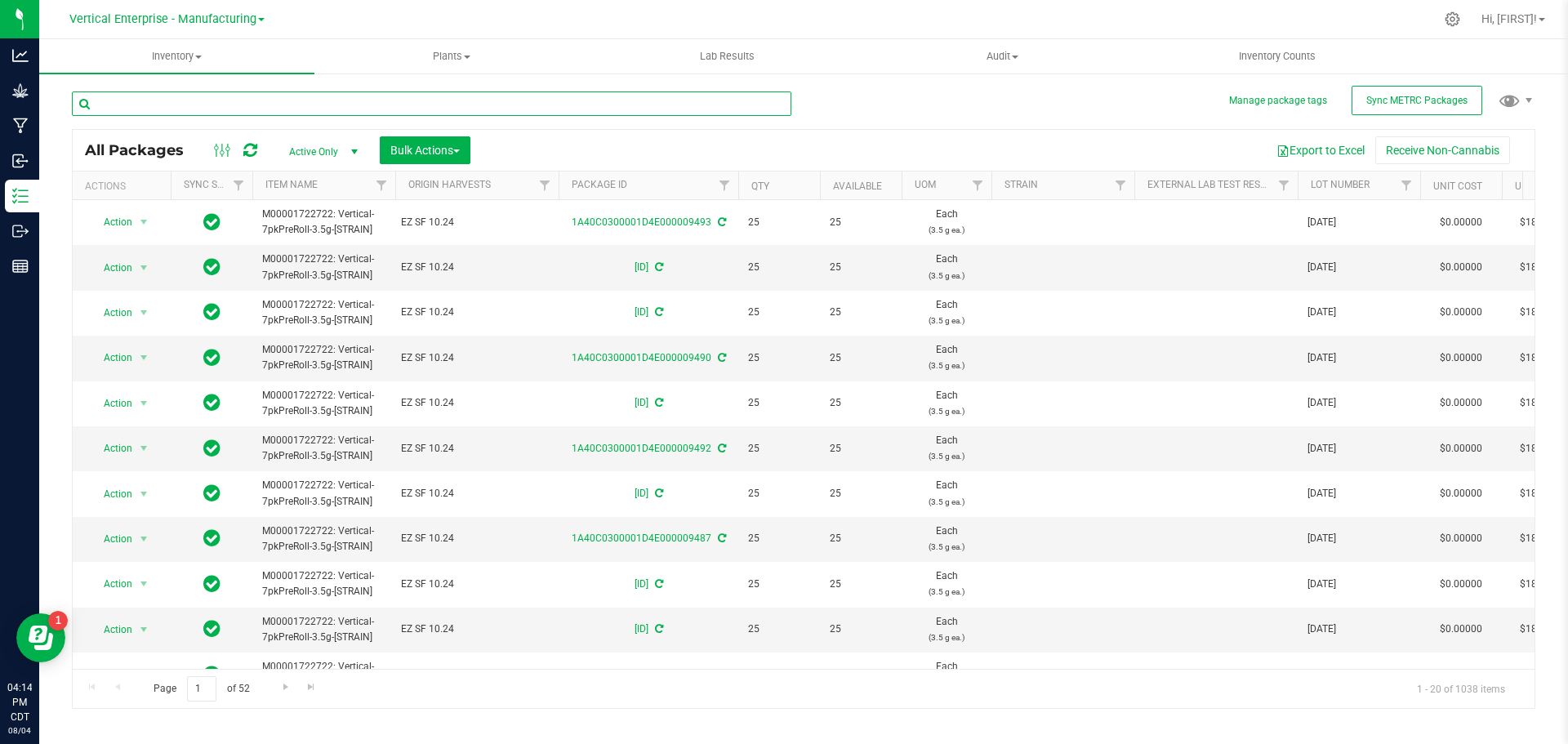 click at bounding box center (431, 104) 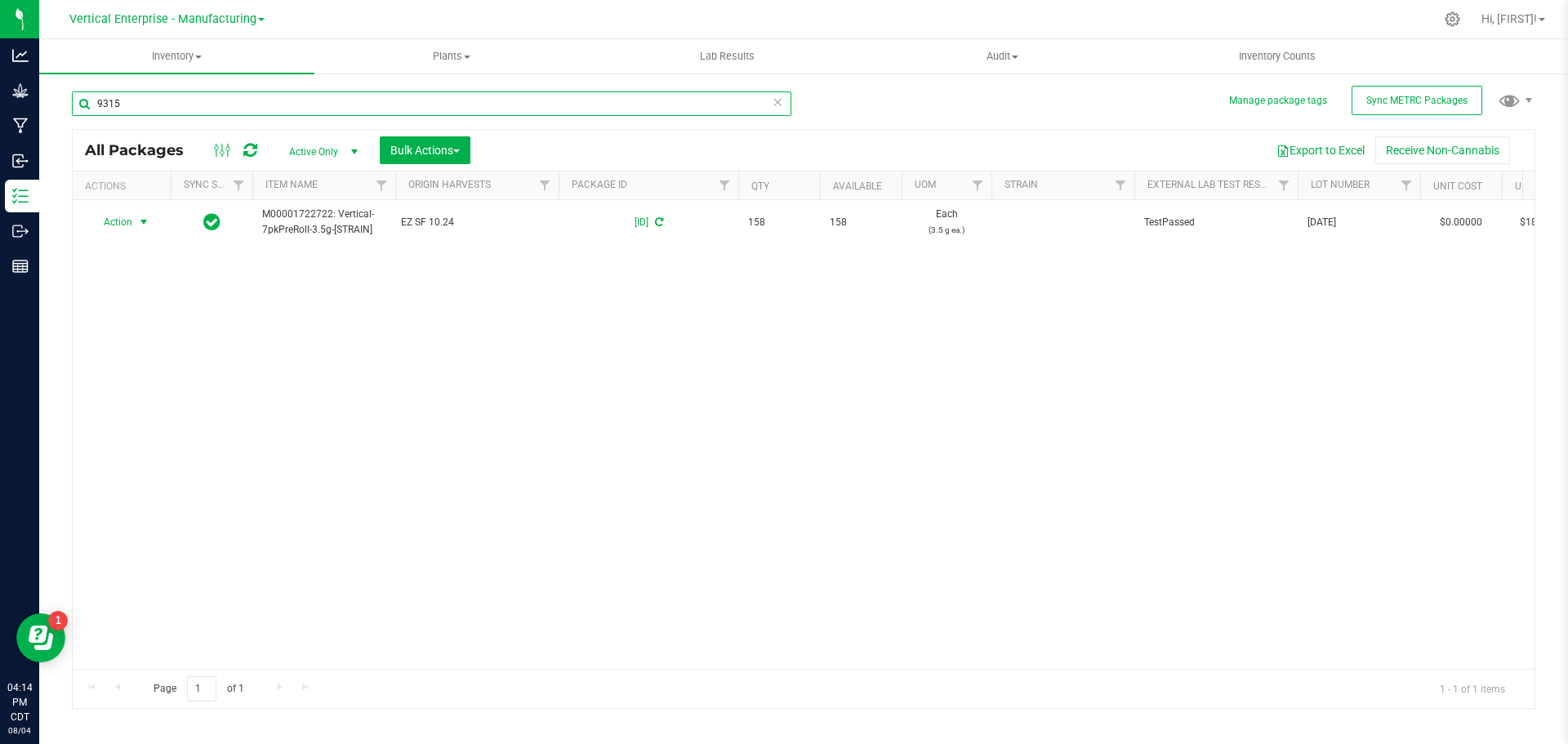 type on "[NUMBER]" 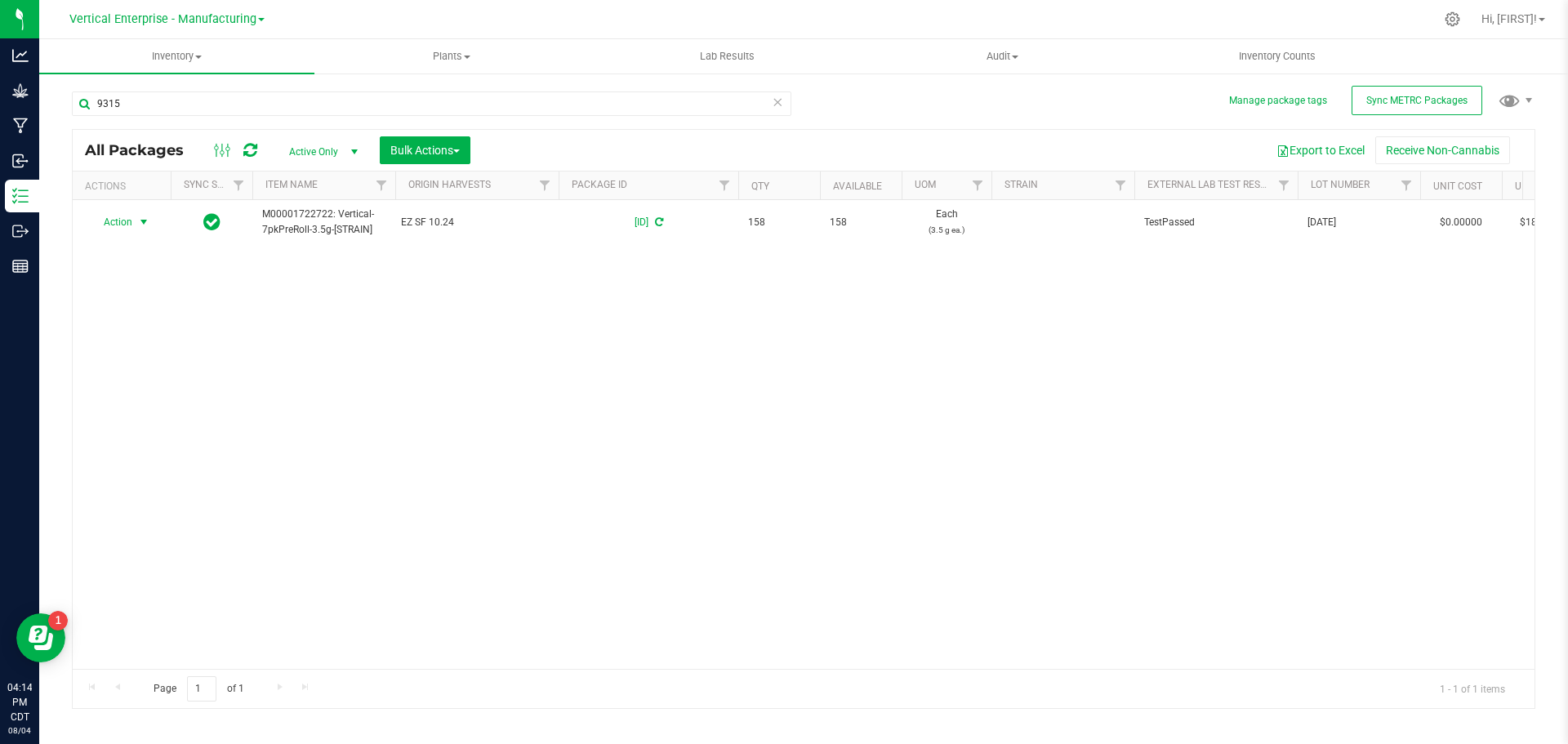 click on "Action" at bounding box center (111, 222) 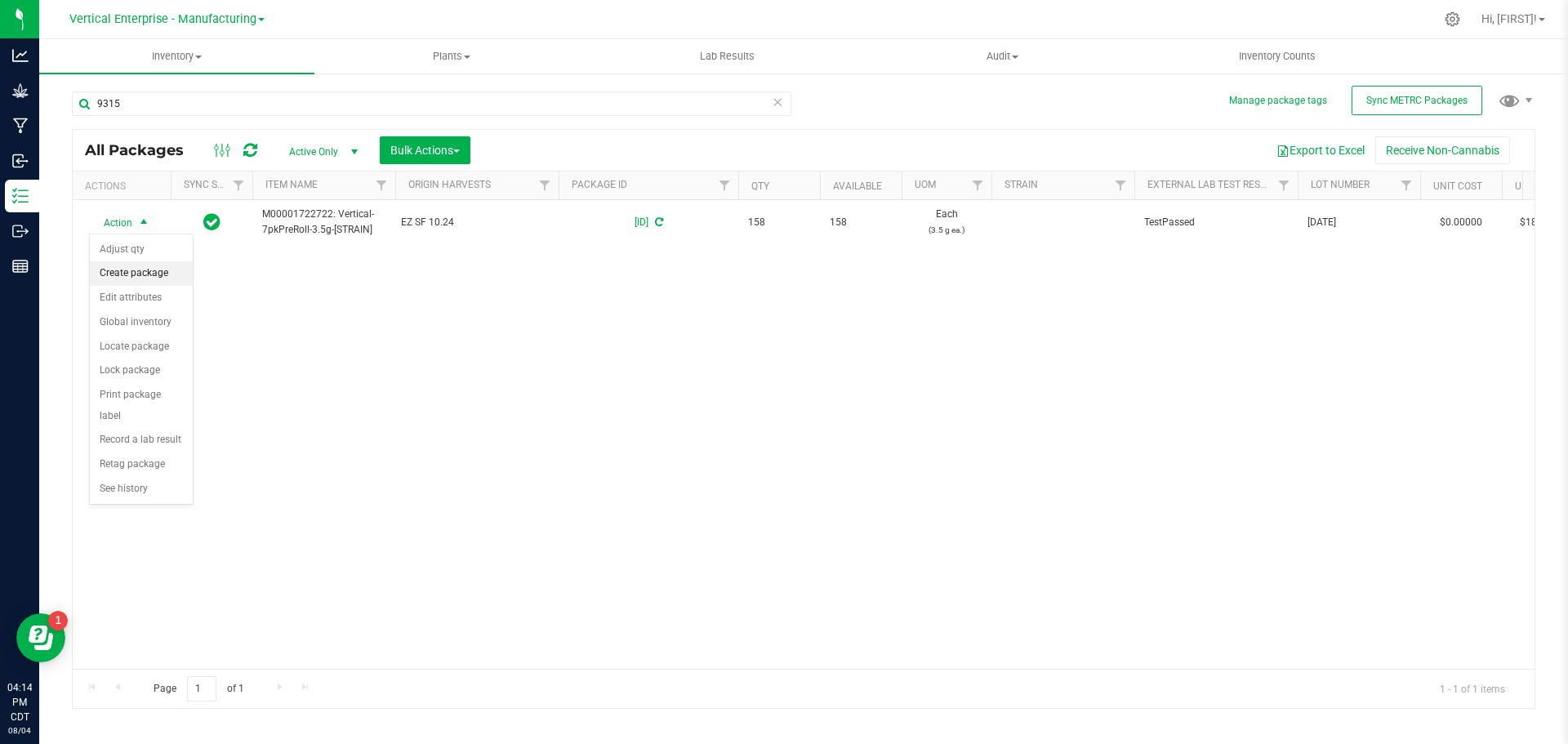 click on "Create package" at bounding box center (141, 274) 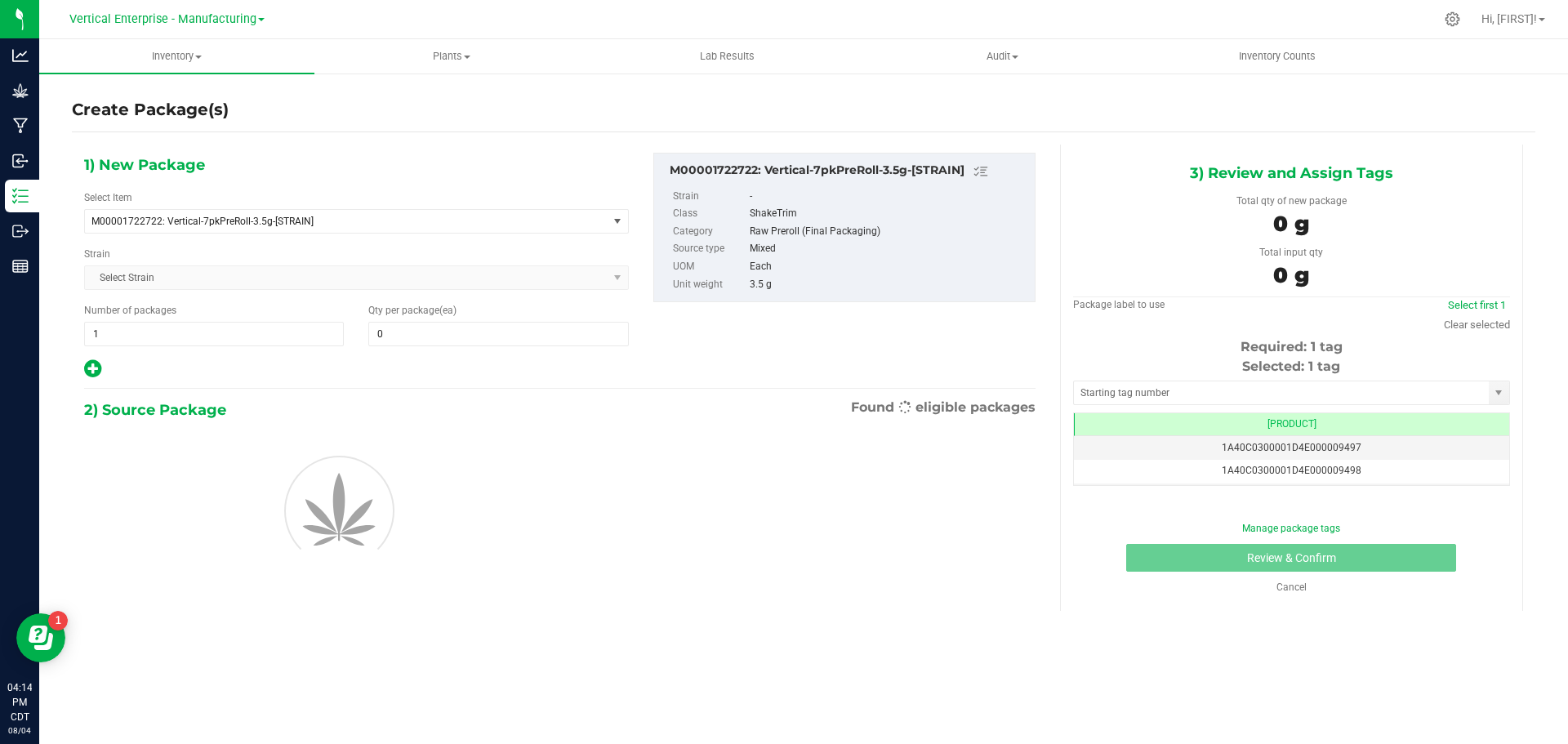 type on "0" 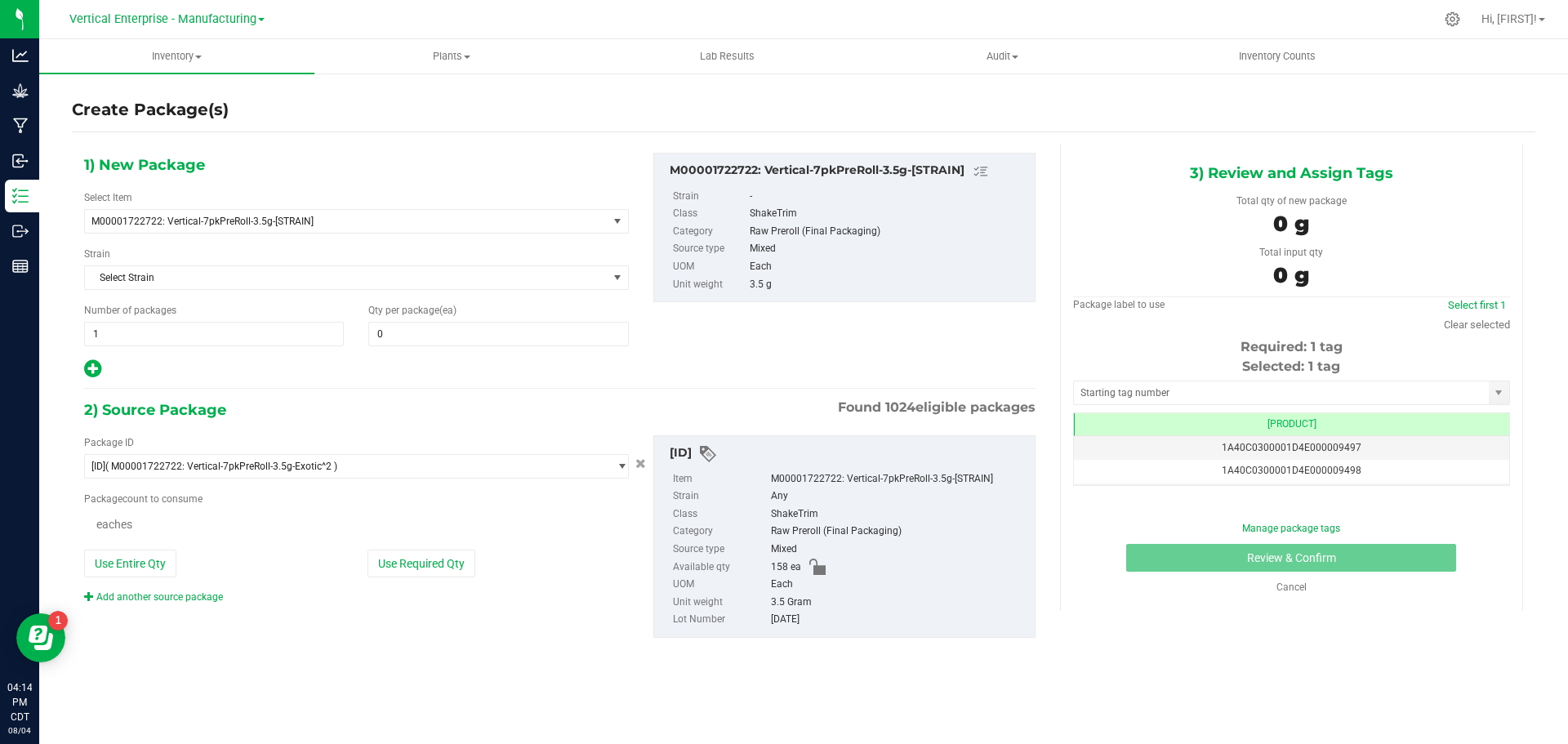 scroll, scrollTop: 0, scrollLeft: -1, axis: horizontal 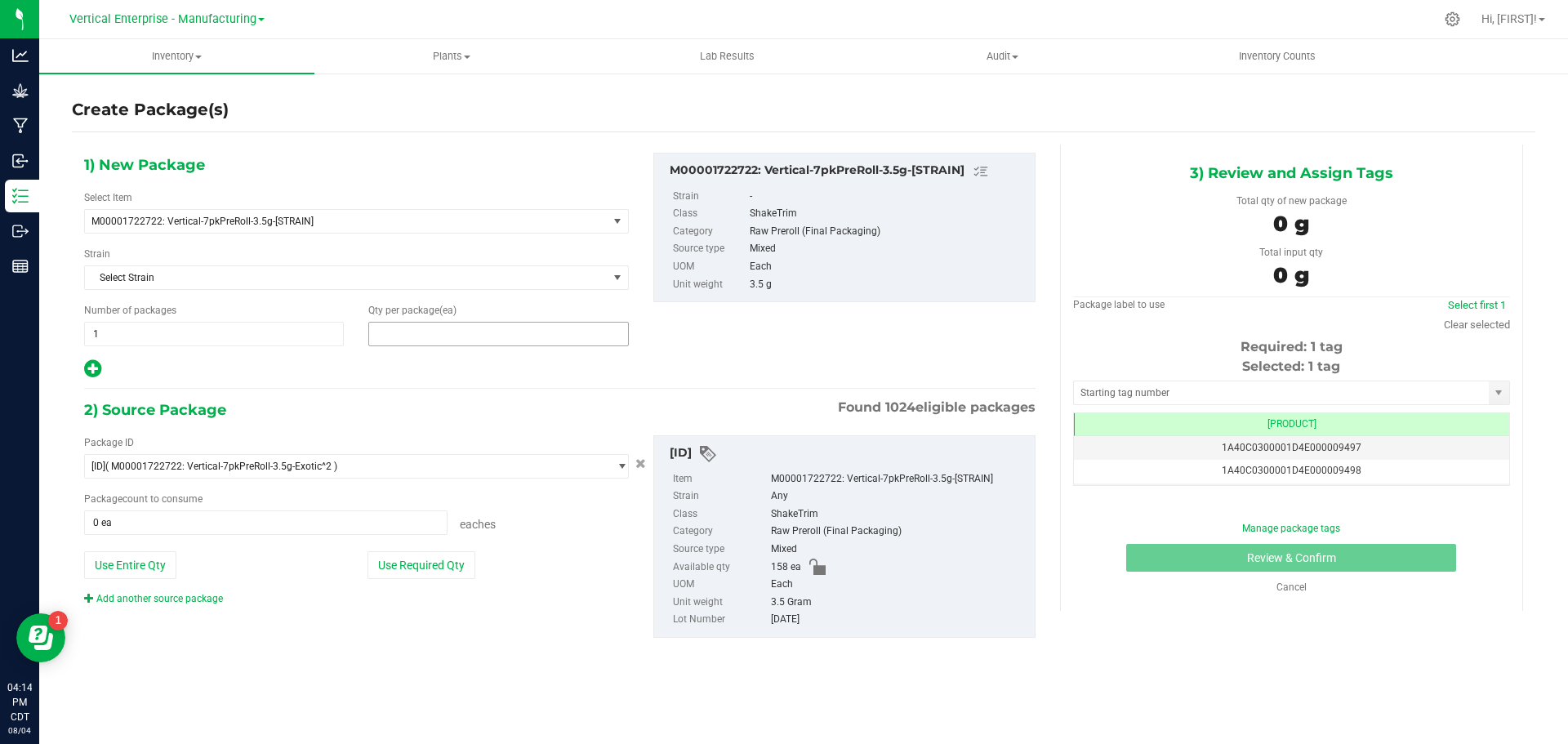 click at bounding box center [498, 334] 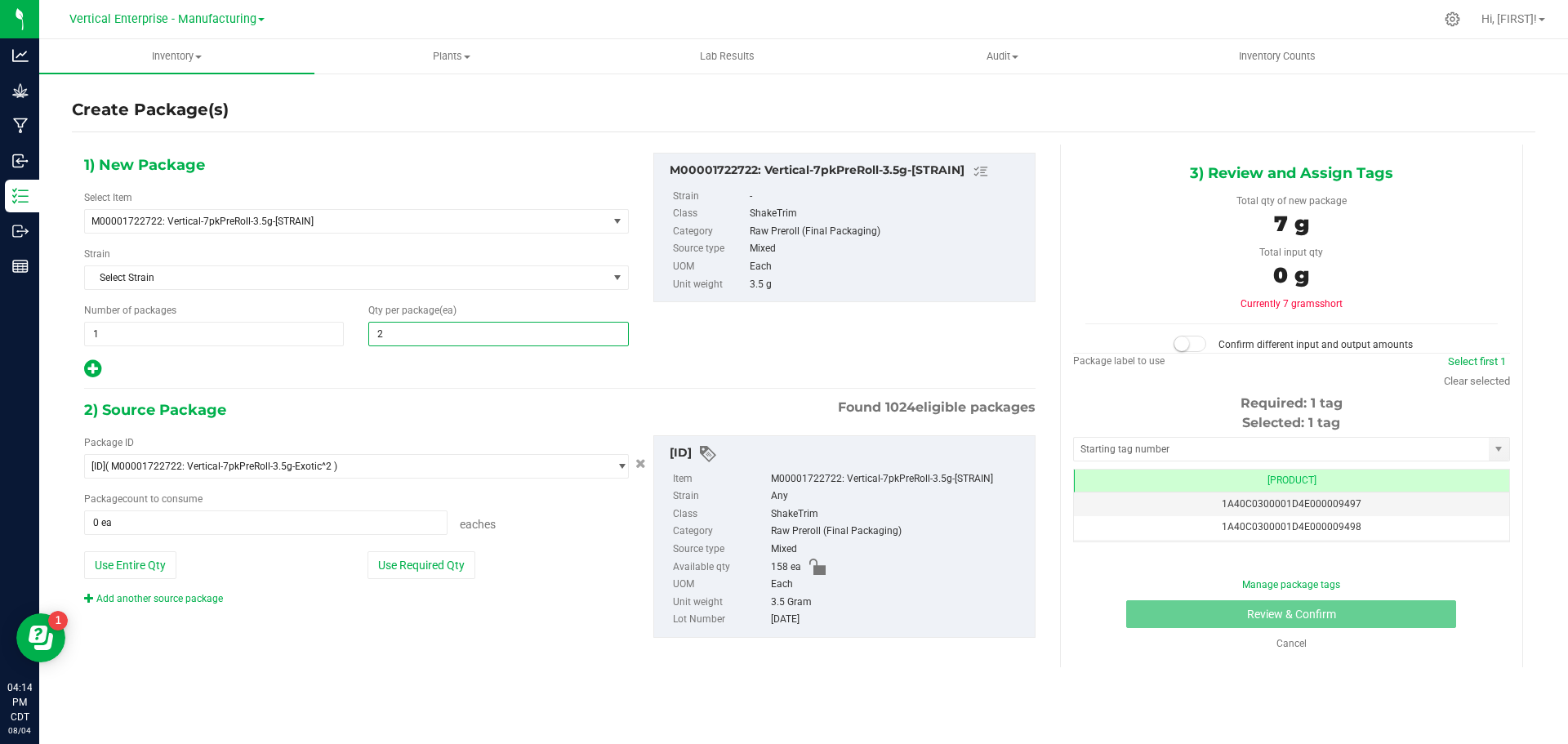 type on "25" 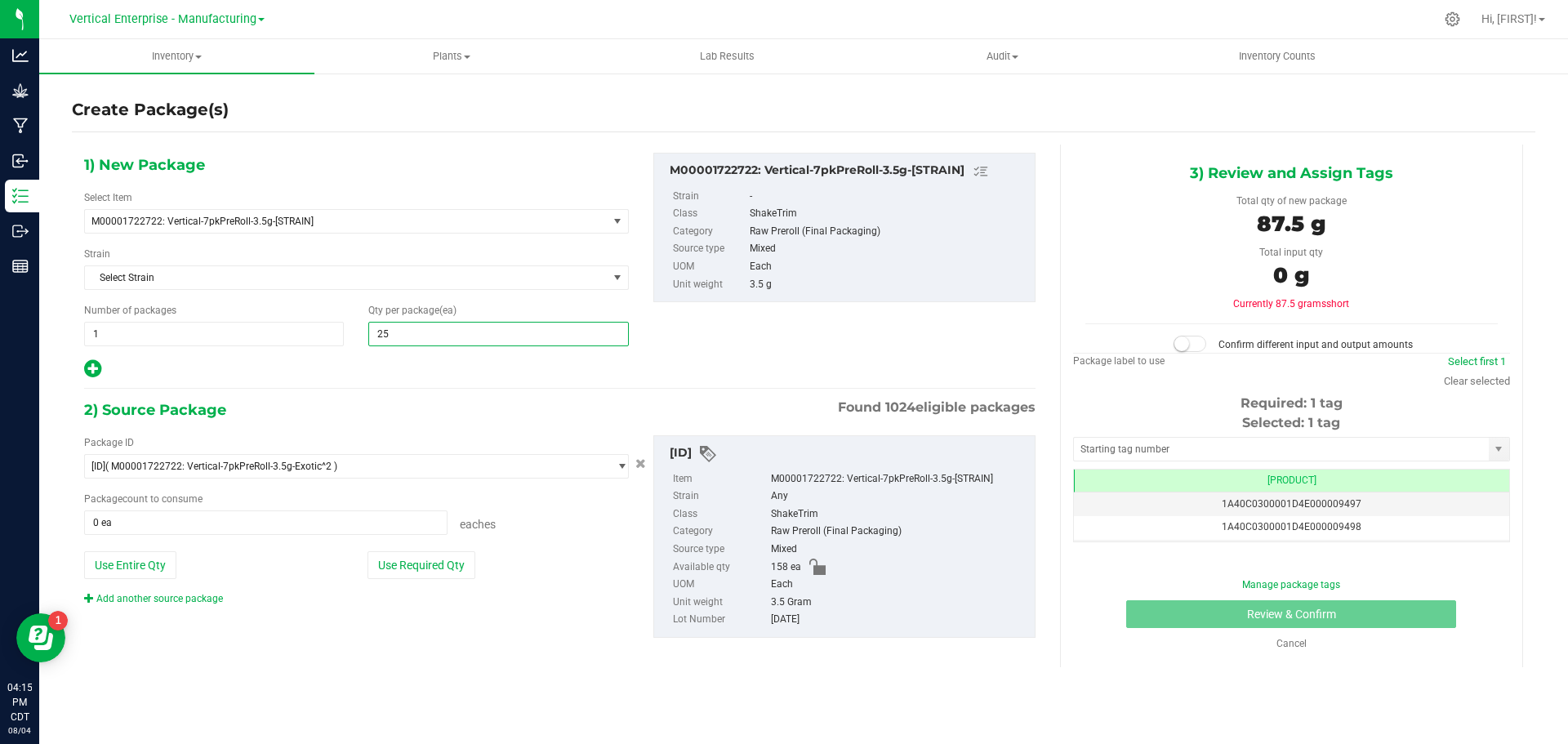 type on "25" 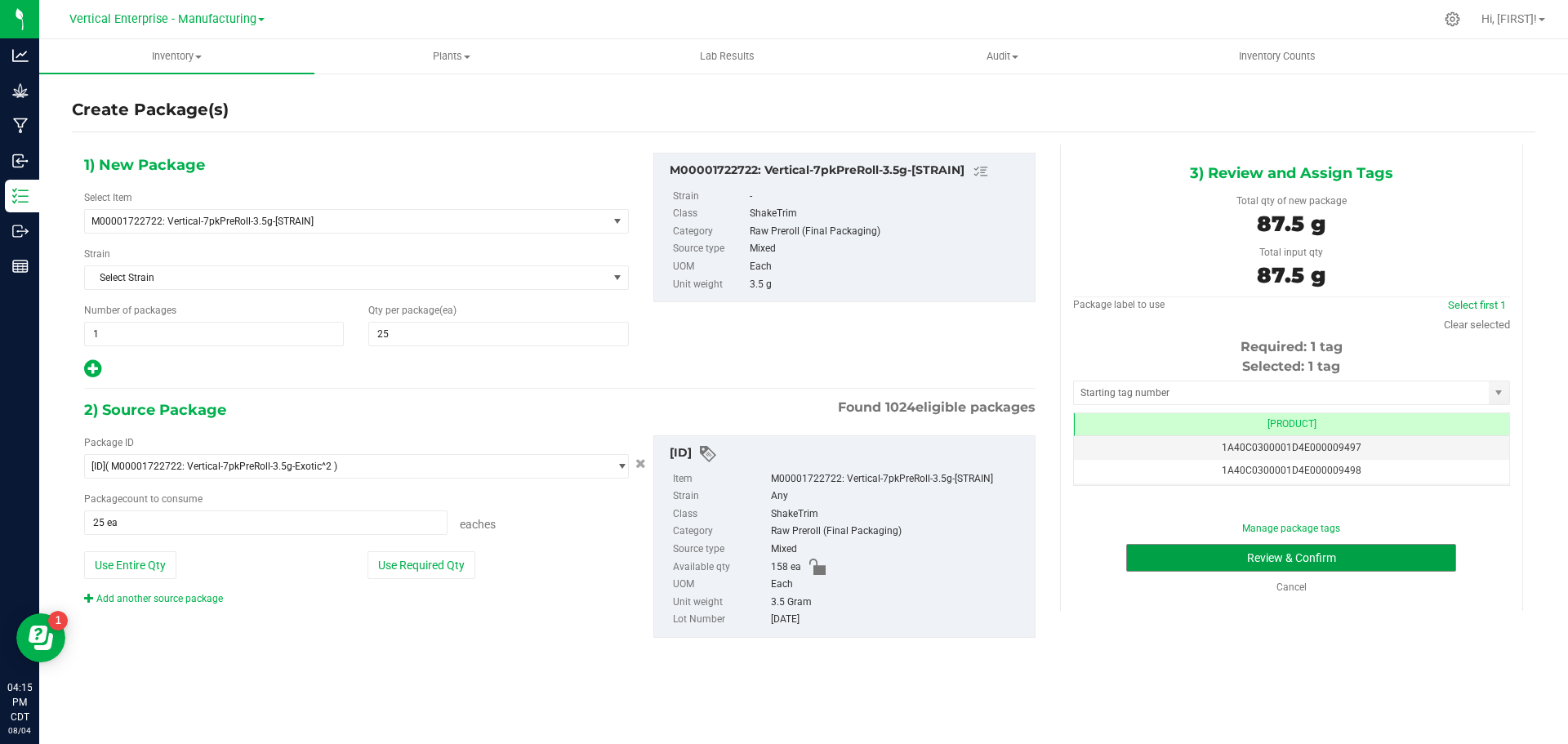 click on "Review & Confirm" at bounding box center [1291, 558] 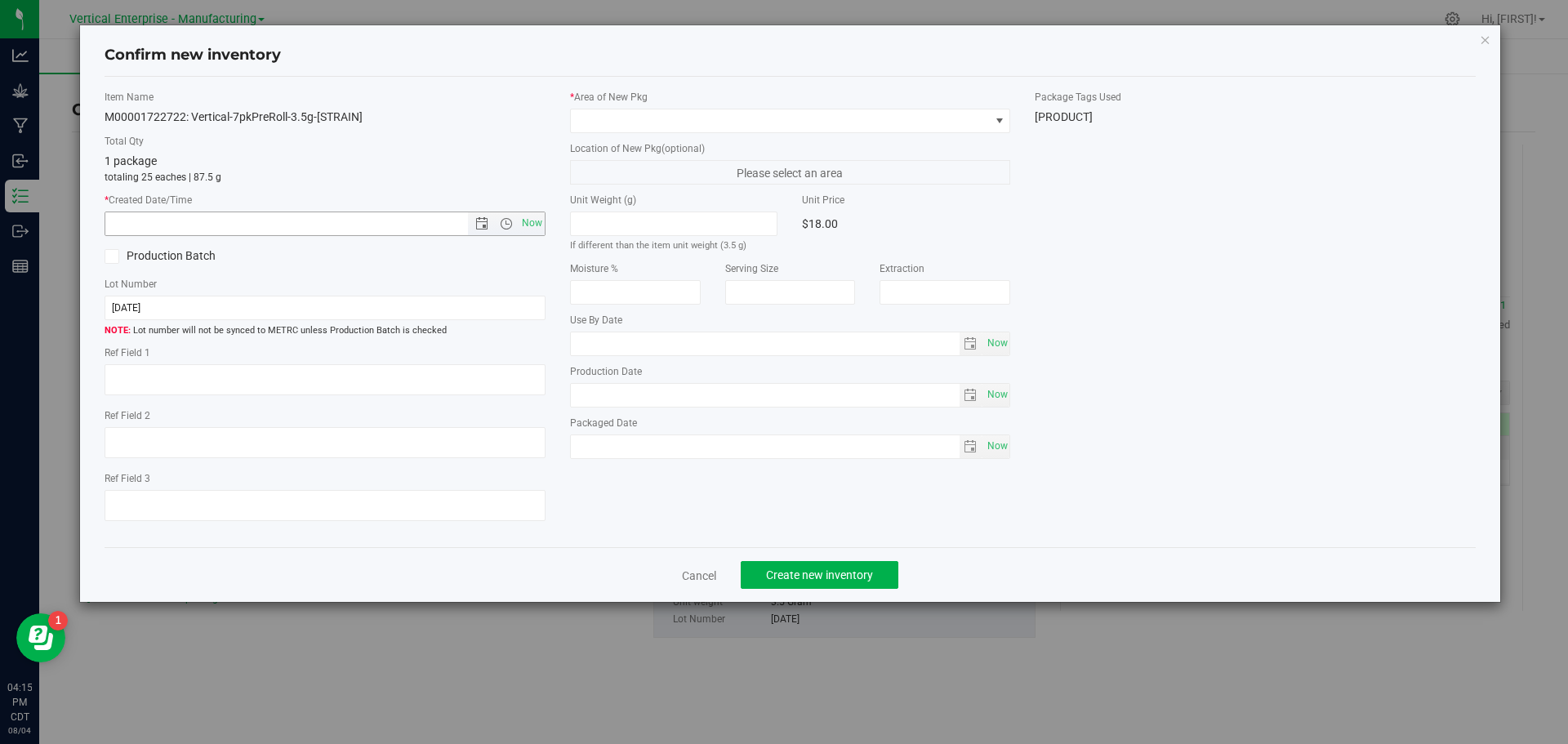 click on "Now" at bounding box center [532, 223] 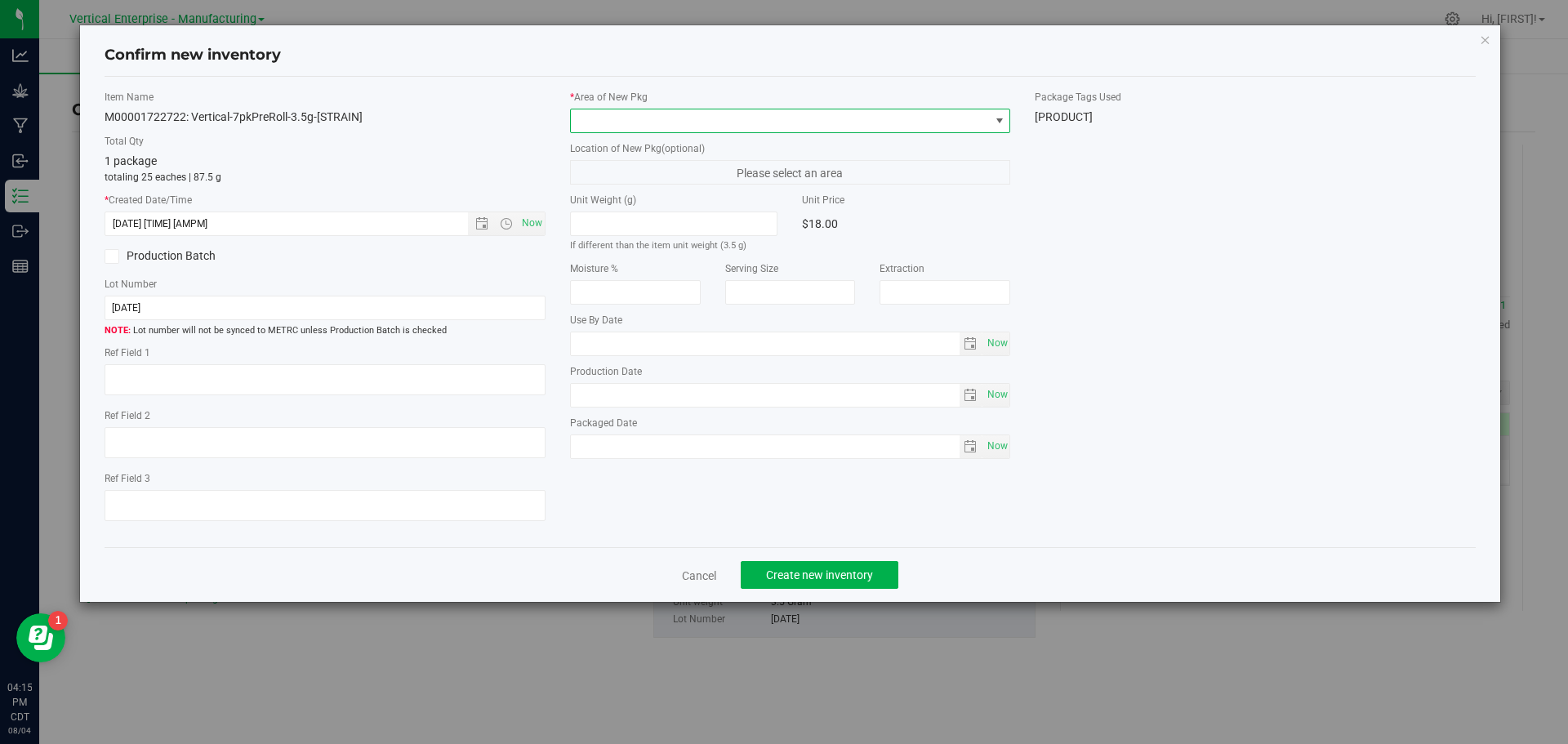 click at bounding box center [780, 121] 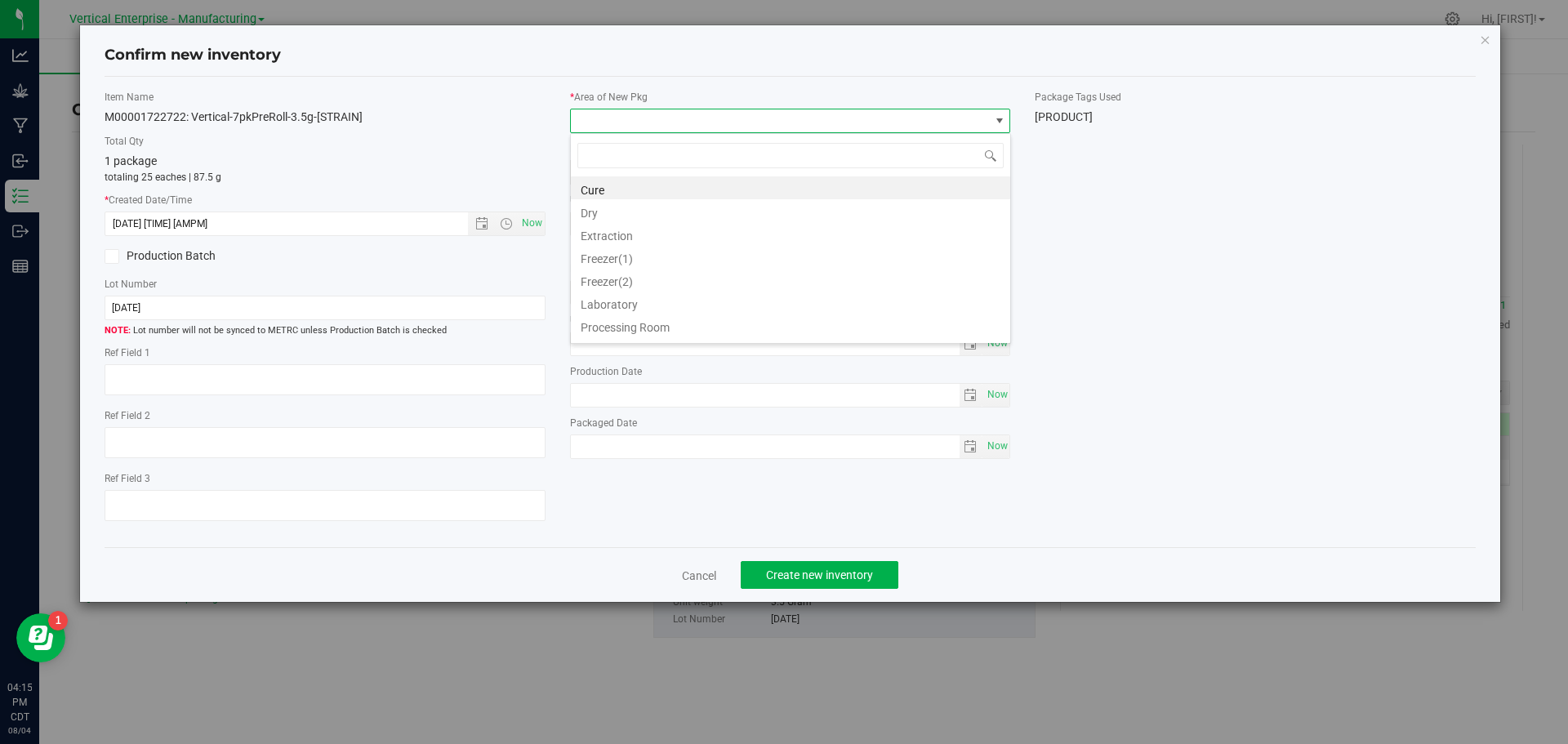 type on "b" 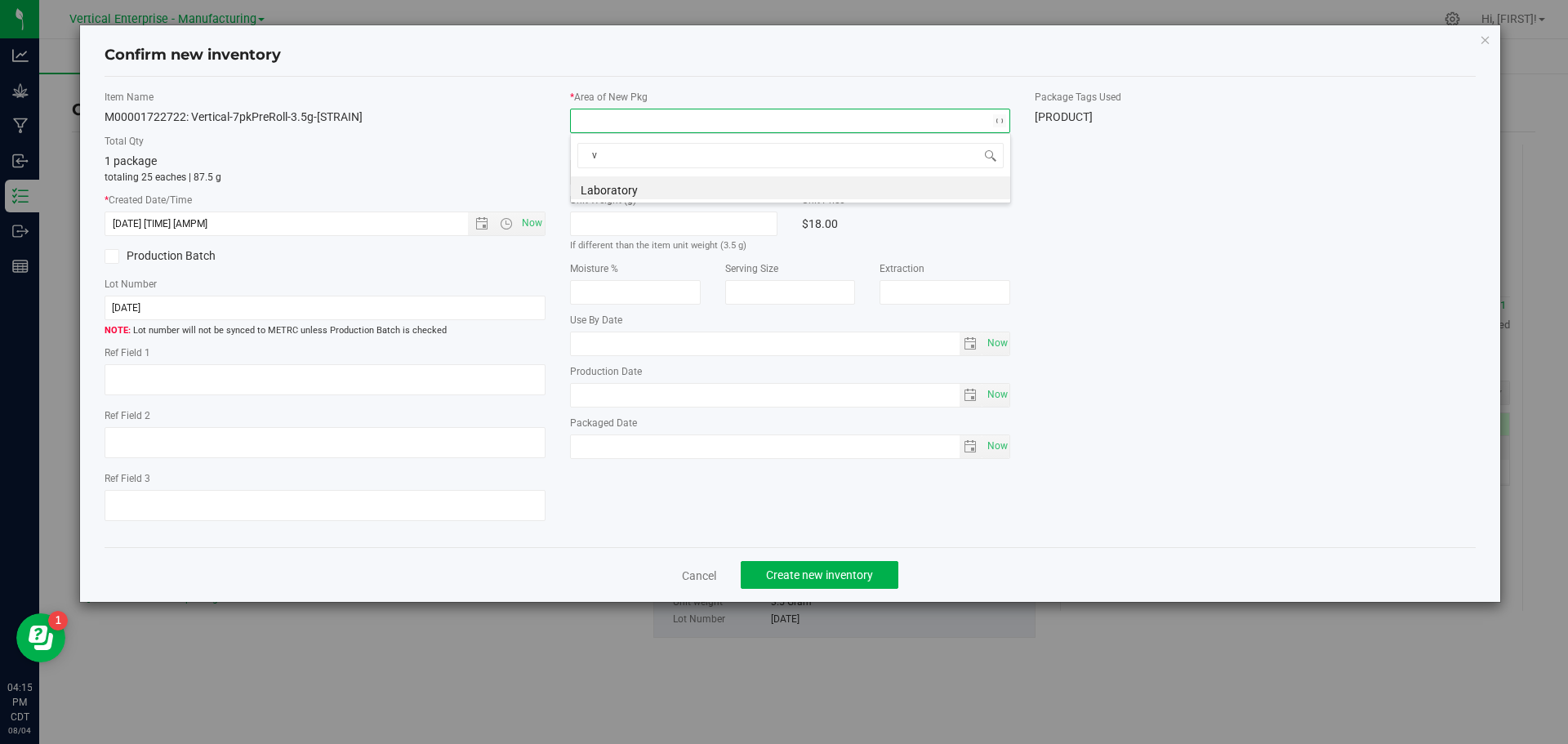 type on "va" 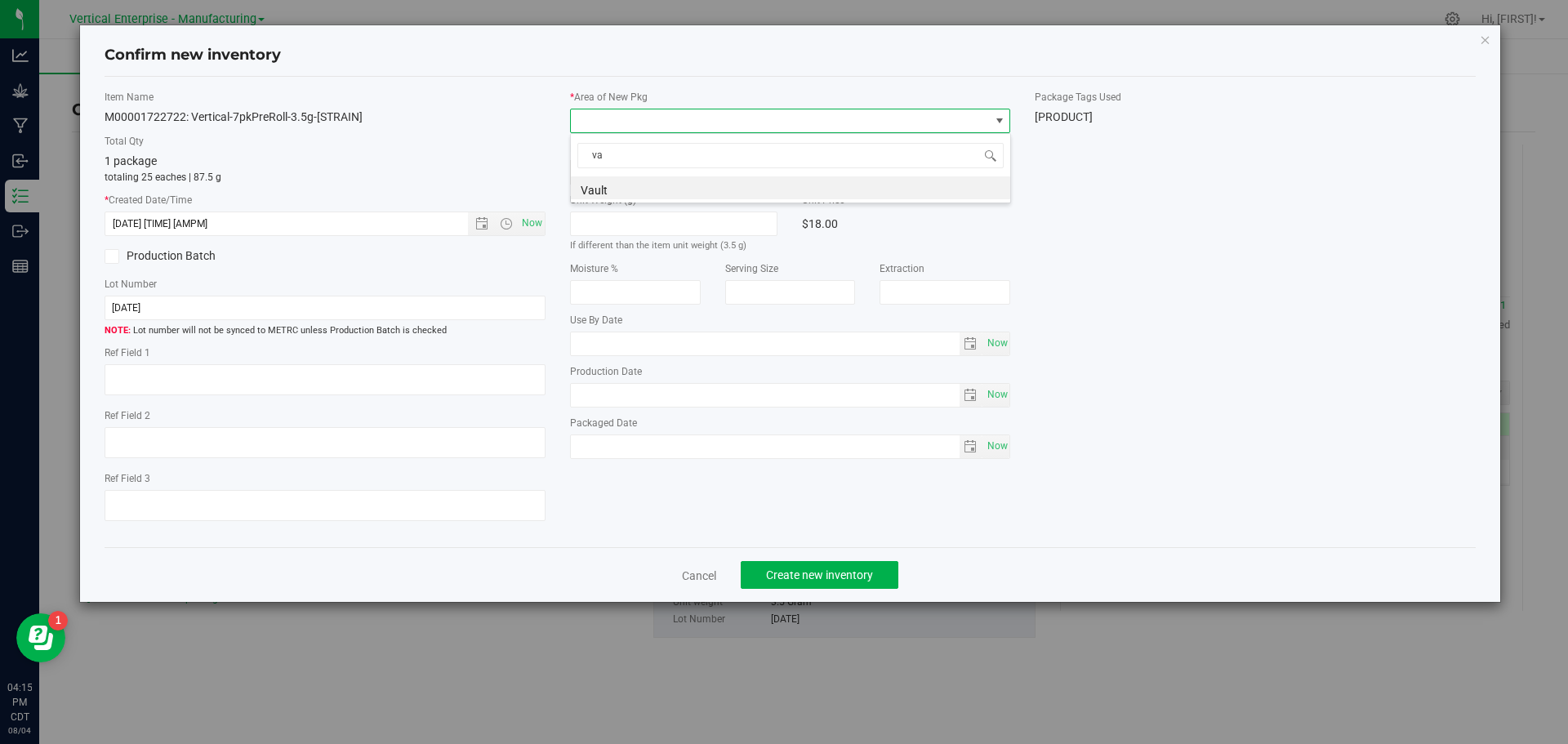 click on "Vault" at bounding box center [791, 188] 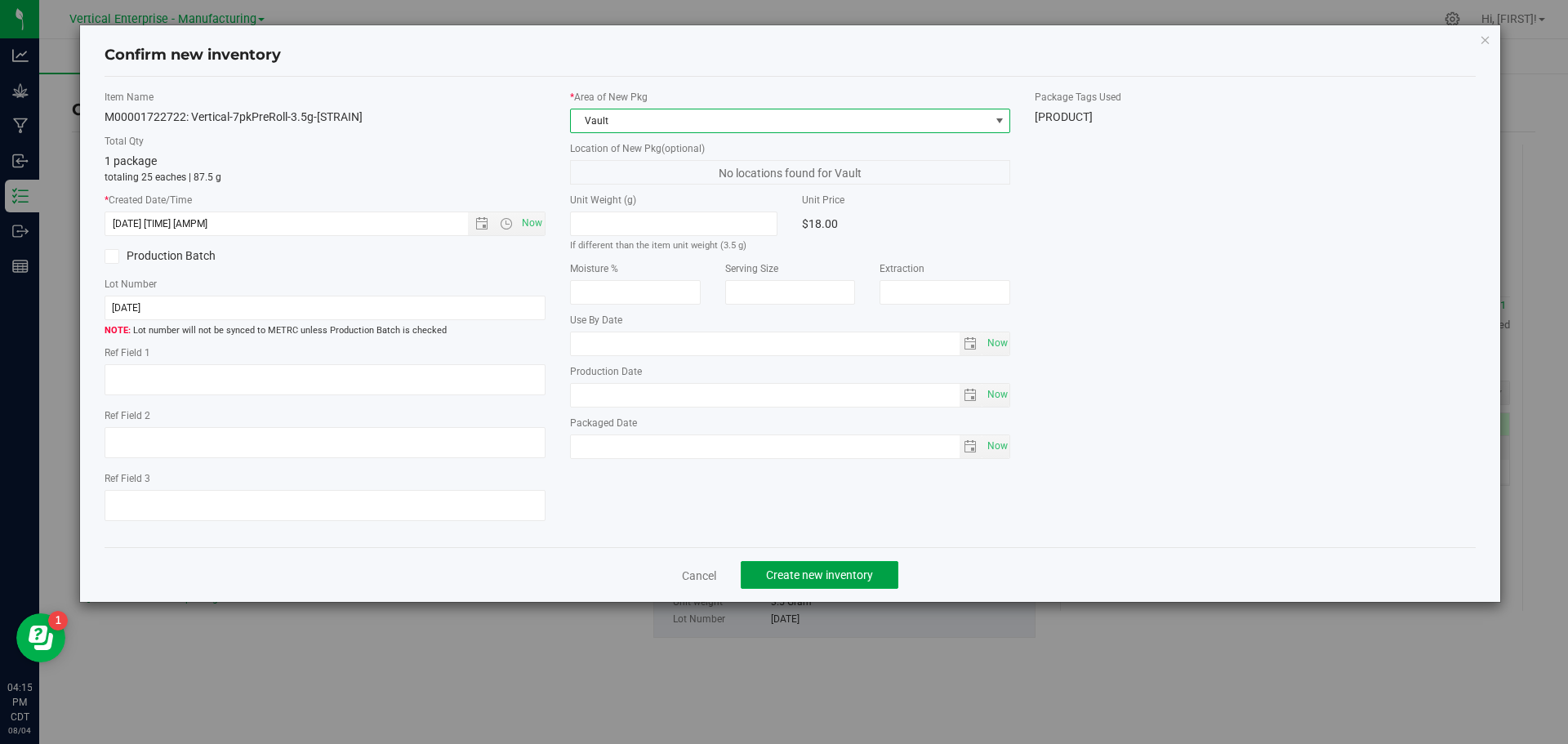 click on "Create new inventory" 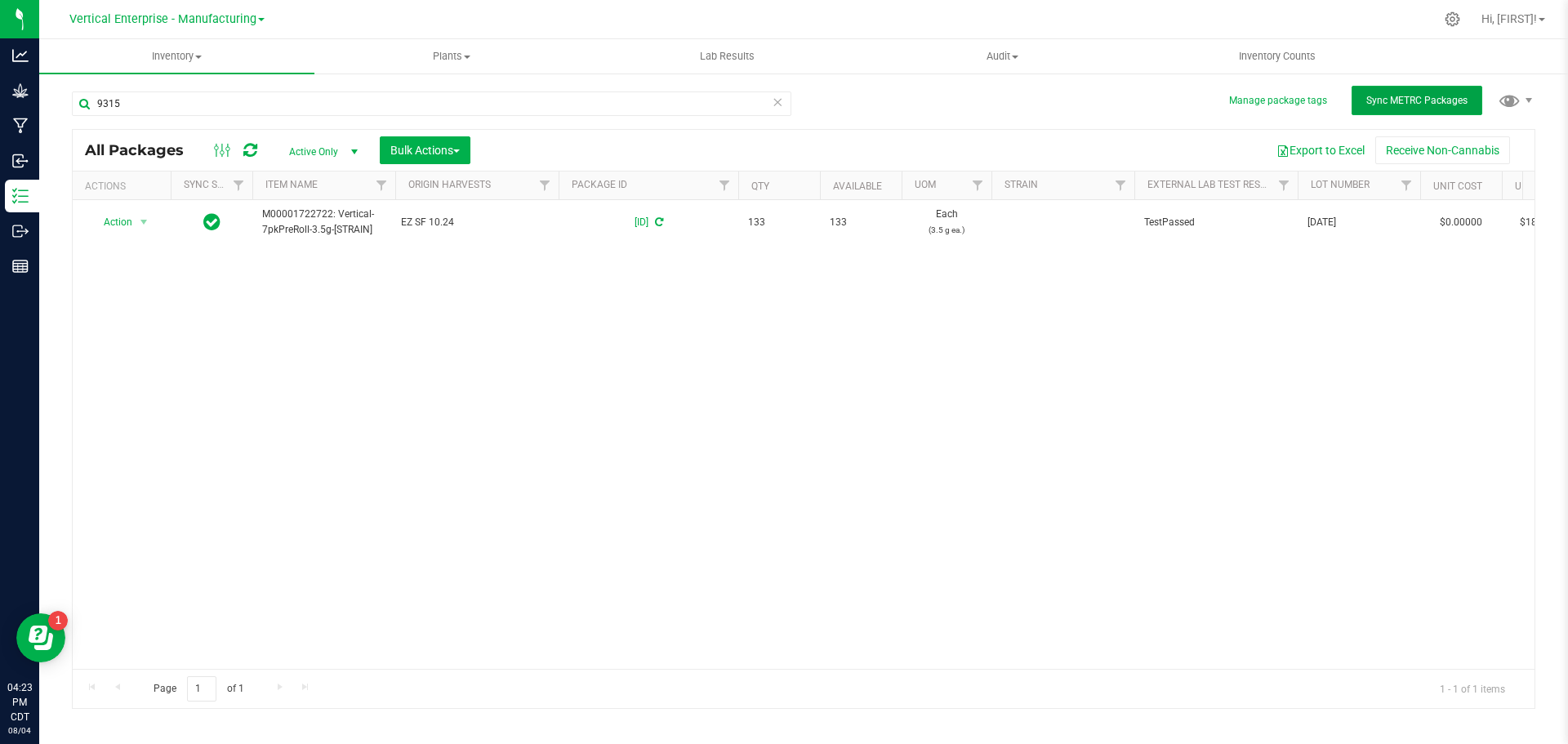 click on "Sync METRC Packages" at bounding box center (1417, 100) 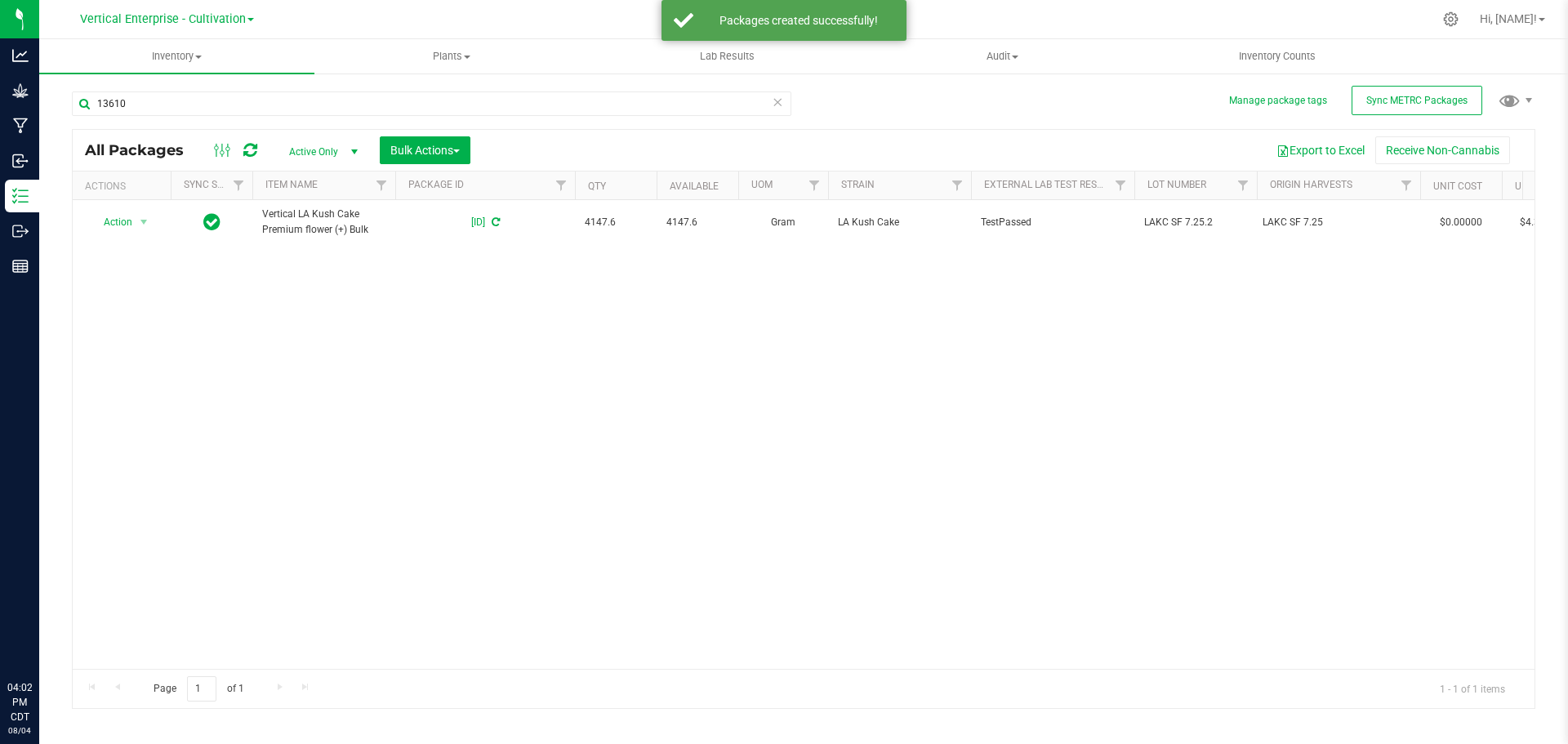 scroll, scrollTop: 0, scrollLeft: 0, axis: both 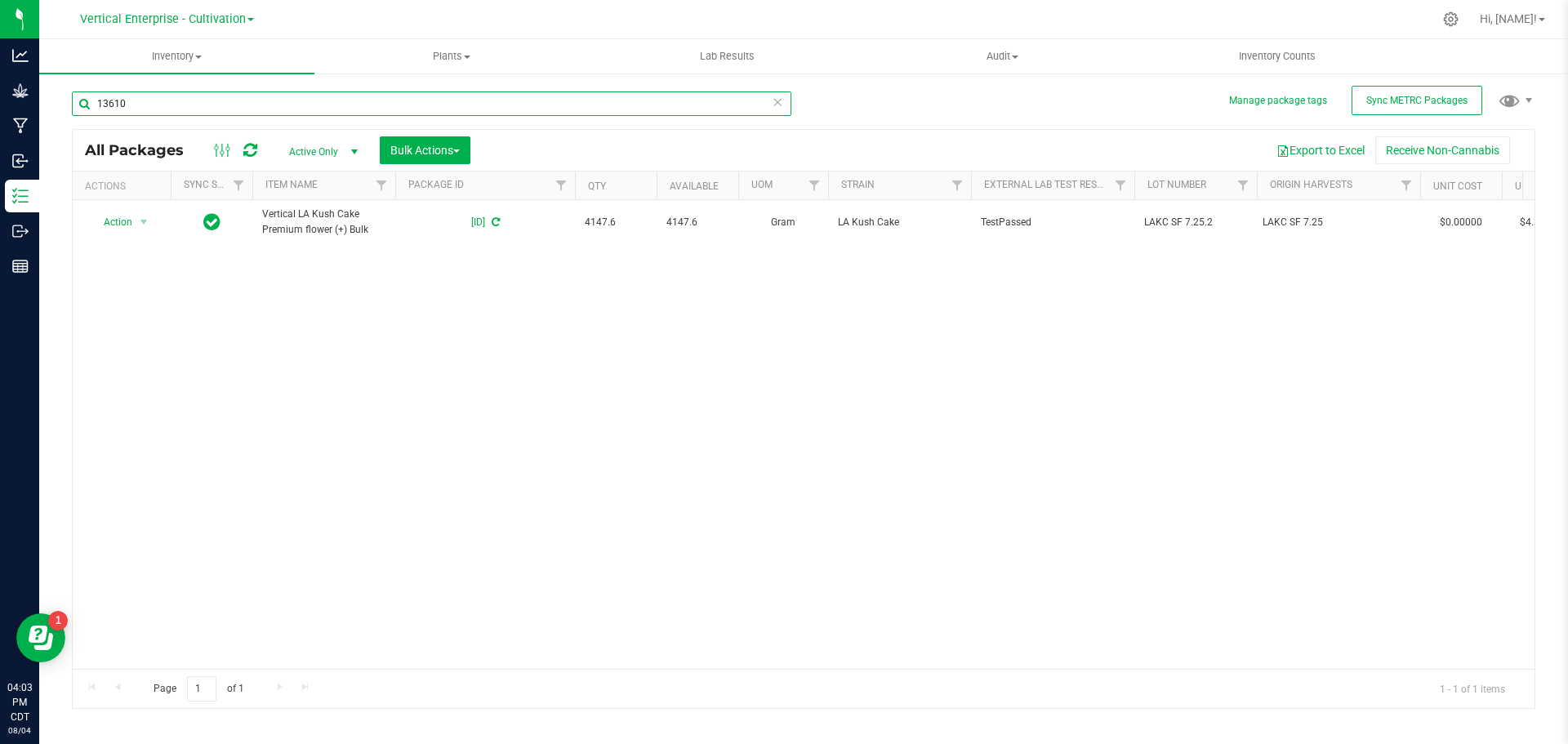 drag, startPoint x: 158, startPoint y: 103, endPoint x: 40, endPoint y: 105, distance: 118.01695 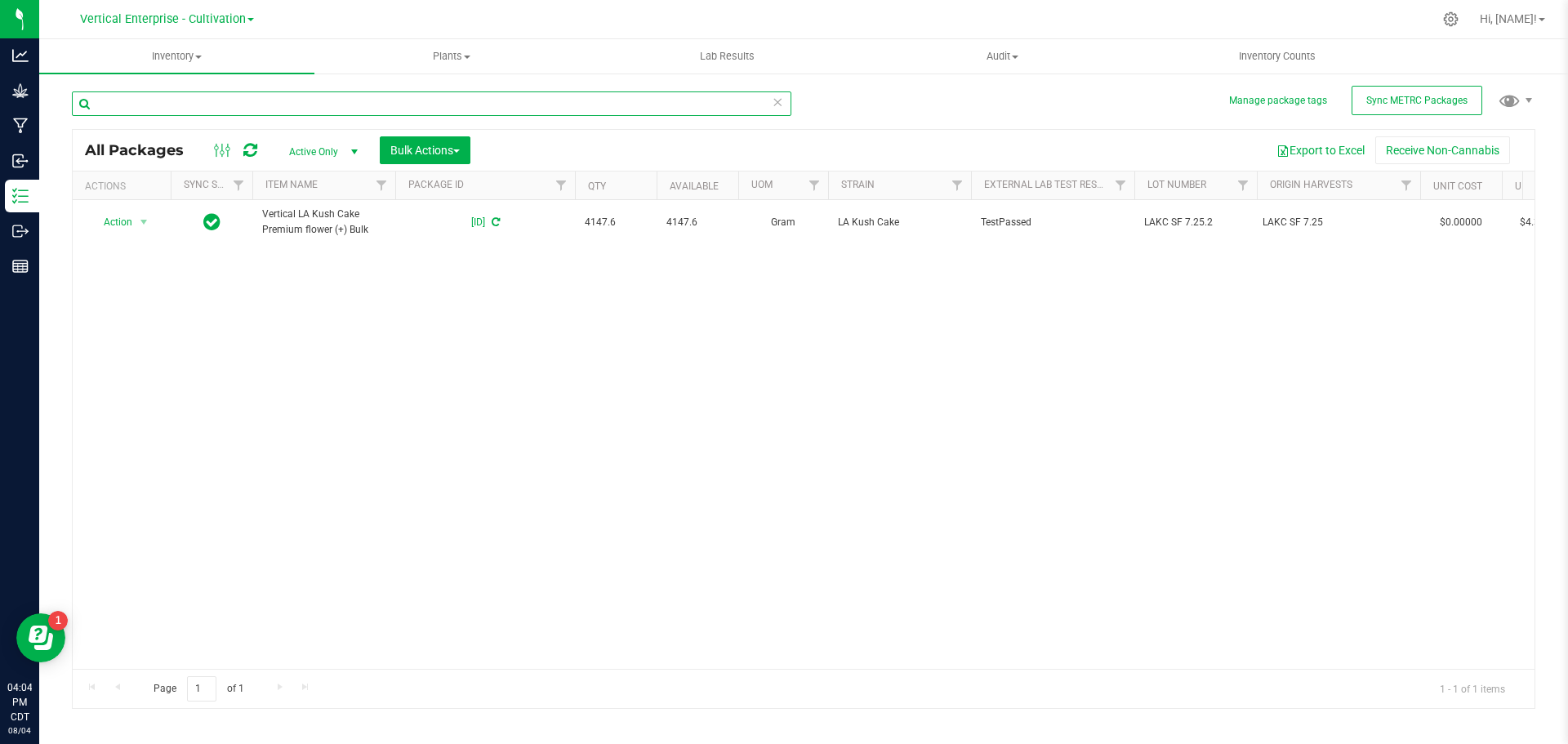 type 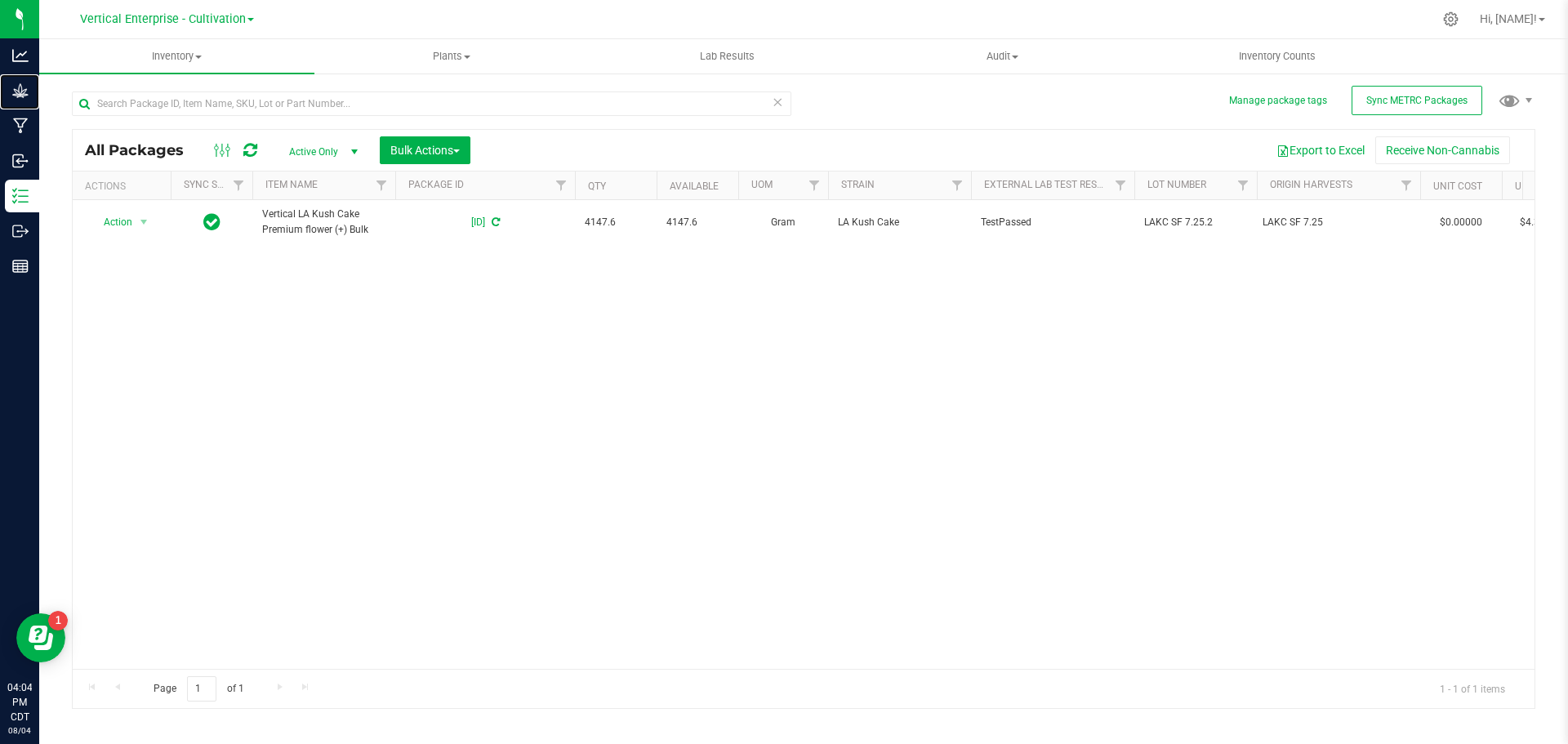 click on "Grow" at bounding box center (0, 0) 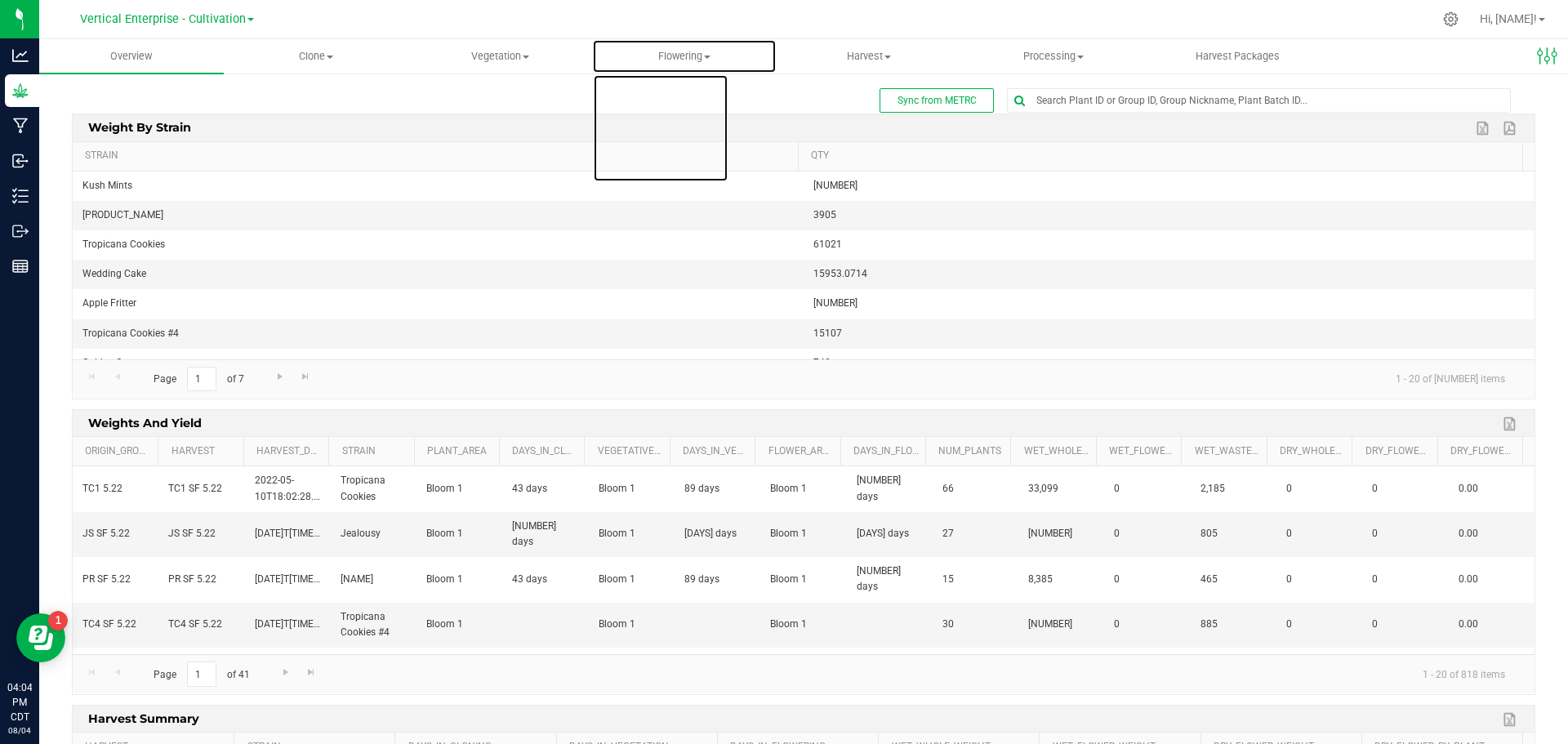 click on "Flowering" at bounding box center [684, 56] 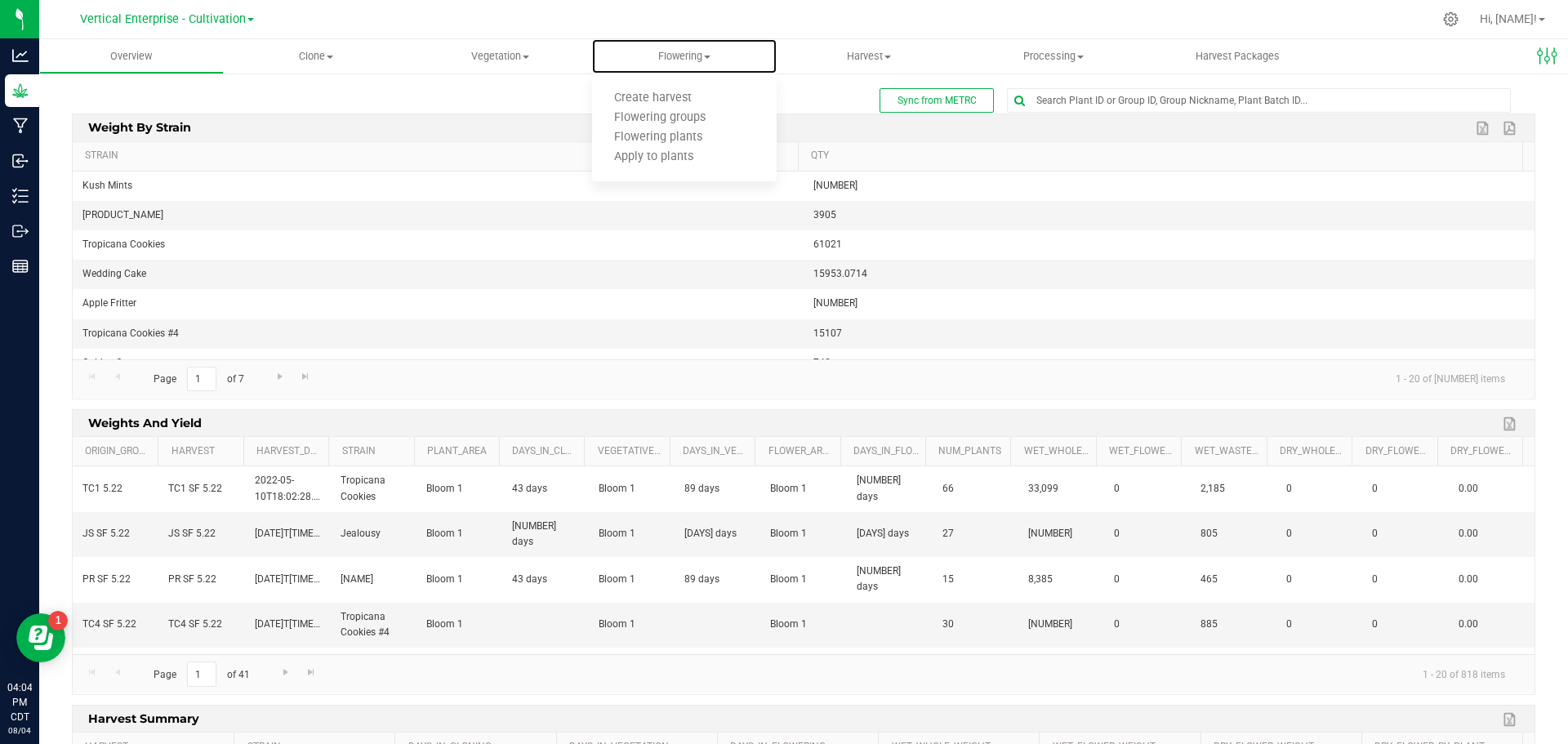 click on "Flowering groups" at bounding box center (660, 118) 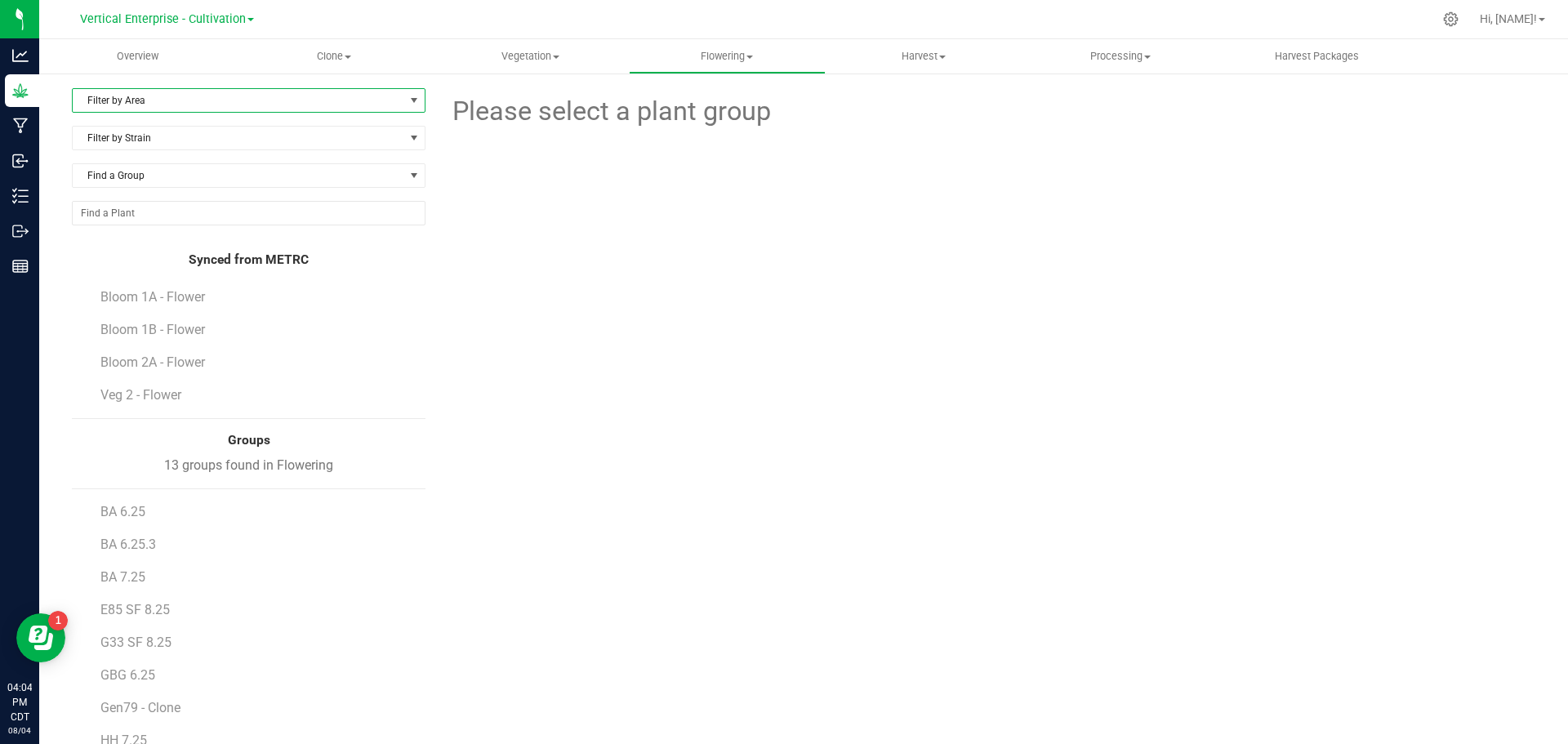 click on "Filter by Area" at bounding box center (238, 100) 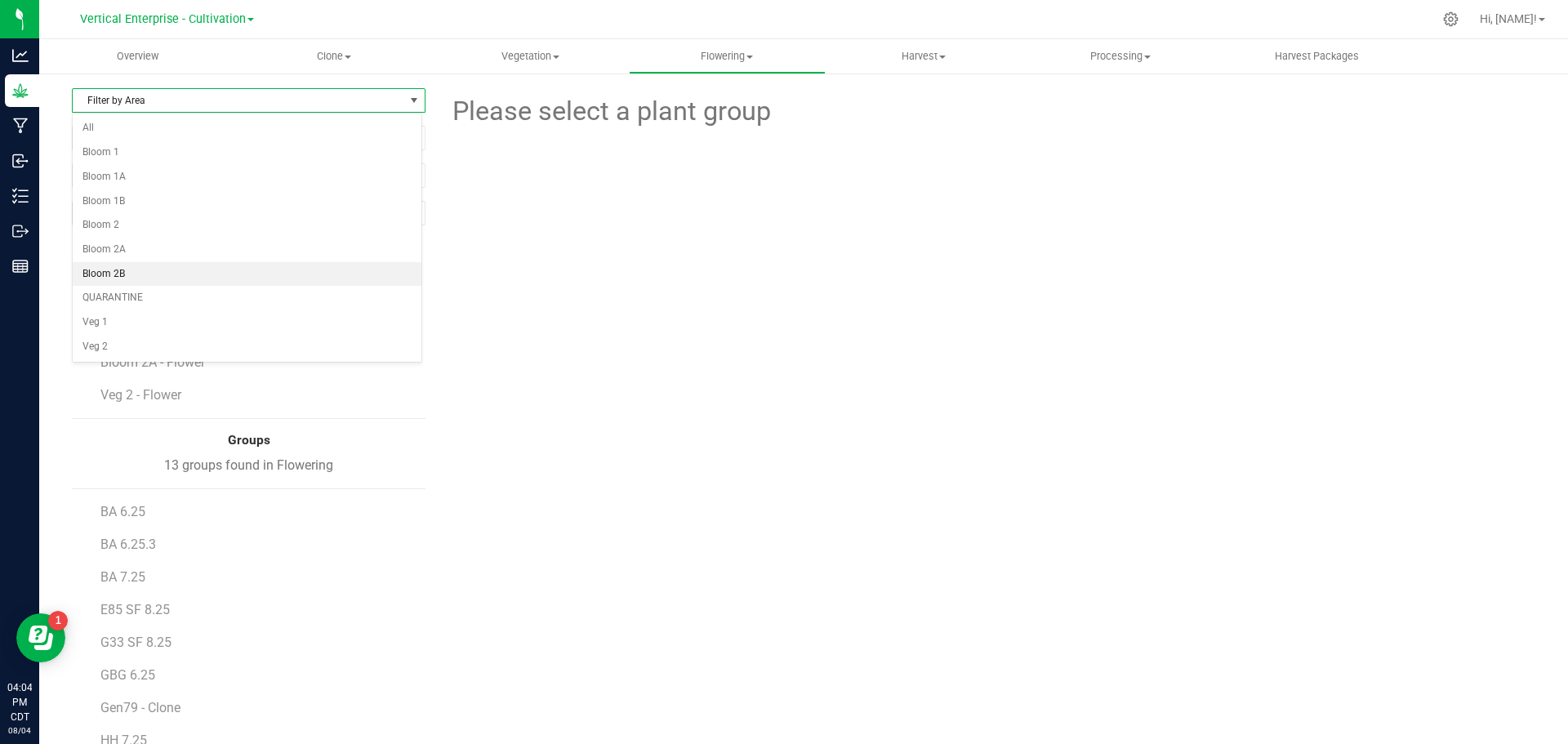 click on "Bloom 2B" at bounding box center [247, 274] 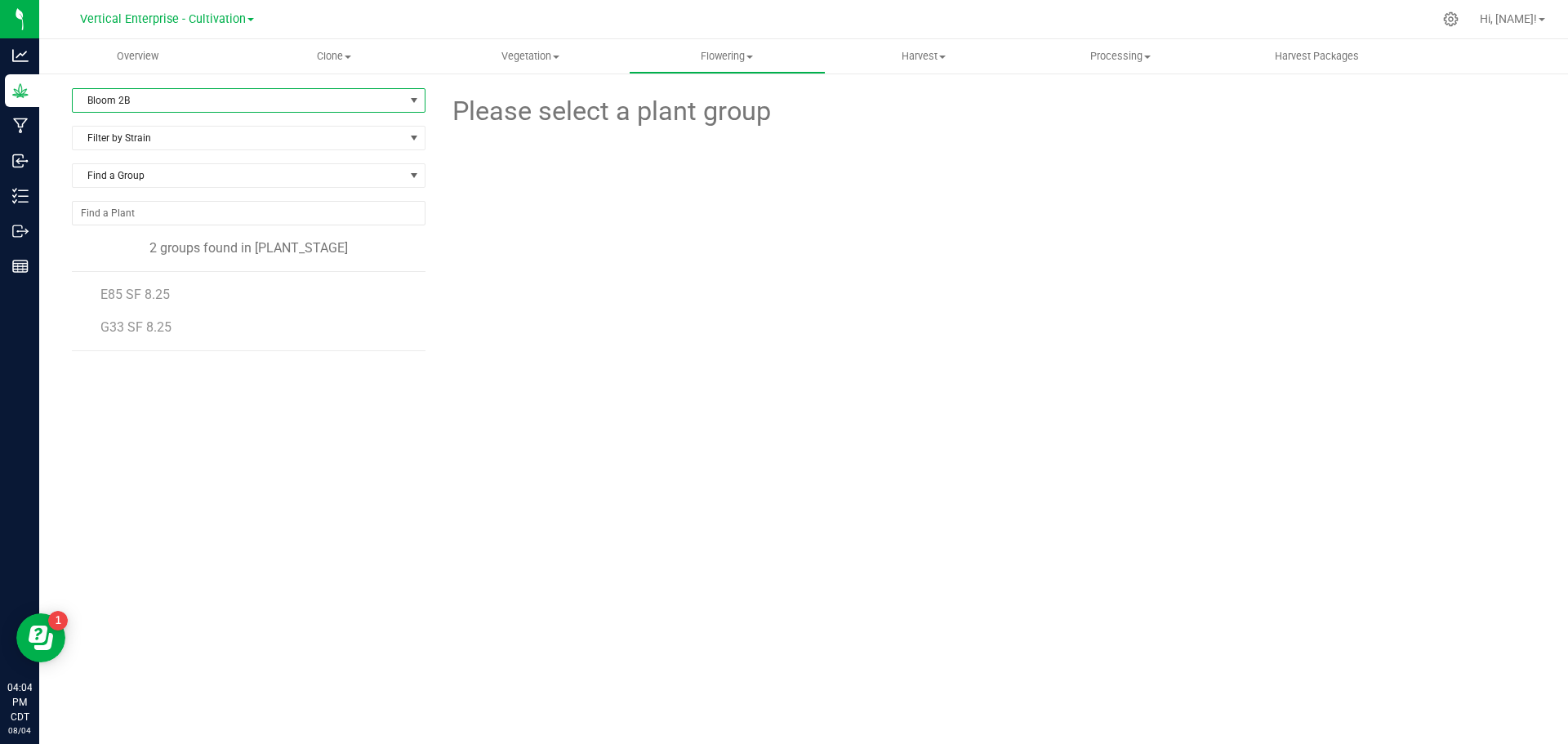 click on "G33 SF 8.25" at bounding box center [136, 327] 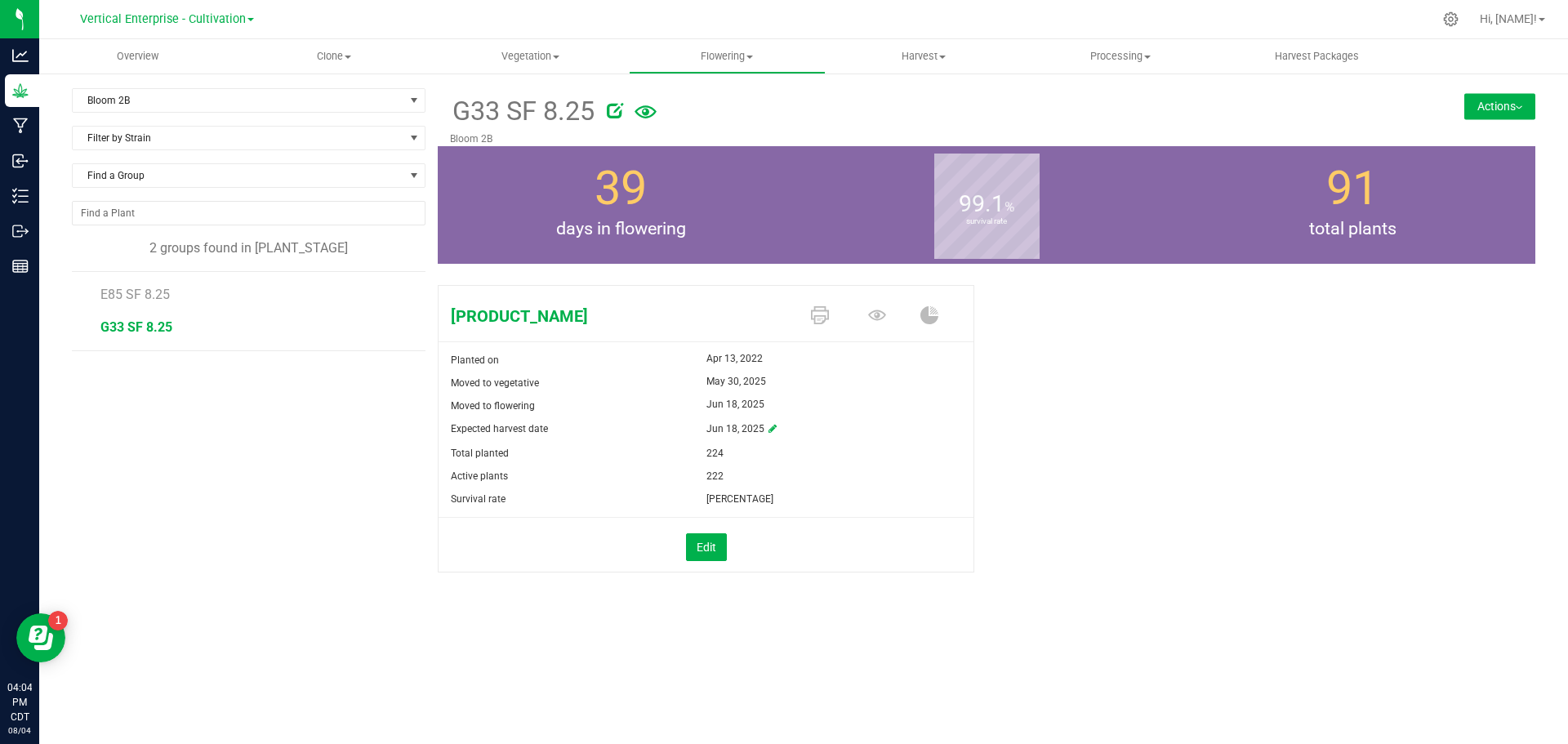 click on "Actions" at bounding box center [1499, 106] 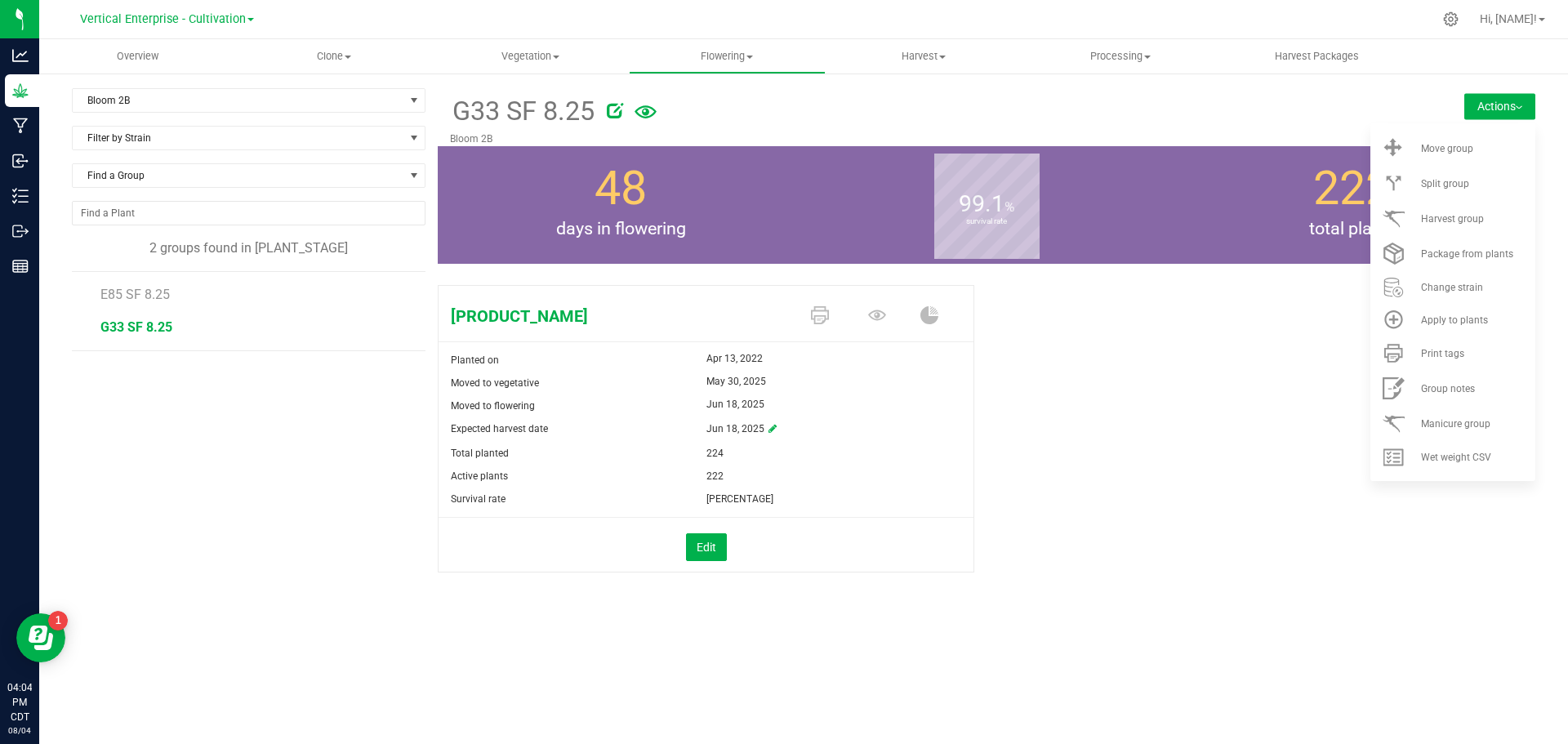 click on "Split group" at bounding box center (1453, 183) 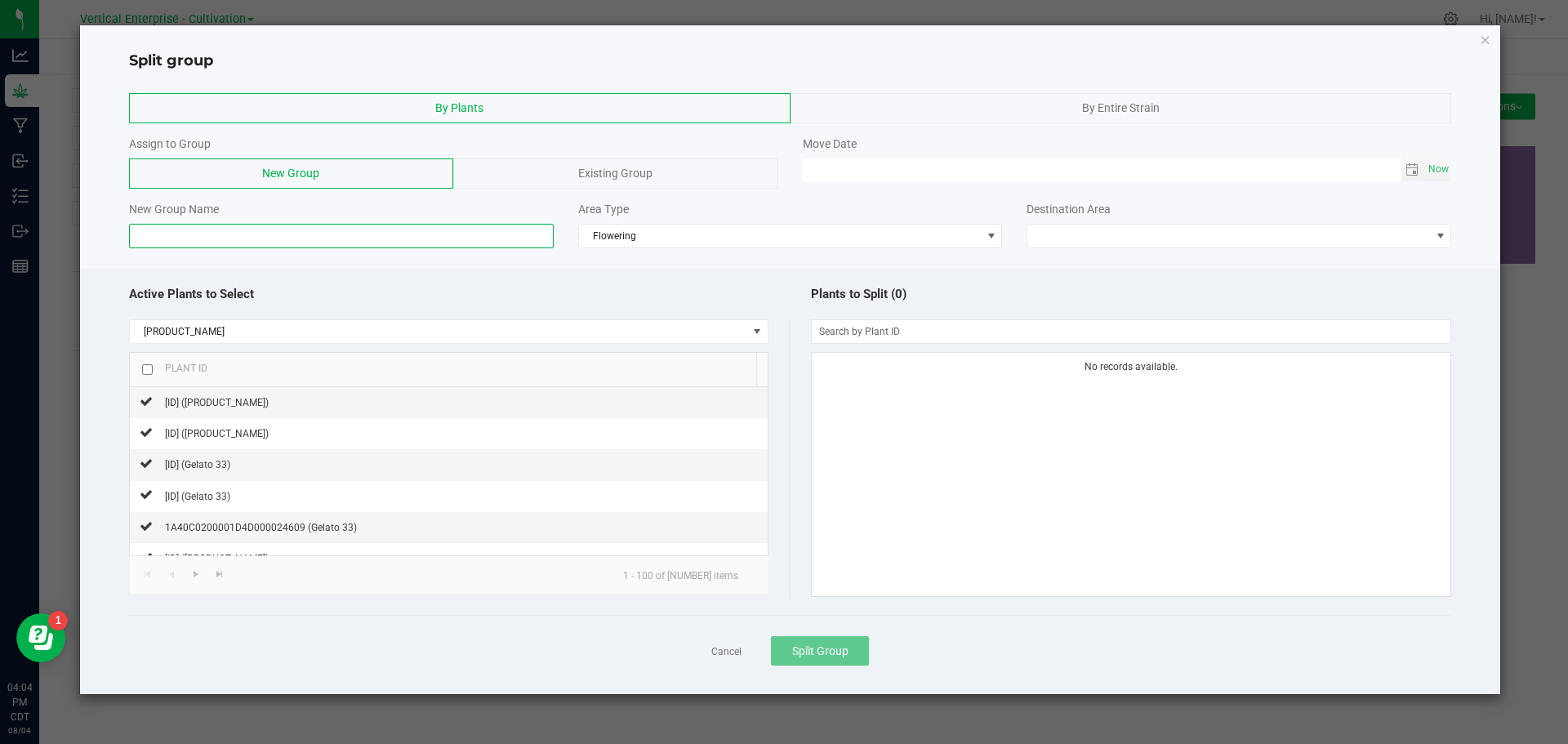 click 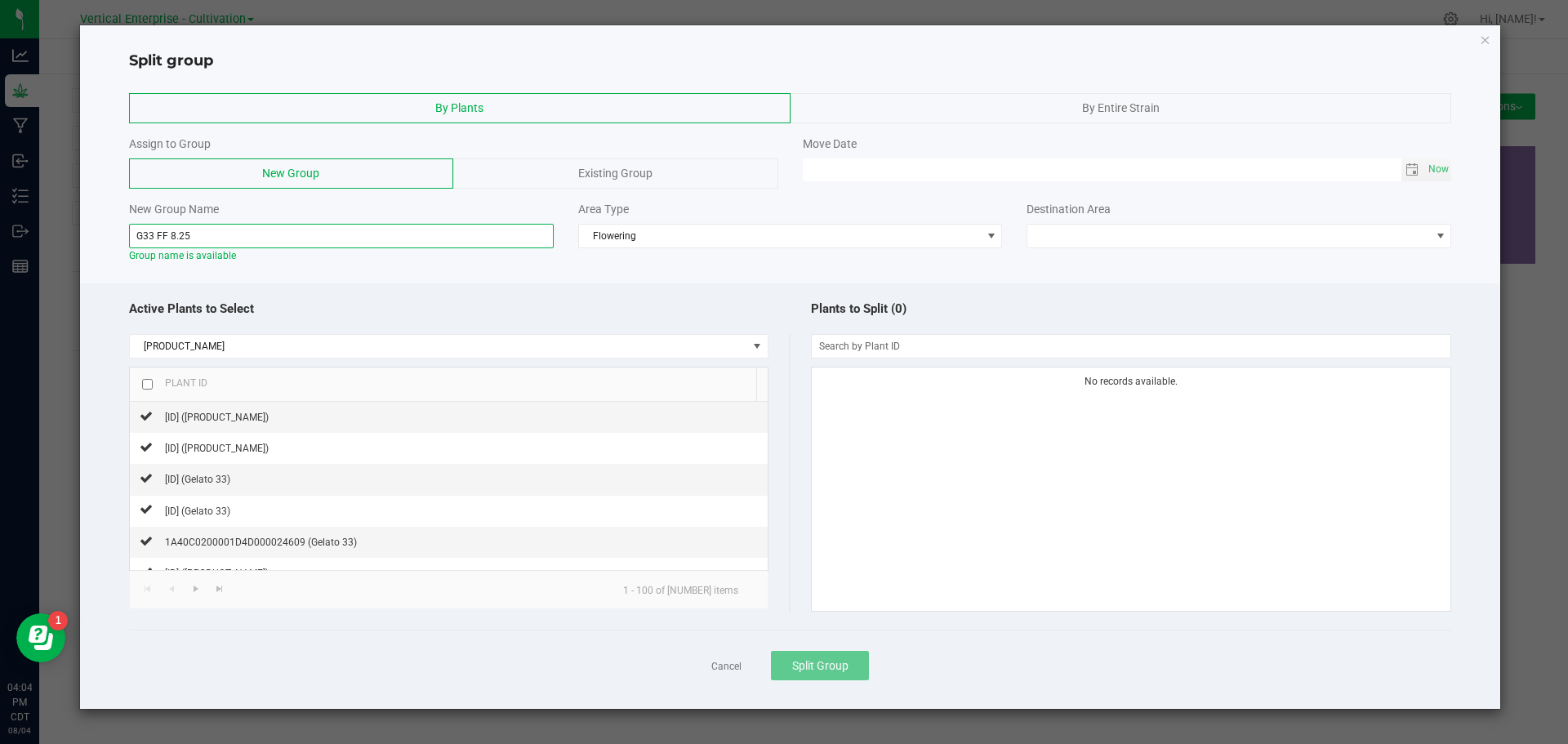 type on "G33 FF 8.25" 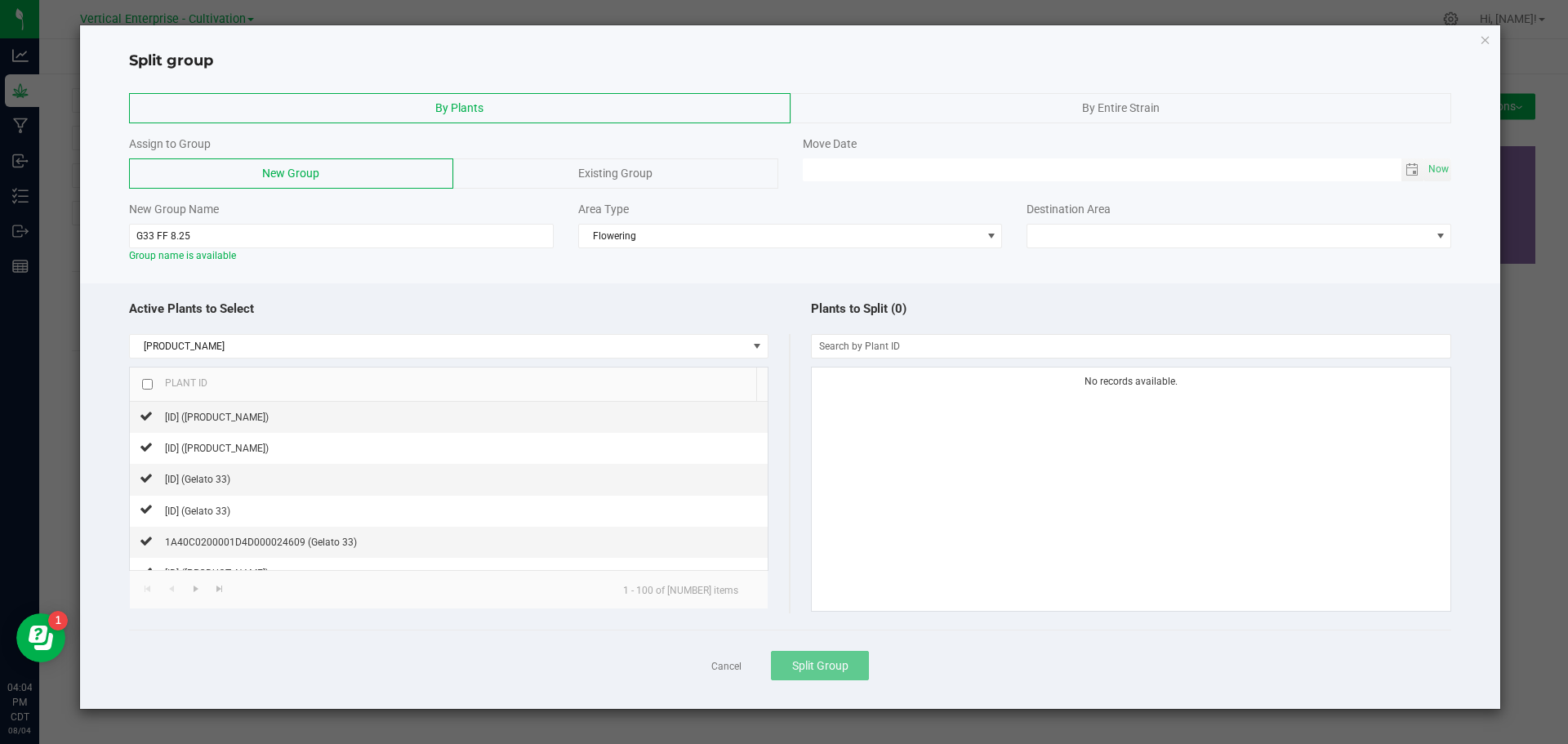 click on "New Group Name  G33 FF 8.25  Group name is available  Area Type  Flowering  Destination Area" 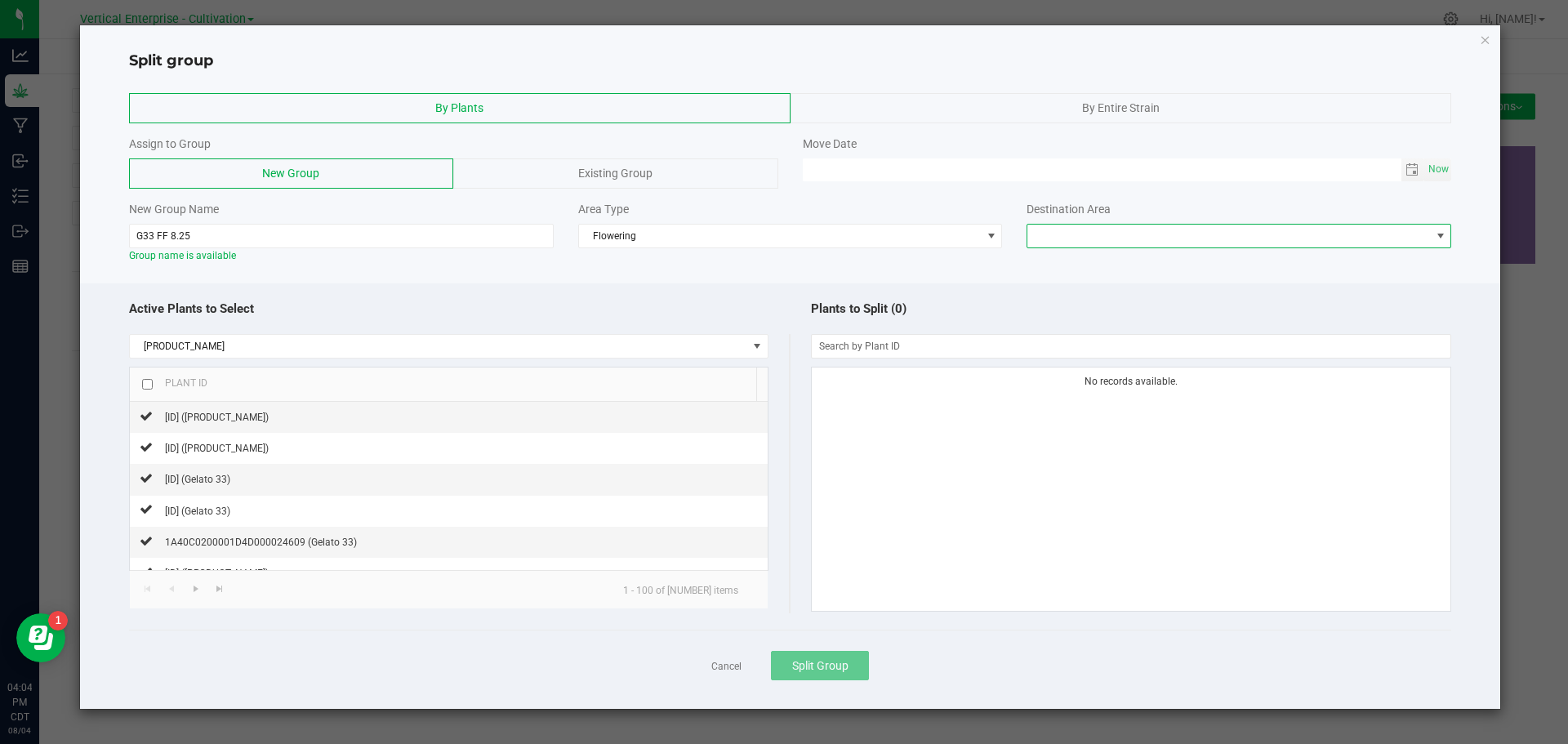 click at bounding box center [1228, 236] 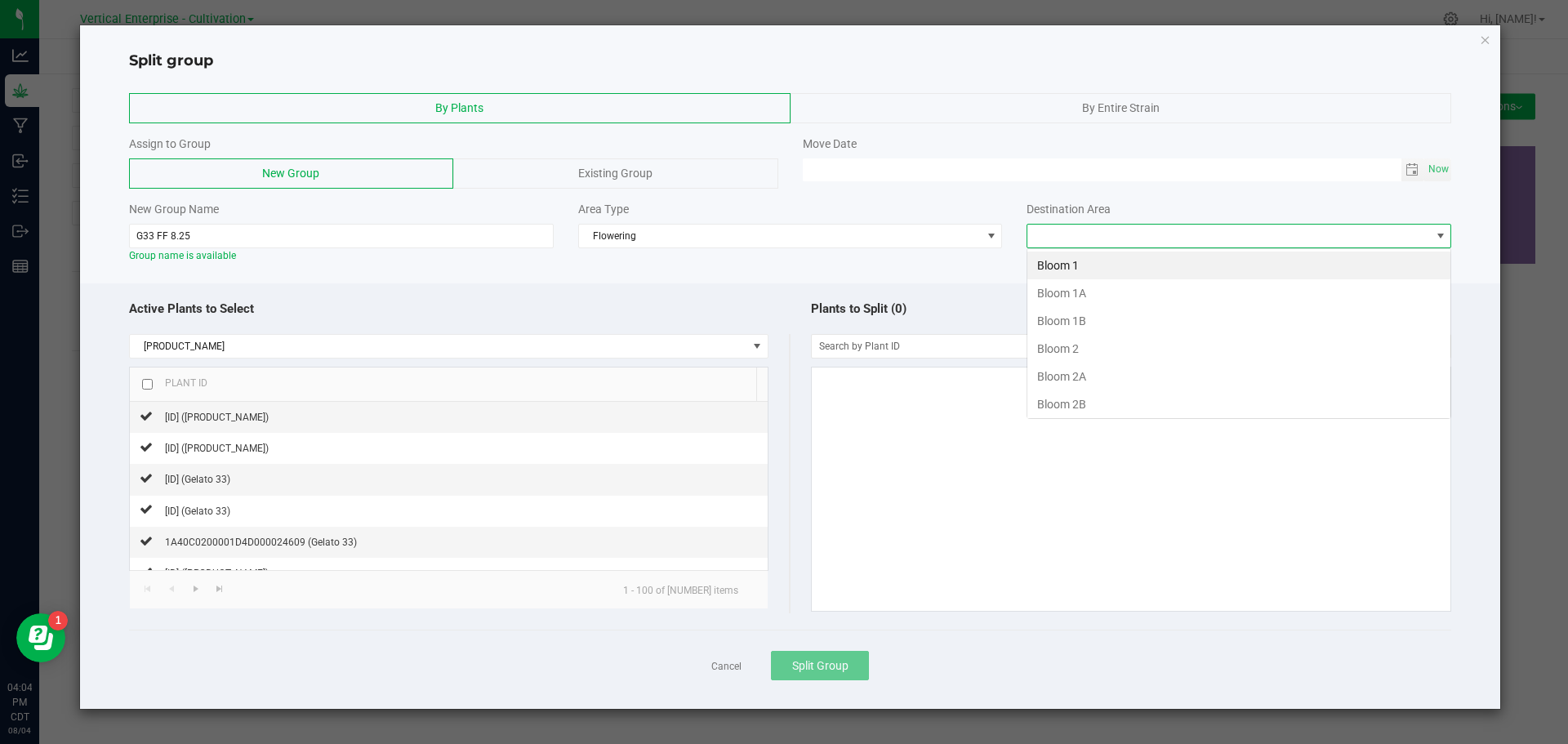 scroll, scrollTop: 81644, scrollLeft: 81242, axis: both 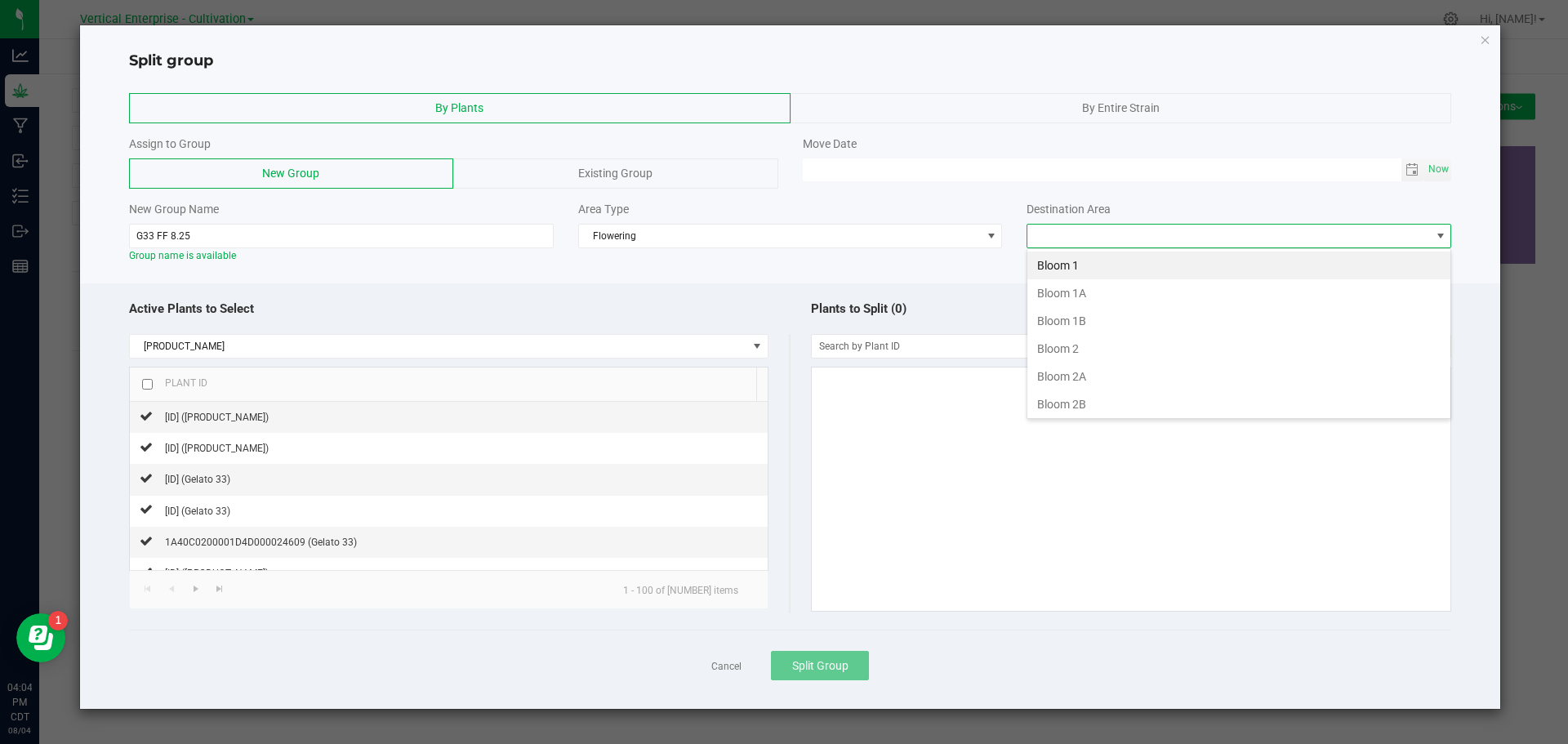 click on "Bloom 2B" at bounding box center [1239, 404] 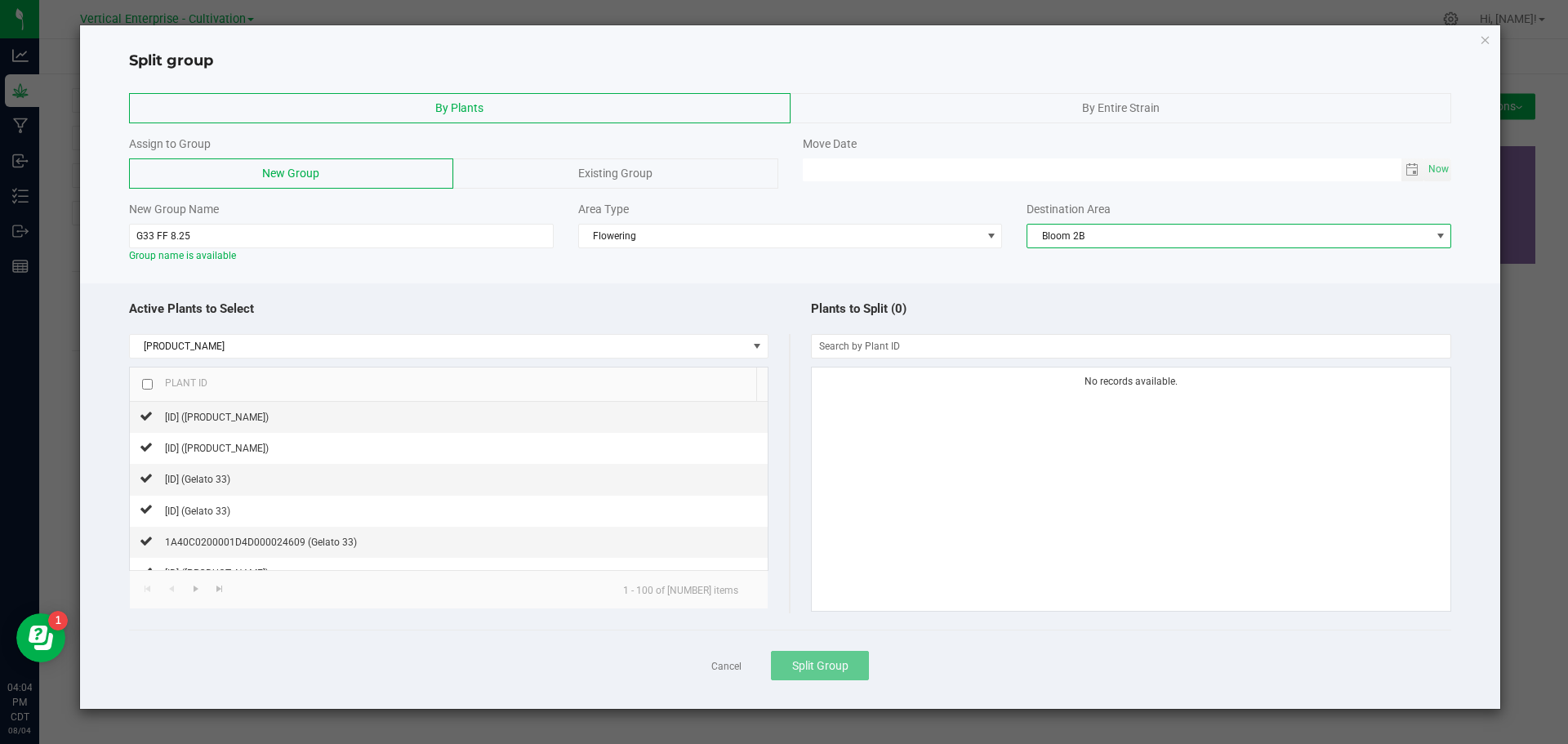 click on "1A40C0200001D4D000024605 (Gelato 33)" 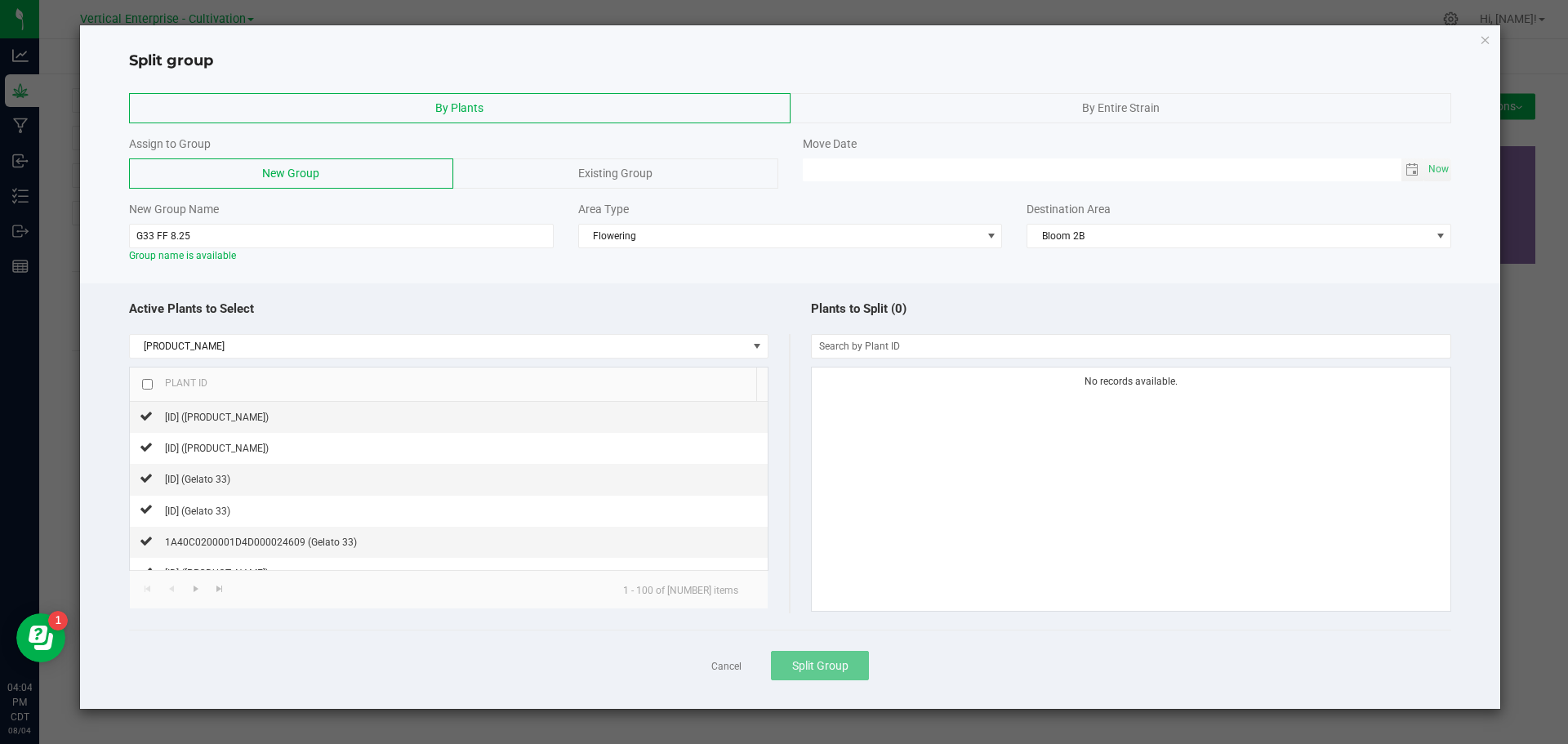 click 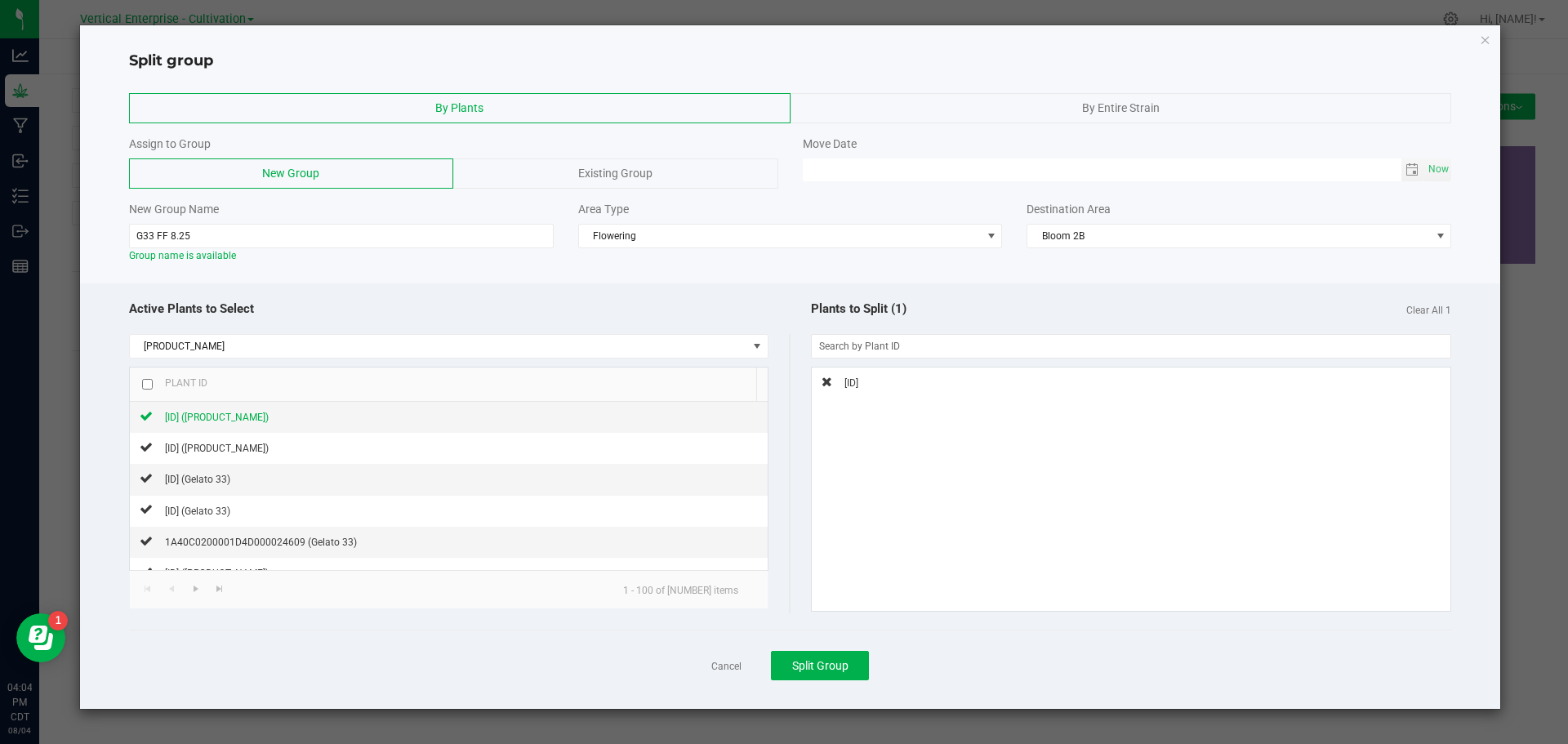 click 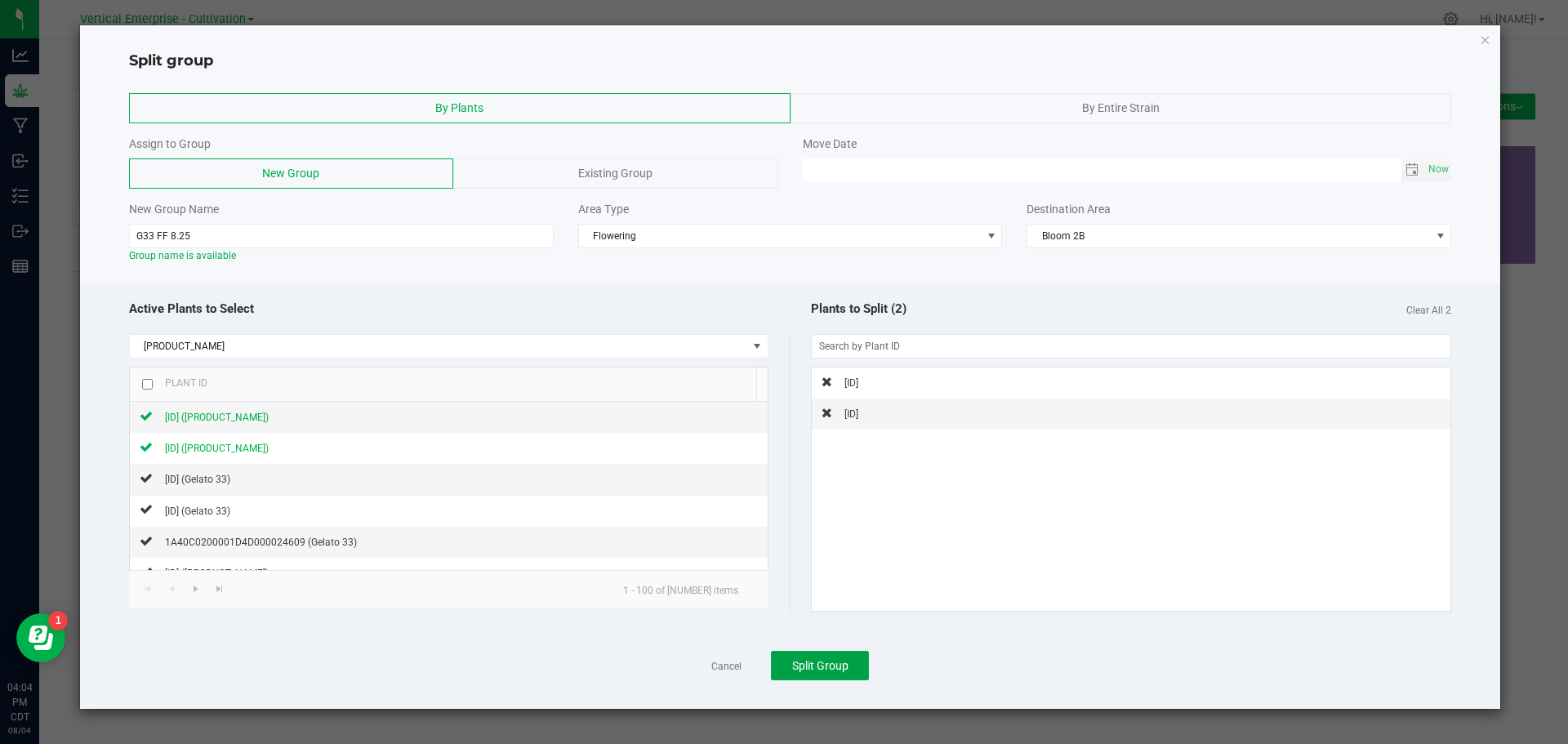 click on "Split Group" 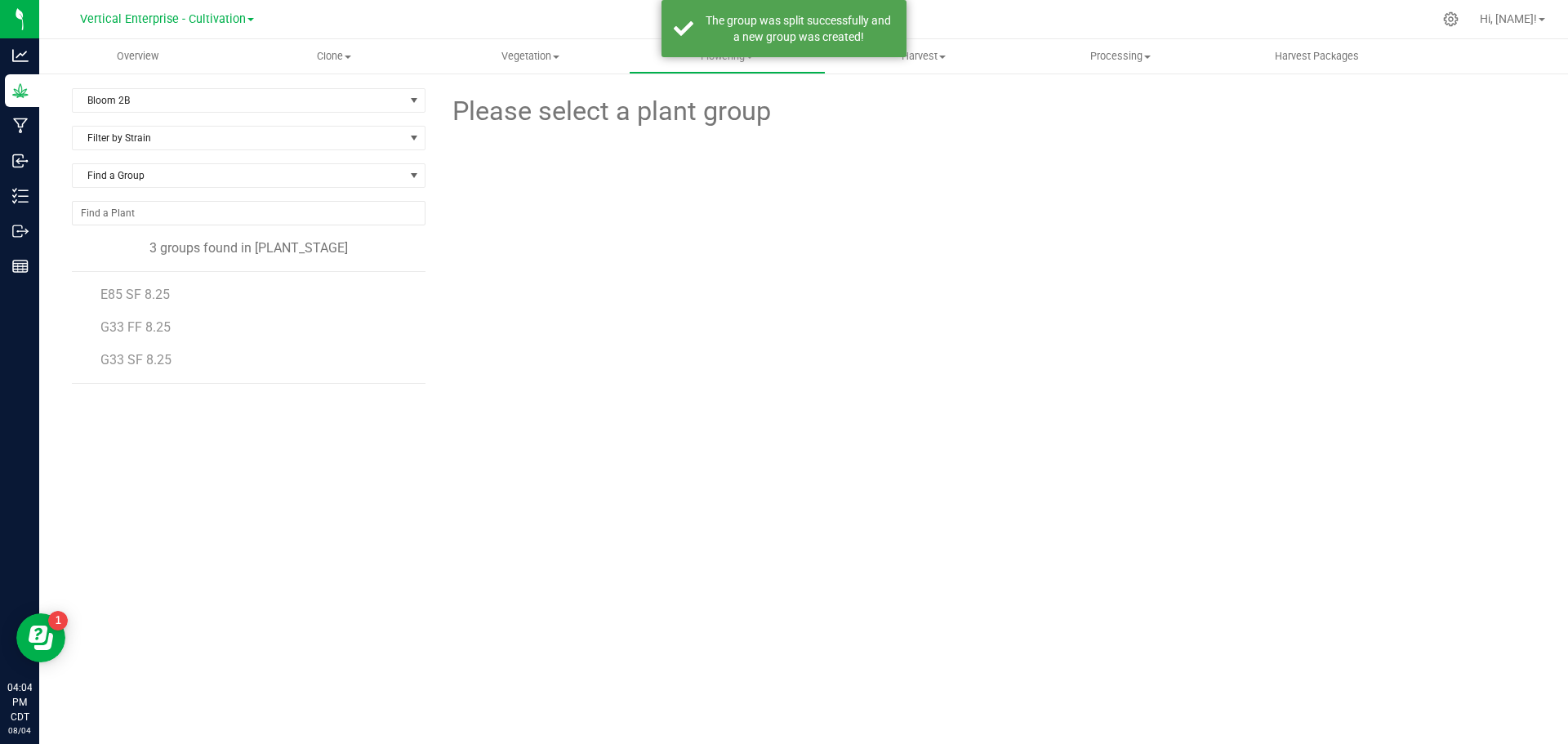 click on "G33 FF 8.25" at bounding box center [136, 327] 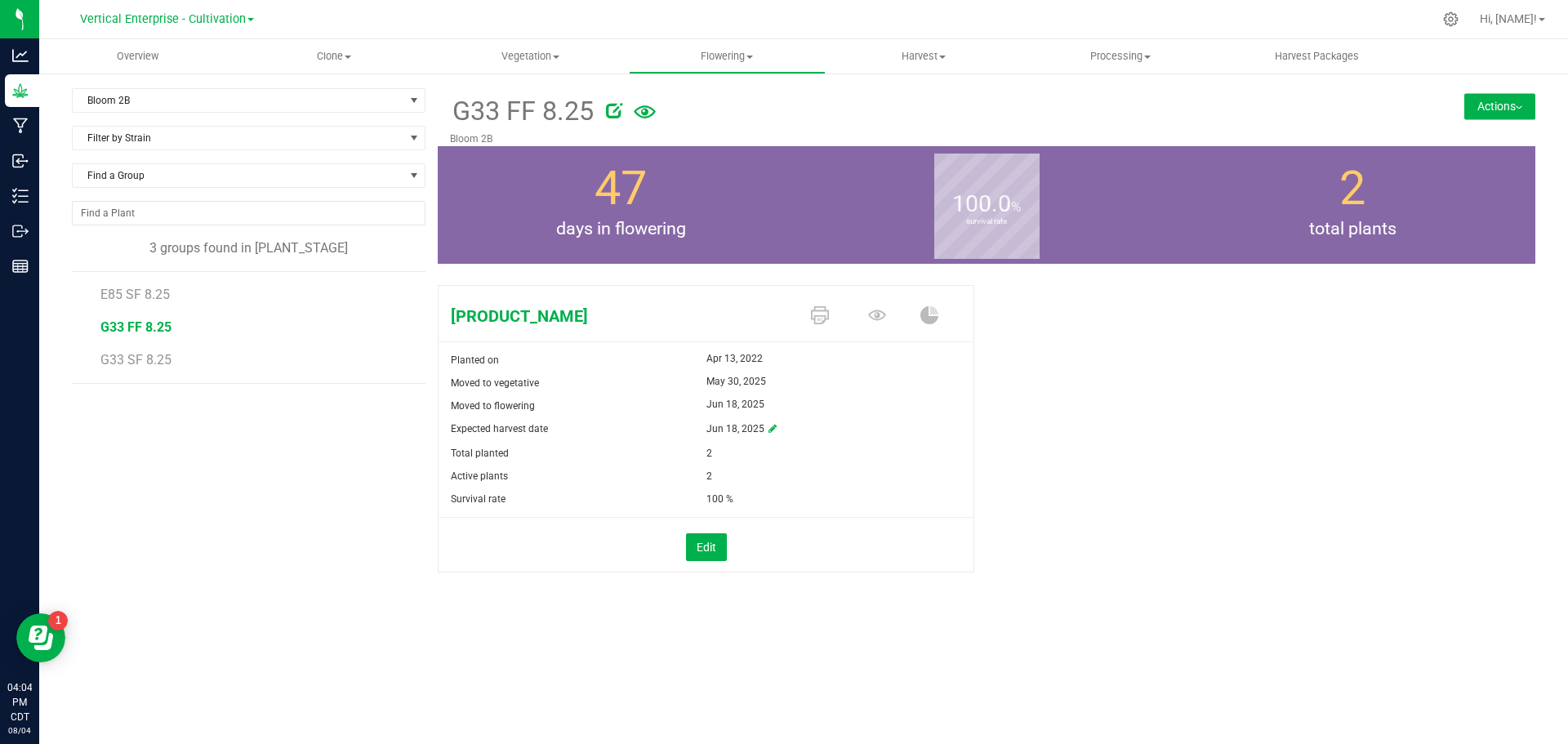 click on "G33 SF 8.25" at bounding box center [136, 359] 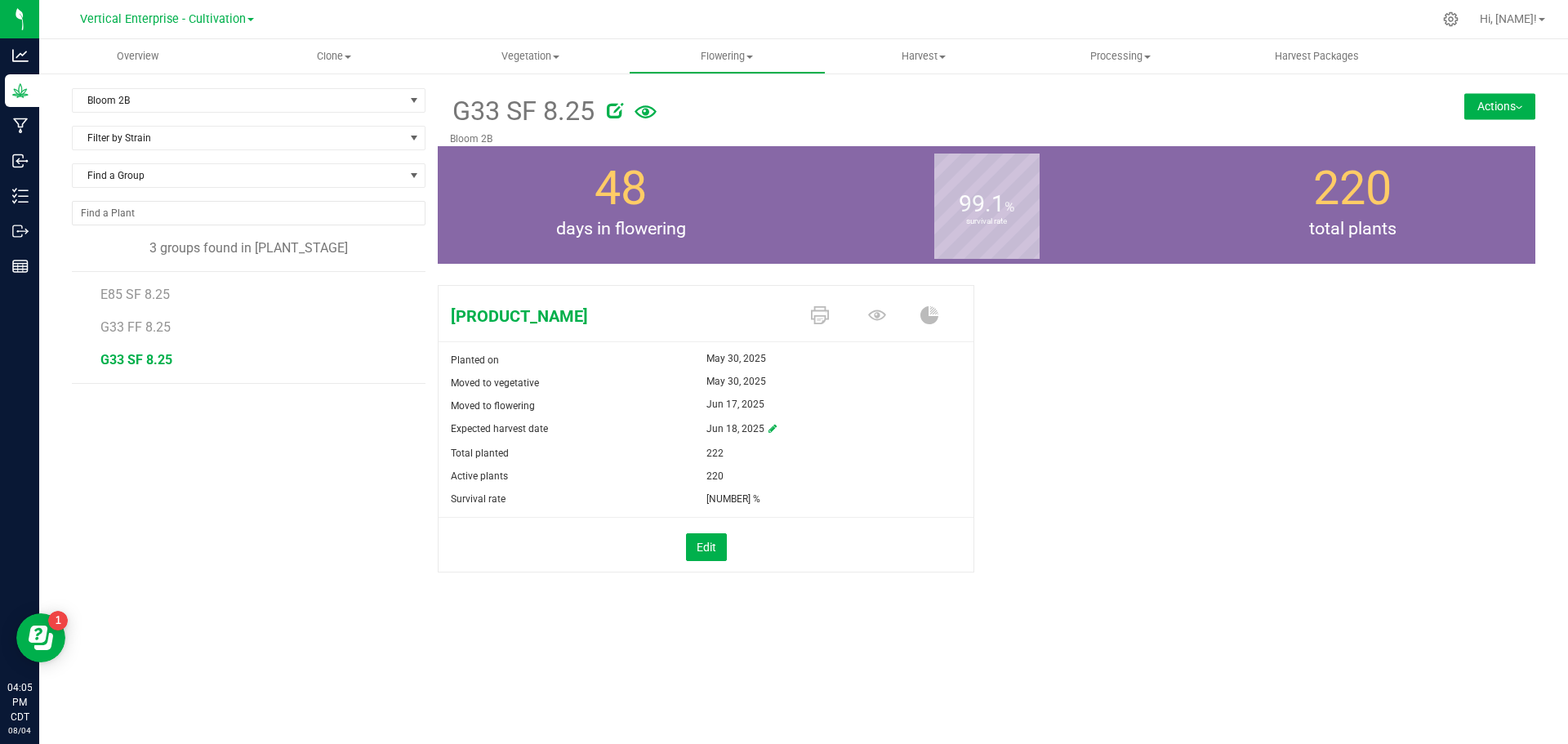 click on "G33 SF 8.25
Bloom 2B
Actions
Move group
Split group" at bounding box center (987, 117) 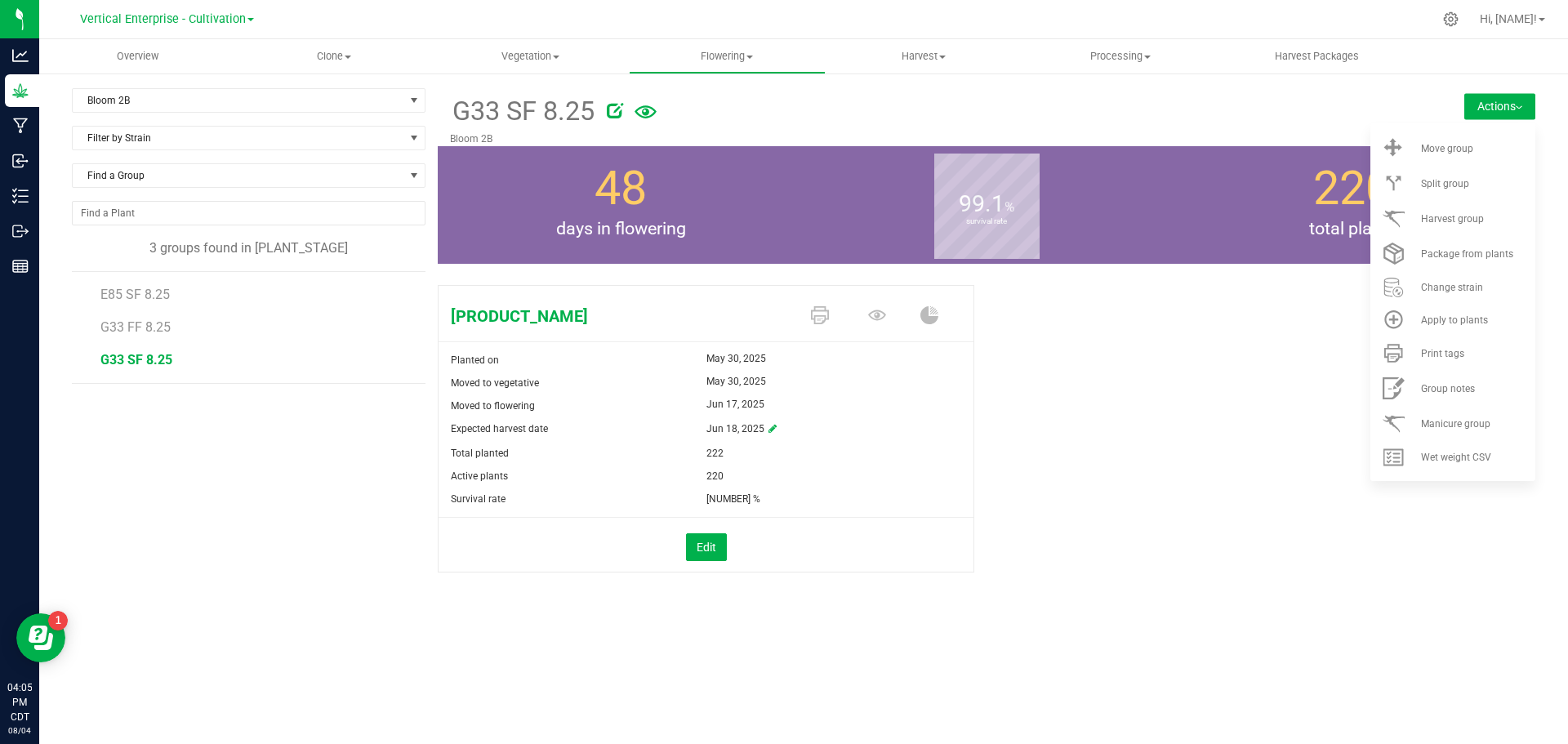 click on "Harvest group" at bounding box center (1477, 219) 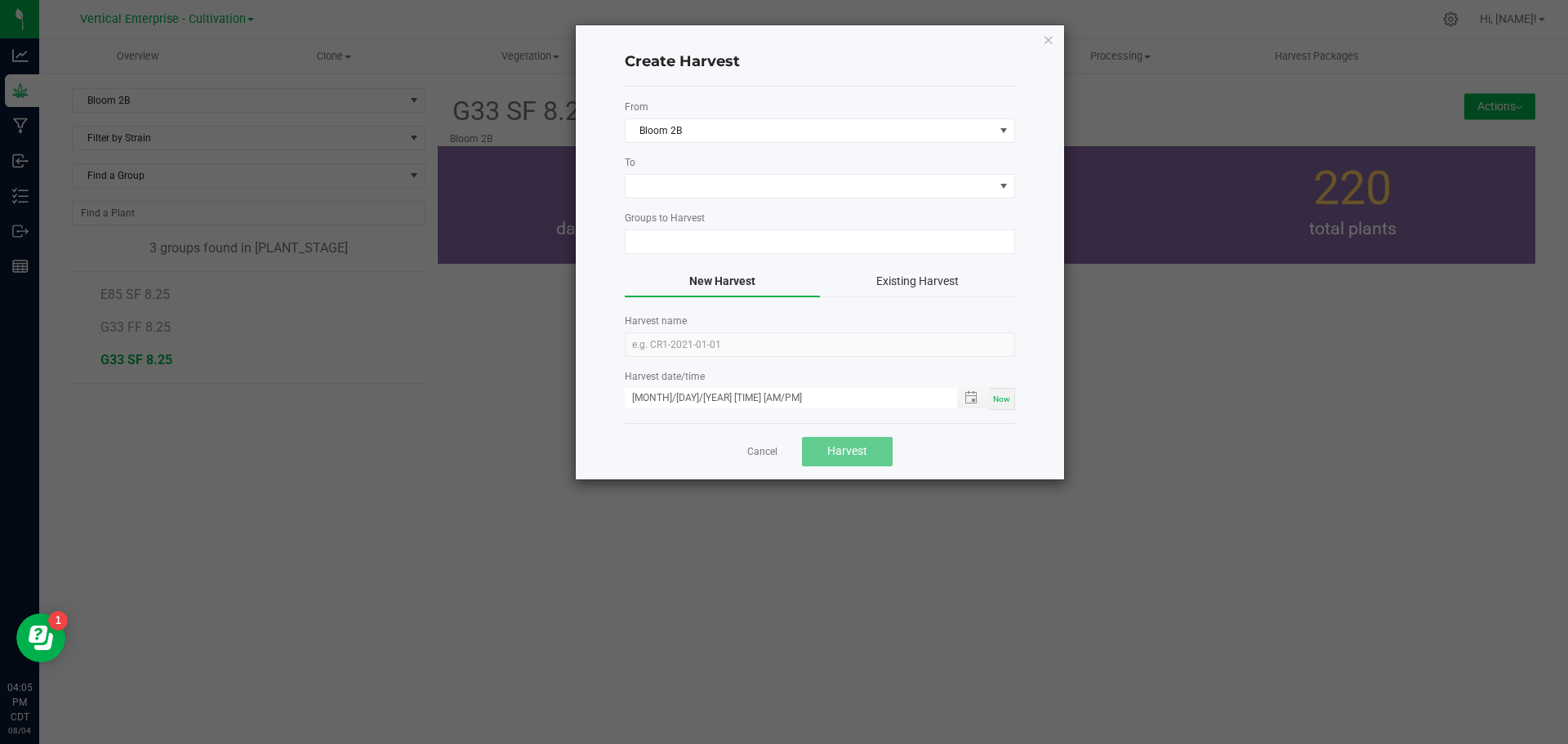 type on "G33 SF 8.25" 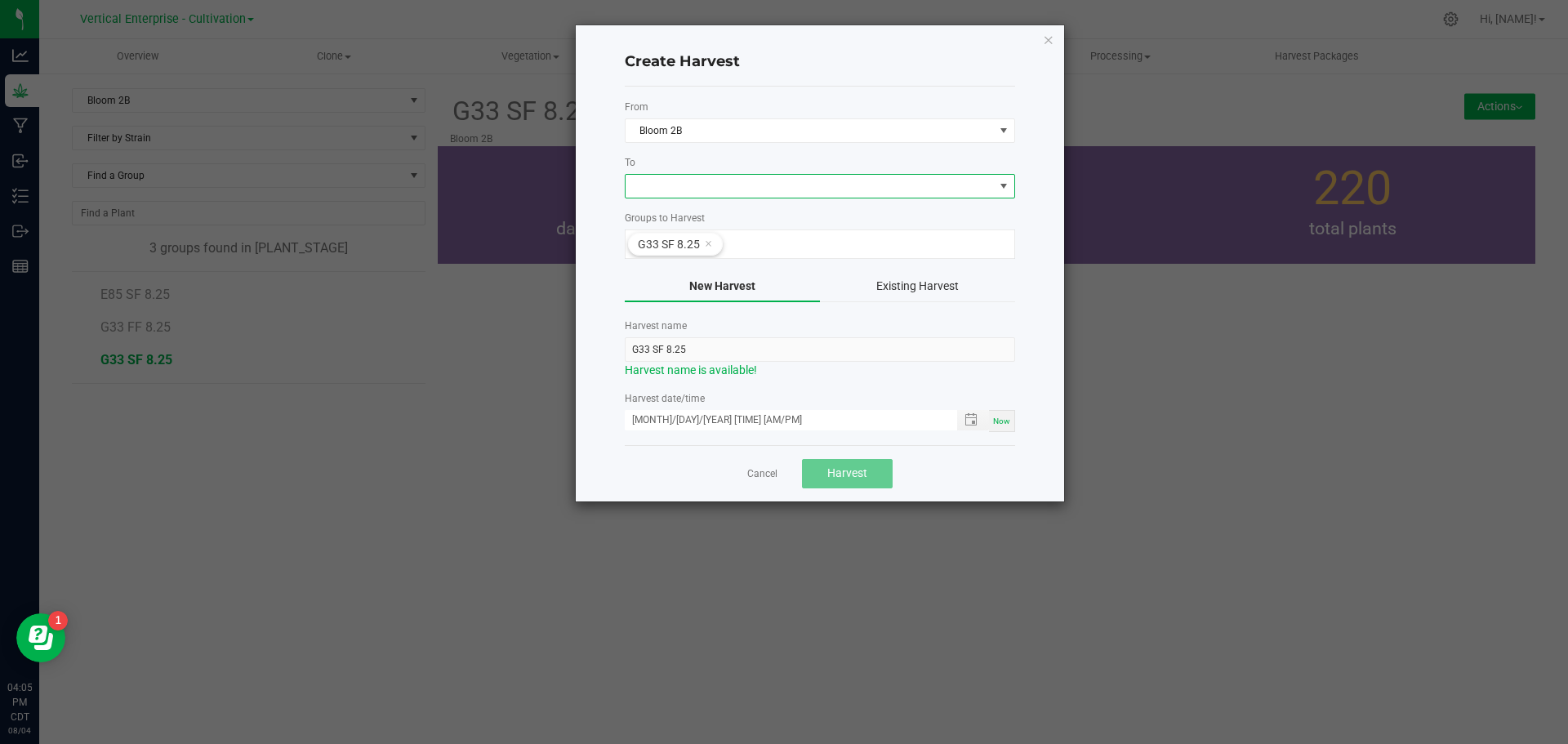 click at bounding box center (809, 186) 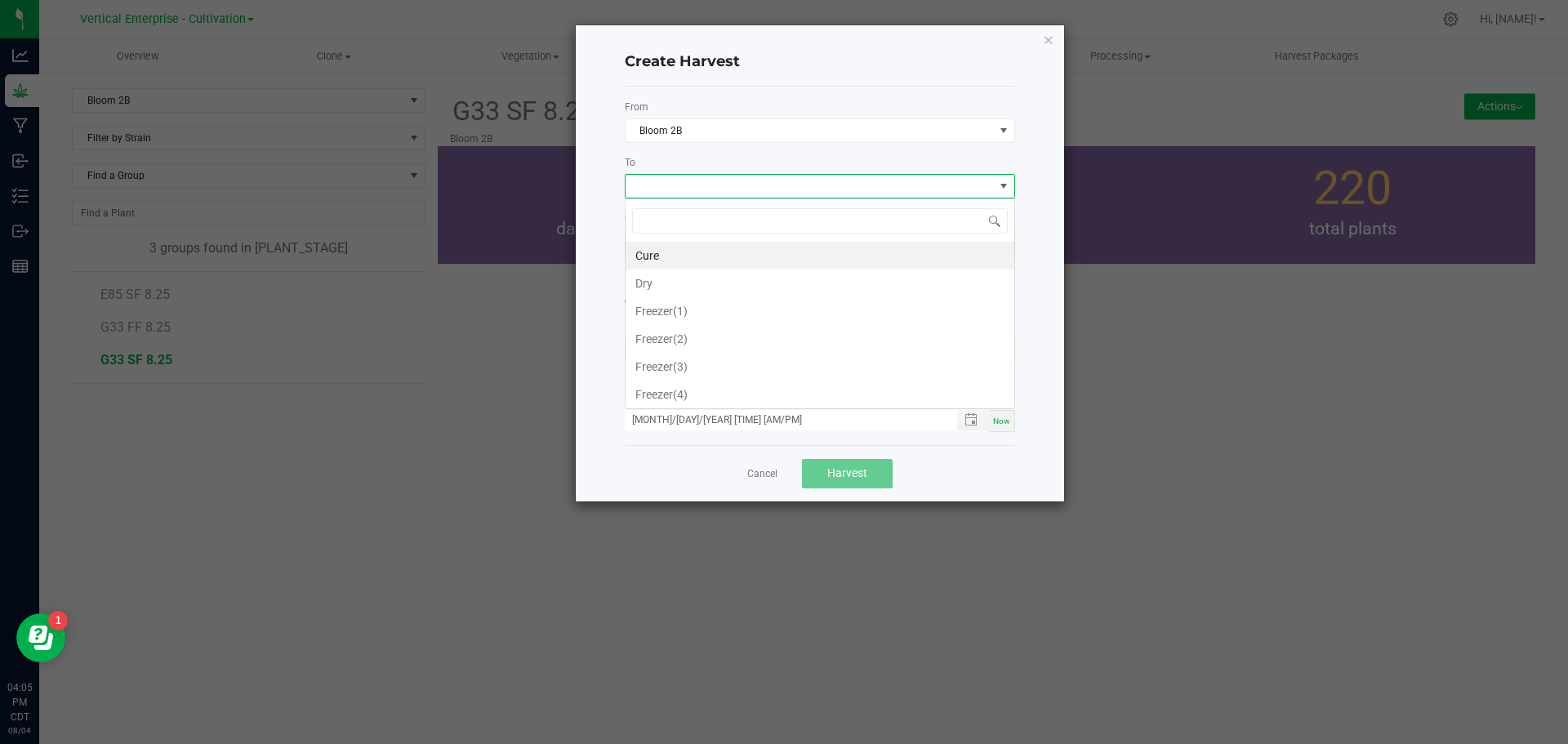 scroll, scrollTop: 81644, scrollLeft: 81276, axis: both 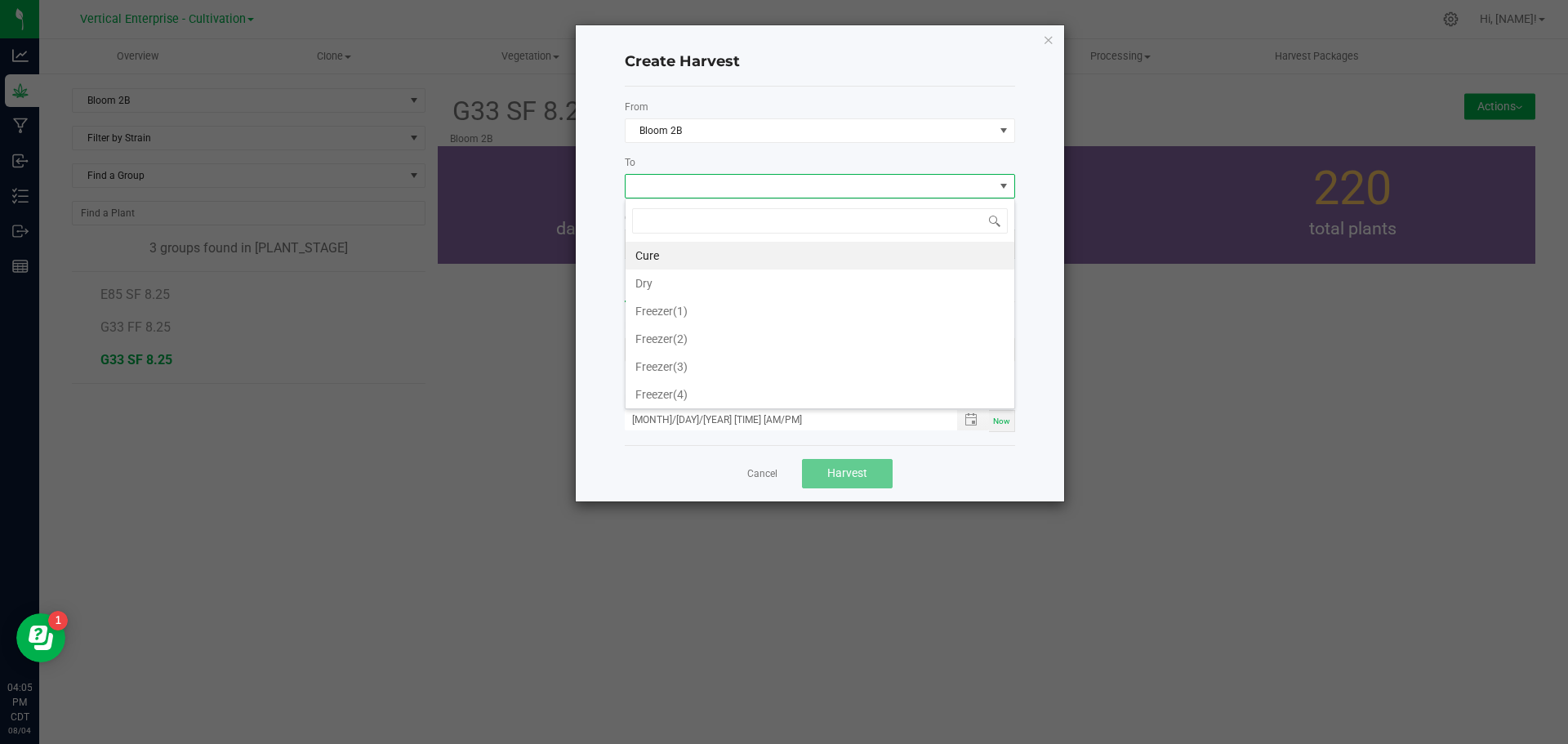 click on "Dry" at bounding box center [820, 283] 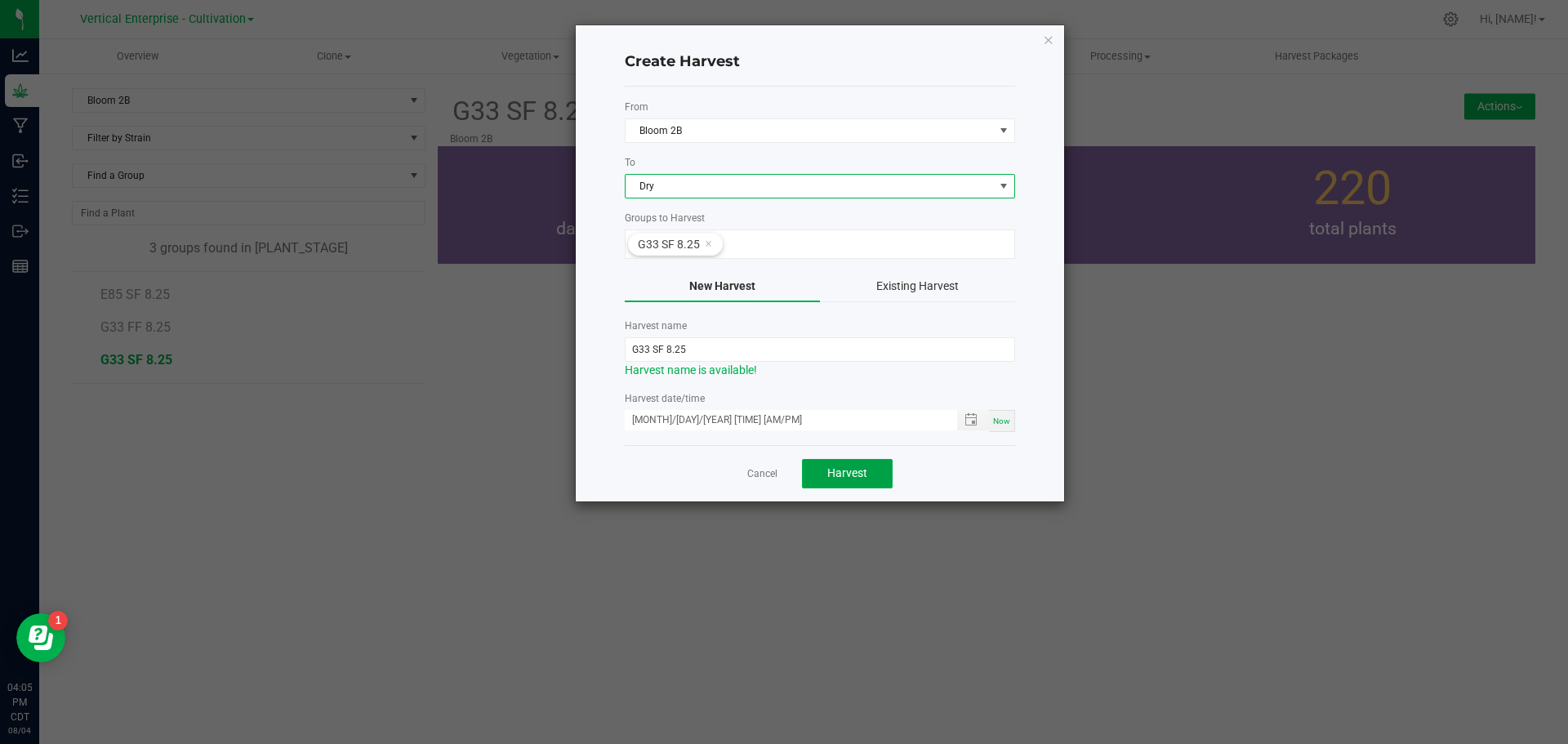 click on "Harvest" 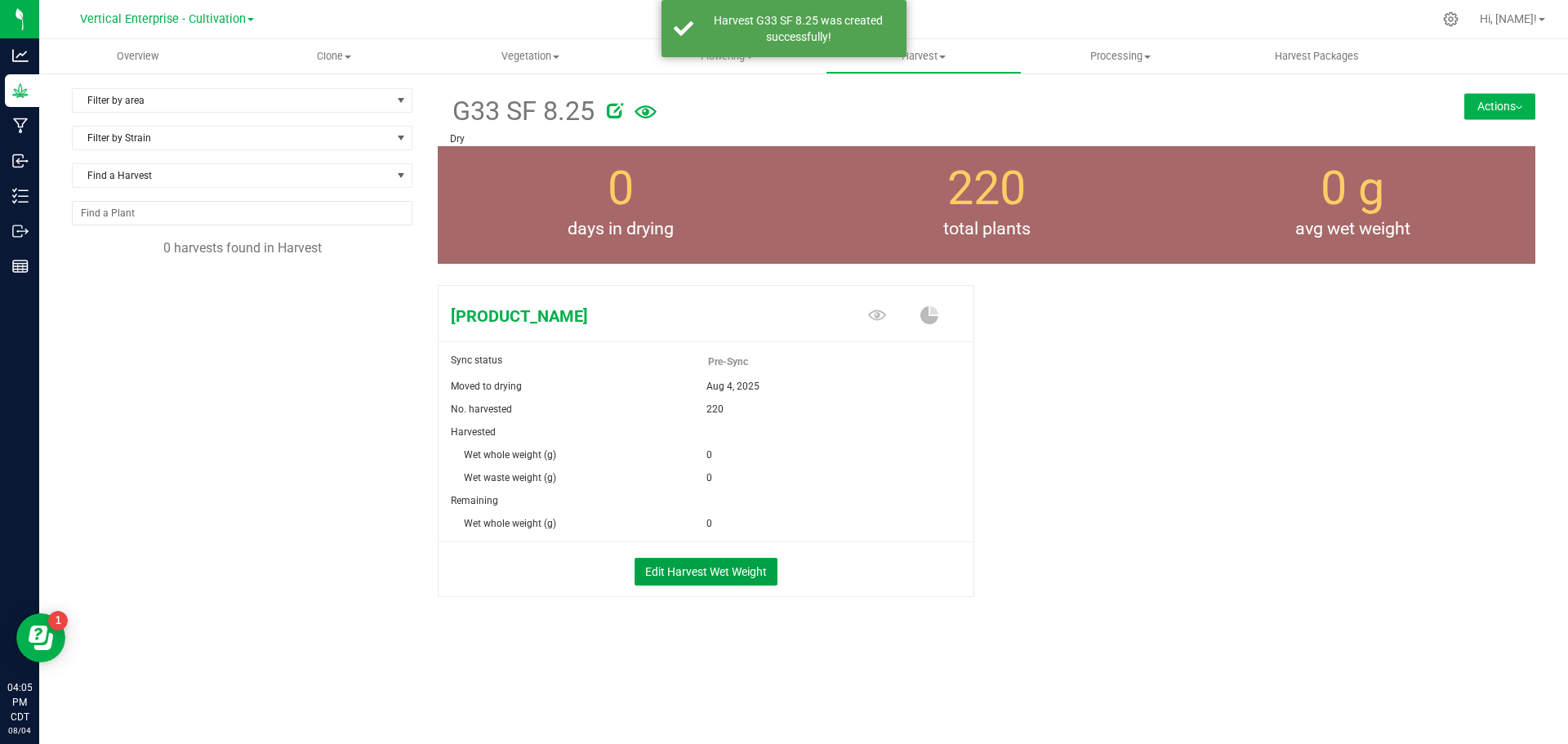 click on "Edit Harvest Wet Weight" at bounding box center [706, 572] 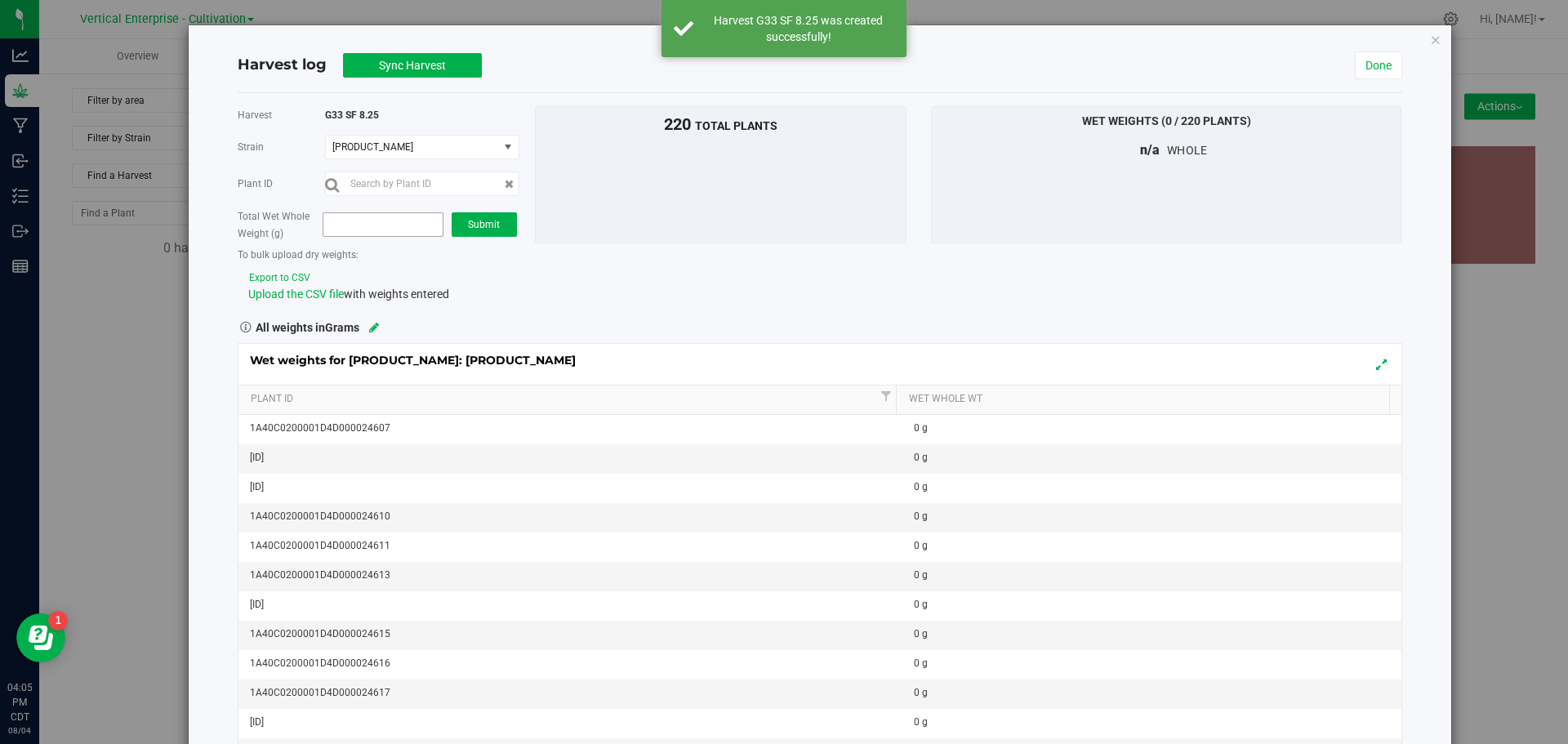 click at bounding box center (382, 225) 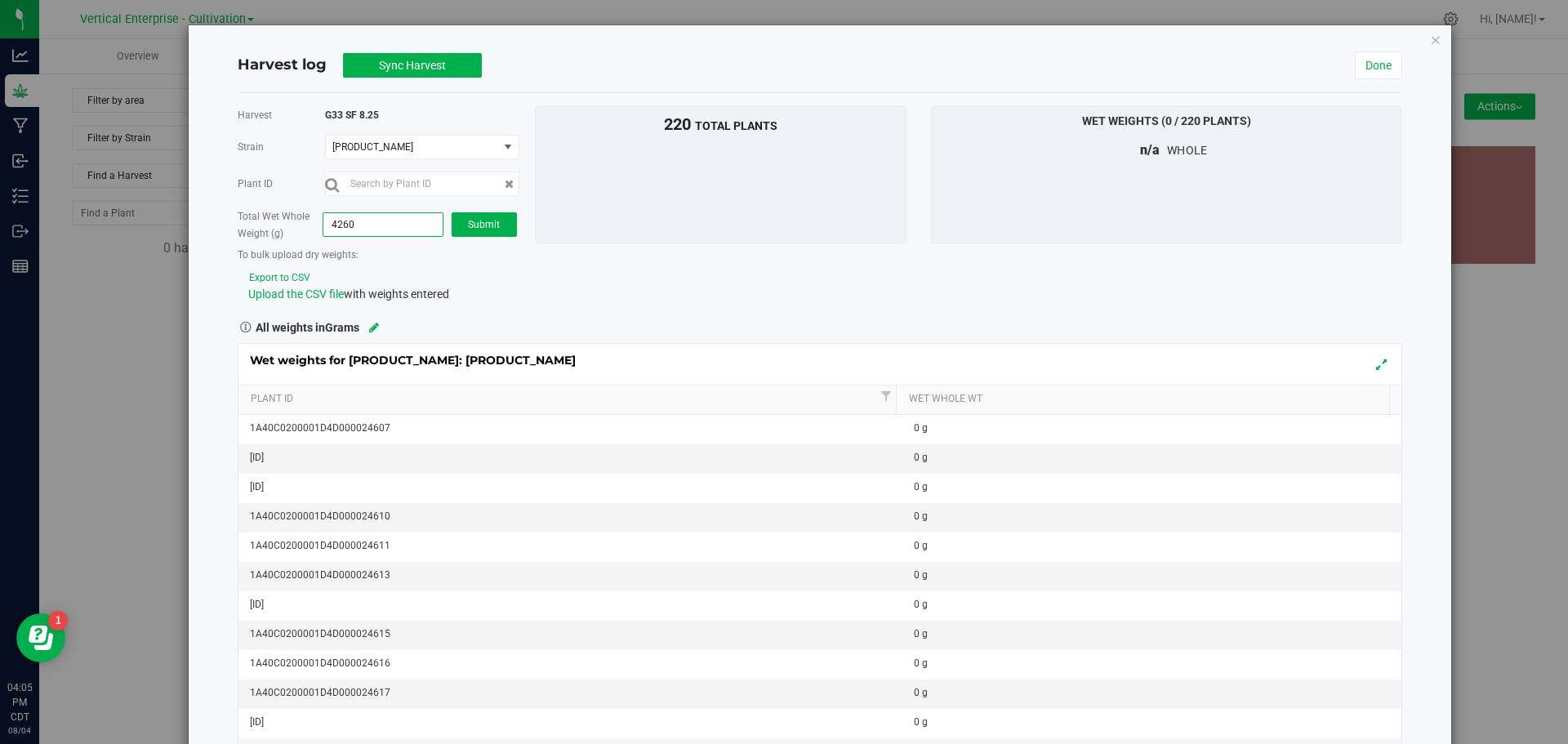 type on "42600" 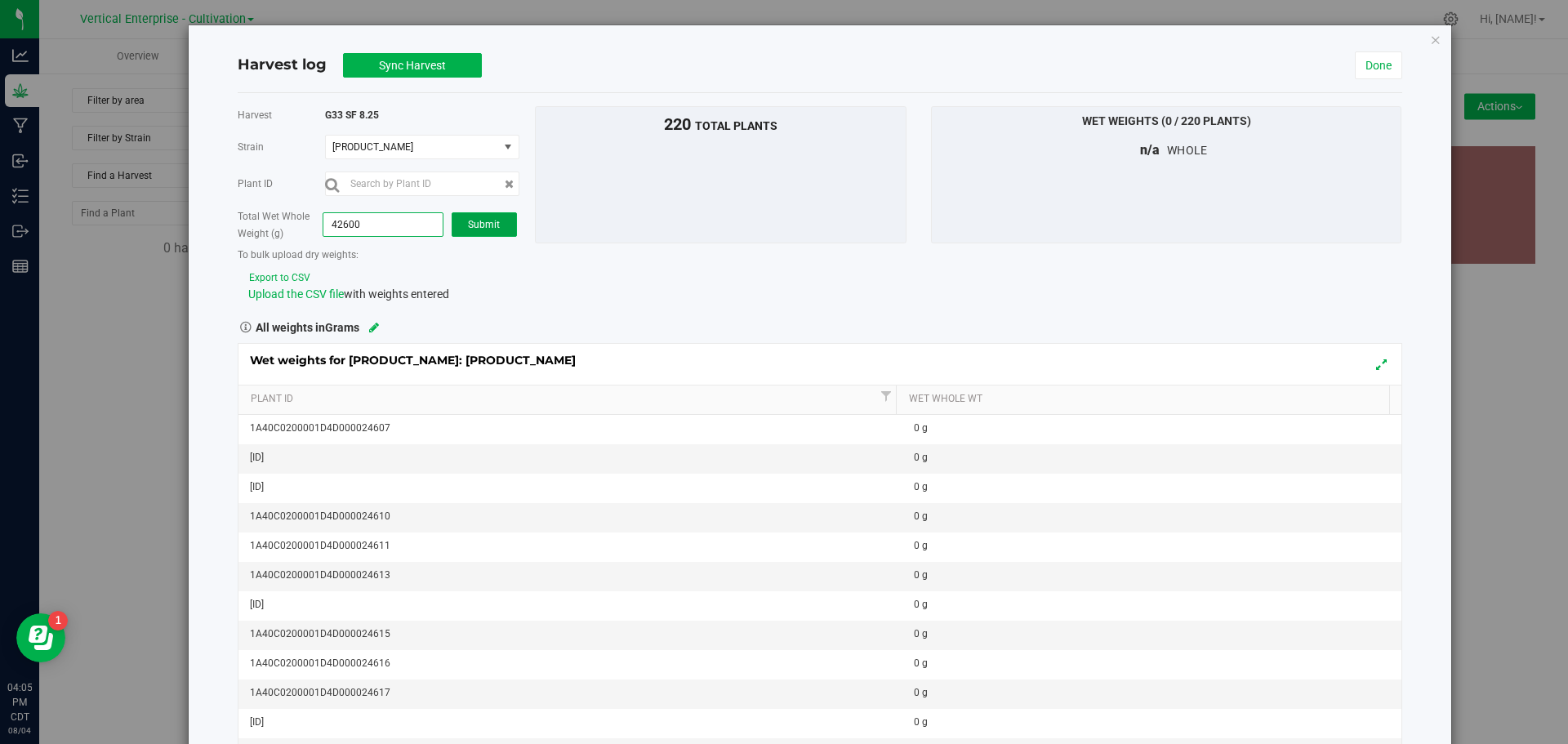 type on "42,600.0000" 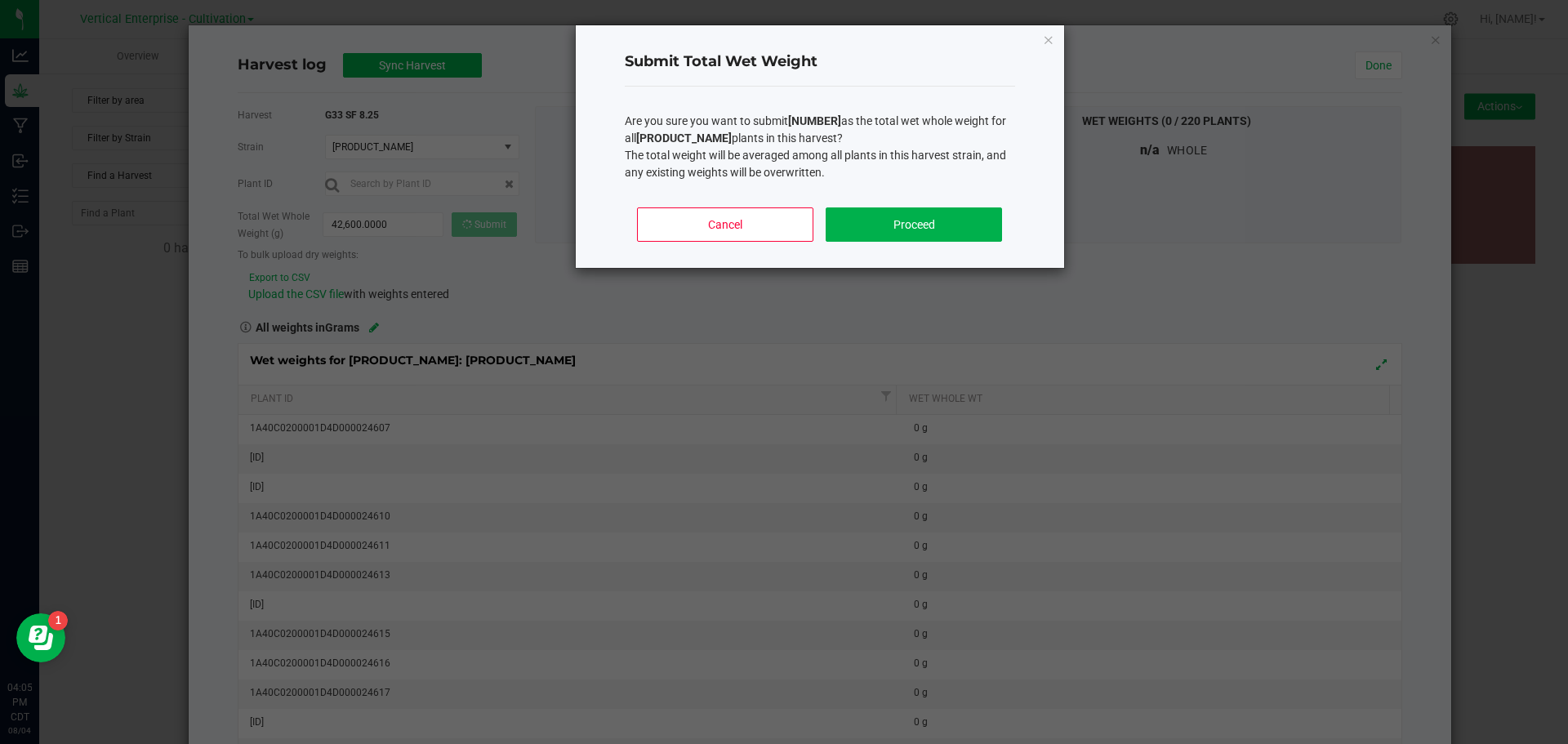 click on "Cancel   Proceed" 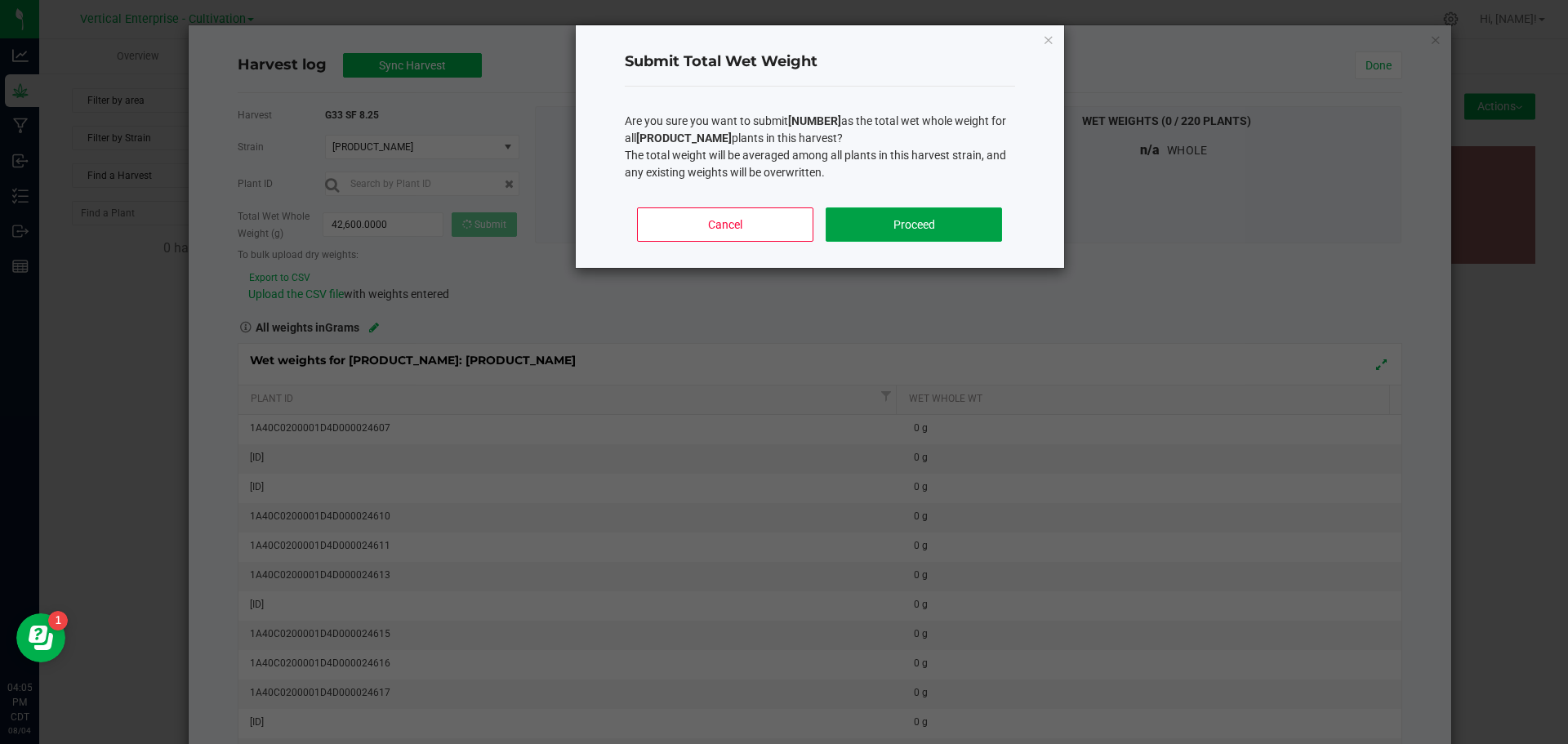 click on "Proceed" 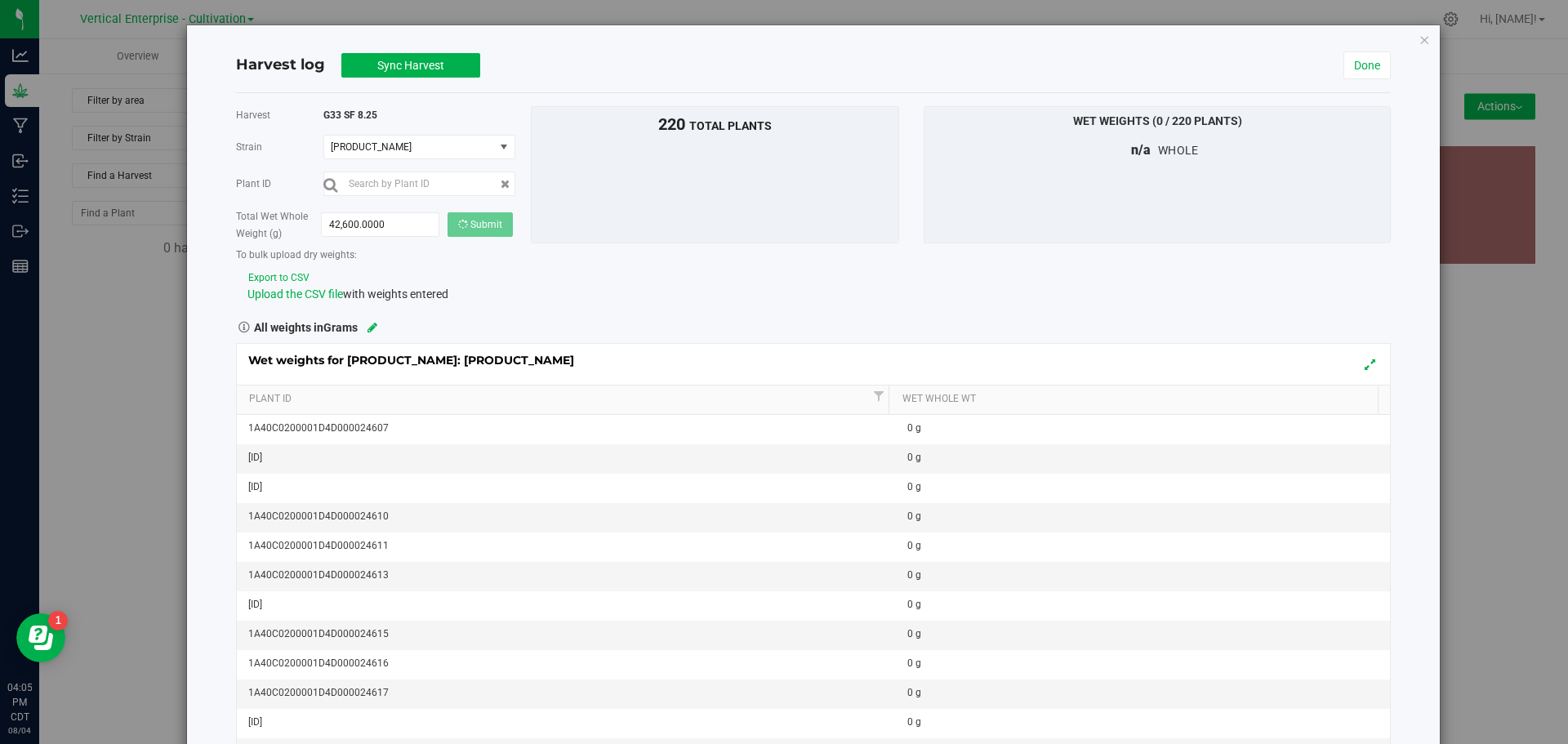 type 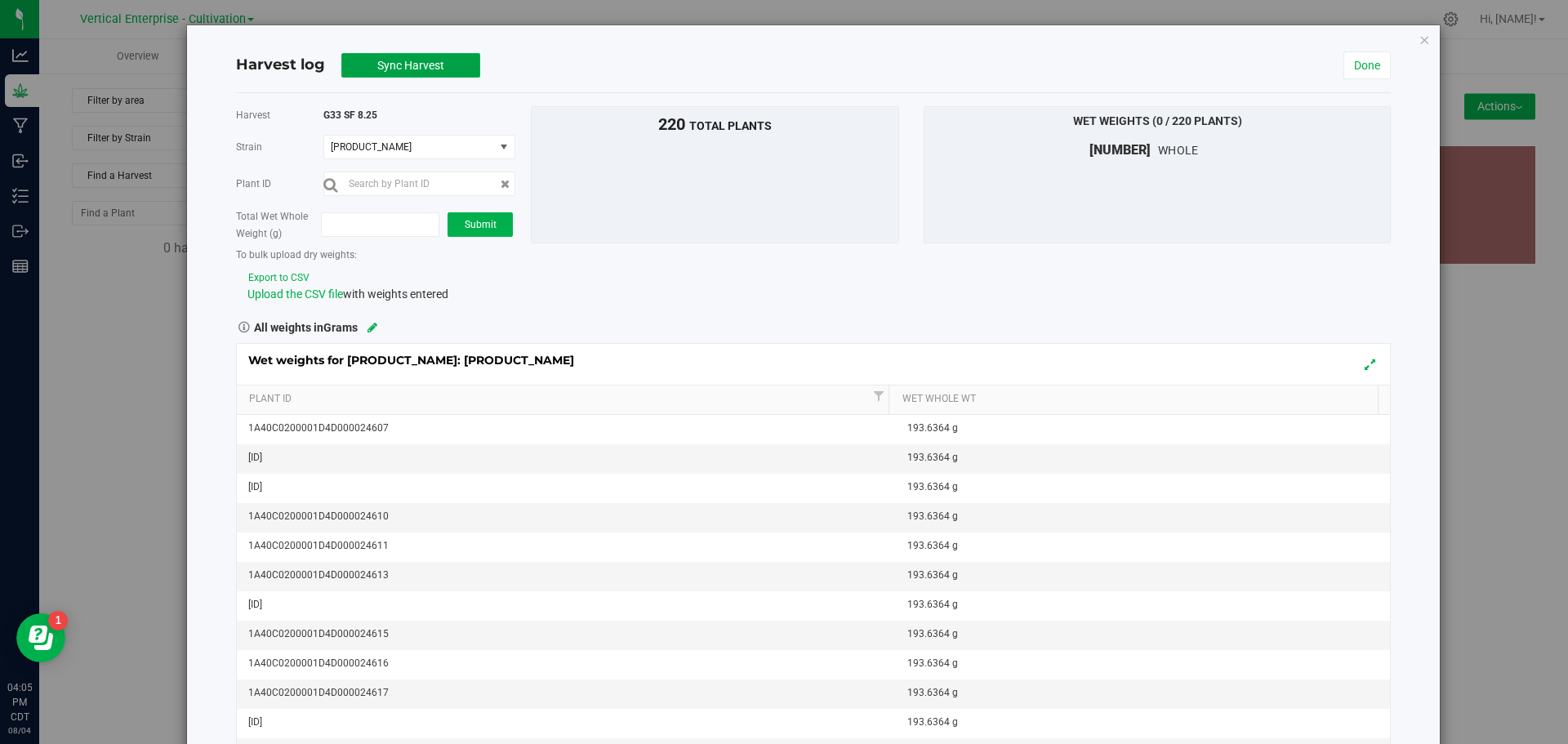 click on "Sync Harvest" at bounding box center (411, 65) 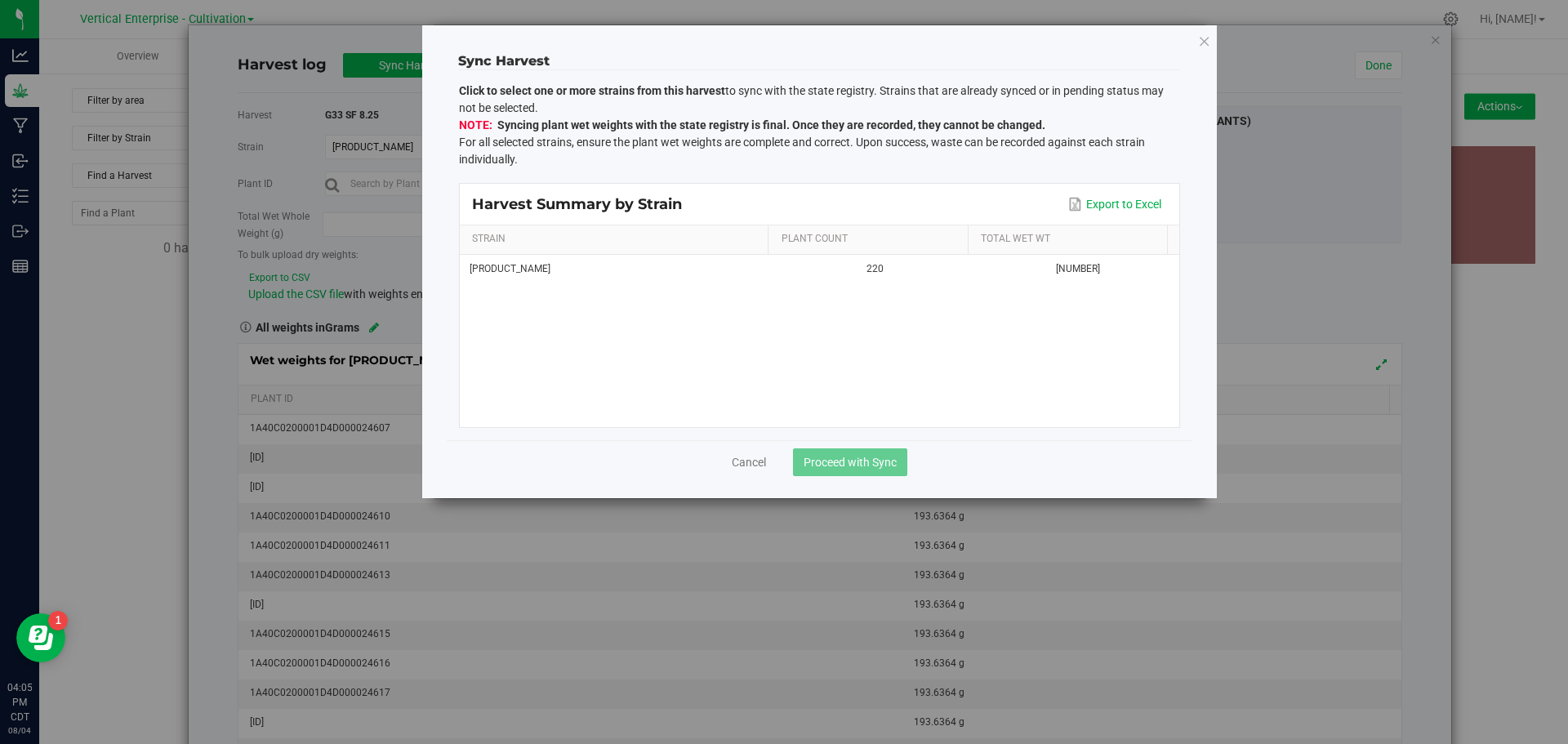 click on "Gelato 33" at bounding box center (617, 269) 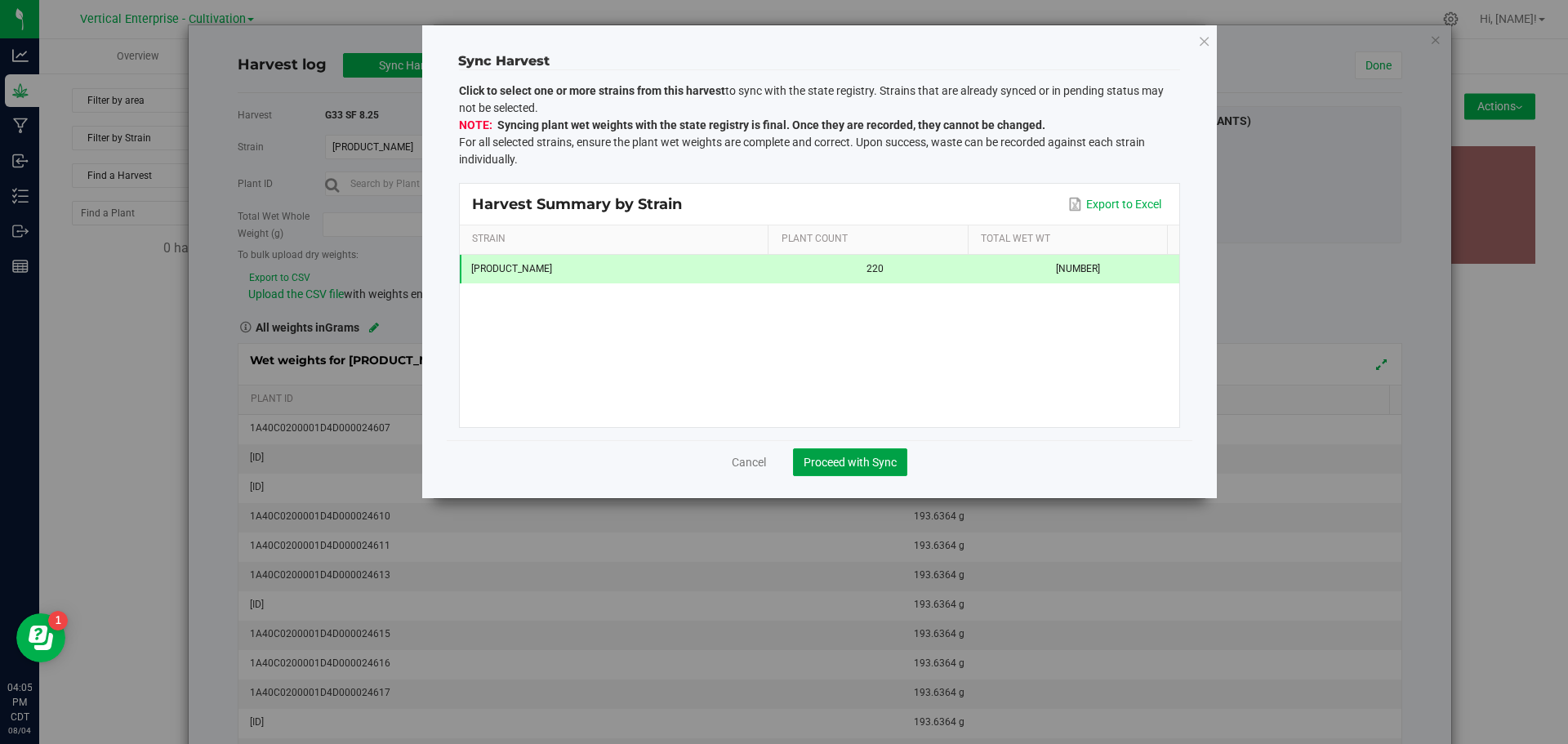 click on "Proceed with Sync" 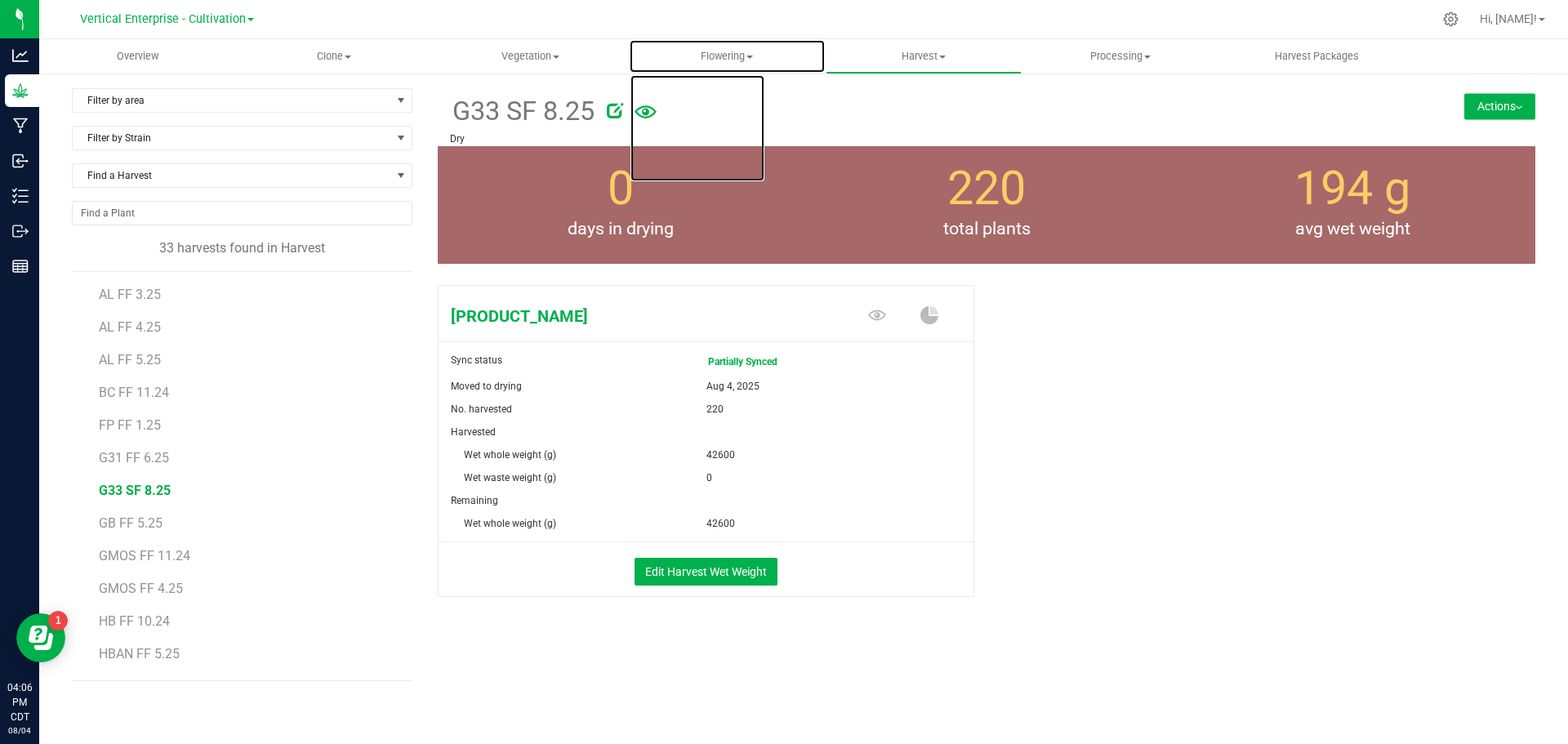 click on "Flowering" at bounding box center (727, 56) 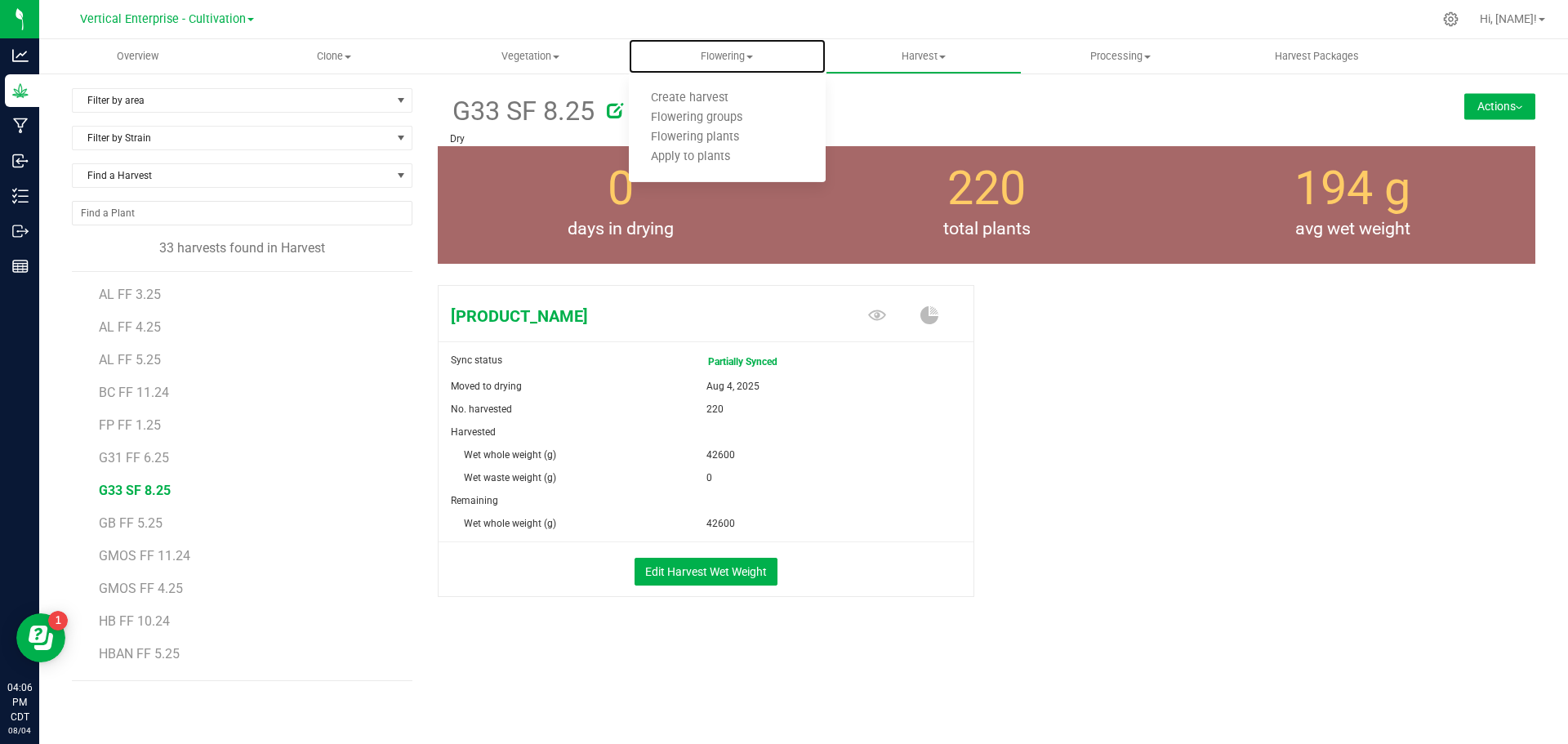 click on "Flowering groups" at bounding box center [697, 118] 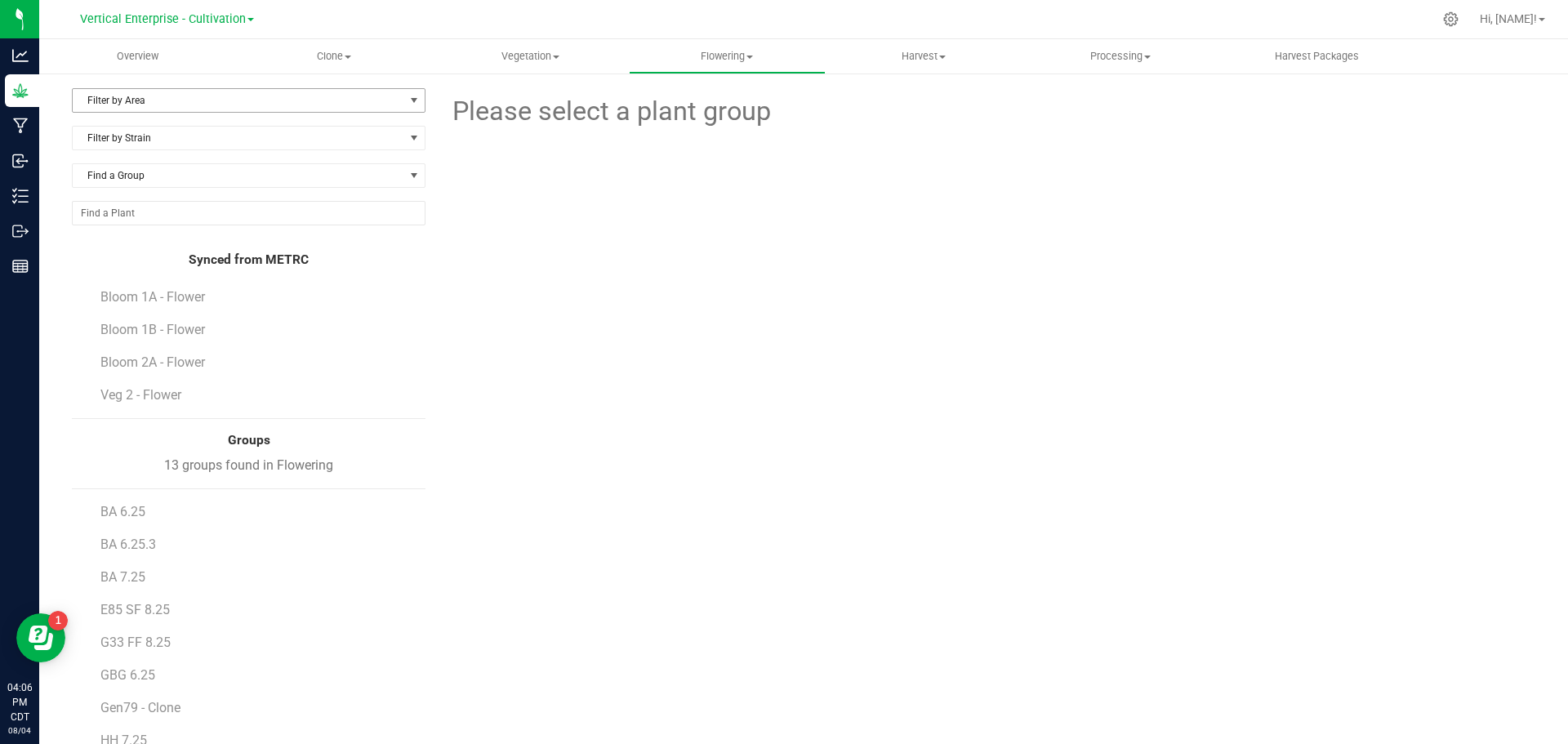 click on "Filter by Area" at bounding box center [238, 100] 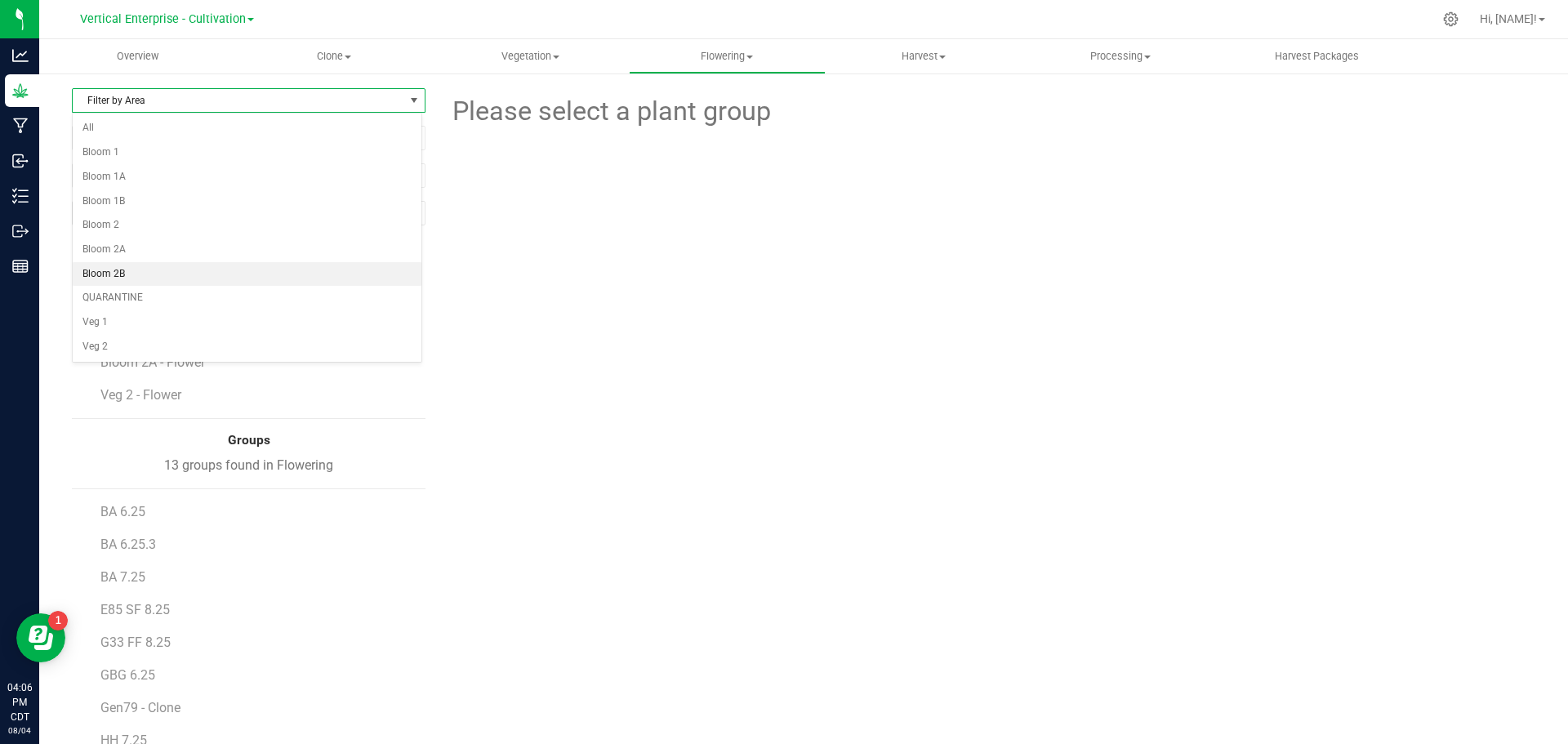 click on "Bloom 2B" at bounding box center (247, 274) 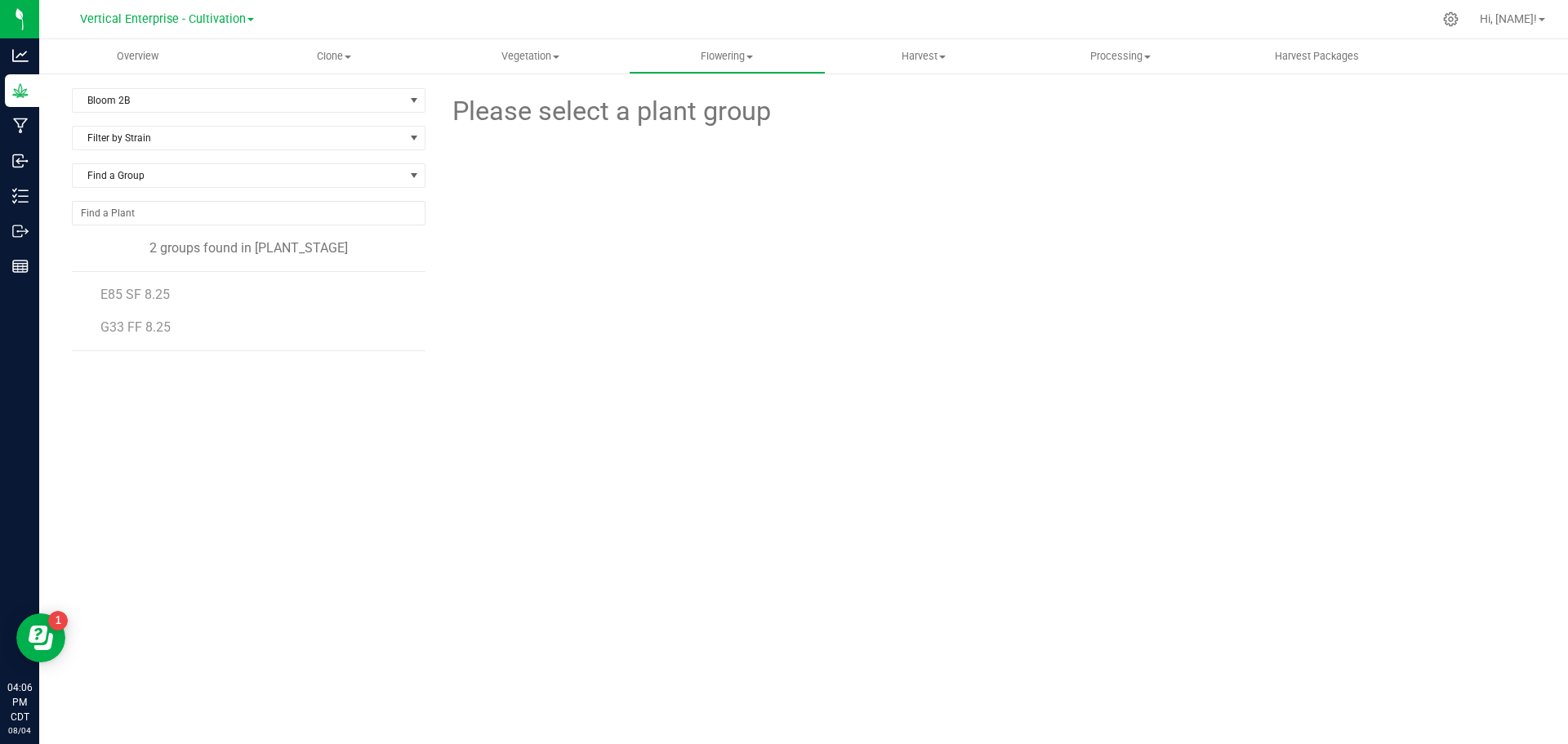 click on "G33 FF 8.25" at bounding box center (136, 327) 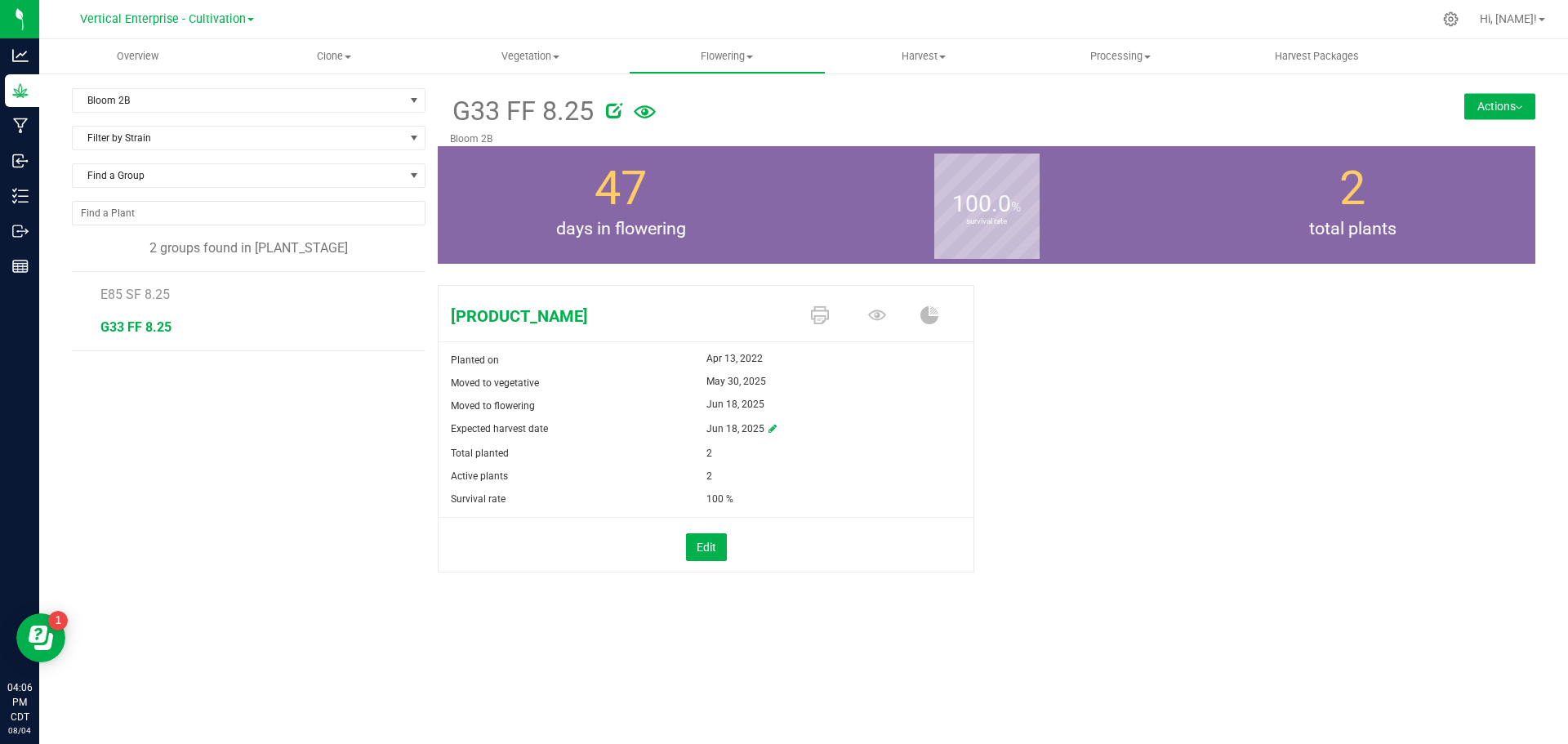 click on "Actions" at bounding box center [1499, 106] 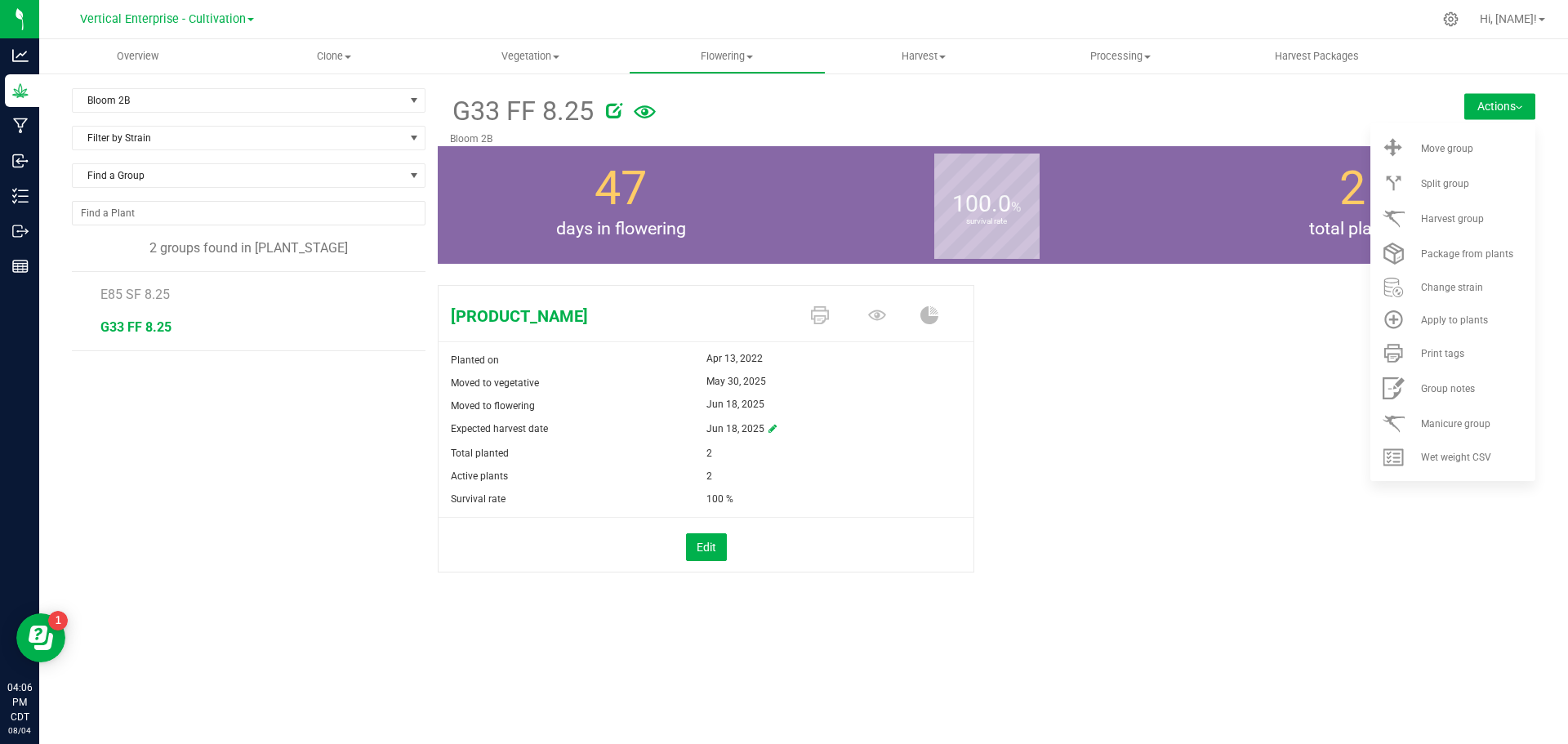 click on "Harvest group" at bounding box center (1453, 218) 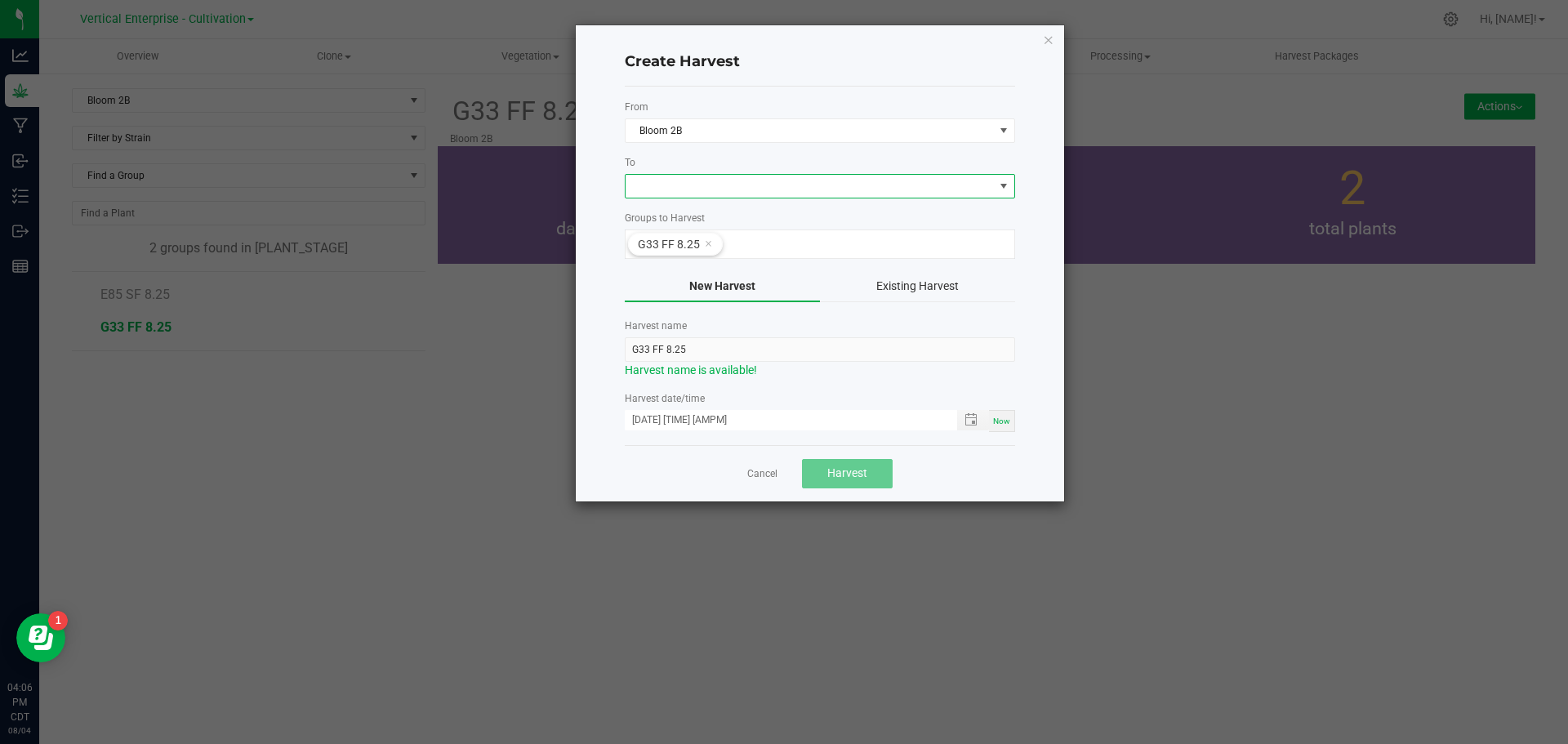 click at bounding box center [809, 186] 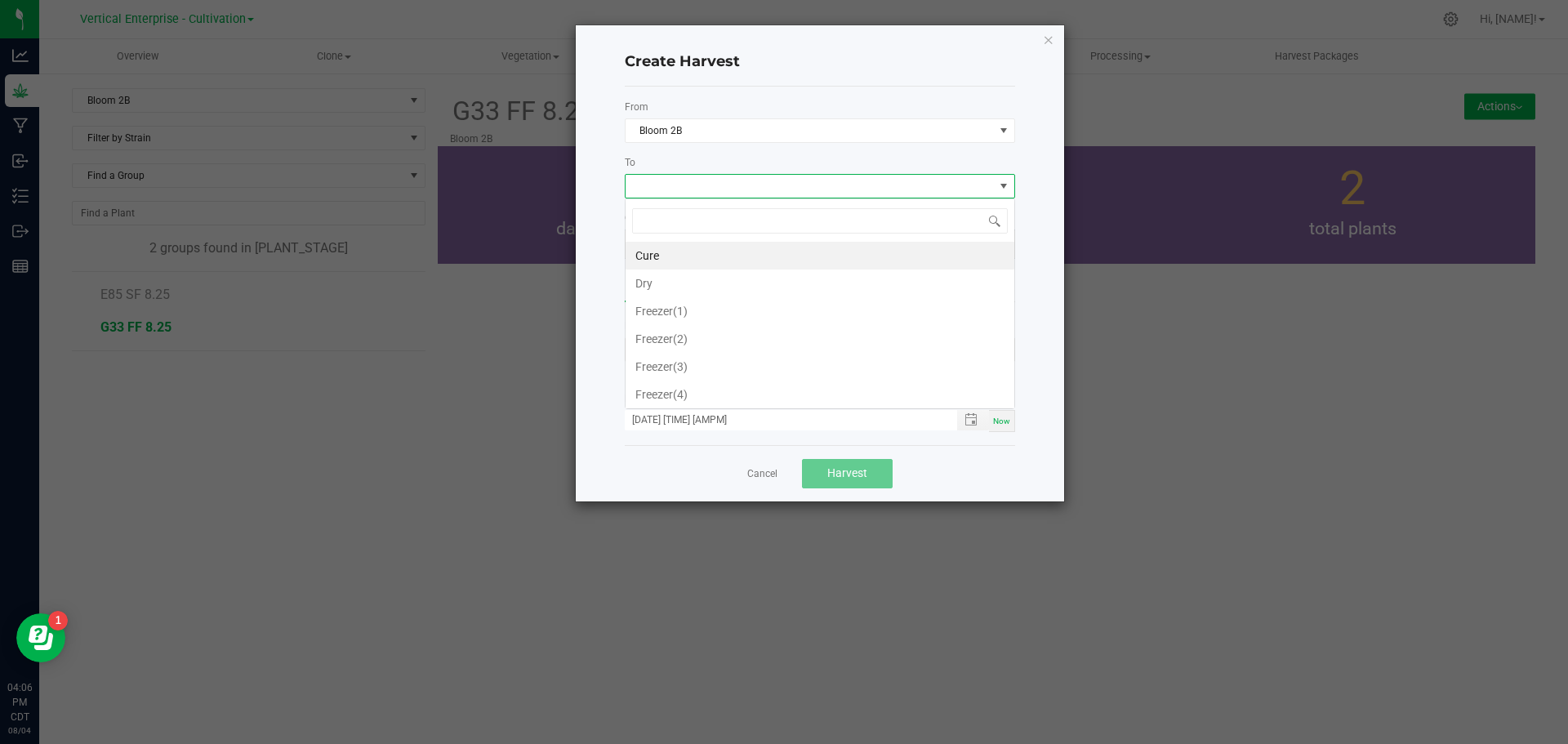 scroll, scrollTop: 81644, scrollLeft: 81276, axis: both 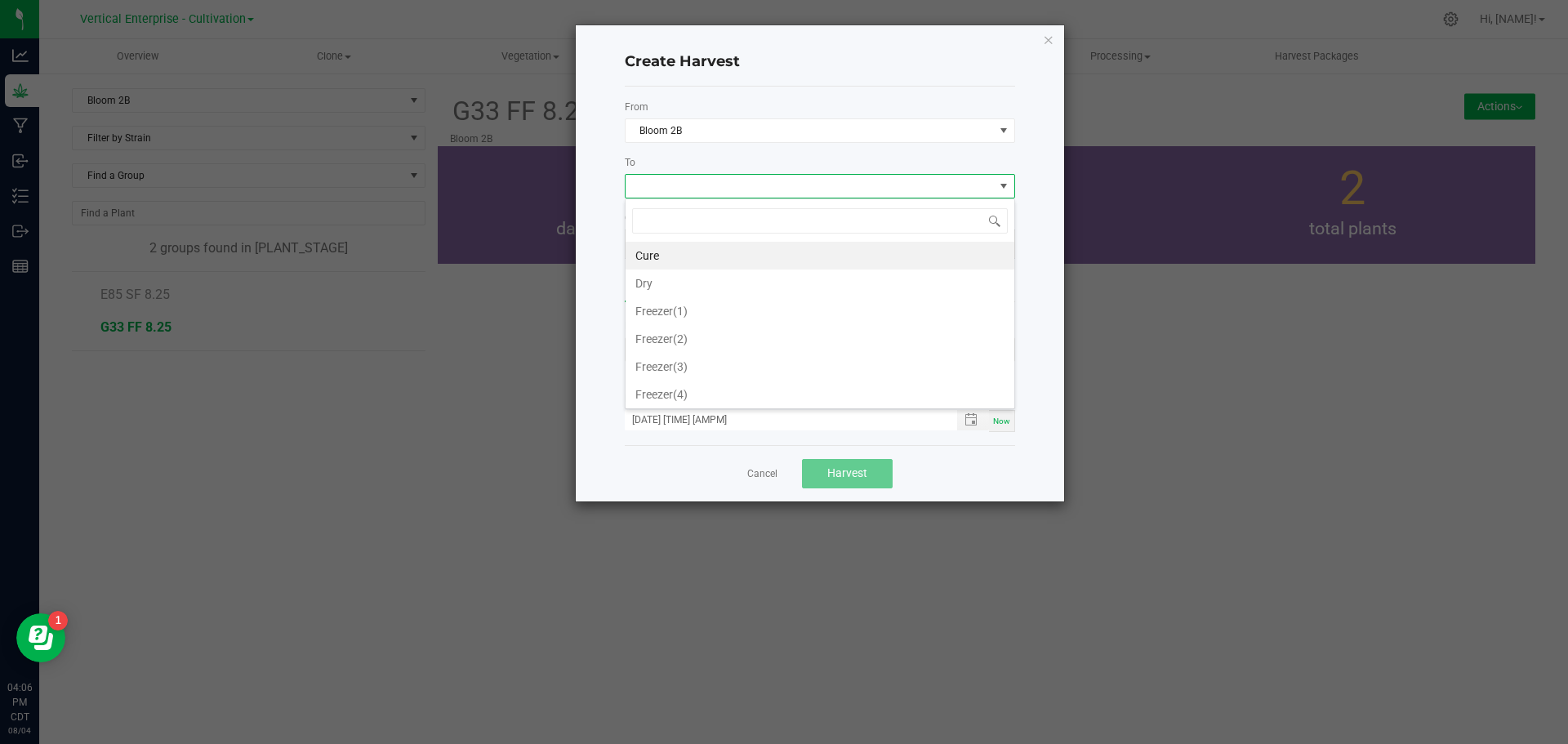 click on "Freezer([NUMBER])" at bounding box center [820, 367] 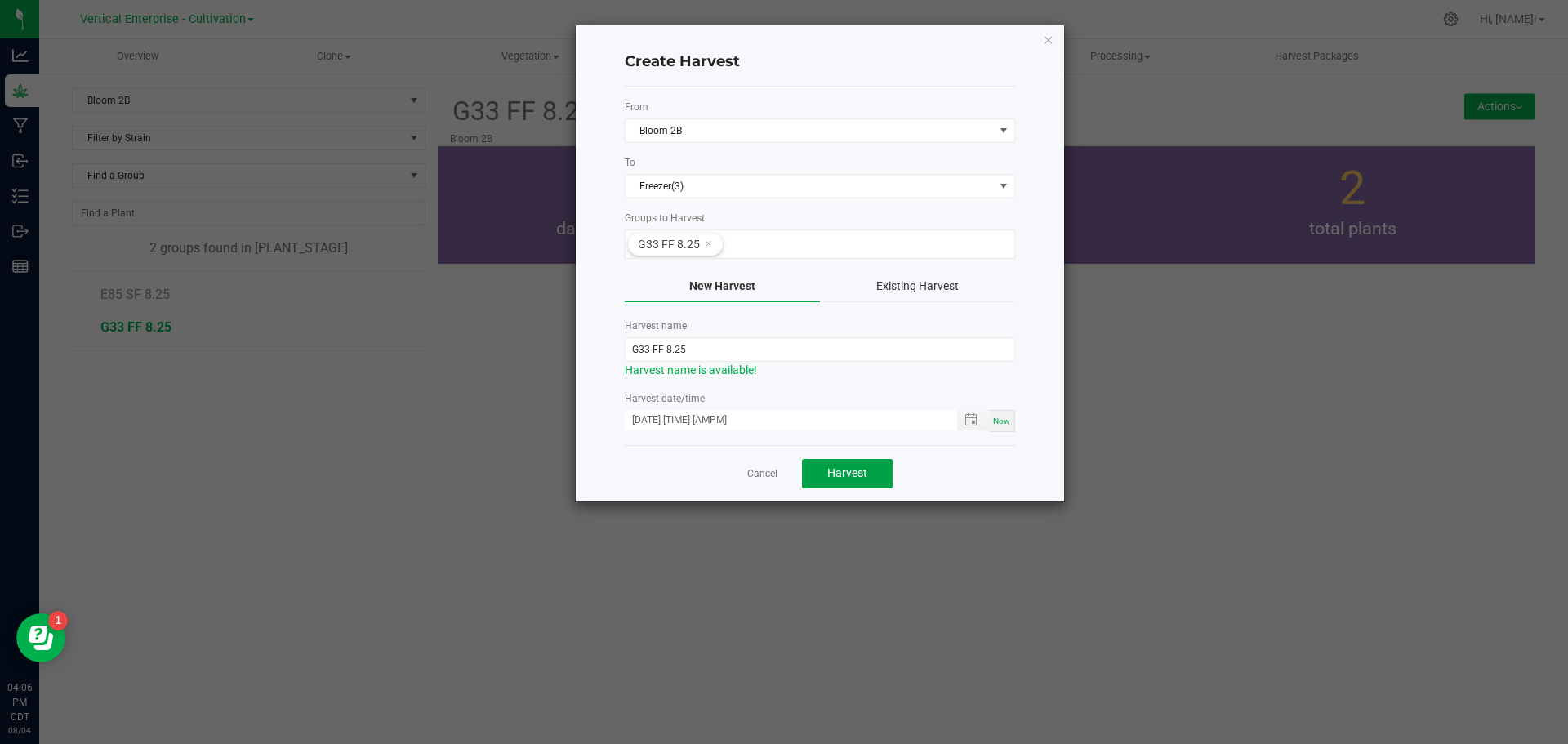 click on "Harvest" 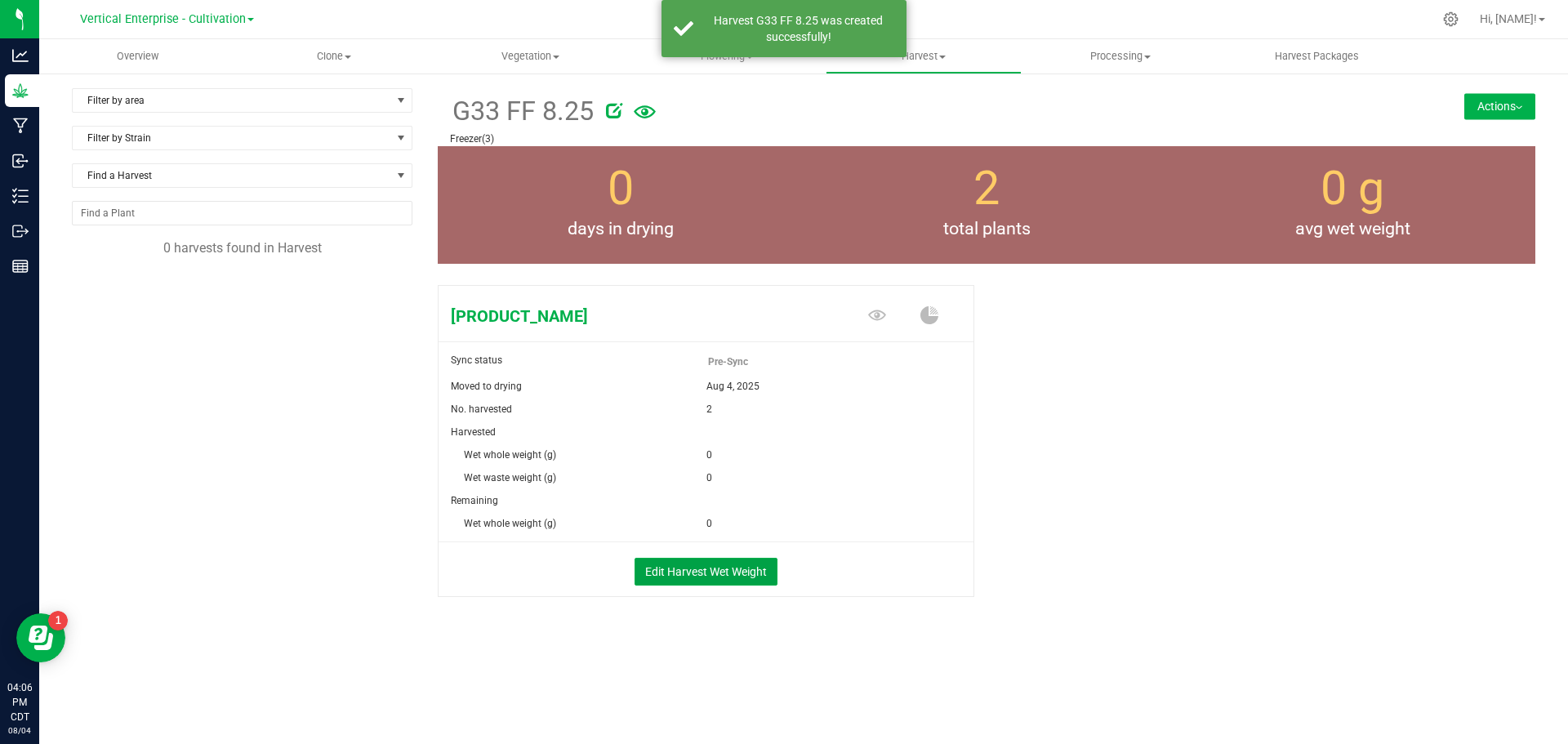 click on "Edit Harvest Wet Weight" at bounding box center (706, 572) 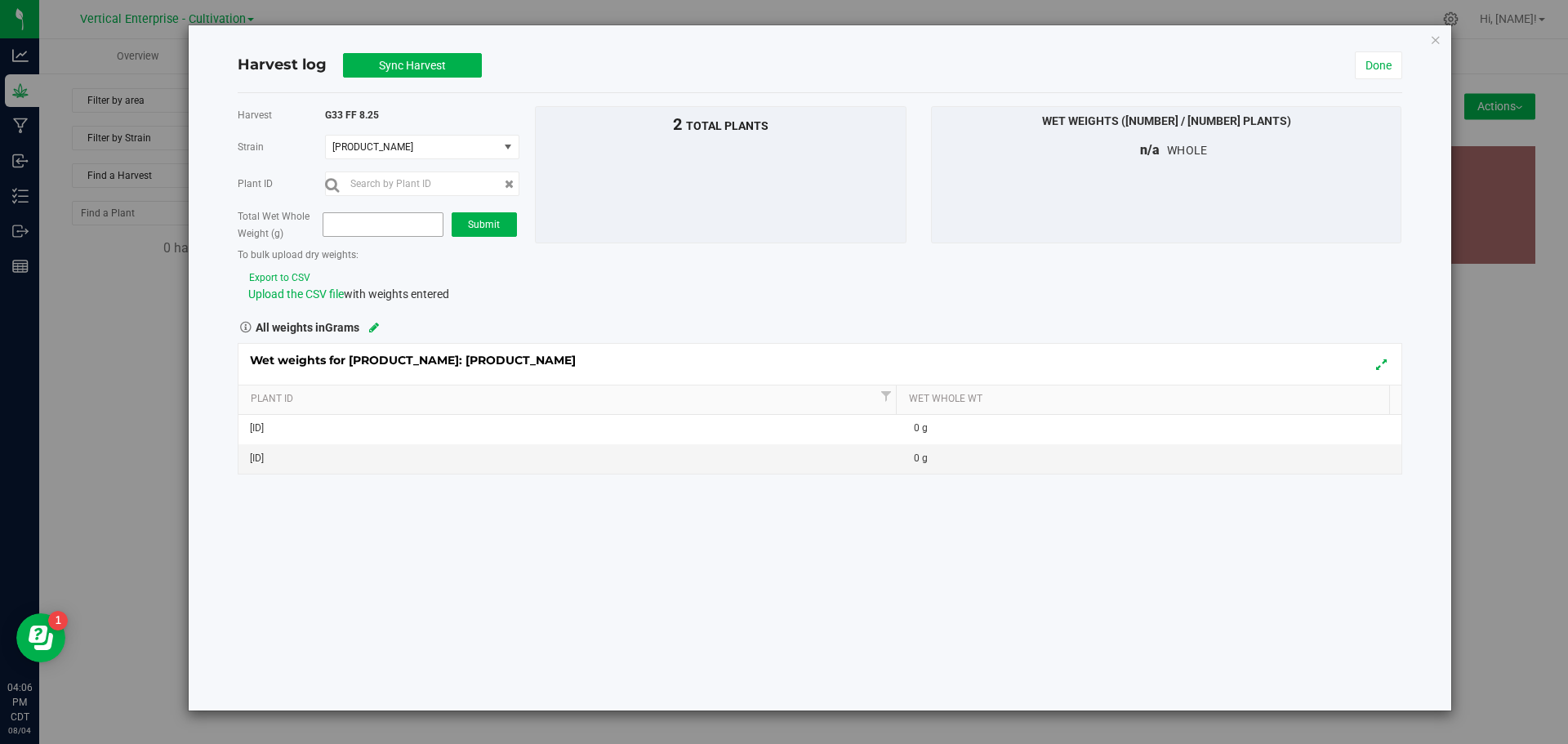 click at bounding box center (382, 225) 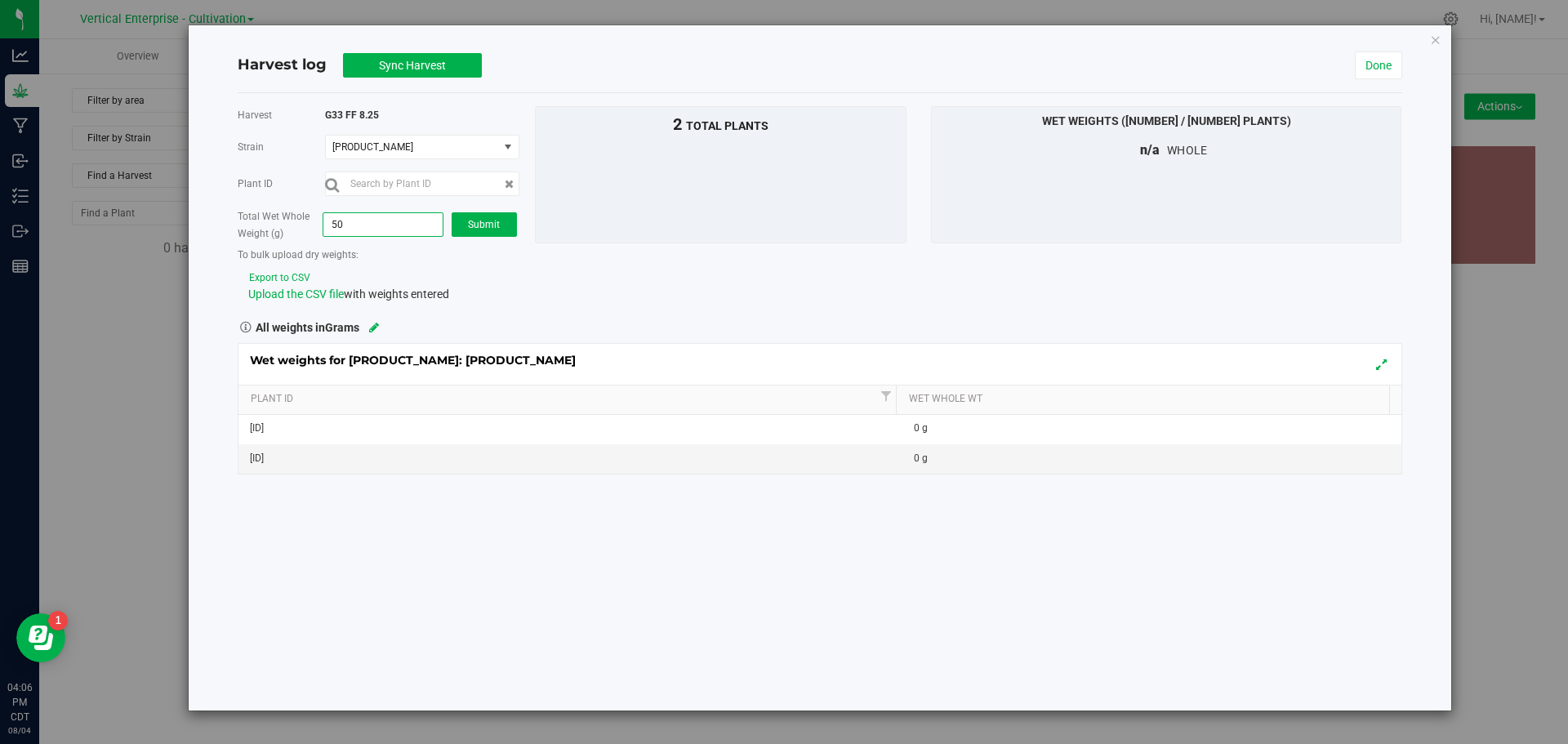 type on "505" 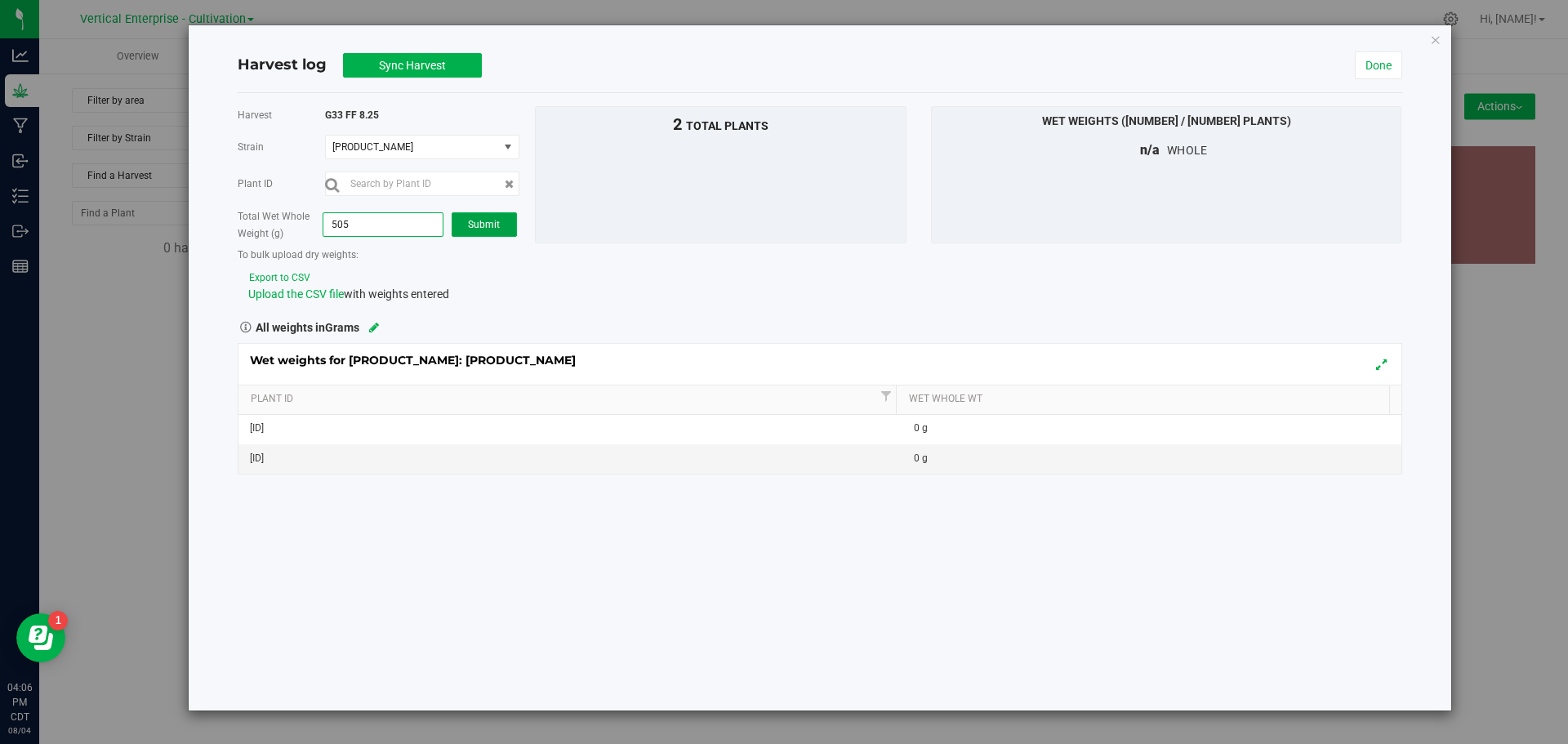 type on "505.0000" 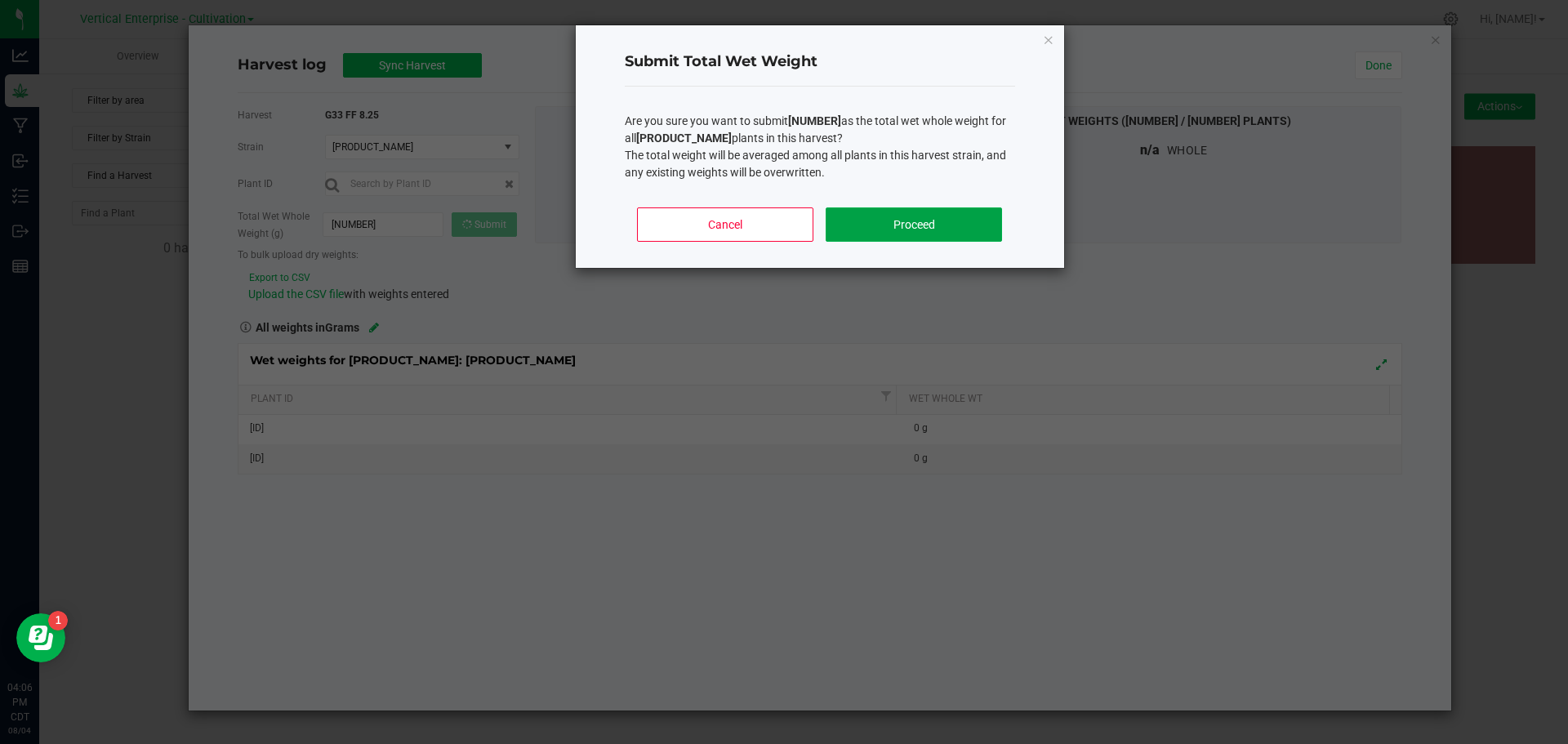 click on "Proceed" 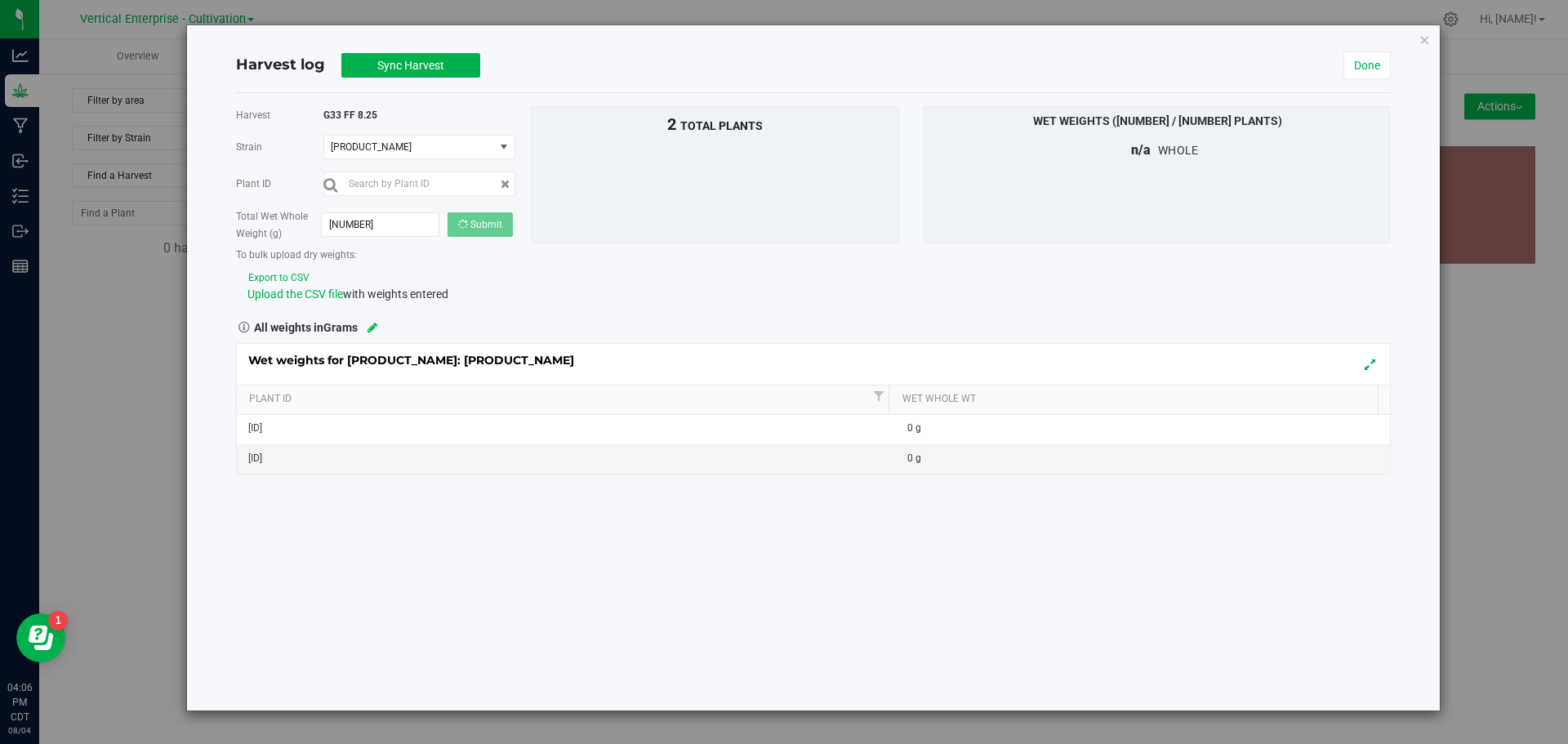 type 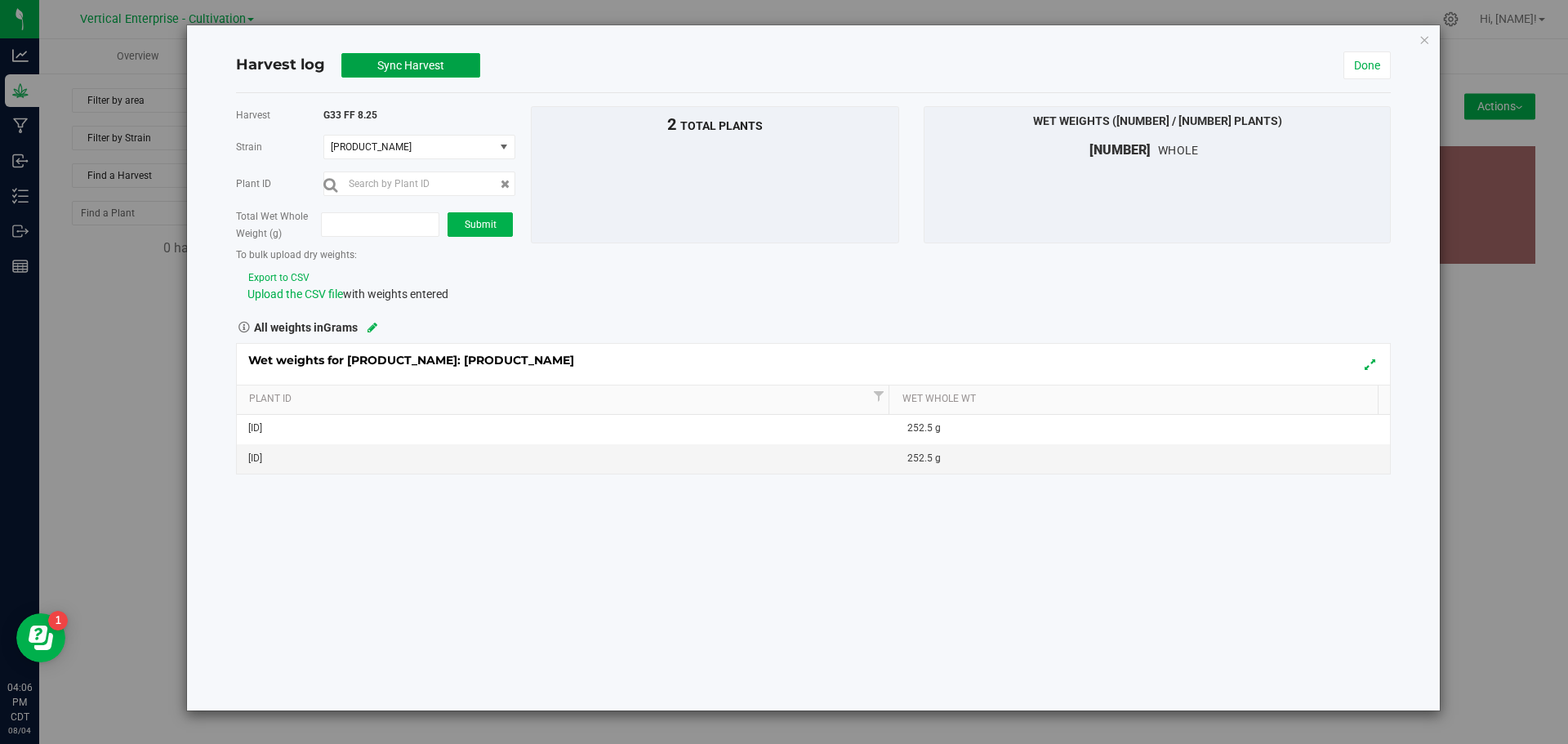 click on "Sync Harvest" at bounding box center (411, 65) 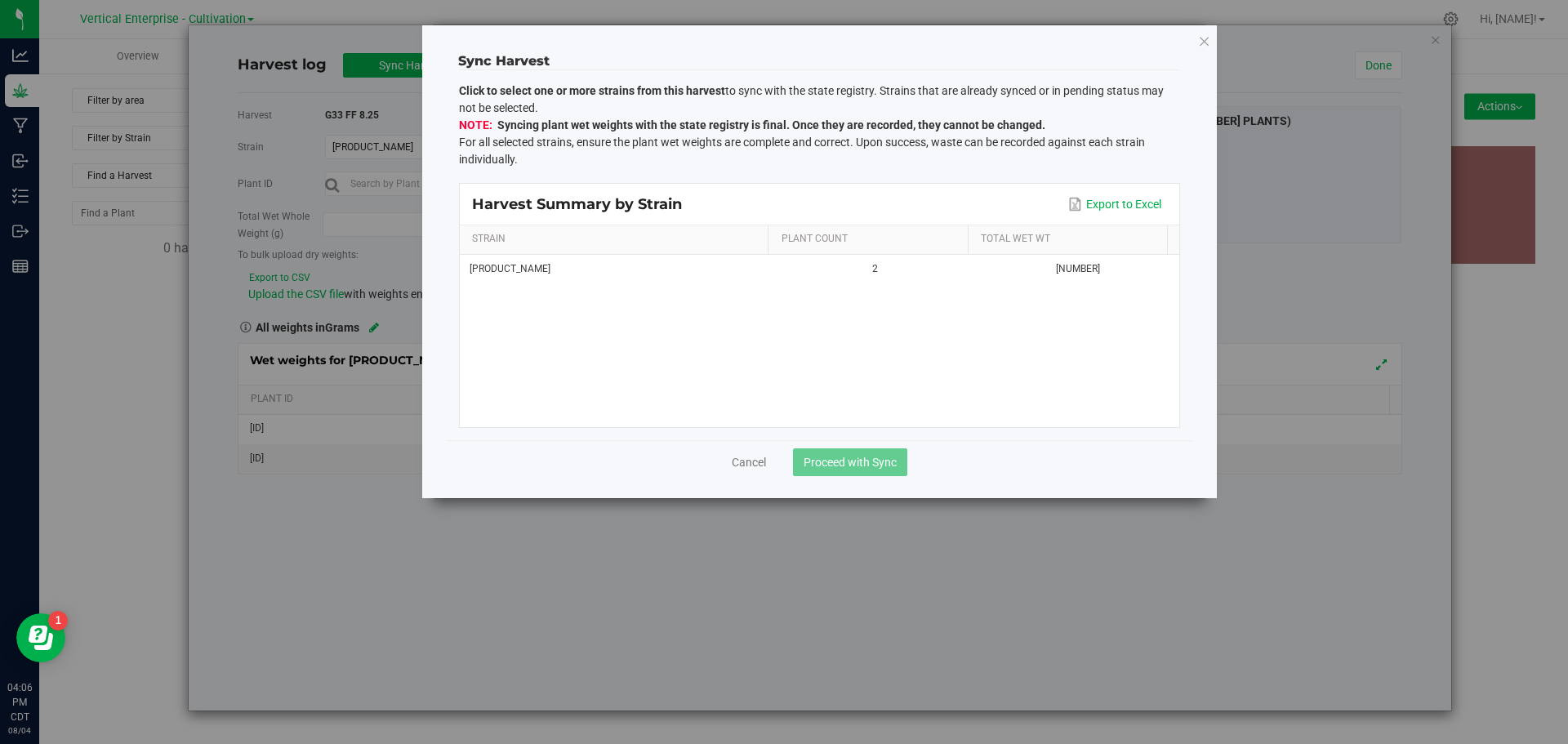 click on "Gelato 33" at bounding box center (617, 269) 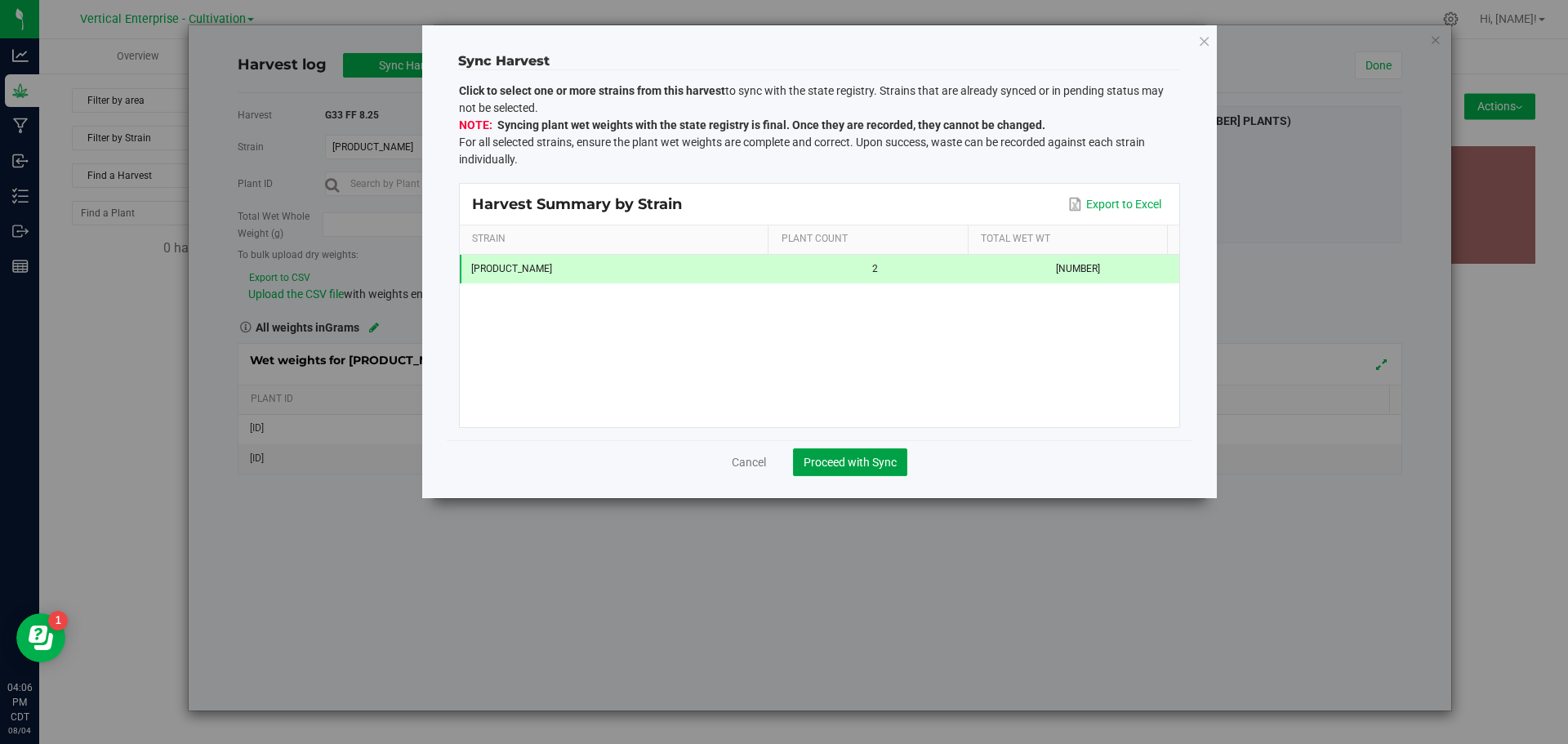 click on "Proceed with Sync" 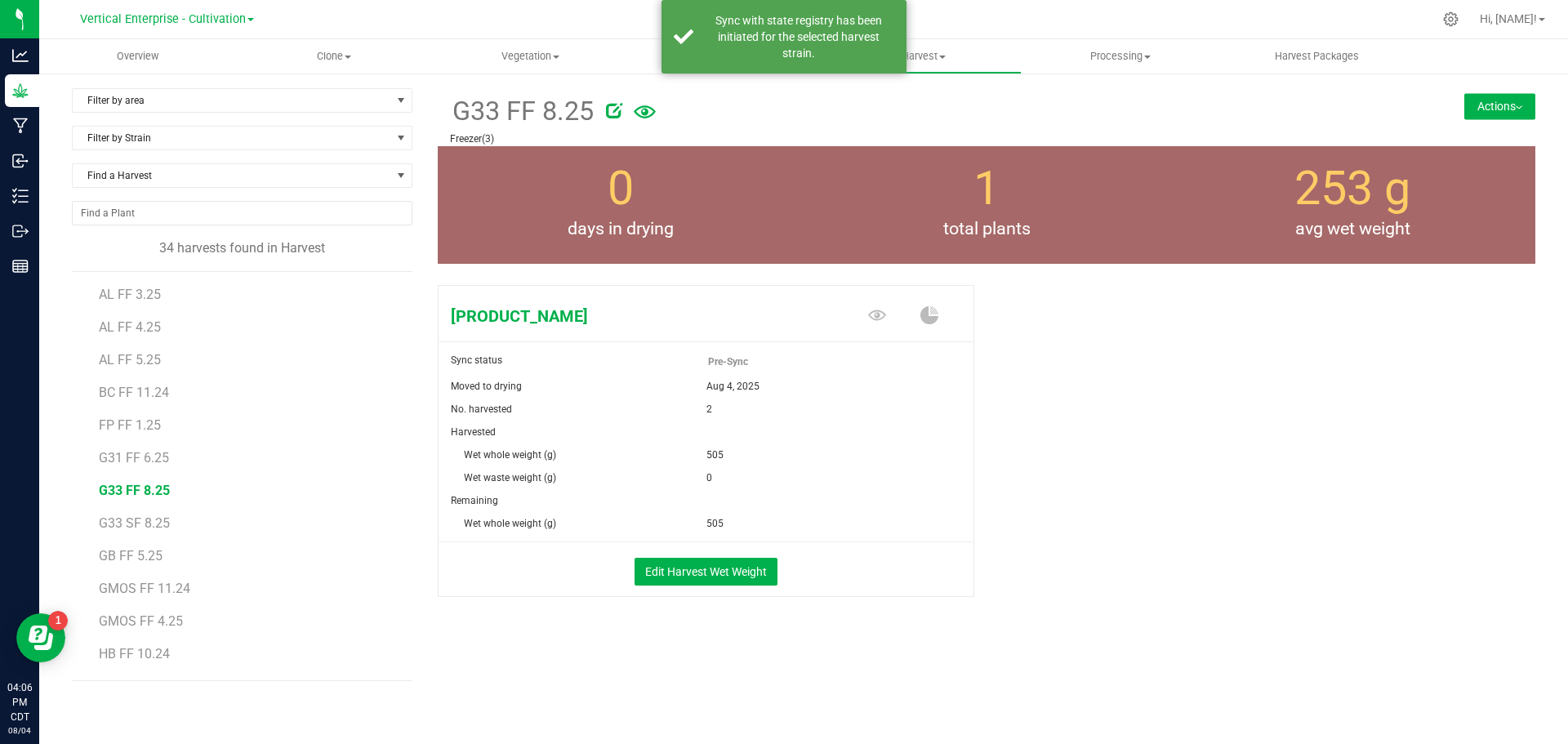 click on "Actions" at bounding box center [1499, 106] 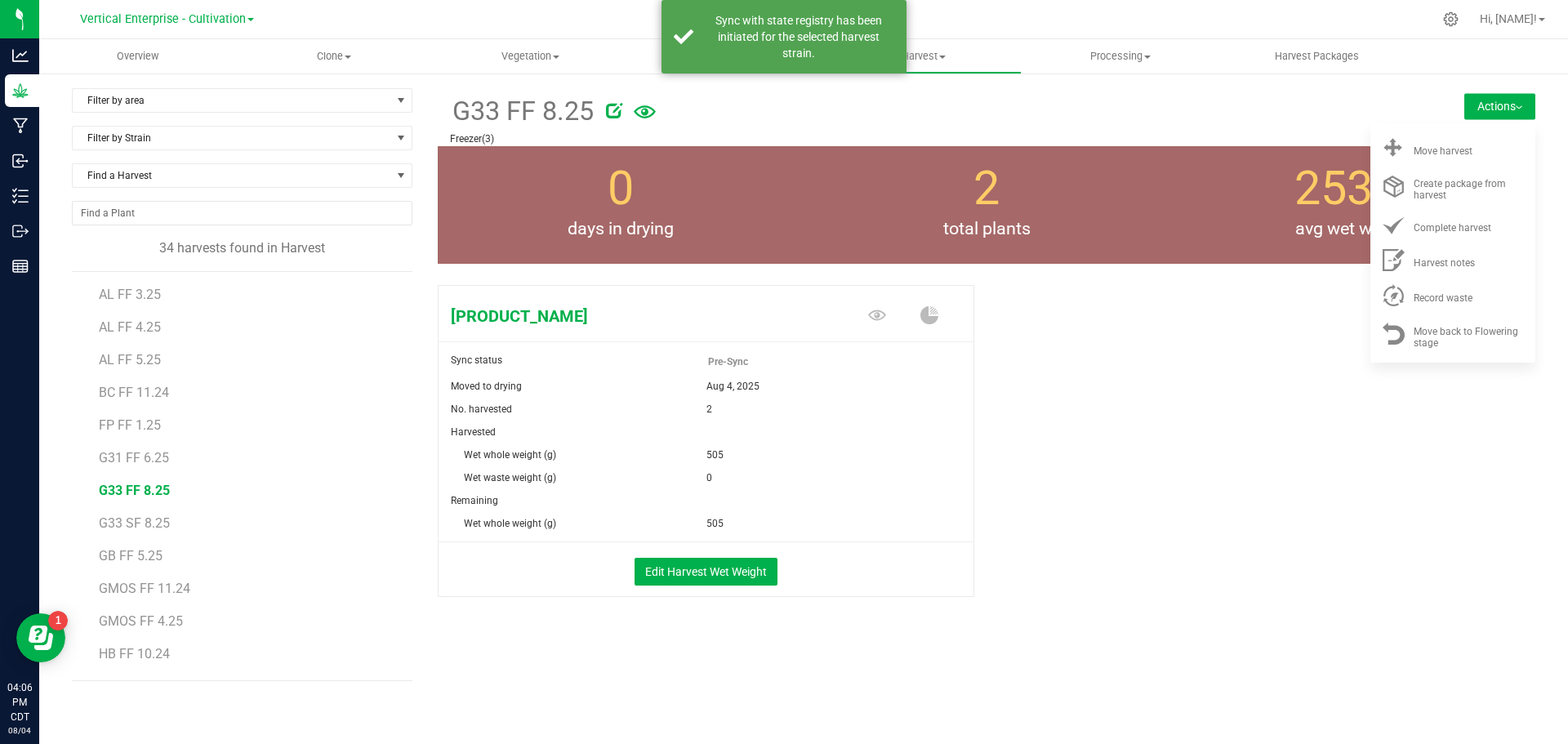 click on "Record waste" at bounding box center (1453, 295) 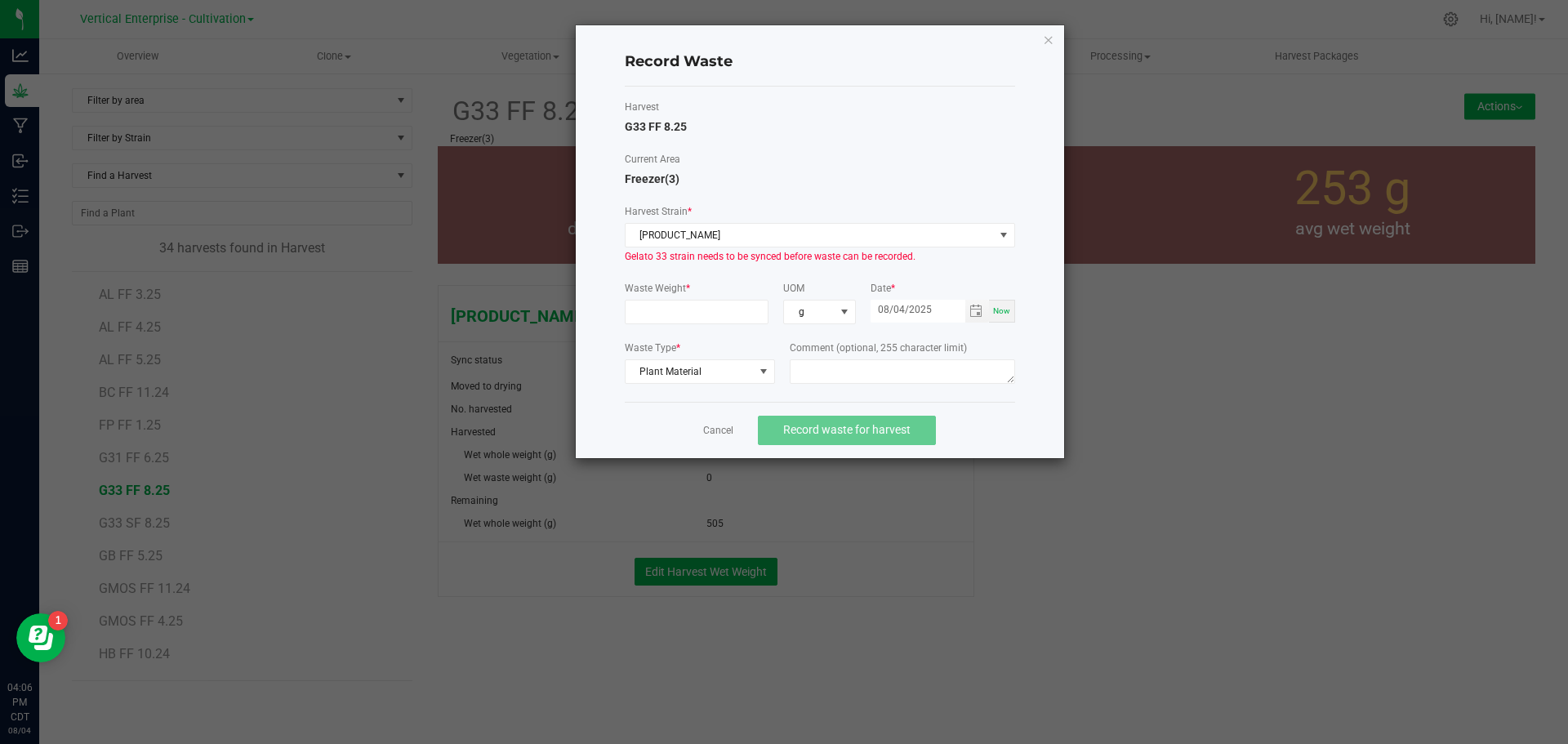 click on "Cancel" 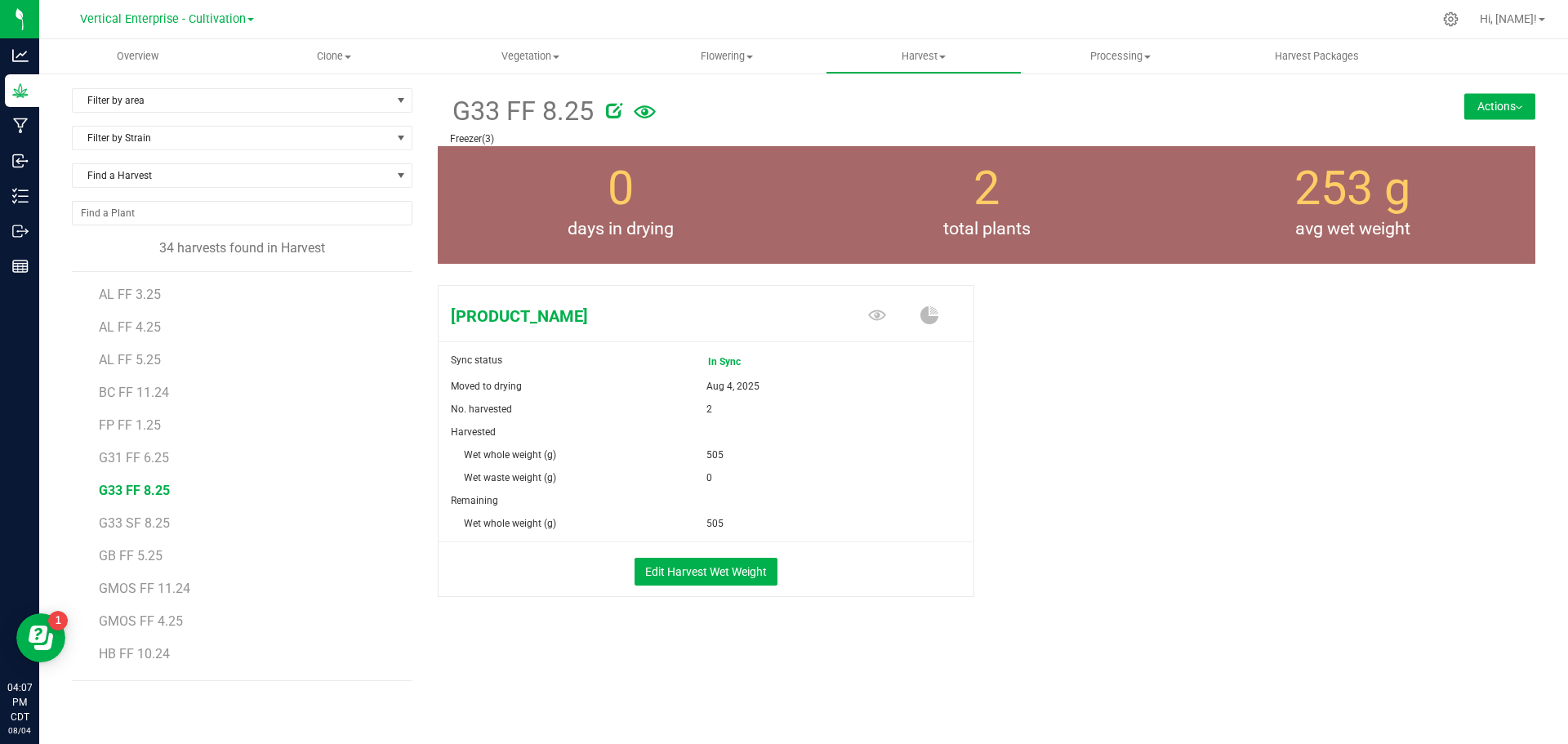 click on "Actions" at bounding box center (1499, 106) 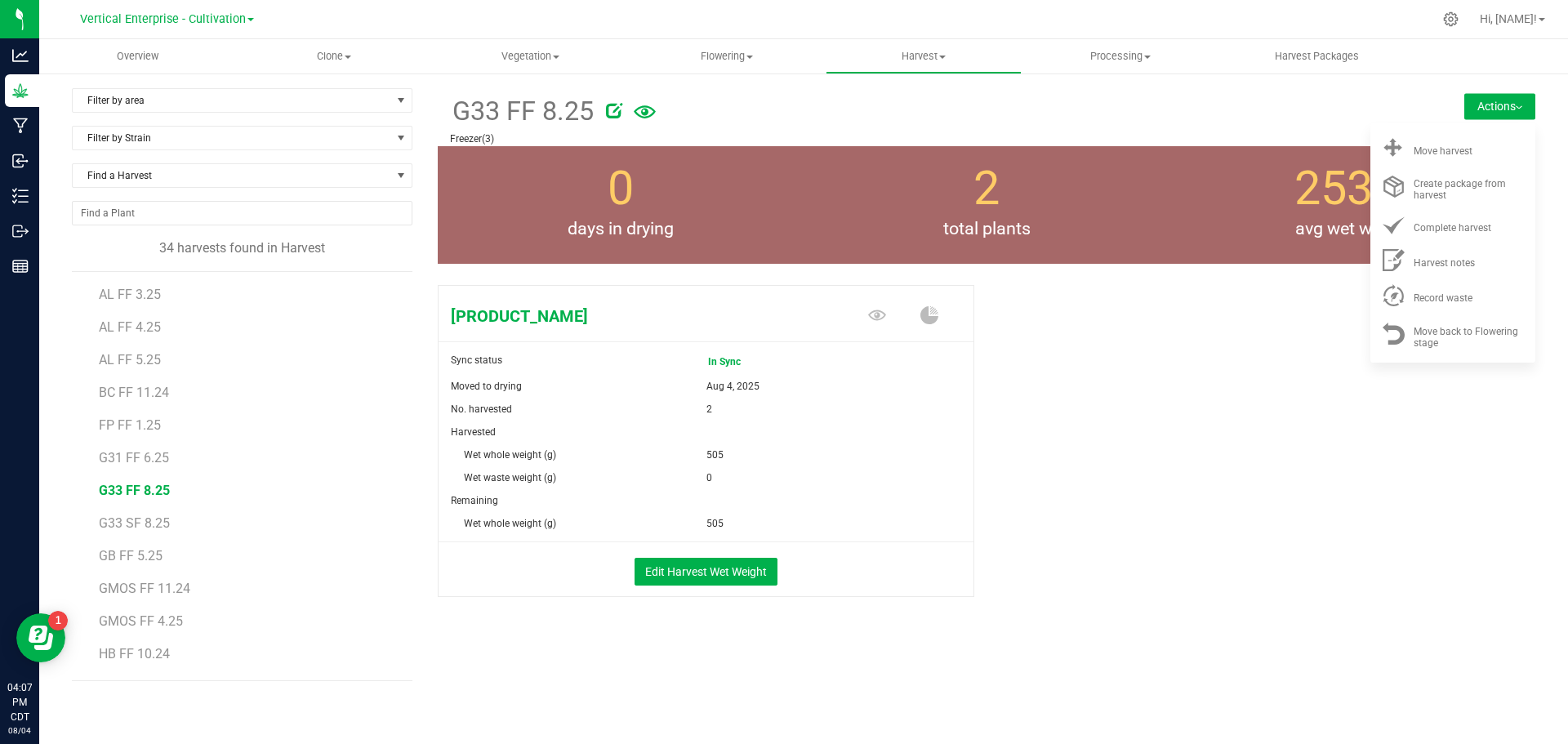 click on "Record waste" at bounding box center [1443, 298] 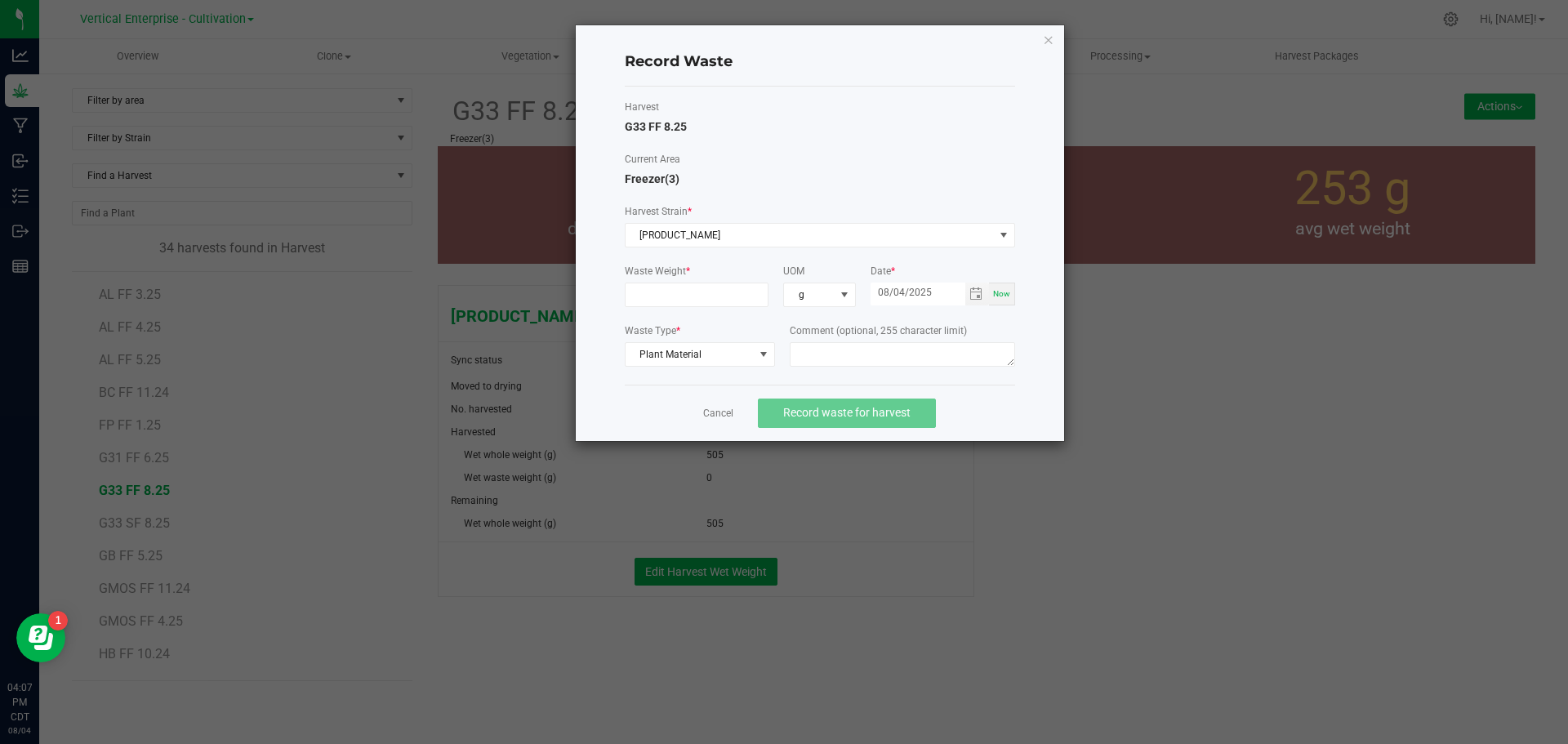 click at bounding box center (697, 295) 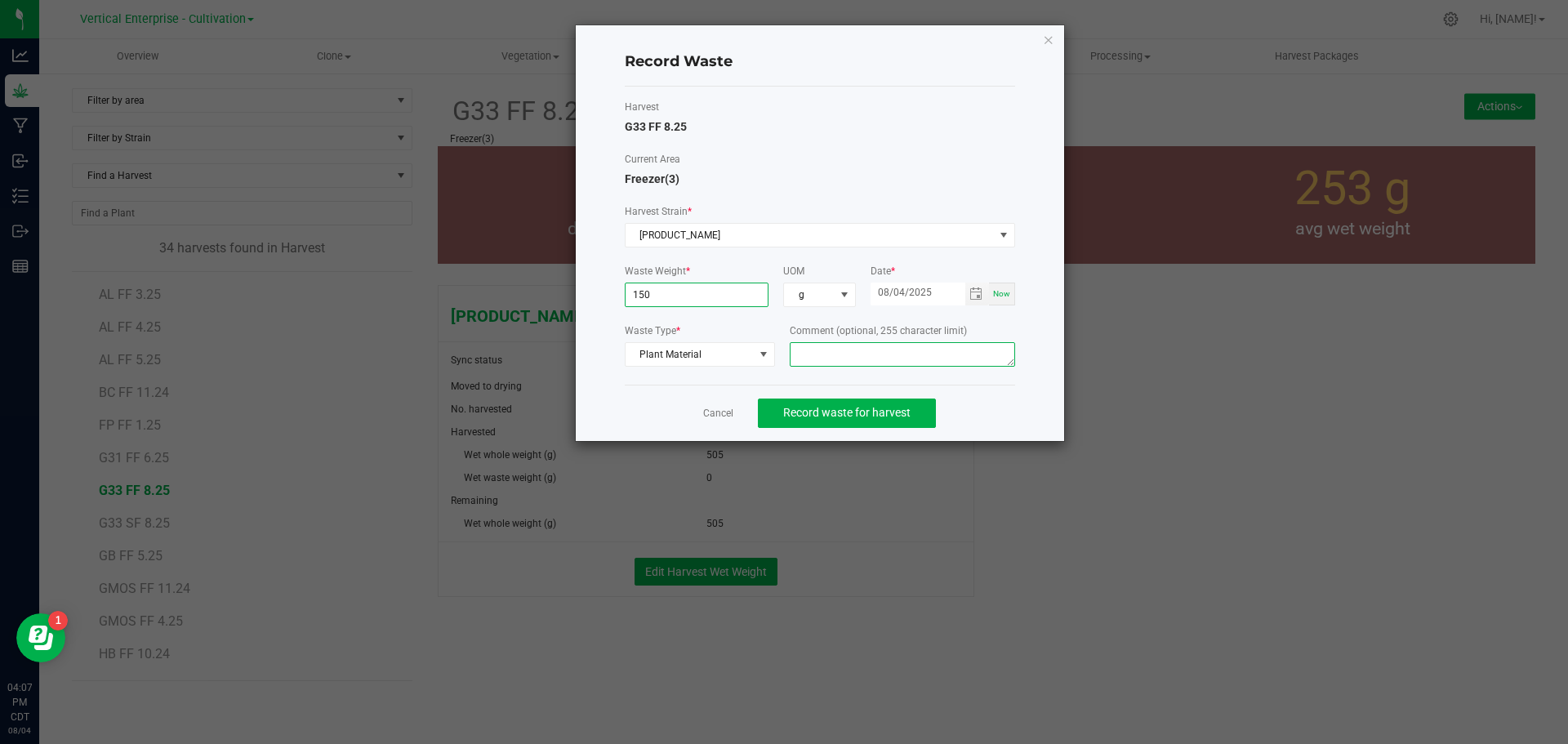 type on "150.0000 g" 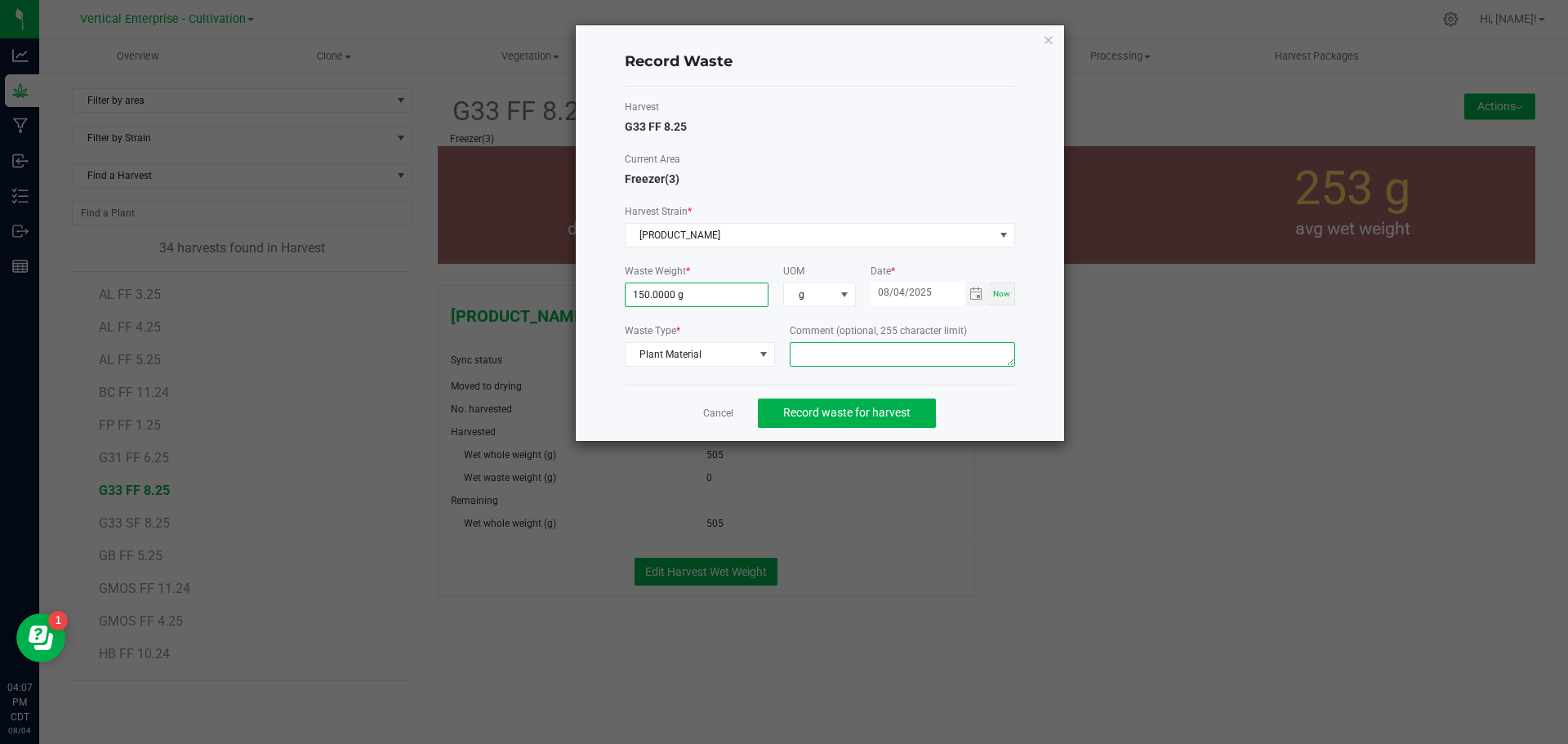 click at bounding box center [902, 354] 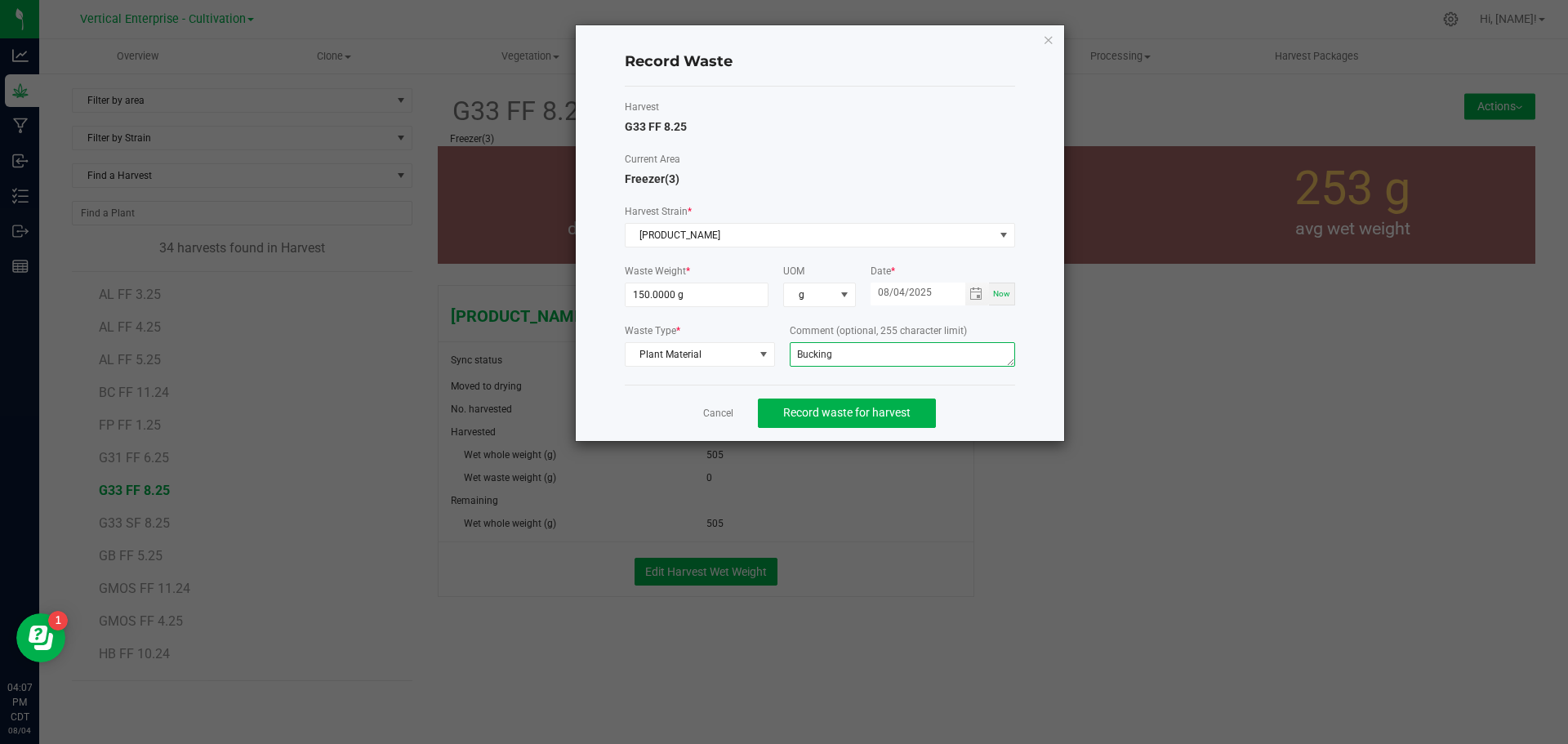 type on "Bucking" 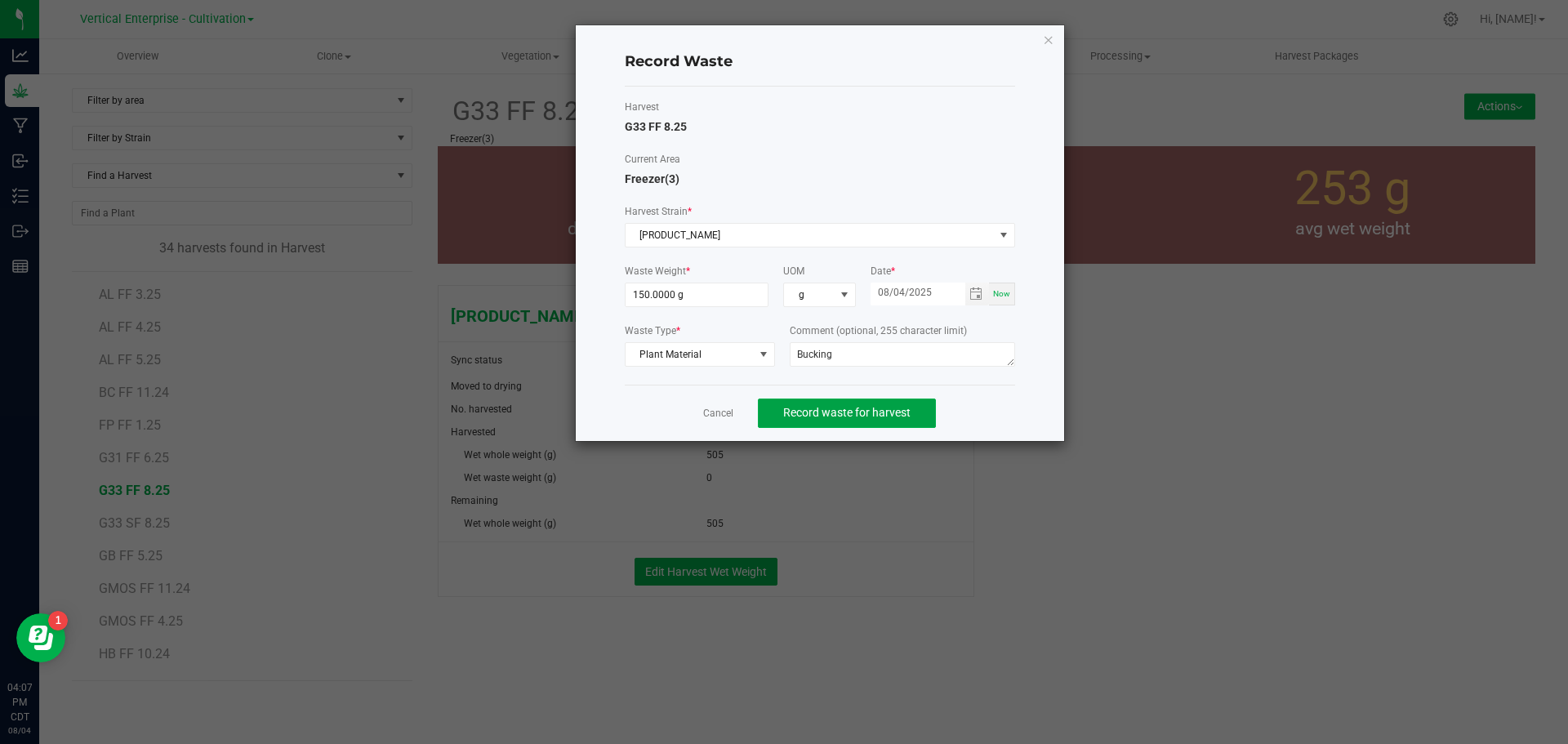 click on "Record waste for harvest" 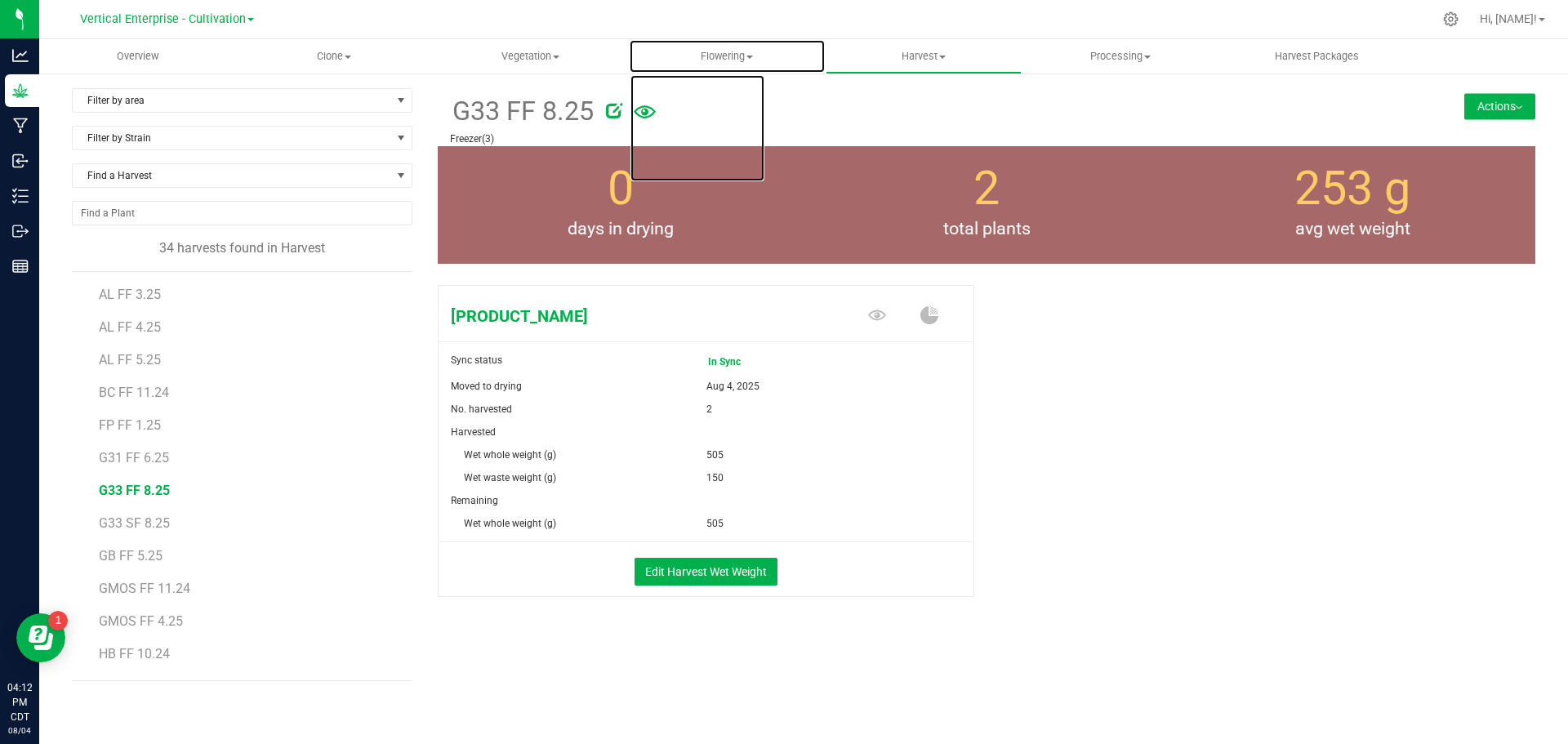 click on "Flowering
Create harvest
Flowering groups
Flowering plants
Apply to plants" at bounding box center [727, 56] 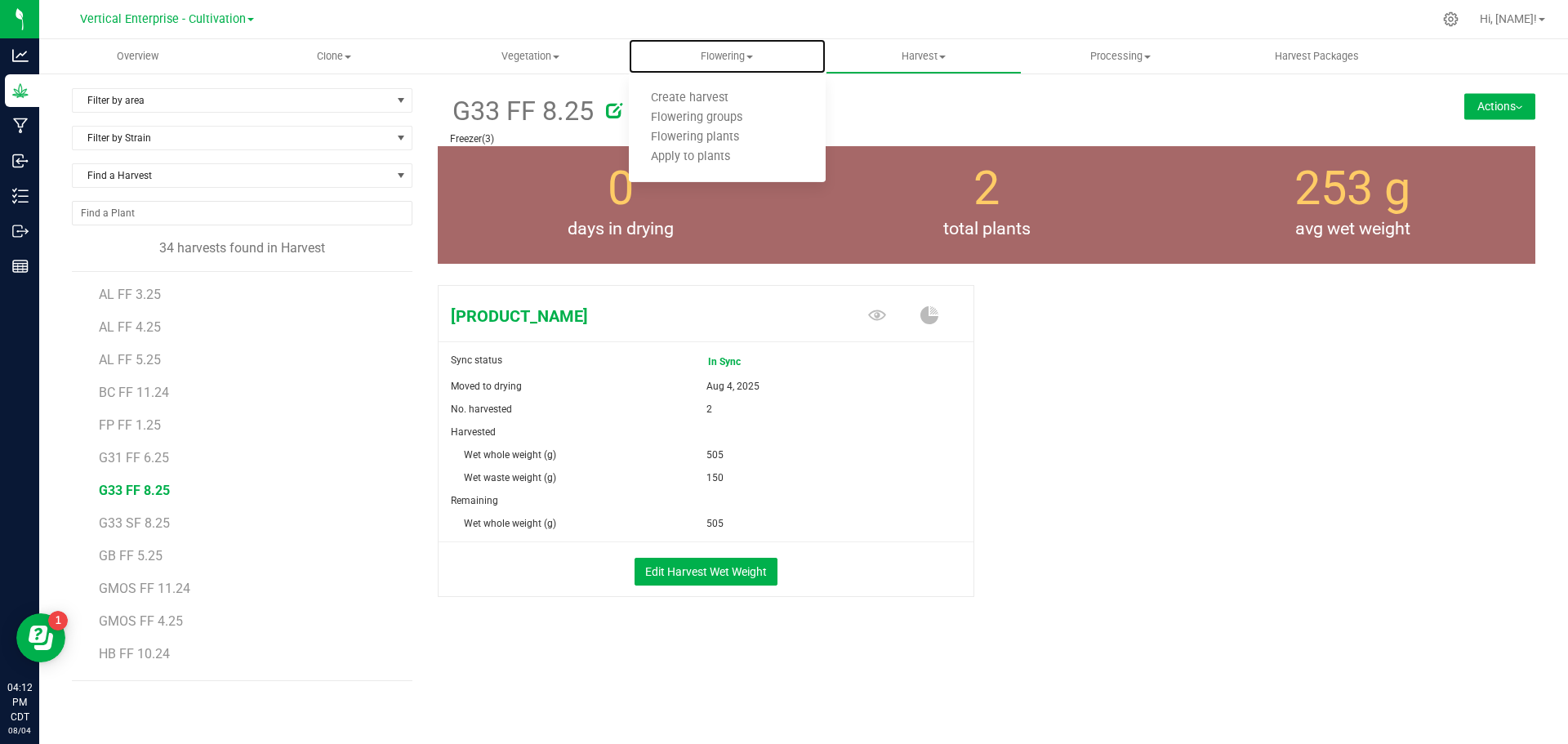 click on "Flowering groups" at bounding box center [697, 118] 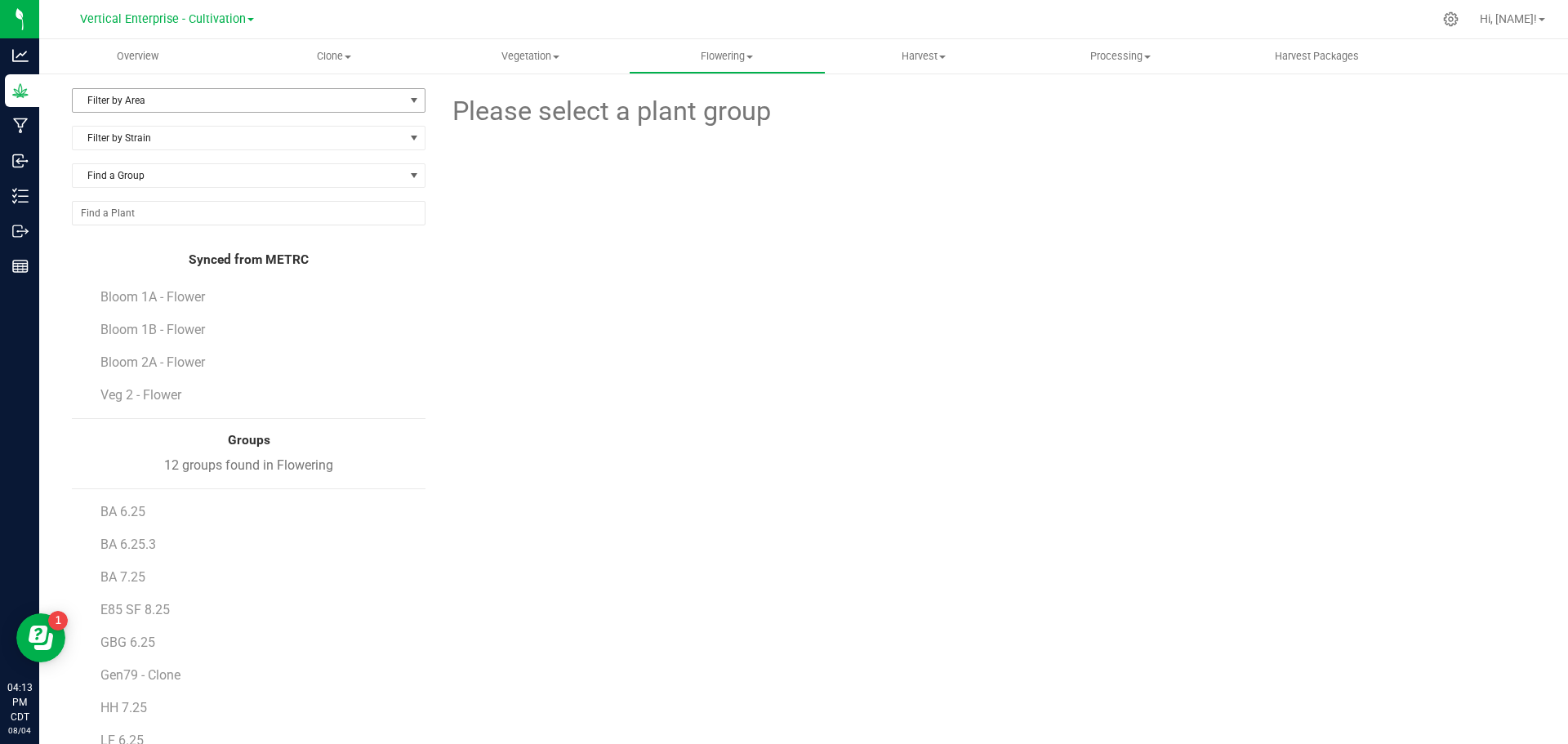 click on "Filter by Area" at bounding box center [238, 100] 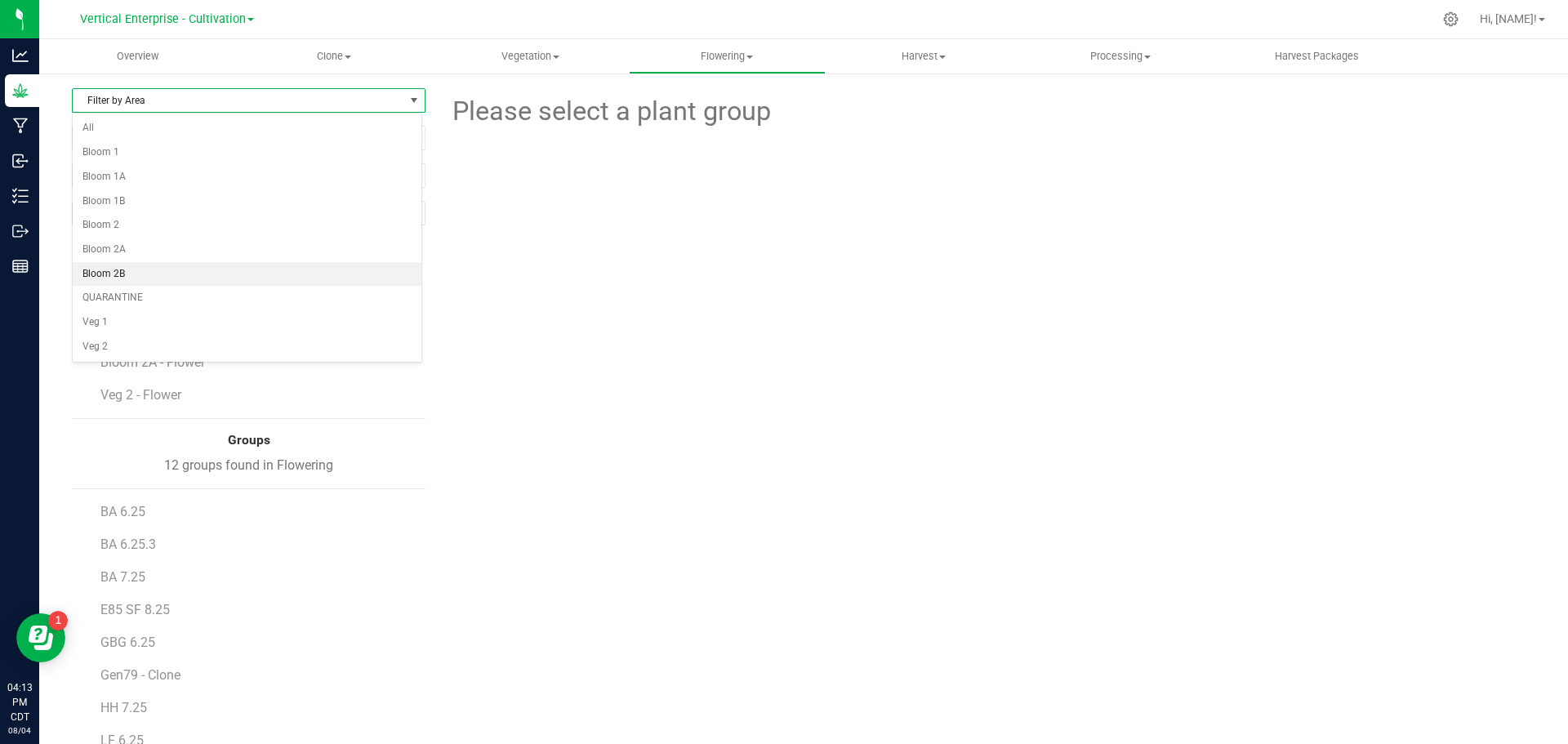 click on "Bloom 2B" at bounding box center [247, 274] 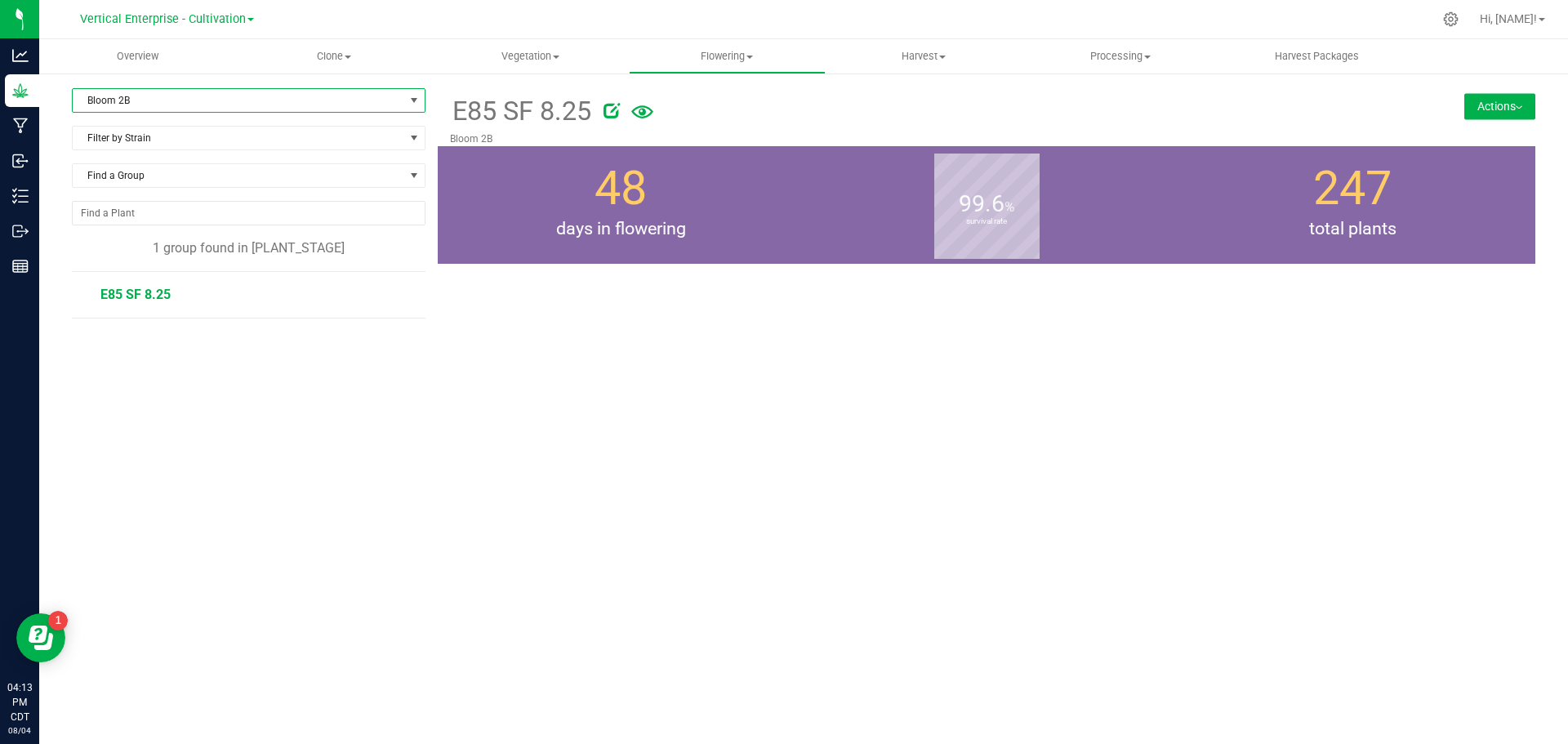 click on "E85 SF 8.25" at bounding box center (136, 294) 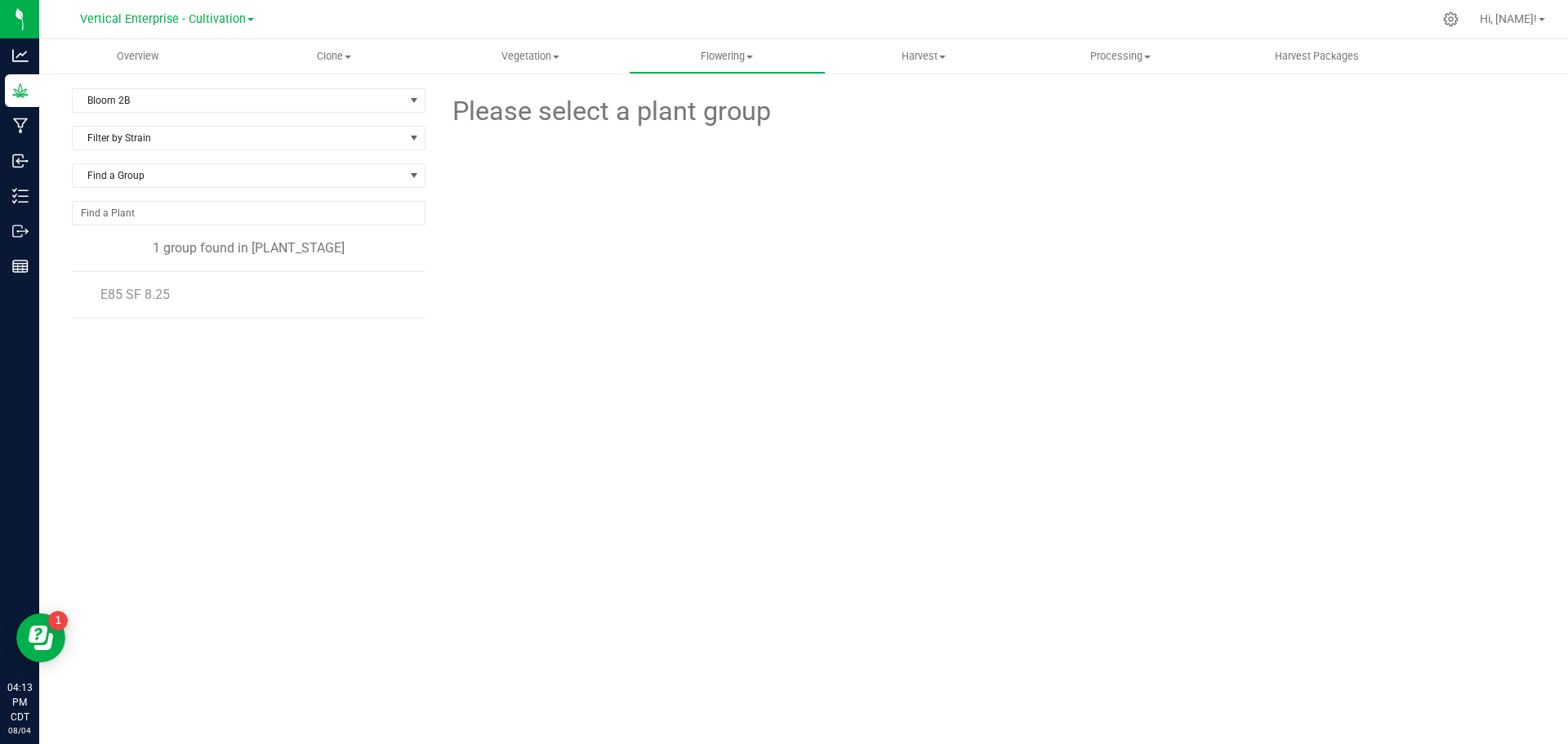 click on "E85 SF 8.25" at bounding box center [135, 294] 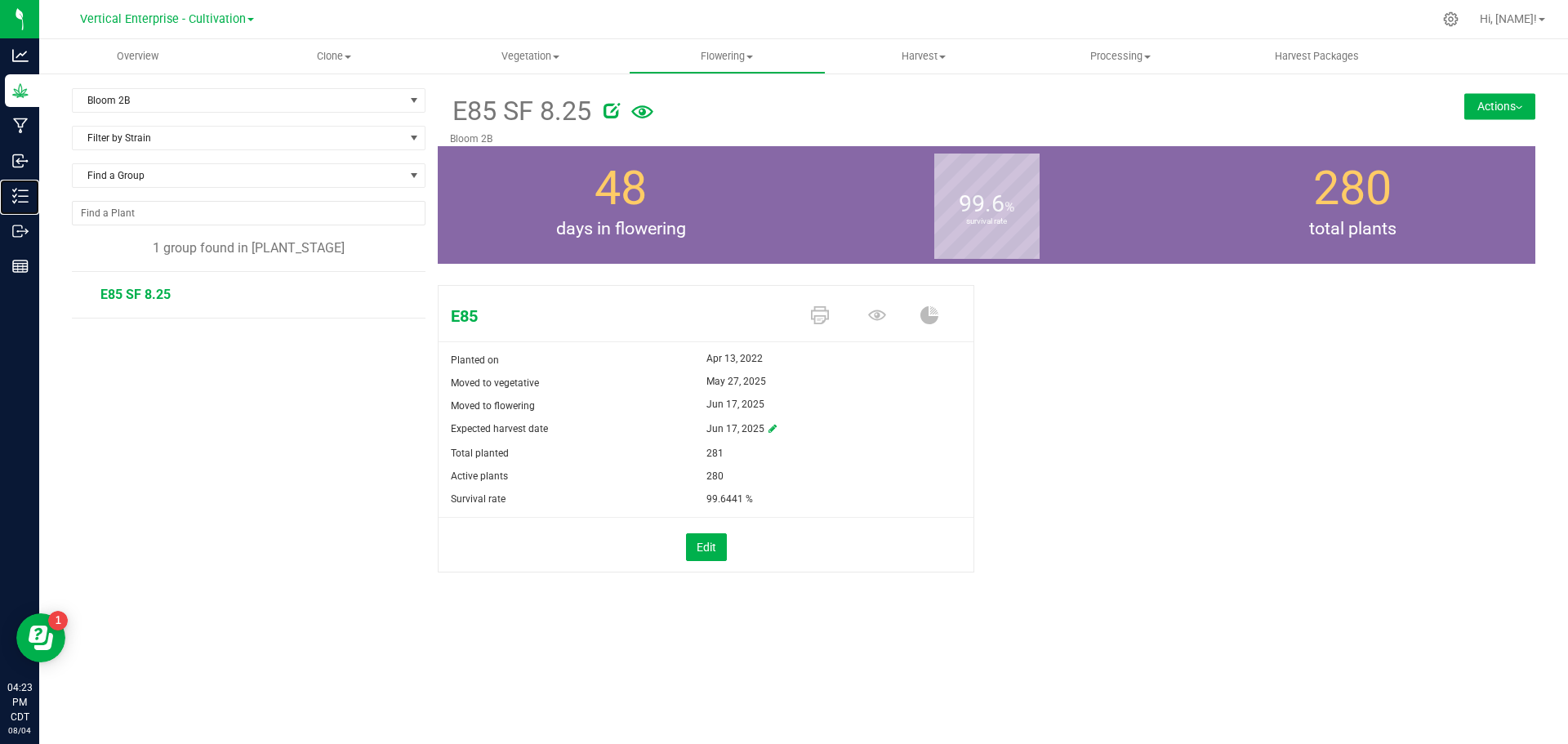 click on "Inventory" at bounding box center (0, 0) 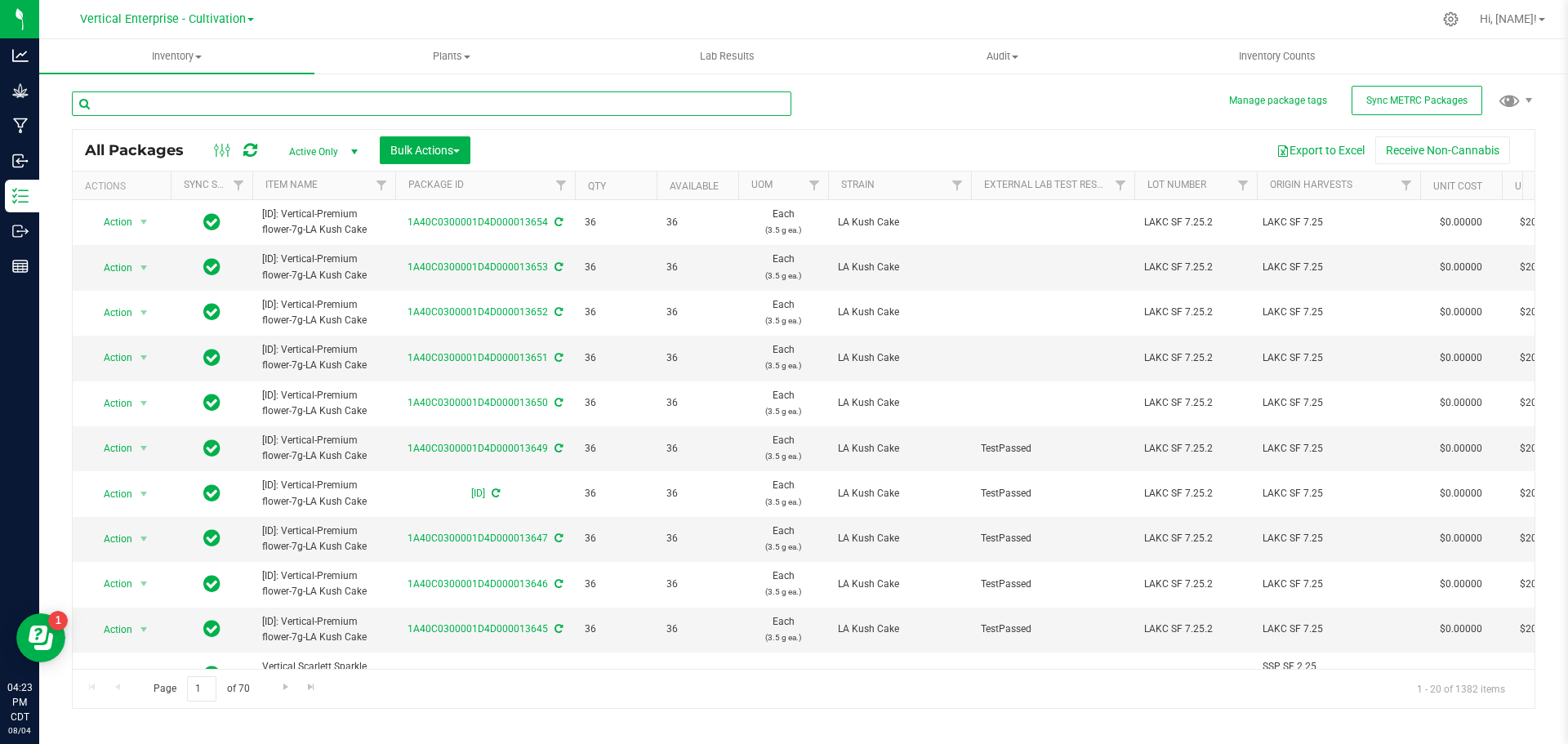 click at bounding box center [431, 104] 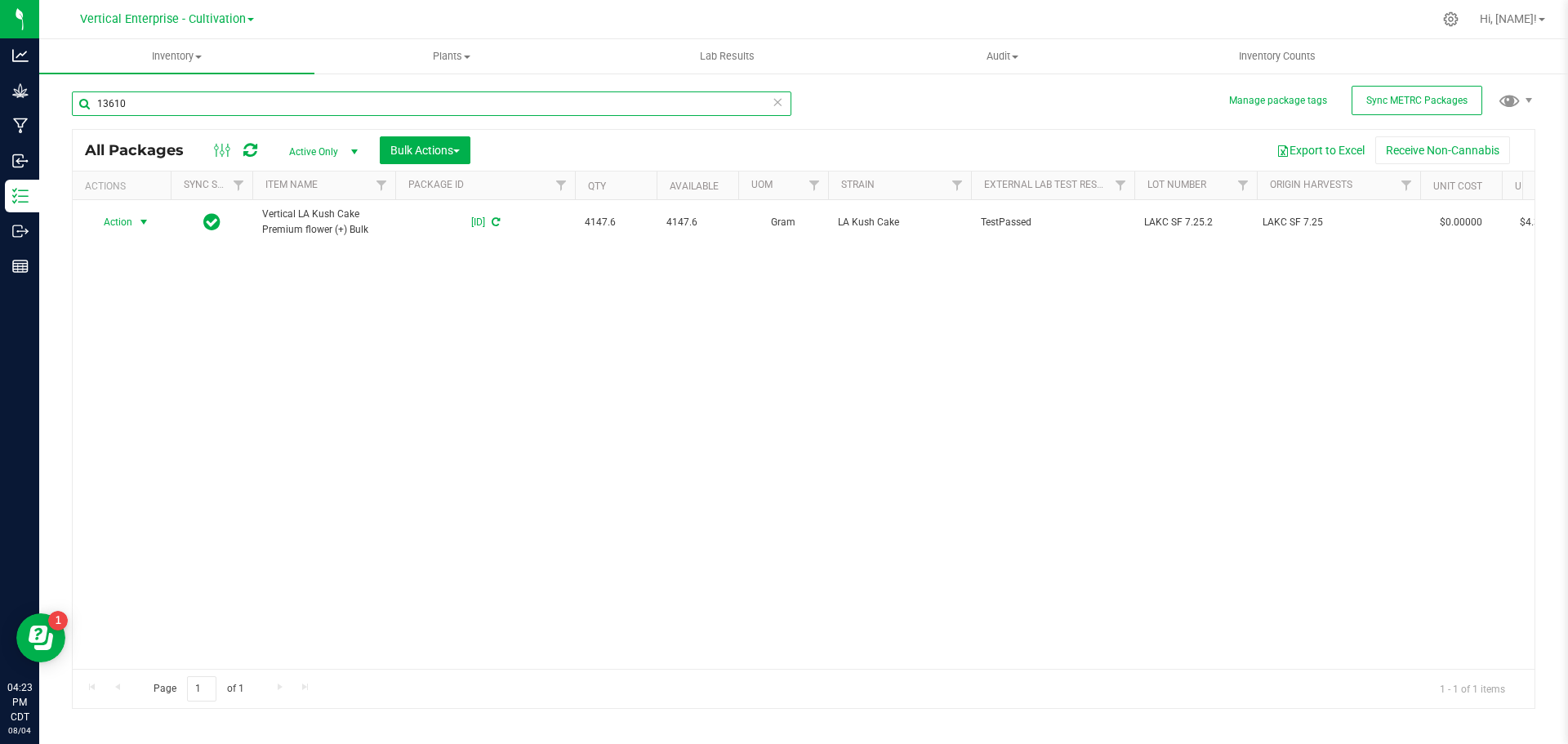 type on "[NUMBER]" 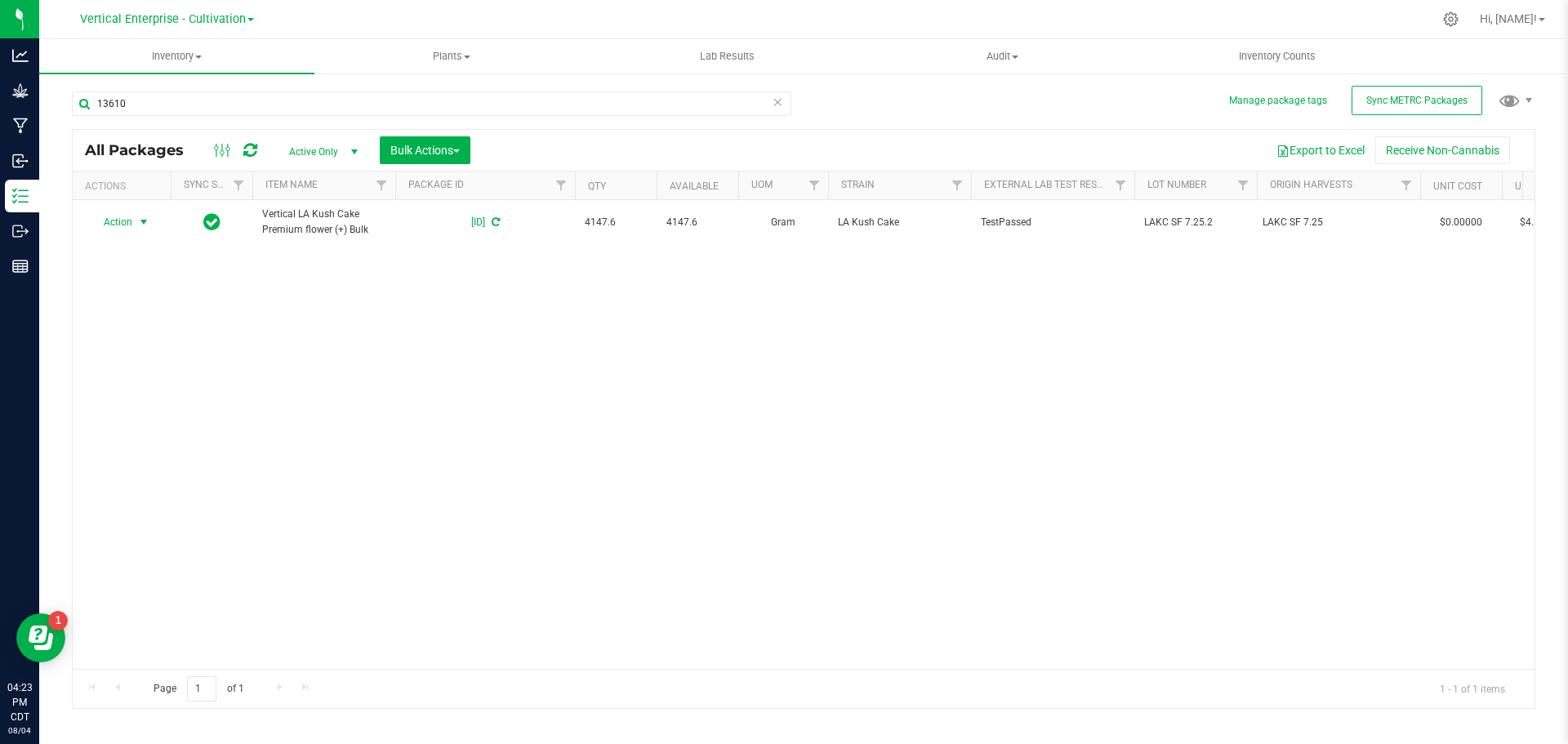click on "Action" at bounding box center (111, 222) 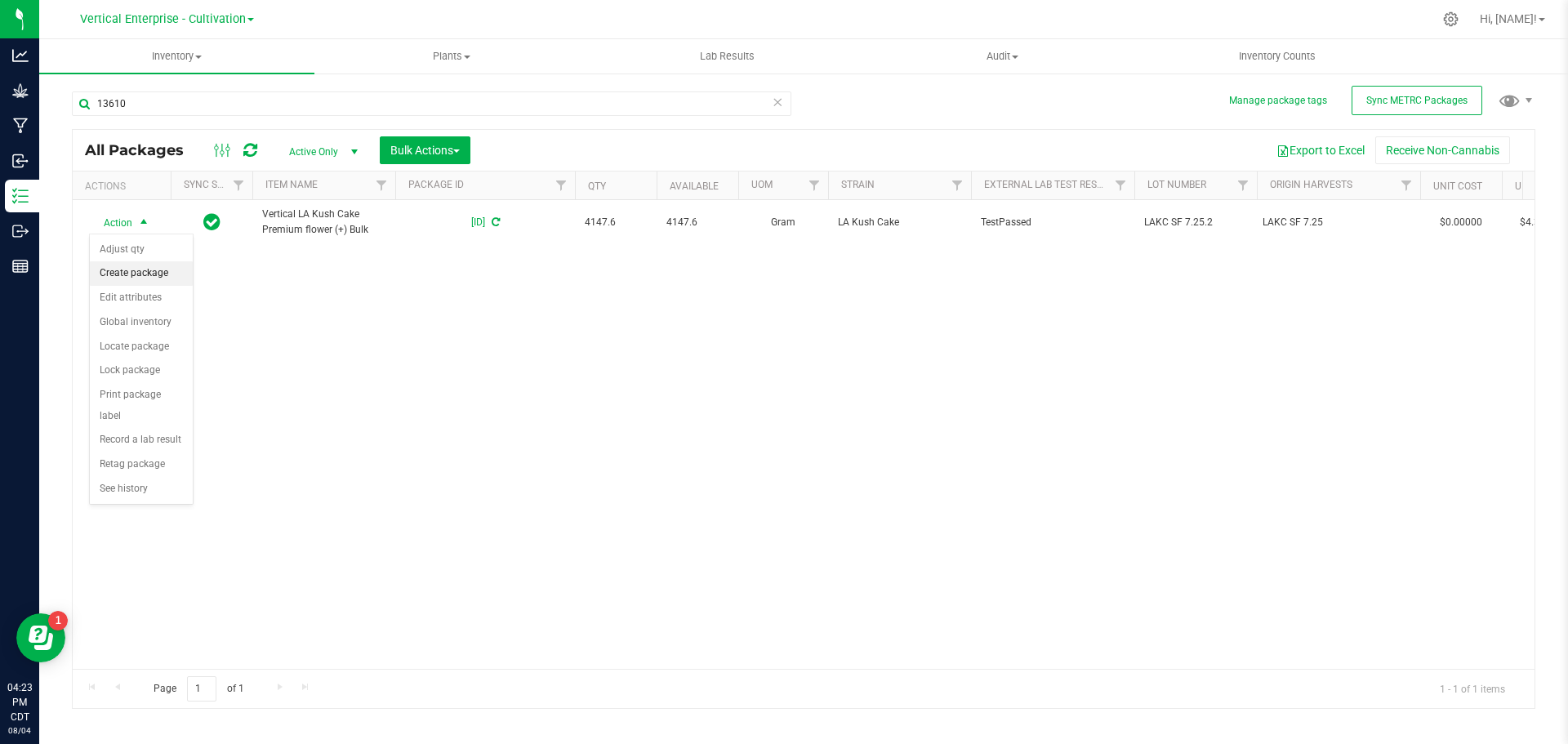 click on "Create package" at bounding box center [141, 274] 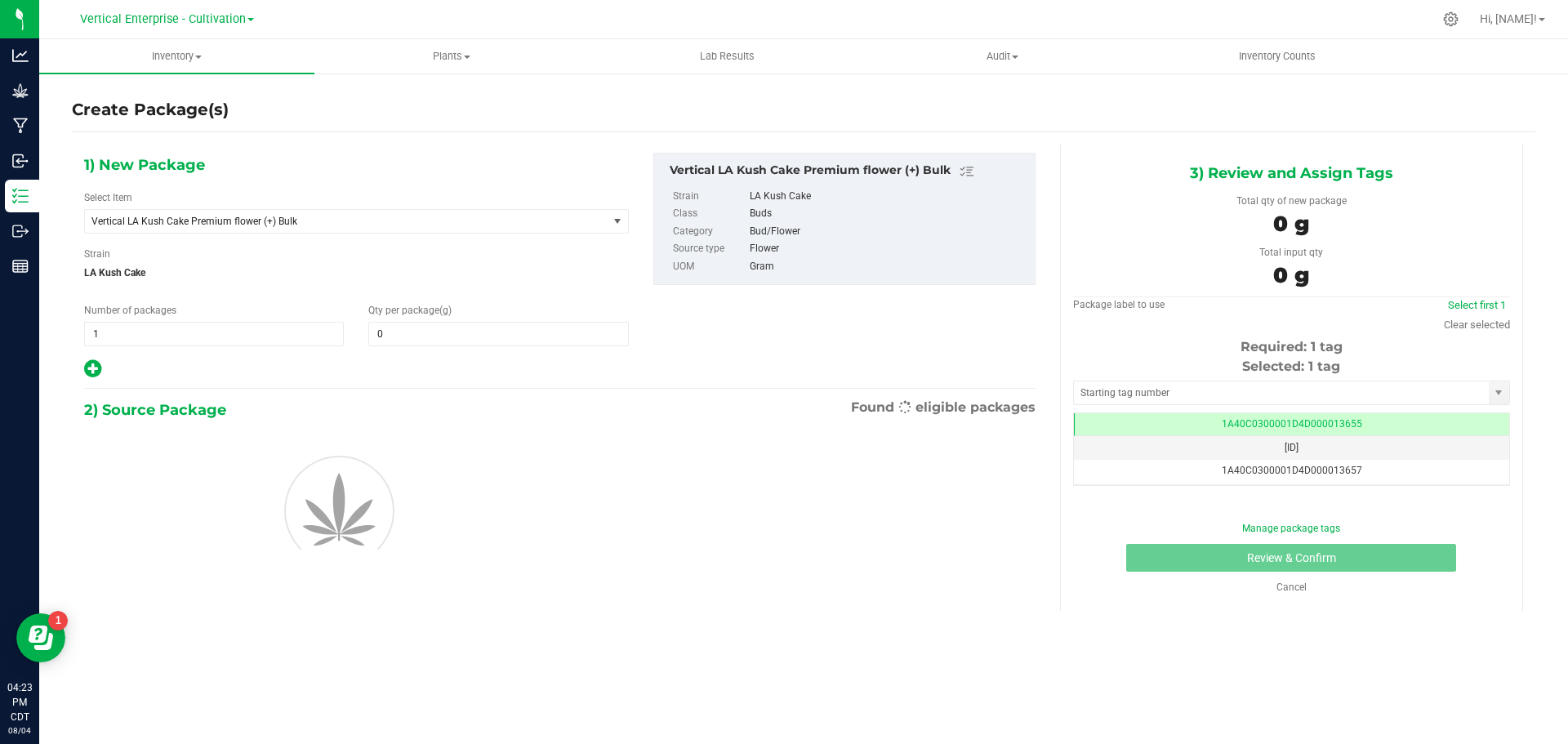 type on "0.0000" 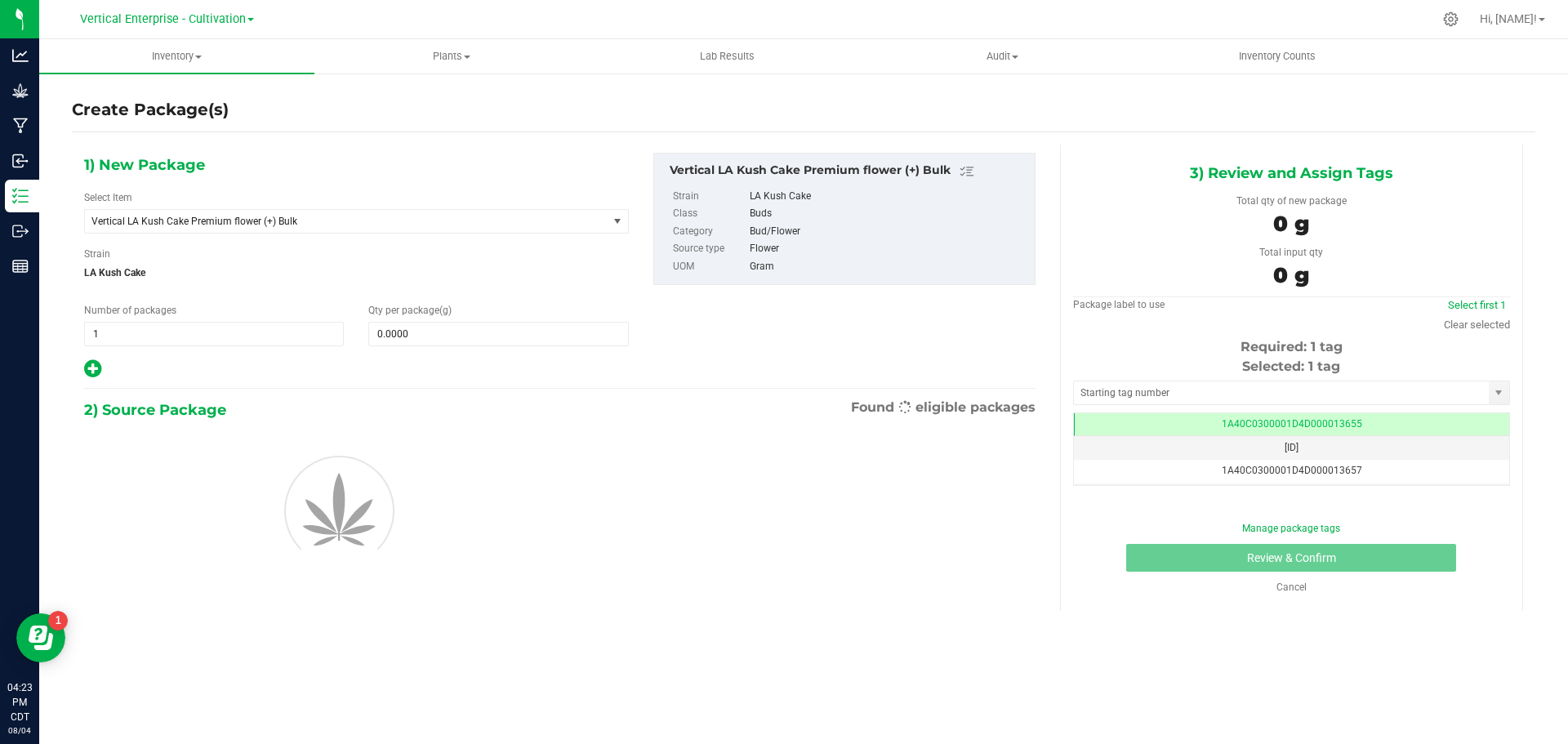 scroll, scrollTop: 0, scrollLeft: -1, axis: horizontal 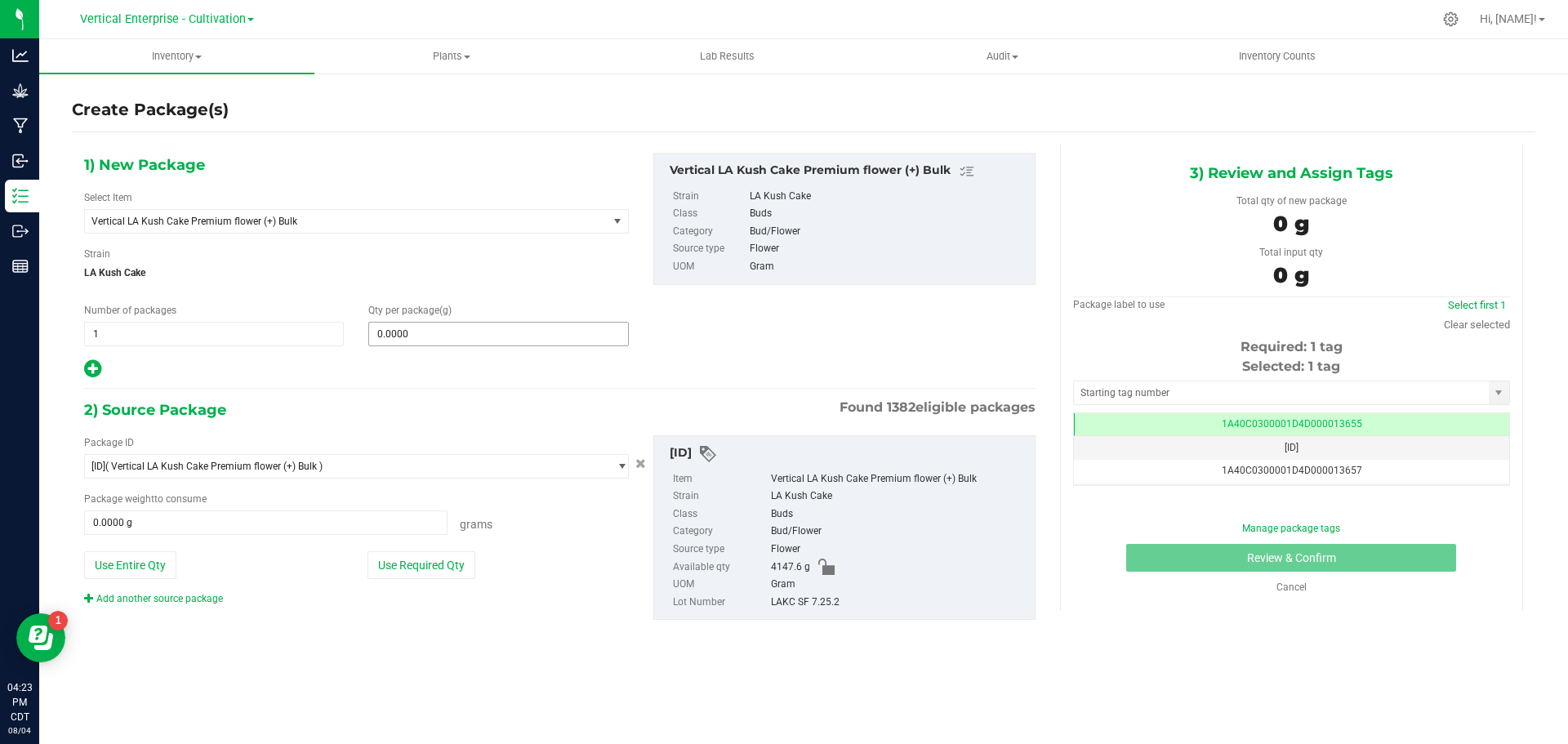 type 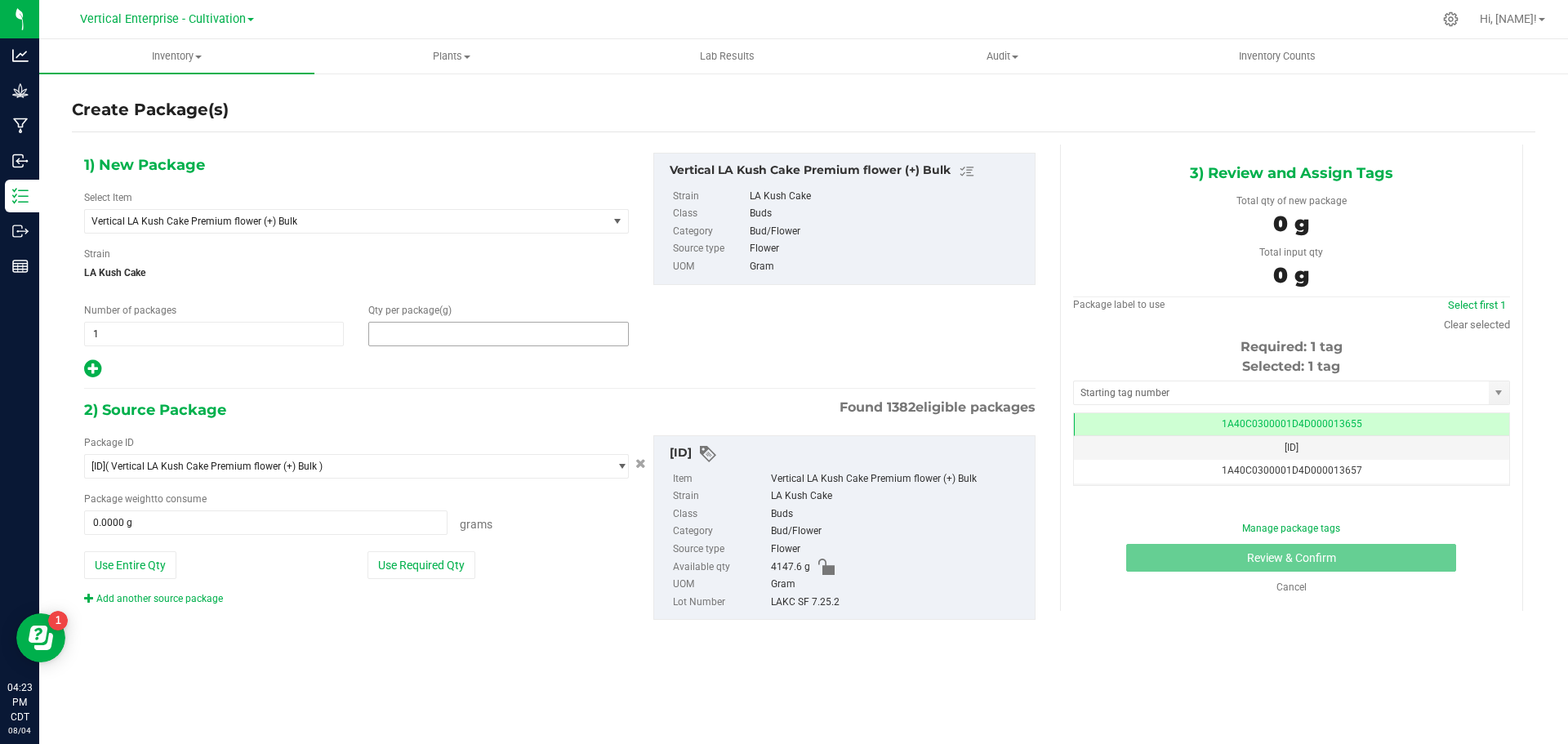 click at bounding box center [498, 334] 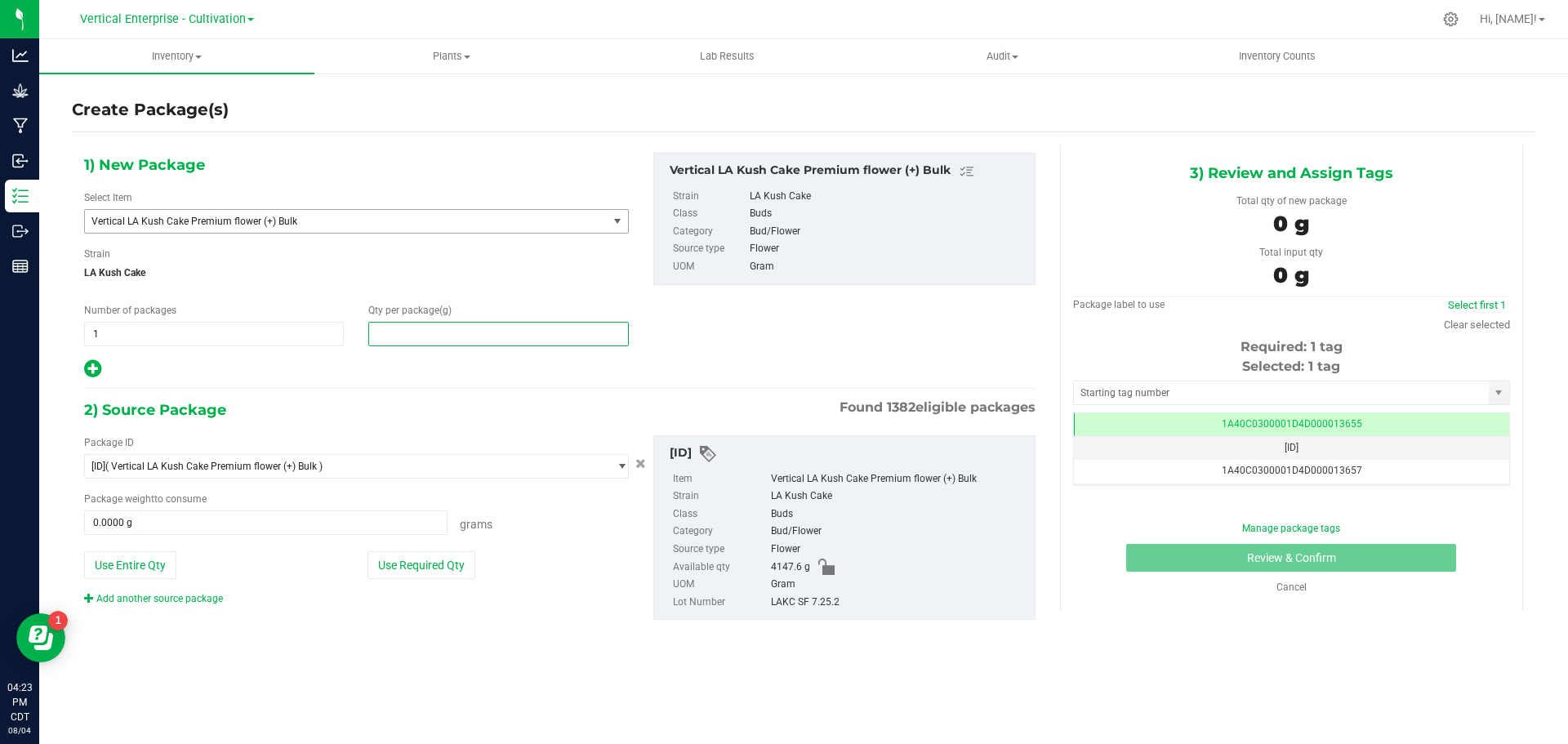 type on "0.0000" 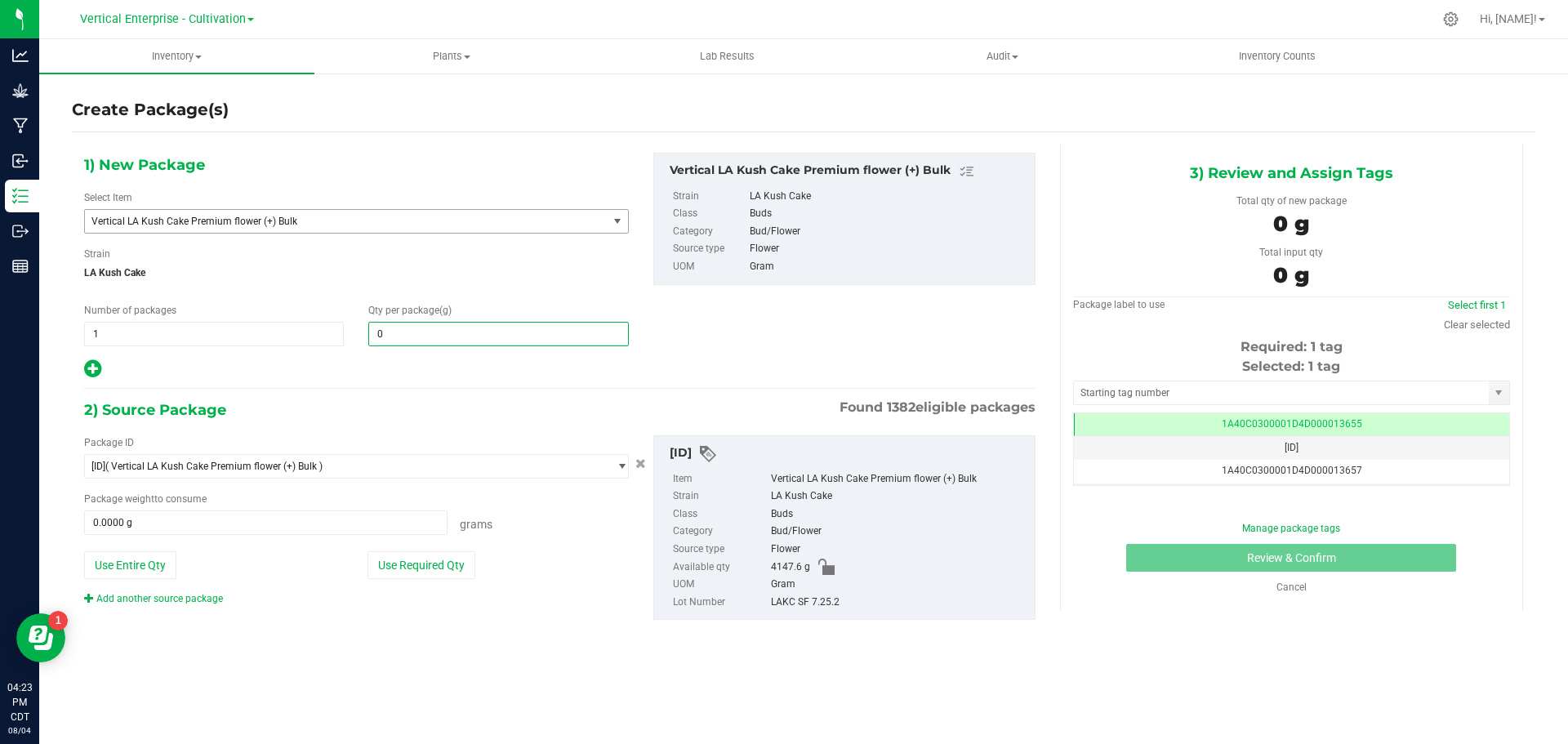 click on "Vertical LA Kush Cake Premium flower (+) Bulk" at bounding box center (336, 221) 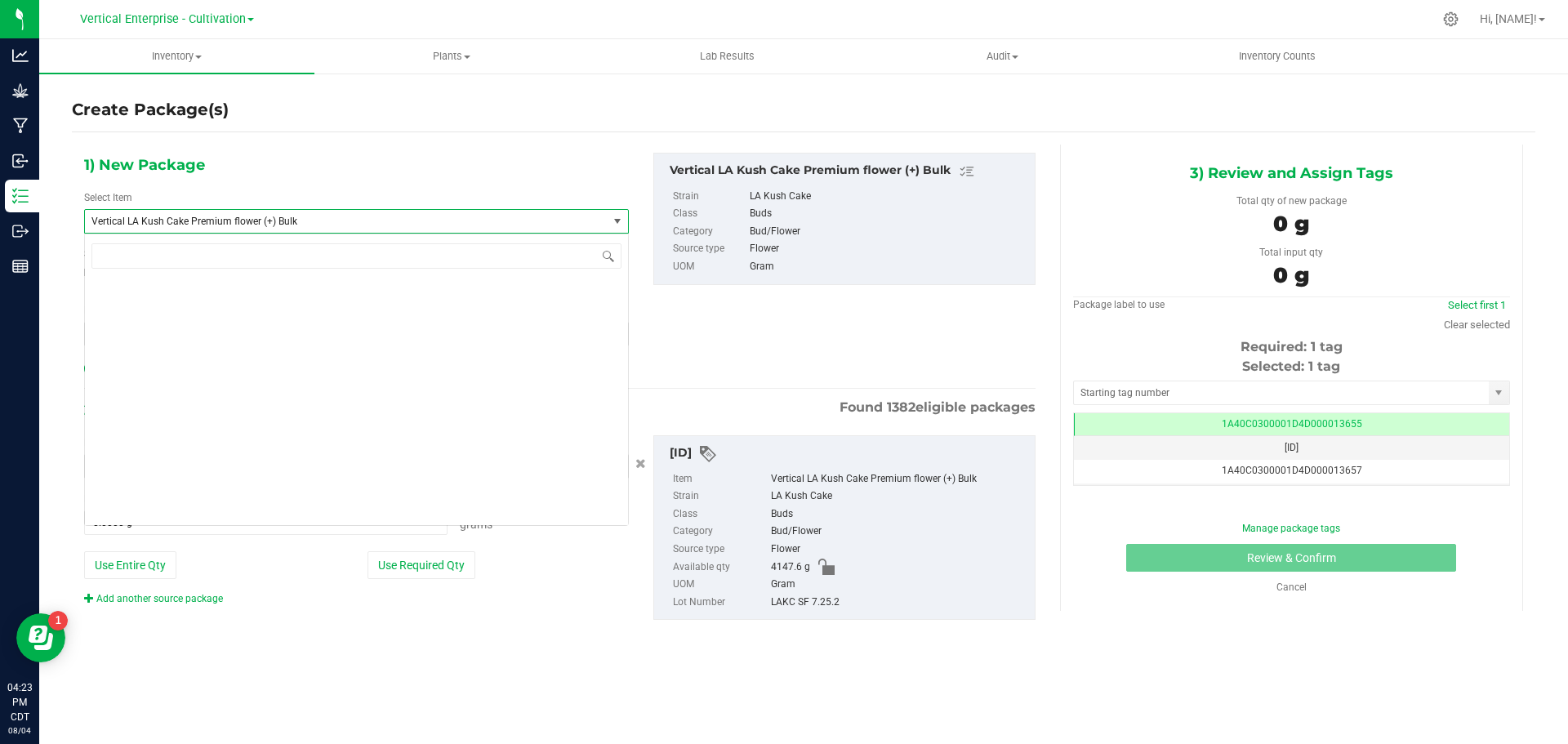 scroll, scrollTop: 143034, scrollLeft: 0, axis: vertical 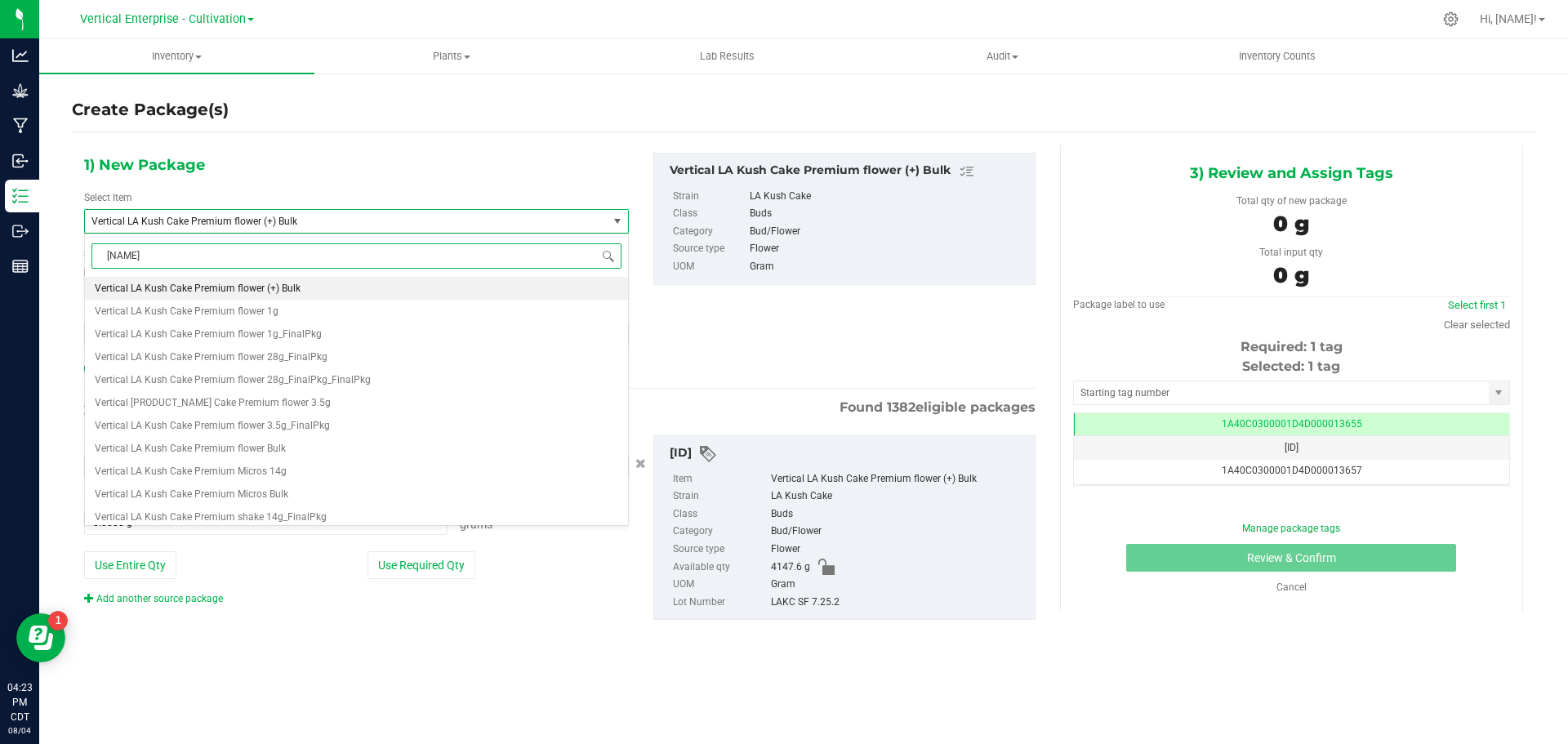 type on "la kush" 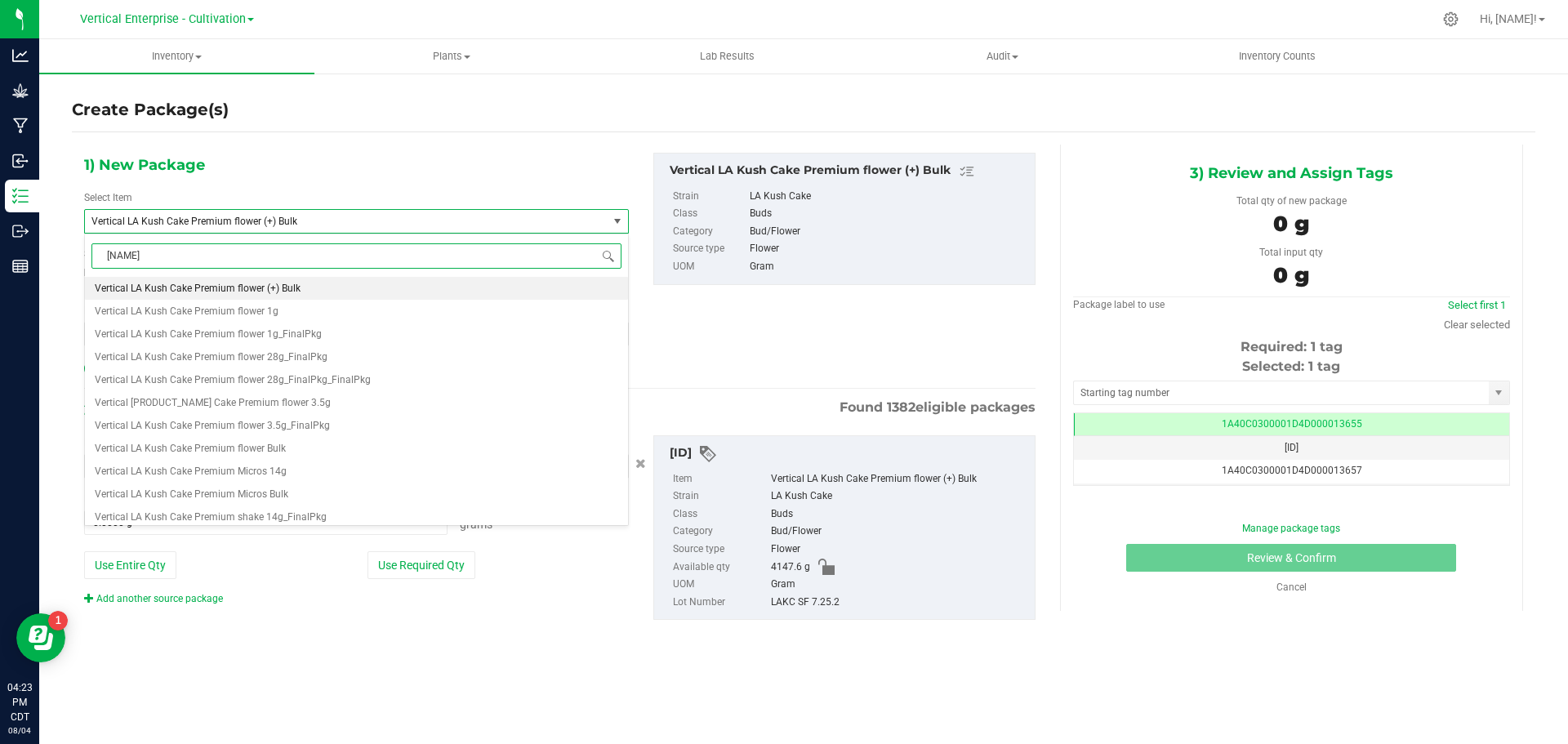 scroll, scrollTop: 0, scrollLeft: 0, axis: both 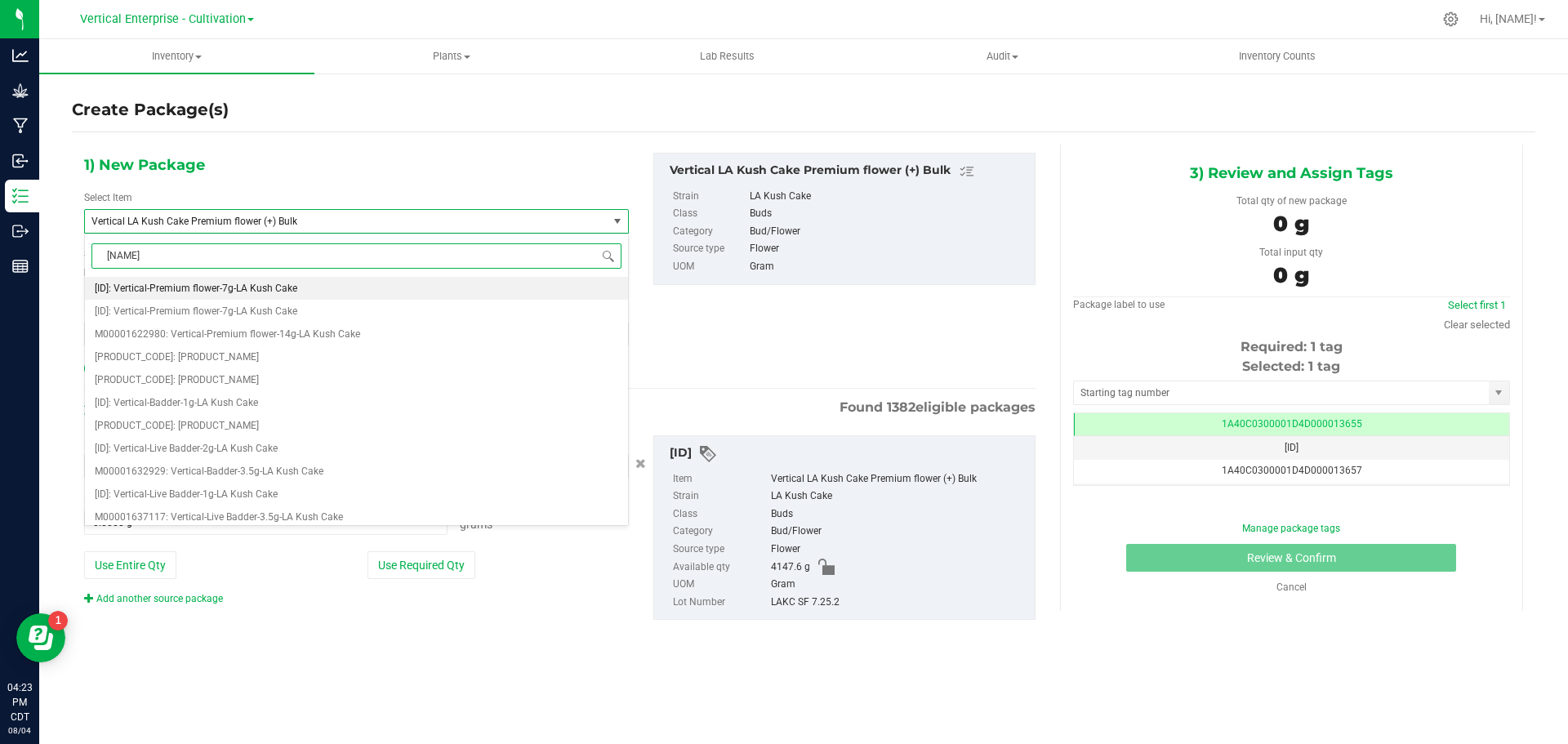 click on "M00001622302: Vertical-Premium flower-3.5g-LA Kush Cake" at bounding box center [196, 288] 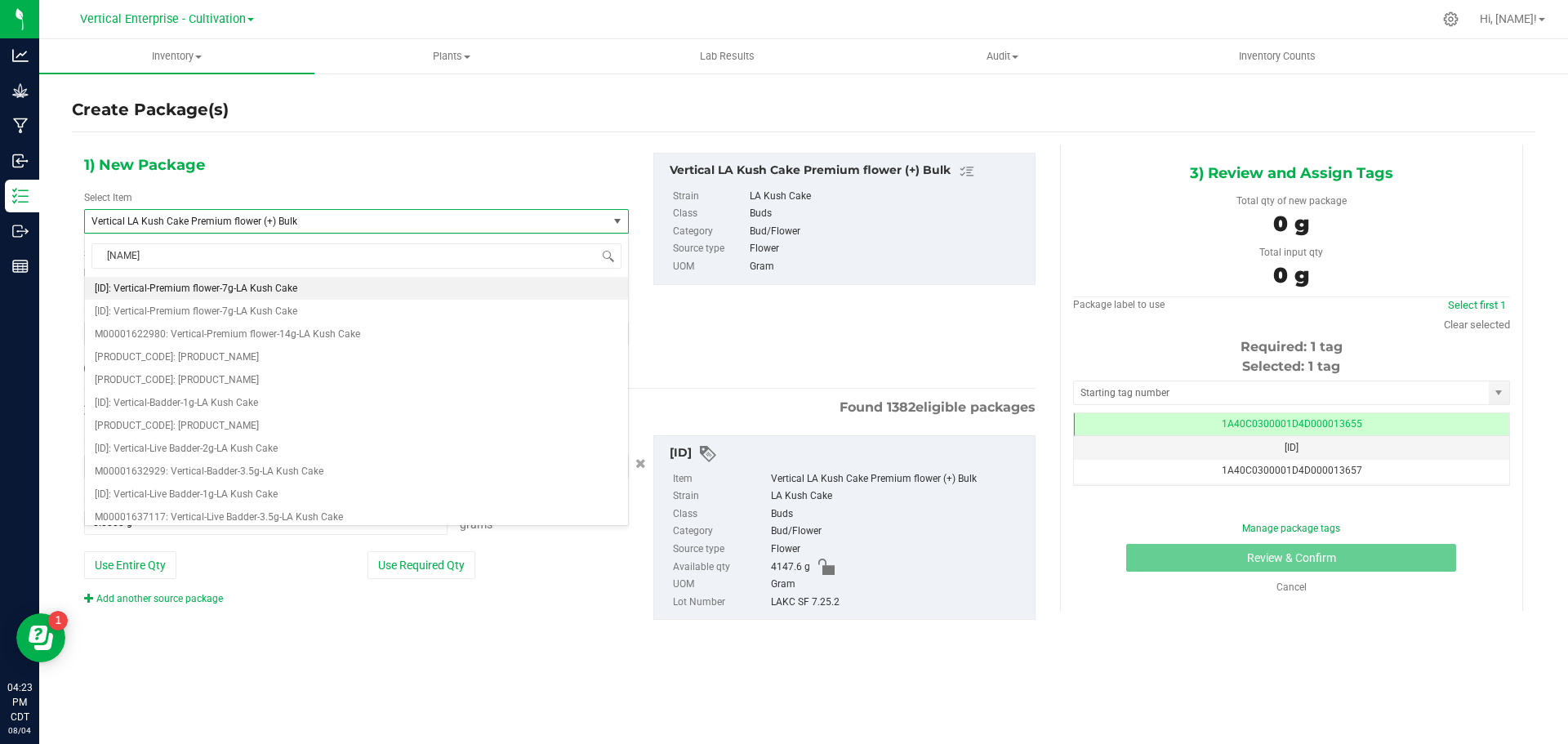type 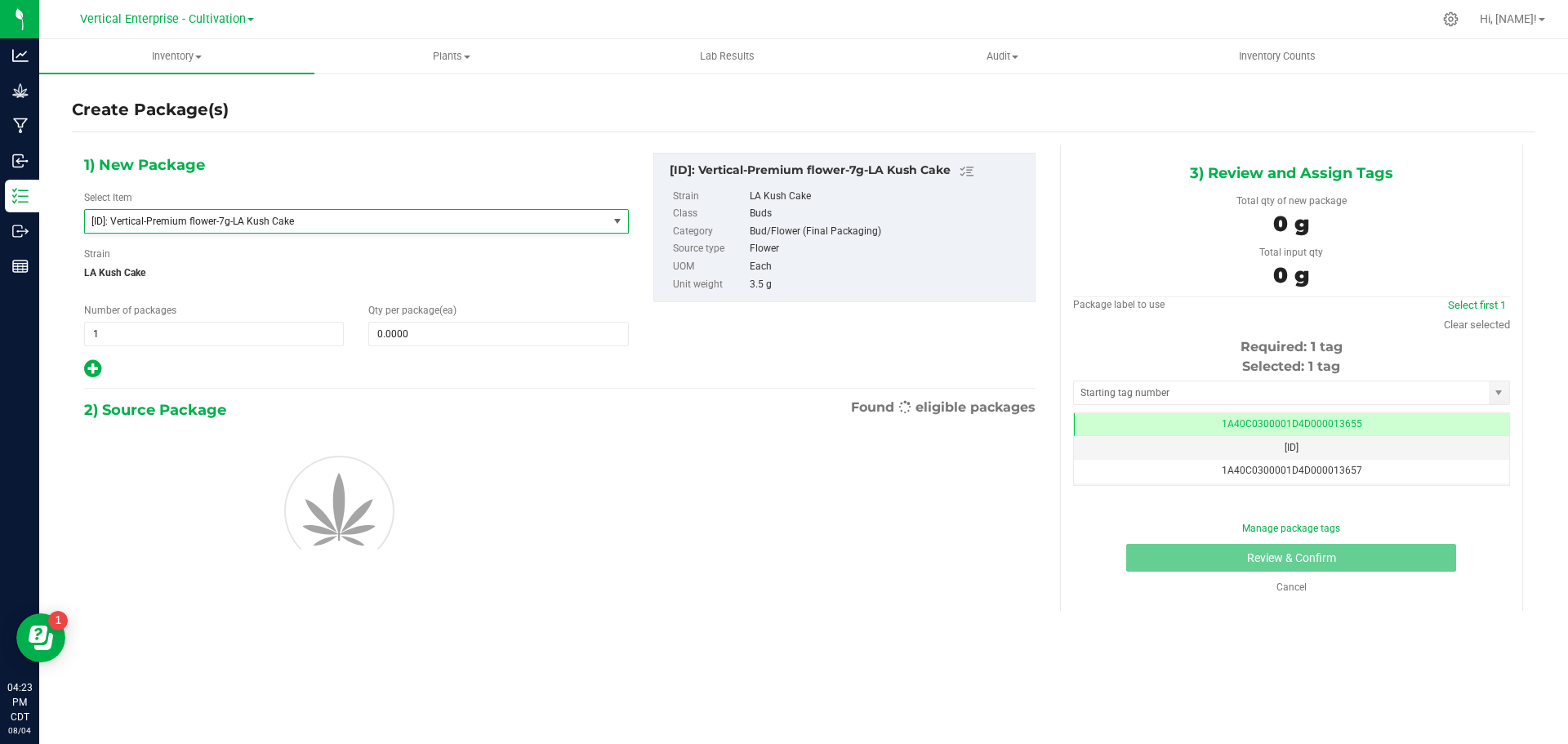 type on "0" 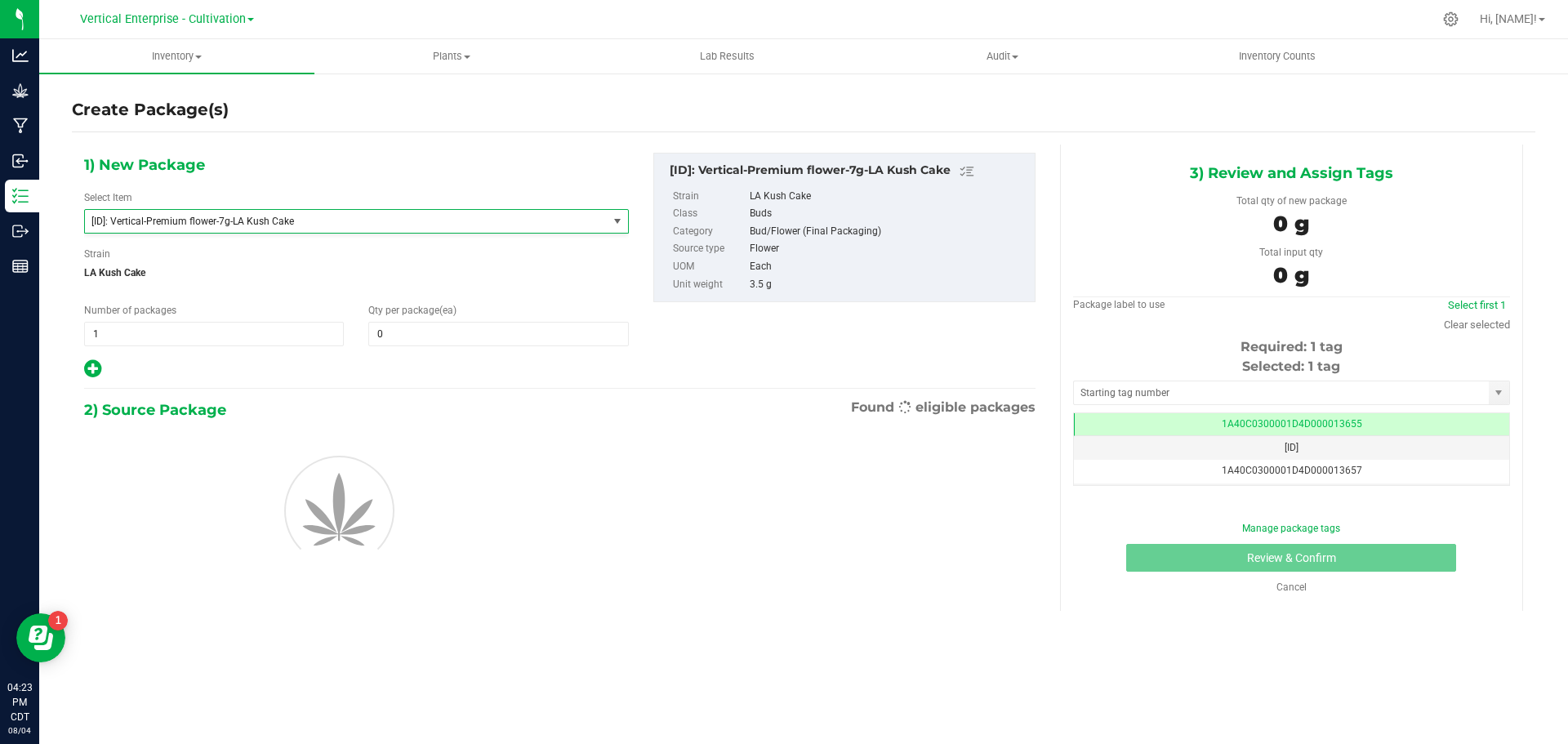 scroll, scrollTop: 1509, scrollLeft: 0, axis: vertical 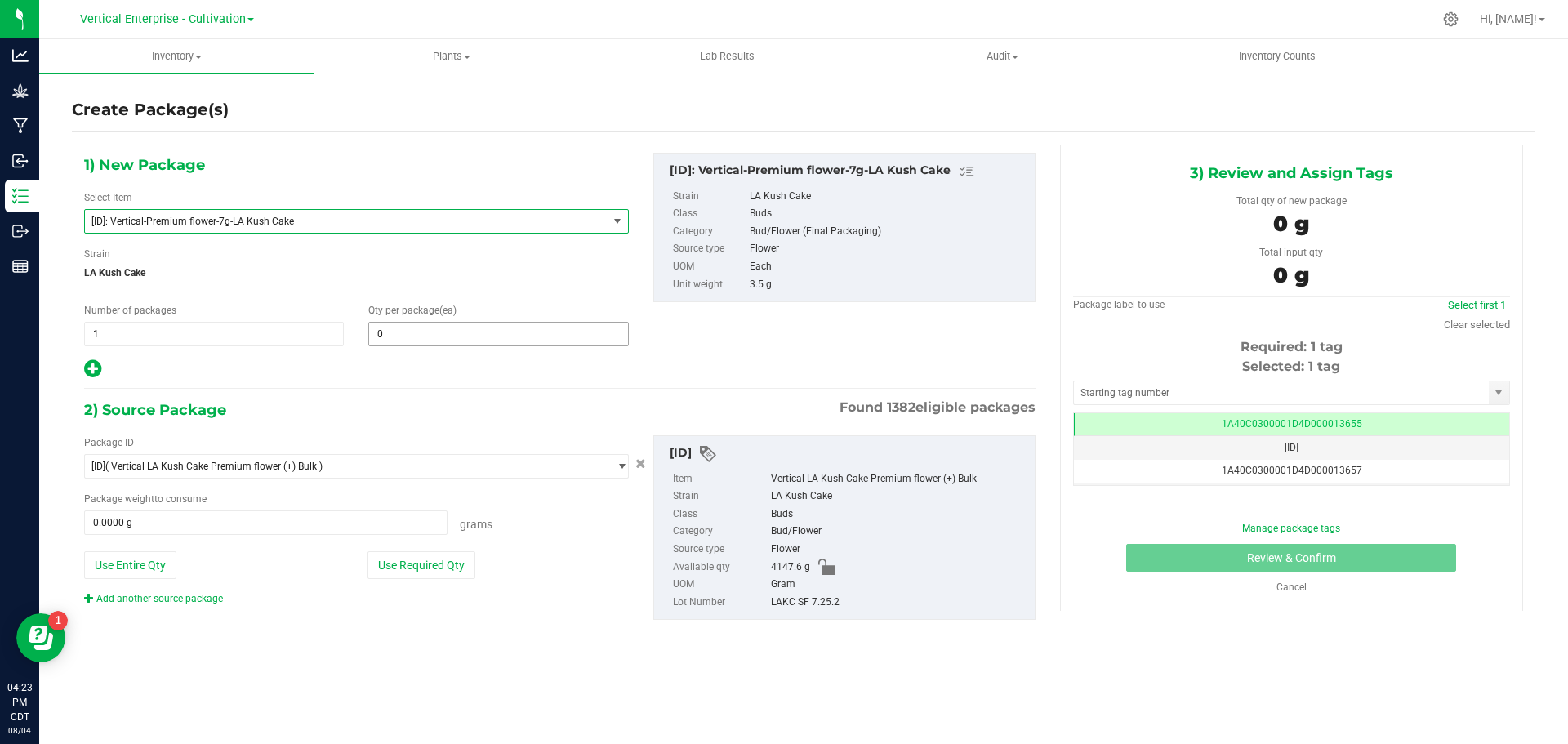 type 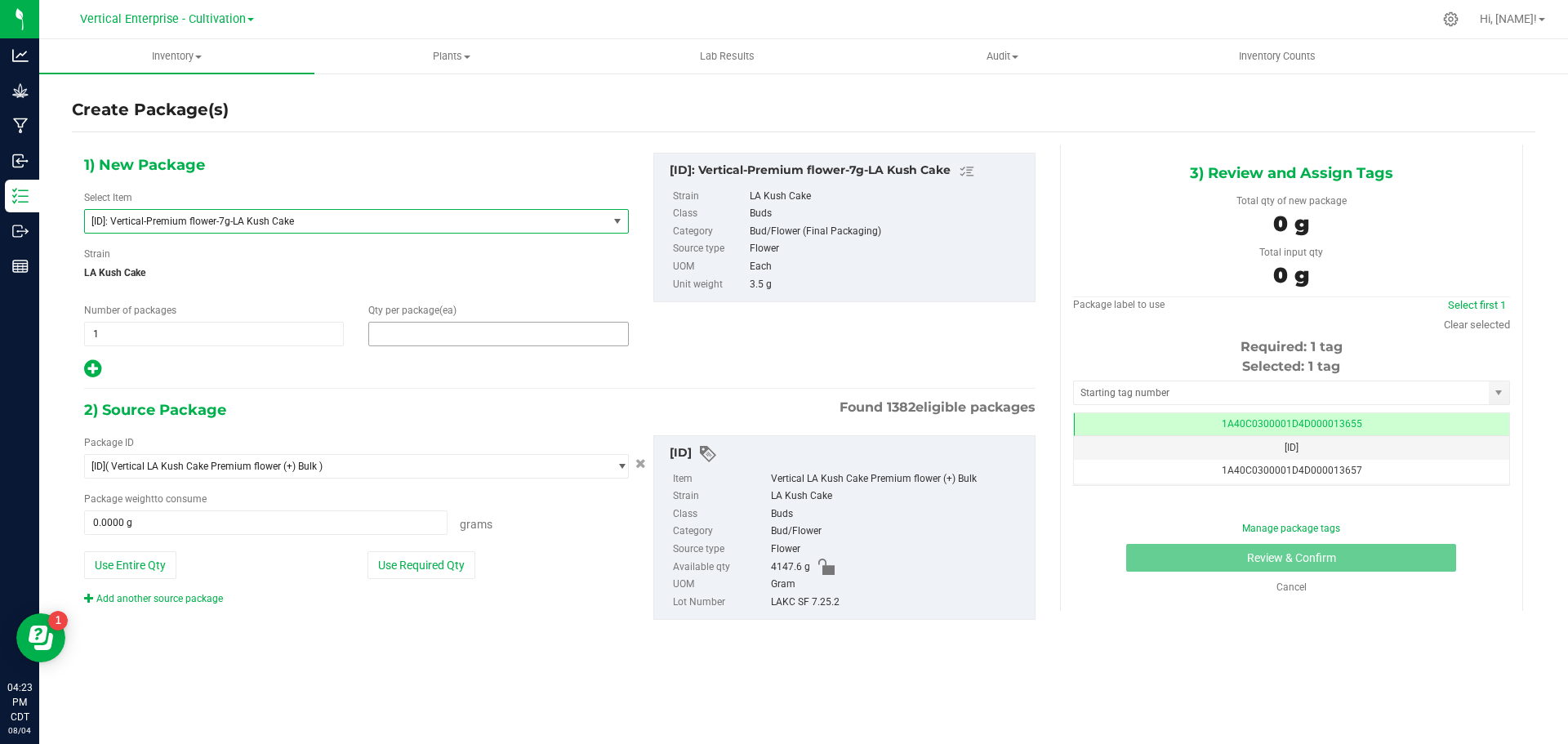 click at bounding box center (498, 334) 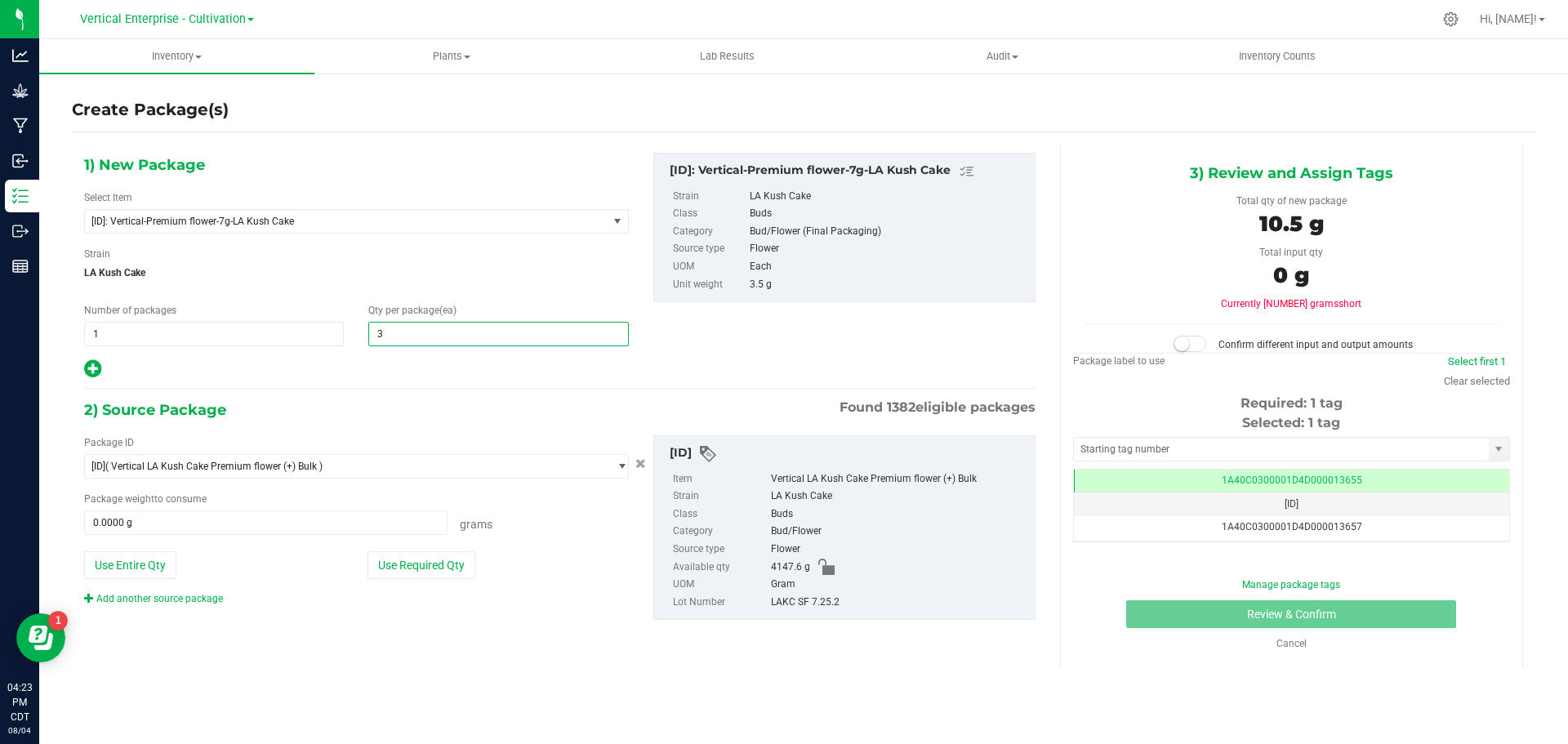 type on "36" 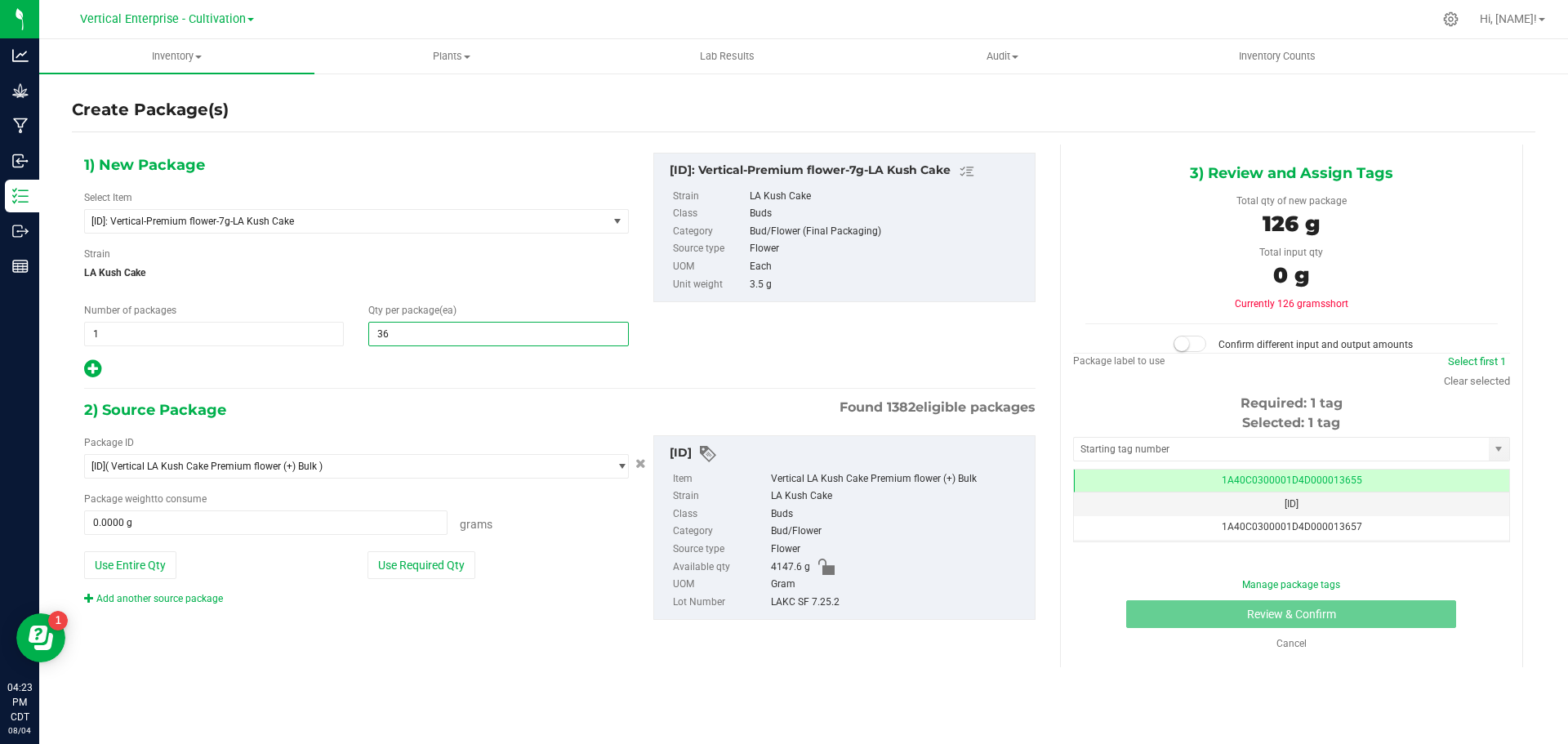 type on "36" 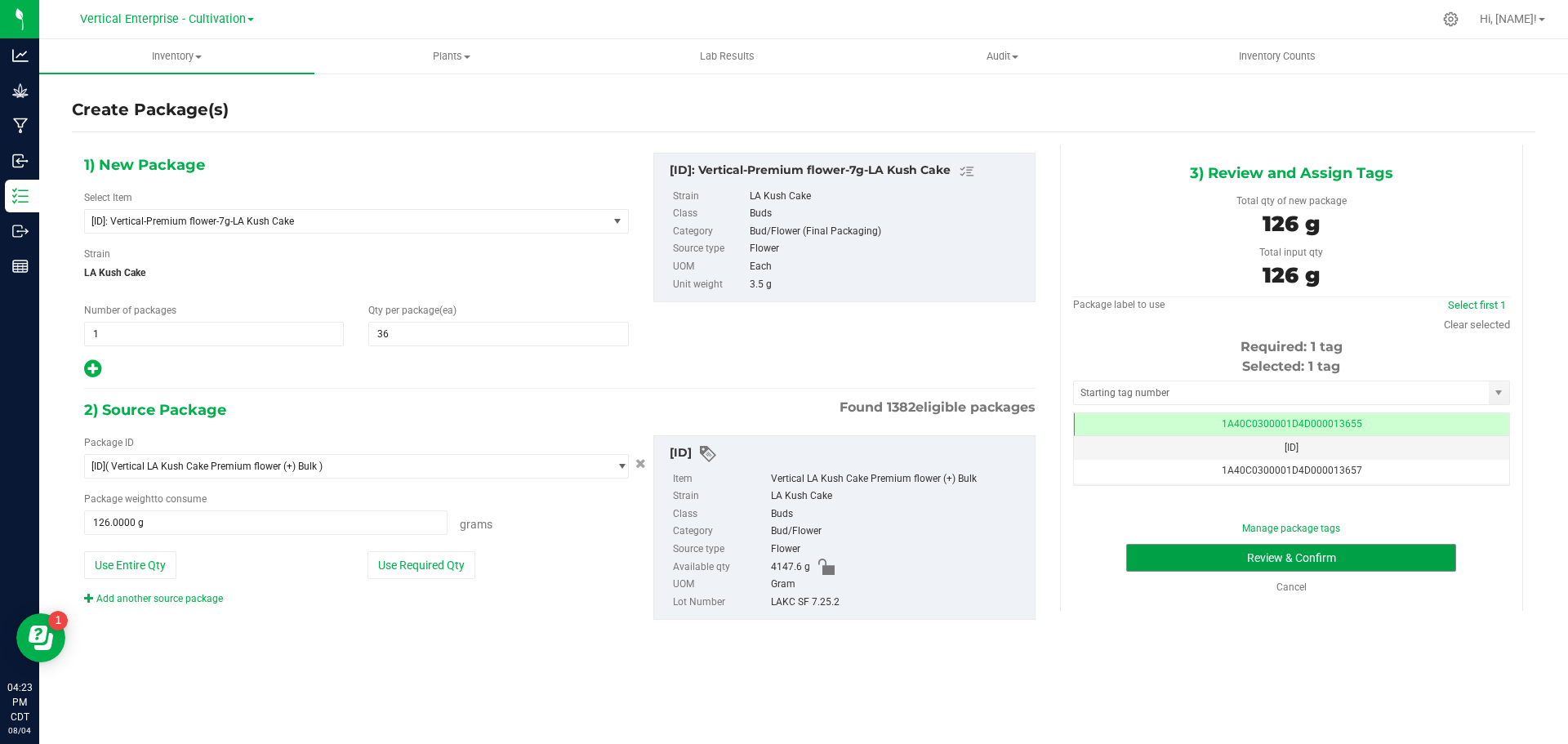click on "Review & Confirm" at bounding box center (1291, 558) 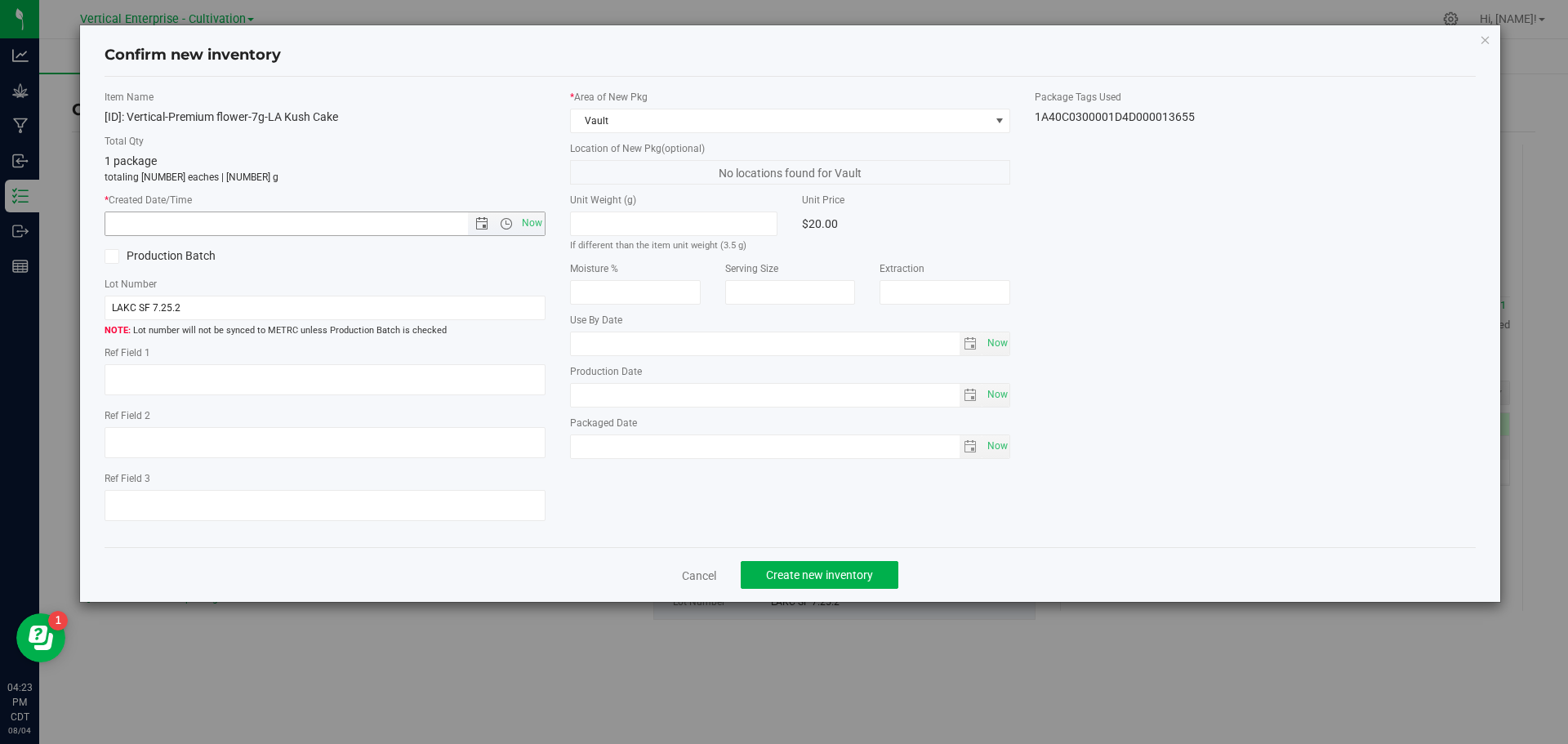 click on "Now" at bounding box center (532, 223) 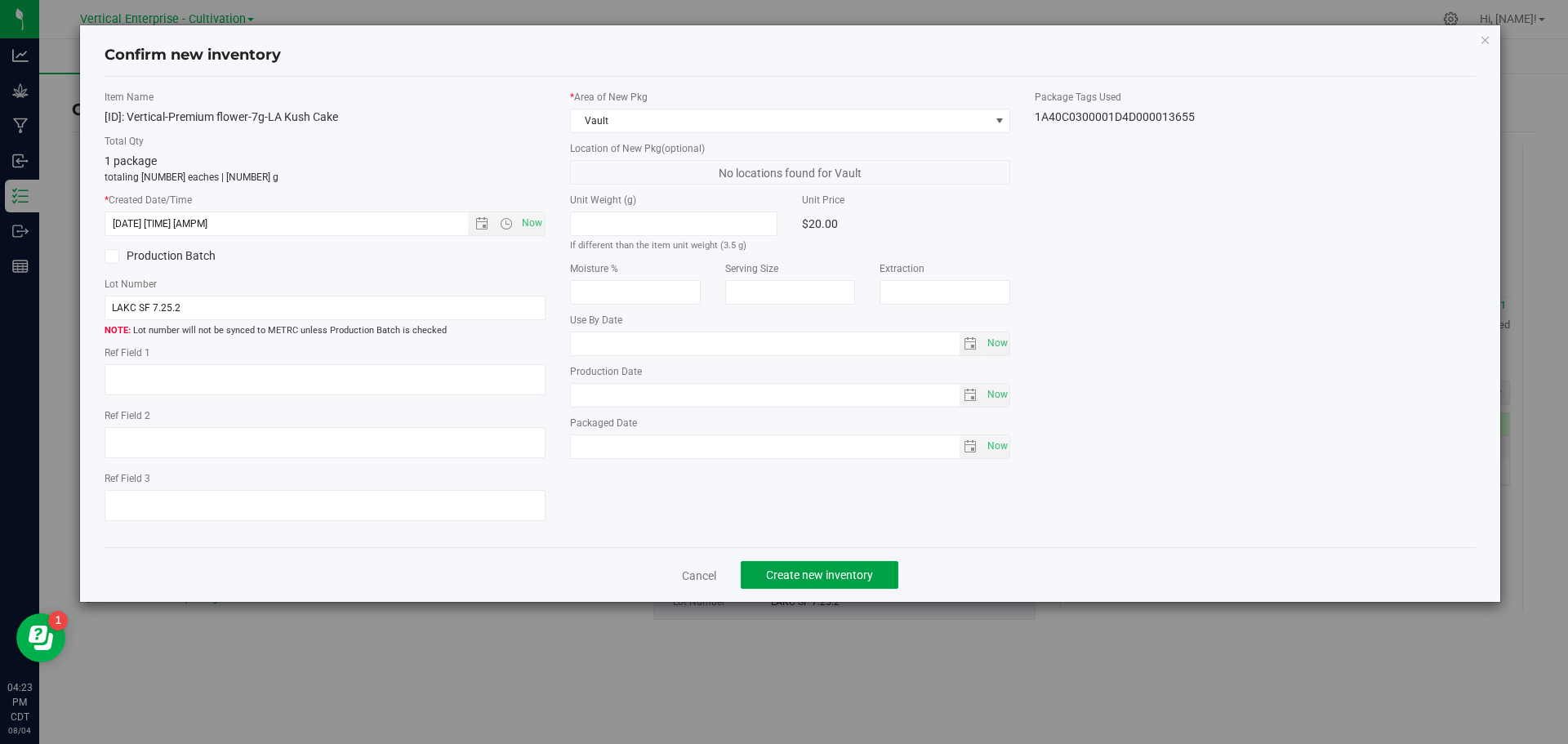 click on "Create new inventory" 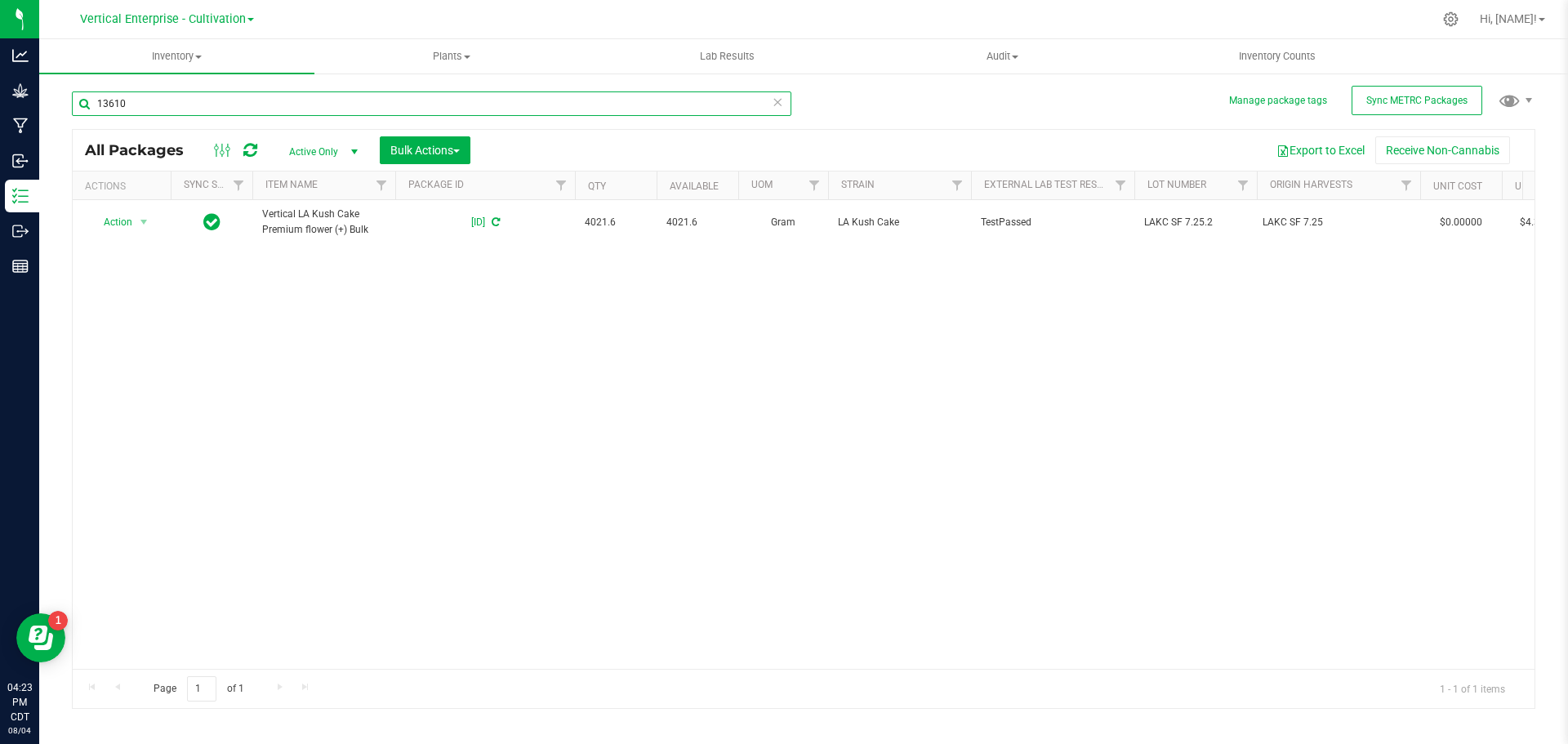 drag, startPoint x: 164, startPoint y: 108, endPoint x: 76, endPoint y: 105, distance: 88.05112 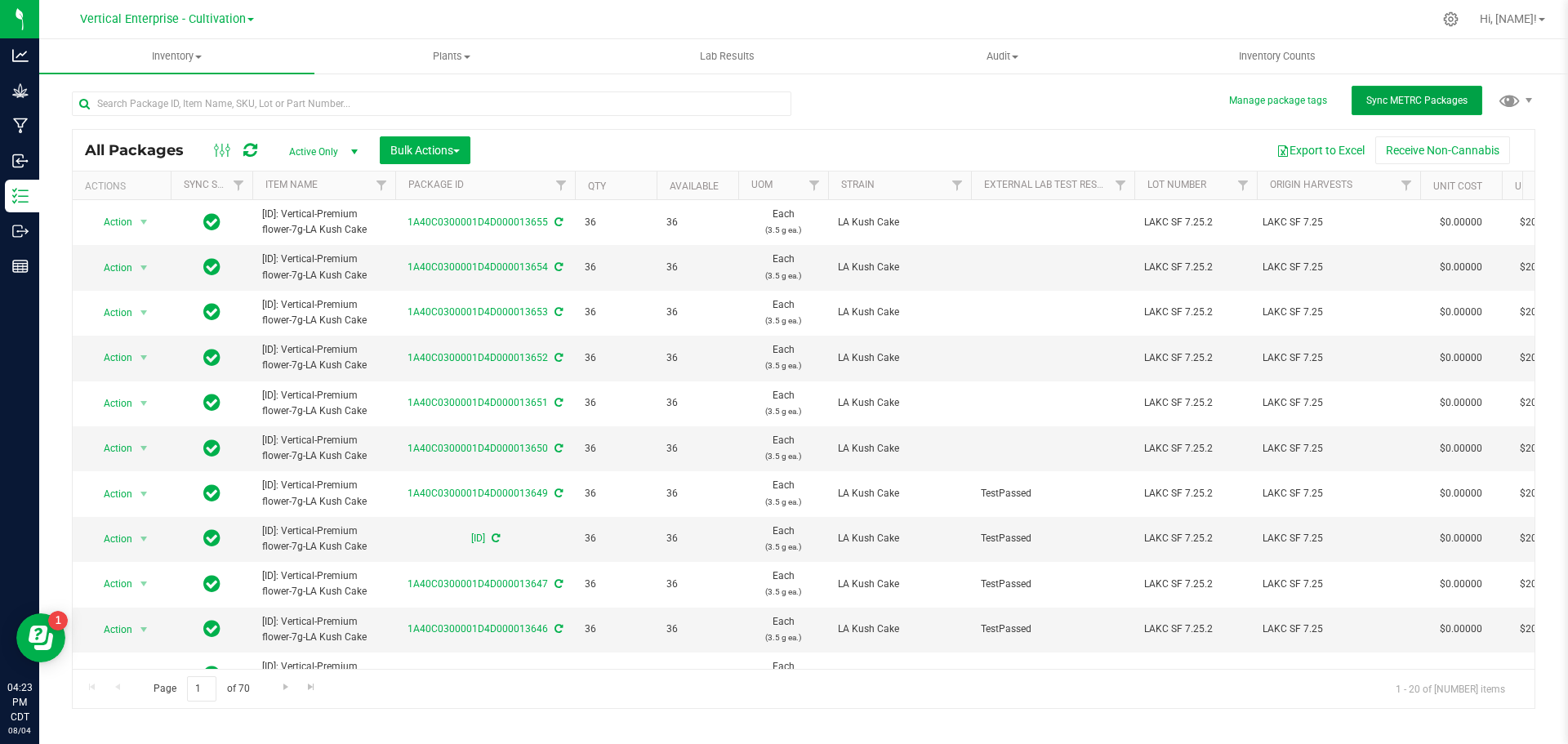 click on "Sync METRC Packages" at bounding box center (1417, 100) 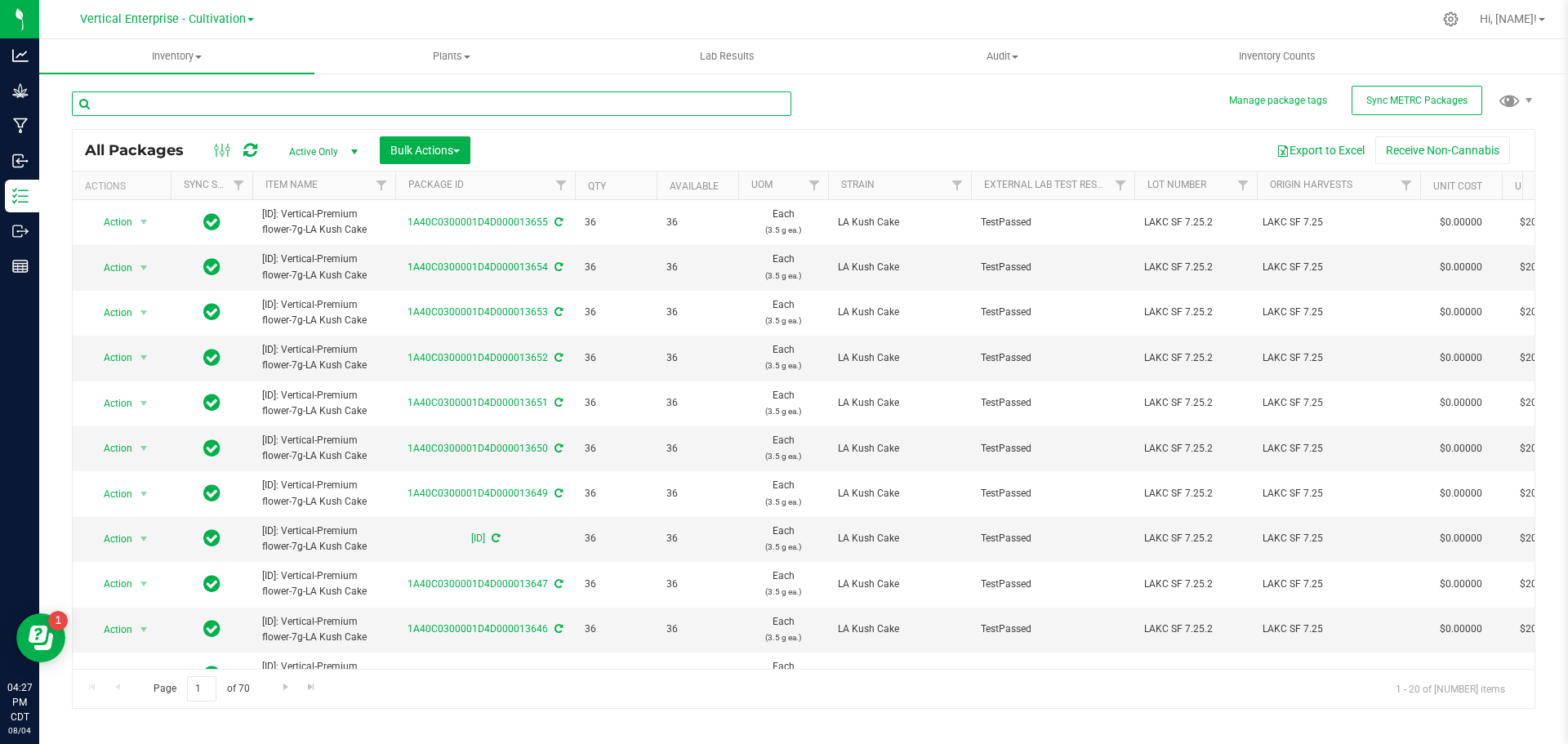 click at bounding box center (431, 104) 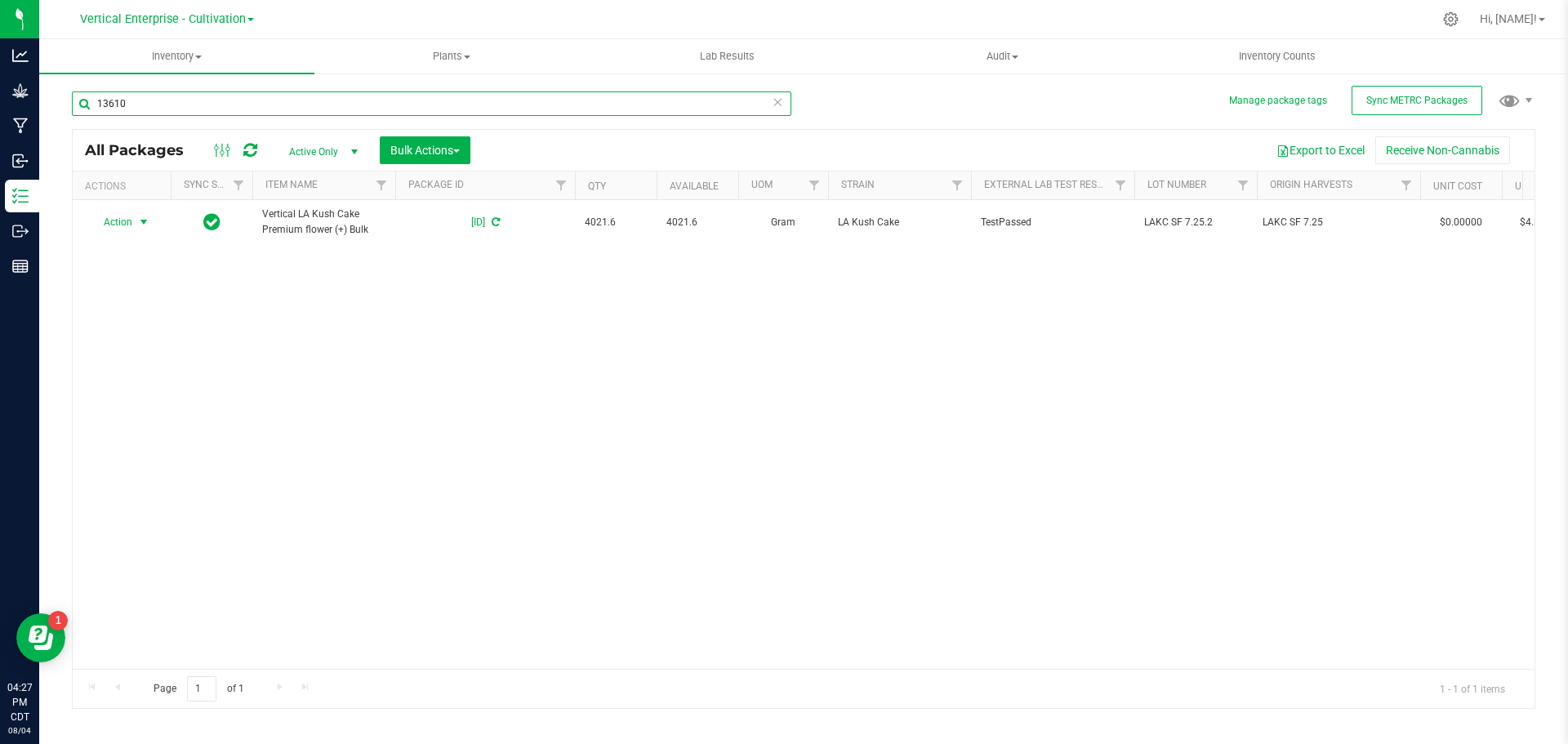 type on "[NUMBER]" 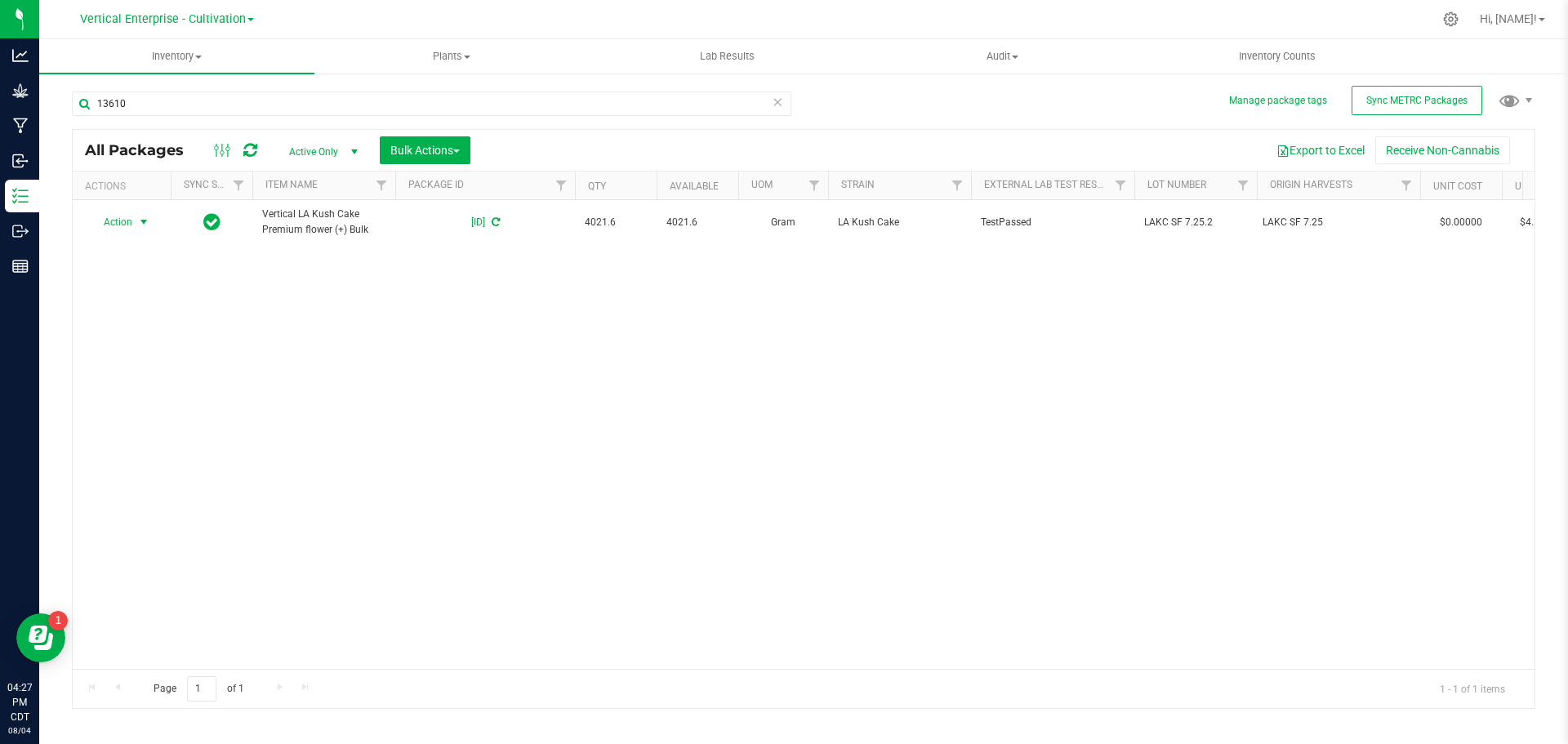 click on "Action" at bounding box center (111, 222) 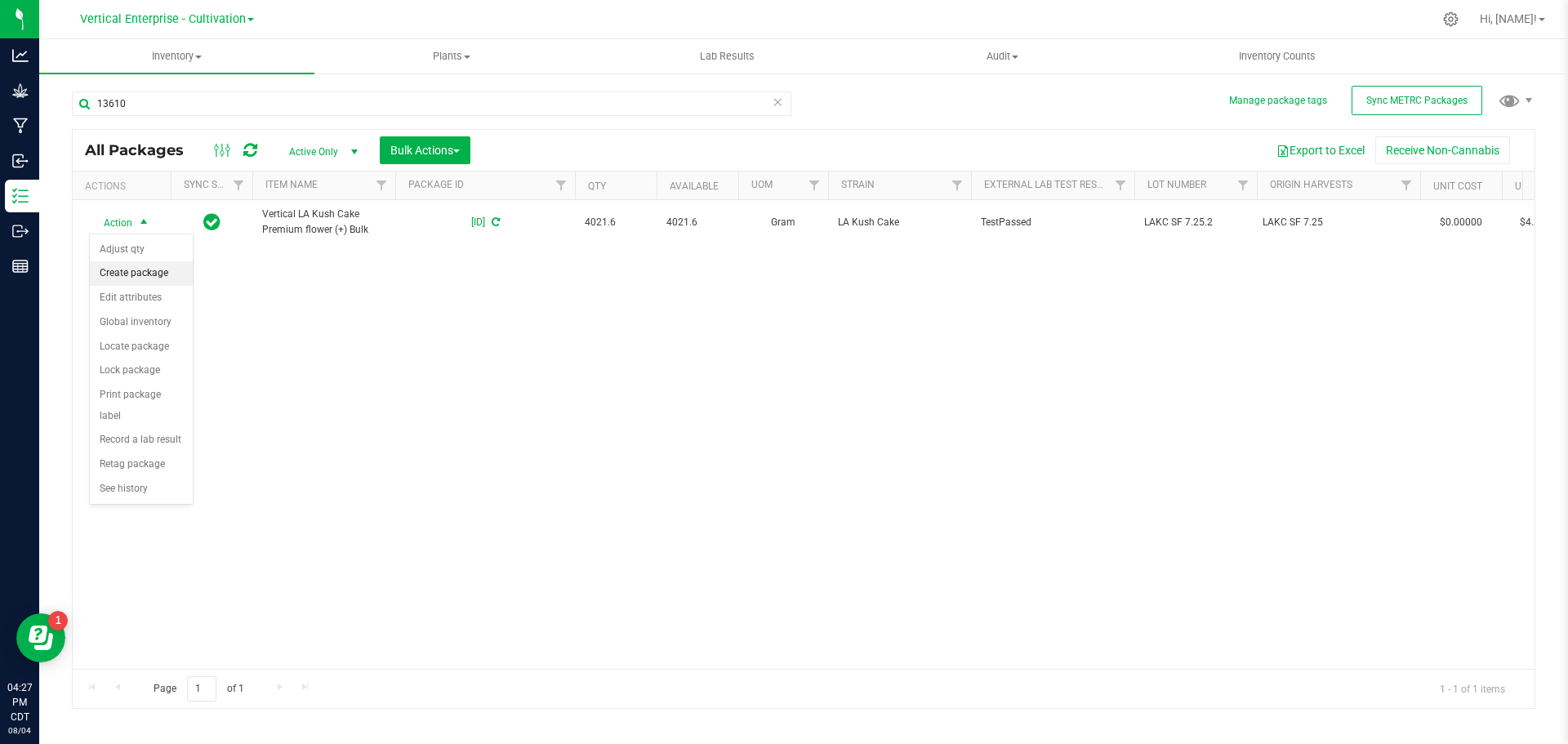 click on "Create package" at bounding box center (141, 274) 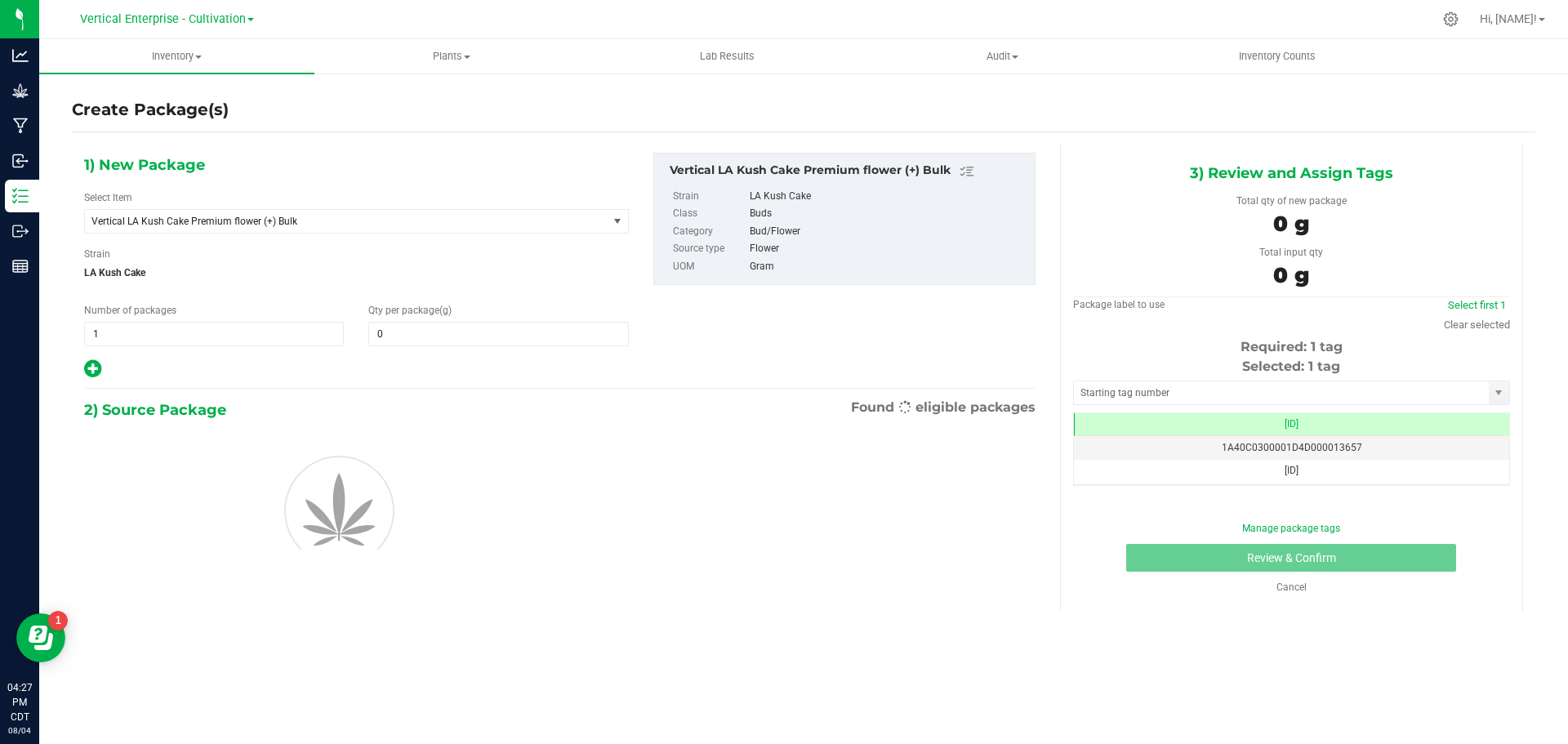 type on "0.0000" 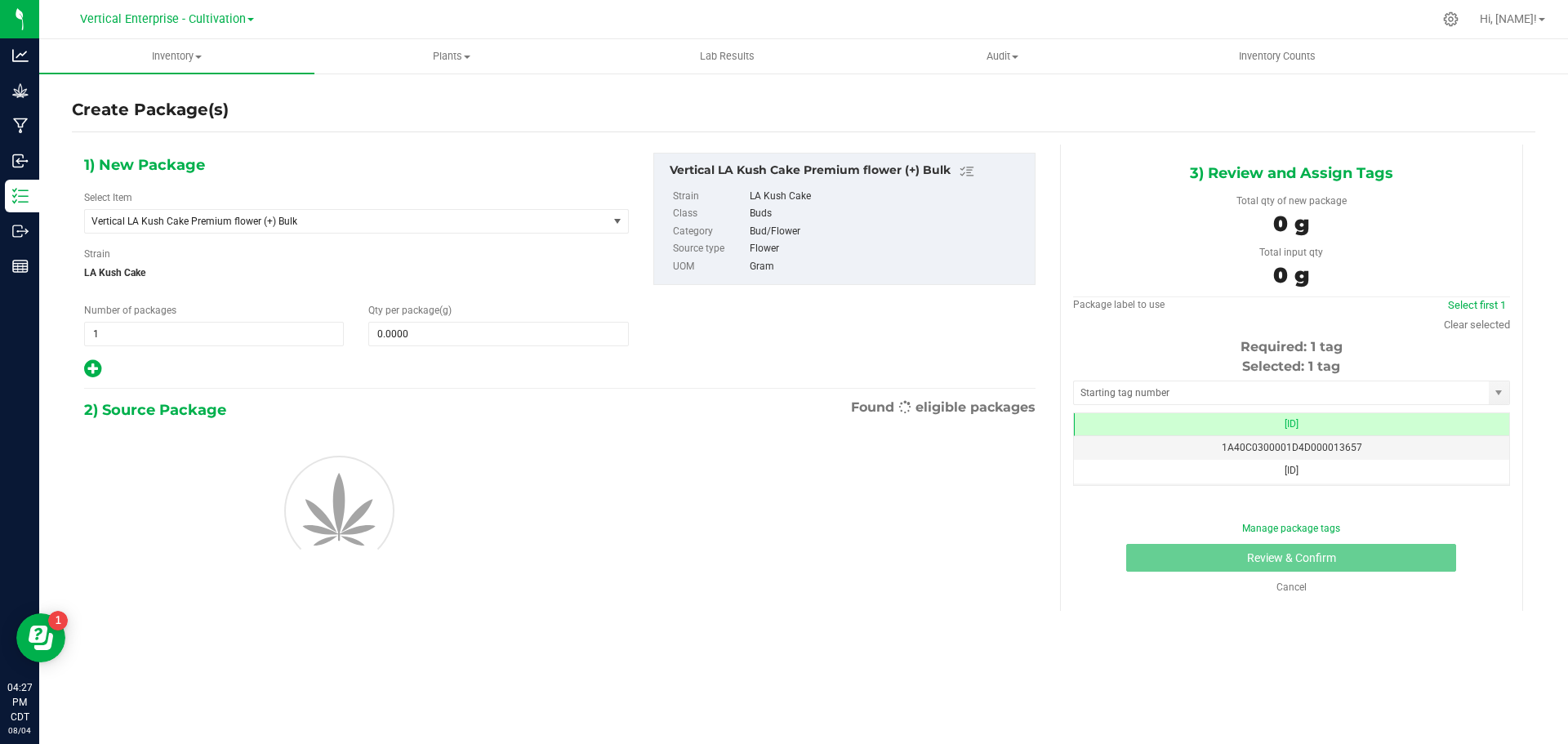scroll, scrollTop: 0, scrollLeft: -1, axis: horizontal 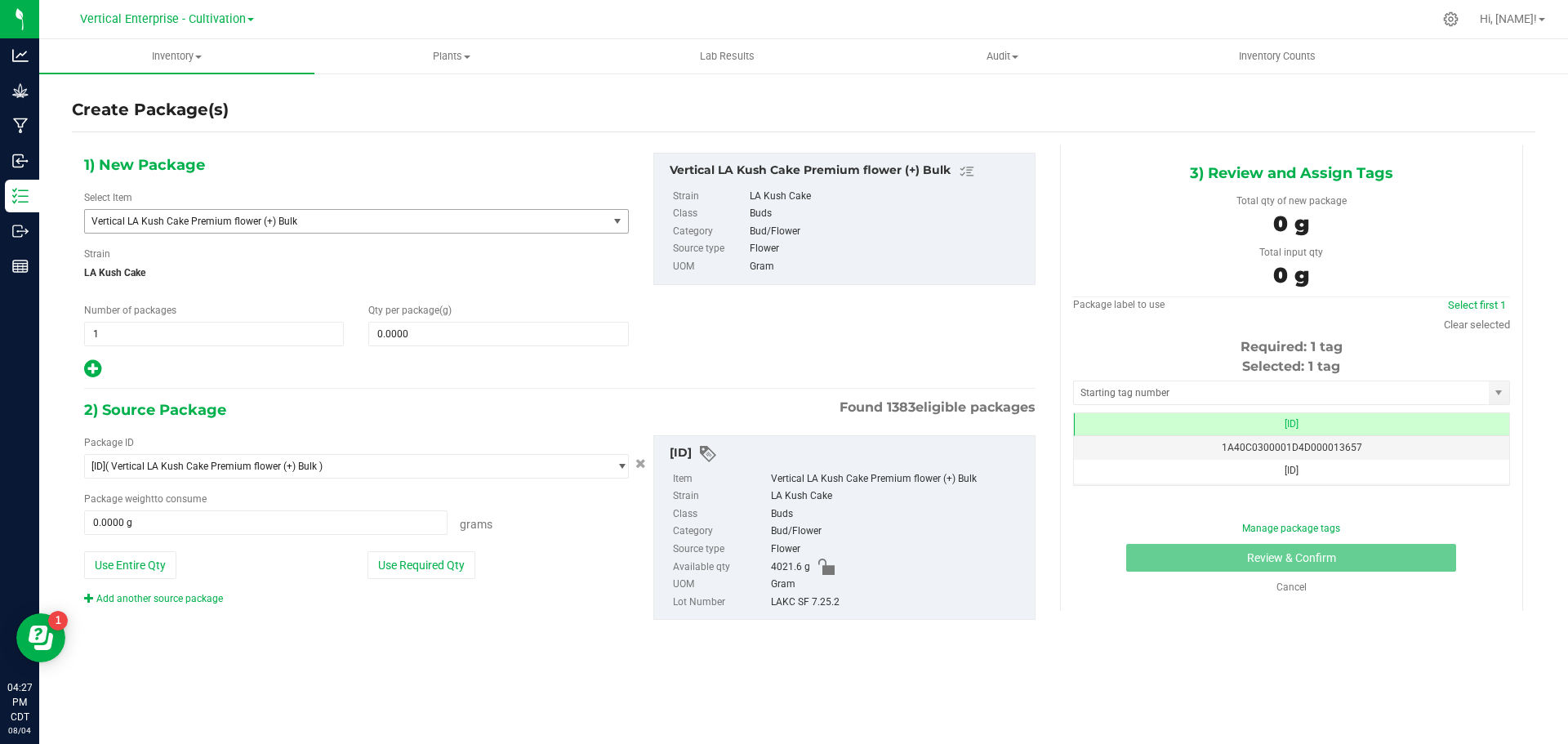 click on "Vertical LA Kush Cake Premium flower (+) Bulk" at bounding box center (336, 221) 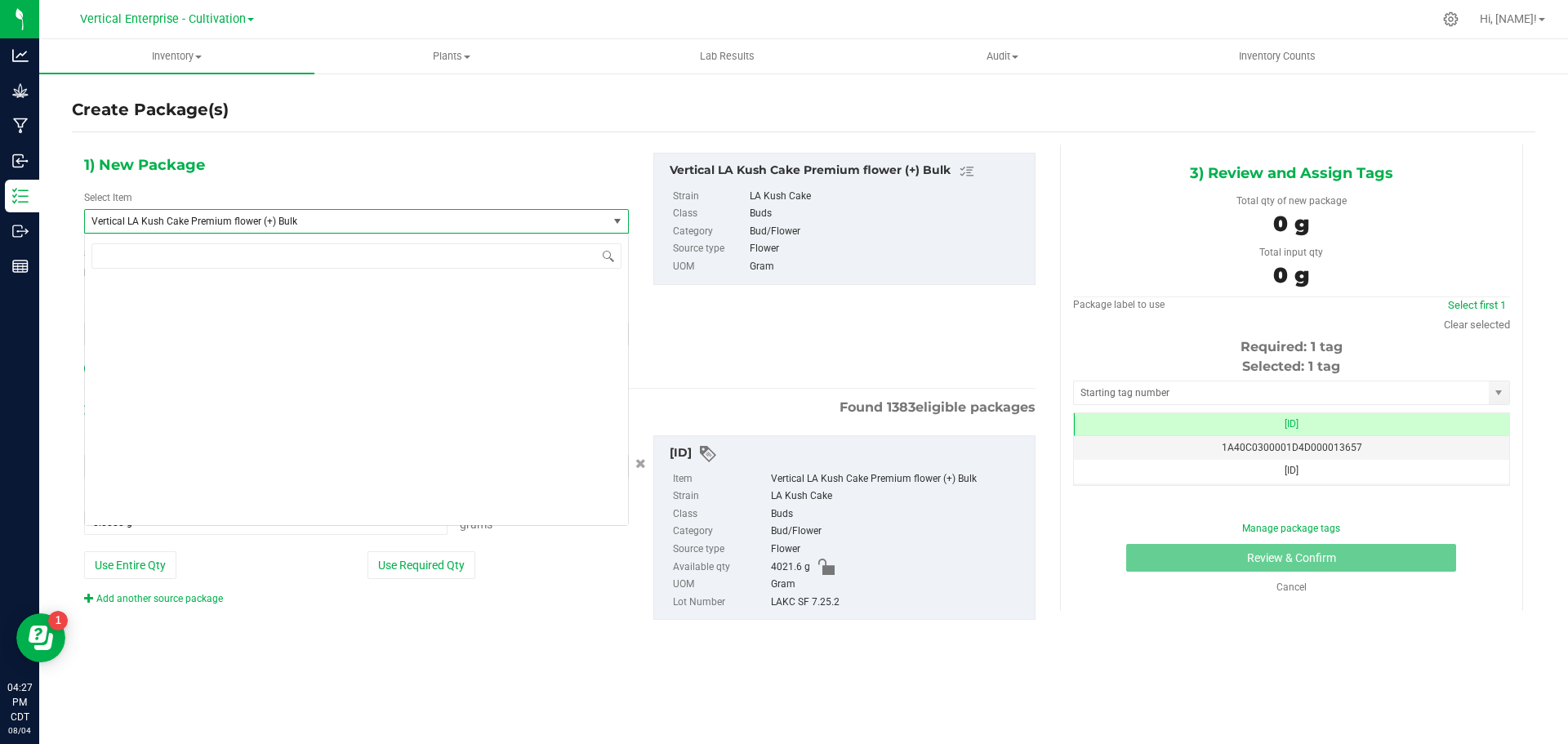 scroll, scrollTop: 143034, scrollLeft: 0, axis: vertical 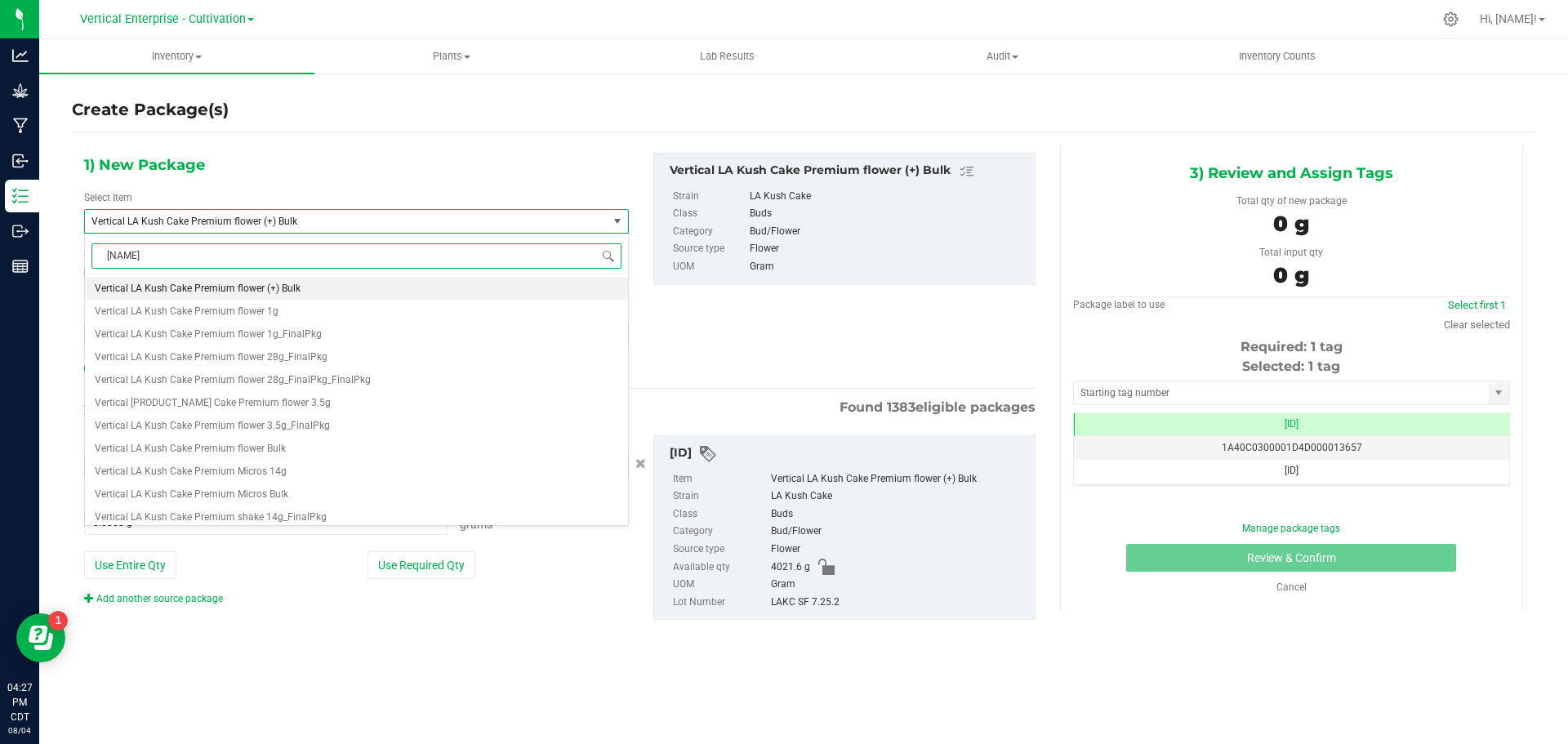 type on "la kush" 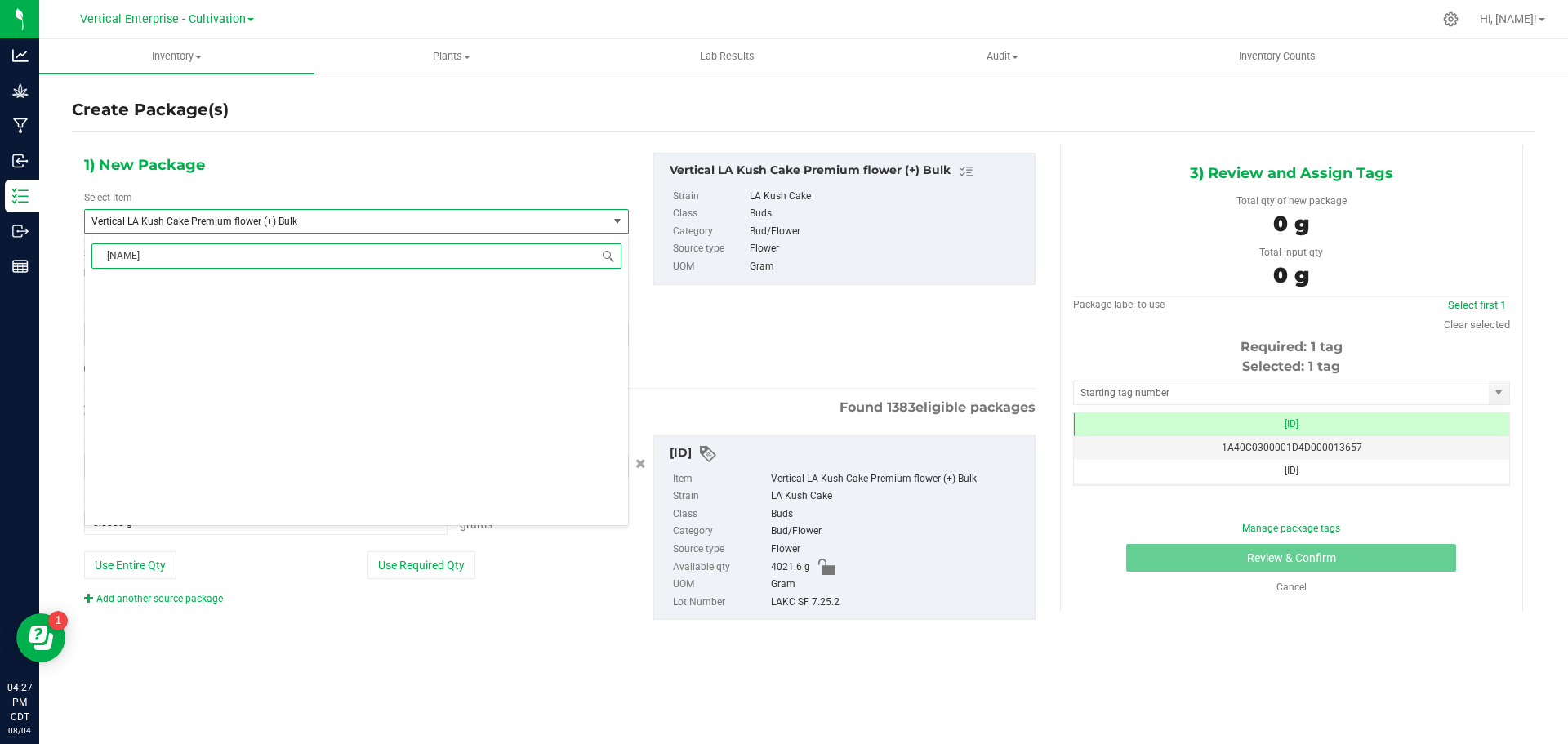 scroll, scrollTop: 0, scrollLeft: 0, axis: both 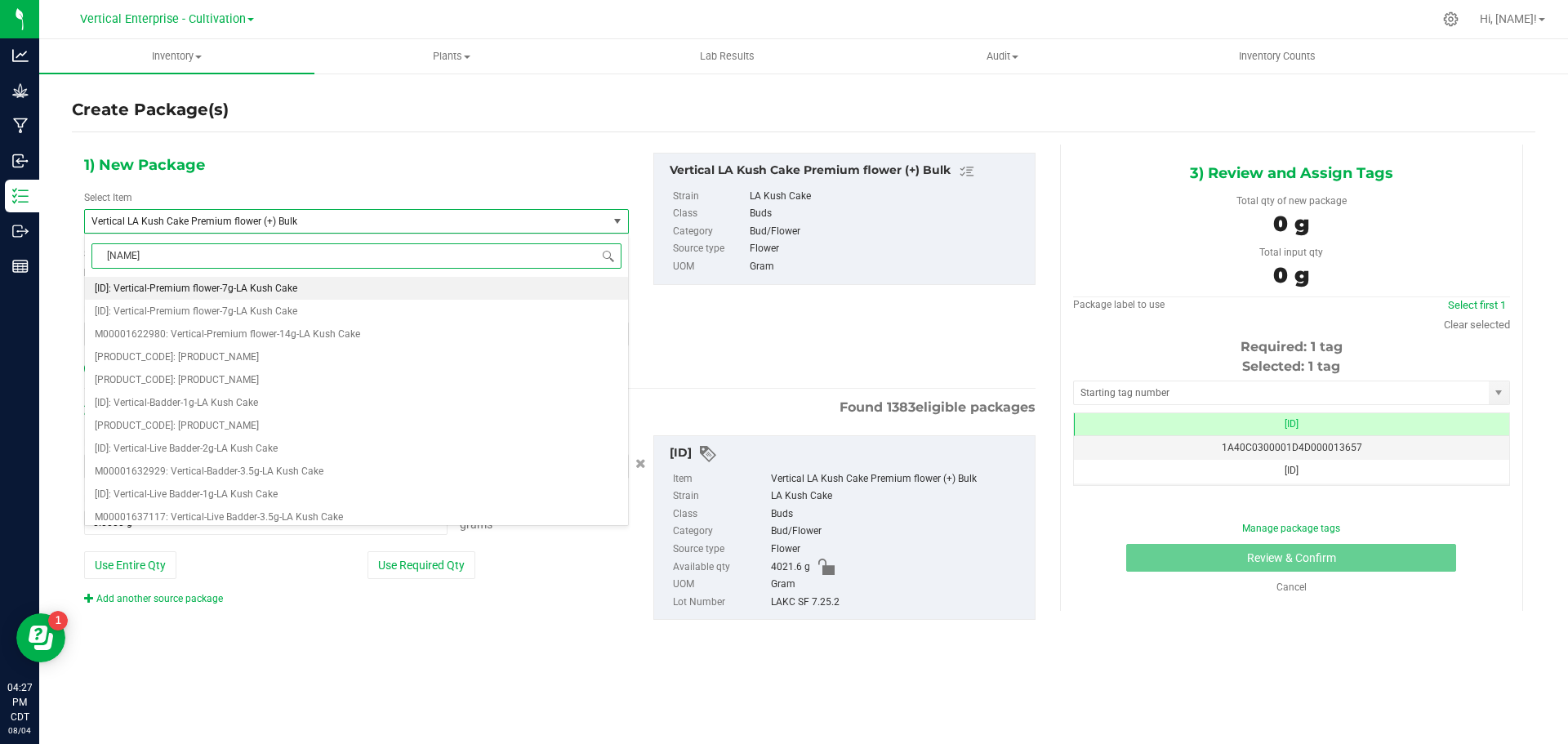 click on "M00001622302: Vertical-Premium flower-3.5g-LA Kush Cake" at bounding box center [196, 288] 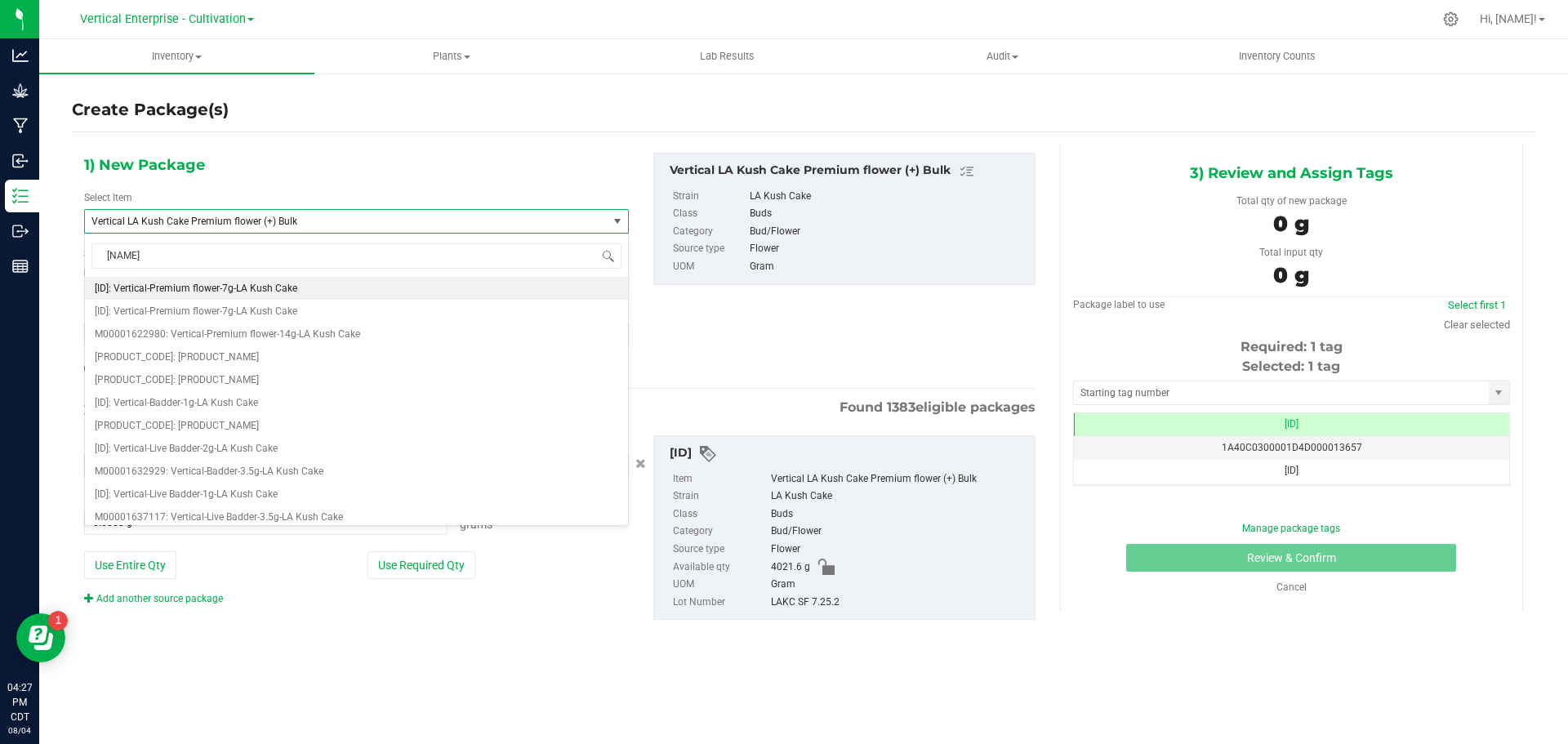 type 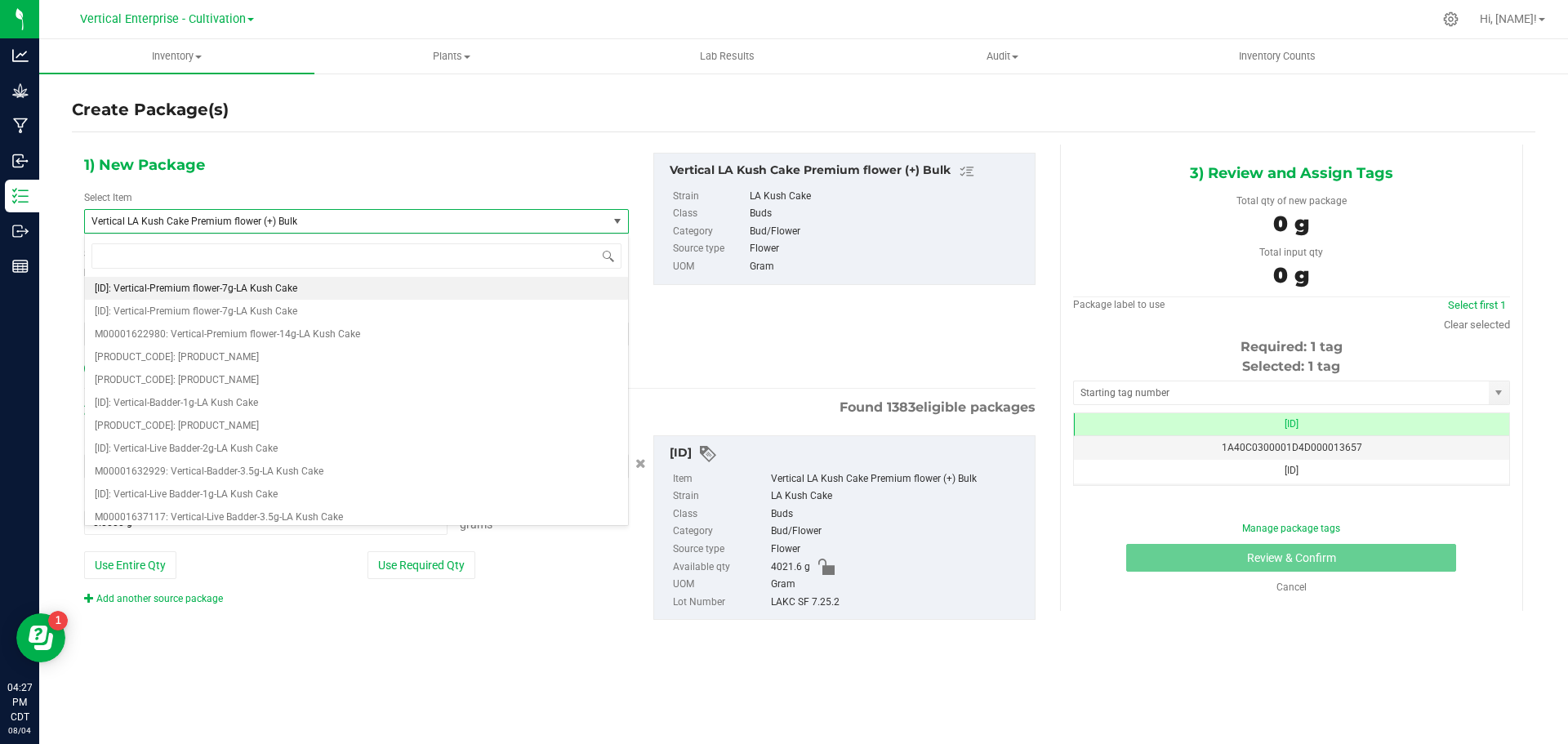 type on "0" 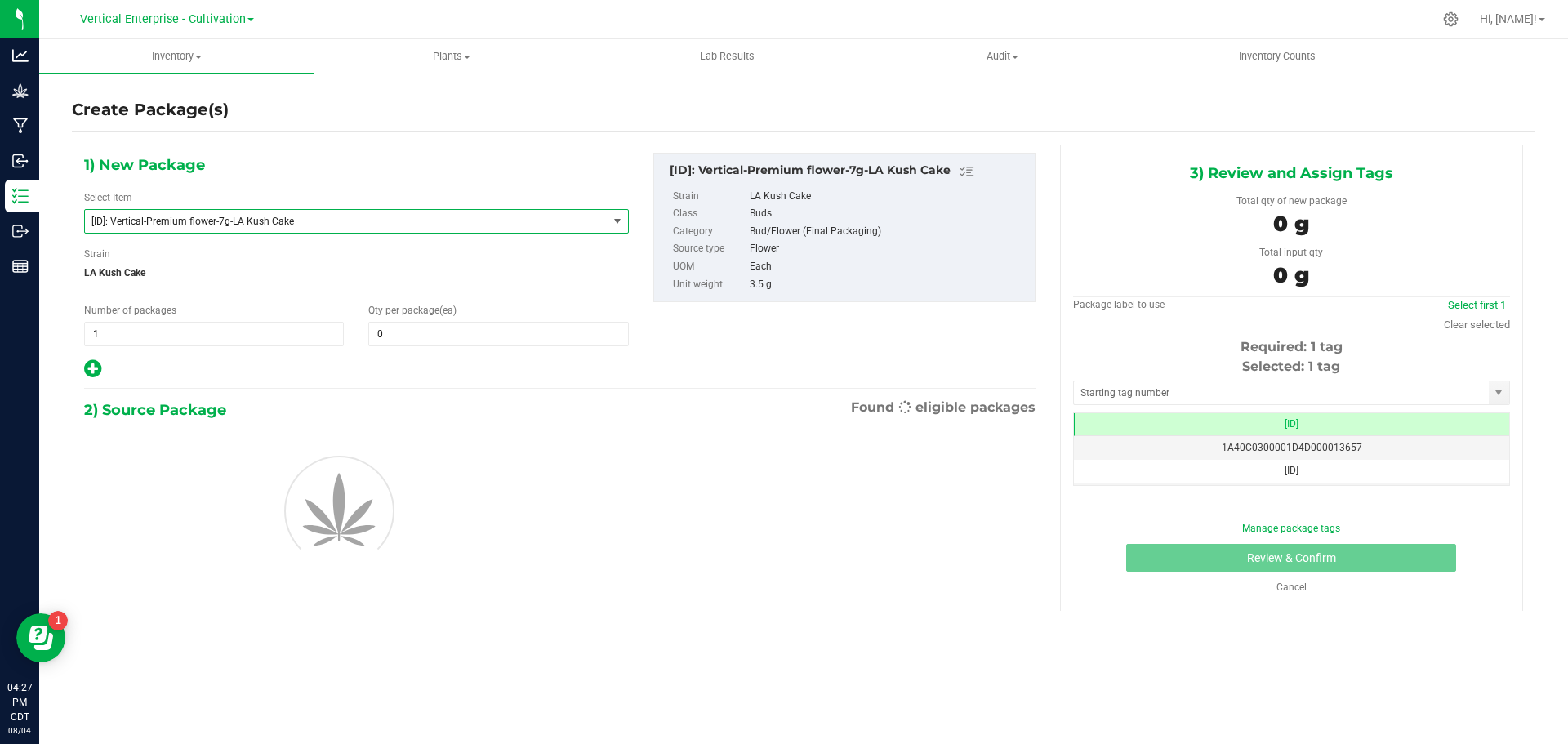click on "Qty per package
(ea)
0 0" at bounding box center (498, 324) 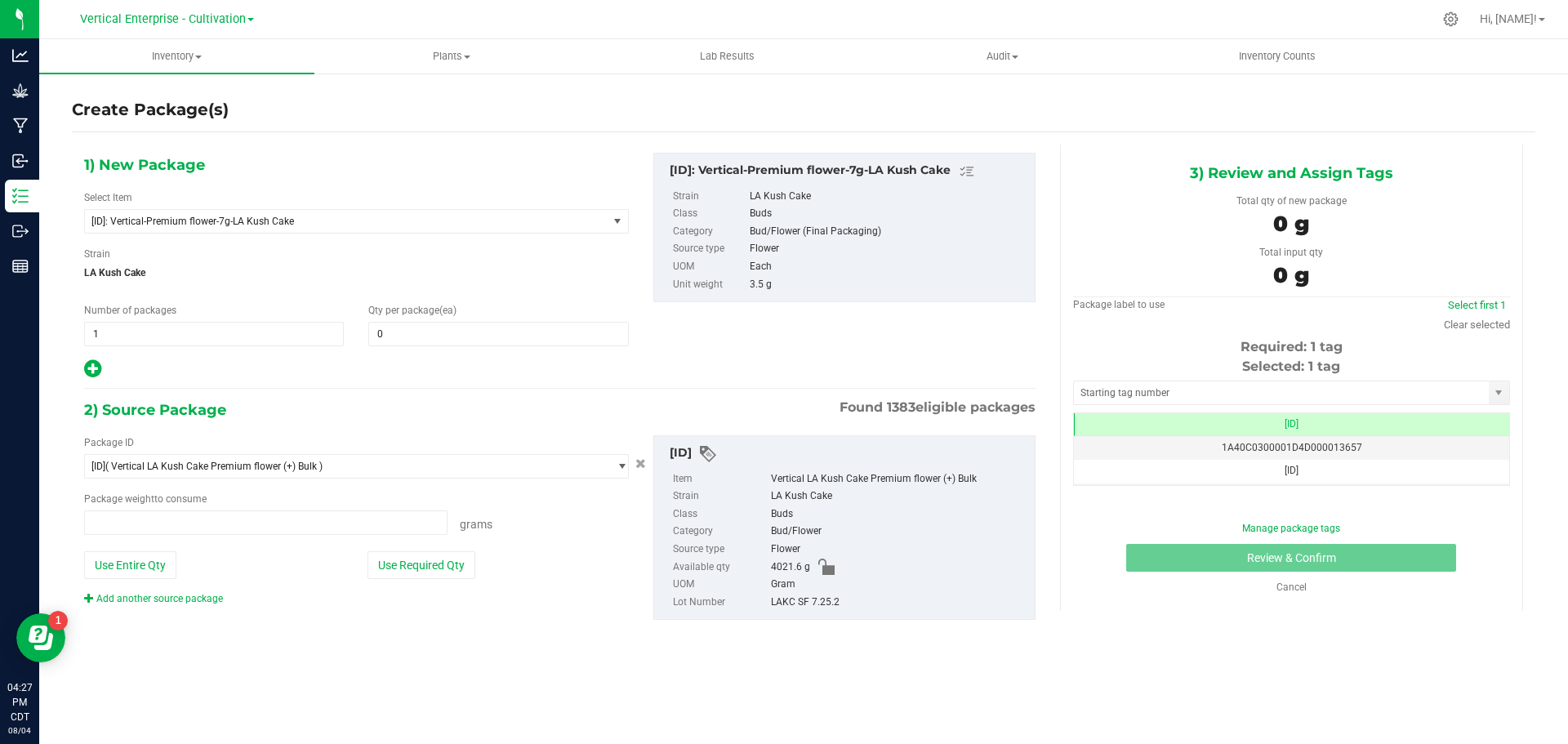 type on "0.0000 g" 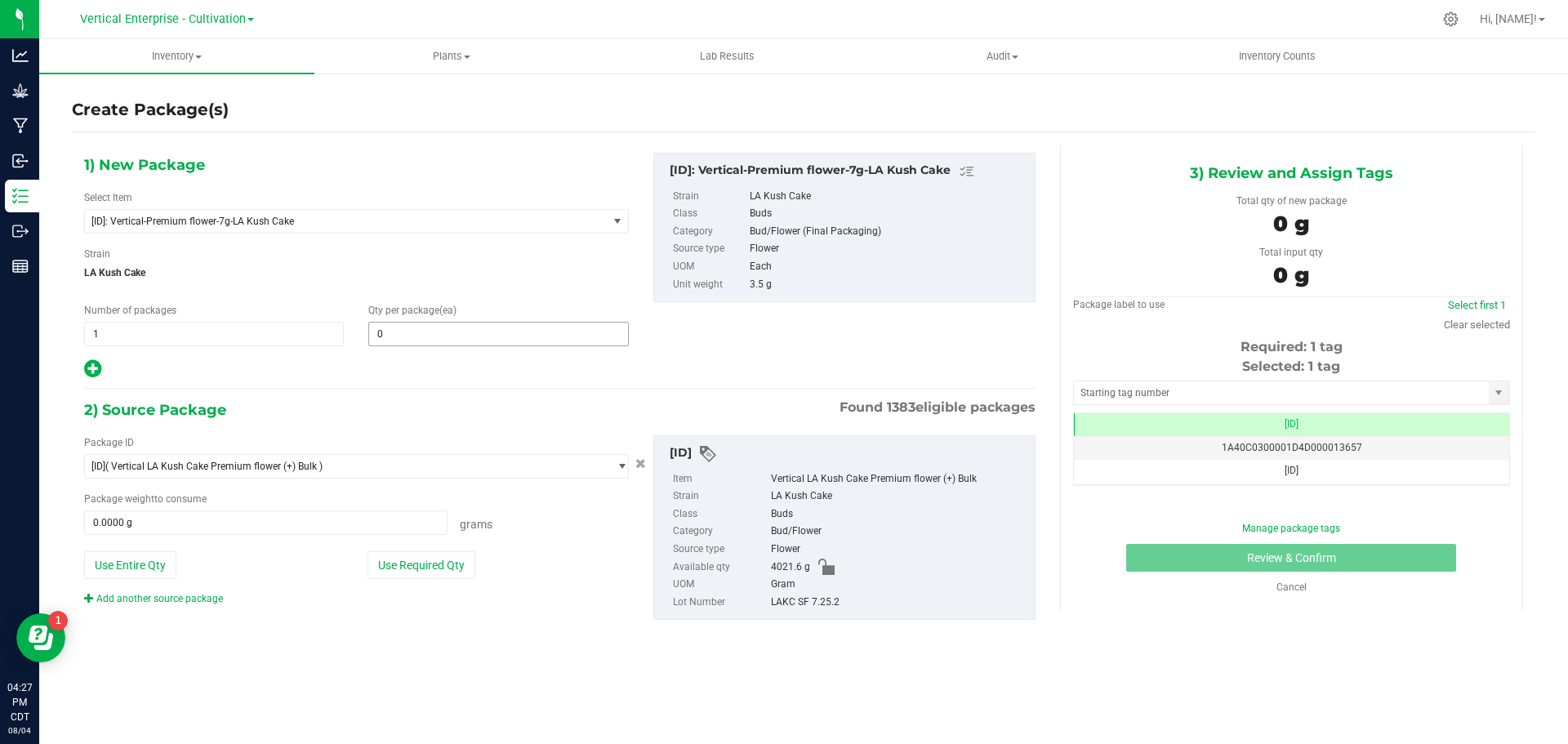 type 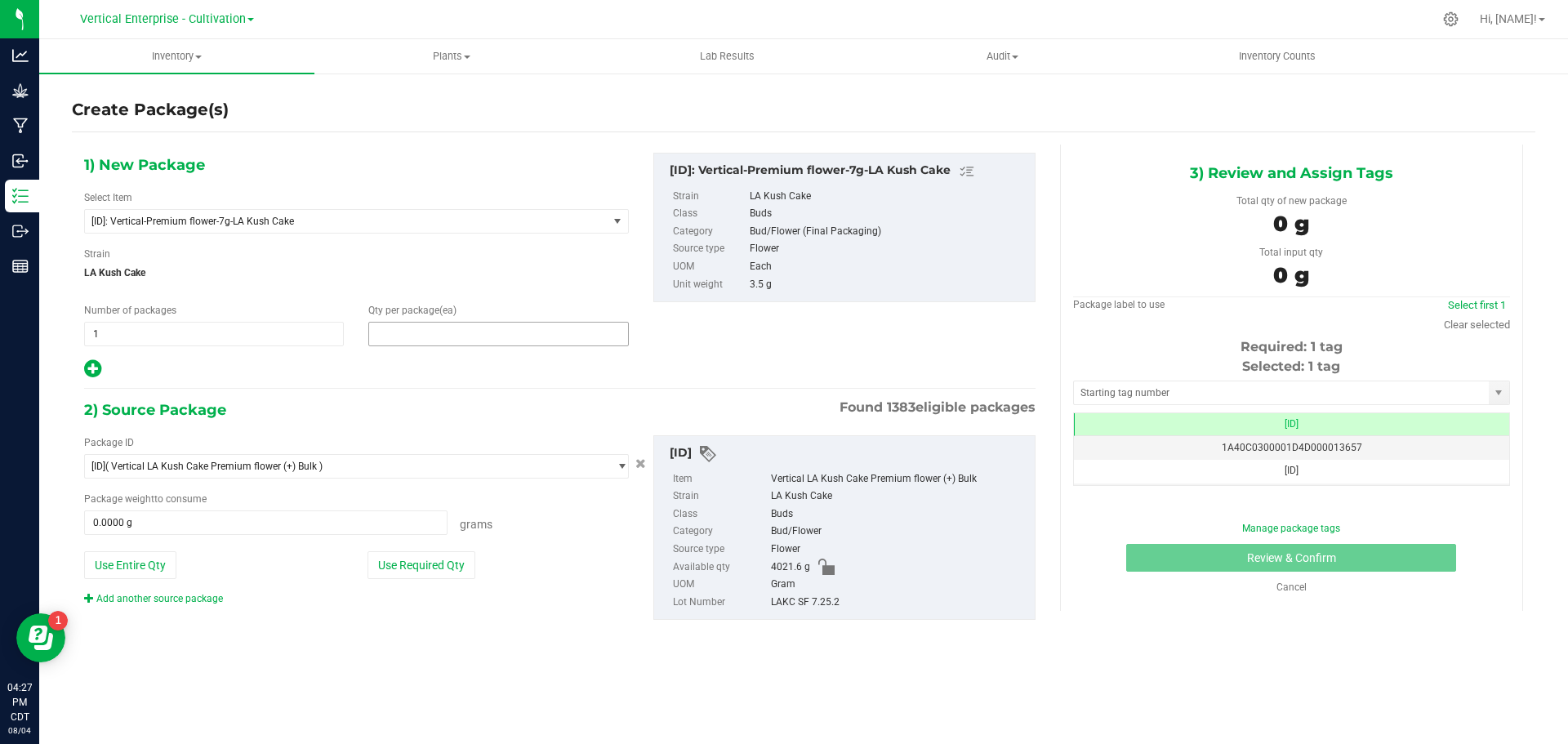 click at bounding box center [498, 334] 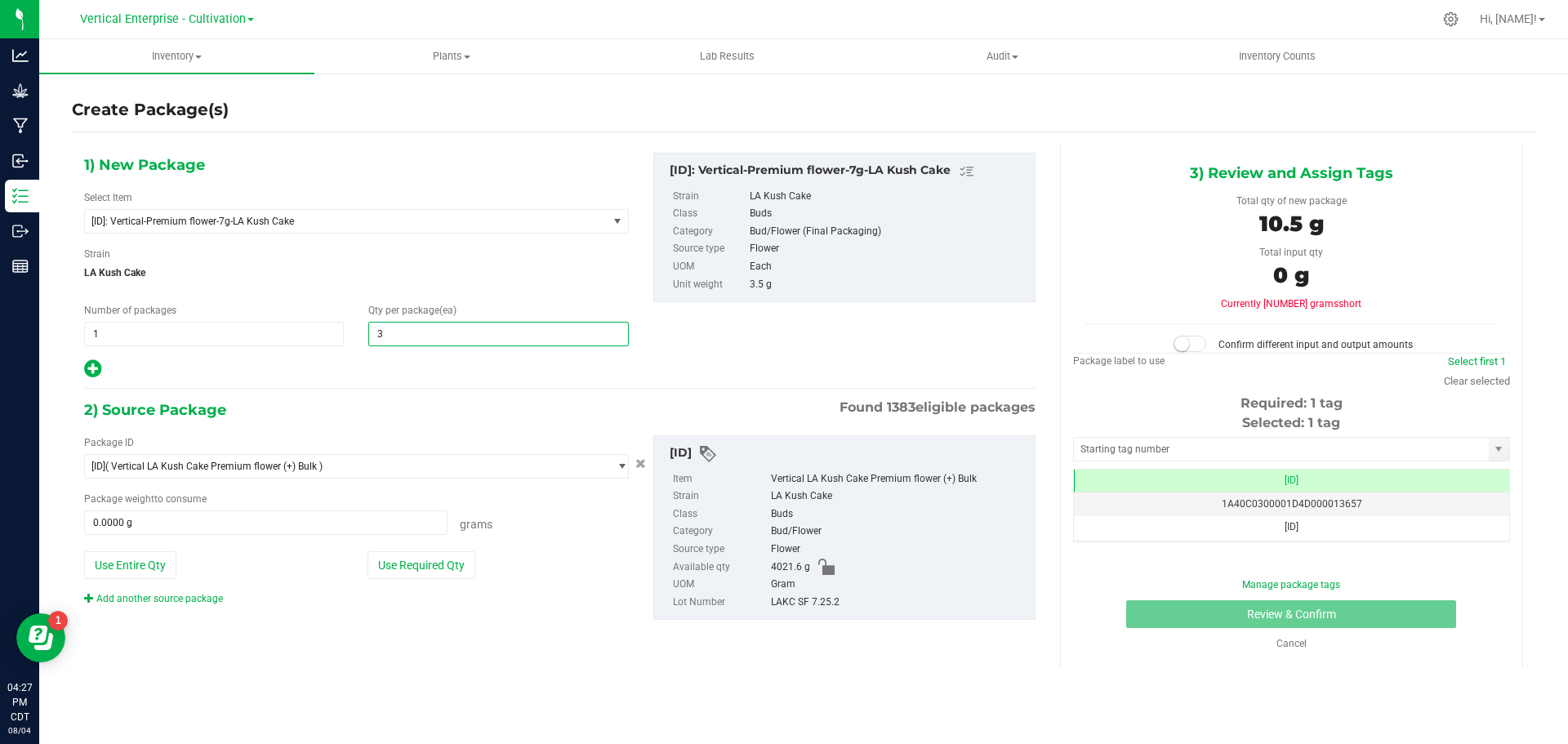 type on "36" 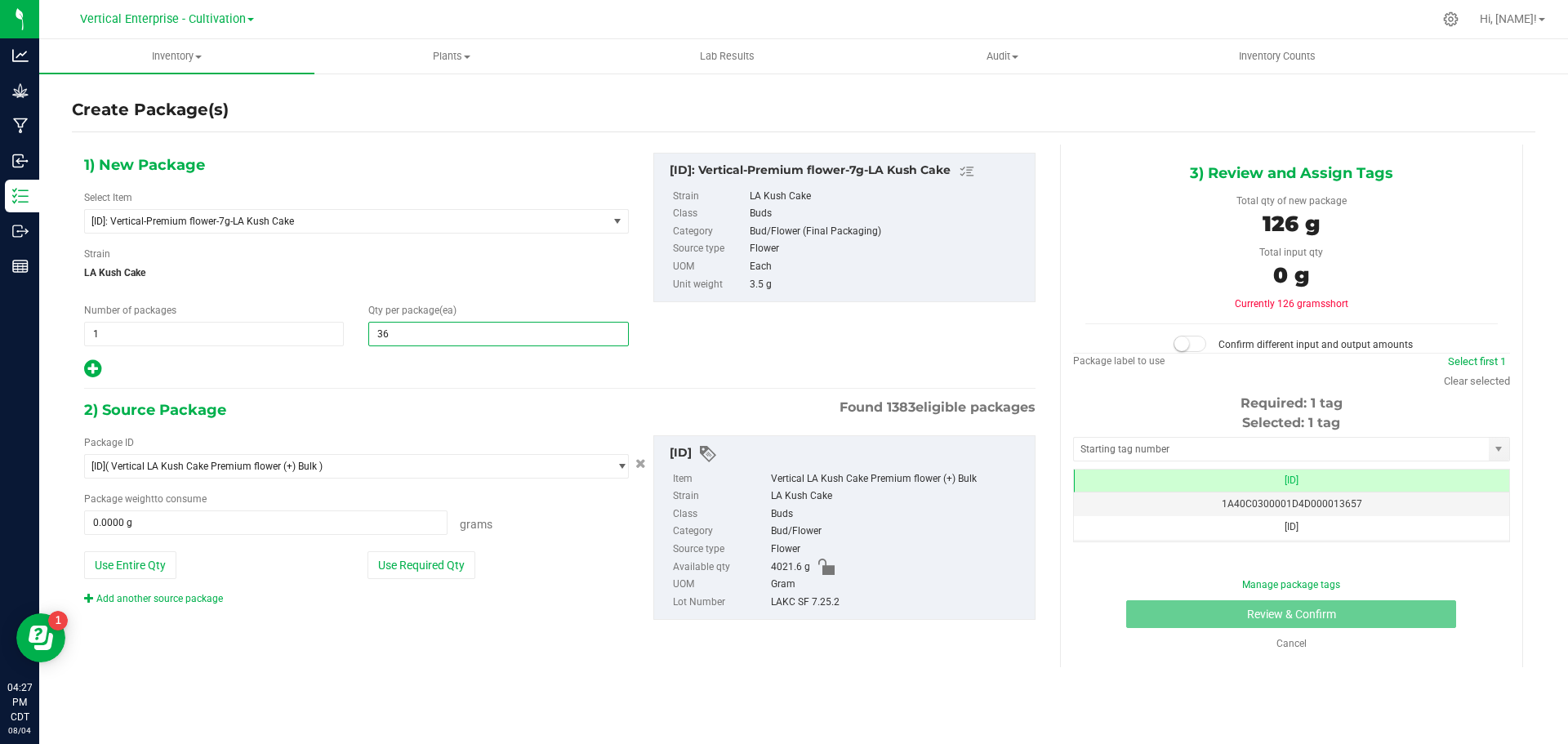 type on "36" 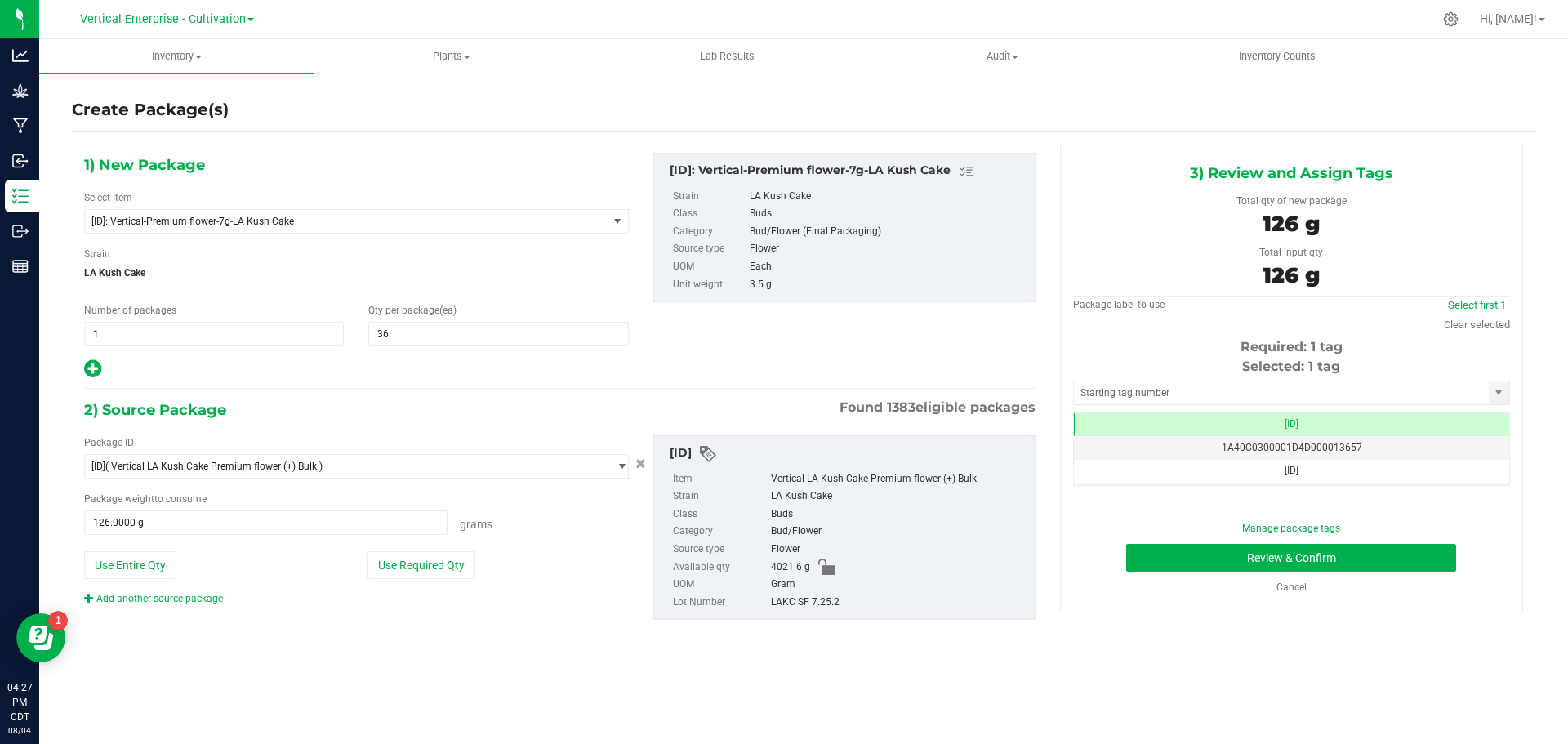 click on "Manage package tags
Review & Confirm
Cancel" at bounding box center [1291, 558] 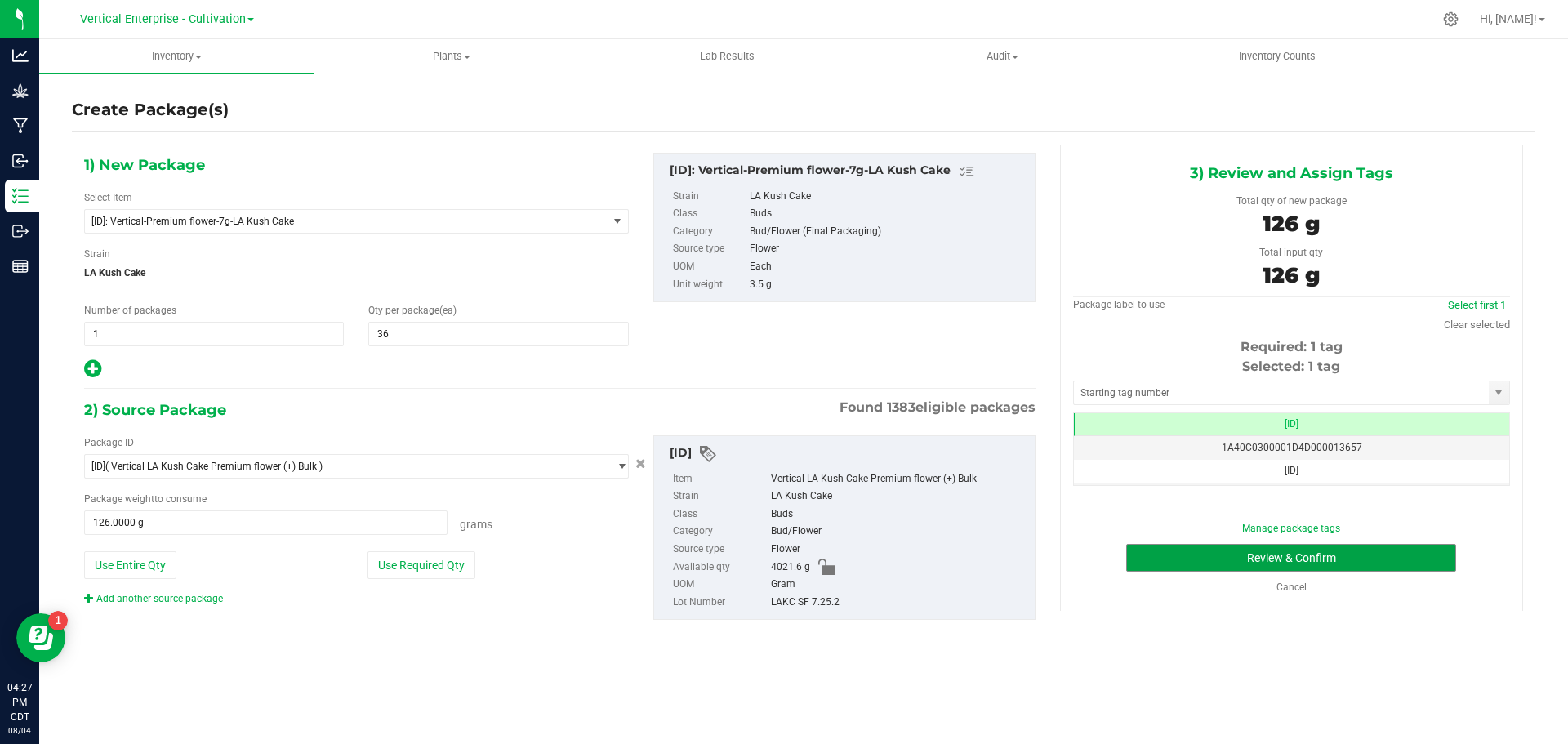 click on "Review & Confirm" at bounding box center (1291, 558) 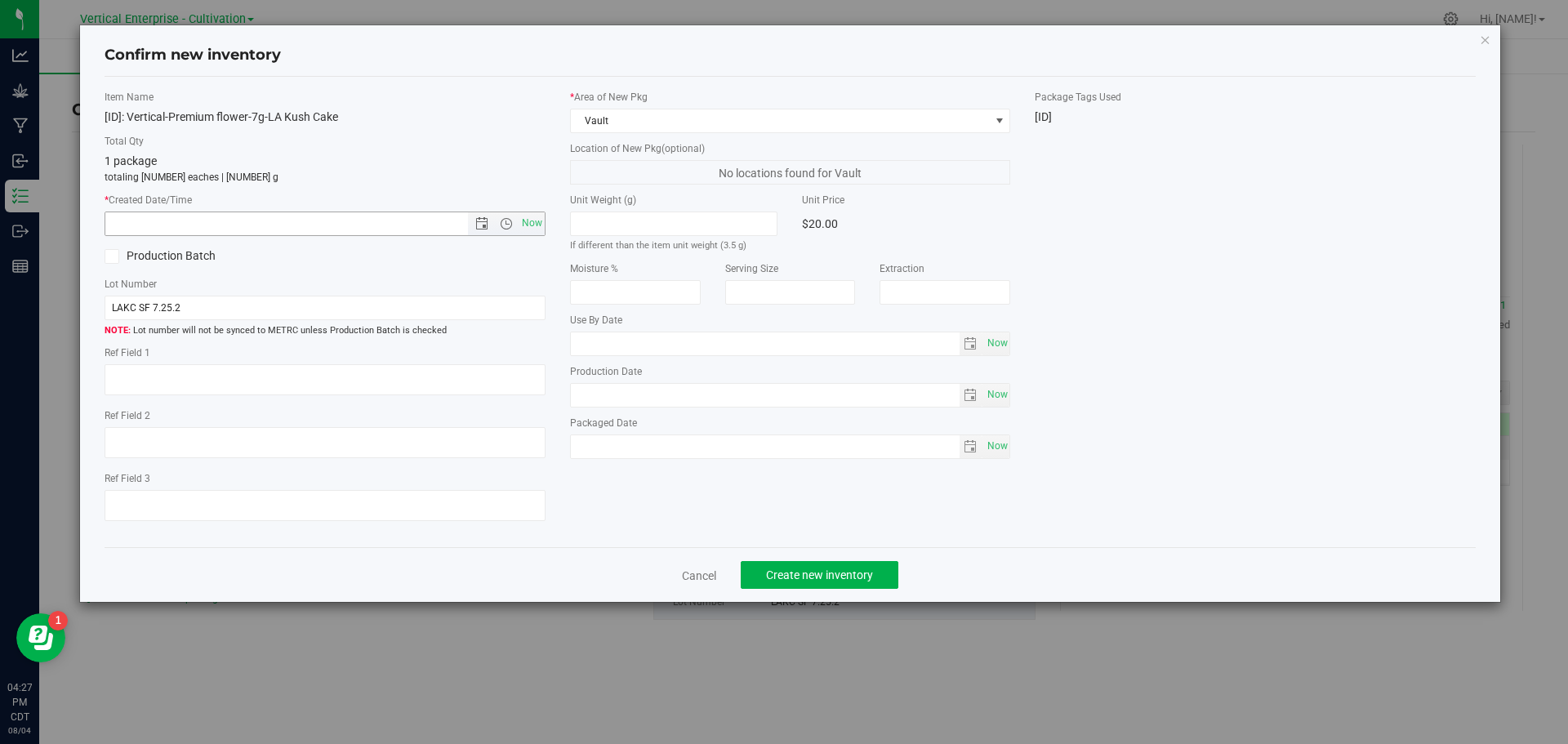 click at bounding box center (506, 224) 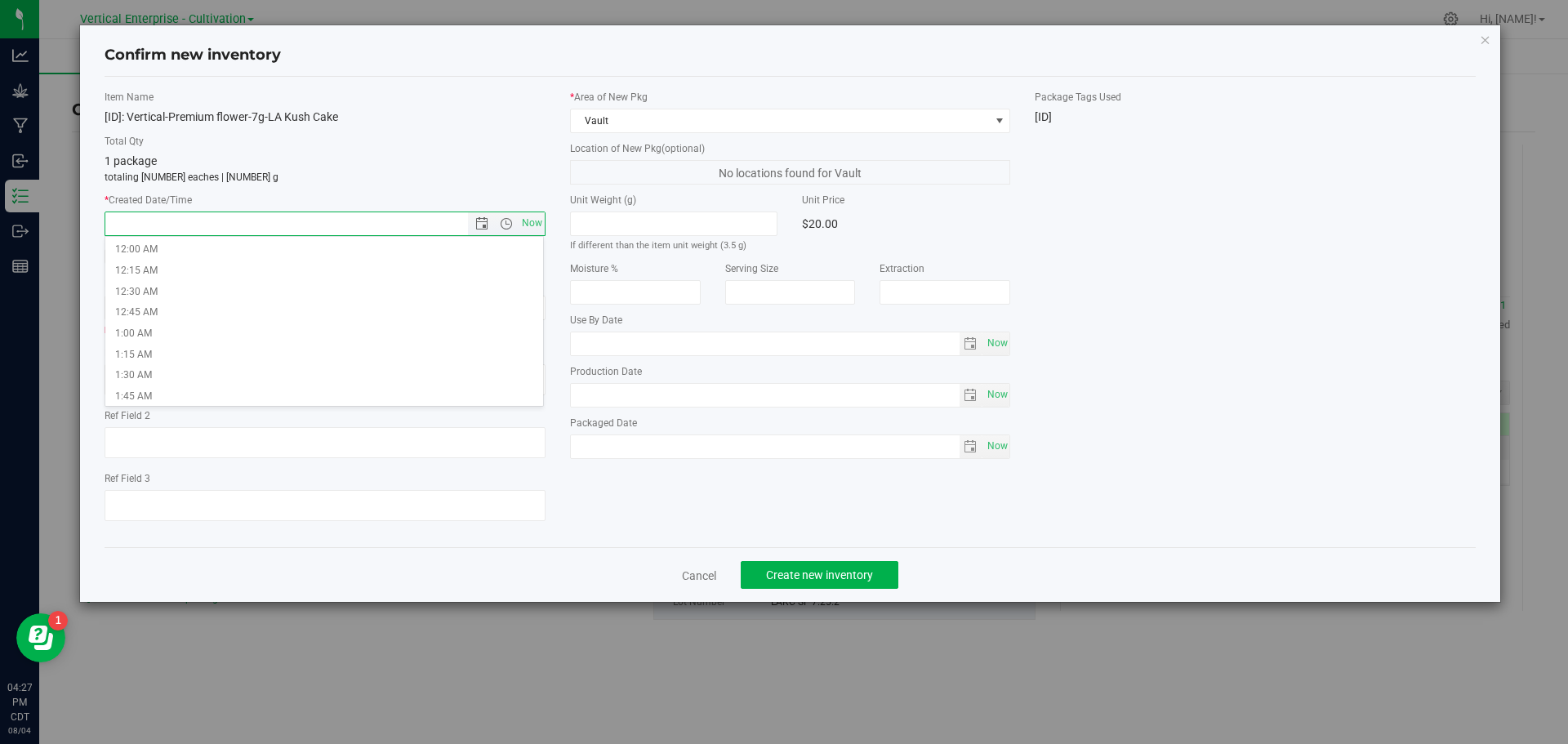 click on "Now" at bounding box center [532, 223] 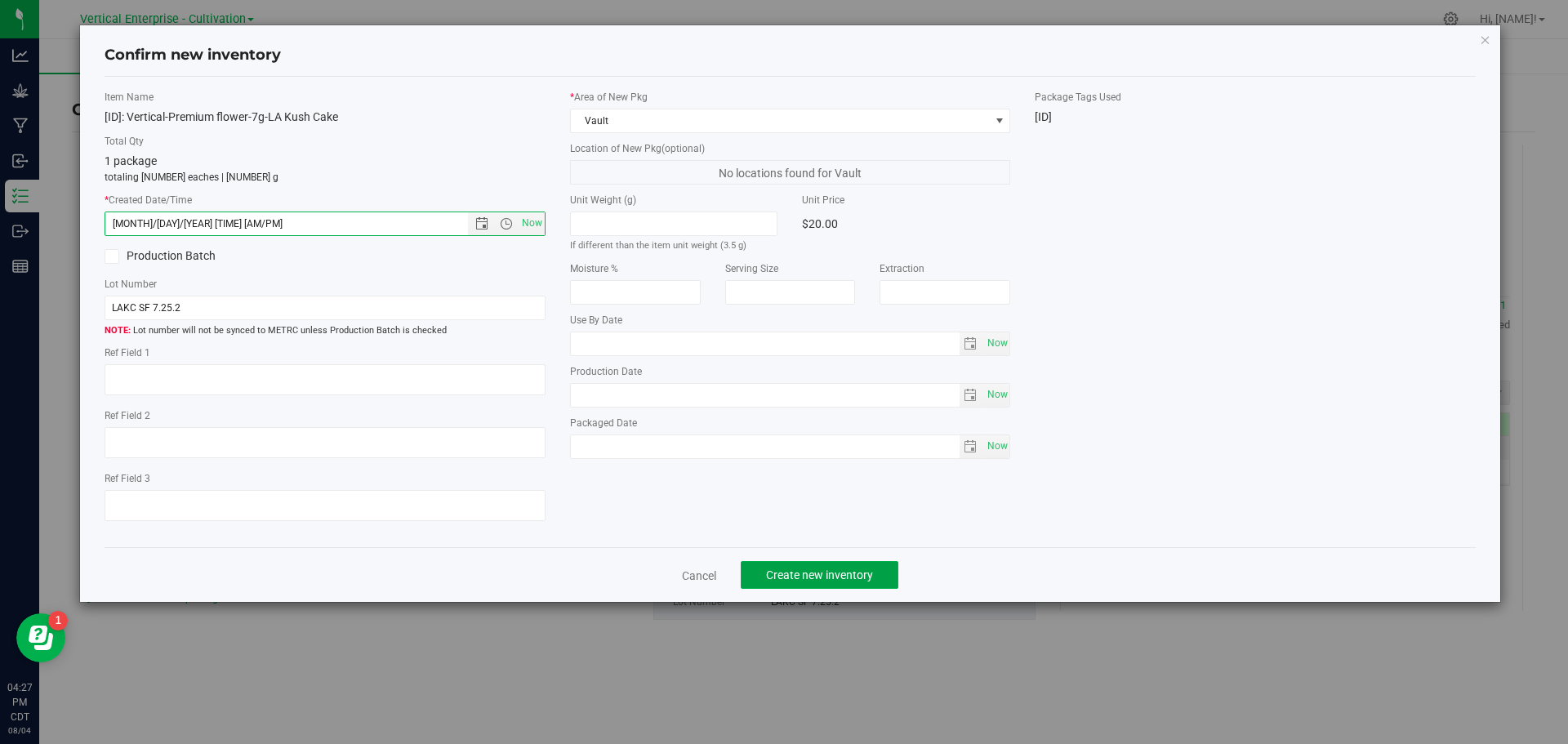 click on "Create new inventory" 